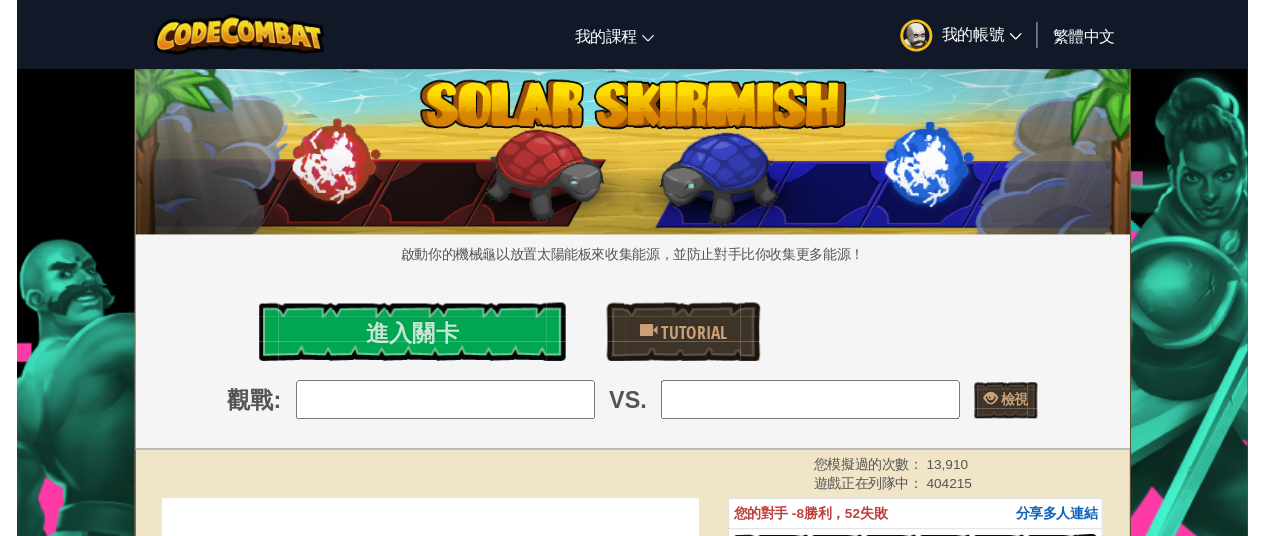 scroll, scrollTop: 0, scrollLeft: 0, axis: both 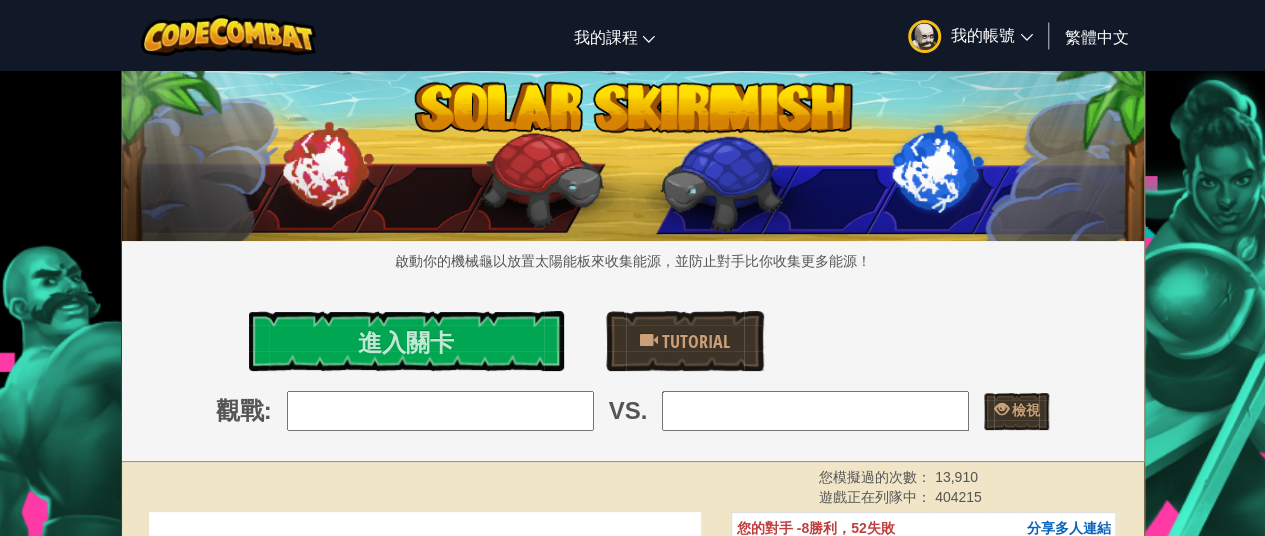 click on "進入關卡 Tutorial" at bounding box center [633, 341] 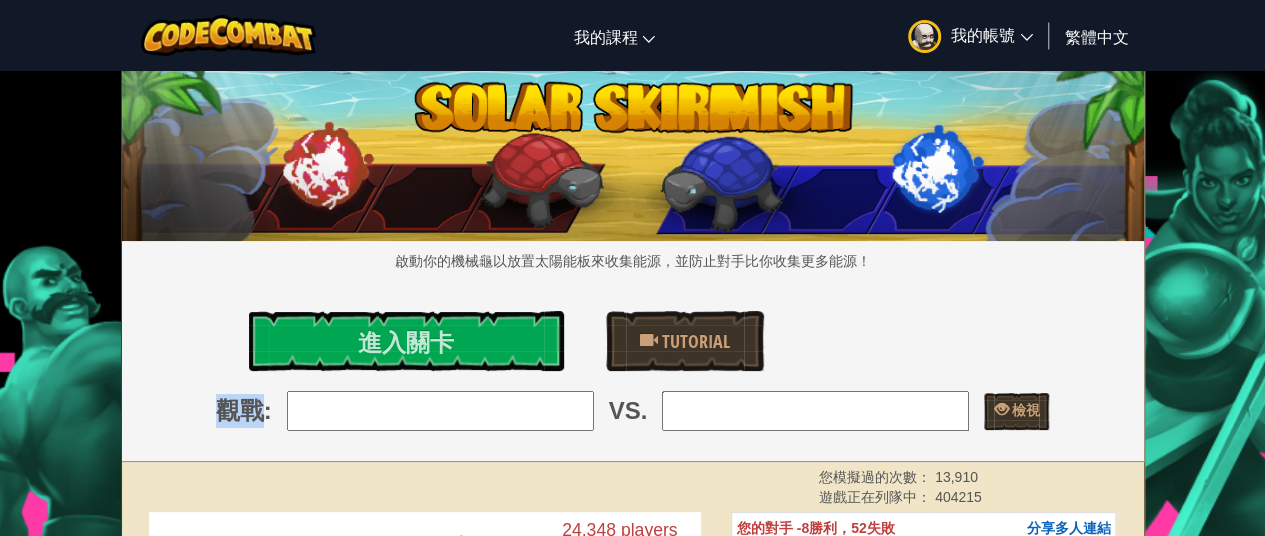 click on "進入關卡 Tutorial" at bounding box center [633, 341] 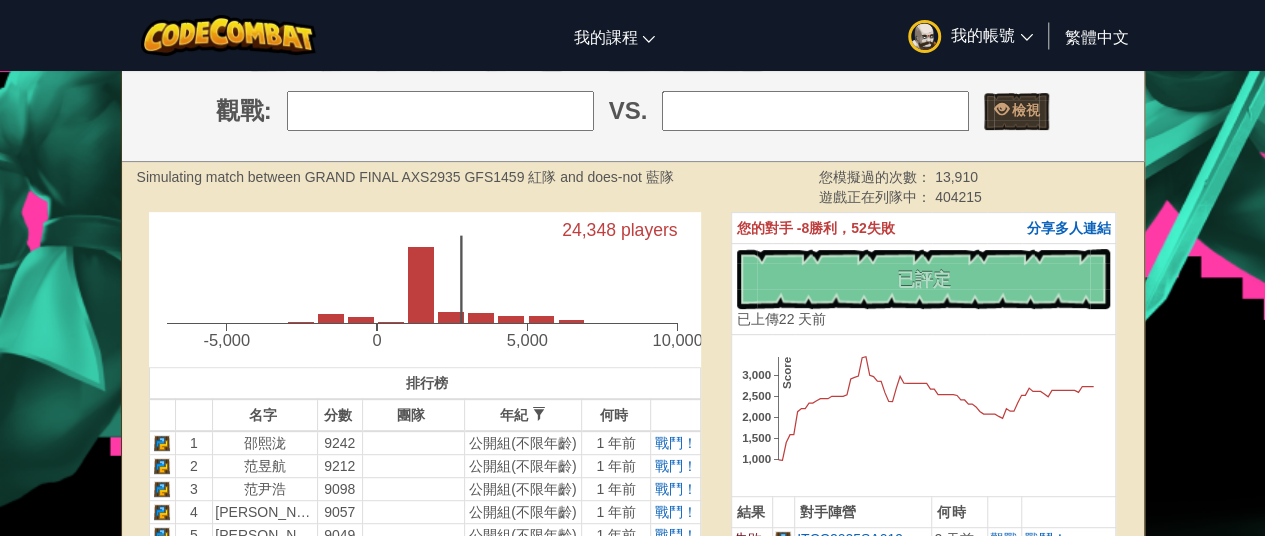 click on "沒有新程式碼可評定排名 對我的遊戲評定排名！ 上傳中… 已上傳以求評定排名 評定失敗 已評定 已上傳  22 天前" at bounding box center [924, 289] 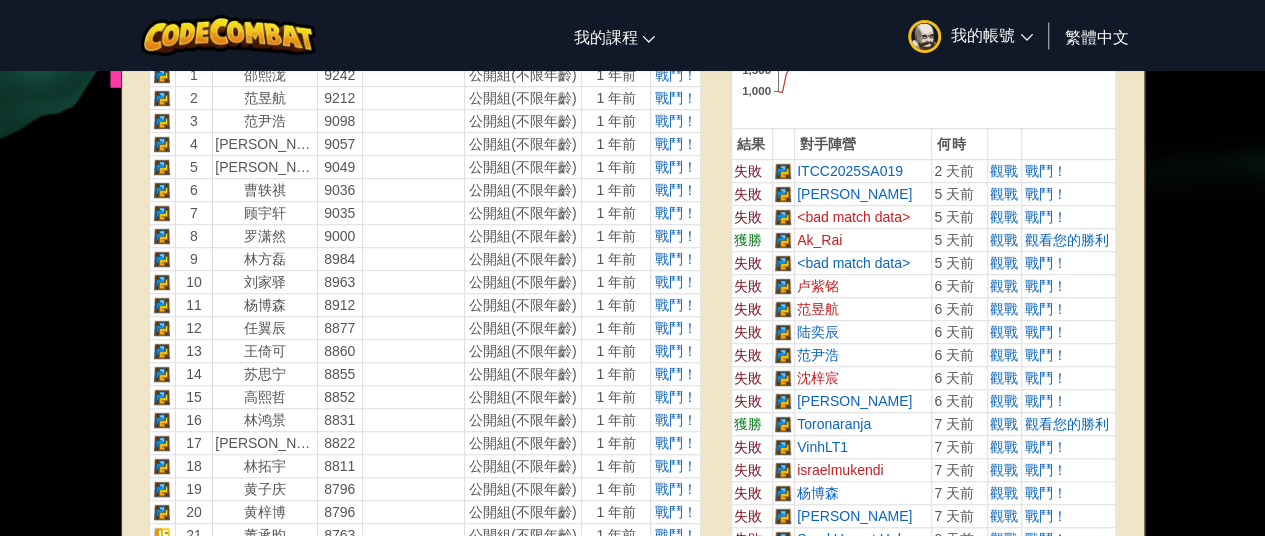 scroll, scrollTop: 700, scrollLeft: 0, axis: vertical 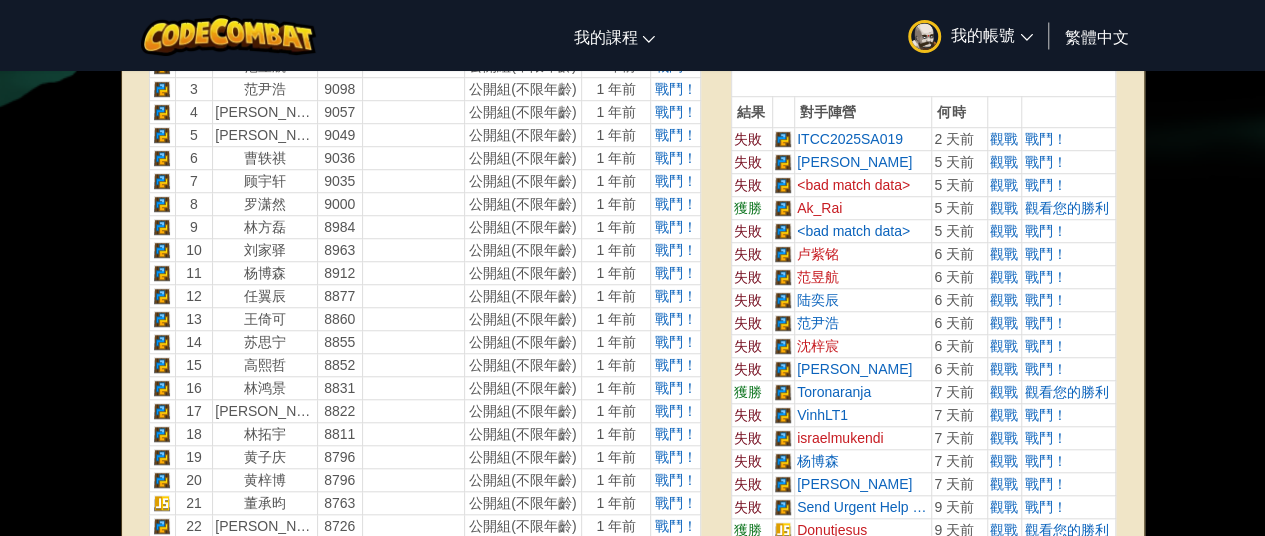 drag, startPoint x: 334, startPoint y: 39, endPoint x: 228, endPoint y: 48, distance: 106.381386 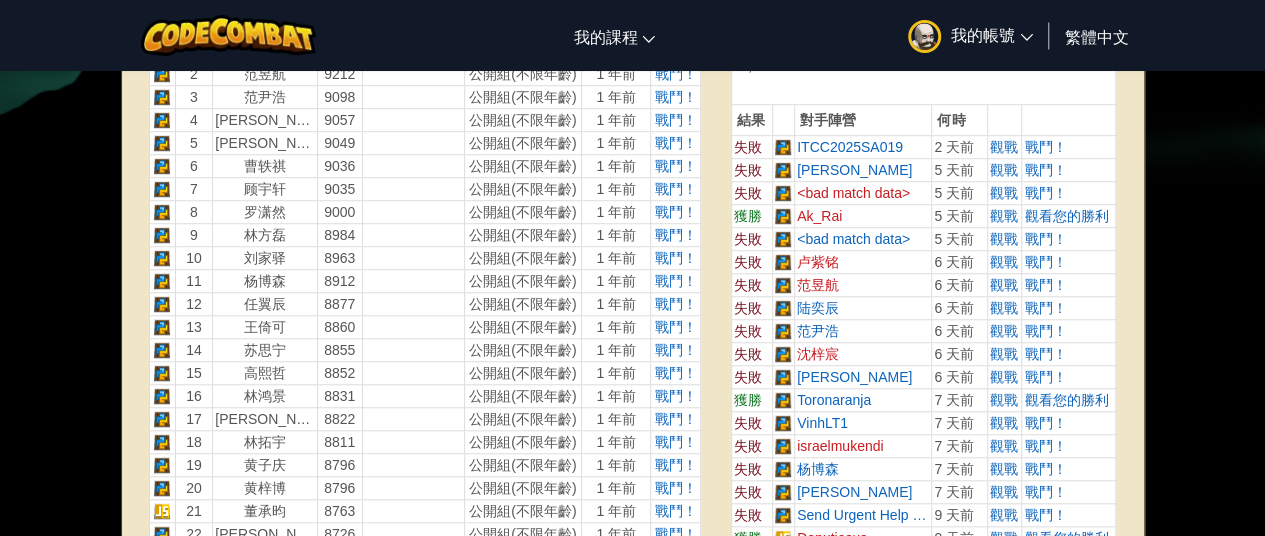 scroll, scrollTop: 500, scrollLeft: 0, axis: vertical 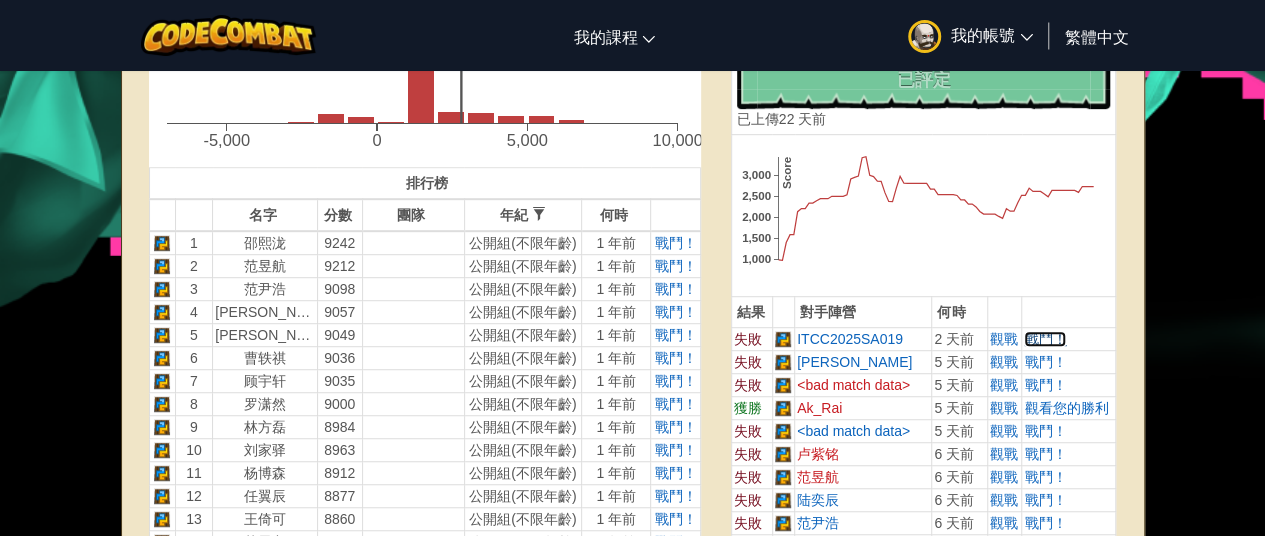 click on "戰鬥！" at bounding box center [1045, 339] 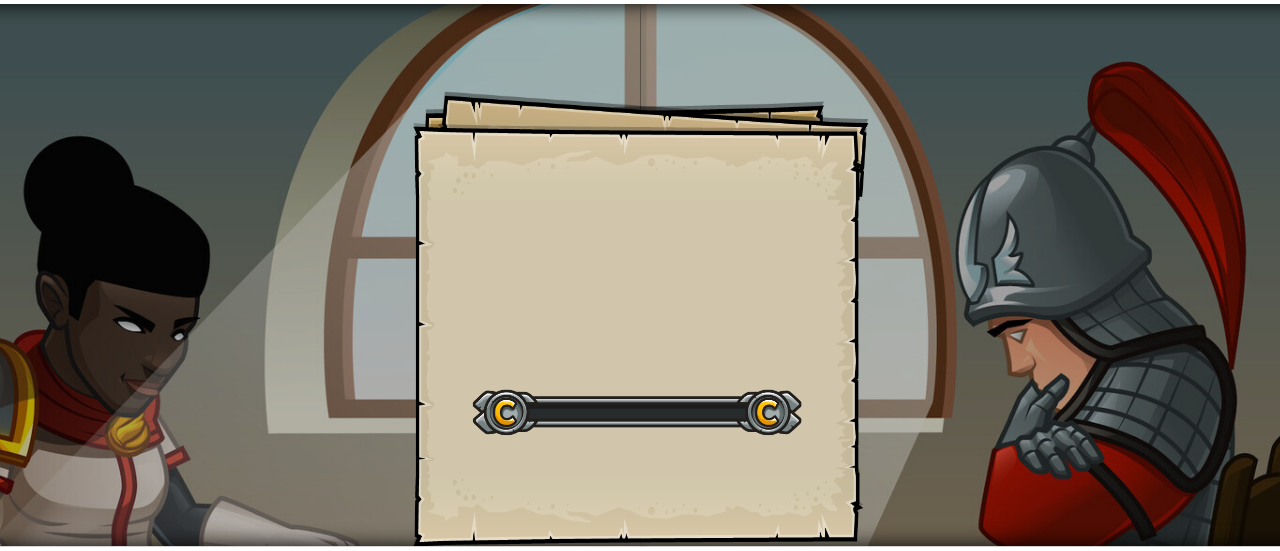 scroll, scrollTop: 0, scrollLeft: 0, axis: both 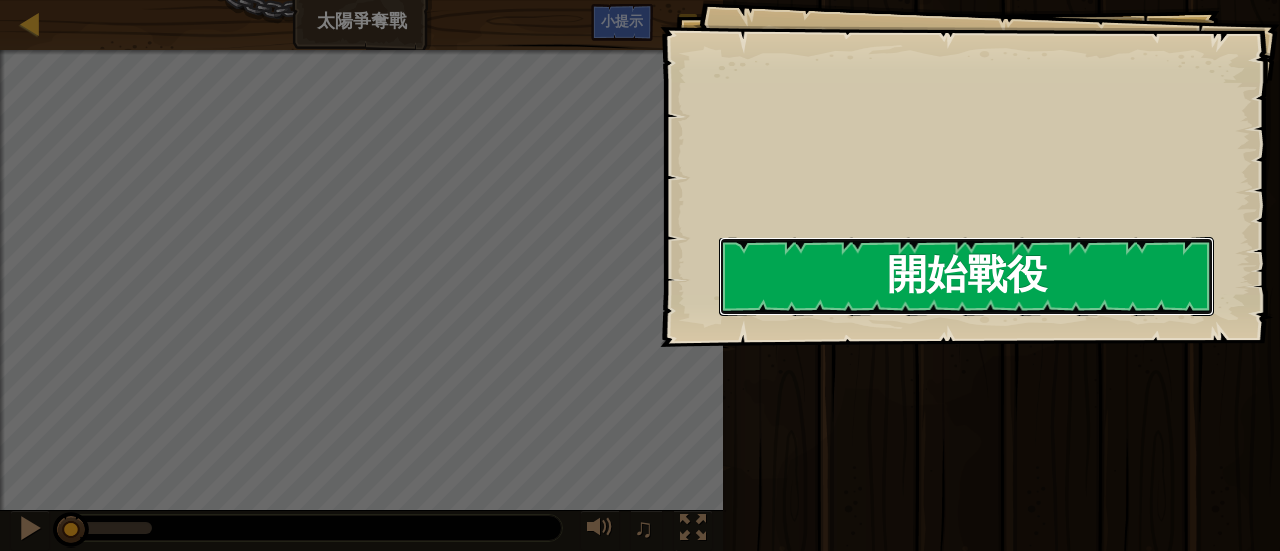 click on "開始戰役" at bounding box center (966, 276) 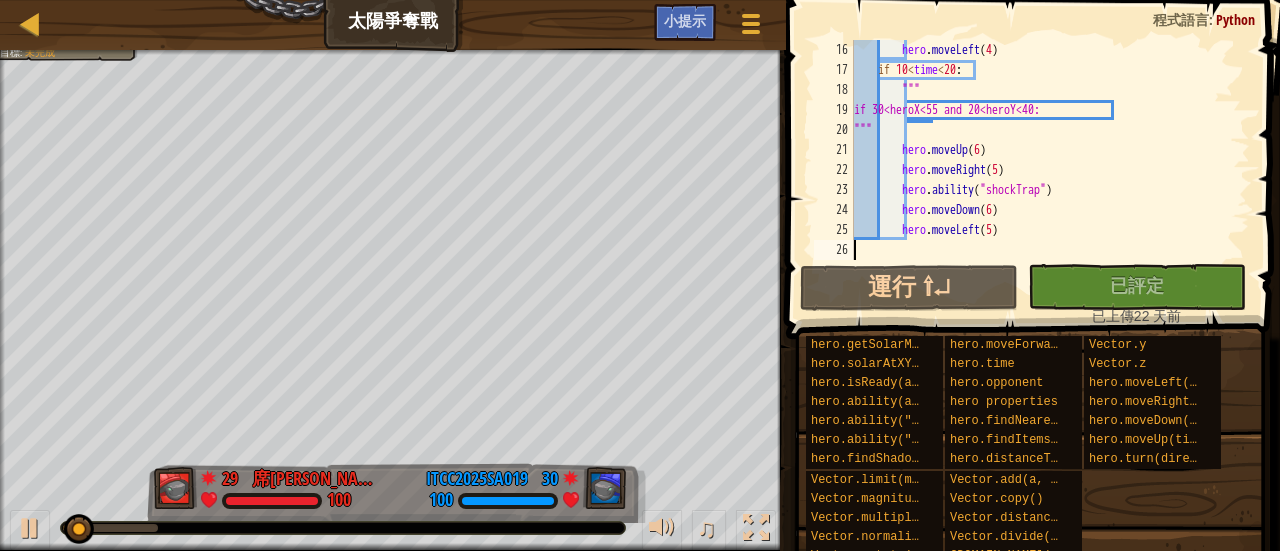 scroll, scrollTop: 300, scrollLeft: 0, axis: vertical 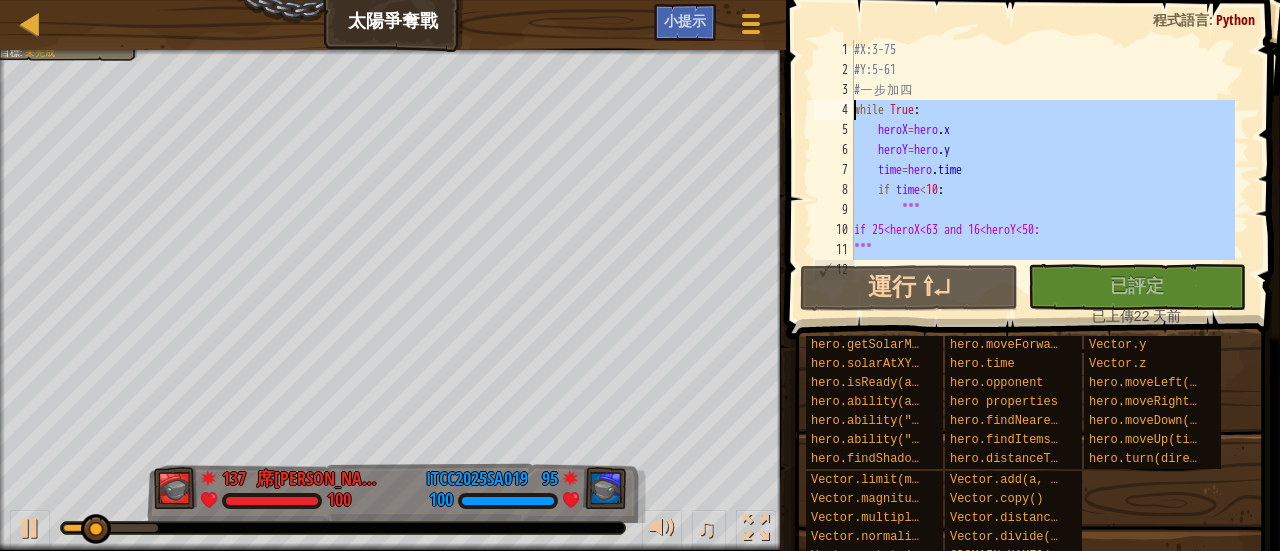 drag, startPoint x: 1042, startPoint y: 230, endPoint x: 836, endPoint y: 115, distance: 235.92584 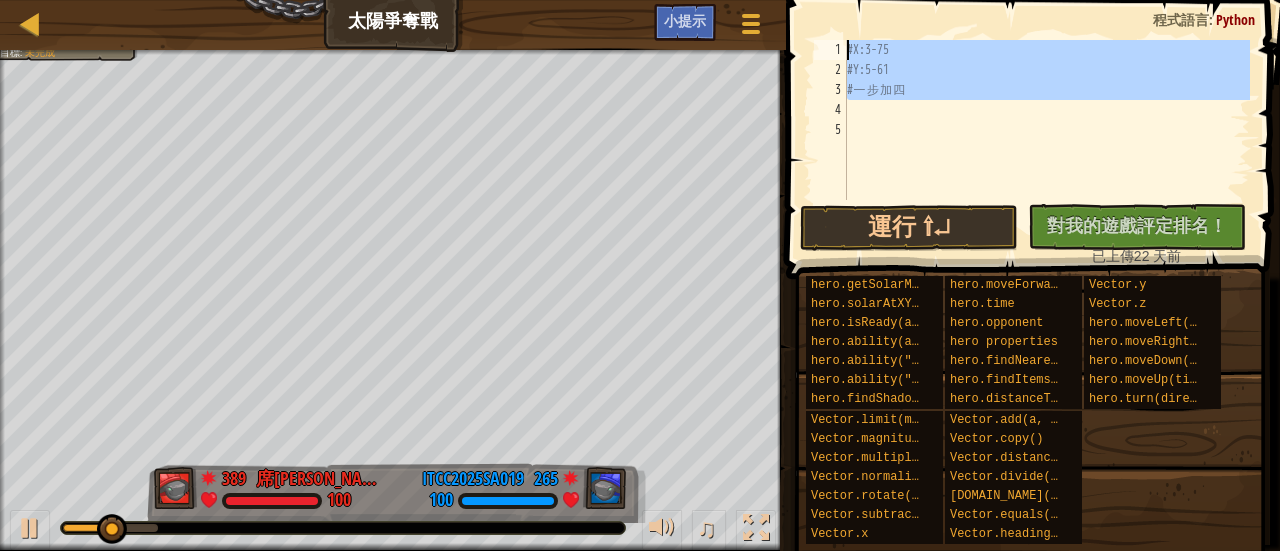 drag, startPoint x: 932, startPoint y: 101, endPoint x: 829, endPoint y: 37, distance: 121.264175 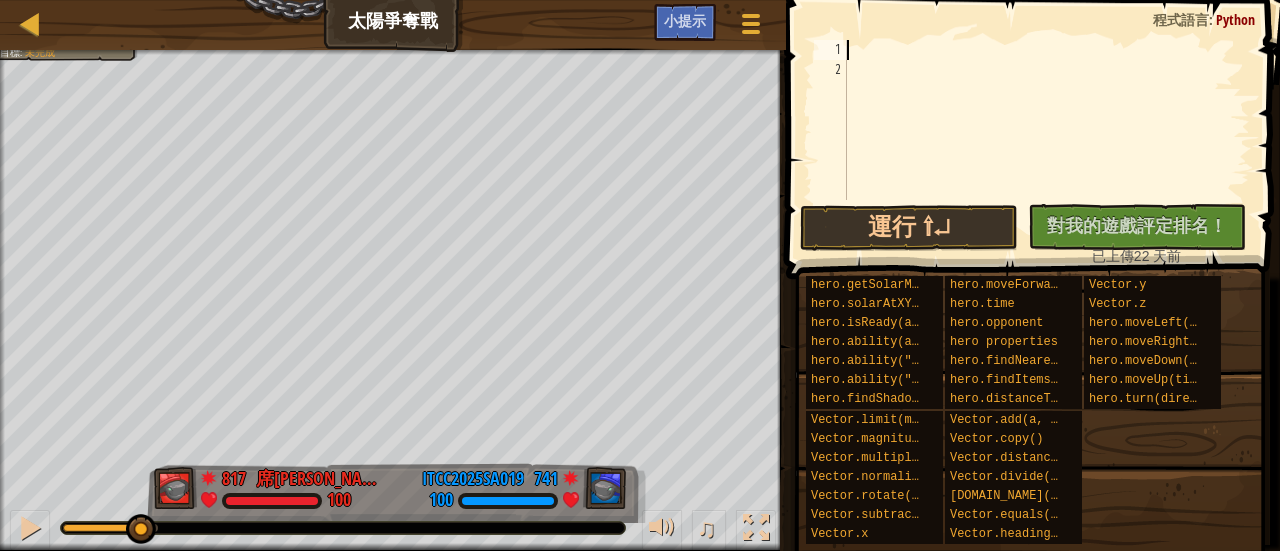 drag, startPoint x: 130, startPoint y: 535, endPoint x: 138, endPoint y: 545, distance: 12.806249 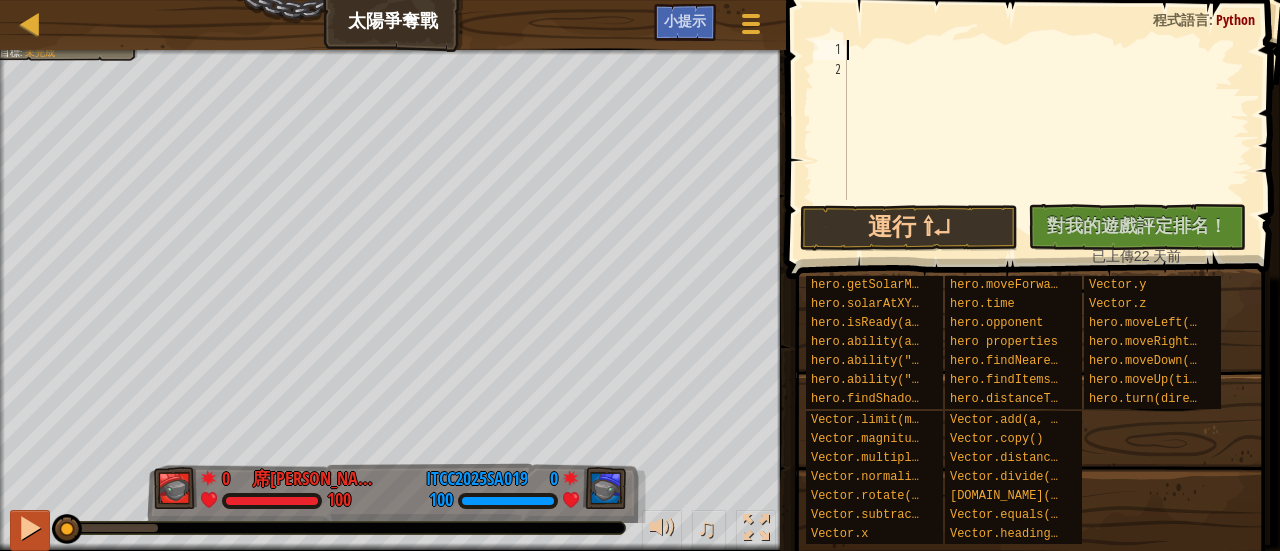 drag, startPoint x: 136, startPoint y: 531, endPoint x: 34, endPoint y: 517, distance: 102.9563 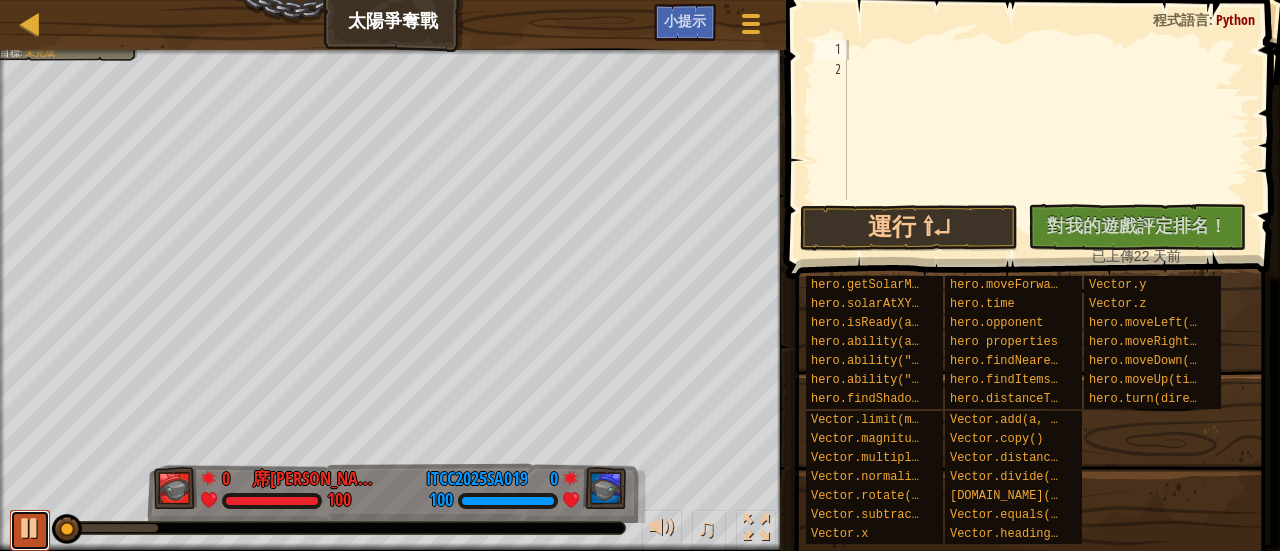 click at bounding box center [30, 528] 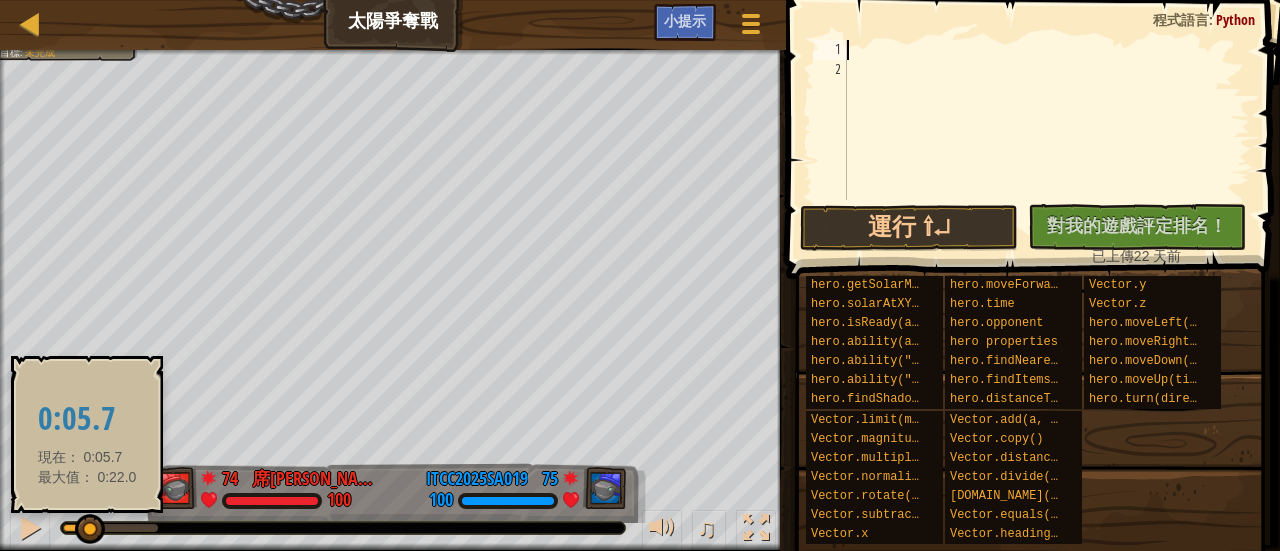 drag, startPoint x: 70, startPoint y: 521, endPoint x: 87, endPoint y: 527, distance: 18.027756 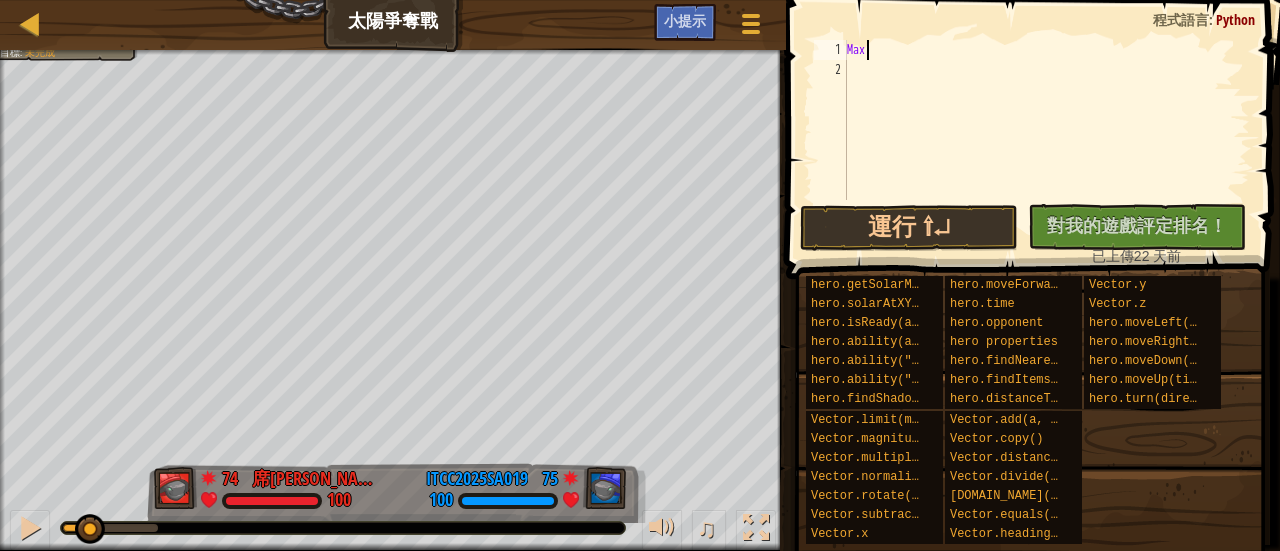 scroll, scrollTop: 9, scrollLeft: 0, axis: vertical 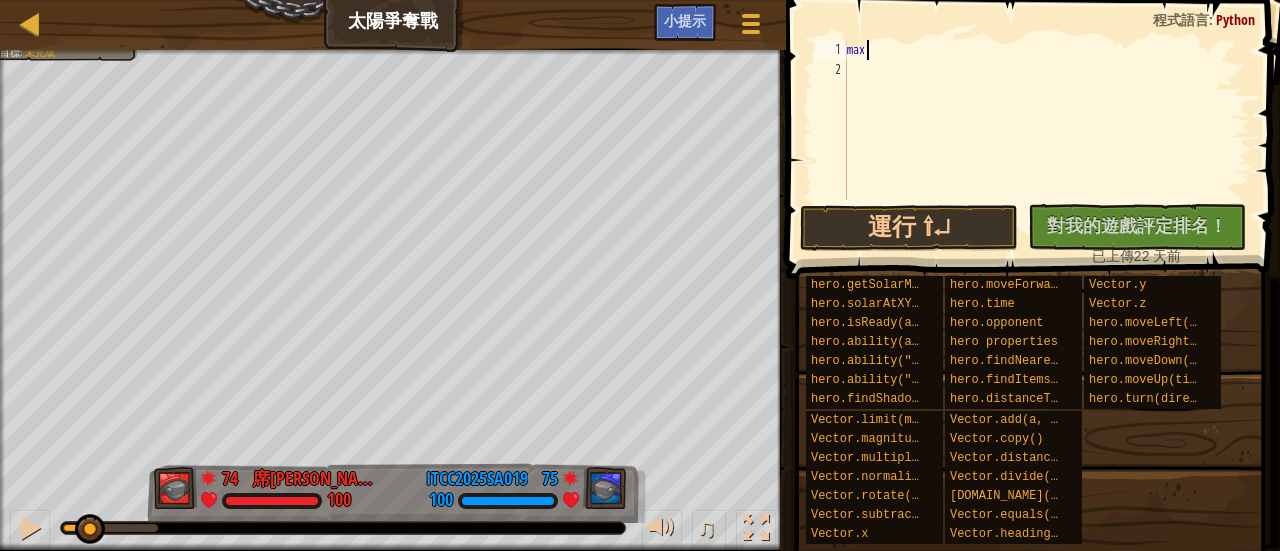 type on "m" 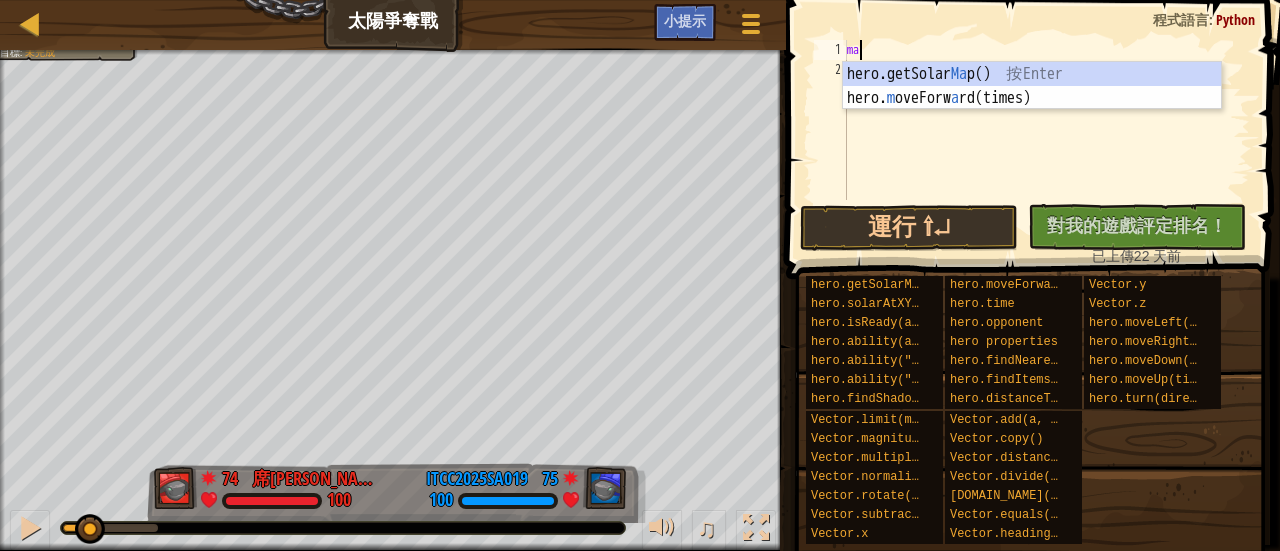 scroll, scrollTop: 9, scrollLeft: 0, axis: vertical 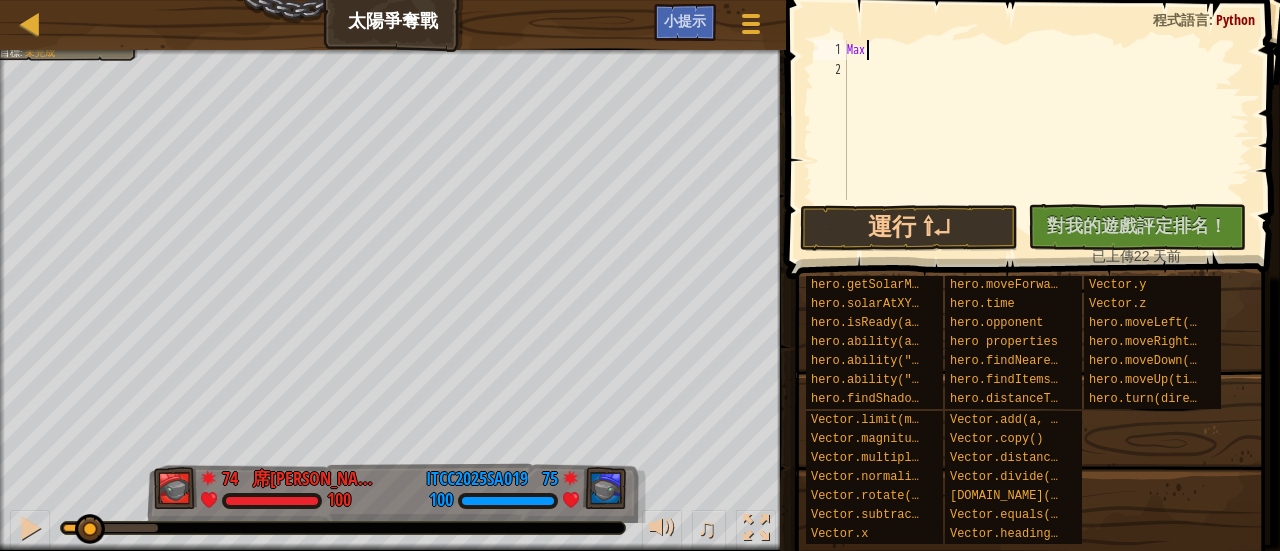 type on "M" 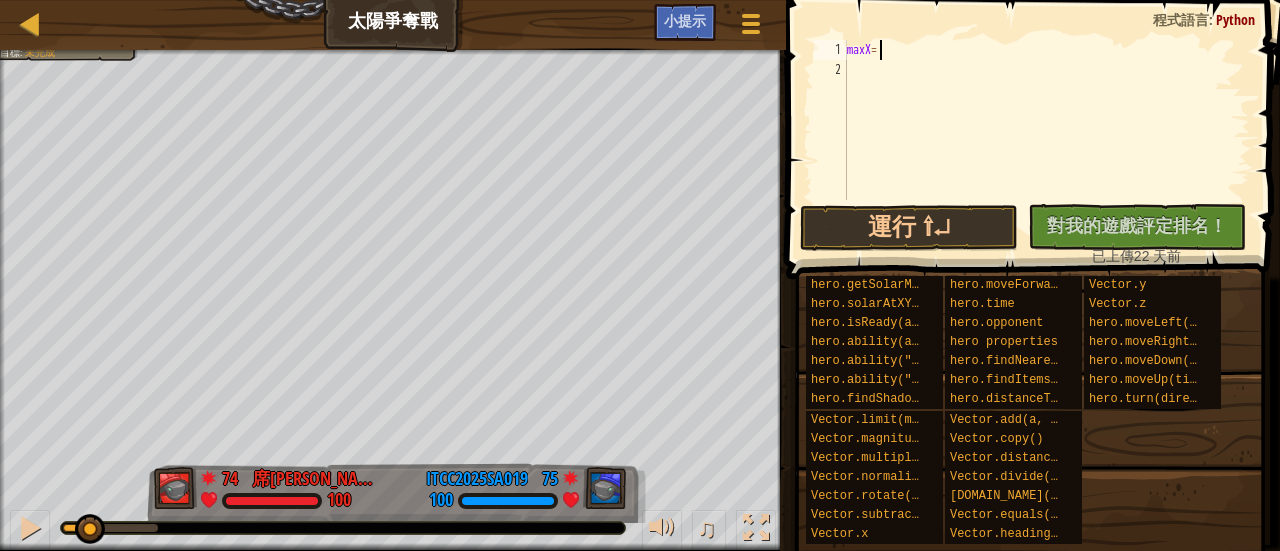 scroll, scrollTop: 9, scrollLeft: 1, axis: both 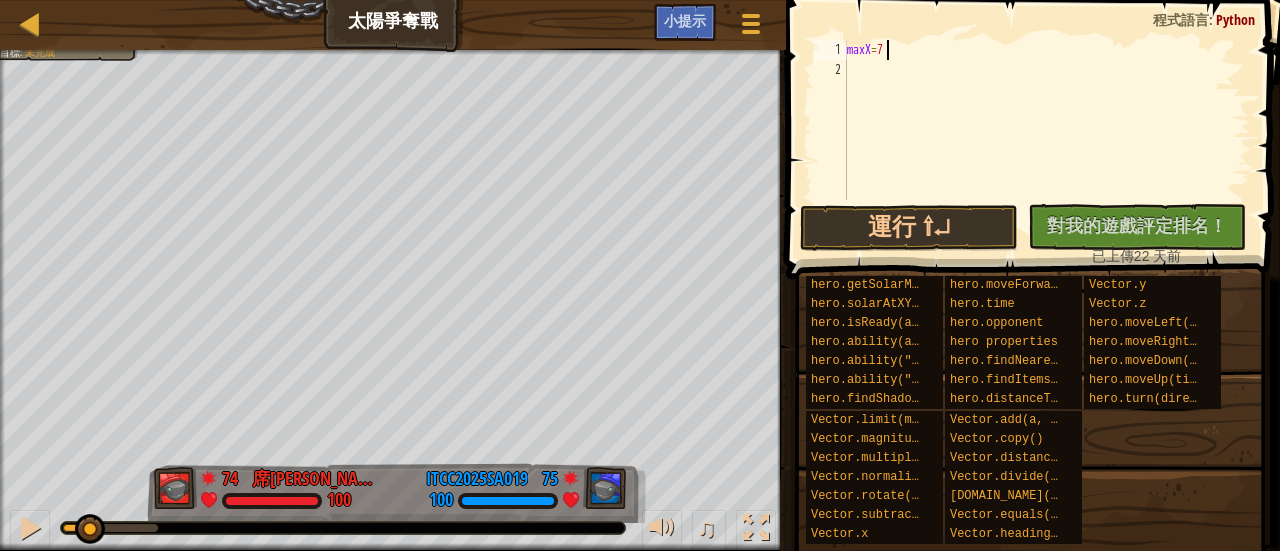 type on "maxX=75" 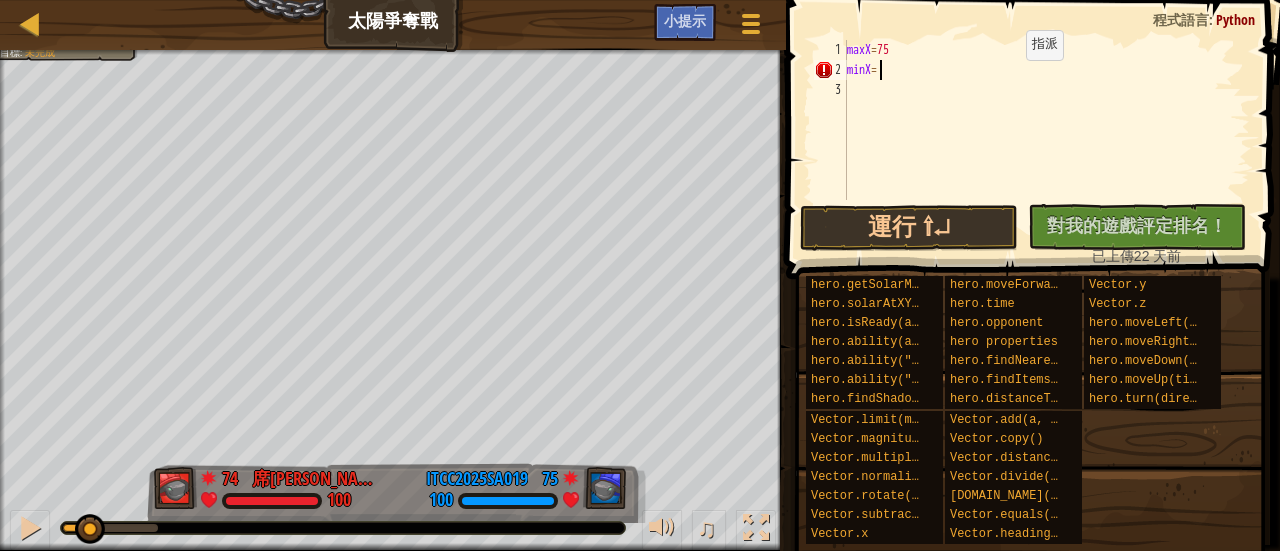 scroll, scrollTop: 9, scrollLeft: 2, axis: both 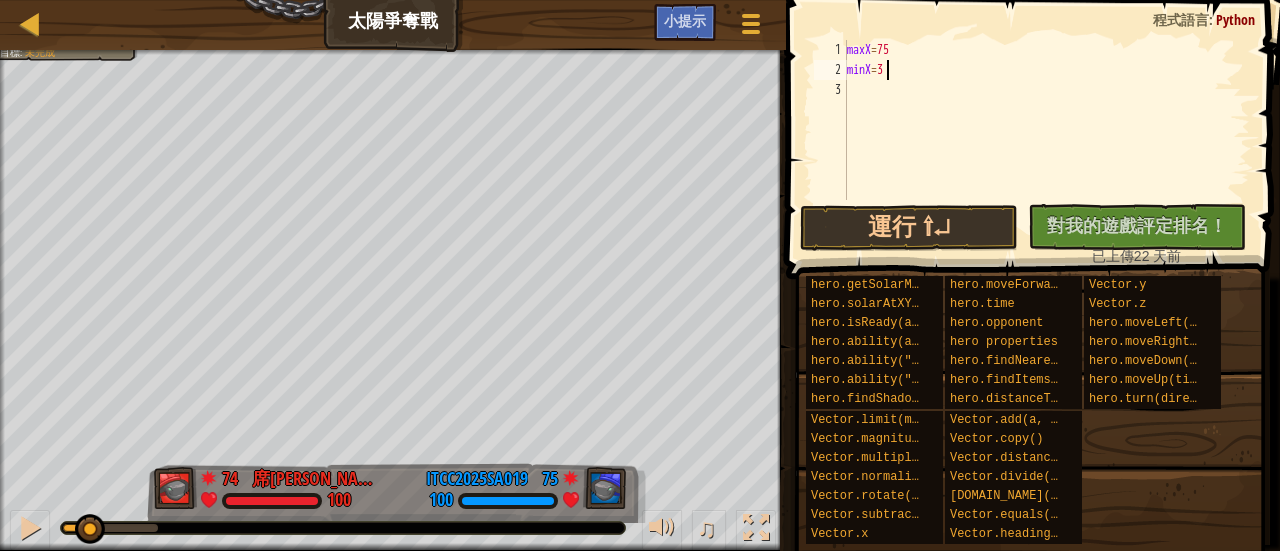 type on "minX=3" 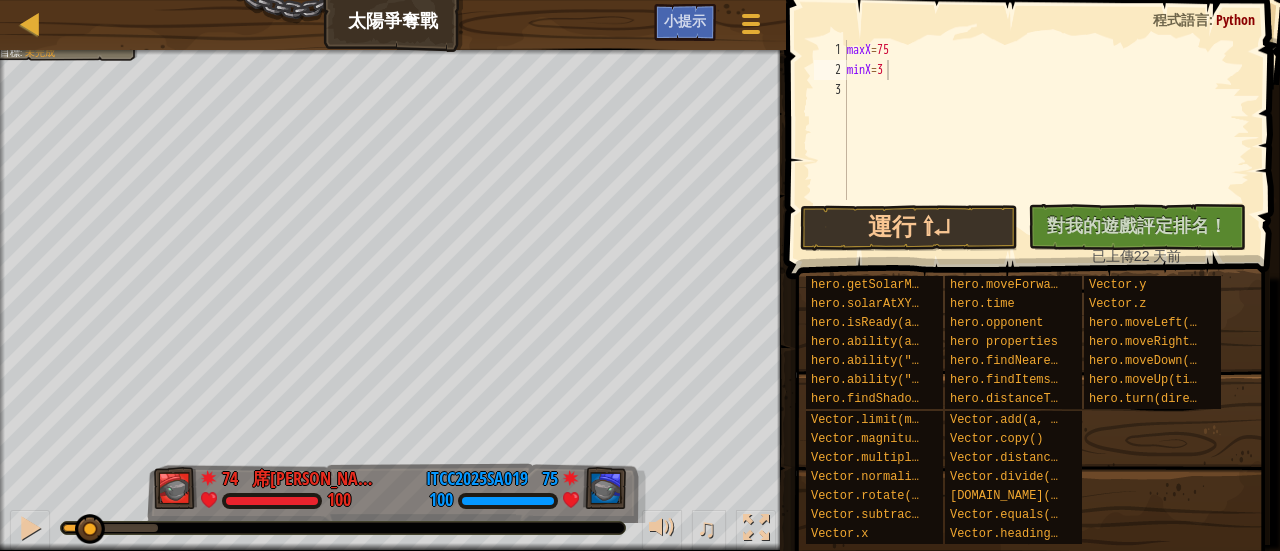 drag, startPoint x: 104, startPoint y: 538, endPoint x: 141, endPoint y: 547, distance: 38.078865 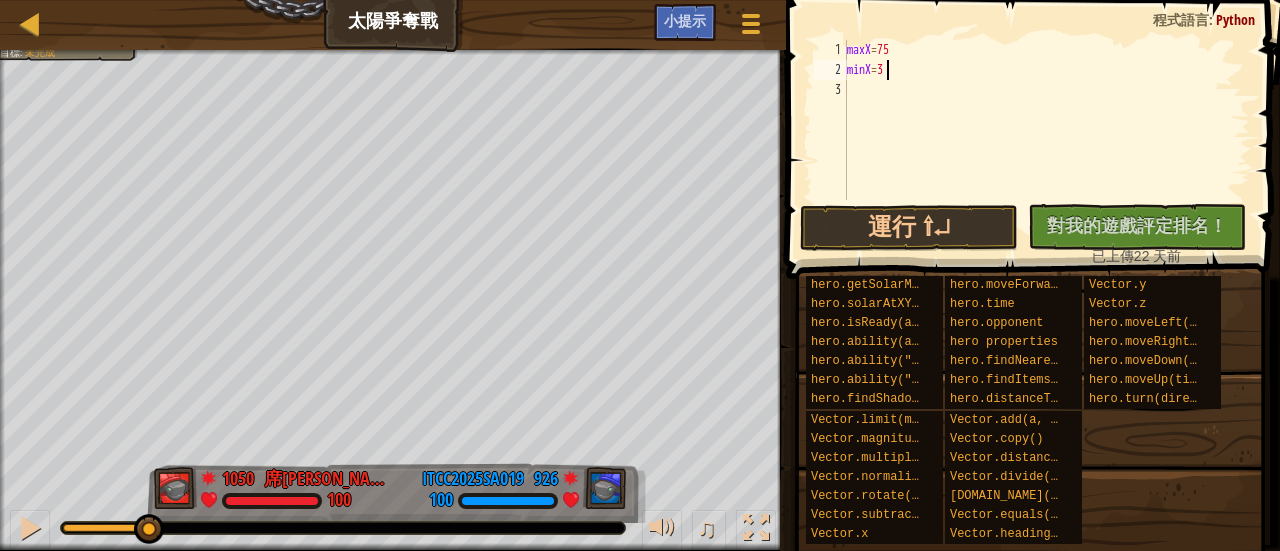 drag, startPoint x: 77, startPoint y: 525, endPoint x: 146, endPoint y: 546, distance: 72.12489 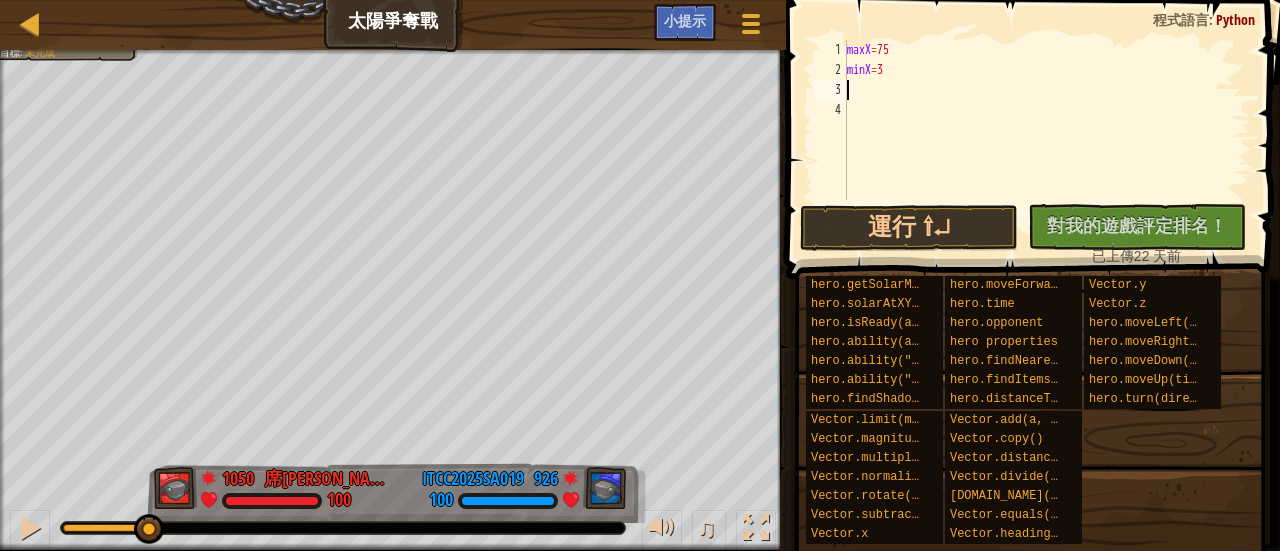 click on "maxX = 75 minX = 3" at bounding box center (1046, 140) 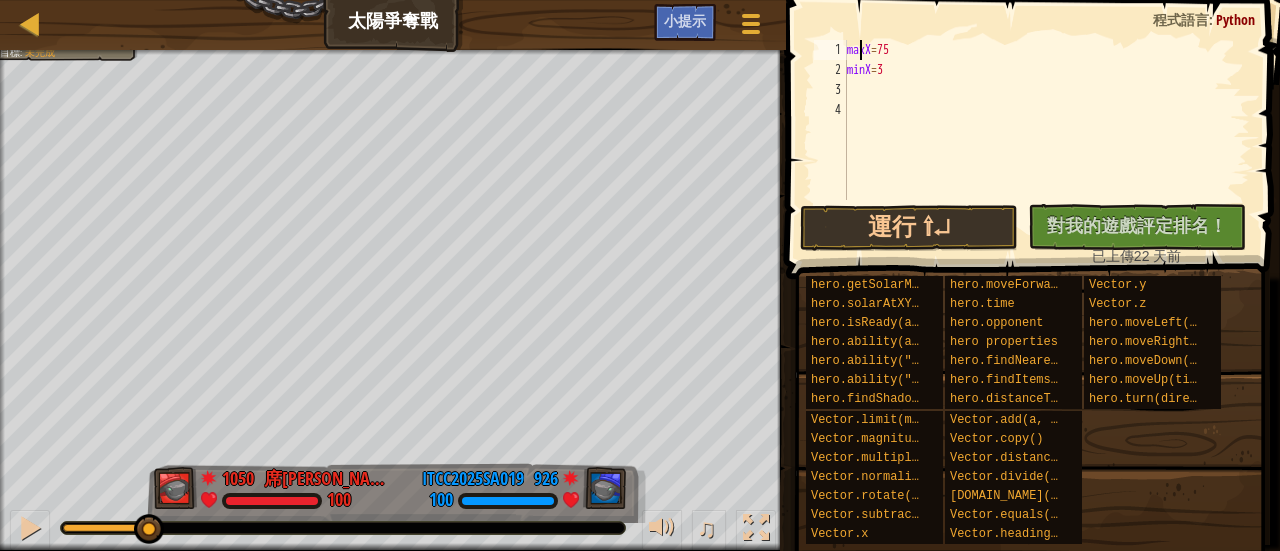 click on "maxX = 75 minX = 3" at bounding box center (1046, 140) 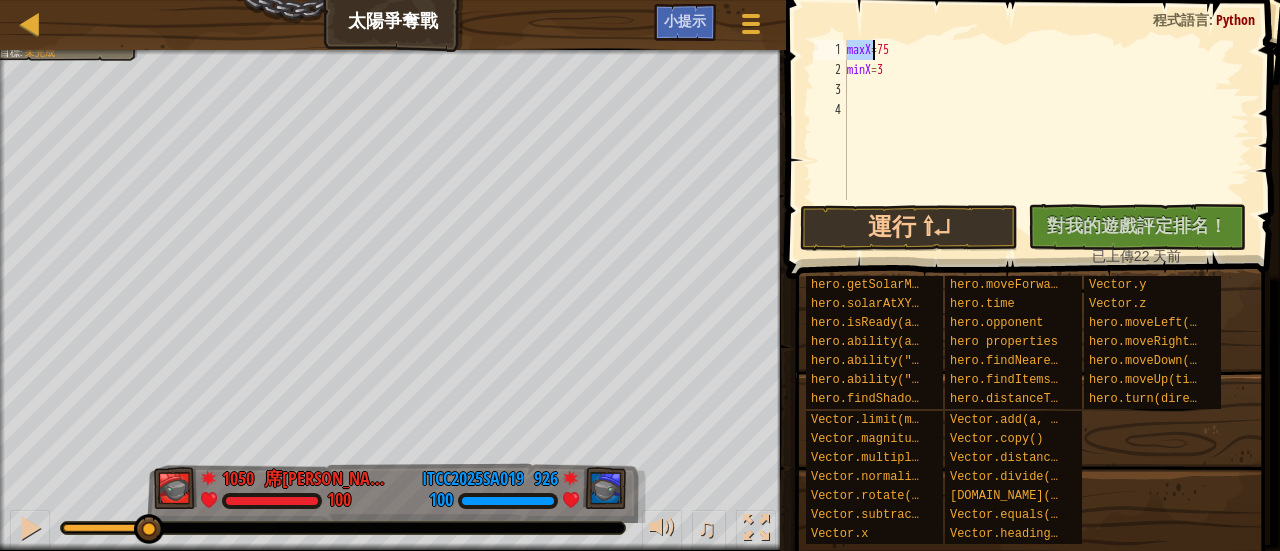 click on "maxX = 75 minX = 3" at bounding box center [1046, 140] 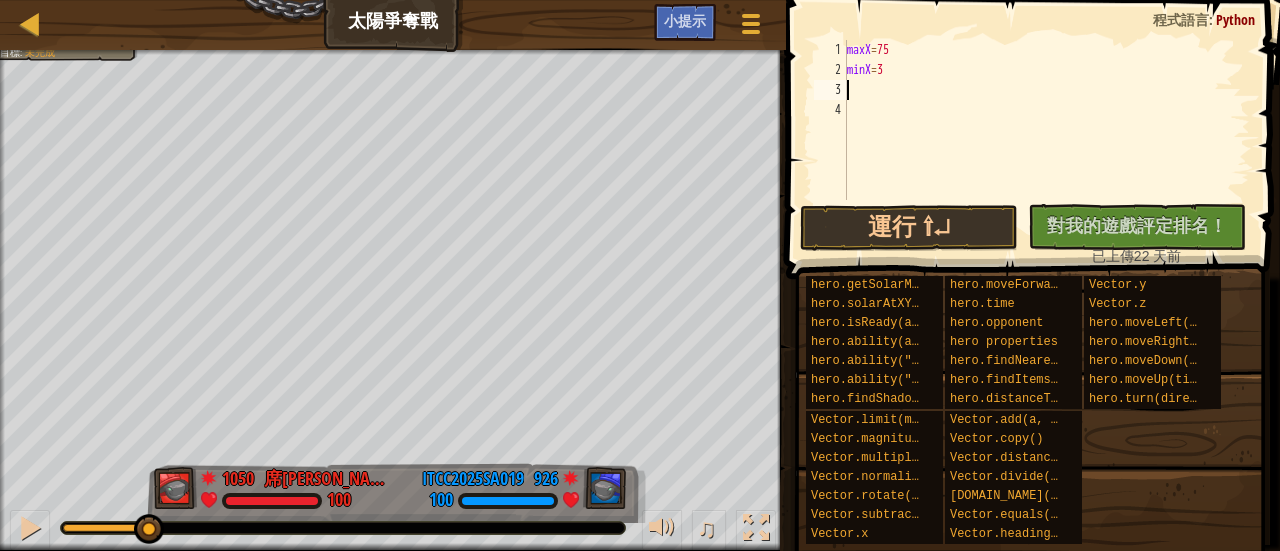 paste on "maxX" 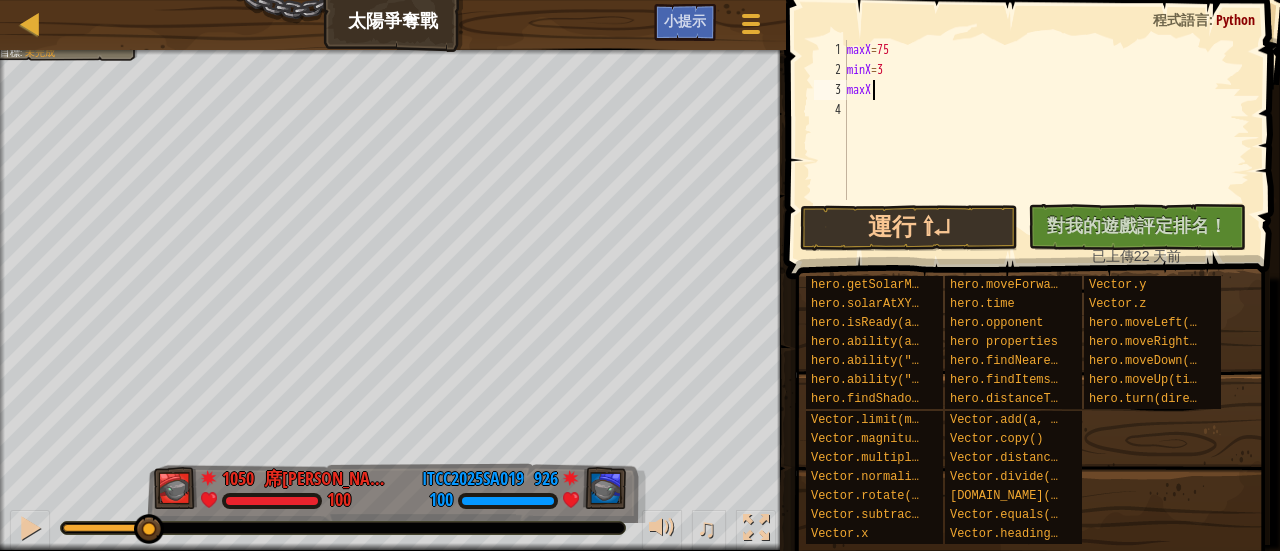 click on "maxX = 75 minX = 3 maxX" at bounding box center [1046, 140] 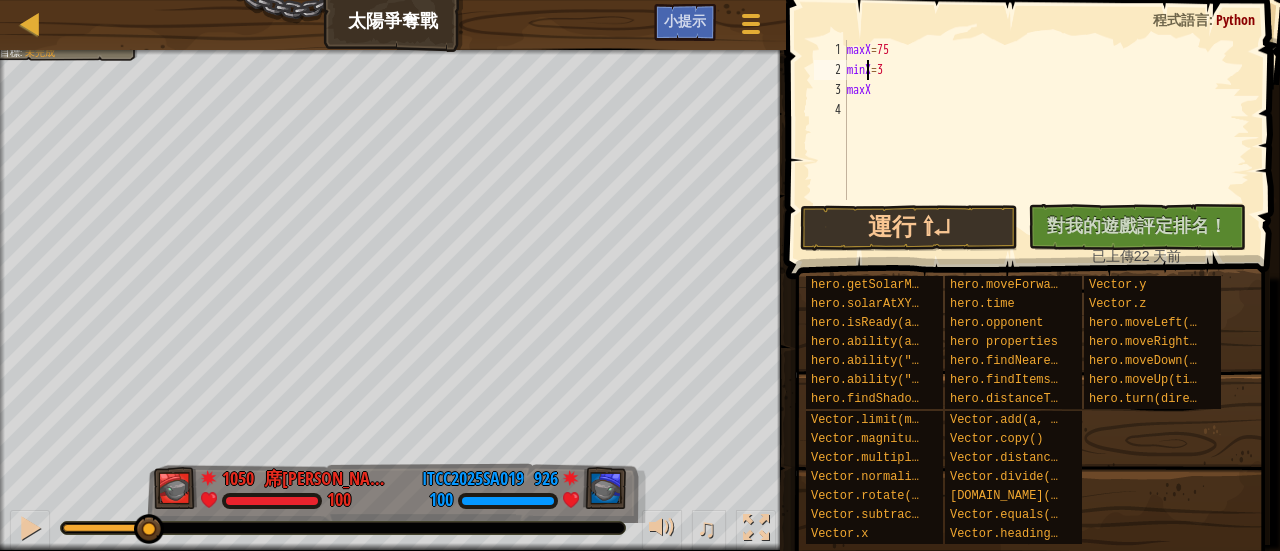 click on "maxX = 75 minX = 3 maxX" at bounding box center (1046, 140) 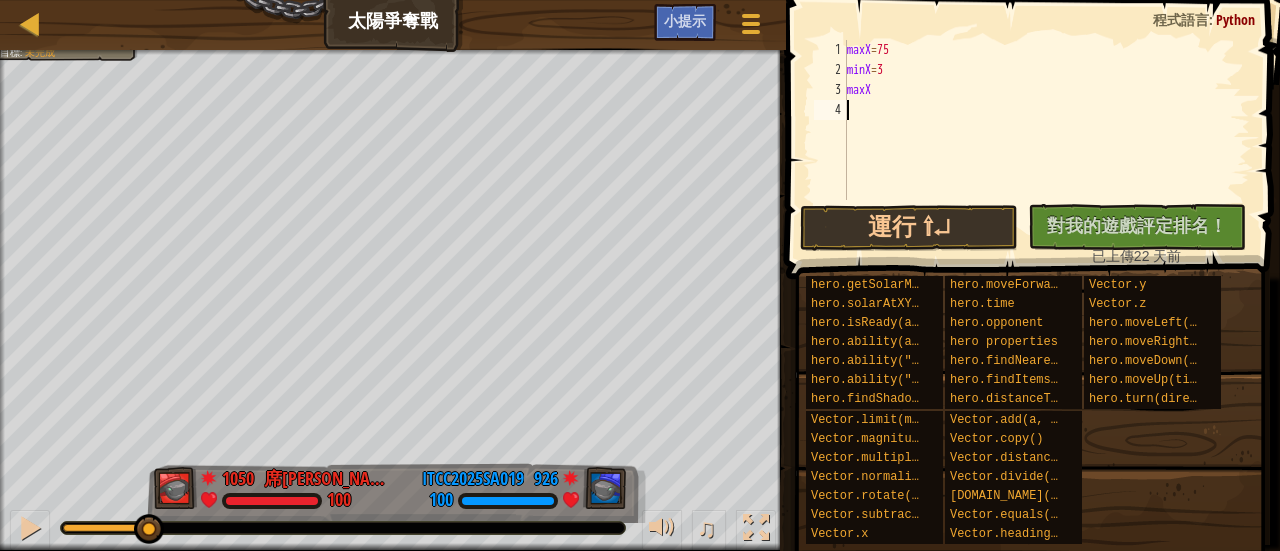 click on "maxX = 75 minX = 3 maxX" at bounding box center (1046, 140) 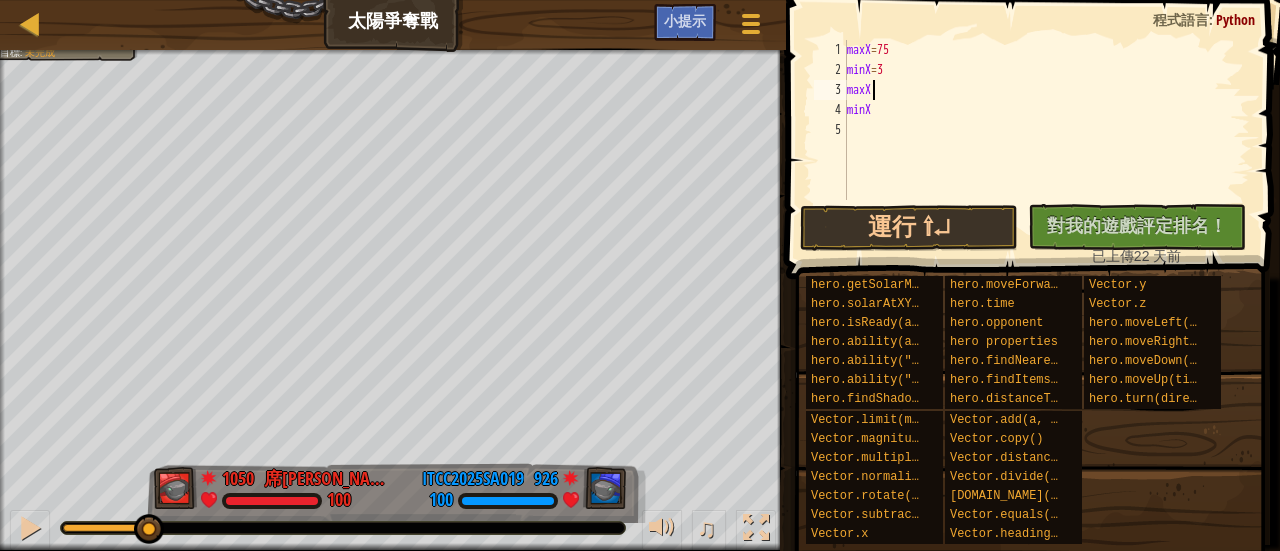 click on "maxX = 75 minX = 3 maxX minX" at bounding box center (1046, 140) 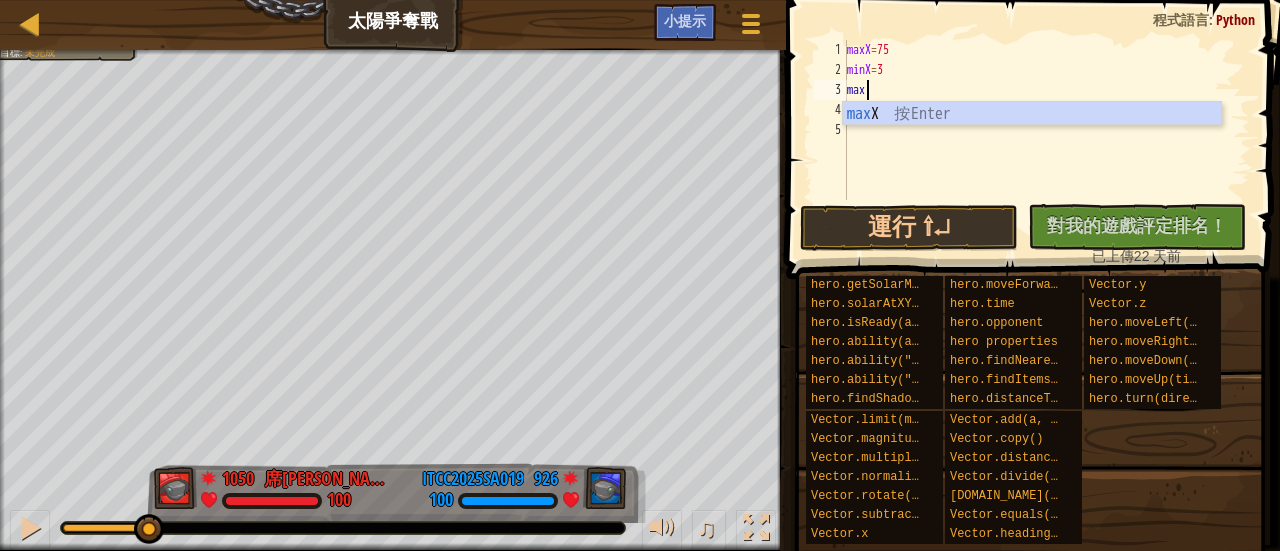 scroll, scrollTop: 9, scrollLeft: 0, axis: vertical 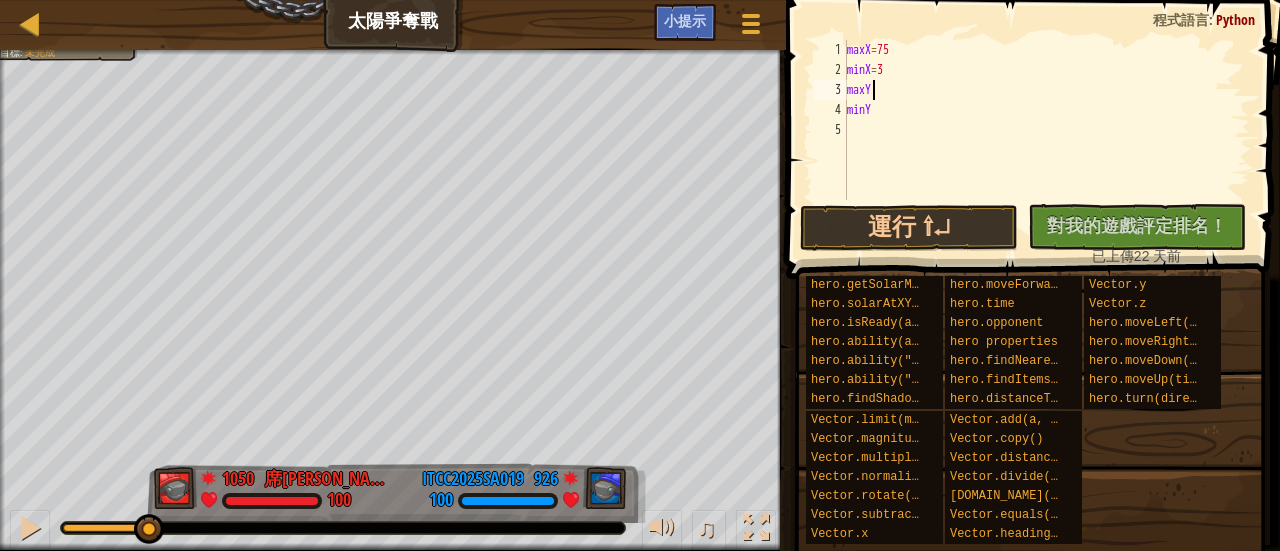 click on "maxX = 75 minX = 3 maxY minY" at bounding box center (1046, 140) 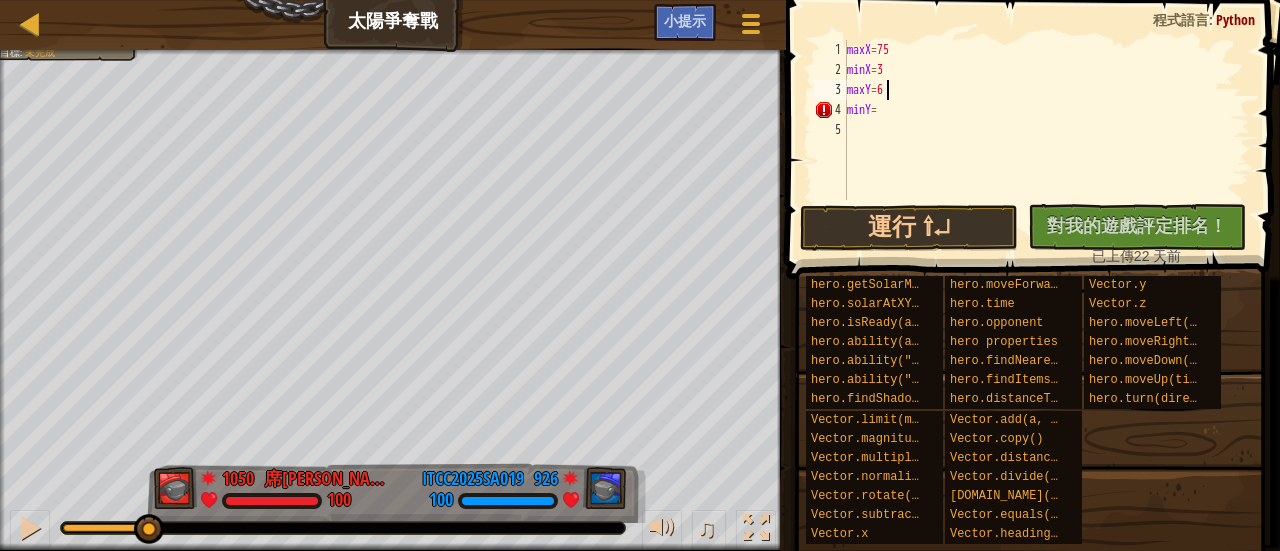 scroll, scrollTop: 9, scrollLeft: 2, axis: both 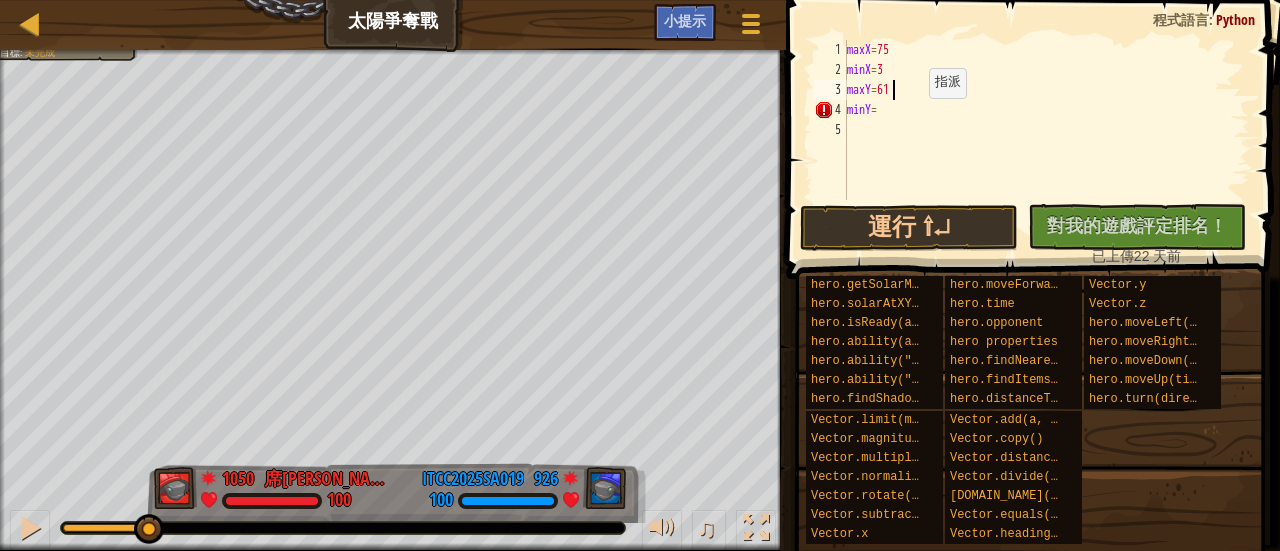click on "maxX = 75 minX = 3 maxY = 61 minY =" at bounding box center [1046, 140] 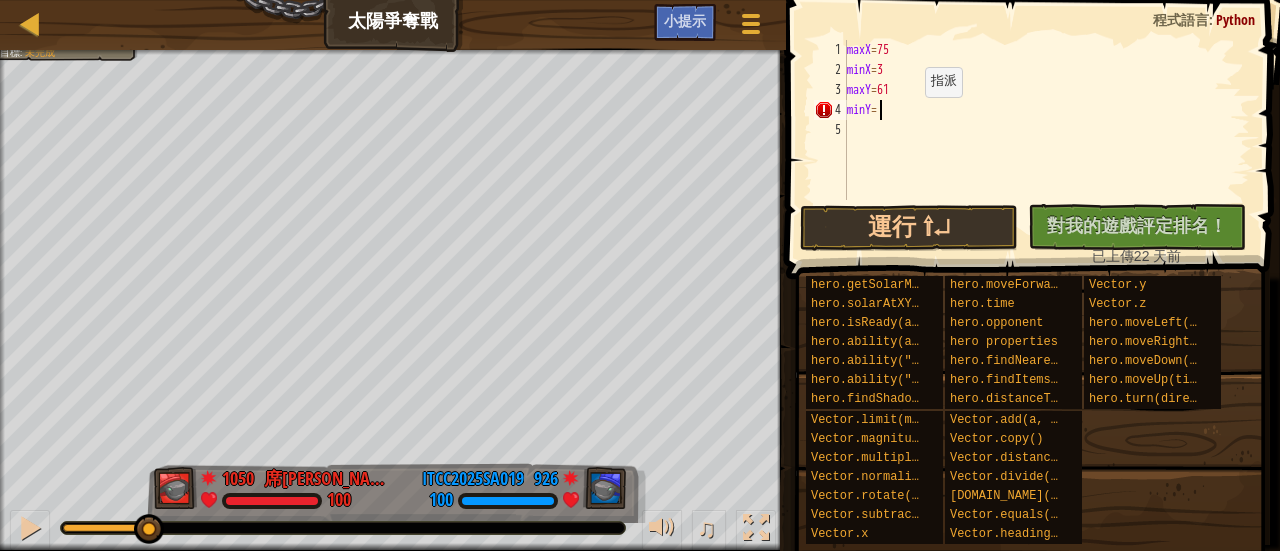 scroll, scrollTop: 9, scrollLeft: 2, axis: both 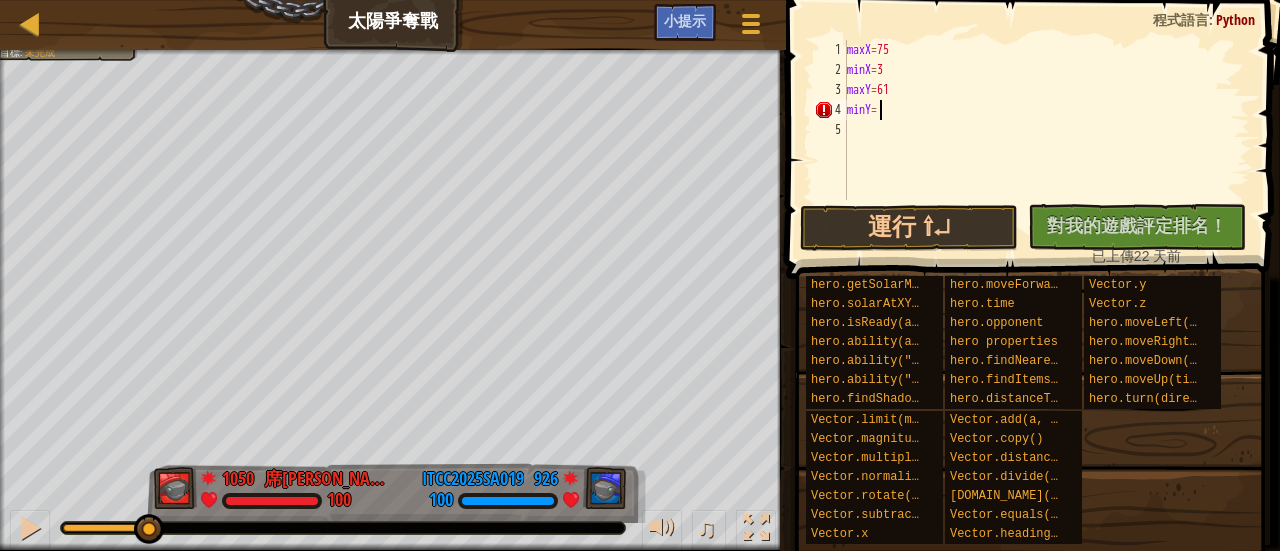 type on "minY=5" 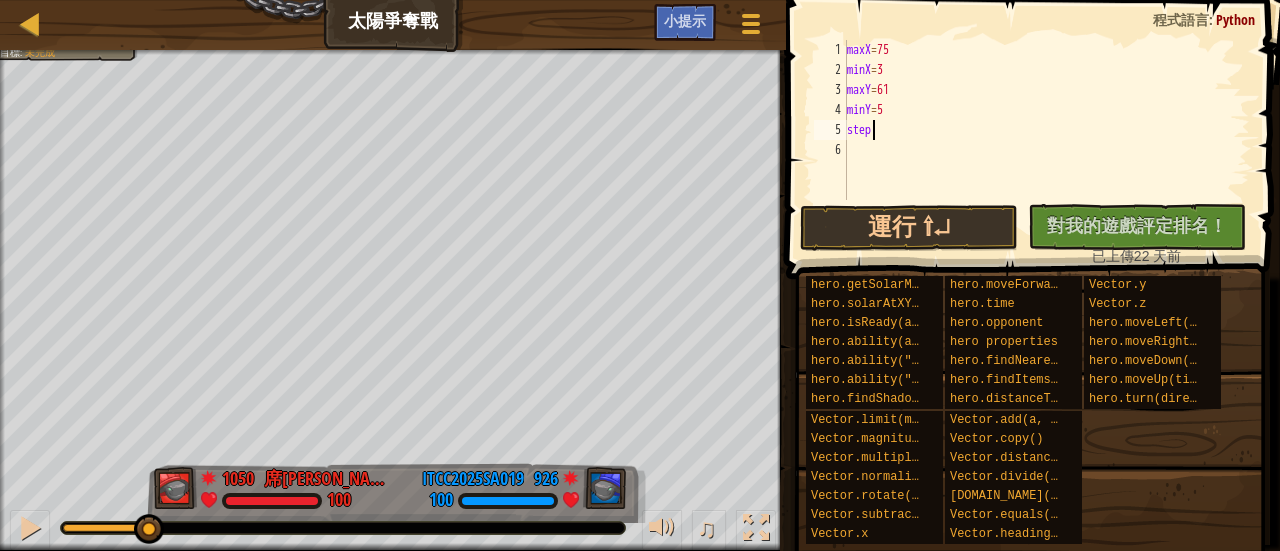 scroll, scrollTop: 9, scrollLeft: 1, axis: both 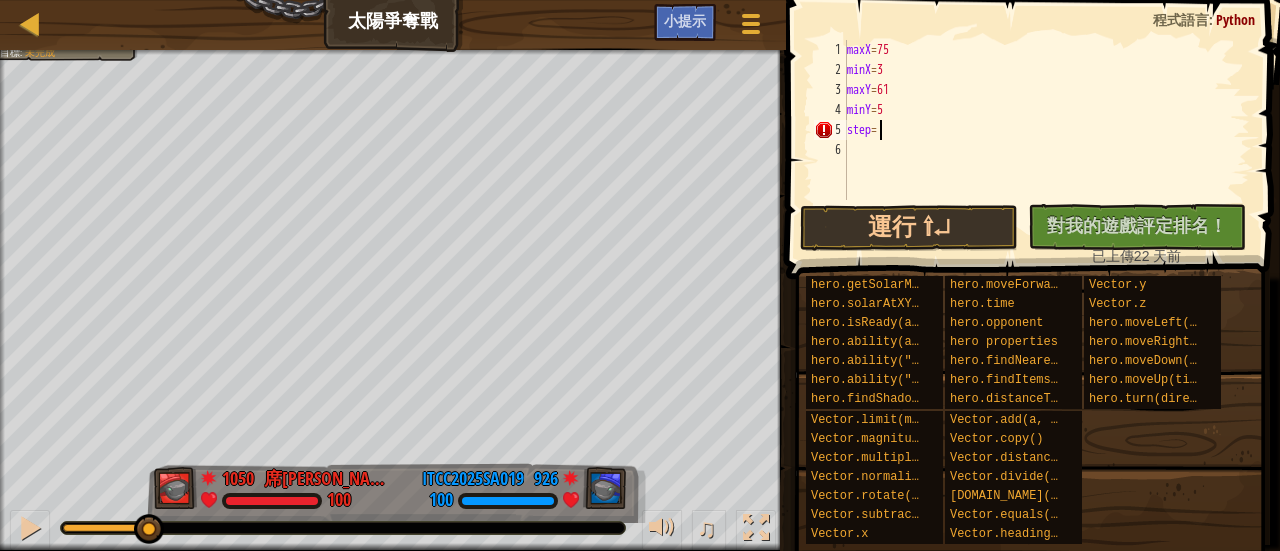 type on "step=4" 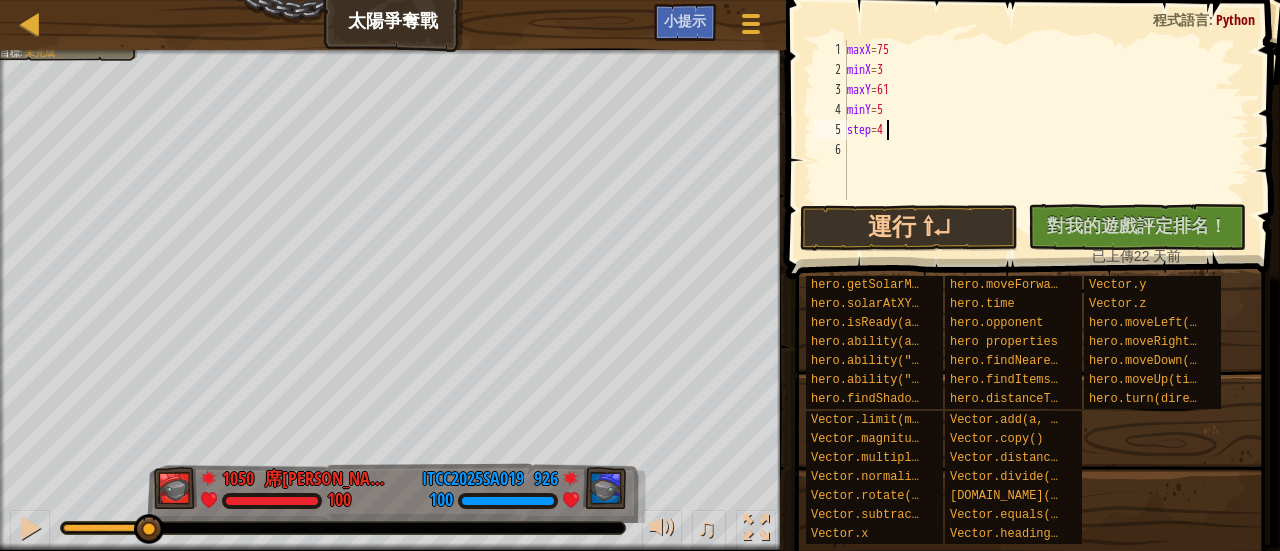 click on "maxX = 75 minX = 3 maxY = 61 minY = 5 step = 4" at bounding box center [1046, 140] 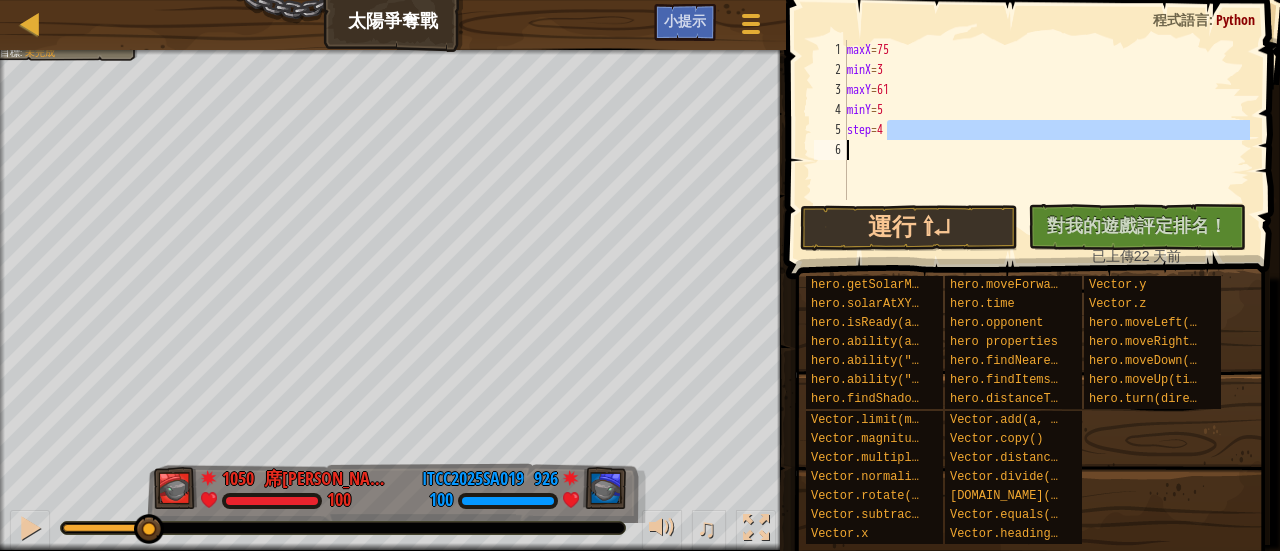 click on "maxX = 75 minX = 3 maxY = 61 minY = 5 step = 4" at bounding box center [1046, 140] 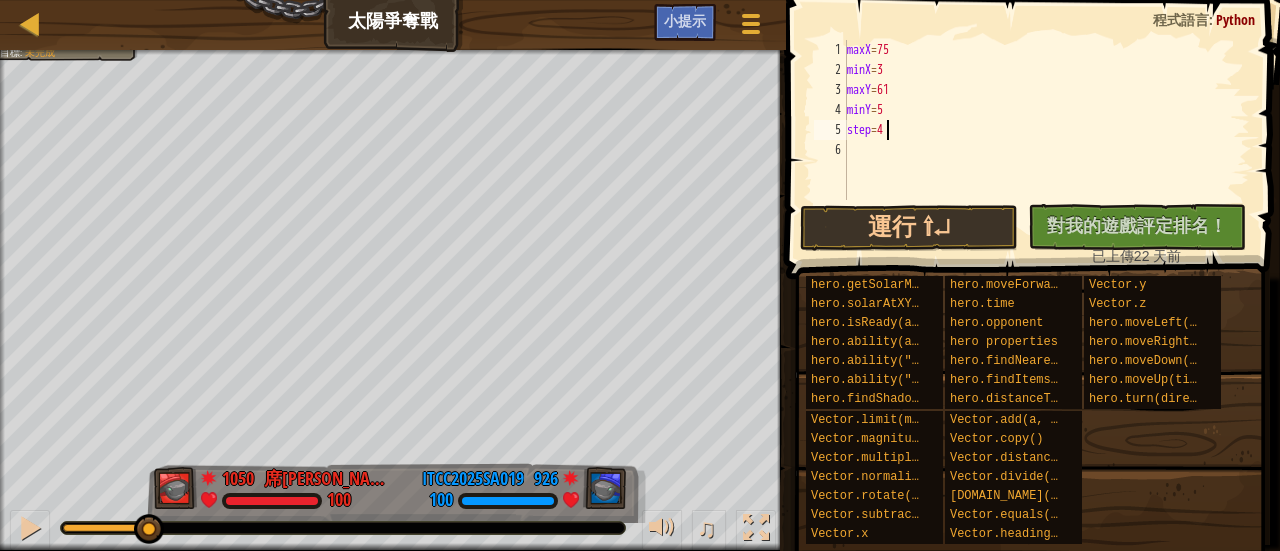 click on "maxX = 75 minX = 3 maxY = 61 minY = 5 step = 4" at bounding box center [1046, 140] 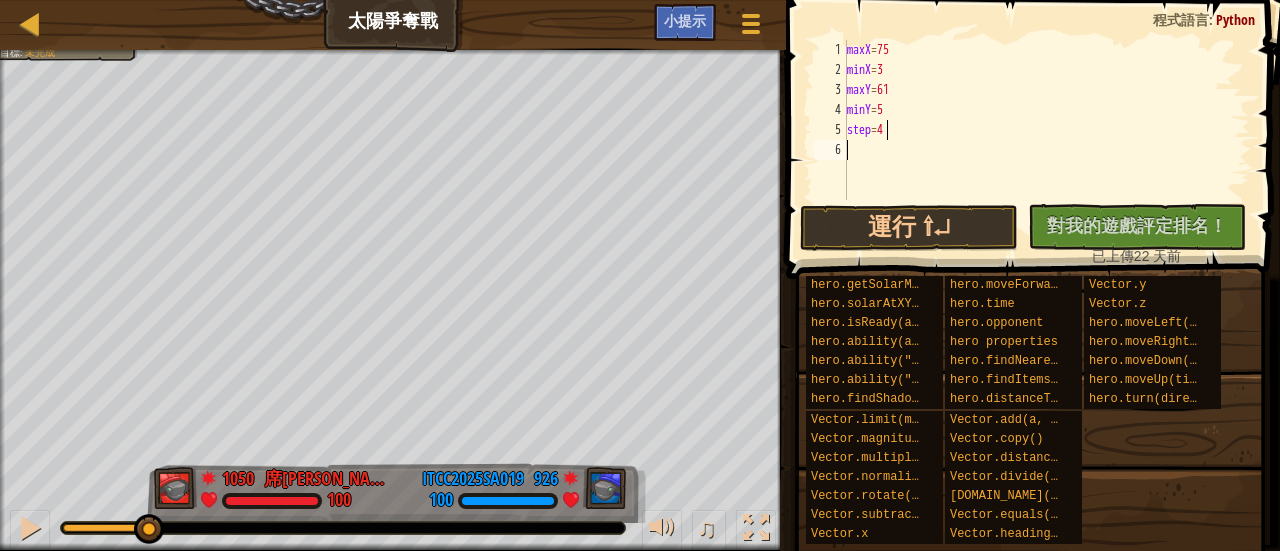 click on "maxX = 75 minX = 3 maxY = 61 minY = 5 step = 4" at bounding box center [1046, 140] 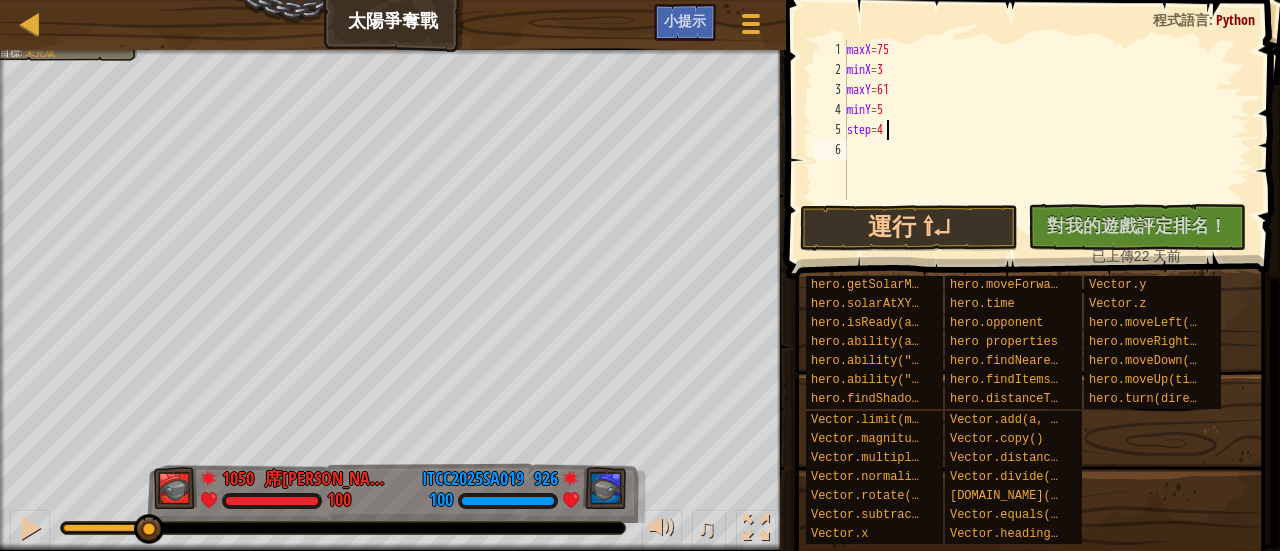 click on "maxX = 75 minX = 3 maxY = 61 minY = 5 step = 4" at bounding box center [1046, 140] 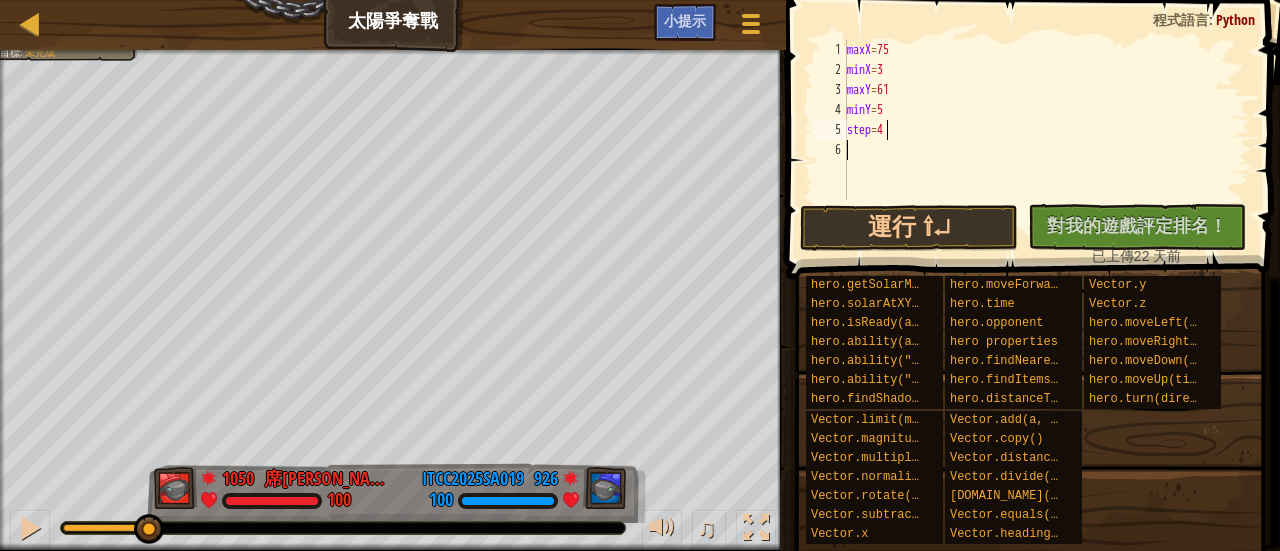click on "maxX = 75 minX = 3 maxY = 61 minY = 5 step = 4" at bounding box center (1046, 140) 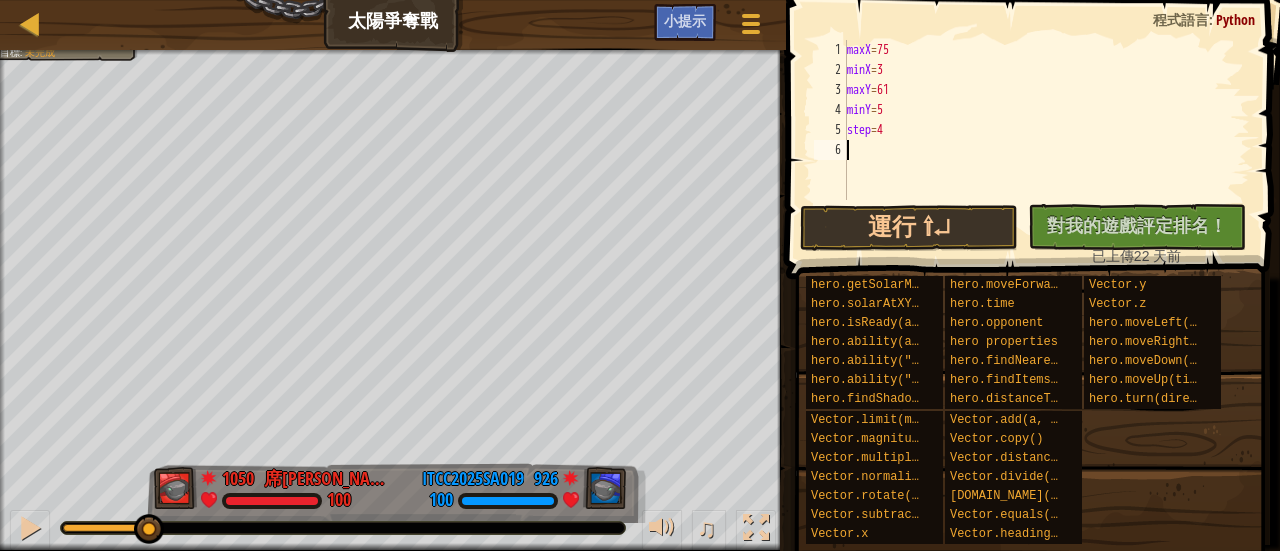 click on "maxX = 75 minX = 3 maxY = 61 minY = 5 step = 4" at bounding box center [1046, 140] 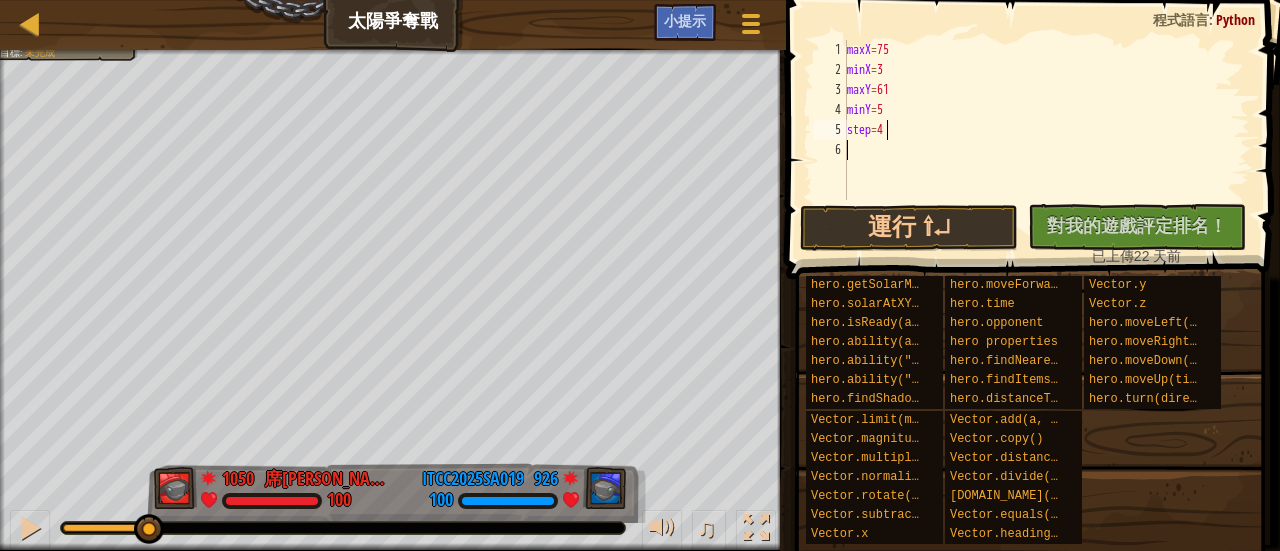 click on "maxX = 75 minX = 3 maxY = 61 minY = 5 step = 4" at bounding box center [1046, 140] 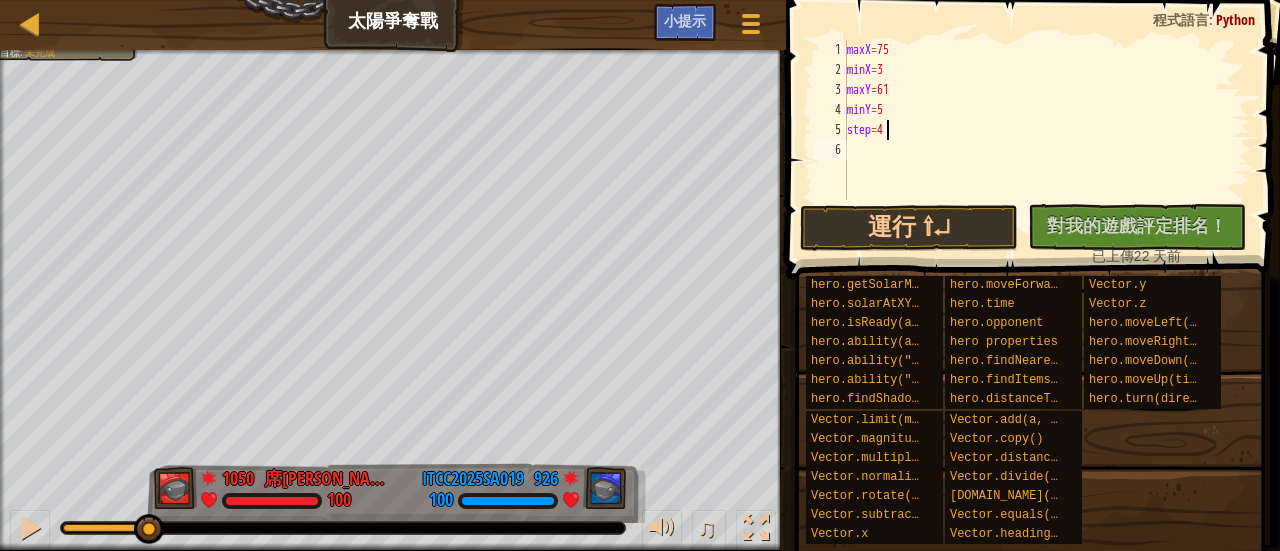 click on "maxX = 75 minX = 3 maxY = 61 minY = 5 step = 4" at bounding box center [1046, 140] 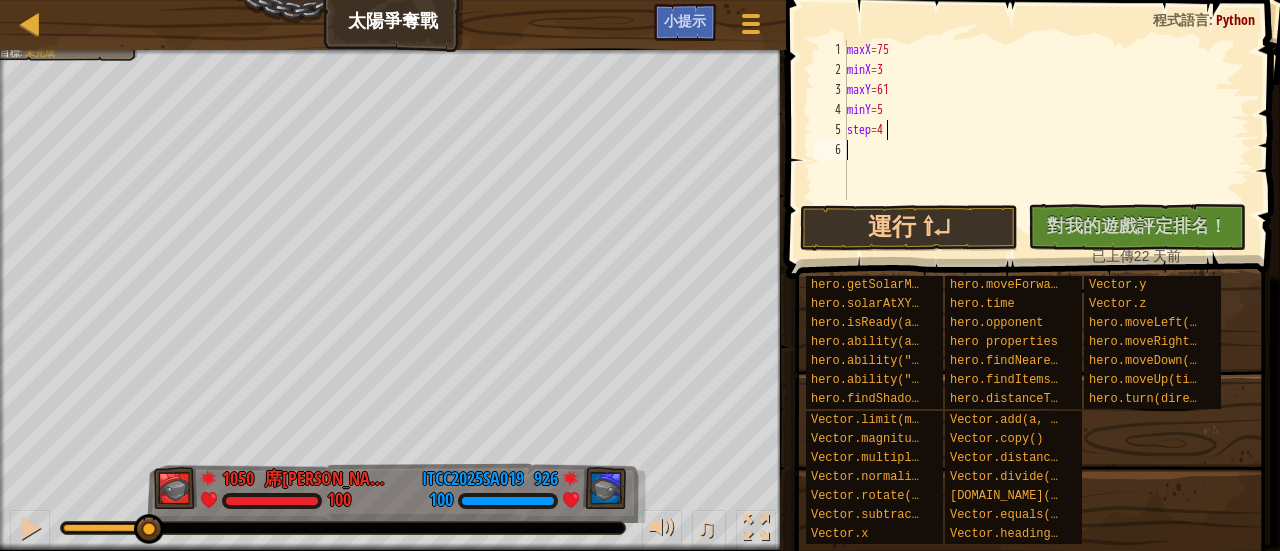 click on "maxX = 75 minX = 3 maxY = 61 minY = 5 step = 4" at bounding box center [1046, 140] 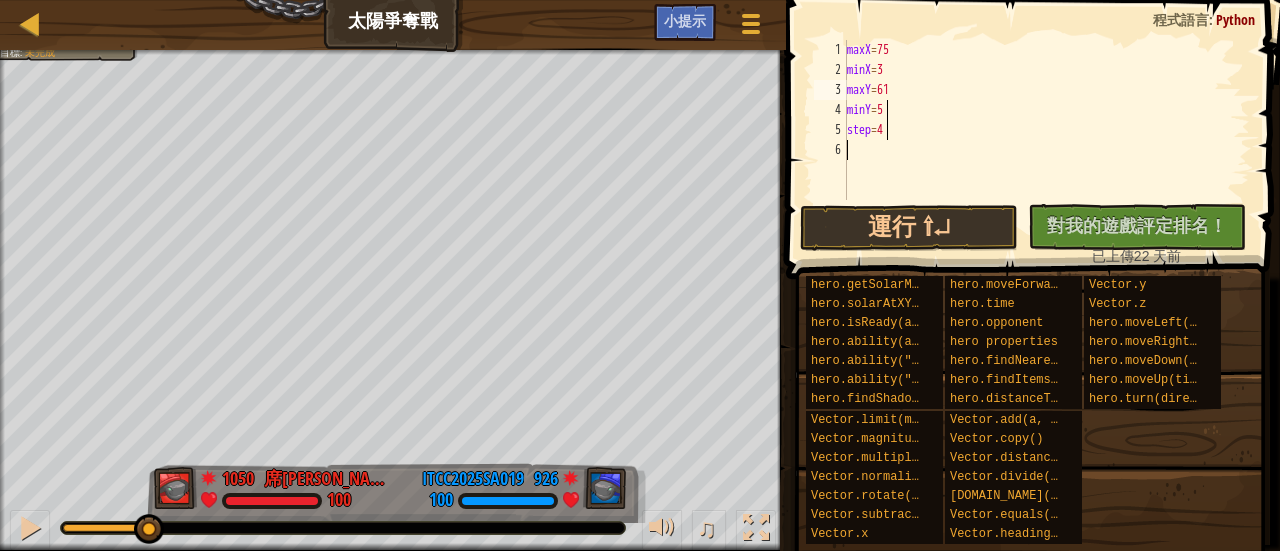 click on "maxX = 75 minX = 3 maxY = 61 minY = 5 step = 4" at bounding box center [1046, 140] 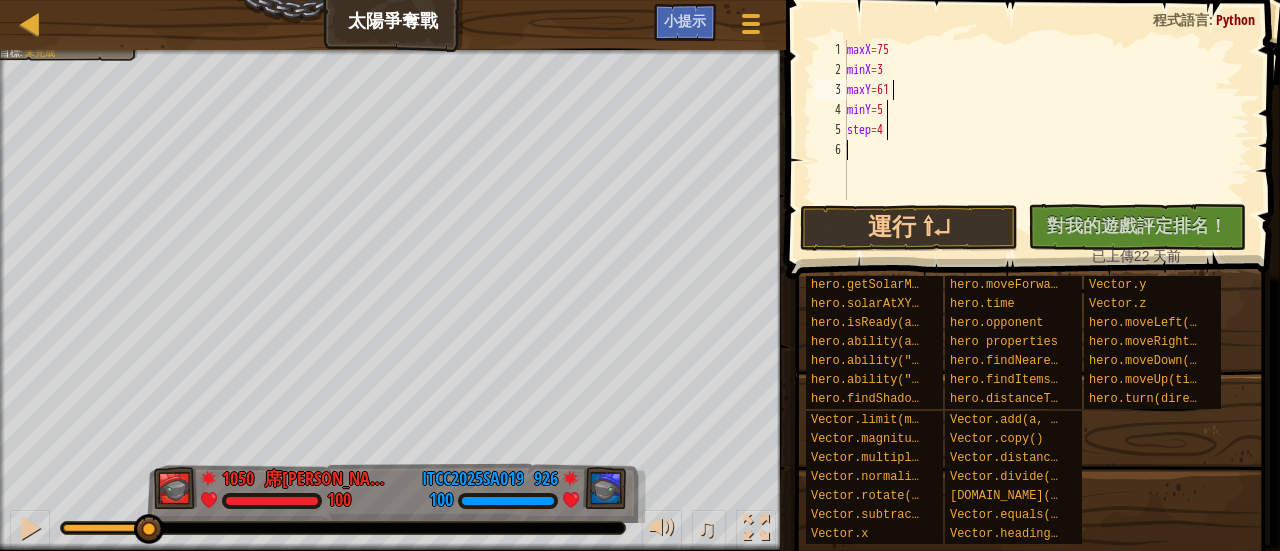 click on "maxX = 75 minX = 3 maxY = 61 minY = 5 step = 4" at bounding box center [1046, 140] 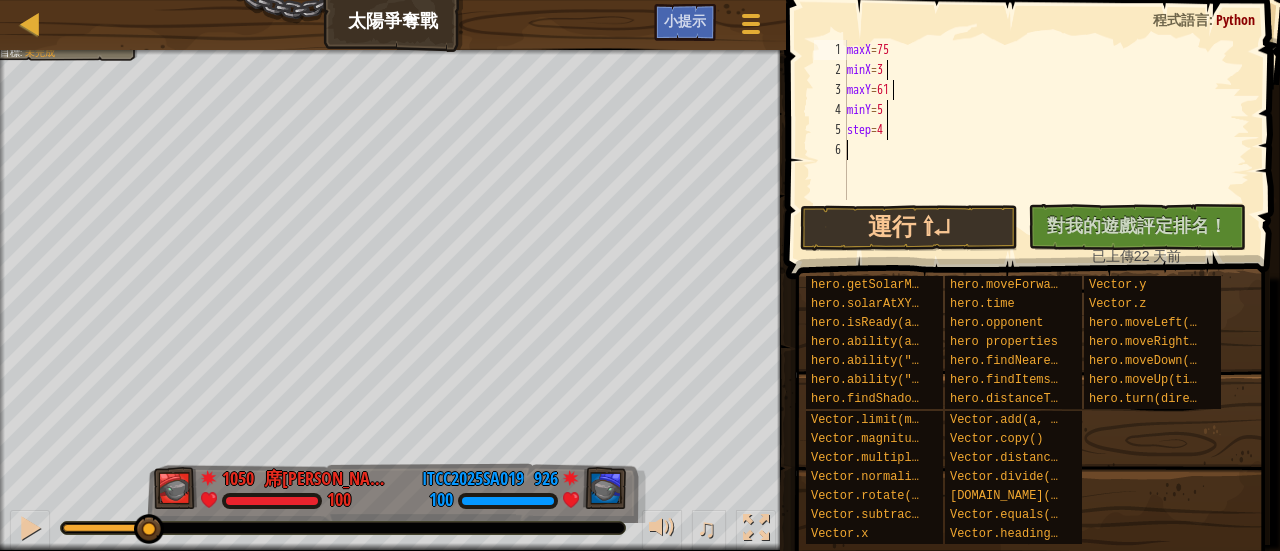 click on "maxX = 75 minX = 3 maxY = 61 minY = 5 step = 4" at bounding box center [1046, 140] 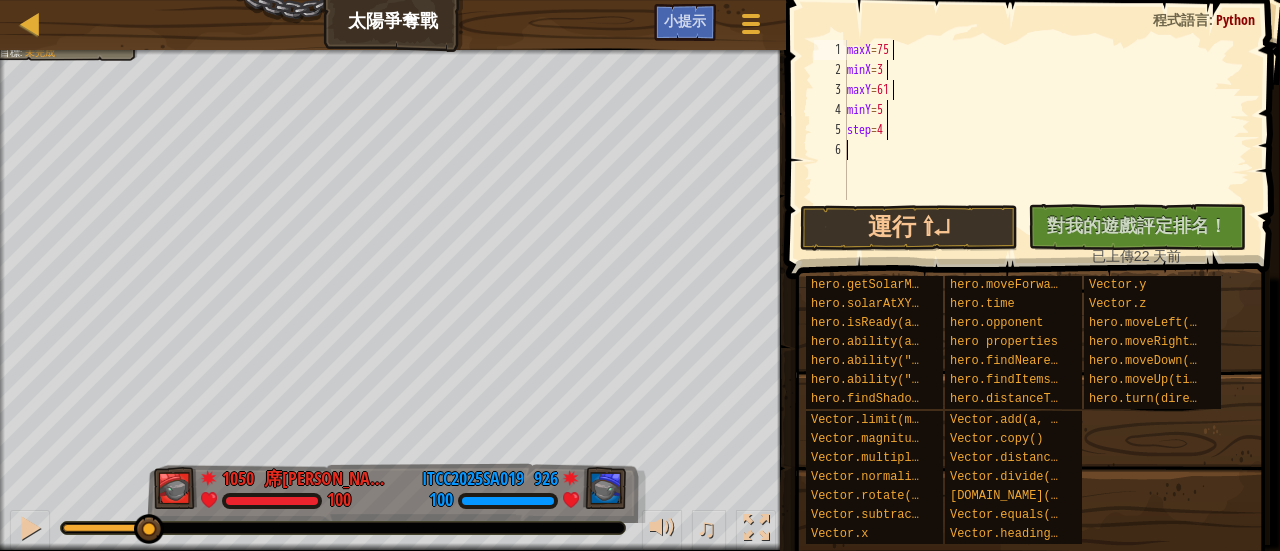 click on "maxX = 75 minX = 3 maxY = 61 minY = 5 step = 4" at bounding box center (1046, 140) 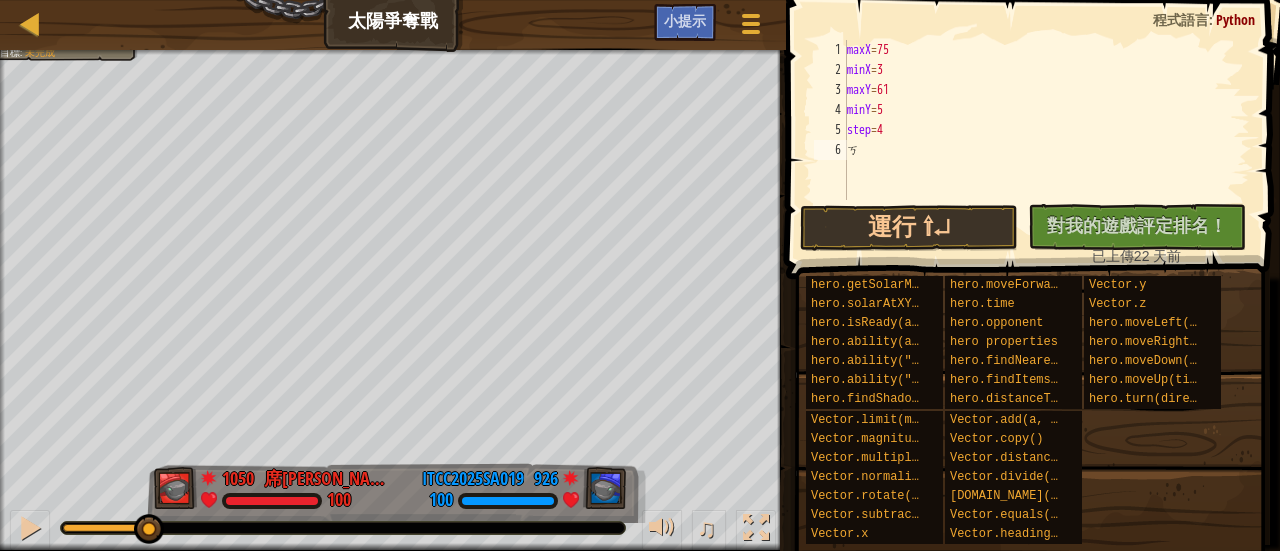scroll, scrollTop: 0, scrollLeft: 0, axis: both 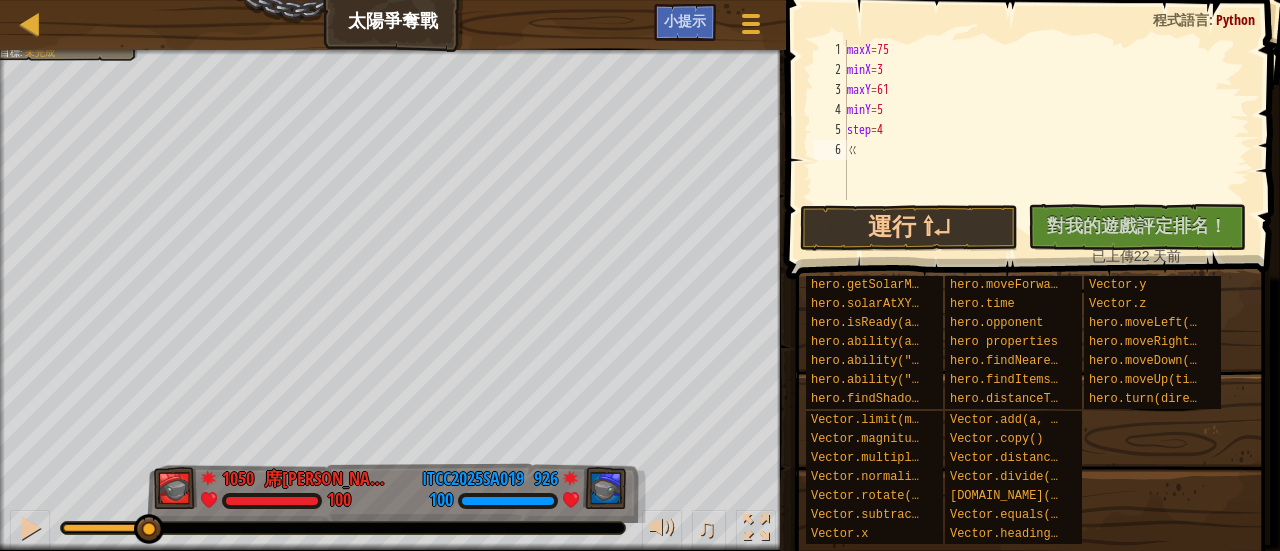 type on "ㄑ" 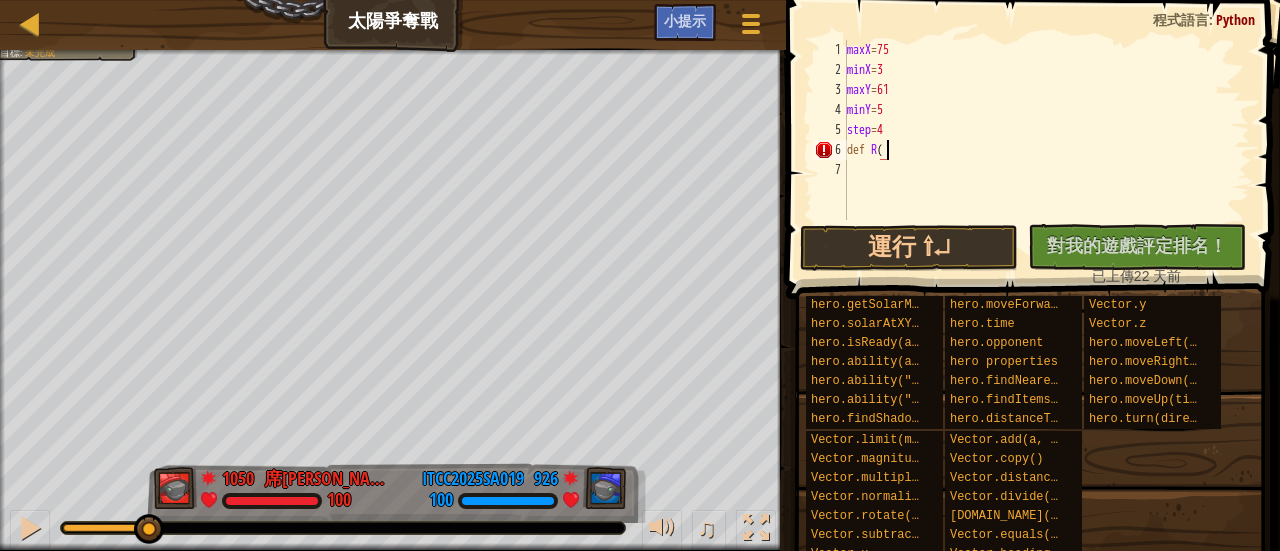 scroll, scrollTop: 9, scrollLeft: 2, axis: both 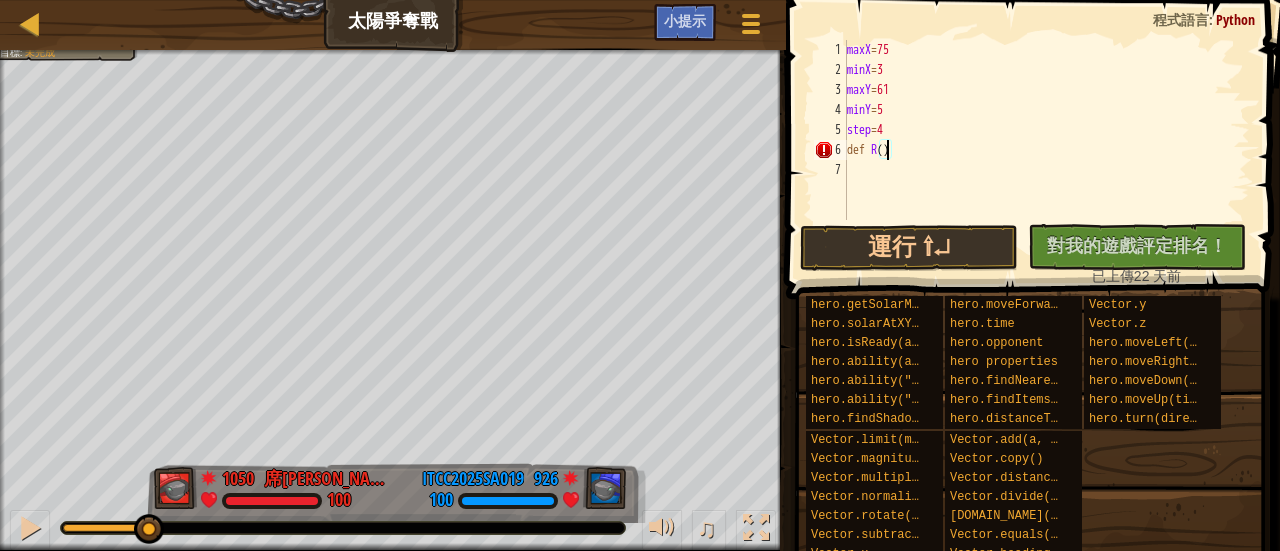type on "def R(n)" 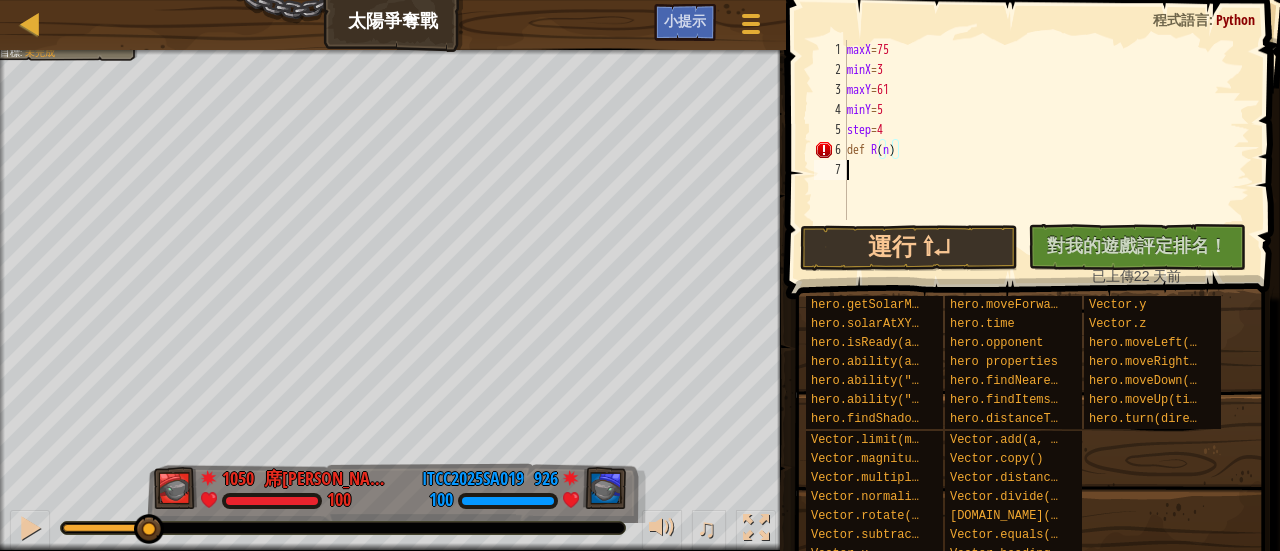 scroll, scrollTop: 9, scrollLeft: 0, axis: vertical 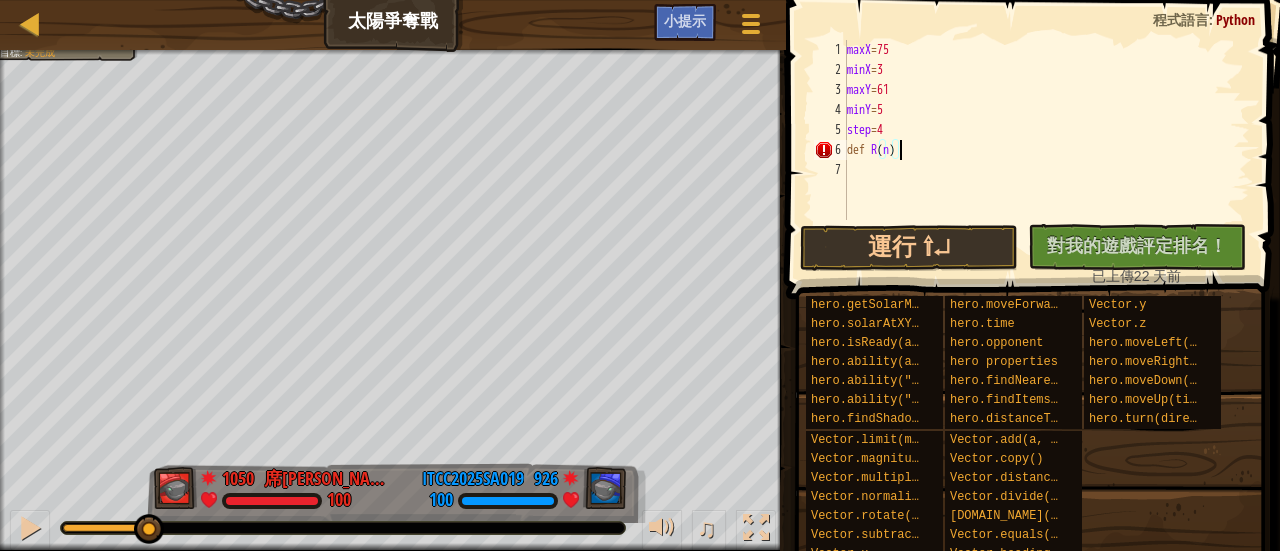 type on "def R(n):" 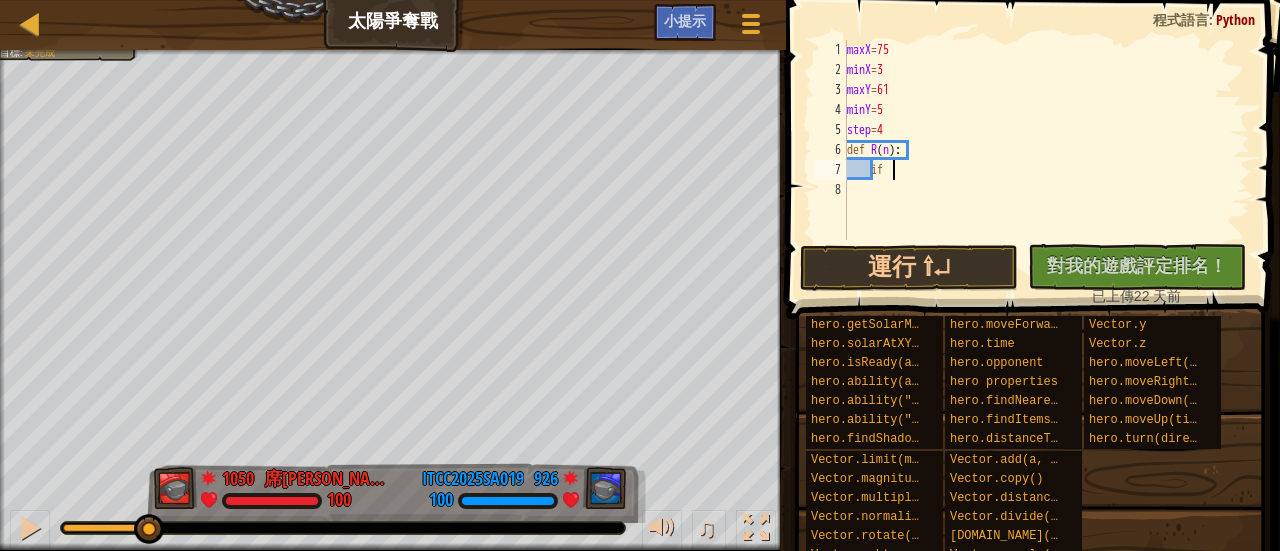 scroll, scrollTop: 9, scrollLeft: 2, axis: both 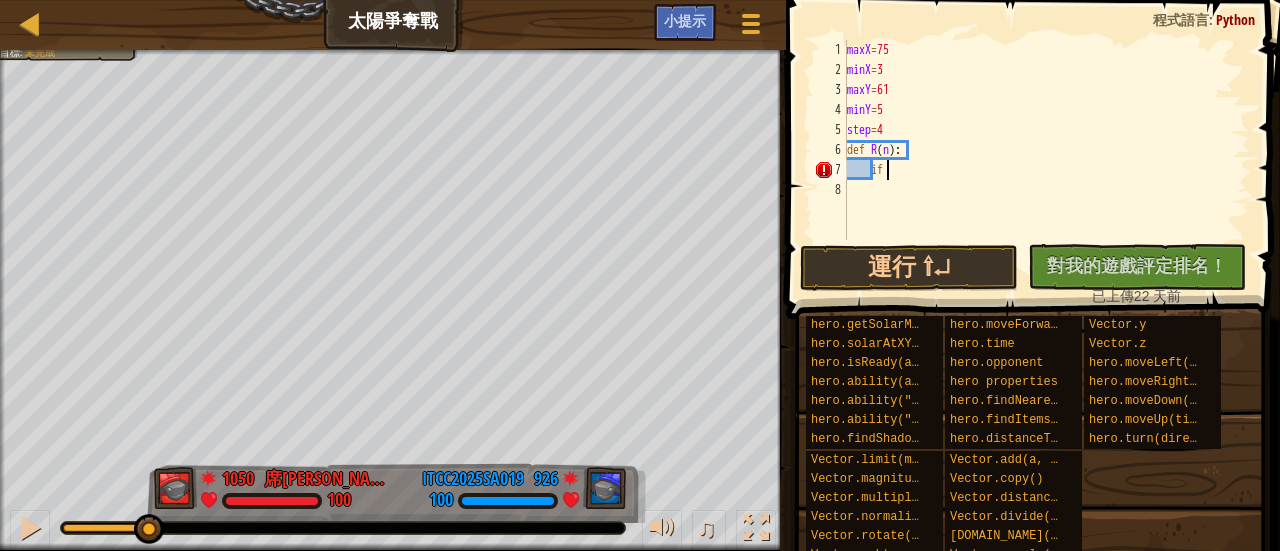 type on "i" 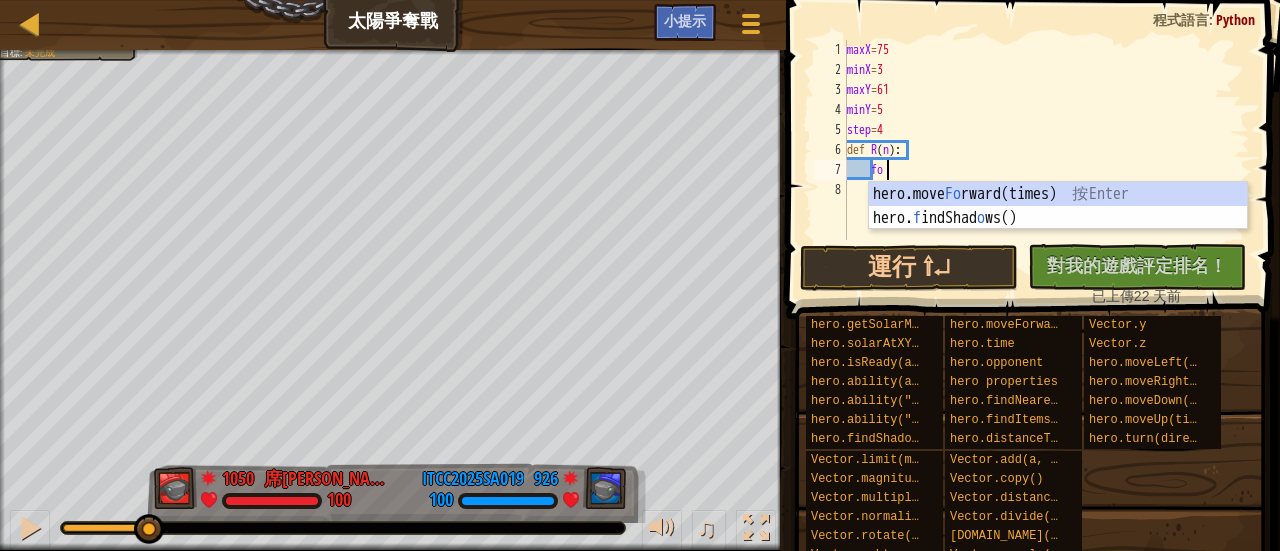 scroll, scrollTop: 9, scrollLeft: 2, axis: both 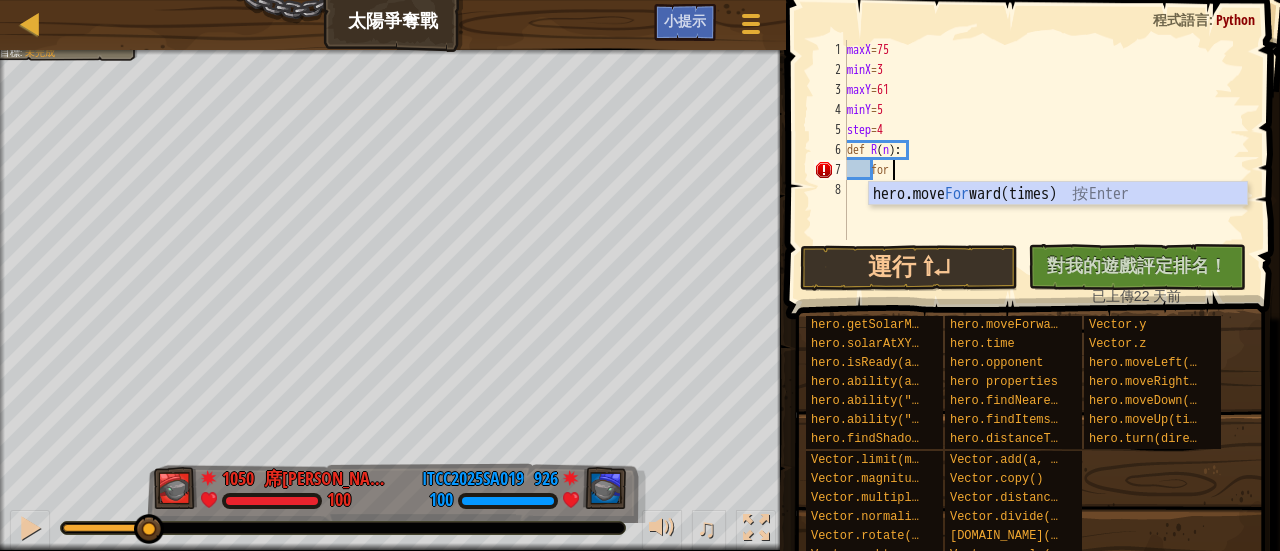 click on "maxX = 75 minX = 3 maxY = 61 minY = 5 step = 4 def   R ( n ) :      for" at bounding box center (1046, 160) 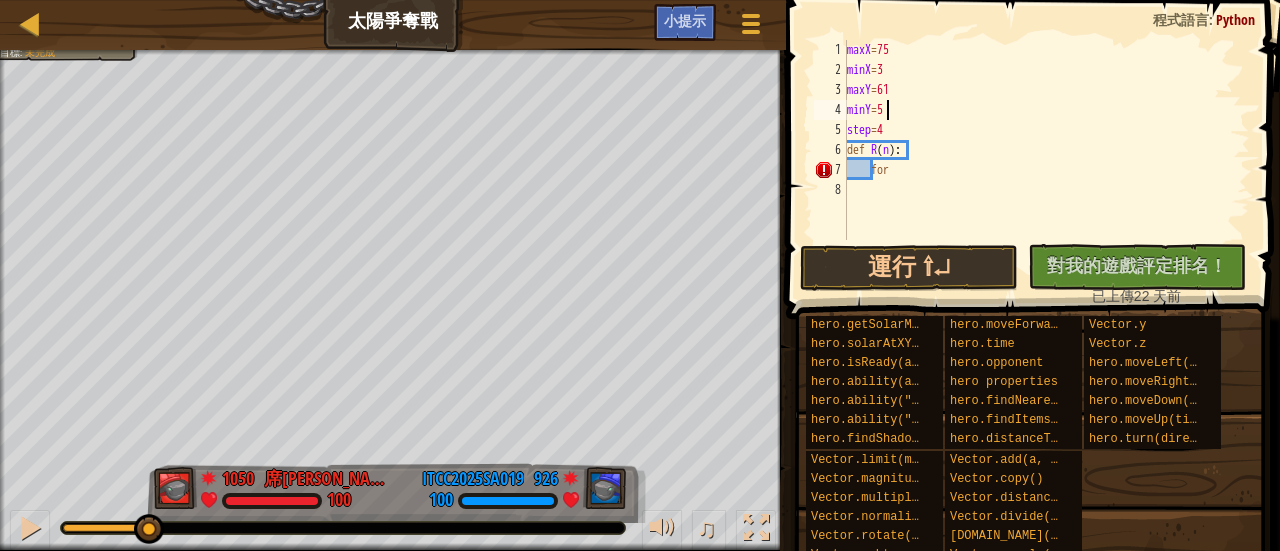 scroll, scrollTop: 9, scrollLeft: 2, axis: both 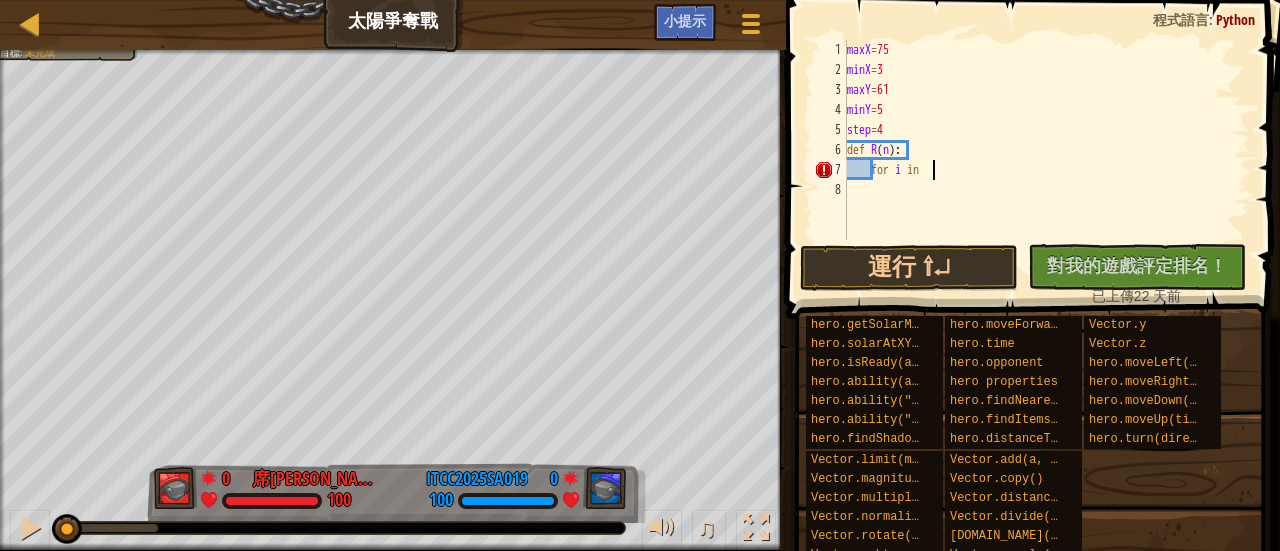 click on "紅隊贏了。 目標 : 未完成 0 席多 吳 100 0 ITCC2025SA019 100 ♫ Hero 100 score: No score S: Red clouds above their head..." at bounding box center (640, 300) 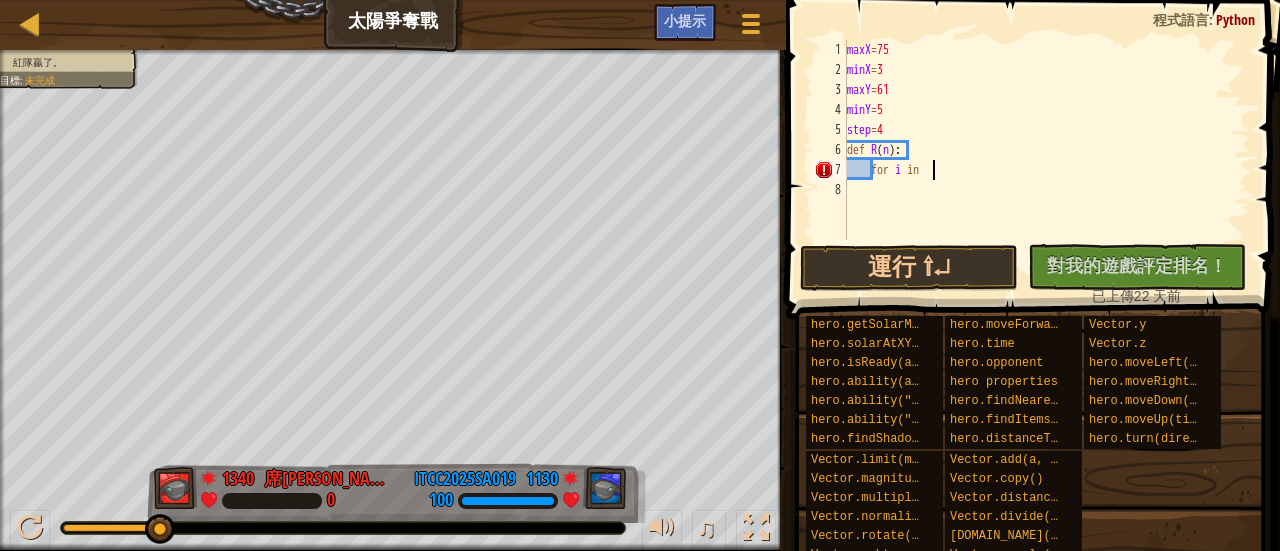 type on "for i in" 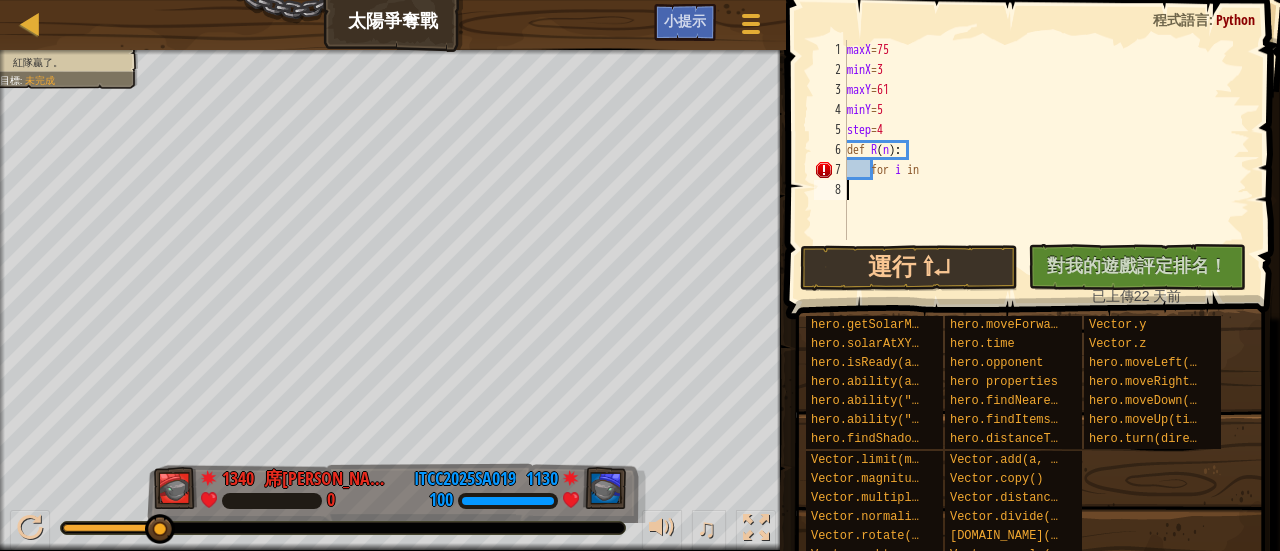drag, startPoint x: 1044, startPoint y: 182, endPoint x: 1014, endPoint y: 205, distance: 37.802116 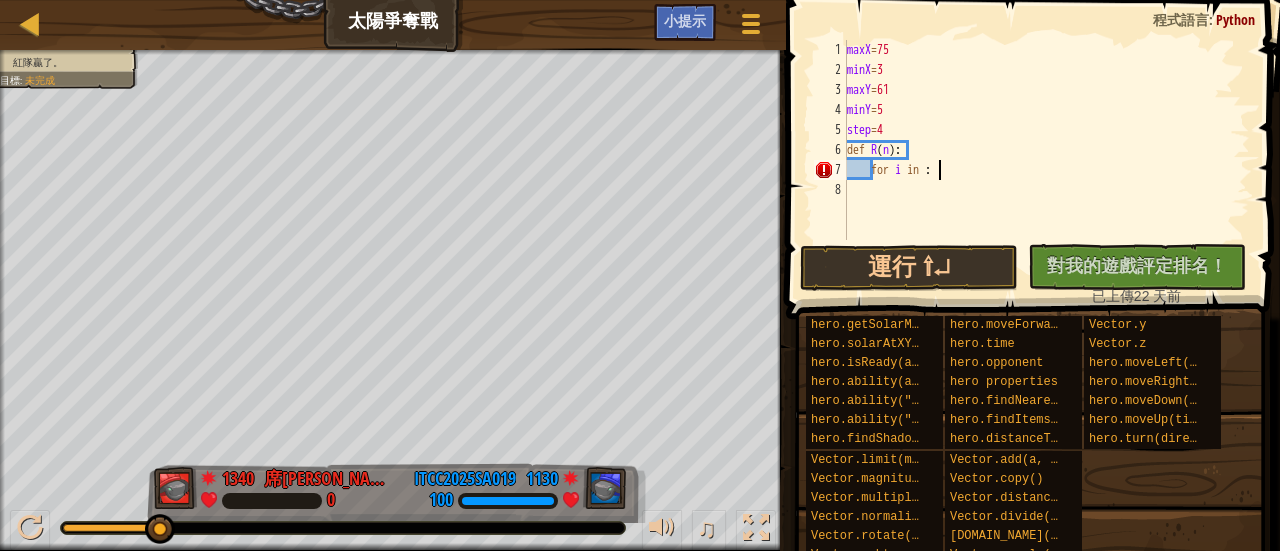 type on "for i in :" 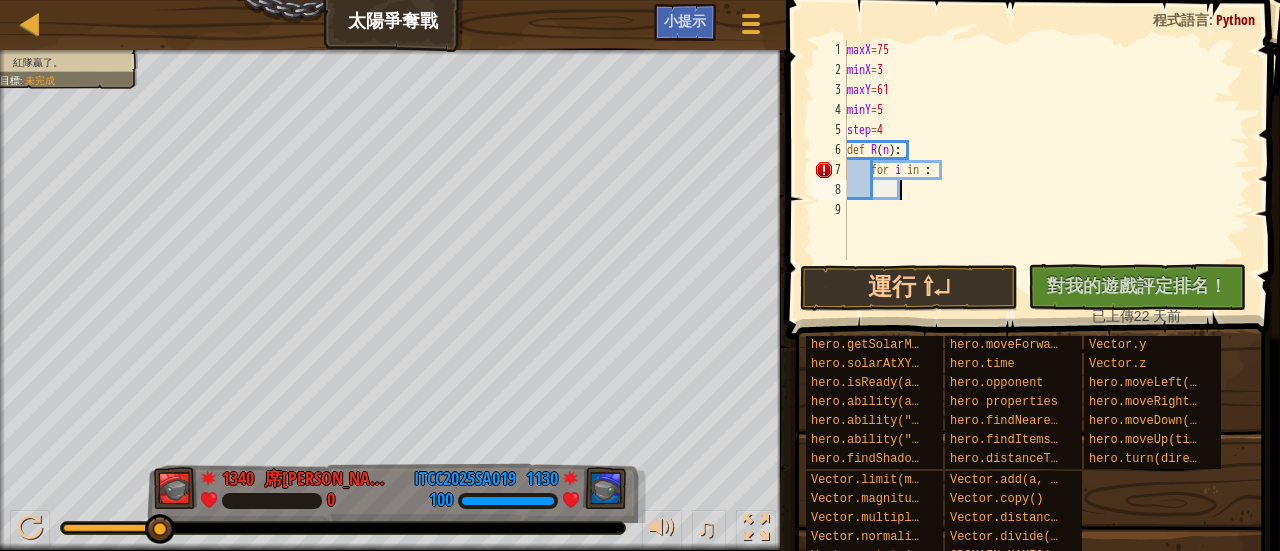 click on "maxX = 75 minX = 3 maxY = 61 minY = 5 step = 4 def   R ( n ) :      for   i   in   :" at bounding box center [1046, 170] 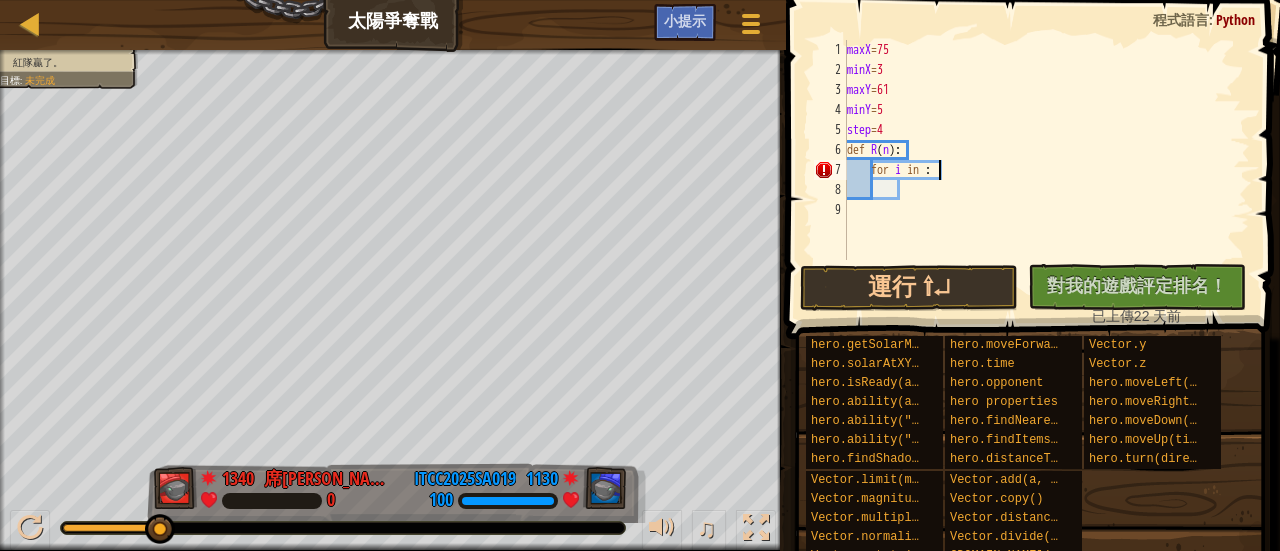 type on "for i in" 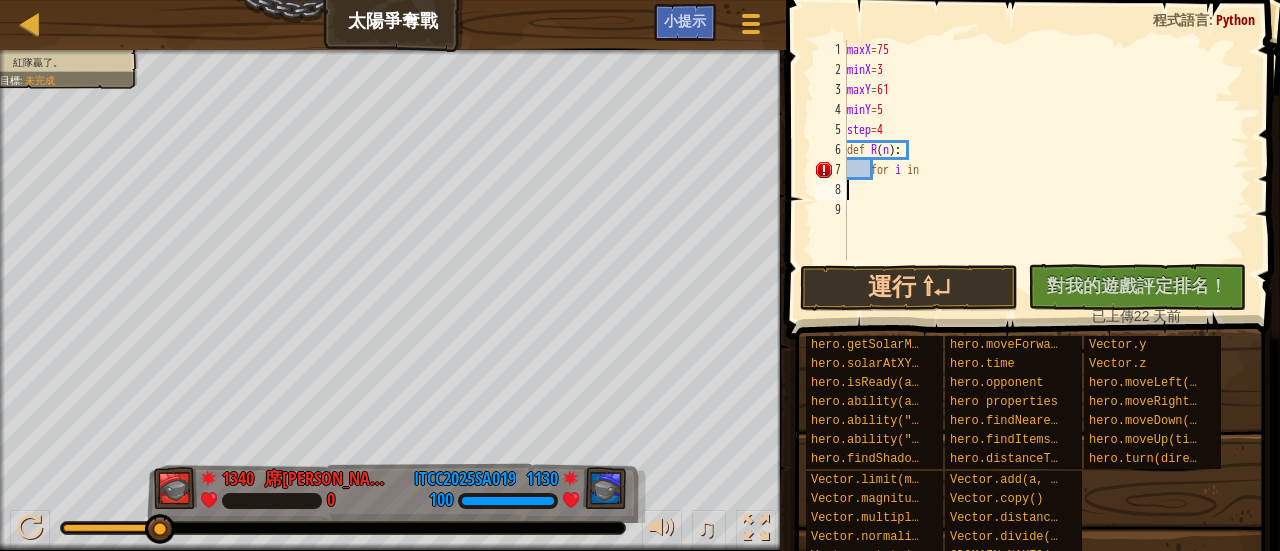 scroll, scrollTop: 9, scrollLeft: 0, axis: vertical 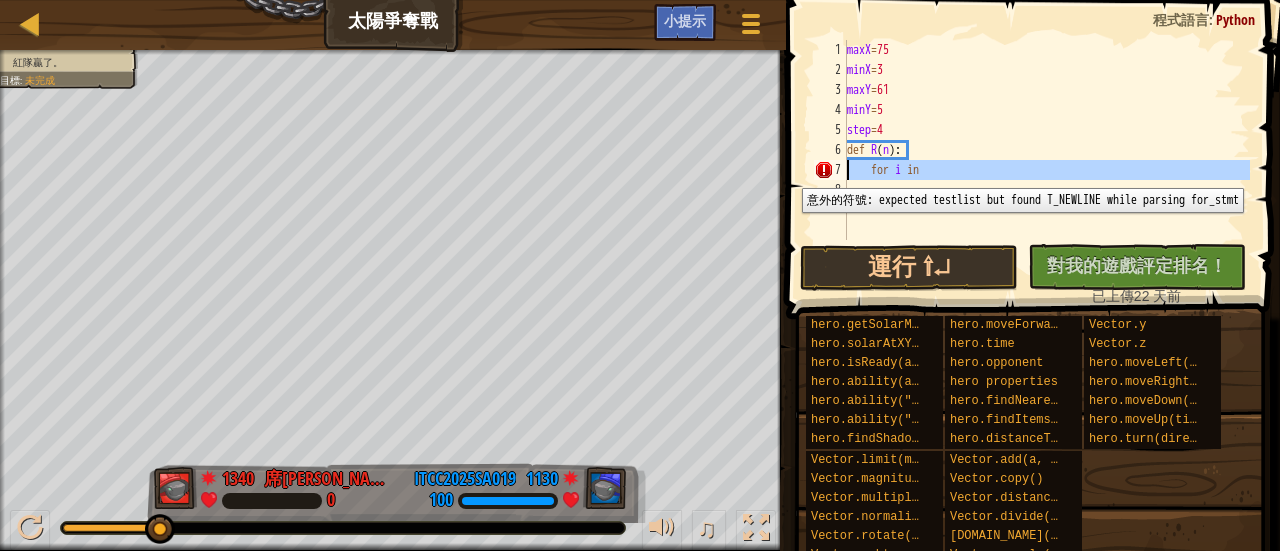 click on "7" at bounding box center [830, 170] 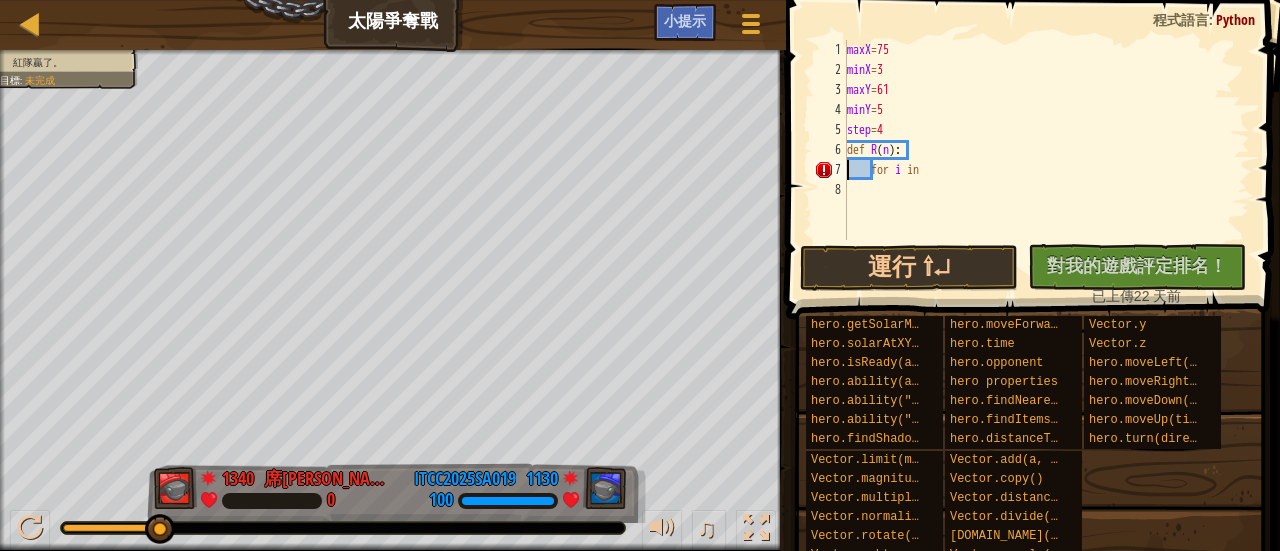 click on "7" at bounding box center [830, 170] 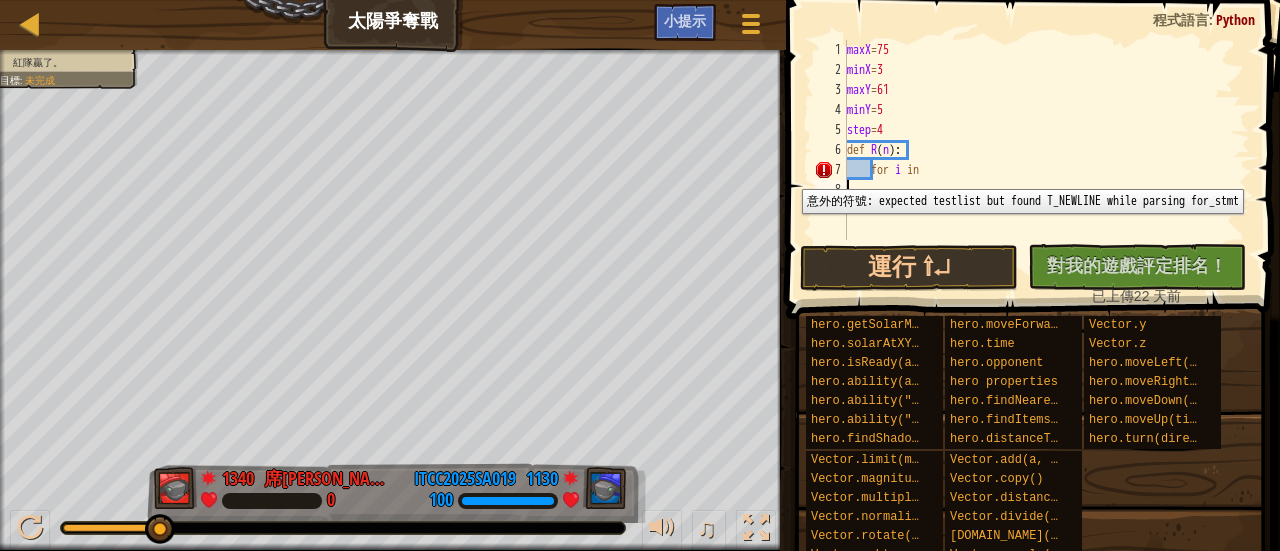 click on "7" at bounding box center [830, 170] 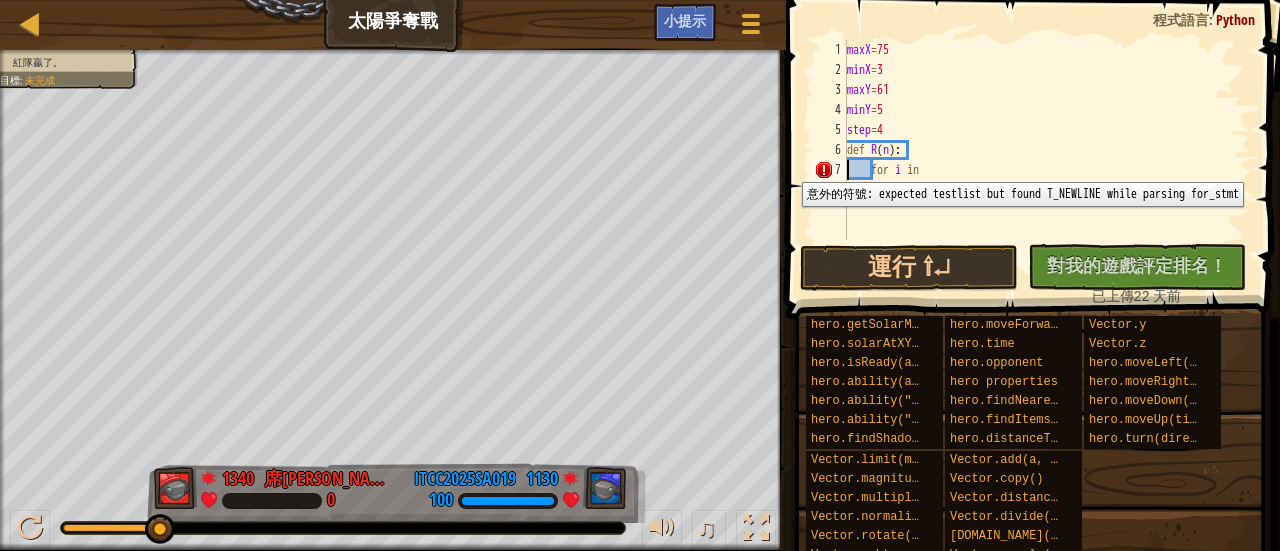 click on "7" at bounding box center (830, 170) 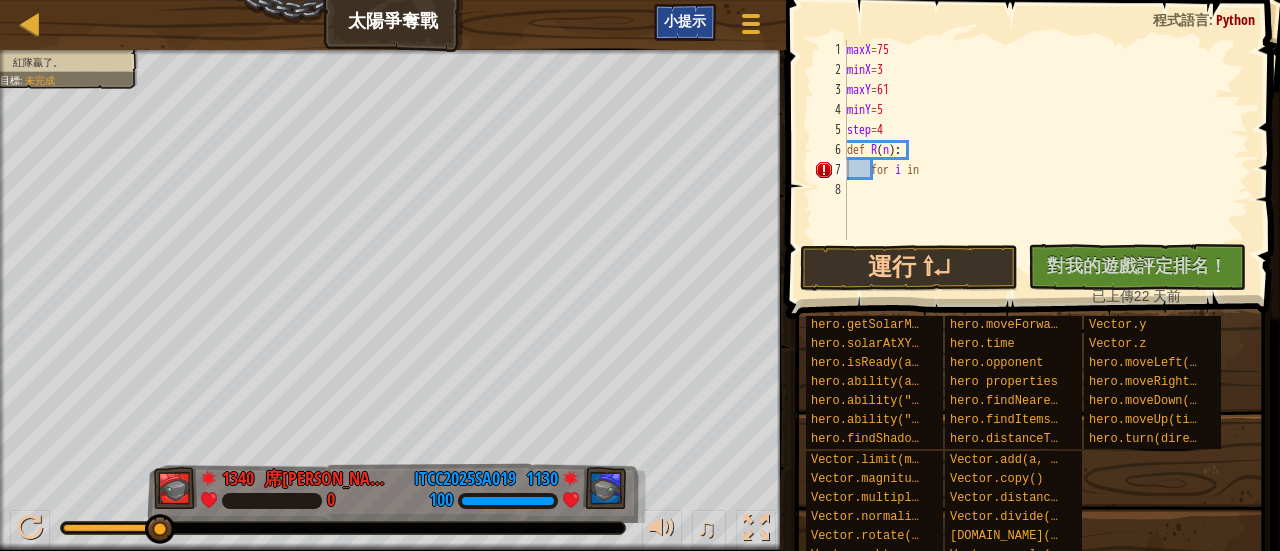 click on "小提示" at bounding box center [685, 22] 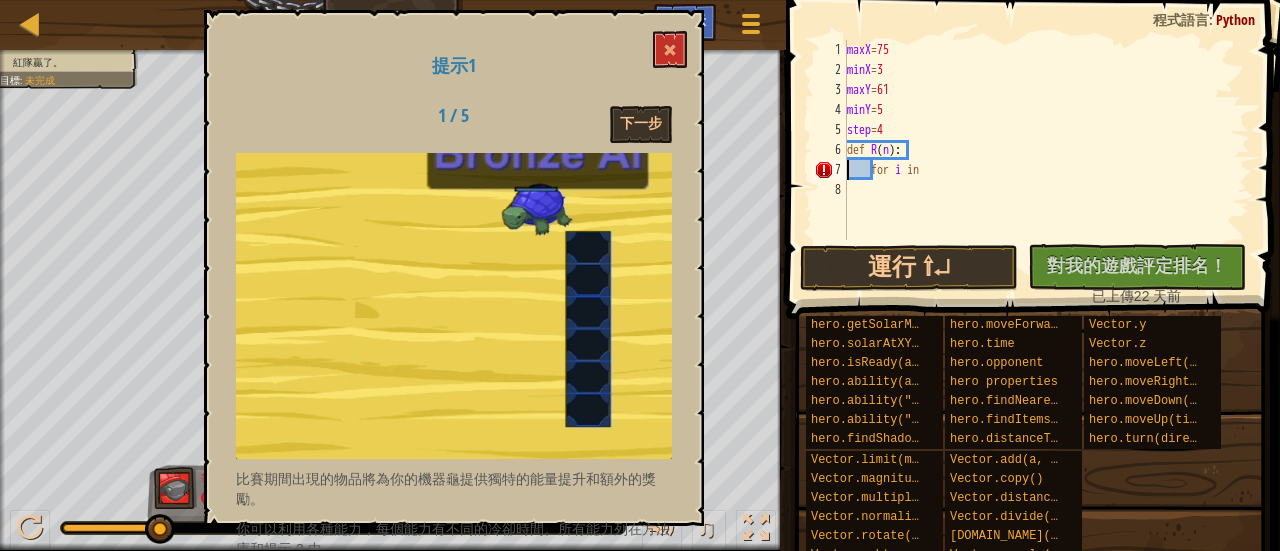 scroll, scrollTop: 344, scrollLeft: 0, axis: vertical 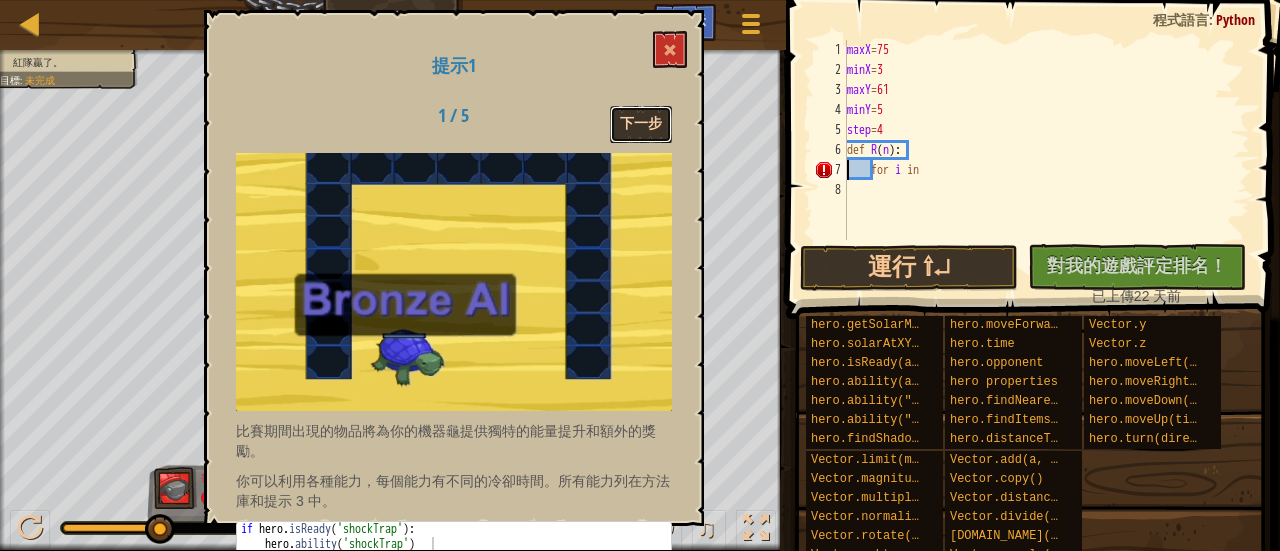 click on "下一步" at bounding box center [641, 124] 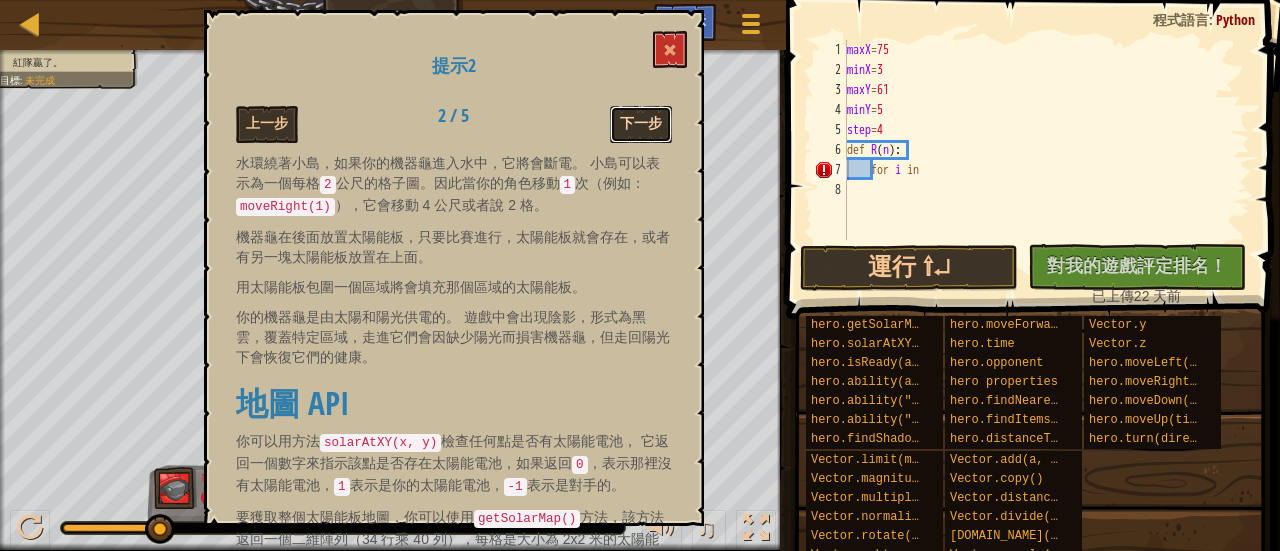 click on "下一步" at bounding box center [641, 124] 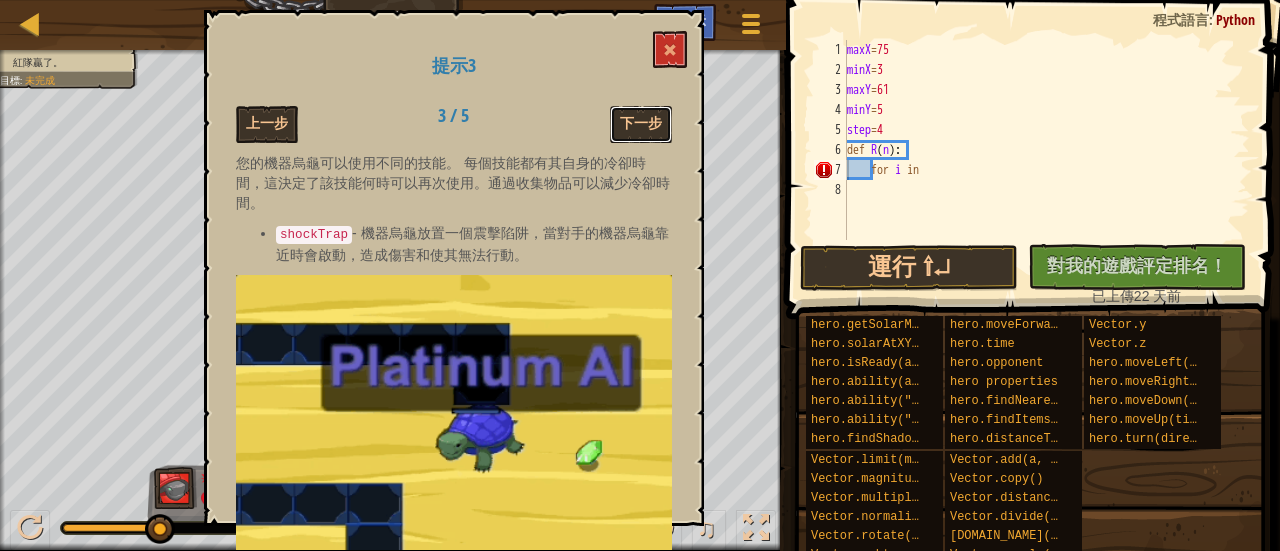 click on "下一步" at bounding box center (641, 124) 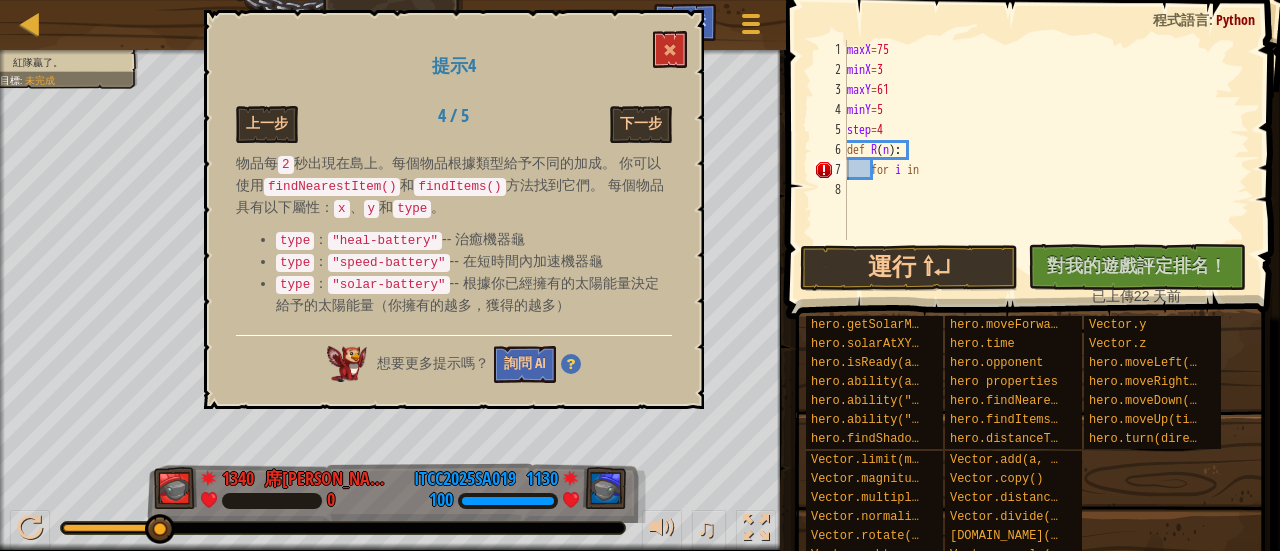 click at bounding box center (571, 364) 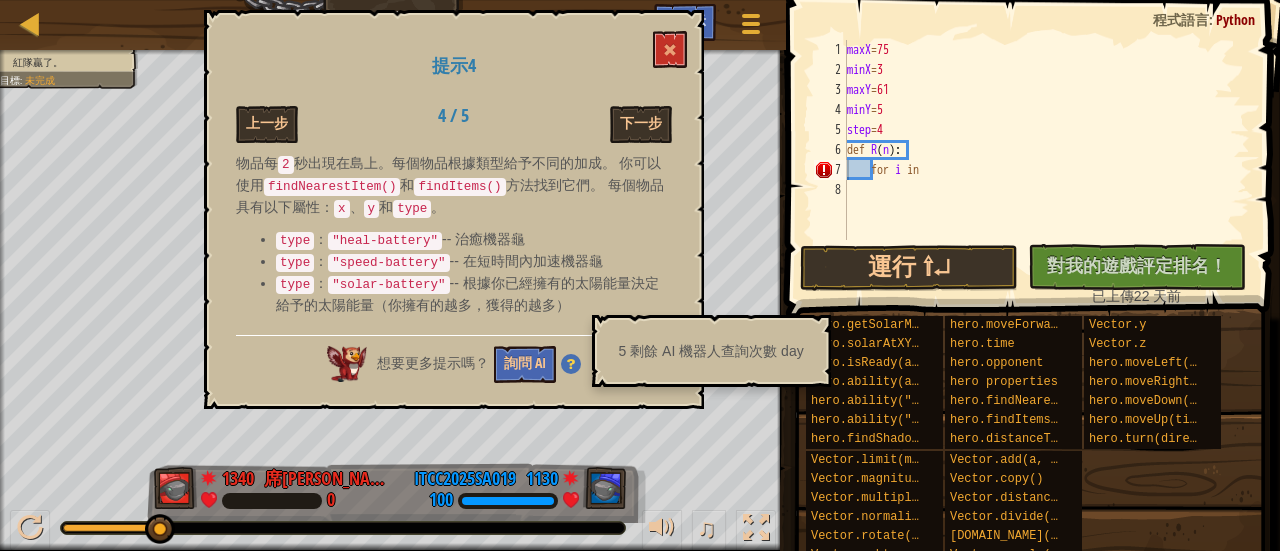 click on "type ： "solar-battery"  -- 根據你已經擁有的太陽能量決定給予的太陽能量（你擁有的越多，獲得的越多）" at bounding box center (474, 294) 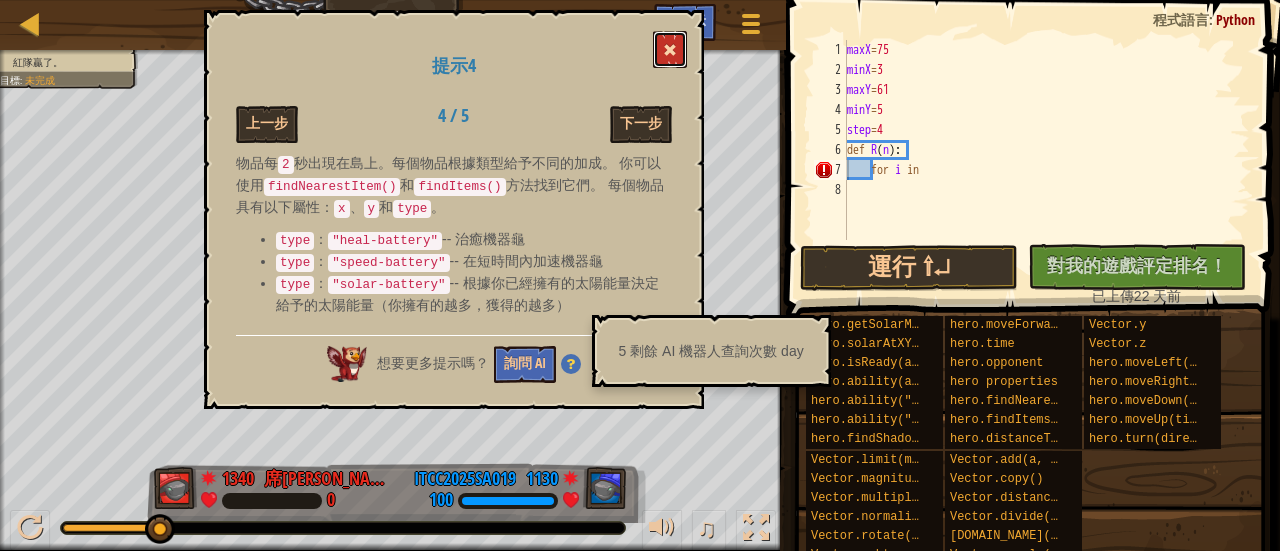 click at bounding box center [670, 49] 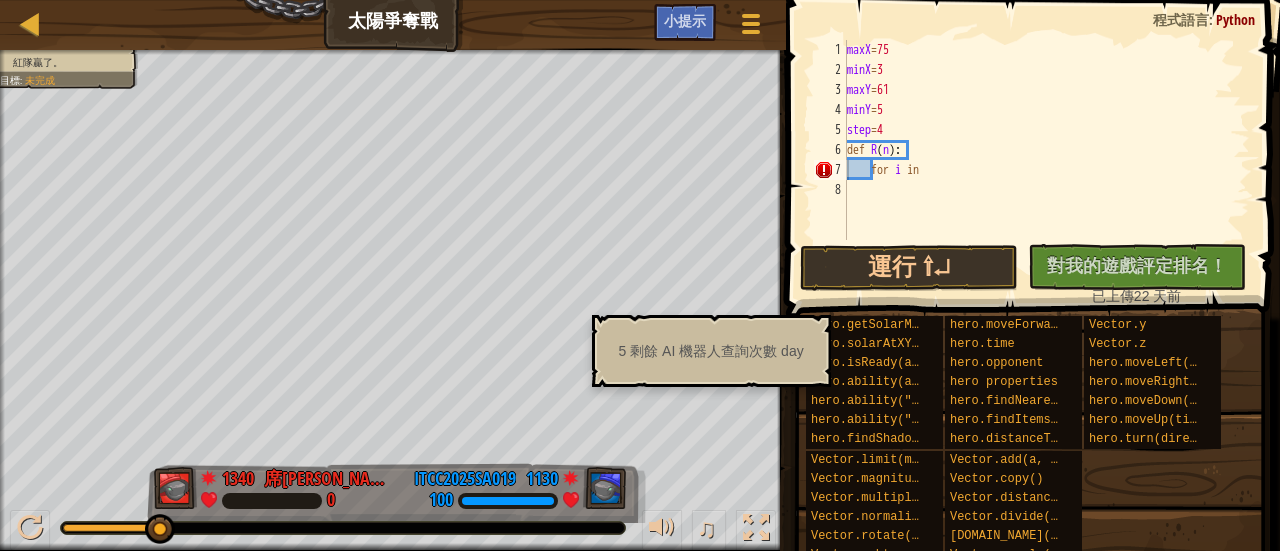 click on "5 剩餘 AI 機器人查詢次數 day" at bounding box center [711, 351] 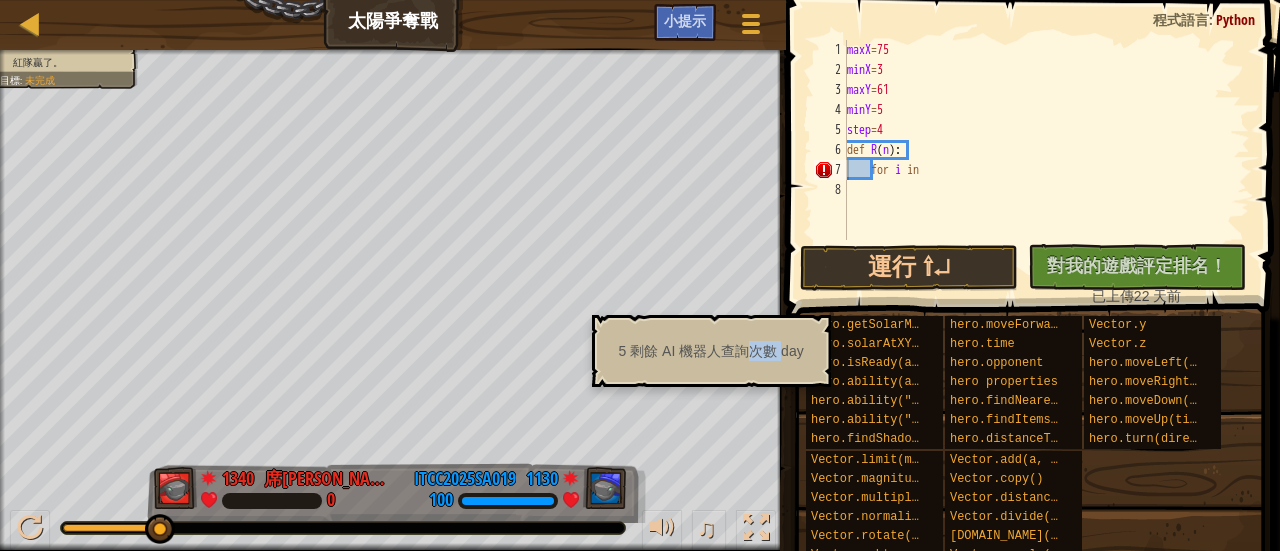 click on "5 剩餘 AI 機器人查詢次數 day" at bounding box center [711, 351] 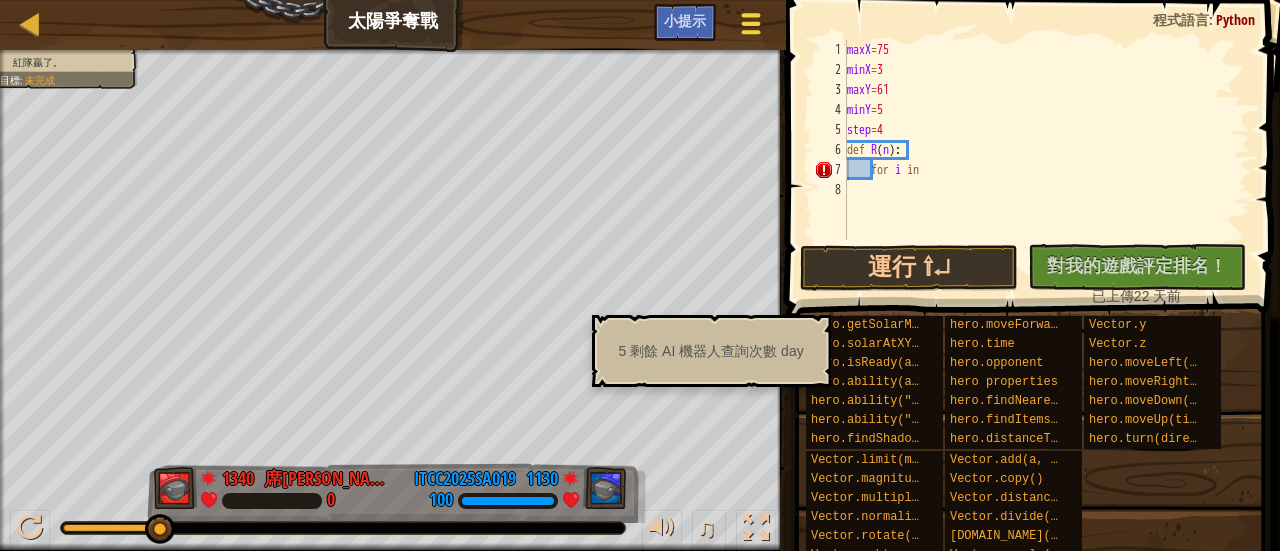 click on "遊戲選單" at bounding box center (751, 27) 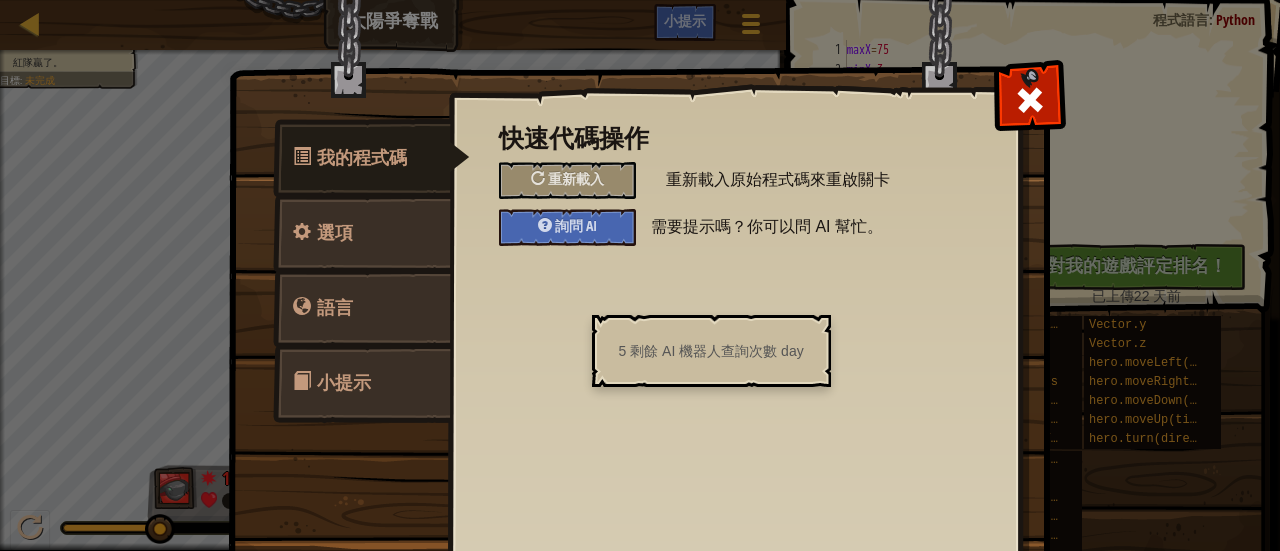 click on "快速代碼操作   重新載入 重新載入原始程式碼來重啟關卡   詢問 AI 需要提示嗎？你可以問 AI 幫忙。   一般設定 音樂 開關背景音樂。 編輯器設定值 語法自動校正 當編寫語法的時候自動提示。 智慧校正 自動填入小括號、大括號以及引號。 啟用寬編輯器 增加編輯器的寬度，像以前的樣式 程式碼格式 文字代碼 塊和代碼 塊狀 塊狀（圖標） 文字代碼 文字代碼 - 在真正的代碼編輯器中輸入基於文本的代碼 塊和代碼 - 块和文本代碼並排 塊狀 - 拖放模塊適合平板電腦或低年齡學員 塊狀（圖標） - 基於圖示方塊的手機或學前用戶 程式語言 Python (預設) JavaScript Lua C++ Java (測試中) Python (預設) C++ - (訂閱者限定) 遊戲開發與高效能計算 Java (測試中) - (訂閱者限定)Android和企業 JavaScript - 網頁程式語言。(不是 Java 喔) Lua - 許多遊戲引擎支援的程式語言。 確認" at bounding box center (734, 317) 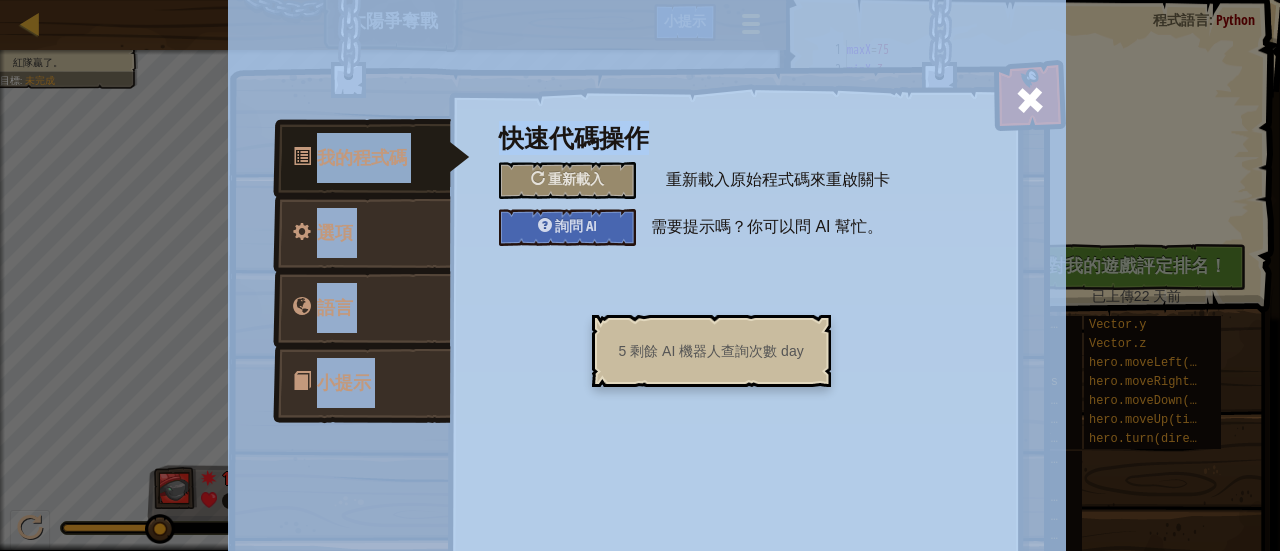 click at bounding box center [647, 283] 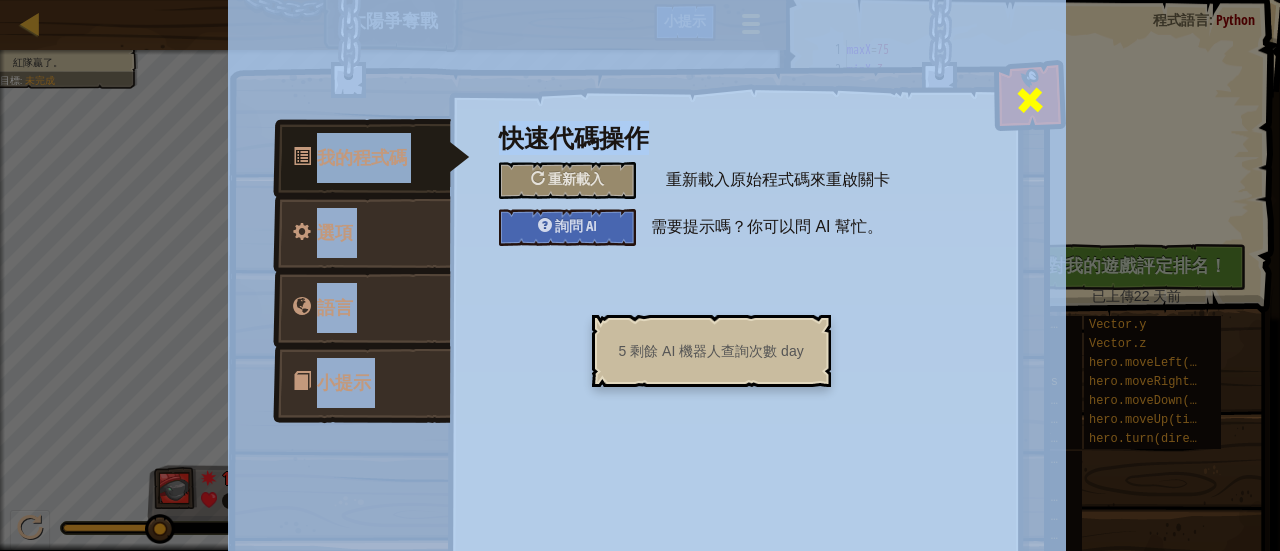 click at bounding box center (1030, 100) 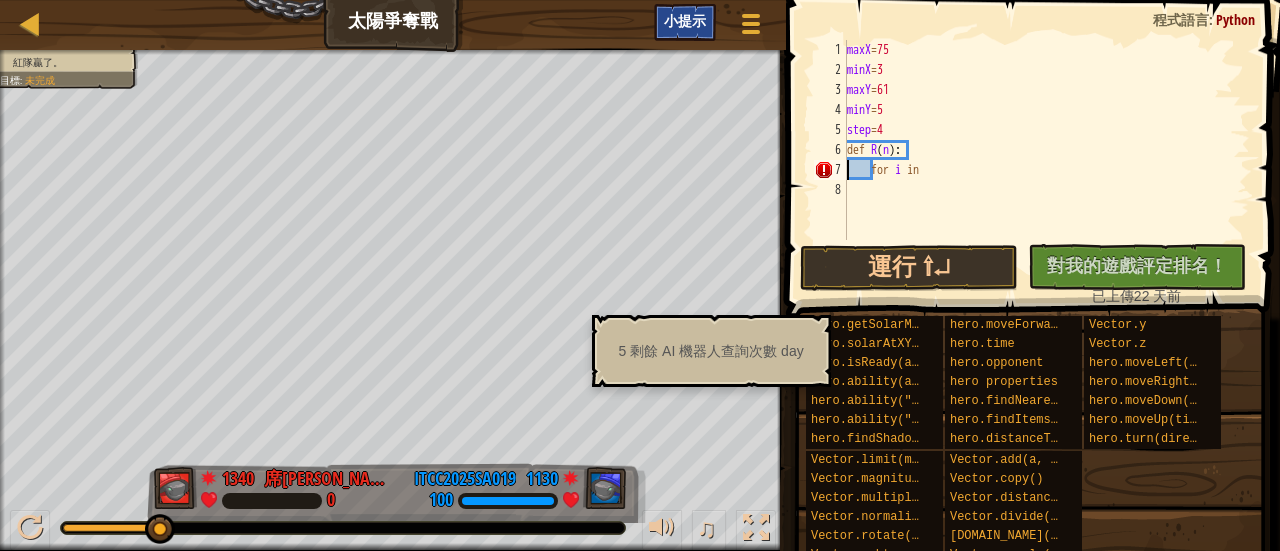 click on "小提示" at bounding box center [685, 20] 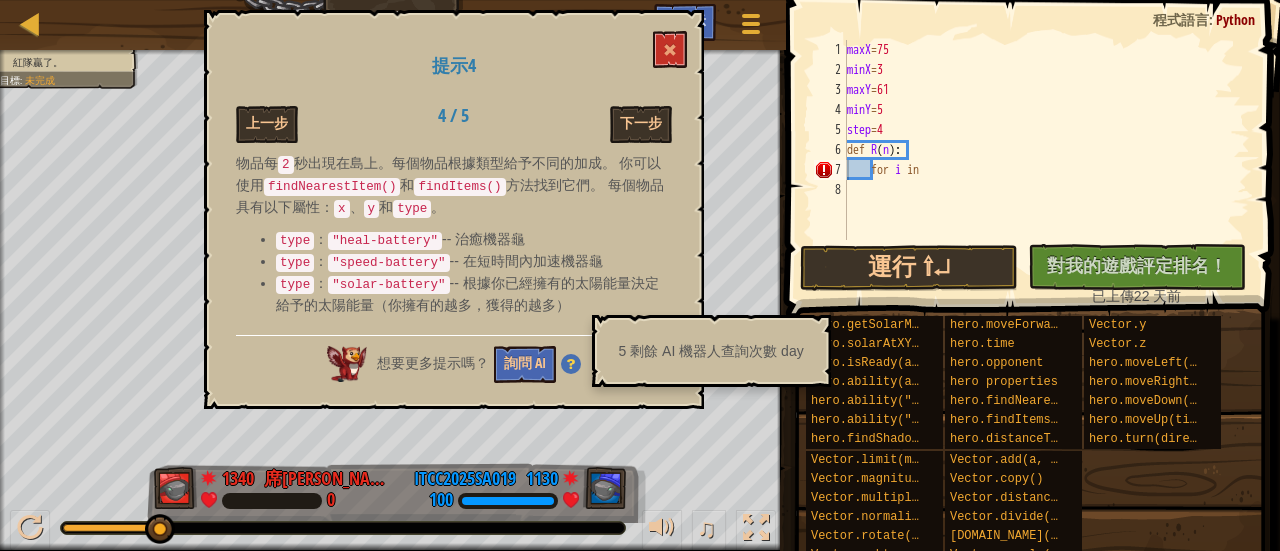 click at bounding box center [571, 364] 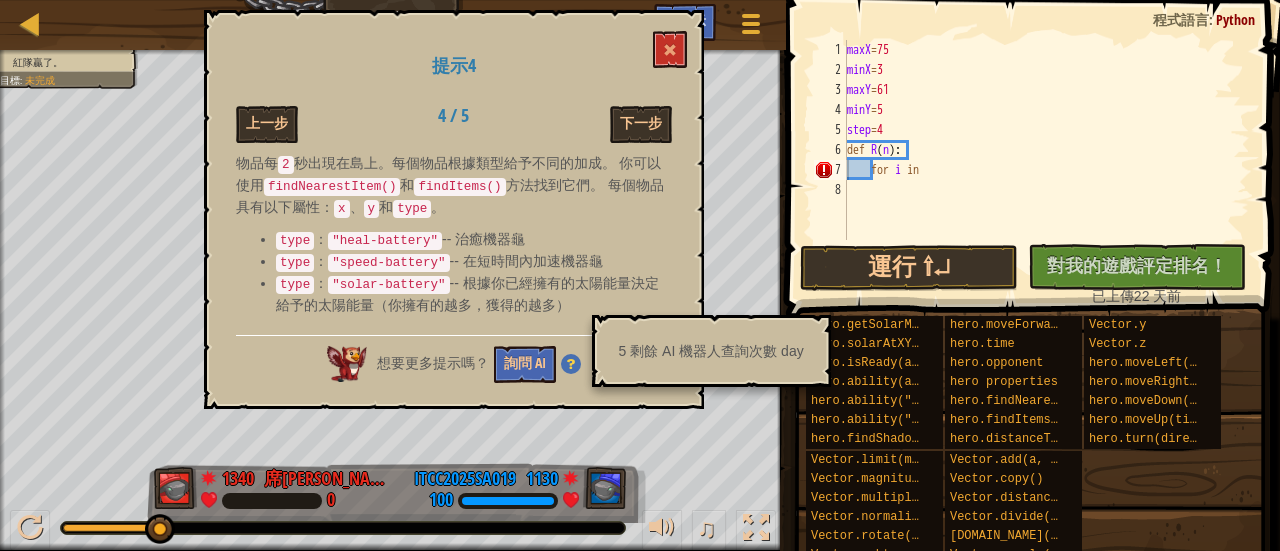 click at bounding box center [571, 364] 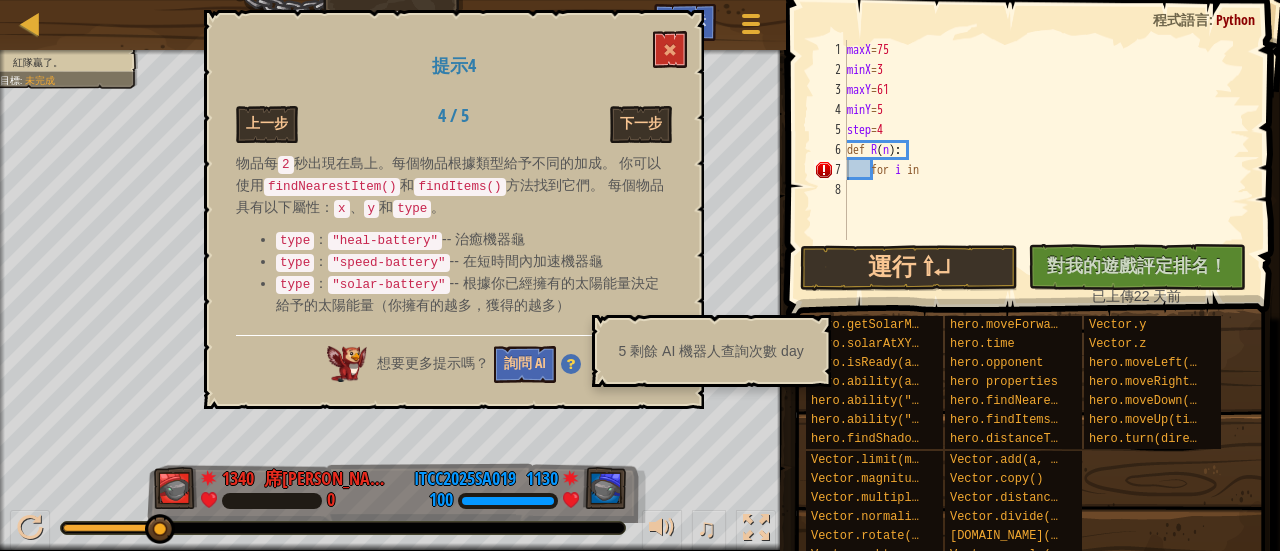 click at bounding box center (571, 364) 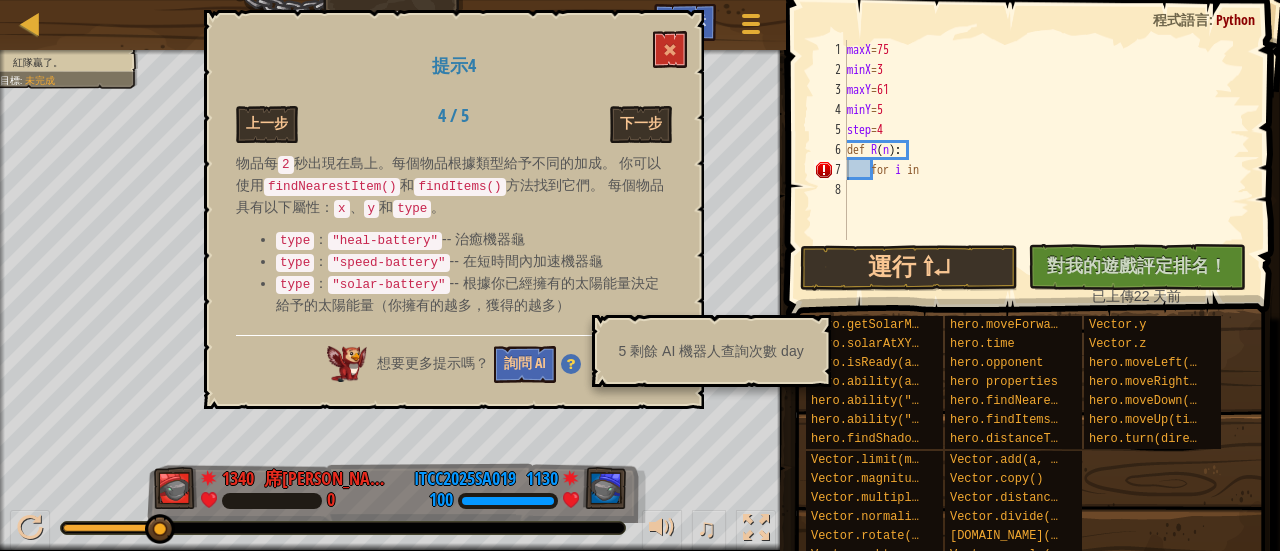 click on "想要更多提示嗎？ 詢問 AI" at bounding box center [454, 359] 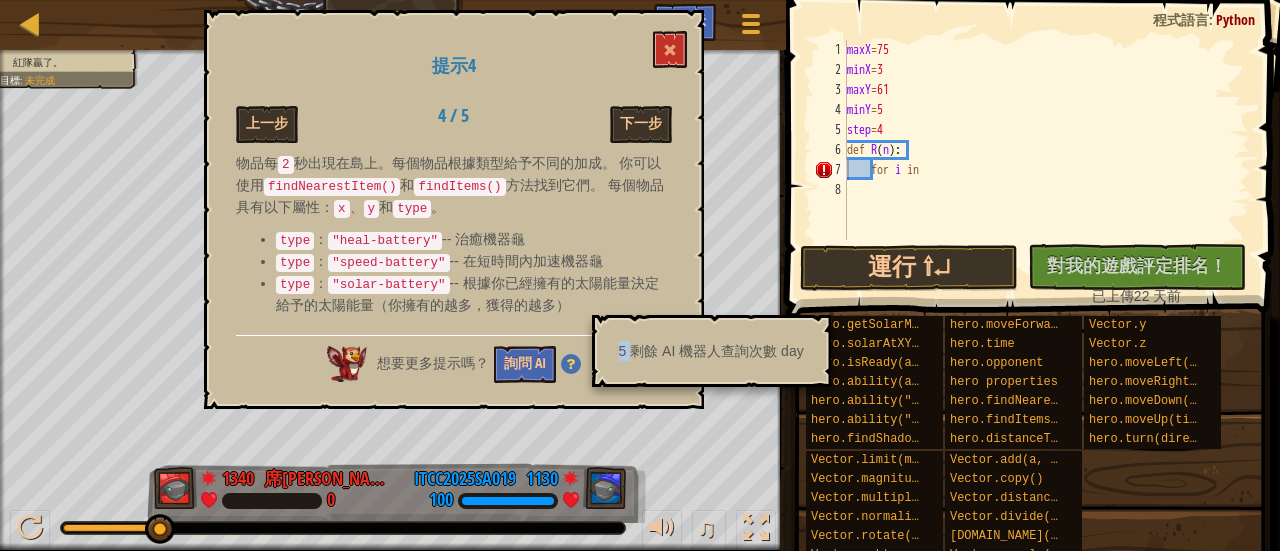 click on "5 剩餘 AI 機器人查詢次數 day" at bounding box center (711, 351) 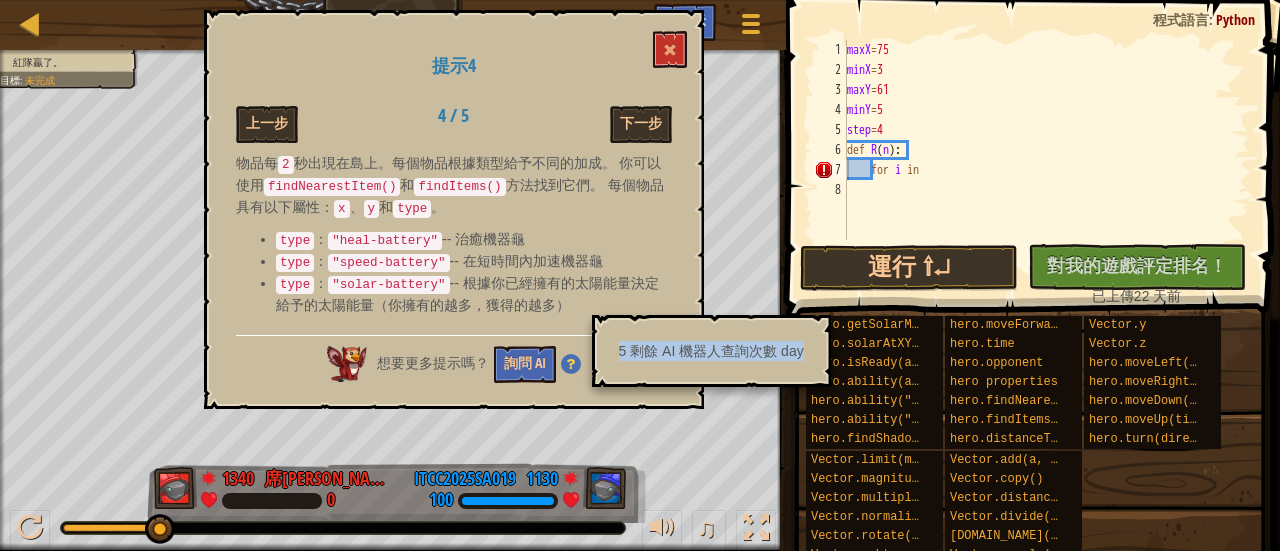 click on "5 剩餘 AI 機器人查詢次數 day" at bounding box center [711, 351] 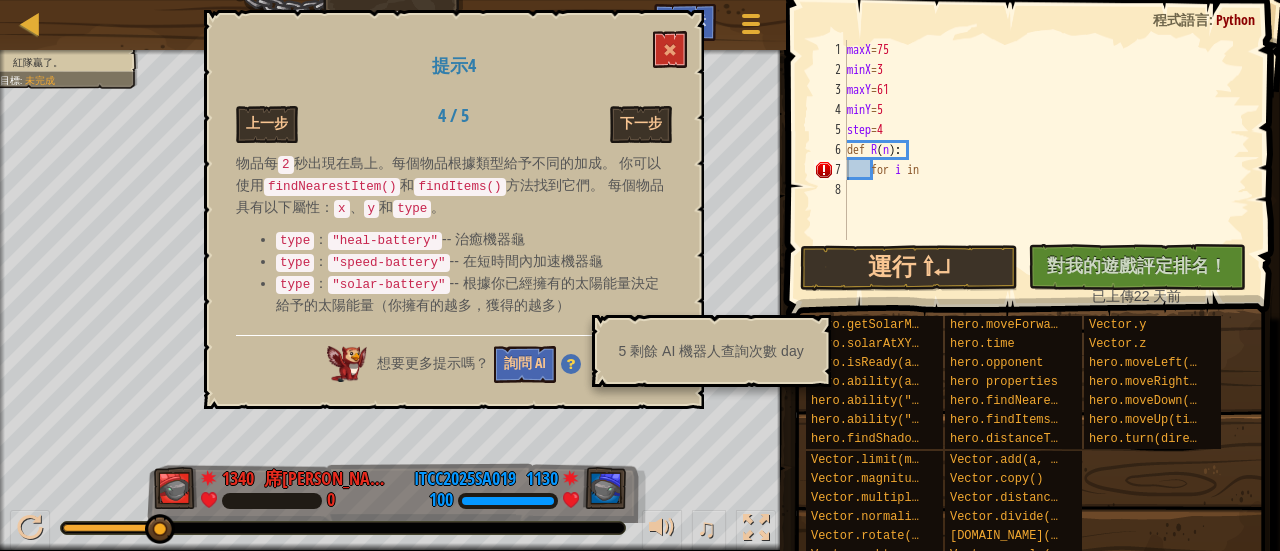 click at bounding box center [571, 364] 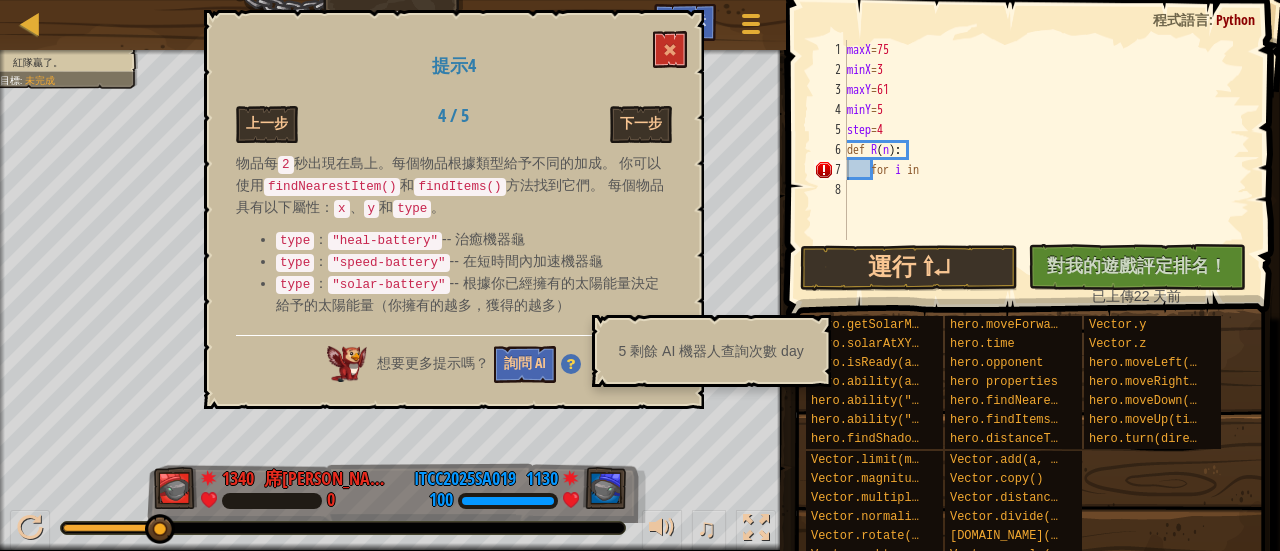 click at bounding box center [571, 364] 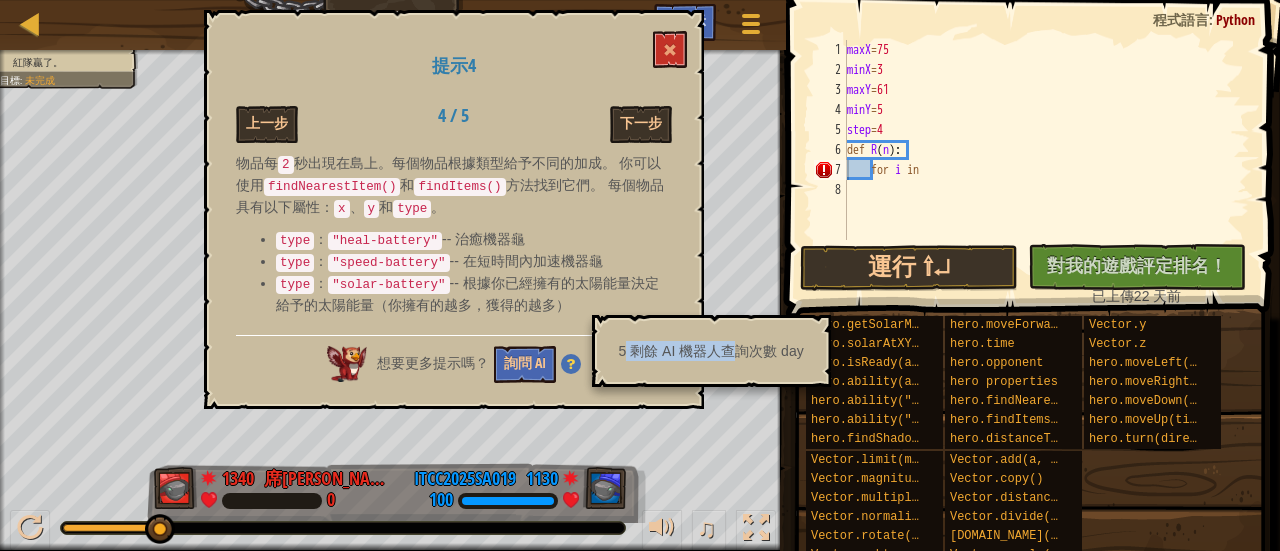 drag, startPoint x: 738, startPoint y: 347, endPoint x: 628, endPoint y: 321, distance: 113.03097 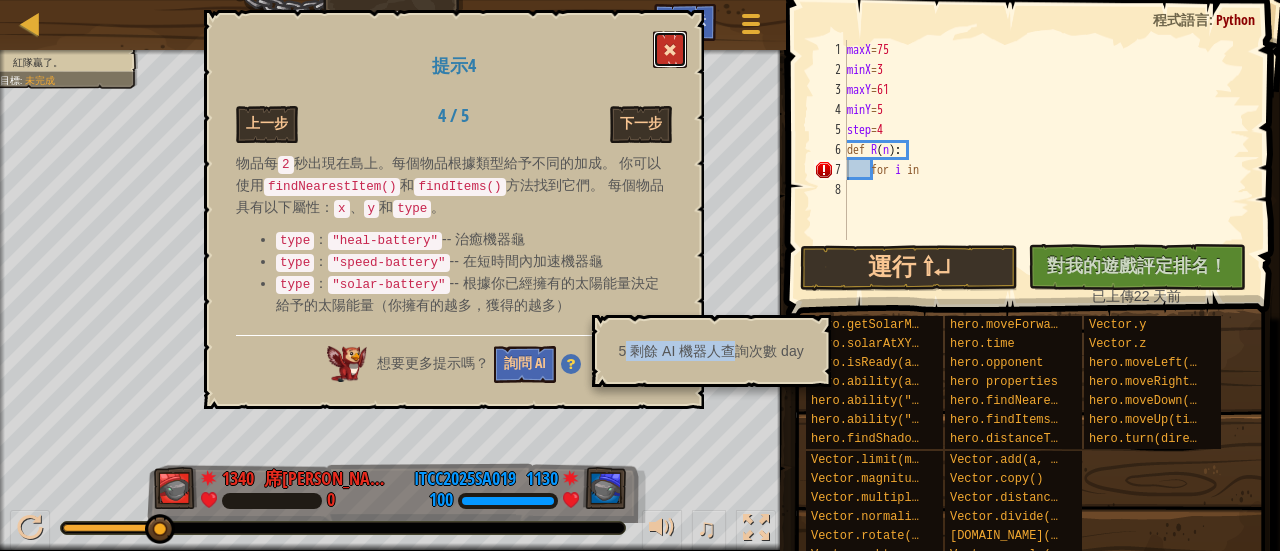 click at bounding box center [670, 50] 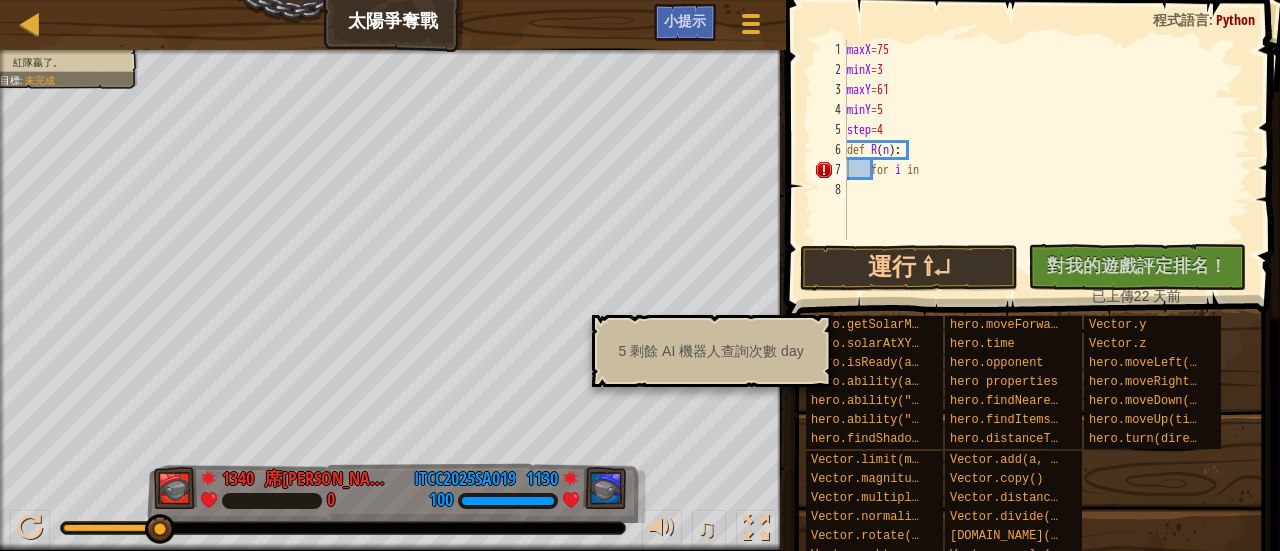 click on "5 剩餘 AI 機器人查詢次數 day" at bounding box center [711, 351] 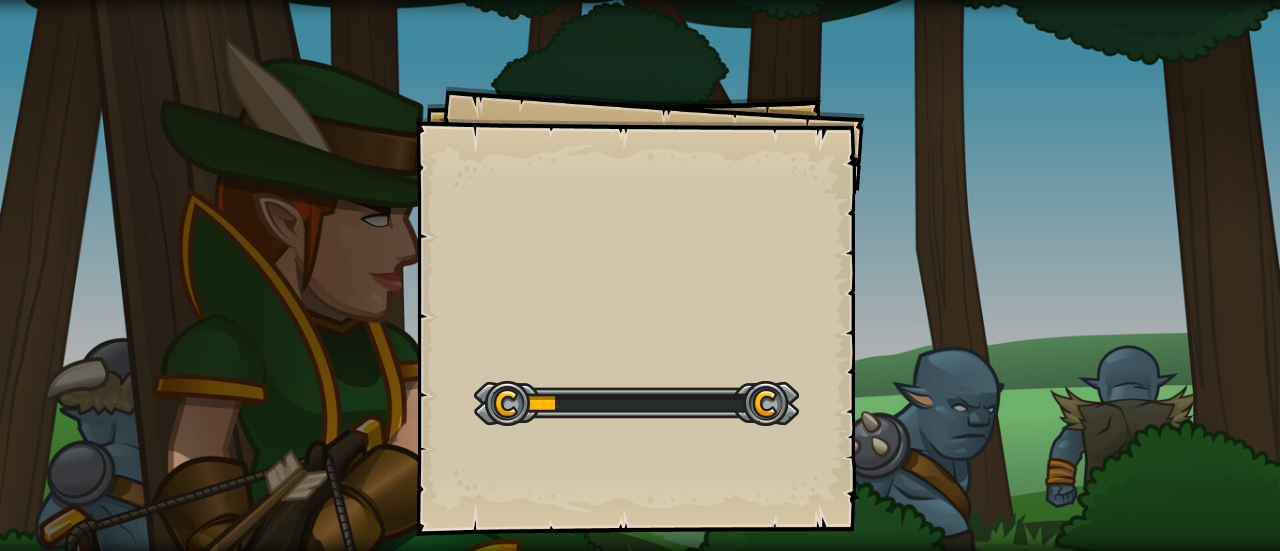 scroll, scrollTop: 0, scrollLeft: 0, axis: both 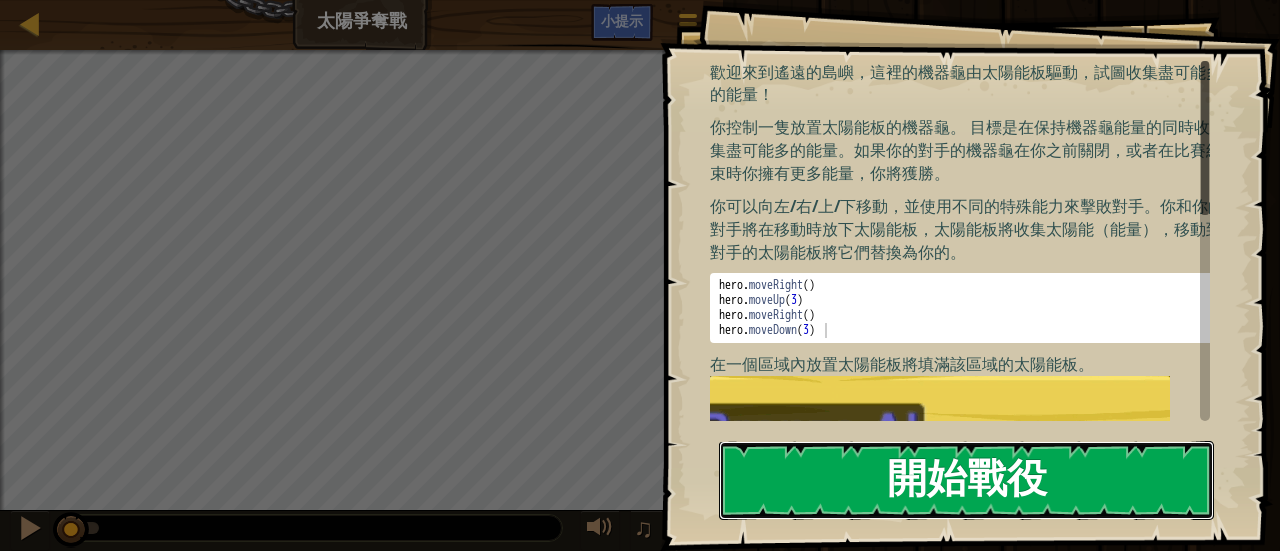 click on "開始戰役" at bounding box center [966, 480] 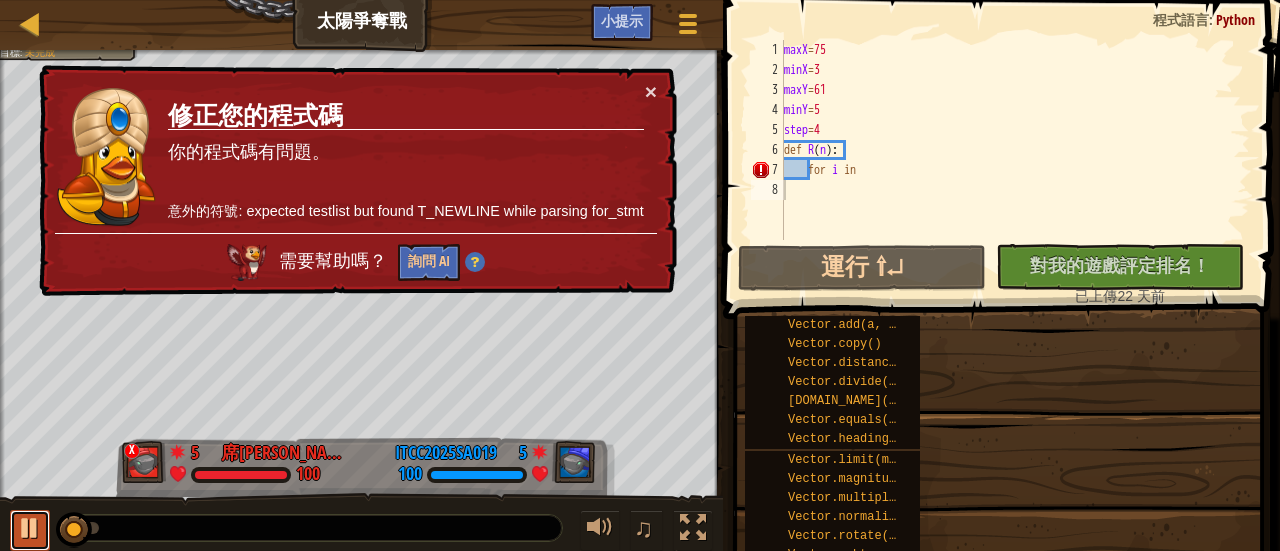 drag, startPoint x: 22, startPoint y: 523, endPoint x: 26, endPoint y: 498, distance: 25.317978 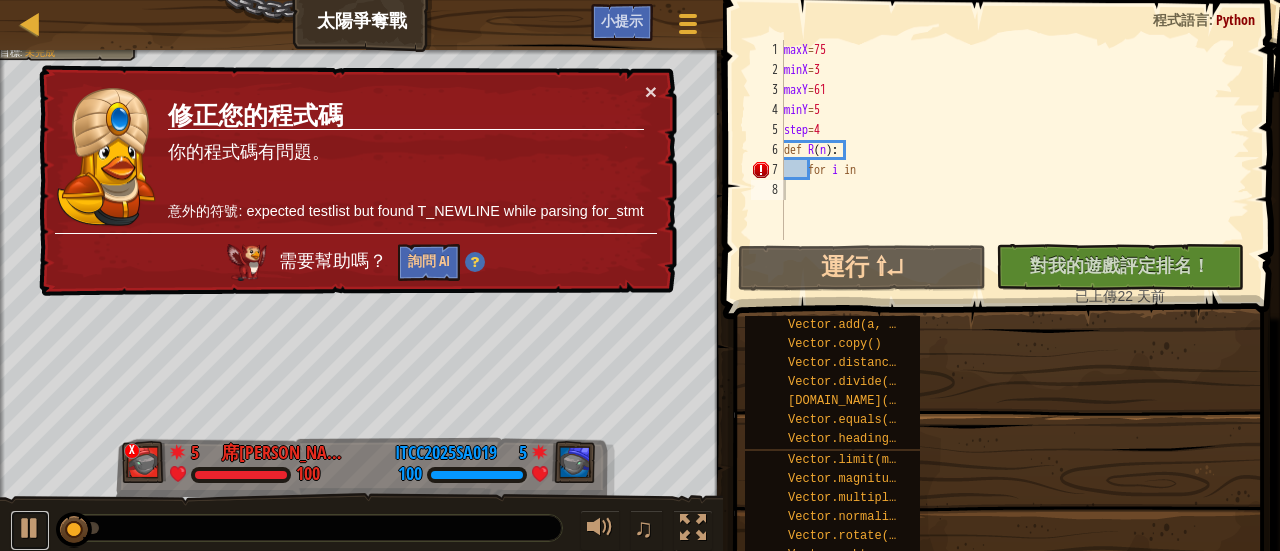 click at bounding box center (30, 528) 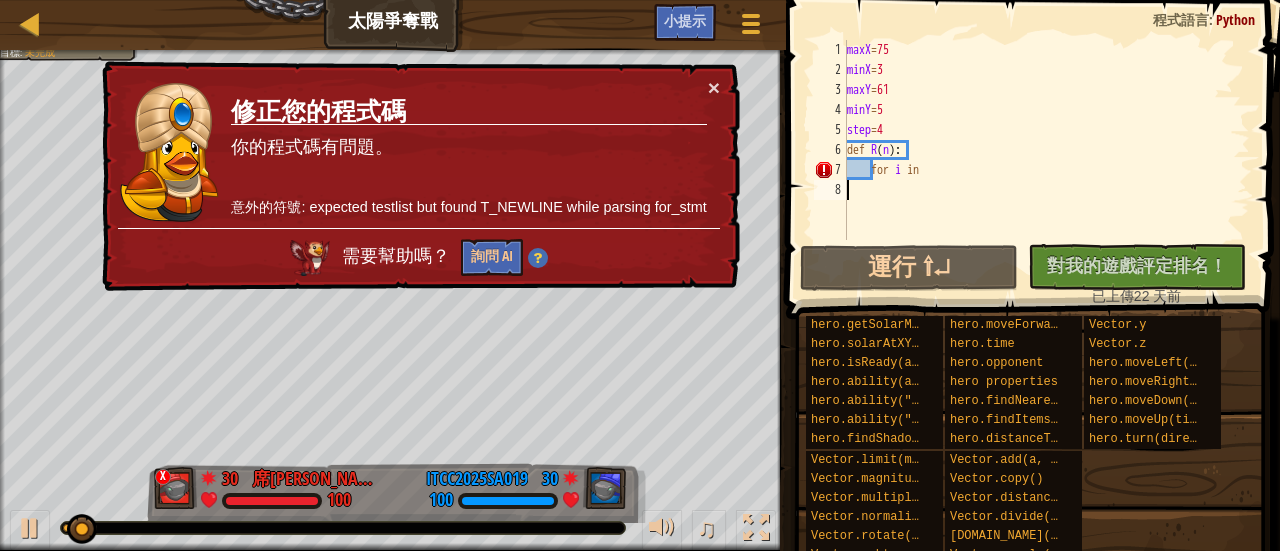 click at bounding box center (537, 260) 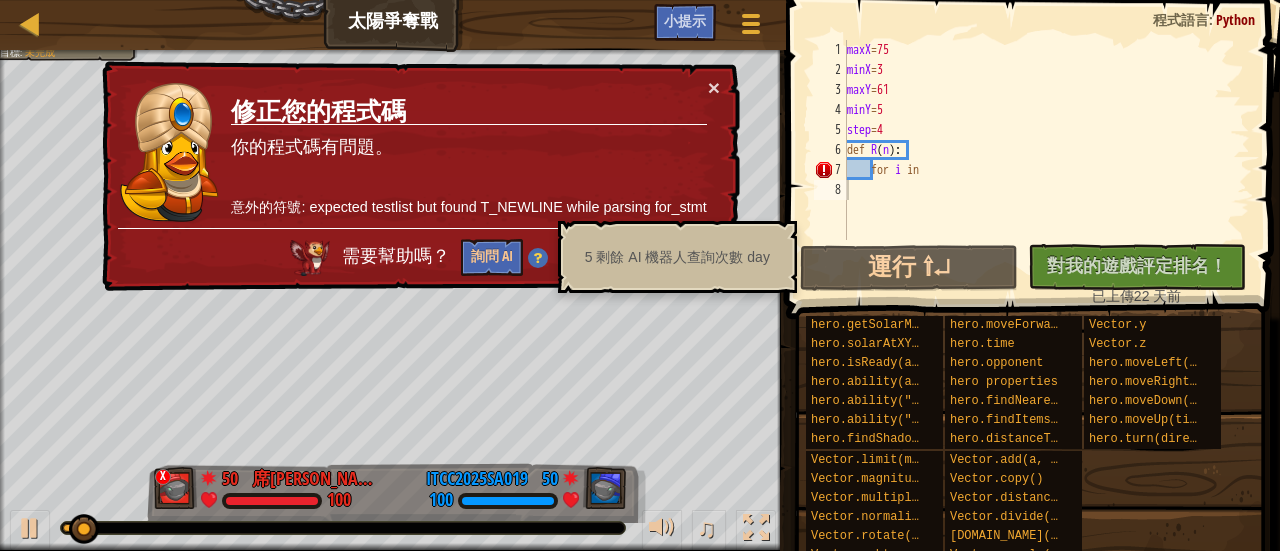 click at bounding box center [538, 259] 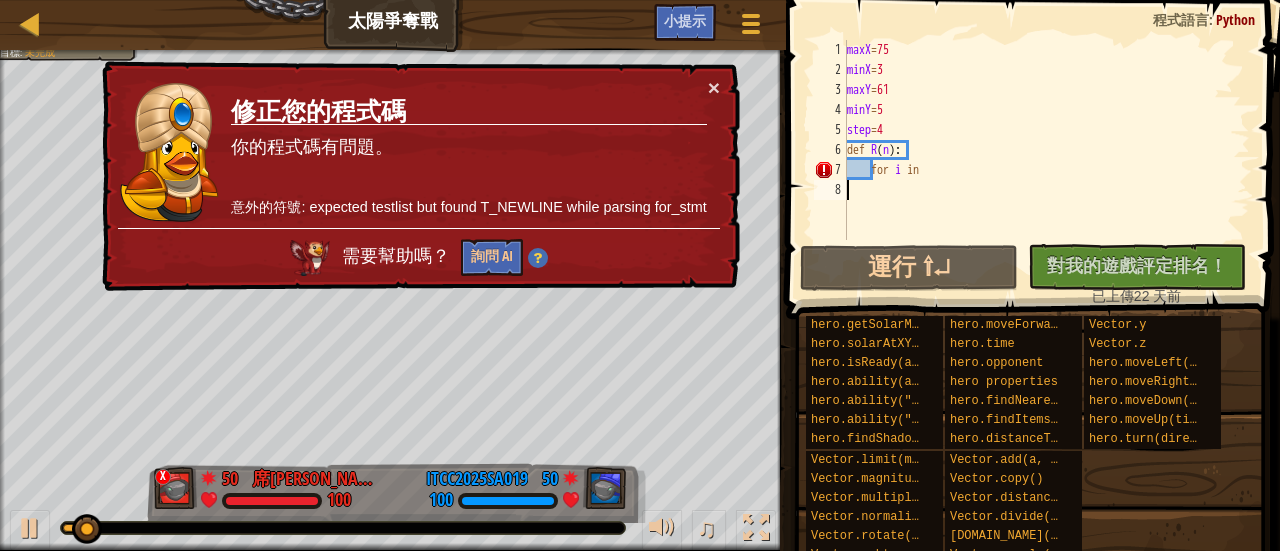 click at bounding box center (538, 258) 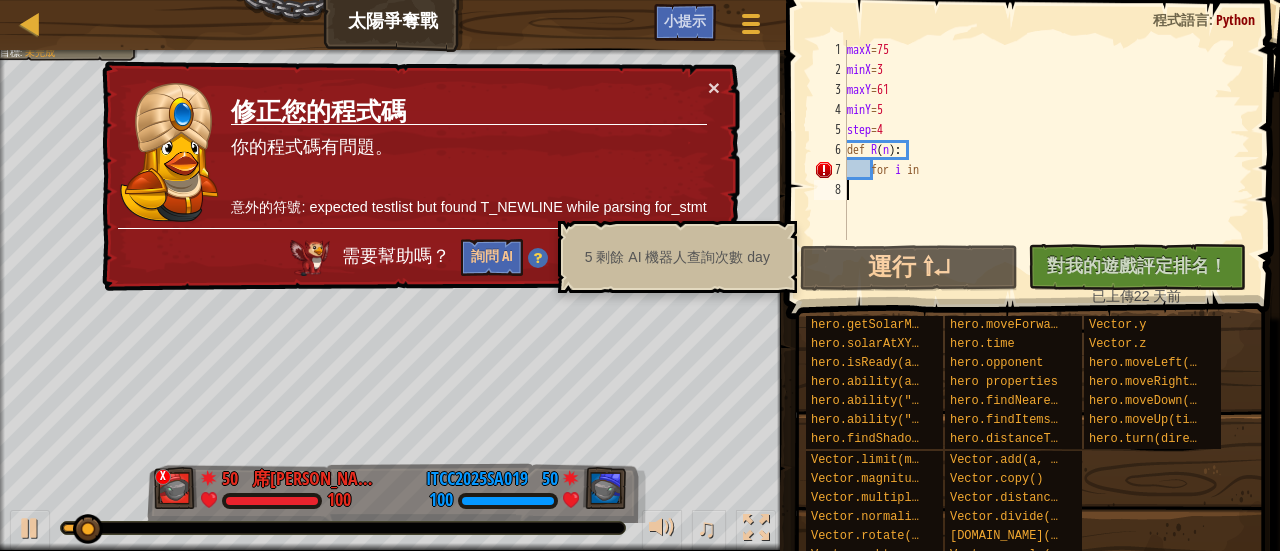 click at bounding box center [538, 259] 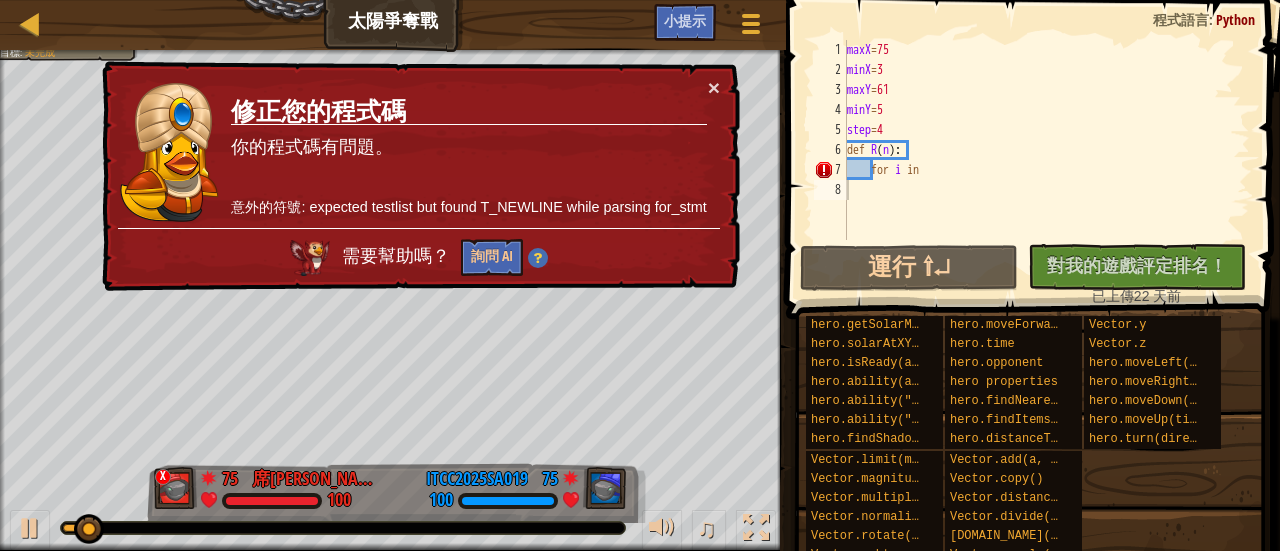 click at bounding box center (538, 259) 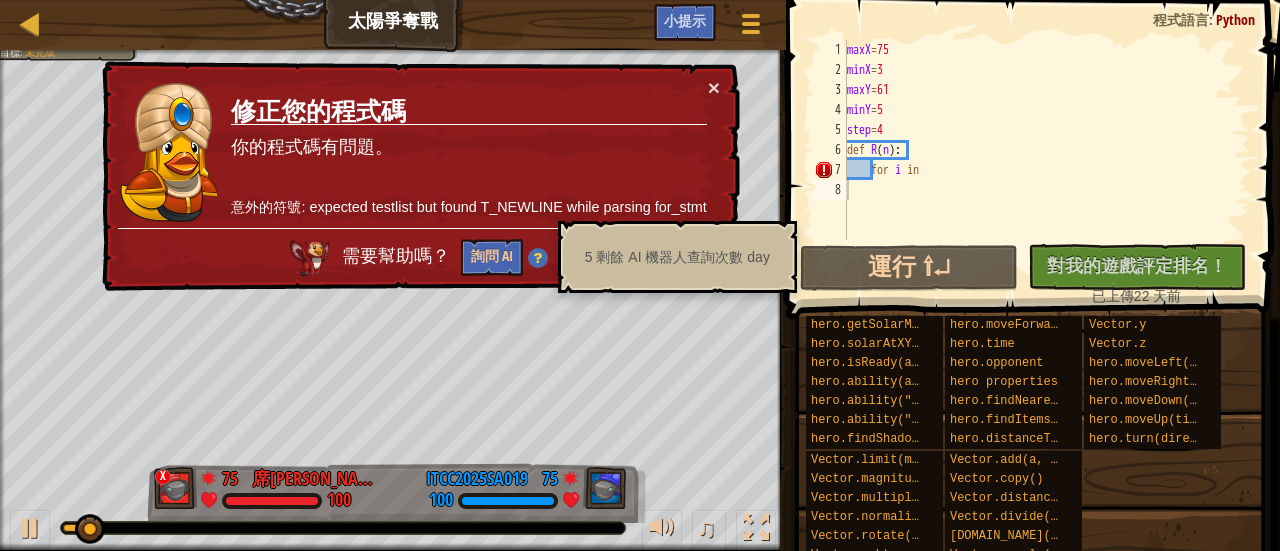 click at bounding box center [537, 259] 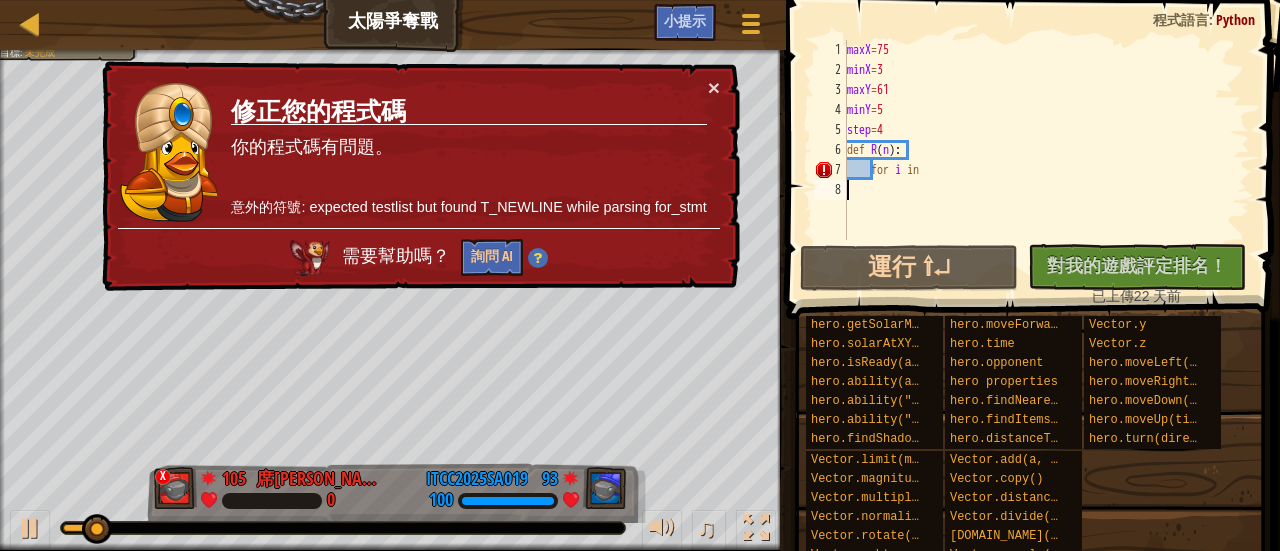 click on "maxX = 75 minX = 3 maxY = 61 minY = 5 step = 4 def   R ( n ) :      for   i   in" at bounding box center (1046, 160) 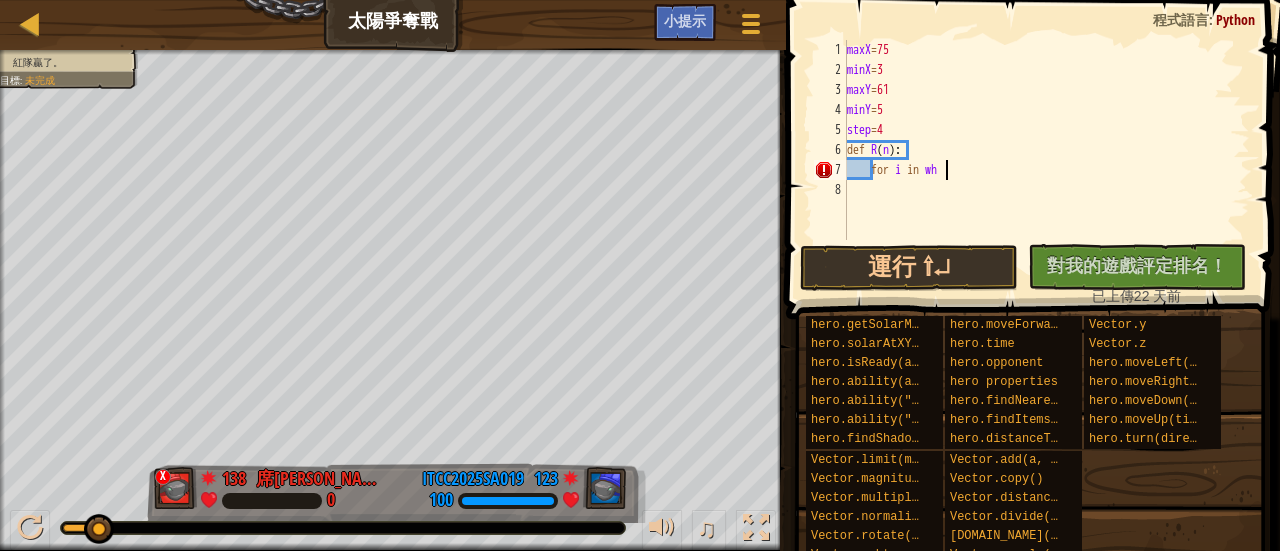 scroll, scrollTop: 9, scrollLeft: 8, axis: both 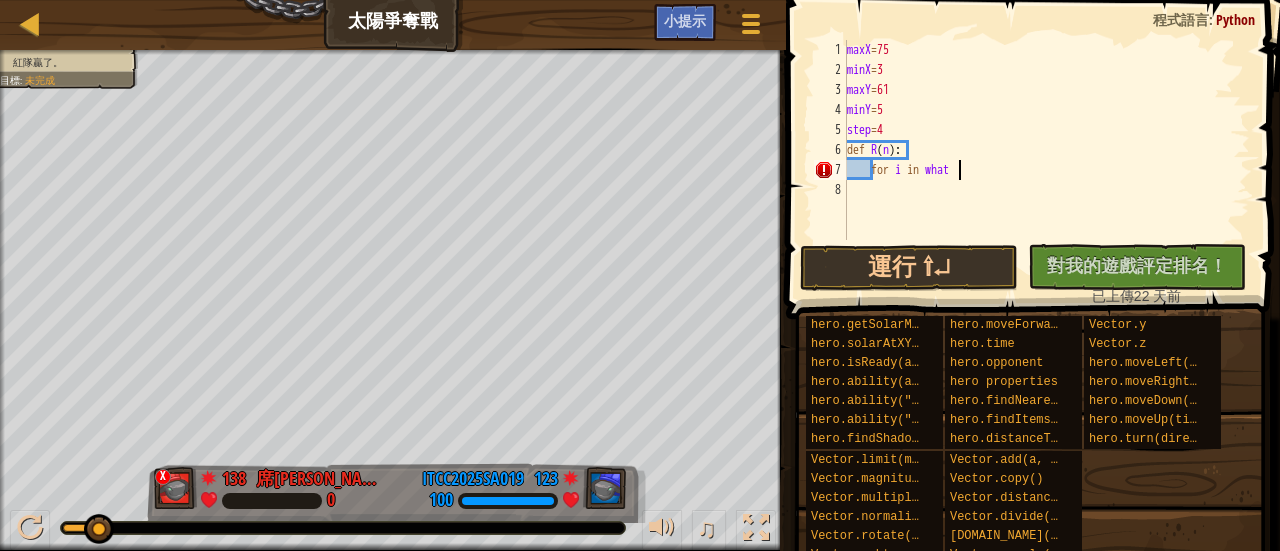 type on "for i in what:" 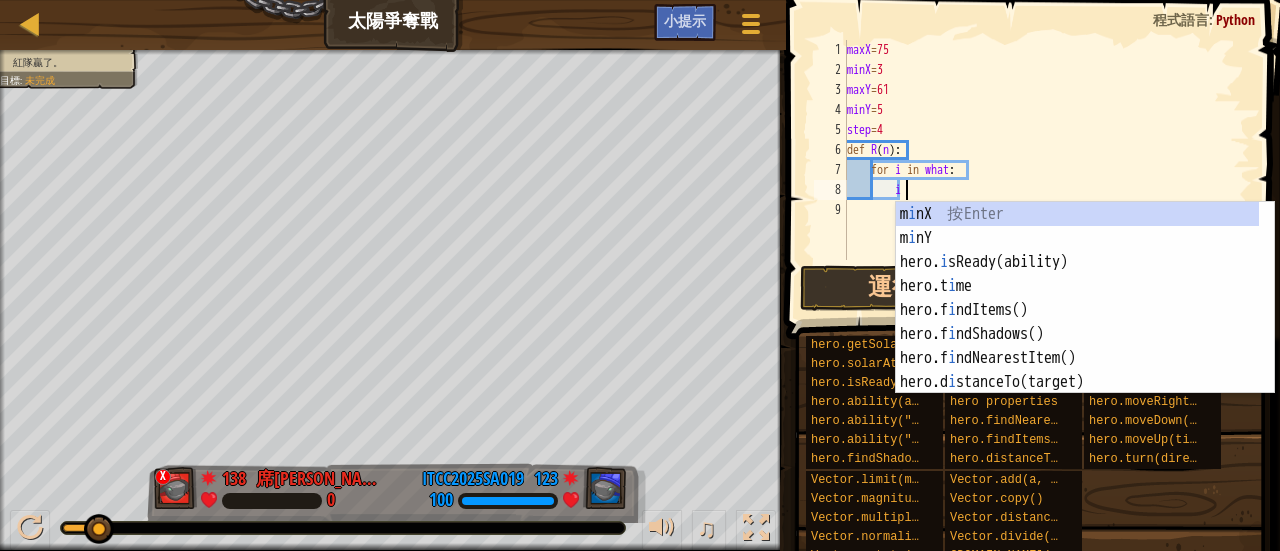scroll, scrollTop: 9, scrollLeft: 4, axis: both 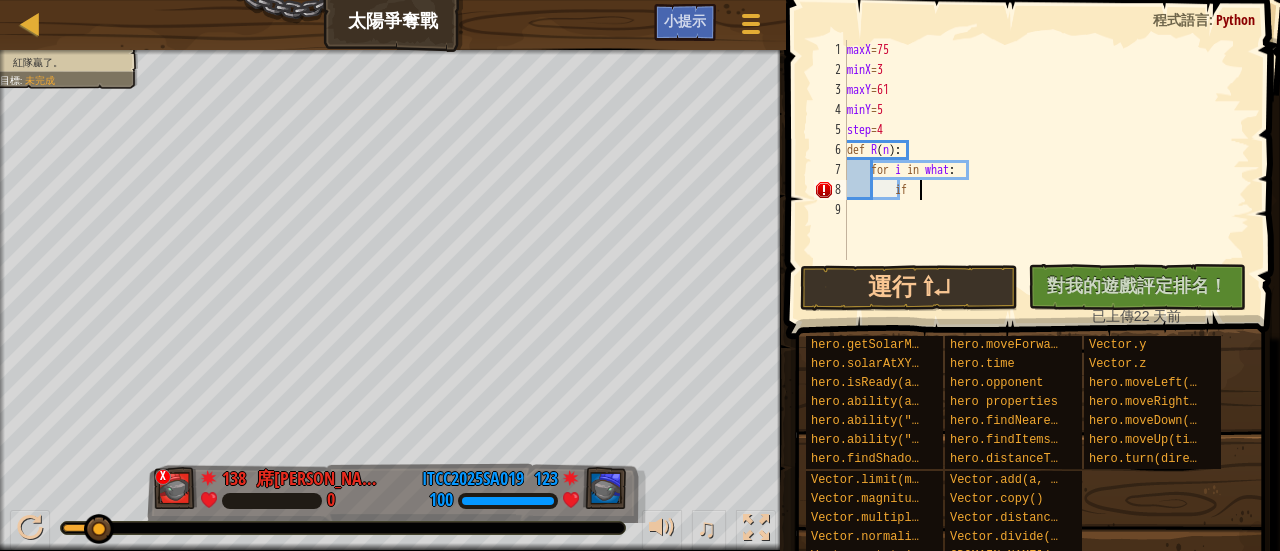 click on "maxX = 75 minX = 3 maxY = 61 minY = 5 step = 4 def   R ( n ) :      for   i   in   what :          if" at bounding box center (1046, 170) 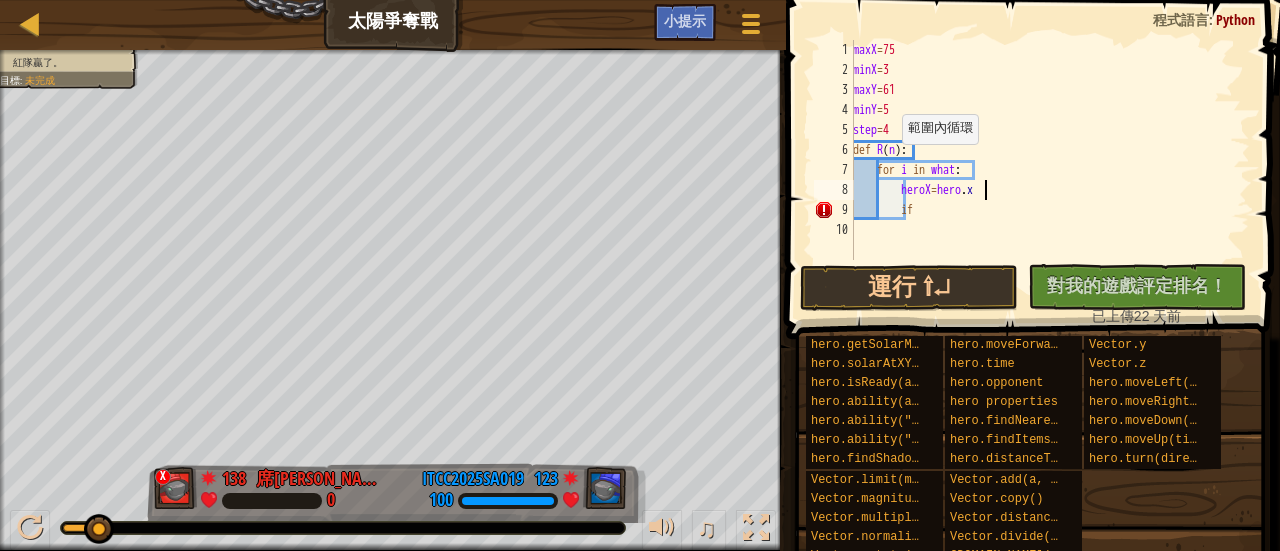 scroll, scrollTop: 9, scrollLeft: 5, axis: both 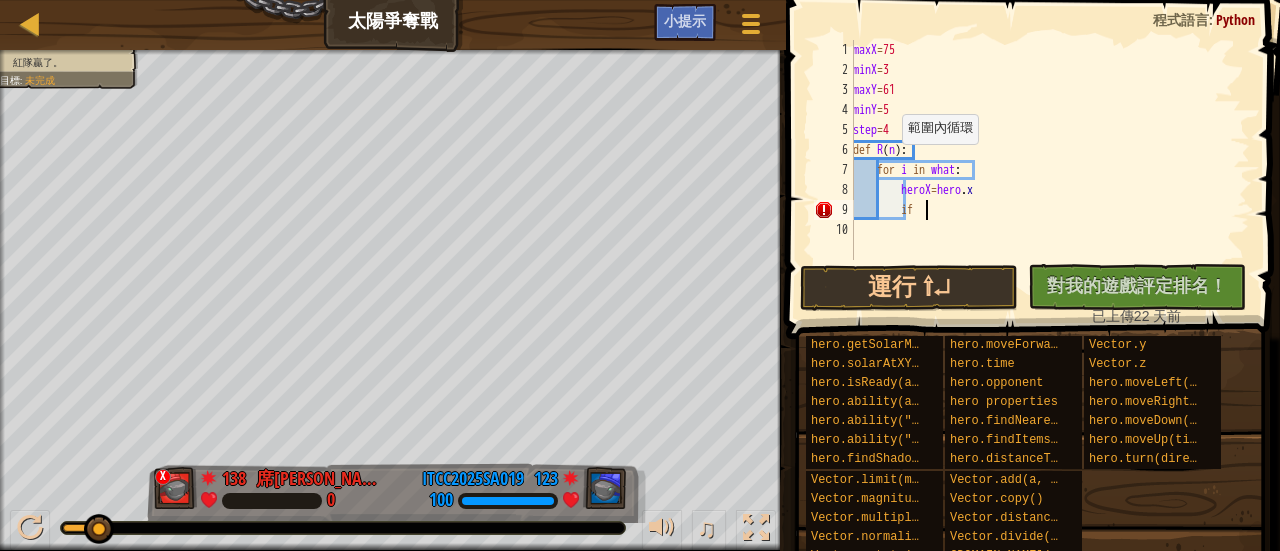 type on "heroX=hero.x" 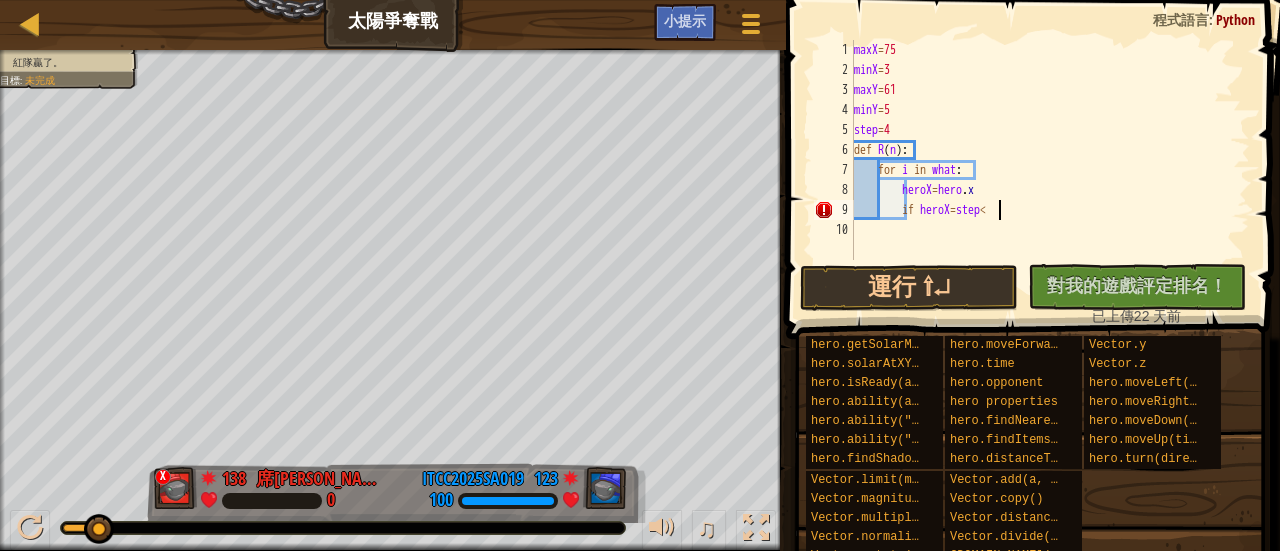 scroll, scrollTop: 9, scrollLeft: 11, axis: both 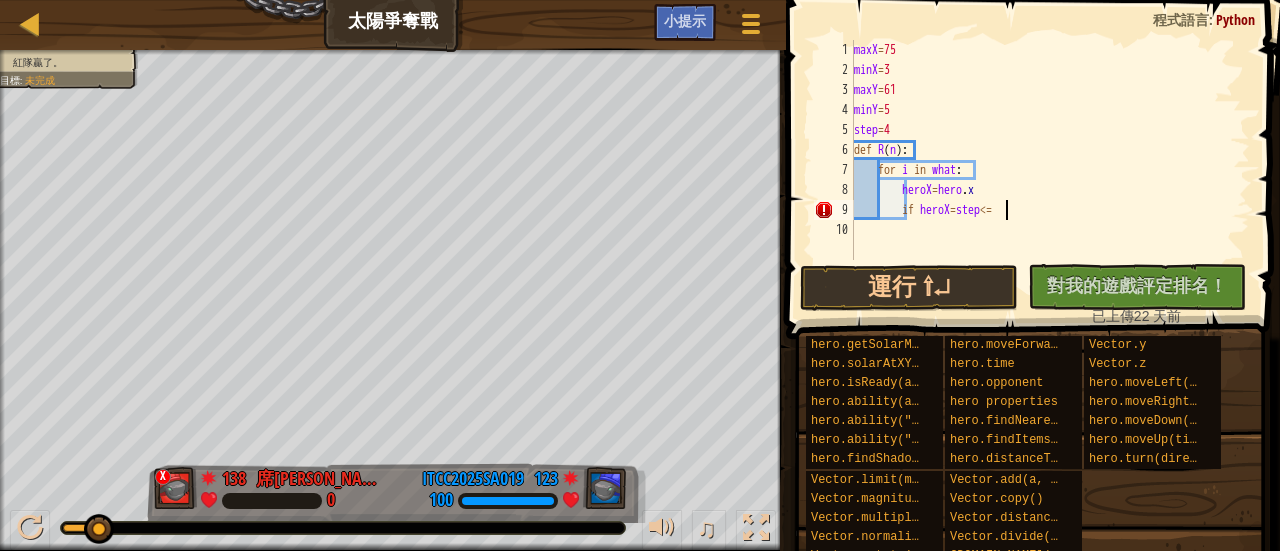 click on "maxX = 75 minX = 3 maxY = 61 minY = 5 step = 4 def   R ( n ) :      for   i   in   what :          heroX = hero . x          if   heroX = step <=" at bounding box center (1050, 170) 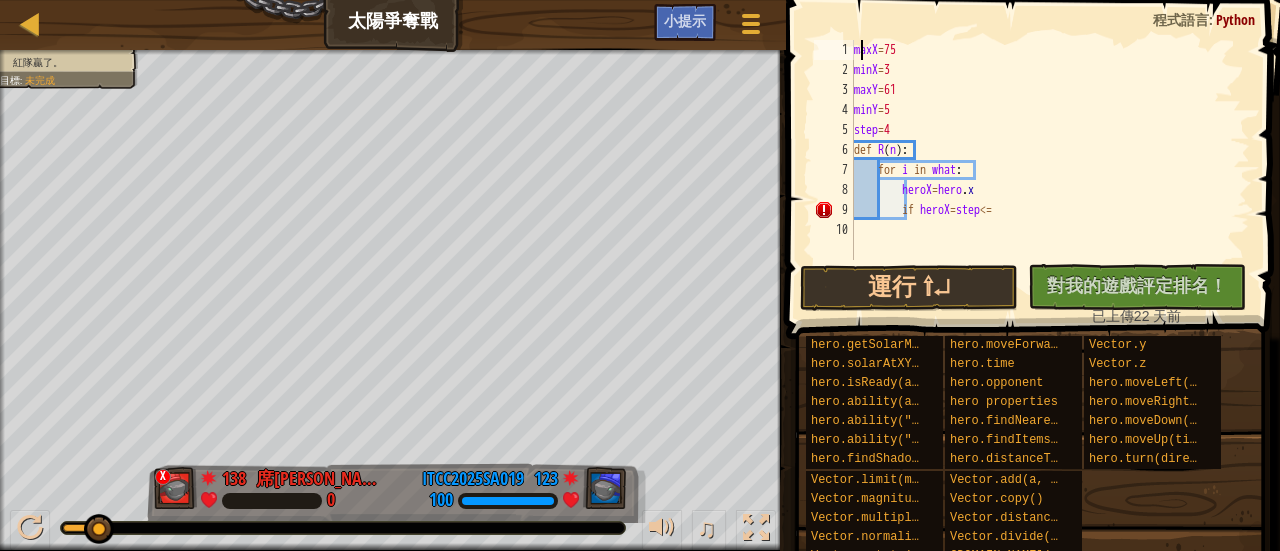 scroll, scrollTop: 9, scrollLeft: 2, axis: both 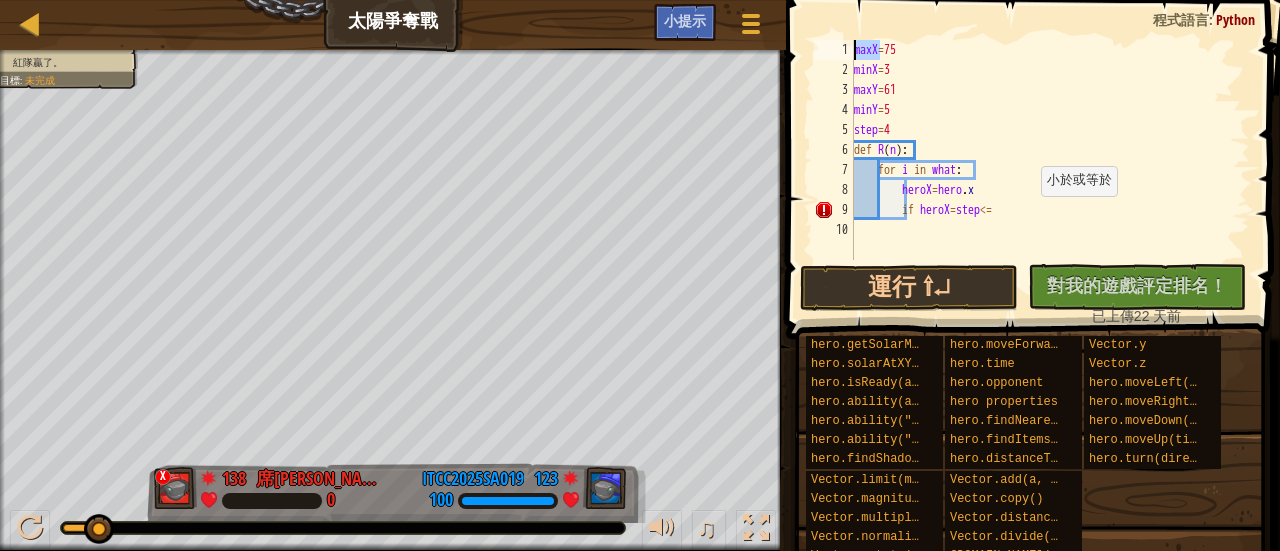 click on "maxX = 75 minX = 3 maxY = 61 minY = 5 step = 4 def   R ( n ) :      for   i   in   what :          heroX = hero . x          if   heroX = step <=" at bounding box center [1050, 170] 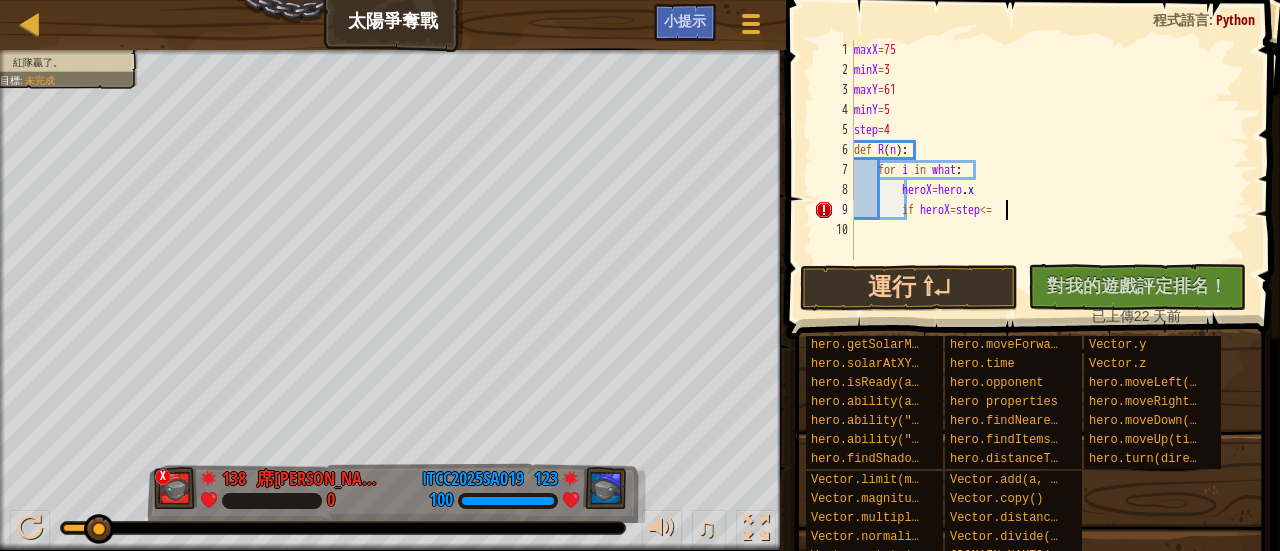 paste on "maxX" 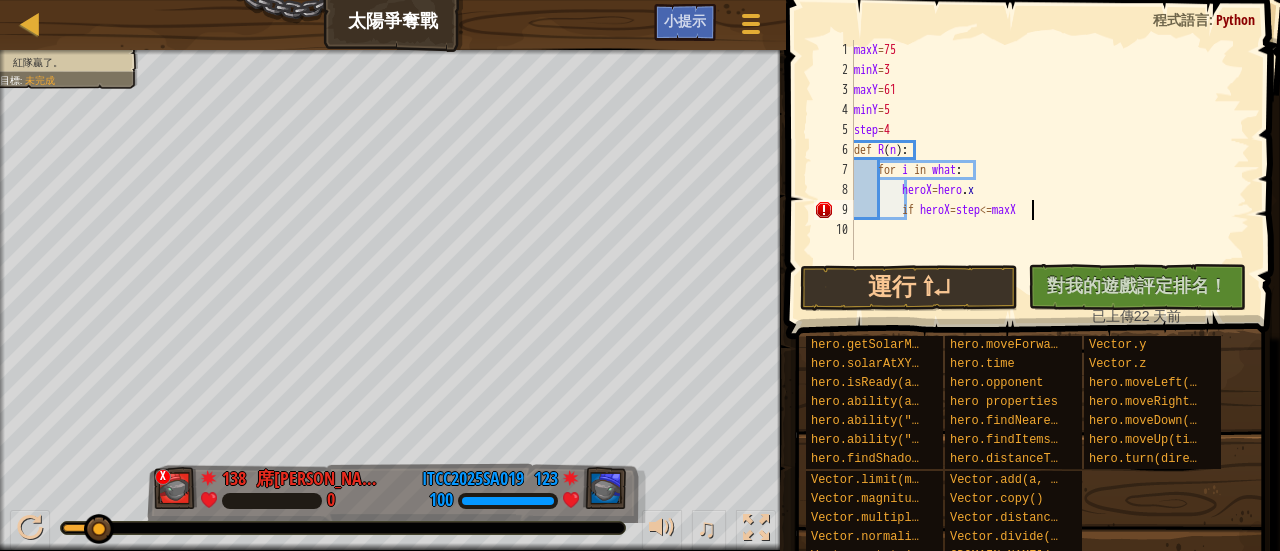 click on "maxX = 75 minX = 3 maxY = 61 minY = 5 step = 4 def   R ( n ) :      for   i   in   what :          heroX = hero . x          if   heroX = step <= maxX" at bounding box center (1050, 170) 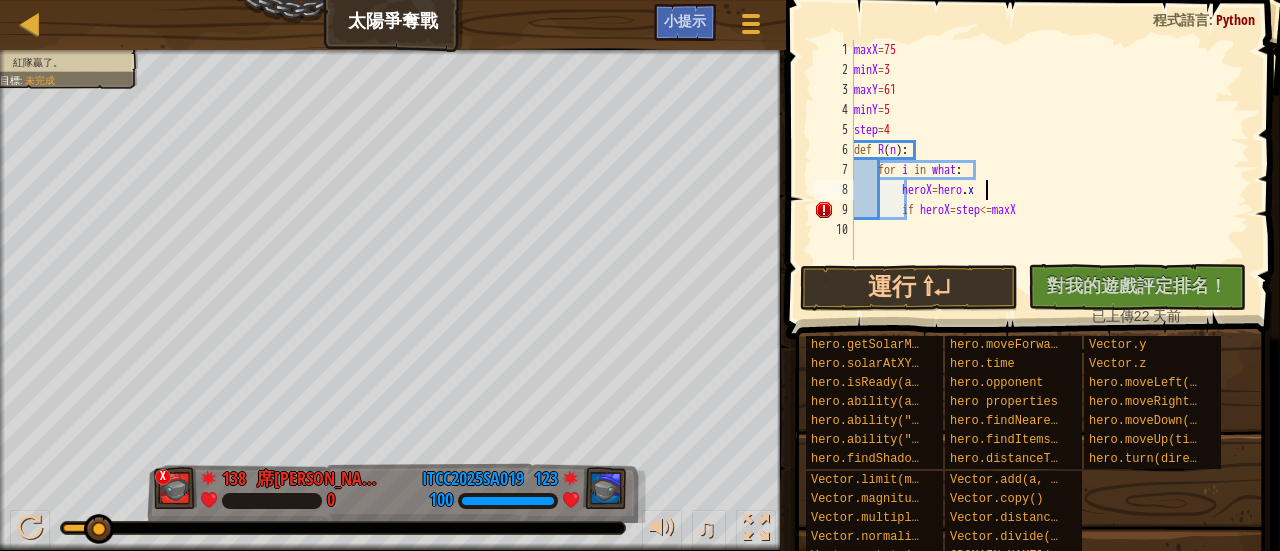 paste on "maxX" 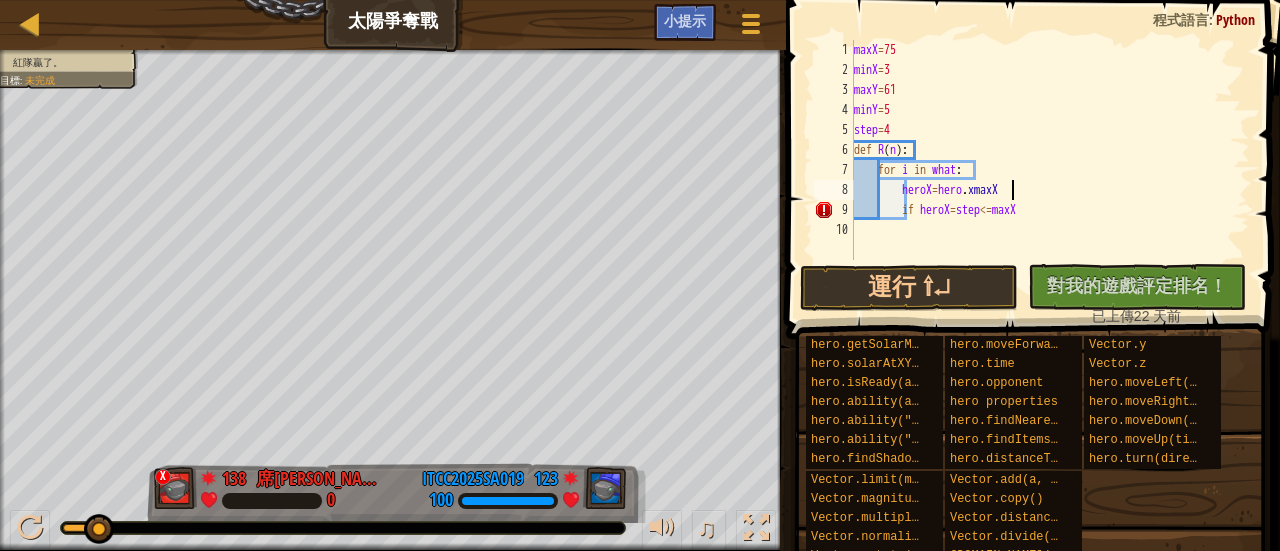 paste on "maxX" 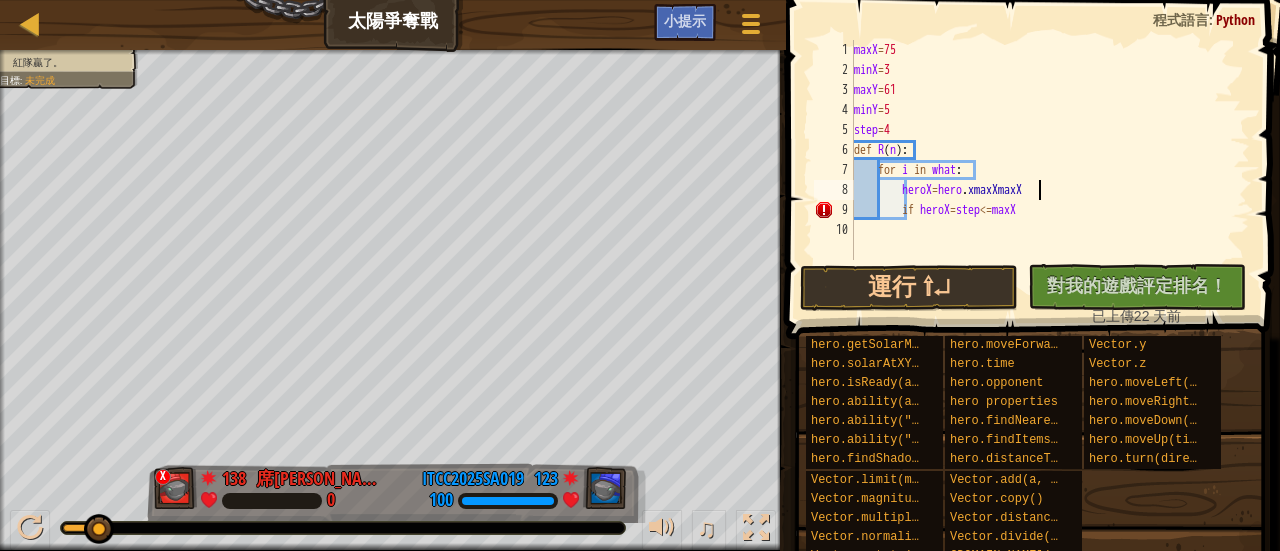 paste on "maxX" 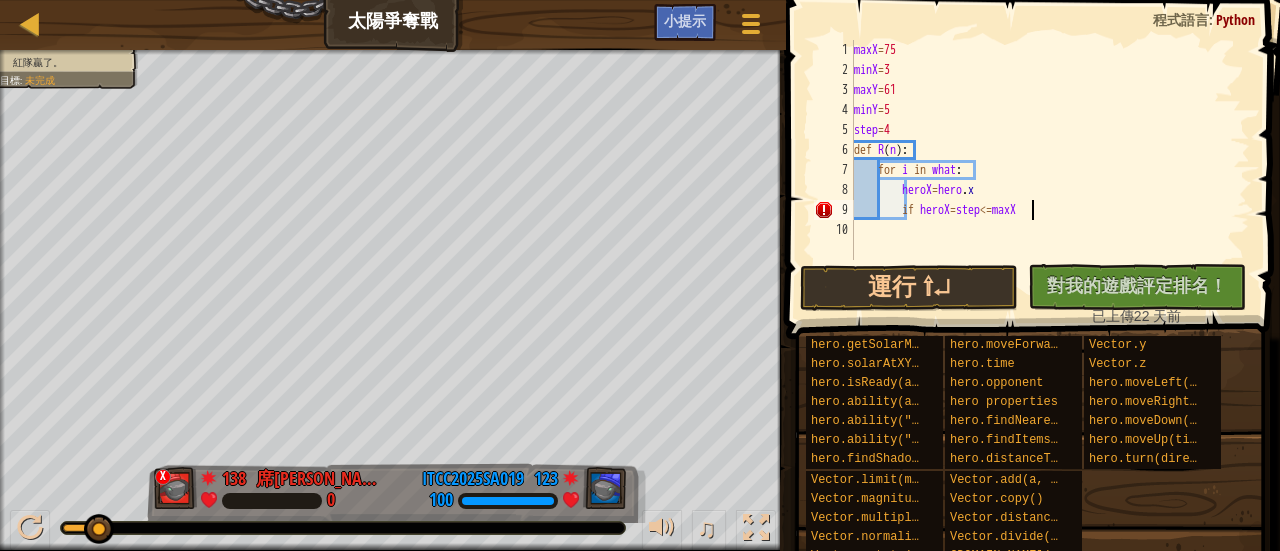 click on "maxX = 75 minX = 3 maxY = 61 minY = 5 step = 4 def   R ( n ) :      for   i   in   what :          heroX = hero . x          if   heroX = step <= maxX" at bounding box center (1050, 170) 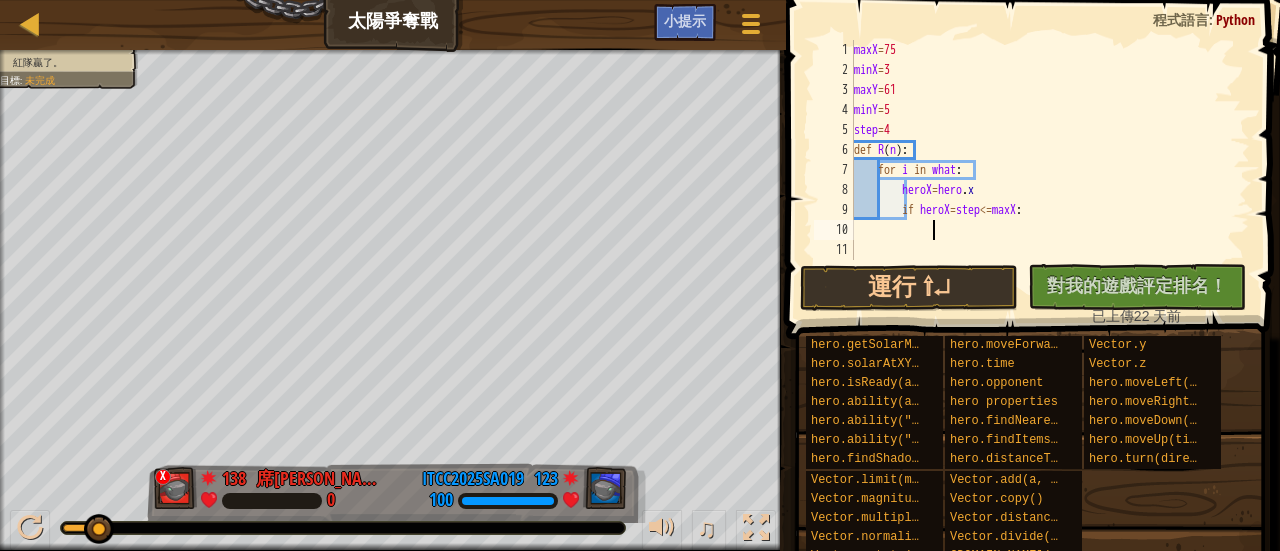 scroll, scrollTop: 9, scrollLeft: 5, axis: both 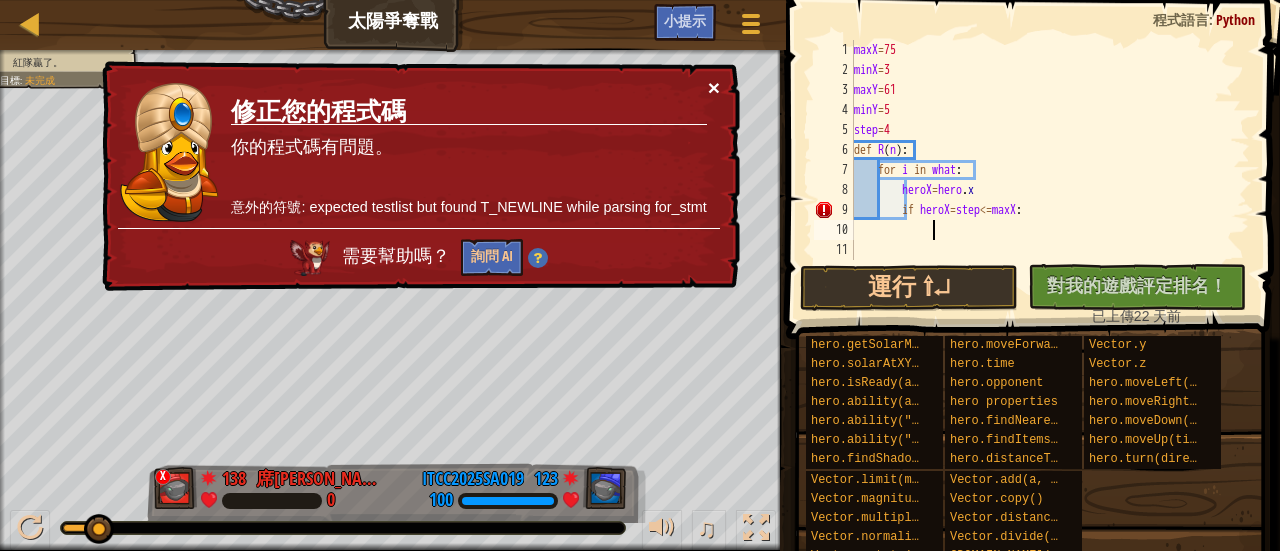 click on "×" at bounding box center (714, 87) 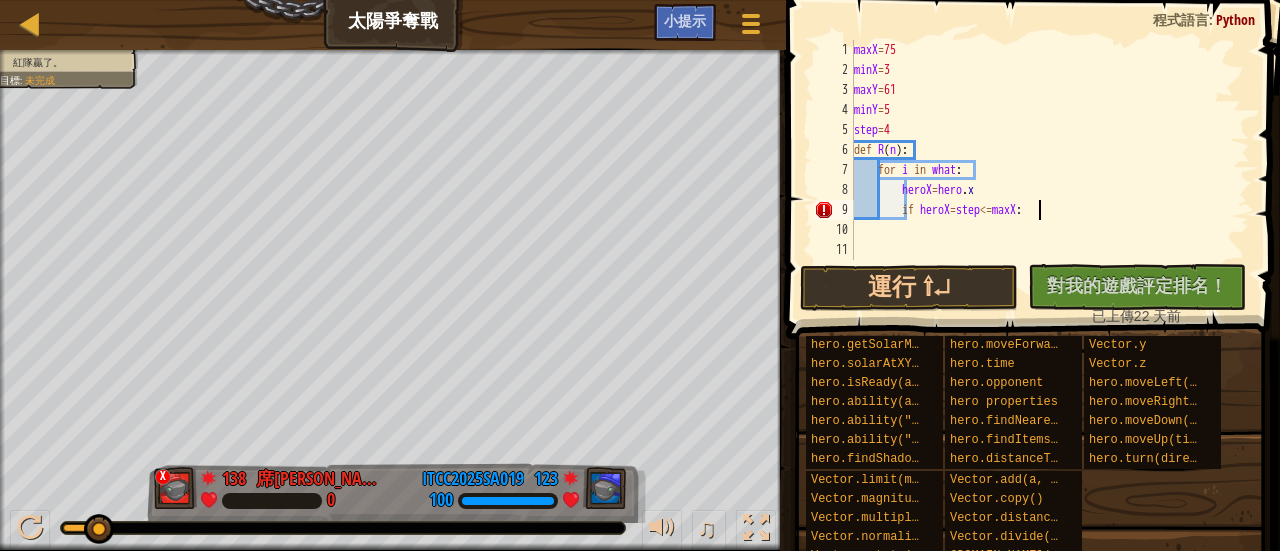 click on "maxX = 75 minX = 3 maxY = 61 minY = 5 step = 4 def   R ( n ) :      for   i   in   what :          heroX = hero . x          if   heroX = step <= maxX :" at bounding box center (1050, 170) 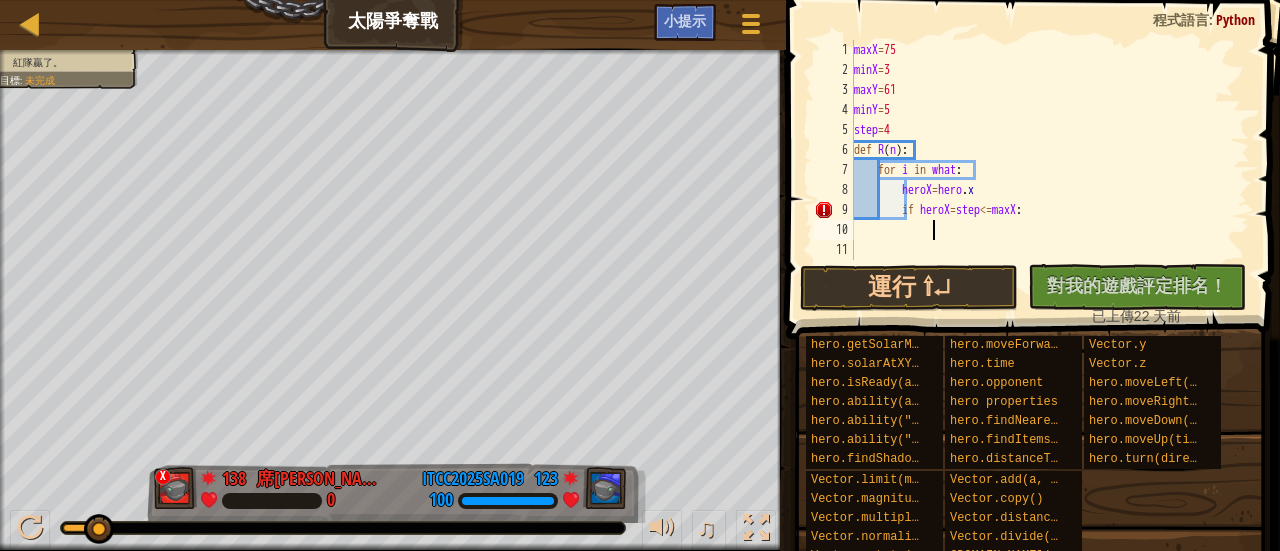 click on "maxX = 75 minX = 3 maxY = 61 minY = 5 step = 4 def   R ( n ) :      for   i   in   what :          heroX = hero . x          if   heroX = step <= maxX :" at bounding box center (1050, 170) 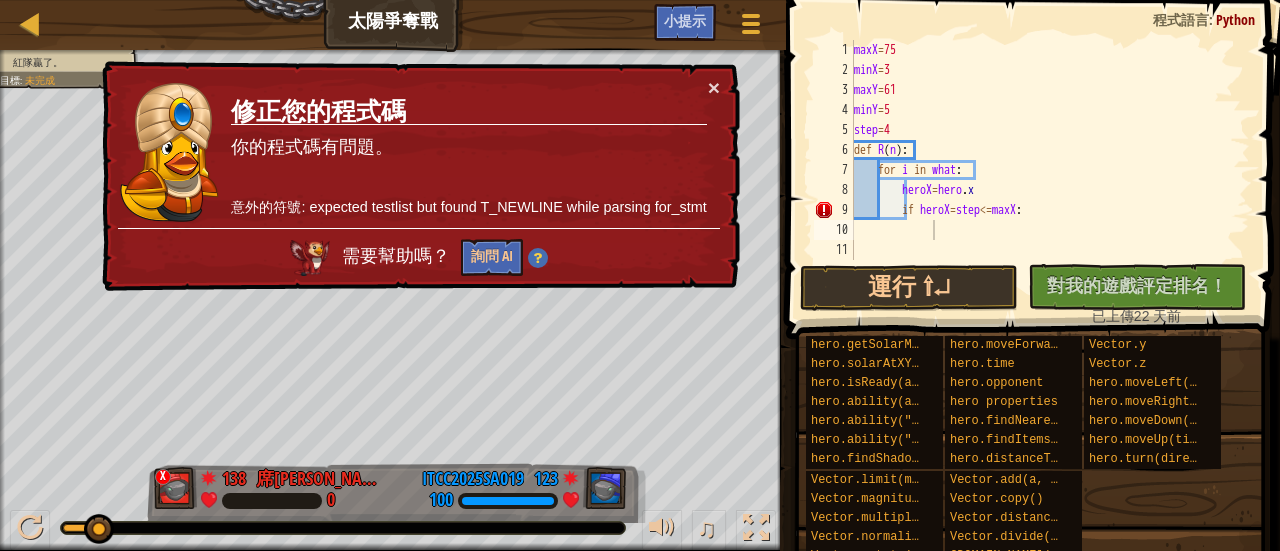 click on "× 修正您的程式碼 你的程式碼有問題。
意外的符號: expected testlist but found T_NEWLINE while parsing for_stmt
需要幫助嗎？   詢問 AI" at bounding box center [419, 177] 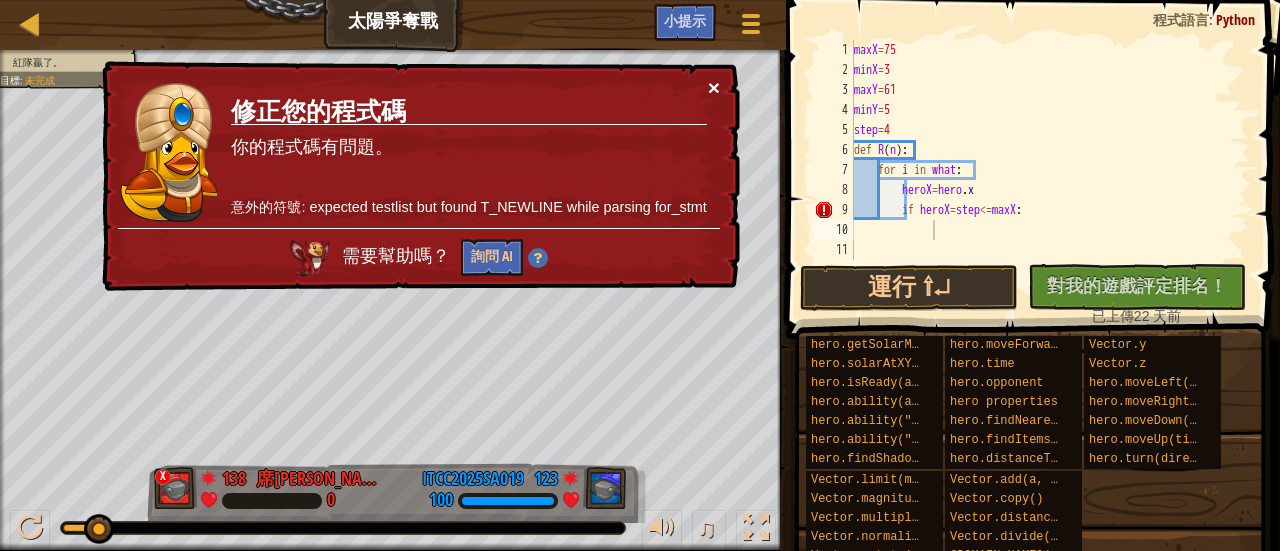 click on "×" at bounding box center (715, 91) 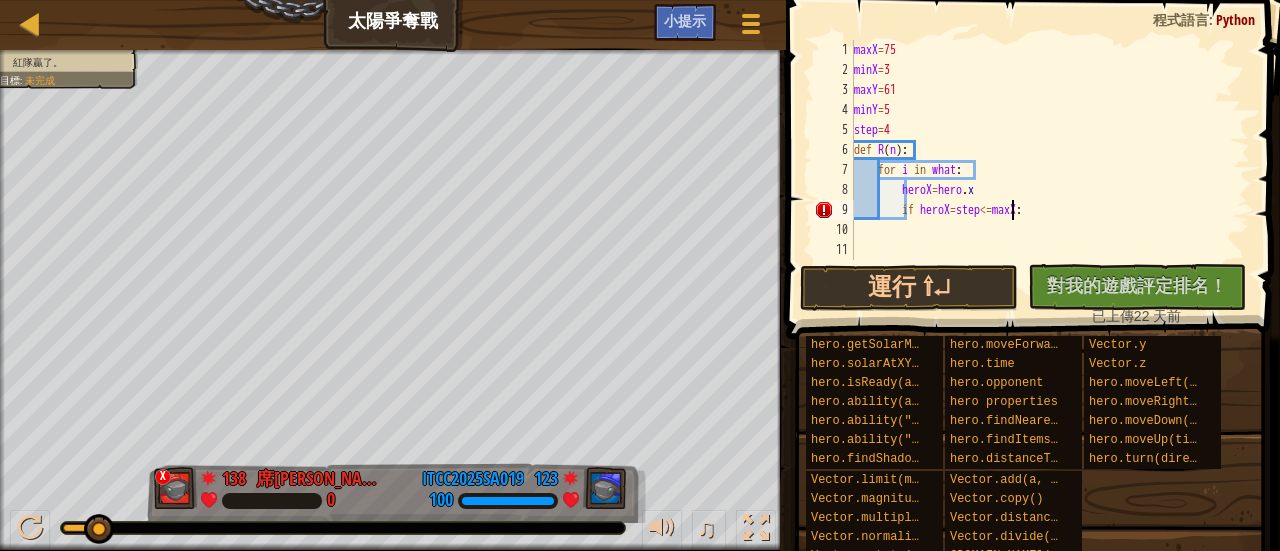 click on "maxX = 75 minX = 3 maxY = 61 minY = 5 step = 4 def   R ( n ) :      for   i   in   what :          heroX = hero . x          if   heroX = step <= maxX :" at bounding box center [1050, 170] 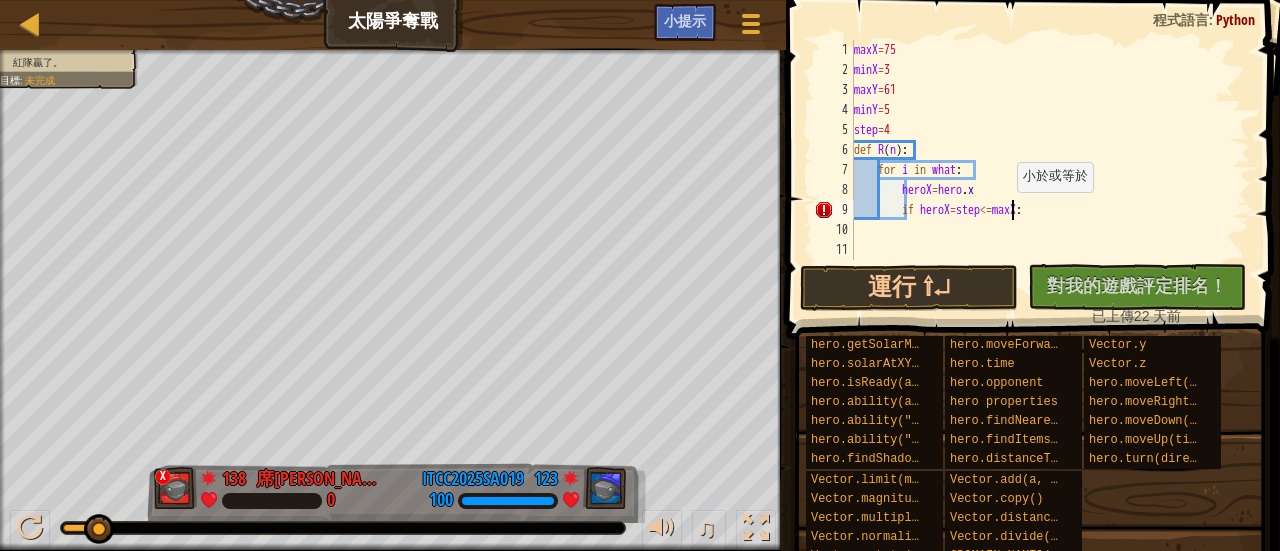 click on "maxX = 75 minX = 3 maxY = 61 minY = 5 step = 4 def   R ( n ) :      for   i   in   what :          heroX = hero . x          if   heroX = step <= maxX :" at bounding box center (1050, 170) 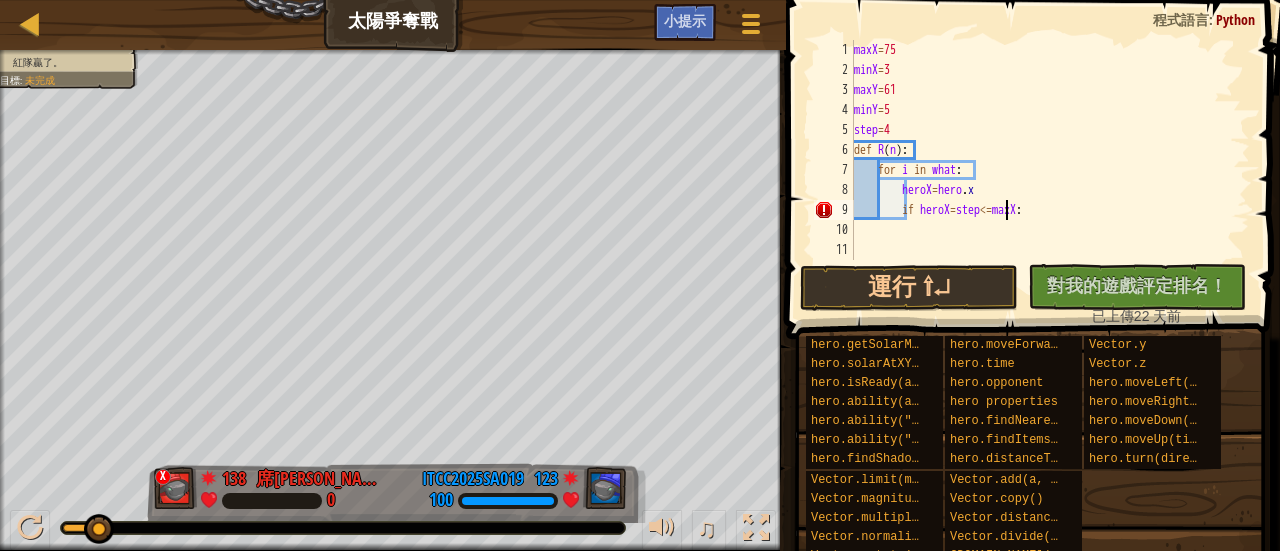 scroll, scrollTop: 9, scrollLeft: 13, axis: both 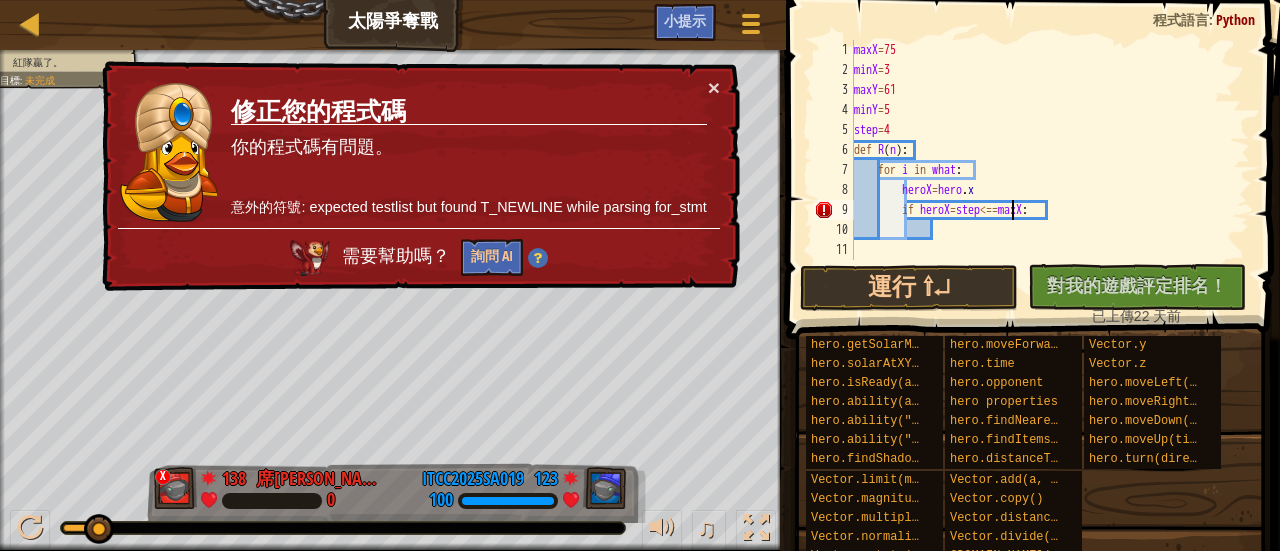 type on "if heroX=step<=maxX:" 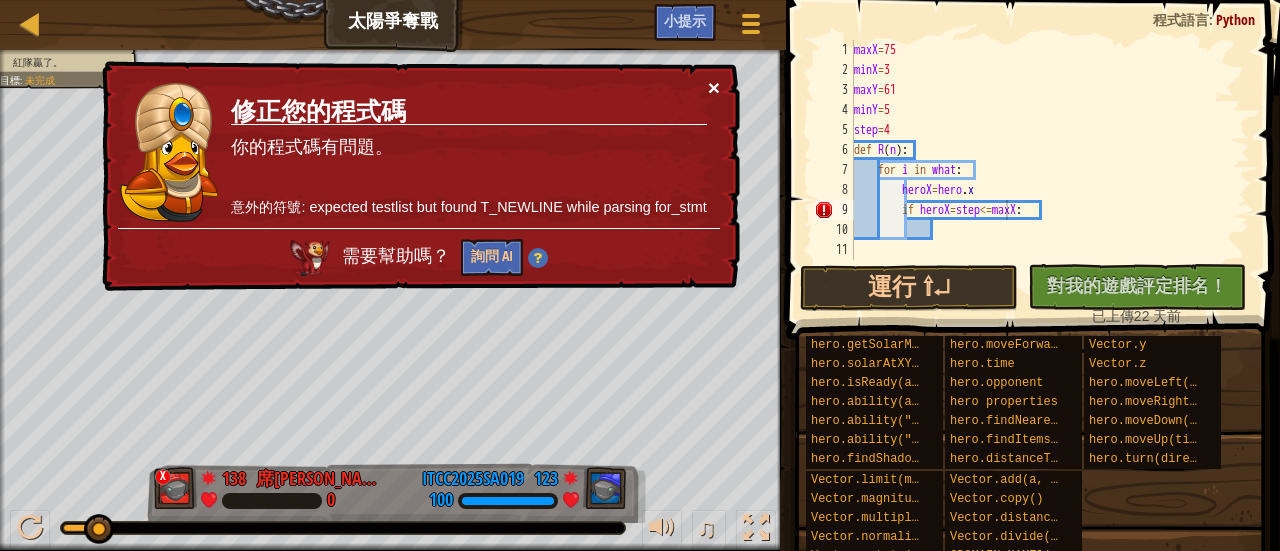 click on "×" at bounding box center [714, 88] 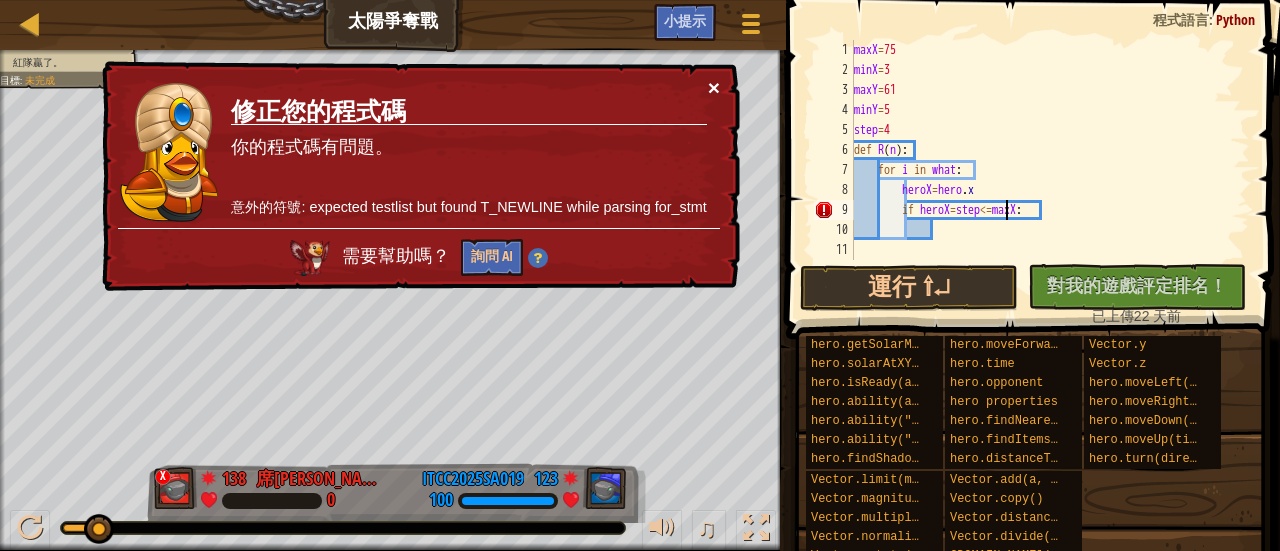 click on "× 修正您的程式碼 你的程式碼有問題。
意外的符號: expected testlist but found T_NEWLINE while parsing for_stmt
需要幫助嗎？   詢問 AI" at bounding box center [419, 177] 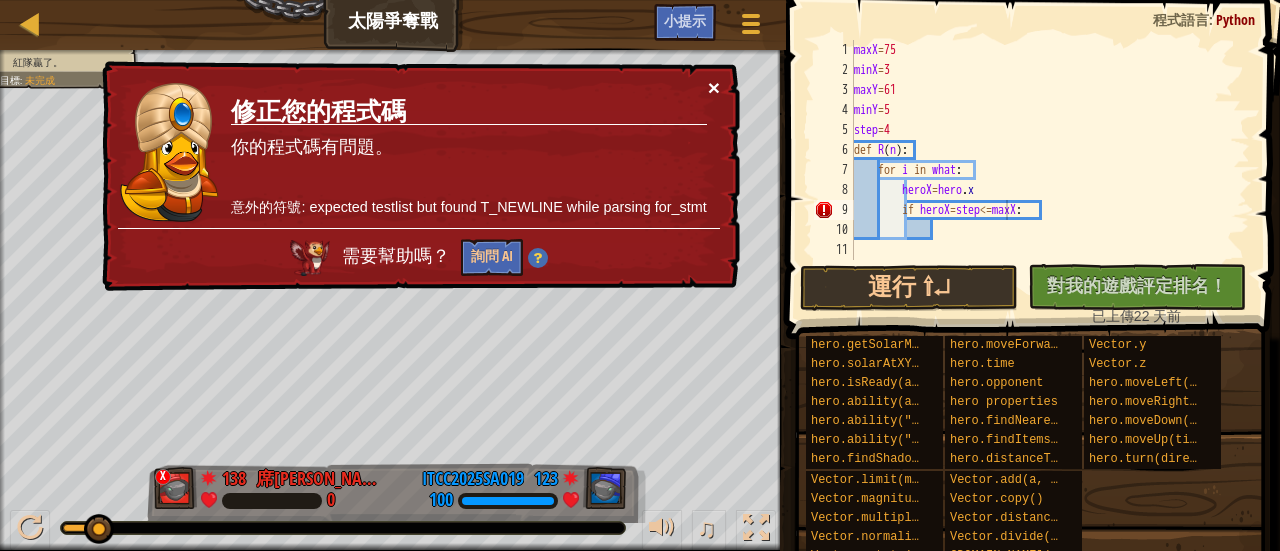click on "×" at bounding box center [714, 87] 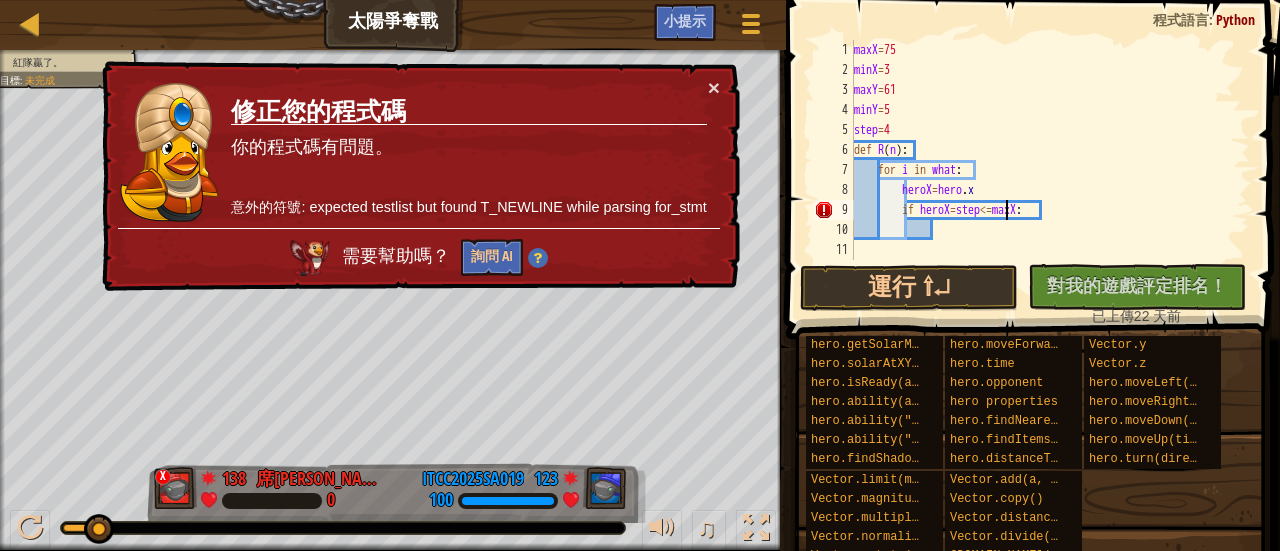 click on "修正您的程式碼 你的程式碼有問題。
意外的符號: expected testlist but found T_NEWLINE while parsing for_stmt" at bounding box center (468, 153) 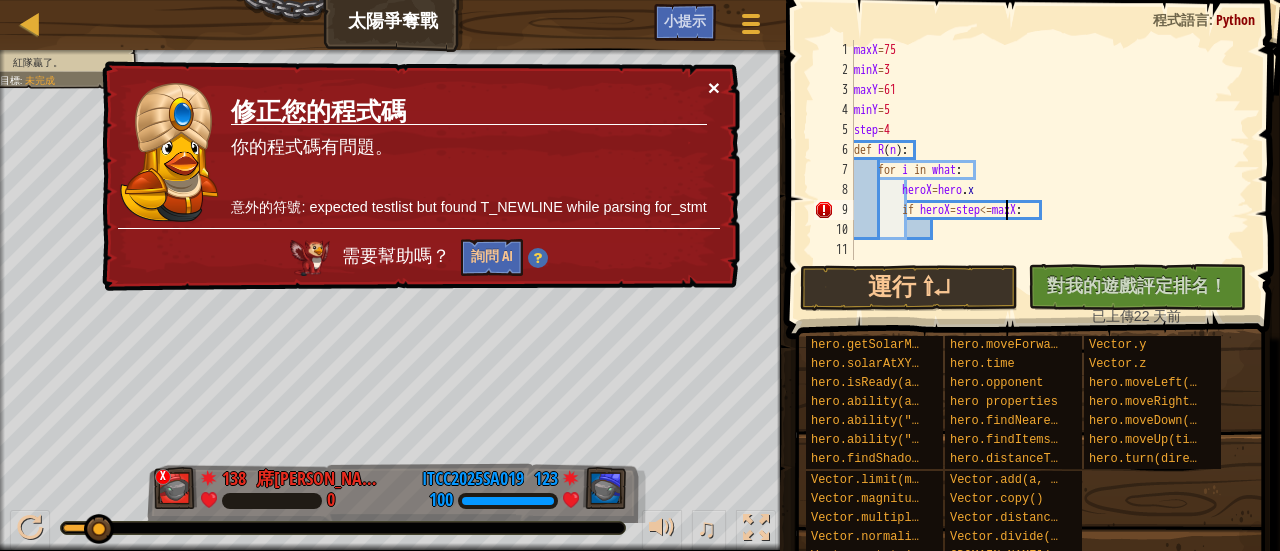click on "×" at bounding box center [714, 87] 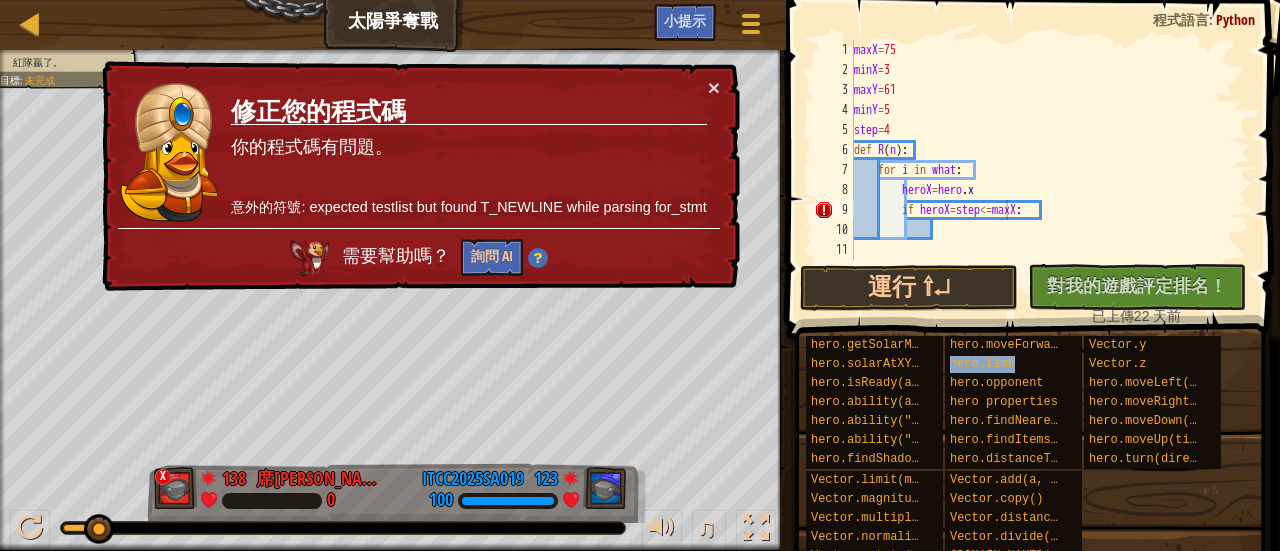 click on "修正您的程式碼 你的程式碼有問題。
意外的符號: expected testlist but found T_NEWLINE while parsing for_stmt" at bounding box center [469, 152] 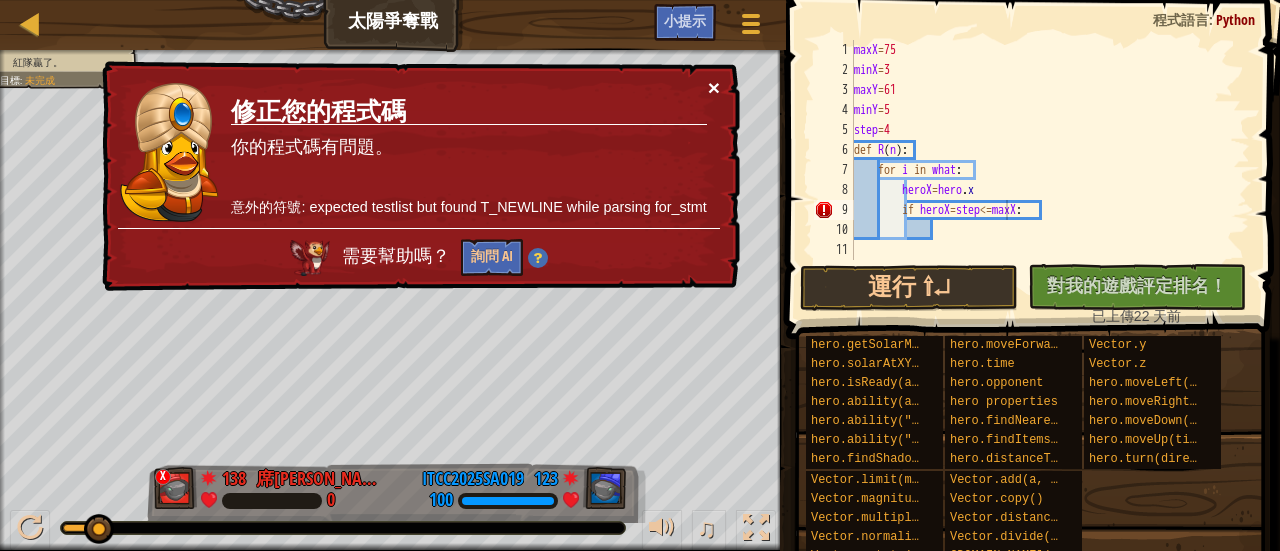 click on "×" at bounding box center (715, 91) 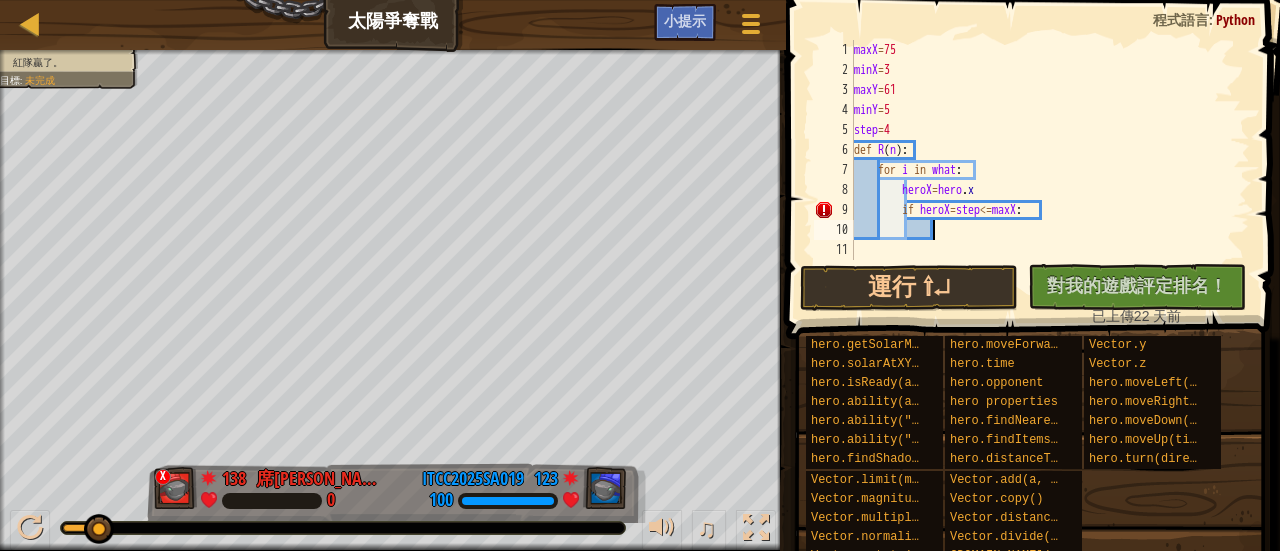 click on "maxX = 75 minX = 3 maxY = 61 minY = 5 step = 4 def   R ( n ) :      for   i   in   what :          heroX = hero . x          if   heroX = step <= maxX :" at bounding box center (1050, 170) 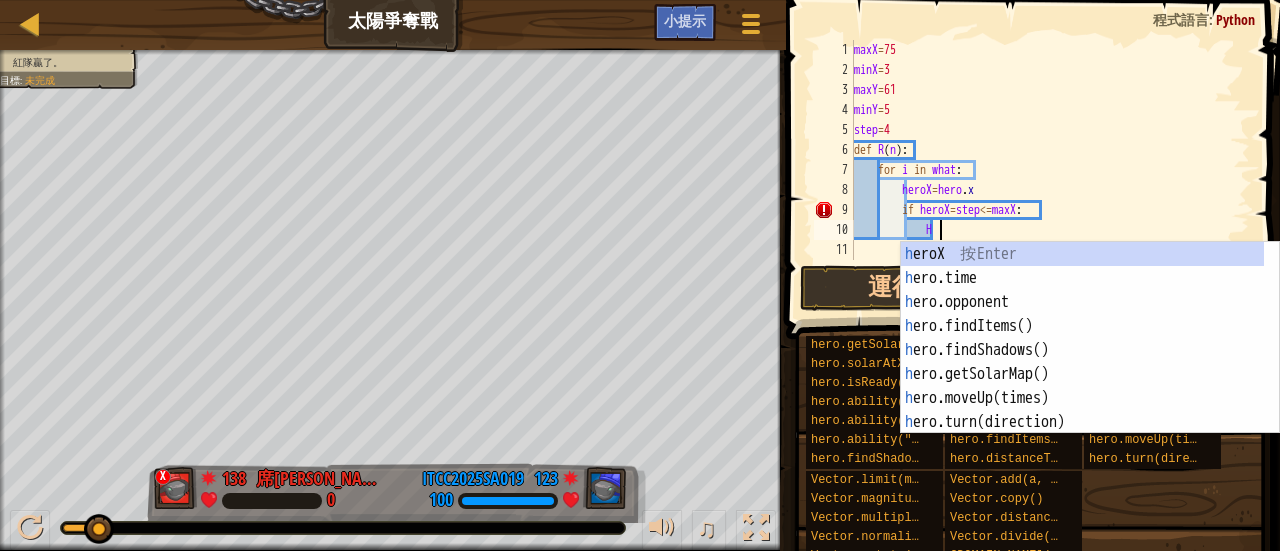 scroll, scrollTop: 9, scrollLeft: 6, axis: both 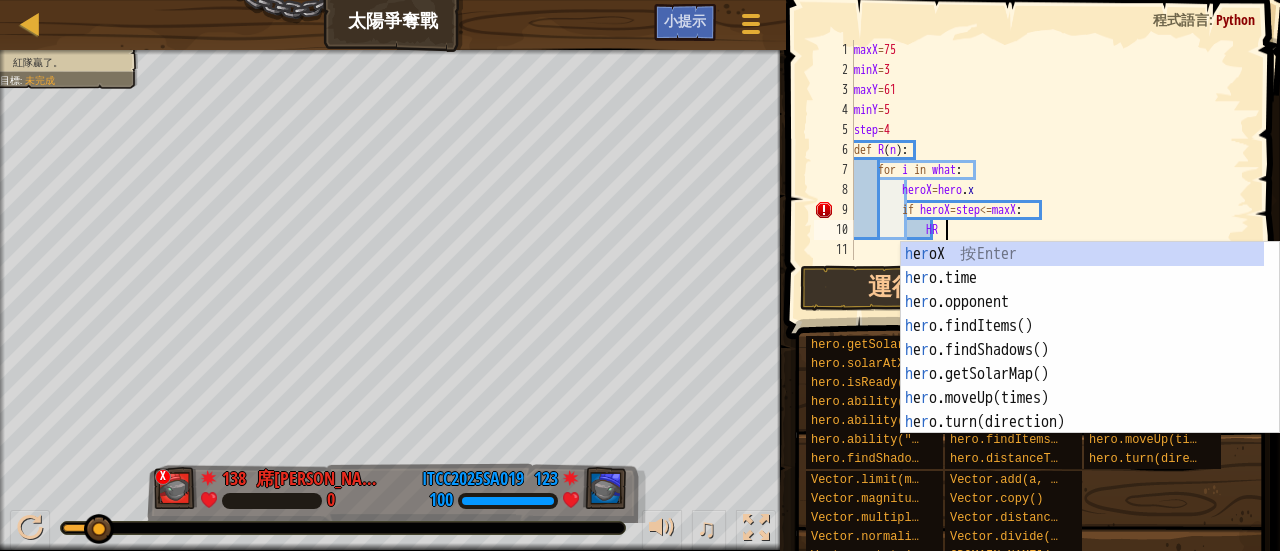type on "H" 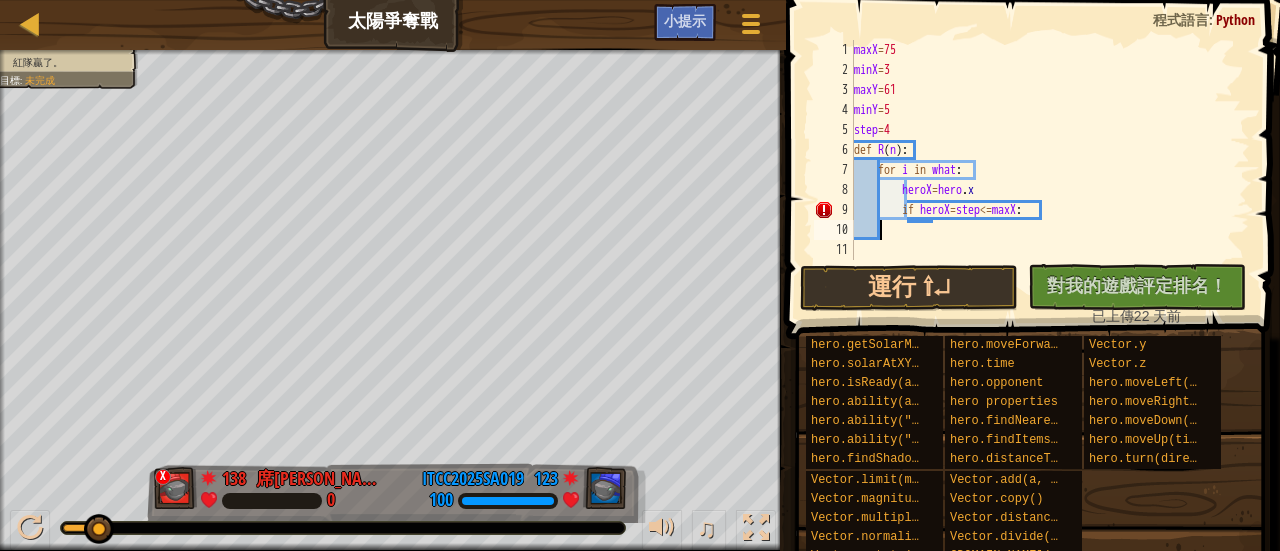 scroll, scrollTop: 9, scrollLeft: 0, axis: vertical 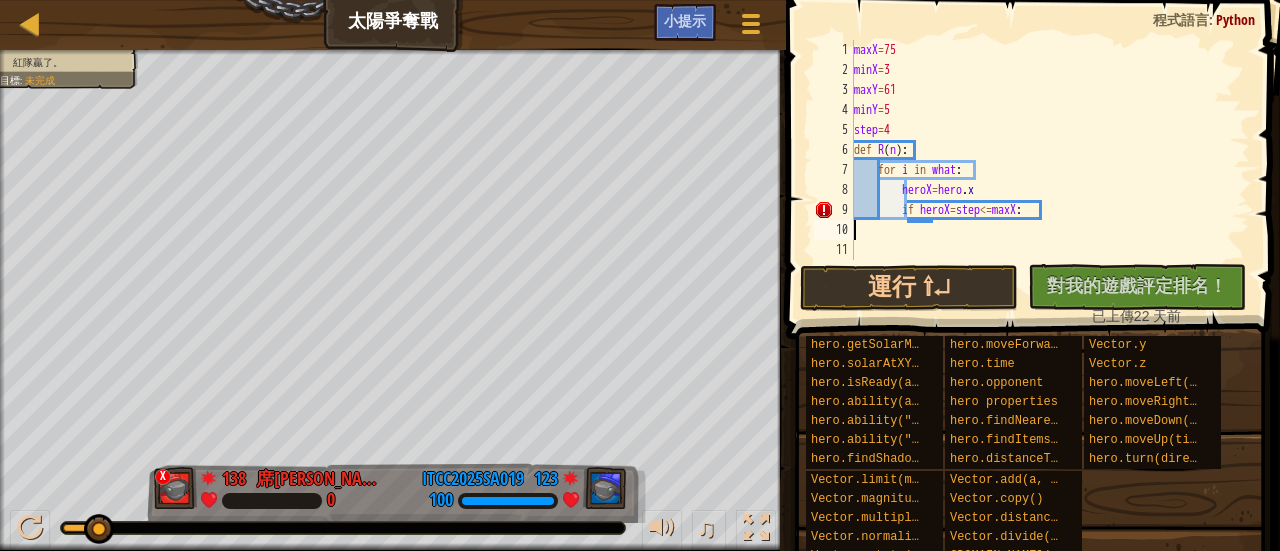 type on "if heroX=step<=maxX:" 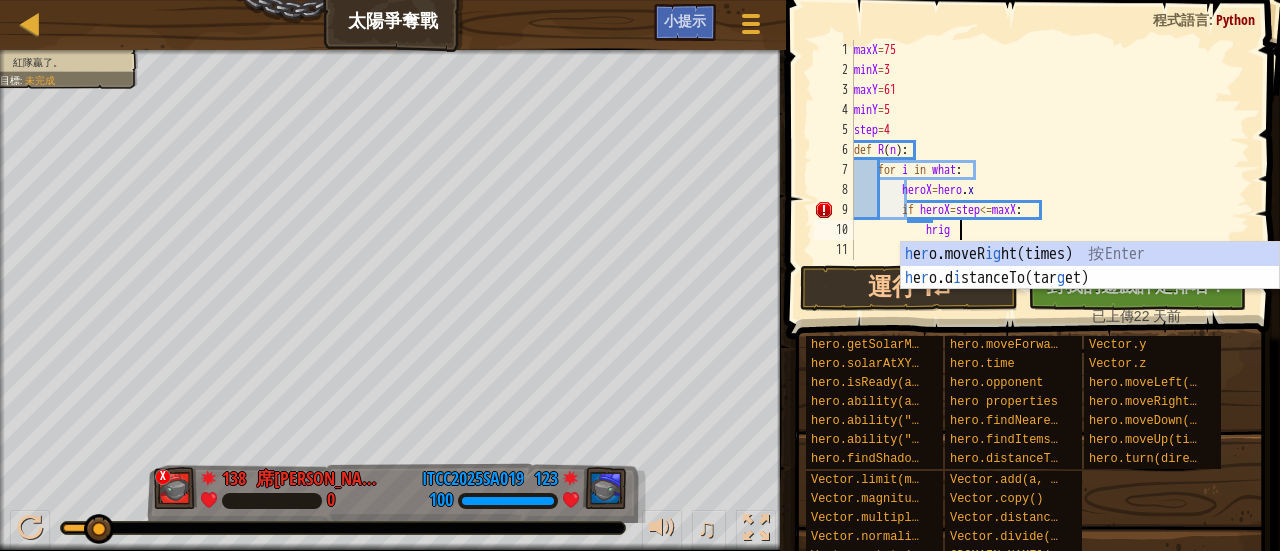 scroll, scrollTop: 9, scrollLeft: 8, axis: both 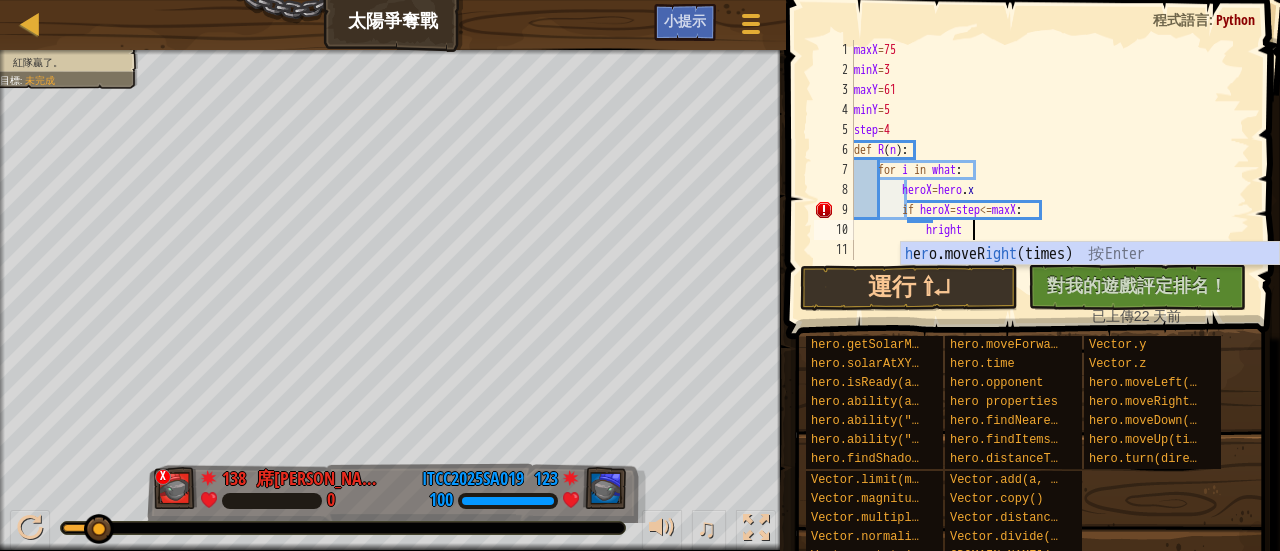 type on "hero.moveRight(1)" 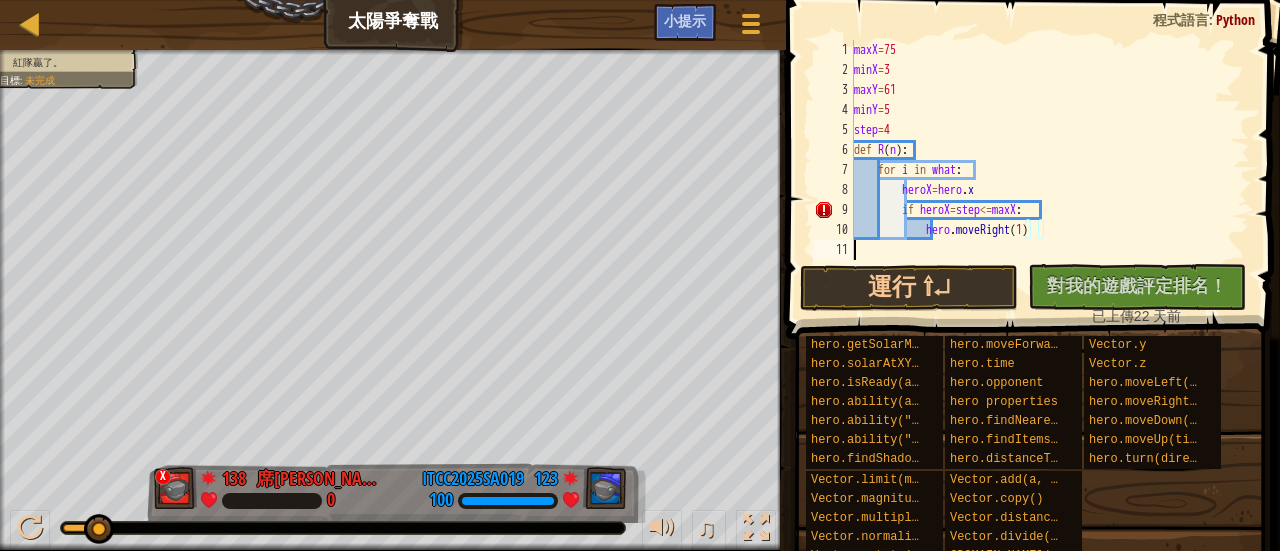 scroll, scrollTop: 9, scrollLeft: 0, axis: vertical 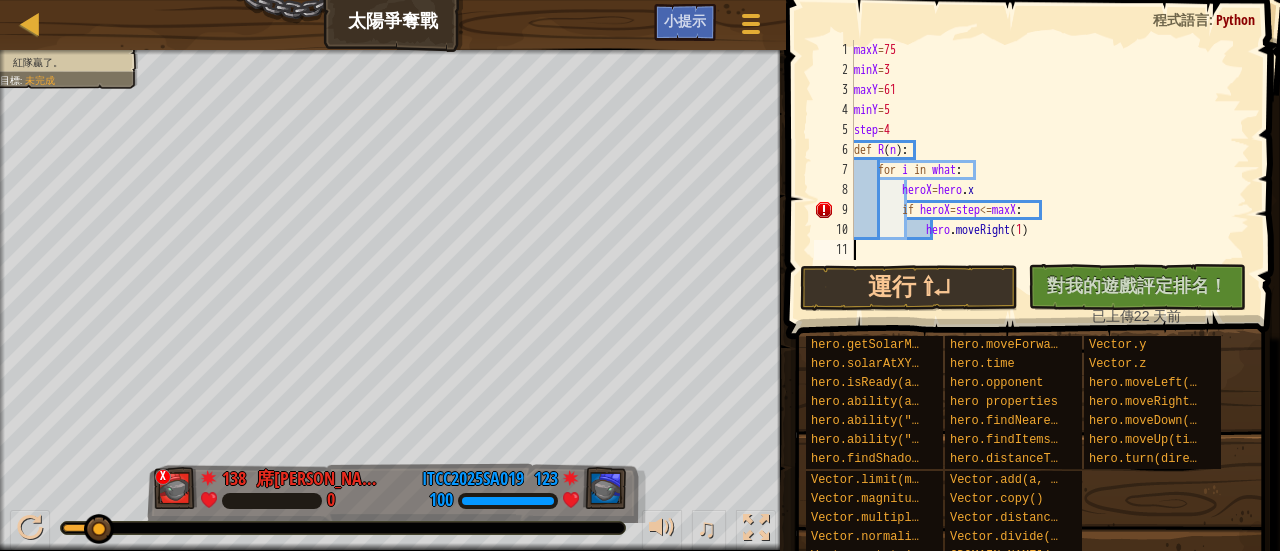 type on "hero.moveRight(1)" 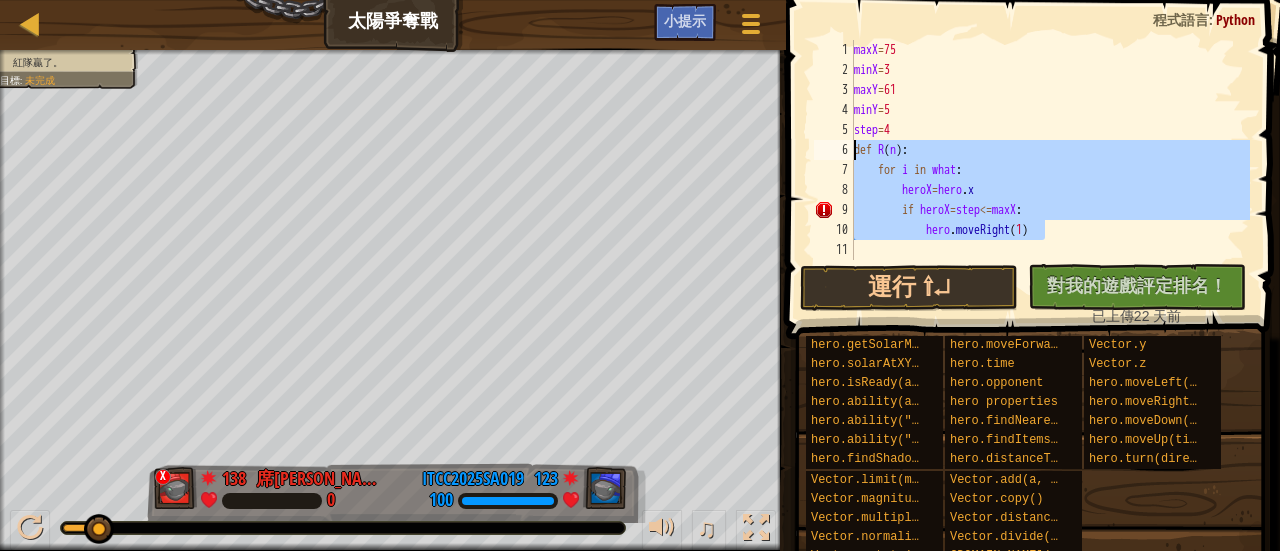 drag, startPoint x: 1057, startPoint y: 235, endPoint x: 841, endPoint y: 151, distance: 231.7585 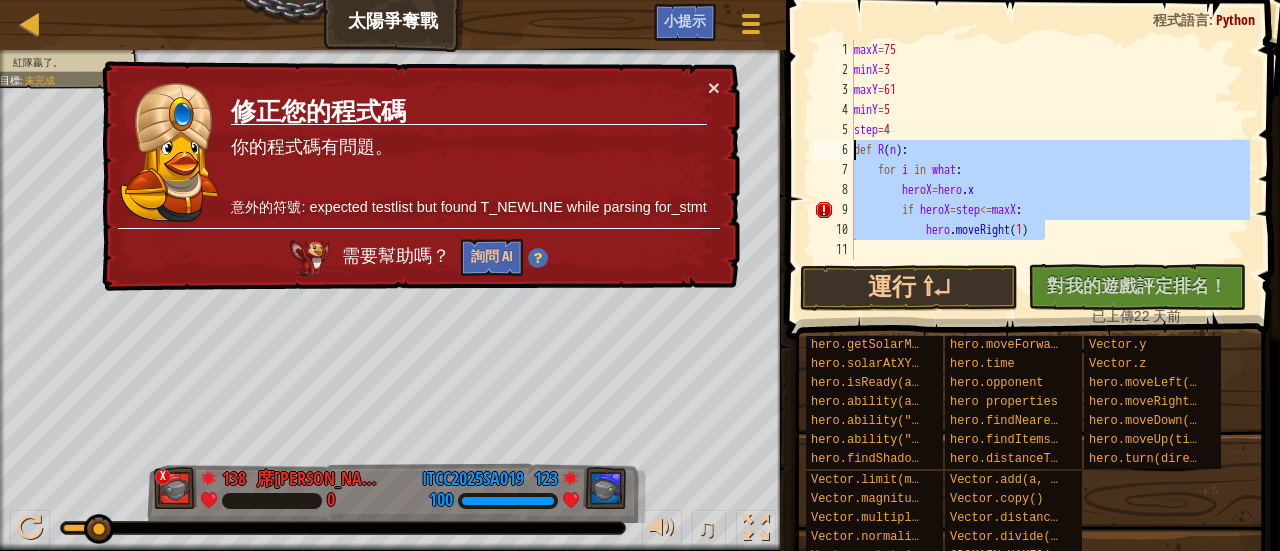 click on "maxX = 75 minX = 3 maxY = 61 minY = 5 step = 4 def   R ( n ) :      for   i   in   what :          heroX = hero . x          if   heroX = step <= maxX :              hero . moveRight ( 1 )" at bounding box center [1050, 170] 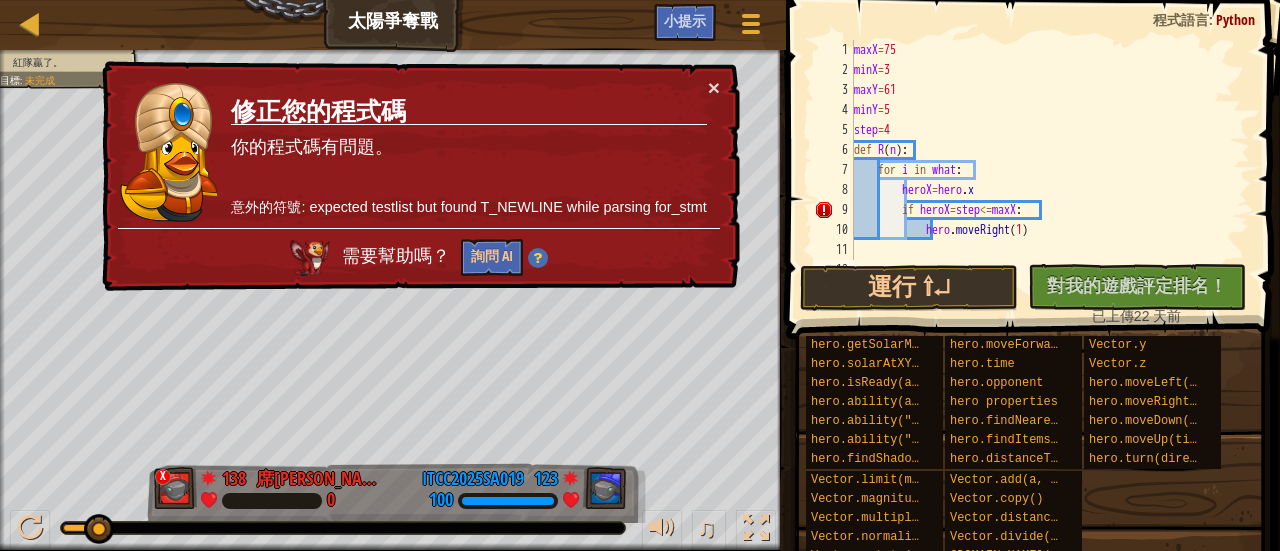 scroll, scrollTop: 20, scrollLeft: 0, axis: vertical 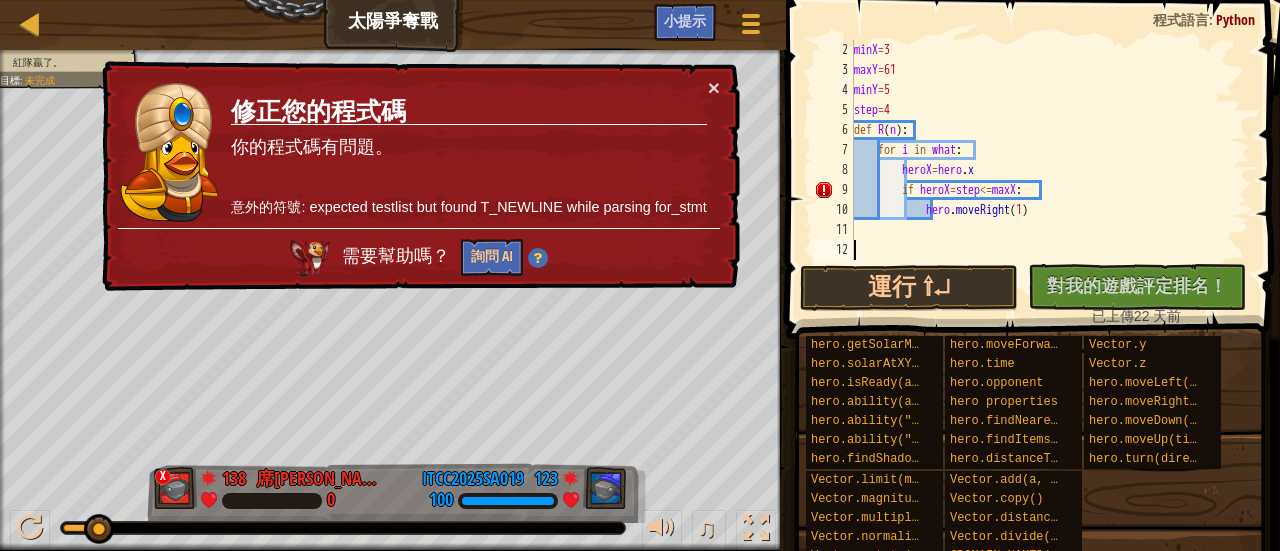click on "minX = 3 maxY = 61 minY = 5 step = 4 def   R ( n ) :      for   i   in   what :          heroX = hero . x          if   heroX = step <= maxX :              hero . moveRight ( 1 )" at bounding box center [1042, 170] 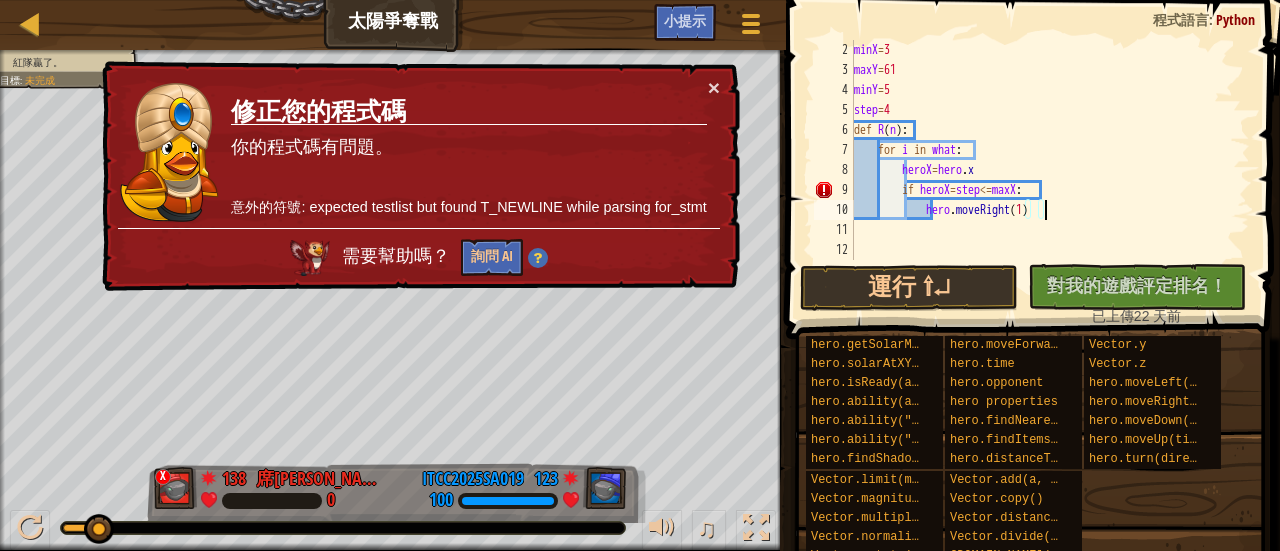 click on "minX = 3 maxY = 61 minY = 5 step = 4 def   R ( n ) :      for   i   in   what :          heroX = hero . x          if   heroX = step <= maxX :              hero . moveRight ( 1 )" at bounding box center [1042, 170] 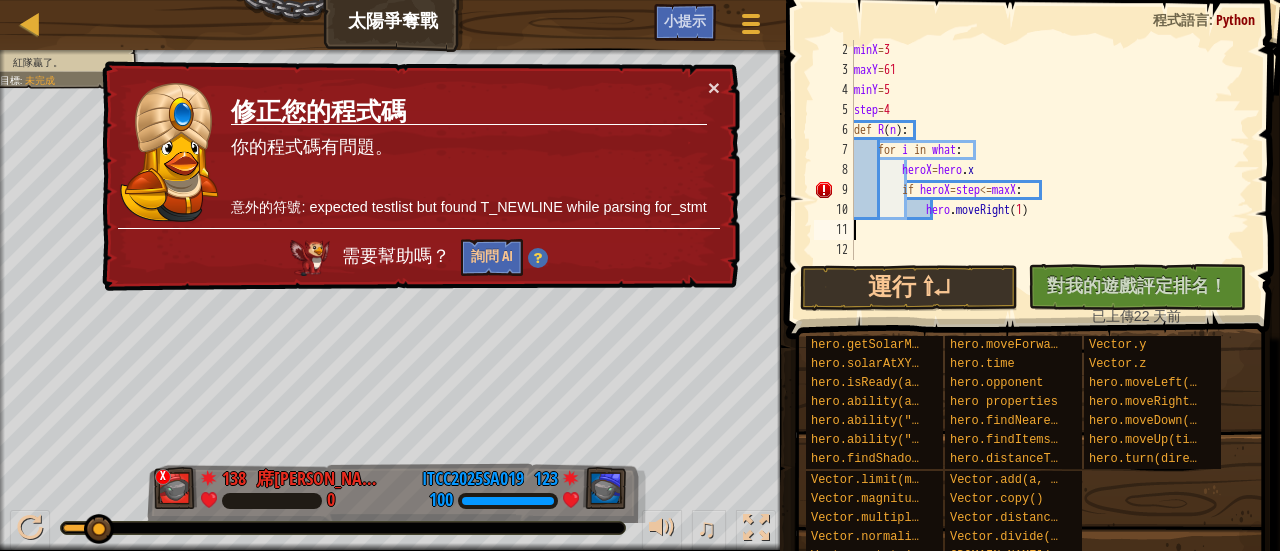 paste on "hero.moveRight(1)" 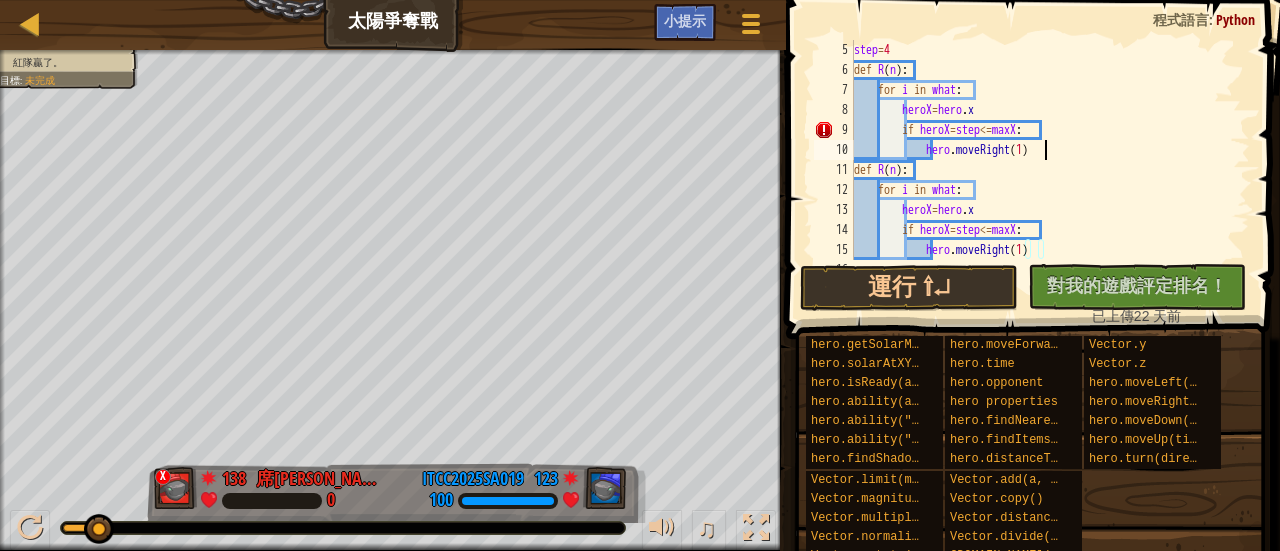 click on "step = 4 def   R ( n ) :      for   i   in   what :          heroX = hero . x          if   heroX = step <= maxX :              hero . moveRight ( 1 ) def   R ( n ) :      for   i   in   what :          heroX = hero . x          if   heroX = step <= maxX :              hero . moveRight ( 1 )" at bounding box center [1042, 170] 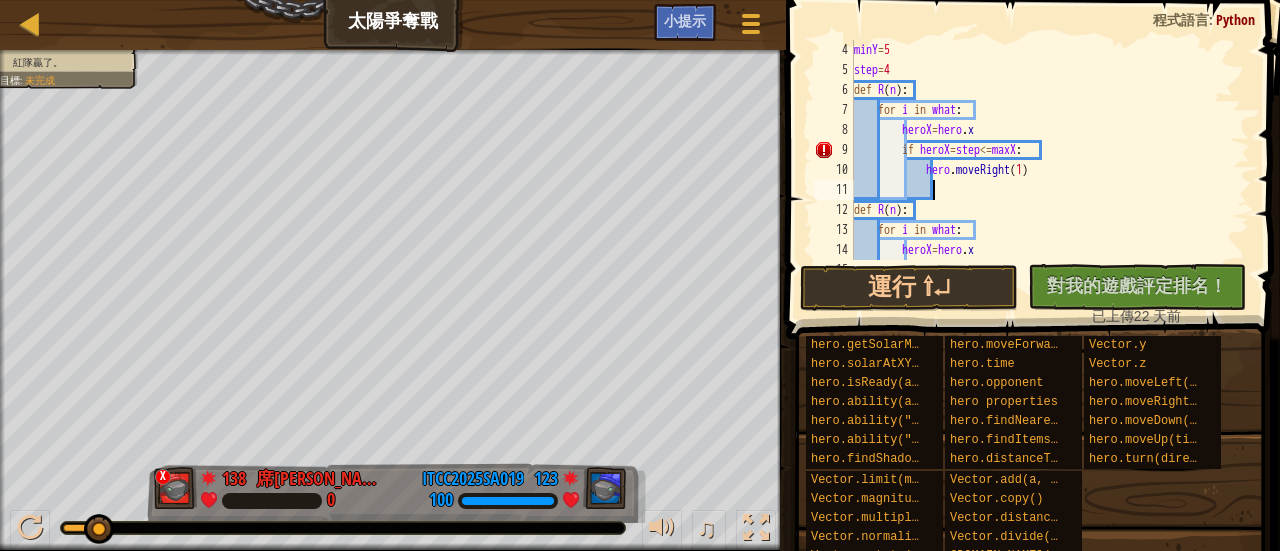 scroll, scrollTop: 60, scrollLeft: 0, axis: vertical 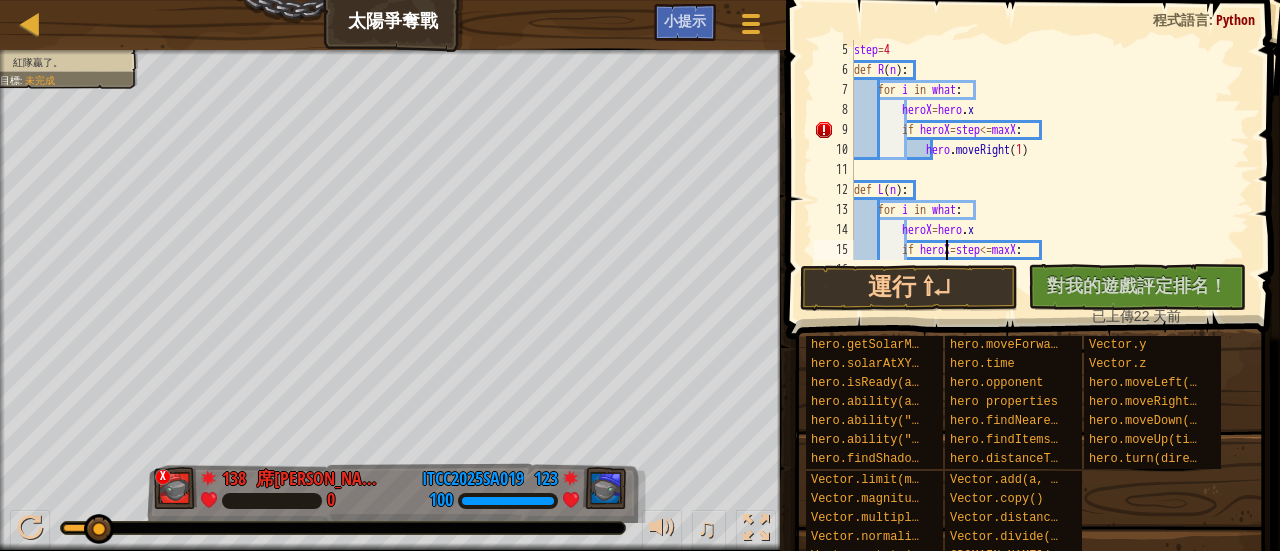 type on "hero.moveRight(1)" 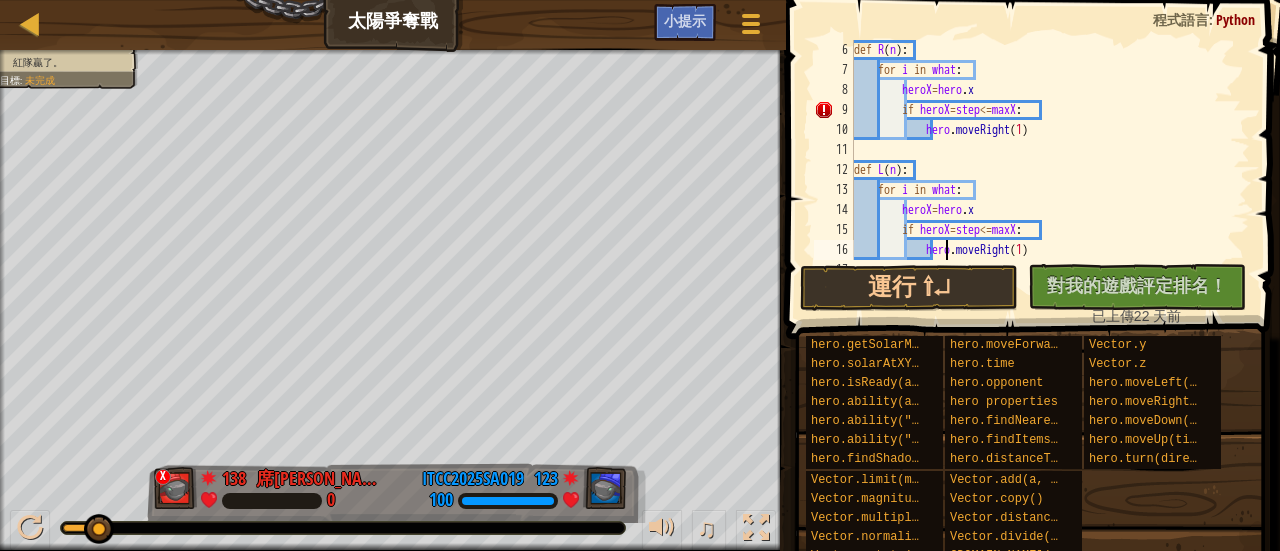 scroll, scrollTop: 100, scrollLeft: 0, axis: vertical 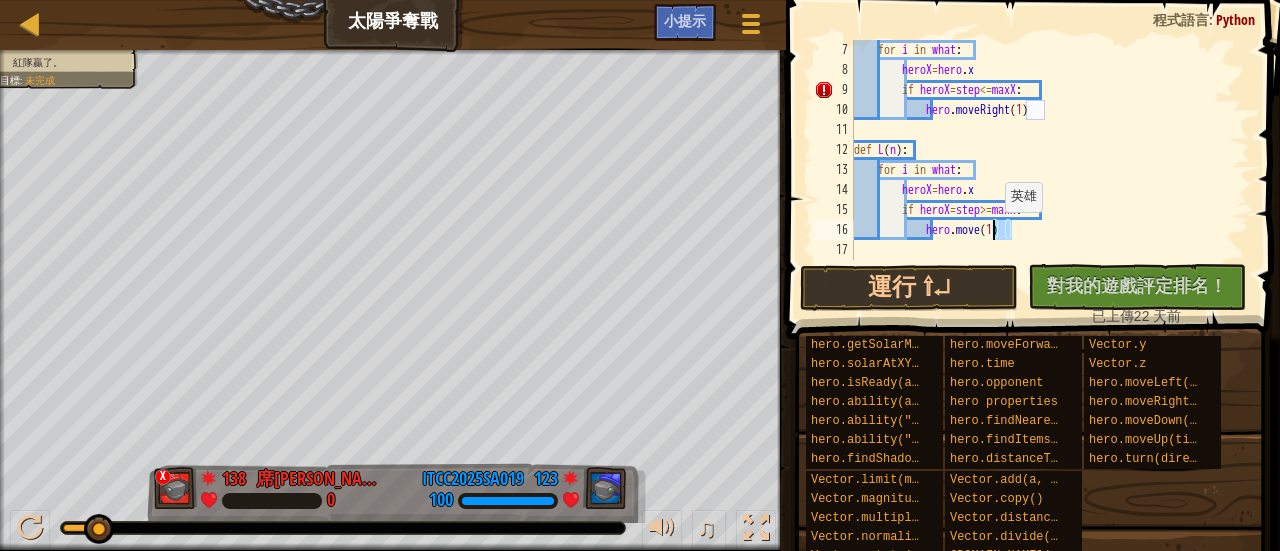drag, startPoint x: 1027, startPoint y: 233, endPoint x: 995, endPoint y: 232, distance: 32.01562 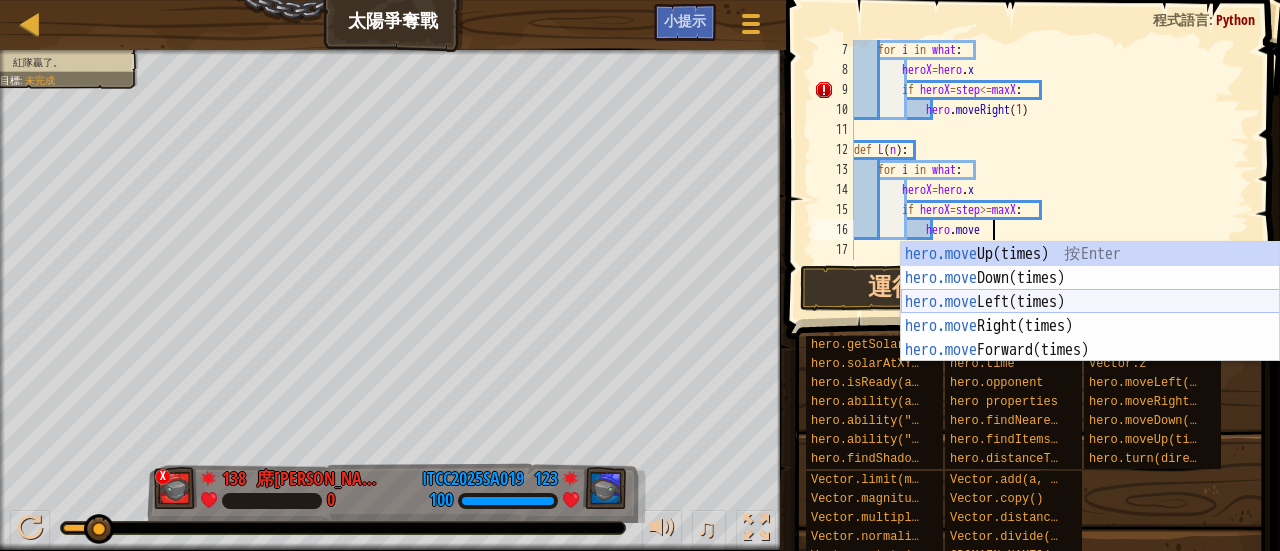 click on "hero.move Up(times) 按 Enter hero.move Down(times) 按 Enter hero.move Left(times) 按 Enter hero.move Right(times) 按 Enter hero.move Forward(times) 按 Enter" at bounding box center (1090, 326) 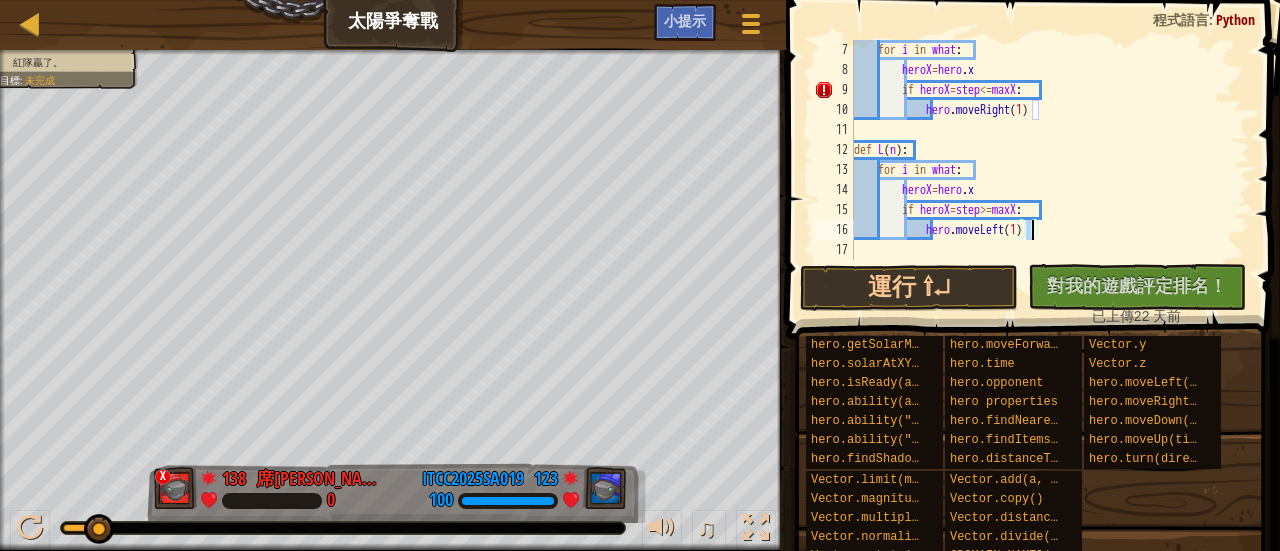 click on "for   i   in   what :          heroX = hero . x          if   heroX = step <= maxX :              hero . moveRight ( 1 ) def   L ( n ) :      for   i   in   what :          heroX = hero . x          if   heroX = step >= maxX :              hero . moveLeft ( 1 )" at bounding box center (1042, 170) 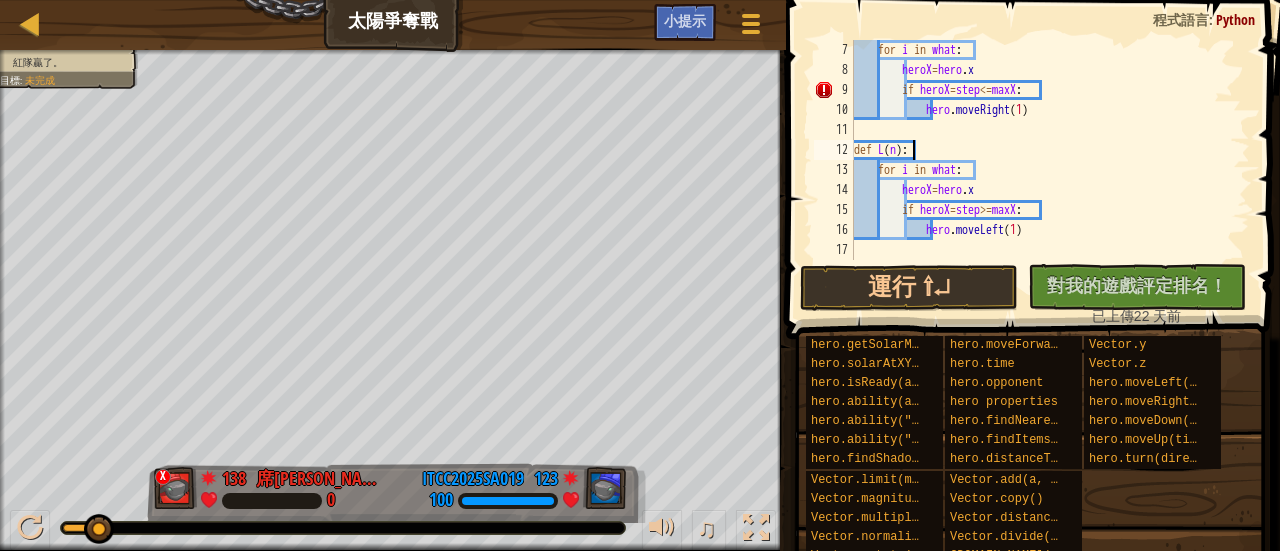 click on "for   i   in   what :          heroX = hero . x          if   heroX = step <= maxX :              hero . moveRight ( 1 ) def   L ( n ) :      for   i   in   what :          heroX = hero . x          if   heroX = step >= maxX :              hero . moveLeft ( 1 )" at bounding box center [1042, 170] 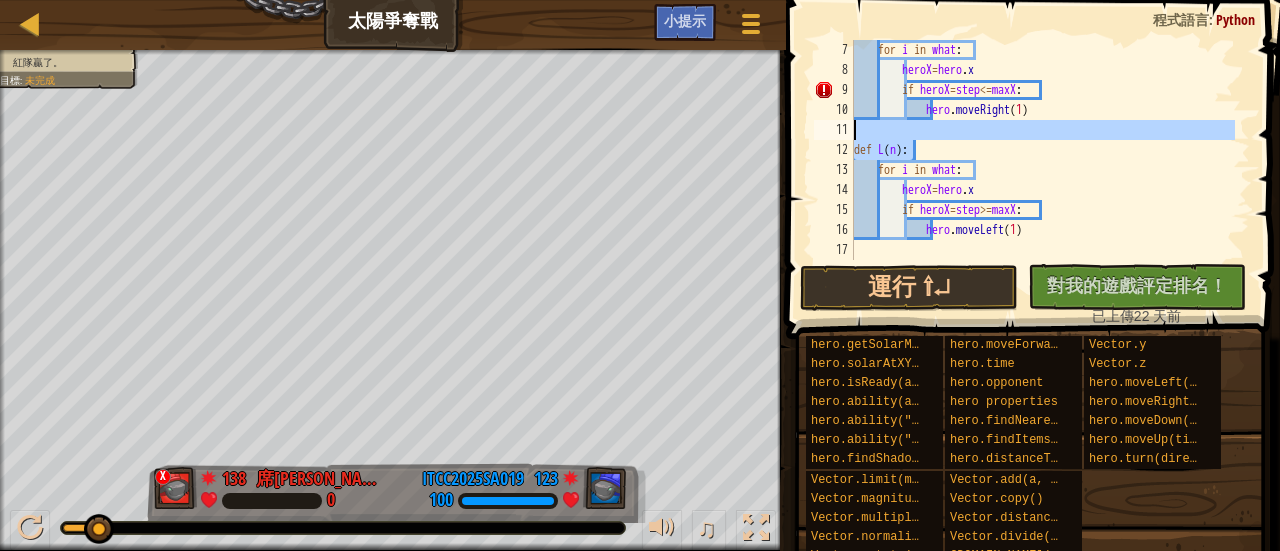 click on "for   i   in   what :          heroX = hero . x          if   heroX = step <= maxX :              hero . moveRight ( 1 ) def   L ( n ) :      for   i   in   what :          heroX = hero . x          if   heroX = step >= maxX :              hero . moveLeft ( 1 )" at bounding box center [1042, 170] 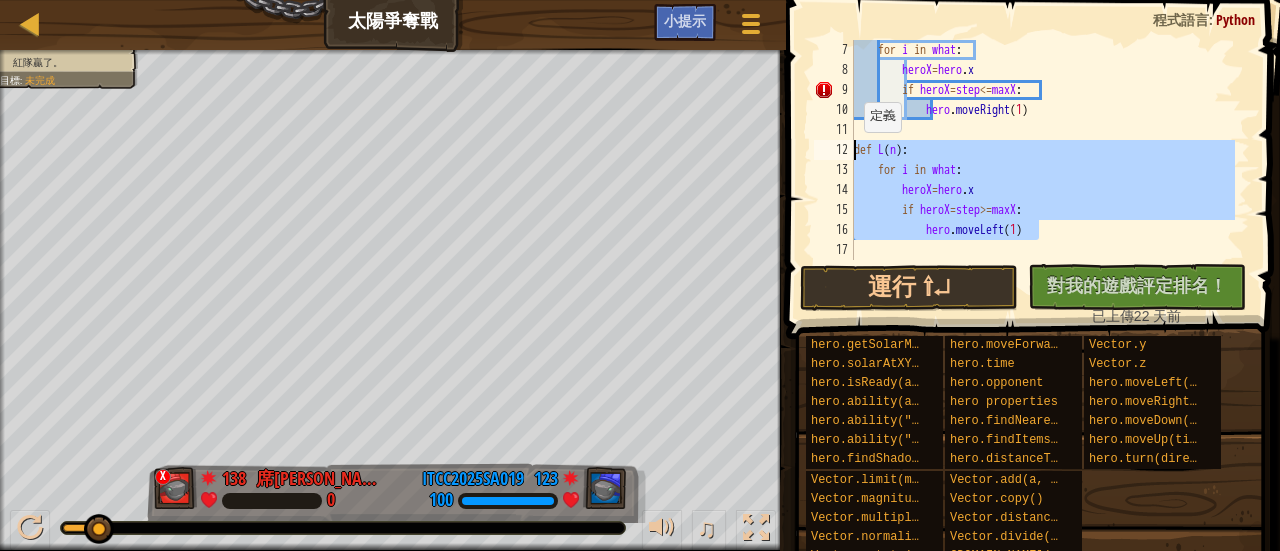drag, startPoint x: 1064, startPoint y: 237, endPoint x: 852, endPoint y: 151, distance: 228.77937 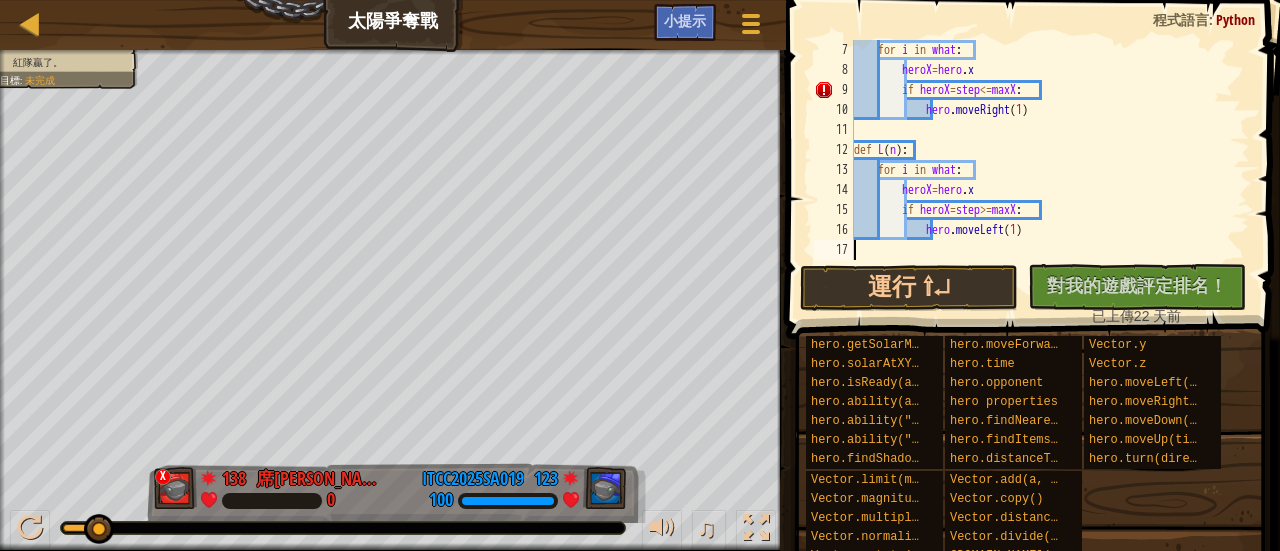click on "for   i   in   what :          heroX = hero . x          if   heroX = step <= maxX :              hero . moveRight ( 1 ) def   L ( n ) :      for   i   in   what :          heroX = hero . x          if   heroX = step >= maxX :              hero . moveLeft ( 1 )" at bounding box center [1042, 170] 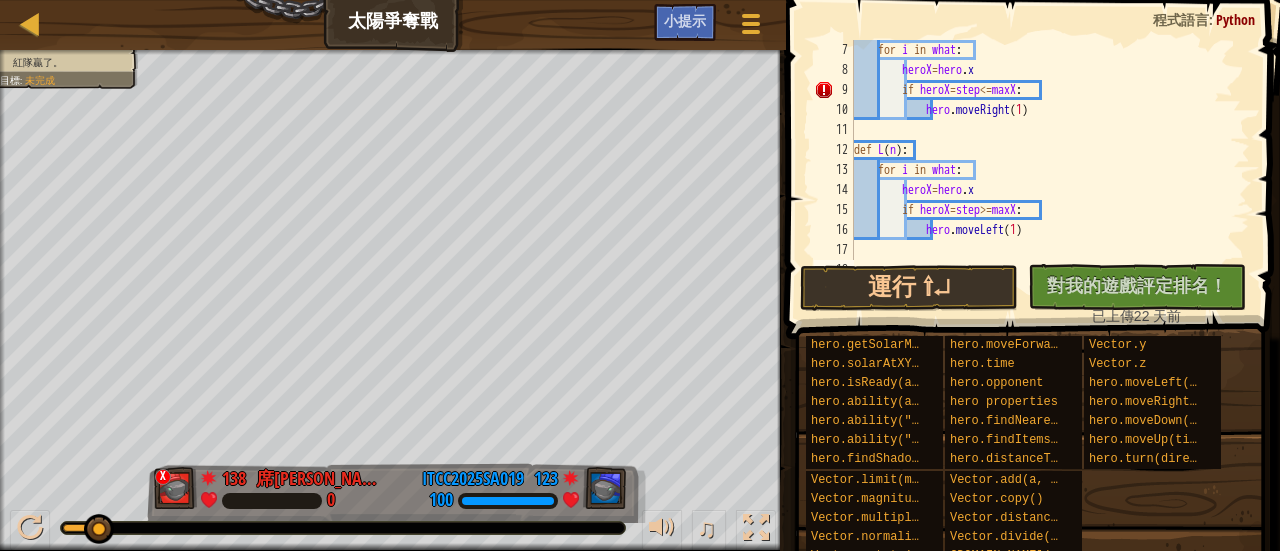 paste on "hero.moveLeft(1)" 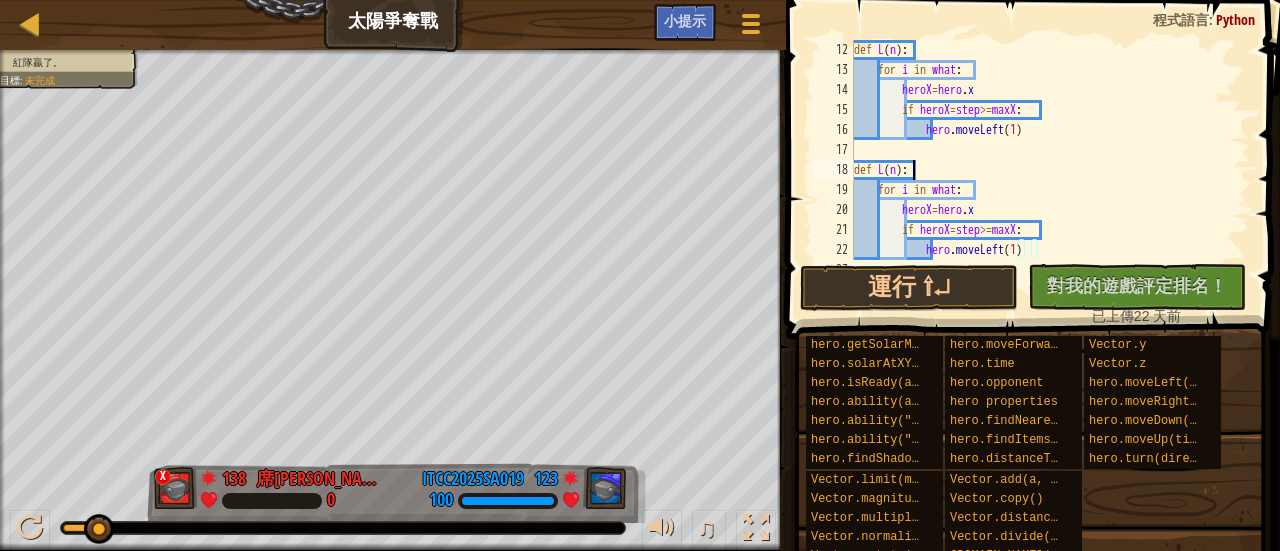 click on "def   L ( n ) :      for   i   in   what :          heroX = hero . x          if   heroX = step >= maxX :              hero . moveLeft ( 1 ) def   L ( n ) :      for   i   in   what :          heroX = hero . x          if   heroX = step >= maxX :              hero . moveLeft ( 1 )" at bounding box center (1042, 170) 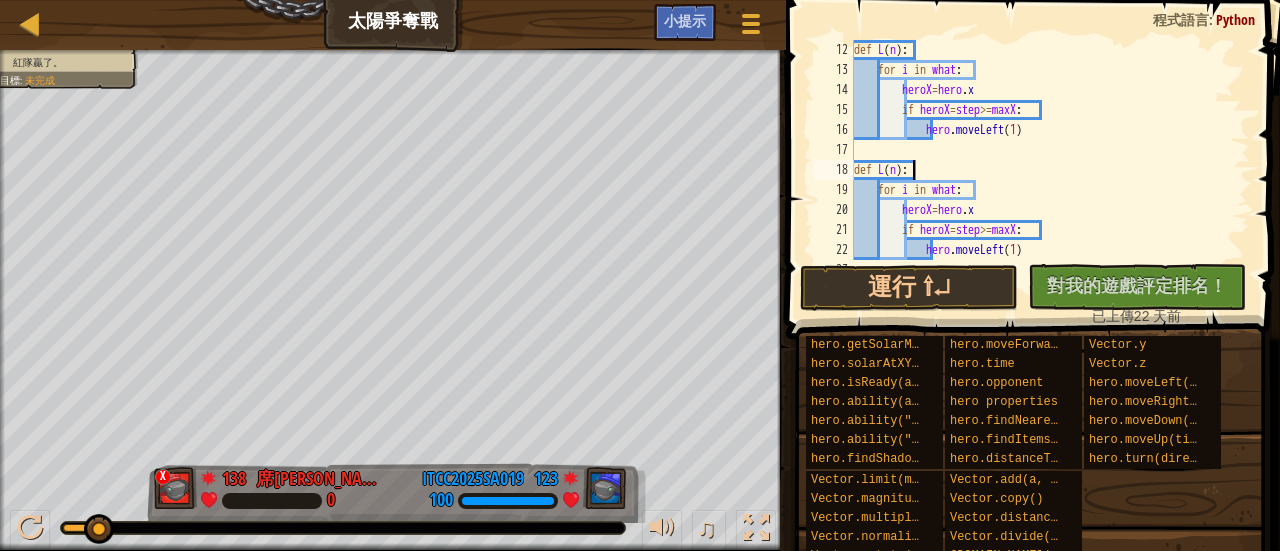 click on "def   L ( n ) :      for   i   in   what :          heroX = hero . x          if   heroX = step >= maxX :              hero . moveLeft ( 1 ) def   L ( n ) :      for   i   in   what :          heroX = hero . x          if   heroX = step >= maxX :              hero . moveLeft ( 1 )" at bounding box center [1042, 170] 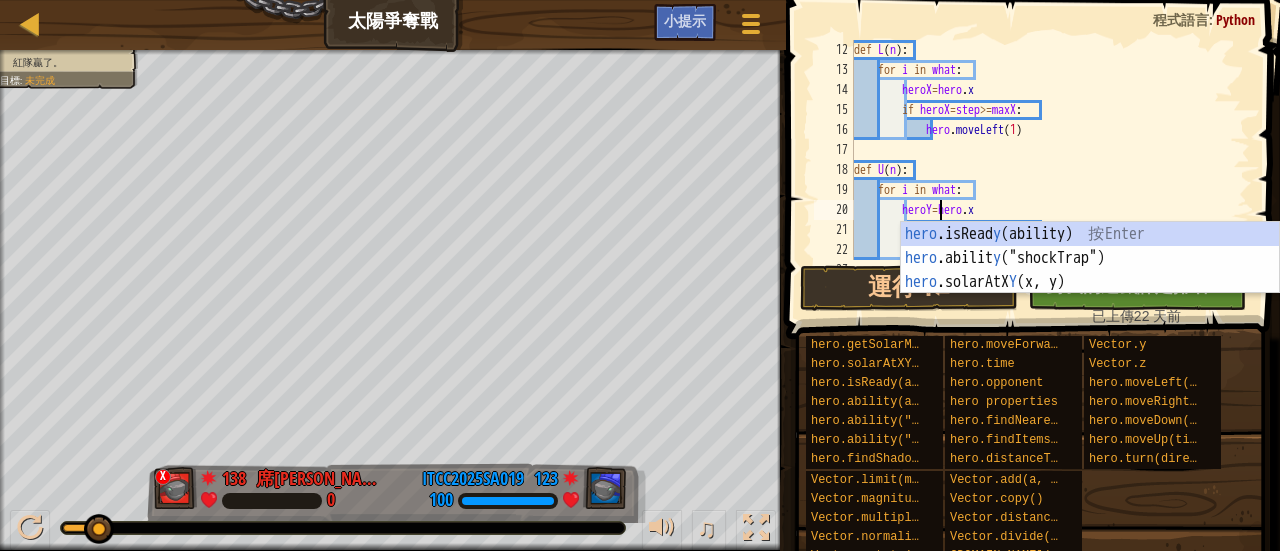 scroll, scrollTop: 0, scrollLeft: 0, axis: both 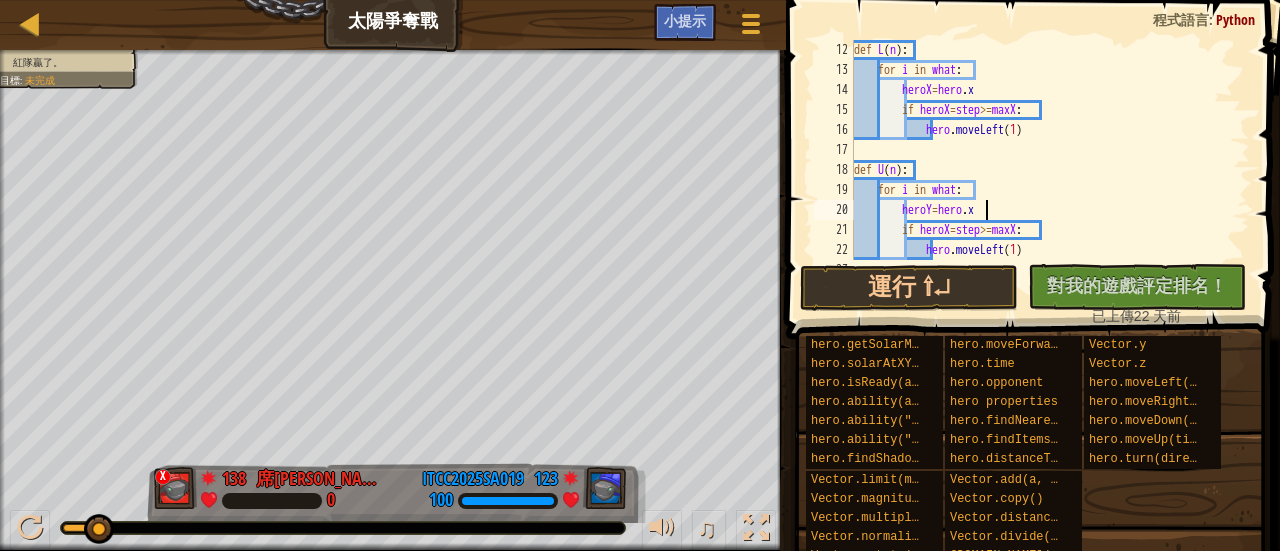 type on "ㄗ" 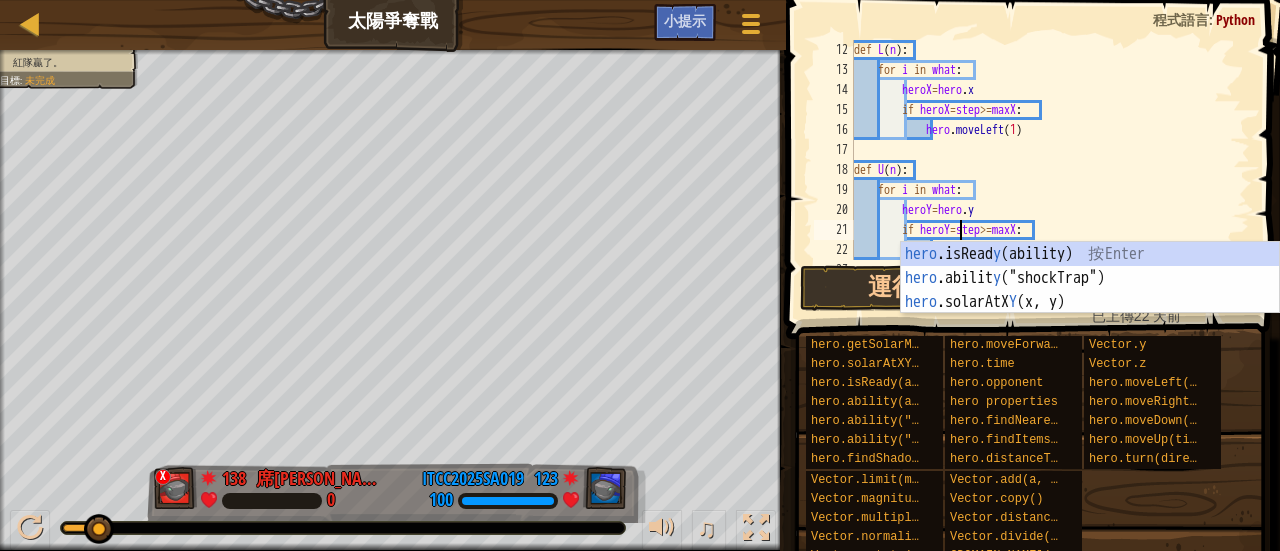 scroll, scrollTop: 9, scrollLeft: 8, axis: both 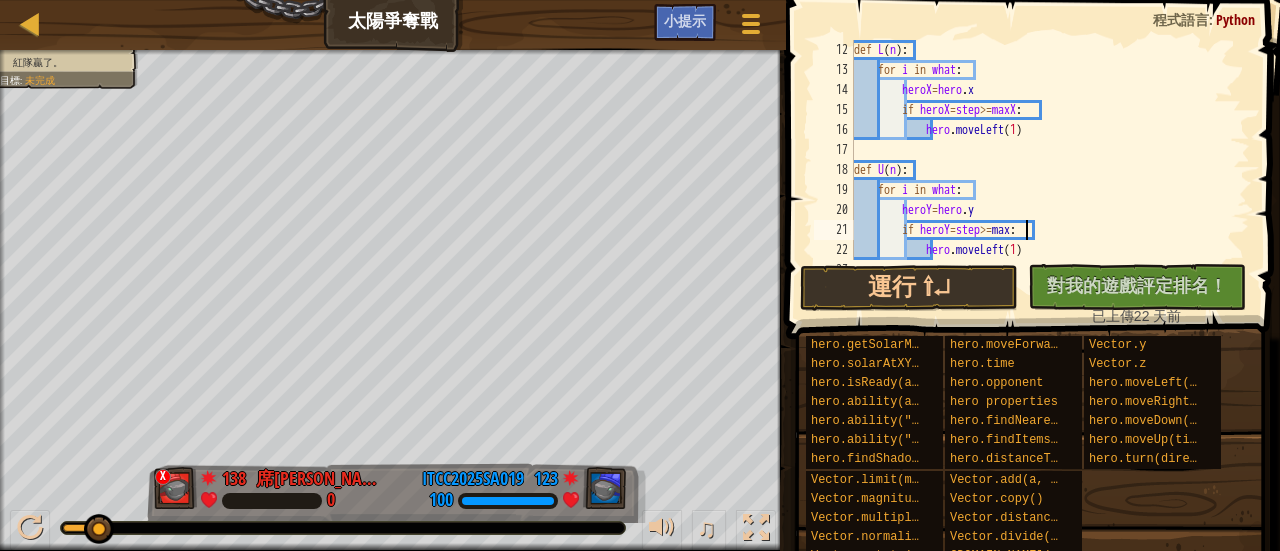 type on "ㄗ" 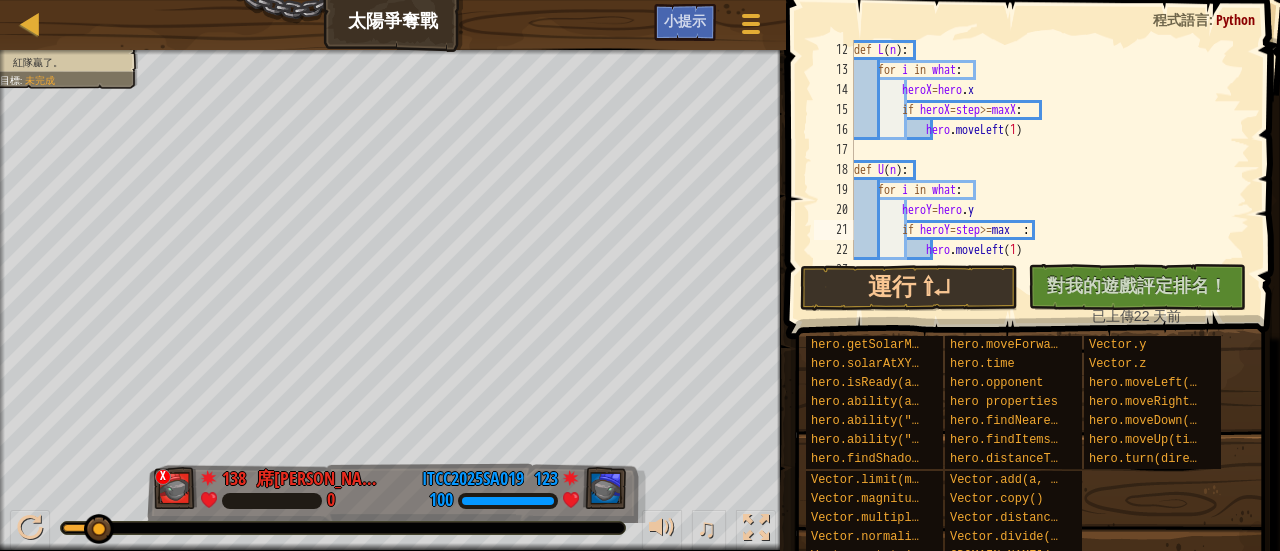 scroll, scrollTop: 9, scrollLeft: 0, axis: vertical 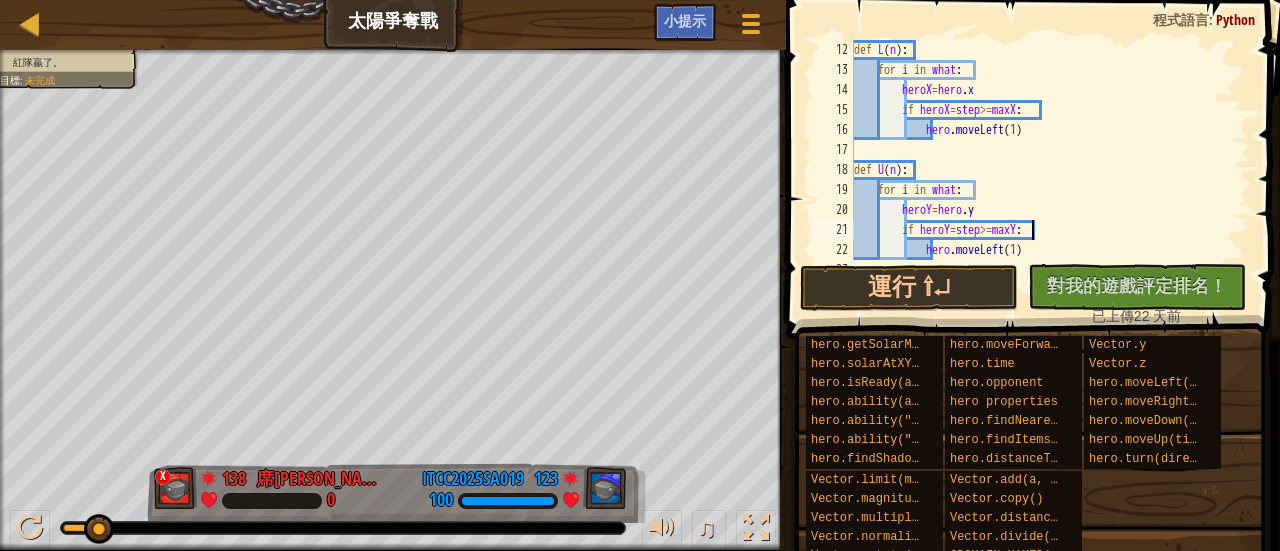 type on "hero.moveLeft(1)" 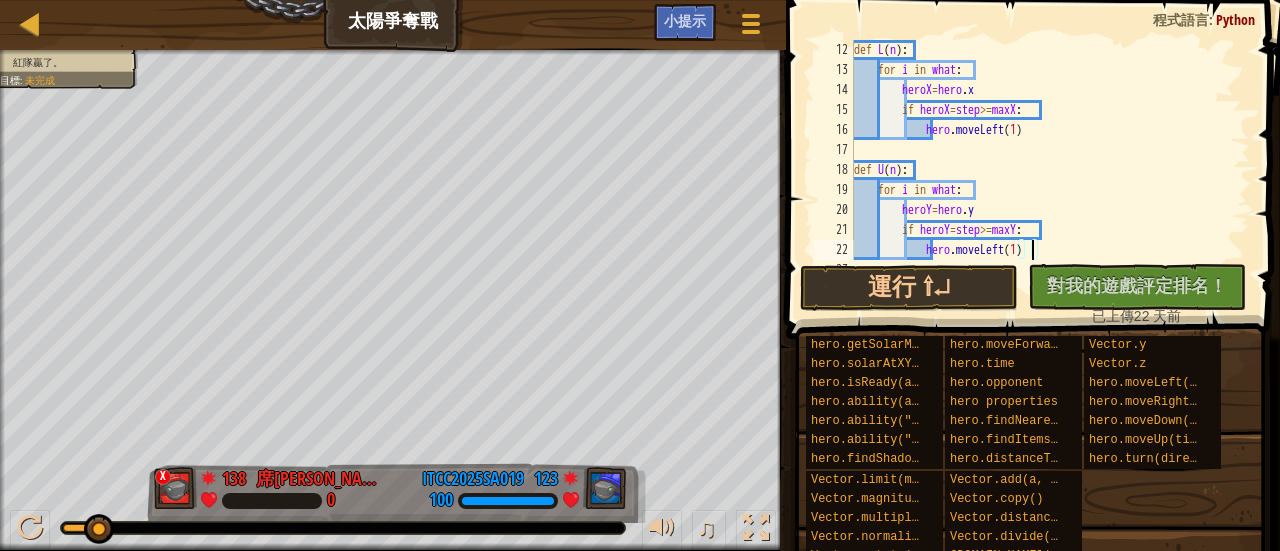 scroll, scrollTop: 240, scrollLeft: 0, axis: vertical 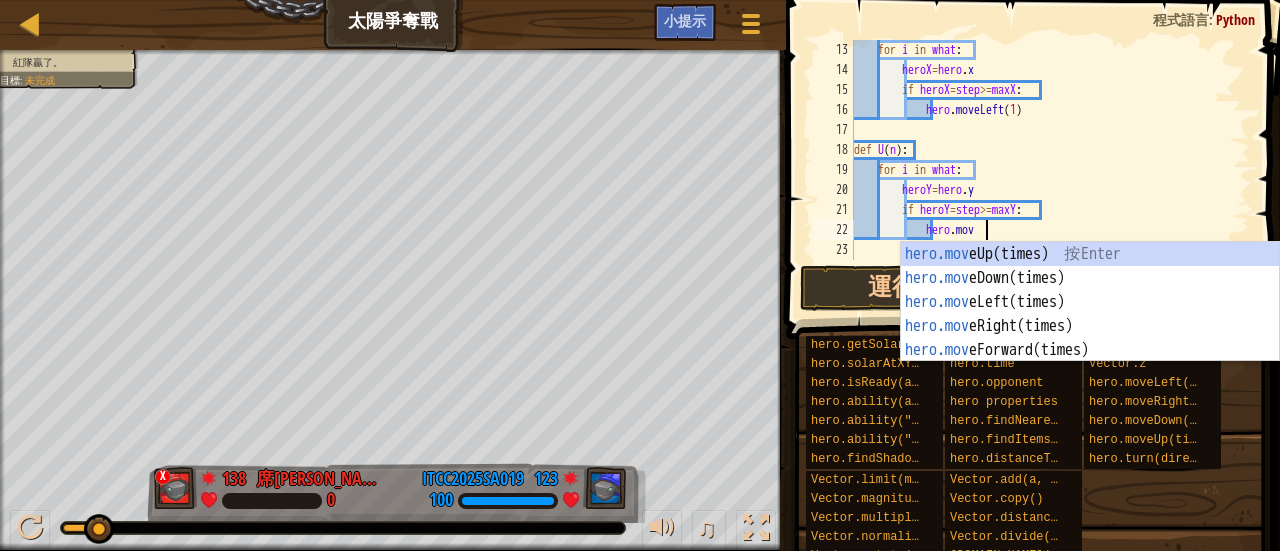 type on "hero.moveUp(1)" 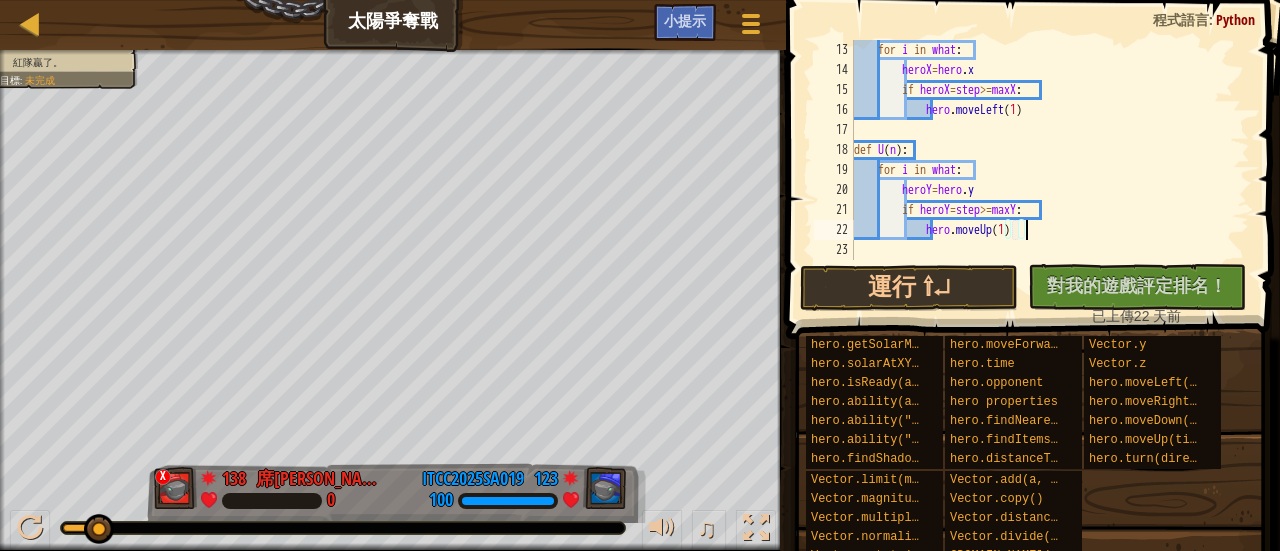 click on "for   i   in   what :          heroX = hero . x          if   heroX = step >= maxX :              hero . moveLeft ( 1 ) def   U ( n ) :      for   i   in   what :          heroY = hero . y          if   heroY = step >= maxY :              hero . moveUp ( 1 )" at bounding box center [1042, 170] 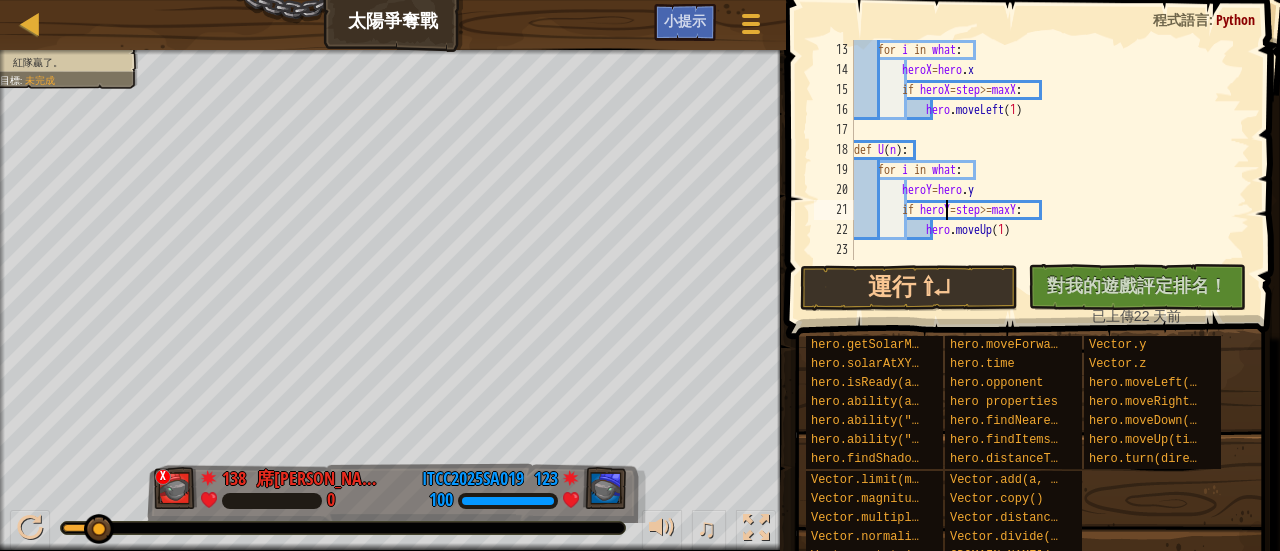click on "for   i   in   what :          heroX = hero . x          if   heroX = step >= maxX :              hero . moveLeft ( 1 ) def   U ( n ) :      for   i   in   what :          heroY = hero . y          if   heroY = step >= maxY :              hero . moveUp ( 1 )" at bounding box center (1042, 170) 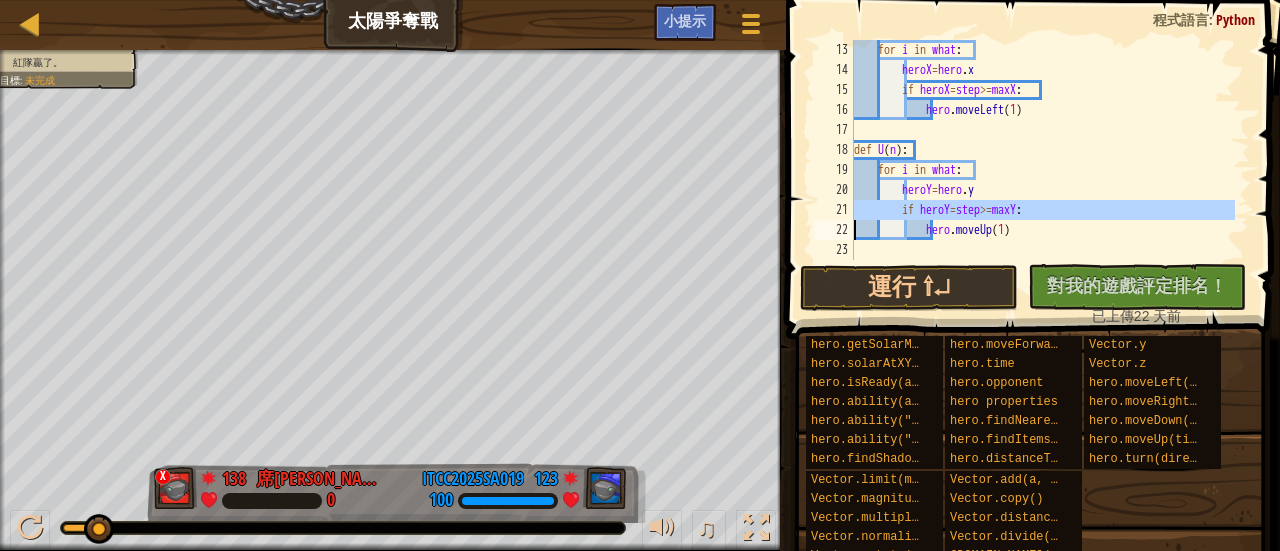 click on "for   i   in   what :          heroX = hero . x          if   heroX = step >= maxX :              hero . moveLeft ( 1 ) def   U ( n ) :      for   i   in   what :          heroY = hero . y          if   heroY = step >= maxY :              hero . moveUp ( 1 )" at bounding box center [1042, 170] 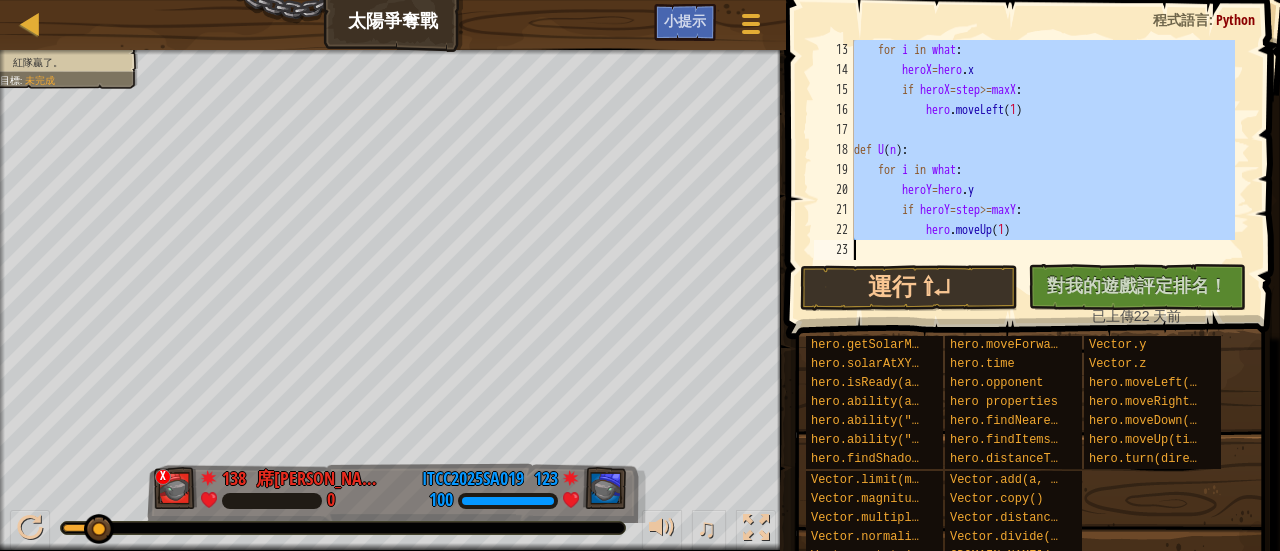 click on "for   i   in   what :          heroX = hero . x          if   heroX = step >= maxX :              hero . moveLeft ( 1 ) def   U ( n ) :      for   i   in   what :          heroY = hero . y          if   heroY = step >= maxY :              hero . moveUp ( 1 )" at bounding box center (1042, 150) 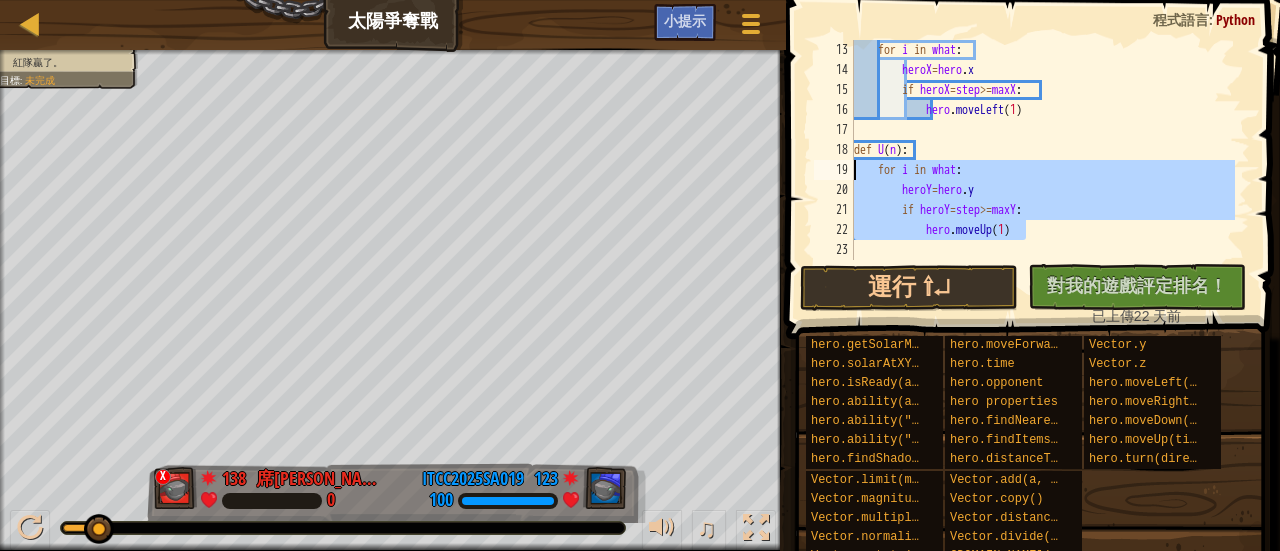 drag, startPoint x: 1035, startPoint y: 223, endPoint x: 824, endPoint y: 160, distance: 220.20445 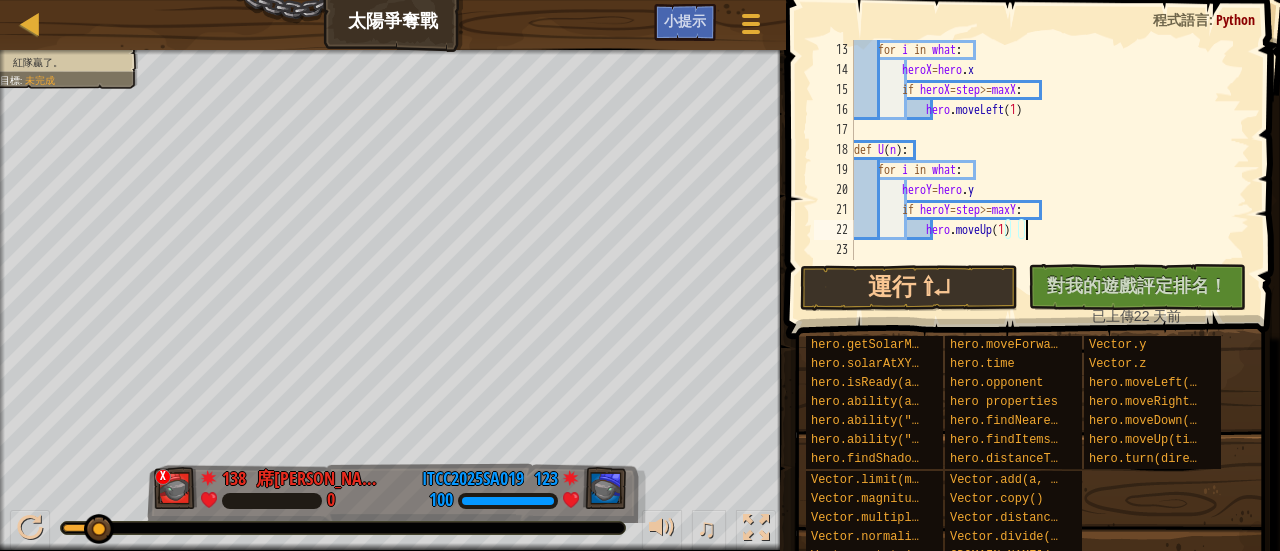 click on "for   i   in   what :          heroX = hero . x          if   heroX = step >= maxX :              hero . moveLeft ( 1 ) def   U ( n ) :      for   i   in   what :          heroY = hero . y          if   heroY = step >= maxY :              hero . moveUp ( 1 )" at bounding box center [1042, 170] 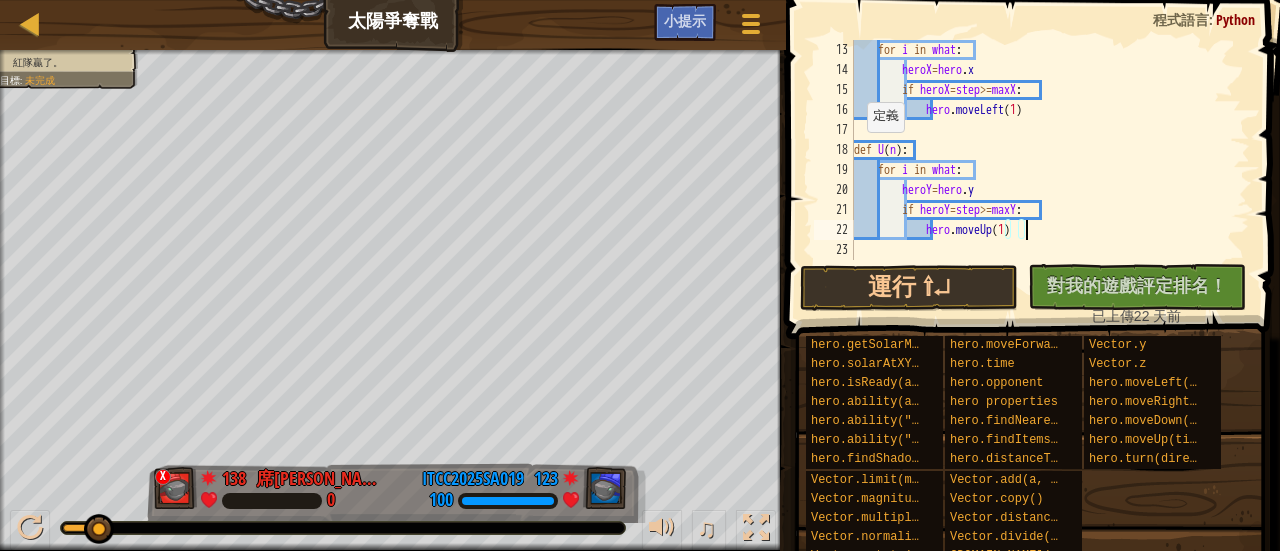 click on "for   i   in   what :          heroX = hero . x          if   heroX = step >= maxX :              hero . moveLeft ( 1 ) def   U ( n ) :      for   i   in   what :          heroY = hero . y          if   heroY = step >= maxY :              hero . moveUp ( 1 )" at bounding box center [1042, 170] 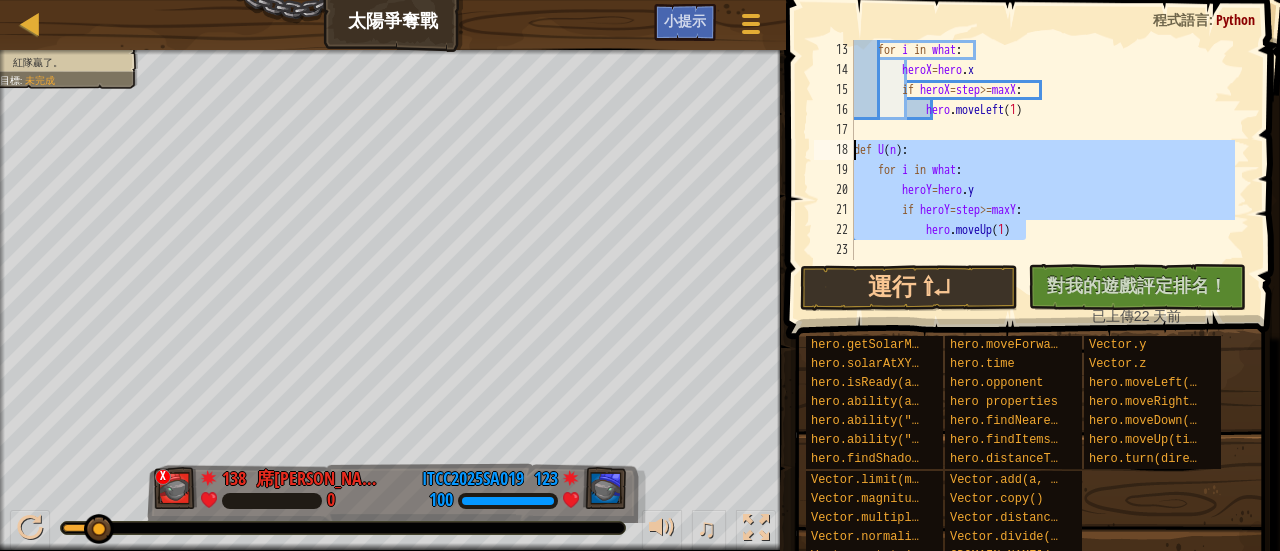 click on "for   i   in   what :          heroX = hero . x          if   heroX = step >= maxX :              hero . moveLeft ( 1 ) def   U ( n ) :      for   i   in   what :          heroY = hero . y          if   heroY = step >= maxY :              hero . moveUp ( 1 )" at bounding box center [1042, 170] 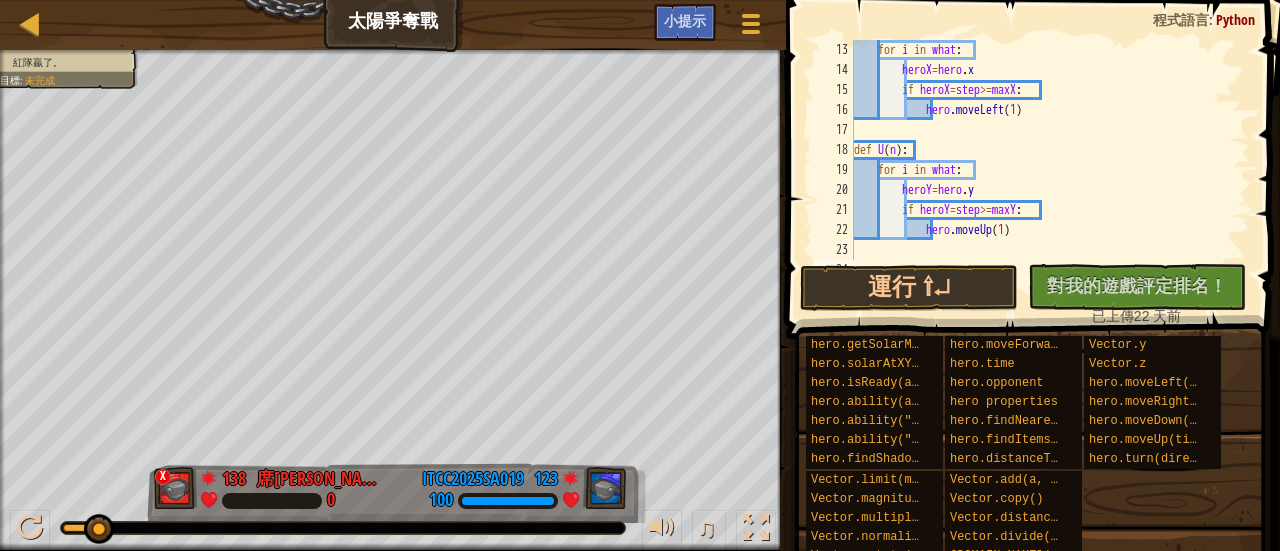 paste on "hero.moveUp(1)" 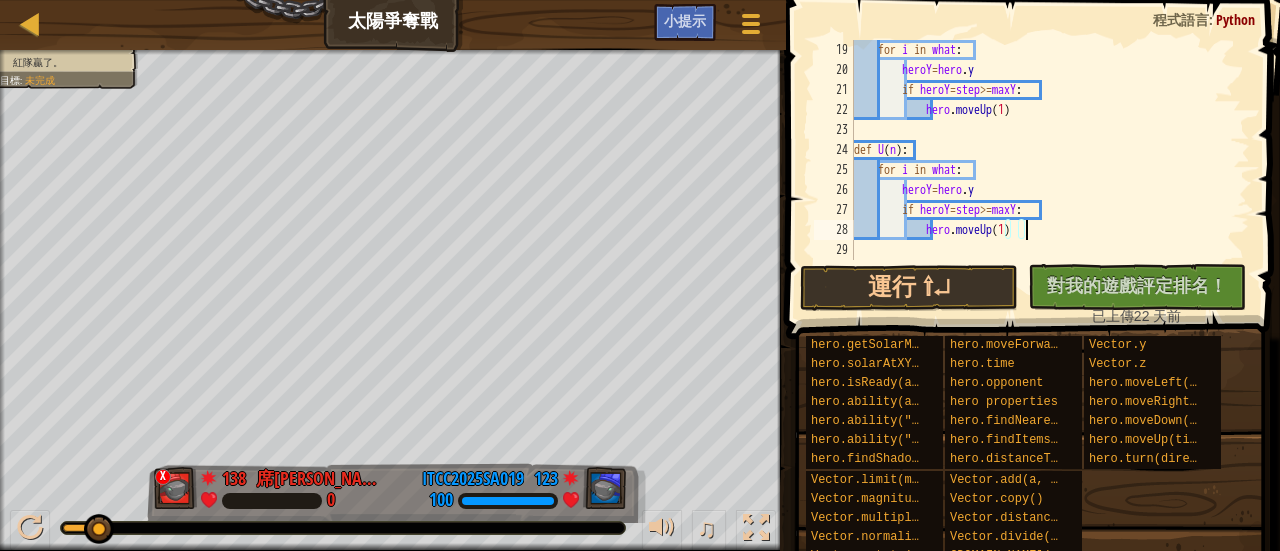 scroll, scrollTop: 360, scrollLeft: 0, axis: vertical 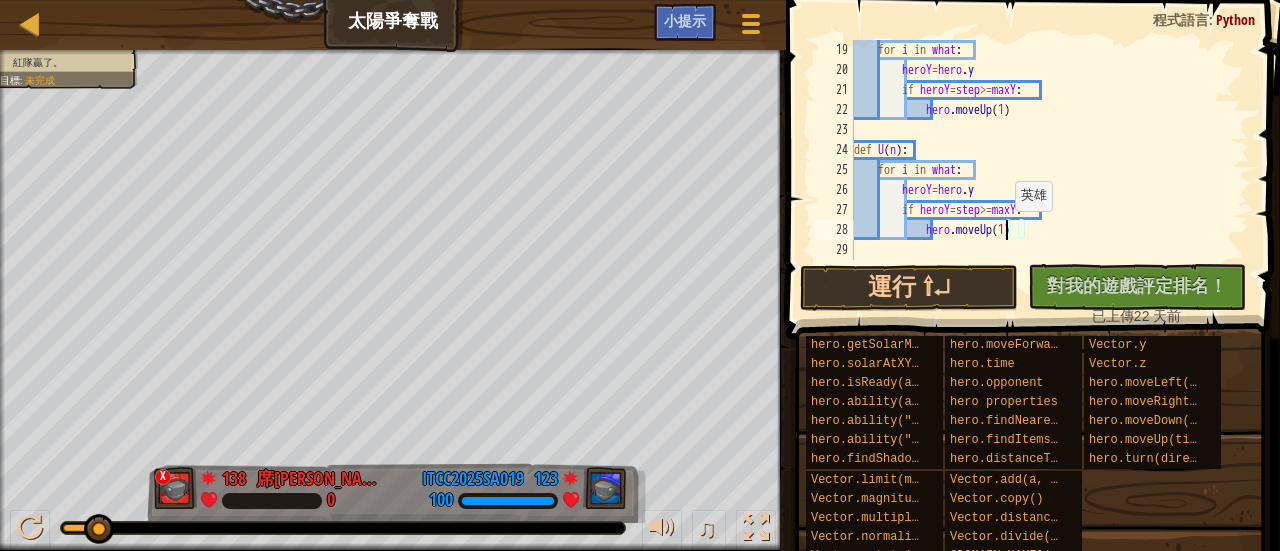 click on "for   i   in   what :          heroY = hero . y          if   heroY = step >= maxY :              hero . moveUp ( 1 ) def   U ( n ) :      for   i   in   what :          heroY = hero . y          if   heroY = step >= maxY :              hero . moveUp ( 1 )" at bounding box center [1042, 170] 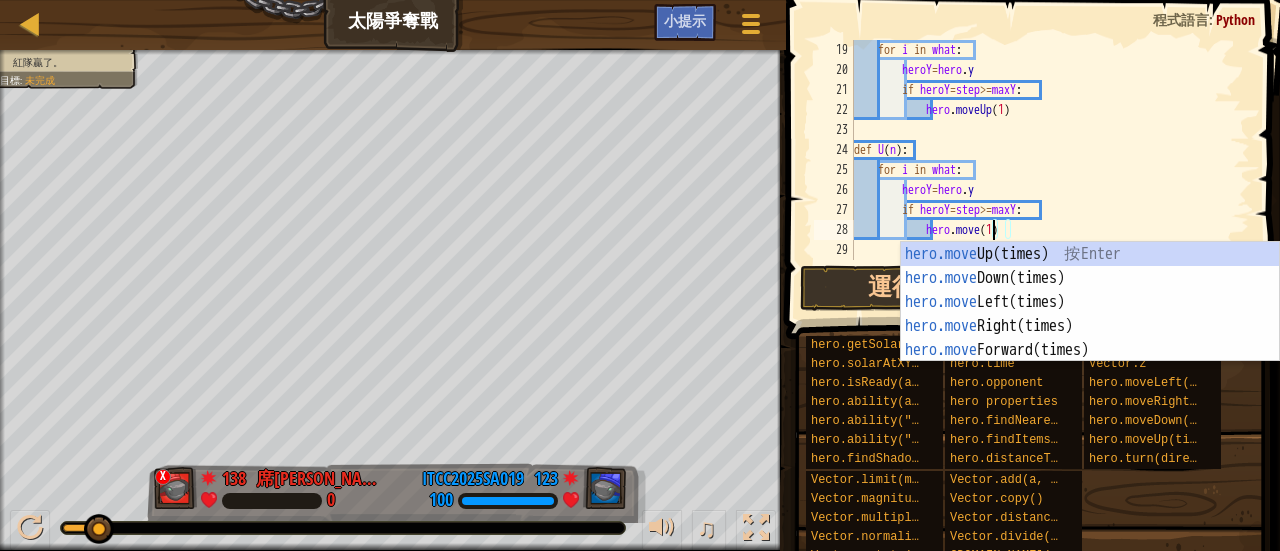 scroll, scrollTop: 0, scrollLeft: 0, axis: both 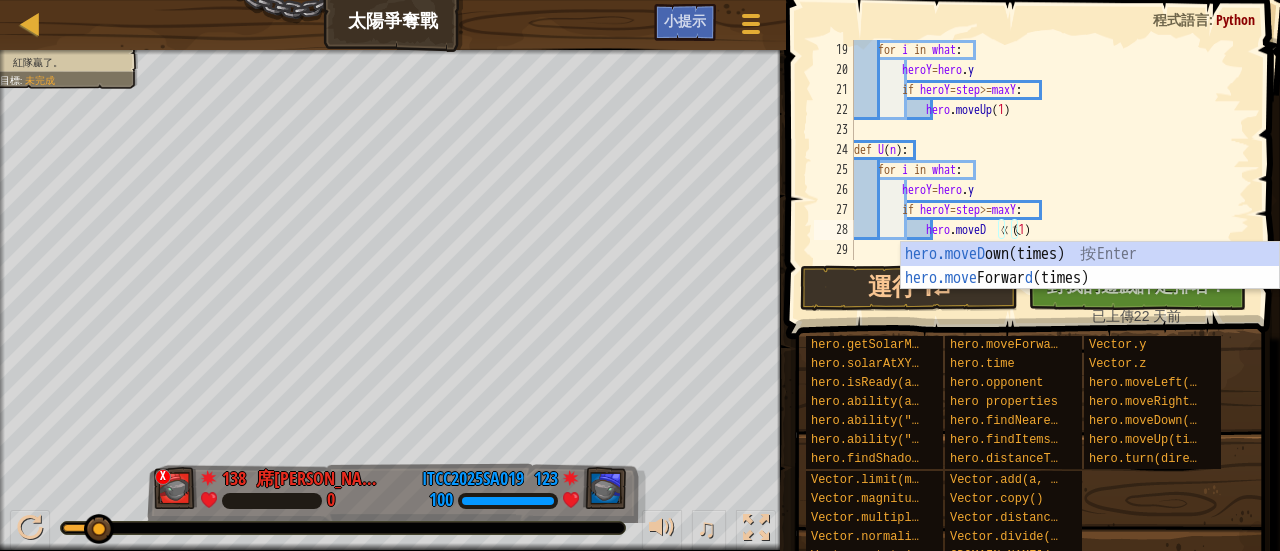type on "ㄍ" 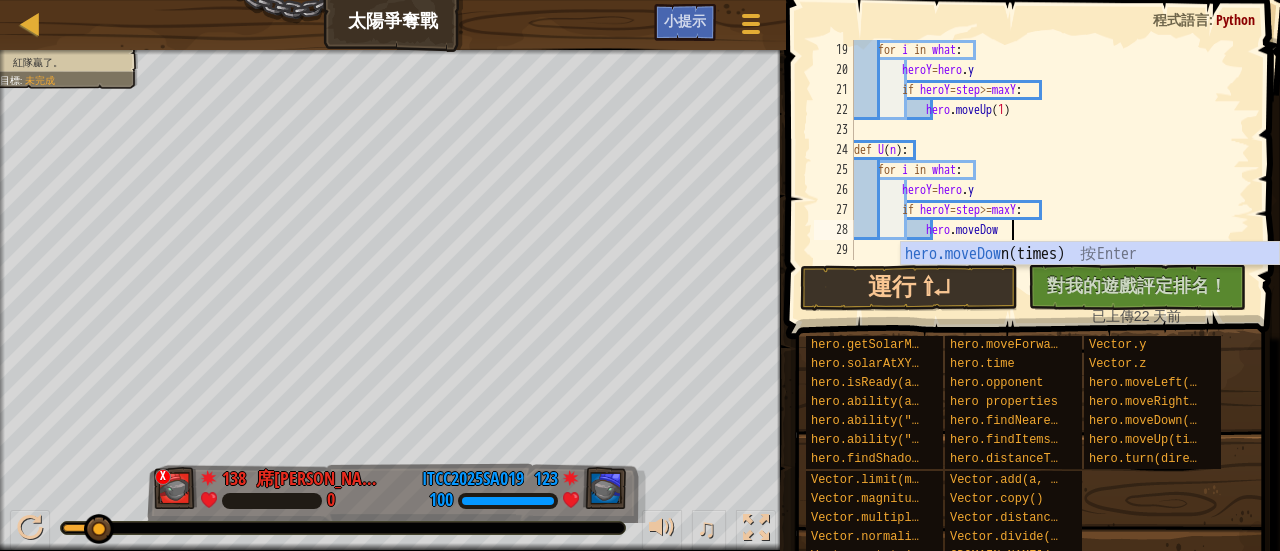 scroll, scrollTop: 9, scrollLeft: 12, axis: both 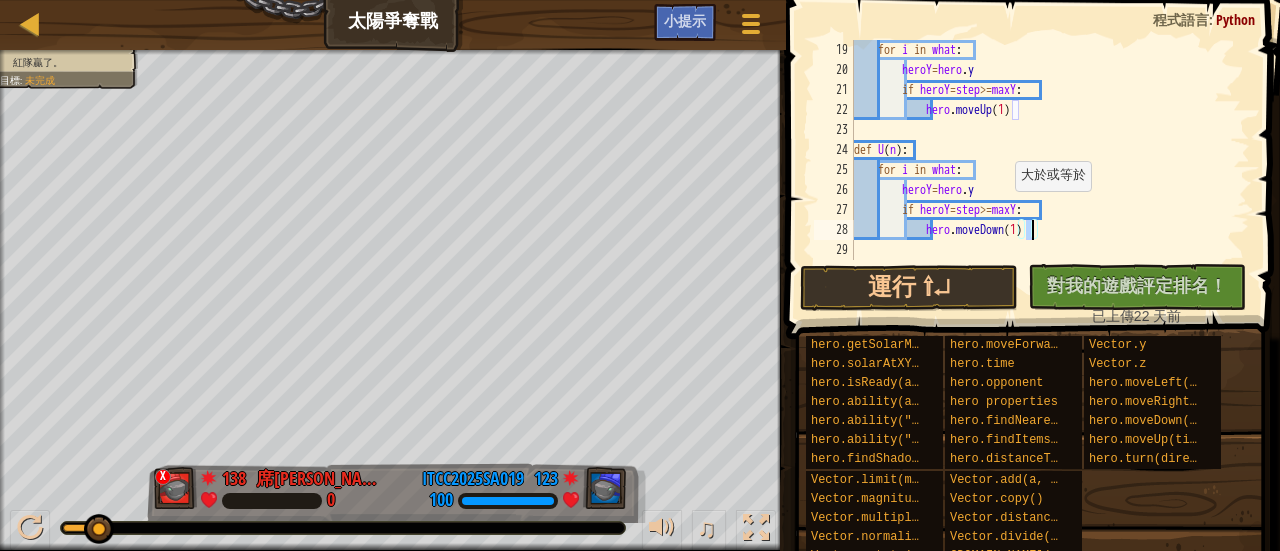 drag, startPoint x: 1005, startPoint y: 211, endPoint x: 994, endPoint y: 210, distance: 11.045361 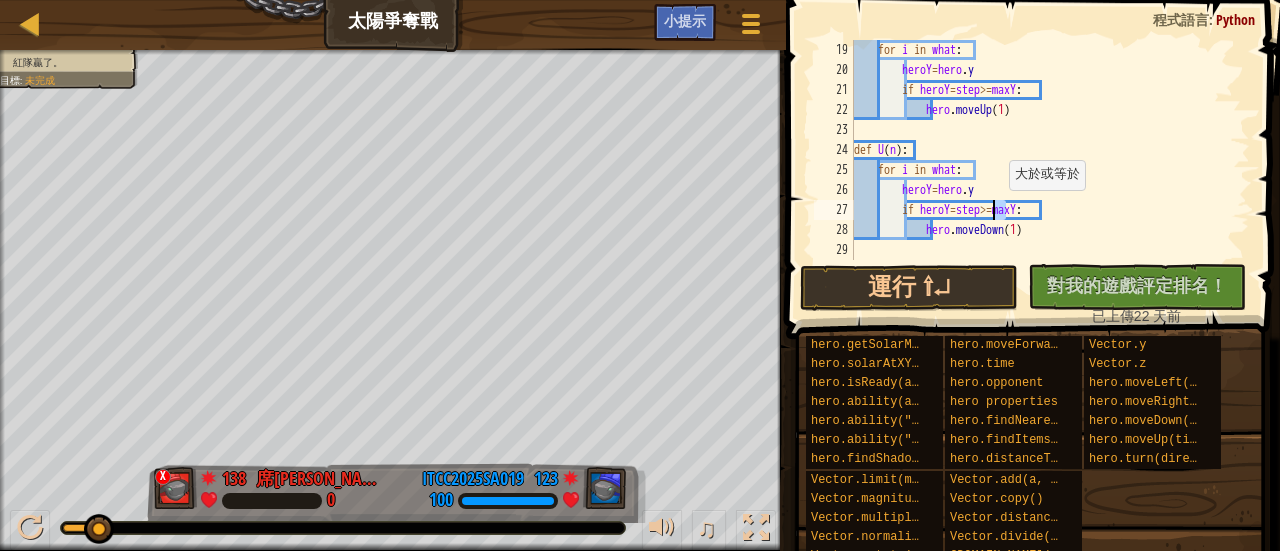 click on "for   i   in   what :          heroY = hero . y          if   heroY = step >= maxY :              hero . moveUp ( 1 ) def   U ( n ) :      for   i   in   what :          heroY = hero . y          if   heroY = step >= maxY :              hero . moveDown ( 1 )" at bounding box center (1042, 150) 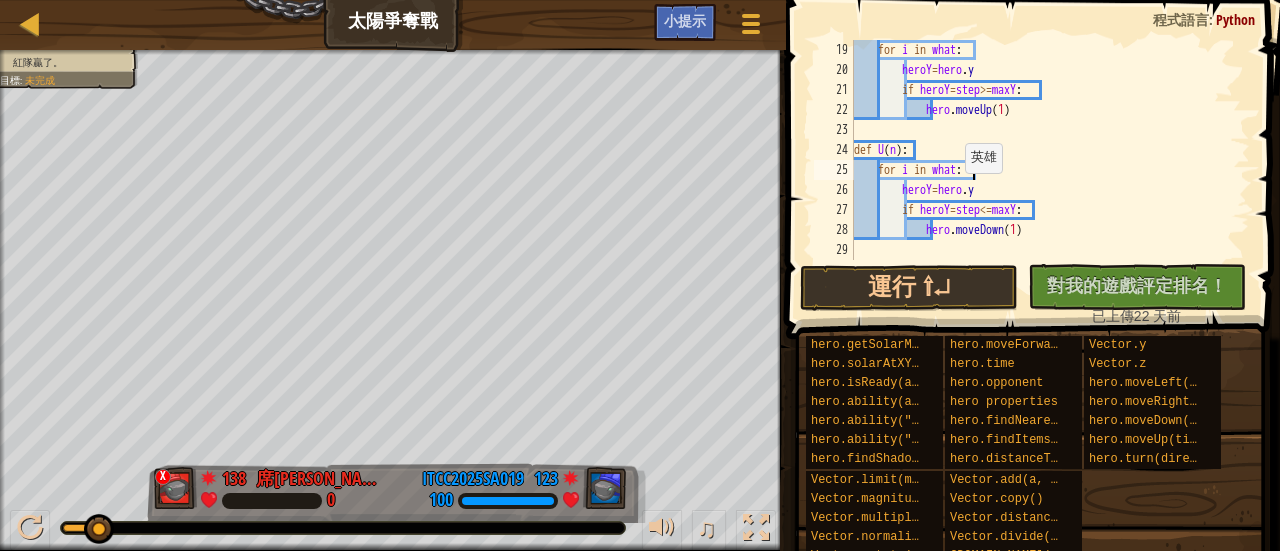 scroll, scrollTop: 9, scrollLeft: 8, axis: both 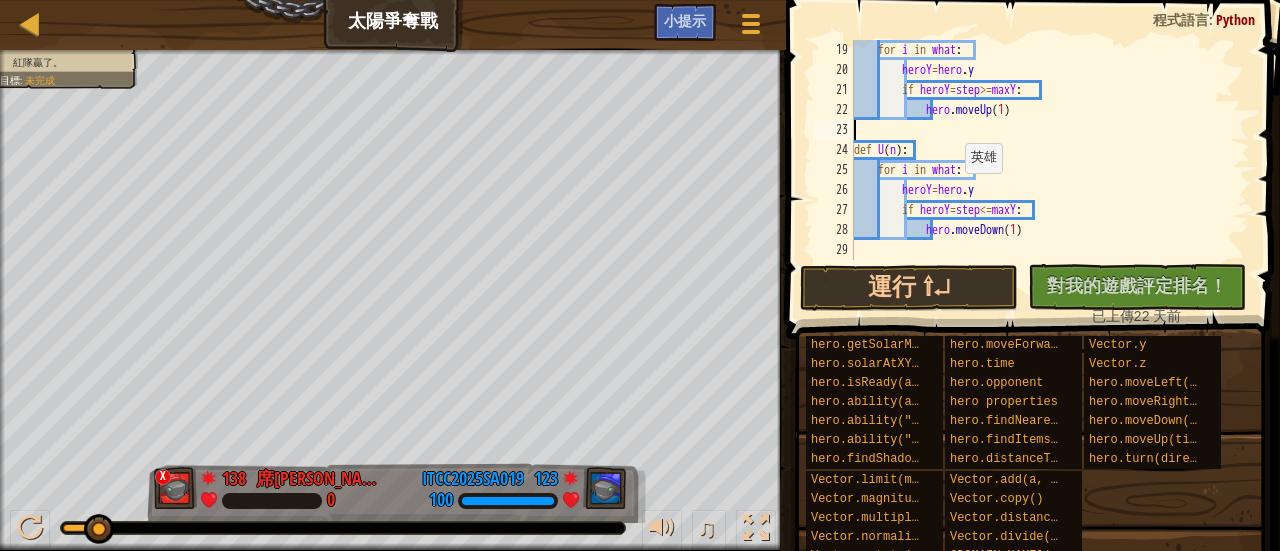 type on "def U(n):" 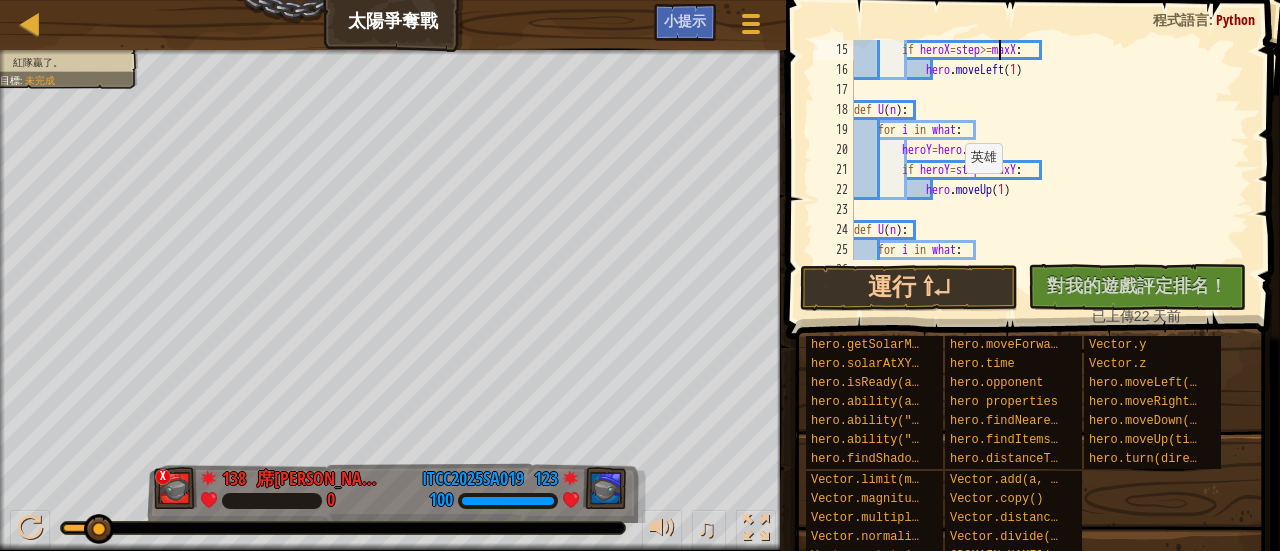 scroll, scrollTop: 180, scrollLeft: 0, axis: vertical 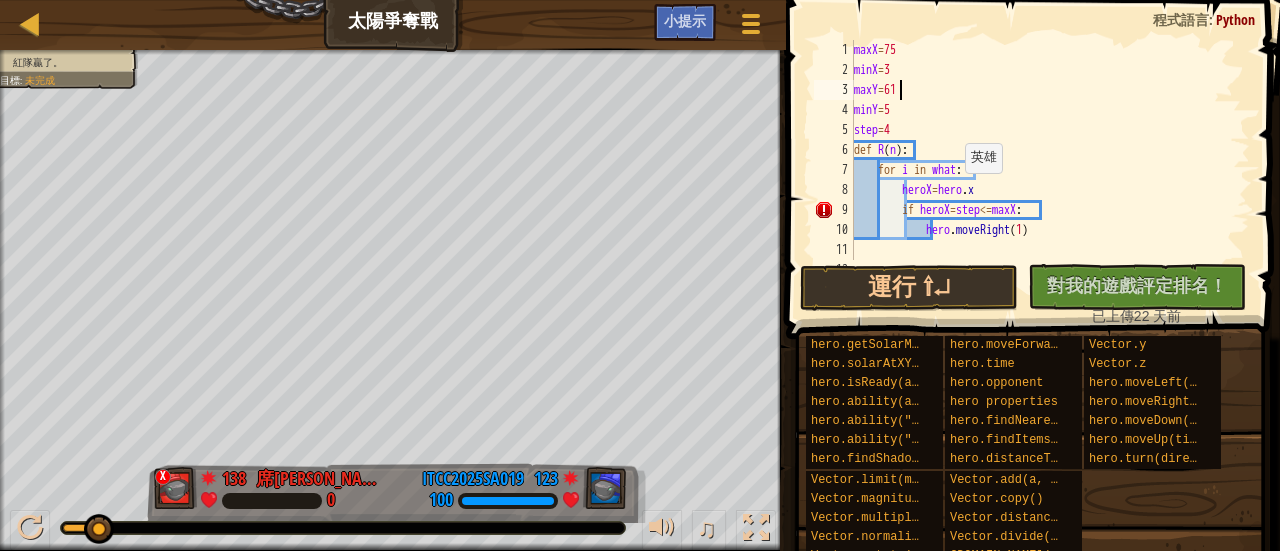type on "maxX=75" 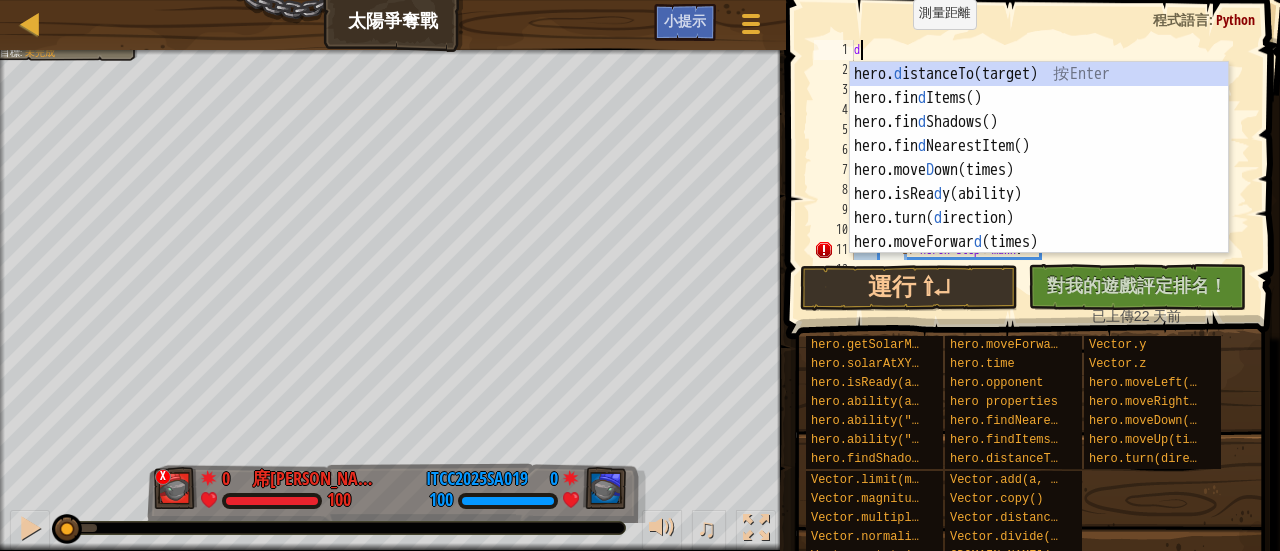 drag, startPoint x: 97, startPoint y: 519, endPoint x: 0, endPoint y: 410, distance: 145.91093 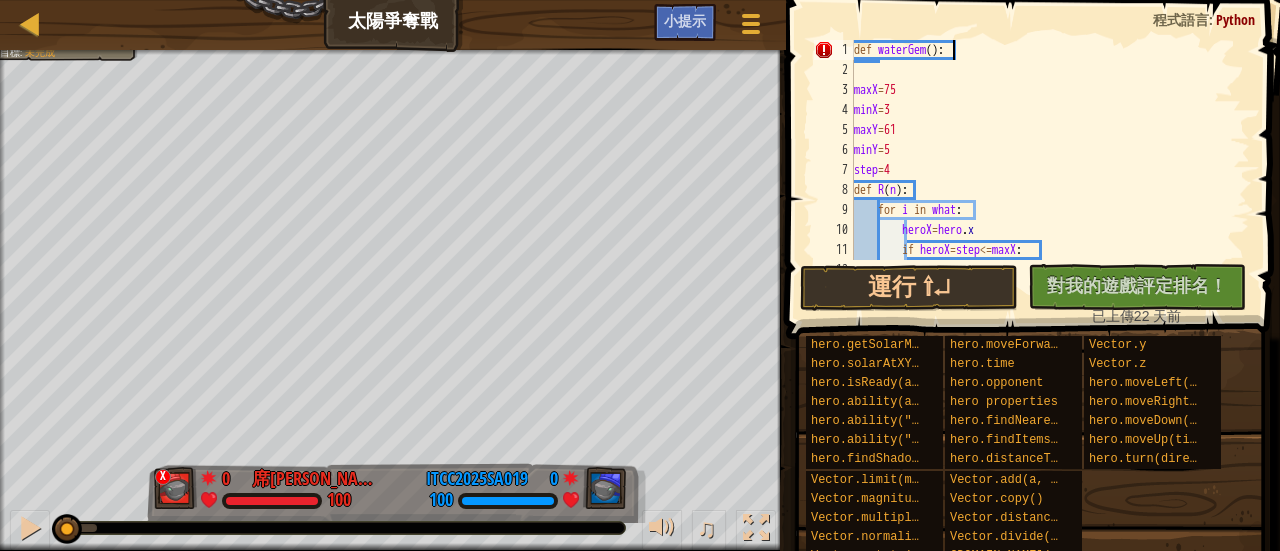 scroll, scrollTop: 9, scrollLeft: 7, axis: both 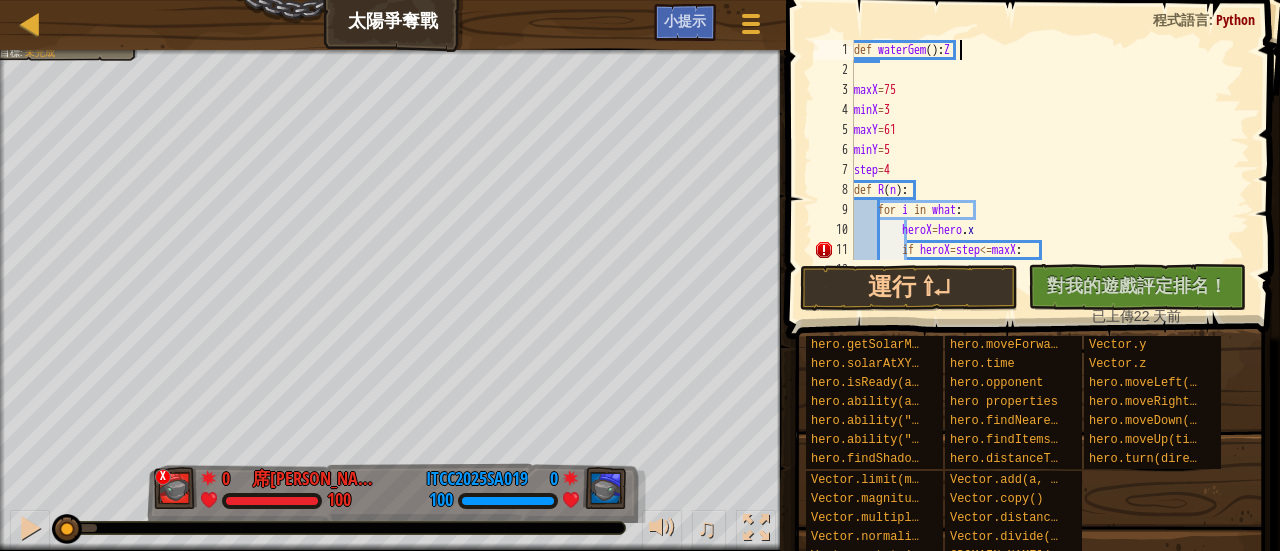 type on "def waterGem():" 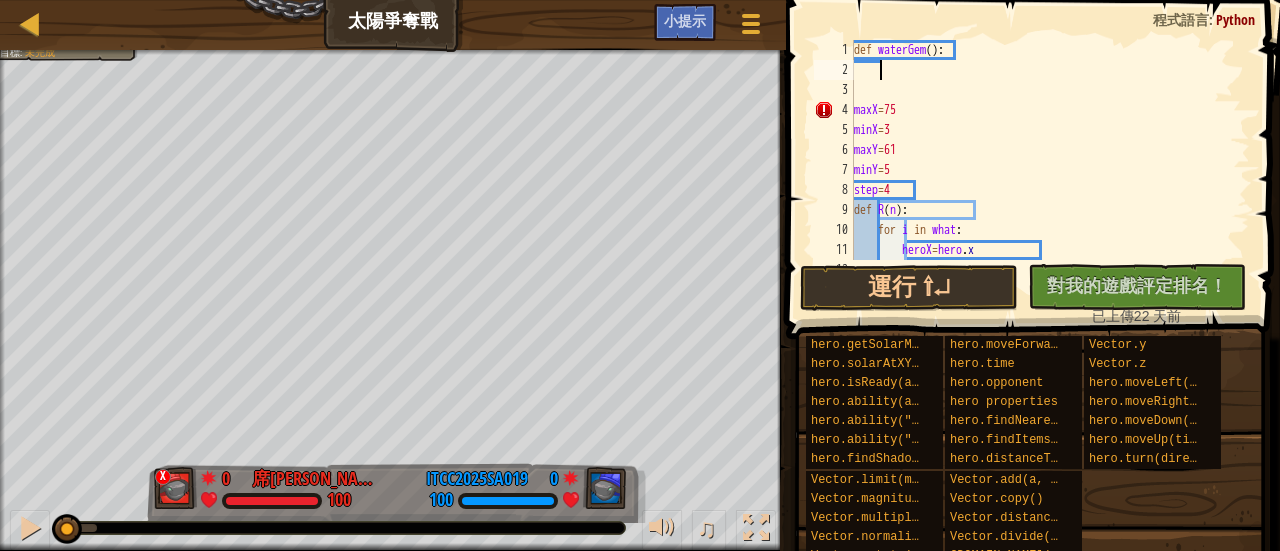 scroll, scrollTop: 9, scrollLeft: 1, axis: both 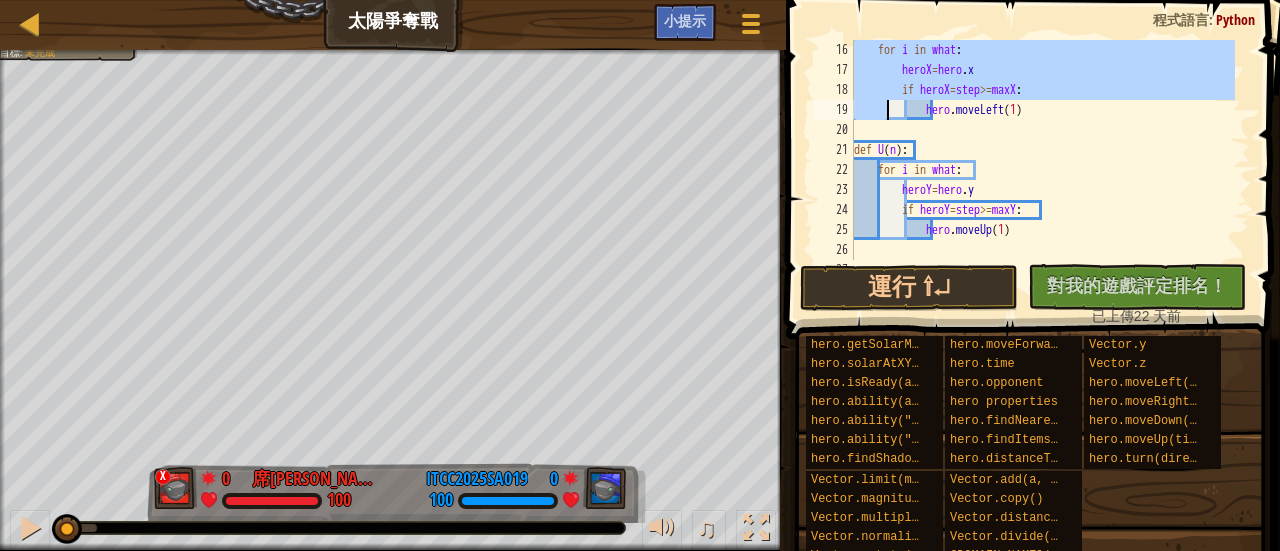 drag, startPoint x: 866, startPoint y: 81, endPoint x: 884, endPoint y: 105, distance: 30 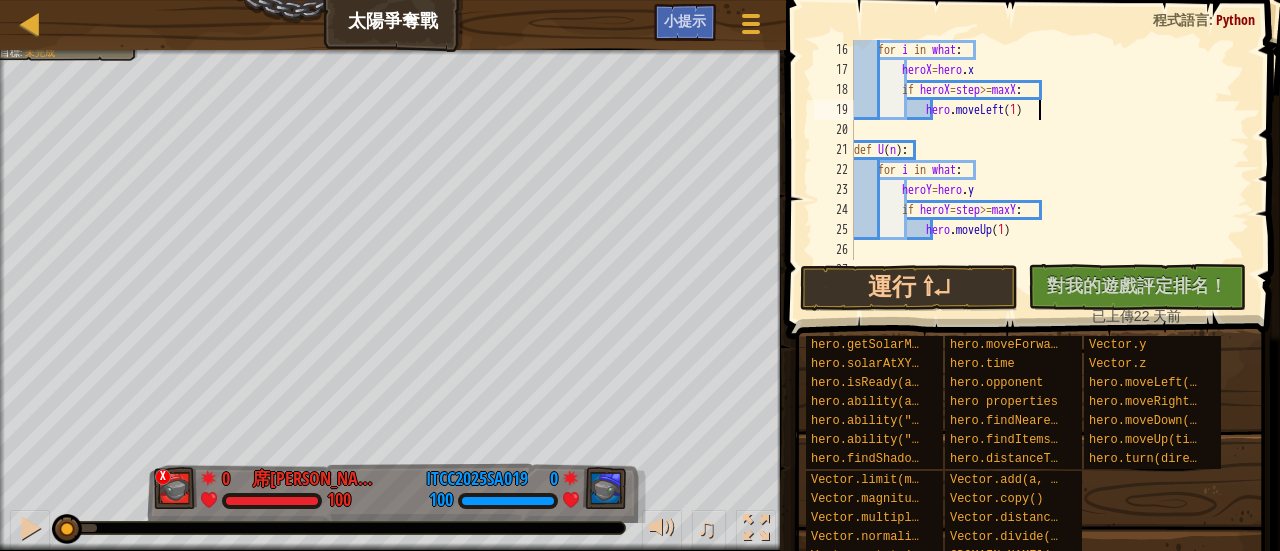 click on "for   i   in   what :          heroX = hero . x          if   heroX = step >= maxX :              hero . moveLeft ( 1 ) def   U ( n ) :      for   i   in   what :          heroY = hero . y          if   heroY = step >= maxY :              hero . moveUp ( 1 ) def   U ( n ) :" at bounding box center (1042, 170) 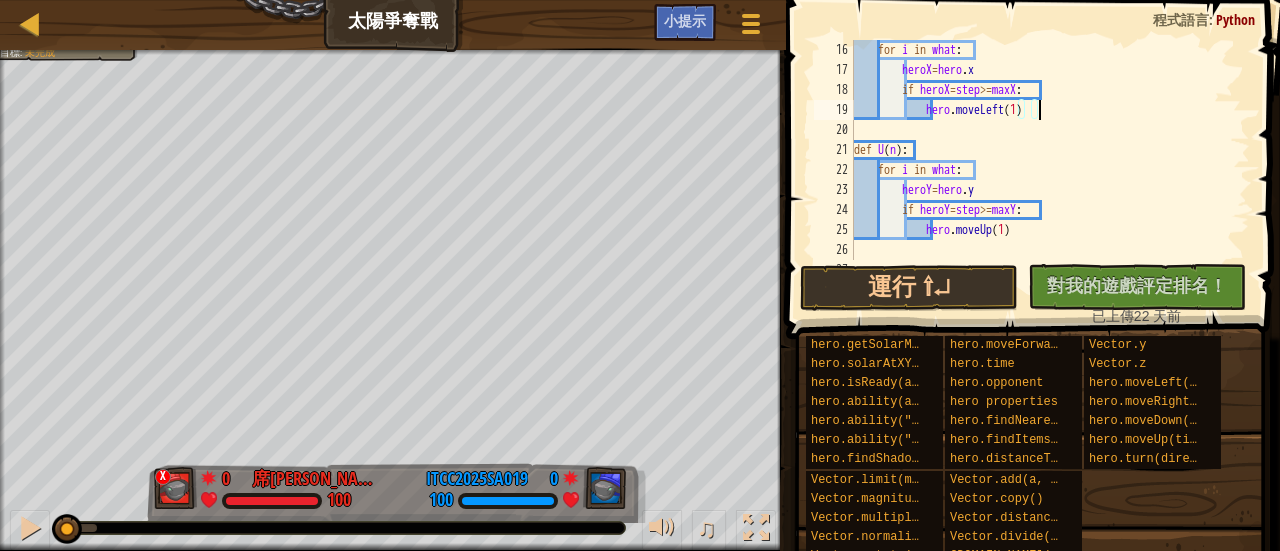 click on "for   i   in   what :          heroX = hero . x          if   heroX = step >= maxX :              hero . moveLeft ( 1 ) def   U ( n ) :      for   i   in   what :          heroY = hero . y          if   heroY = step >= maxY :              hero . moveUp ( 1 ) def   U ( n ) :" at bounding box center (1042, 170) 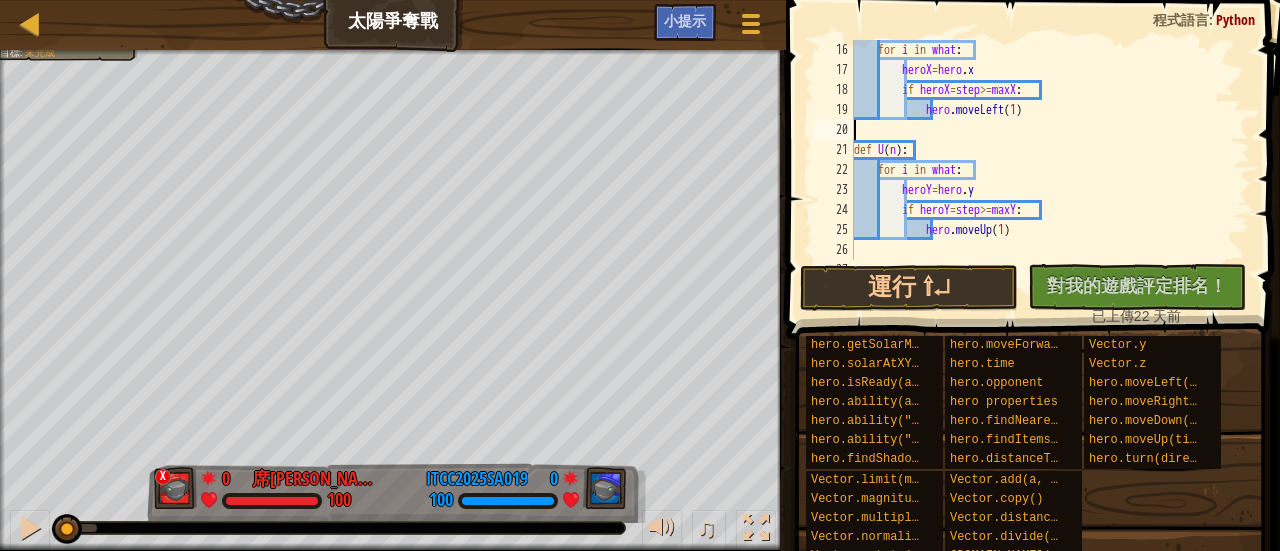 click on "for   i   in   what :          heroX = hero . x          if   heroX = step >= maxX :              hero . moveLeft ( 1 ) def   U ( n ) :      for   i   in   what :          heroY = hero . y          if   heroY = step >= maxY :              hero . moveUp ( 1 ) def   U ( n ) :" at bounding box center (1042, 170) 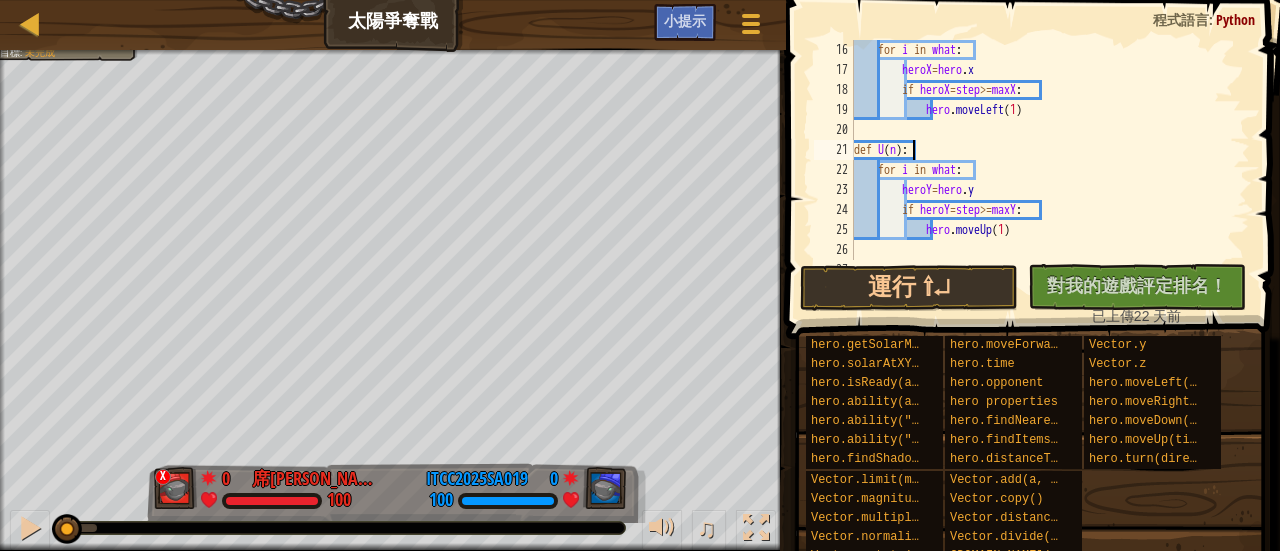 click on "for   i   in   what :          heroX = hero . x          if   heroX = step >= maxX :              hero . moveLeft ( 1 ) def   U ( n ) :      for   i   in   what :          heroY = hero . y          if   heroY = step >= maxY :              hero . moveUp ( 1 ) def   U ( n ) :" at bounding box center (1042, 170) 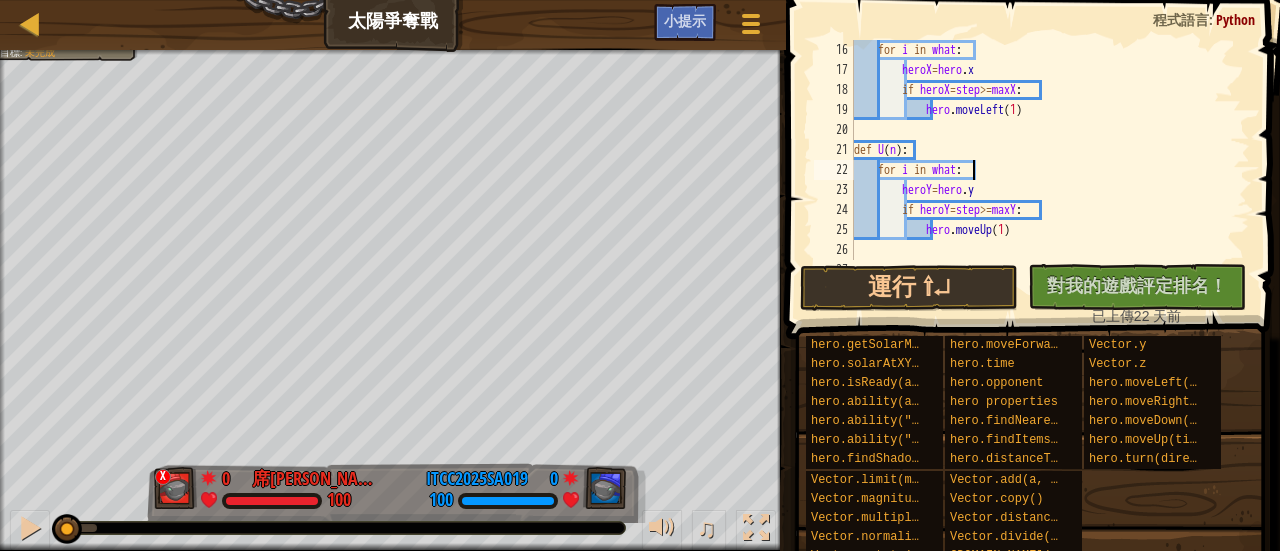 click on "for   i   in   what :          heroX = hero . x          if   heroX = step >= maxX :              hero . moveLeft ( 1 ) def   U ( n ) :      for   i   in   what :          heroY = hero . y          if   heroY = step >= maxY :              hero . moveUp ( 1 ) def   U ( n ) :" at bounding box center (1042, 170) 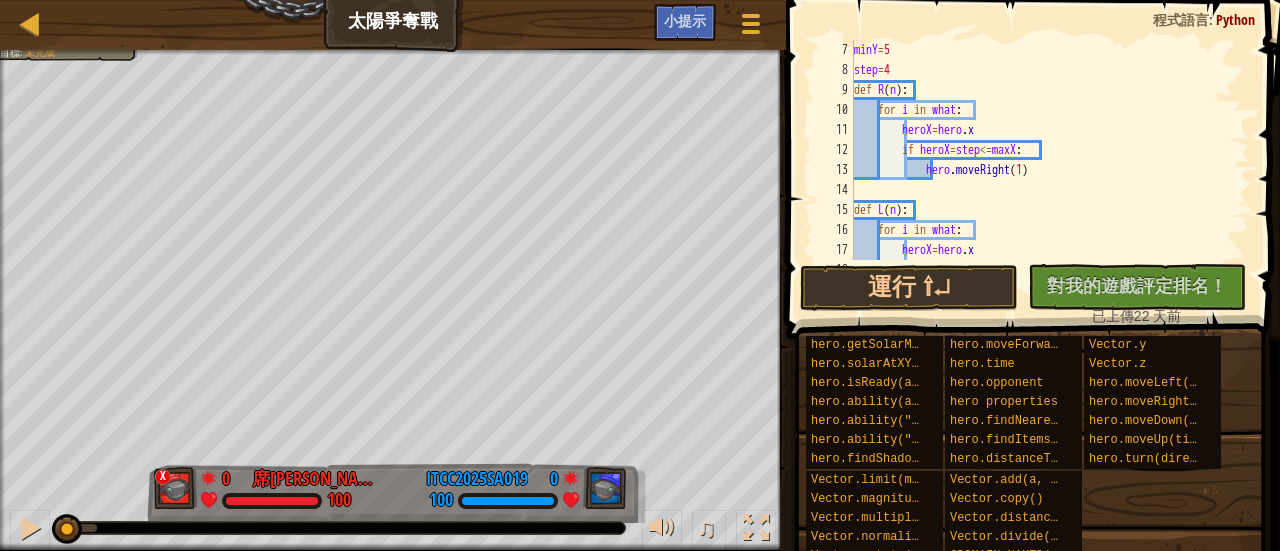 scroll, scrollTop: 120, scrollLeft: 0, axis: vertical 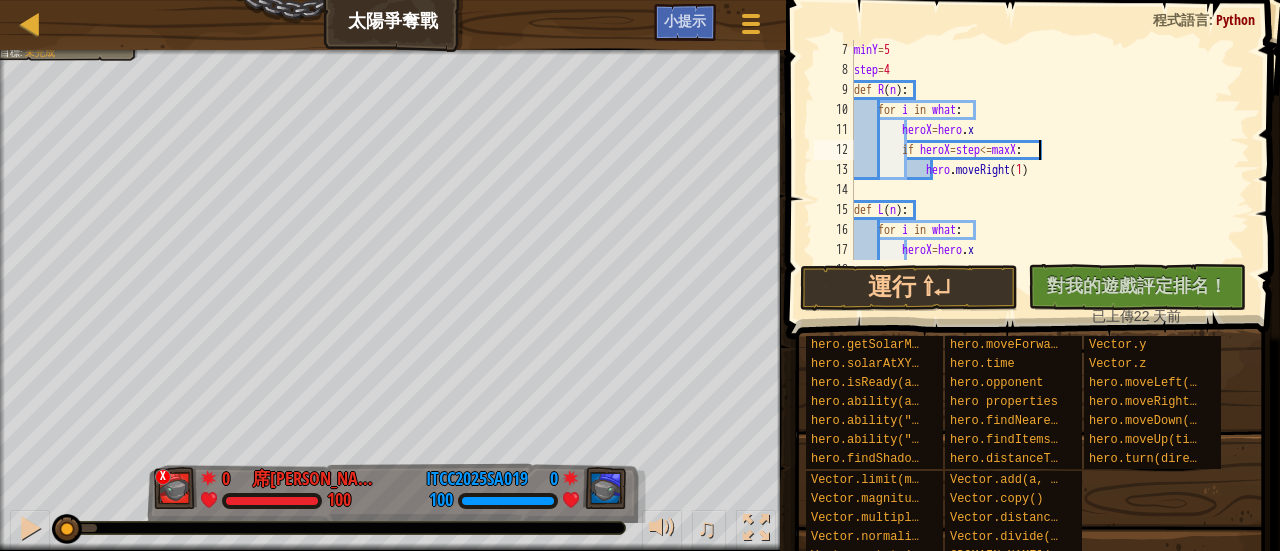 click on "minY = 5 step = 4 def   R ( n ) :      for   i   in   what :          heroX = hero . x          if   heroX = step <= maxX :              hero . moveRight ( 1 ) def   L ( n ) :      for   i   in   what :          heroX = hero . x          if   heroX = step >= maxX :" at bounding box center (1042, 170) 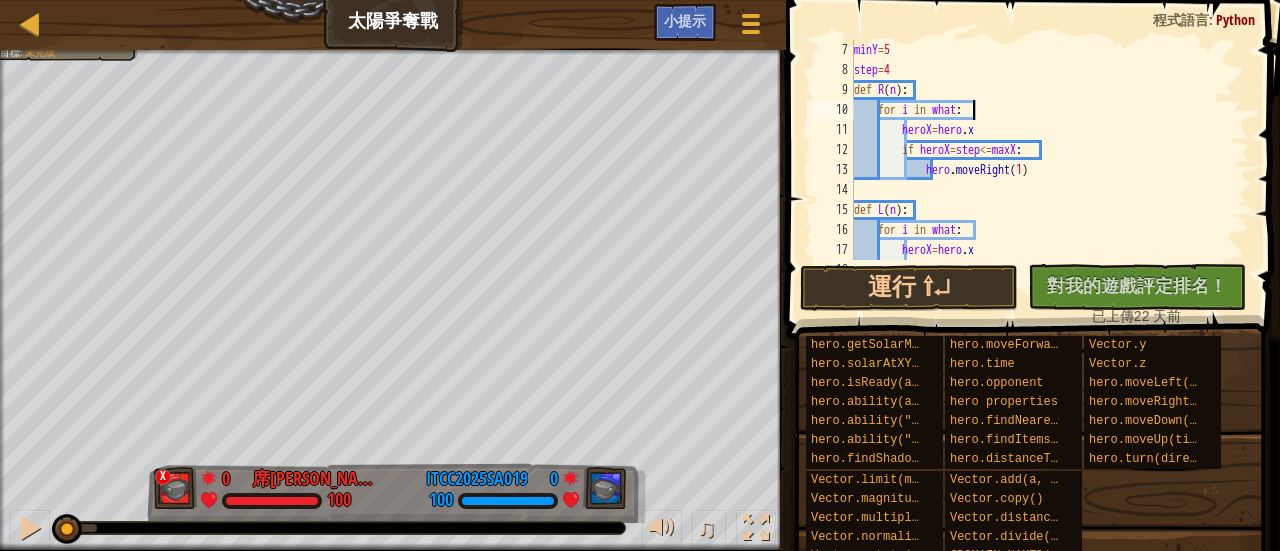 drag, startPoint x: 1084, startPoint y: 117, endPoint x: 1046, endPoint y: 104, distance: 40.16217 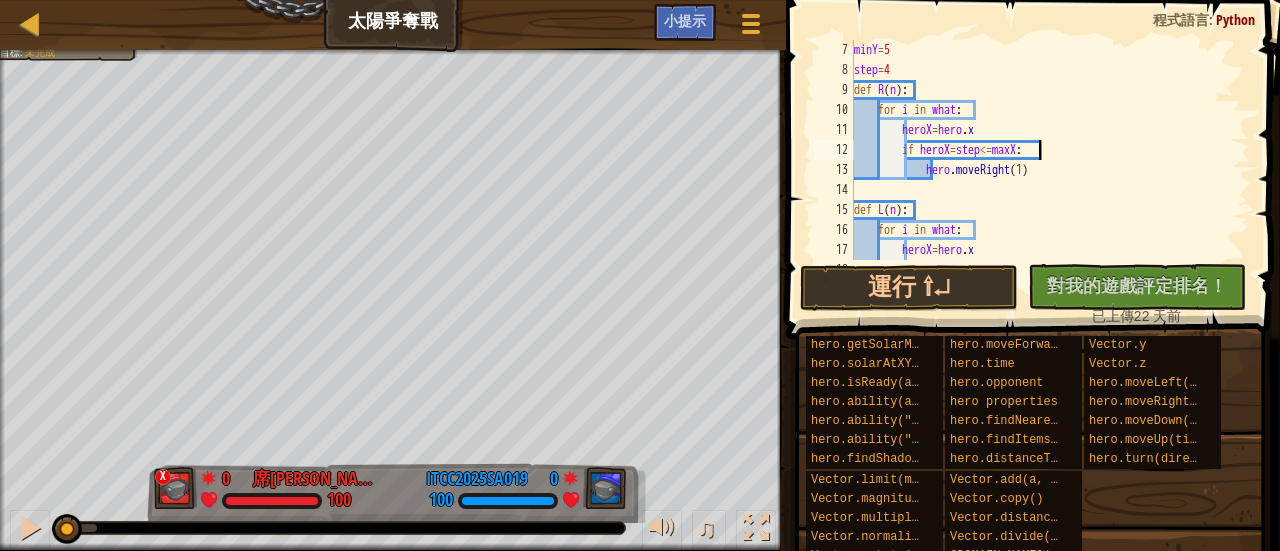drag, startPoint x: 1124, startPoint y: 147, endPoint x: 1113, endPoint y: 144, distance: 11.401754 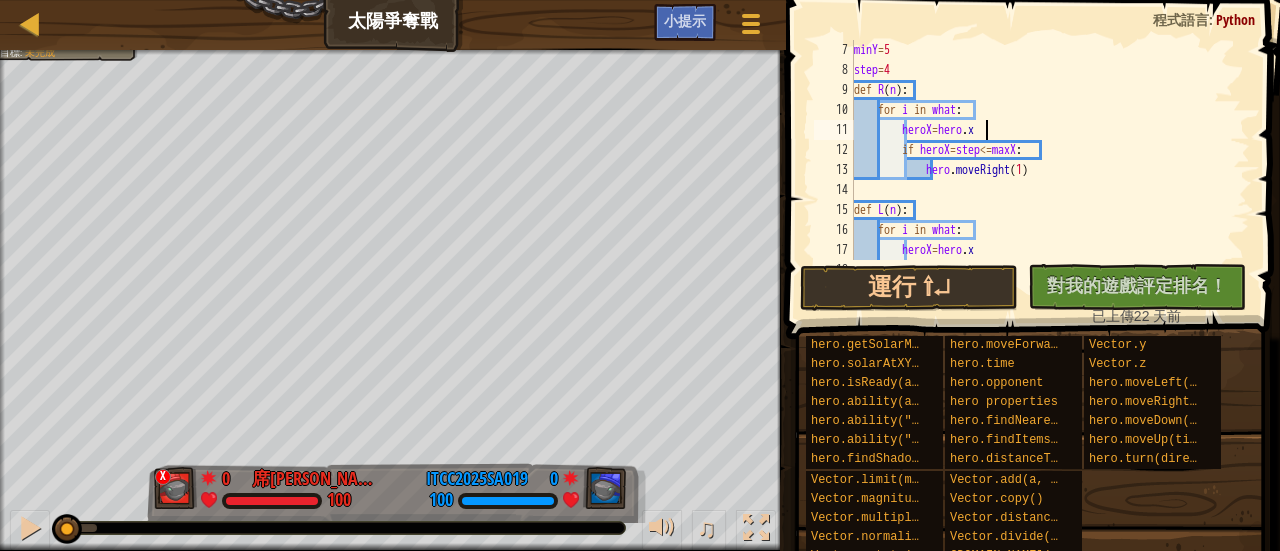 drag, startPoint x: 1080, startPoint y: 138, endPoint x: 1072, endPoint y: 130, distance: 11.313708 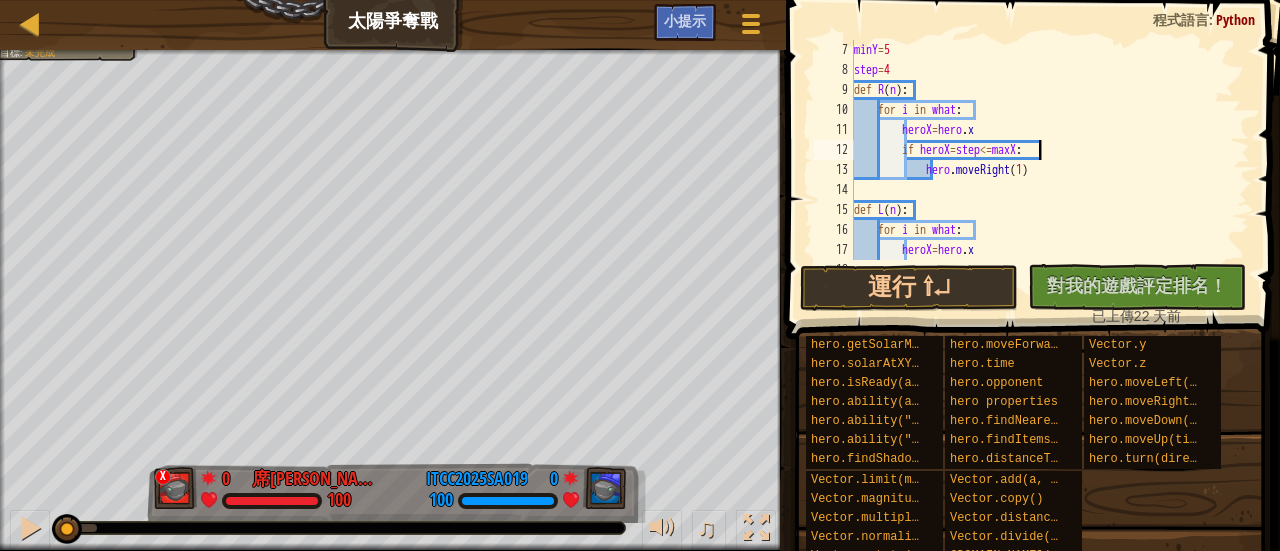 click on "minY = 5 step = 4 def   R ( n ) :      for   i   in   what :          heroX = hero . x          if   heroX = step <= maxX :              hero . moveRight ( 1 ) def   L ( n ) :      for   i   in   what :          heroX = hero . x          if   heroX = step >= maxX :" at bounding box center [1042, 170] 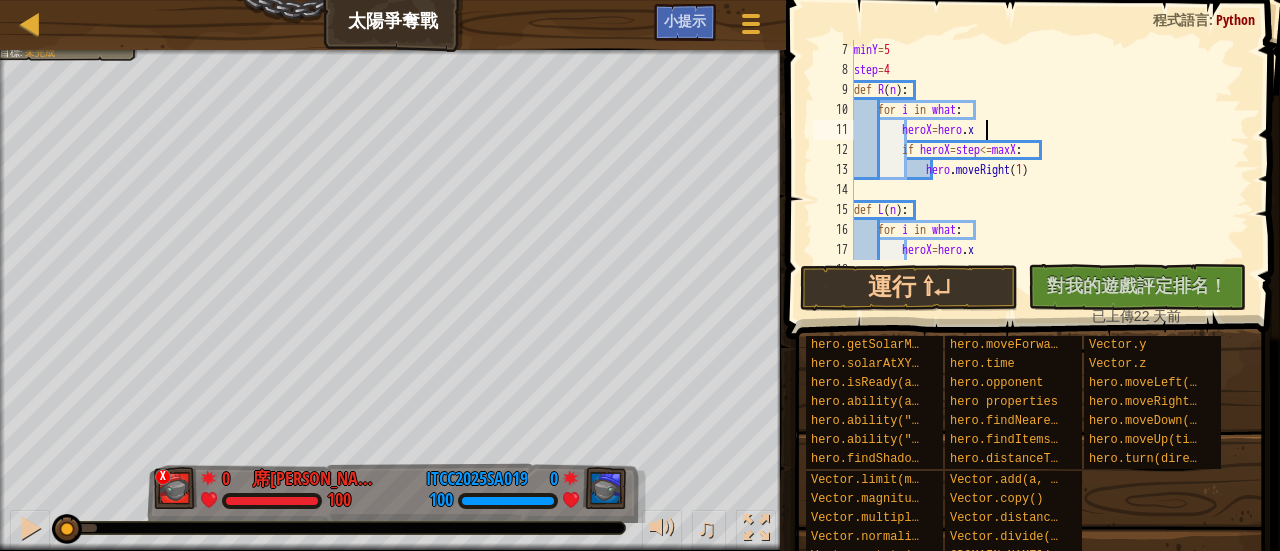 click on "minY = 5 step = 4 def   R ( n ) :      for   i   in   what :          heroX = hero . x          if   heroX = step <= maxX :              hero . moveRight ( 1 ) def   L ( n ) :      for   i   in   what :          heroX = hero . x          if   heroX = step >= maxX :" at bounding box center (1042, 170) 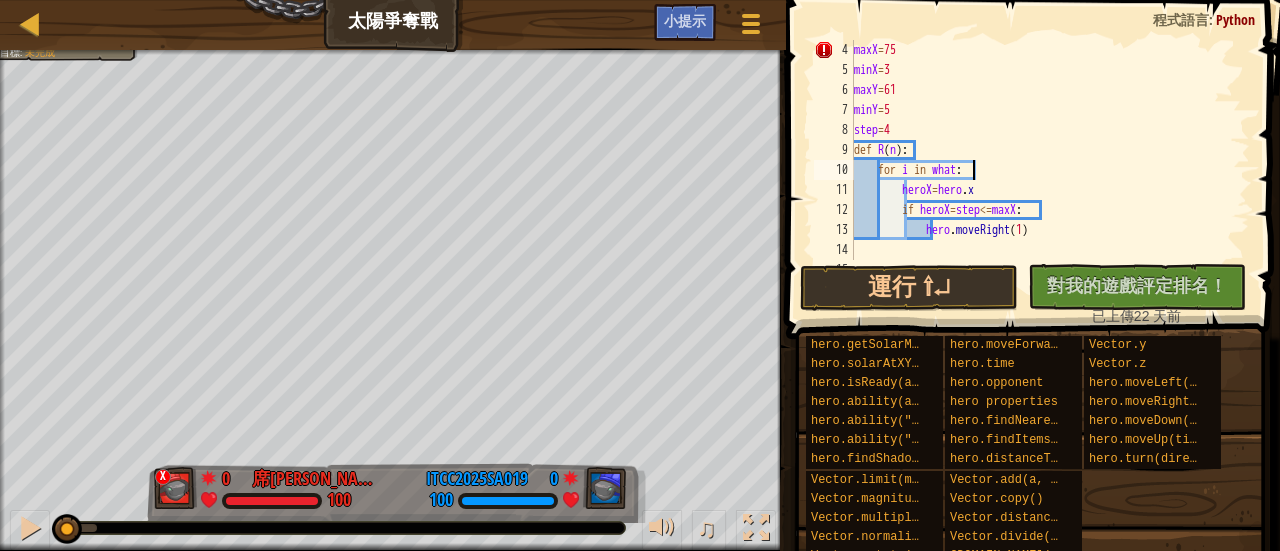 scroll, scrollTop: 0, scrollLeft: 0, axis: both 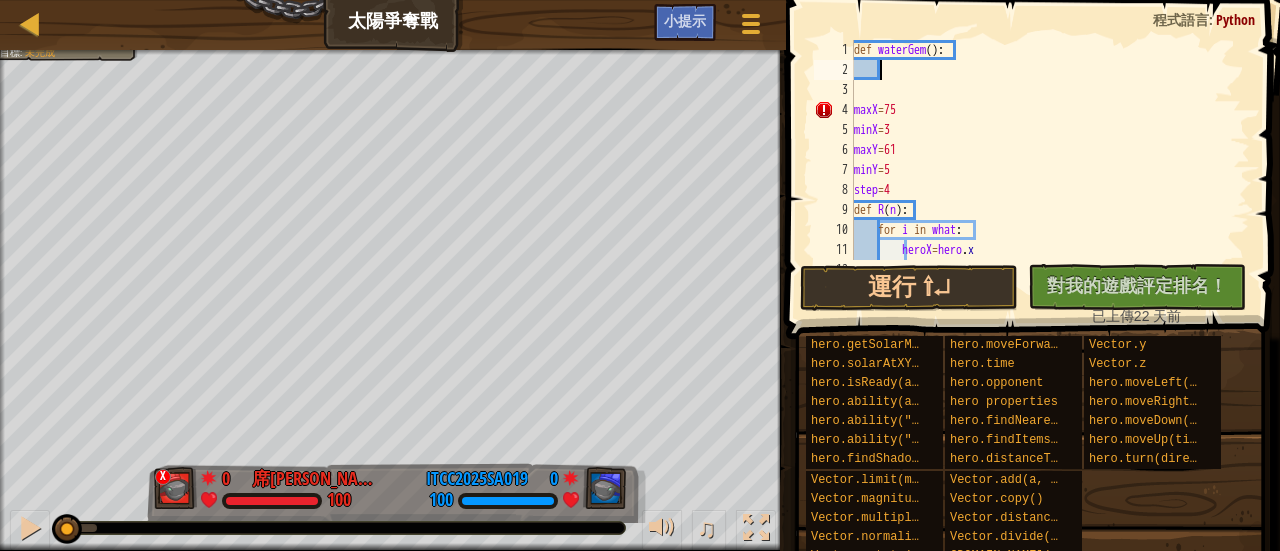 click on "def   waterGem ( ) :      maxX = 75 minX = 3 maxY = 61 minY = 5 step = 4 def   R ( n ) :      for   i   in   what :          heroX = hero . x          if   heroX = step <= maxX :" at bounding box center (1042, 170) 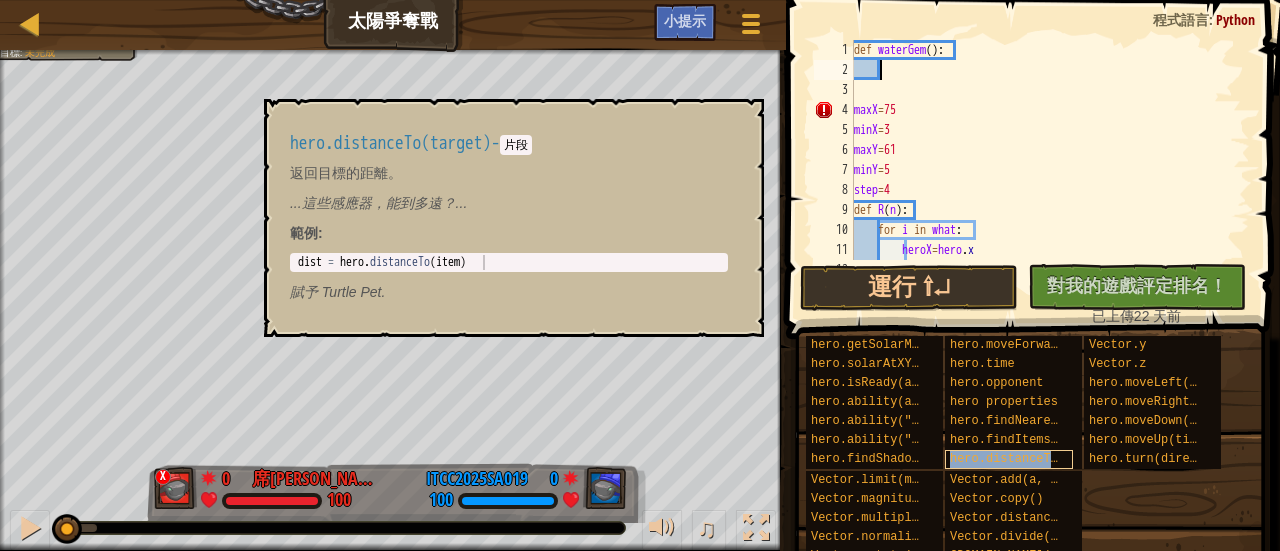 click on "hero.distanceTo(target)" at bounding box center (1033, 459) 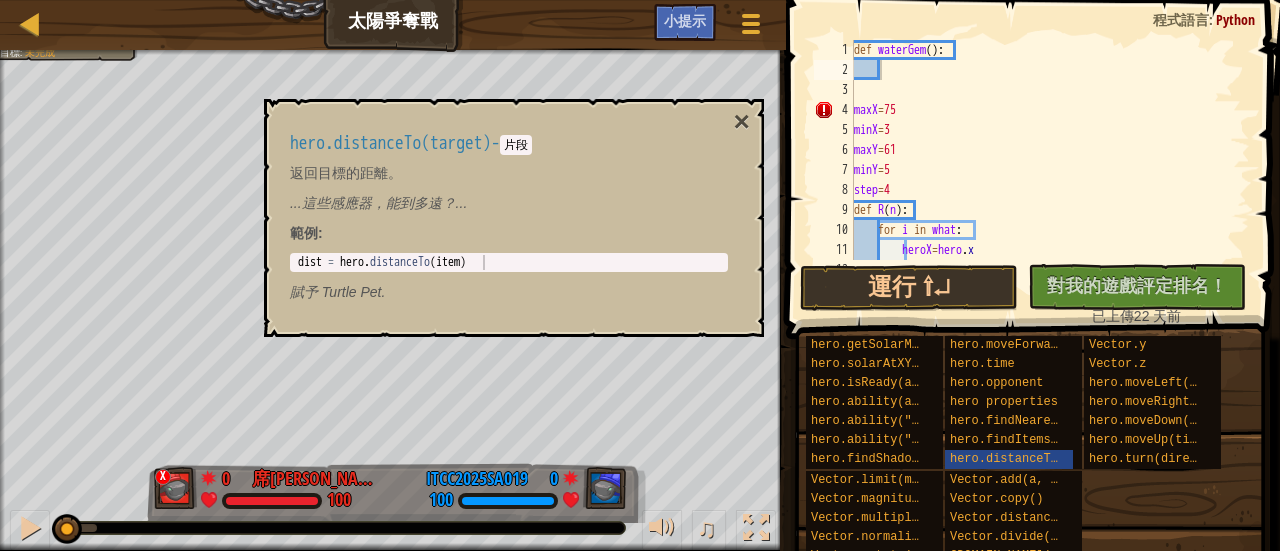 click on "hero.distanceTo(target)" at bounding box center (390, 143) 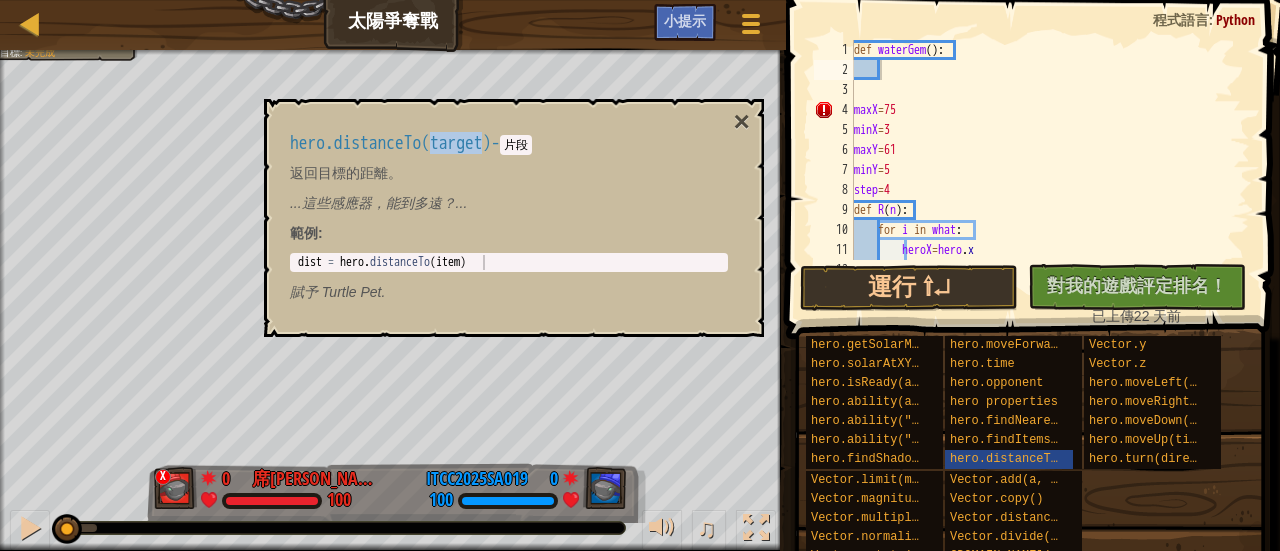 click on "hero.distanceTo(target)" at bounding box center (390, 143) 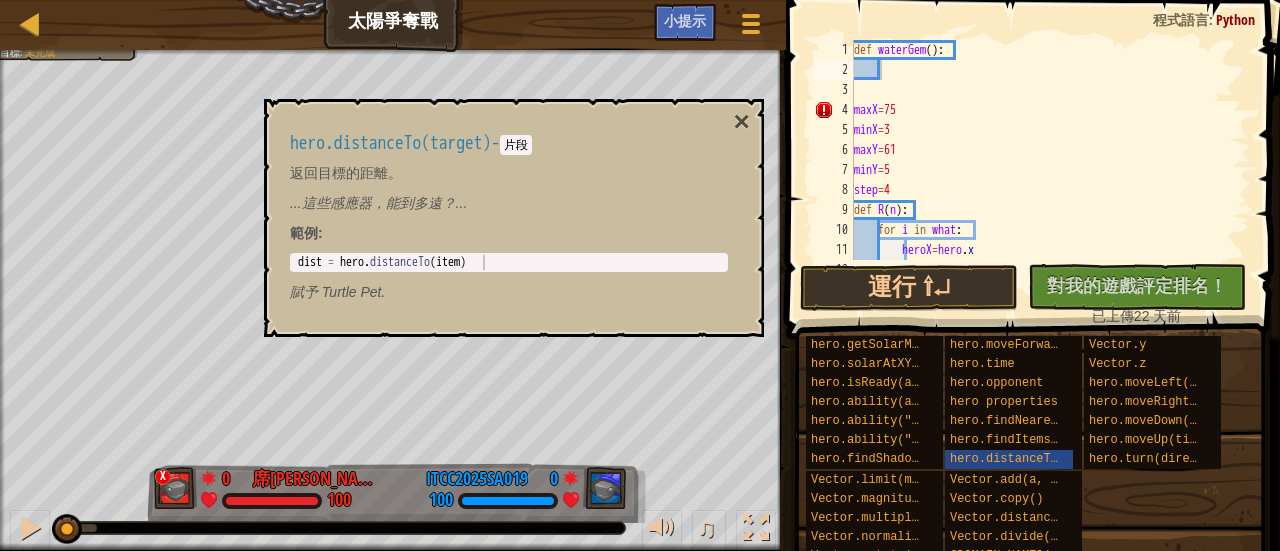 click on "hero.distanceTo(target)" at bounding box center [390, 143] 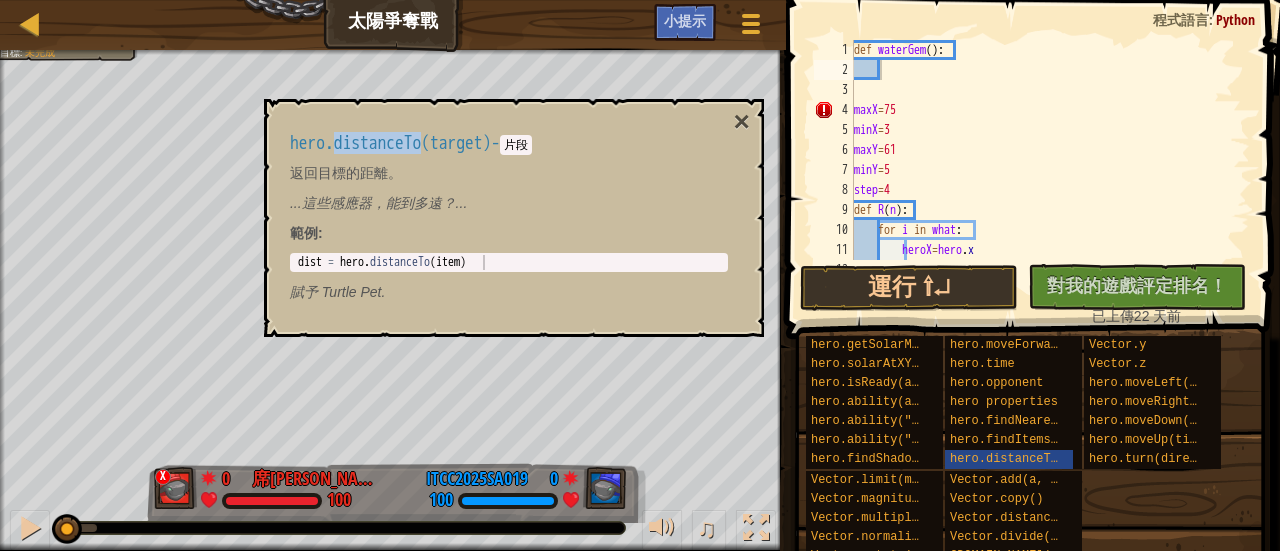 click on "hero.distanceTo(target)" at bounding box center (390, 143) 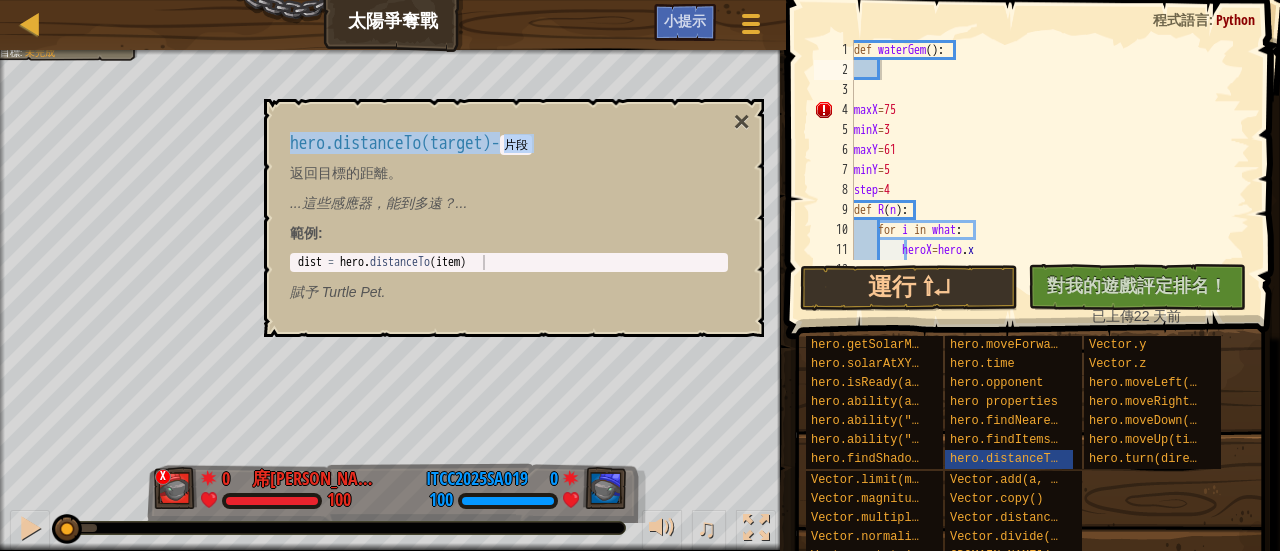 click on "hero.distanceTo(target)" at bounding box center [390, 143] 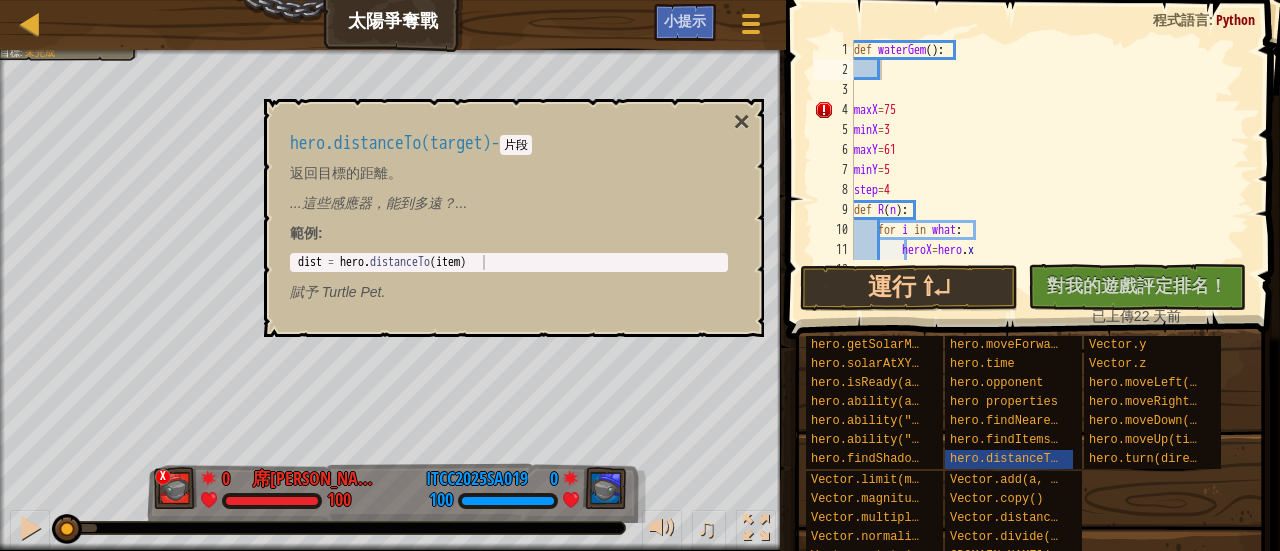 click on "...這些感應器，能到多遠？..." at bounding box center (509, 203) 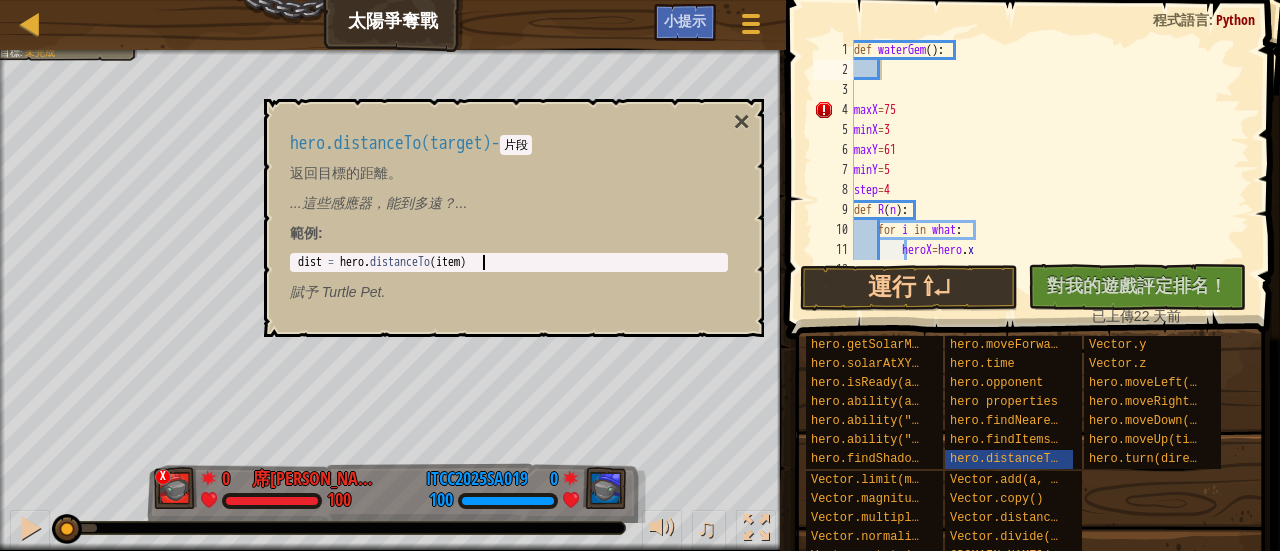 click on "dist   =   hero . distanceTo ( item )" at bounding box center [509, 277] 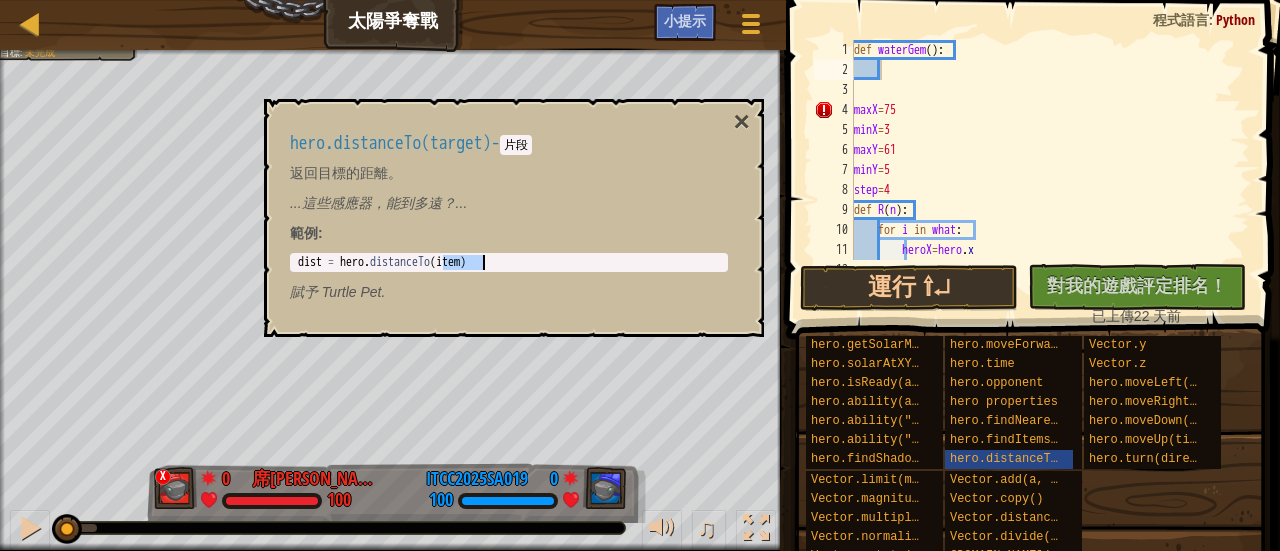 click on "dist   =   hero . distanceTo ( item )" at bounding box center (509, 277) 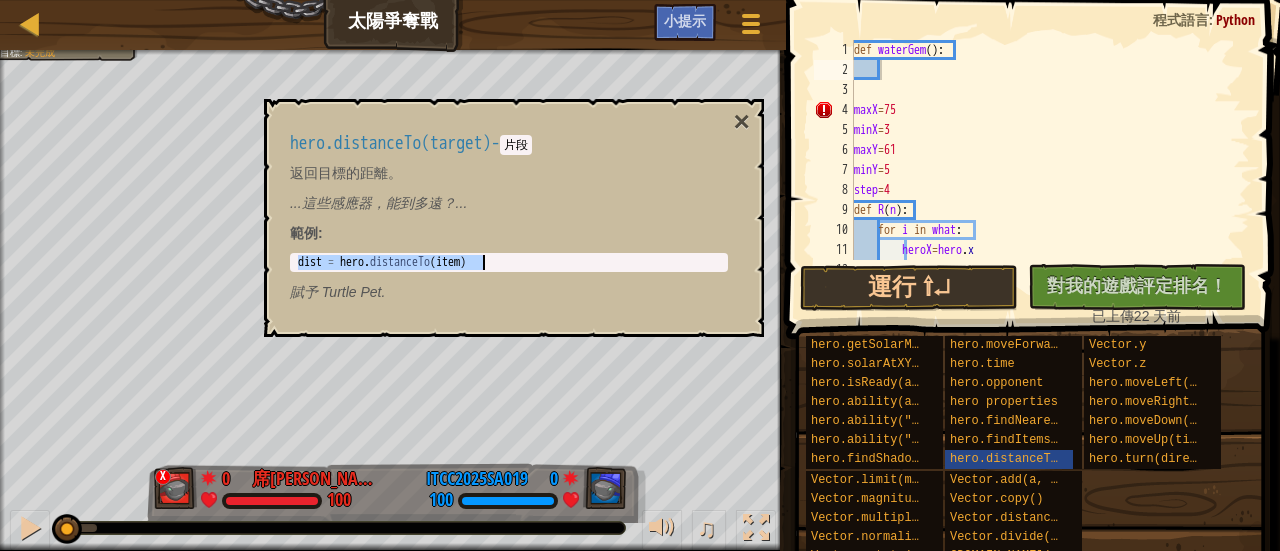 click on "def   waterGem ( ) :      maxX = 75 minX = 3 maxY = 61 minY = 5 step = 4 def   R ( n ) :      for   i   in   what :          heroX = hero . x          if   heroX = step <= maxX :" at bounding box center (1042, 170) 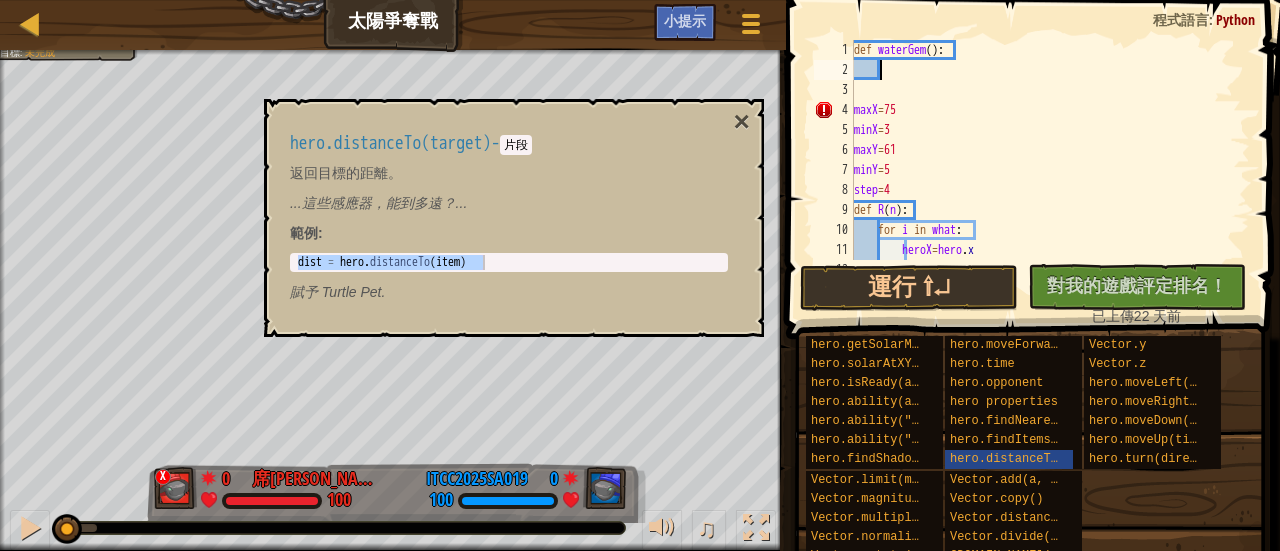 paste on "dist = hero.distanceTo(item)" 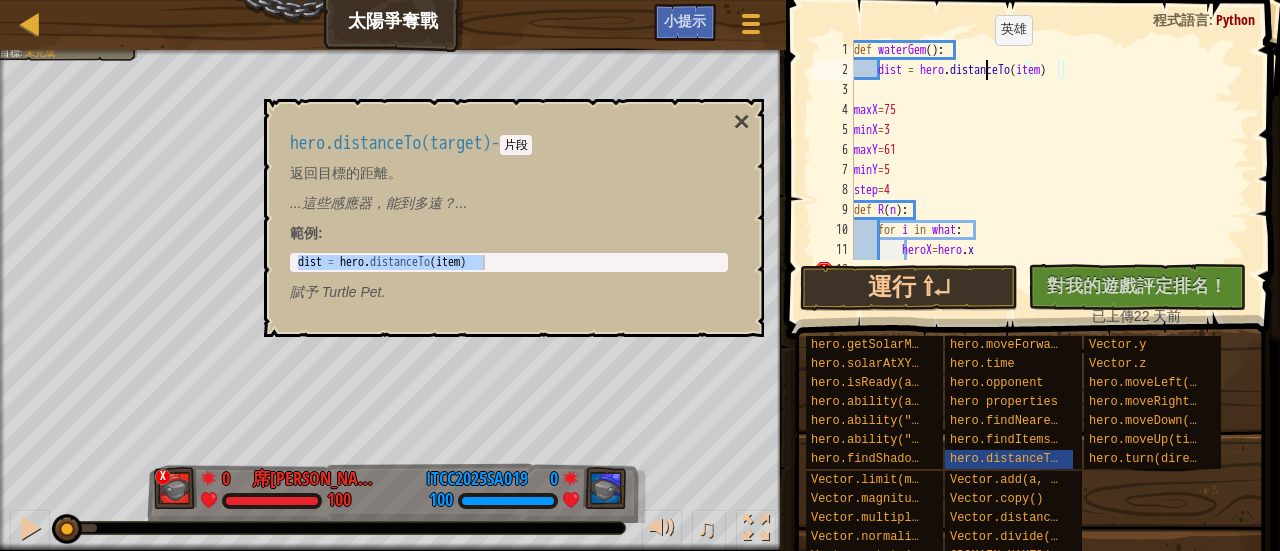 click on "def   waterGem ( ) :      dist   =   hero . distanceTo ( item ) maxX = 75 minX = 3 maxY = 61 minY = 5 step = 4 def   R ( n ) :      for   i   in   what :          heroX = hero . x          if   heroX = step <= maxX :" at bounding box center (1042, 170) 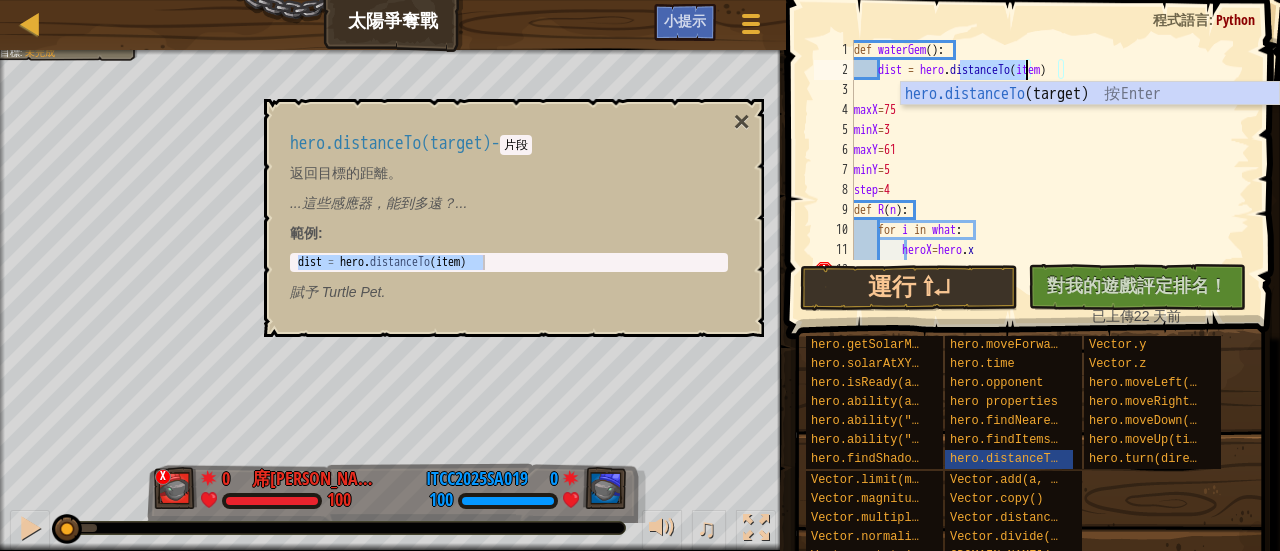 click on "def   waterGem ( ) :      dist   =   hero . distanceTo ( item ) maxX = 75 minX = 3 maxY = 61 minY = 5 step = 4 def   R ( n ) :      for   i   in   what :          heroX = hero . x          if   heroX = step <= maxX :" at bounding box center (1042, 170) 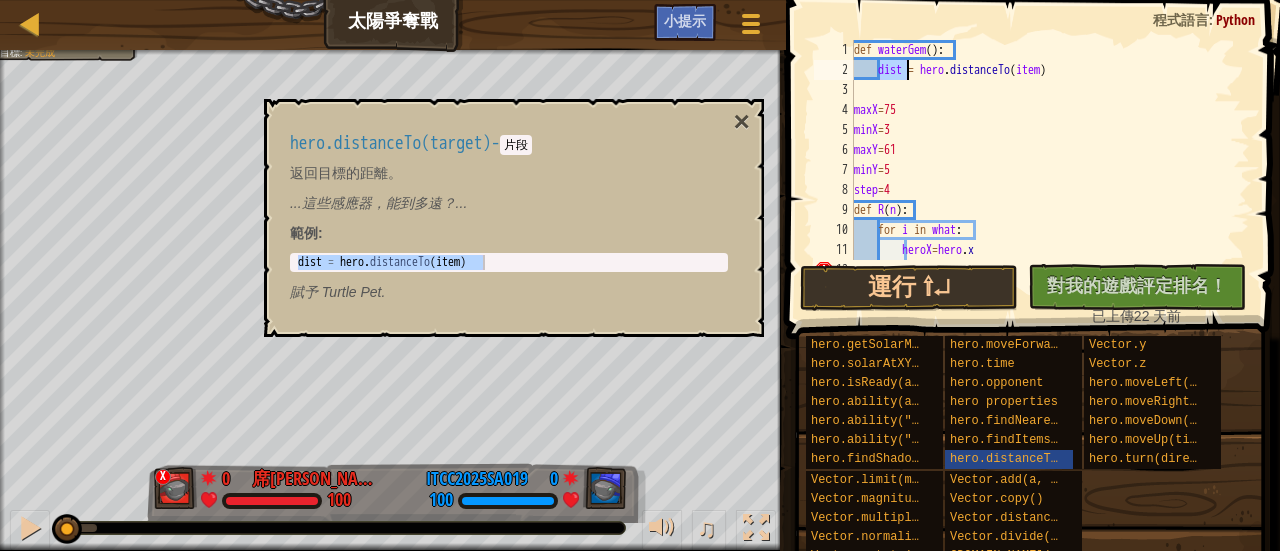 click on "def   waterGem ( ) :      dist   =   hero . distanceTo ( item ) maxX = 75 minX = 3 maxY = 61 minY = 5 step = 4 def   R ( n ) :      for   i   in   what :          heroX = hero . x          if   heroX = step <= maxX :" at bounding box center (1042, 170) 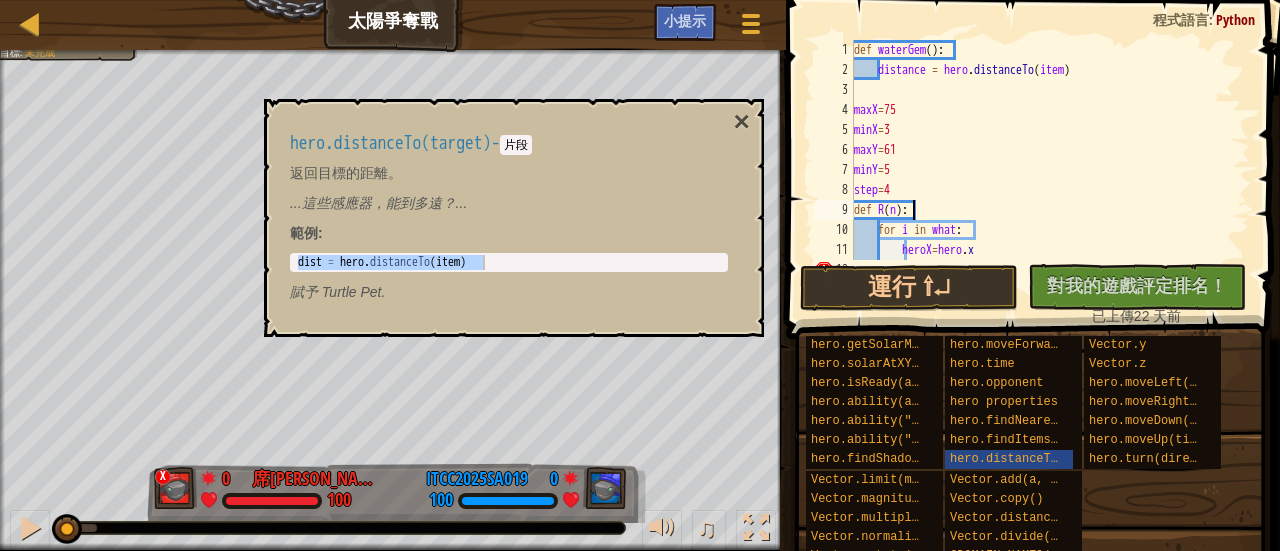 click on "def   waterGem ( ) :      distance   =   hero . distanceTo ( item ) maxX = 75 minX = 3 maxY = 61 minY = 5 step = 4 def   R ( n ) :      for   i   in   what :          heroX = hero . x          if   heroX = step <= maxX :" at bounding box center [1042, 170] 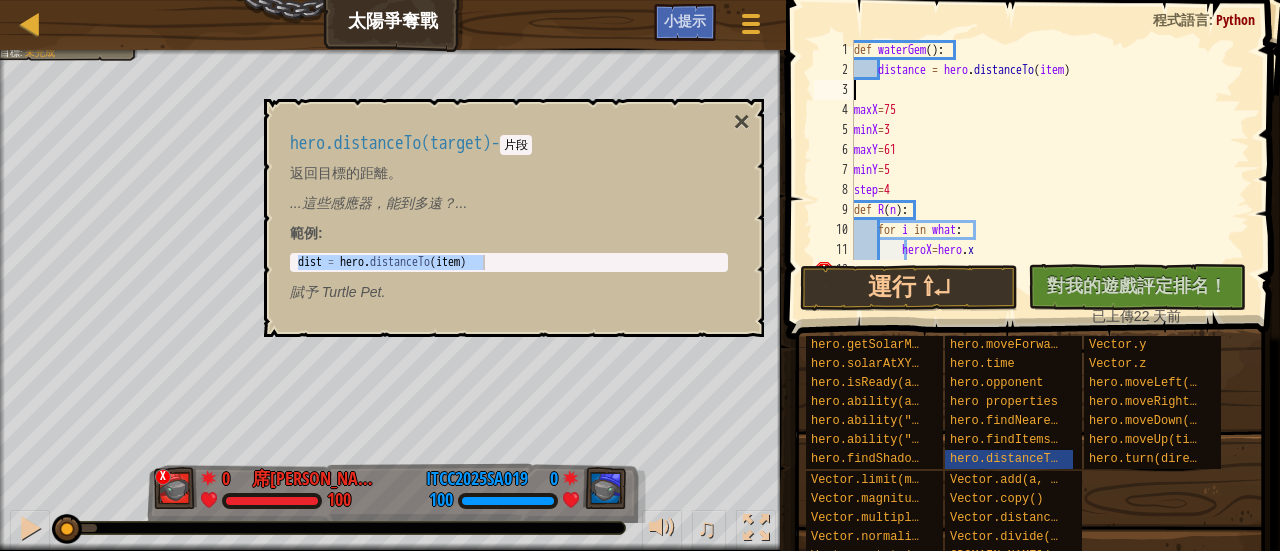 click on "def   waterGem ( ) :      distance   =   hero . distanceTo ( item ) maxX = 75 minX = 3 maxY = 61 minY = 5 step = 4 def   R ( n ) :      for   i   in   what :          heroX = hero . x          if   heroX = step <= maxX :" at bounding box center (1042, 170) 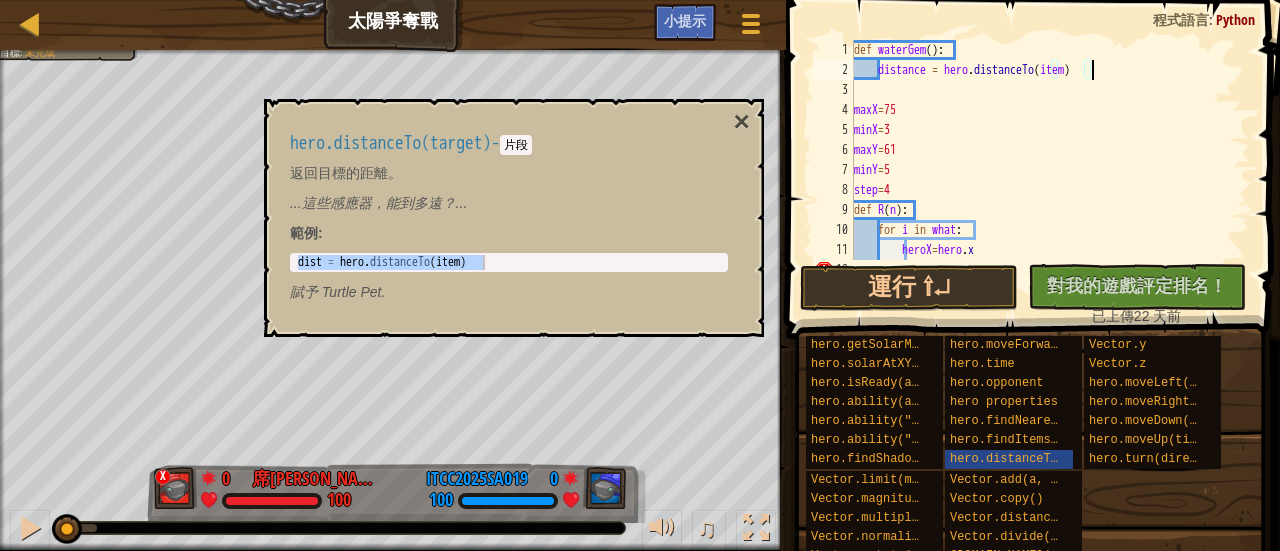 click on "def   waterGem ( ) :      distance   =   hero . distanceTo ( item ) maxX = 75 minX = 3 maxY = 61 minY = 5 step = 4 def   R ( n ) :      for   i   in   what :          heroX = hero . x          if   heroX = step <= maxX :" at bounding box center (1042, 170) 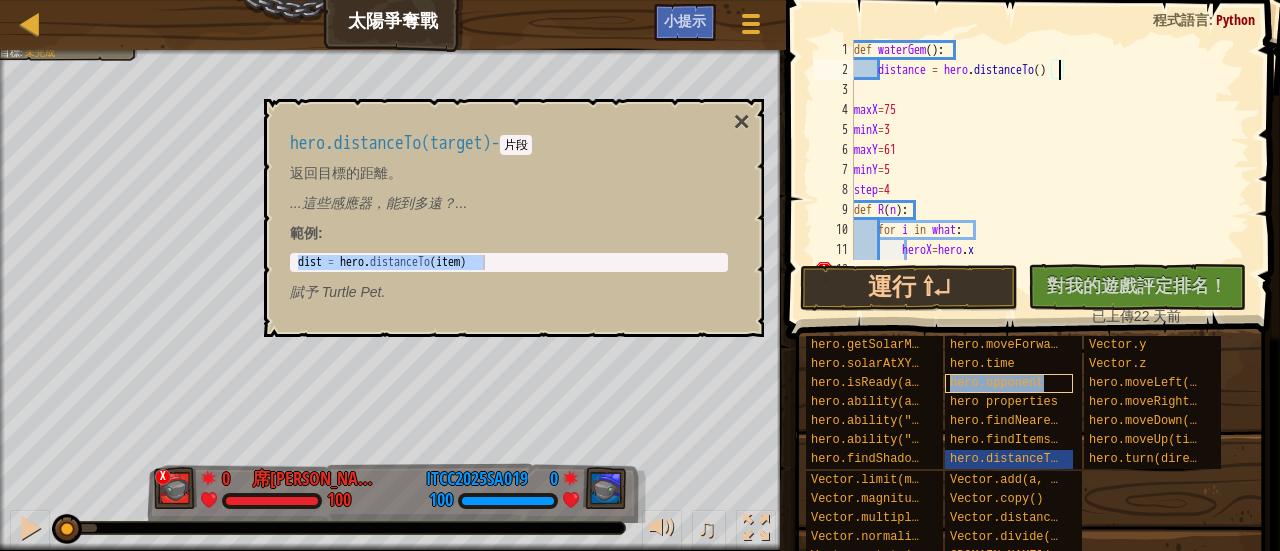 click on "hero.opponent" at bounding box center (997, 383) 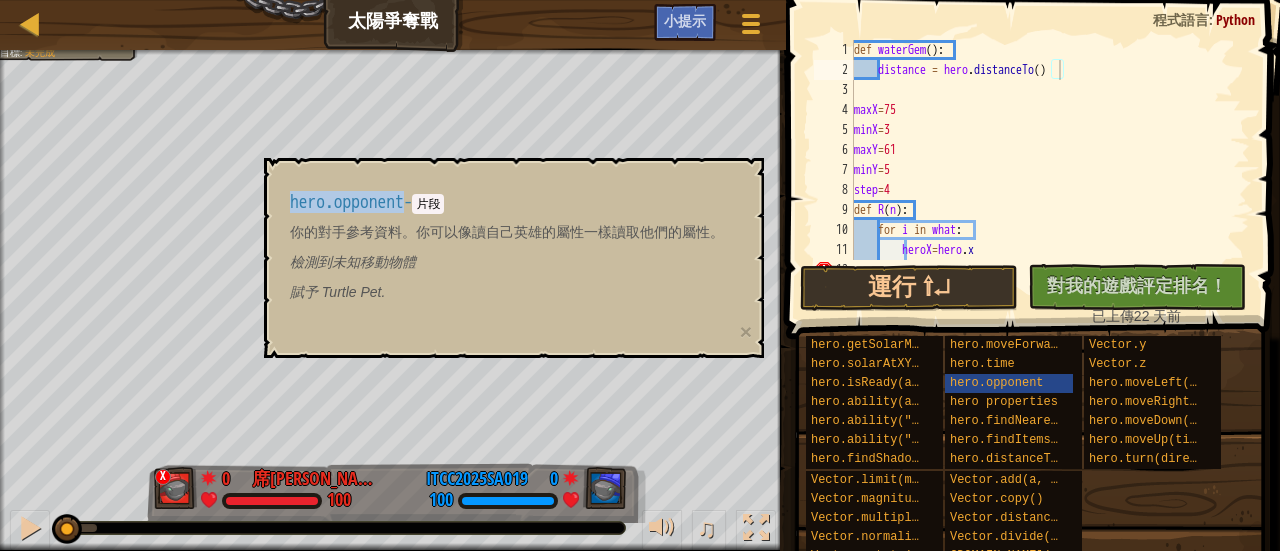 drag, startPoint x: 412, startPoint y: 204, endPoint x: 291, endPoint y: 205, distance: 121.004135 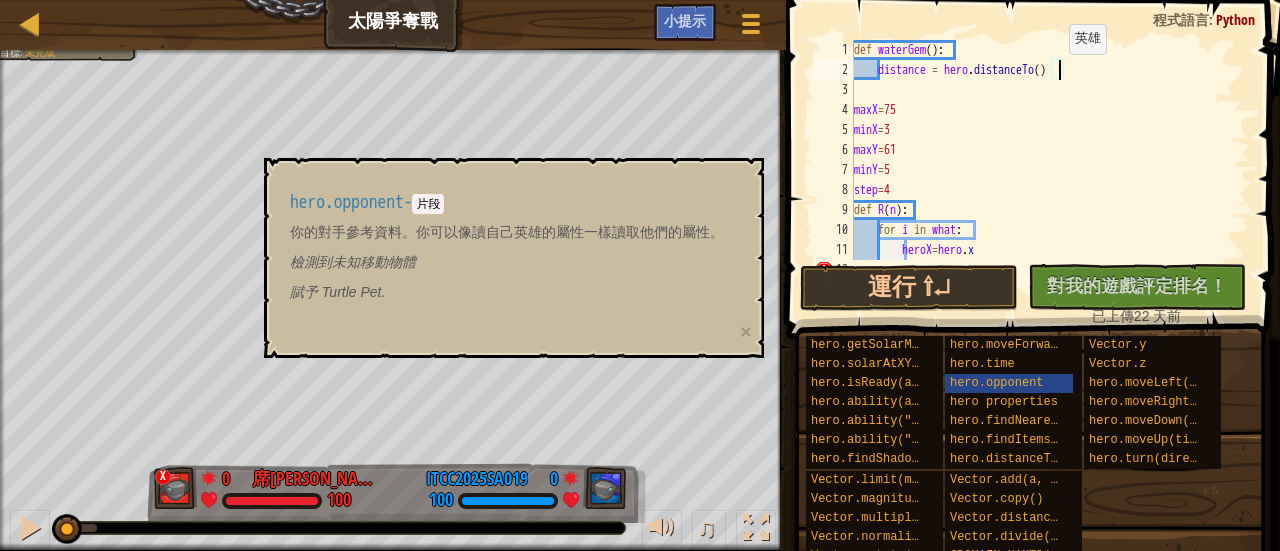 click on "def   waterGem ( ) :      distance   =   hero . distanceTo ( ) maxX = 75 minX = 3 maxY = 61 minY = 5 step = 4 def   R ( n ) :      for   i   in   what :          heroX = hero . x          if   heroX = step <= maxX :" at bounding box center [1042, 170] 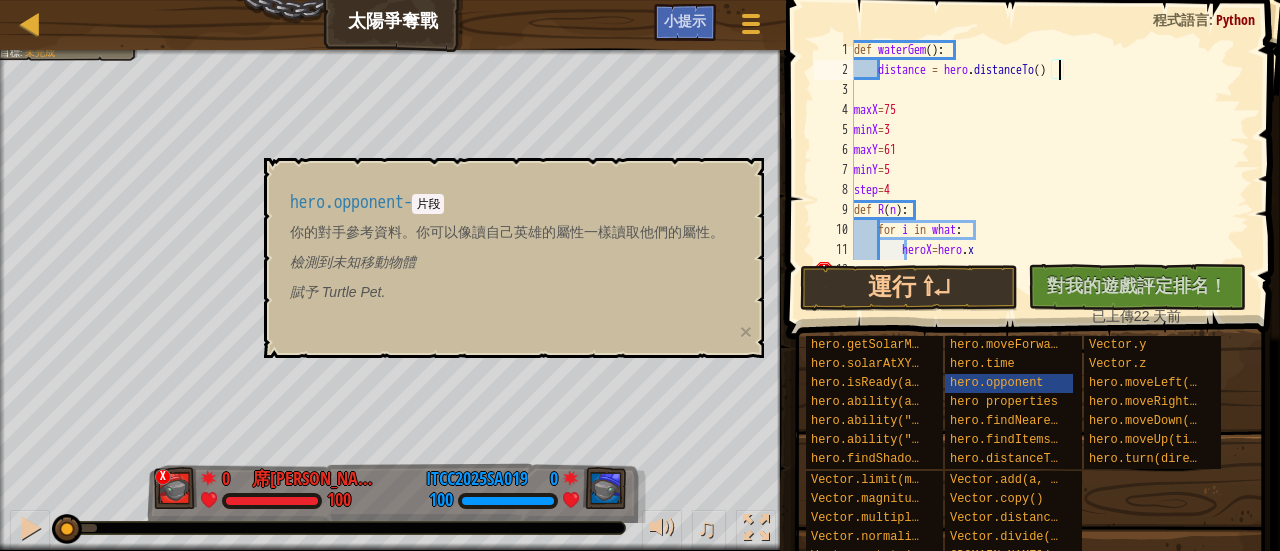 paste on "hero.opponent" 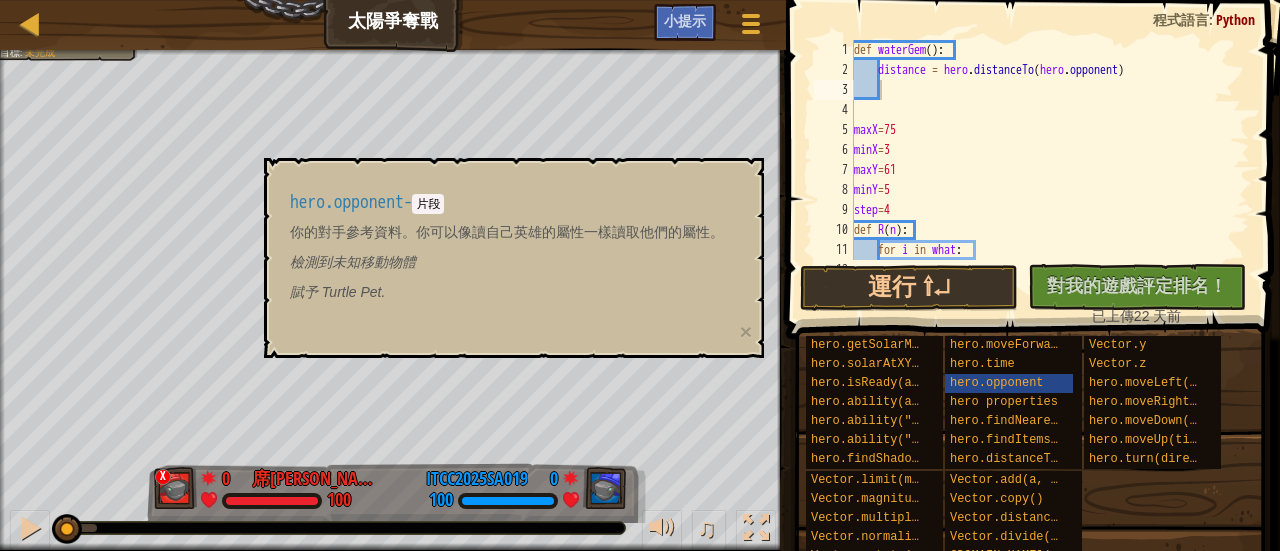 click on "def   waterGem ( ) :      distance   =   hero . distanceTo ( hero . opponent )      maxX = 75 minX = 3 maxY = 61 minY = 5 step = 4 def   R ( n ) :      for   i   in   what :          heroX = hero . x" at bounding box center [1042, 170] 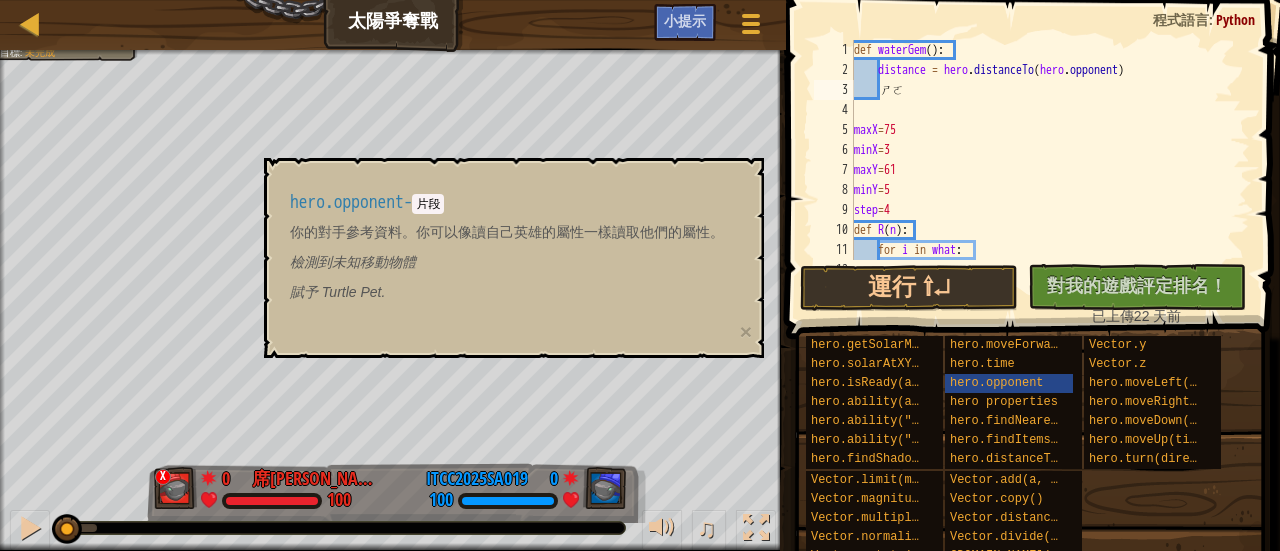 scroll, scrollTop: 0, scrollLeft: 0, axis: both 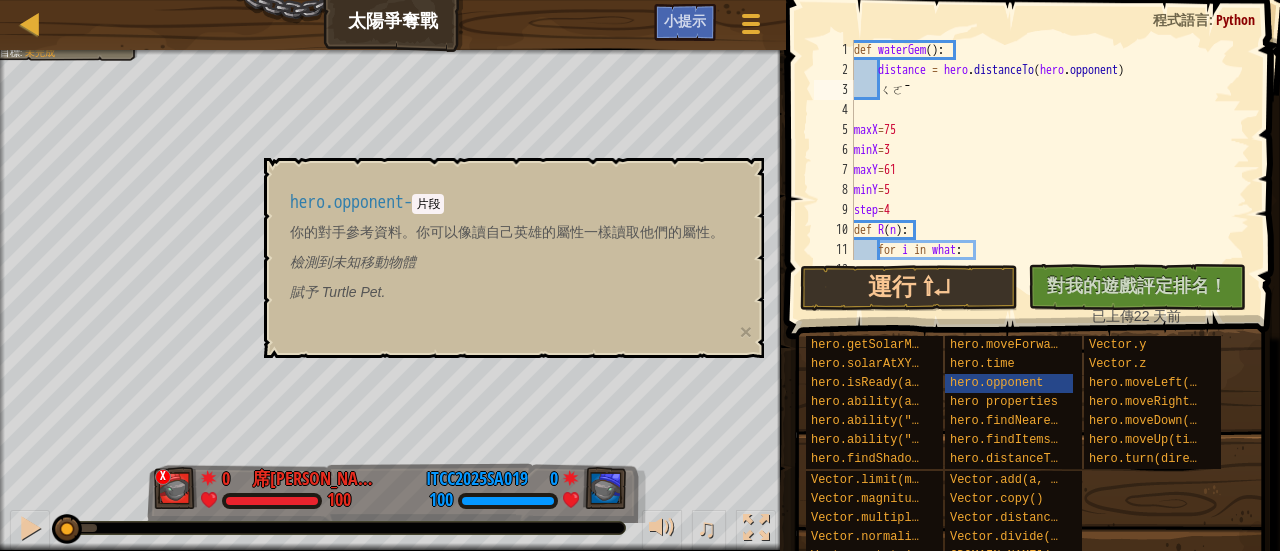 type on "ㄑ" 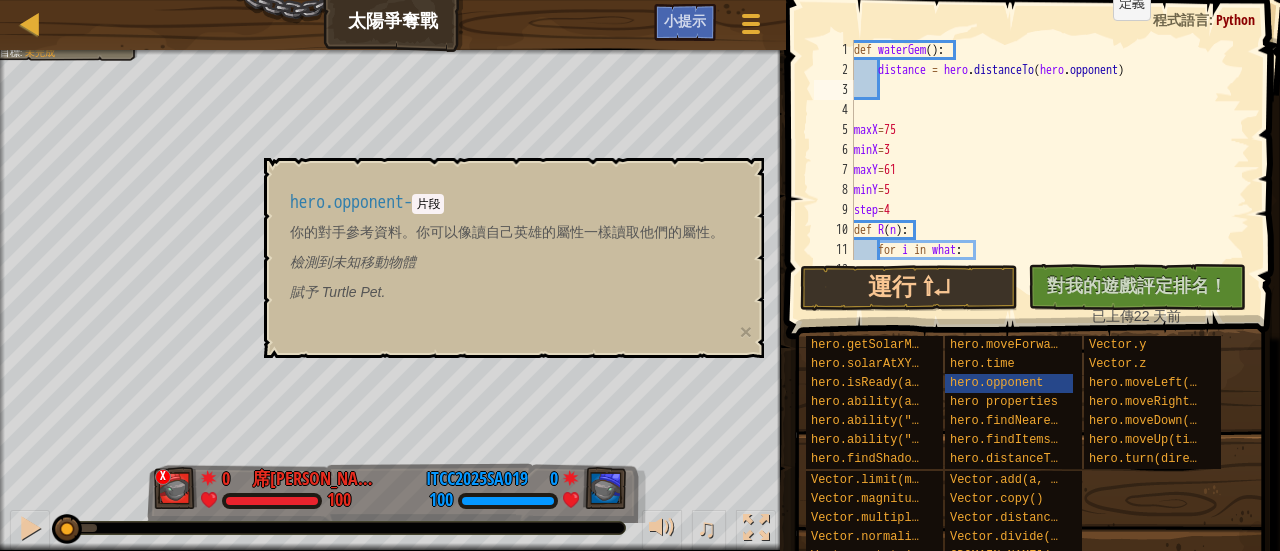 scroll, scrollTop: 9, scrollLeft: 0, axis: vertical 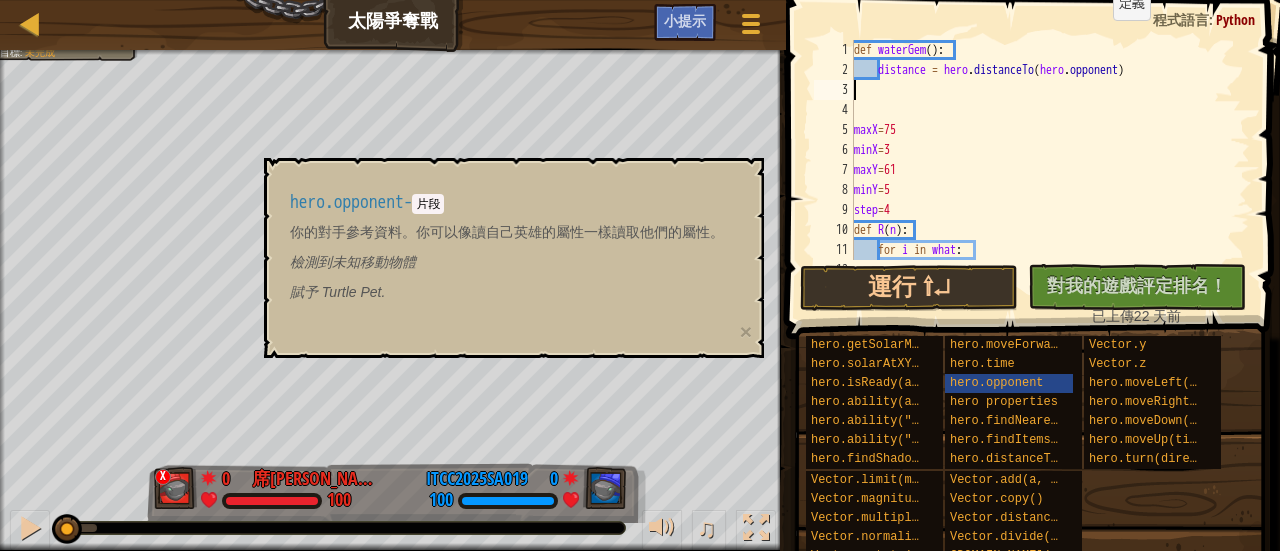 type on "distance = hero.distanceTo(hero.opponent)" 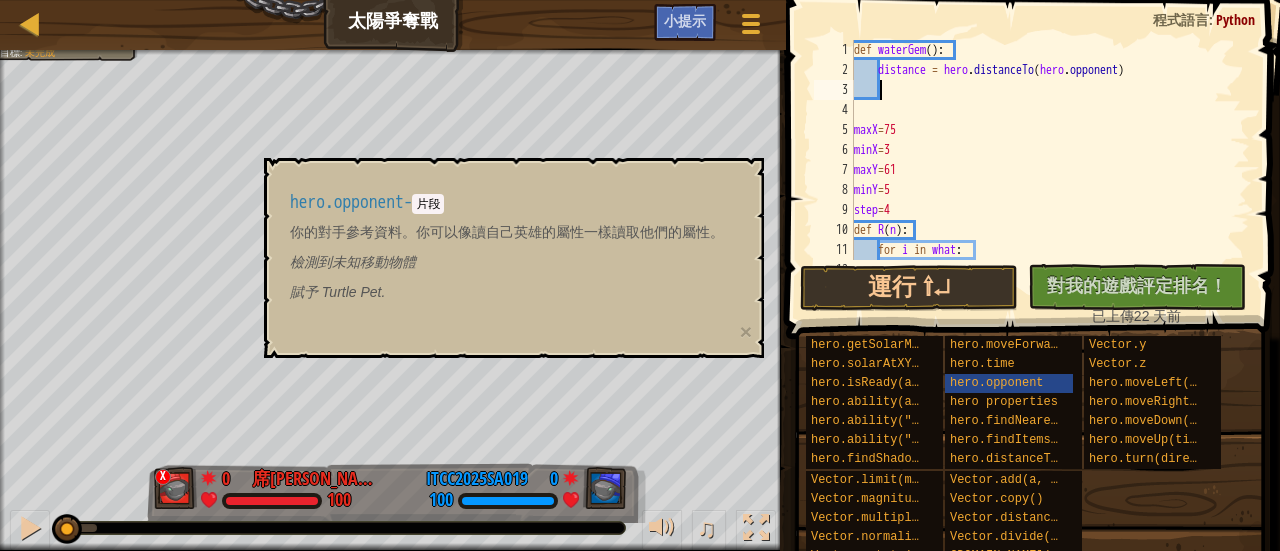 scroll, scrollTop: 9, scrollLeft: 2, axis: both 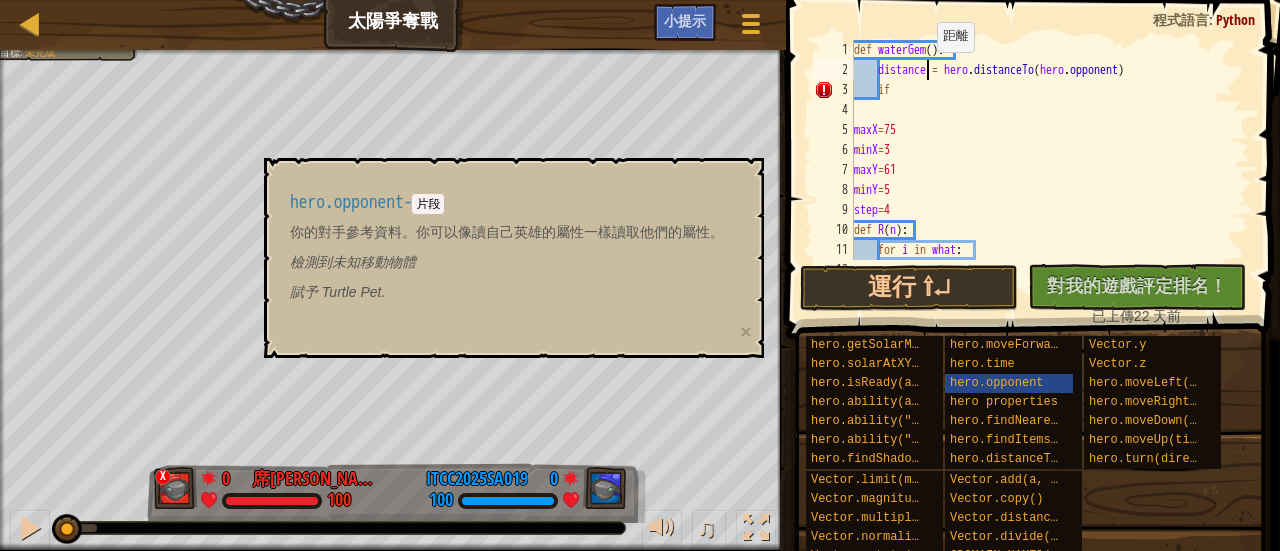 click on "def   waterGem ( ) :      distance   =   hero . distanceTo ( hero . opponent )      if   maxX = 75 minX = 3 maxY = 61 minY = 5 step = 4 def   R ( n ) :      for   i   in   what :          heroX = hero . x" at bounding box center (1042, 170) 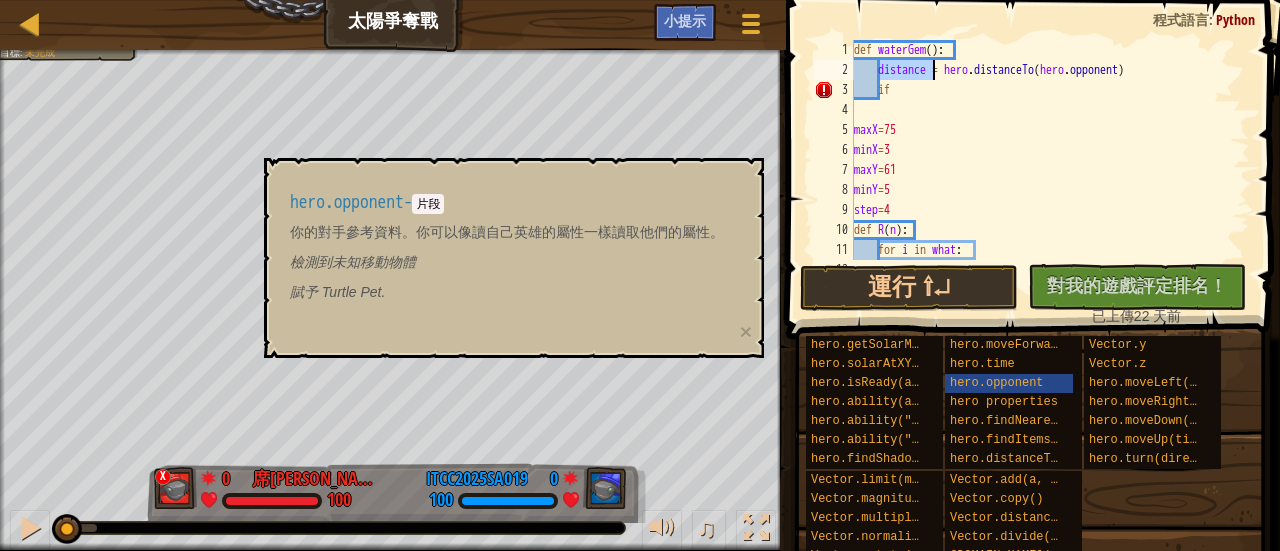 click on "def   waterGem ( ) :      distance   =   hero . distanceTo ( hero . opponent )      if   maxX = 75 minX = 3 maxY = 61 minY = 5 step = 4 def   R ( n ) :      for   i   in   what :          heroX = hero . x" at bounding box center (1042, 170) 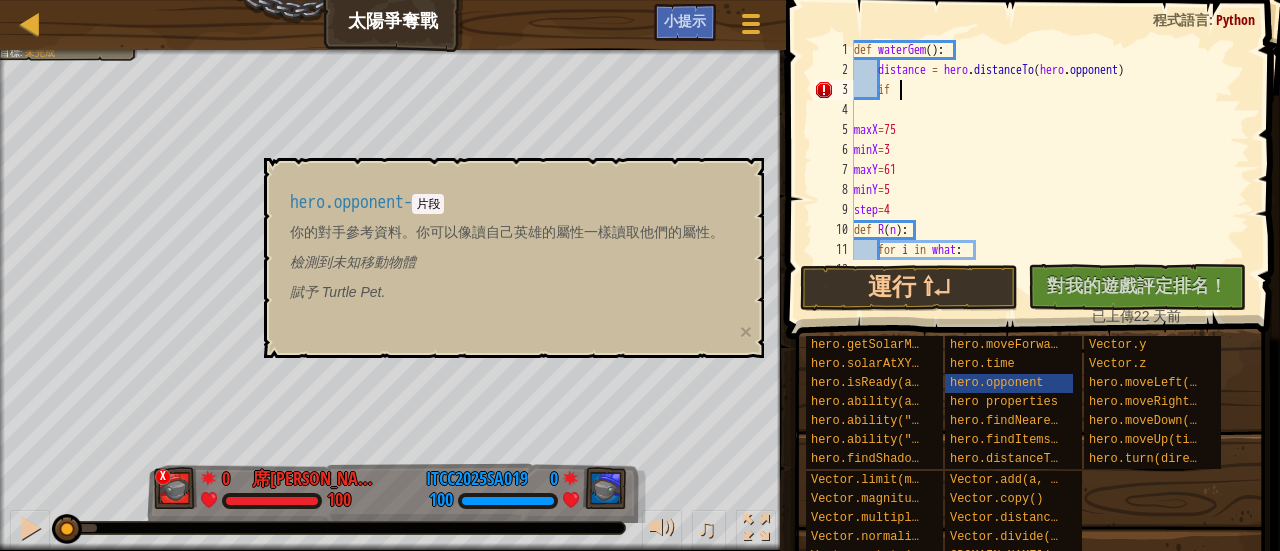 paste on "distance" 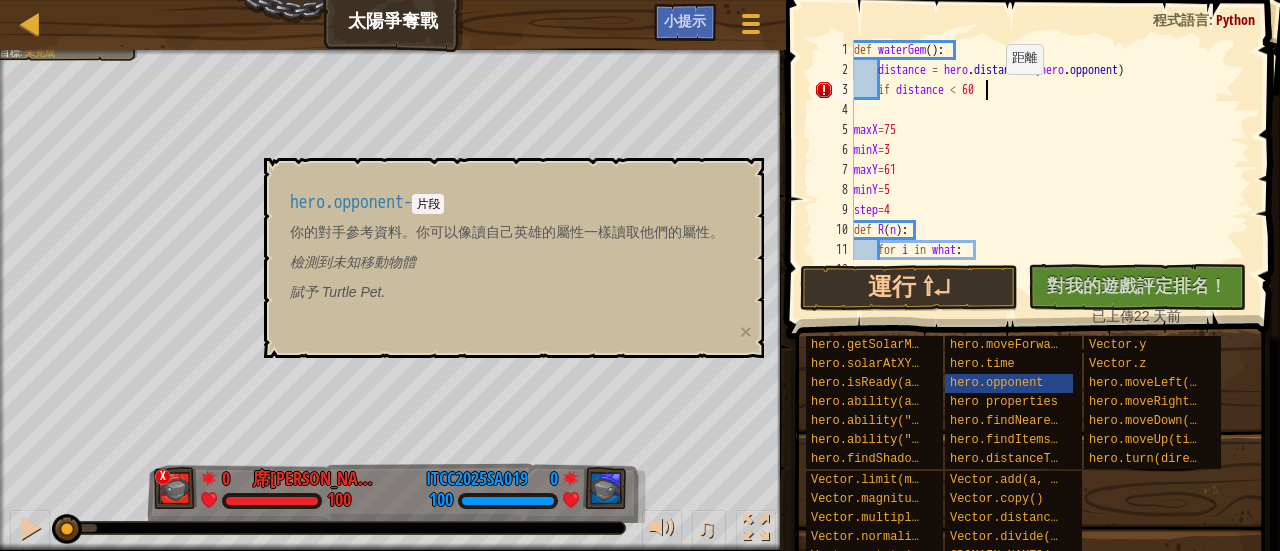 scroll, scrollTop: 9, scrollLeft: 10, axis: both 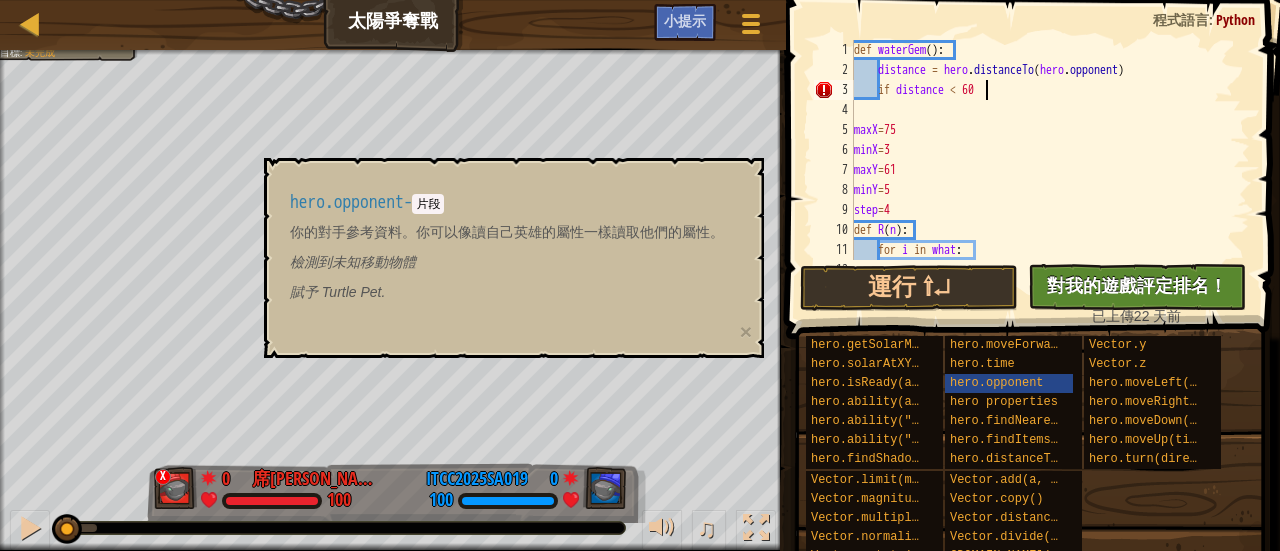 type on "if distance < 60:" 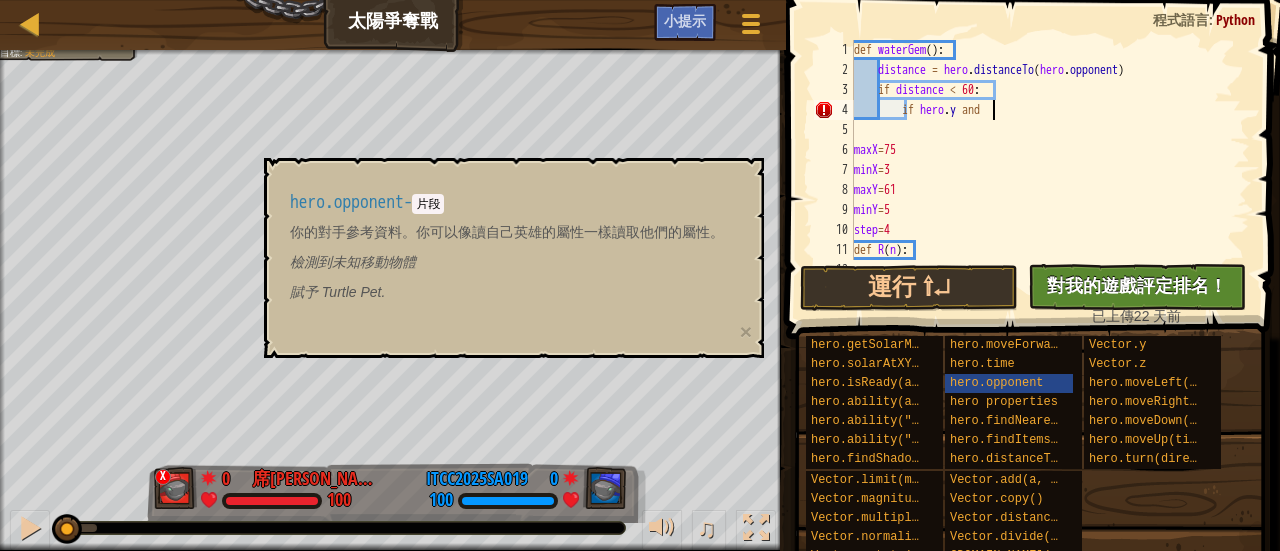 scroll, scrollTop: 9, scrollLeft: 10, axis: both 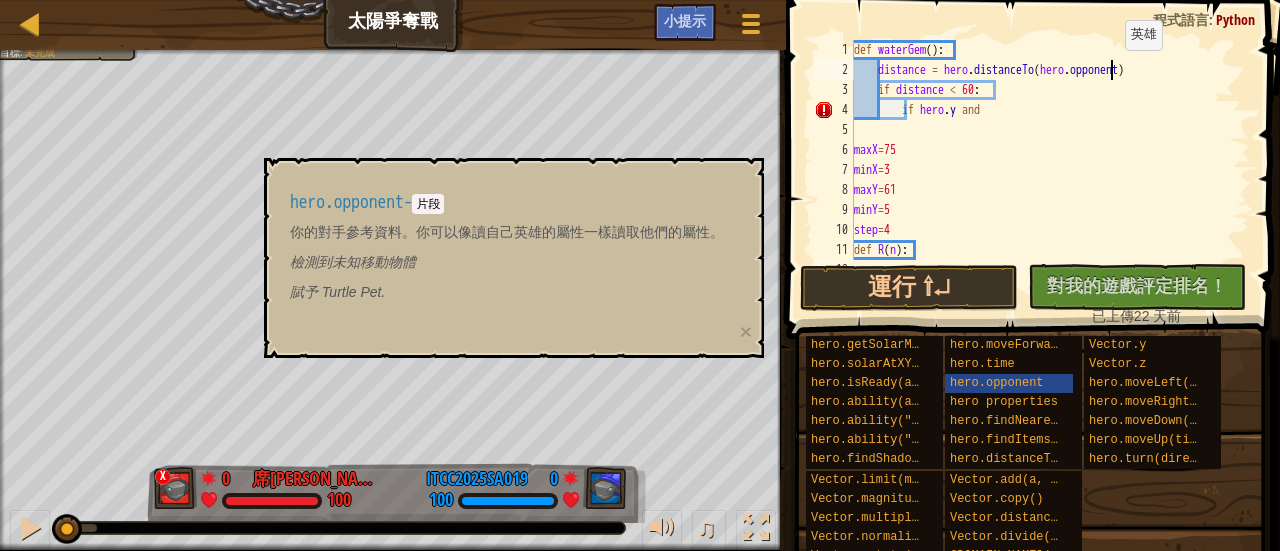 click on "def   waterGem ( ) :      distance   =   hero . distanceTo ( hero . opponent )      if   distance   <   60 :          if   hero . y   and   maxX = 75 minX = 3 maxY = 61 minY = 5 step = 4 def   R ( n ) :      for   i   in   what :" at bounding box center (1042, 170) 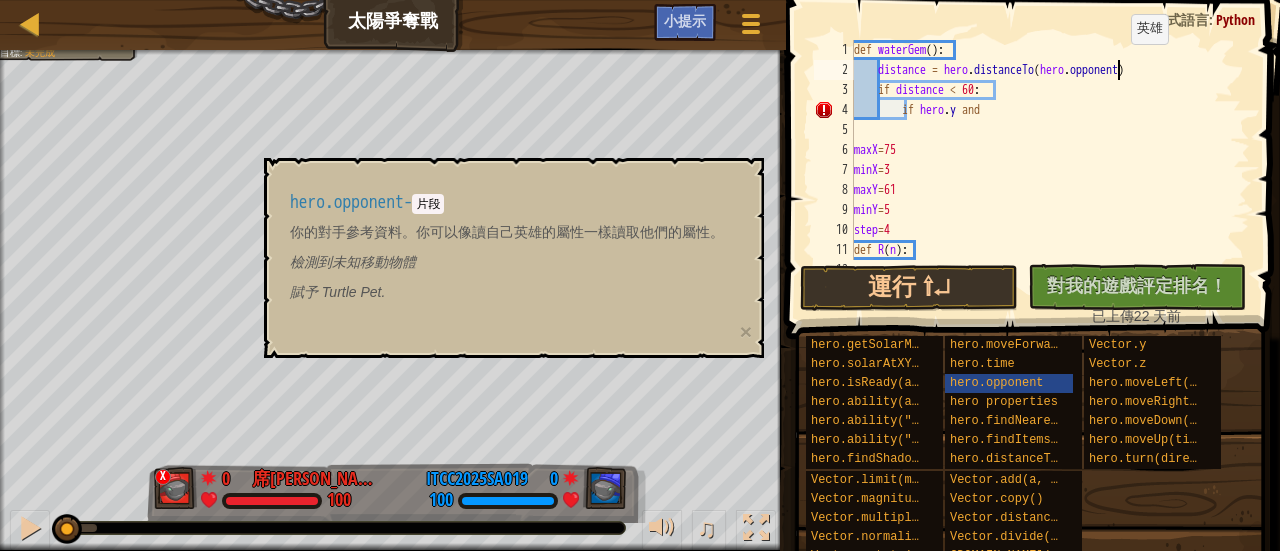 click on "def   waterGem ( ) :      distance   =   hero . distanceTo ( hero . opponent )      if   distance   <   60 :          if   hero . y   and   maxX = 75 minX = 3 maxY = 61 minY = 5 step = 4 def   R ( n ) :      for   i   in   what :" at bounding box center [1042, 170] 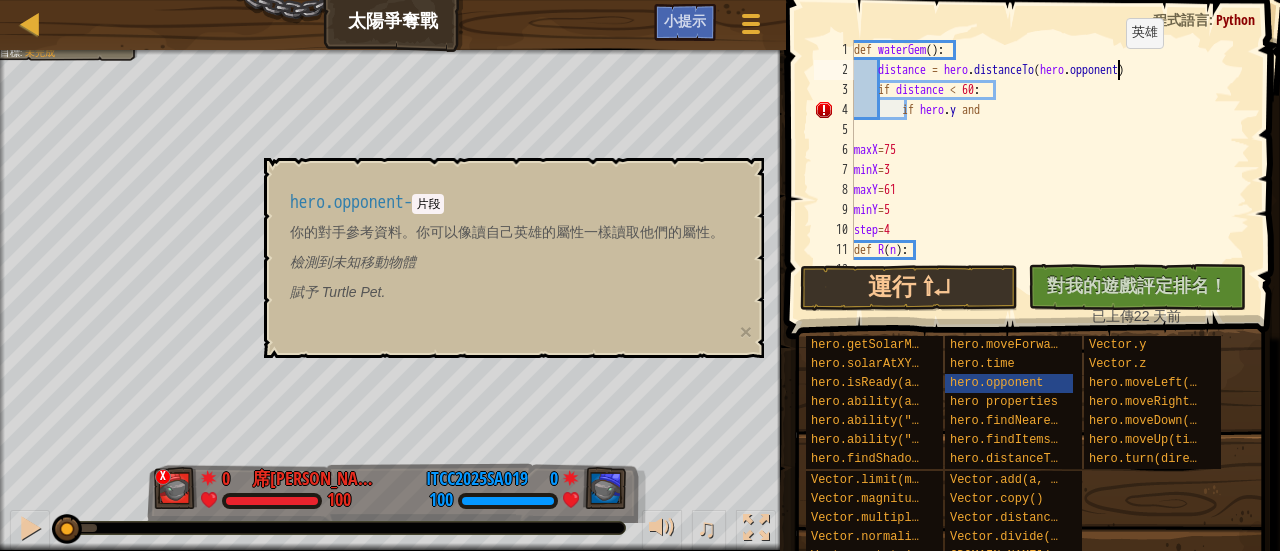 click on "def   waterGem ( ) :      distance   =   hero . distanceTo ( hero . opponent )      if   distance   <   60 :          if   hero . y   and   maxX = 75 minX = 3 maxY = 61 minY = 5 step = 4 def   R ( n ) :      for   i   in   what :" at bounding box center (1042, 170) 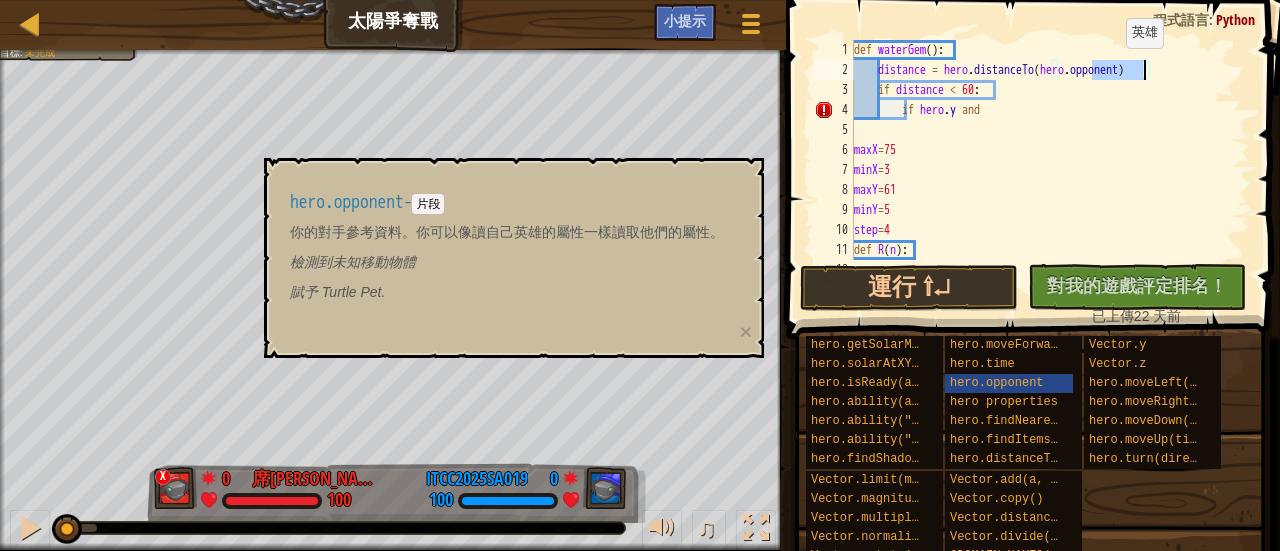 click on "def   waterGem ( ) :      distance   =   hero . distanceTo ( hero . opponent )      if   distance   <   60 :          if   hero . y   and   maxX = 75 minX = 3 maxY = 61 minY = 5 step = 4 def   R ( n ) :      for   i   in   what :" at bounding box center [1042, 150] 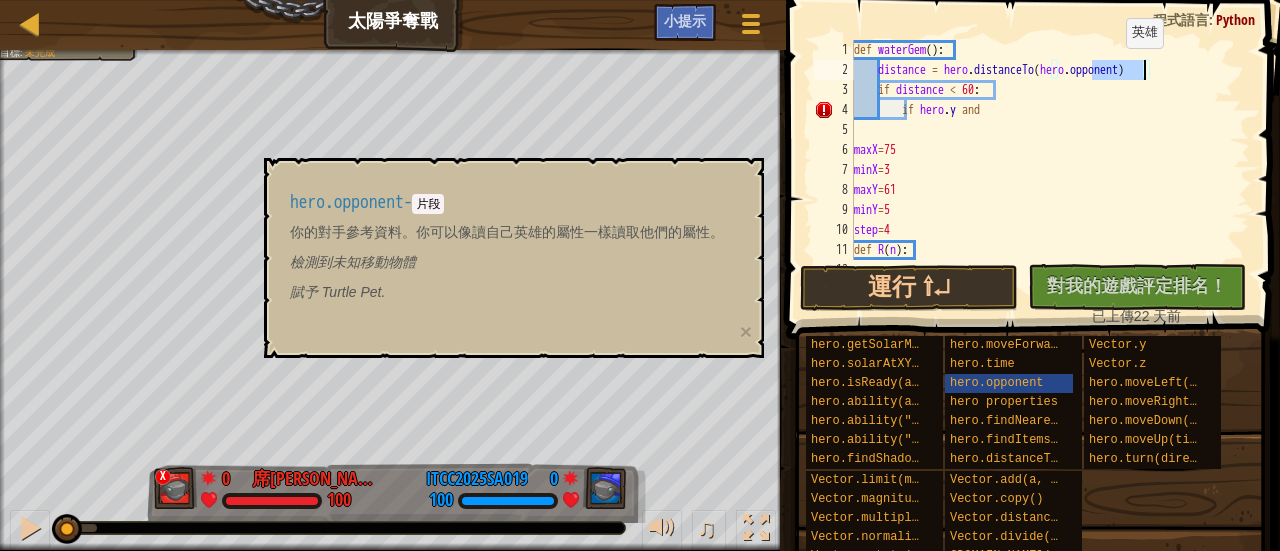 click on "def   waterGem ( ) :      distance   =   hero . distanceTo ( hero . opponent )      if   distance   <   60 :          if   hero . y   and   maxX = 75 minX = 3 maxY = 61 minY = 5 step = 4 def   R ( n ) :      for   i   in   what :" at bounding box center (1042, 170) 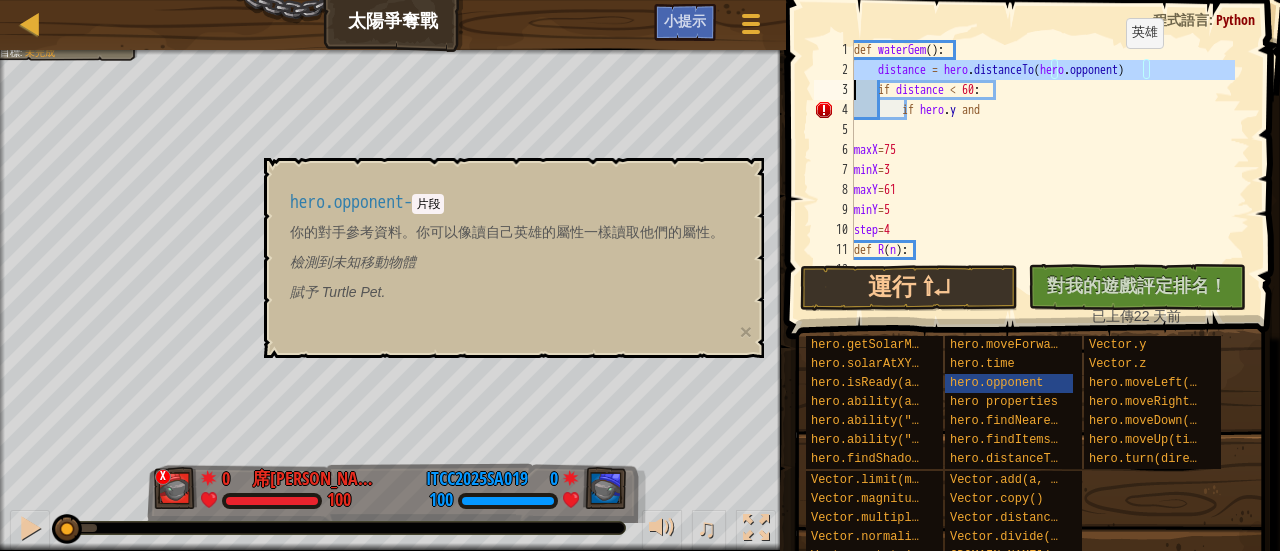 click on "def   waterGem ( ) :      distance   =   hero . distanceTo ( hero . opponent )      if   distance   <   60 :          if   hero . y   and   maxX = 75 minX = 3 maxY = 61 minY = 5 step = 4 def   R ( n ) :      for   i   in   what :" at bounding box center [1042, 170] 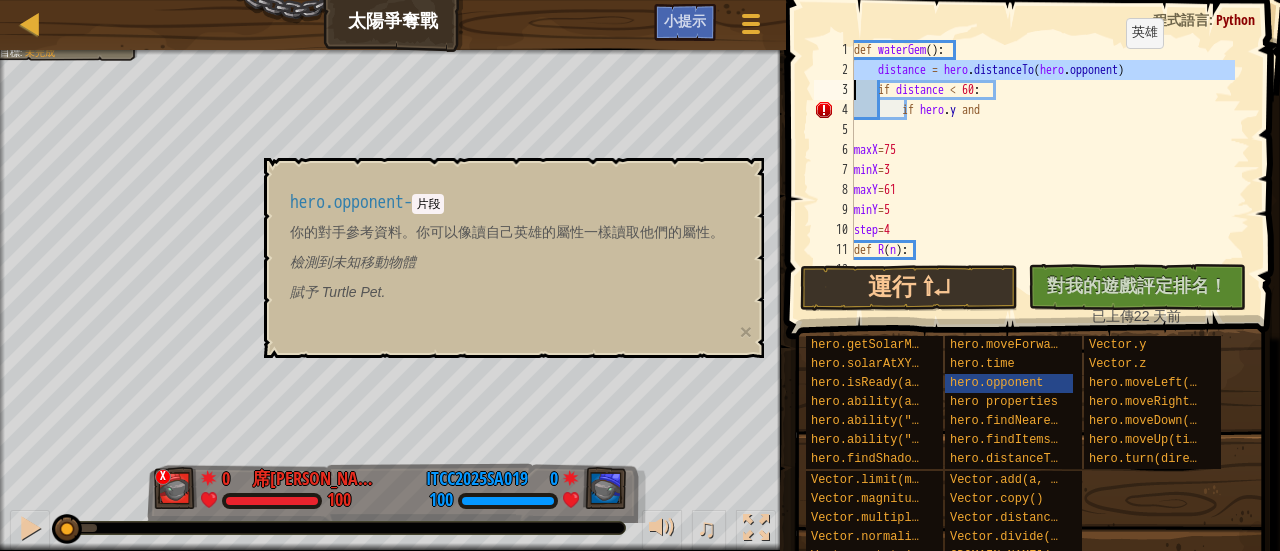 click on "def   waterGem ( ) :      distance   =   hero . distanceTo ( hero . opponent )      if   distance   <   60 :          if   hero . y   and   maxX = 75 minX = 3 maxY = 61 minY = 5 step = 4 def   R ( n ) :      for   i   in   what :" at bounding box center [1042, 150] 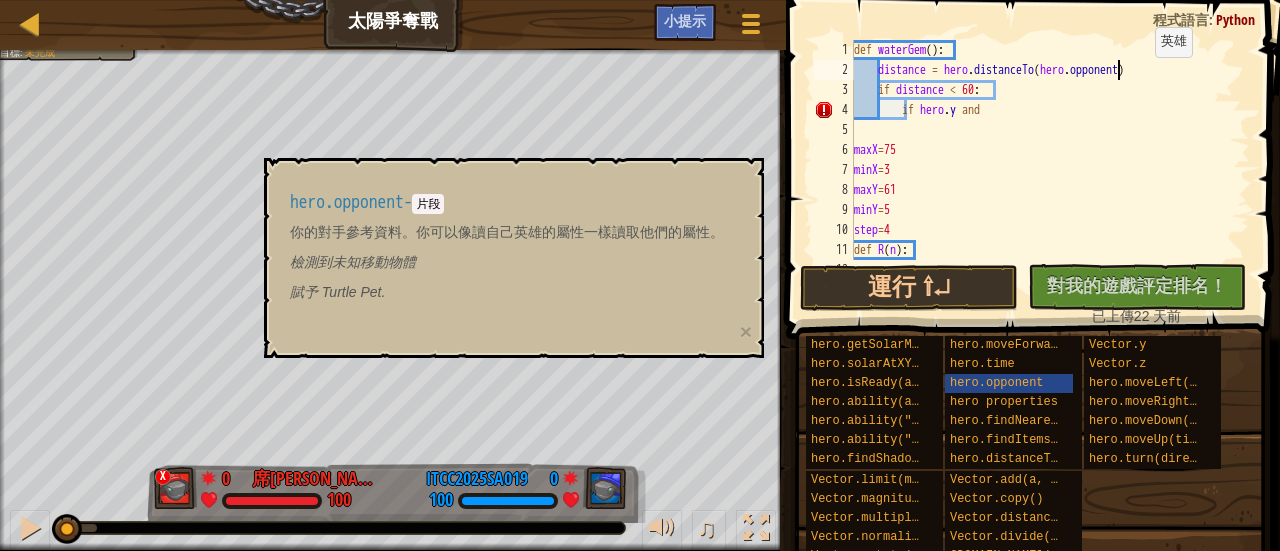 click on "def   waterGem ( ) :      distance   =   hero . distanceTo ( hero . opponent )      if   distance   <   60 :          if   hero . y   and   maxX = 75 minX = 3 maxY = 61 minY = 5 step = 4 def   R ( n ) :      for   i   in   what :" at bounding box center (1042, 170) 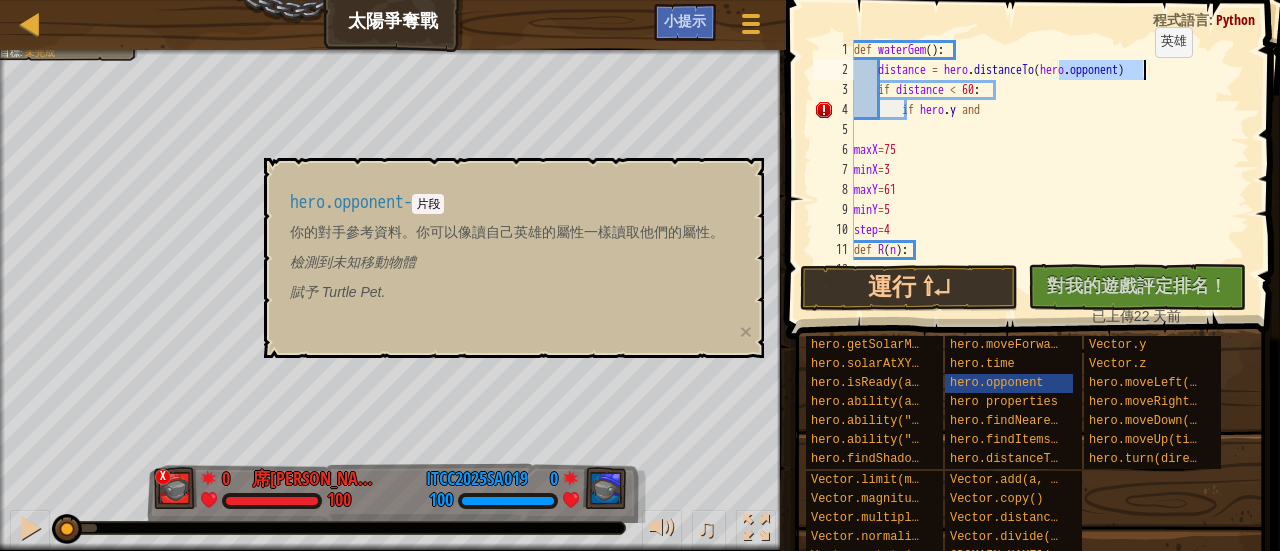 click on "def   waterGem ( ) :      distance   =   hero . distanceTo ( hero . opponent )      if   distance   <   60 :          if   hero . y   and   maxX = 75 minX = 3 maxY = 61 minY = 5 step = 4 def   R ( n ) :      for   i   in   what :" at bounding box center (1042, 170) 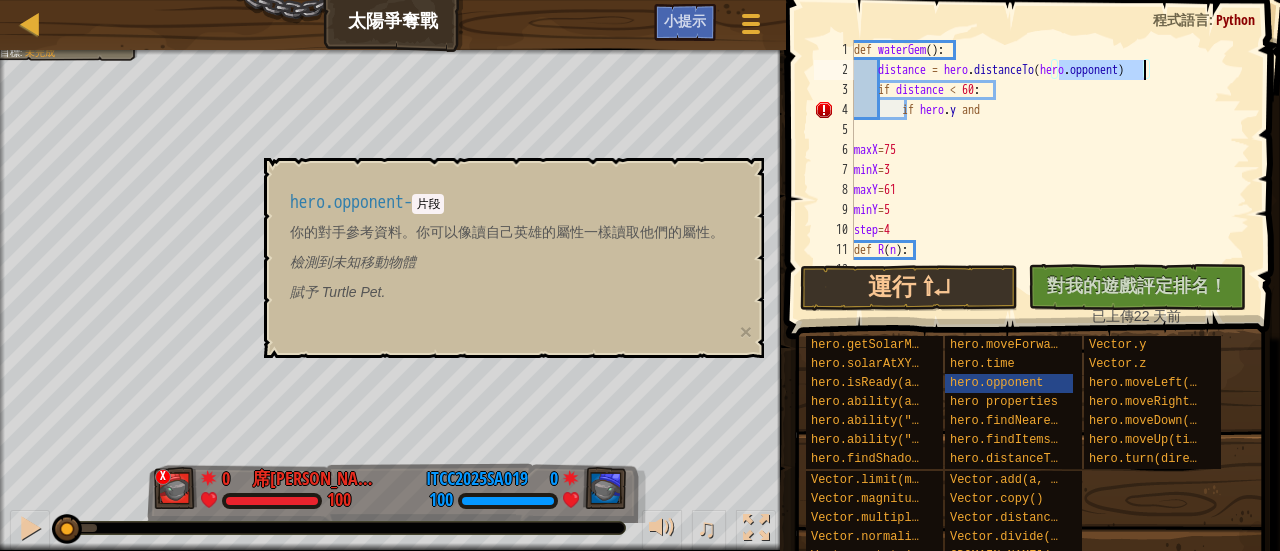 click on "def   waterGem ( ) :      distance   =   hero . distanceTo ( hero . opponent )      if   distance   <   60 :          if   hero . y   and   maxX = 75 minX = 3 maxY = 61 minY = 5 step = 4 def   R ( n ) :      for   i   in   what :" at bounding box center (1042, 170) 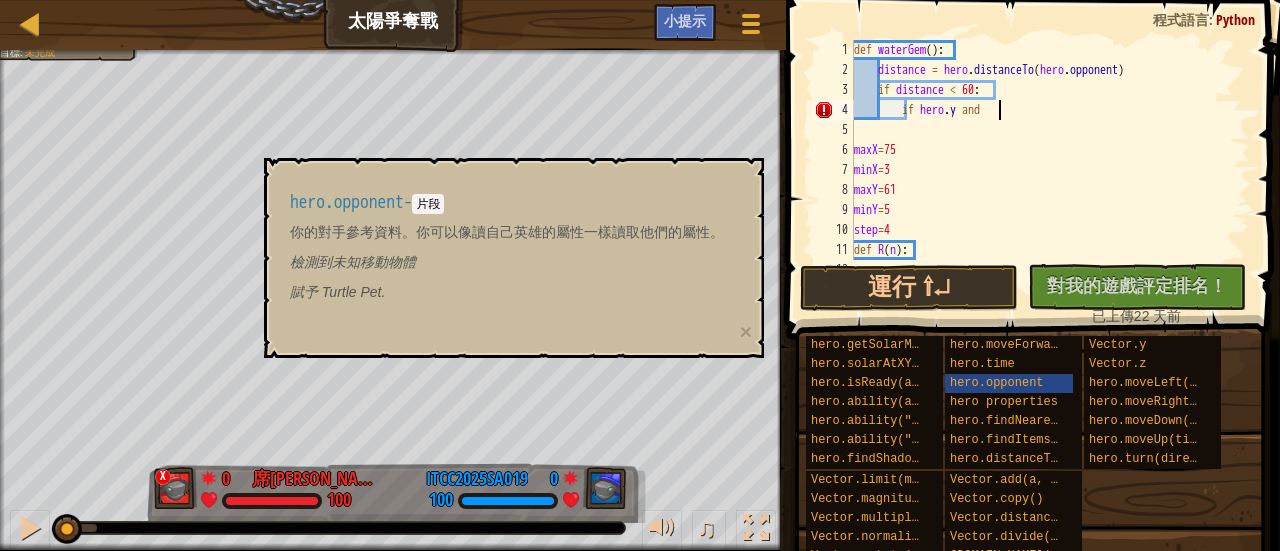 paste on "hero.opponent" 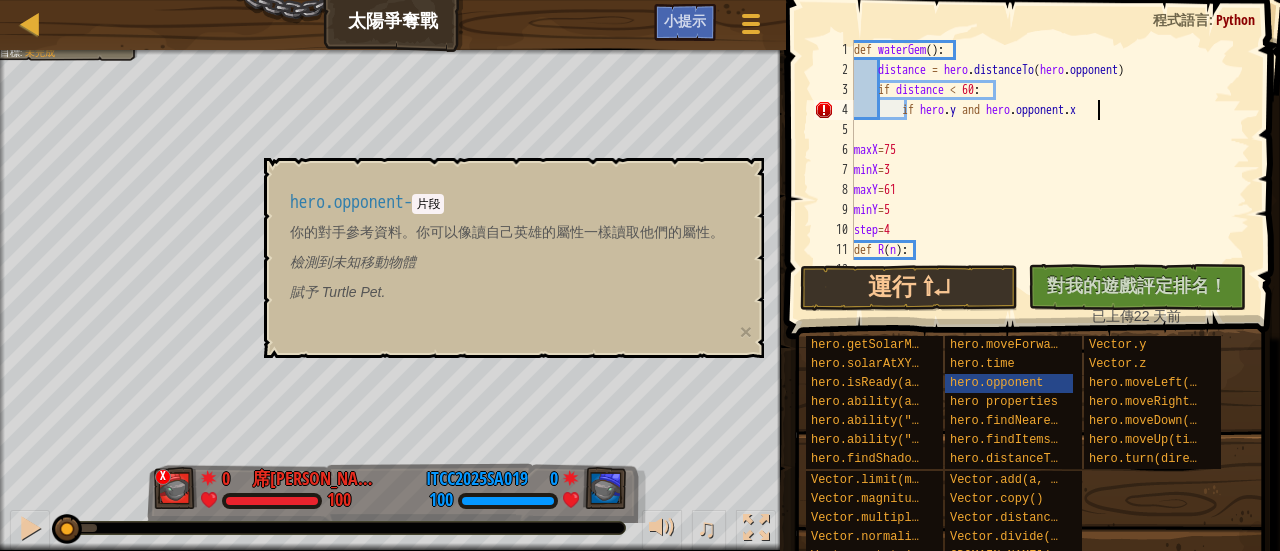 scroll, scrollTop: 9, scrollLeft: 19, axis: both 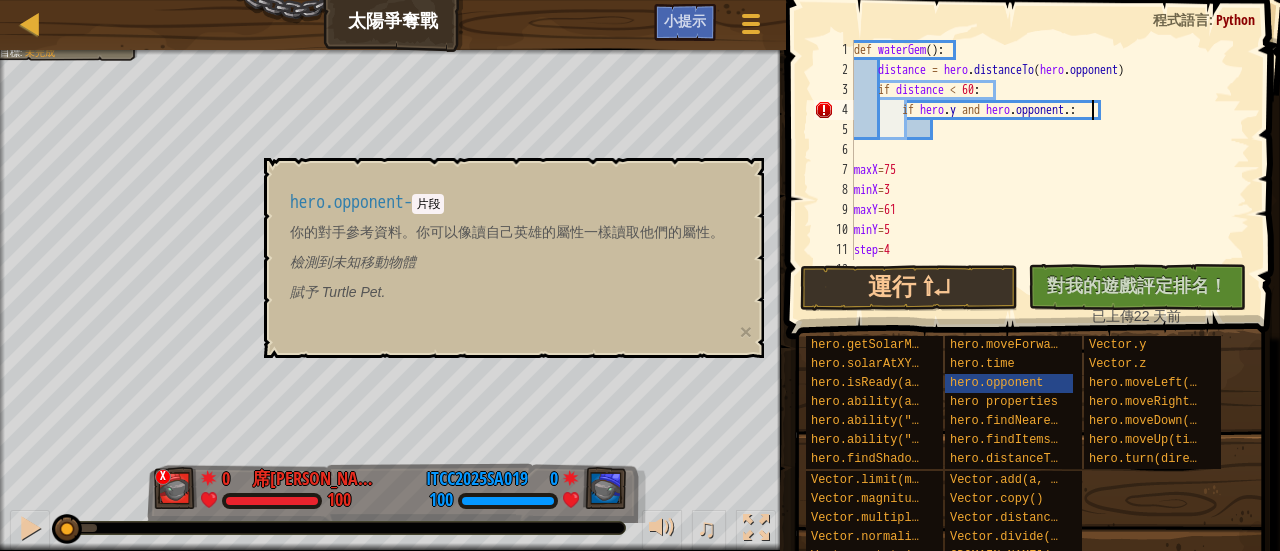 type on "if hero.y and hero.opponent.y:" 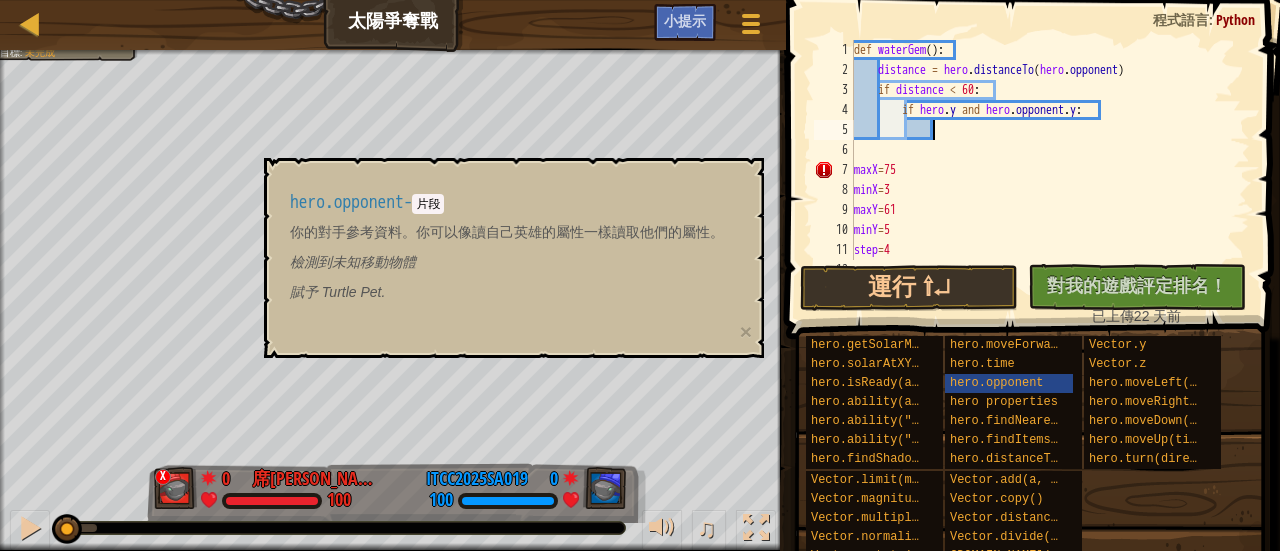 scroll, scrollTop: 9, scrollLeft: 5, axis: both 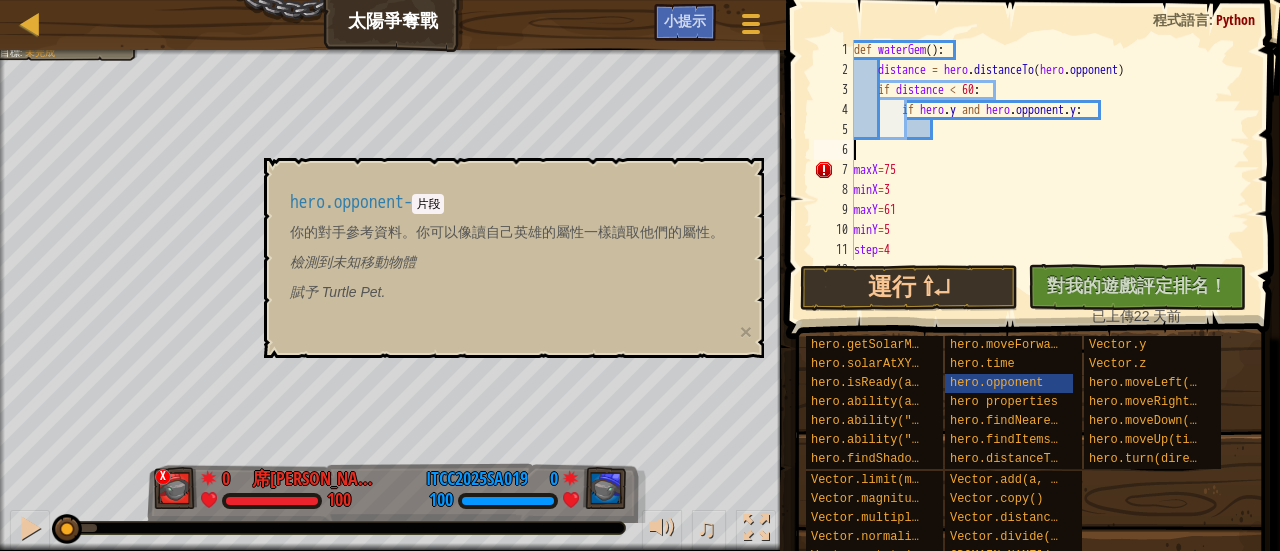type on "maxX=75" 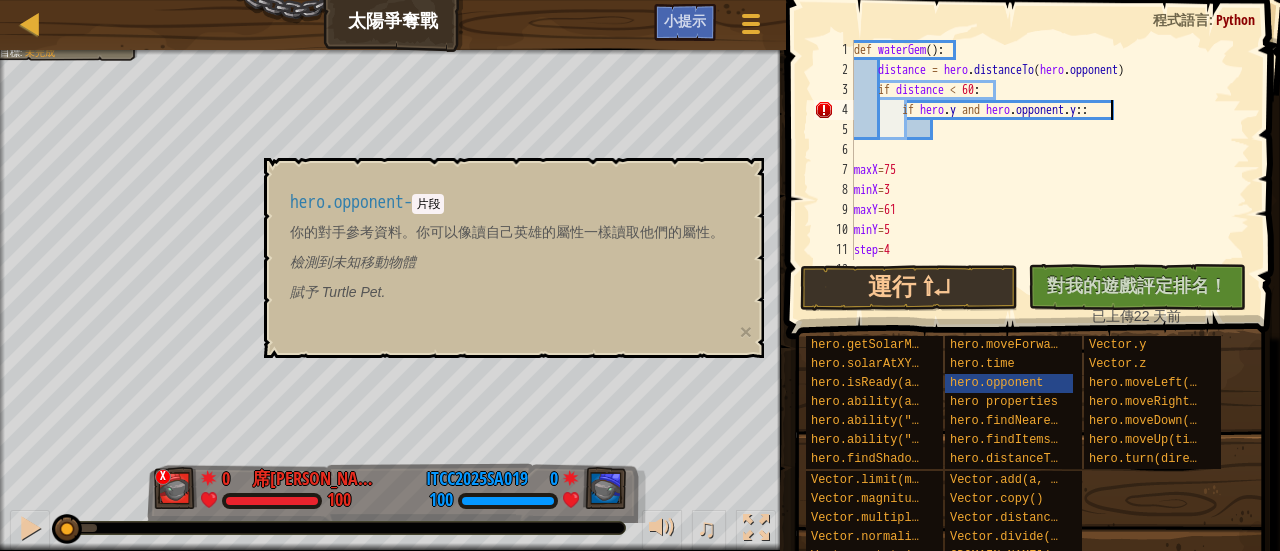 scroll, scrollTop: 9, scrollLeft: 19, axis: both 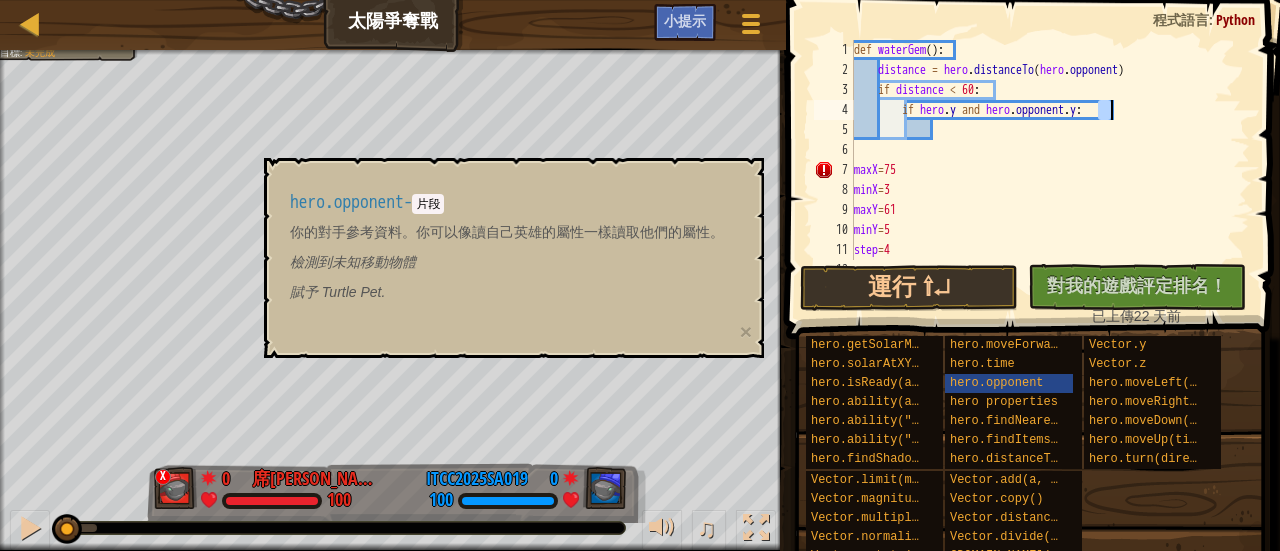 type on "if hero.y and hero.opponent.y:" 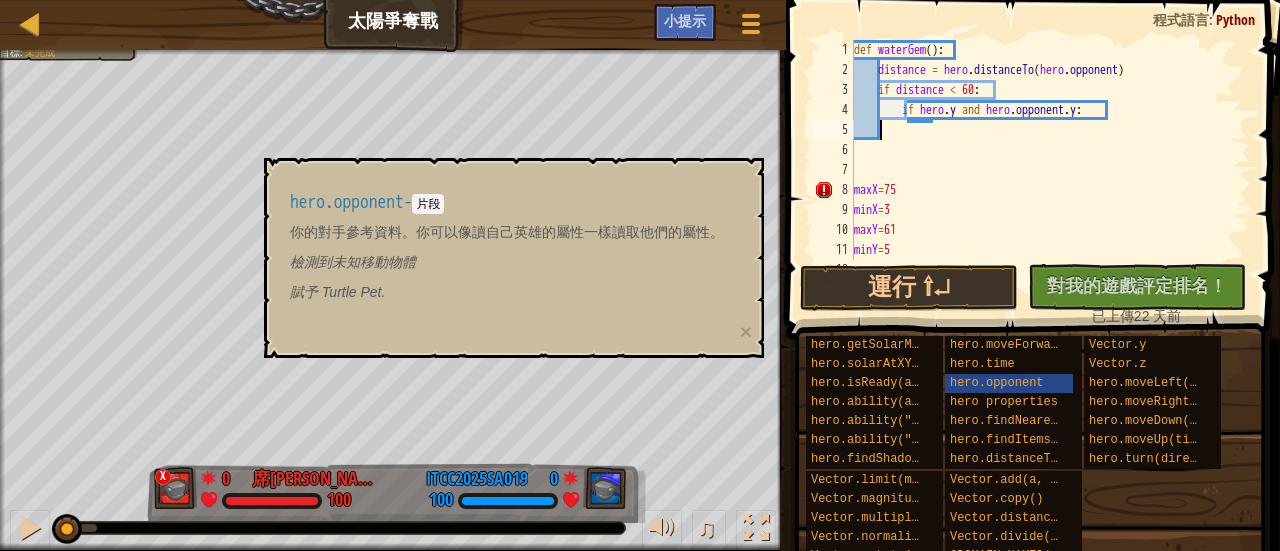 scroll, scrollTop: 9, scrollLeft: 0, axis: vertical 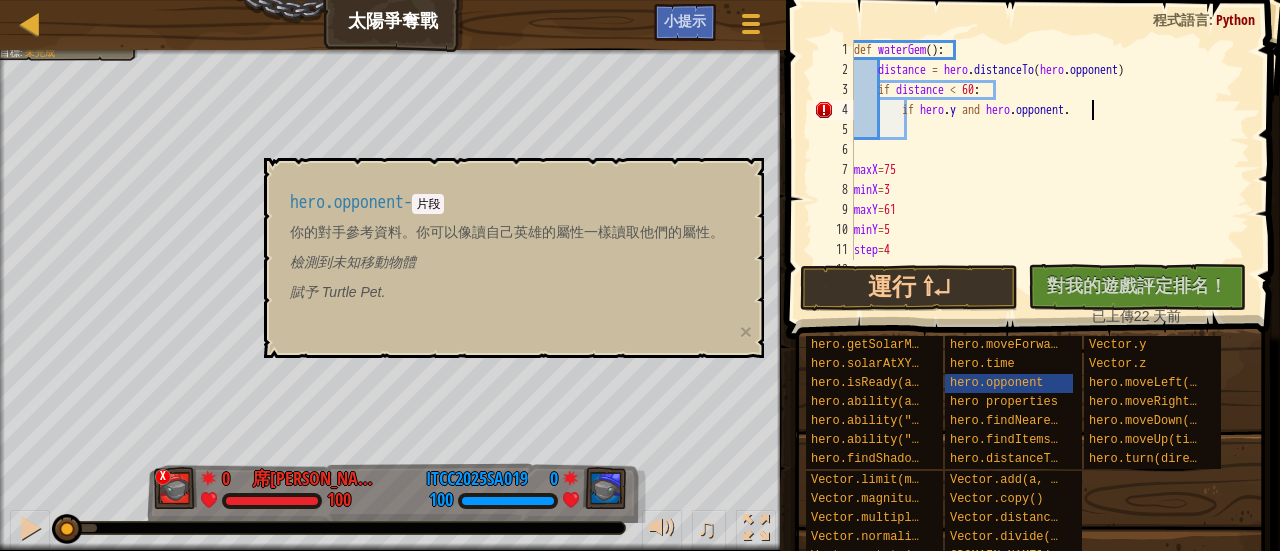 type on "if hero.y and hero.opponent.y:" 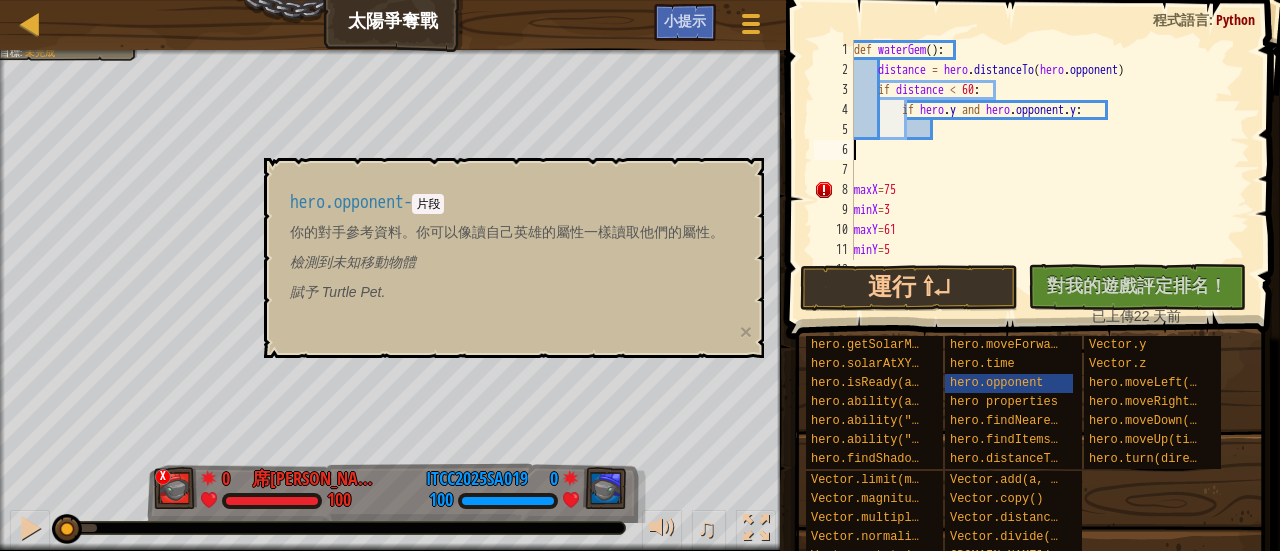 type on "\" 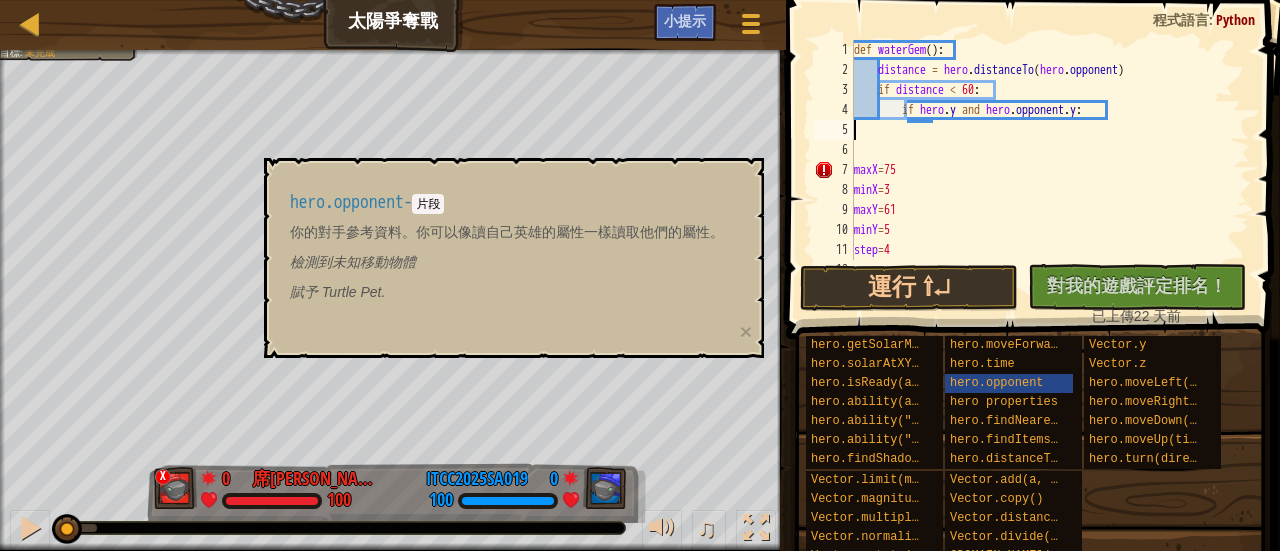 type on "if hero.y and hero.opponent.y:" 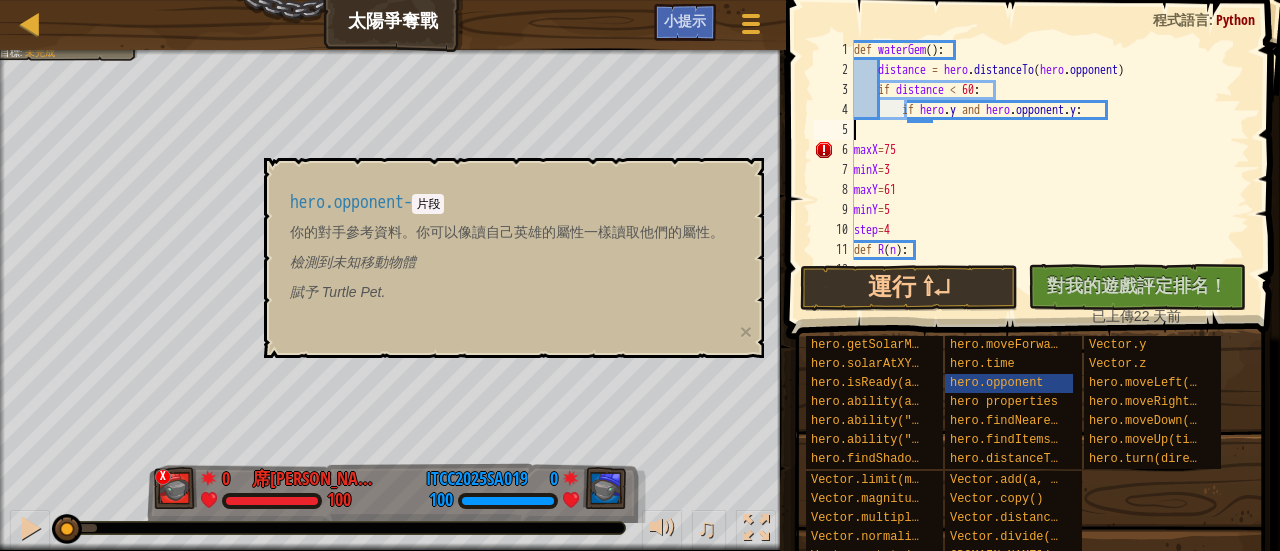 type on "if hero.y and hero.opponent.y:" 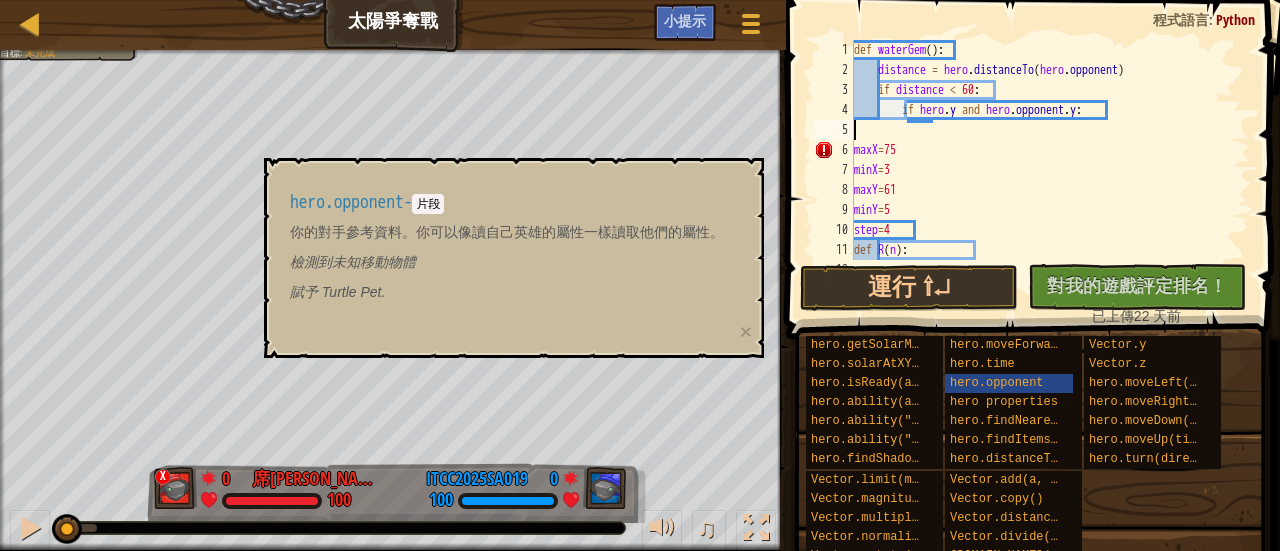 type on "if hero.y and hero.opponent.y:" 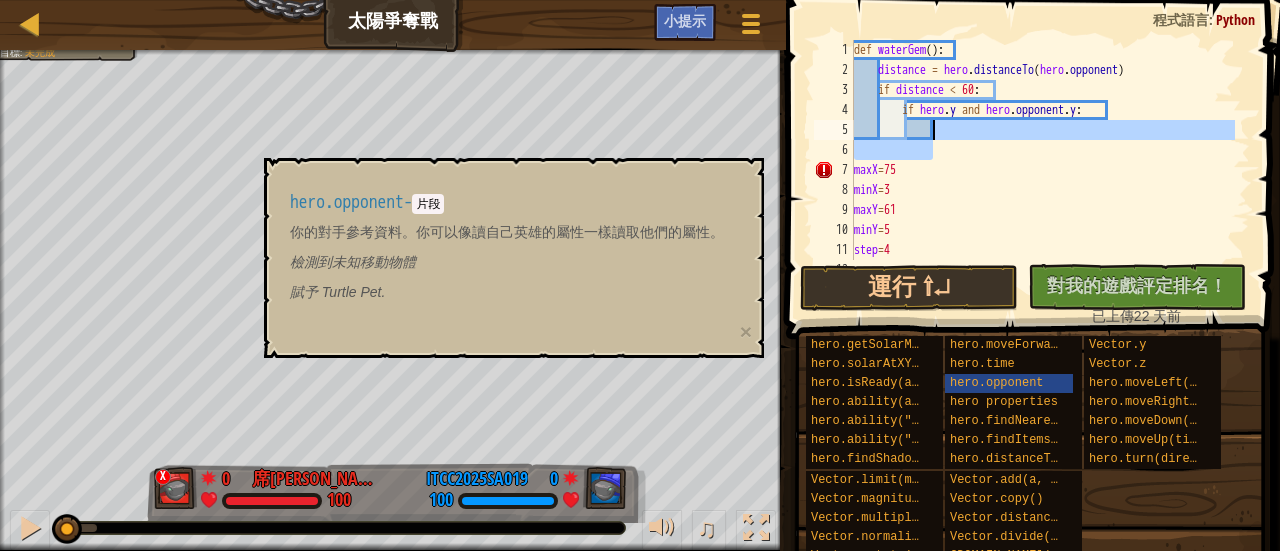 type on "if hero.y and hero.opponent.y:" 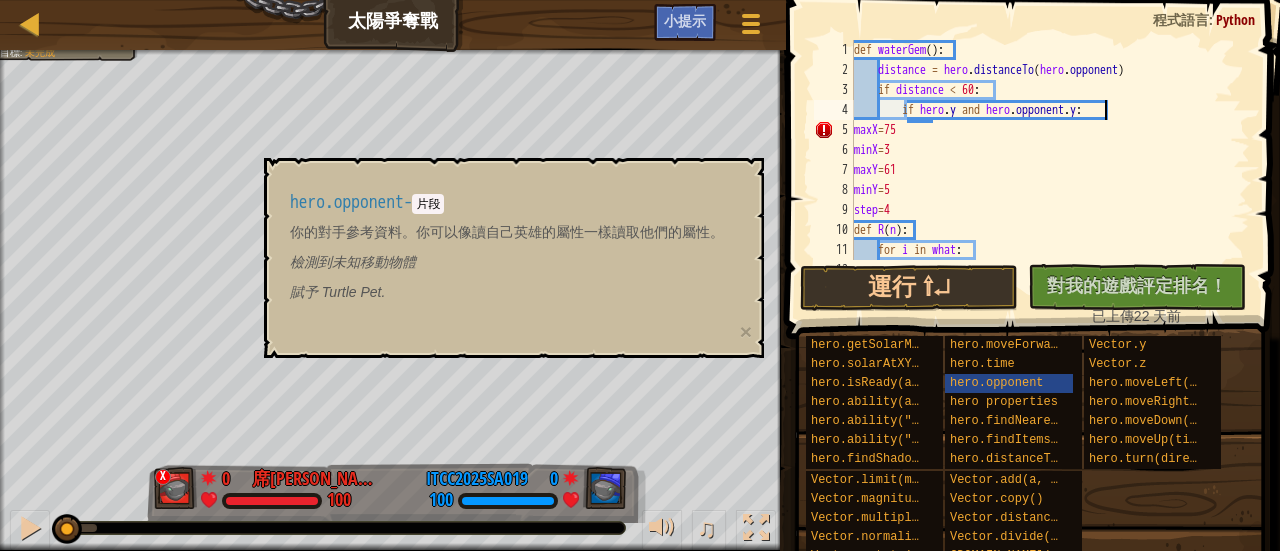 type on "maxX=75" 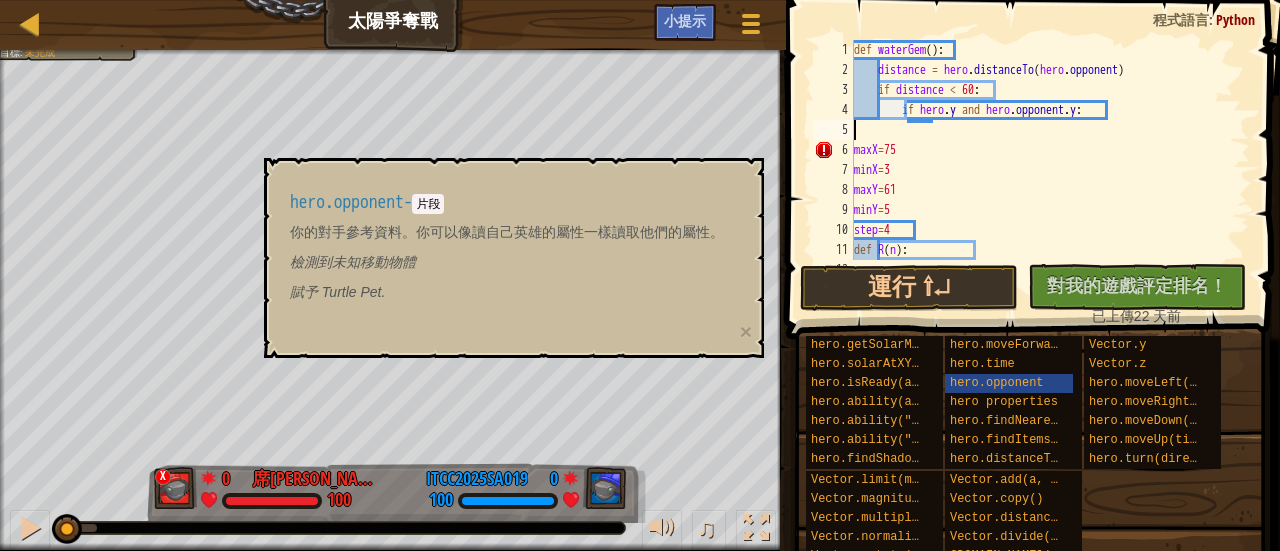 type on "if hero.y and hero.opponent.y:" 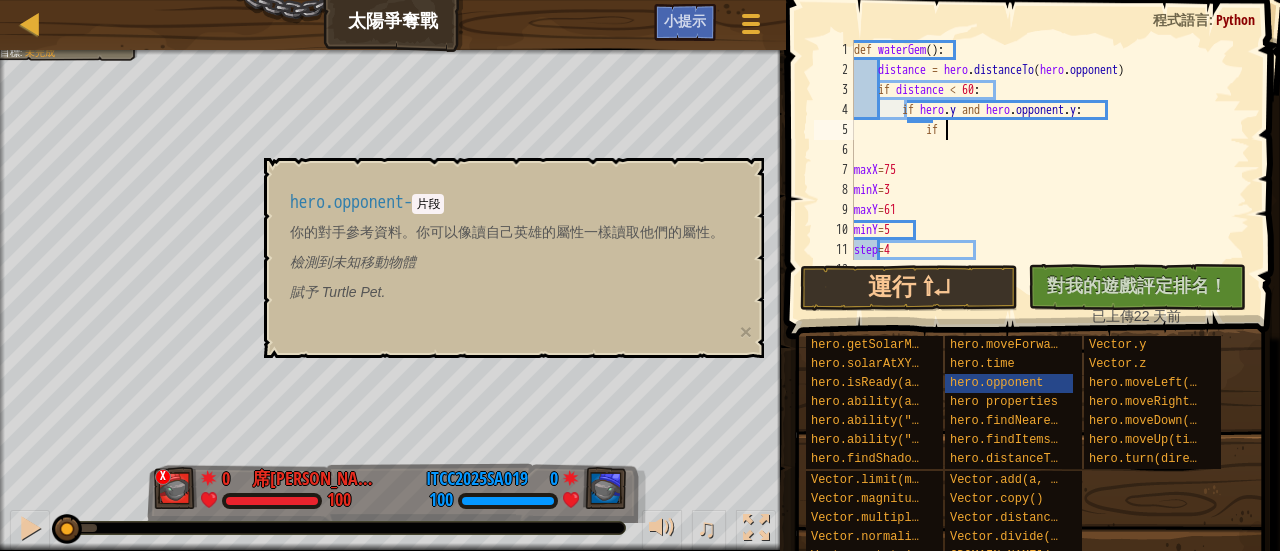 scroll, scrollTop: 9, scrollLeft: 7, axis: both 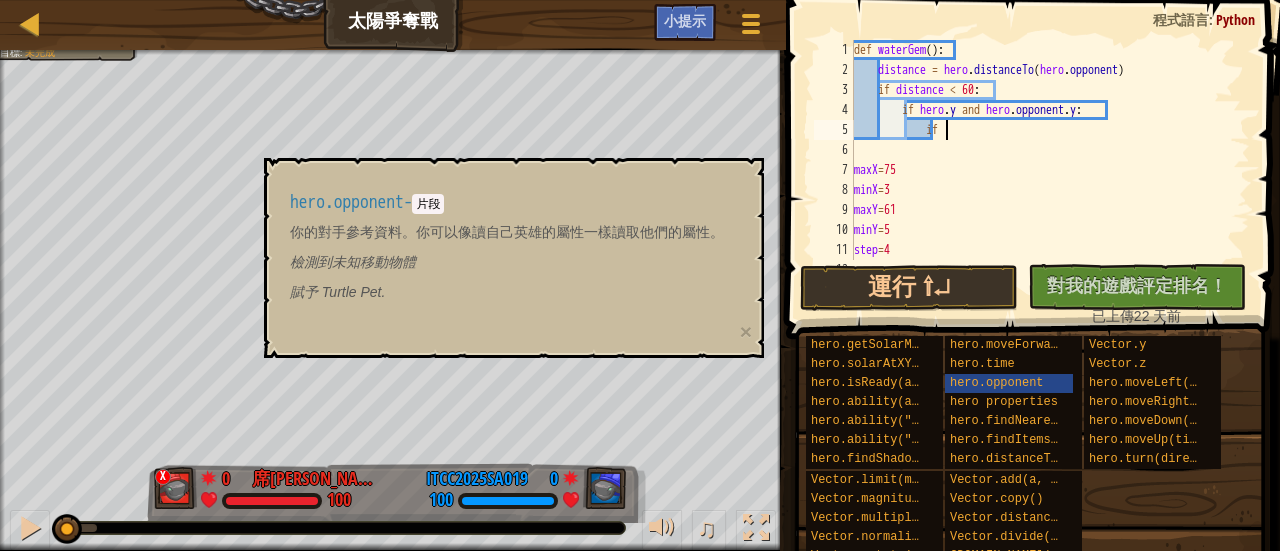 type on "i" 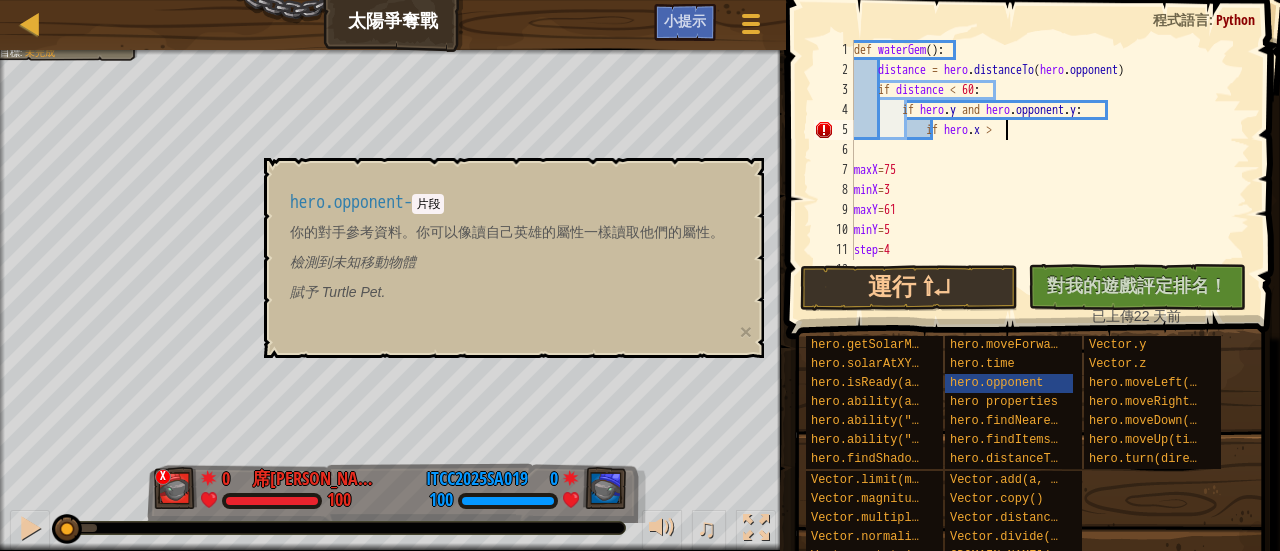 scroll, scrollTop: 9, scrollLeft: 11, axis: both 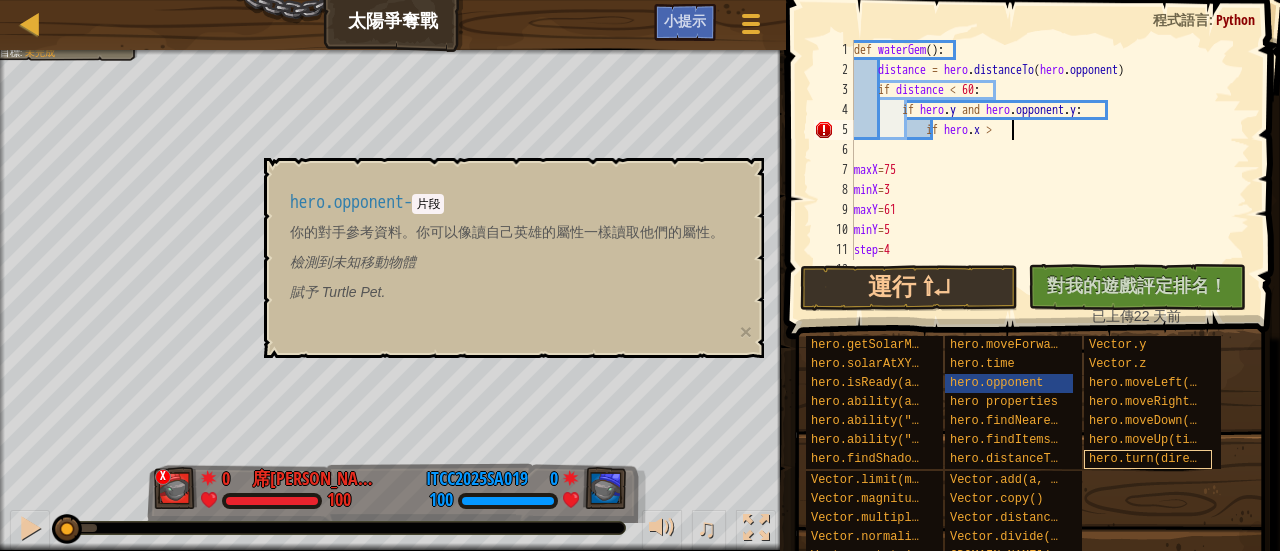 type on "if hero.x >" 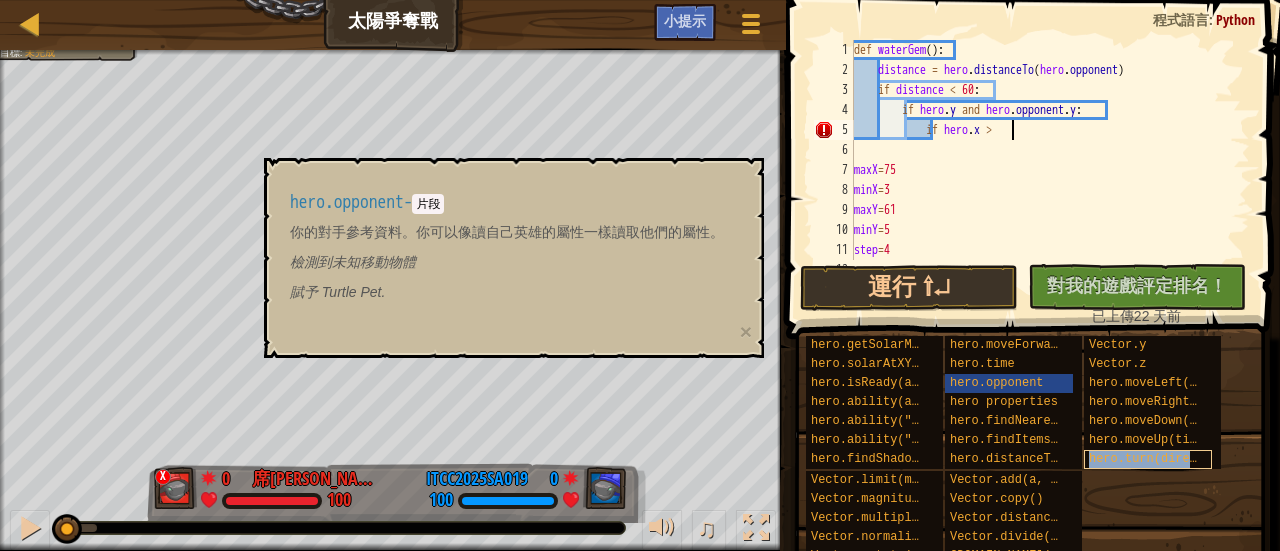 click on "hero.turn(direction)" at bounding box center (1161, 459) 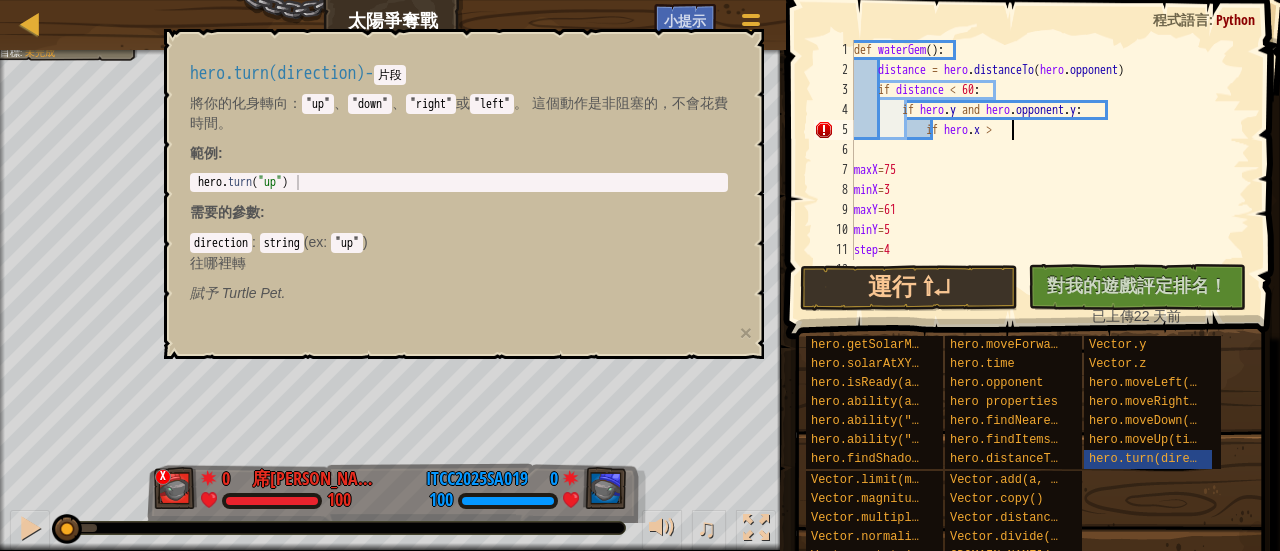 type on "hero.turn("up")" 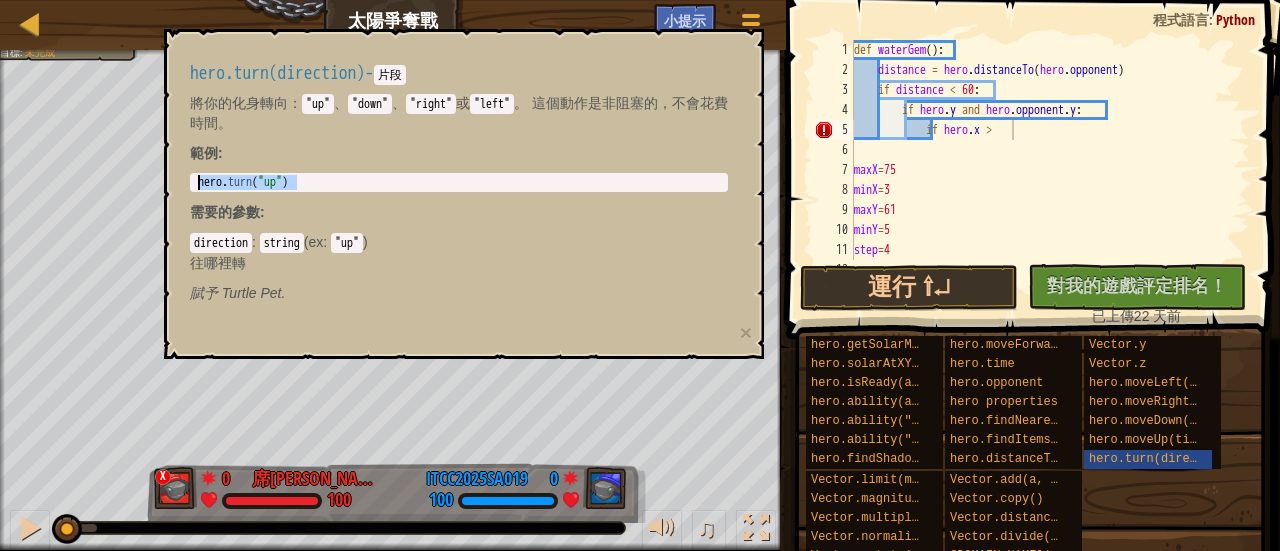drag, startPoint x: 304, startPoint y: 187, endPoint x: 198, endPoint y: 177, distance: 106.47065 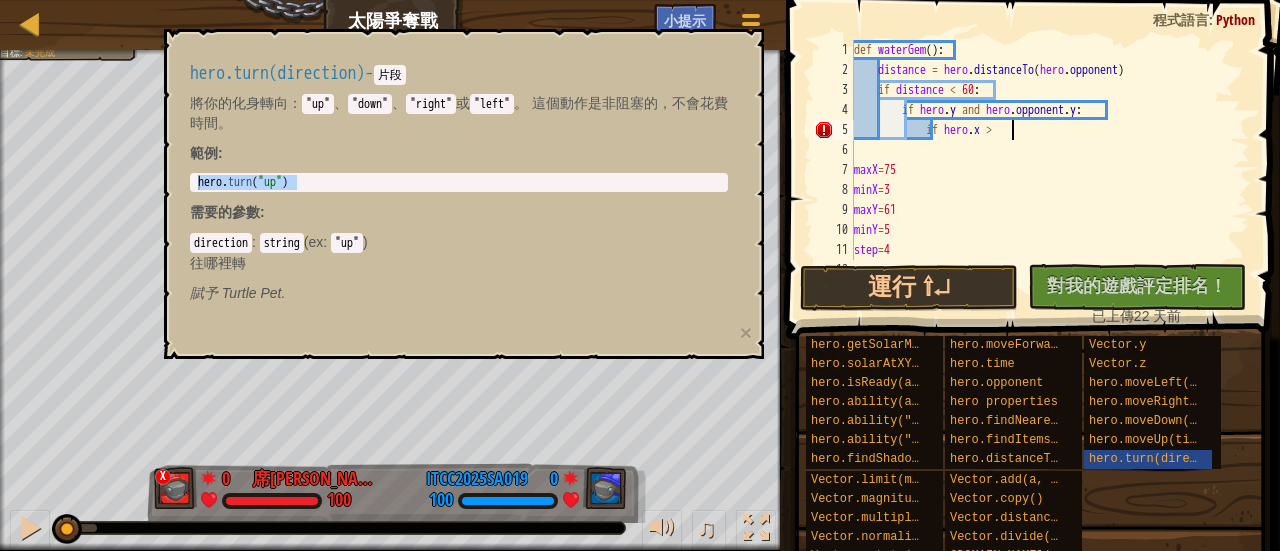 paste on "hero.turn("up")" 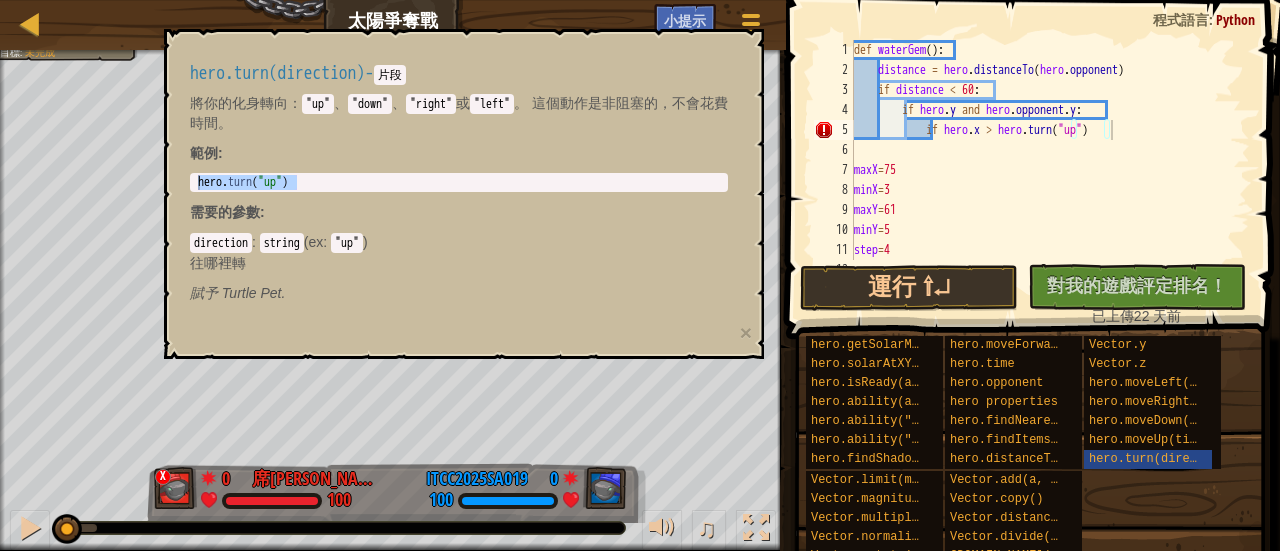 click on ""left"" at bounding box center [492, 104] 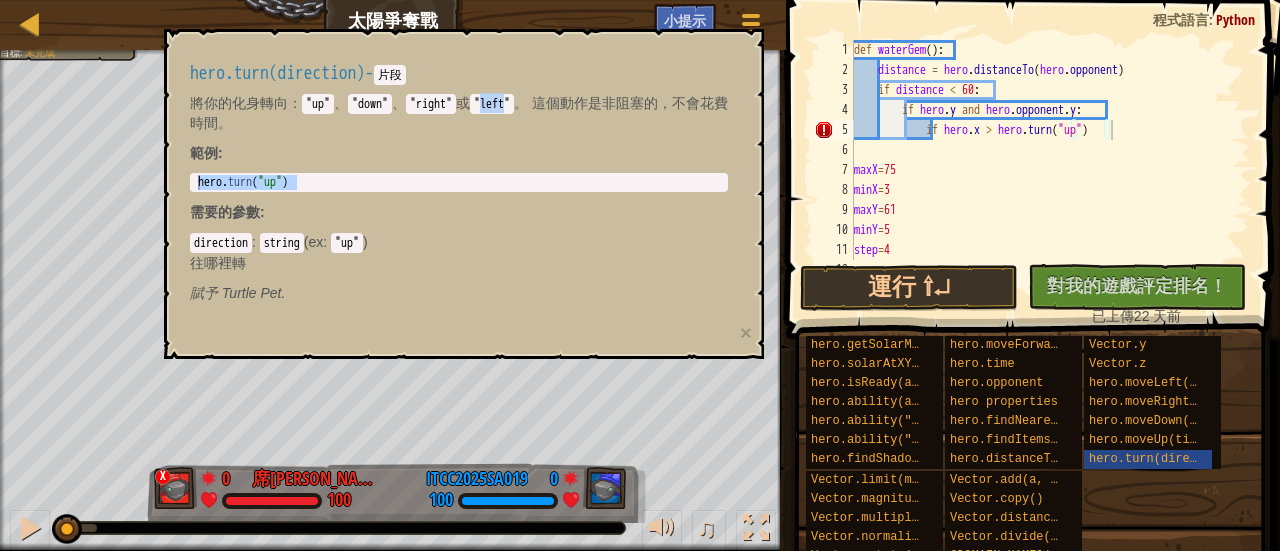 click on ""left"" at bounding box center [492, 104] 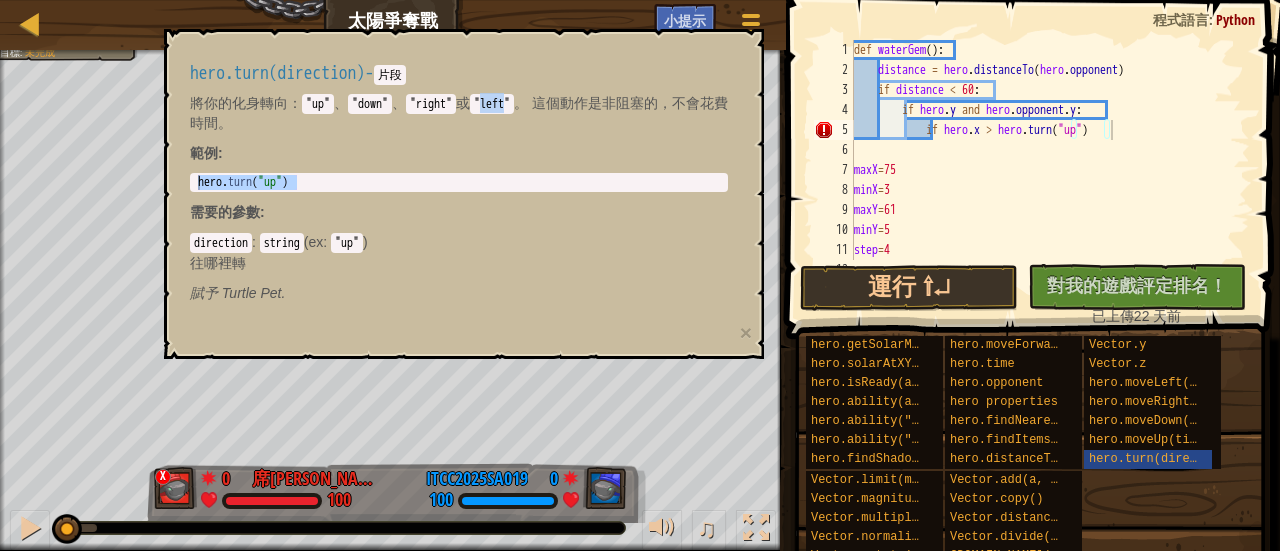 copy on "left" 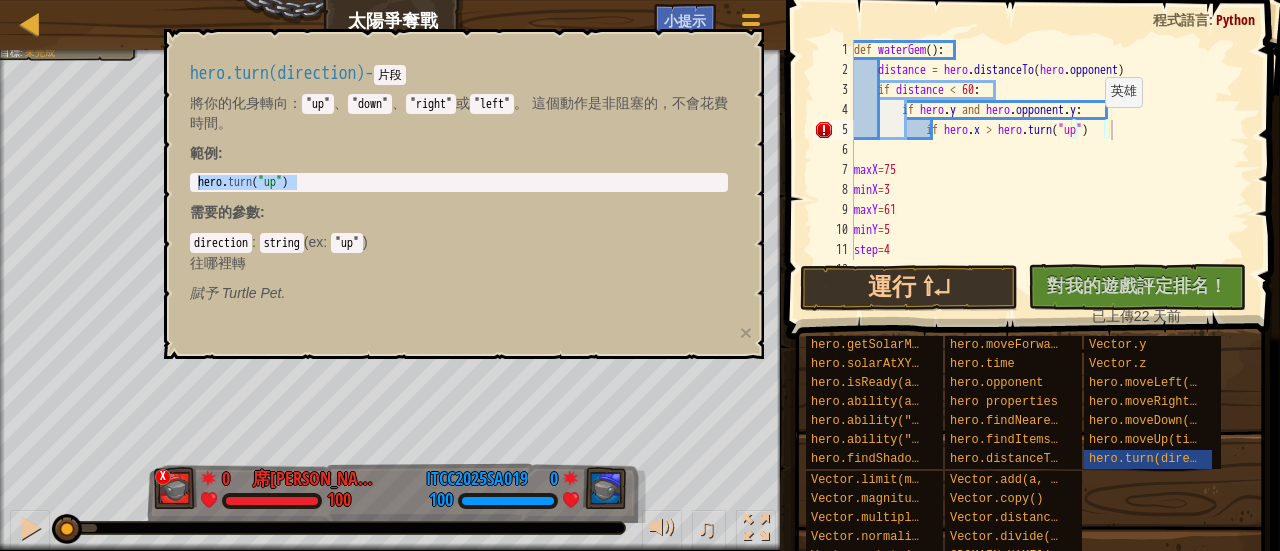 click on "def   waterGem ( ) :      distance   =   hero . distanceTo ( hero . opponent )      if   distance   <   60 :          if   hero . y   and   hero . opponent . y :              if   hero . x   >   hero . turn ( "up" ) maxX = 75 minX = 3 maxY = 61 minY = 5 step = 4 def   R ( n ) :" at bounding box center (1042, 170) 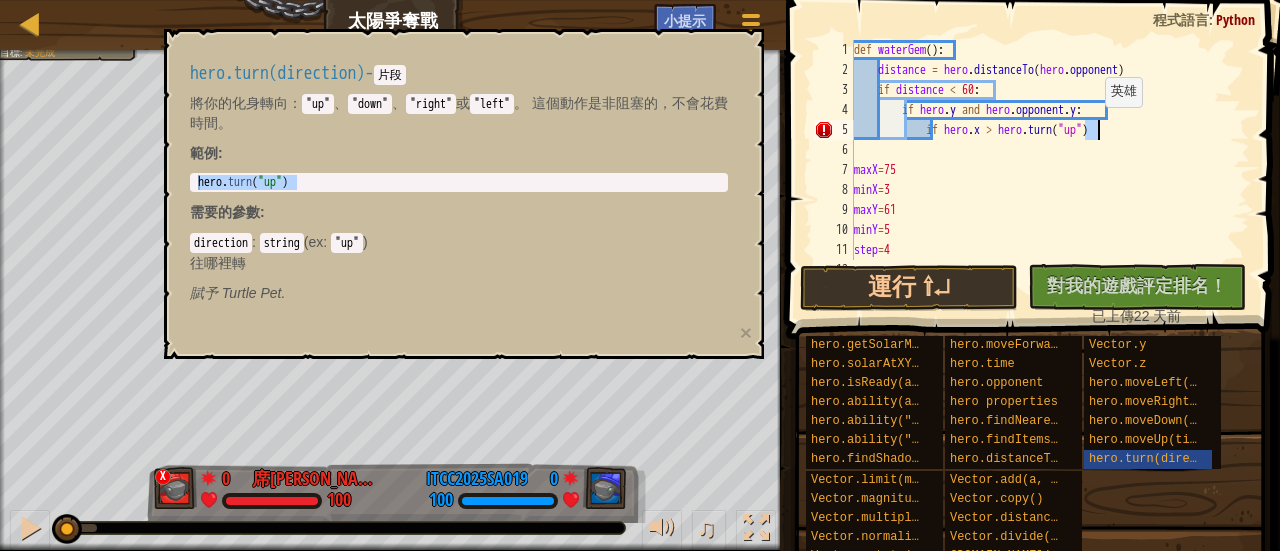 click on "def   waterGem ( ) :      distance   =   hero . distanceTo ( hero . opponent )      if   distance   <   60 :          if   hero . y   and   hero . opponent . y :              if   hero . x   >   hero . turn ( "up" ) maxX = 75 minX = 3 maxY = 61 minY = 5 step = 4 def   R ( n ) :" at bounding box center (1042, 170) 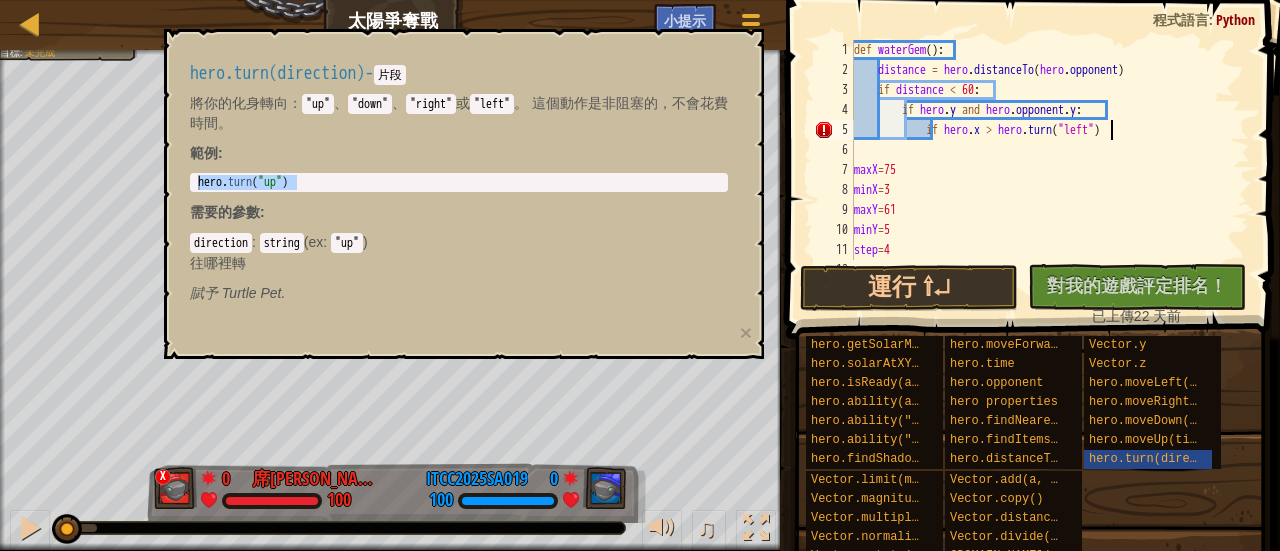 click on "def   waterGem ( ) :      distance   =   hero . distanceTo ( hero . opponent )      if   distance   <   60 :          if   hero . y   and   hero . opponent . y :              if   hero . x   >   hero . turn ( "left" ) maxX = 75 minX = 3 maxY = 61 minY = 5 step = 4 def   R ( n ) :" at bounding box center (1042, 170) 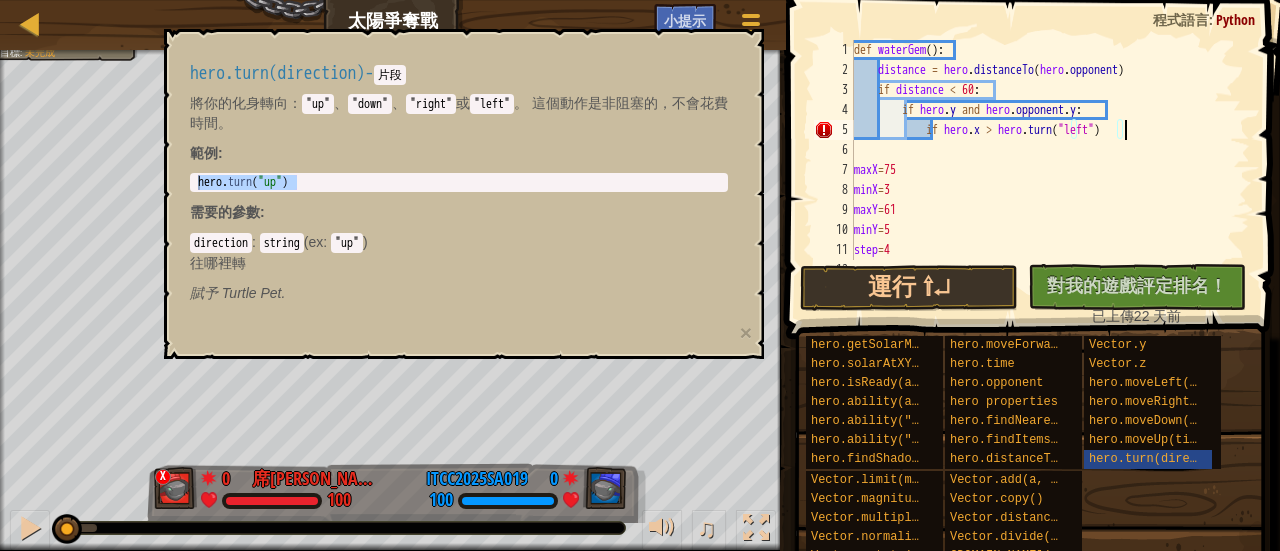 type on "if hero.x > hero.turn("left"):" 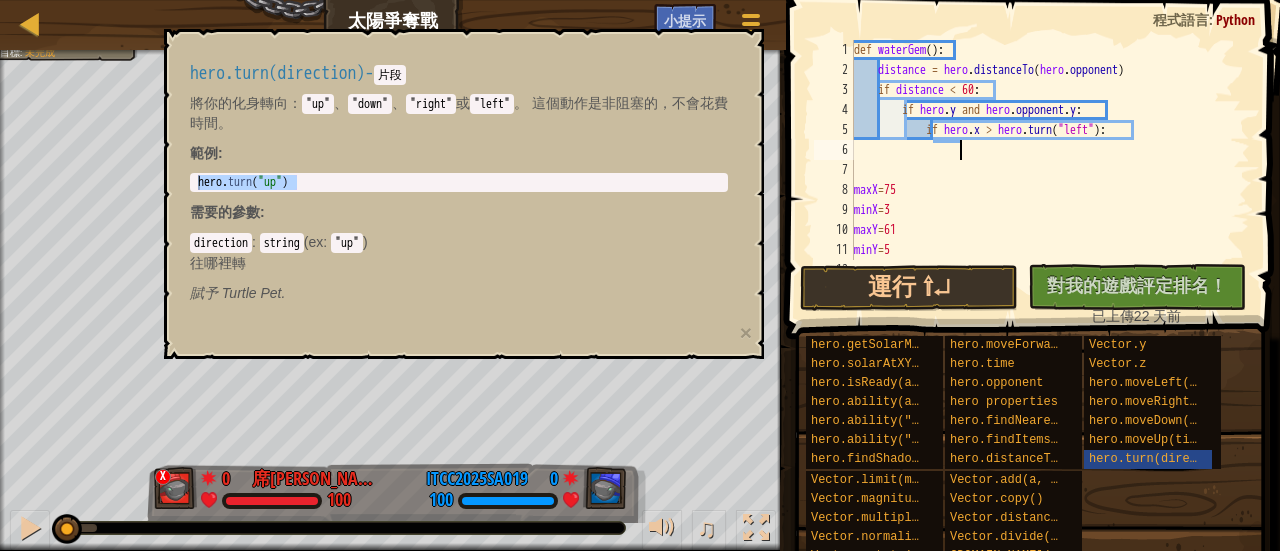 scroll, scrollTop: 9, scrollLeft: 8, axis: both 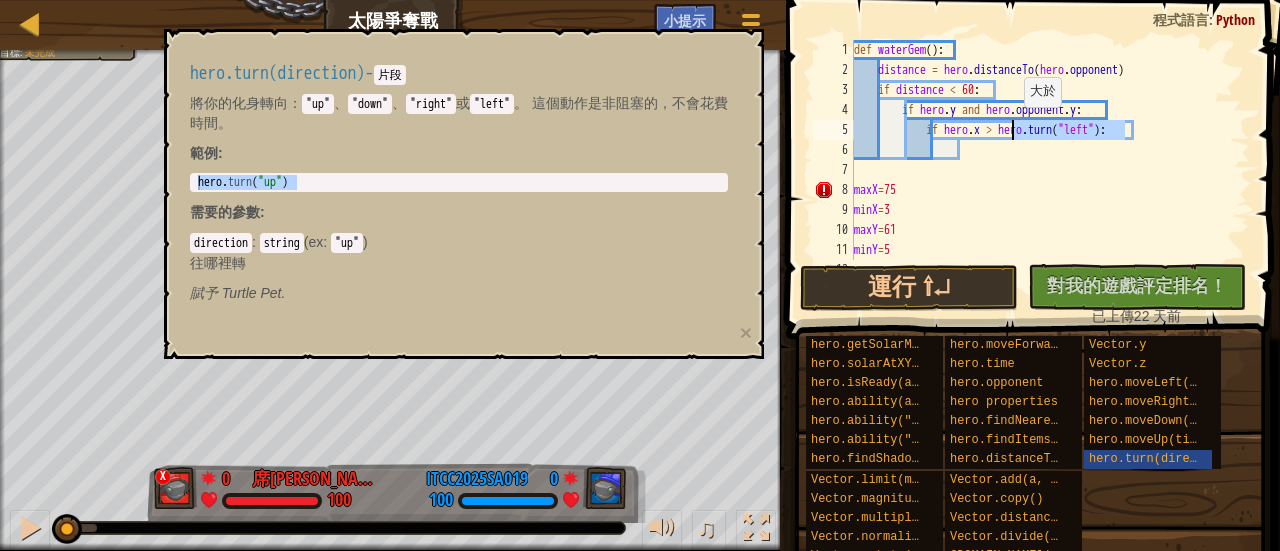 drag, startPoint x: 1124, startPoint y: 136, endPoint x: 1014, endPoint y: 127, distance: 110.36757 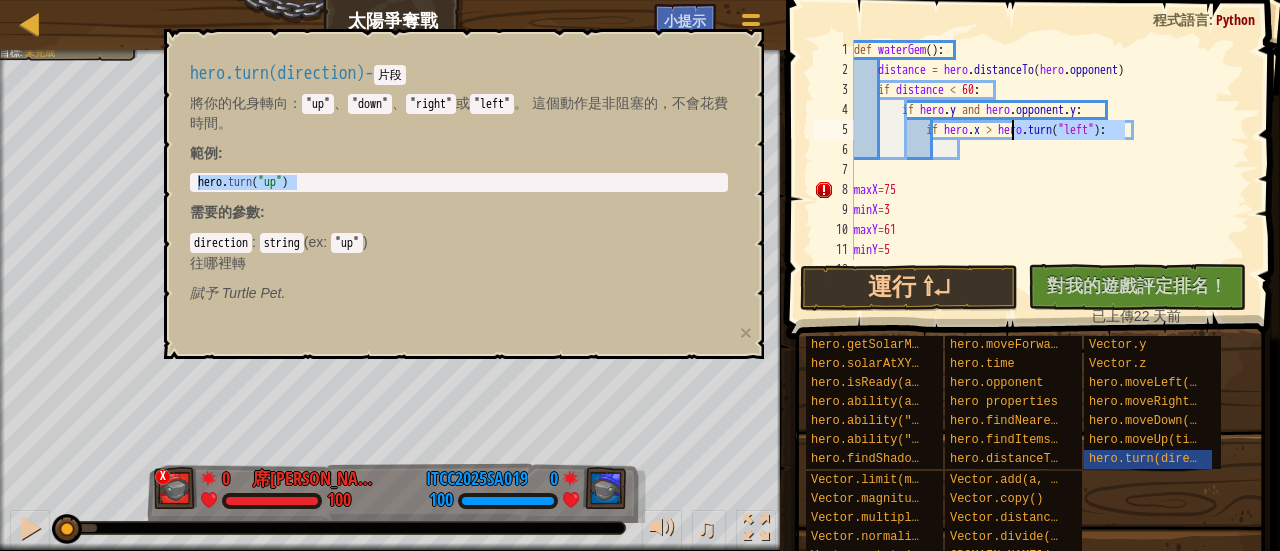 click on "def   waterGem ( ) :      distance   =   hero . distanceTo ( hero . opponent )      if   distance   <   60 :          if   hero . y   and   hero . opponent . y :              if   hero . x   >   hero . turn ( "left" ) :                  maxX = 75 minX = 3 maxY = 61 minY = 5 step = 4" at bounding box center [1042, 170] 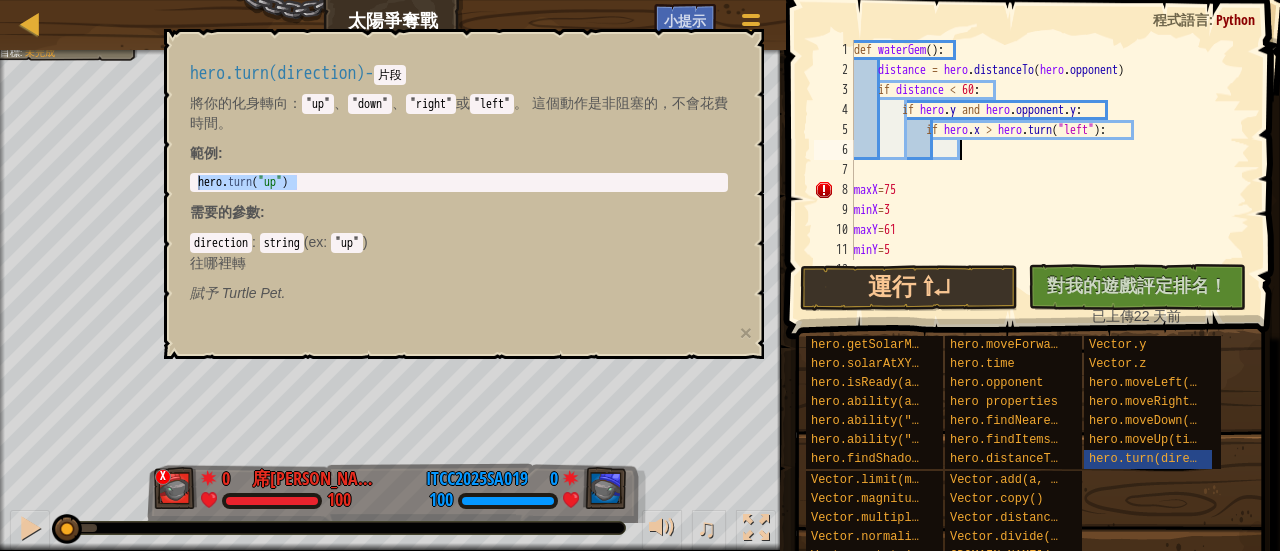 paste on "hero.turn("left")" 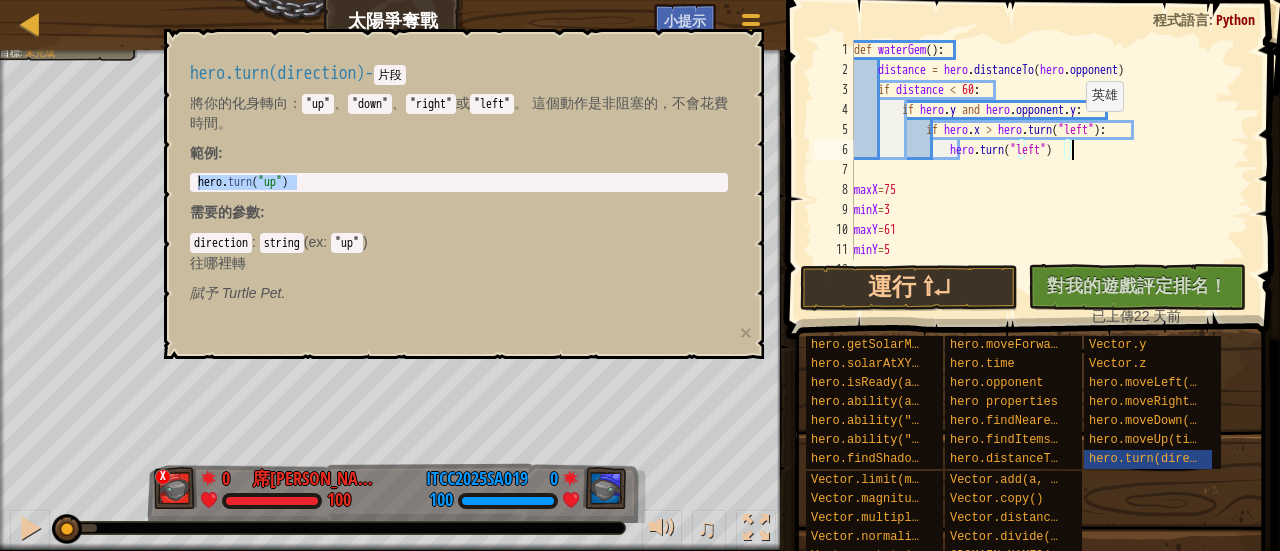 click on "def   waterGem ( ) :      distance   =   hero . distanceTo ( hero . opponent )      if   distance   <   60 :          if   hero . y   and   hero . opponent . y :              if   hero . x   >   hero . turn ( "left" ) :                  hero . turn ( "left" ) maxX = 75 minX = 3 maxY = 61 minY = 5 step = 4" at bounding box center (1042, 170) 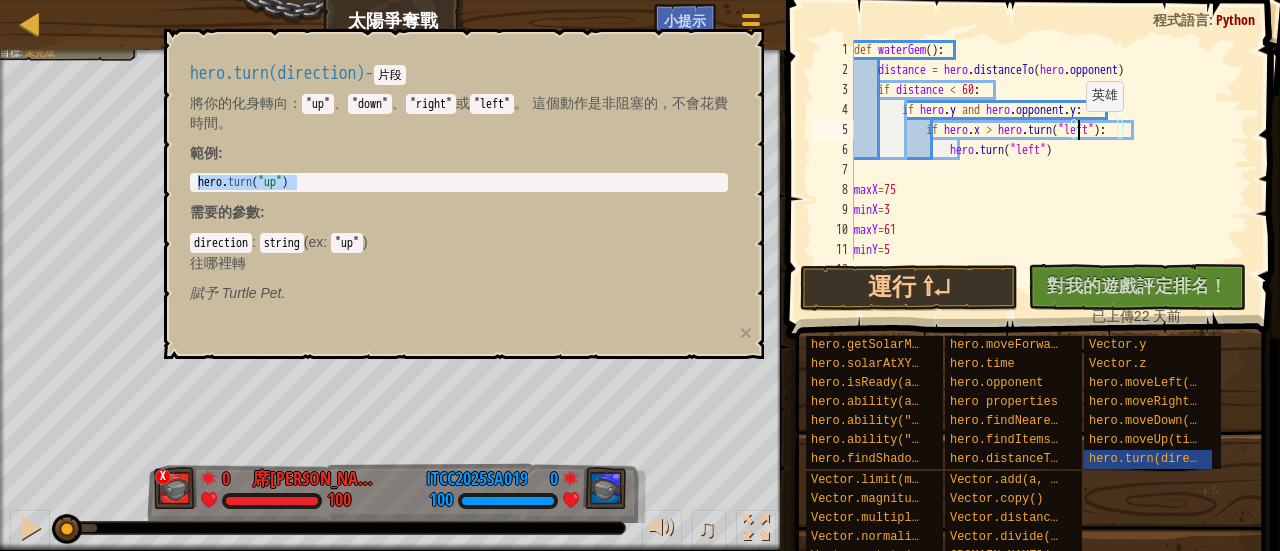 click on "def   waterGem ( ) :      distance   =   hero . distanceTo ( hero . opponent )      if   distance   <   60 :          if   hero . y   and   hero . opponent . y :              if   hero . x   >   hero . turn ( "left" ) :                  hero . turn ( "left" ) maxX = 75 minX = 3 maxY = 61 minY = 5 step = 4" at bounding box center (1042, 170) 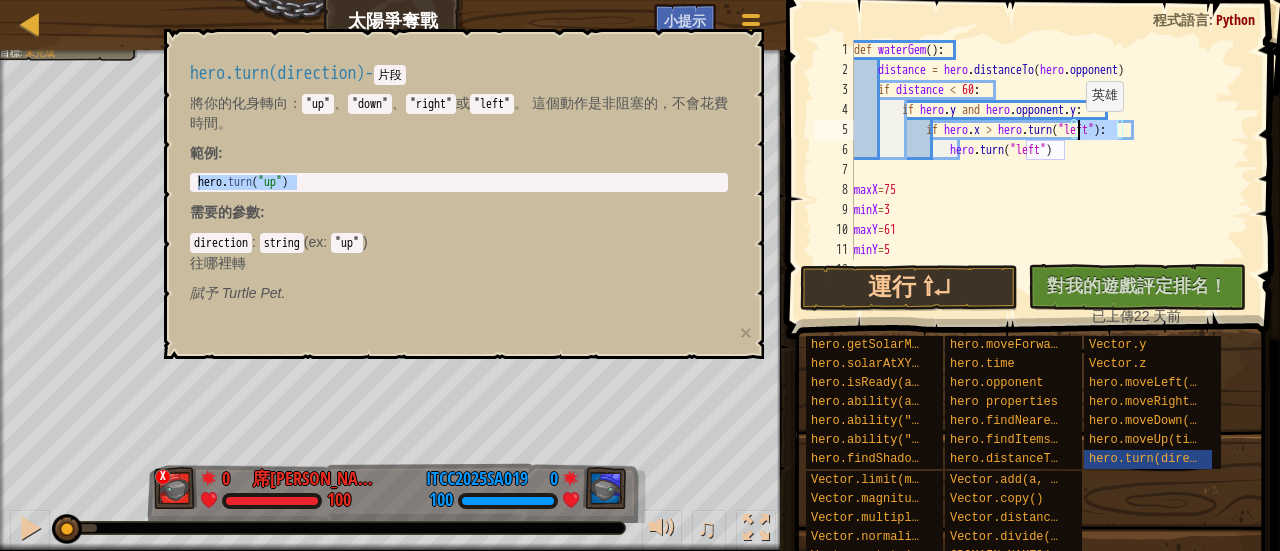 click on "def   waterGem ( ) :      distance   =   hero . distanceTo ( hero . opponent )      if   distance   <   60 :          if   hero . y   and   hero . opponent . y :              if   hero . x   >   hero . turn ( "left" ) :                  hero . turn ( "left" ) maxX = 75 minX = 3 maxY = 61 minY = 5 step = 4" at bounding box center (1042, 170) 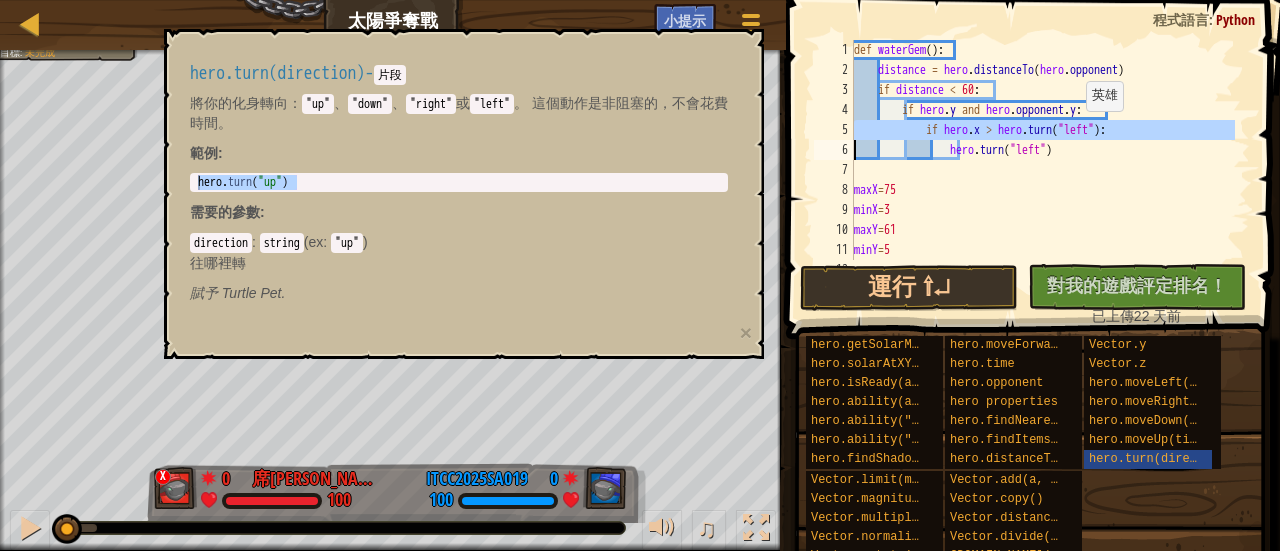 click on "def   waterGem ( ) :      distance   =   hero . distanceTo ( hero . opponent )      if   distance   <   60 :          if   hero . y   and   hero . opponent . y :              if   hero . x   >   hero . turn ( "left" ) :                  hero . turn ( "left" ) maxX = 75 minX = 3 maxY = 61 minY = 5 step = 4" at bounding box center (1042, 150) 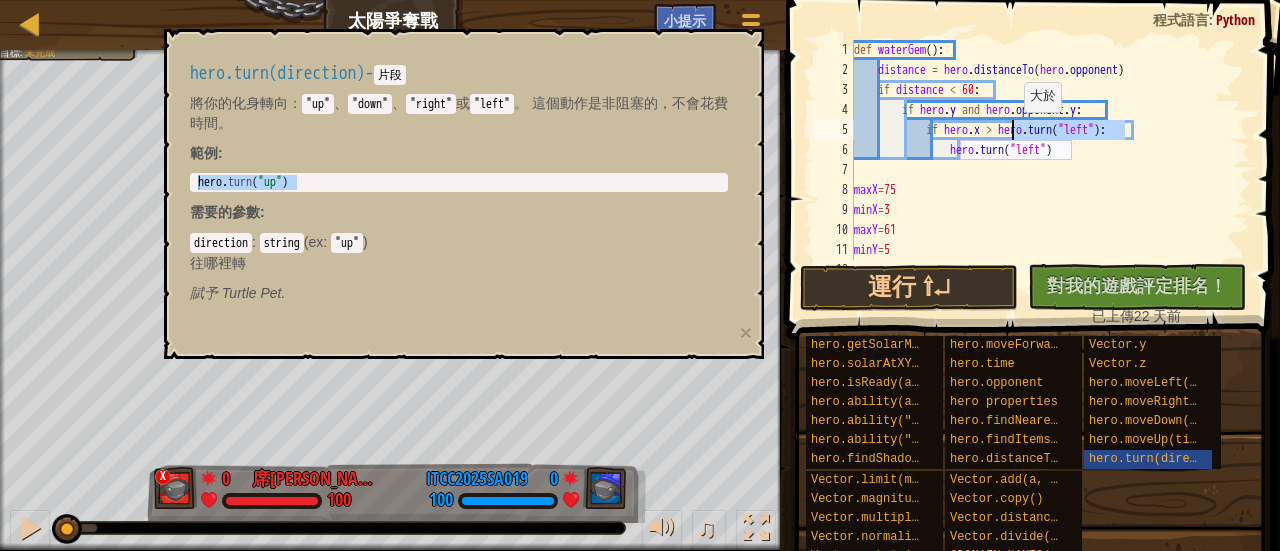 drag, startPoint x: 1126, startPoint y: 130, endPoint x: 1014, endPoint y: 131, distance: 112.00446 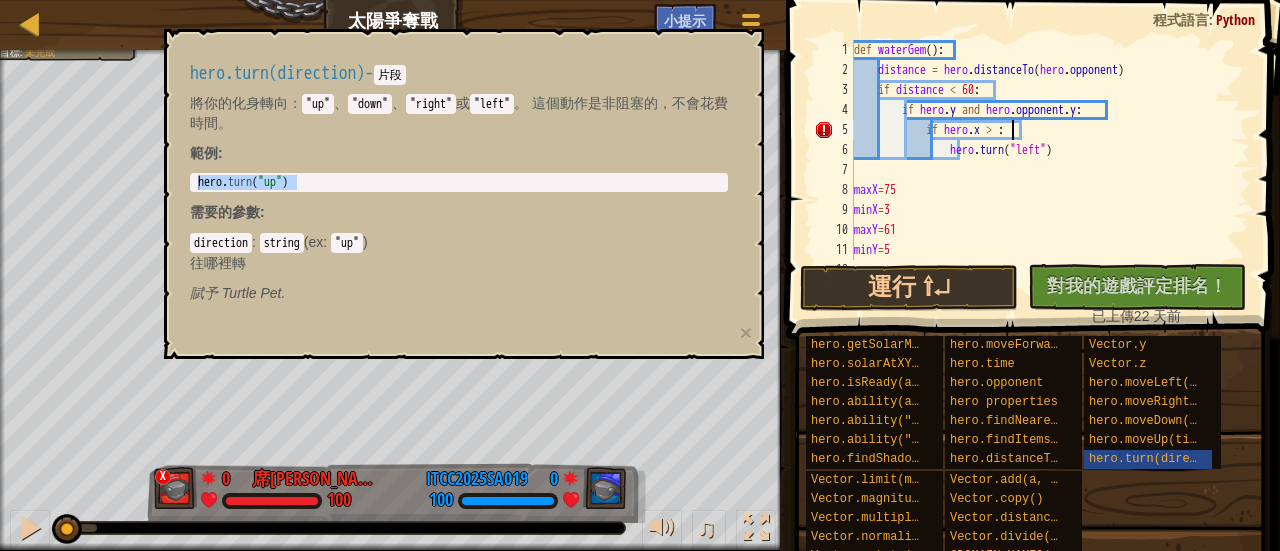 scroll, scrollTop: 9, scrollLeft: 13, axis: both 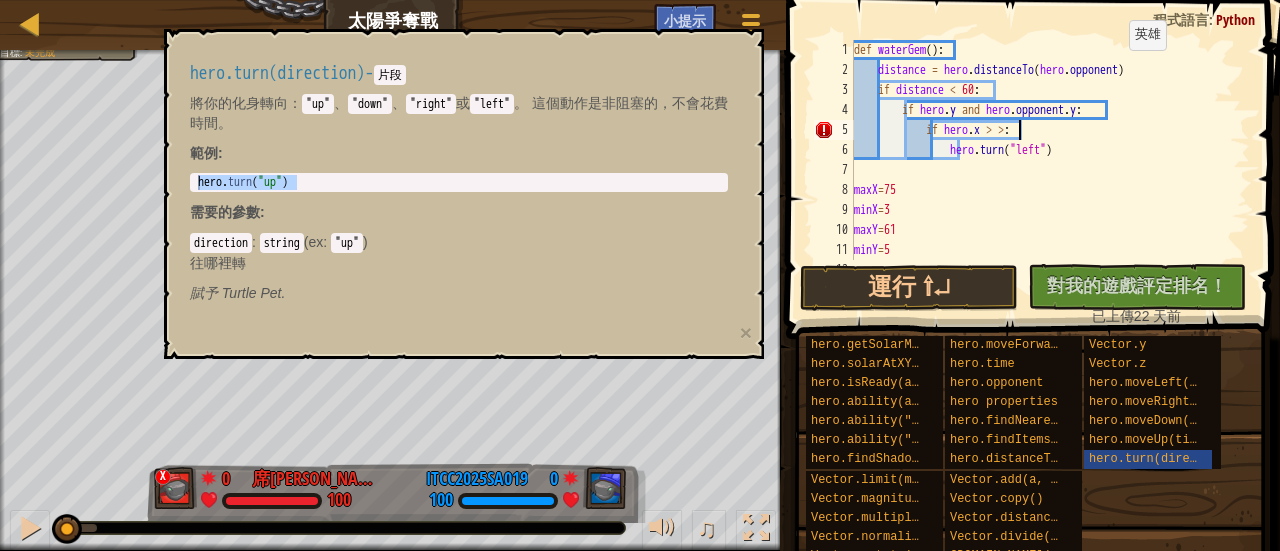 click on "def   waterGem ( ) :      distance   =   hero . distanceTo ( hero . opponent )      if   distance   <   60 :          if   hero . y   and   hero . opponent . y :              if   hero . x   >   > :                  hero . turn ( "left" ) maxX = 75 minX = 3 maxY = 61 minY = 5 step = 4" at bounding box center [1042, 170] 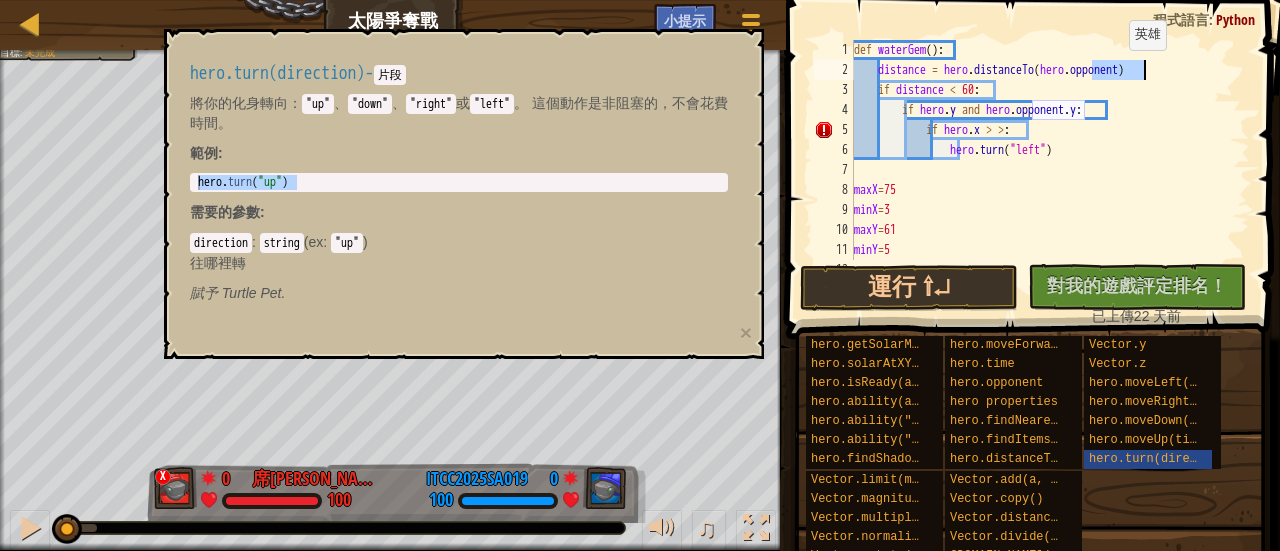 click on "def   waterGem ( ) :      distance   =   hero . distanceTo ( hero . opponent )      if   distance   <   60 :          if   hero . y   and   hero . opponent . y :              if   hero . x   >   > :                  hero . turn ( "left" ) maxX = 75 minX = 3 maxY = 61 minY = 5 step = 4" at bounding box center (1042, 170) 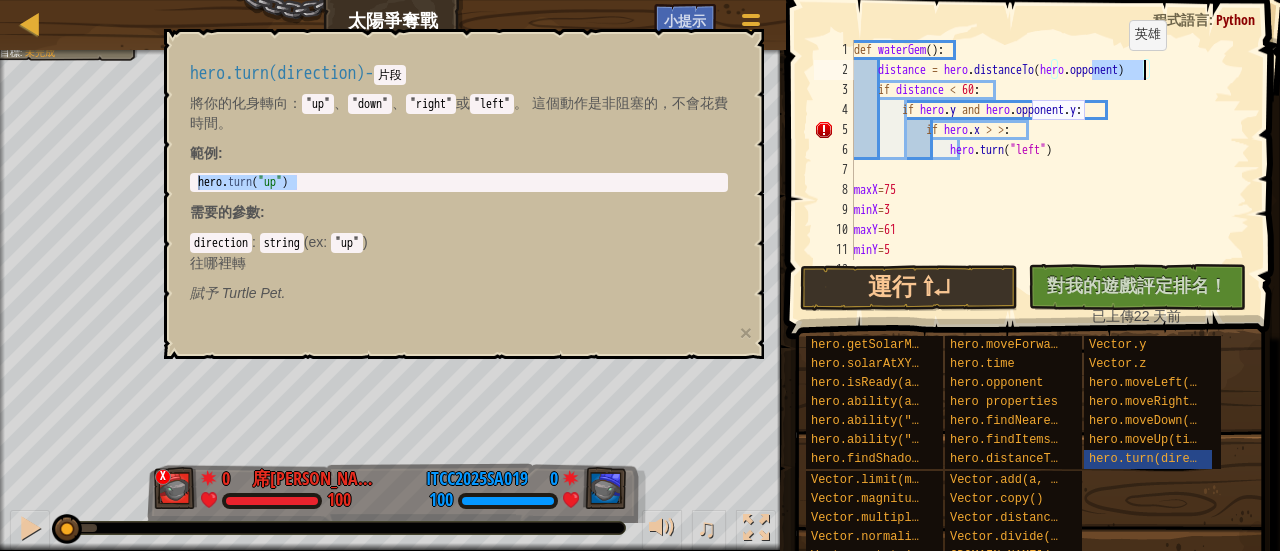click on "def   waterGem ( ) :      distance   =   hero . distanceTo ( hero . opponent )      if   distance   <   60 :          if   hero . y   and   hero . opponent . y :              if   hero . x   >   > :                  hero . turn ( "left" ) maxX = 75 minX = 3 maxY = 61 minY = 5 step = 4" at bounding box center [1042, 170] 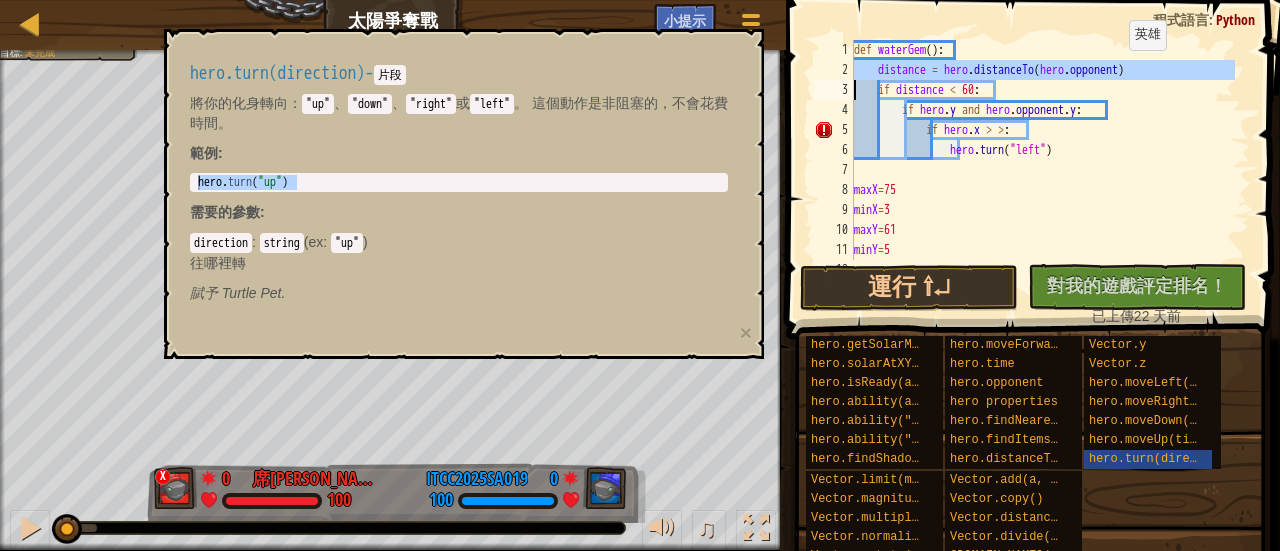 click on "def   waterGem ( ) :      distance   =   hero . distanceTo ( hero . opponent )      if   distance   <   60 :          if   hero . y   and   hero . opponent . y :              if   hero . x   >   > :                  hero . turn ( "left" ) maxX = 75 minX = 3 maxY = 61 minY = 5 step = 4" at bounding box center (1042, 150) 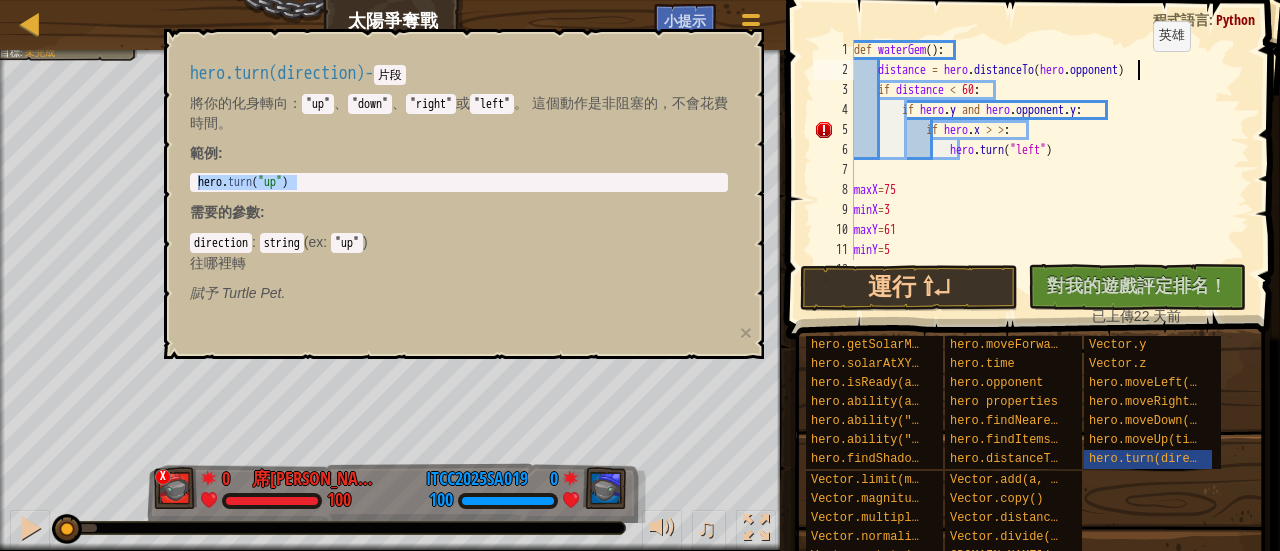 click on "def   waterGem ( ) :      distance   =   hero . distanceTo ( hero . opponent )      if   distance   <   60 :          if   hero . y   and   hero . opponent . y :              if   hero . x   >   > :                  hero . turn ( "left" ) maxX = 75 minX = 3 maxY = 61 minY = 5 step = 4" at bounding box center (1042, 170) 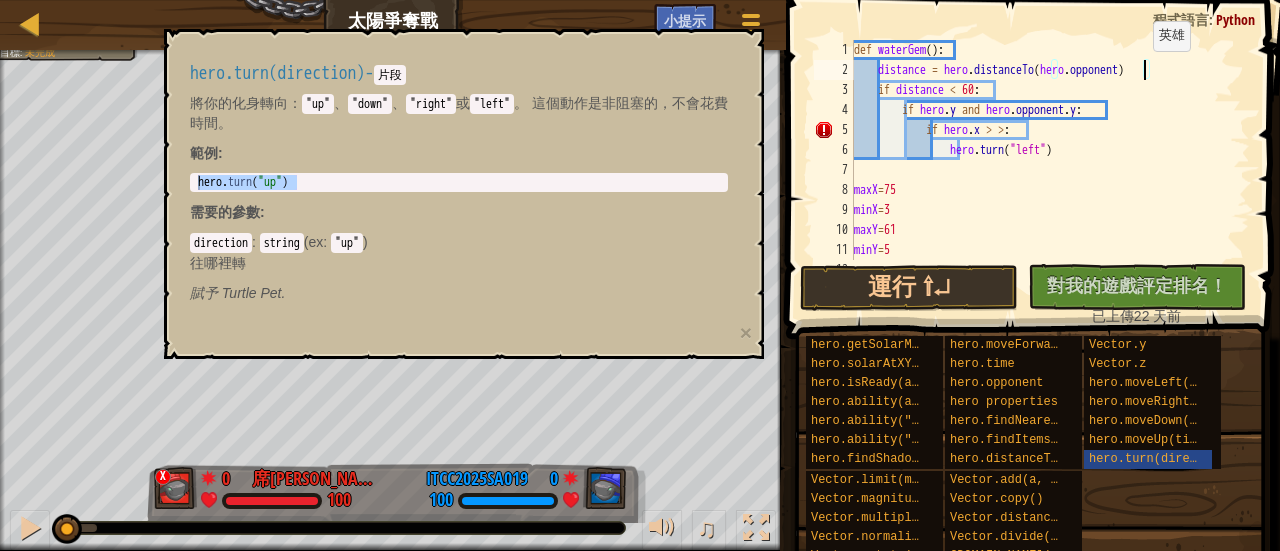 click on "def   waterGem ( ) :      distance   =   hero . distanceTo ( hero . opponent )      if   distance   <   60 :          if   hero . y   and   hero . opponent . y :              if   hero . x   >   > :                  hero . turn ( "left" ) maxX = 75 minX = 3 maxY = 61 minY = 5 step = 4" at bounding box center [1042, 170] 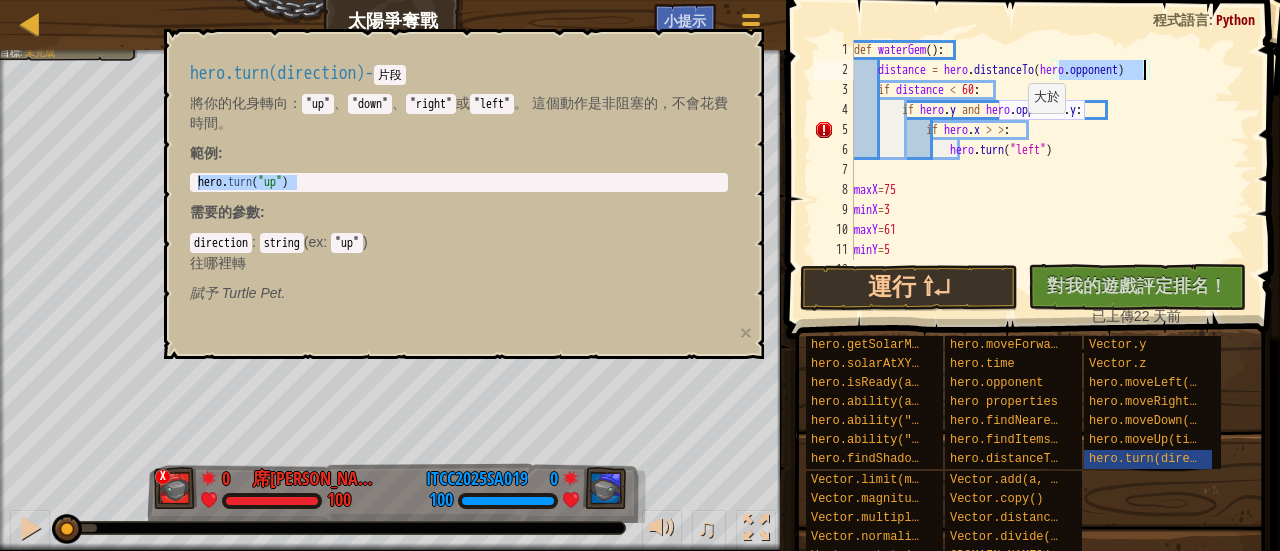 click on "def   waterGem ( ) :      distance   =   hero . distanceTo ( hero . opponent )      if   distance   <   60 :          if   hero . y   and   hero . opponent . y :              if   hero . x   >   > :                  hero . turn ( "left" ) maxX = 75 minX = 3 maxY = 61 minY = 5 step = 4" at bounding box center [1042, 170] 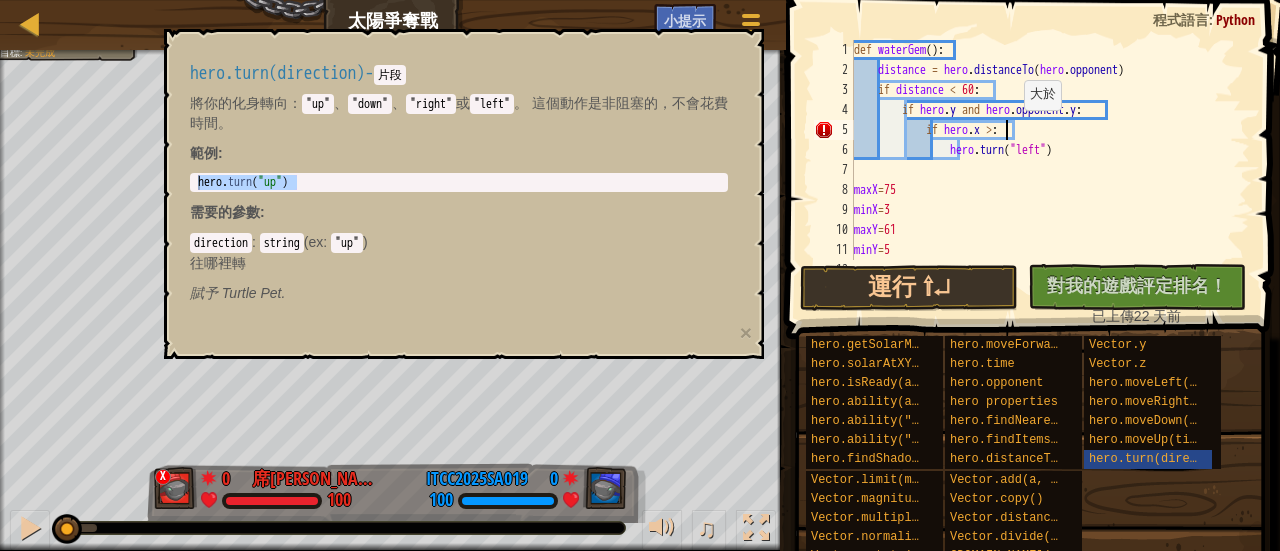 scroll, scrollTop: 9, scrollLeft: 11, axis: both 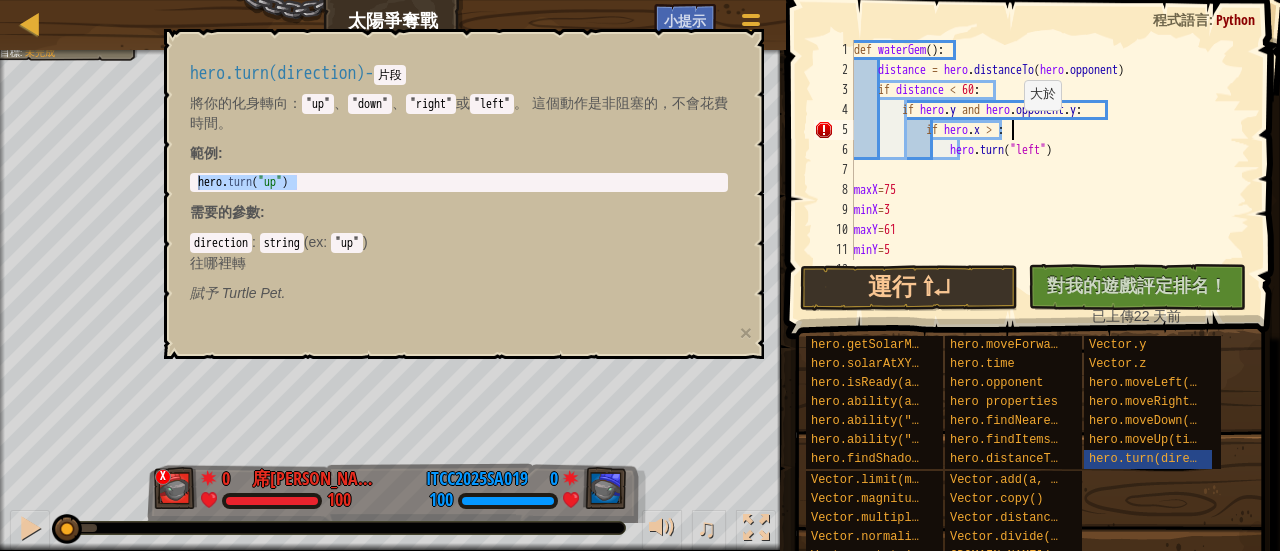 paste on "hero.opponent" 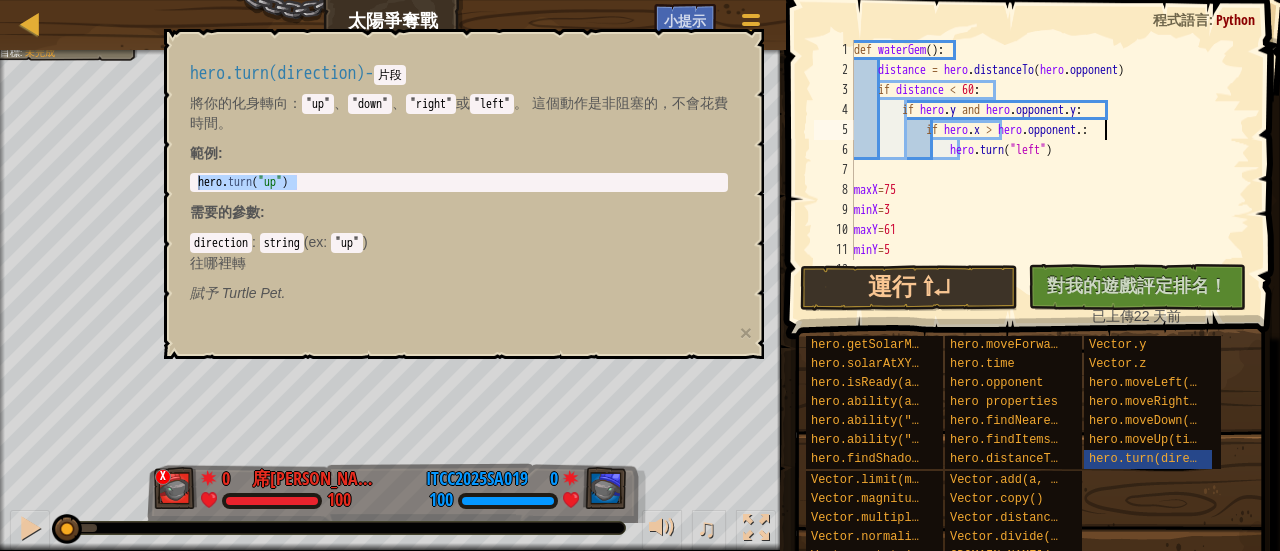 scroll, scrollTop: 9, scrollLeft: 20, axis: both 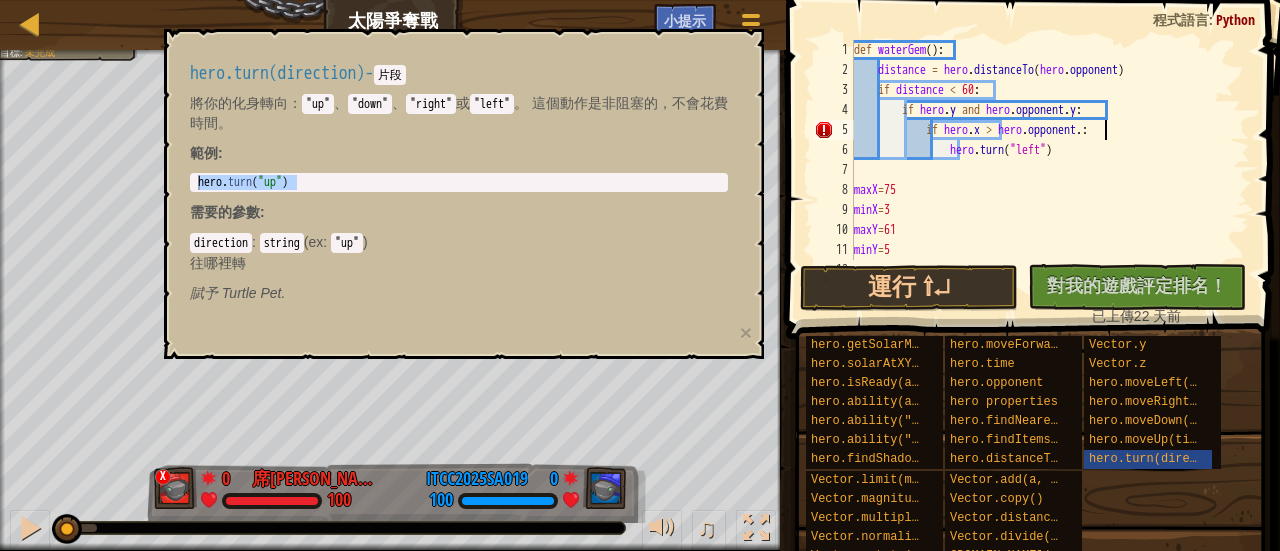 type on "if hero.x > hero.opponent.x:" 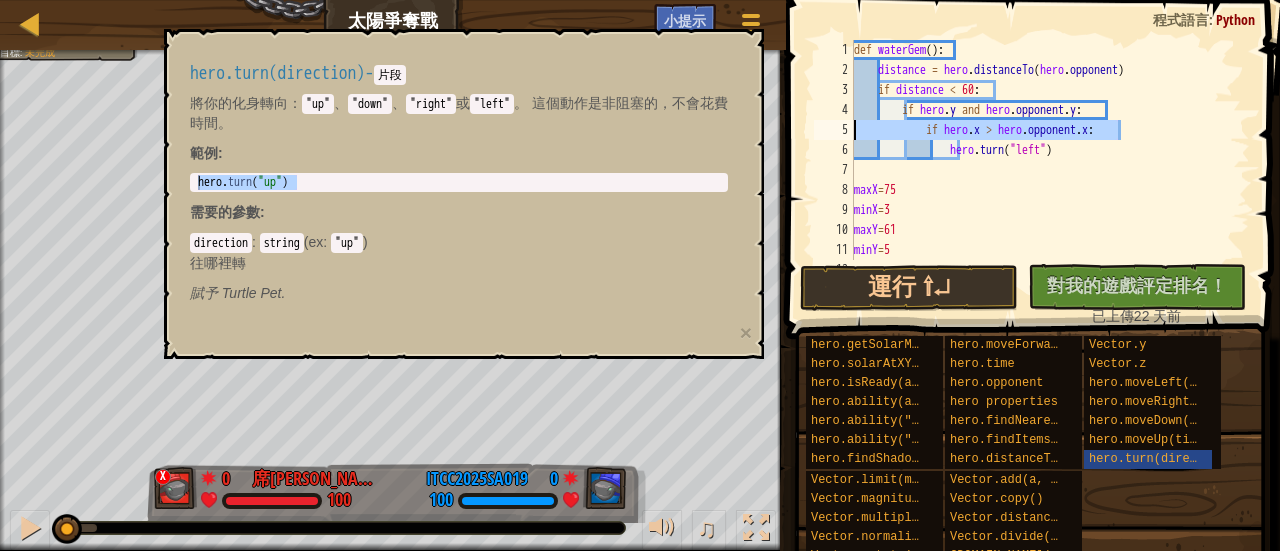 click on "天梯 太陽爭奪戰 遊戲選單 完成 小提示 1     הההההההההההההההההההההההההההההההההההההההההההההההההההההההההההההההההההההההההההההההההההההההההההההההההההההההההההההההההההההההההההההההההההההההההההההההההההההההההההההההההההההההההההההההההההההההההההההההההההההההההההההההההההההההההההההההההההההההההההההההההההההההההההההההה XXXXXXXXXXXXXXXXXXXXXXXXXXXXXXXXXXXXXXXXXXXXXXXXXXXXXXXXXXXXXXXXXXXXXXXXXXXXXXXXXXXXXXXXXXXXXXXXXXXXXXXXXXXXXXXXXXXXXXXXXXXXXXXXXXXXXXXXXXXXXXXXXXXXXXXXXXXXXXXXXXXXXXXXXXXXXXXXXXXXXXXXXXXXXXXXXXXXXXXXXXXXXXXXXXXXXXXXXXXXXXXXXXXXXXXXXXXXXXXXXXXXXXXXXXXXXXXX 解決方法 × 小提示 if hero.x > hero.opponent.x: 1 2 3 4 5 6 7 8 9 10 11 12 def   waterGem ( ) :      distance   =   hero . distanceTo ( hero . opponent )      if   distance   <   60 : if" at bounding box center [640, 277] 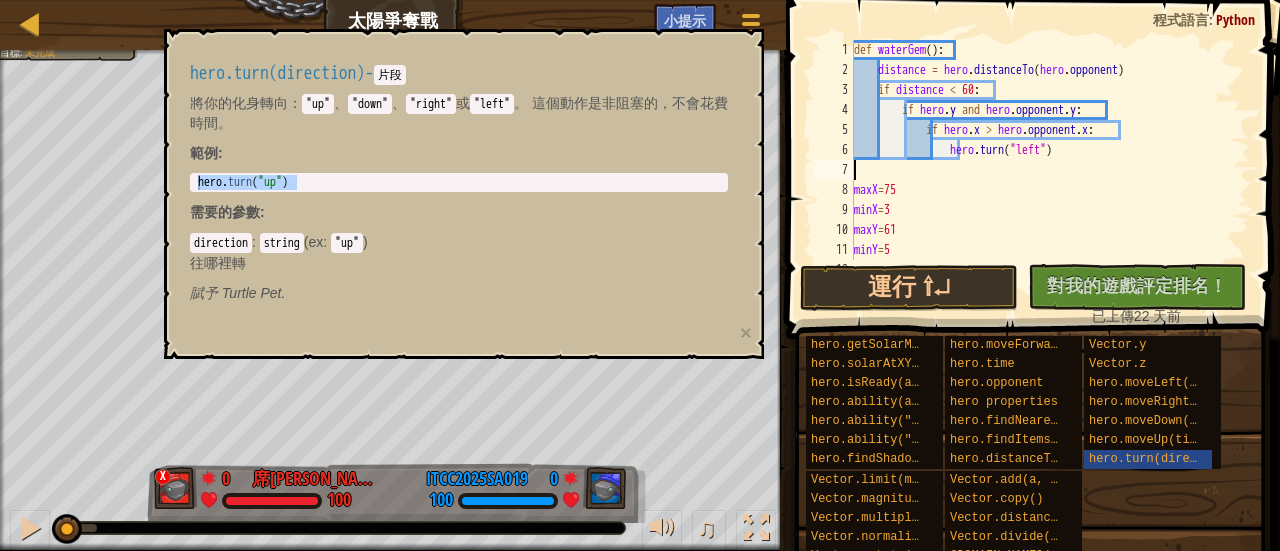 scroll, scrollTop: 9, scrollLeft: 0, axis: vertical 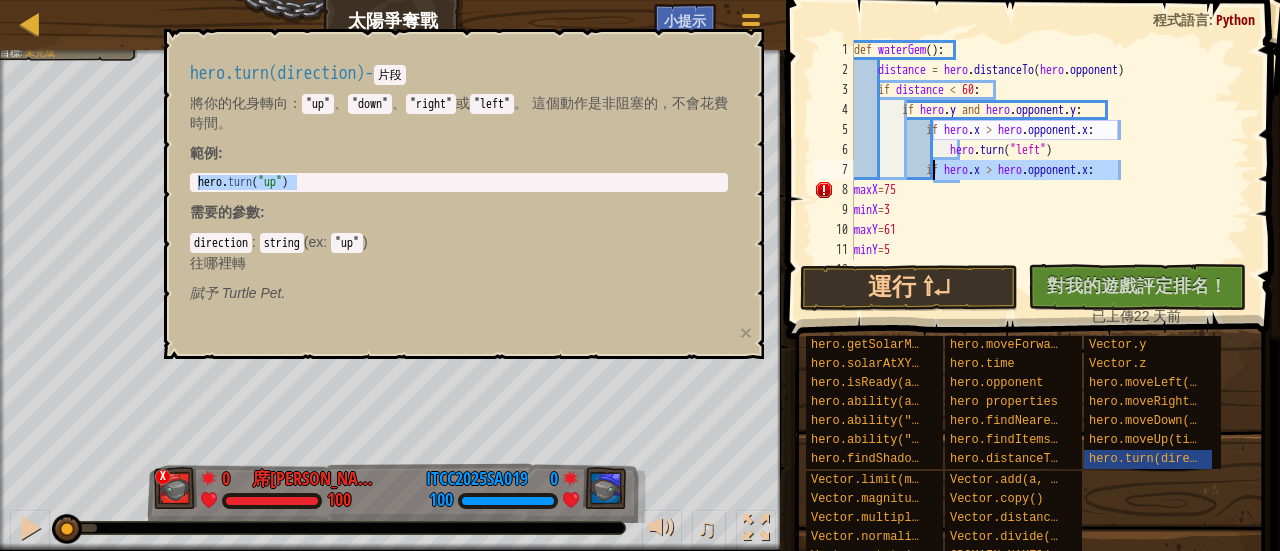 drag, startPoint x: 1145, startPoint y: 167, endPoint x: 934, endPoint y: 172, distance: 211.05923 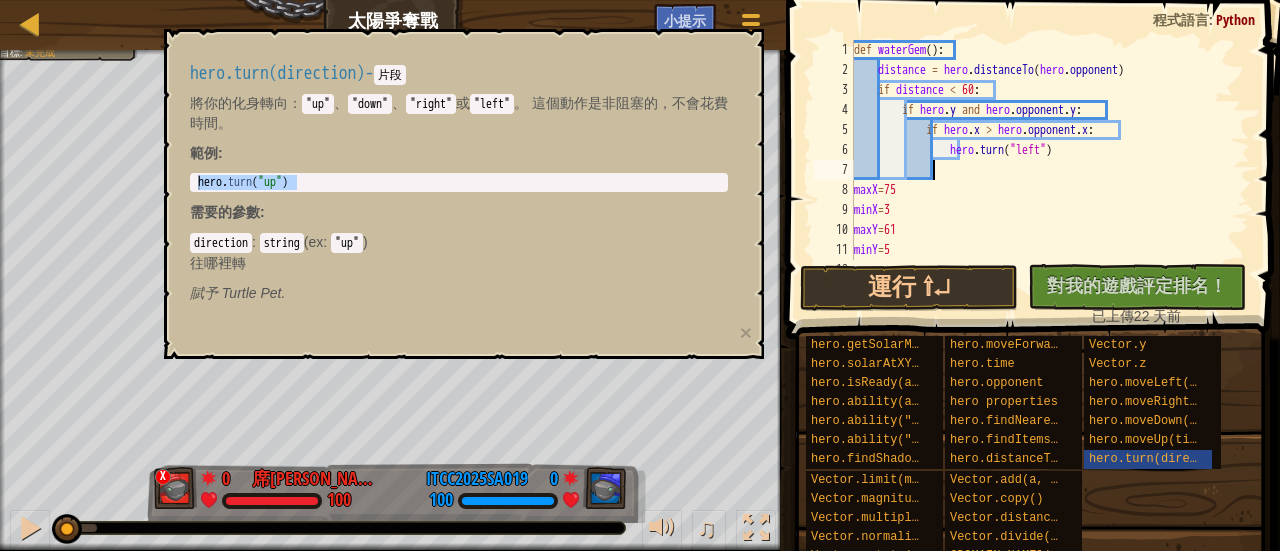 type on "s" 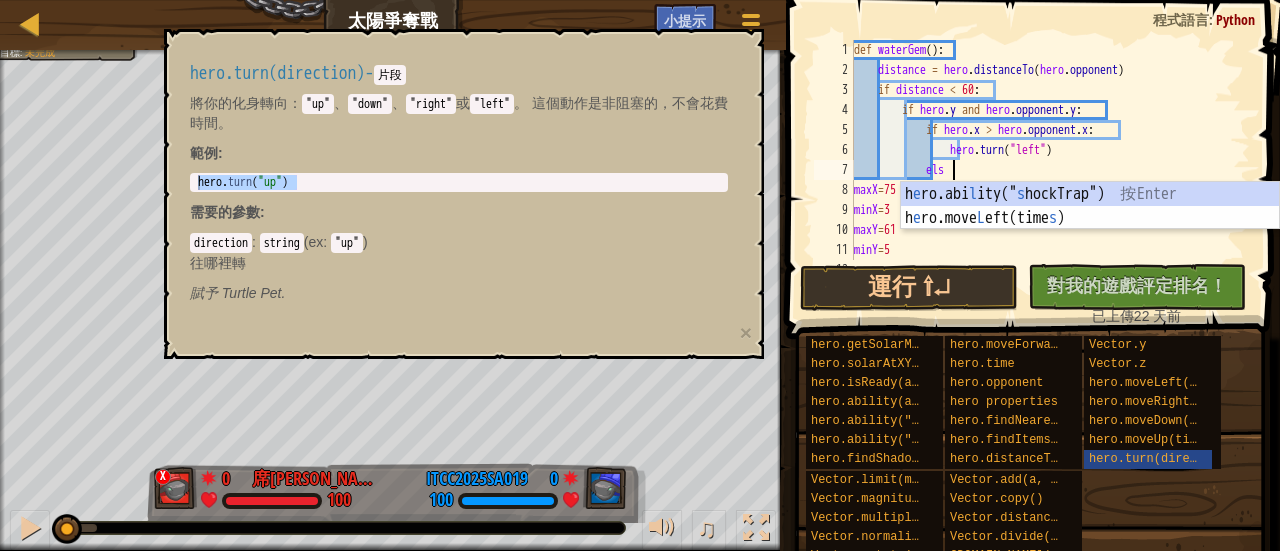 scroll, scrollTop: 9, scrollLeft: 7, axis: both 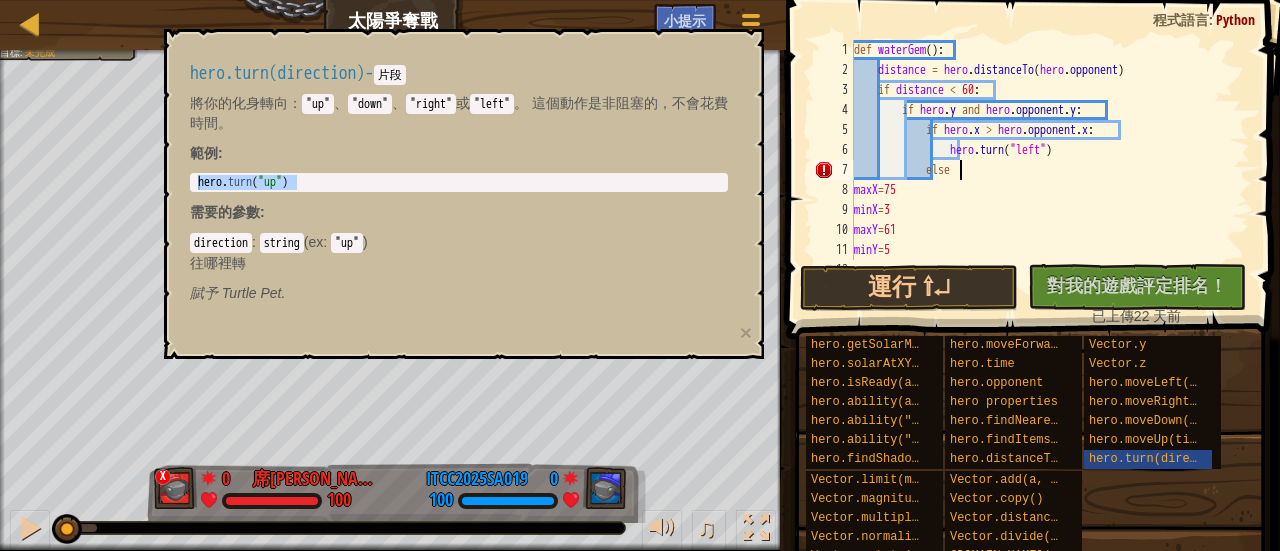type on "else:" 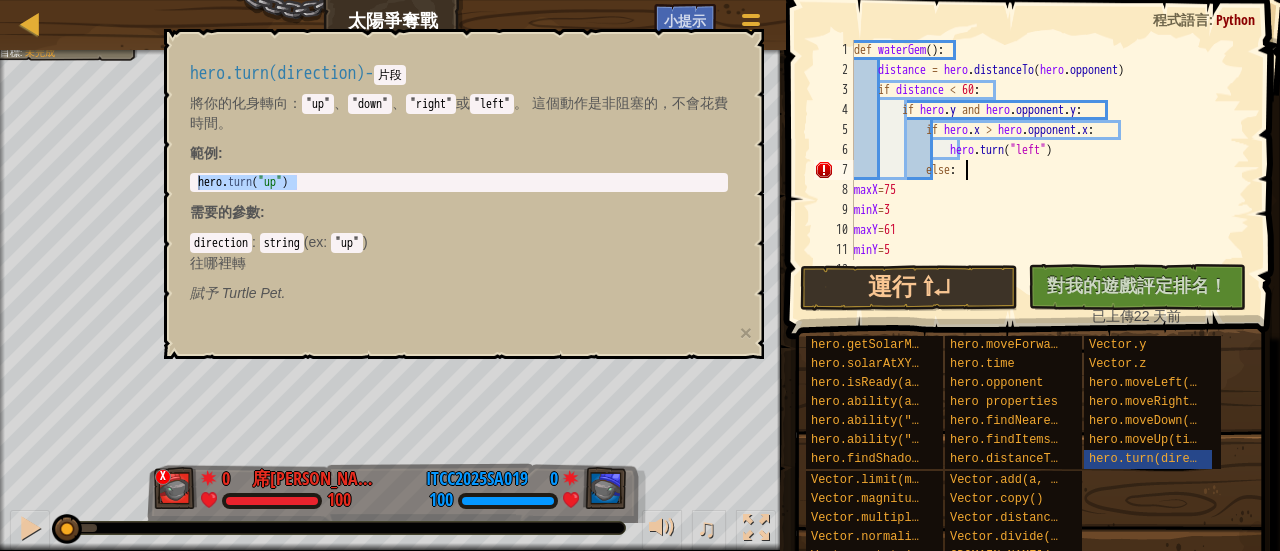 scroll, scrollTop: 9, scrollLeft: 8, axis: both 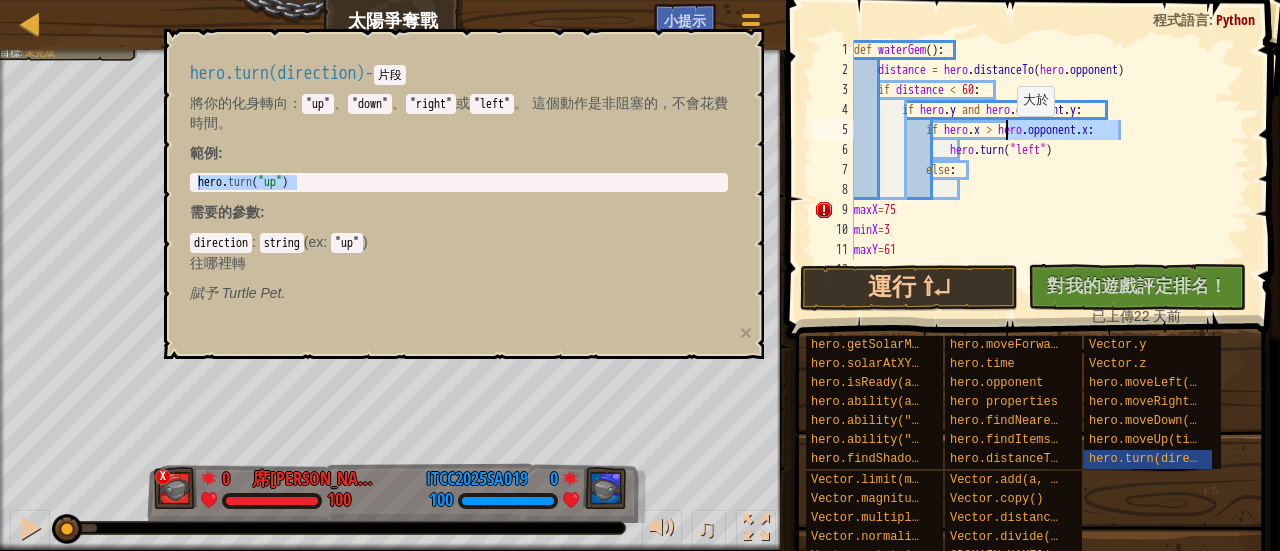 drag, startPoint x: 1136, startPoint y: 135, endPoint x: 1007, endPoint y: 136, distance: 129.00388 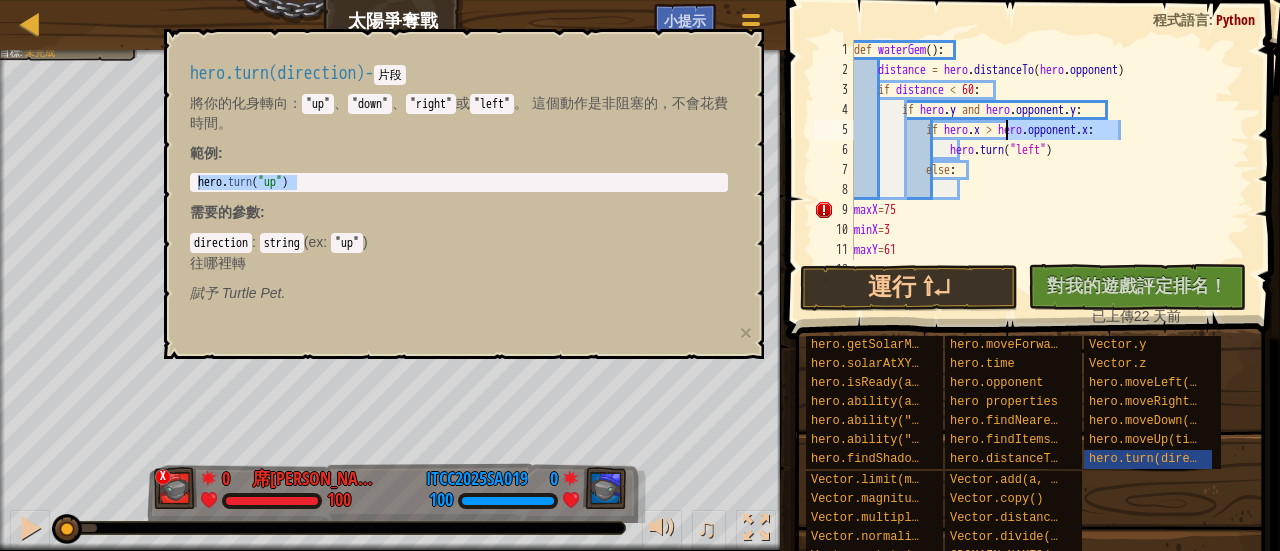 click on "def   waterGem ( ) :      distance   =   hero . distanceTo ( hero . opponent )      if   distance   <   60 :          if   hero . y   and   hero . opponent . y :              if   hero . x   >   hero . opponent . x :                  hero . turn ( "left" )              else :                  maxX = 75 minX = 3 maxY = 61 minY = 5" at bounding box center [1042, 170] 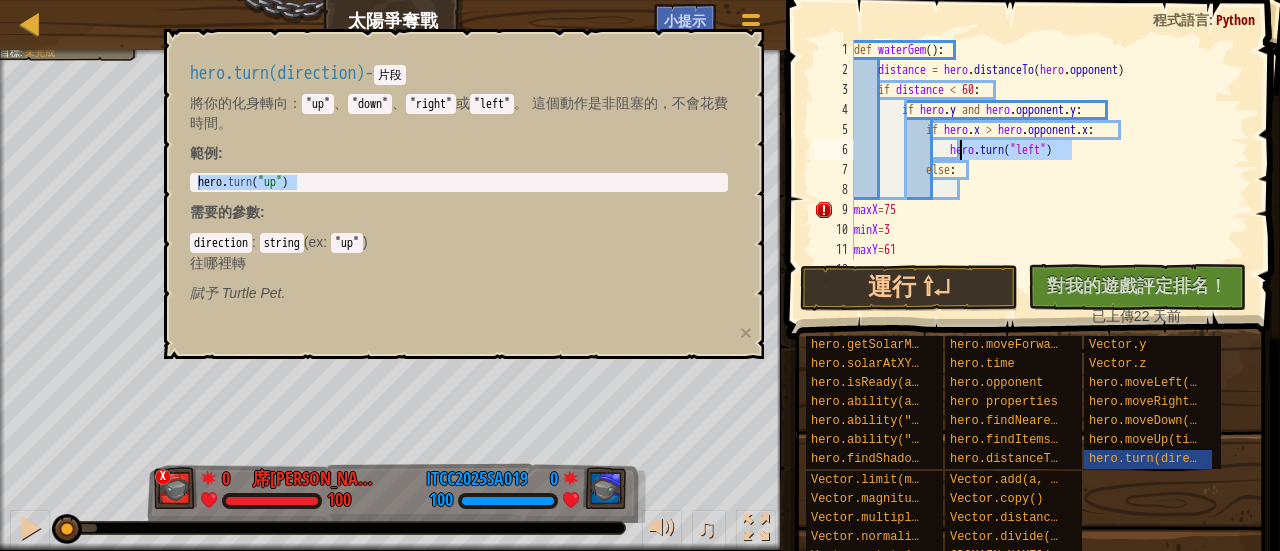 drag, startPoint x: 1085, startPoint y: 157, endPoint x: 958, endPoint y: 155, distance: 127.01575 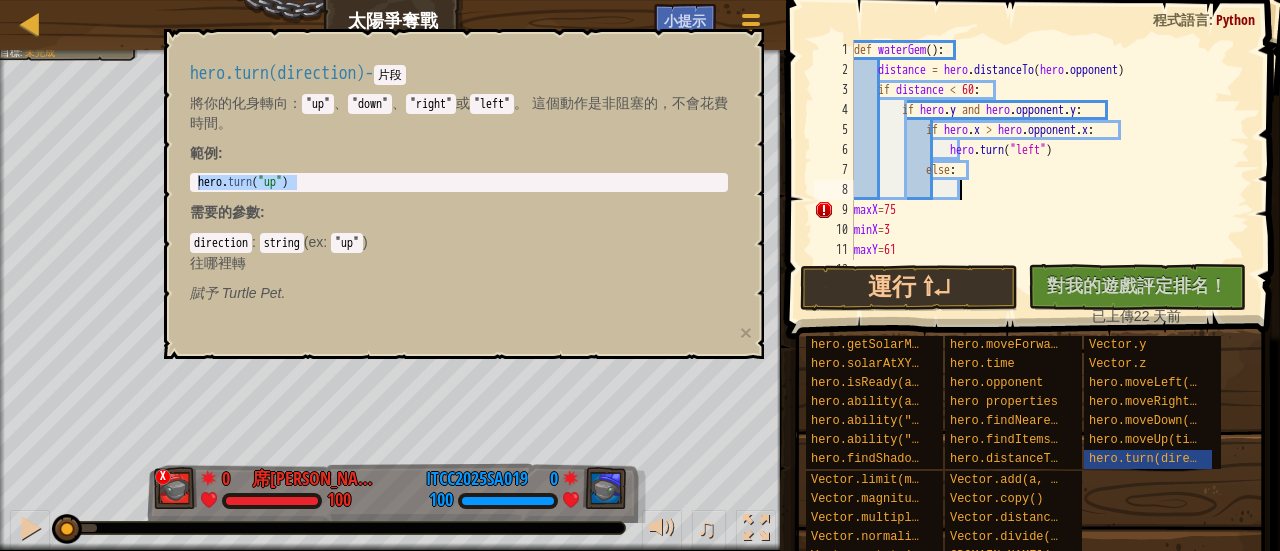 paste on "hero.turn("left")" 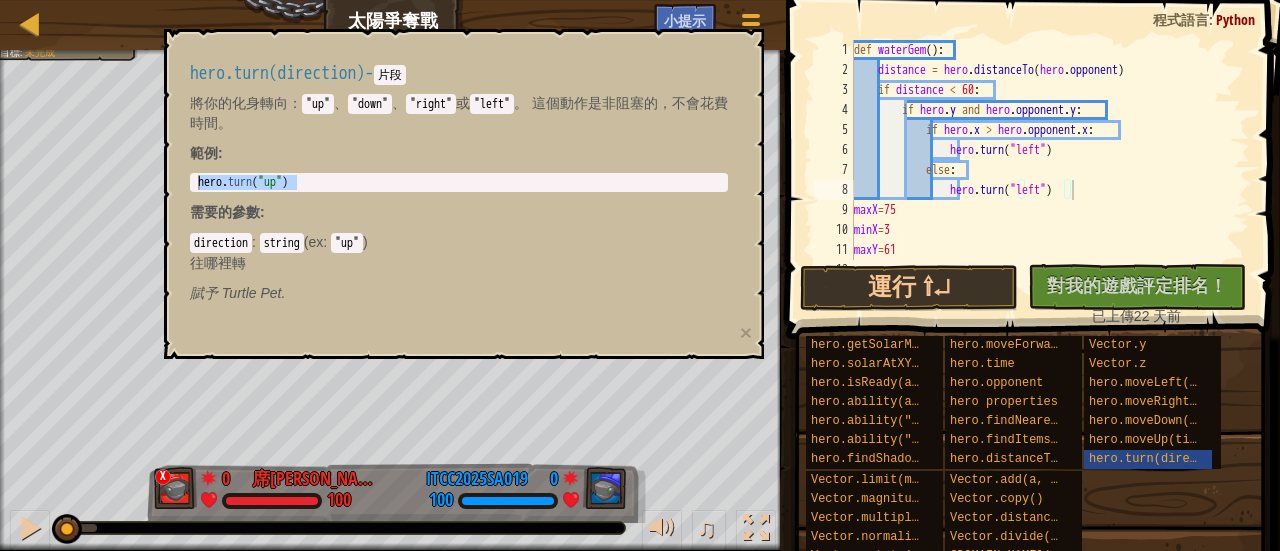 click on ""right"" at bounding box center [431, 104] 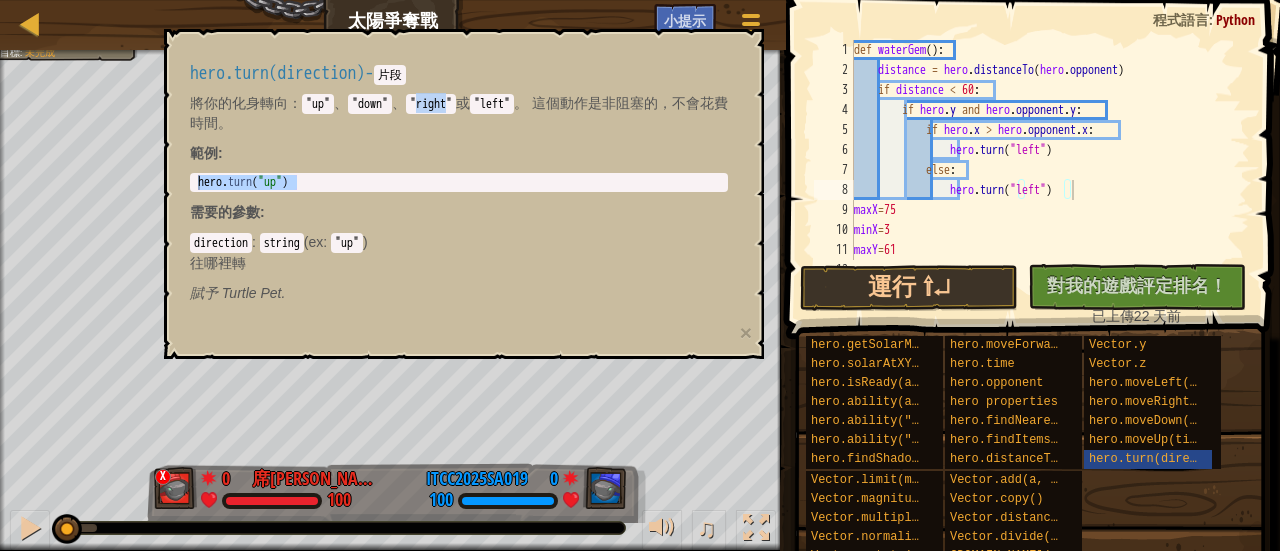 click on ""right"" at bounding box center (431, 104) 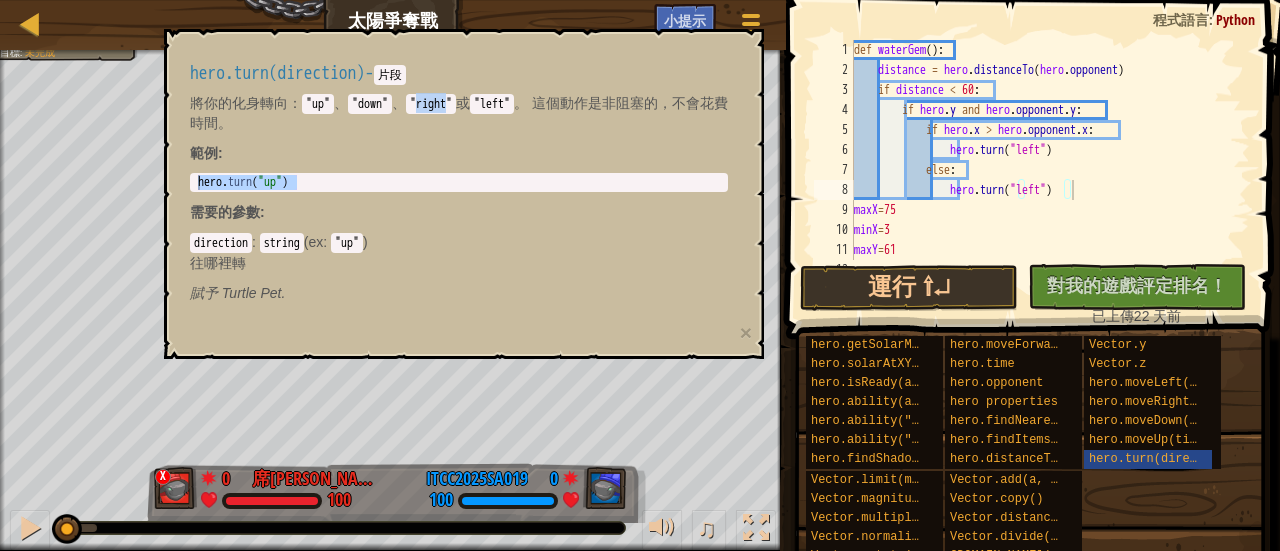copy on "right" 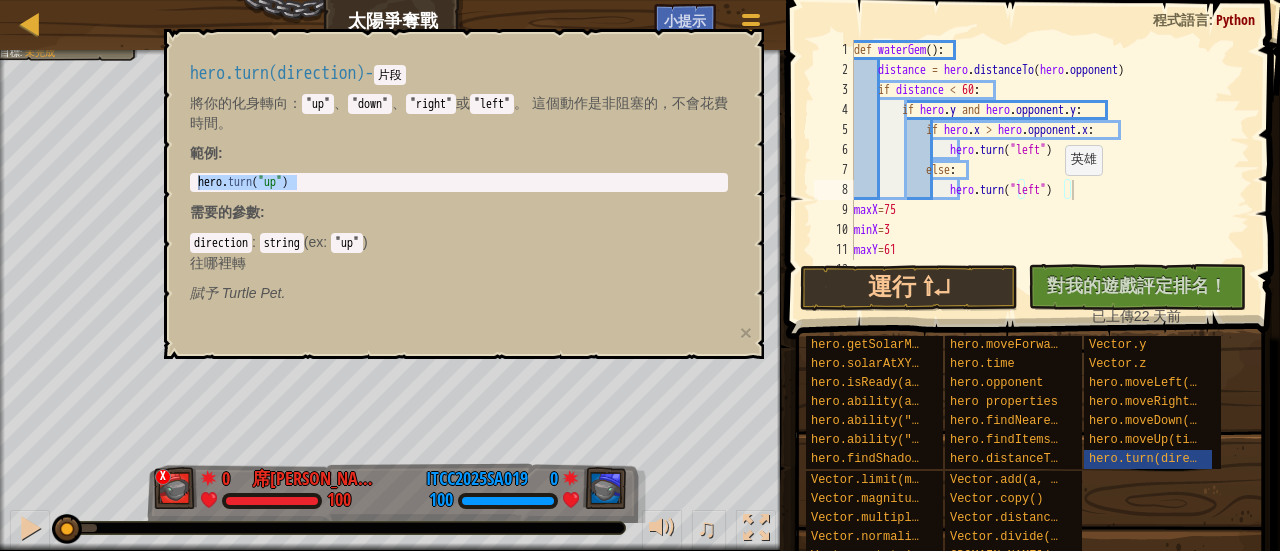 click on "def   waterGem ( ) :      distance   =   hero . distanceTo ( hero . opponent )      if   distance   <   60 :          if   hero . y   and   hero . opponent . y :              if   hero . x   >   hero . opponent . x :                  hero . turn ( "left" )              else :                  hero . turn ( "left" ) maxX = 75 minX = 3 maxY = 61 minY = 5" at bounding box center (1042, 170) 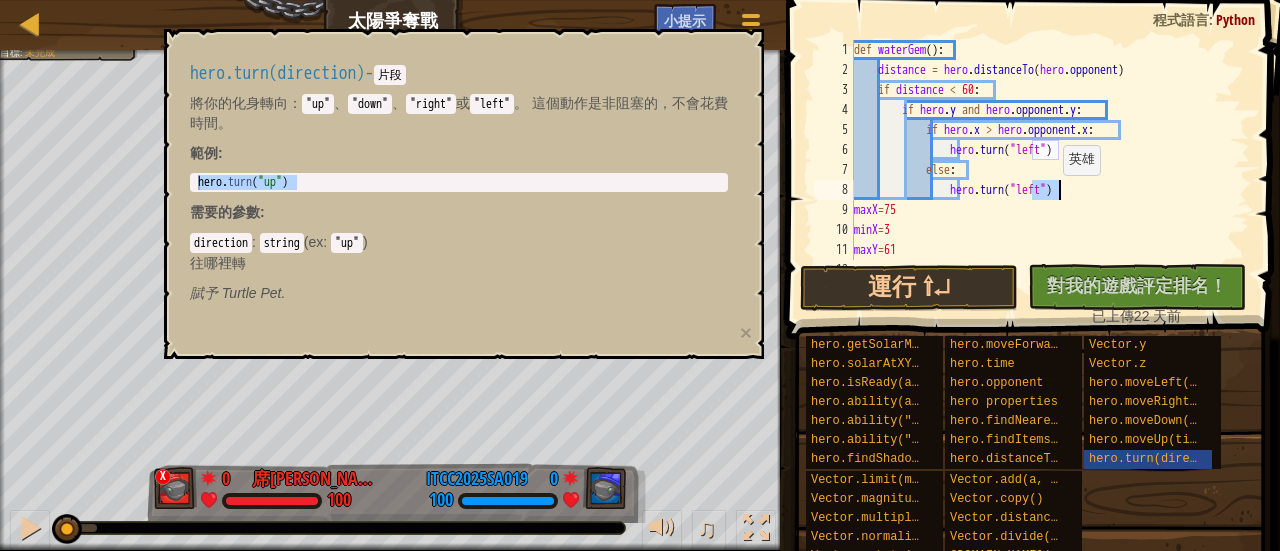 click on "def   waterGem ( ) :      distance   =   hero . distanceTo ( hero . opponent )      if   distance   <   60 :          if   hero . y   and   hero . opponent . y :              if   hero . x   >   hero . opponent . x :                  hero . turn ( "left" )              else :                  hero . turn ( "left" ) maxX = 75 minX = 3 maxY = 61 minY = 5" at bounding box center (1042, 170) 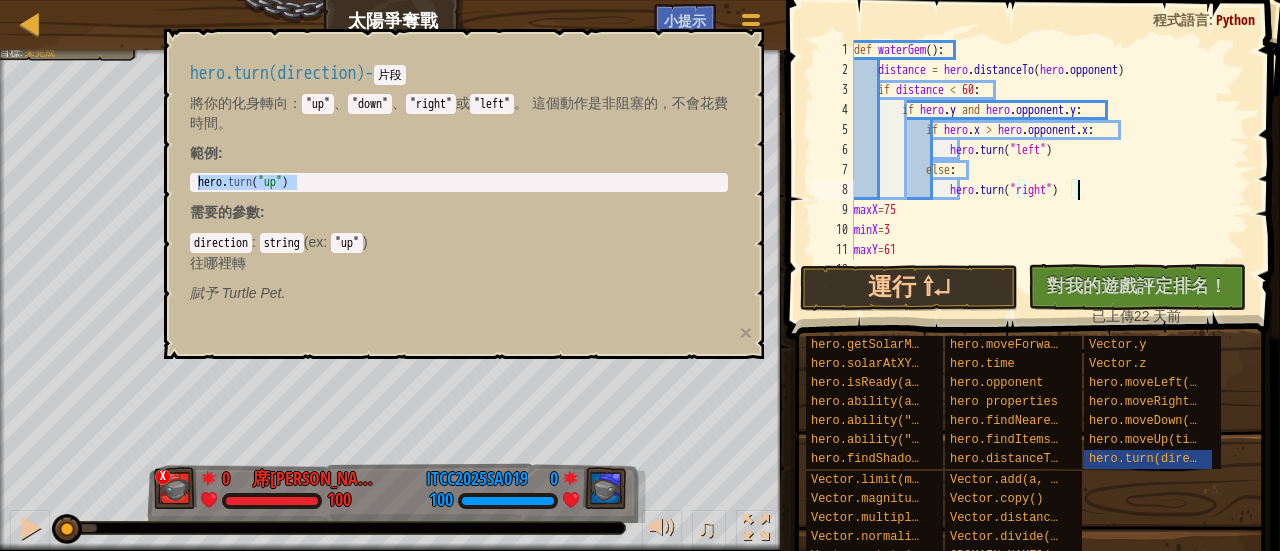 click on "def   waterGem ( ) :      distance   =   hero . distanceTo ( hero . opponent )      if   distance   <   60 :          if   hero . y   and   hero . opponent . y :              if   hero . x   >   hero . opponent . x :                  hero . turn ( "left" )              else :                  hero . turn ( "right" ) maxX = 75 minX = 3 maxY = 61 minY = 5" at bounding box center [1042, 170] 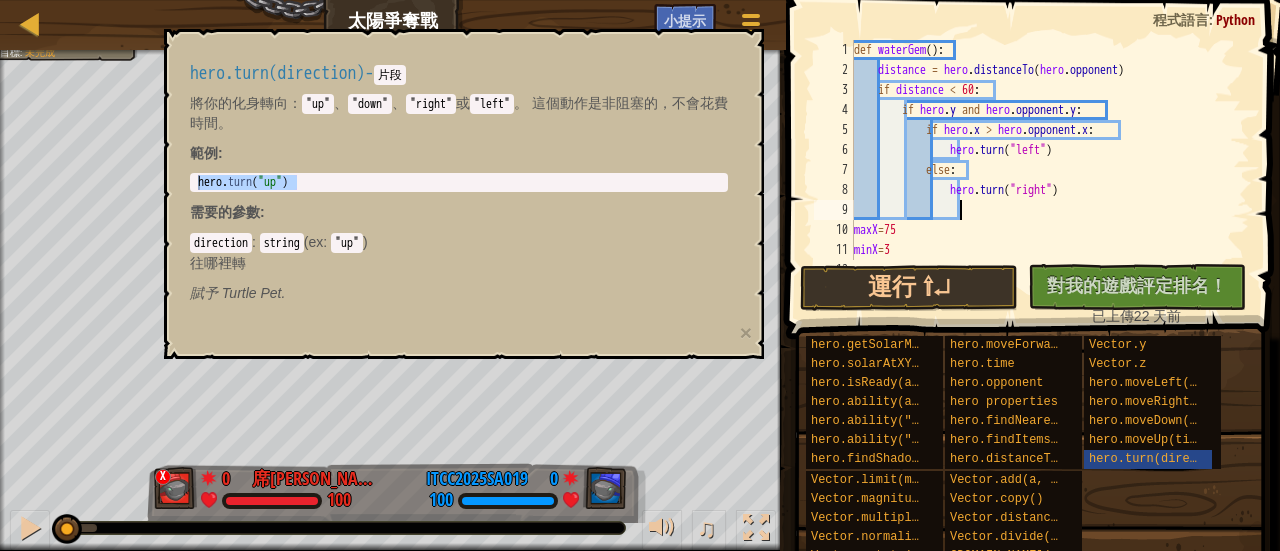 click on "def   waterGem ( ) :      distance   =   hero . distanceTo ( hero . opponent )      if   distance   <   60 :          if   hero . y   and   hero . opponent . y :              if   hero . x   >   hero . opponent . x :                  hero . turn ( "left" )              else :                  hero . turn ( "right" )                  maxX = 75 minX = 3 maxY = 61" at bounding box center (1042, 170) 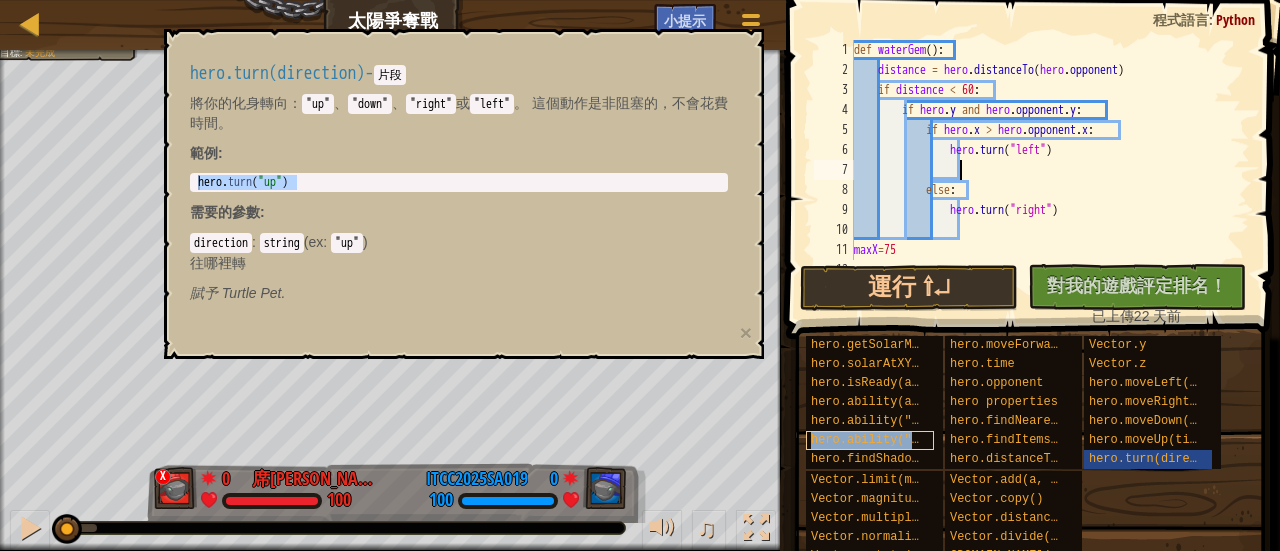click on "hero.ability("waterGun")" at bounding box center (897, 440) 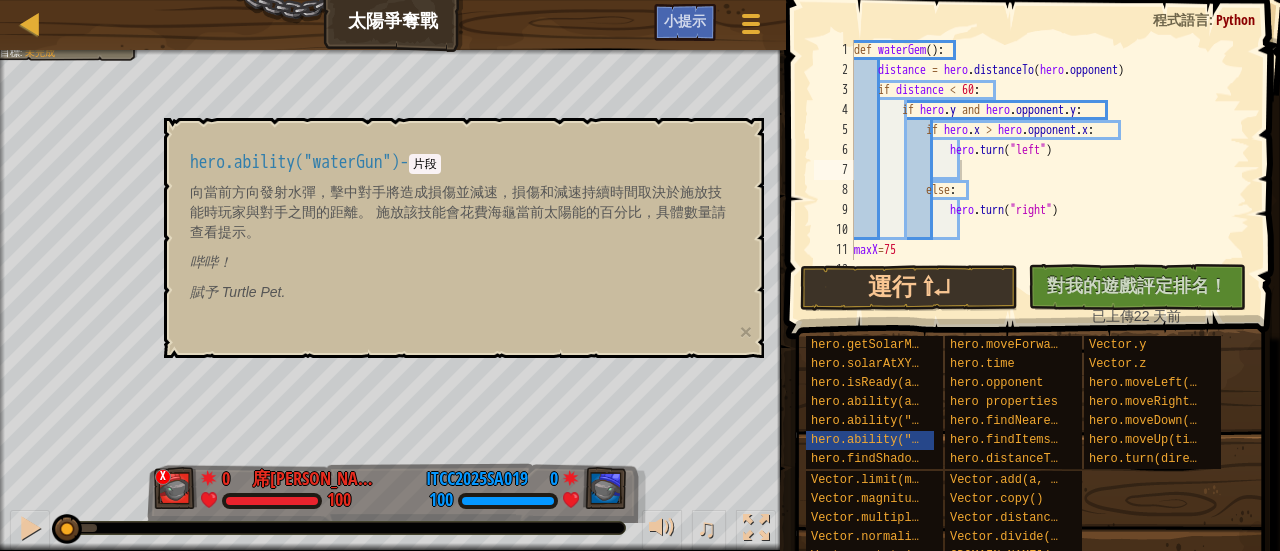 click on "hero.ability("waterGun")" at bounding box center [295, 162] 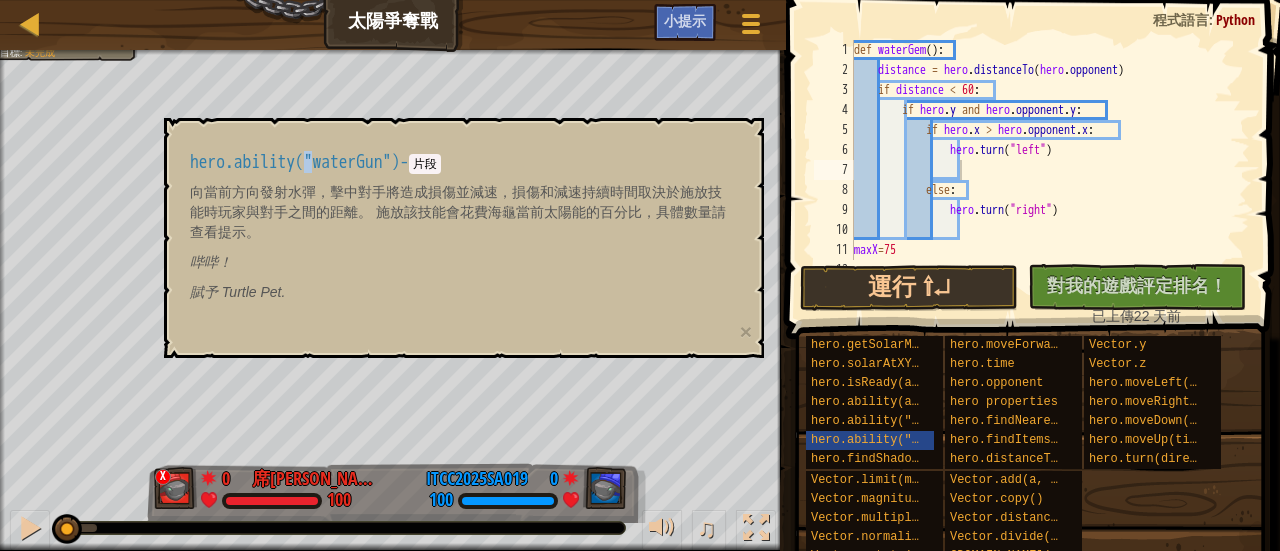 click on "hero.ability("waterGun")" at bounding box center (295, 162) 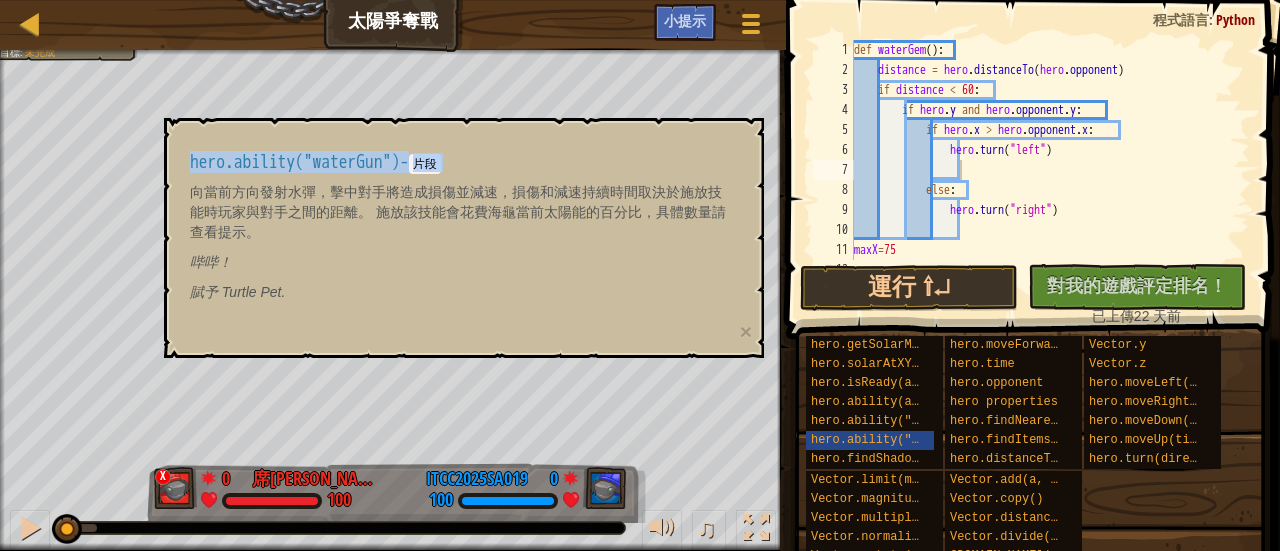click on "hero.ability("waterGun")" at bounding box center (295, 162) 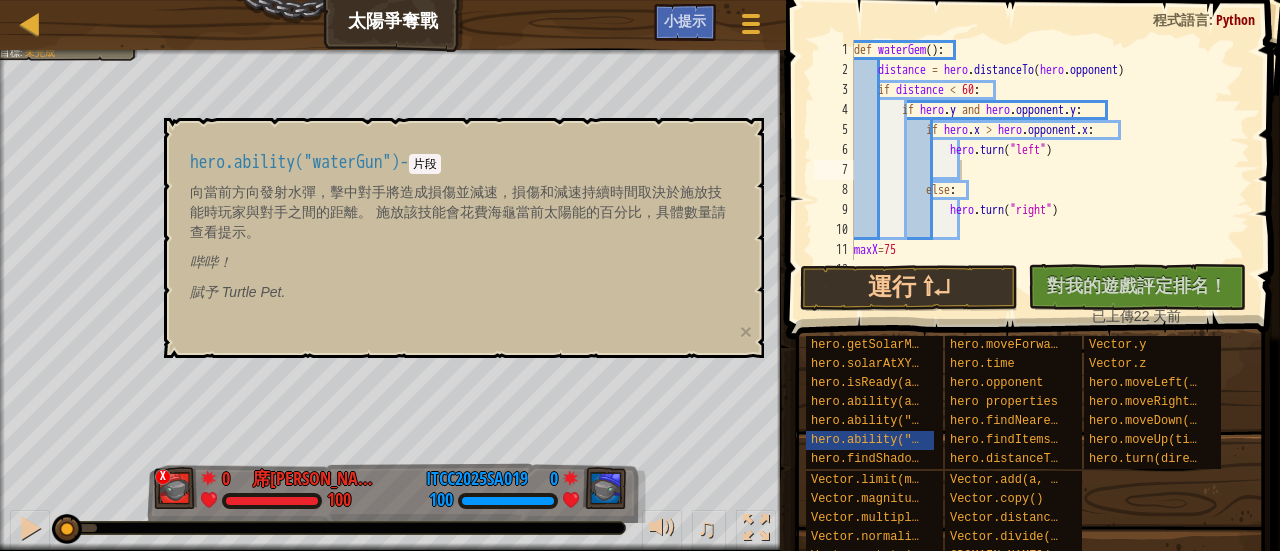click on "向當前方向發射水彈，擊中對手將造成損傷並減速，損傷和減速持續時間取決於施放技能時玩家與對手之間的距離。
施放該技能會花費海龜當前太陽能的百分比，具體數量請查看提示。" at bounding box center [459, 212] 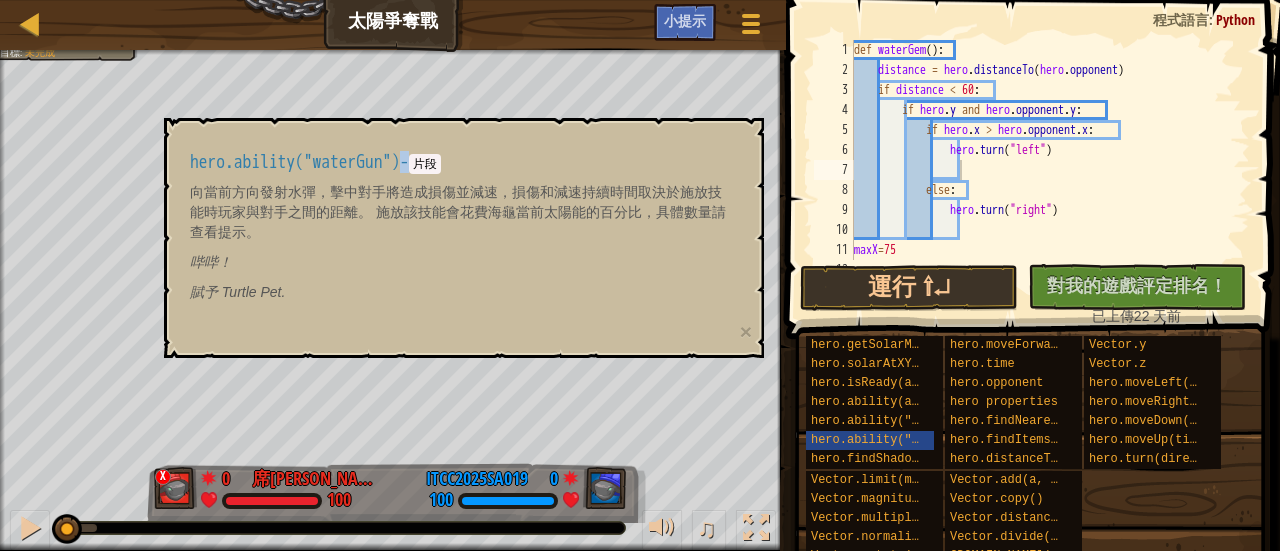 click on "hero.ability("waterGun")" at bounding box center (295, 162) 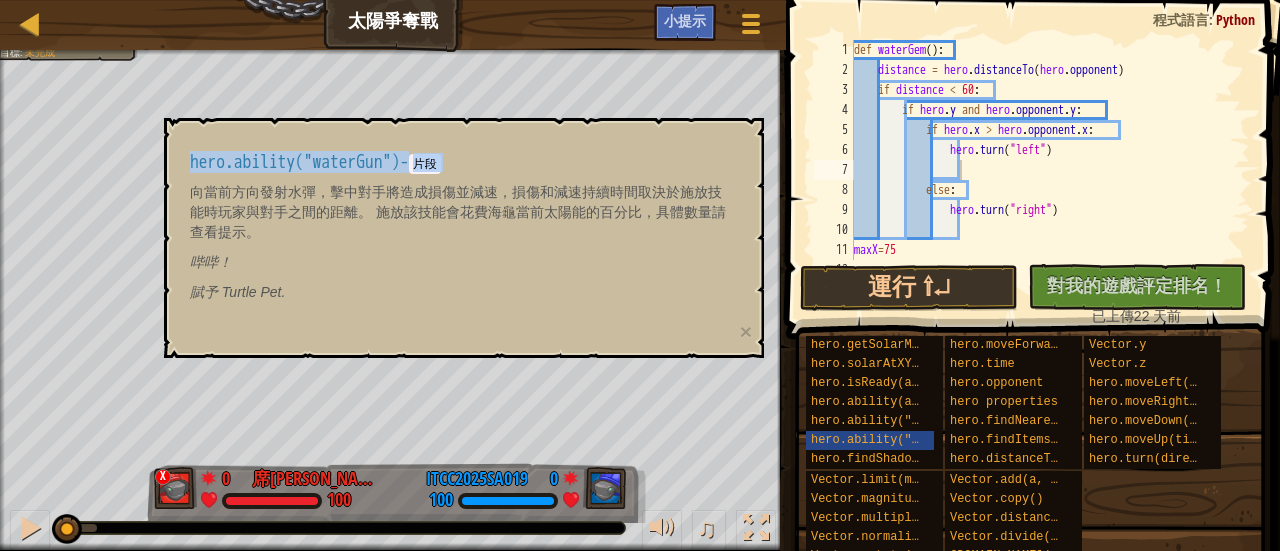click on "hero.ability("waterGun")" at bounding box center [295, 162] 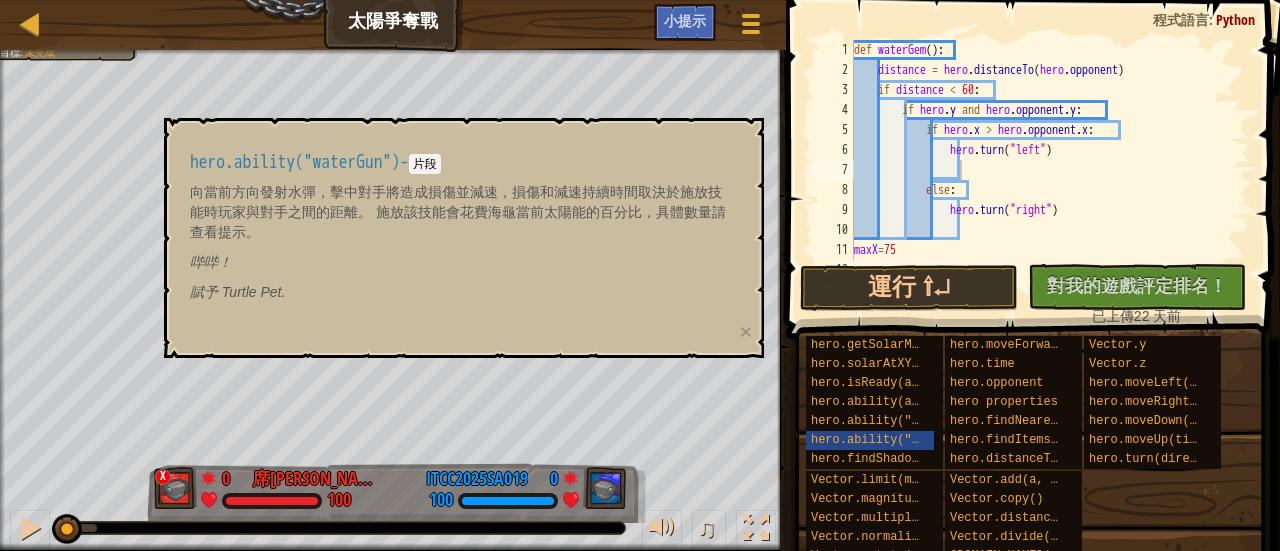 click on "hero.ability("waterGun")" at bounding box center [295, 162] 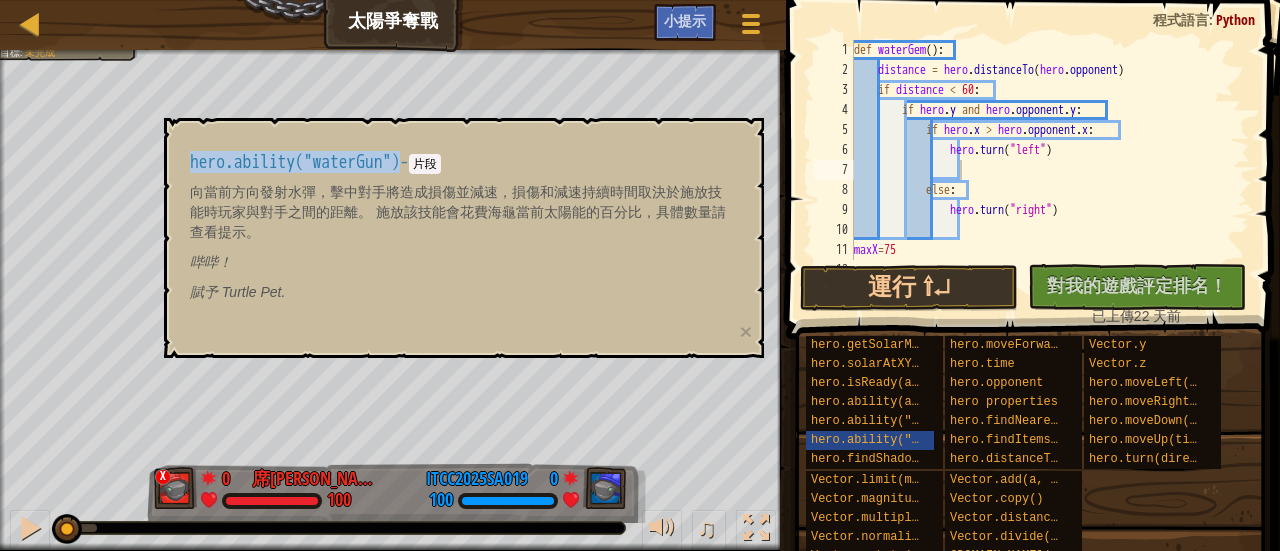 click on "hero.ability("waterGun")" at bounding box center (295, 162) 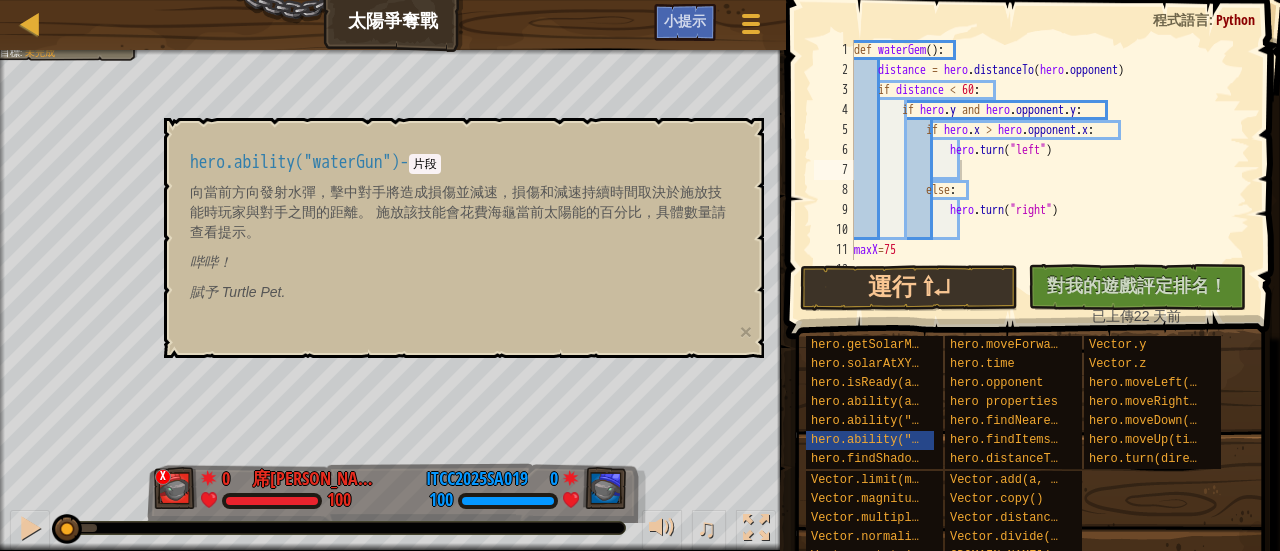 click on "def   waterGem ( ) :      distance   =   hero . distanceTo ( hero . opponent )      if   distance   <   60 :          if   hero . y   and   hero . opponent . y :              if   hero . x   >   hero . opponent . x :                  hero . turn ( "left" )                               else :                  hero . turn ( "right" )                  maxX = 75 minX = 3" at bounding box center (1042, 170) 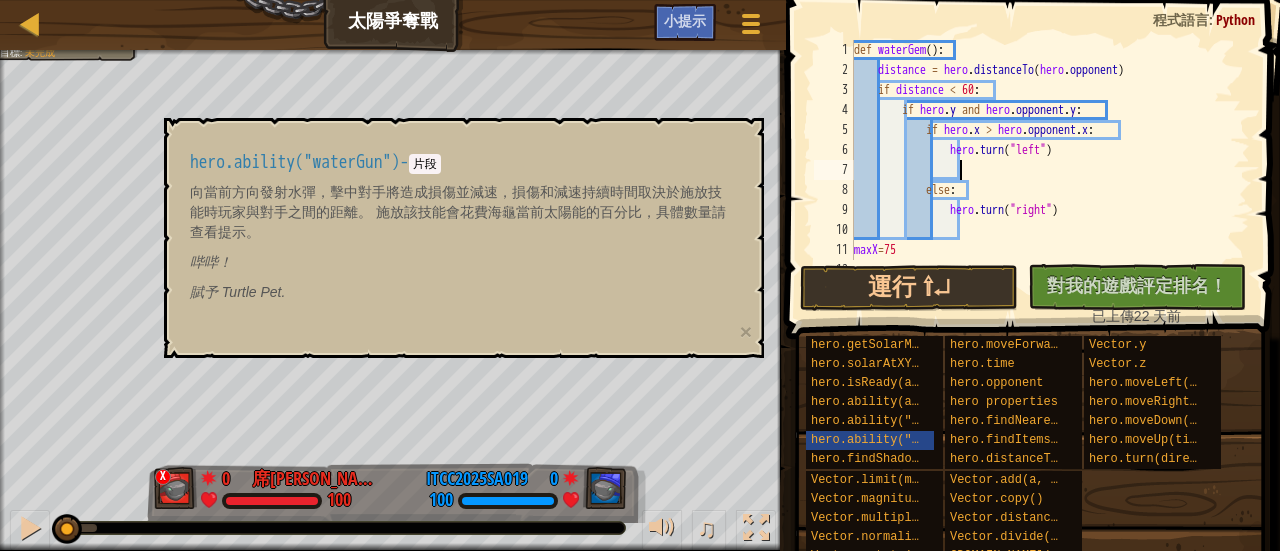 paste on "hero.ability("waterGun")" 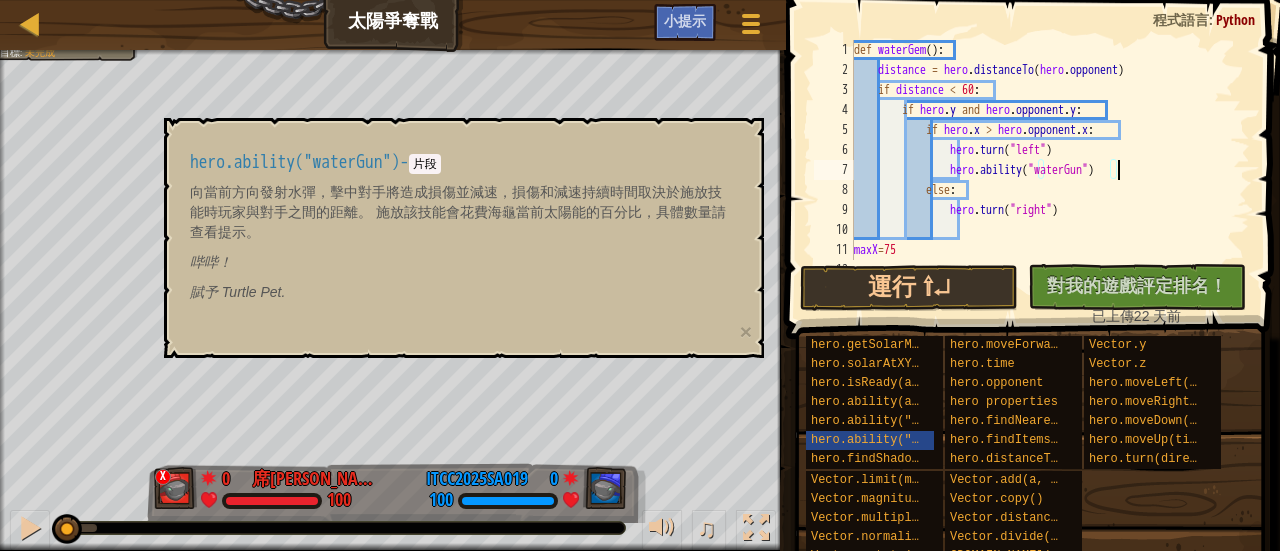 click on "def   waterGem ( ) :      distance   =   hero . distanceTo ( hero . opponent )      if   distance   <   60 :          if   hero . y   and   hero . opponent . y :              if   hero . x   >   hero . opponent . x :                  hero . turn ( "left" )                  hero . ability ( "waterGun" )              else :                  hero . turn ( "right" )                  maxX = 75 minX = 3" at bounding box center (1042, 170) 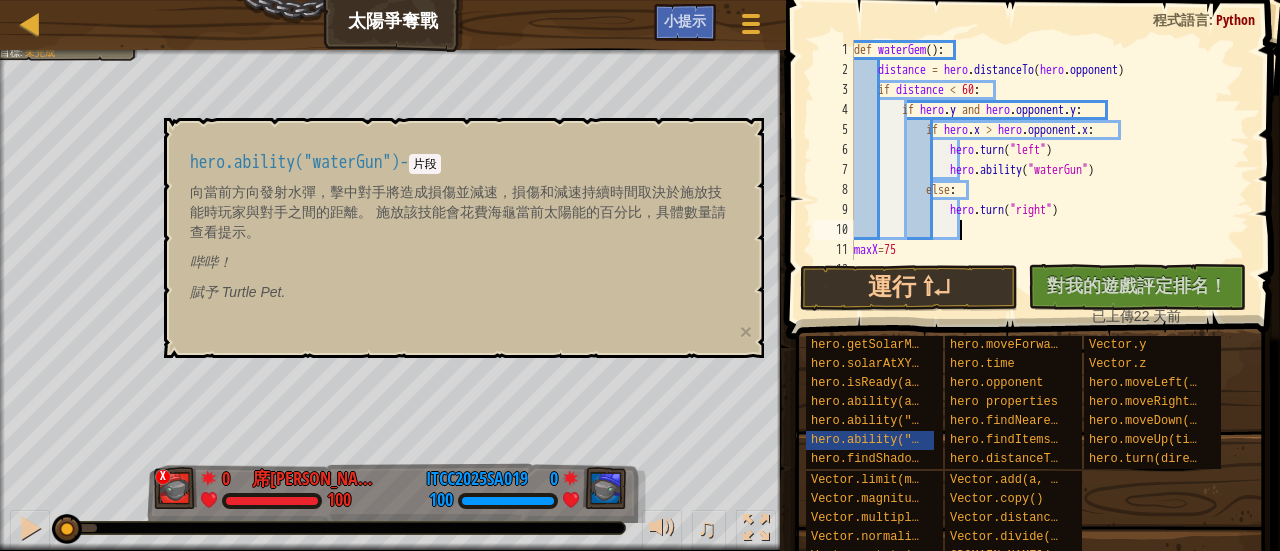 click on "hero.ability("waterGun")" at bounding box center [295, 162] 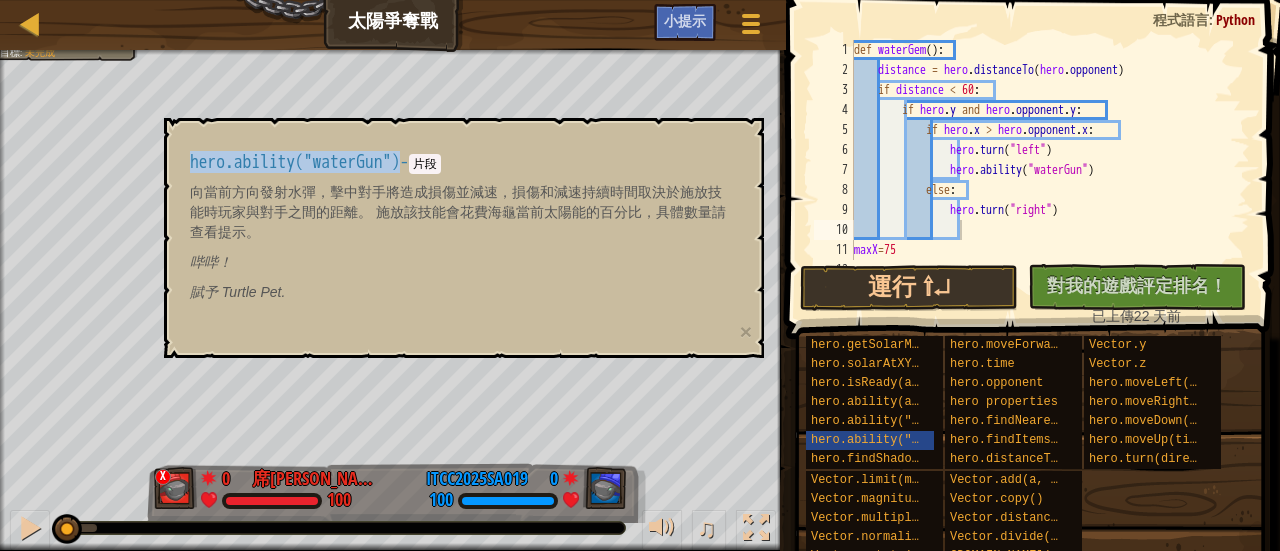 click on "hero.ability("waterGun")" at bounding box center [295, 162] 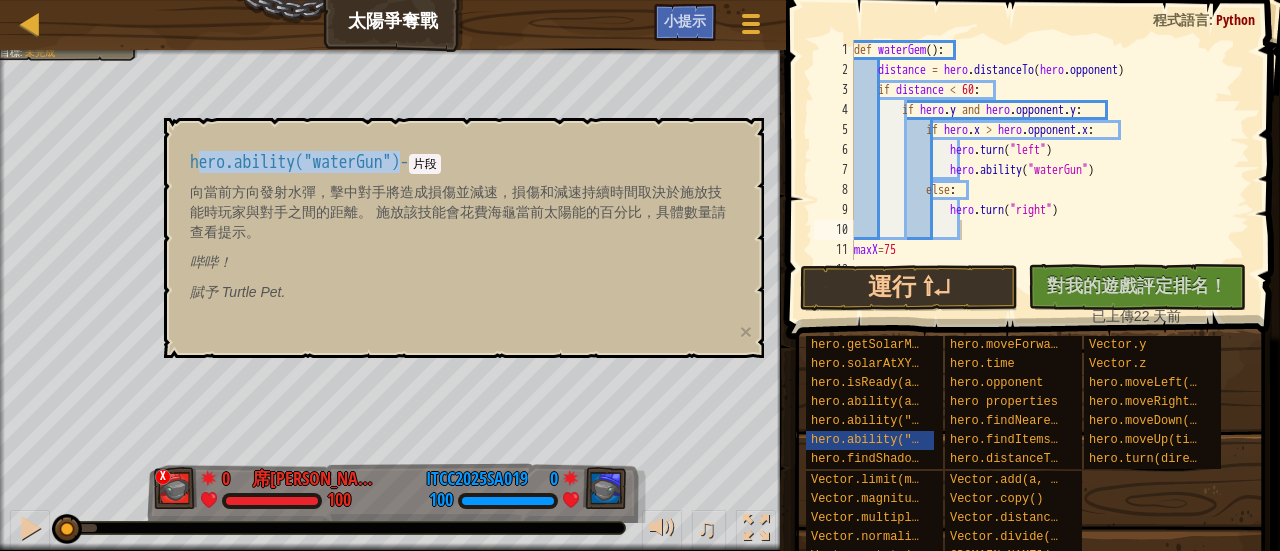 copy on "ero.ability("waterGun")" 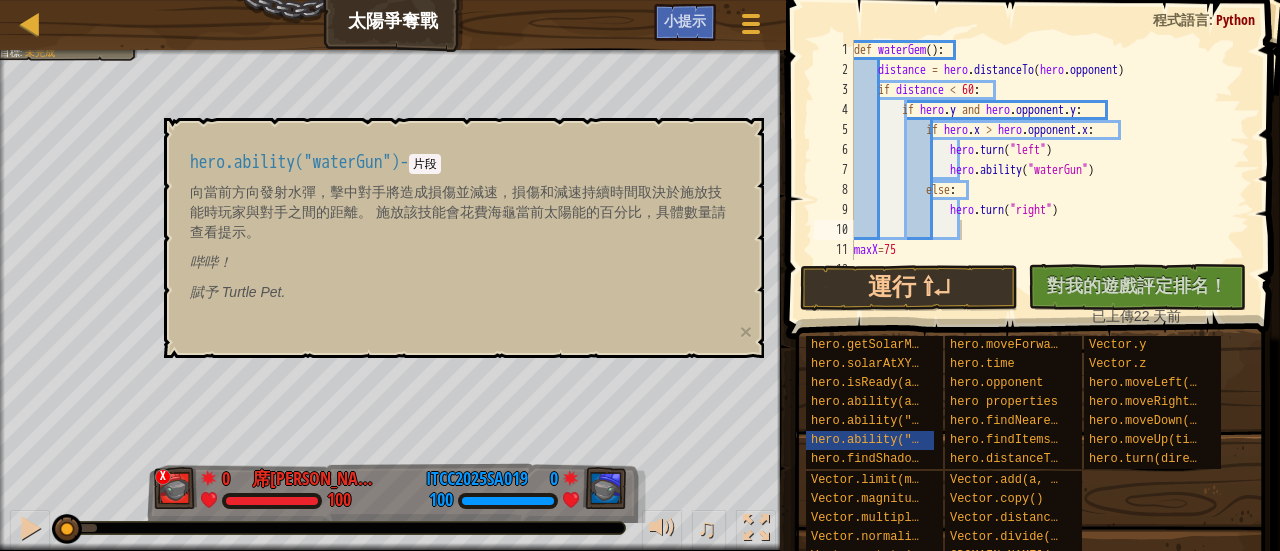 click on "def   waterGem ( ) :      distance   =   hero . distanceTo ( hero . opponent )      if   distance   <   60 :          if   hero . y   and   hero . opponent . y :              if   hero . x   >   hero . opponent . x :                  hero . turn ( "left" )                  hero . ability ( "waterGun" )              else :                  hero . turn ( "right" )                  maxX = 75 minX = 3" at bounding box center (1042, 170) 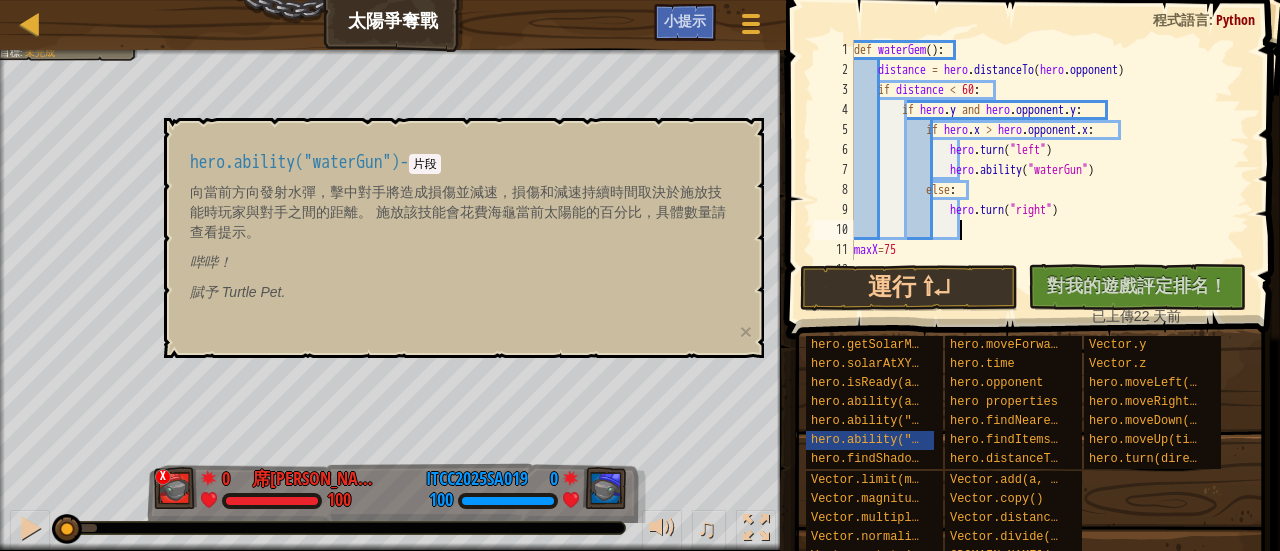 paste on "ero.ability("waterGun")" 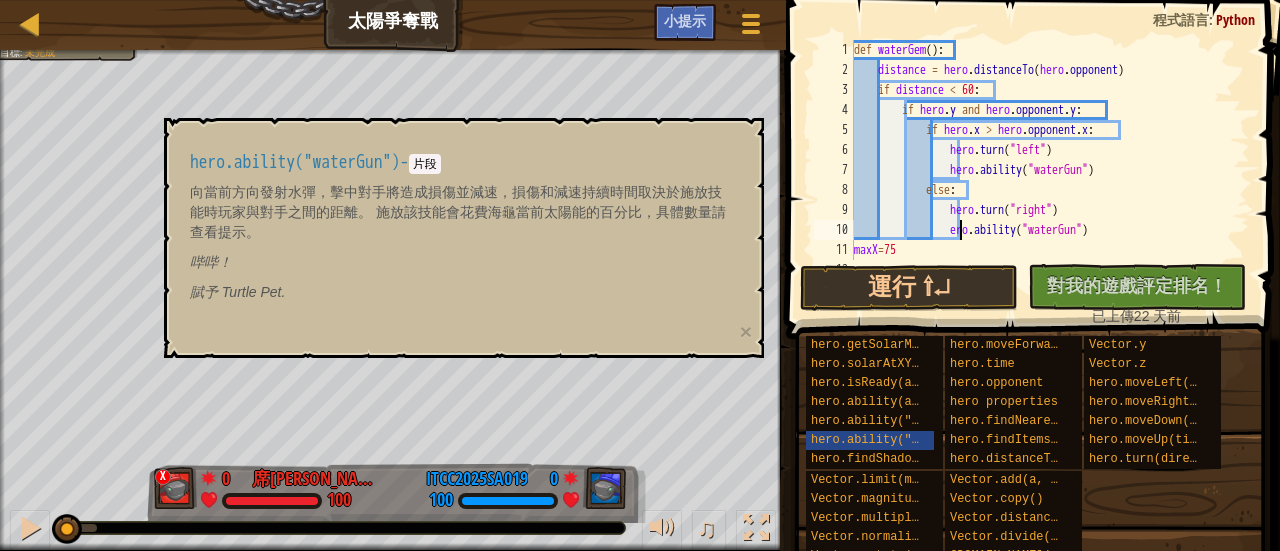 type on "ㄘ" 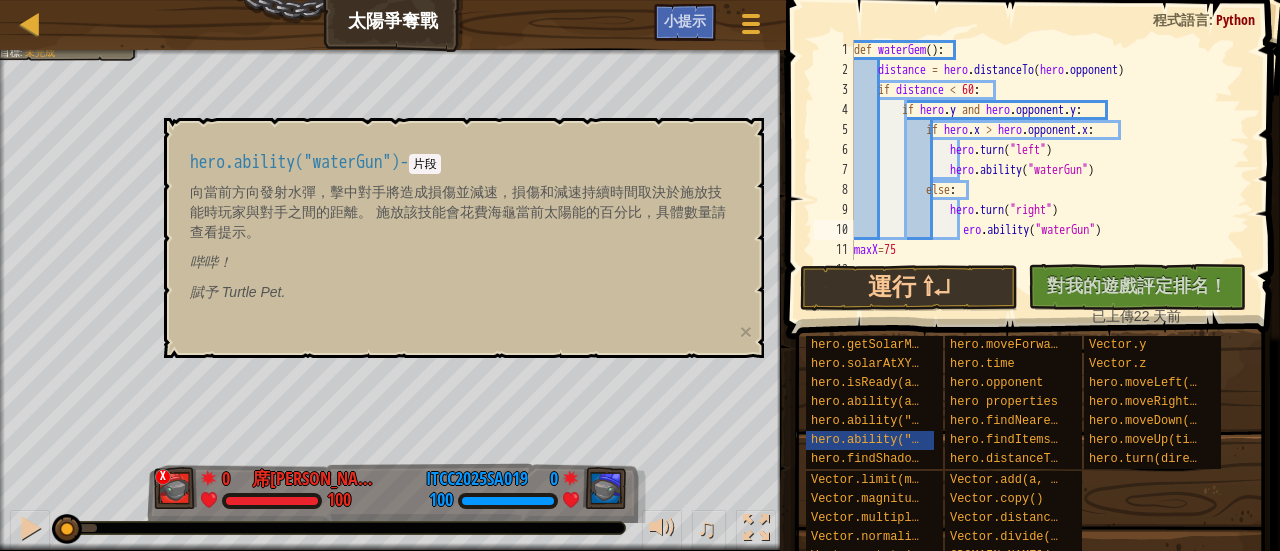 scroll, scrollTop: 9, scrollLeft: 0, axis: vertical 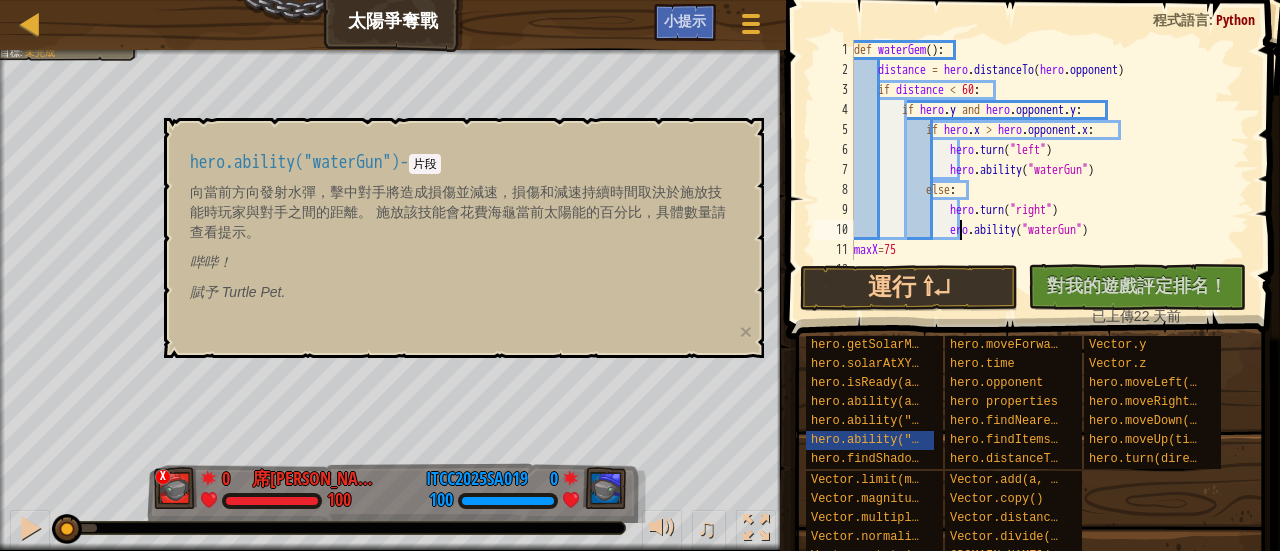type on "hero.ability("waterGun")" 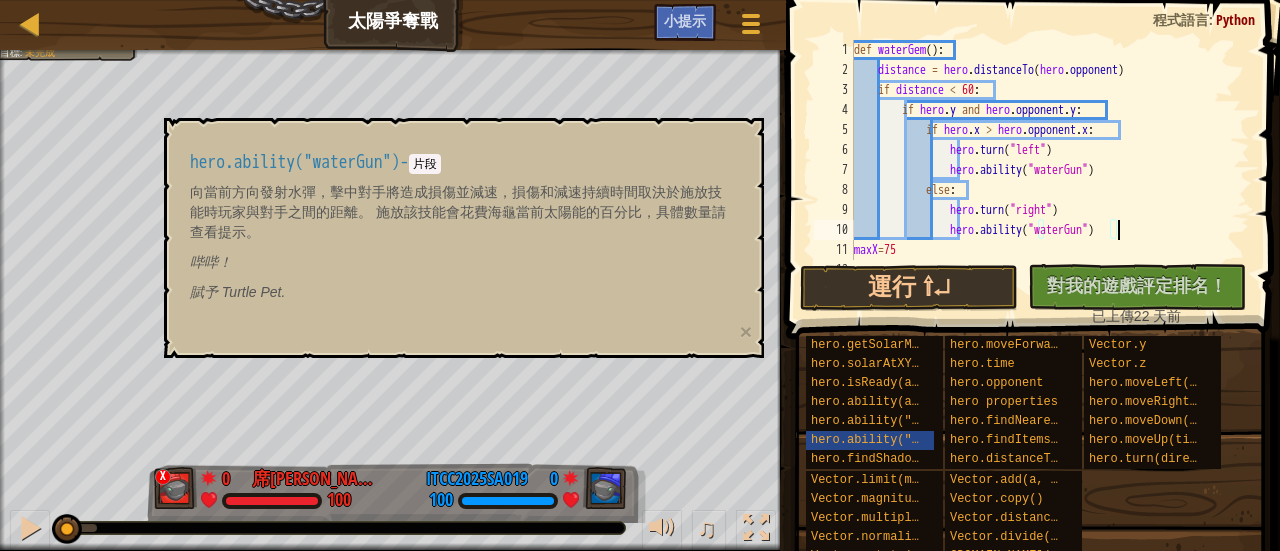 scroll, scrollTop: 9, scrollLeft: 8, axis: both 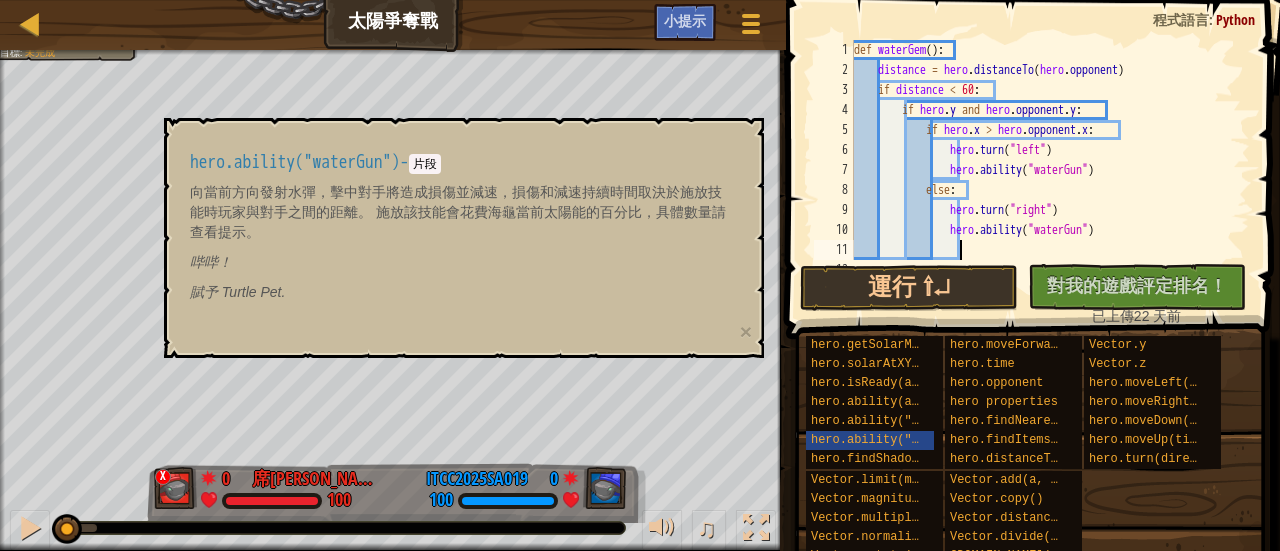 type on "maxX=75" 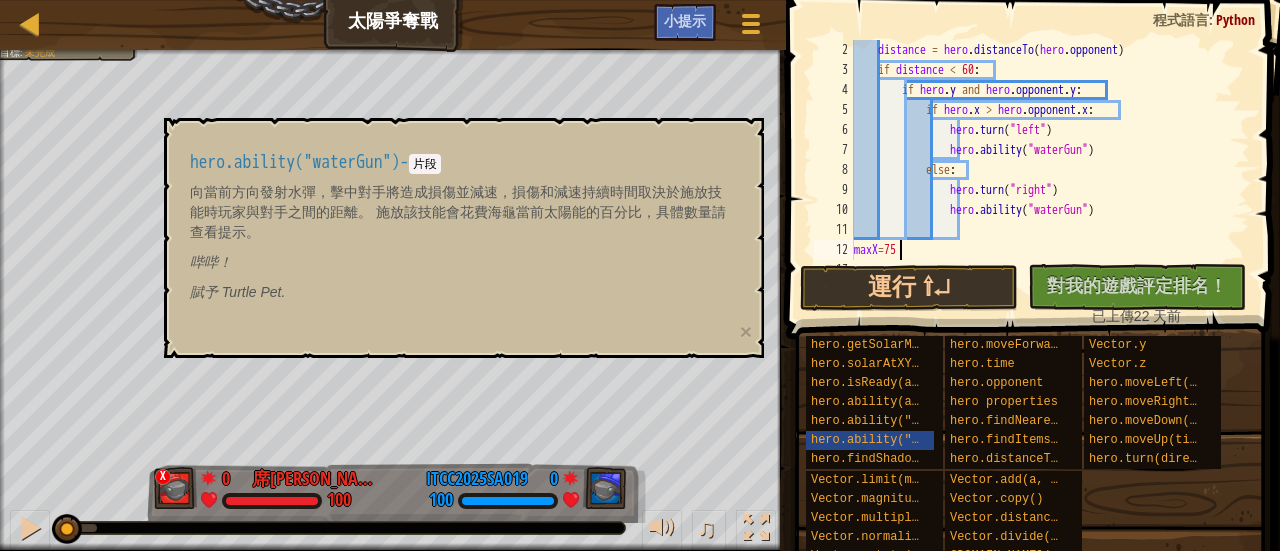 scroll, scrollTop: 9, scrollLeft: 2, axis: both 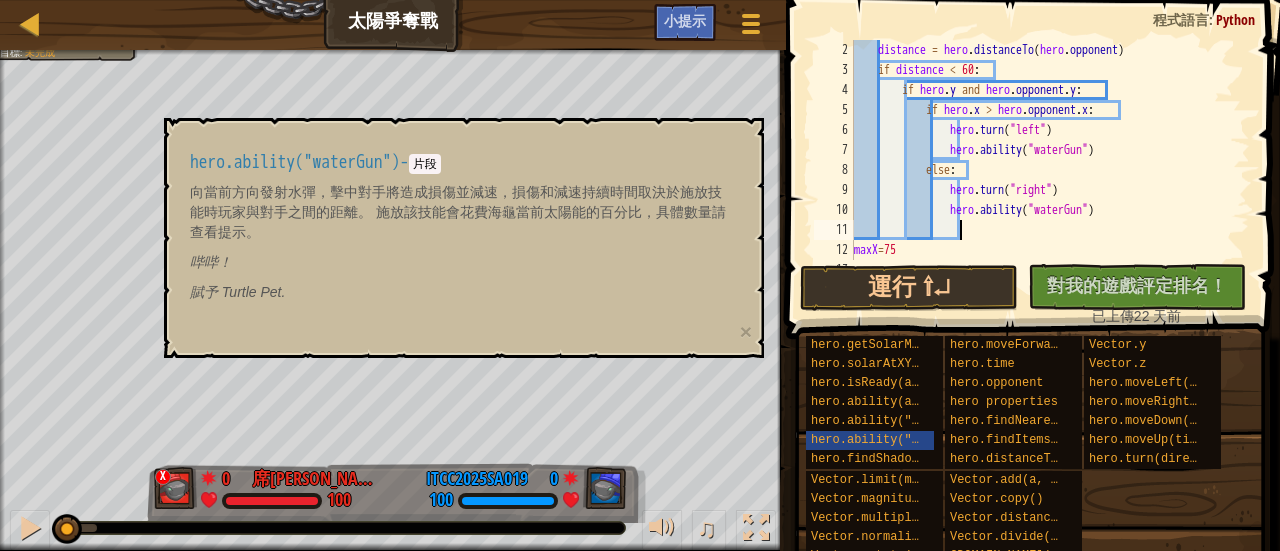 type on "hero.ability("waterGun")" 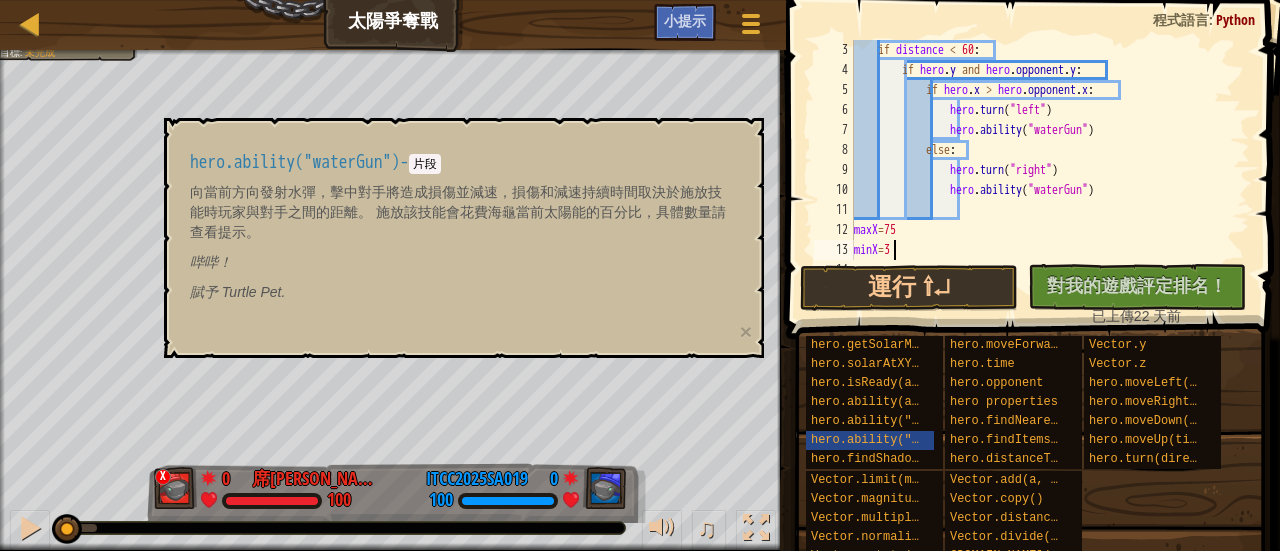 scroll, scrollTop: 9, scrollLeft: 2, axis: both 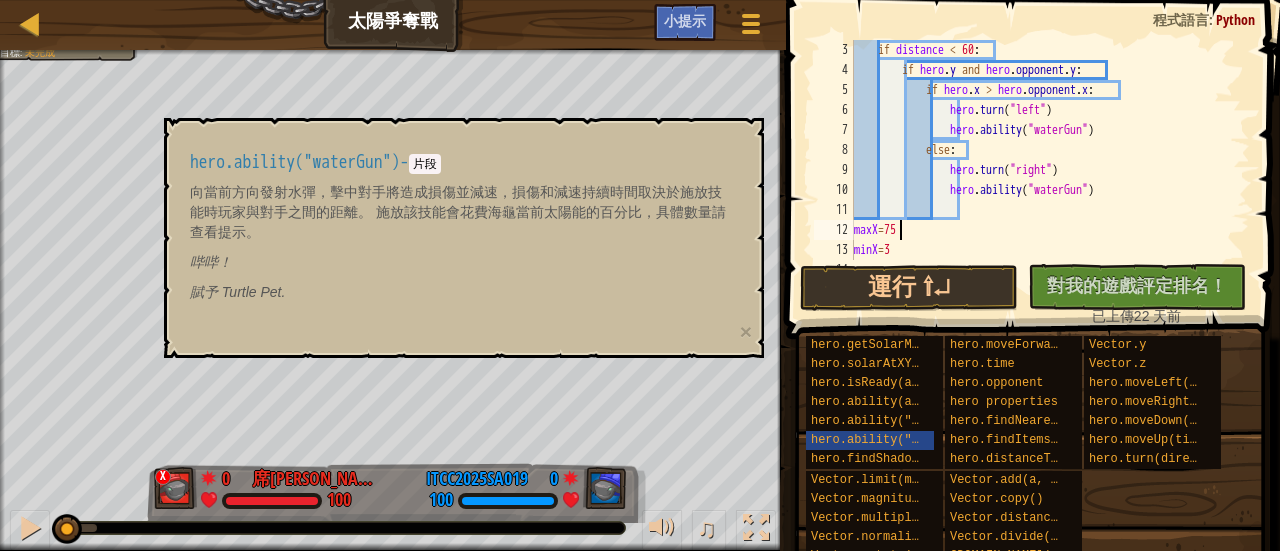 type on "hero.ability("waterGun")" 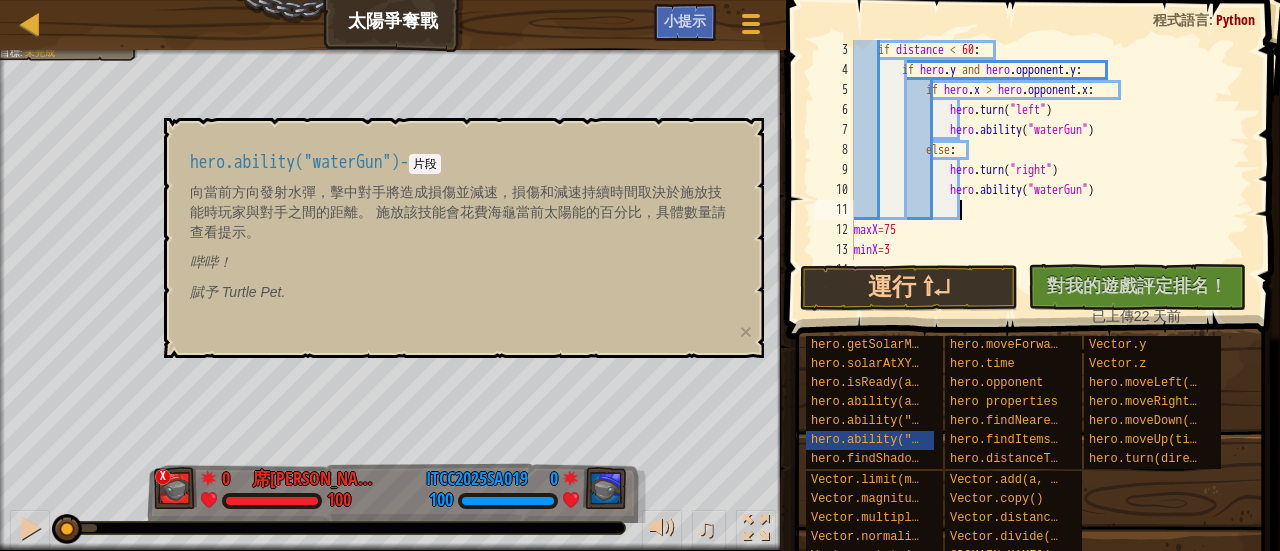 type on "maxX=75" 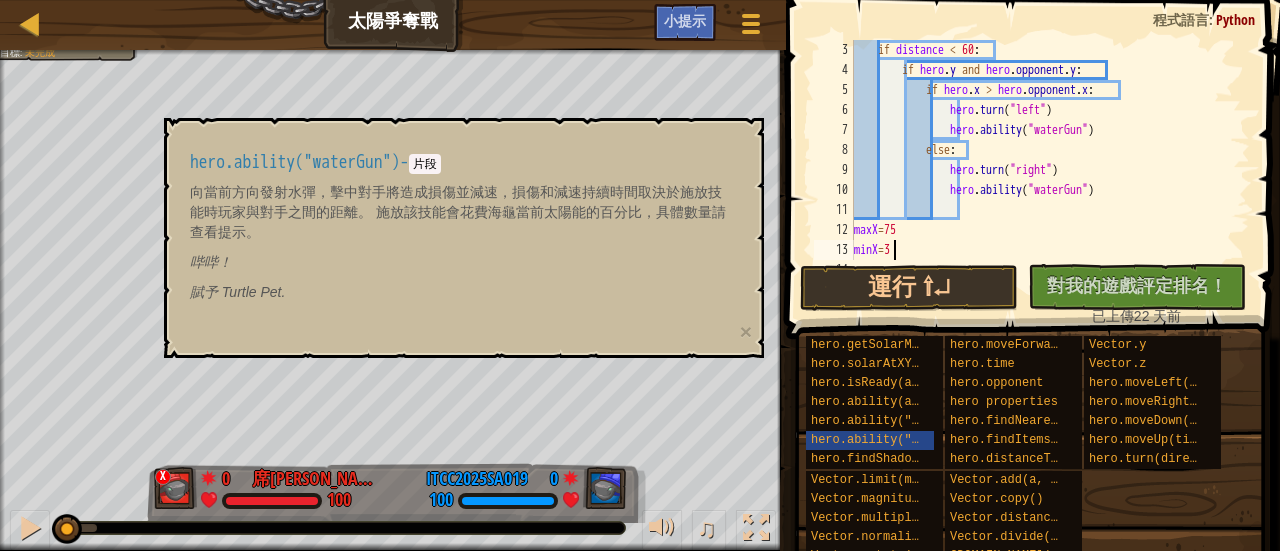 type on "maxX=75" 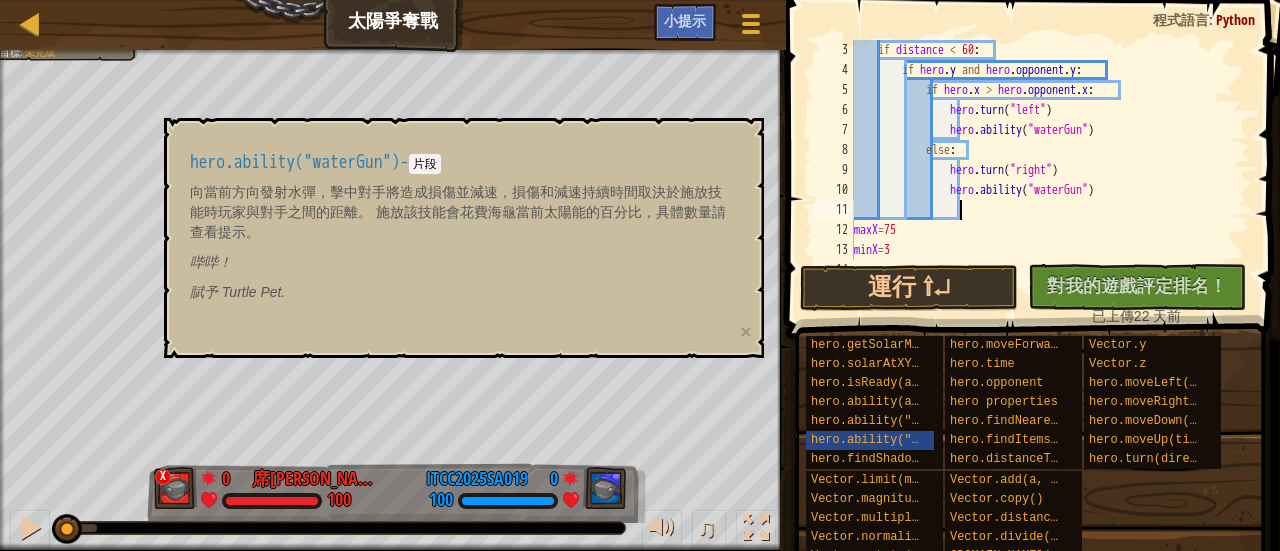 type on "maxX=75" 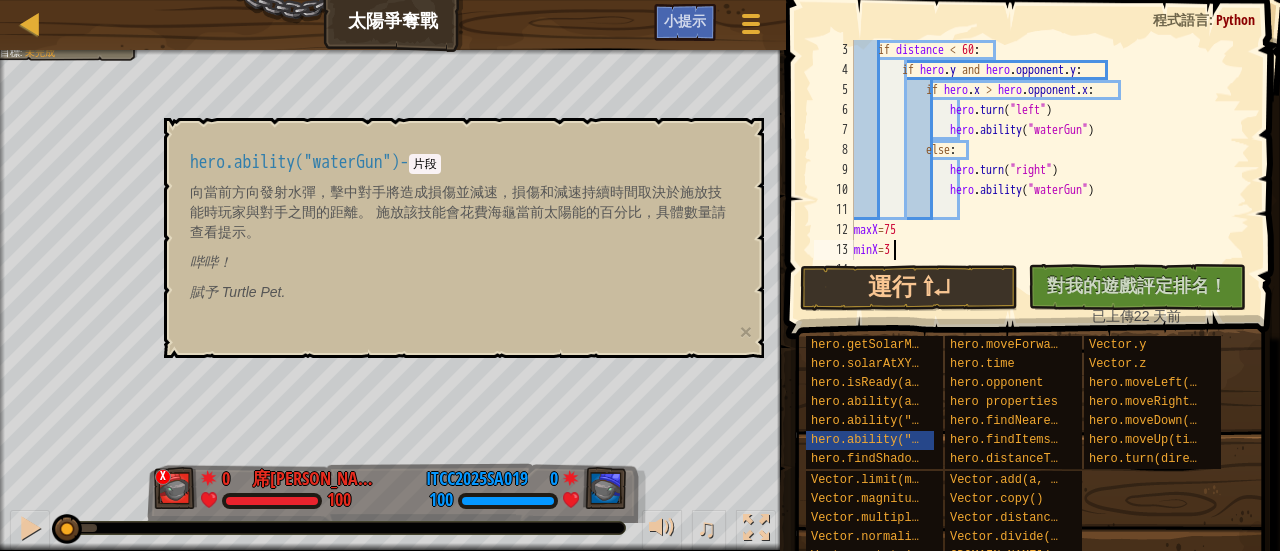 type on "maxX=75" 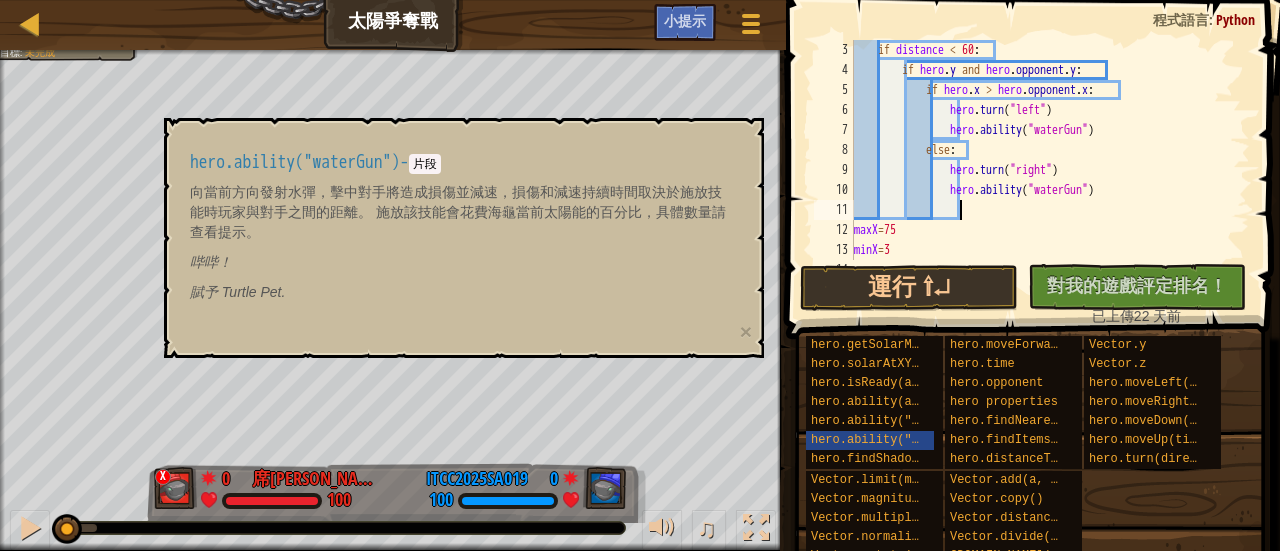 type on "hero.ability("waterGun")" 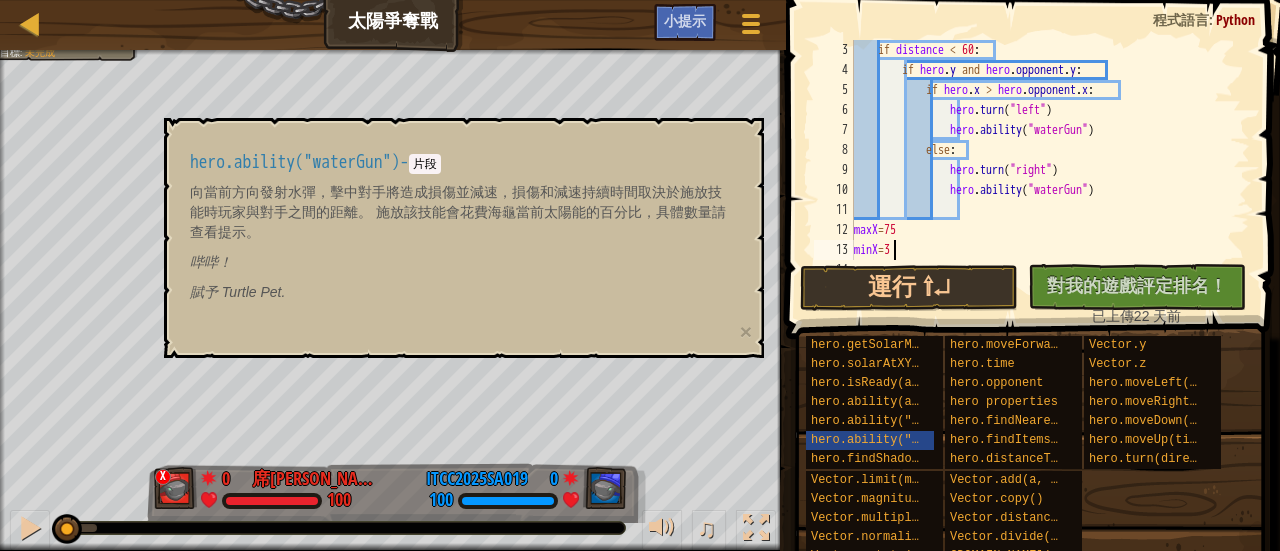 type on "maxX=75" 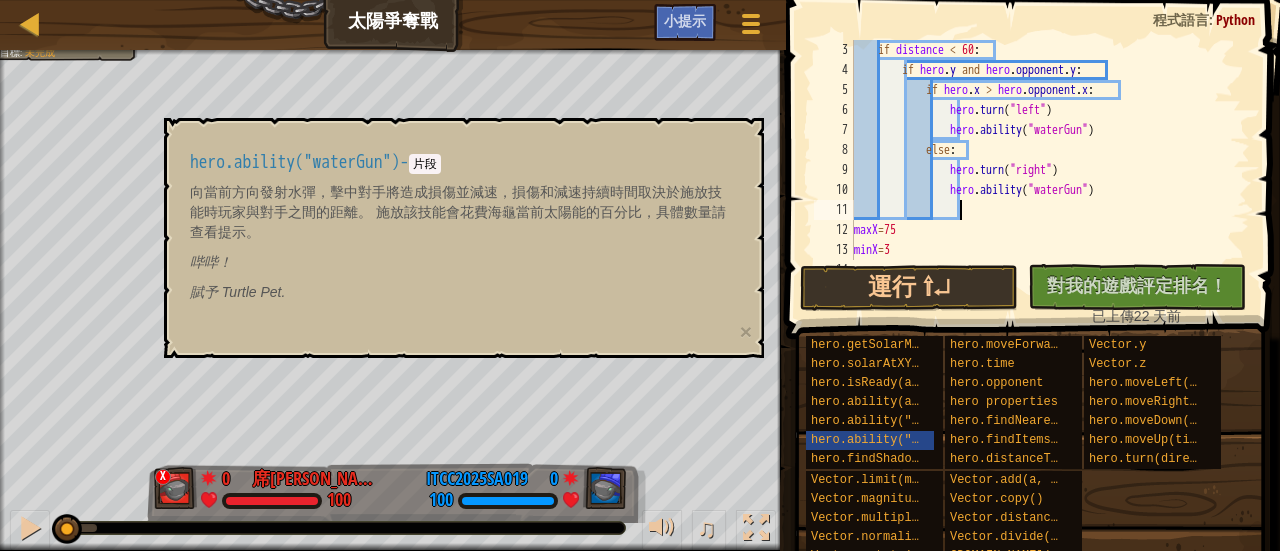type on "hero.ability("waterGun")" 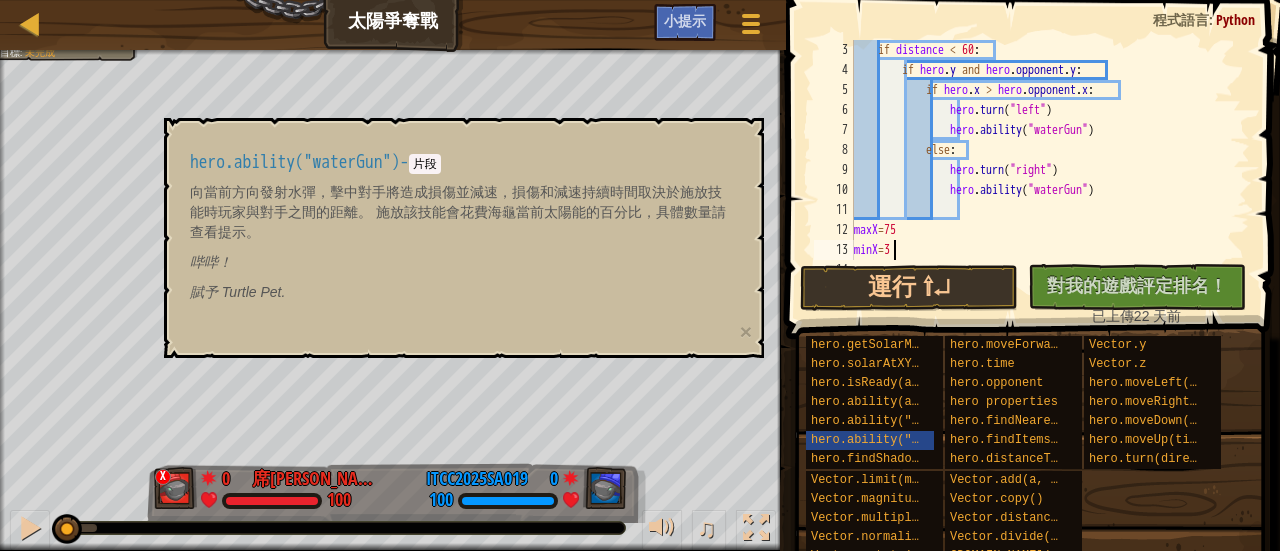 type on "maxX=75" 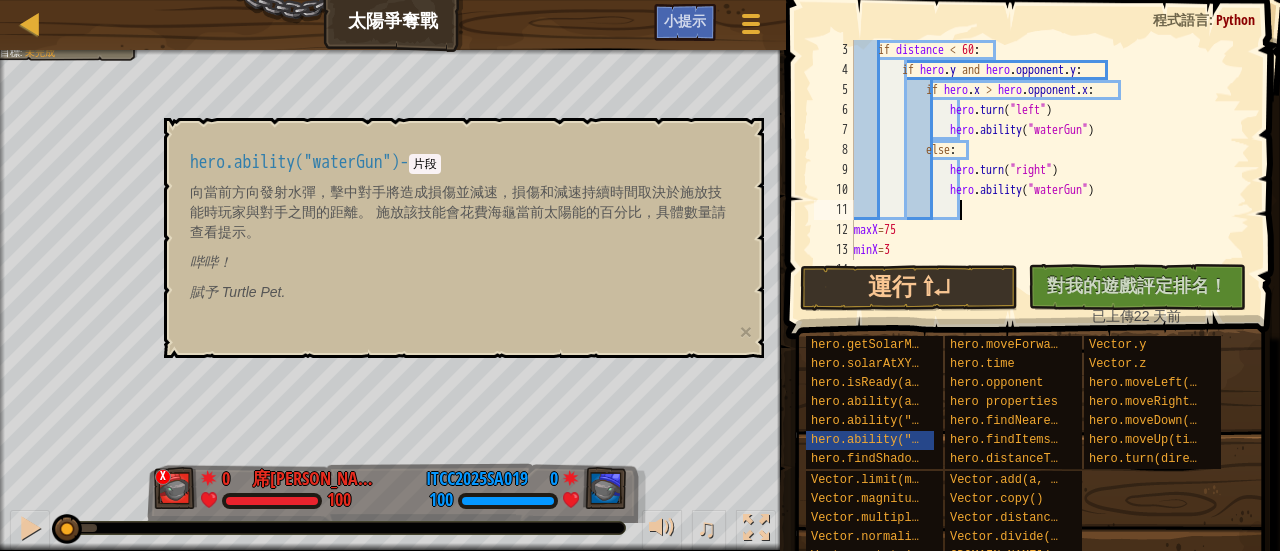 type on "hero.ability("waterGun")" 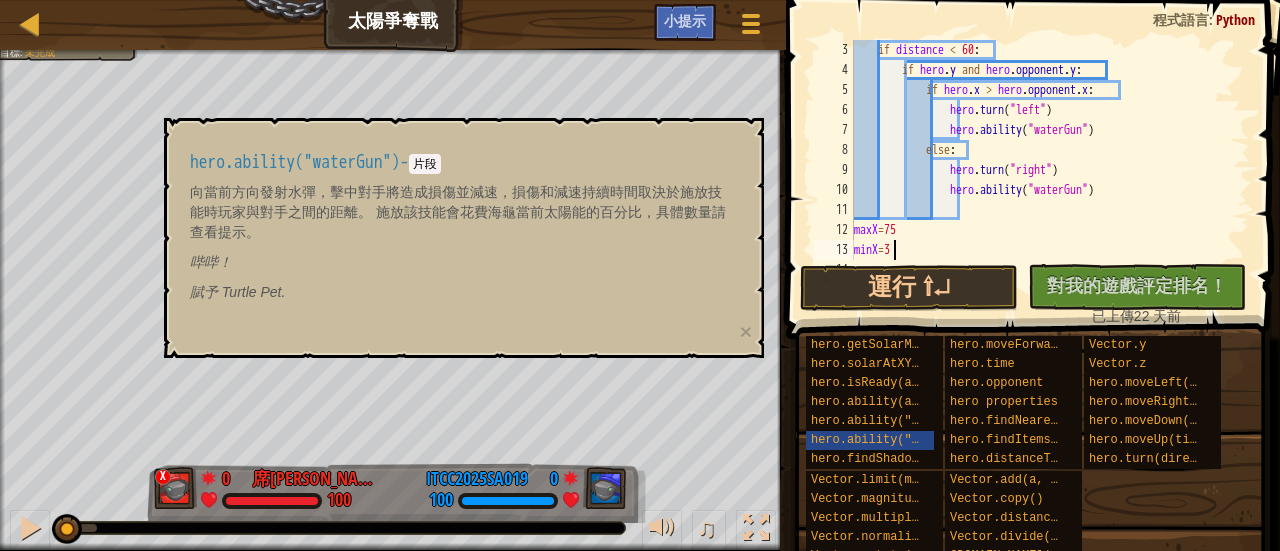 type on "maxX=75" 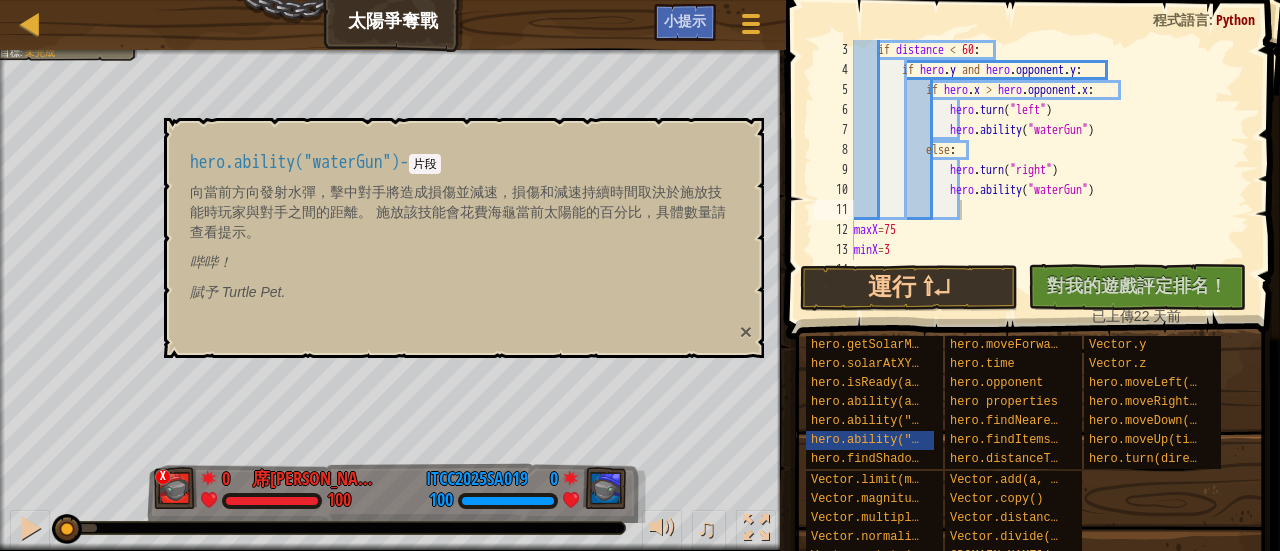 click on "×" at bounding box center (746, 331) 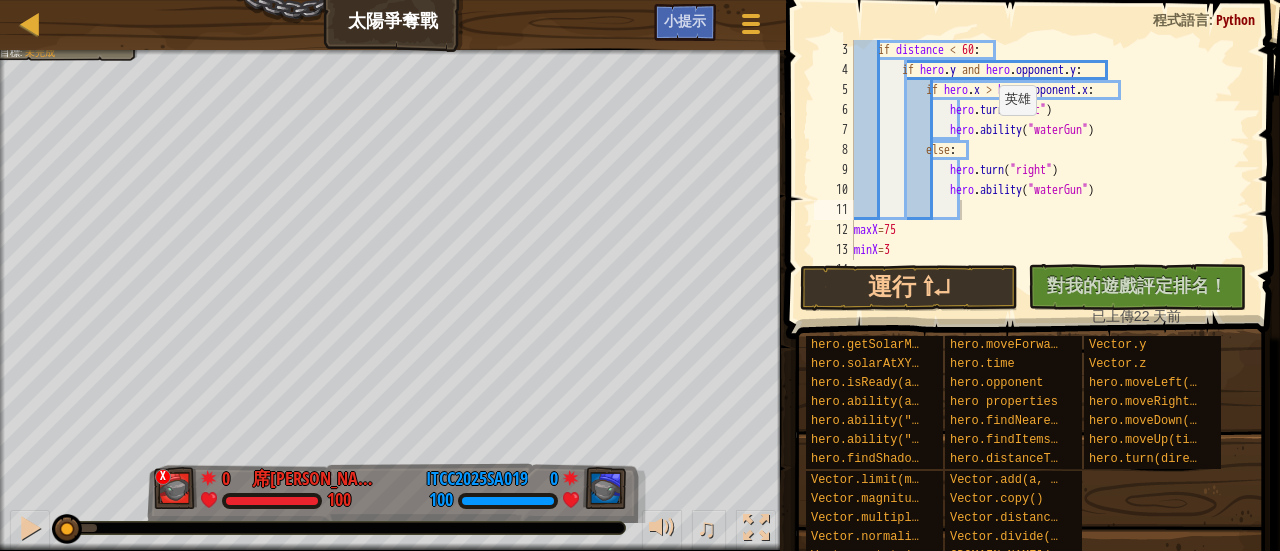 scroll, scrollTop: 40, scrollLeft: 0, axis: vertical 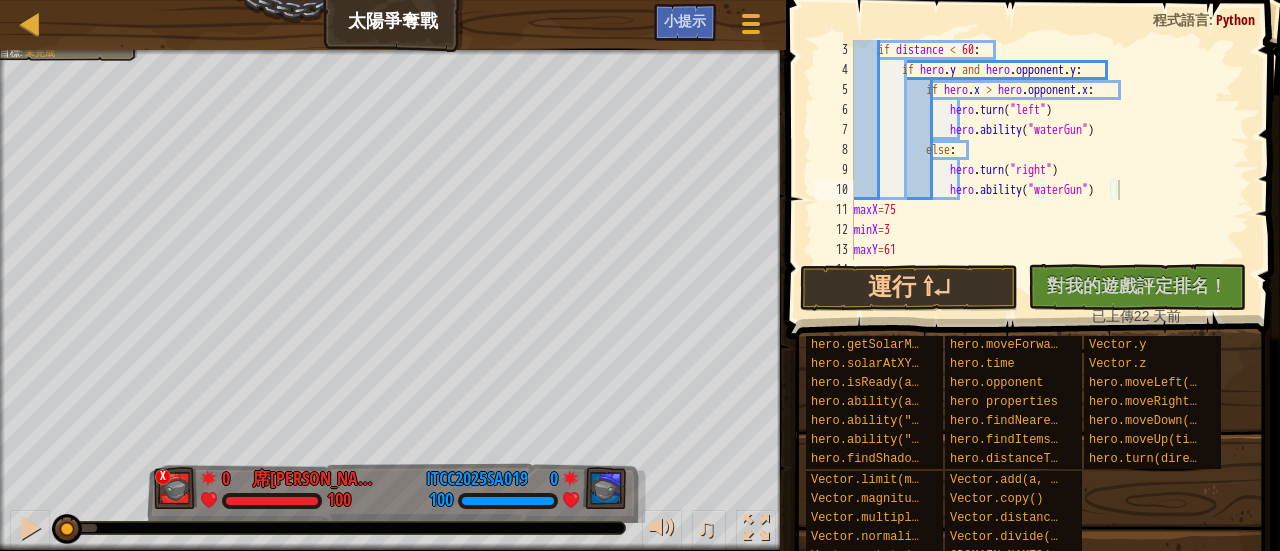 click on "if   distance   <   60 :          if   hero . y   and   hero . opponent . y :              if   hero . x   >   hero . opponent . x :                  hero . turn ( "left" )                  hero . ability ( "waterGun" )              else :                  hero . turn ( "right" )                  hero . ability ( "waterGun" ) maxX = 75 minX = 3 maxY = 61 minY = 5" at bounding box center [1042, 170] 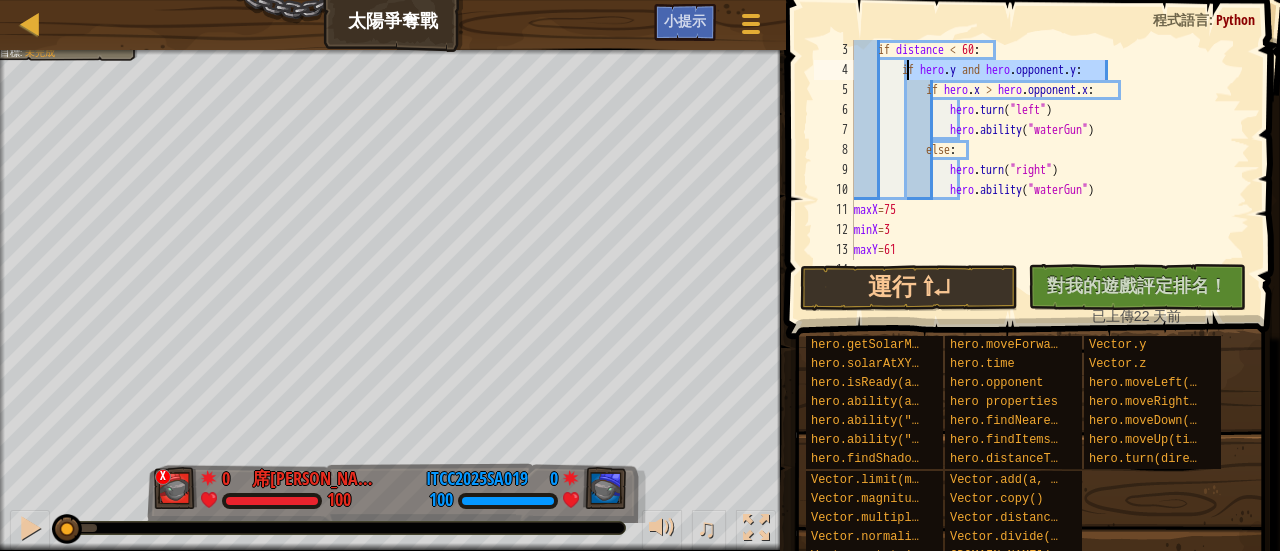 drag, startPoint x: 1120, startPoint y: 67, endPoint x: 906, endPoint y: 61, distance: 214.08409 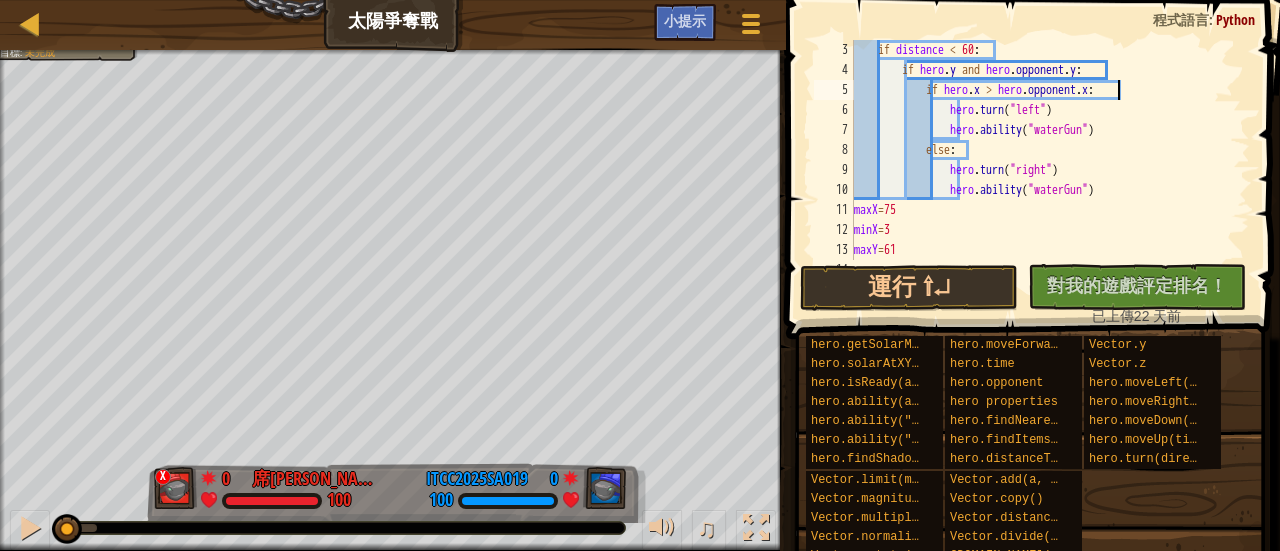 click on "if   distance   <   60 :          if   hero . y   and   hero . opponent . y :              if   hero . x   >   hero . opponent . x :                  hero . turn ( "left" )                  hero . ability ( "waterGun" )              else :                  hero . turn ( "right" )                  hero . ability ( "waterGun" ) maxX = 75 minX = 3 maxY = 61 minY = 5" at bounding box center [1042, 170] 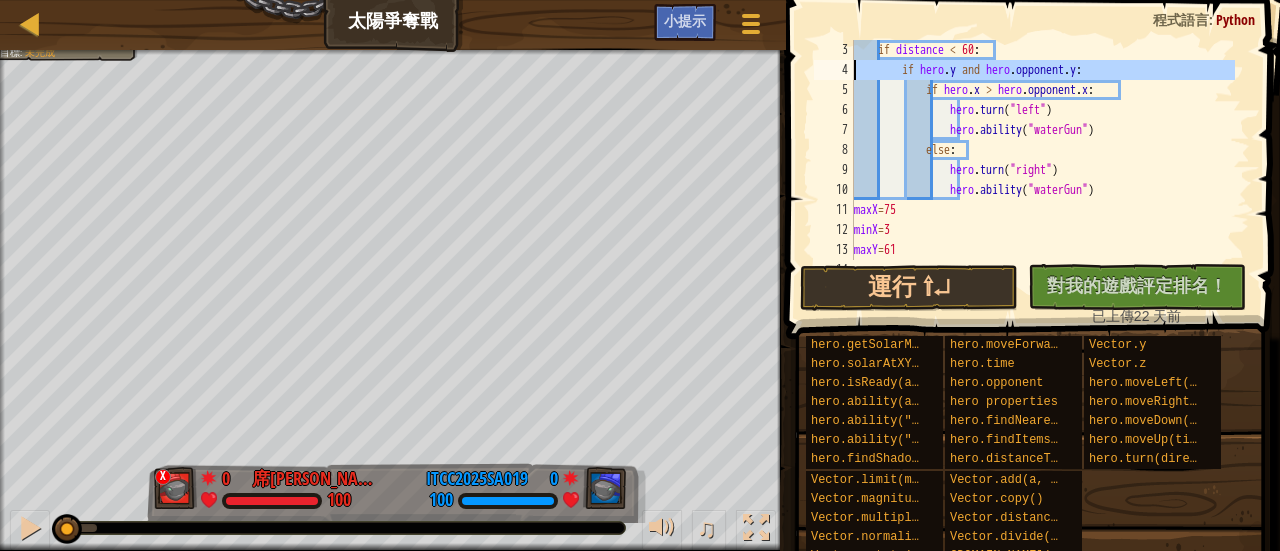 click on "4" at bounding box center [834, 70] 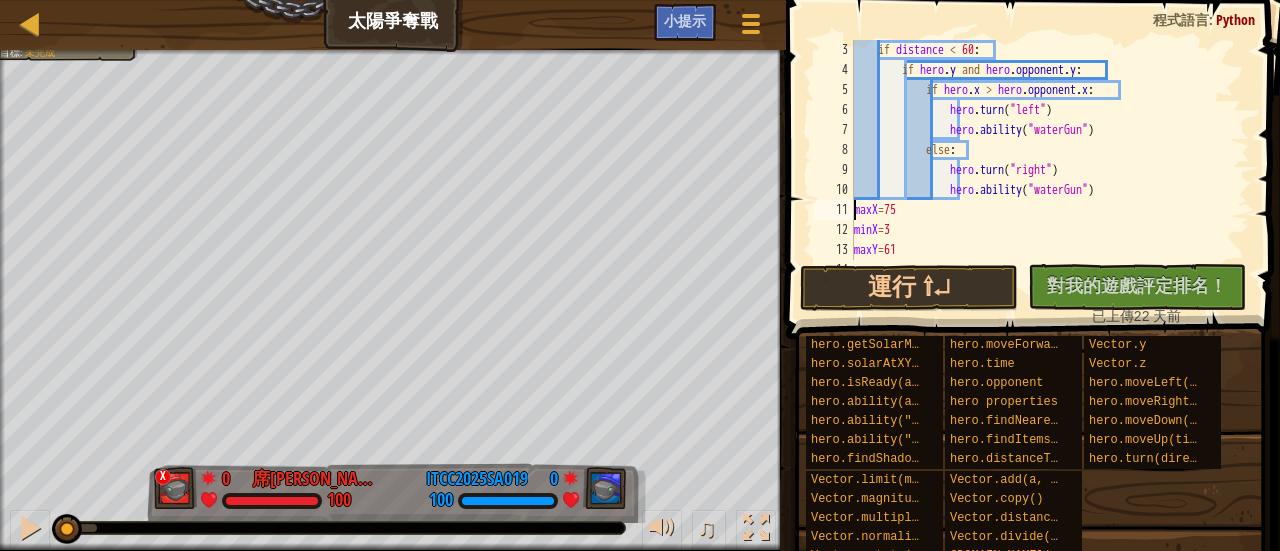 click on "if   distance   <   60 :          if   hero . y   and   hero . opponent . y :              if   hero . x   >   hero . opponent . x :                  hero . turn ( "left" )                  hero . ability ( "waterGun" )              else :                  hero . turn ( "right" )                  hero . ability ( "waterGun" ) maxX = 75 minX = 3 maxY = 61 minY = 5" at bounding box center [1042, 170] 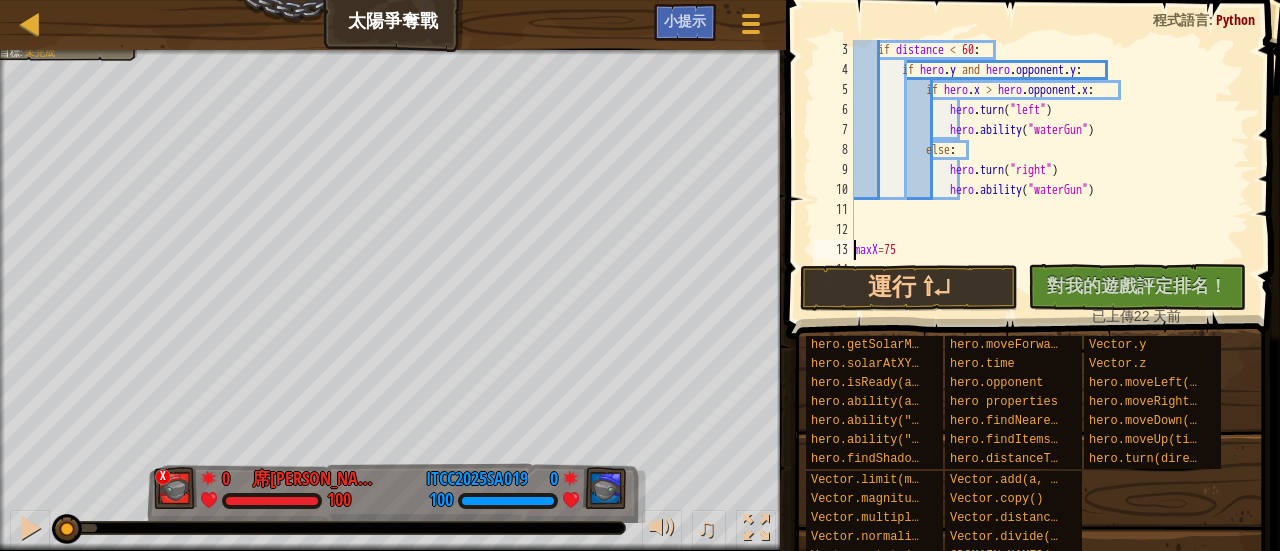 scroll, scrollTop: 9, scrollLeft: 0, axis: vertical 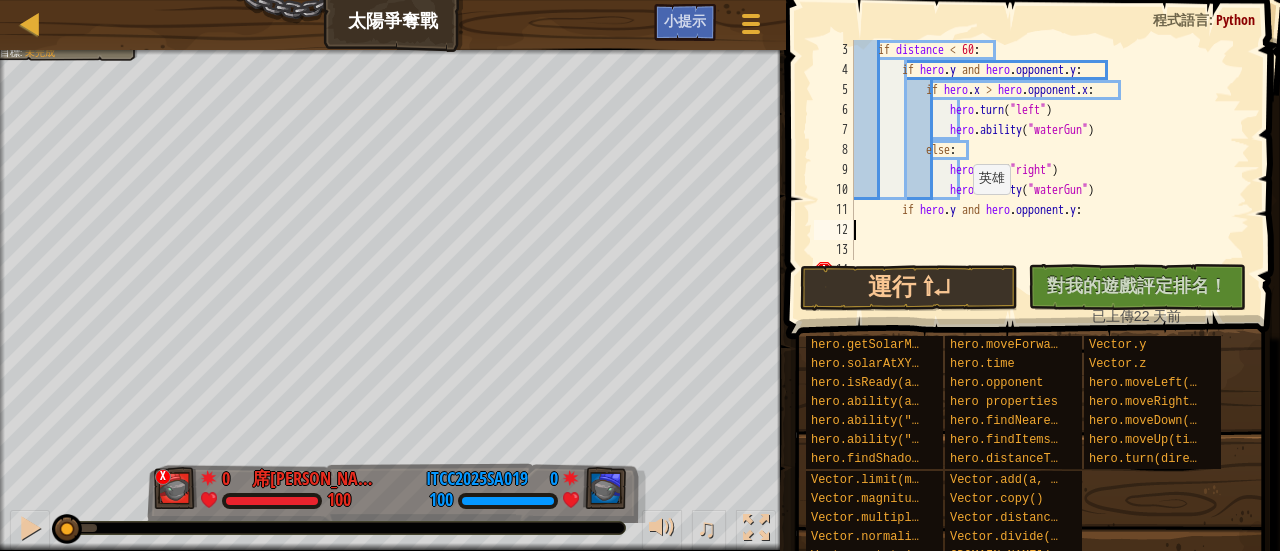 click on "if   distance   <   60 :          if   hero . y   and   hero . opponent . y :              if   hero . x   >   hero . opponent . x :                  hero . turn ( "left" )                  hero . ability ( "waterGun" )              else :                  hero . turn ( "right" )                  hero . ability ( "waterGun" )          if   hero . y   and   hero . opponent . y : maxX = 75" at bounding box center [1042, 170] 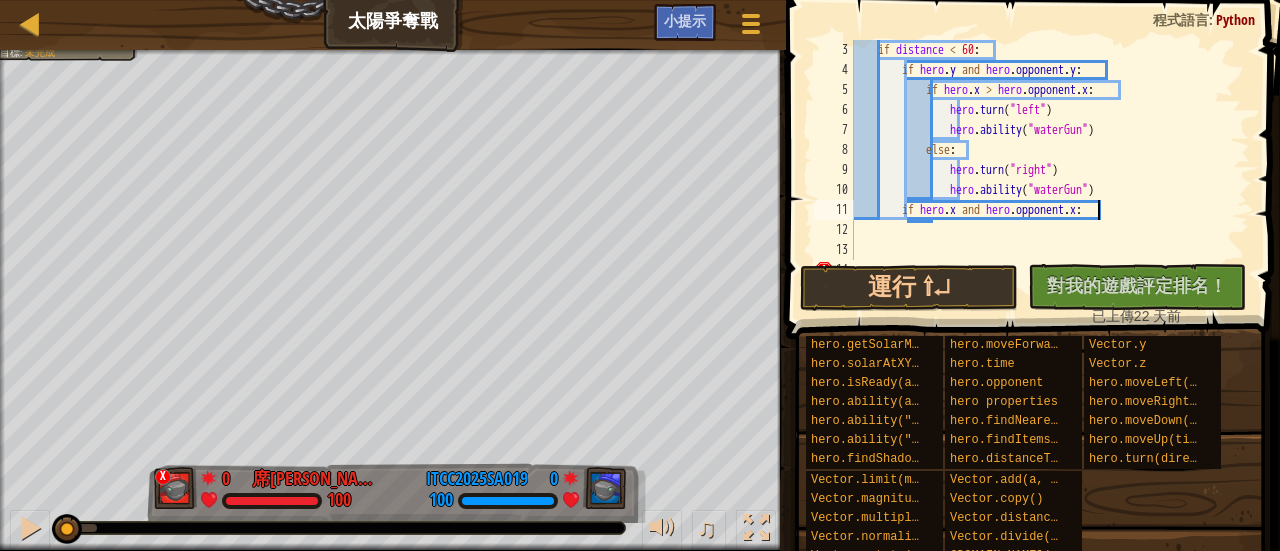 scroll, scrollTop: 9, scrollLeft: 4, axis: both 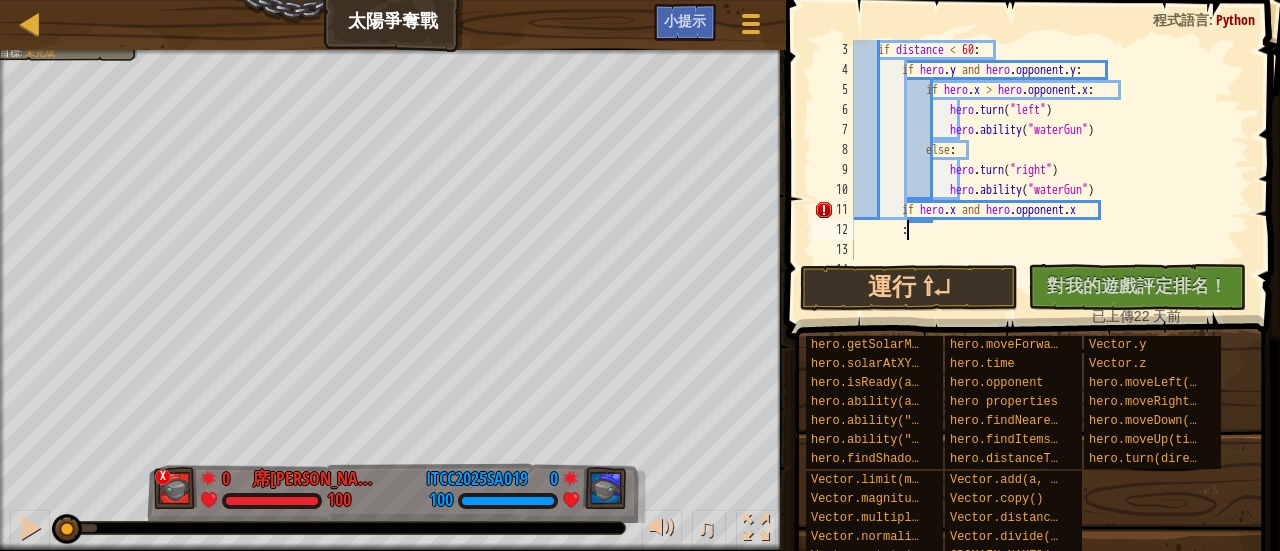type on "if hero.x and hero.opponent.x:" 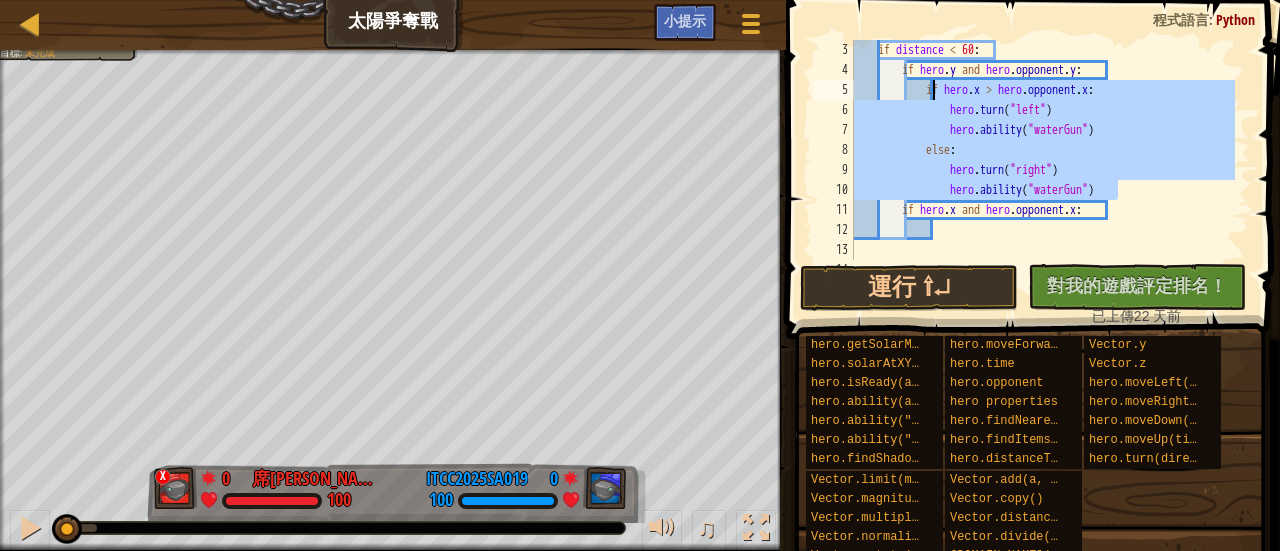drag, startPoint x: 1116, startPoint y: 190, endPoint x: 936, endPoint y: 95, distance: 203.53133 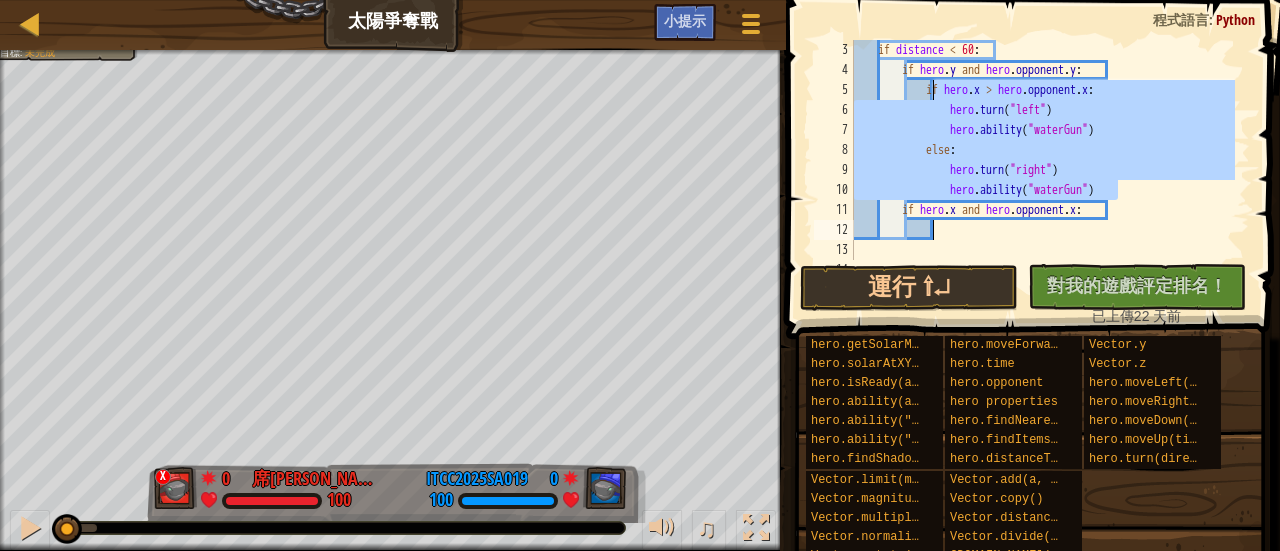 click on "if   distance   <   60 :          if   hero . y   and   hero . opponent . y :              if   hero . x   >   hero . opponent . x :                  hero . turn ( "left" )                  hero . ability ( "waterGun" )              else :                  hero . turn ( "right" )                  hero . ability ( "waterGun" )          if   hero . x   and   hero . opponent . x :" at bounding box center (1042, 170) 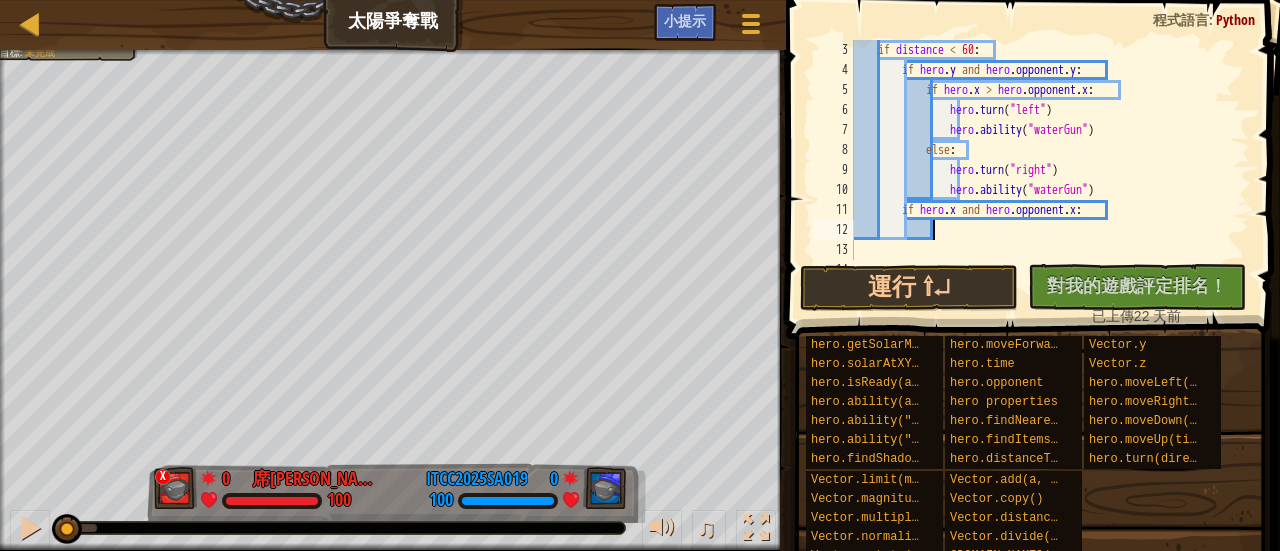 paste 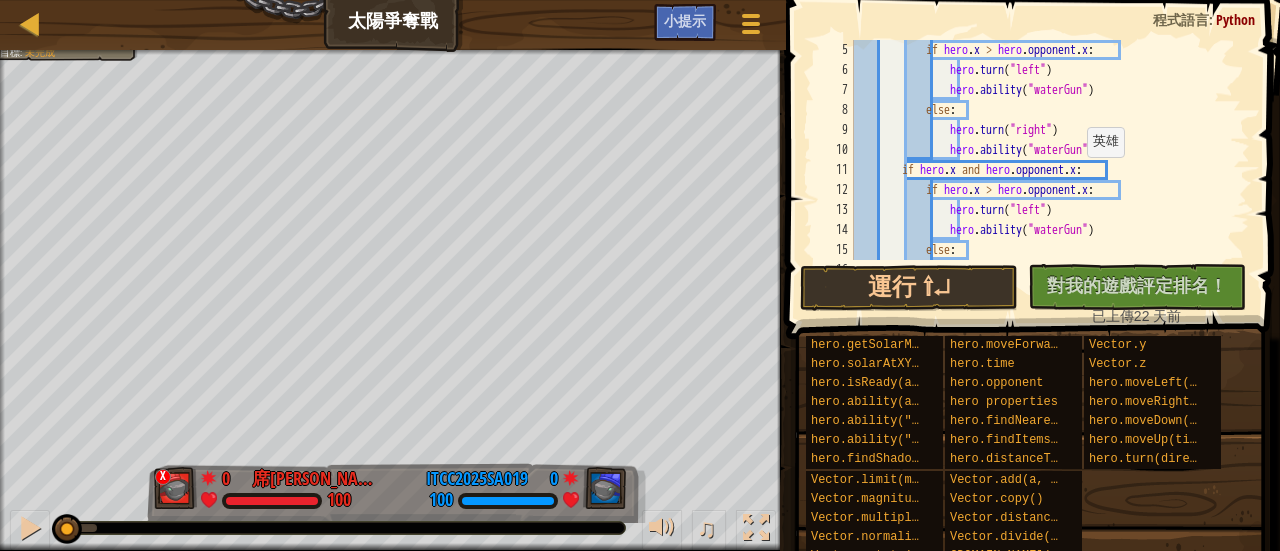scroll, scrollTop: 140, scrollLeft: 0, axis: vertical 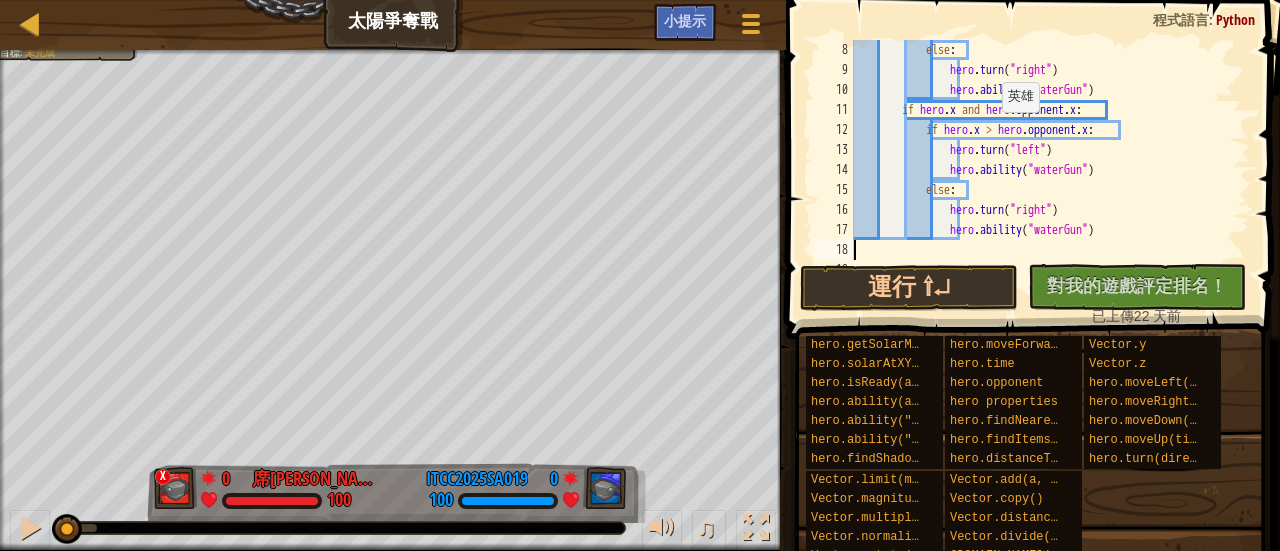 click on "else :                  hero . turn ( "right" )                  hero . ability ( "waterGun" )          if   hero . x   and   hero . opponent . x :              if   hero . x   >   hero . opponent . x :                  hero . turn ( "left" )                  hero . ability ( "waterGun" )              else :                  hero . turn ( "right" )                  hero . ability ( "waterGun" )" at bounding box center [1042, 170] 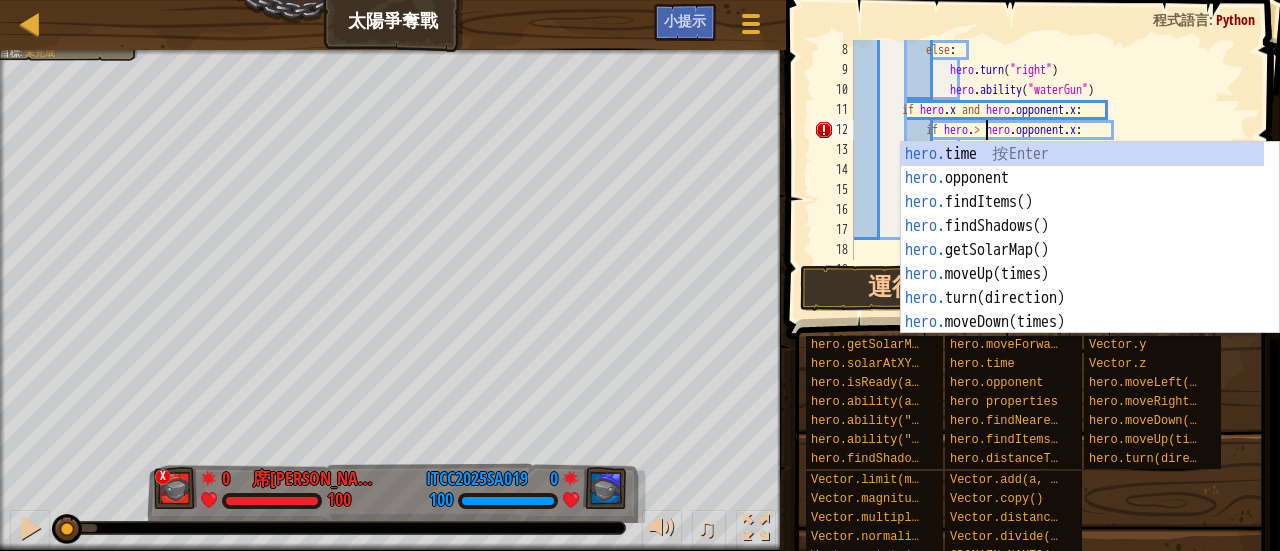 scroll, scrollTop: 9, scrollLeft: 12, axis: both 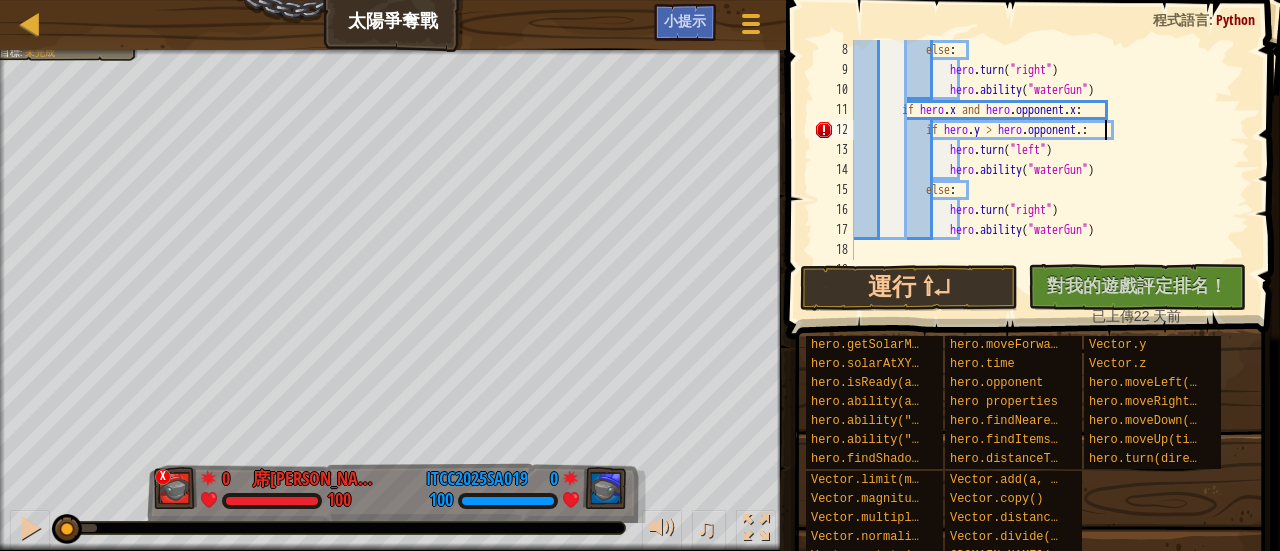 type on "ㄗ" 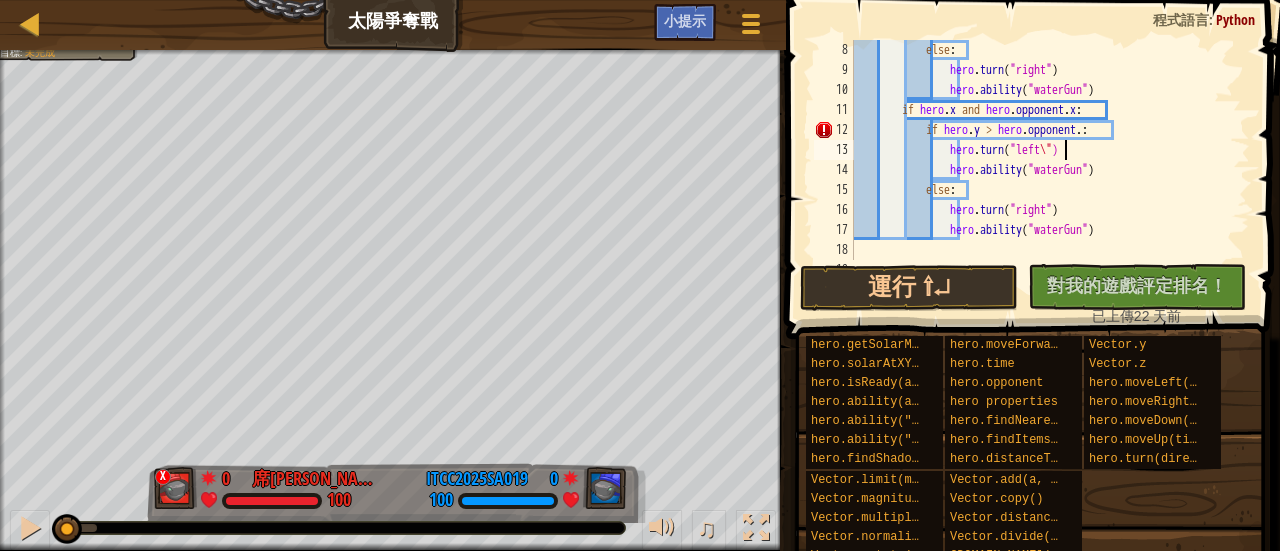 scroll, scrollTop: 0, scrollLeft: 0, axis: both 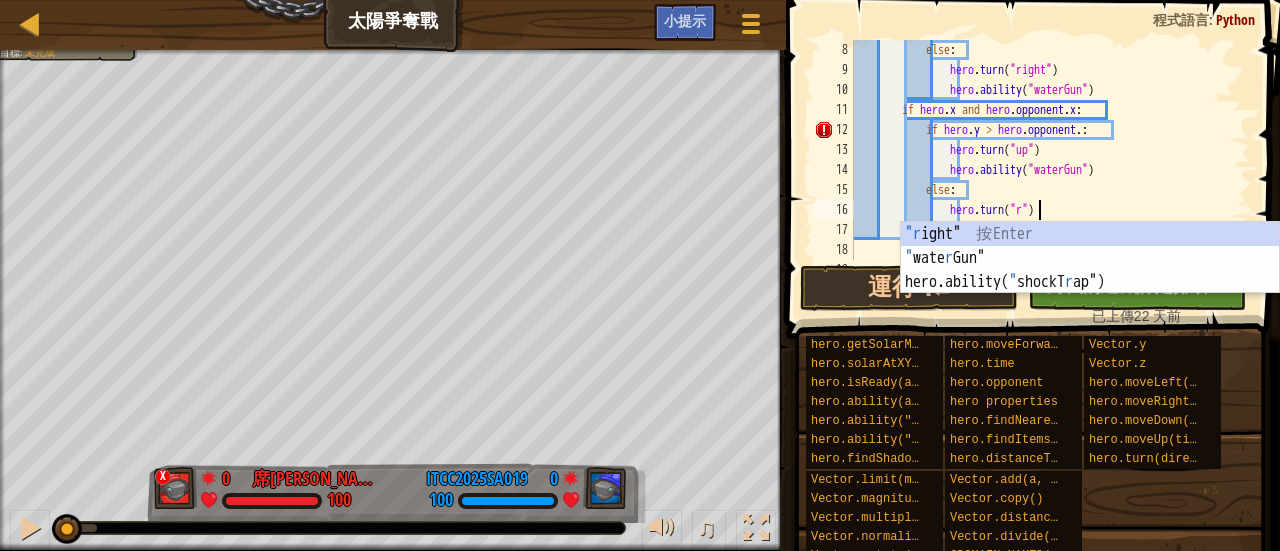 type on "hero.turn("")" 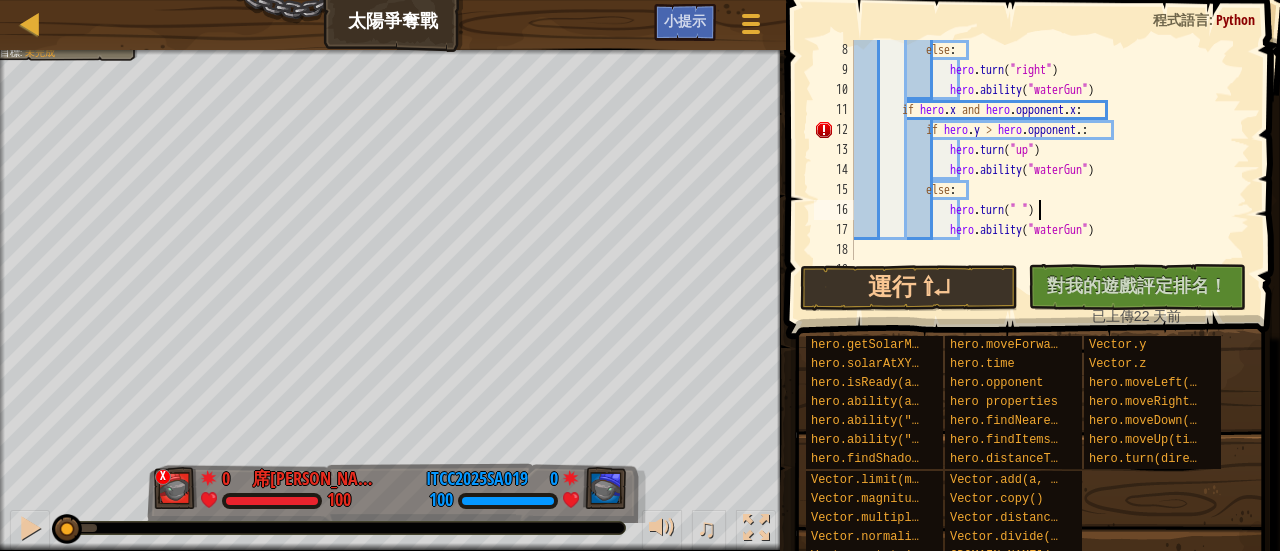 type on "hero.turn("")" 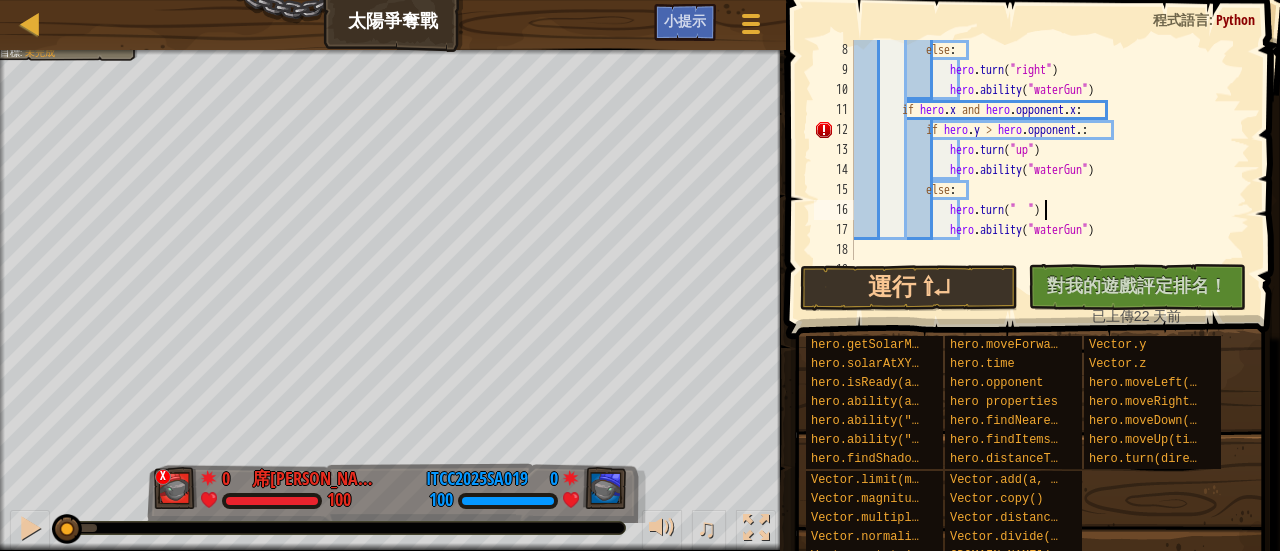 scroll, scrollTop: 0, scrollLeft: 0, axis: both 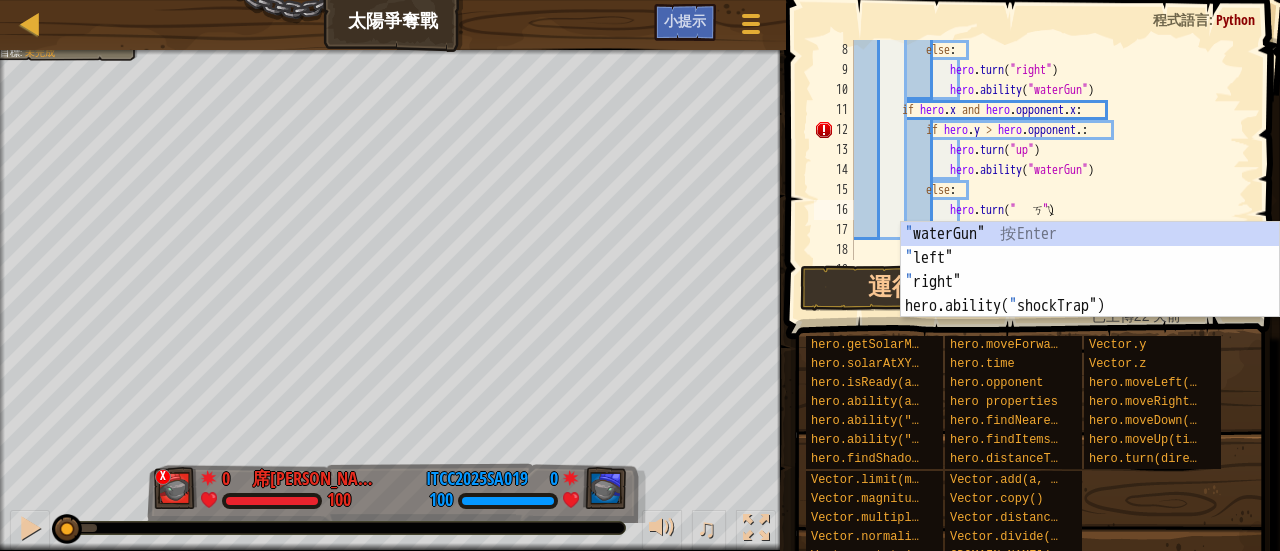type on "ㄎ" 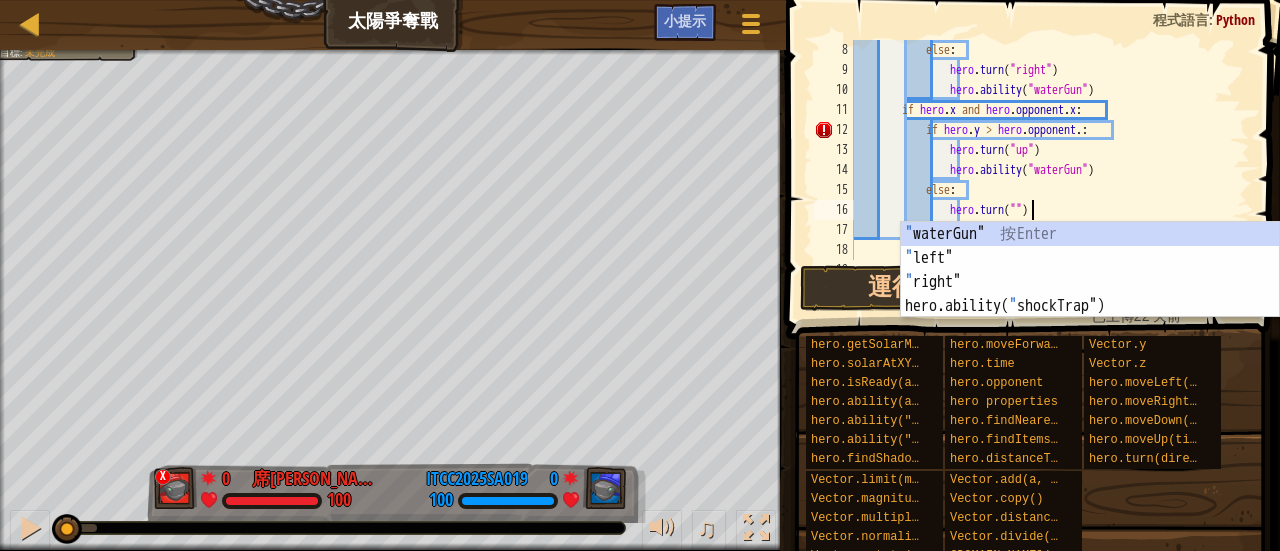 scroll, scrollTop: 0, scrollLeft: 0, axis: both 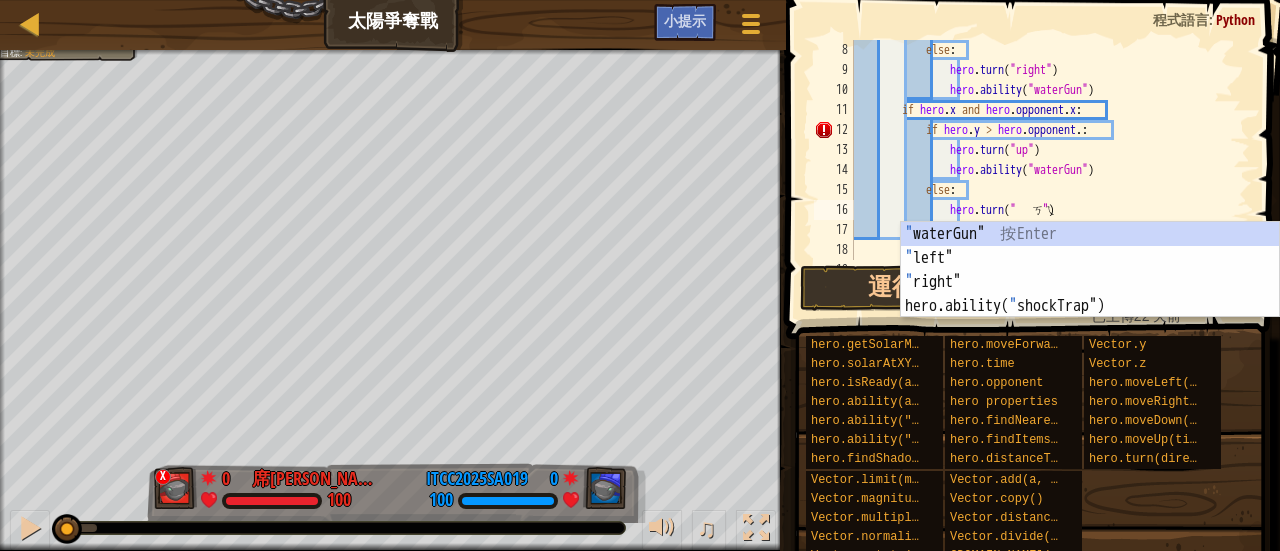 type on "ㄎ" 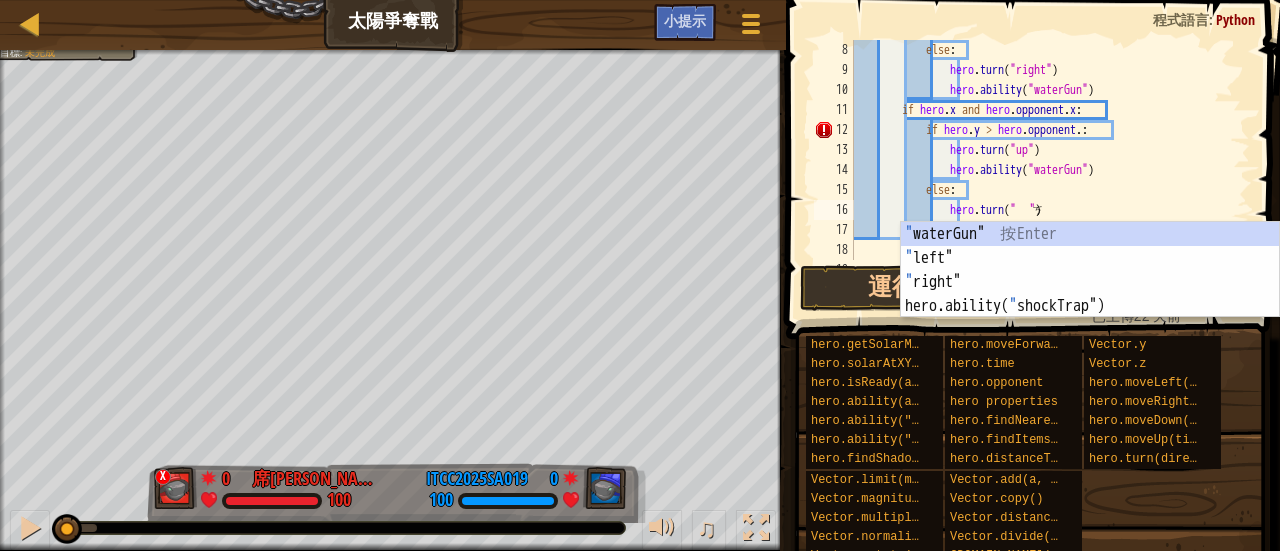 scroll, scrollTop: 0, scrollLeft: 0, axis: both 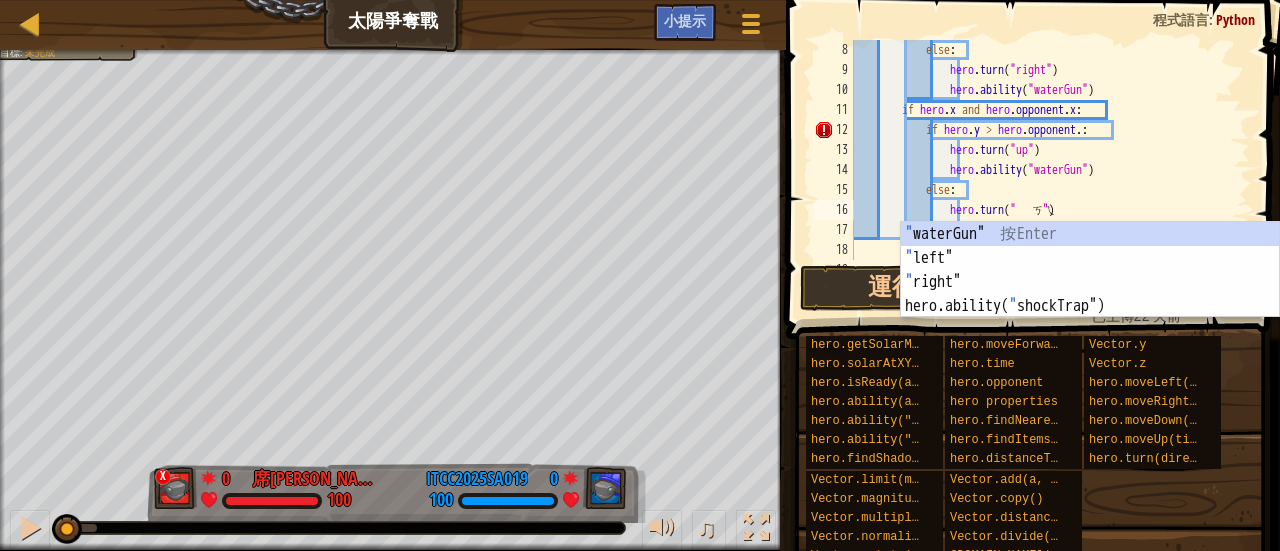 type on "ㄎ" 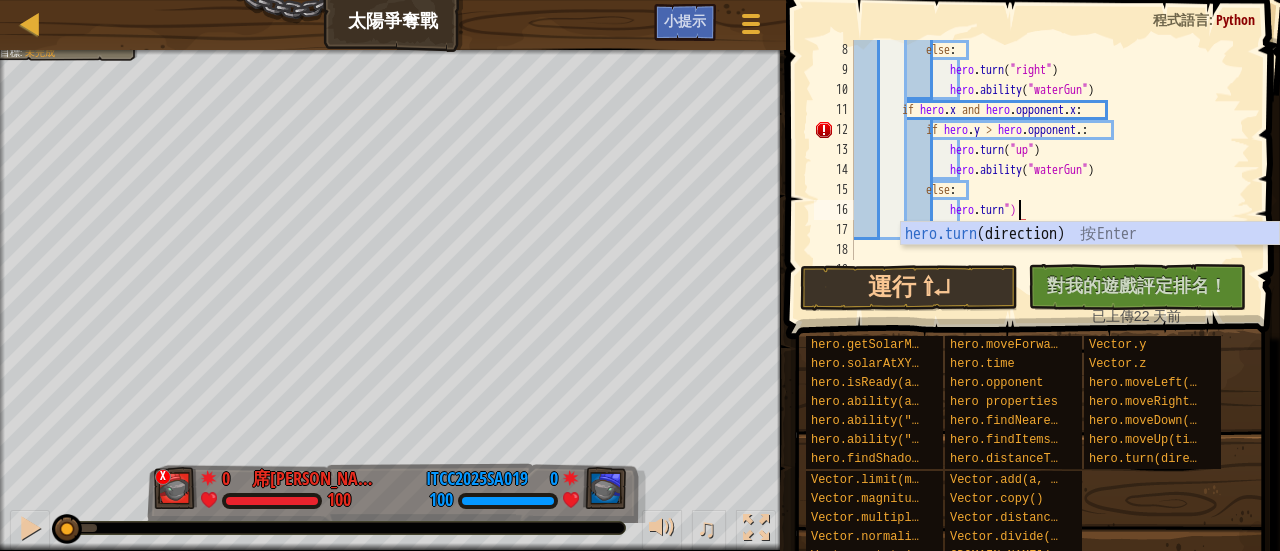scroll, scrollTop: 0, scrollLeft: 0, axis: both 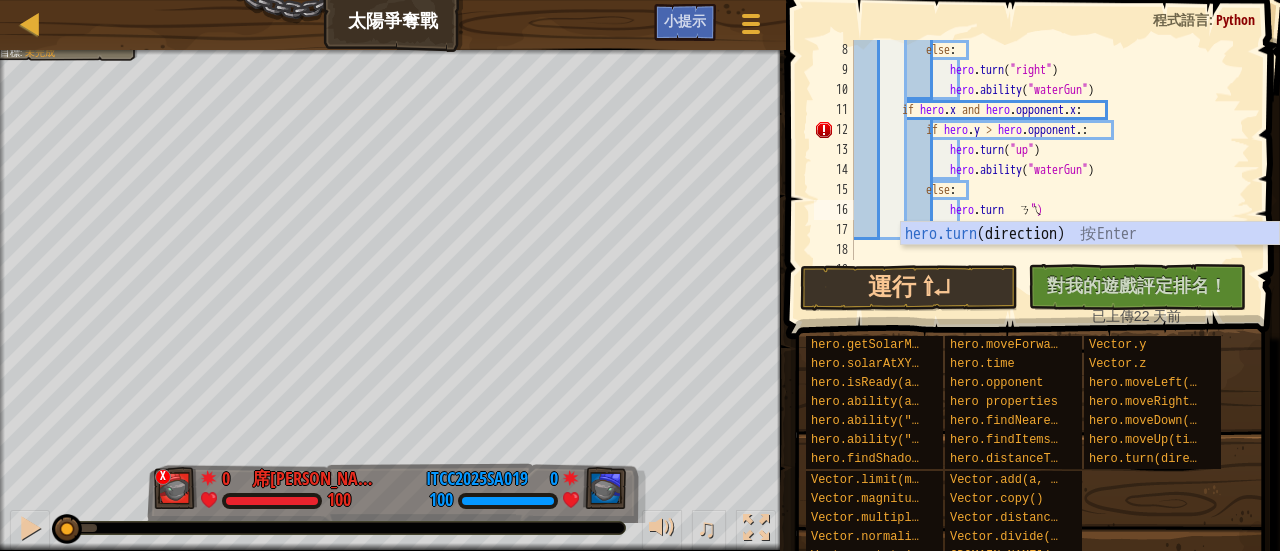 type on "ㄋ" 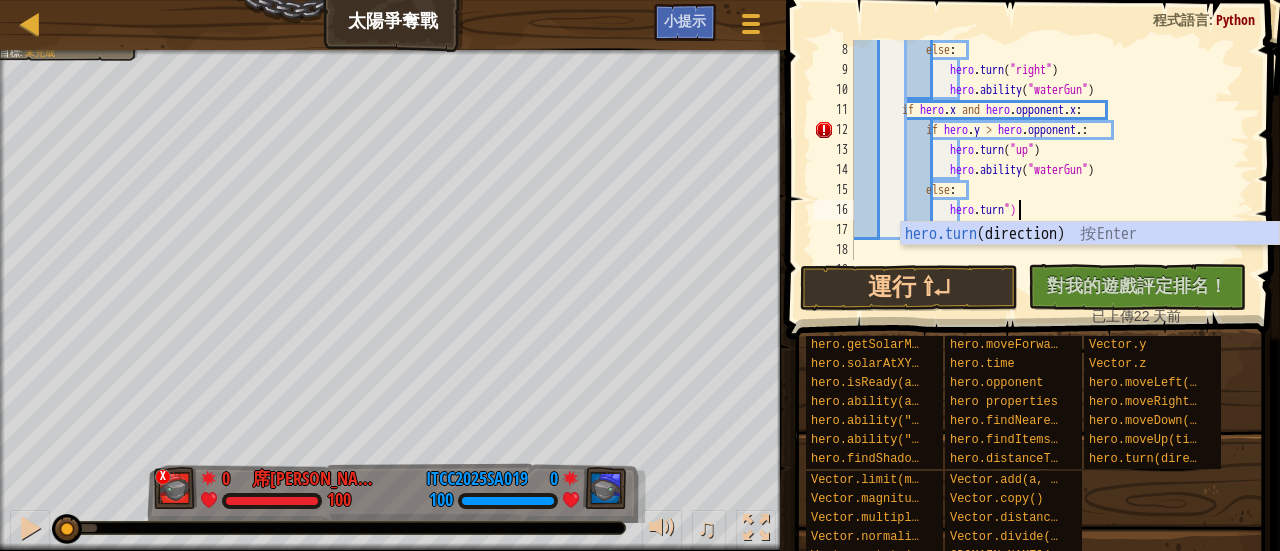 scroll, scrollTop: 0, scrollLeft: 0, axis: both 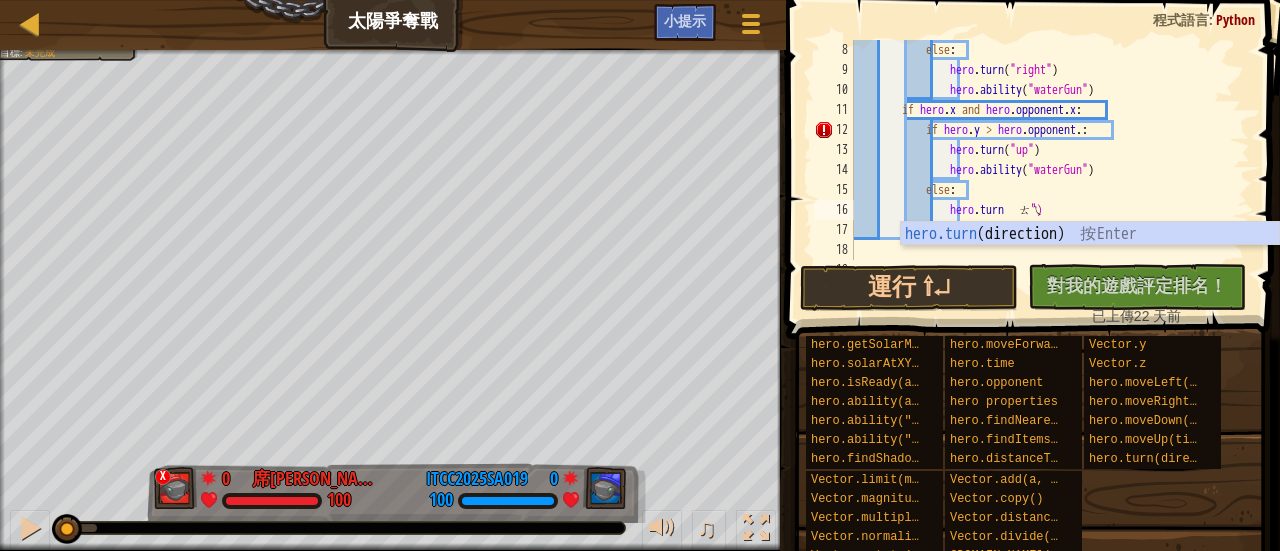 type on "ㄊ" 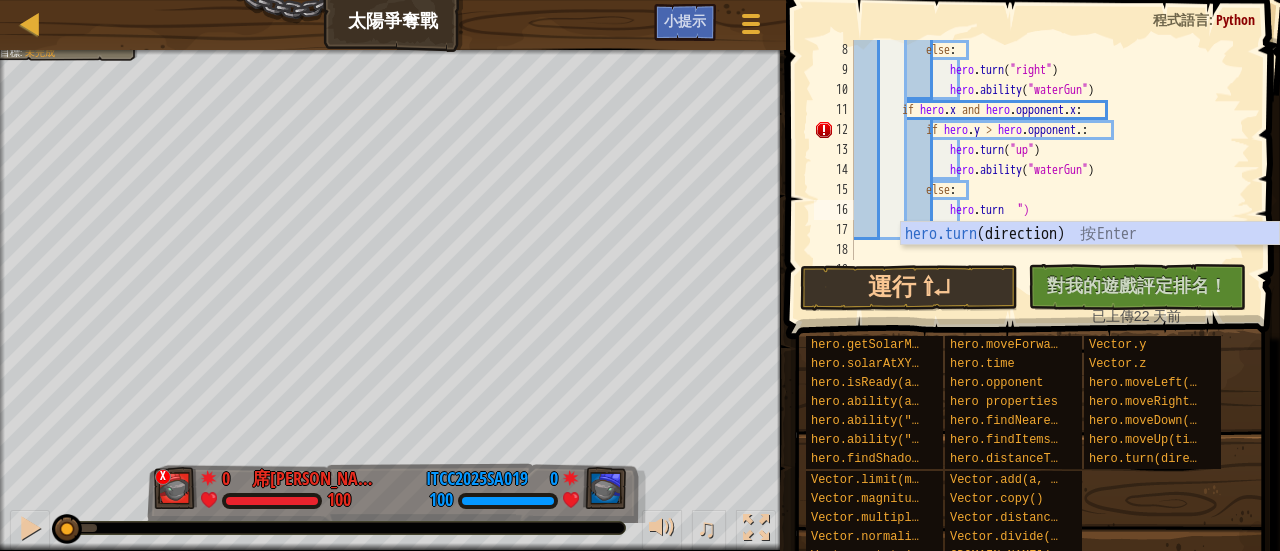 scroll, scrollTop: 9, scrollLeft: 0, axis: vertical 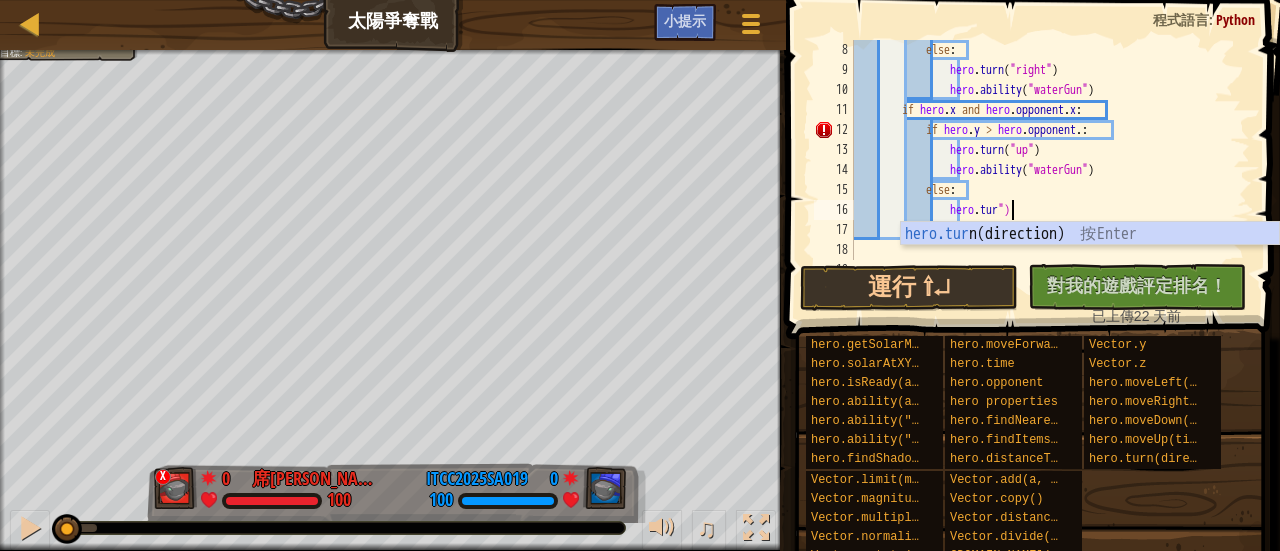 type on "ㄙ" 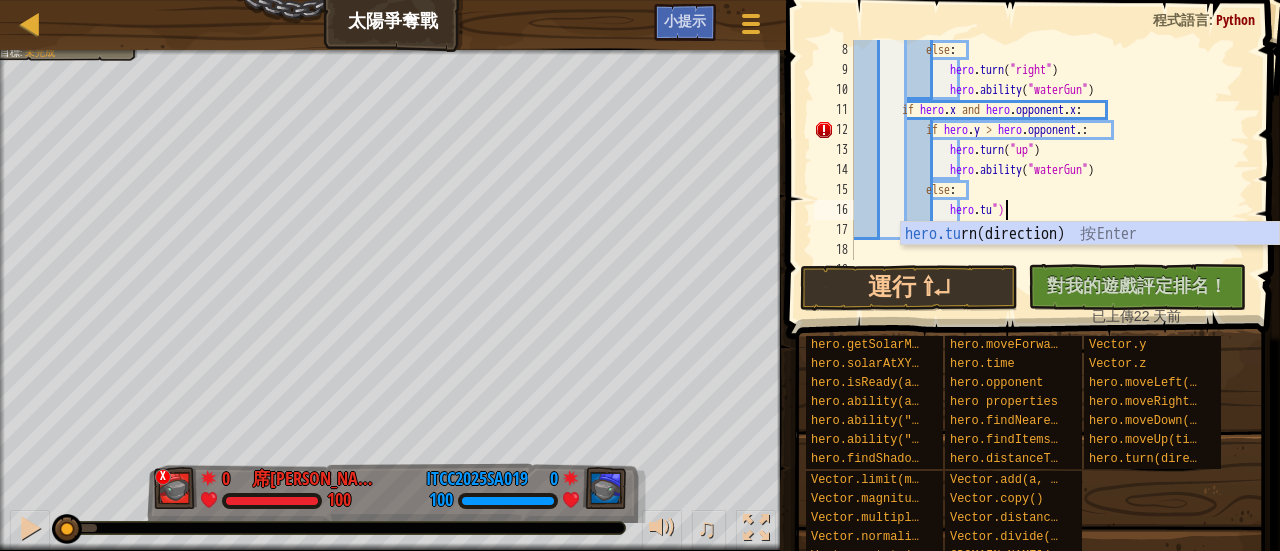scroll, scrollTop: 0, scrollLeft: 0, axis: both 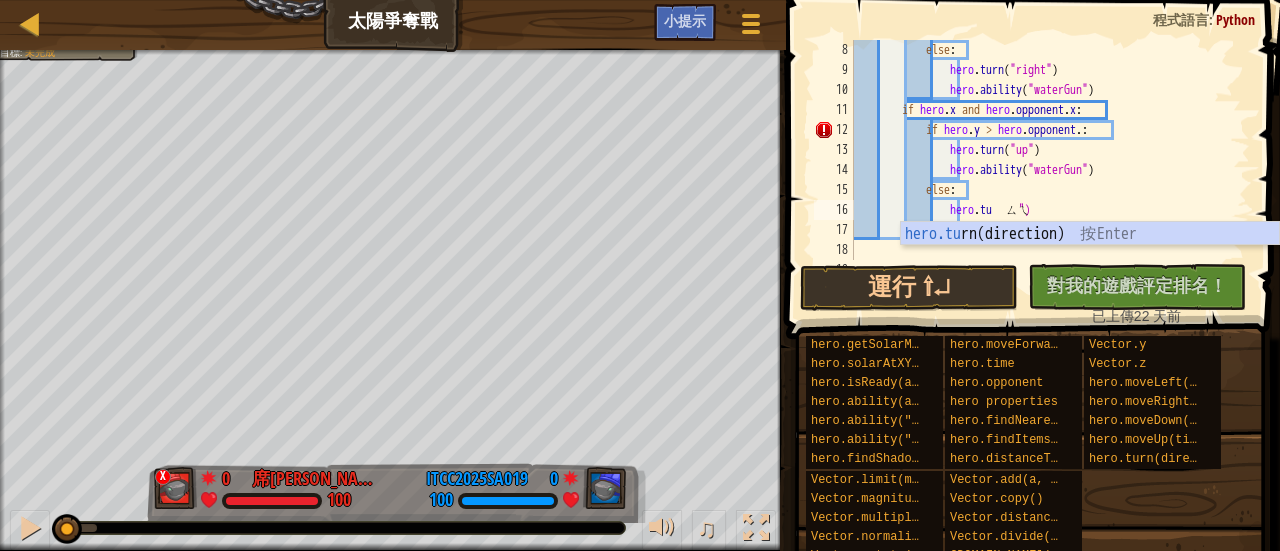type on "ㄙ" 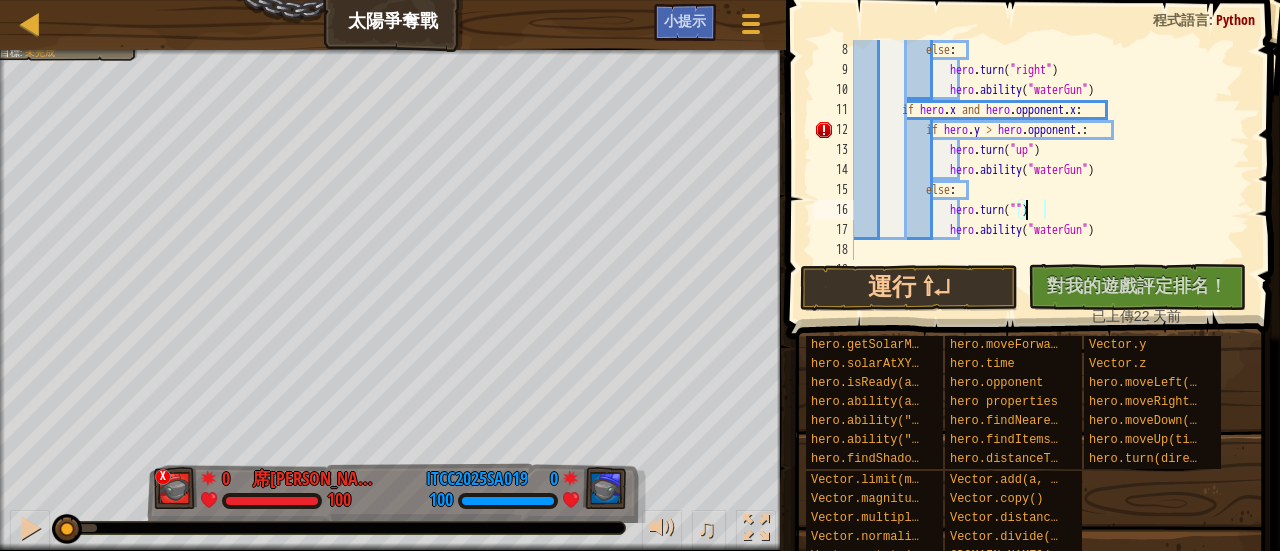 scroll, scrollTop: 9, scrollLeft: 14, axis: both 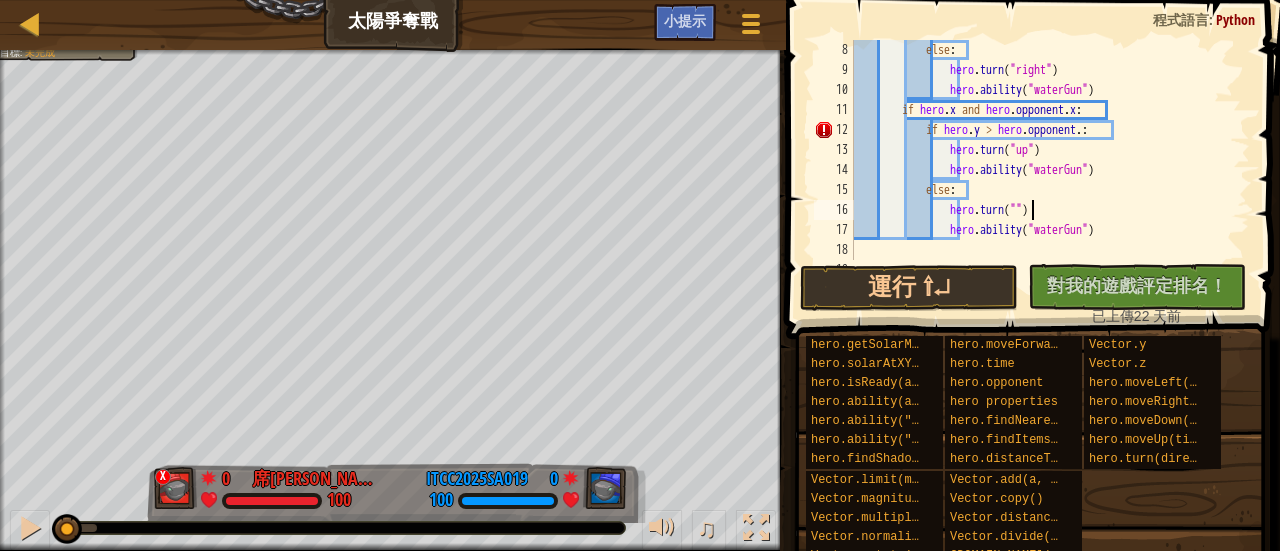 paste on "down" 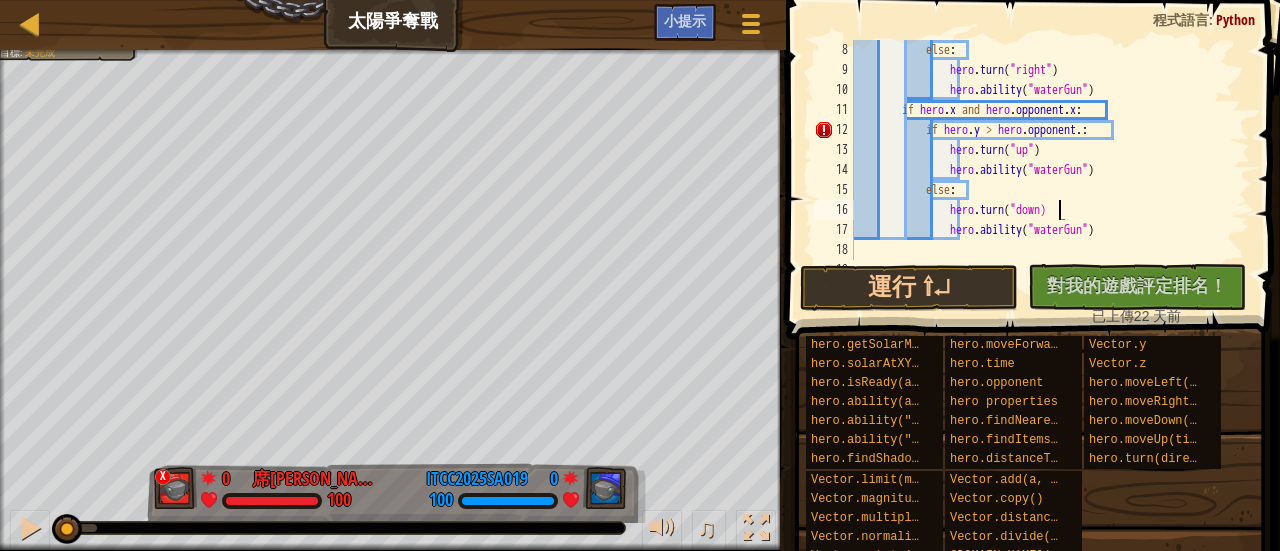 scroll, scrollTop: 9, scrollLeft: 16, axis: both 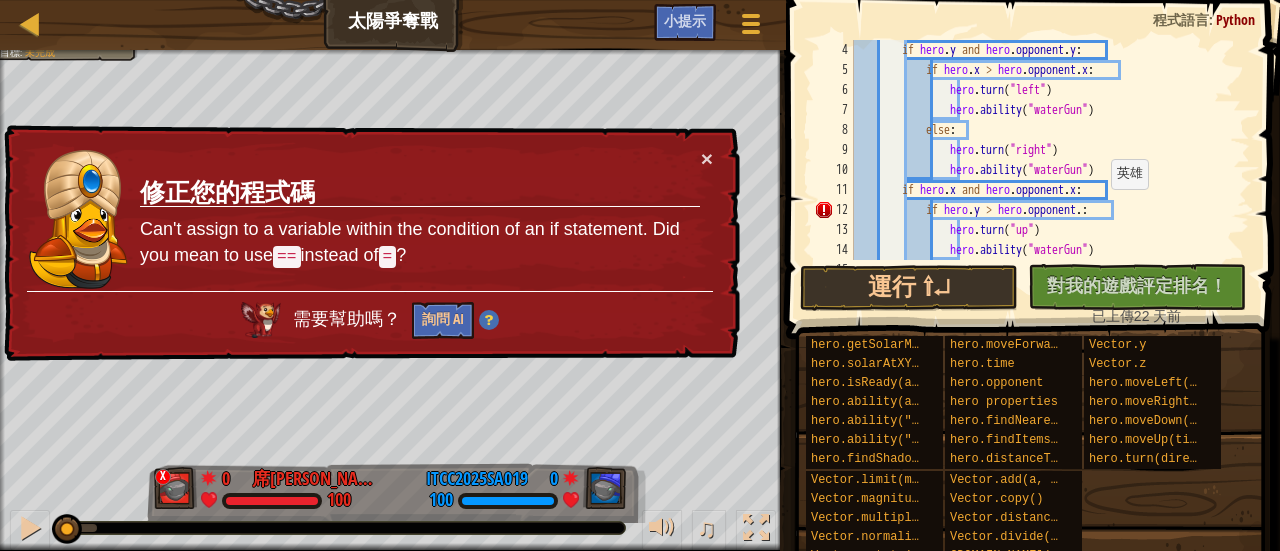 click on "if   hero . y   and   hero . opponent . y :              if   hero . x   >   hero . opponent . x :                  hero . turn ( "left" )                  hero . ability ( "waterGun" )              else :                  hero . turn ( "right" )                  hero . ability ( "waterGun" )          if   hero . x   and   hero . opponent . x :              if   hero . y   >   hero . opponent . :                  hero . turn ( "up" )                  hero . ability ( "waterGun" )              else :" at bounding box center (1042, 170) 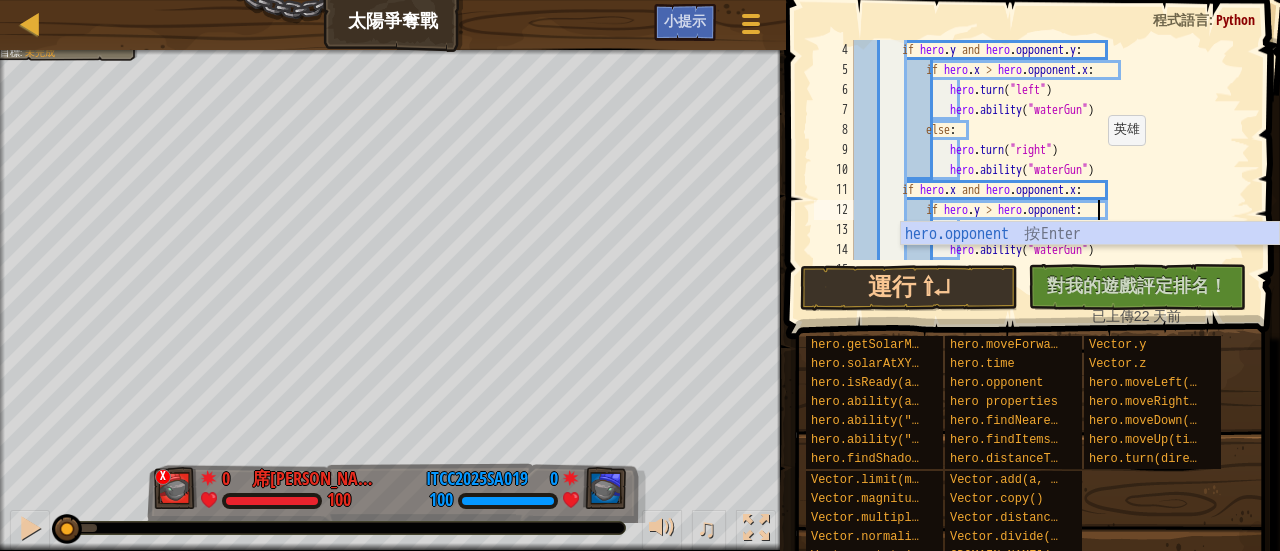 click on "if   hero . y   and   hero . opponent . y :              if   hero . x   >   hero . opponent . x :                  hero . turn ( "left" )                  hero . ability ( "waterGun" )              else :                  hero . turn ( "right" )                  hero . ability ( "waterGun" )          if   hero . x   and   hero . opponent . x :              if   hero . y   >   hero . opponent :                  hero . turn ( "up" )                  hero . ability ( "waterGun" )              else :" at bounding box center (1042, 170) 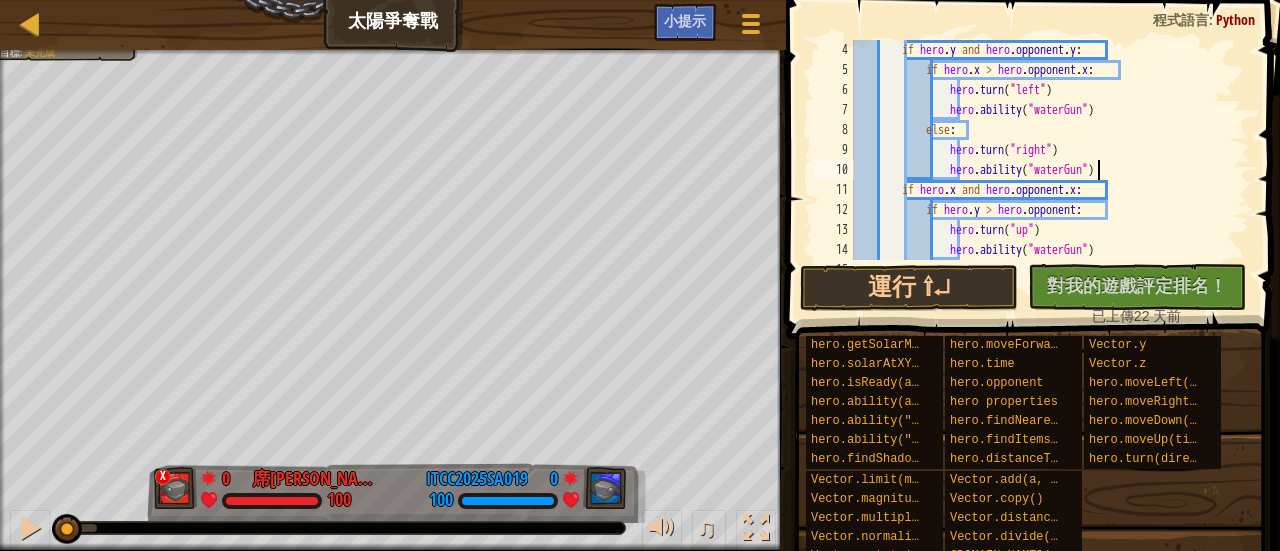 scroll, scrollTop: 0, scrollLeft: 0, axis: both 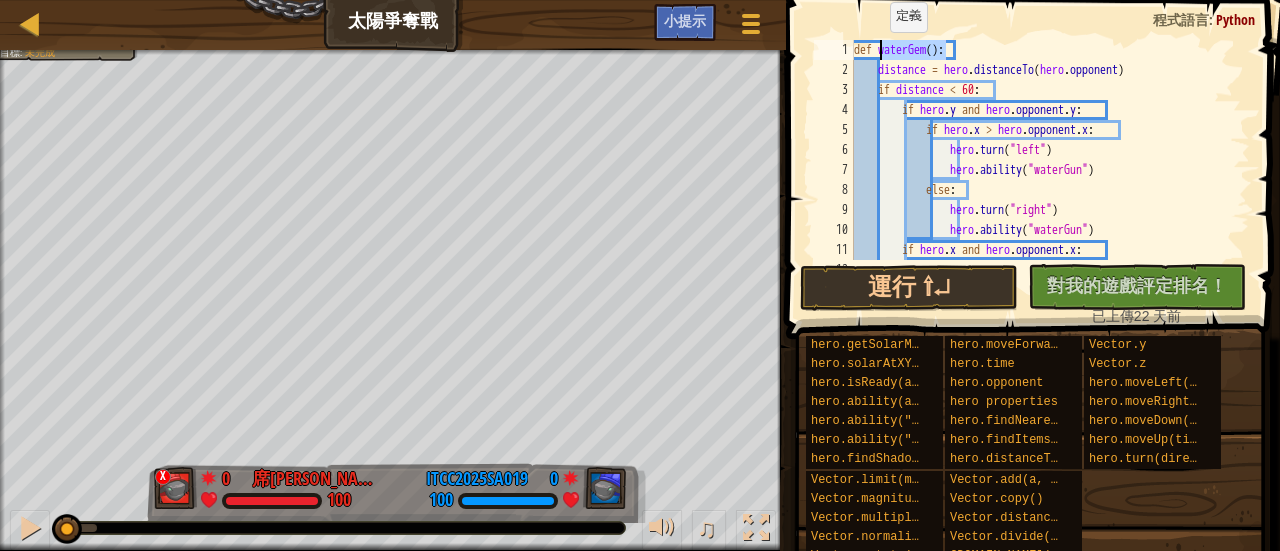 drag, startPoint x: 948, startPoint y: 43, endPoint x: 880, endPoint y: 51, distance: 68.46897 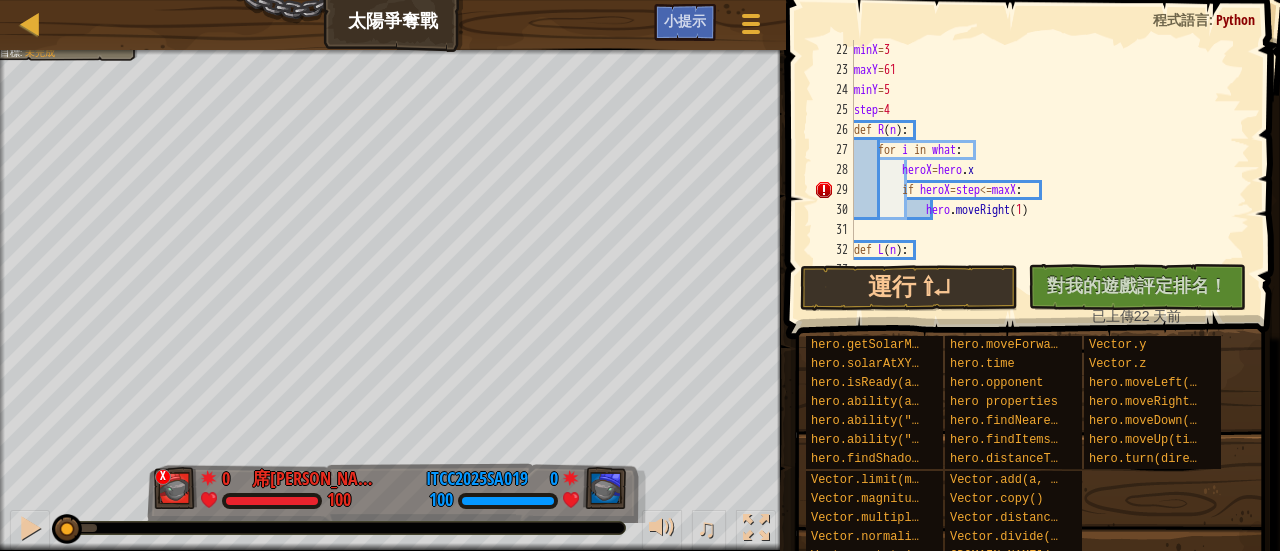 scroll, scrollTop: 540, scrollLeft: 0, axis: vertical 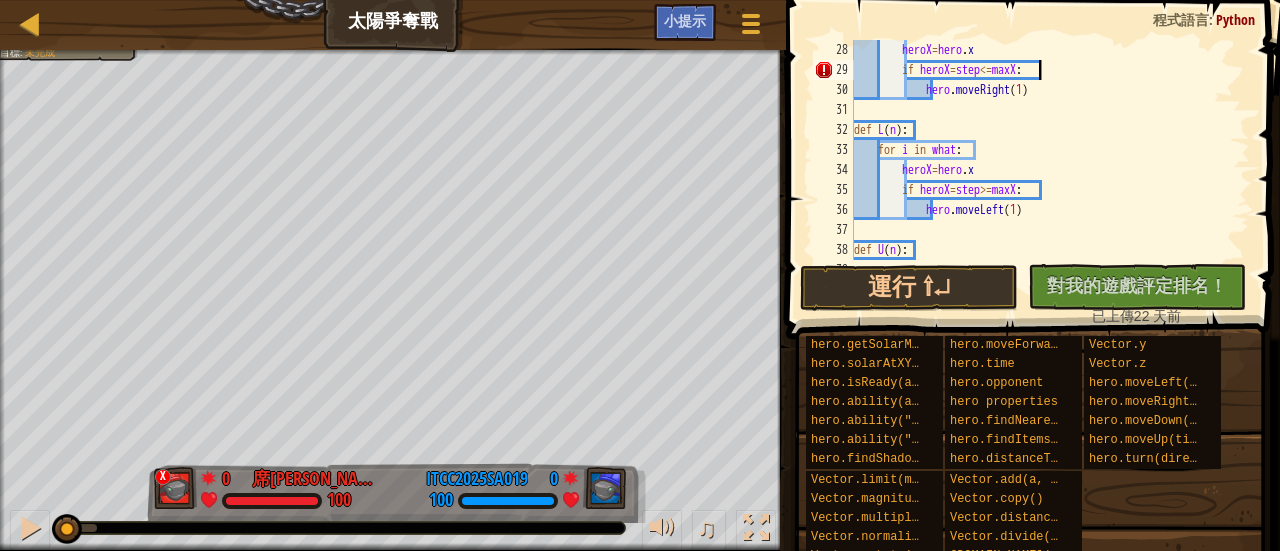 click on "heroX = hero . x          if   heroX = step <= maxX :              hero . moveRight ( 1 ) def   L ( n ) :      for   i   in   what :          heroX = hero . x          if   heroX = step >= maxX :              hero . moveLeft ( 1 ) def   U ( n ) :      for   i   in   what :" at bounding box center [1042, 170] 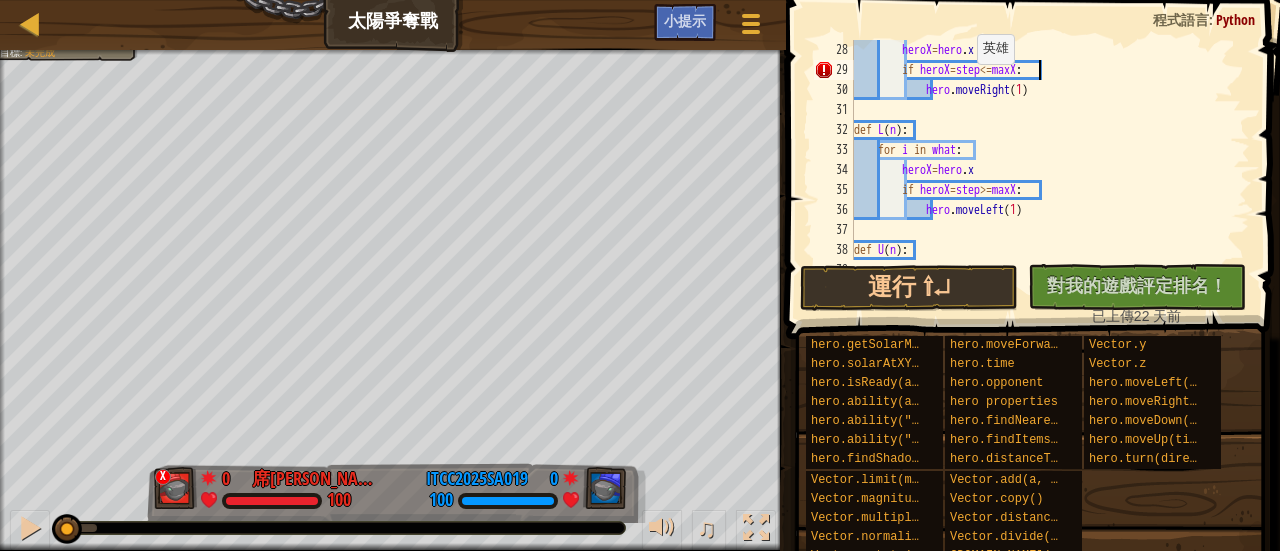 scroll, scrollTop: 9, scrollLeft: 5, axis: both 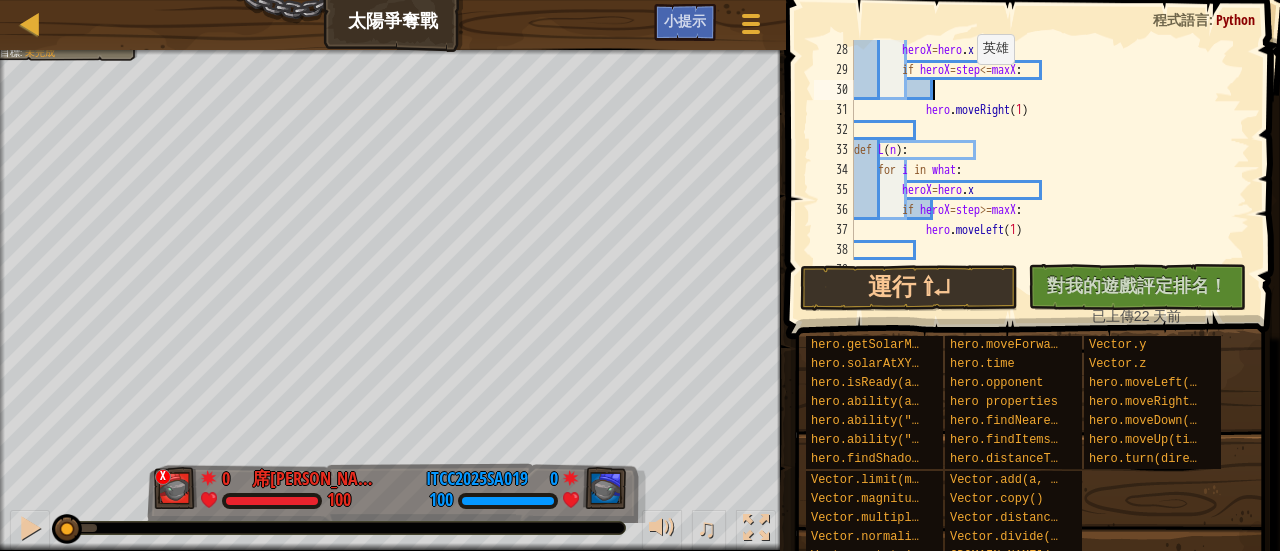 paste on "waterGem()" 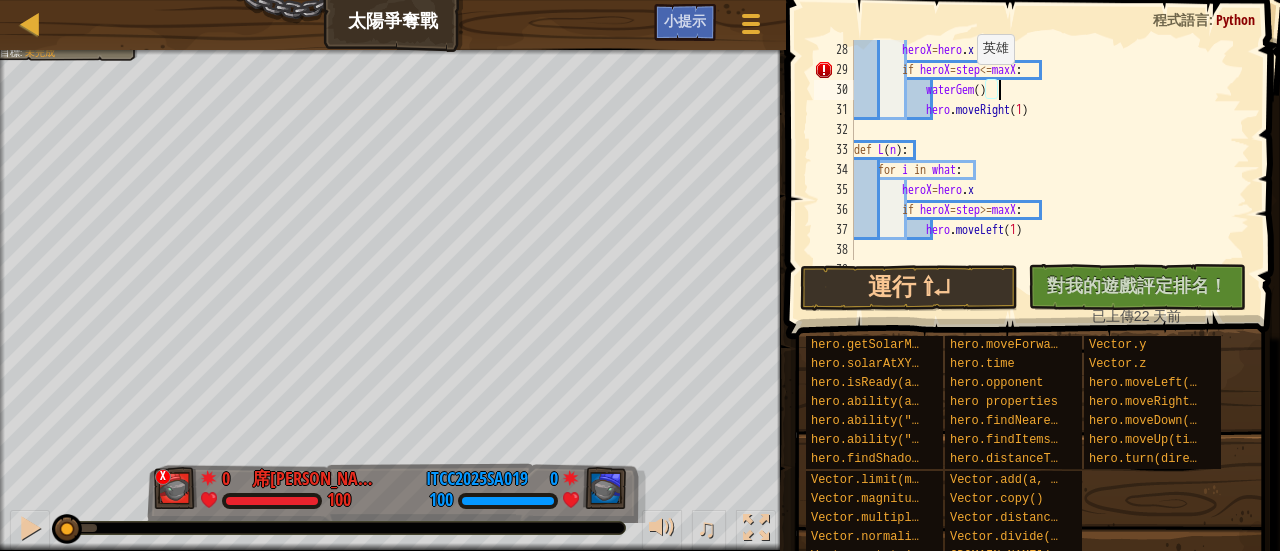 type on "hero.moveRight(1)" 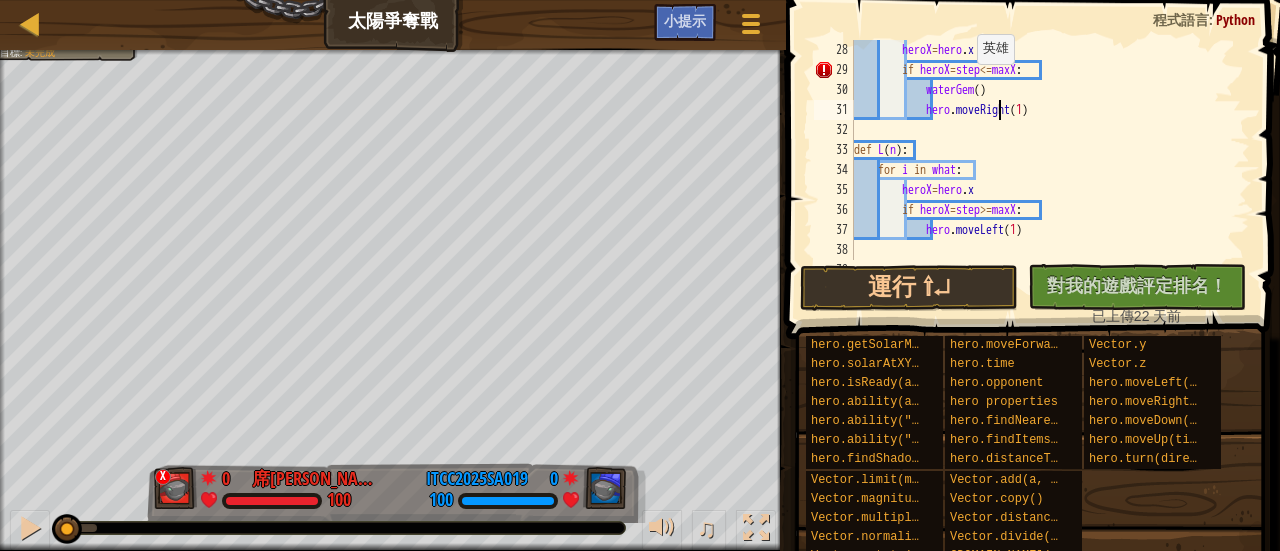 scroll, scrollTop: 9, scrollLeft: 0, axis: vertical 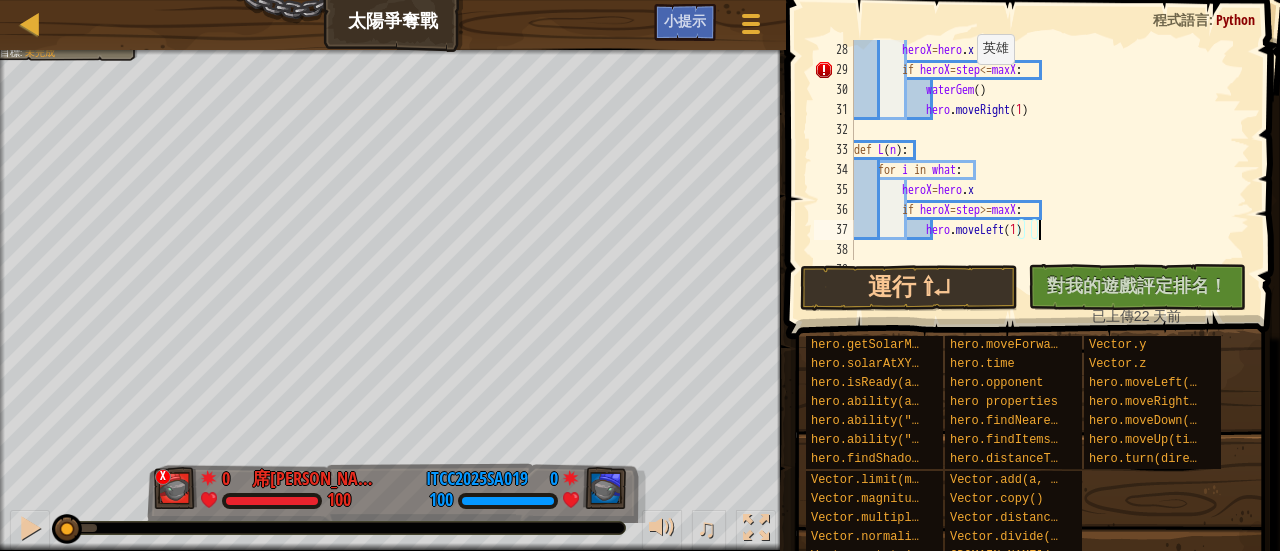 type on "if heroX=step>=maxX:" 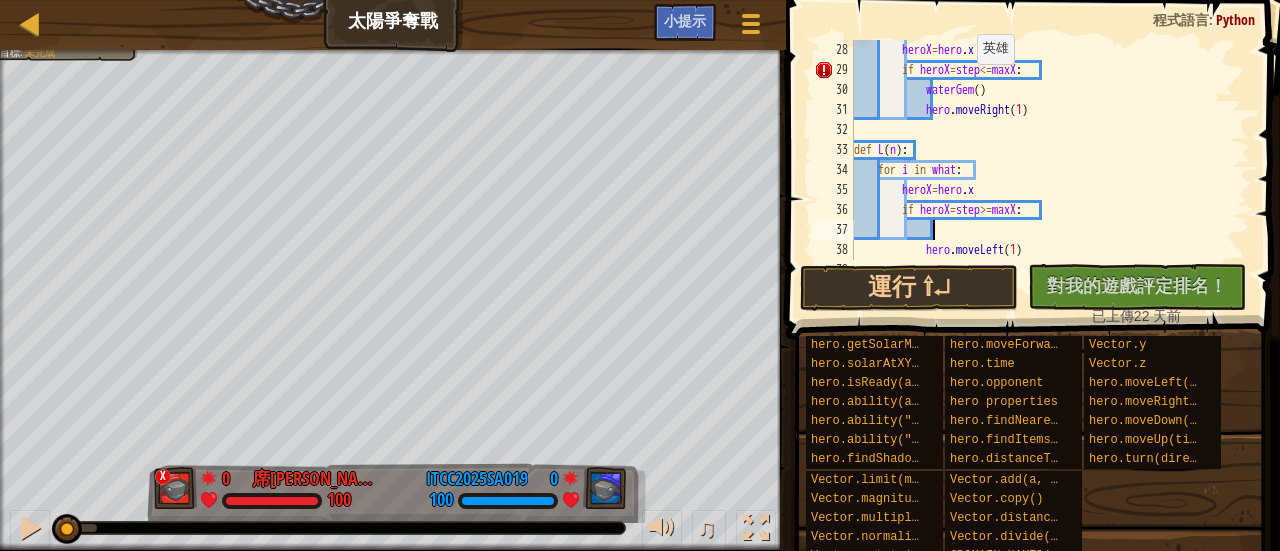 paste on "waterGem()" 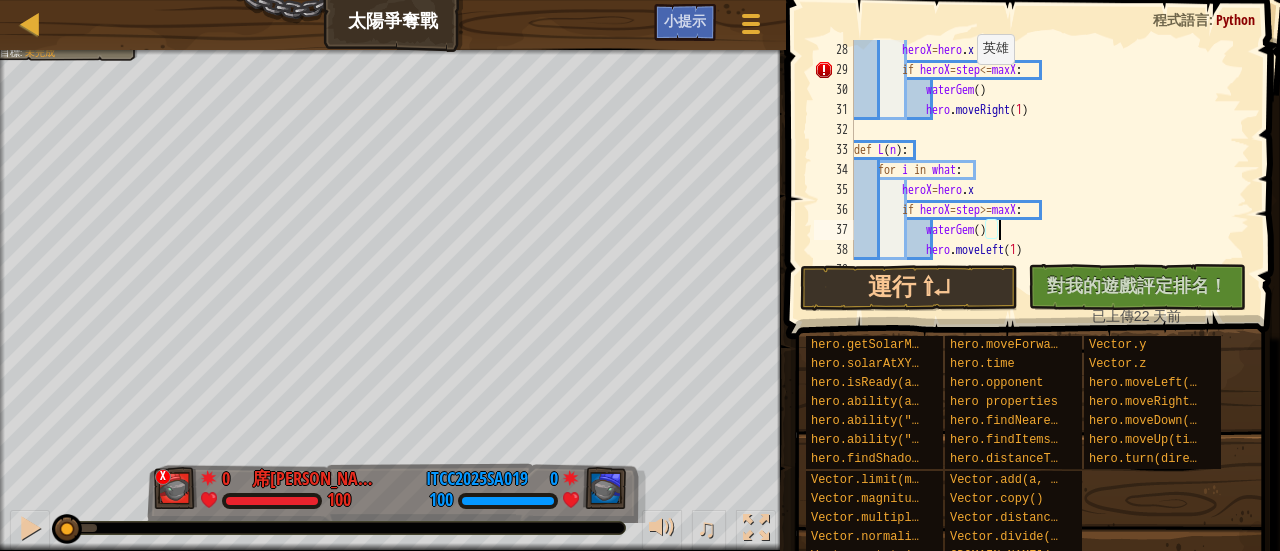 type on "hero.moveLeft(1)" 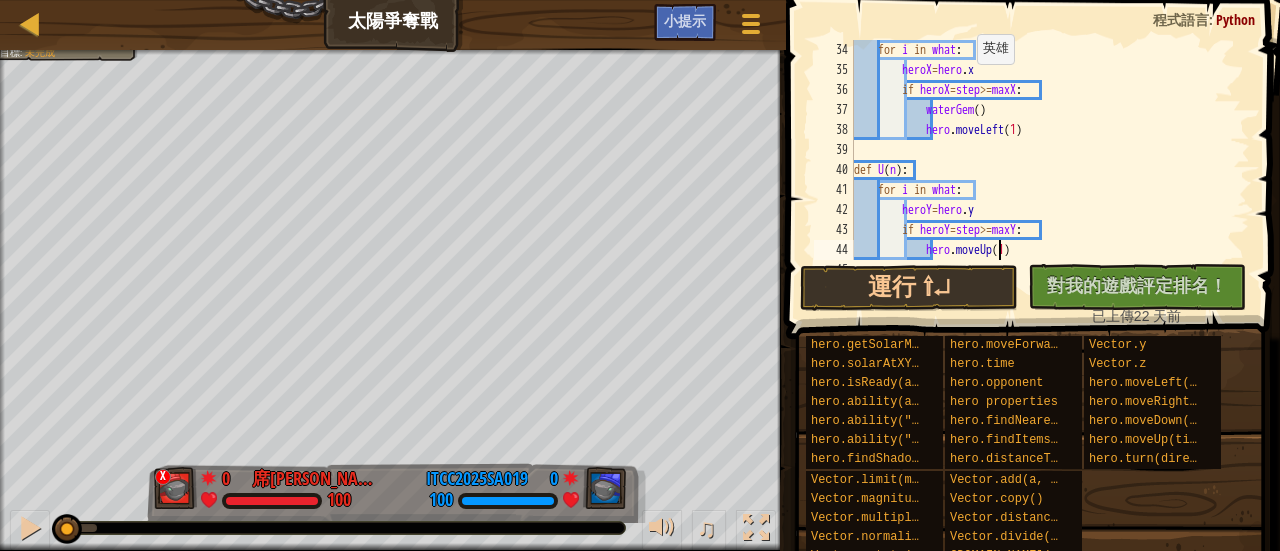 scroll, scrollTop: 660, scrollLeft: 0, axis: vertical 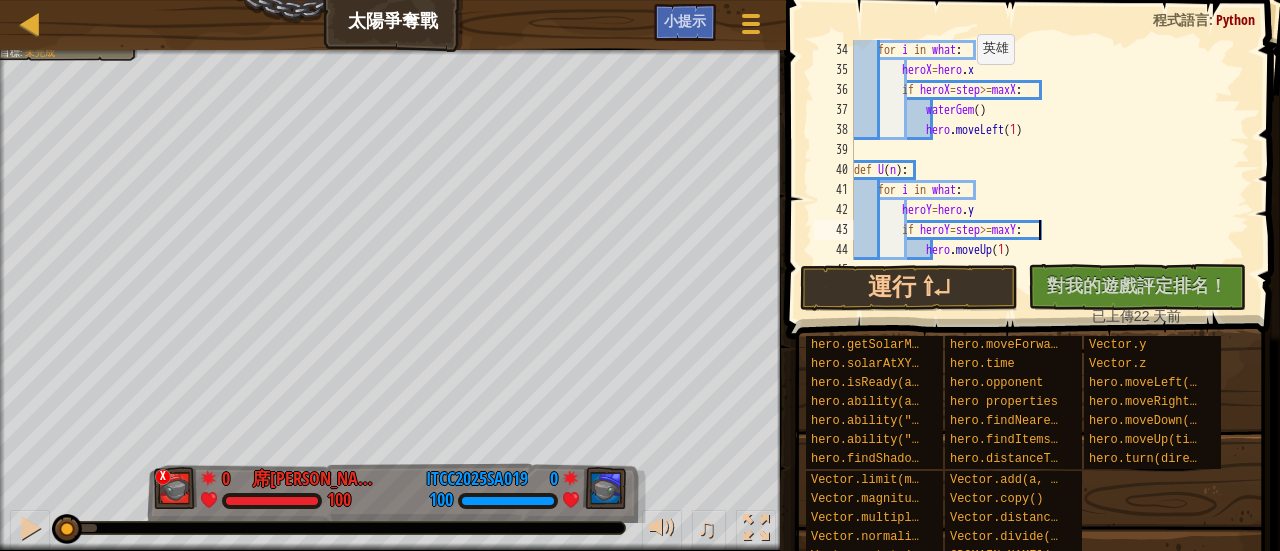 type on "if heroY=step>=maxY:" 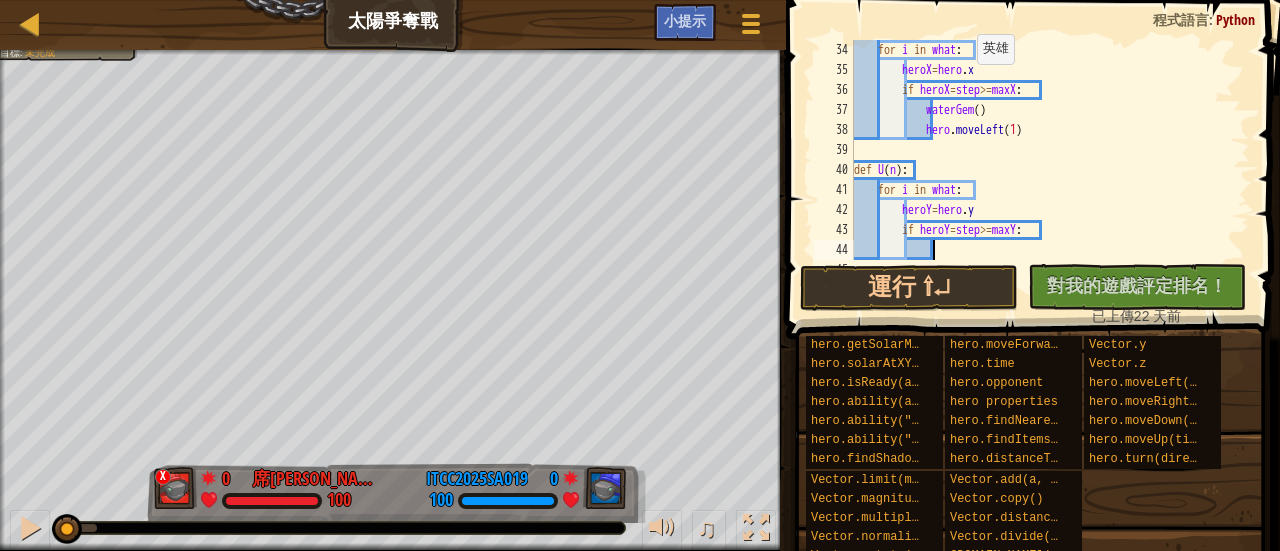 paste on "waterGem()" 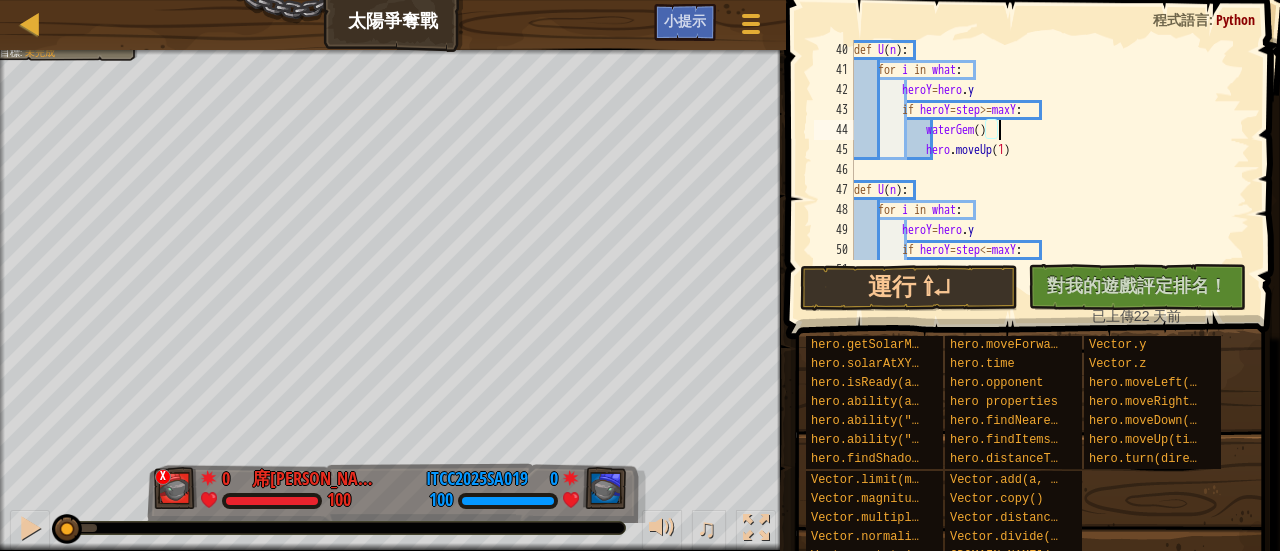 scroll, scrollTop: 820, scrollLeft: 0, axis: vertical 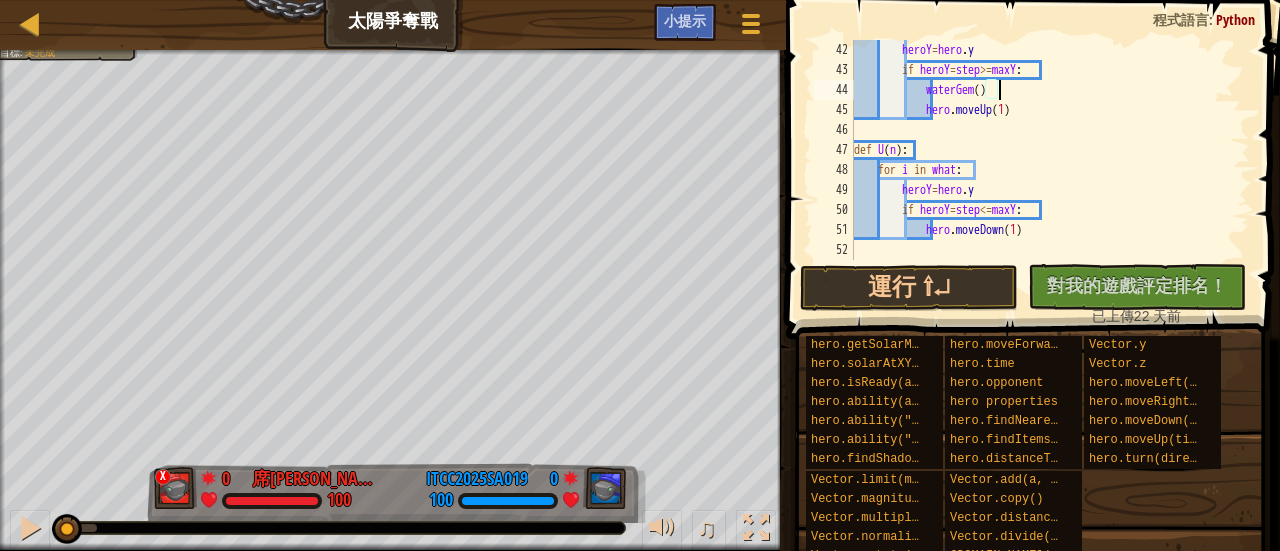 click on "heroY = hero . y          if   heroY = step >= maxY :              waterGem ( )              hero . moveUp ( 1 ) def   U ( n ) :      for   i   in   what :          heroY = hero . y          if   heroY = step <= maxY :              hero . moveDown ( 1 )" at bounding box center (1042, 170) 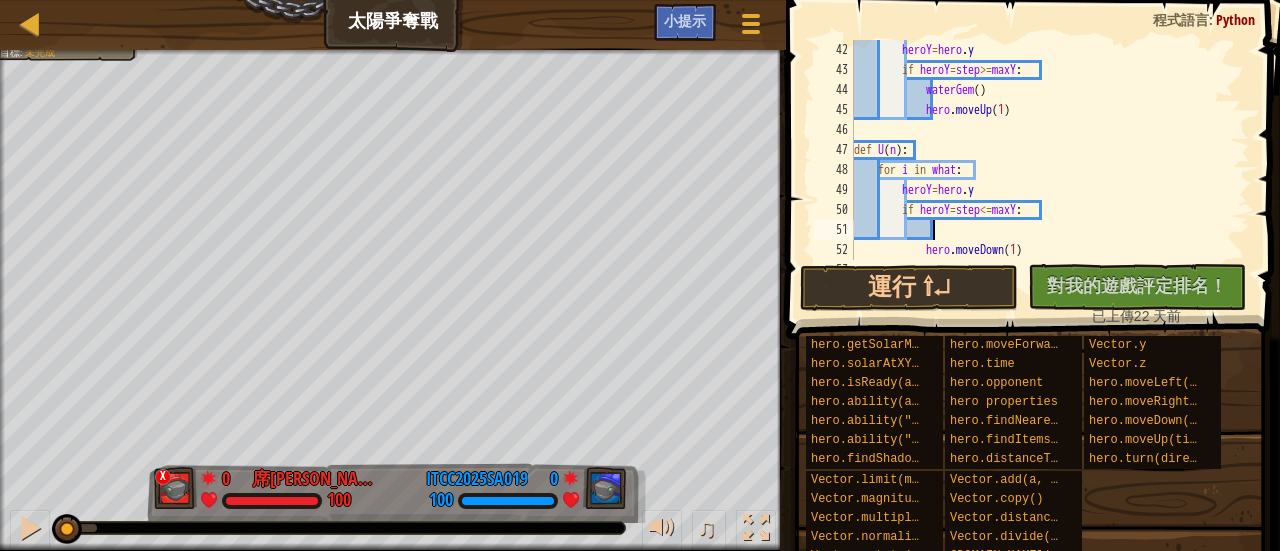 paste on "waterGem()" 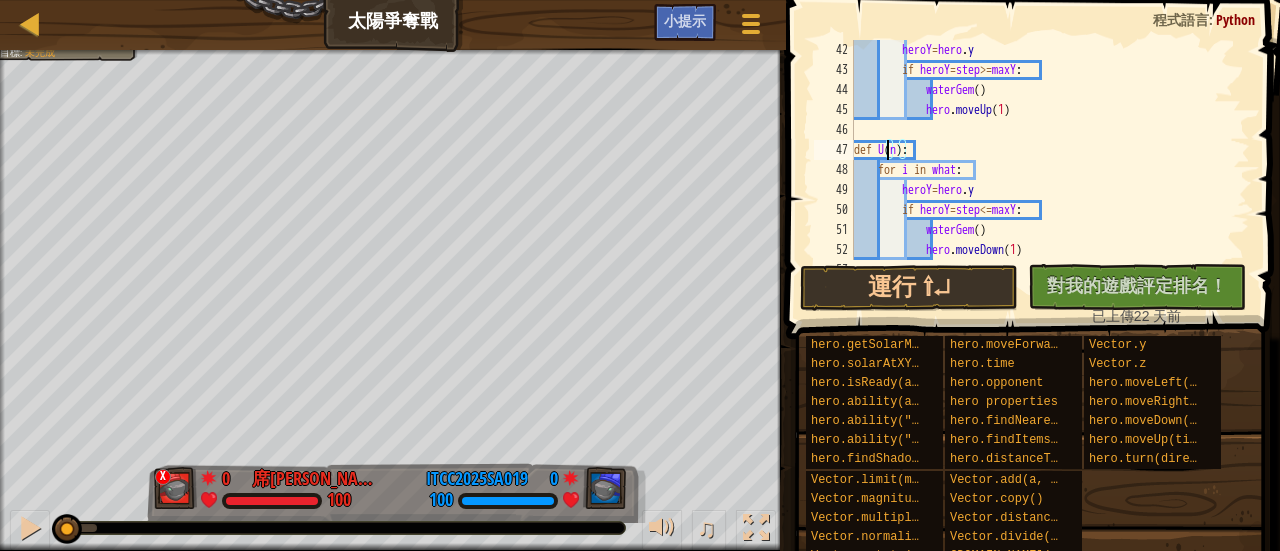 click on "heroY = hero . y          if   heroY = step >= maxY :              waterGem ( )              hero . moveUp ( 1 ) def   U ( n ) :      for   i   in   what :          heroY = hero . y          if   heroY = step <= maxY :              waterGem ( )              hero . moveDown ( 1 )" at bounding box center (1042, 170) 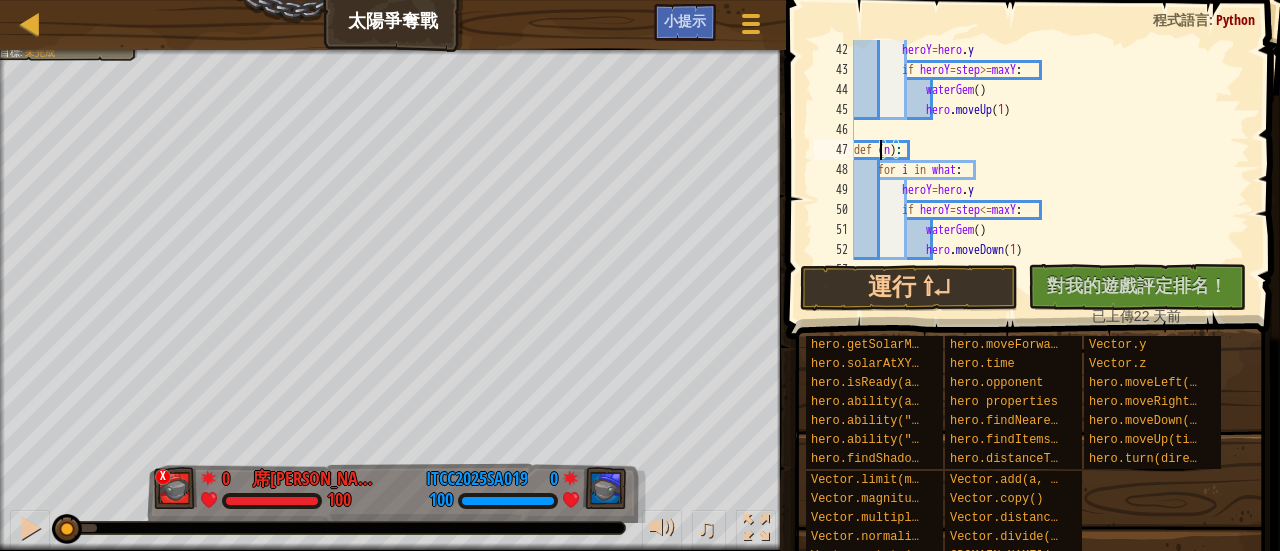 type on "D" 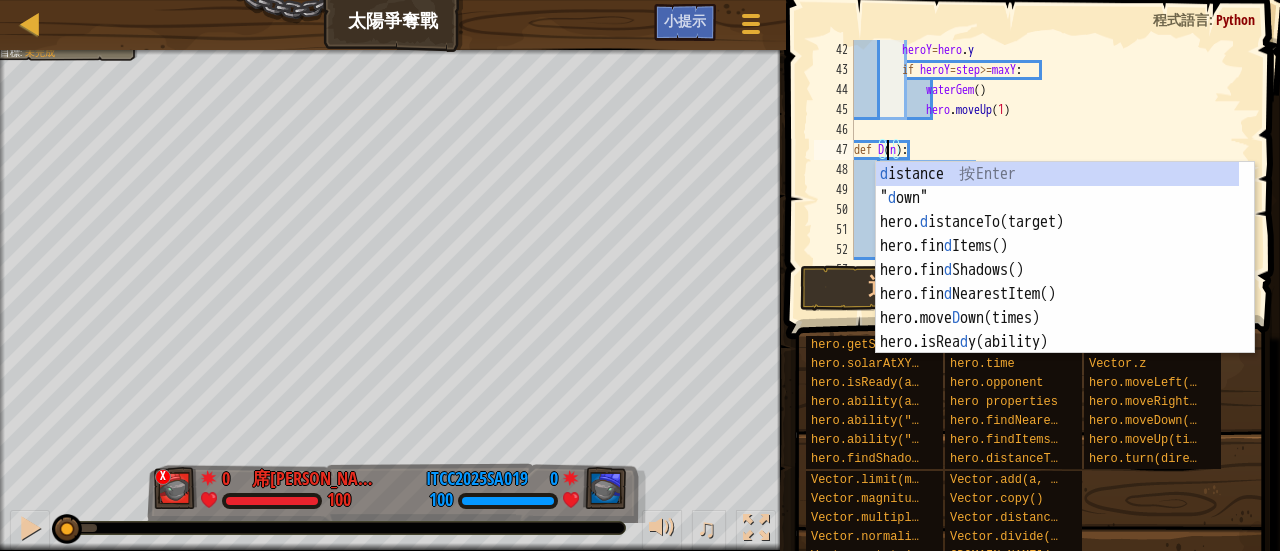 scroll, scrollTop: 0, scrollLeft: 0, axis: both 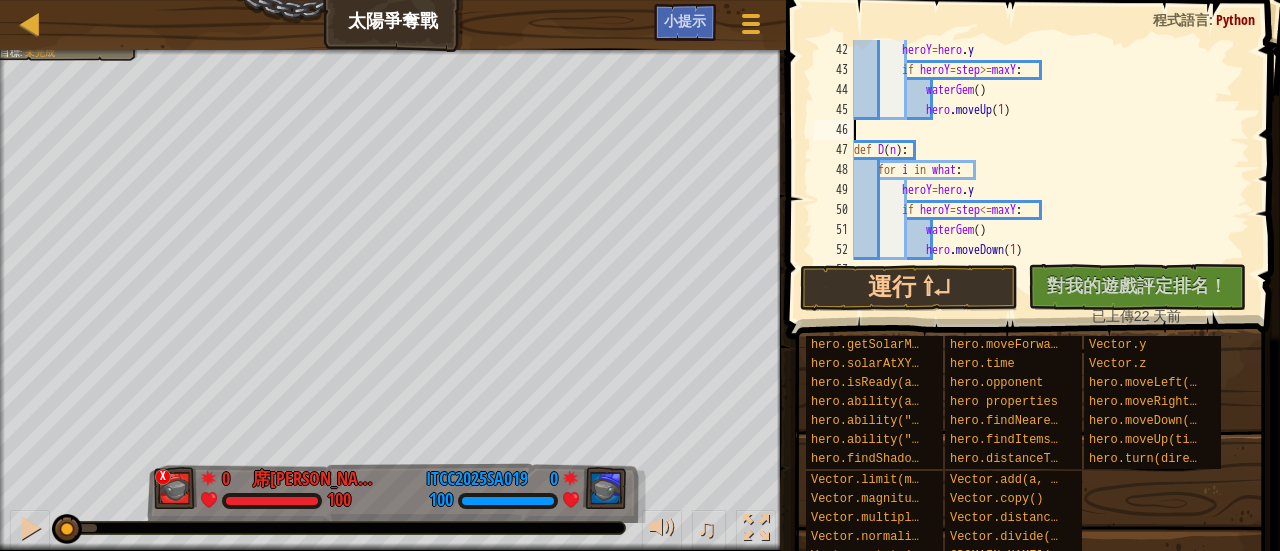 click on "heroY = hero . y          if   heroY = step >= maxY :              waterGem ( )              hero . moveUp ( 1 ) def   D ( n ) :      for   i   in   what :          heroY = hero . y          if   heroY = step <= maxY :              waterGem ( )              hero . moveDown ( 1 )" at bounding box center [1042, 170] 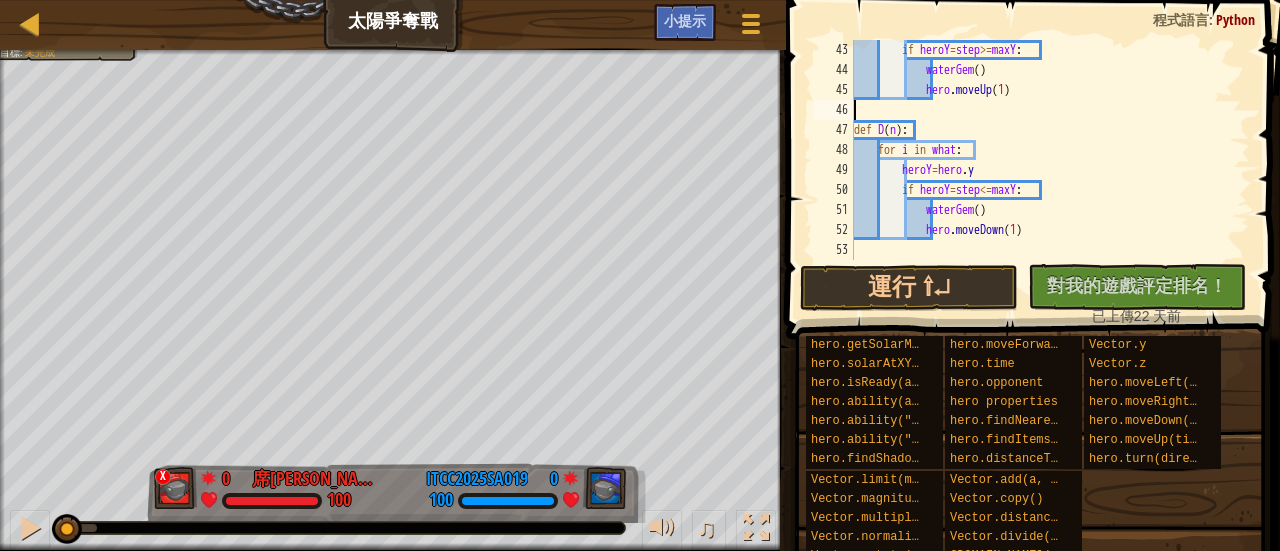 scroll, scrollTop: 840, scrollLeft: 0, axis: vertical 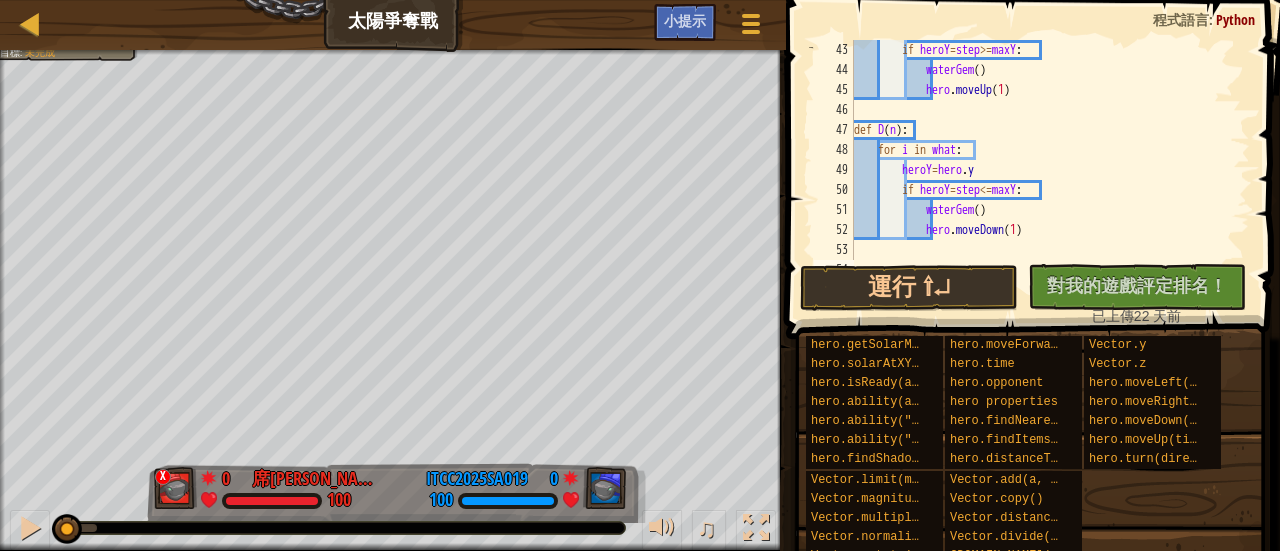 click on "if   heroY = step >= maxY :              waterGem ( )              hero . moveUp ( 1 ) def   D ( n ) :      for   i   in   what :          heroY = hero . y          if   heroY = step <= maxY :              waterGem ( )              hero . moveDown ( 1 )" at bounding box center [1042, 170] 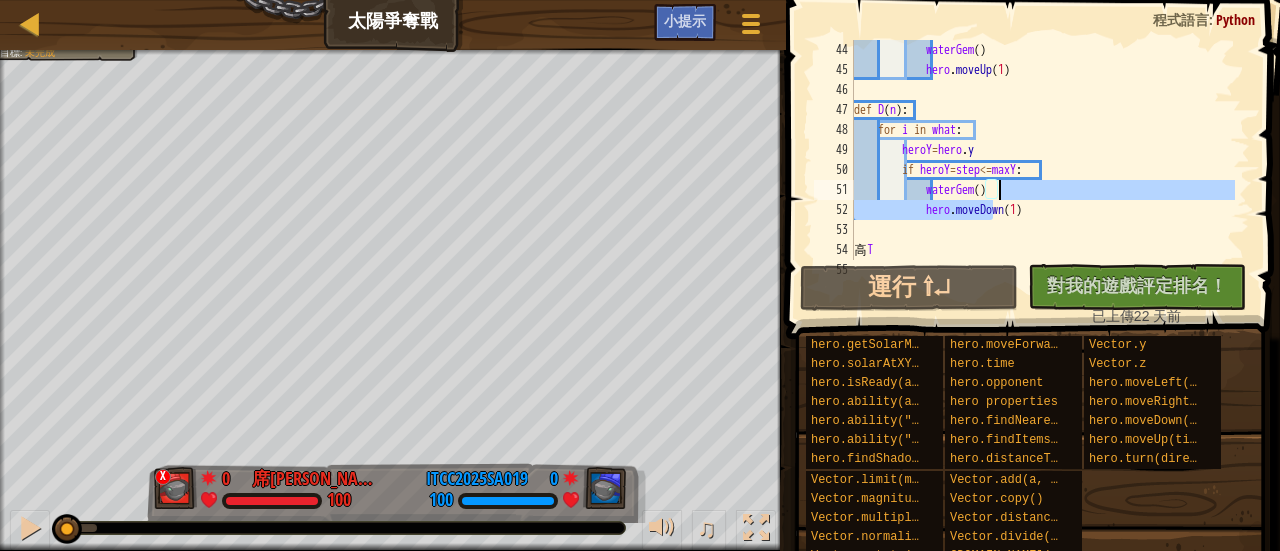 scroll, scrollTop: 9, scrollLeft: 0, axis: vertical 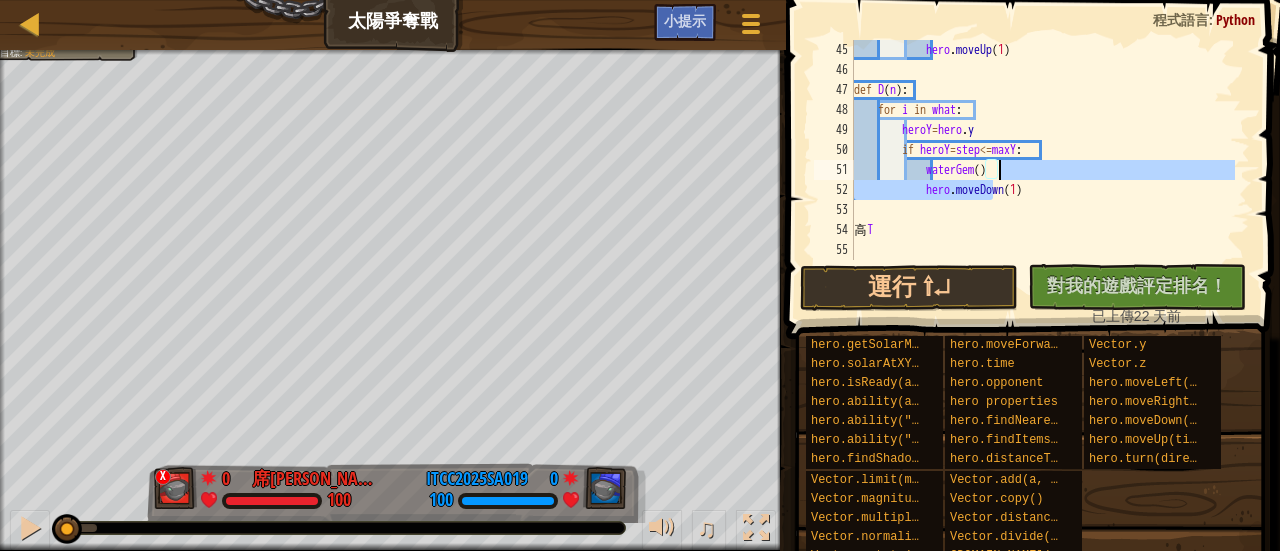click on "hero . moveUp ( 1 ) def   D ( n ) :      for   i   in   what :          heroY = hero . y          if   heroY = step <= maxY :              waterGem ( )              hero . moveDown ( 1 ) 高 T" at bounding box center (1042, 170) 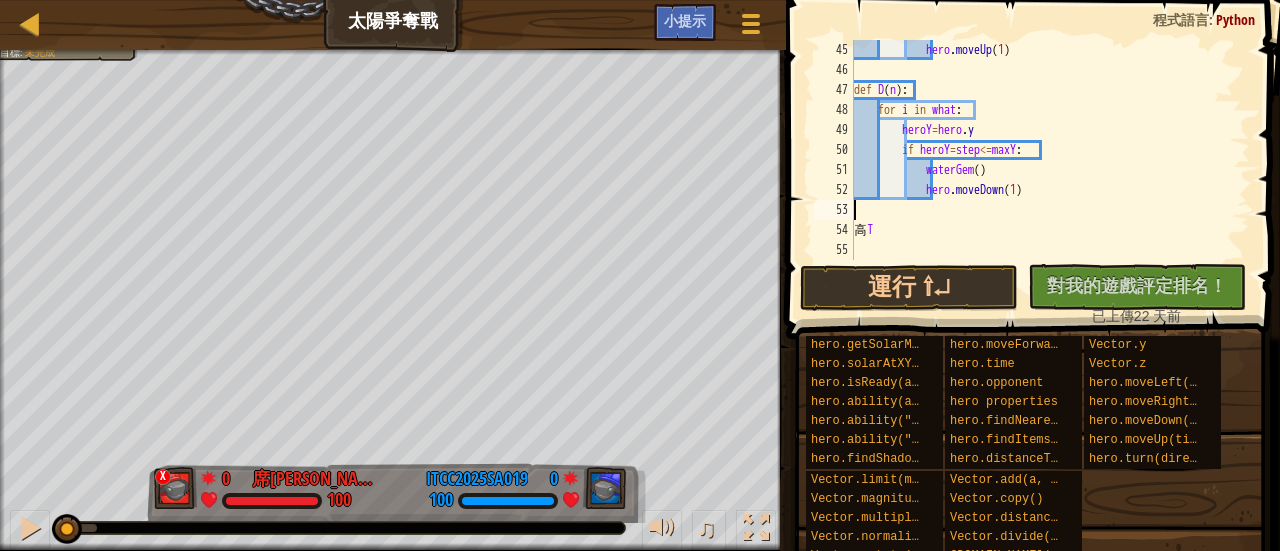 scroll, scrollTop: 9, scrollLeft: 0, axis: vertical 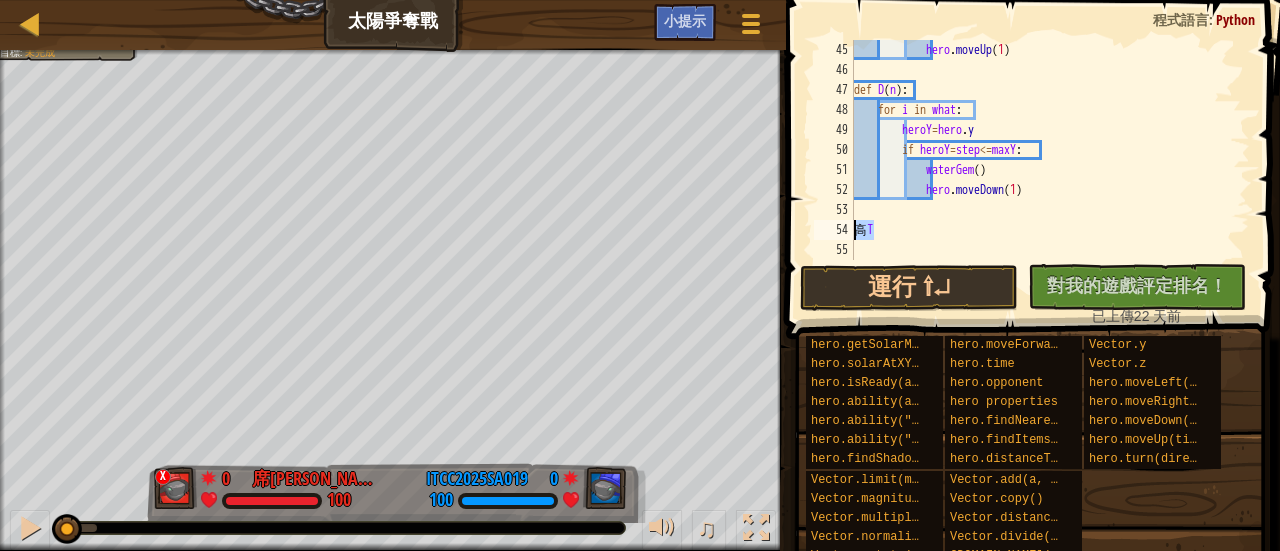 drag, startPoint x: 895, startPoint y: 231, endPoint x: 844, endPoint y: 226, distance: 51.24451 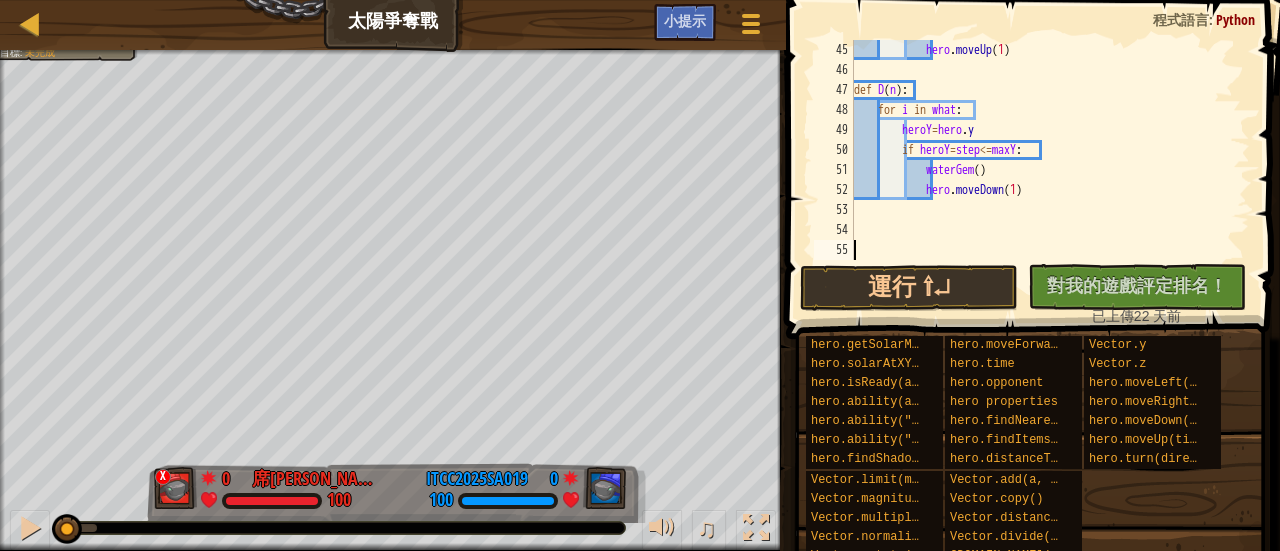 click on "hero . moveUp ( 1 ) def   D ( n ) :      for   i   in   what :          heroY = hero . y          if   heroY = step <= maxY :              waterGem ( )              hero . moveDown ( 1 )" at bounding box center (1042, 170) 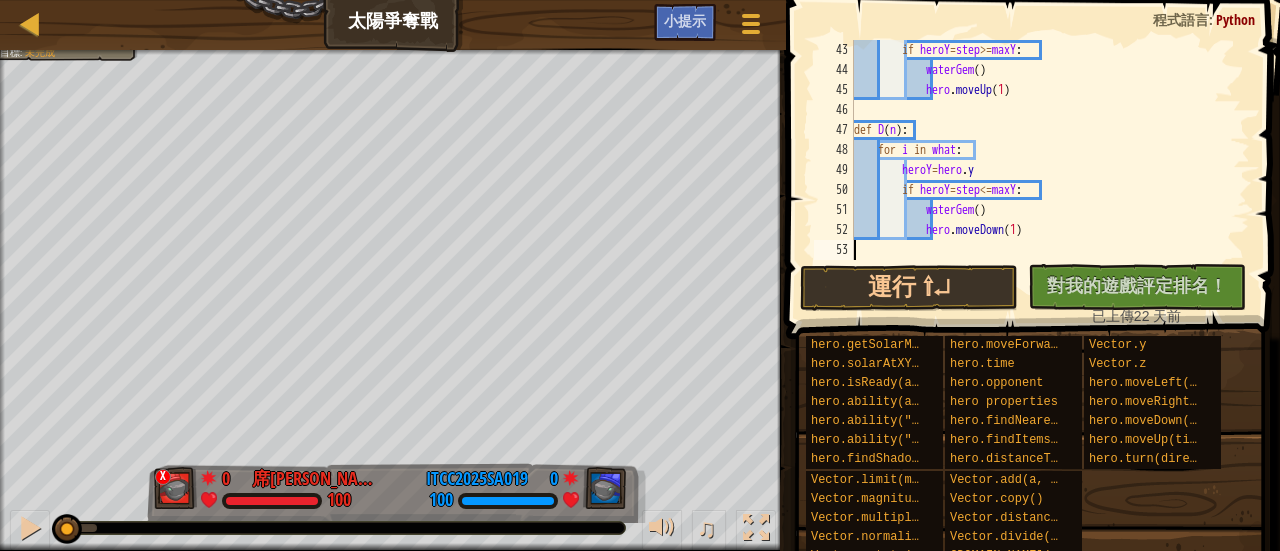 scroll, scrollTop: 820, scrollLeft: 0, axis: vertical 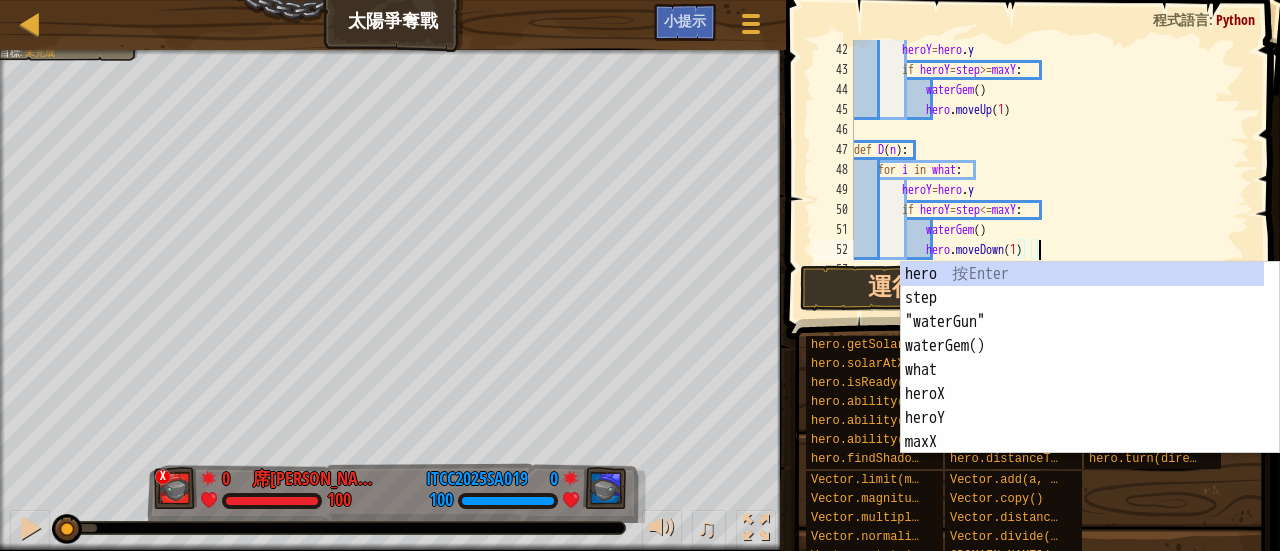 type on "hero.moveDown(1)hero" 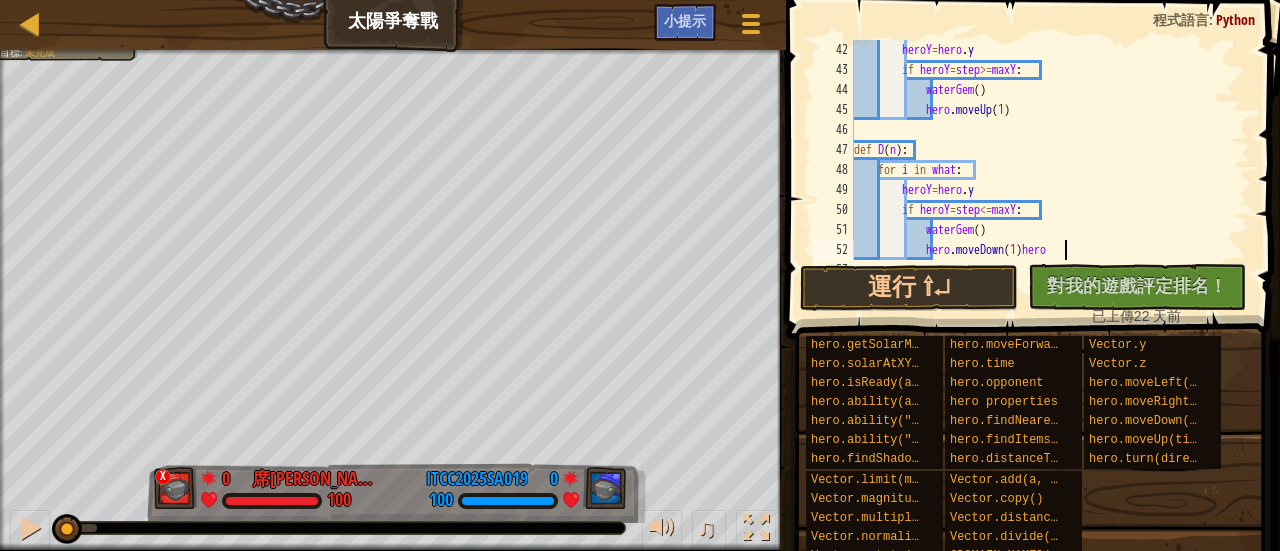 type on "hero.moveDown(1)" 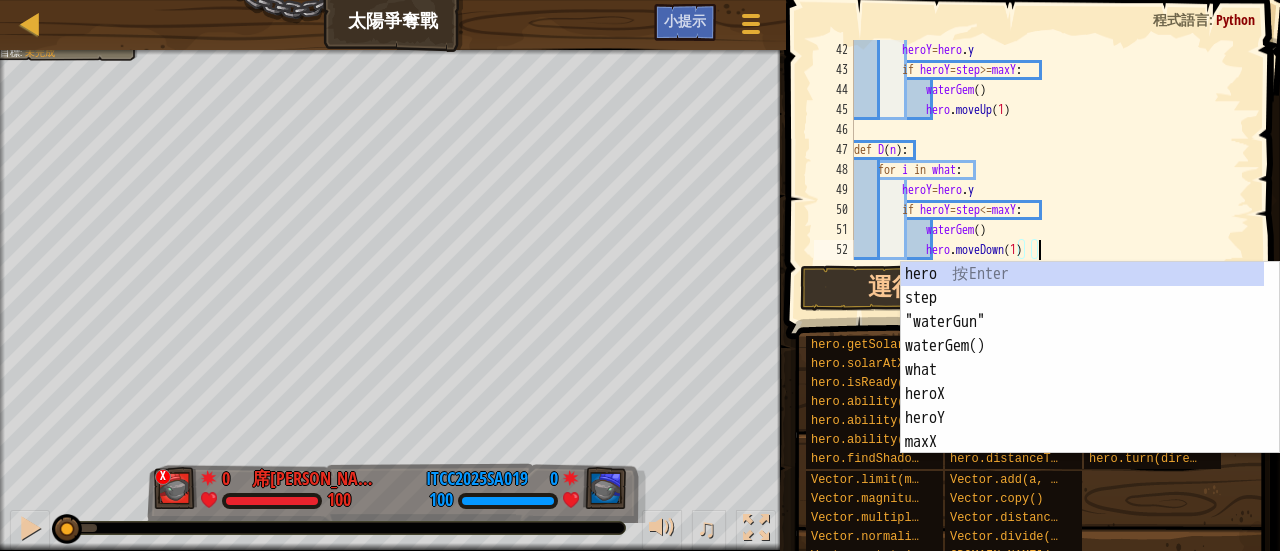scroll, scrollTop: 880, scrollLeft: 0, axis: vertical 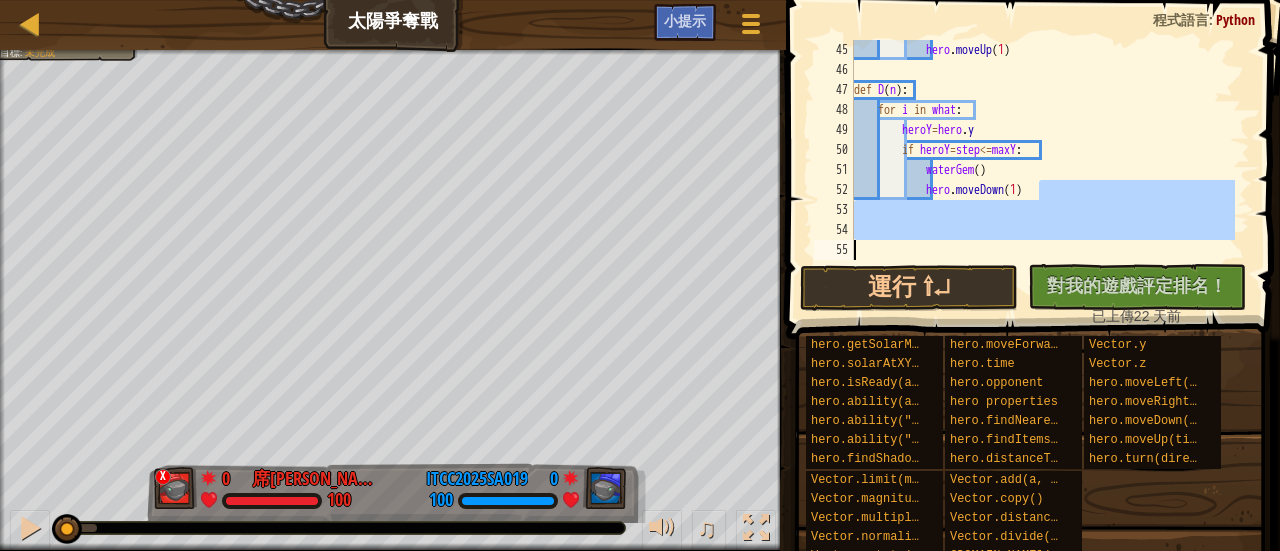 type on "hero.moveDown(1)" 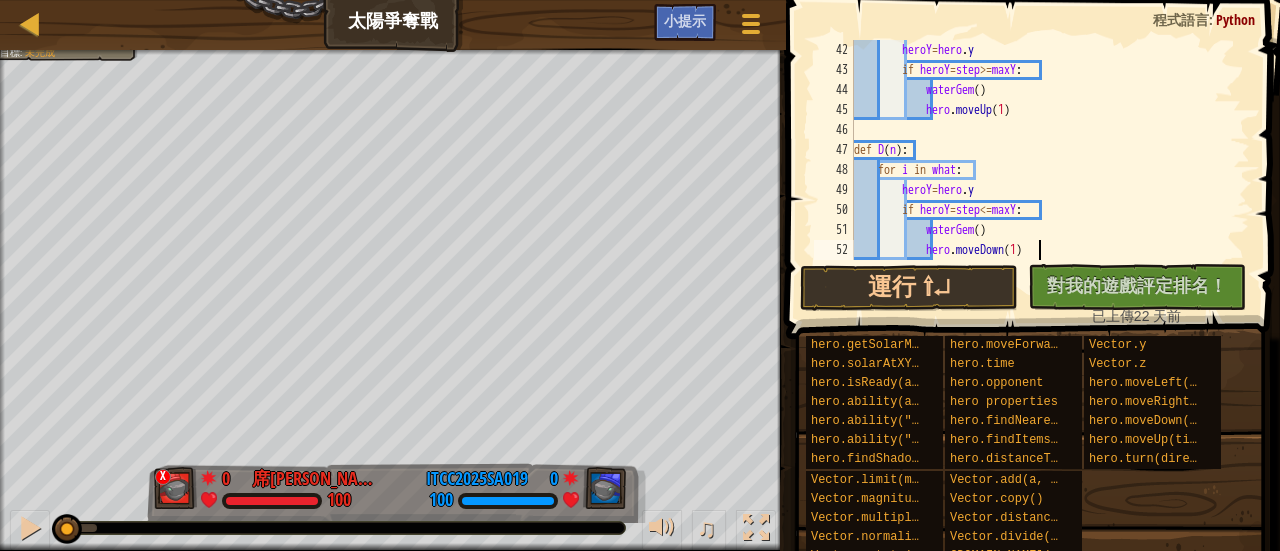 scroll, scrollTop: 820, scrollLeft: 0, axis: vertical 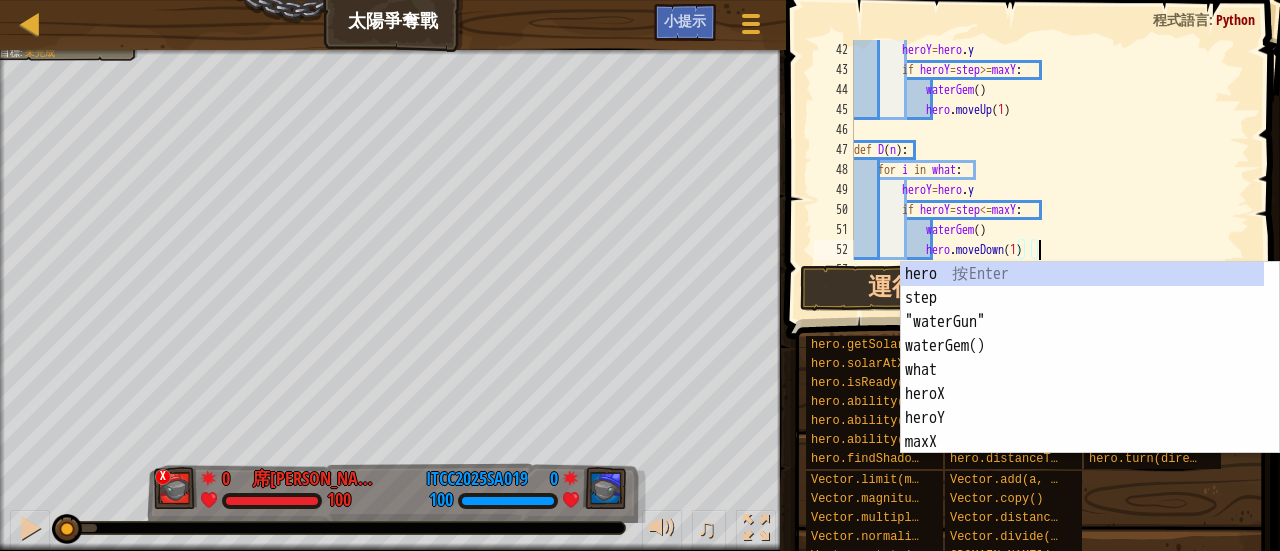 type on "hero.moveDown(1)hero" 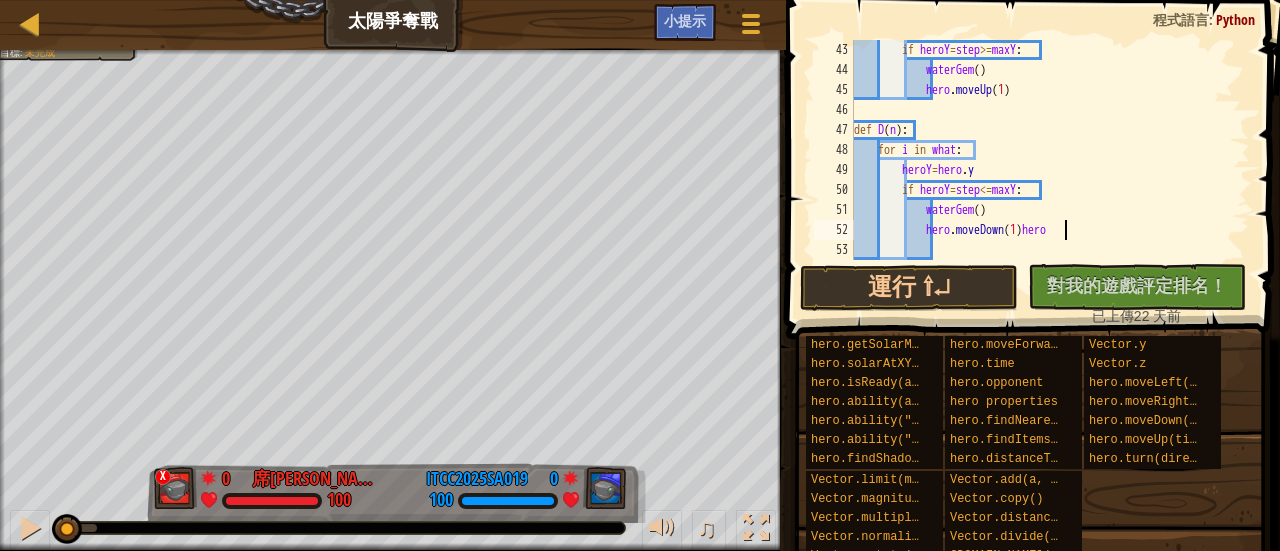 type on "hero.moveDown(1)" 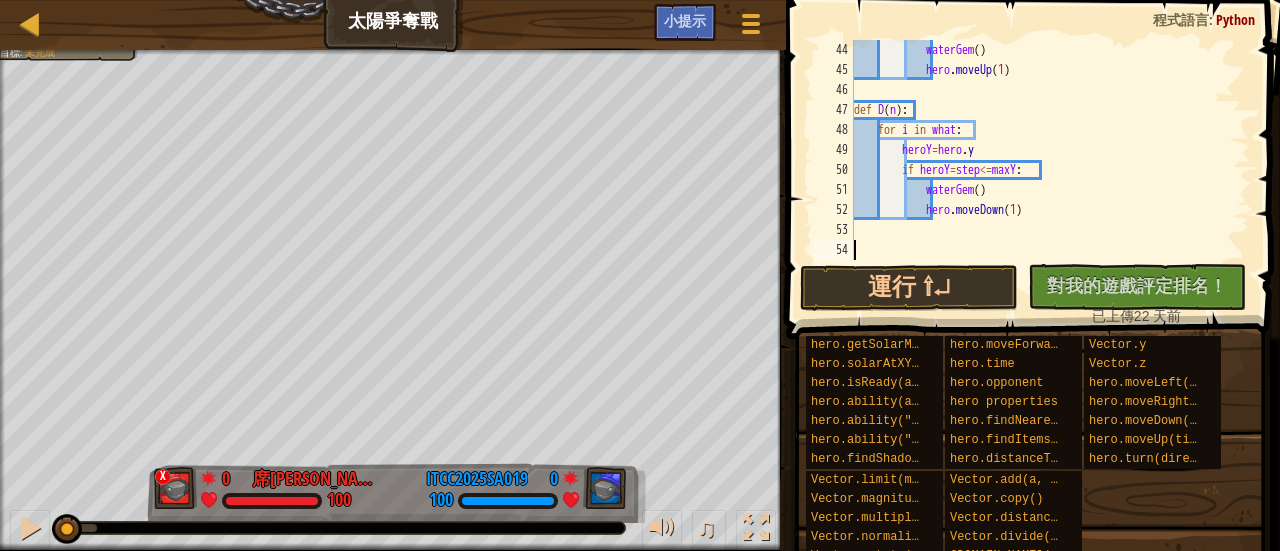 scroll, scrollTop: 860, scrollLeft: 0, axis: vertical 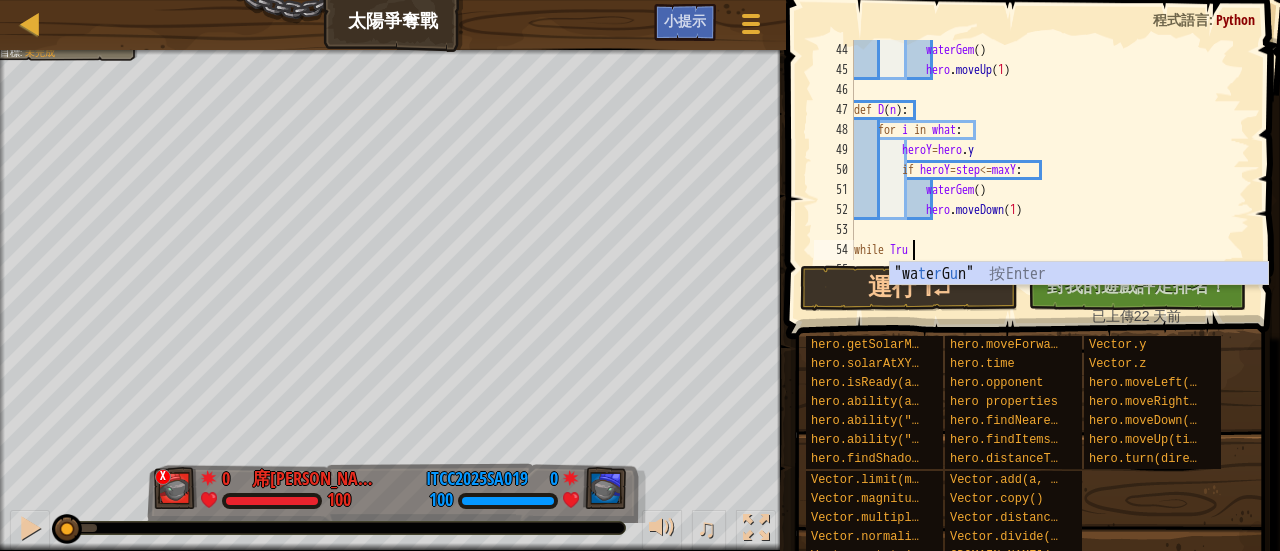 type on "while True" 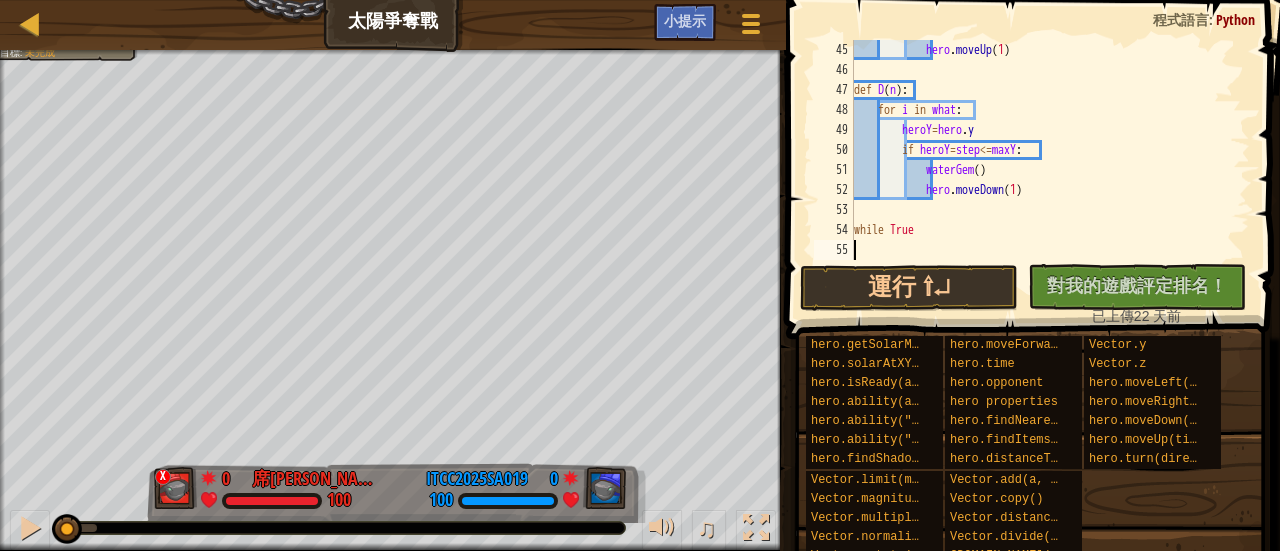 scroll, scrollTop: 9, scrollLeft: 0, axis: vertical 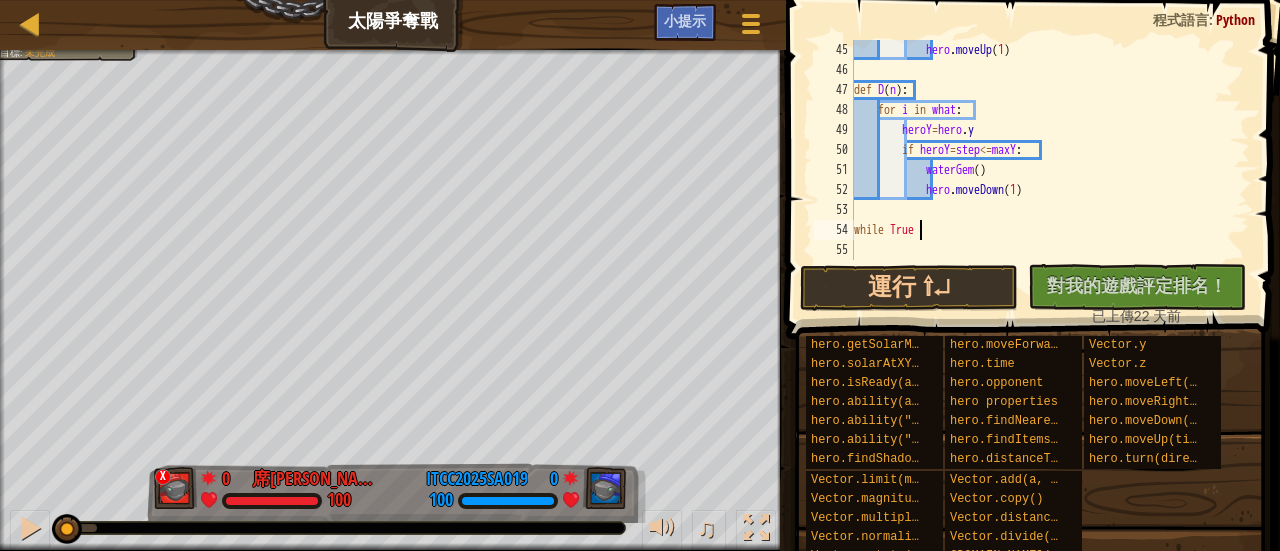 type on "while True:" 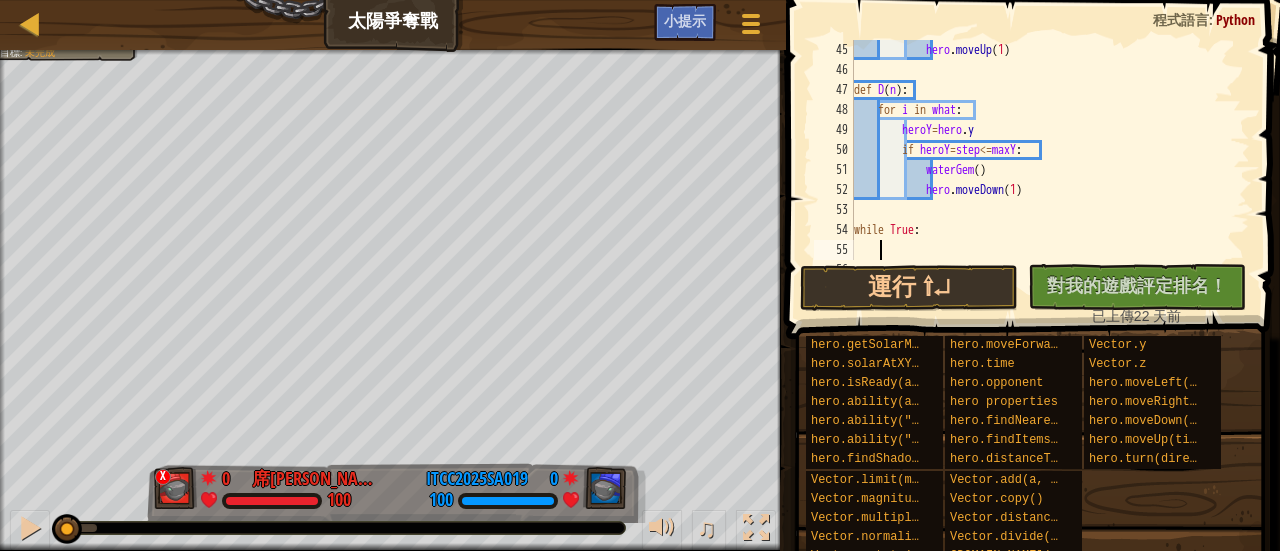 scroll, scrollTop: 9, scrollLeft: 0, axis: vertical 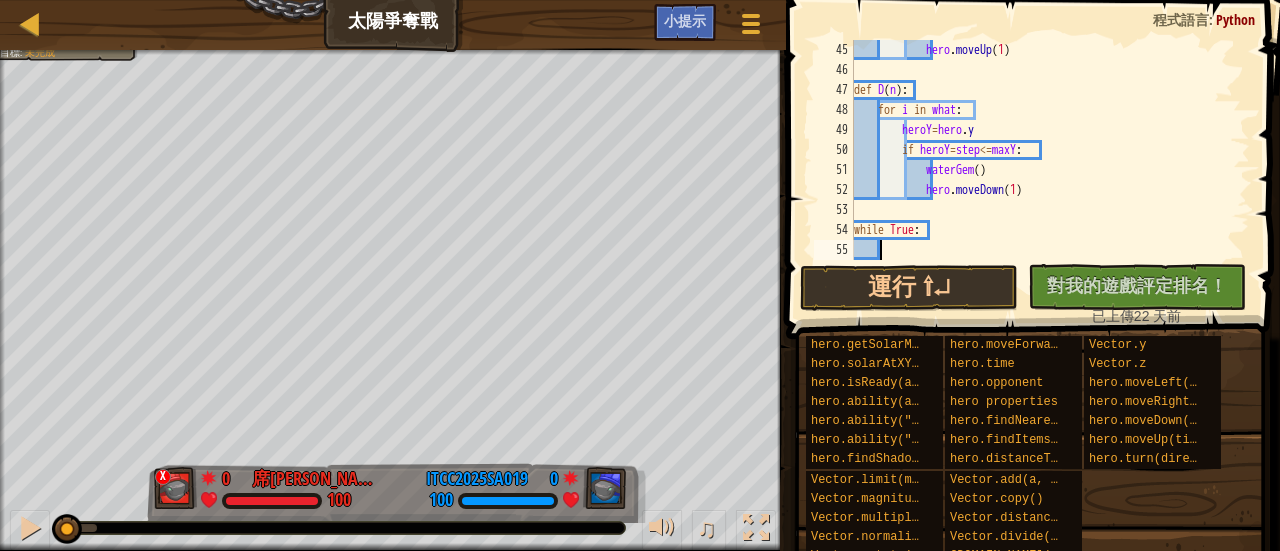 type on "while True:" 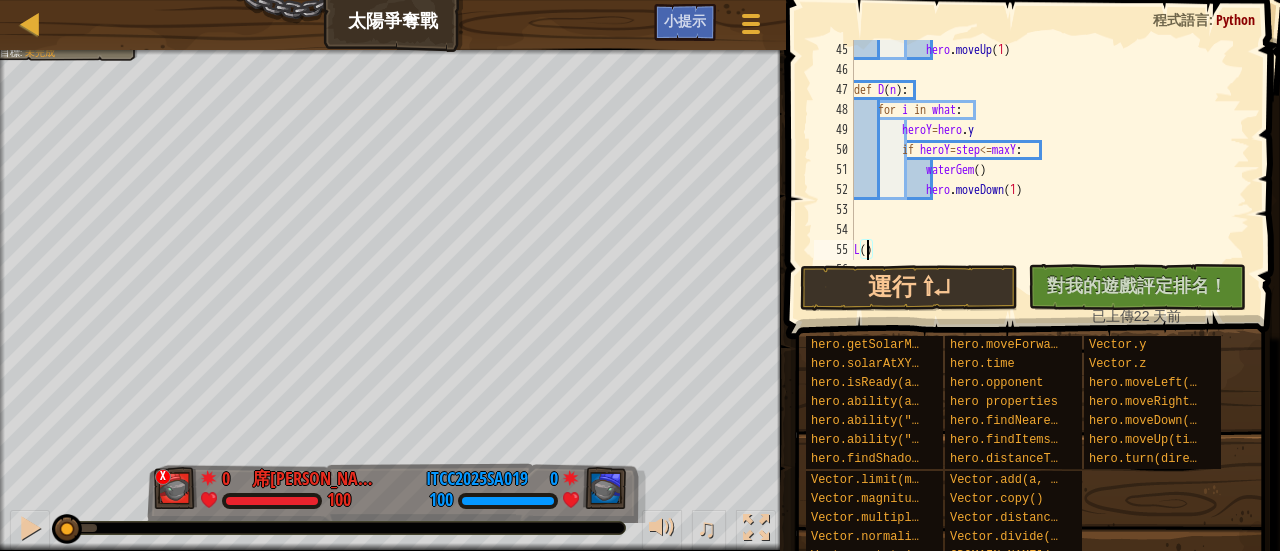 scroll, scrollTop: 9, scrollLeft: 0, axis: vertical 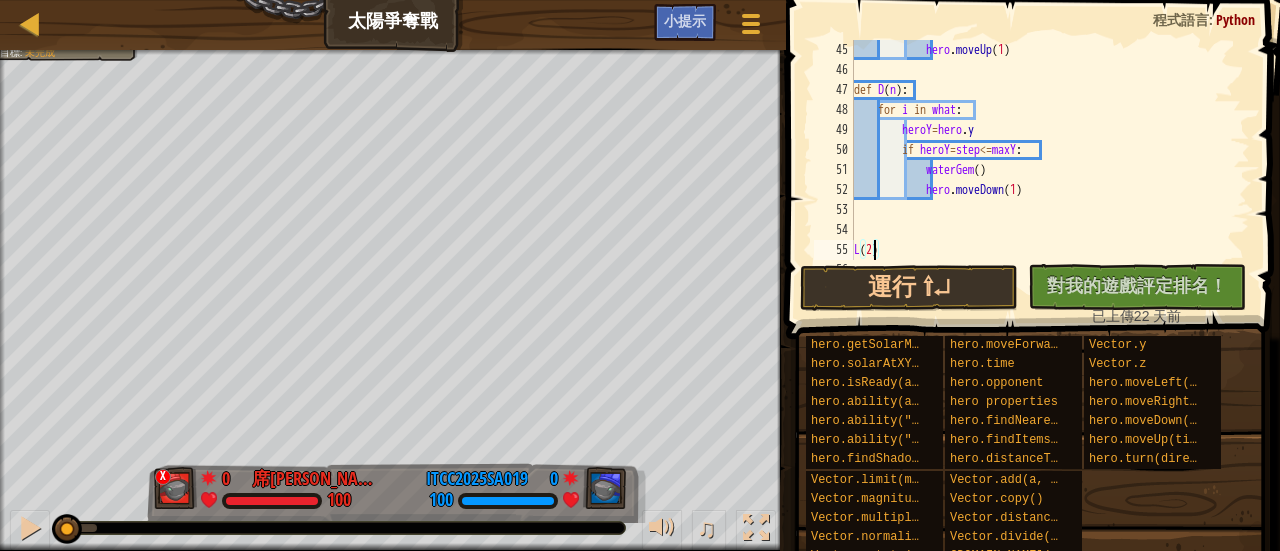 type on "while True:" 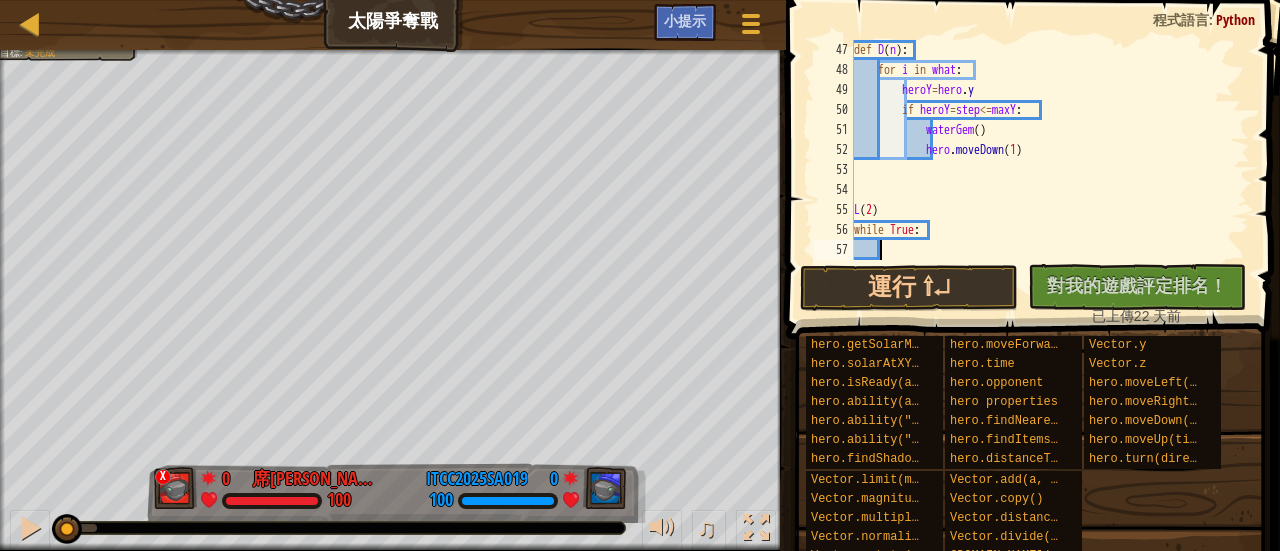 scroll, scrollTop: 920, scrollLeft: 0, axis: vertical 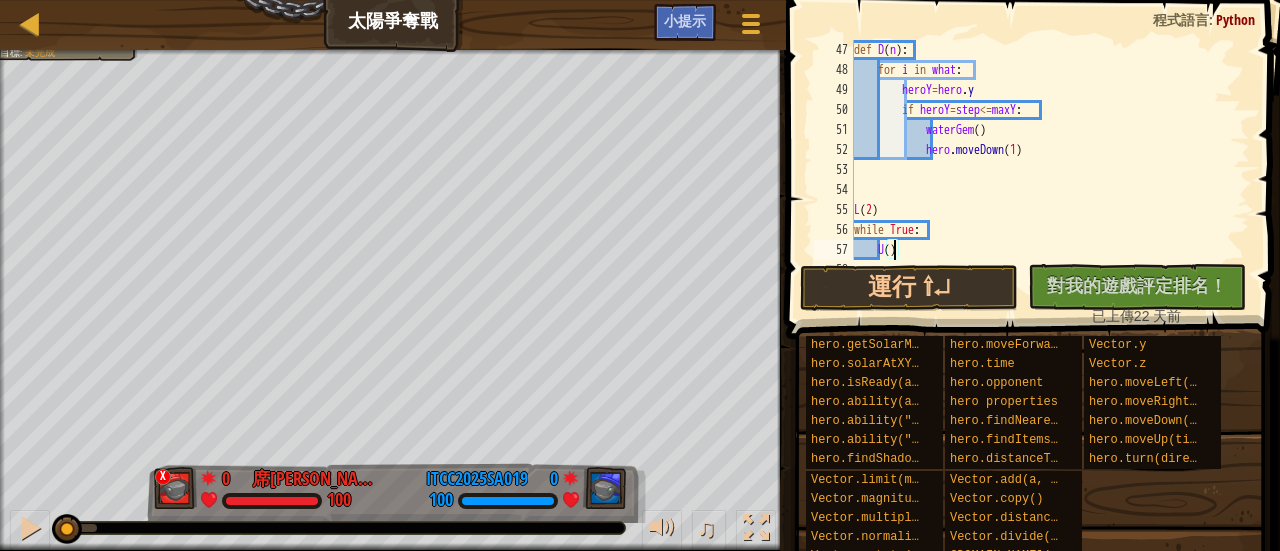 type on "U(1)" 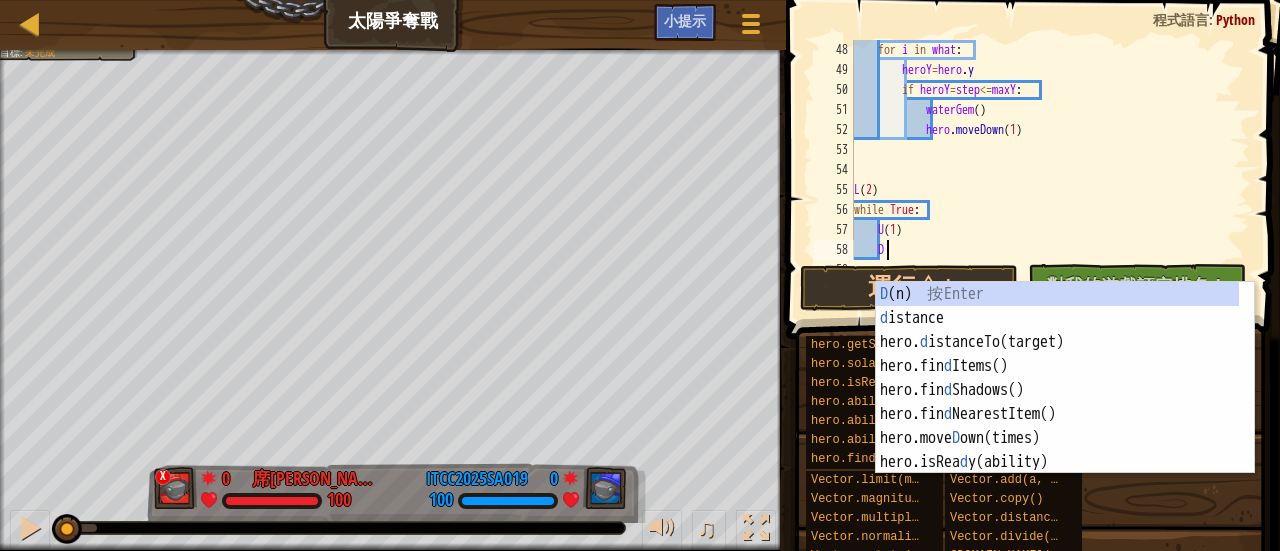 scroll, scrollTop: 9, scrollLeft: 2, axis: both 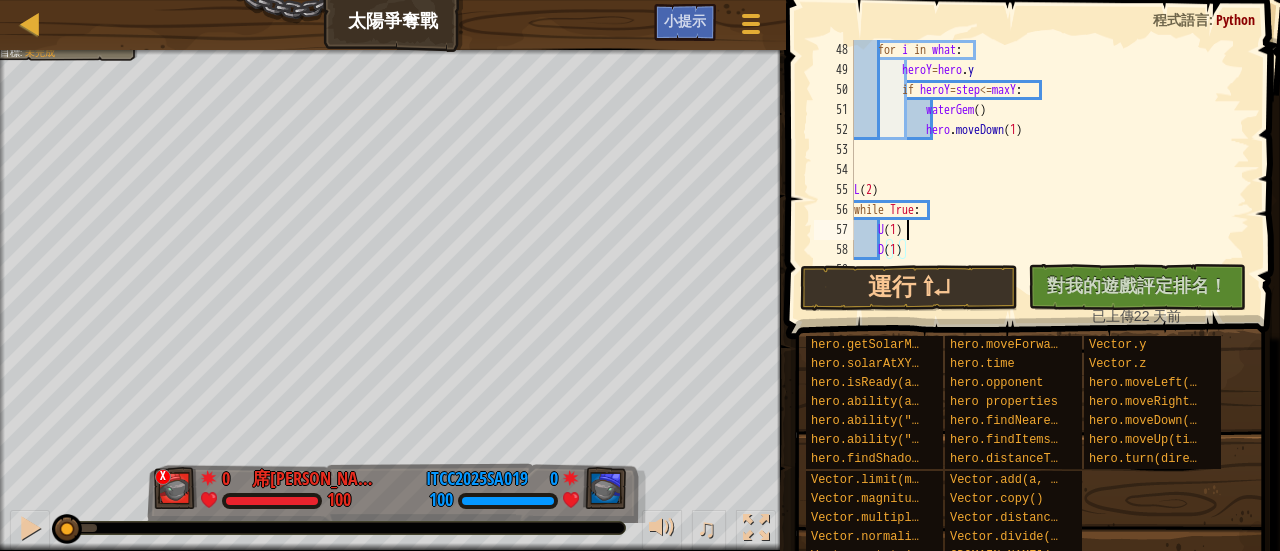 click on "for   i   in   what :          heroY = hero . y          if   heroY = step <= maxY :              waterGem ( )              hero . moveDown ( 1 ) L ( 2 ) while   True :      U ( 1 )      D ( 1 )" at bounding box center (1042, 170) 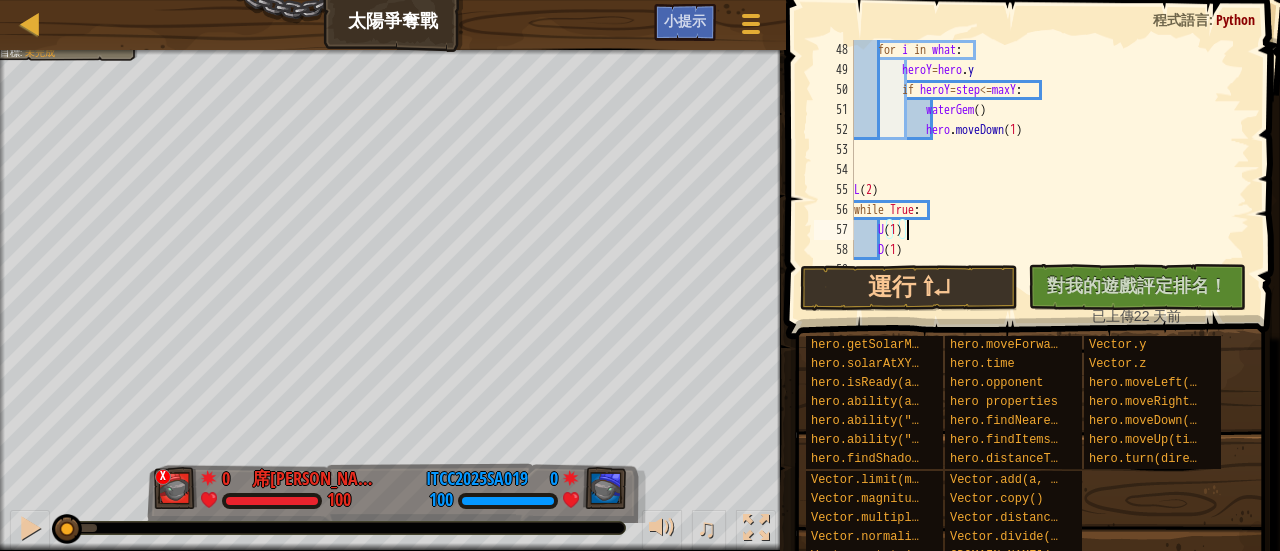 scroll, scrollTop: 9, scrollLeft: 1, axis: both 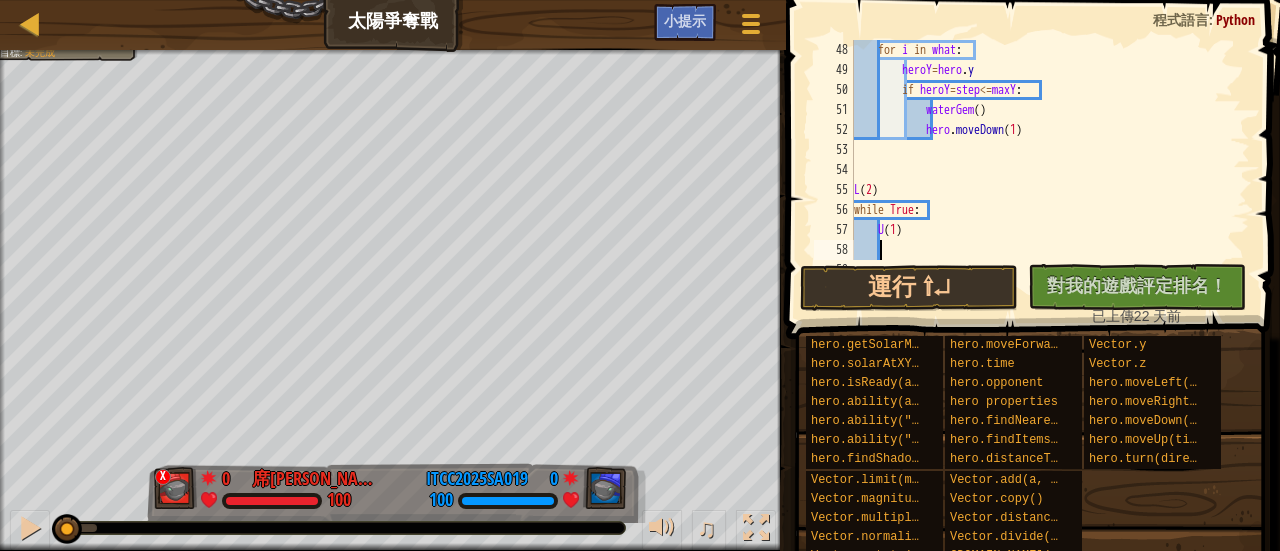 click on "for   i   in   what :          heroY = hero . y          if   heroY = step <= maxY :              waterGem ( )              hero . moveDown ( 1 ) L ( 2 ) while   True :      U ( 1 )           D ( 1 )" at bounding box center (1042, 170) 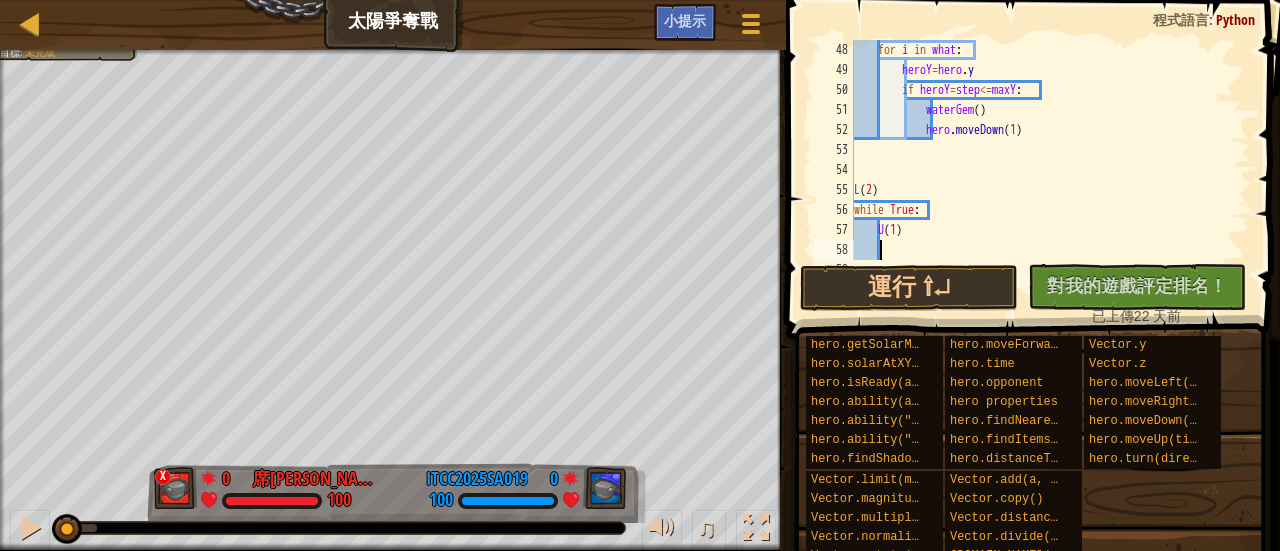 scroll, scrollTop: 980, scrollLeft: 0, axis: vertical 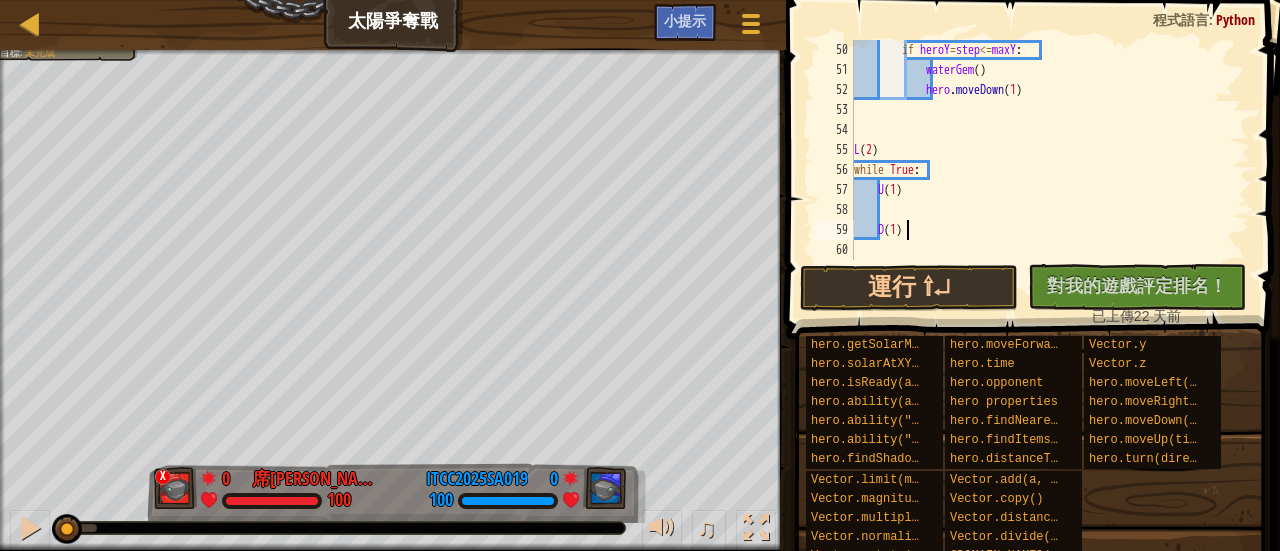 click on "if   heroY = step <= maxY :              waterGem ( )              hero . moveDown ( 1 ) L ( 2 ) while   True :      U ( 1 )           D ( 1 )" at bounding box center (1042, 170) 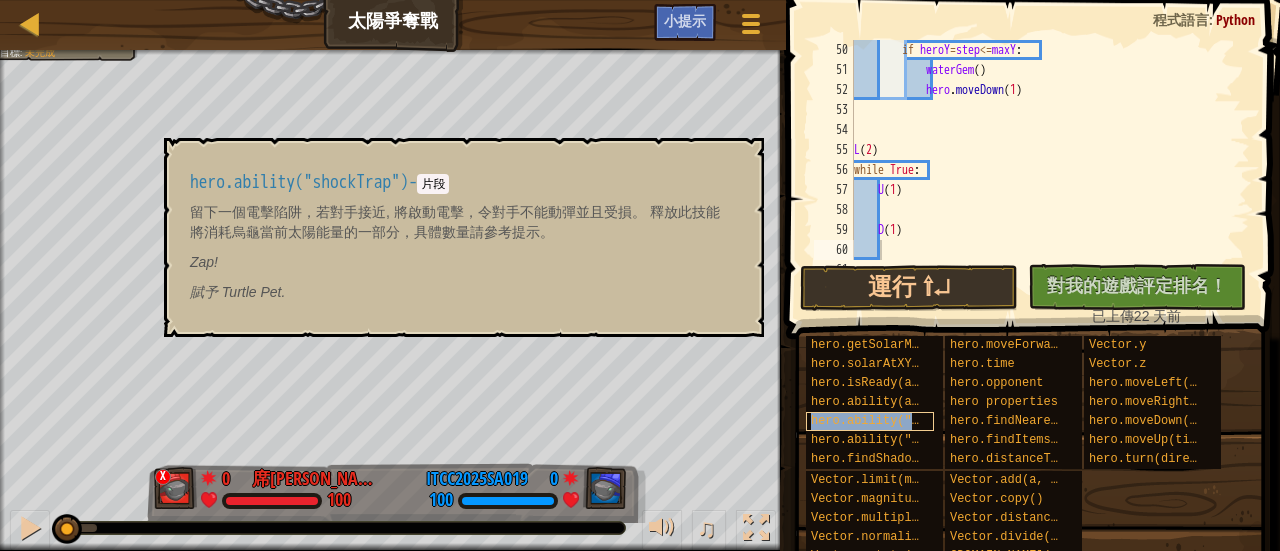 click on "hero.ability("shockTrap")" at bounding box center (901, 421) 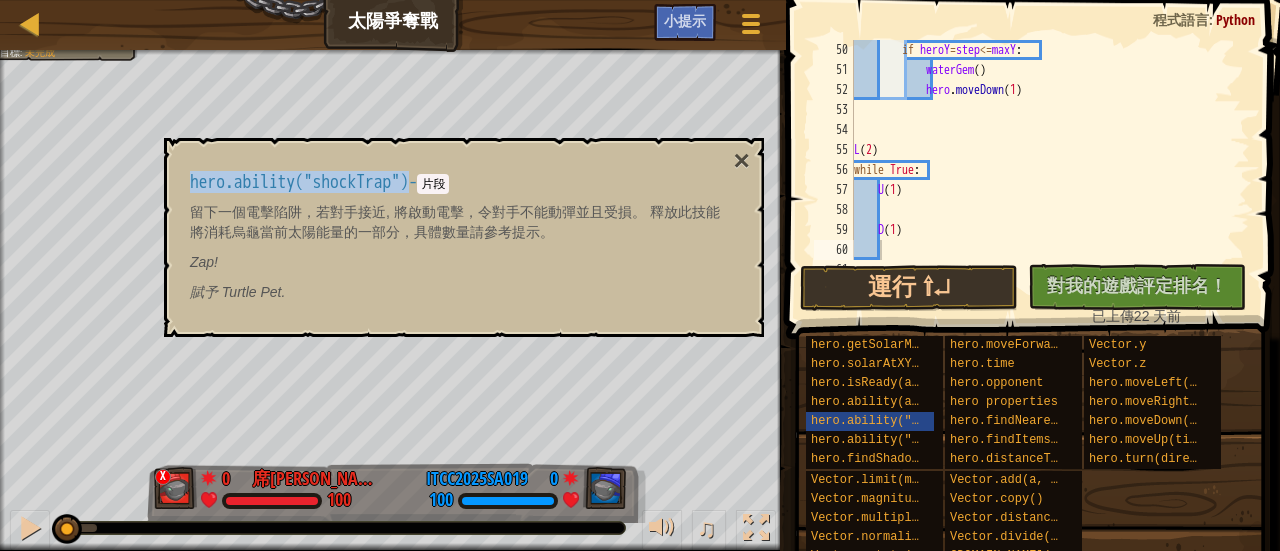 drag, startPoint x: 428, startPoint y: 185, endPoint x: 226, endPoint y: 170, distance: 202.55617 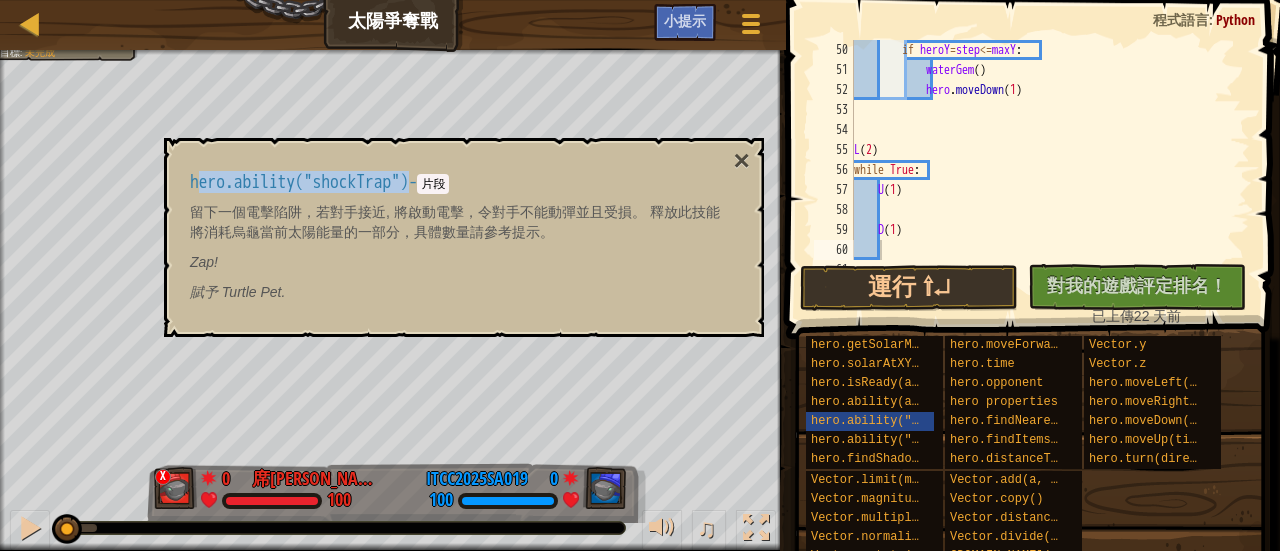 copy on "ero.ability("shockTrap")" 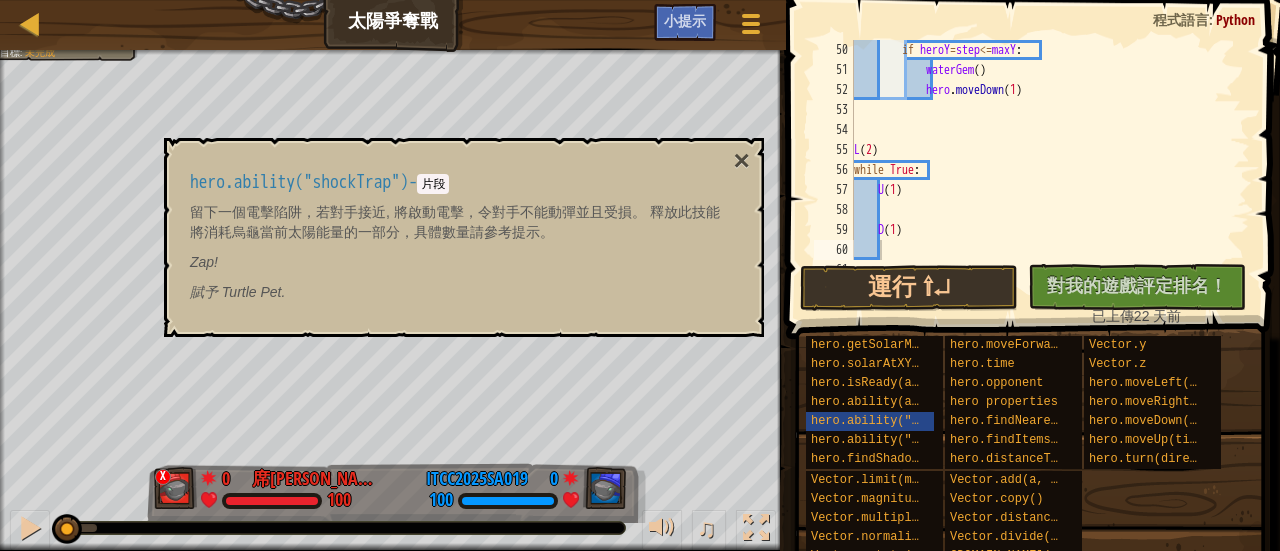 click on "if   heroY = step <= maxY :              waterGem ( )              hero . moveDown ( 1 ) L ( 2 ) while   True :      U ( 1 )           D ( 1 )" at bounding box center [1042, 170] 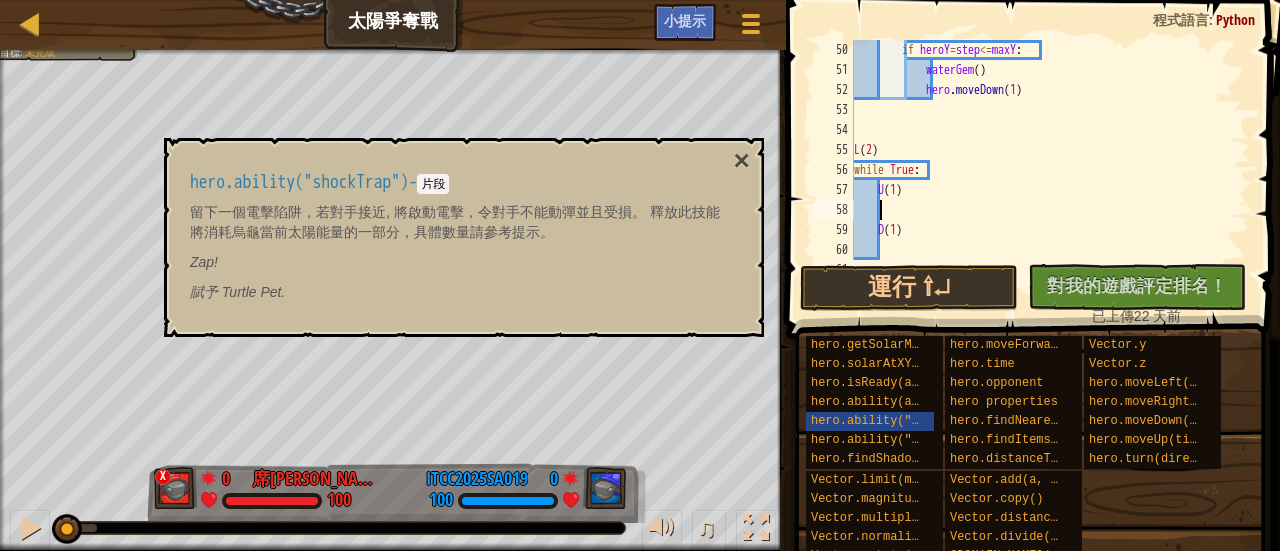 paste on "ero.ability("shockTrap")" 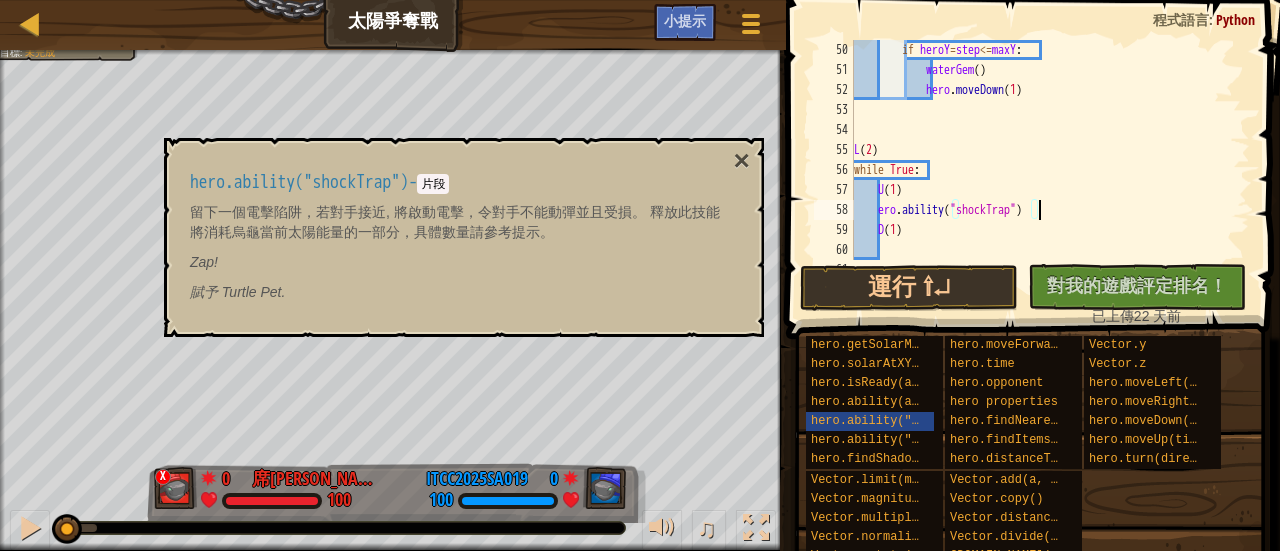 click on "if   heroY = step <= maxY :              waterGem ( )              hero . moveDown ( 1 ) L ( 2 ) while   True :      U ( 1 )      ero . ability ( "shockTrap" )      D ( 1 )" at bounding box center [1042, 170] 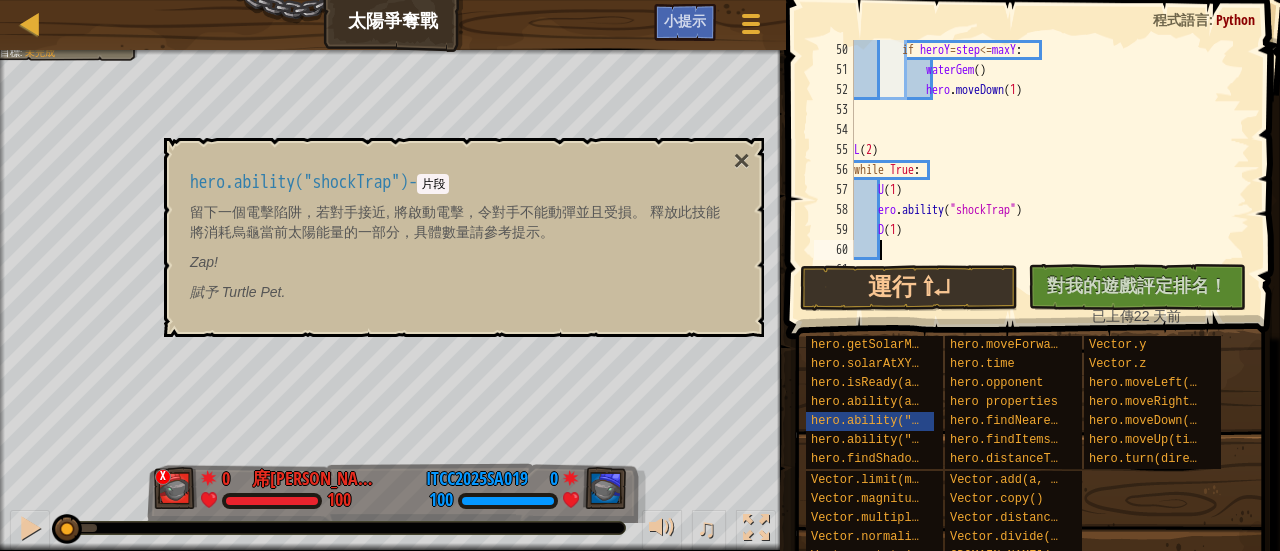 scroll, scrollTop: 9, scrollLeft: 0, axis: vertical 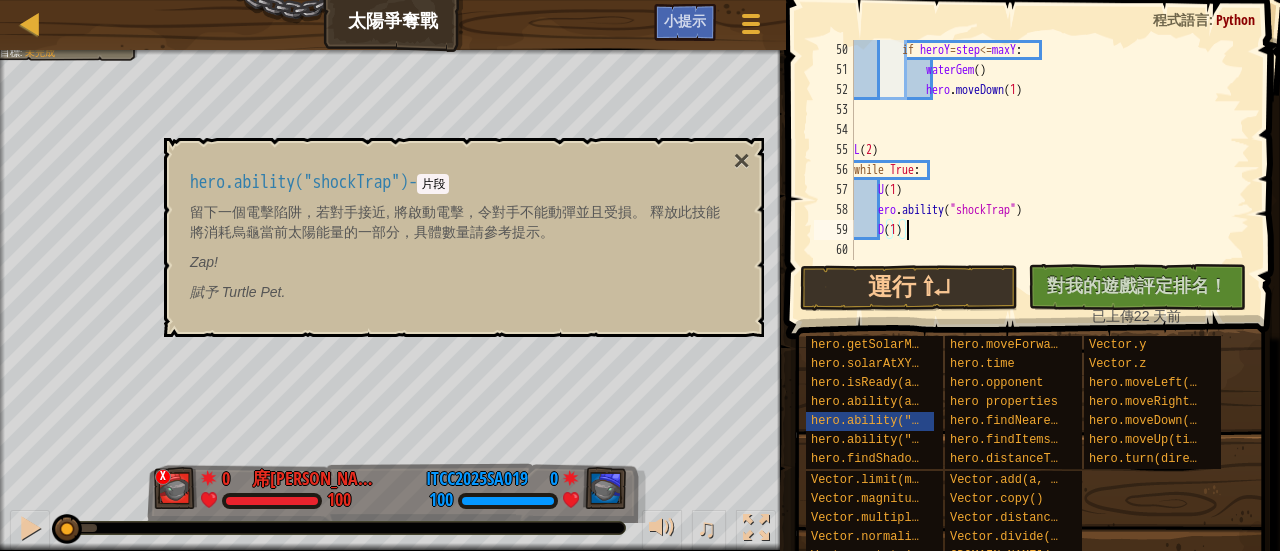 click on "if   heroY = step <= maxY :              waterGem ( )              hero . moveDown ( 1 ) L ( 2 ) while   True :      U ( 1 )      ero . ability ( "shockTrap" )      D ( 1 )" at bounding box center [1042, 170] 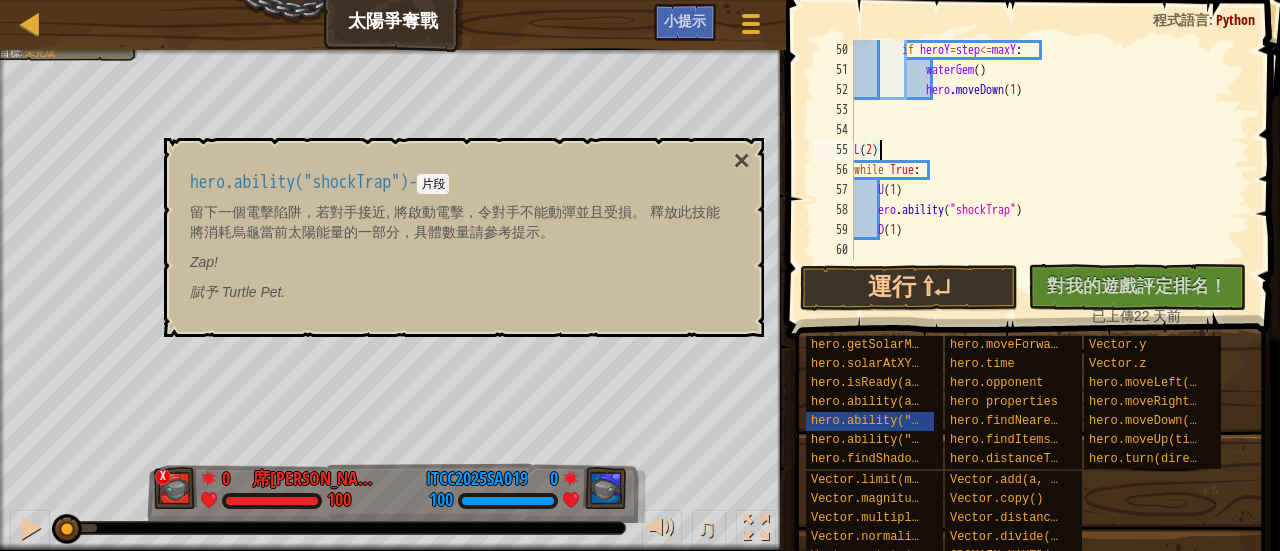 click on "if   heroY = step <= maxY :              waterGem ( )              hero . moveDown ( 1 ) L ( 2 ) while   True :      U ( 1 )      ero . ability ( "shockTrap" )      D ( 1 )" at bounding box center [1042, 170] 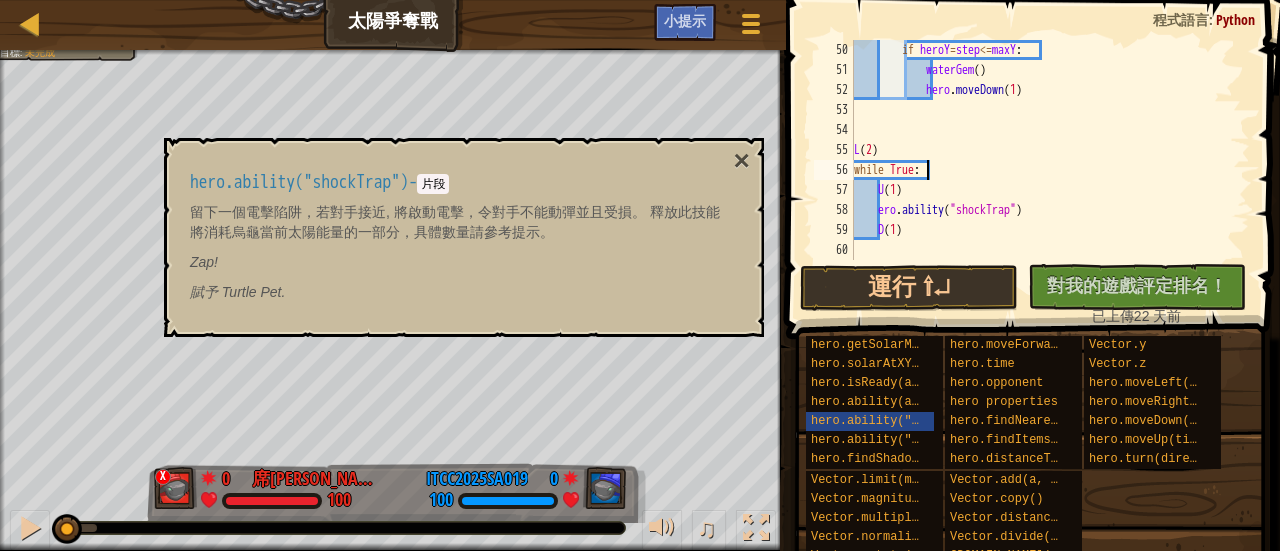 type on "U(1)" 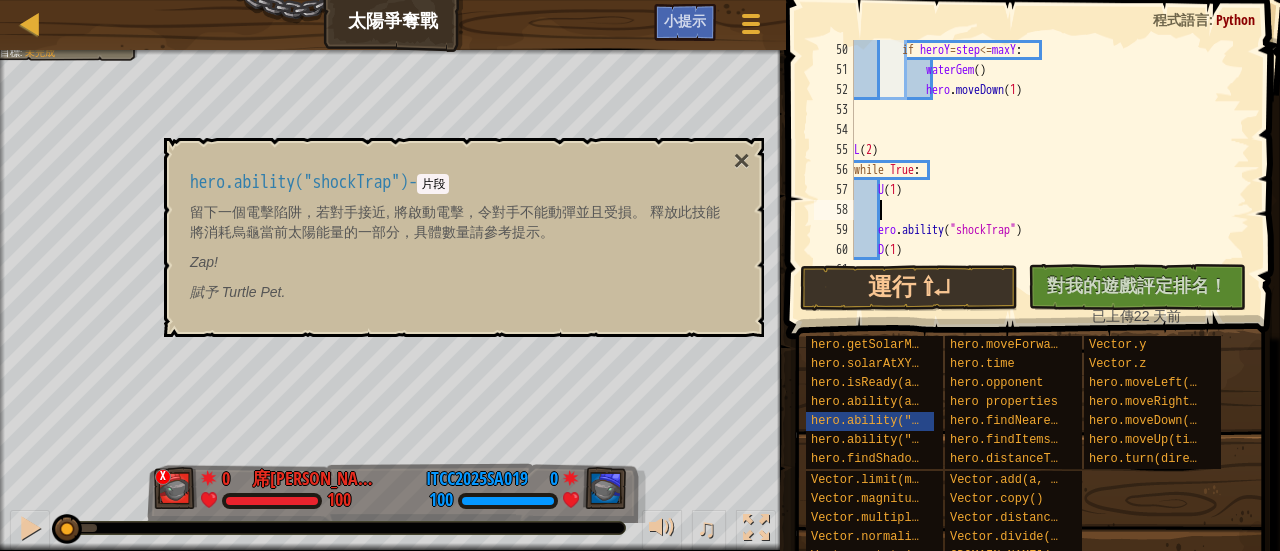paste on "ero.ability("shockTrap")" 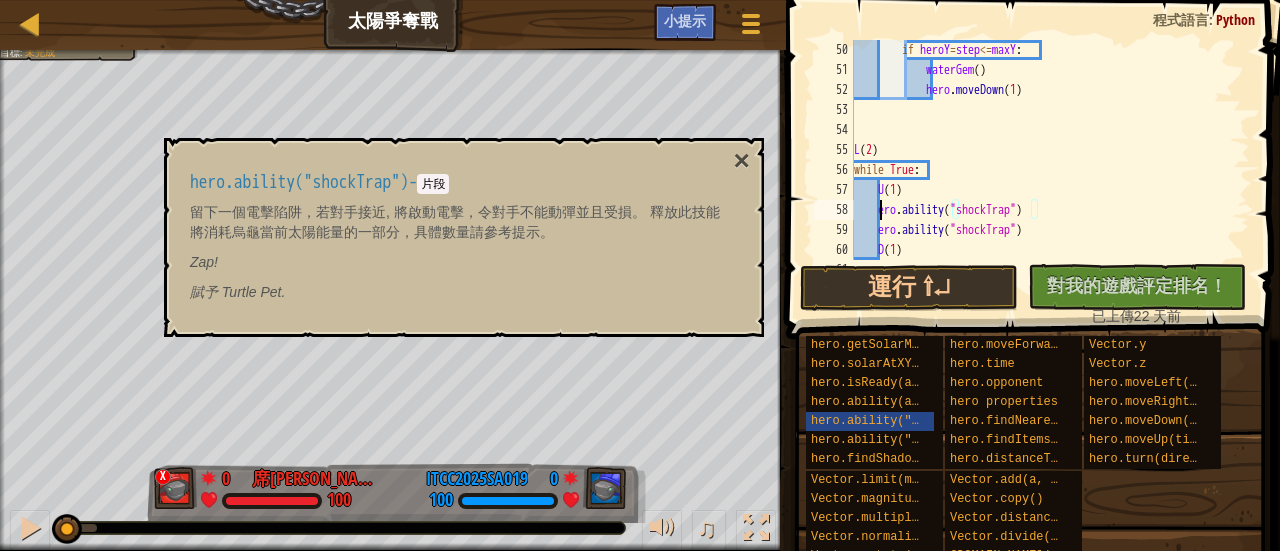 click on "if   heroY = step <= maxY :              waterGem ( )              hero . moveDown ( 1 ) L ( 2 ) while   True :      U ( 1 )      ero . ability ( "shockTrap" )      ero . ability ( "shockTrap" )      D ( 1 )" at bounding box center [1042, 170] 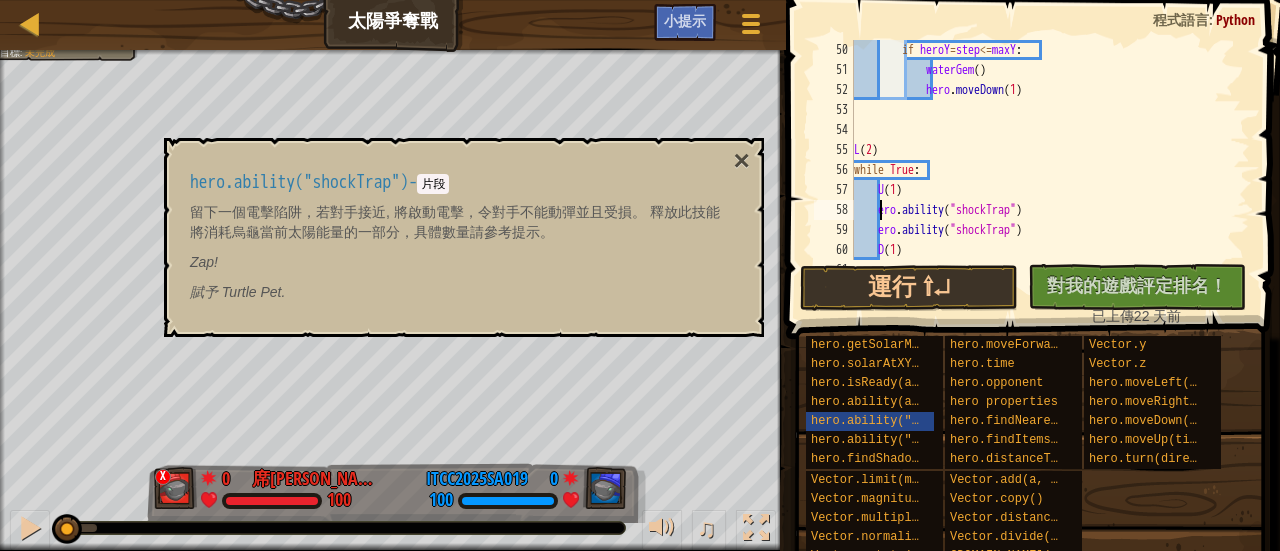 scroll, scrollTop: 9, scrollLeft: 2, axis: both 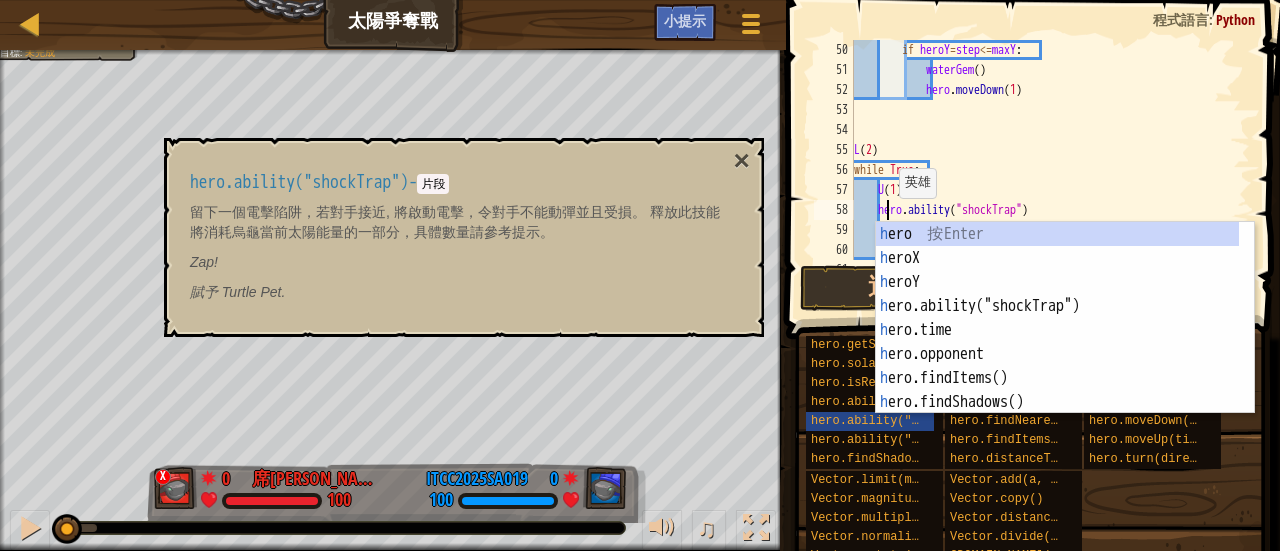 click on "if   heroY = step <= maxY :              waterGem ( )              hero . moveDown ( 1 ) L ( 2 ) while   True :      U ( 1 )      hero . ability ( "shockTrap" )      ero . ability ( "shockTrap" )      D ( 1 )" at bounding box center (1042, 170) 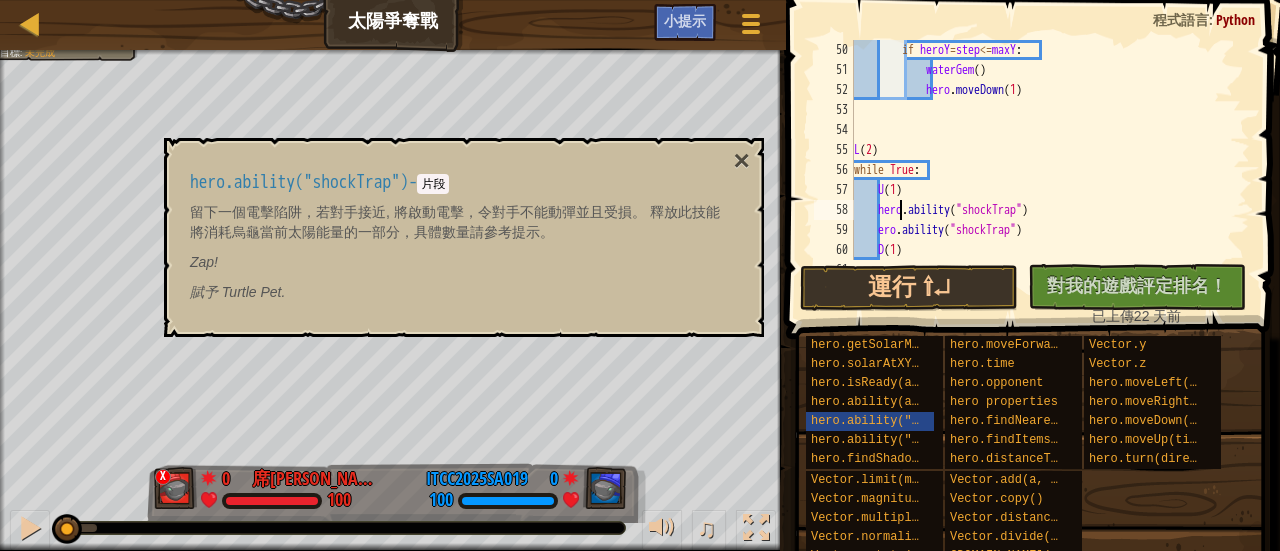 scroll, scrollTop: 9, scrollLeft: 4, axis: both 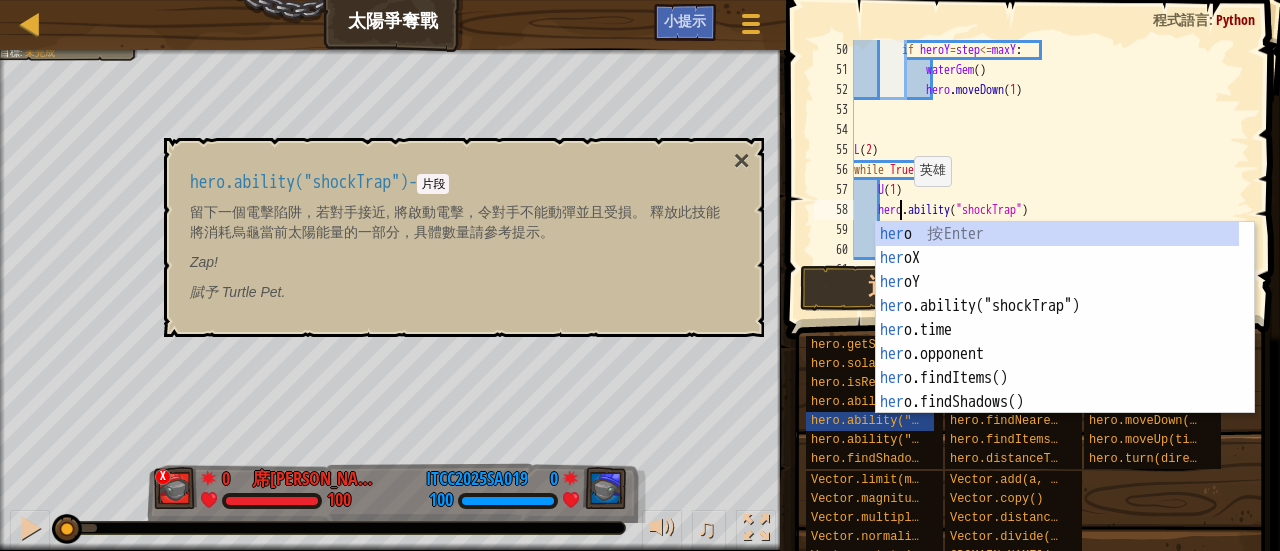 click on "if   heroY = step <= maxY :              waterGem ( )              hero . moveDown ( 1 ) L ( 2 ) while   True :      U ( 1 )      hero . ability ( "shockTrap" )      ero . ability ( "shockTrap" )      D ( 1 )" at bounding box center [1042, 170] 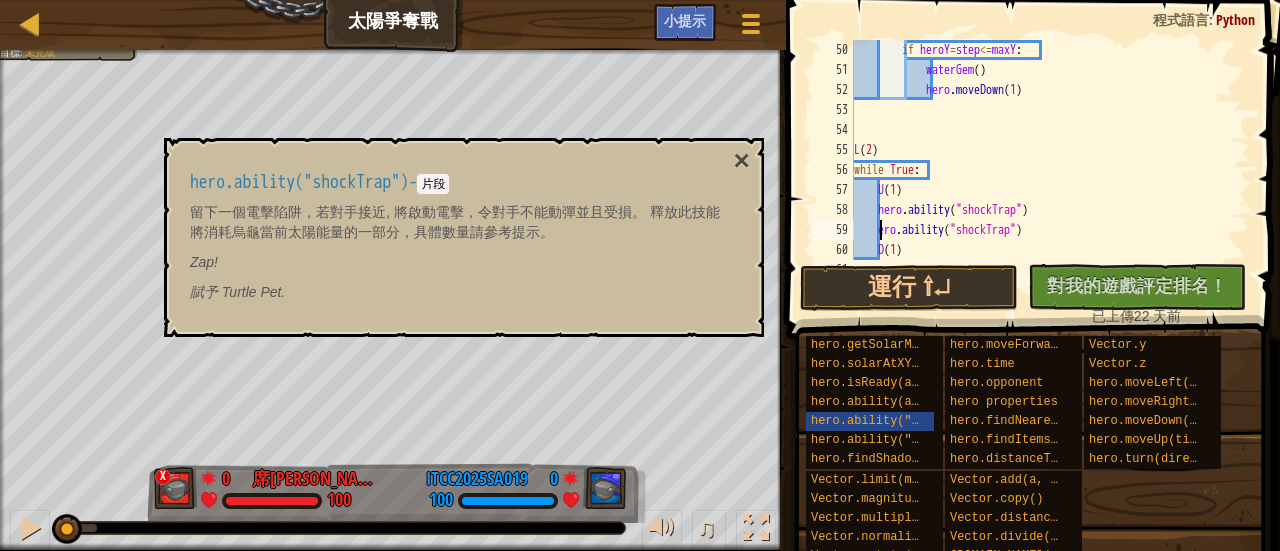 click on "if   heroY = step <= maxY :              waterGem ( )              hero . moveDown ( 1 ) L ( 2 ) while   True :      U ( 1 )      hero . ability ( "shockTrap" )      ero . ability ( "shockTrap" )      D ( 1 )" at bounding box center [1042, 170] 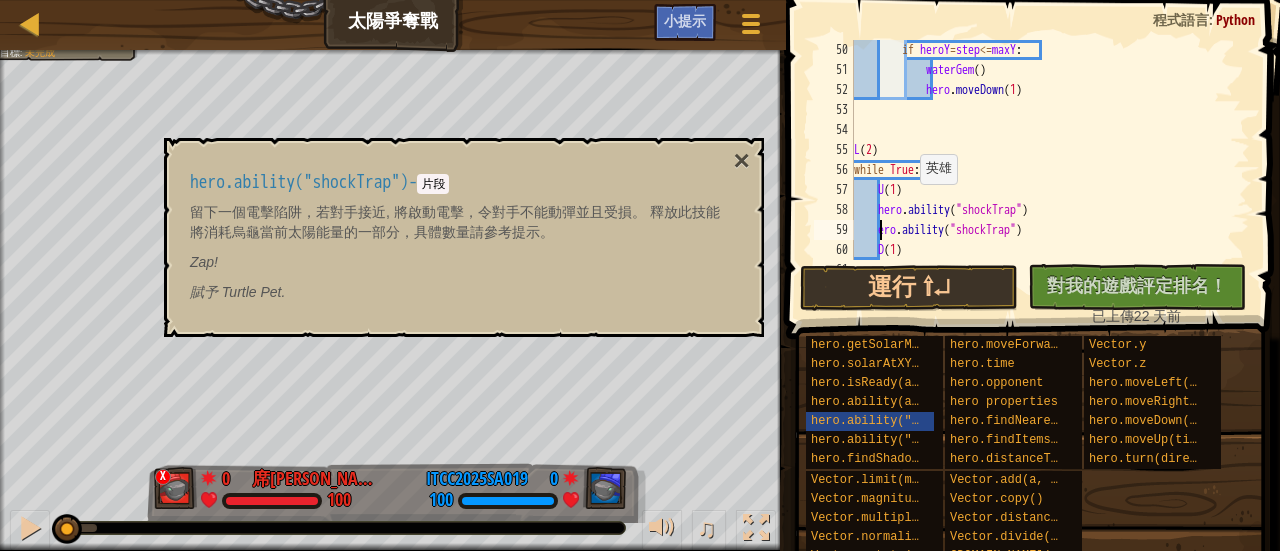 type on "hero.ability("shockTrap")" 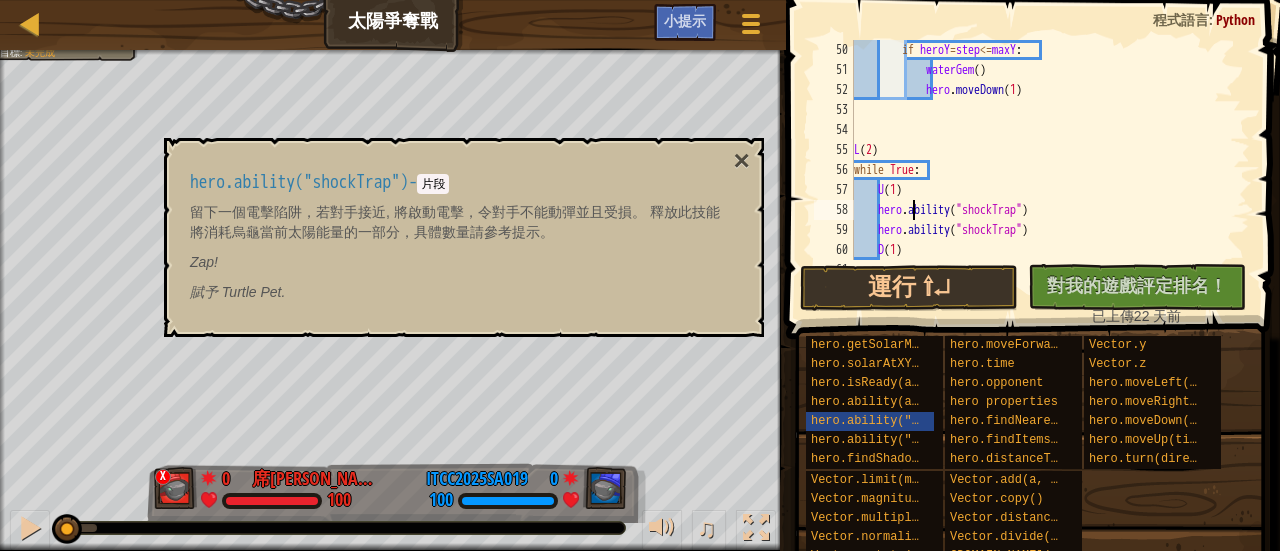scroll, scrollTop: 1000, scrollLeft: 0, axis: vertical 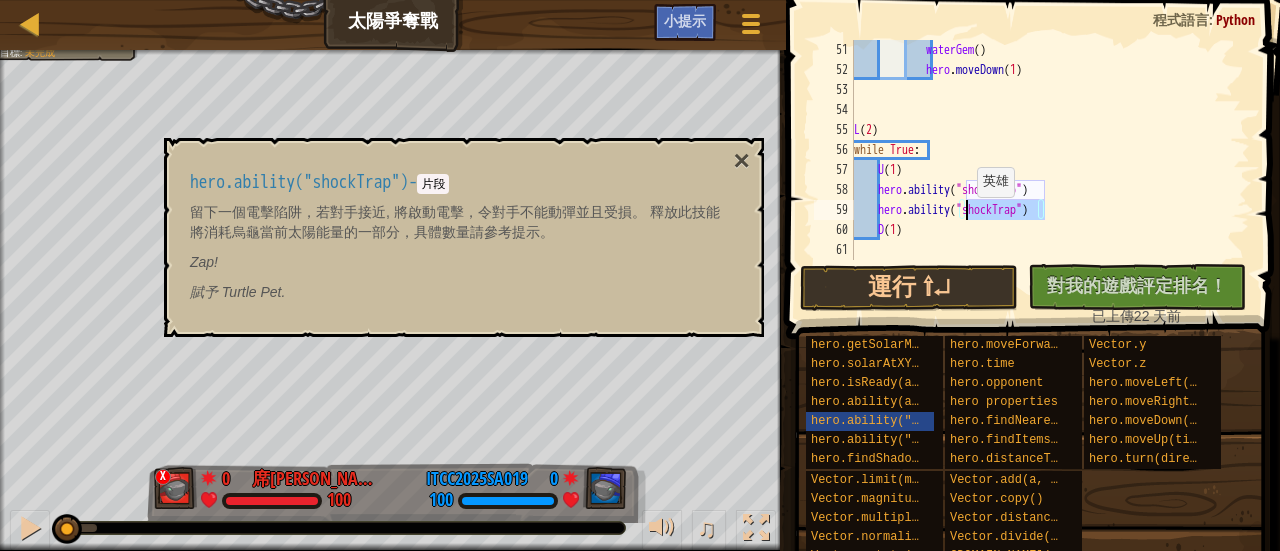 drag, startPoint x: 1068, startPoint y: 218, endPoint x: 967, endPoint y: 217, distance: 101.00495 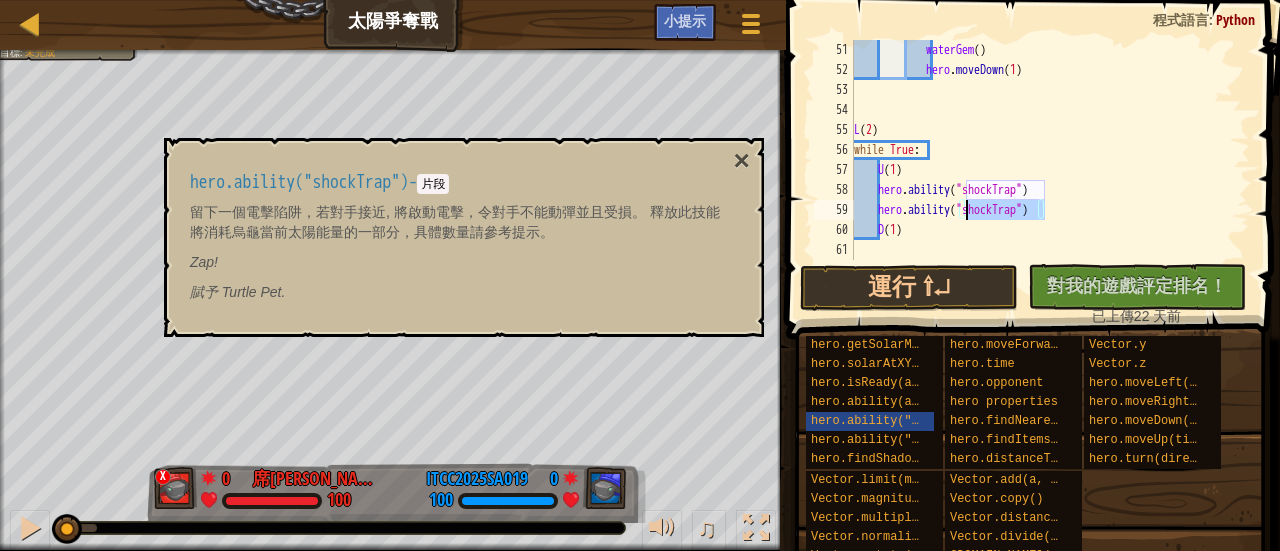 click on "waterGem ( )              hero . moveDown ( 1 ) L ( 2 ) while   True :      U ( 1 )      hero . ability ( "shockTrap" )      hero . ability ( "shockTrap" )      D ( 1 )" at bounding box center [1042, 170] 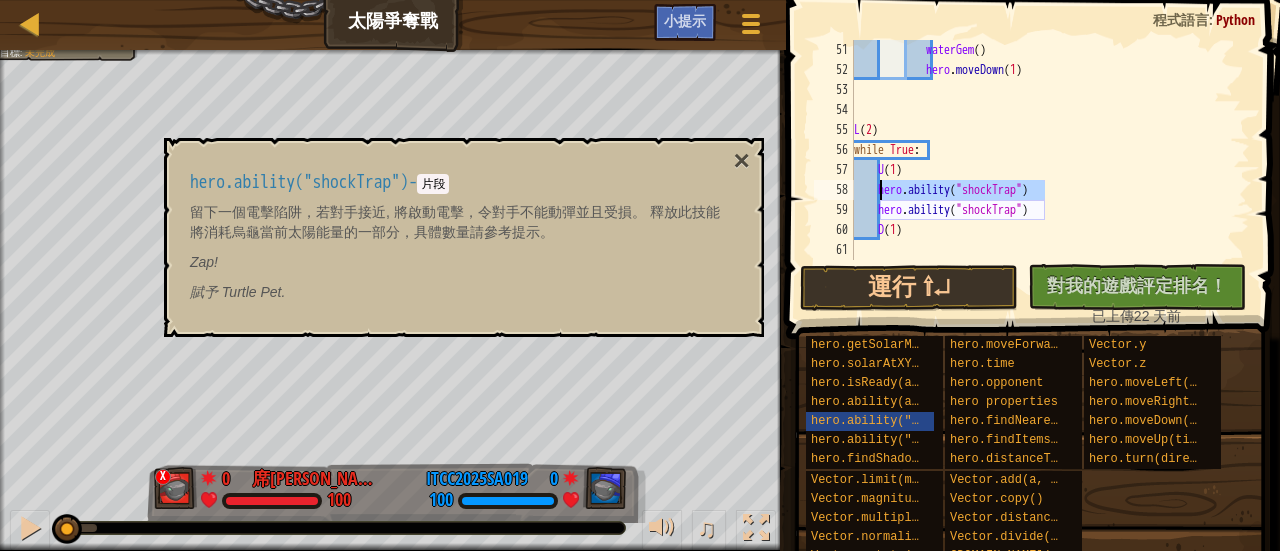 drag, startPoint x: 1044, startPoint y: 198, endPoint x: 882, endPoint y: 195, distance: 162.02777 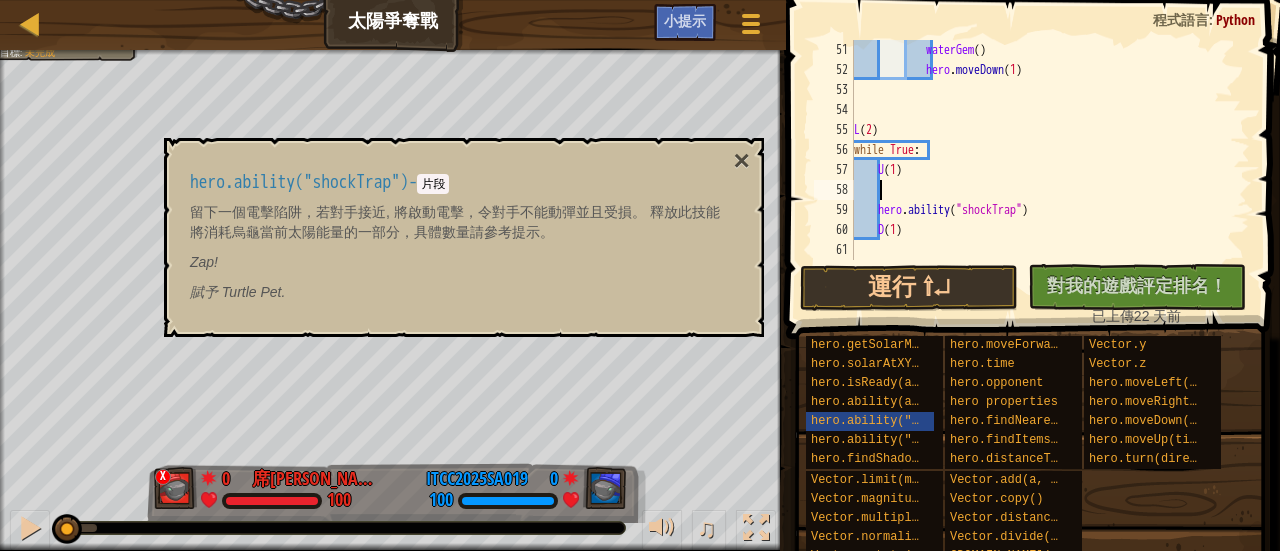 scroll, scrollTop: 9, scrollLeft: 0, axis: vertical 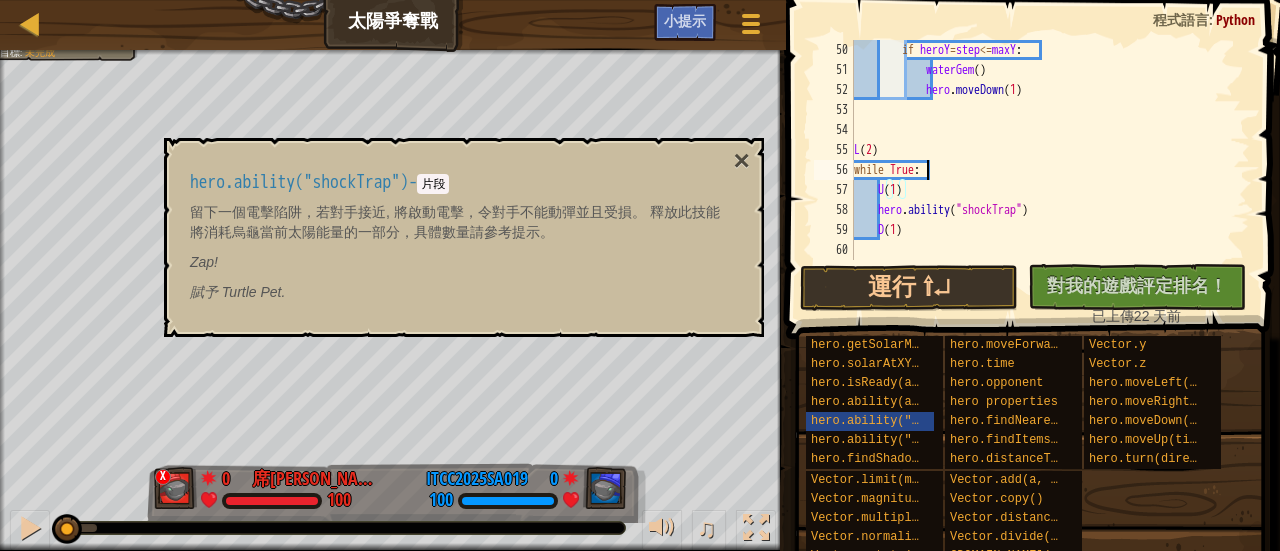 click on "if   heroY = step <= maxY :              waterGem ( )              hero . moveDown ( 1 ) L ( 2 ) while   True :      U ( 1 )      hero . ability ( "shockTrap" )      D ( 1 )" at bounding box center [1042, 170] 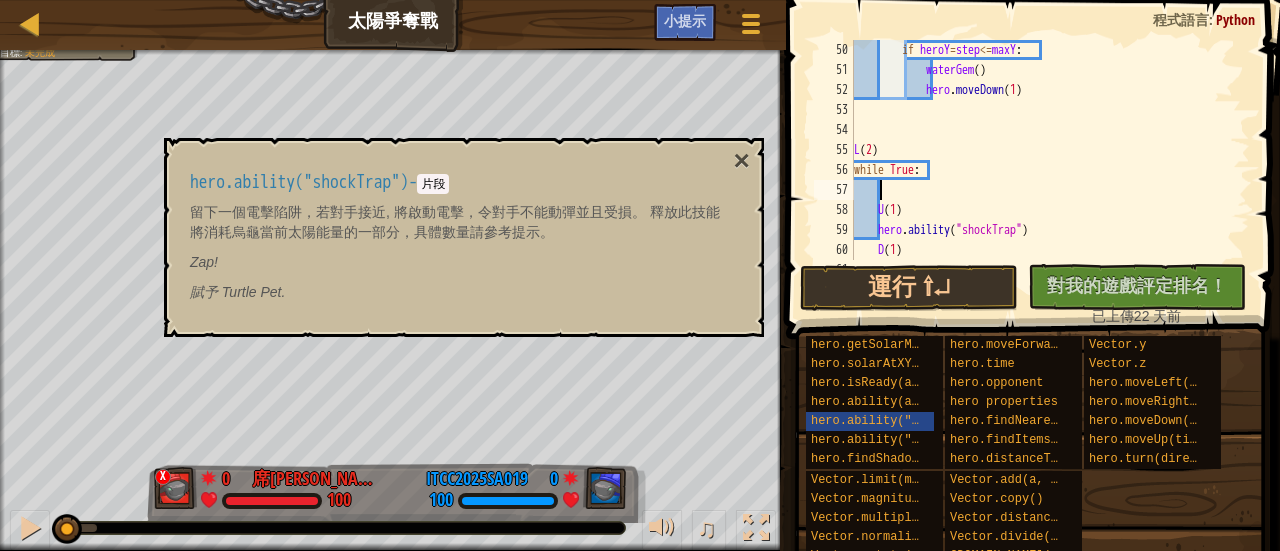 paste on "hero.ability("shockTrap")" 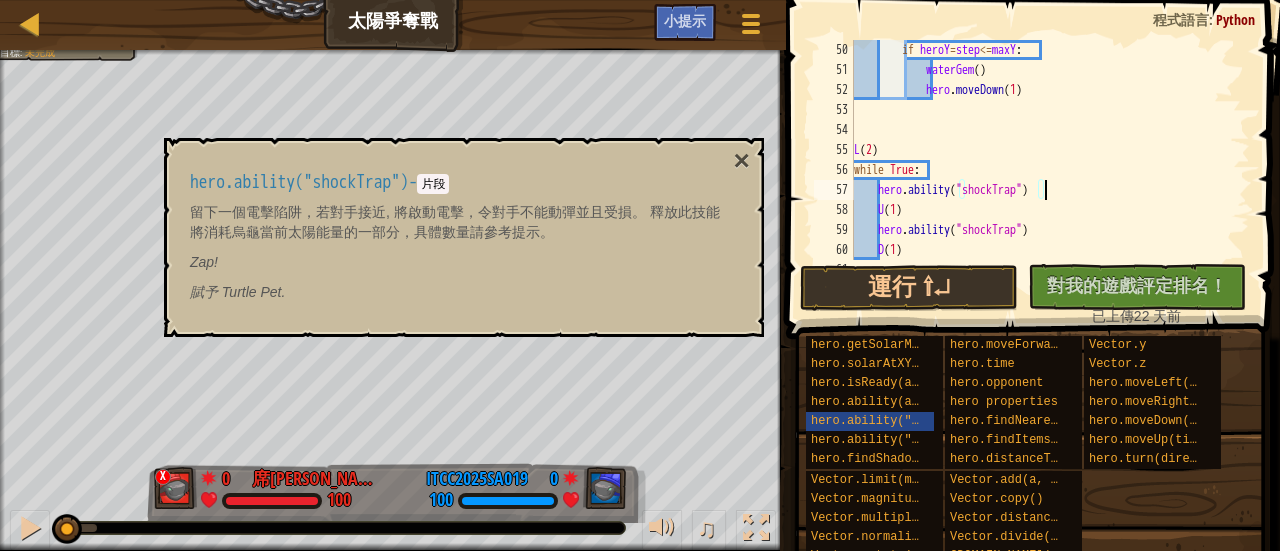 type on "hero.ability("shockTrap")" 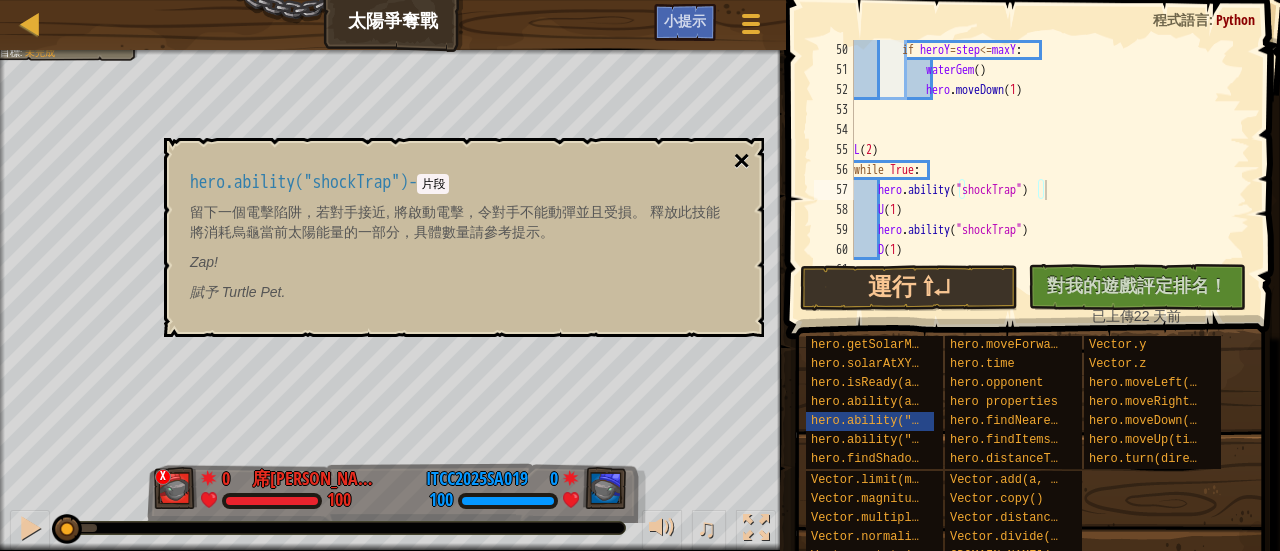 click on "×" at bounding box center [742, 161] 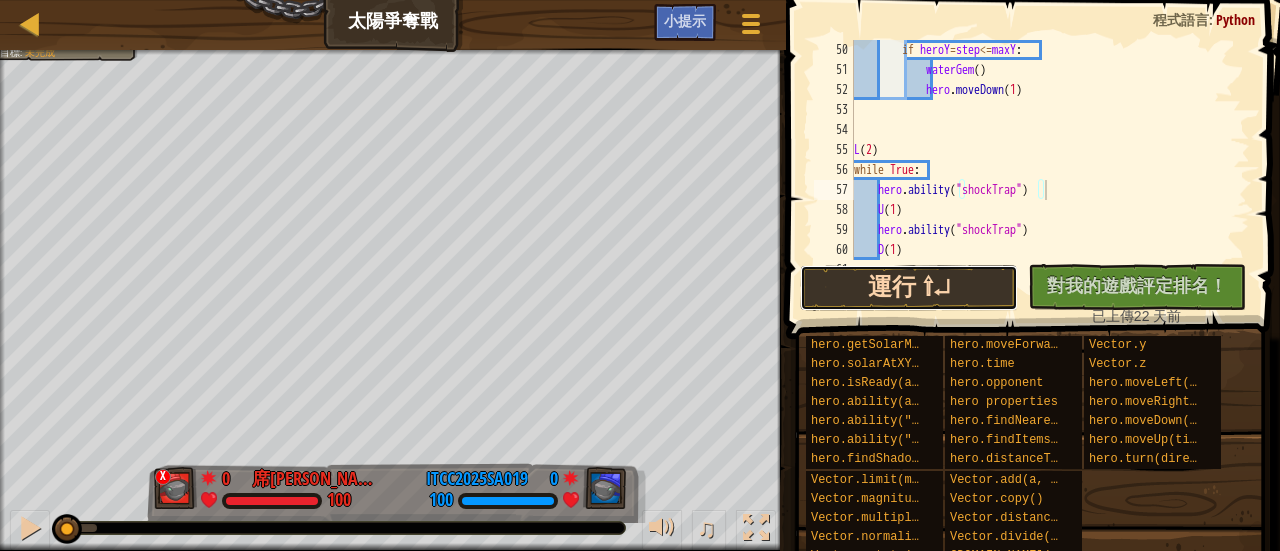 click on "運行 ⇧↵" at bounding box center [909, 288] 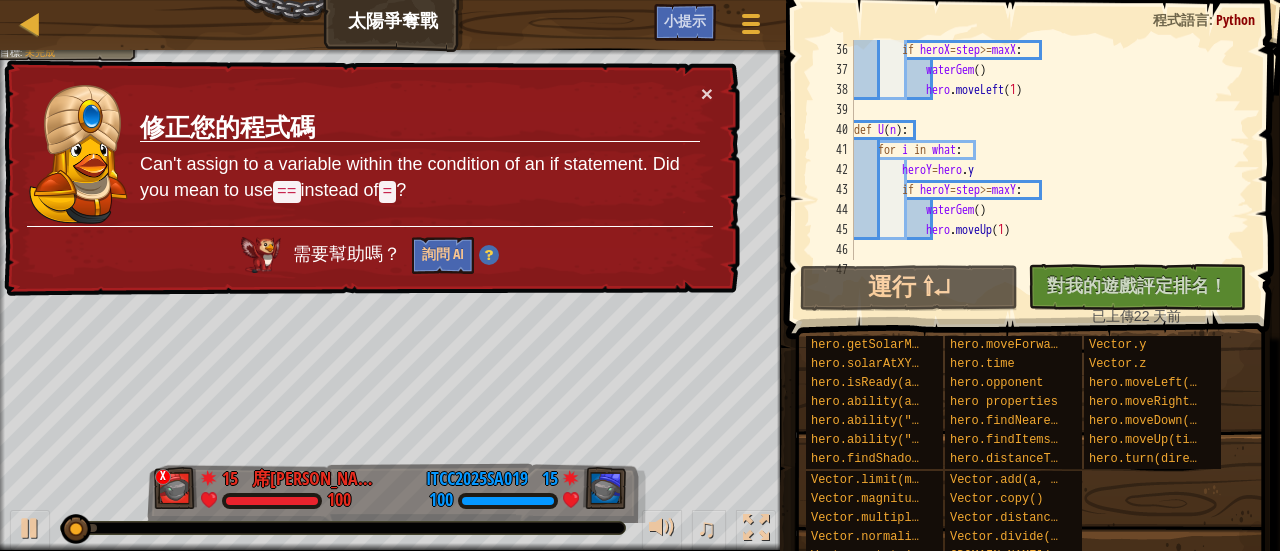 scroll, scrollTop: 520, scrollLeft: 0, axis: vertical 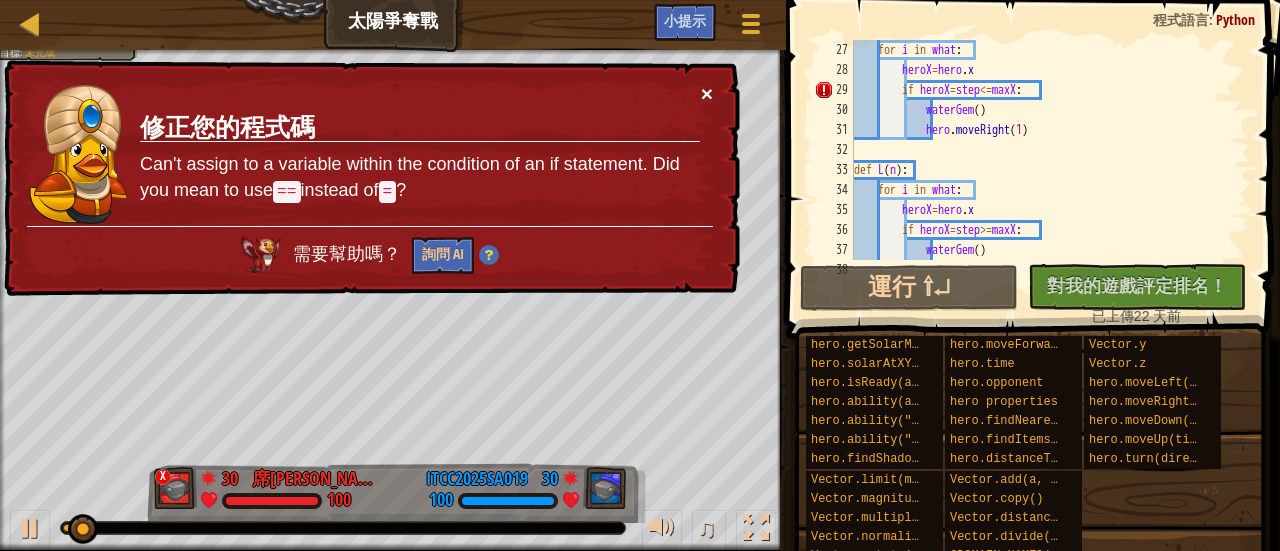 click on "×" at bounding box center [707, 95] 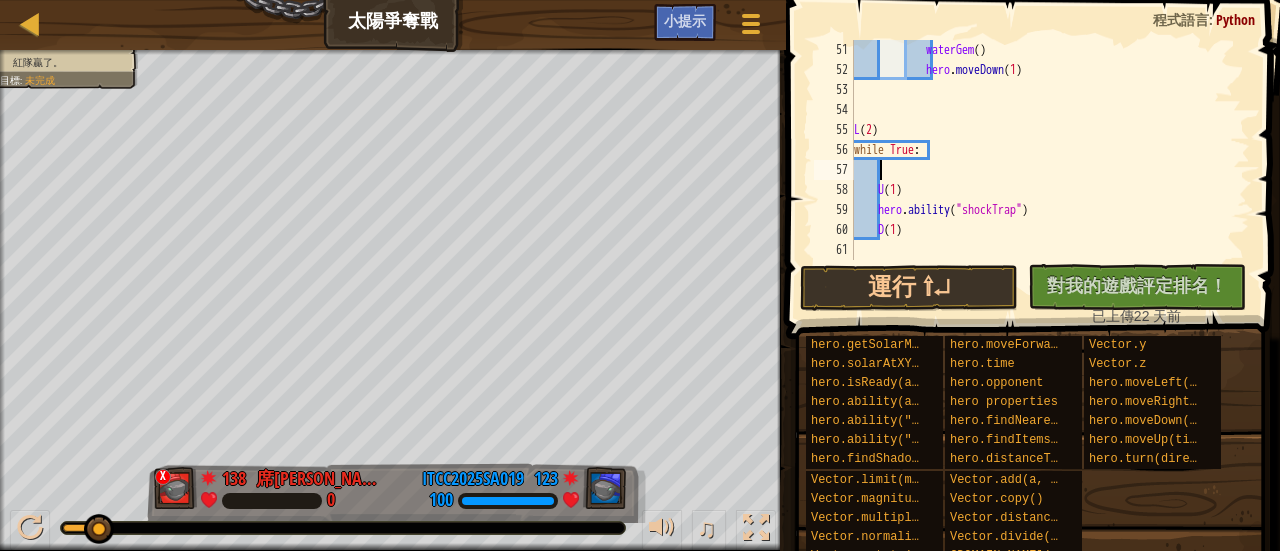 scroll, scrollTop: 980, scrollLeft: 0, axis: vertical 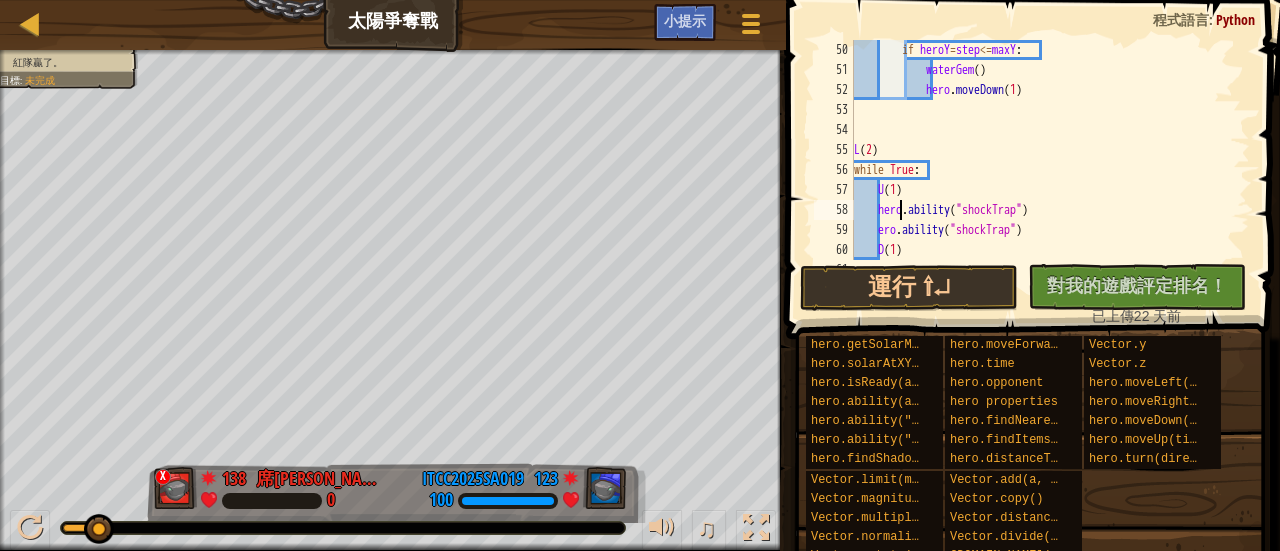 type on "ero.ability("shockTrap")" 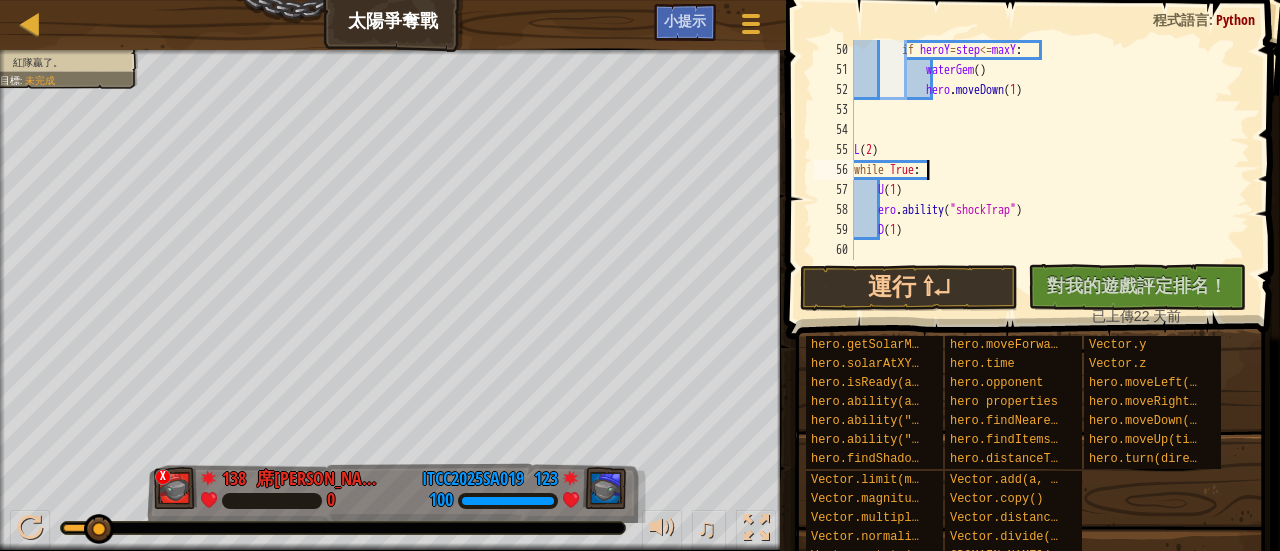 type on "D(1)" 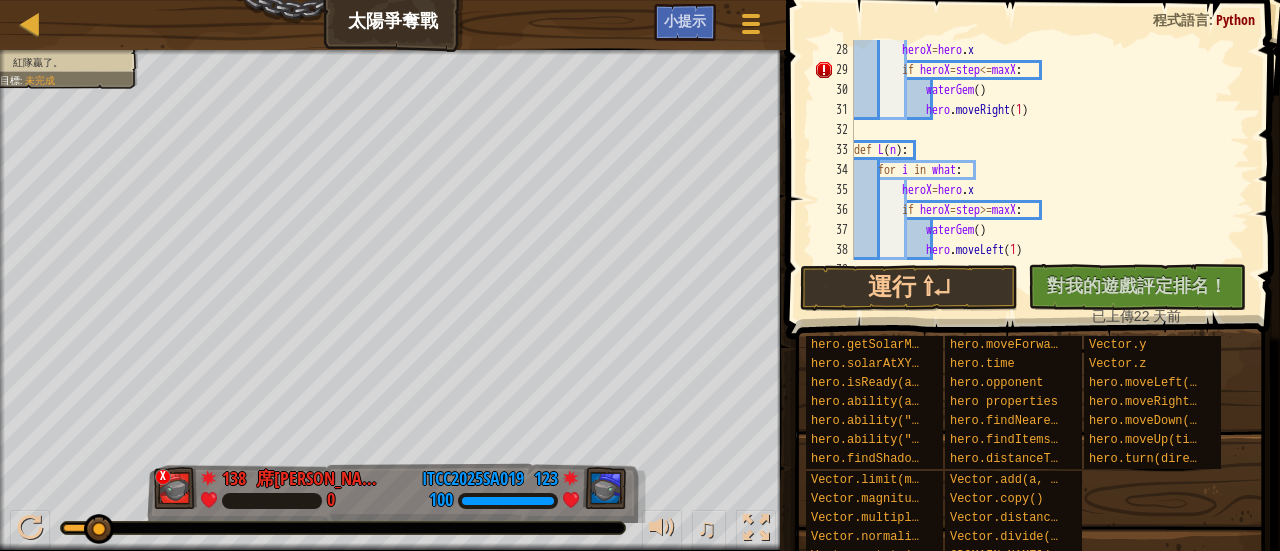 scroll, scrollTop: 480, scrollLeft: 0, axis: vertical 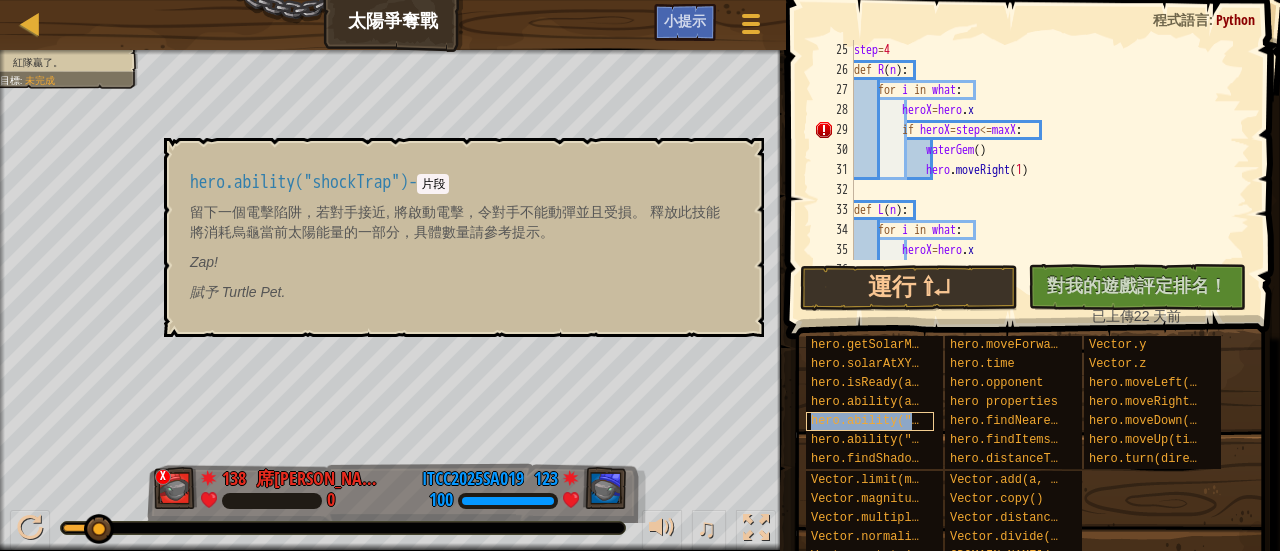click on "hero.ability("shockTrap")" at bounding box center (901, 421) 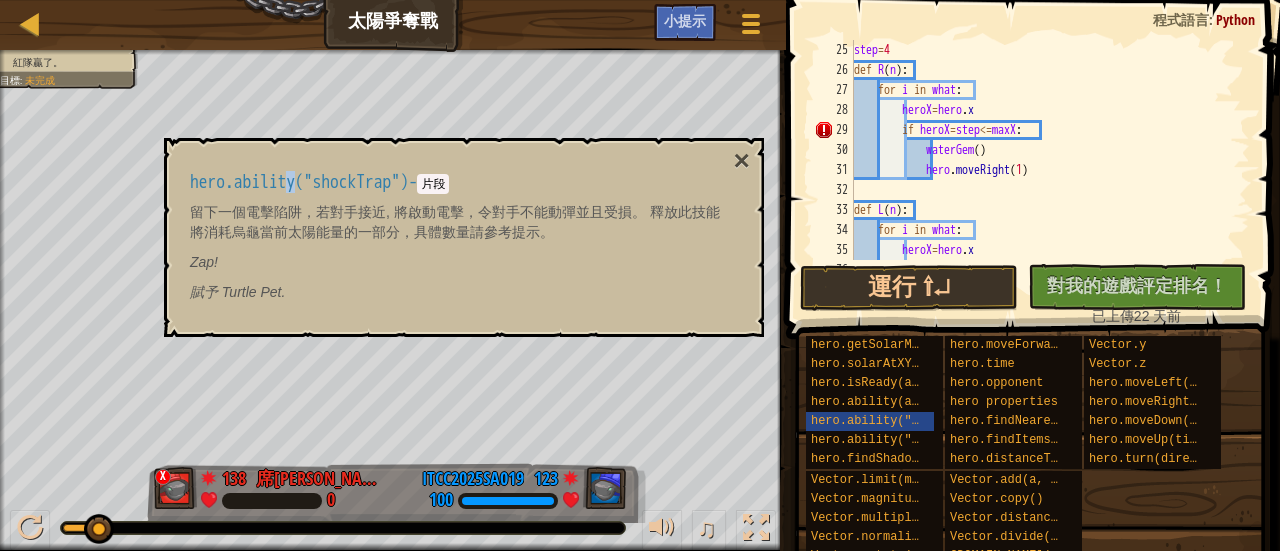 click on "hero.ability("shockTrap")" at bounding box center (299, 182) 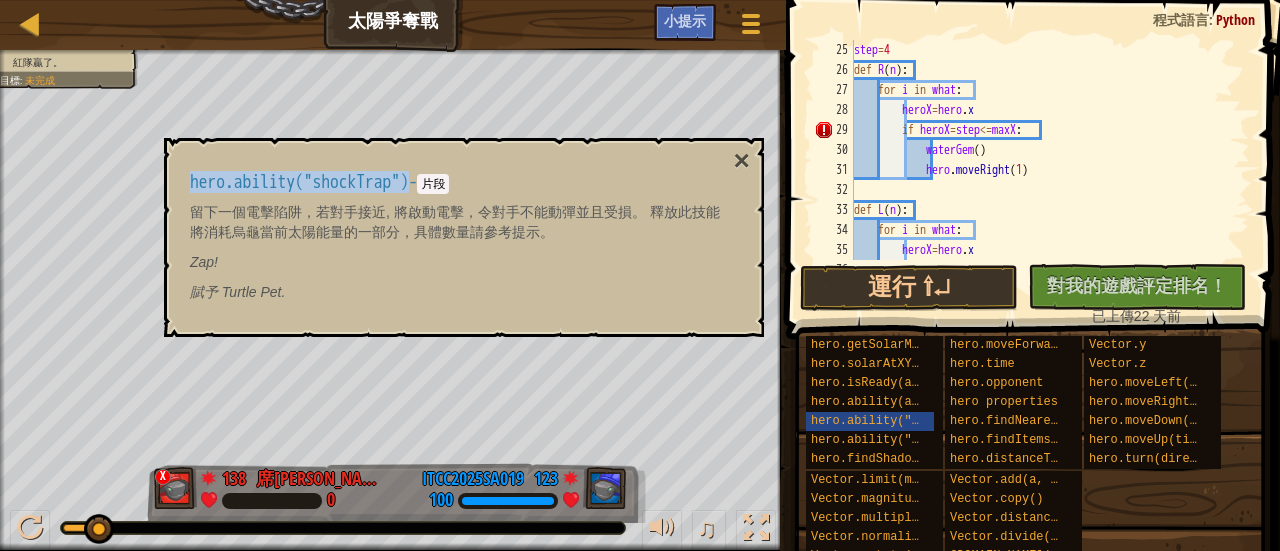 click on "天梯 太陽爭奪戰 遊戲選單 完成 小提示 1     הההההההההההההההההההההההההההההההההההההההההההההההההההההההההההההההההההההההההההההההההההההההההההההההההההההההההההההההההההההההההההההההההההההההההההההההההההההההההההההההההההההההההההההההההההההההההההההההההההההההההההההההההההההההההההההההההההההההההההההההההההההההההההההההה XXXXXXXXXXXXXXXXXXXXXXXXXXXXXXXXXXXXXXXXXXXXXXXXXXXXXXXXXXXXXXXXXXXXXXXXXXXXXXXXXXXXXXXXXXXXXXXXXXXXXXXXXXXXXXXXXXXXXXXXXXXXXXXXXXXXXXXXXXXXXXXXXXXXXXXXXXXXXXXXXXXXXXXXXXXXXXXXXXXXXXXXXXXXXXXXXXXXXXXXXXXXXXXXXXXXXXXXXXXXXXXXXXXXXXXXXXXXXXXXXXXXXXXXXXXXXXXX 解決方法 × 小提示 U(1) 25 26 27 28 29 30 31 32 33 34 35 36 step = 4 def   R ( n ) :      for   i   in   what :          heroX = hero . x          if   heroX = step <= maxX : waterGem (" at bounding box center [640, 0] 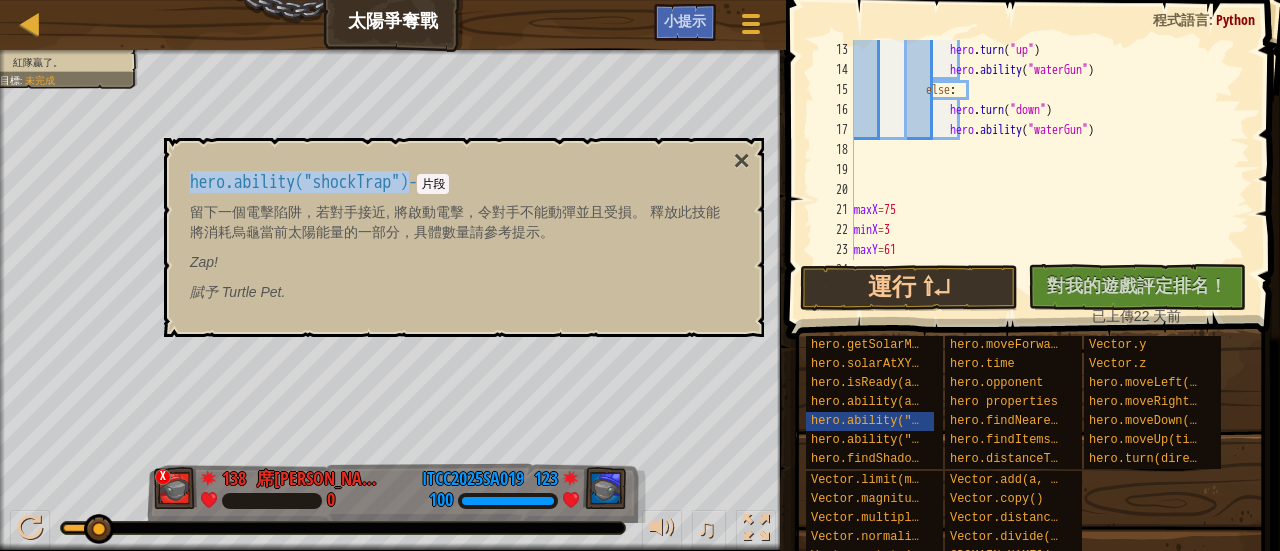 copy on "1 2 3 4 5 6 7 8 9 h ero 按 Enter h eroX 按 Enter h eroY 按 Enter h ero.ability("shockTrap") 按 Enter h ero.time 按 Enter h ero.opponent 按 Enter h ero.findItems() 按 Enter h ero.findShadows() 按 Enter h ero.getSolarMap() 按 Enter     הההההההההההההההההההההההההההההההההההההההההההההההההההההההההההההההההההההההההההההההההההההההההההההההההההההההההההההההההההההההההההההההההההההההההההההההההההההההההההההההההההההההההההההההההההההההההההההההההההההההההההההההההההההההההההההההההההההההההההההההההההההההההההההההה XXXXXXXXXXXXXXXXXXXXXXXXXXXXXXXXXXXXXXXXXXXXXXXXXXXXXXXXXXXXXXXXXXXXXXXXXXXXXXXXXXXXXXXXXXXXXXXXXXXXXXXXXXXXXXXXXXXXXXXXXXXXXXXXXXXXXXXXXXXXXXXXXXXXXXXXXXXXXXXXXXXXXXXXXXXXXXXXXXXXXXXXXXXXXXXXXXXXXXXXXXXXXXXXXXXXXXXXXXXXXXXXXXXXXXXXXXXXXXXXXXXXXXXXXXXXXXXX hero.ability("shockTrap")..." 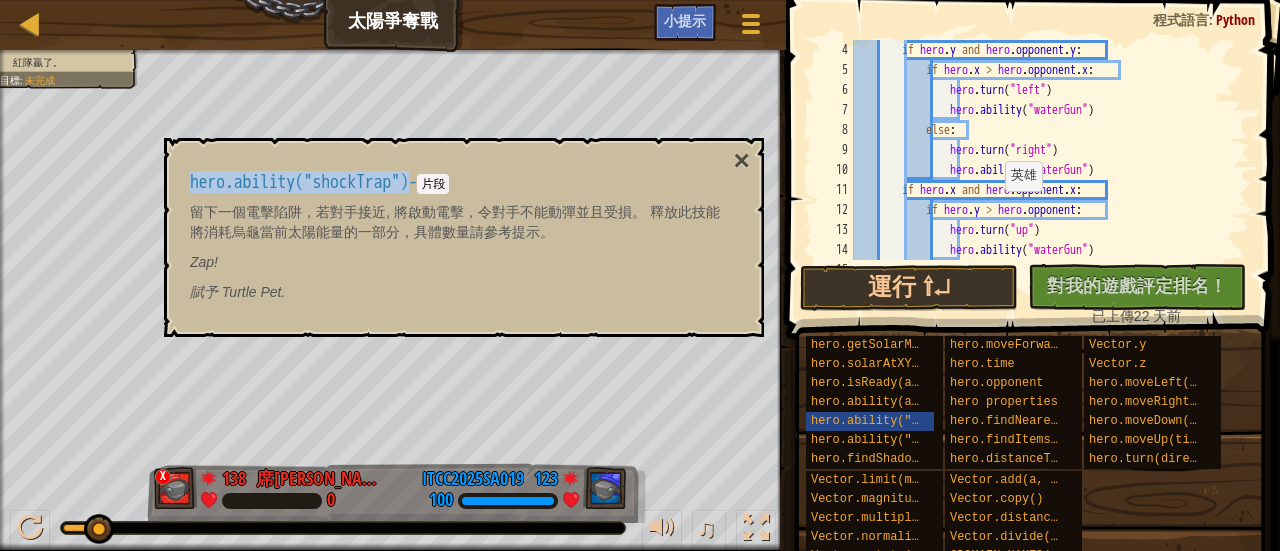 scroll, scrollTop: 0, scrollLeft: 0, axis: both 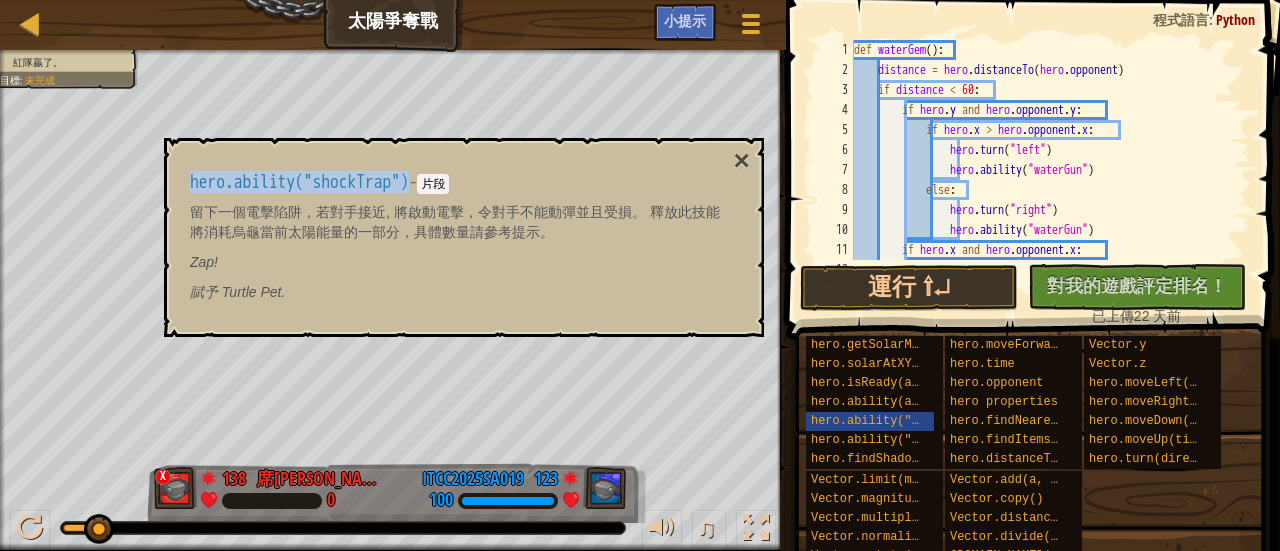 type on "if distance < 60:" 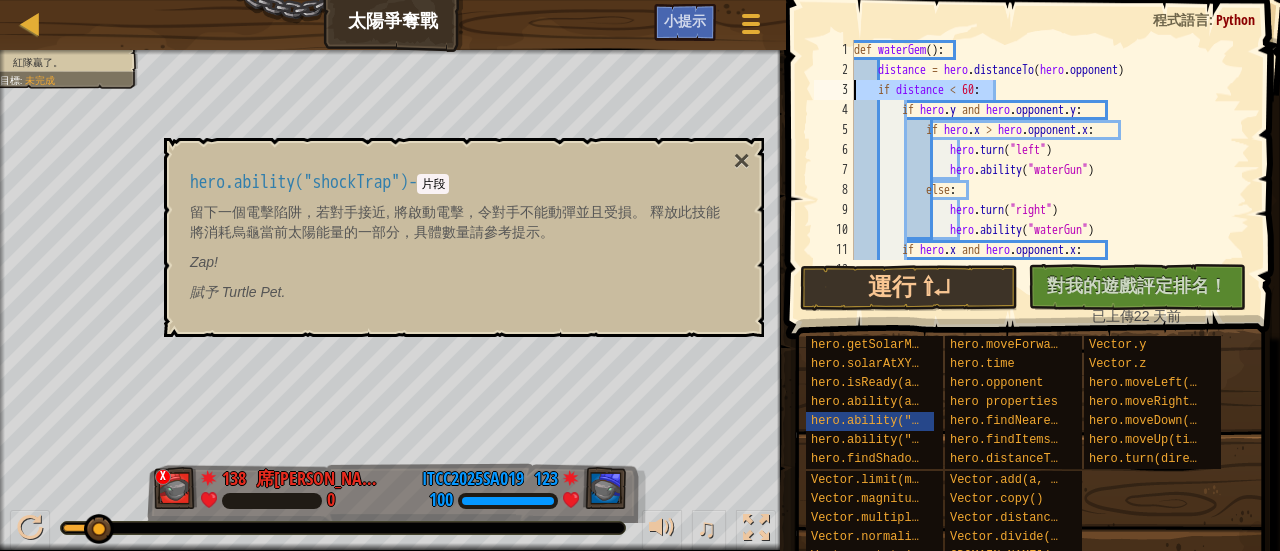 drag, startPoint x: 1021, startPoint y: 91, endPoint x: 819, endPoint y: 89, distance: 202.0099 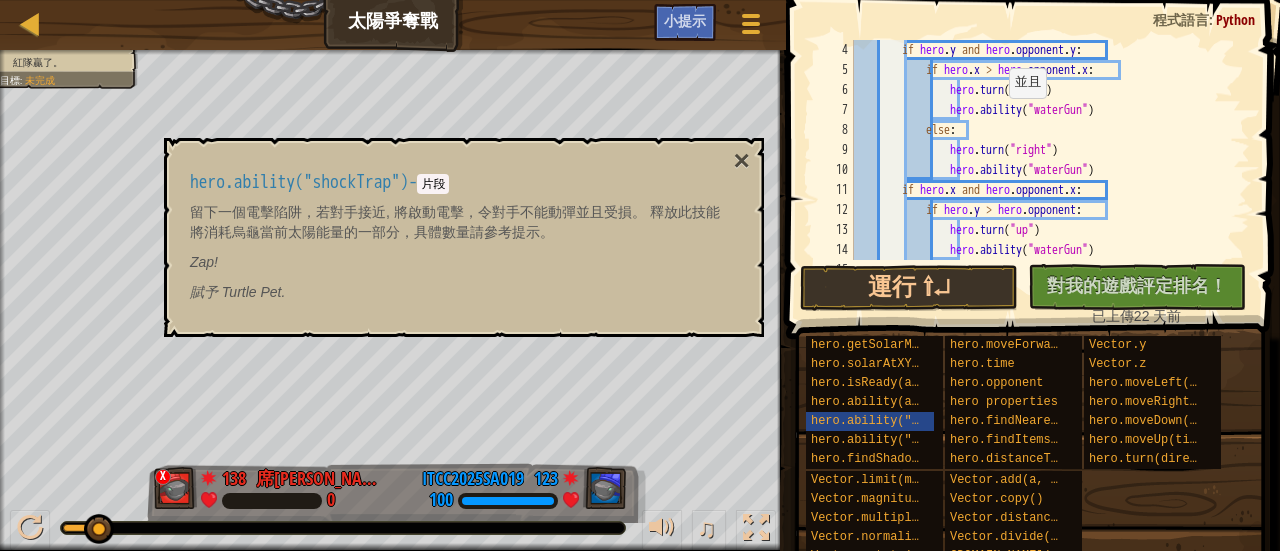 scroll, scrollTop: 180, scrollLeft: 0, axis: vertical 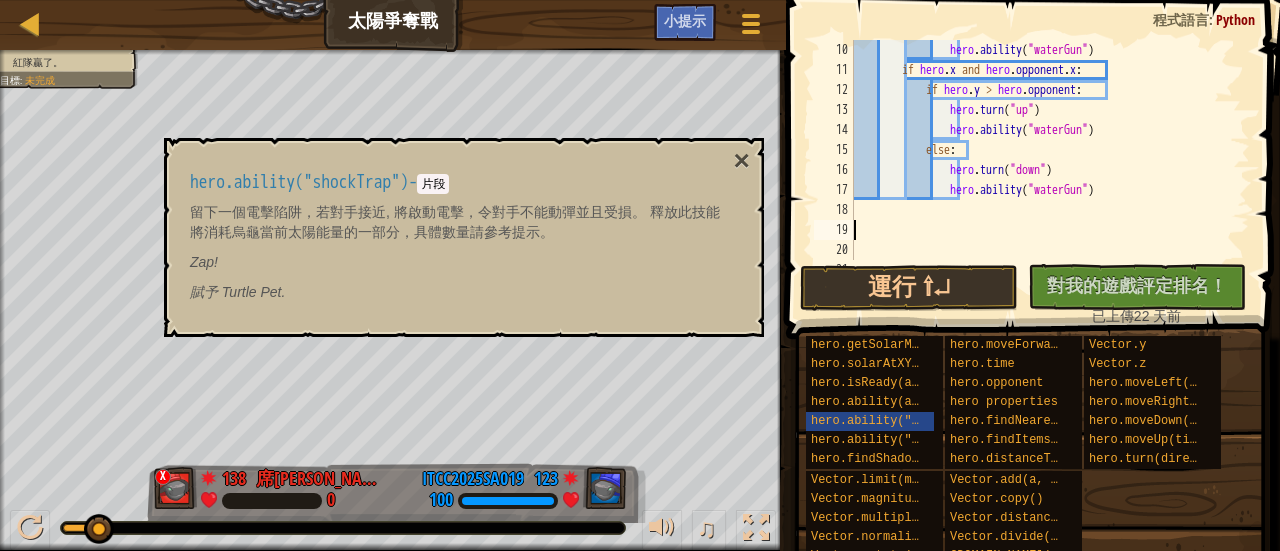 click on "hero . ability ( "waterGun" )          if   hero . x   and   hero . opponent . x :              if   hero . y   >   hero . opponent :                  hero . turn ( "up" )                  hero . ability ( "waterGun" )              else :                  hero . turn ( "down" )                  hero . ability ( "waterGun" ) maxX = 75" at bounding box center [1042, 170] 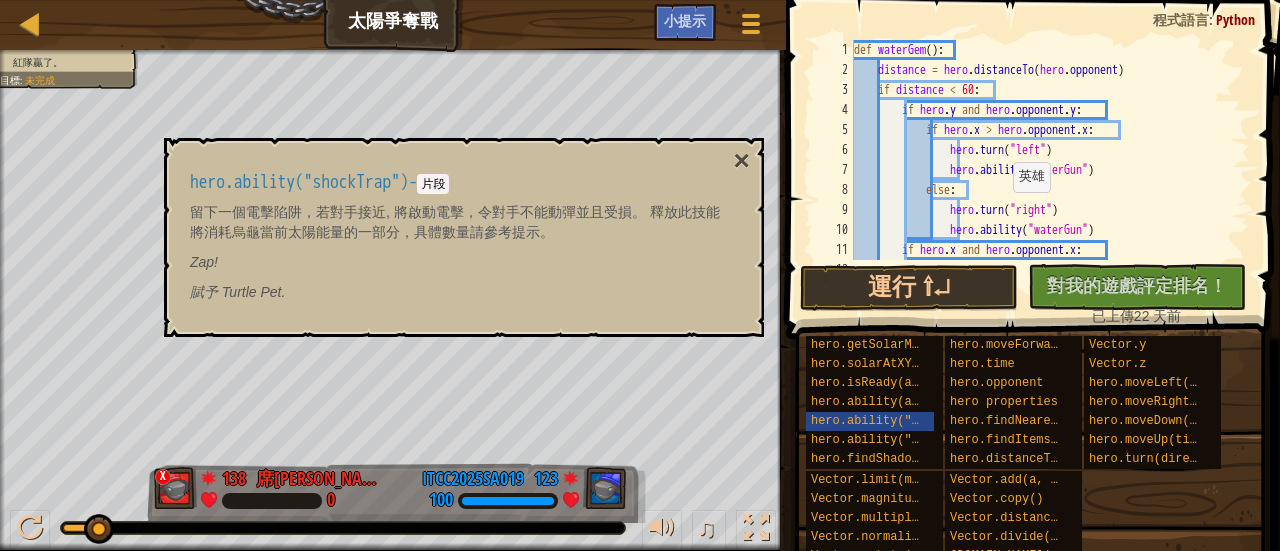 scroll, scrollTop: 0, scrollLeft: 0, axis: both 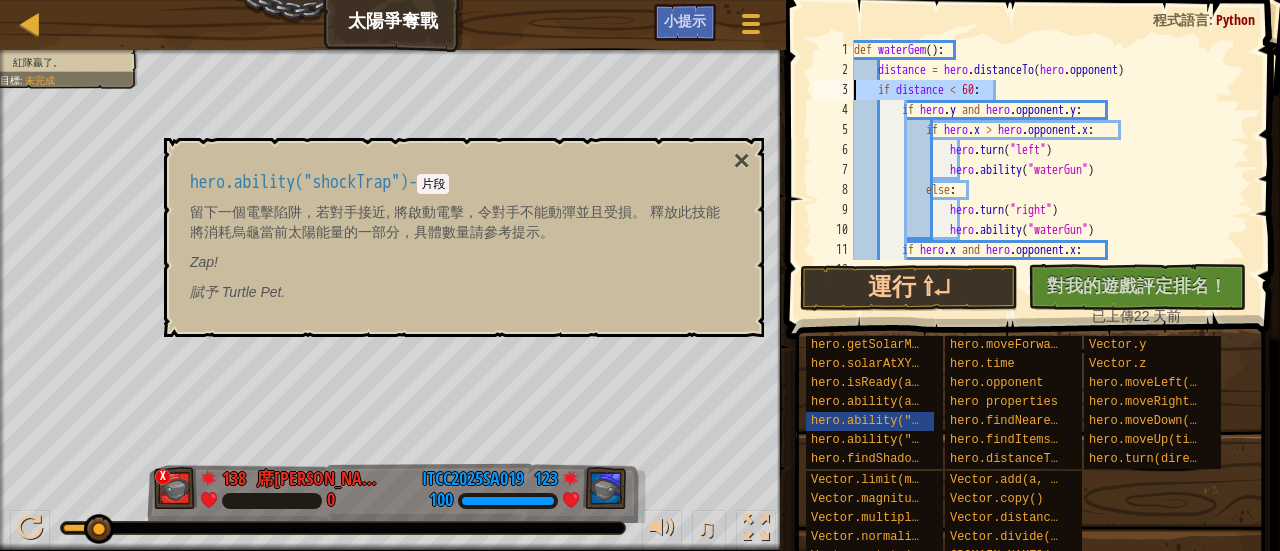 drag, startPoint x: 1024, startPoint y: 94, endPoint x: 822, endPoint y: 91, distance: 202.02228 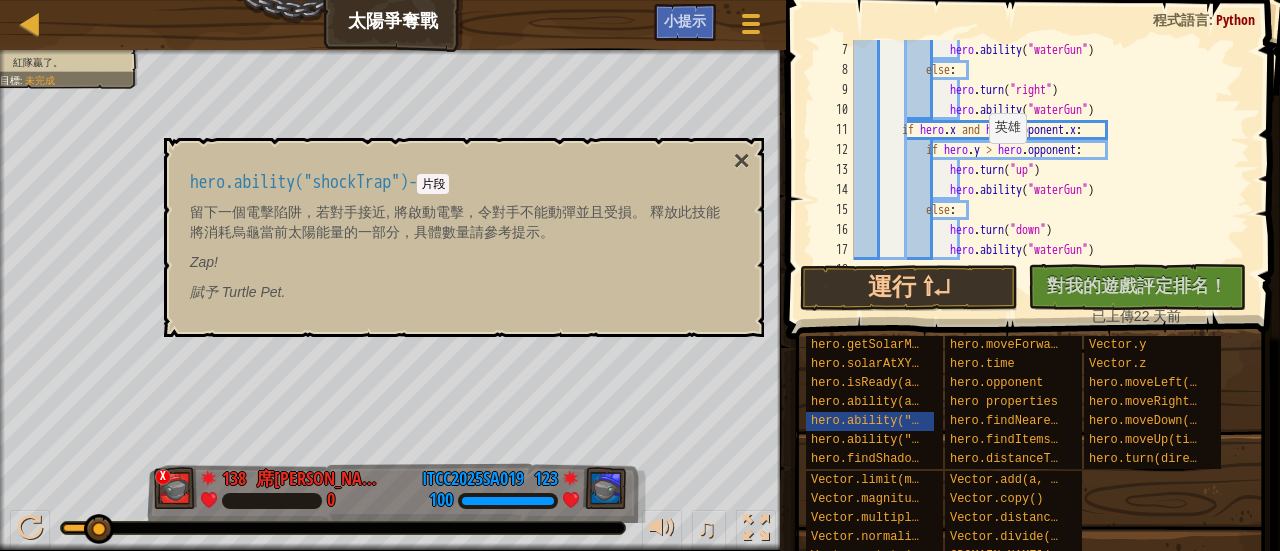 scroll, scrollTop: 240, scrollLeft: 0, axis: vertical 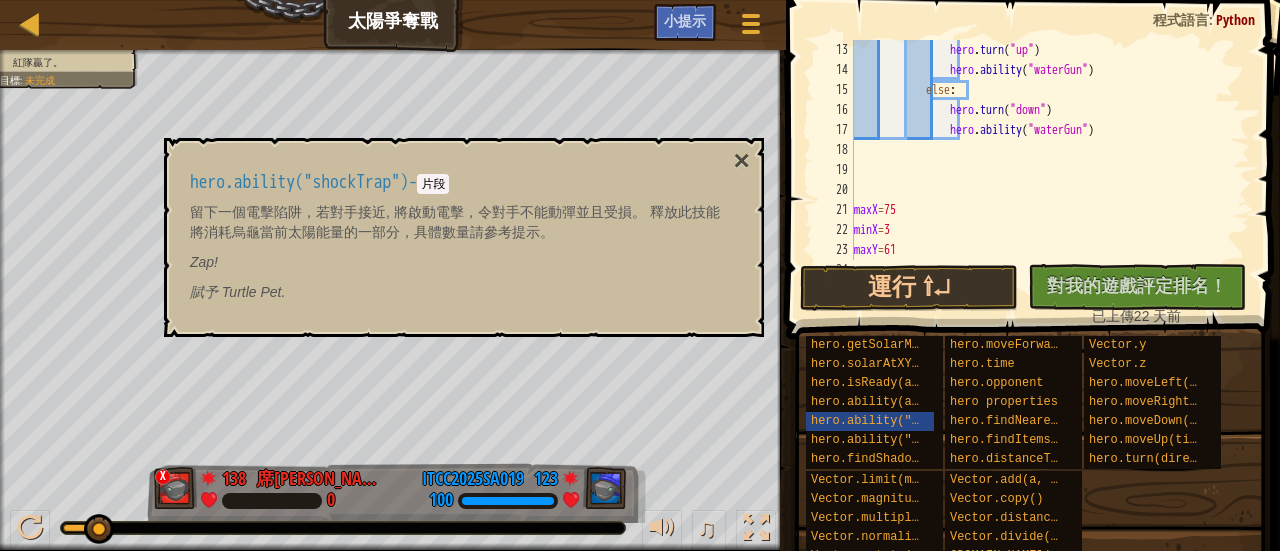 click on "hero . turn ( "up" )                  hero . ability ( "waterGun" )              else :                  hero . turn ( "down" )                  hero . ability ( "waterGun" ) maxX = 75 minX = 3 maxY = 61 minY = 5" at bounding box center [1042, 170] 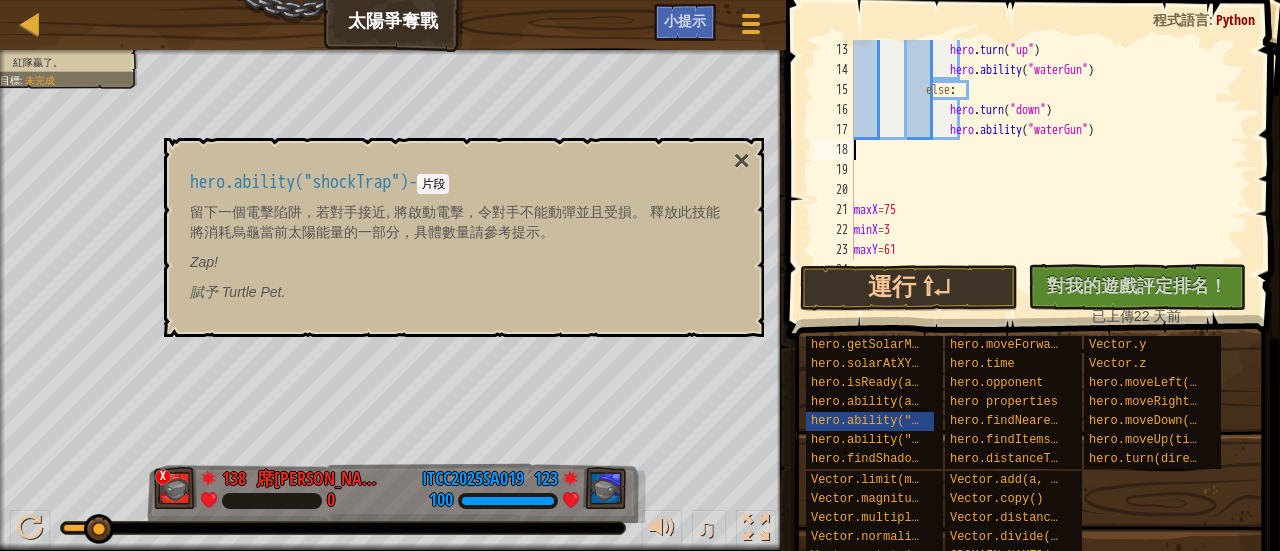 paste on "if distance < 60:" 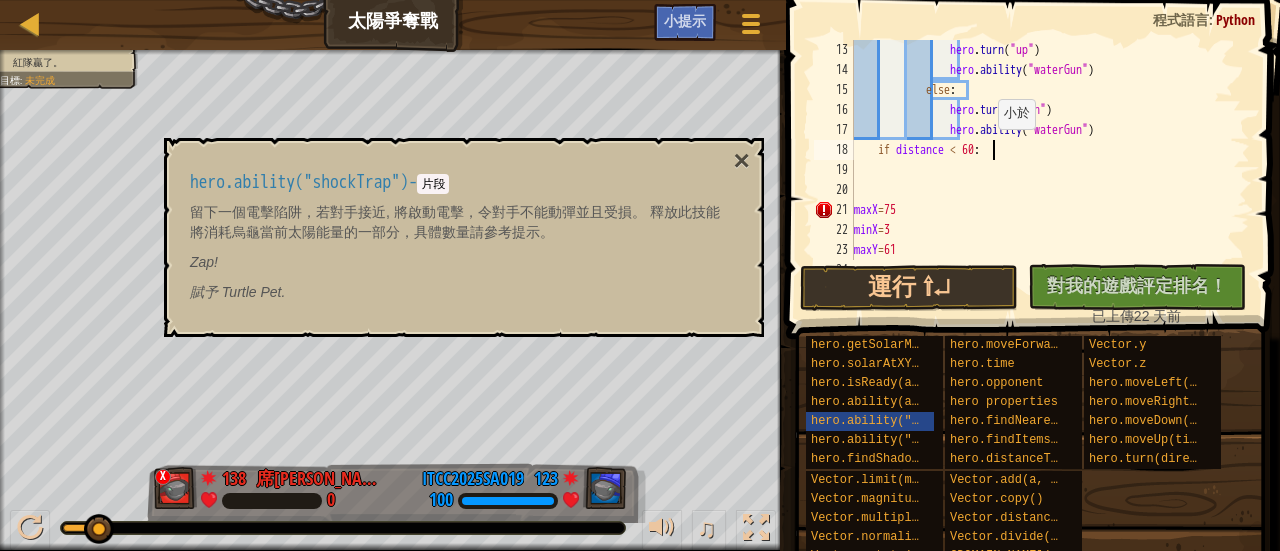 click on "hero . turn ( "up" )                  hero . ability ( "waterGun" )              else :                  hero . turn ( "down" )                  hero . ability ( "waterGun" )      if   distance   <   60 : maxX = 75 minX = 3 maxY = 61 minY = 5" at bounding box center (1042, 170) 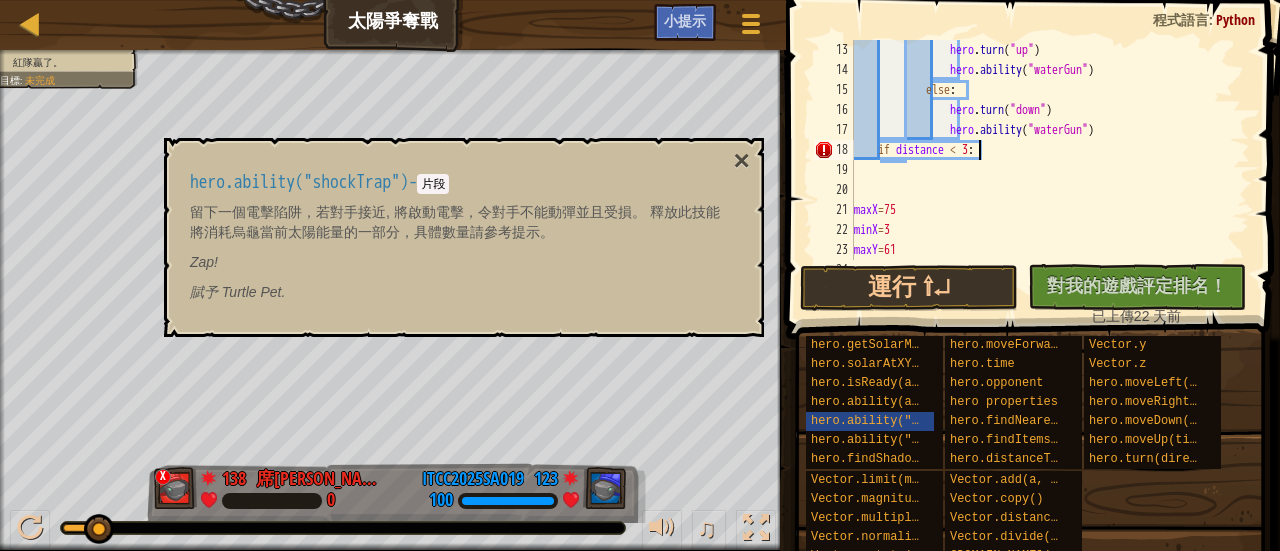 scroll, scrollTop: 9, scrollLeft: 10, axis: both 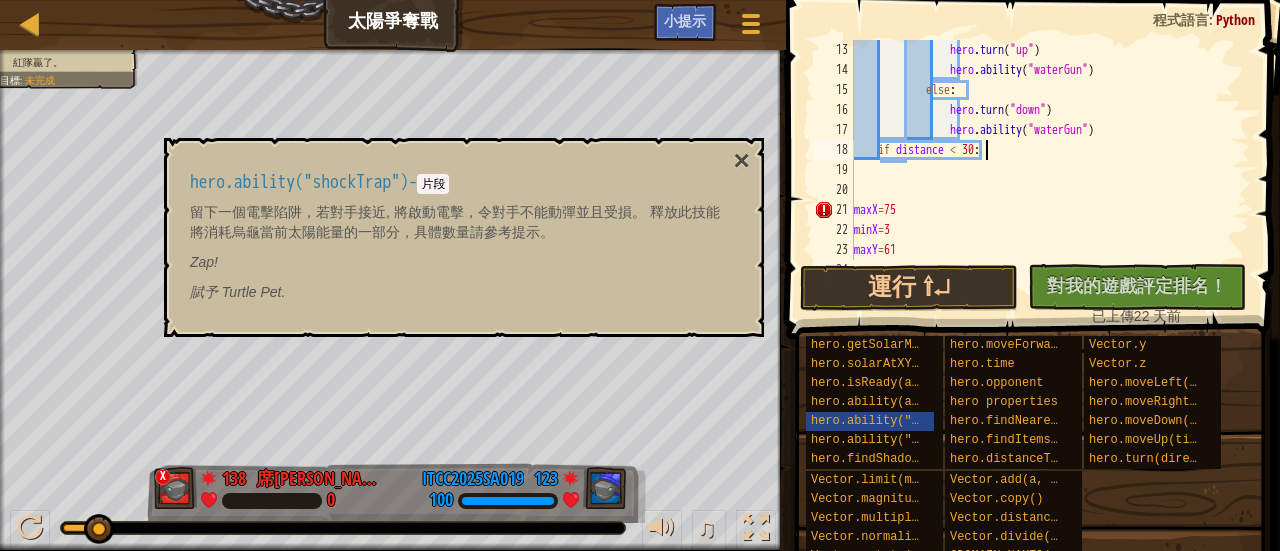 click on "hero . turn ( "up" )                  hero . ability ( "waterGun" )              else :                  hero . turn ( "down" )                  hero . ability ( "waterGun" )      if   distance   <   30 : maxX = 75 minX = 3 maxY = 61 minY = 5" at bounding box center [1042, 170] 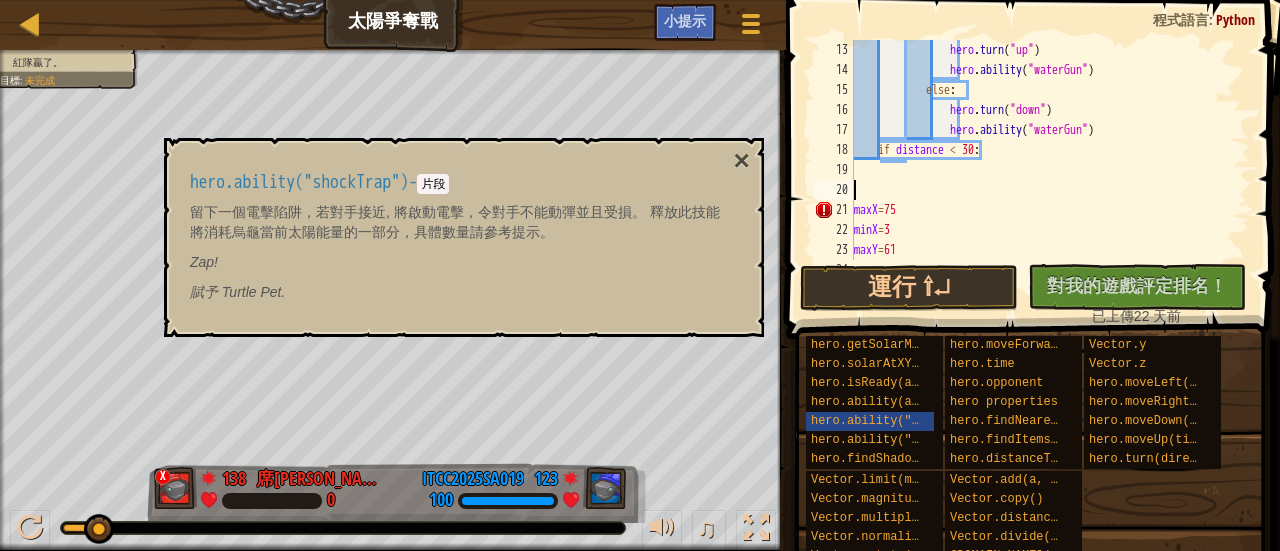 scroll, scrollTop: 9, scrollLeft: 0, axis: vertical 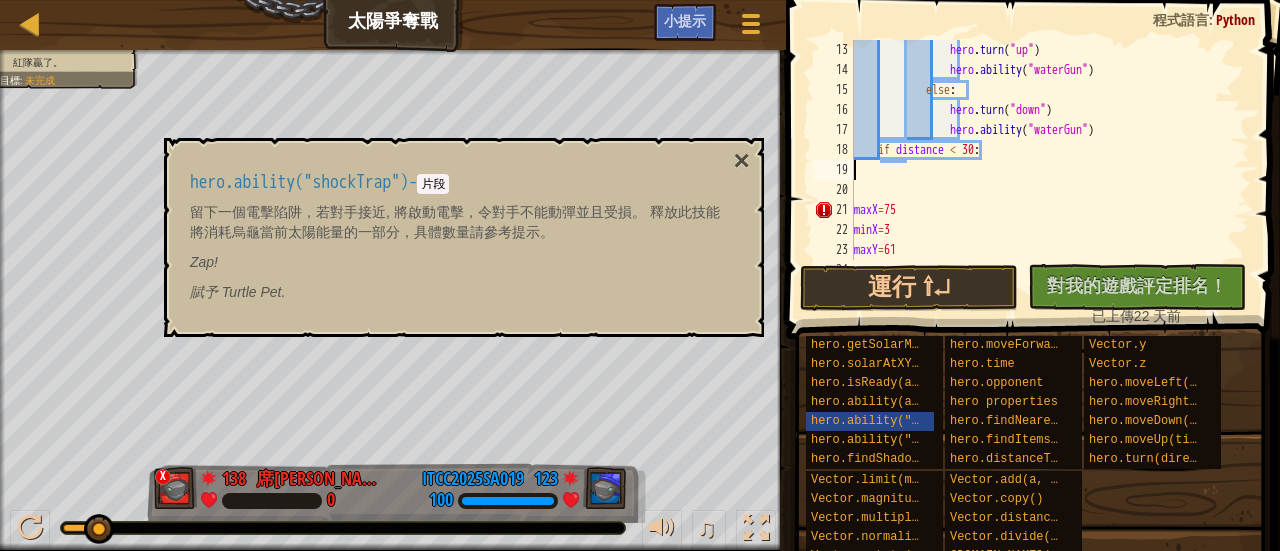 click on "hero . turn ( "up" )                  hero . ability ( "waterGun" )              else :                  hero . turn ( "down" )                  hero . ability ( "waterGun" )      if   distance   <   30 : maxX = 75 minX = 3 maxY = 61 minY = 5" at bounding box center [1042, 170] 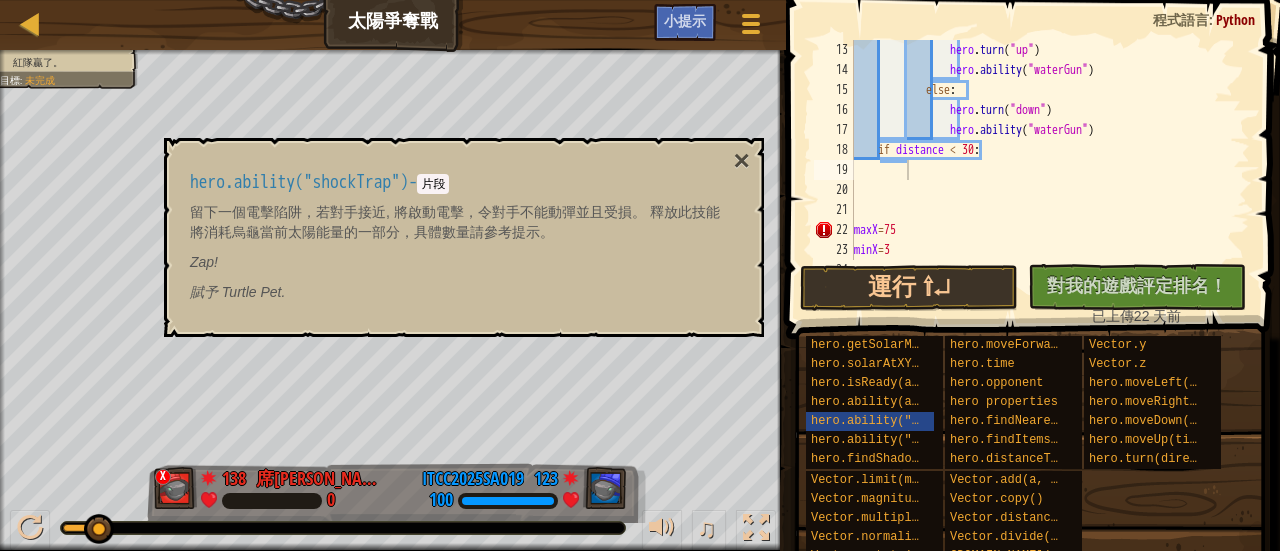 click on "hero.ability("shockTrap")" at bounding box center (299, 182) 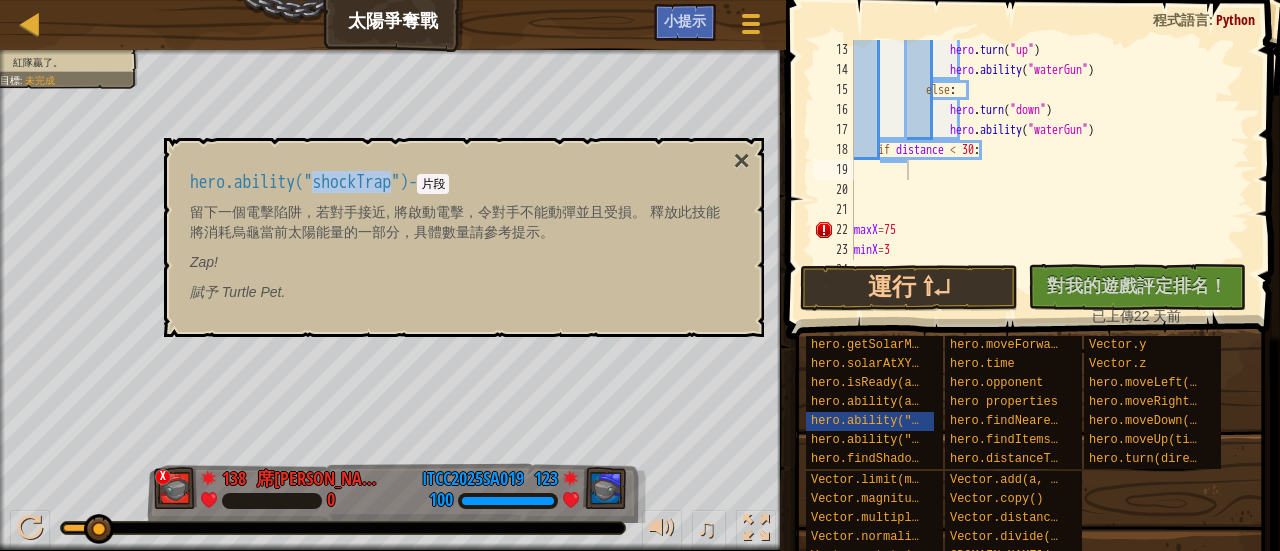 click on "hero.ability("shockTrap")" at bounding box center [299, 182] 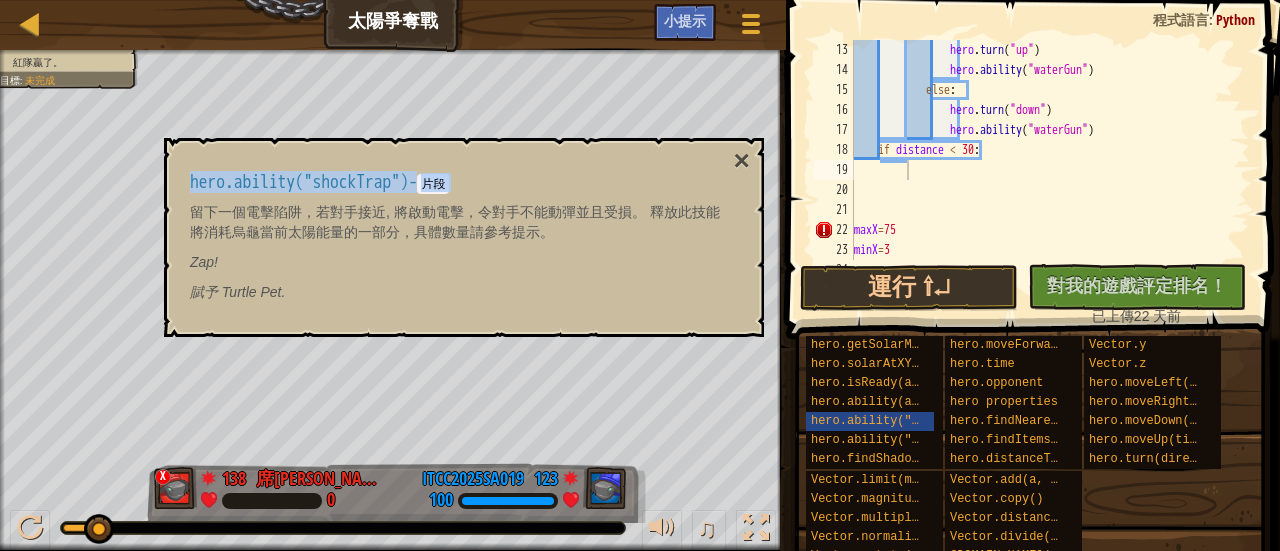 click on "hero.ability("shockTrap")" at bounding box center [299, 182] 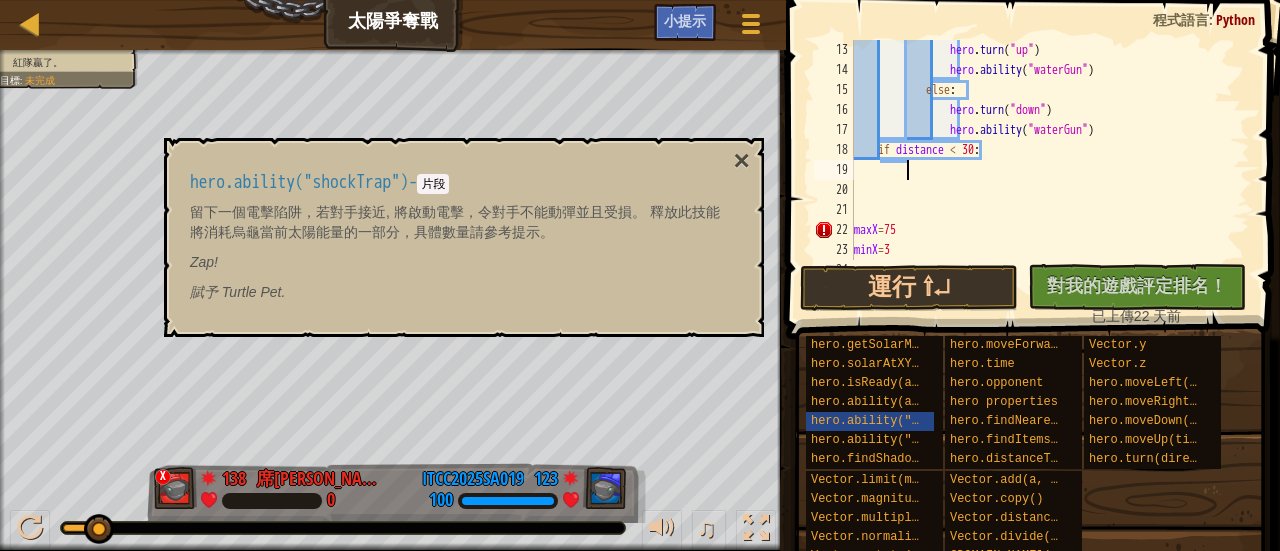 click on "hero . turn ( "up" )                  hero . ability ( "waterGun" )              else :                  hero . turn ( "down" )                  hero . ability ( "waterGun" )      if   distance   <   30 :          maxX = 75 minX = 3 maxY = 61" at bounding box center (1042, 170) 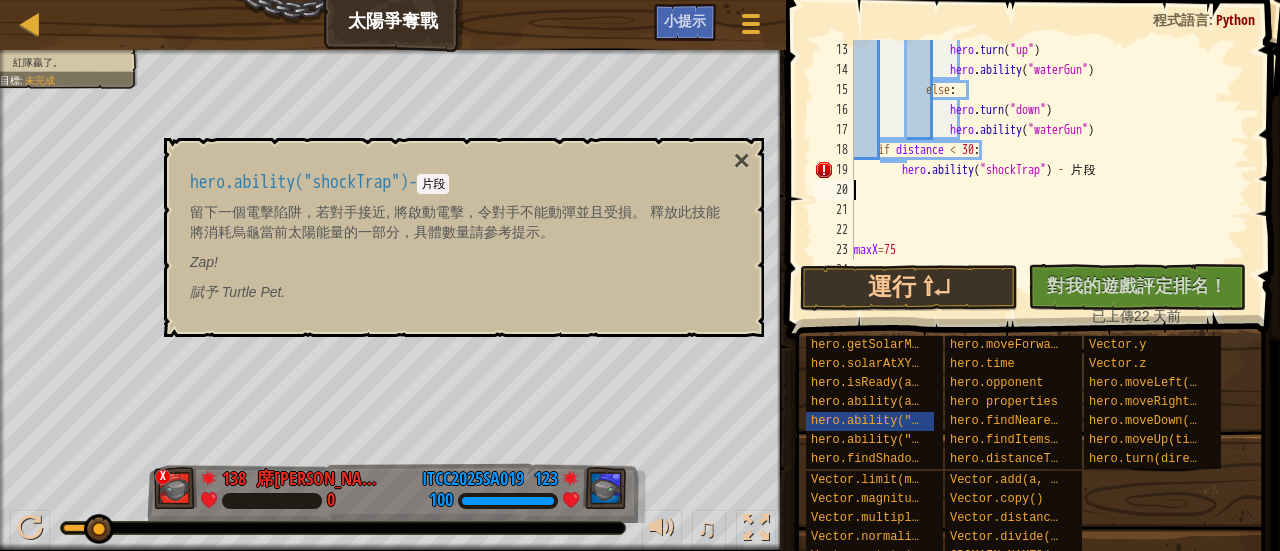 click on "hero . turn ( "up" )                  hero . ability ( "waterGun" )              else :                  hero . turn ( "down" )                  hero . ability ( "waterGun" )      if   distance   <   30 :          hero . ability ( "shockTrap" )   -   片 段 maxX = 75 minX = 3" at bounding box center (1042, 170) 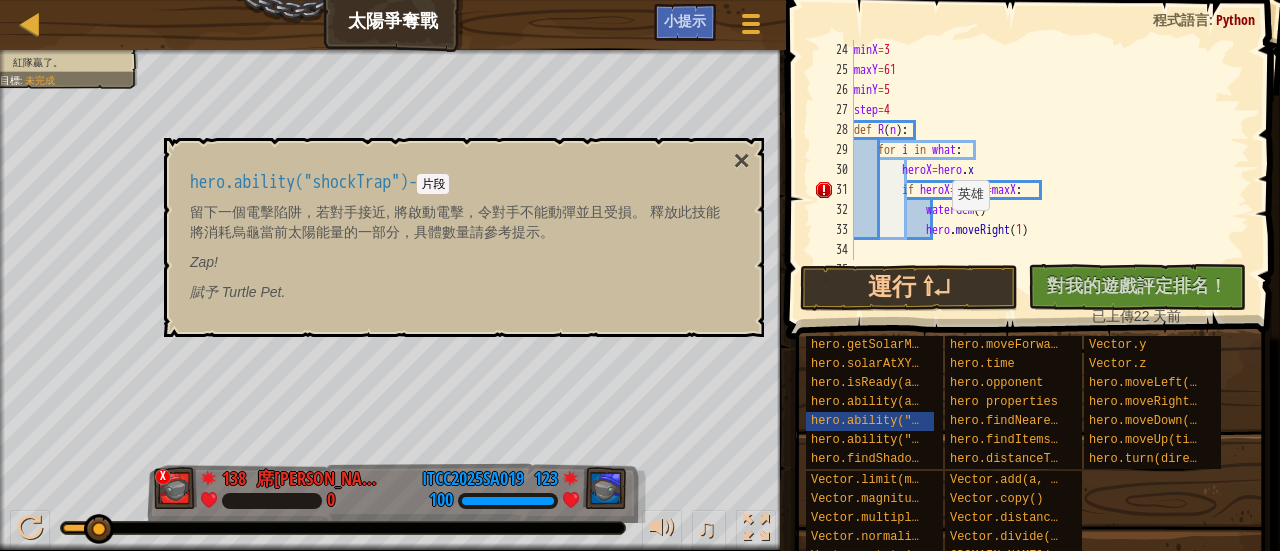 scroll, scrollTop: 460, scrollLeft: 0, axis: vertical 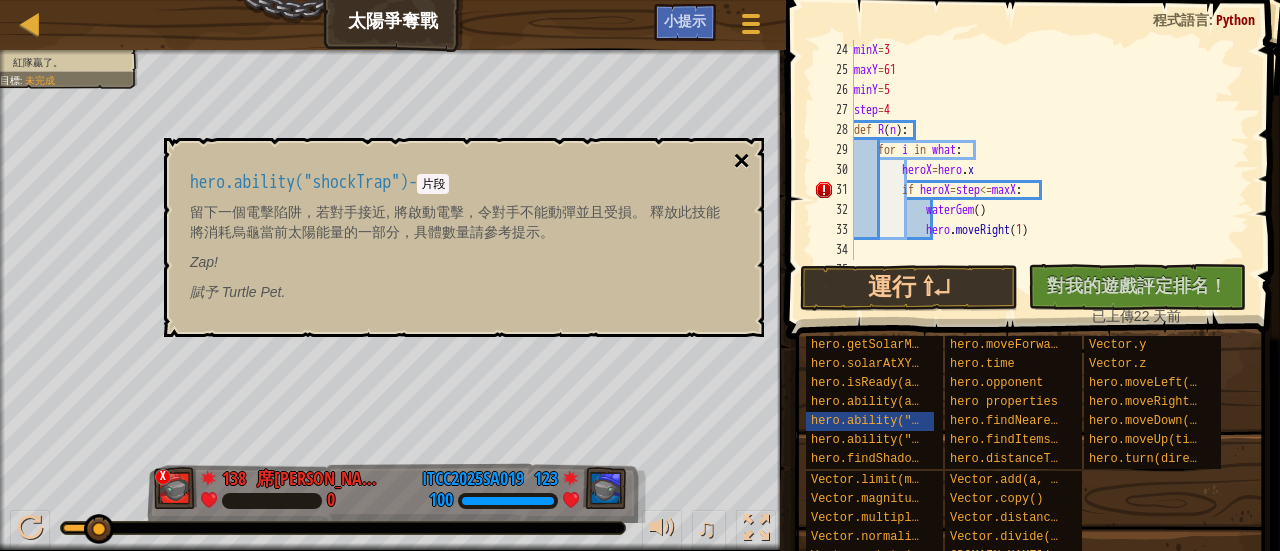 click on "×" at bounding box center [742, 161] 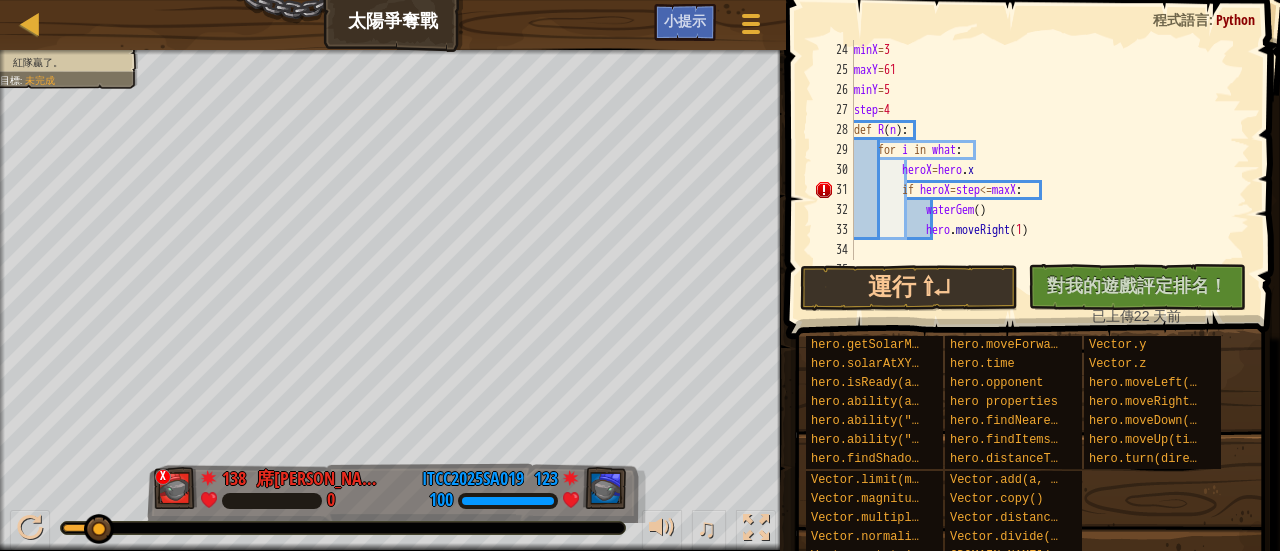 click on "minX = 3 maxY = 61 minY = 5 step = 4 def   R ( n ) :      for   i   in   what :          heroX = hero . x          if   heroX = step <= maxX :              waterGem ( )              hero . moveRight ( 1 ) def   L ( n ) :" at bounding box center (1042, 170) 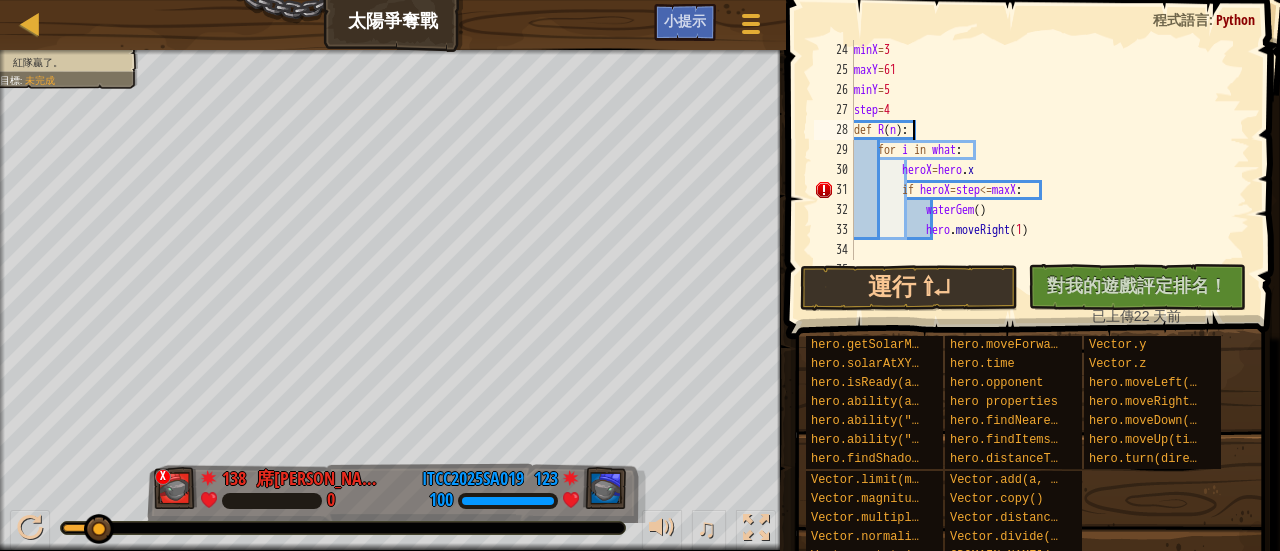 click on "minX = 3 maxY = 61 minY = 5 step = 4 def   R ( n ) :      for   i   in   what :          heroX = hero . x          if   heroX = step <= maxX :              waterGem ( )              hero . moveRight ( 1 ) def   L ( n ) :" at bounding box center (1042, 170) 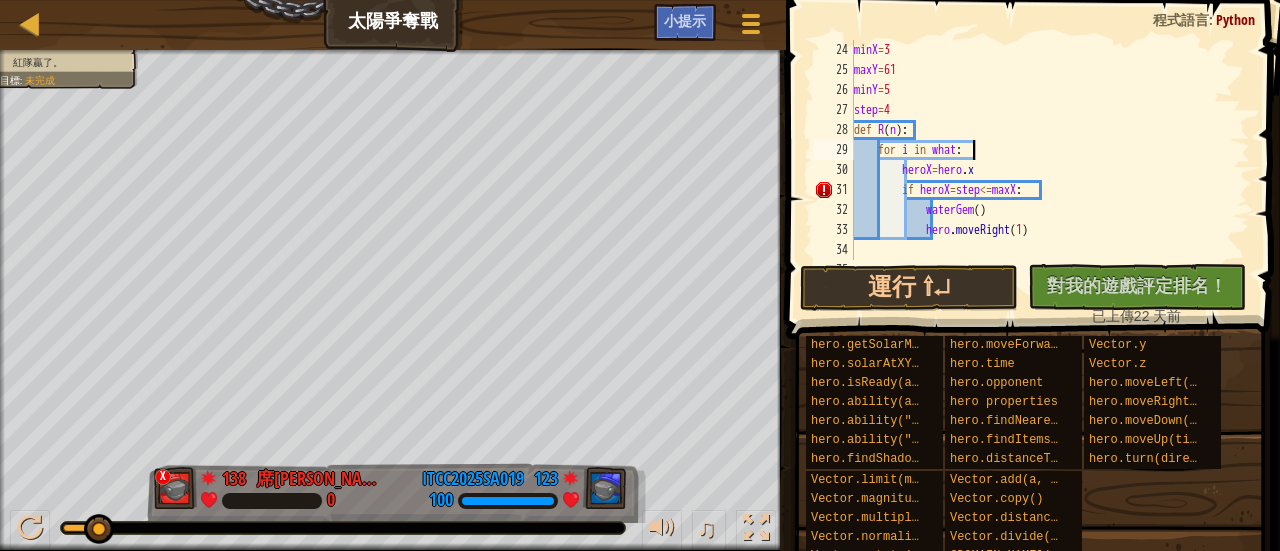 click on "minX = 3 maxY = 61 minY = 5 step = 4 def   R ( n ) :      for   i   in   what :          heroX = hero . x          if   heroX = step <= maxX :              waterGem ( )              hero . moveRight ( 1 ) def   L ( n ) :" at bounding box center (1042, 170) 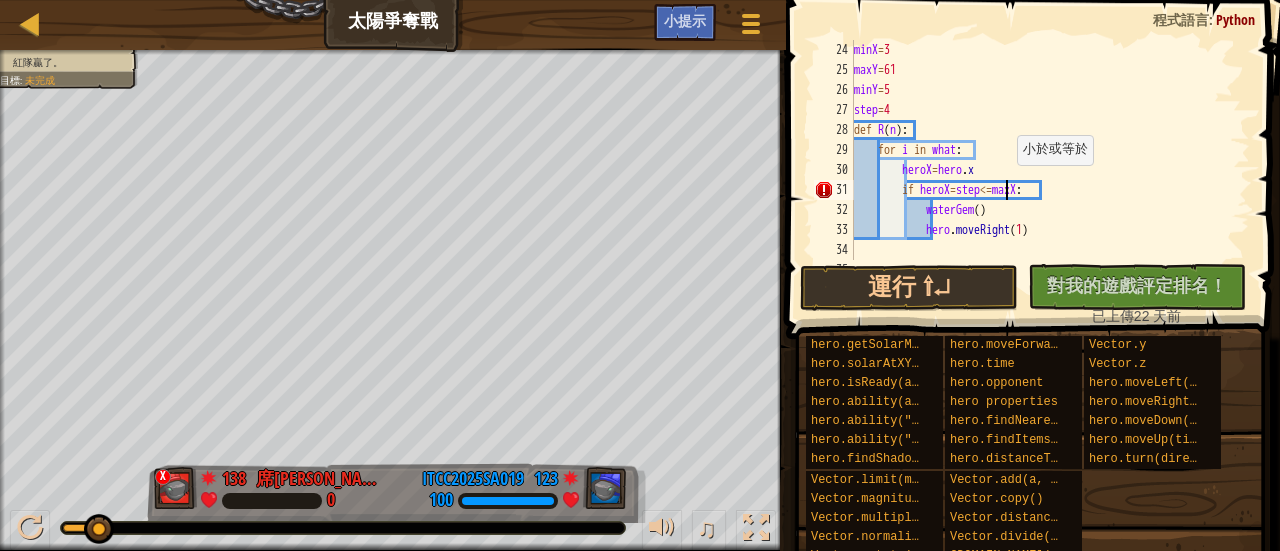 click on "minX = 3 maxY = 61 minY = 5 step = 4 def   R ( n ) :      for   i   in   what :          heroX = hero . x          if   heroX = step <= maxX :              waterGem ( )              hero . moveRight ( 1 ) def   L ( n ) :" at bounding box center (1042, 170) 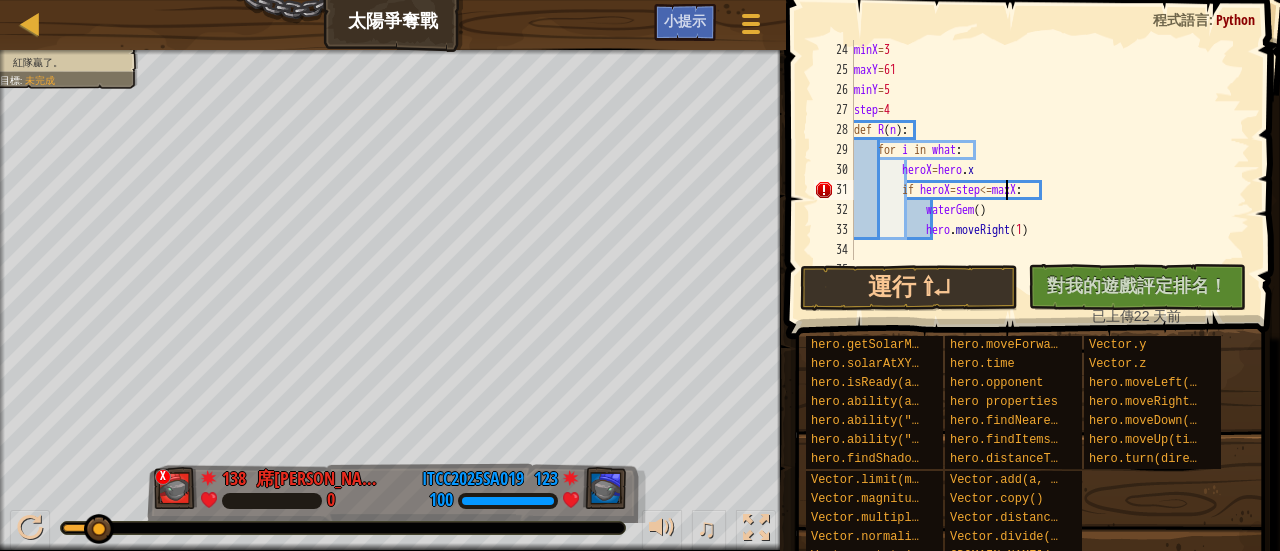 click on "minX = 3 maxY = 61 minY = 5 step = 4 def   R ( n ) :      for   i   in   what :          heroX = hero . x          if   heroX = step <= maxX :              waterGem ( )              hero . moveRight ( 1 ) def   L ( n ) :" at bounding box center [1042, 170] 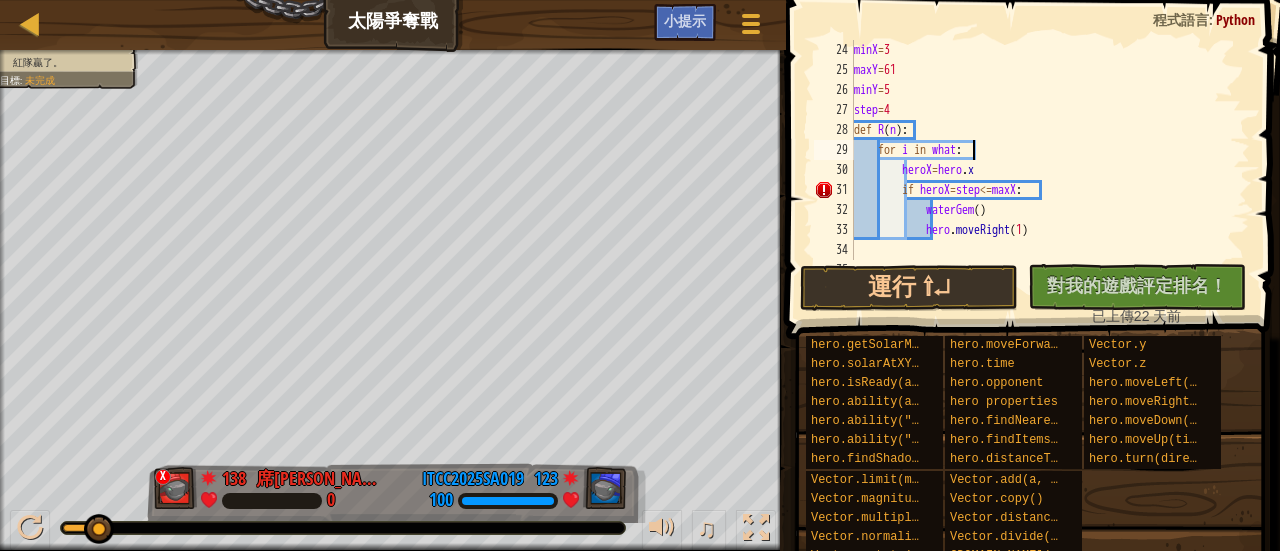 click on "minX = 3 maxY = 61 minY = 5 step = 4 def   R ( n ) :      for   i   in   what :          heroX = hero . x          if   heroX = step <= maxX :              waterGem ( )              hero . moveRight ( 1 ) def   L ( n ) :" at bounding box center [1042, 170] 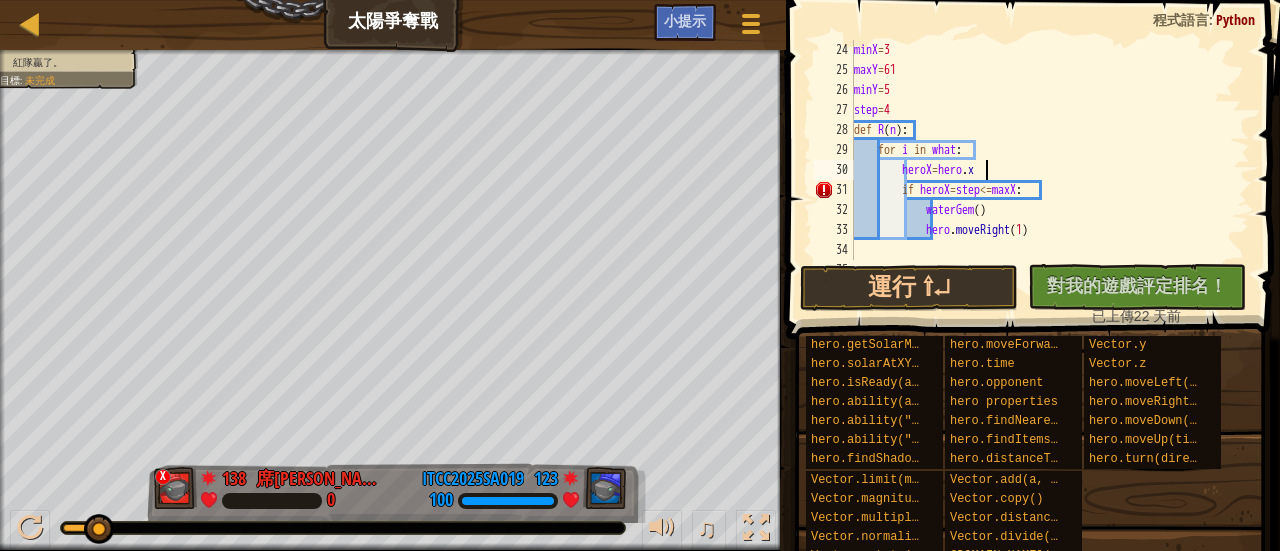 click on "minX = 3 maxY = 61 minY = 5 step = 4 def   R ( n ) :      for   i   in   what :          heroX = hero . x          if   heroX = step <= maxX :              waterGem ( )              hero . moveRight ( 1 ) def   L ( n ) :" at bounding box center (1042, 170) 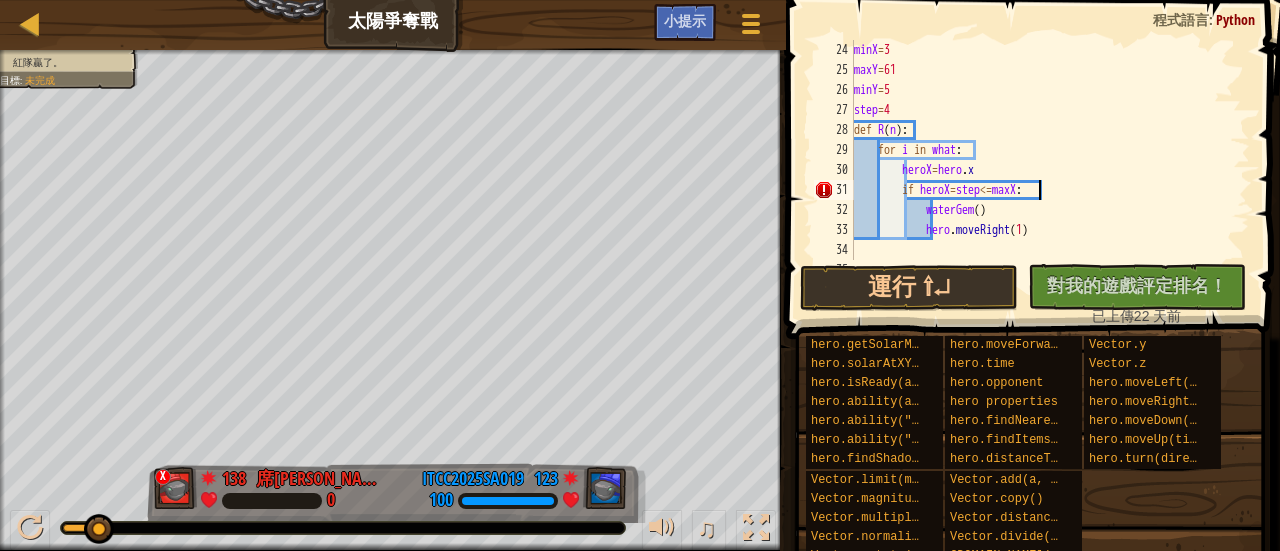 click on "minX = 3 maxY = 61 minY = 5 step = 4 def   R ( n ) :      for   i   in   what :          heroX = hero . x          if   heroX = step <= maxX :              waterGem ( )              hero . moveRight ( 1 ) def   L ( n ) :" at bounding box center [1042, 170] 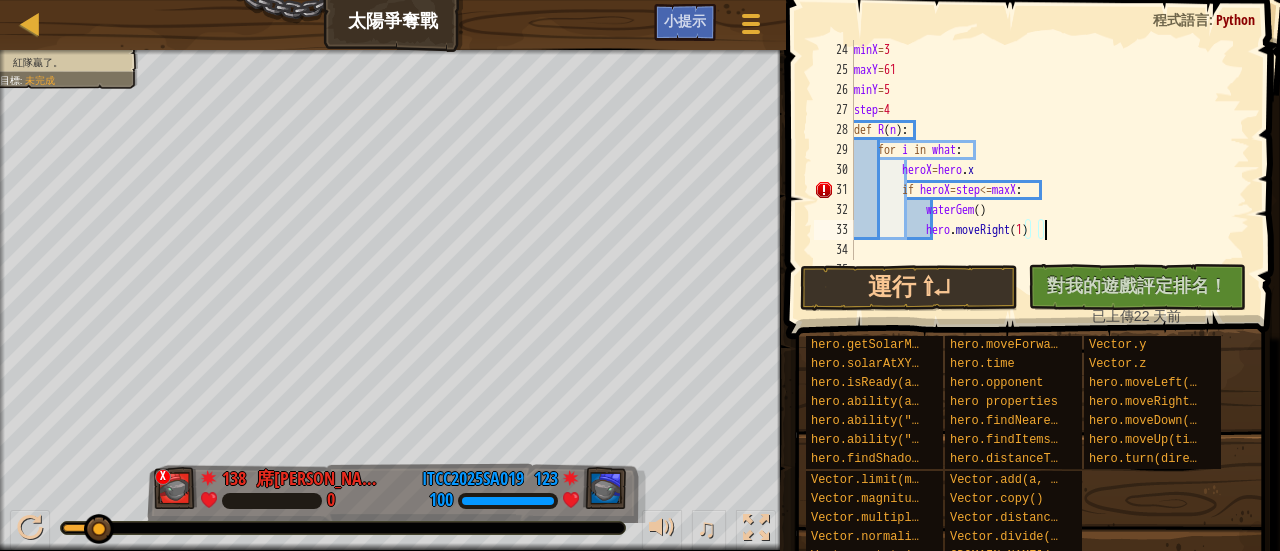 drag, startPoint x: 1003, startPoint y: 217, endPoint x: 993, endPoint y: 219, distance: 10.198039 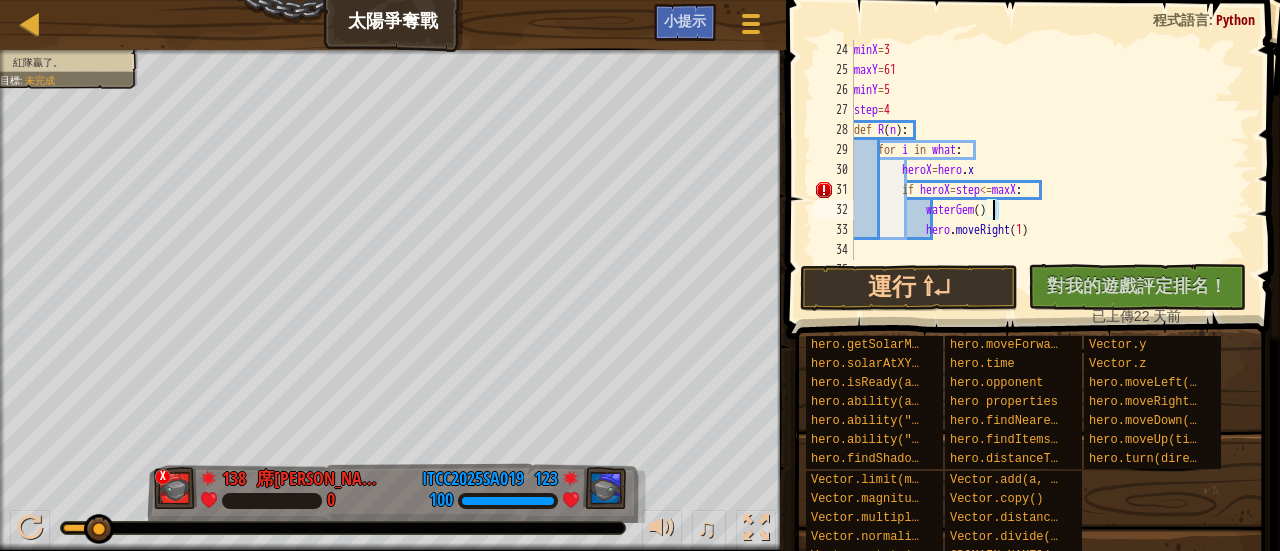 click on "minX = 3 maxY = 61 minY = 5 step = 4 def   R ( n ) :      for   i   in   what :          heroX = hero . x          if   heroX = step <= maxX :              waterGem ( )              hero . moveRight ( 1 ) def   L ( n ) :" at bounding box center [1042, 150] 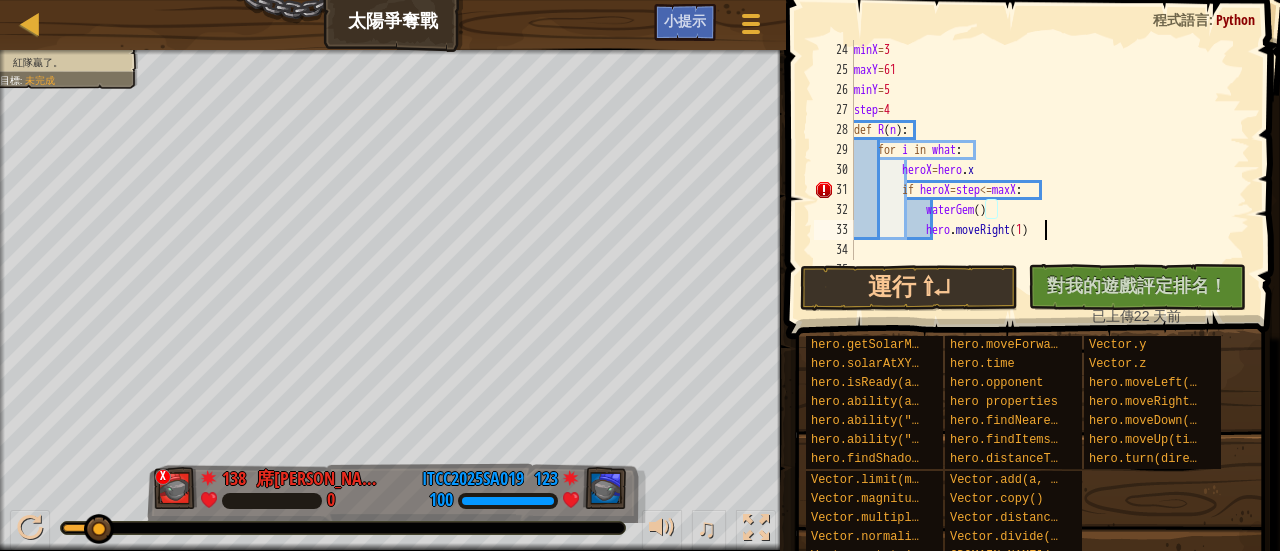 click on "minX = 3 maxY = 61 minY = 5 step = 4 def   R ( n ) :      for   i   in   what :          heroX = hero . x          if   heroX = step <= maxX :              waterGem ( )              hero . moveRight ( 1 ) def   L ( n ) :" at bounding box center (1042, 170) 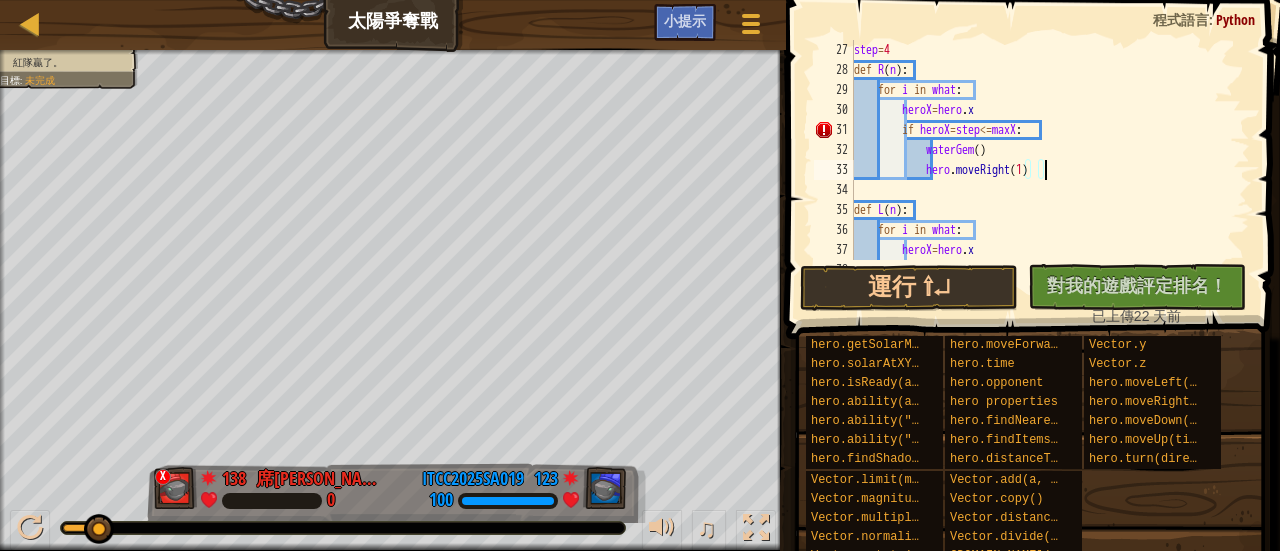 scroll, scrollTop: 520, scrollLeft: 0, axis: vertical 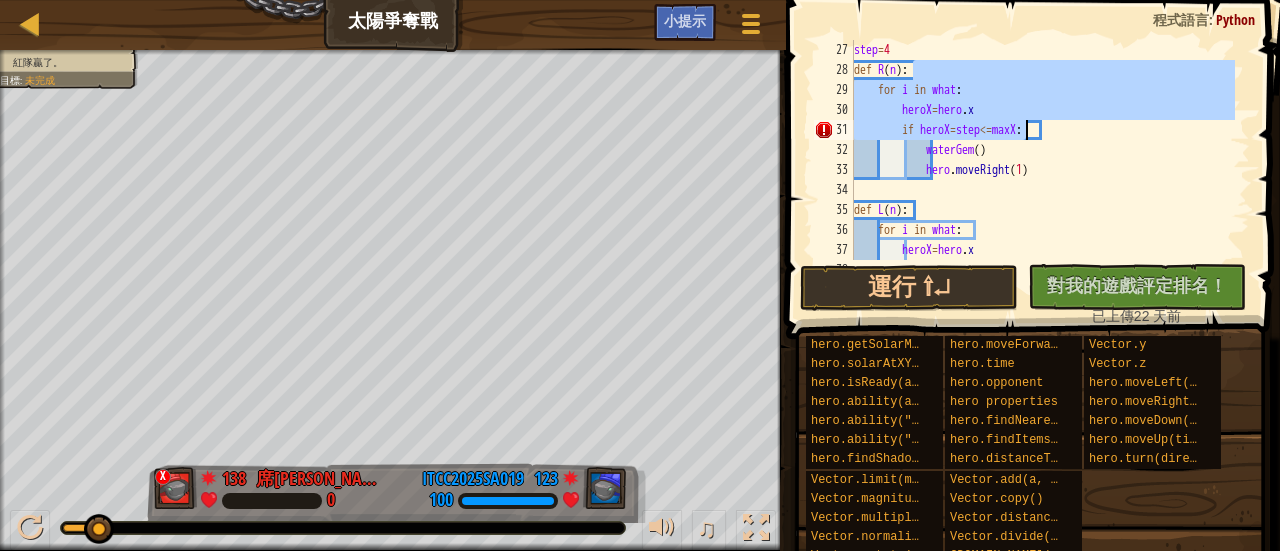 drag, startPoint x: 984, startPoint y: 77, endPoint x: 1024, endPoint y: 137, distance: 72.11102 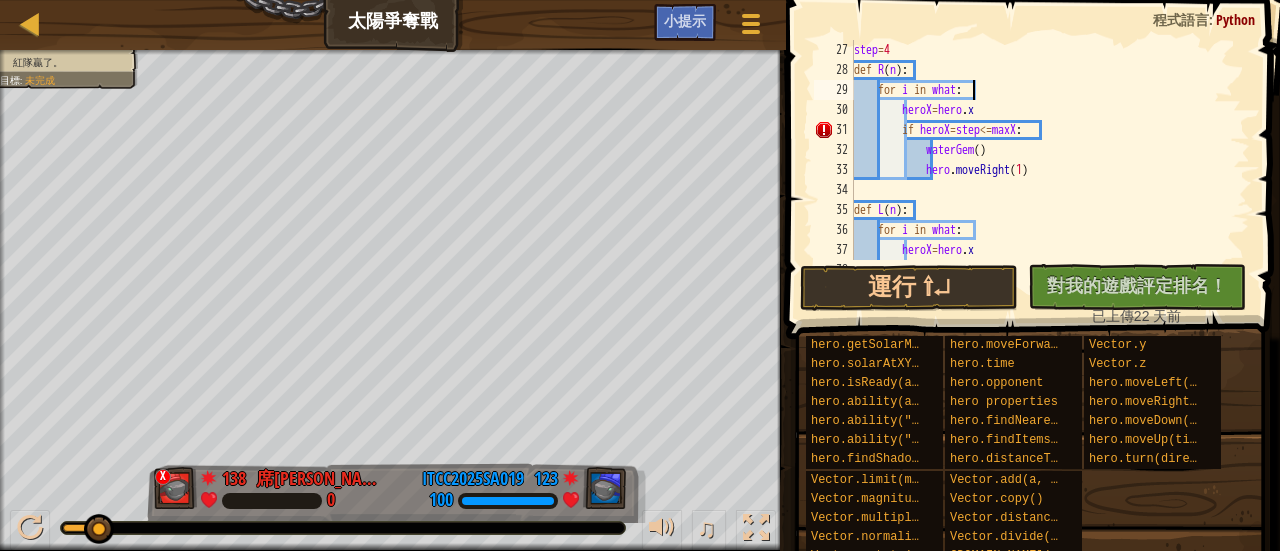 click on "step = 4 def   R ( n ) :      for   i   in   what :          heroX = hero . x          if   heroX = step <= maxX :              waterGem ( )              hero . moveRight ( 1 ) def   L ( n ) :      for   i   in   what :          heroX = hero . x          if   heroX = step >= maxX :" at bounding box center (1042, 170) 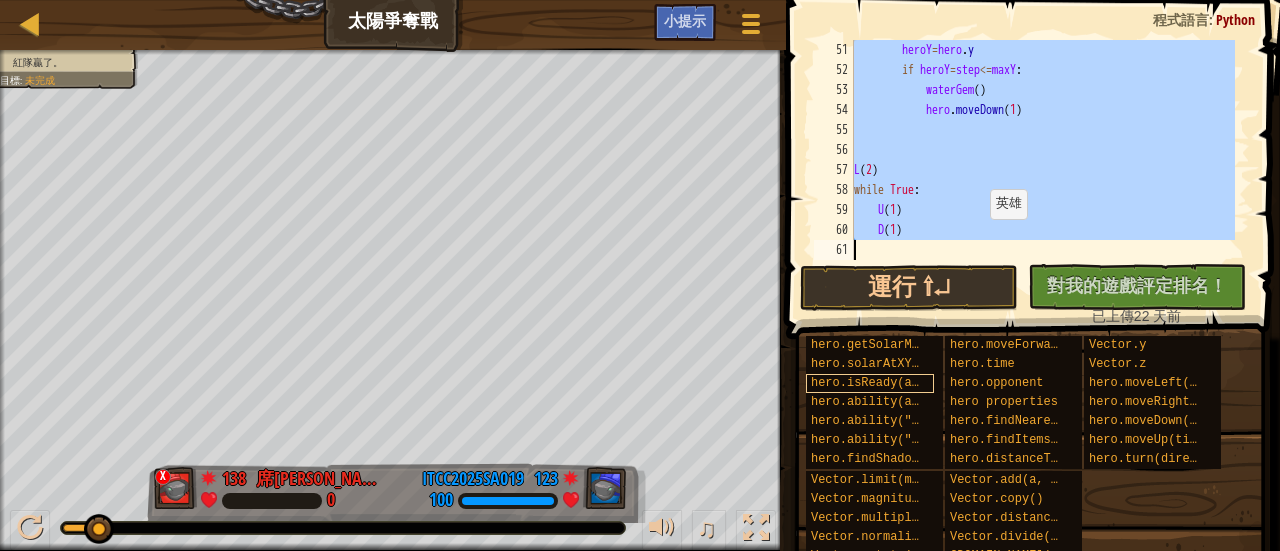 scroll, scrollTop: 1000, scrollLeft: 0, axis: vertical 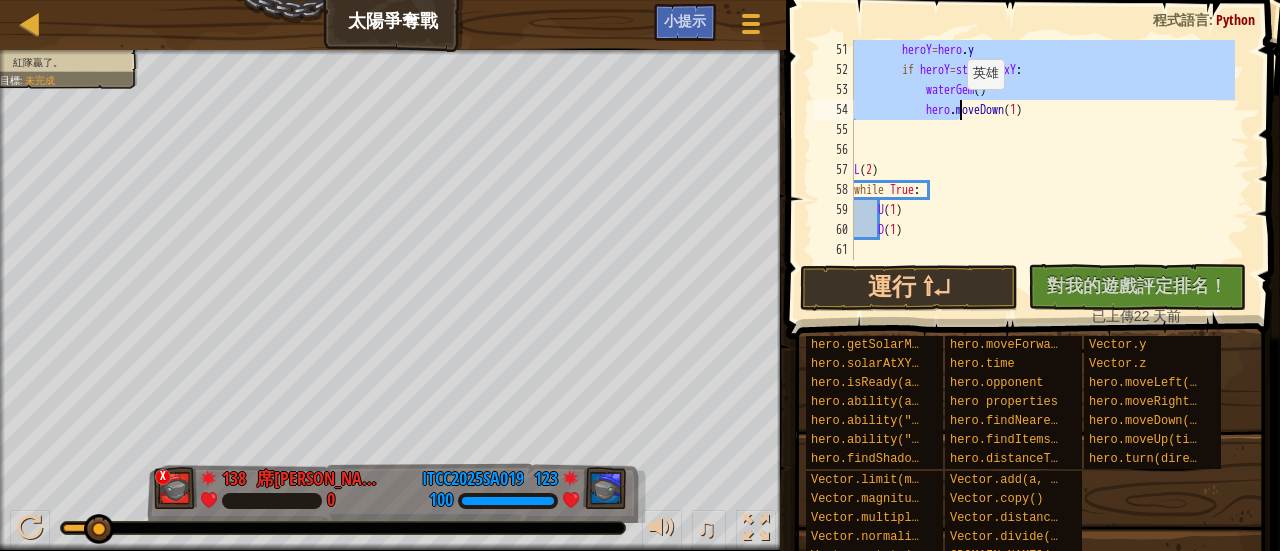 drag, startPoint x: 980, startPoint y: 91, endPoint x: 915, endPoint y: 200, distance: 126.90942 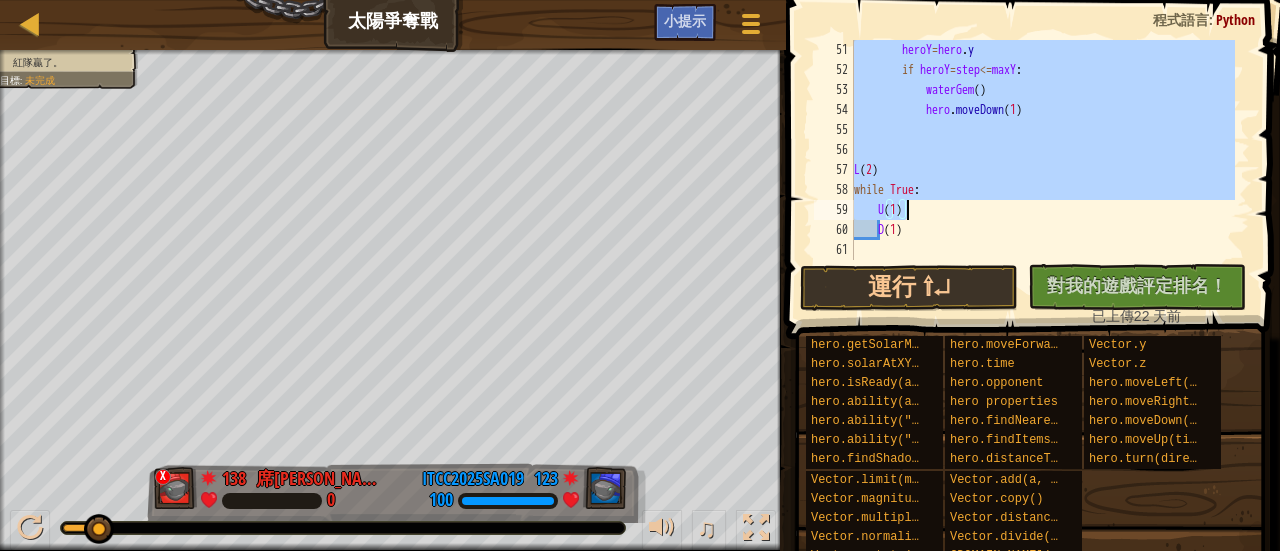 click on "heroY = hero . y          if   heroY = step <= maxY :              waterGem ( )              hero . moveDown ( 1 ) L ( 2 ) while   True :      U ( 1 )      D ( 1 )" at bounding box center (1042, 150) 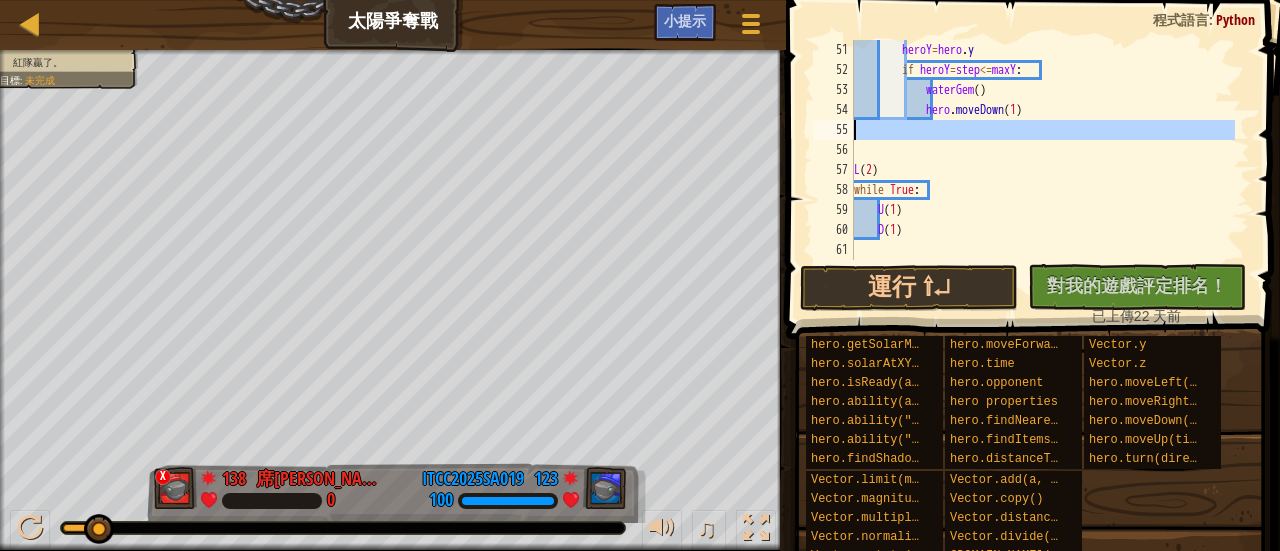 click on "heroY = hero . y          if   heroY = step <= maxY :              waterGem ( )              hero . moveDown ( 1 ) L ( 2 ) while   True :      U ( 1 )      D ( 1 )" at bounding box center [1042, 170] 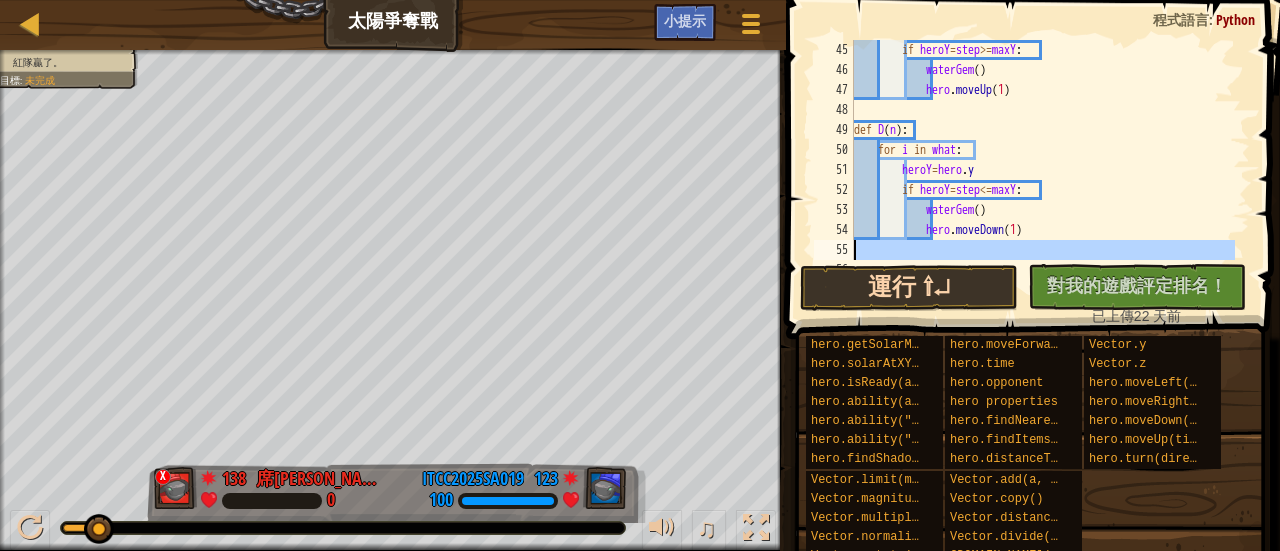 scroll, scrollTop: 1000, scrollLeft: 0, axis: vertical 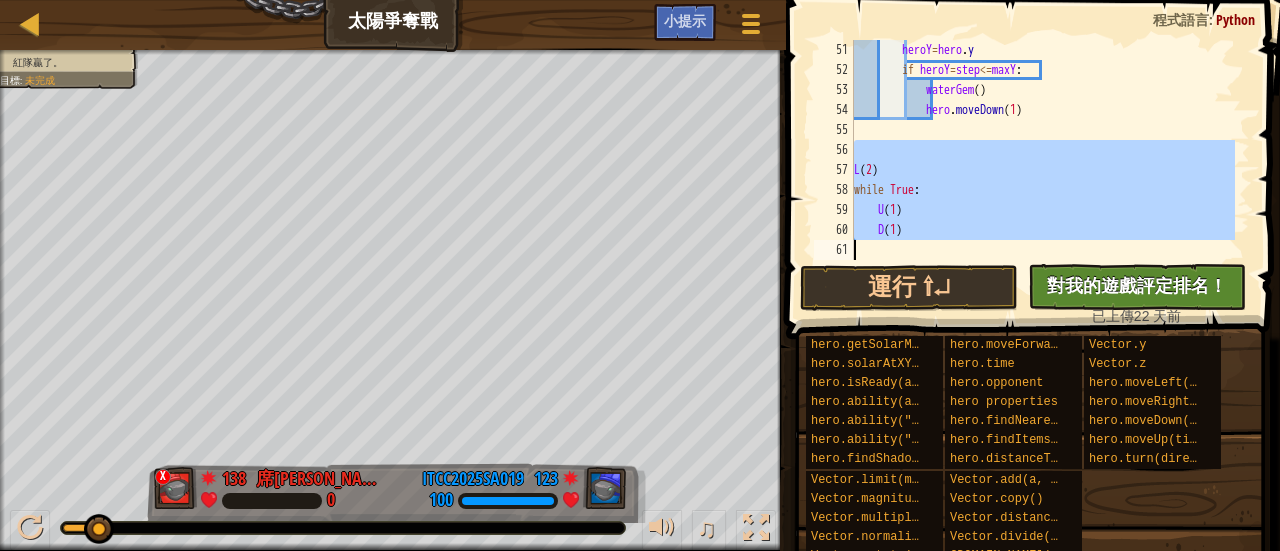 drag, startPoint x: 1056, startPoint y: 155, endPoint x: 1155, endPoint y: 301, distance: 176.40012 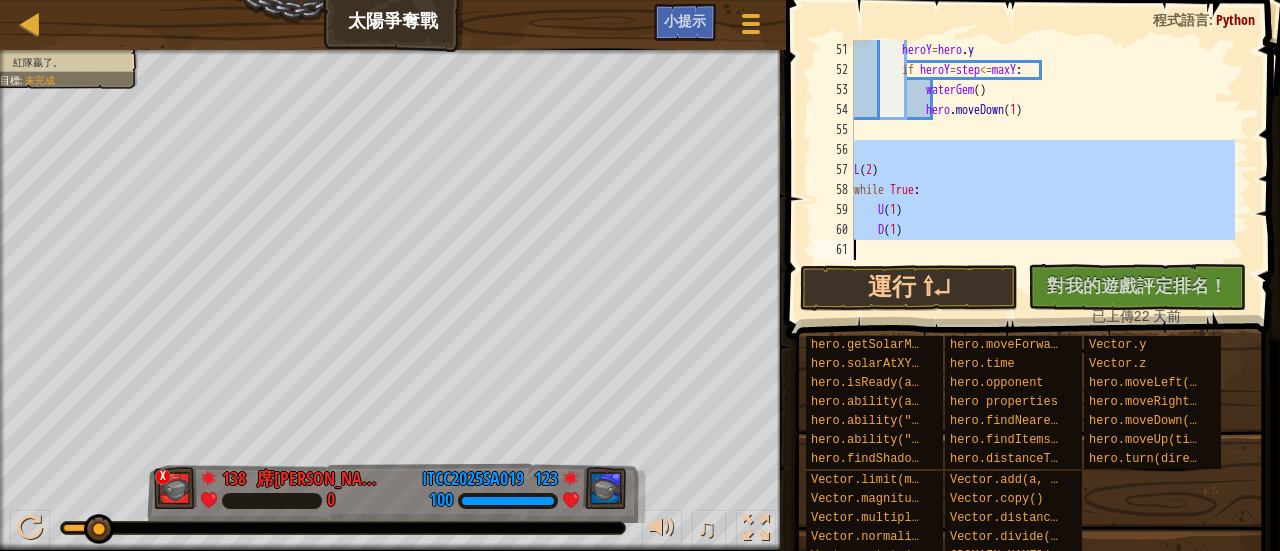 click on "heroY = hero . y          if   heroY = step <= maxY :              waterGem ( )              hero . moveDown ( 1 ) L ( 2 ) while   True :      U ( 1 )      D ( 1 )" at bounding box center (1042, 150) 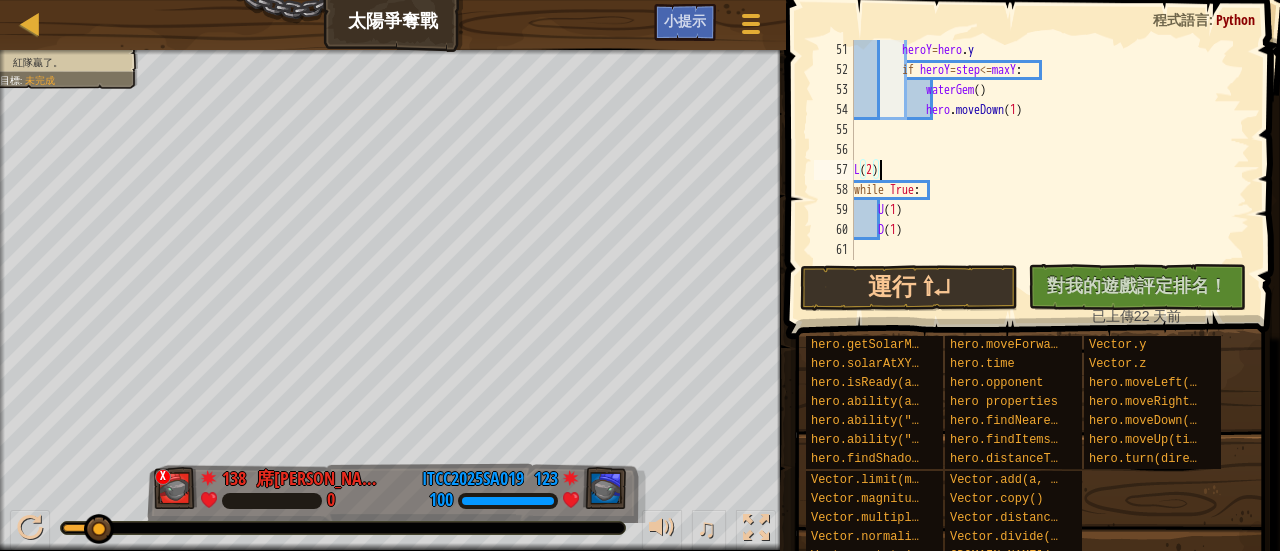 click on "heroY = hero . y          if   heroY = step <= maxY :              waterGem ( )              hero . moveDown ( 1 ) L ( 2 ) while   True :      U ( 1 )      D ( 1 )" at bounding box center (1042, 170) 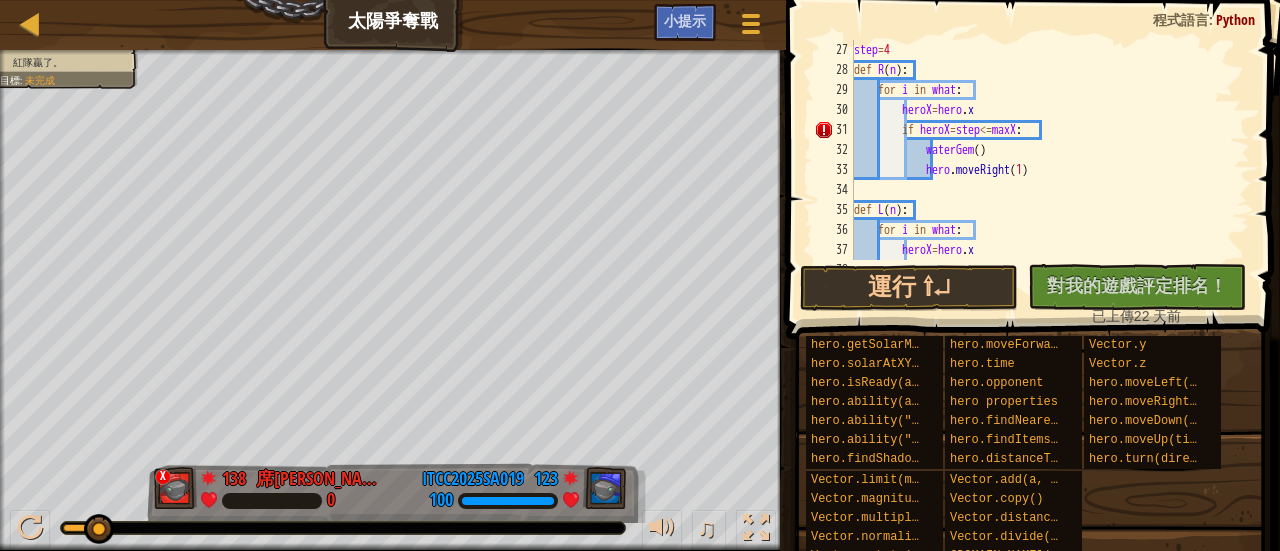 scroll, scrollTop: 520, scrollLeft: 0, axis: vertical 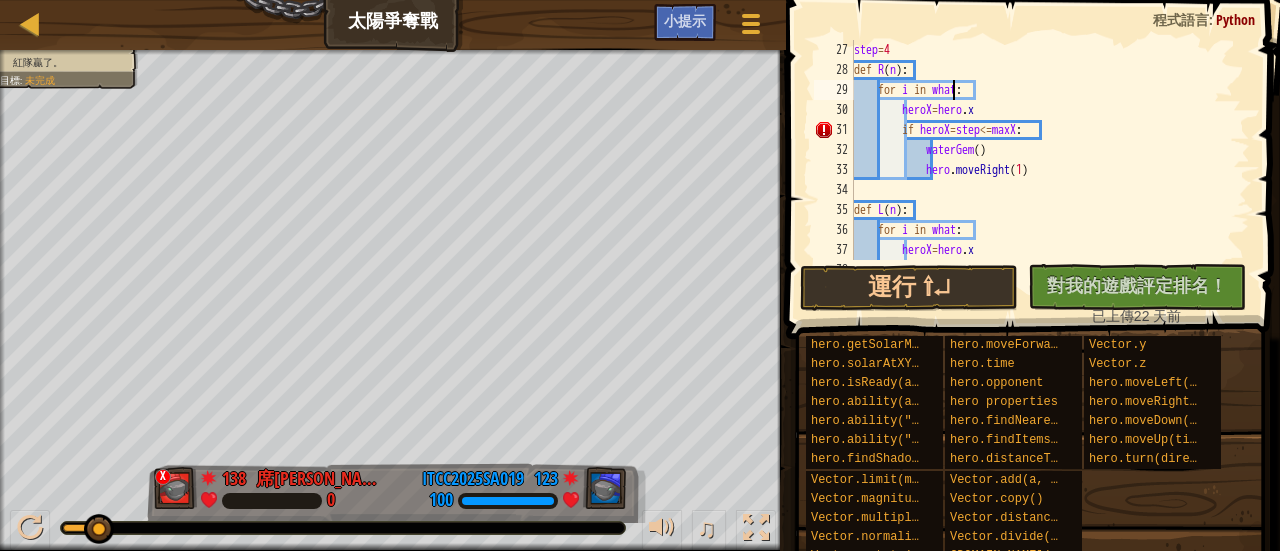 click on "step = 4 def   R ( n ) :      for   i   in   what :          heroX = hero . x          if   heroX = step <= maxX :              waterGem ( )              hero . moveRight ( 1 ) def   L ( n ) :      for   i   in   what :          heroX = hero . x          if   heroX = step >= maxX :" at bounding box center [1042, 170] 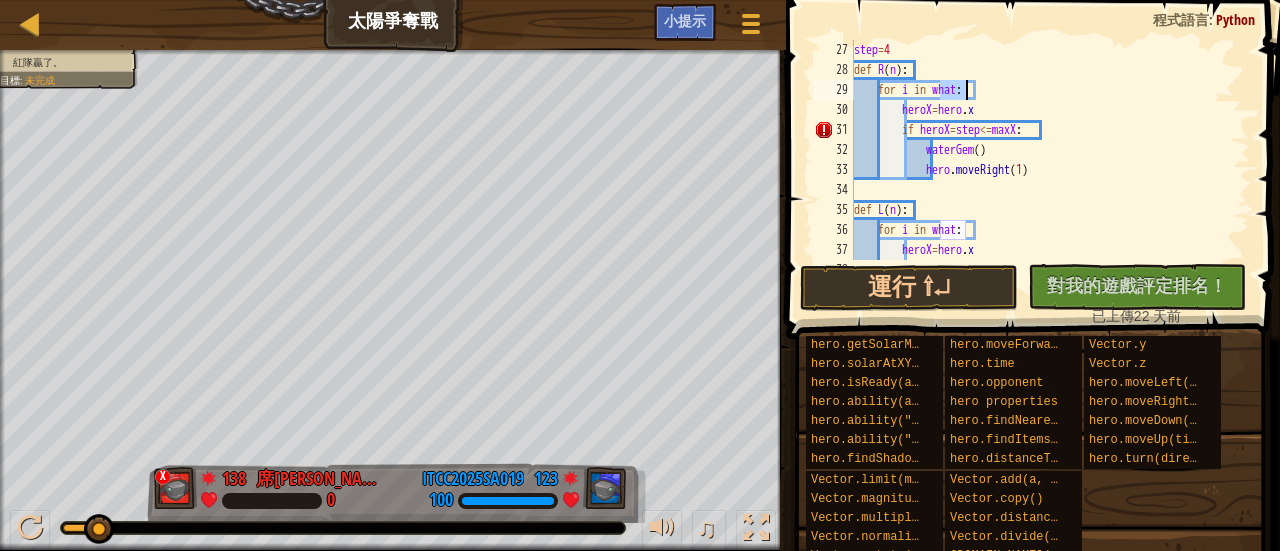 paste on "range" 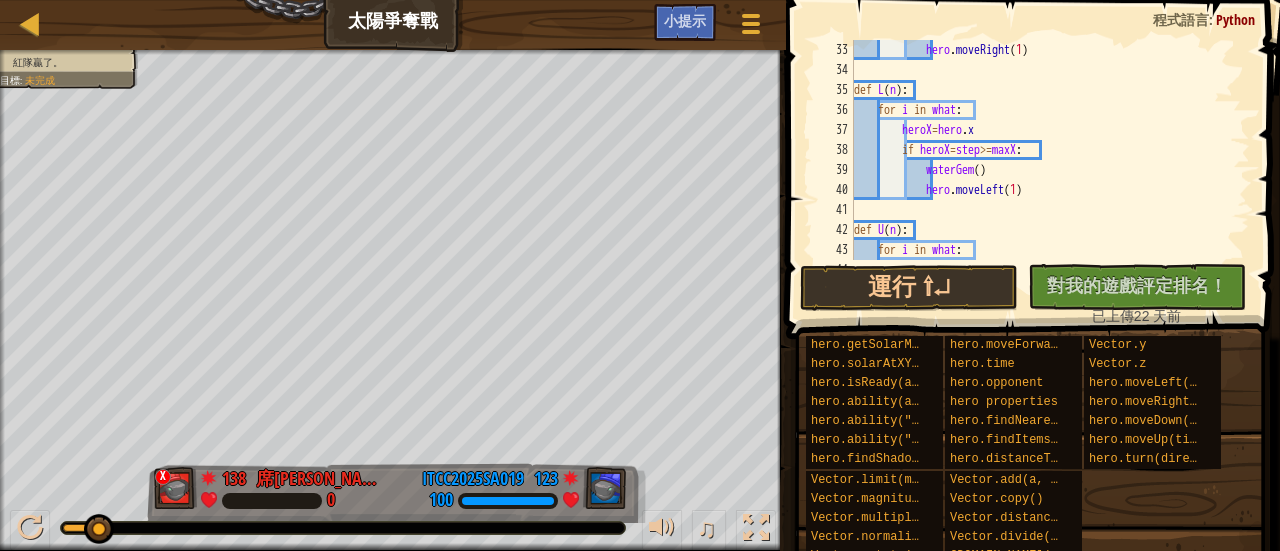 scroll, scrollTop: 640, scrollLeft: 0, axis: vertical 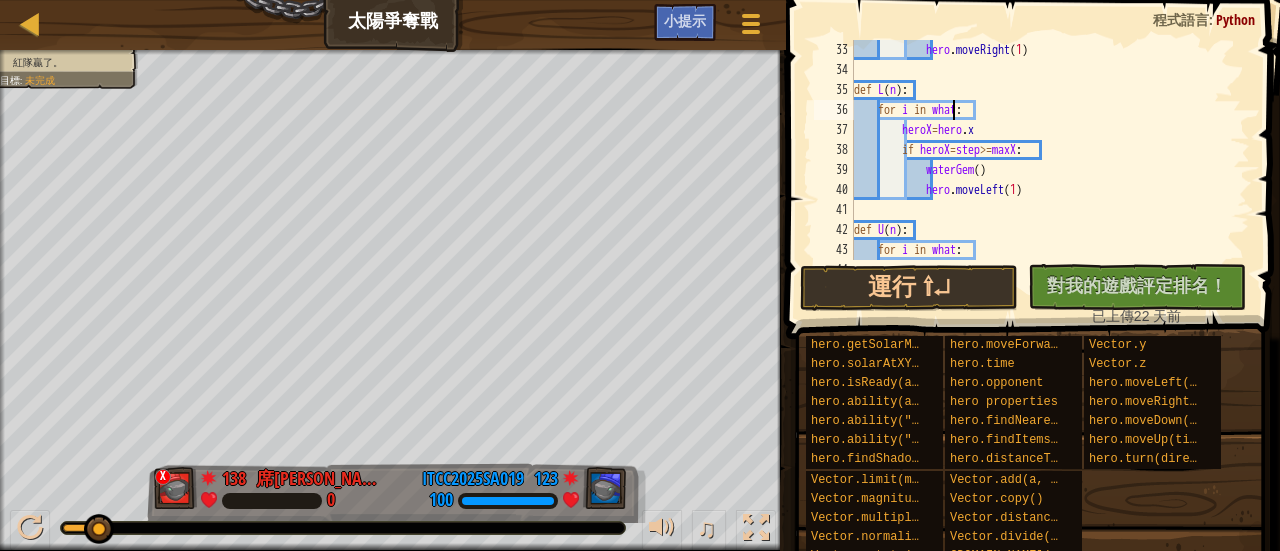 click on "hero . moveRight ( 1 ) def   L ( n ) :      for   i   in   what :          heroX = hero . x          if   heroX = step >= maxX :              waterGem ( )              hero . moveLeft ( 1 ) def   U ( n ) :      for   i   in   what :          heroY = hero . y" at bounding box center (1042, 170) 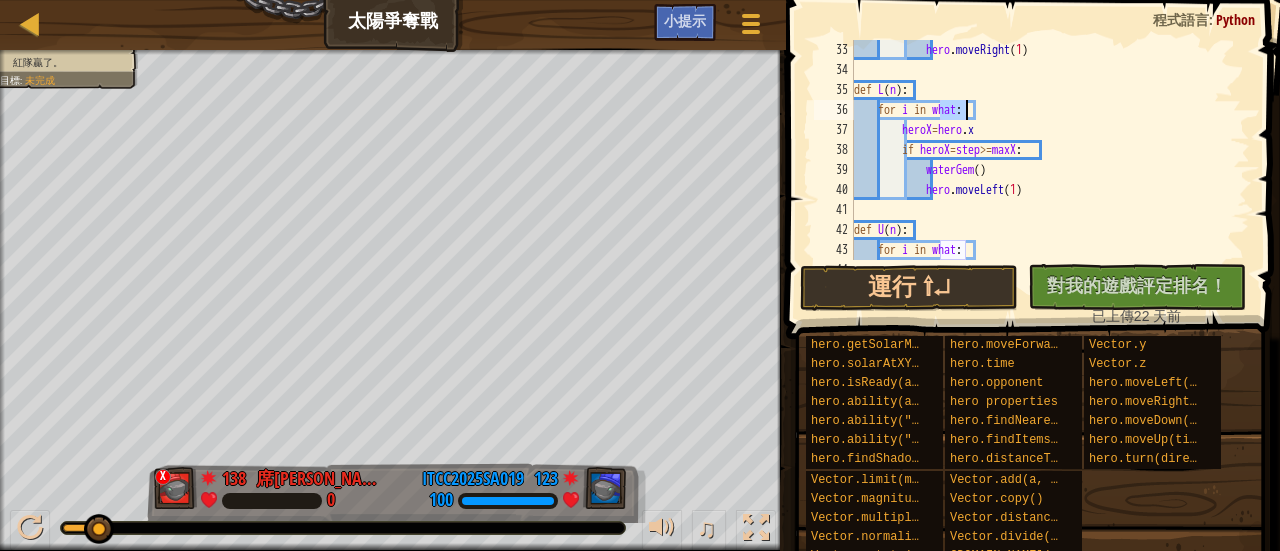 paste on "range" 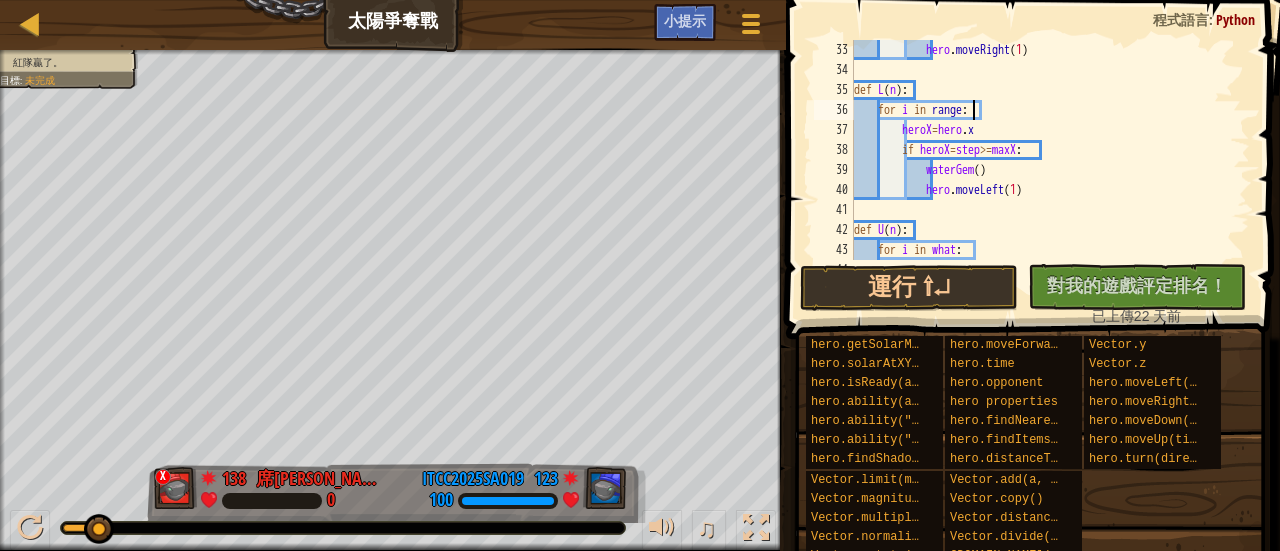 click on "hero . moveRight ( 1 ) def   L ( n ) :      for   i   in   range :          heroX = hero . x          if   heroX = step >= maxX :              waterGem ( )              hero . moveLeft ( 1 ) def   U ( n ) :      for   i   in   what :          heroY = hero . y" at bounding box center [1042, 170] 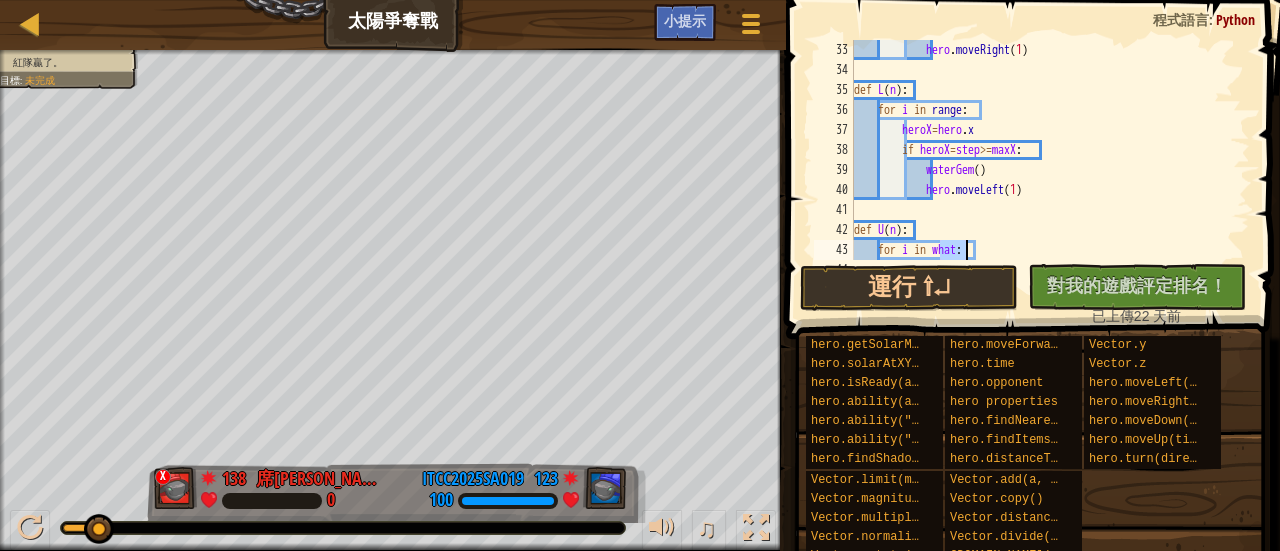 paste on "range" 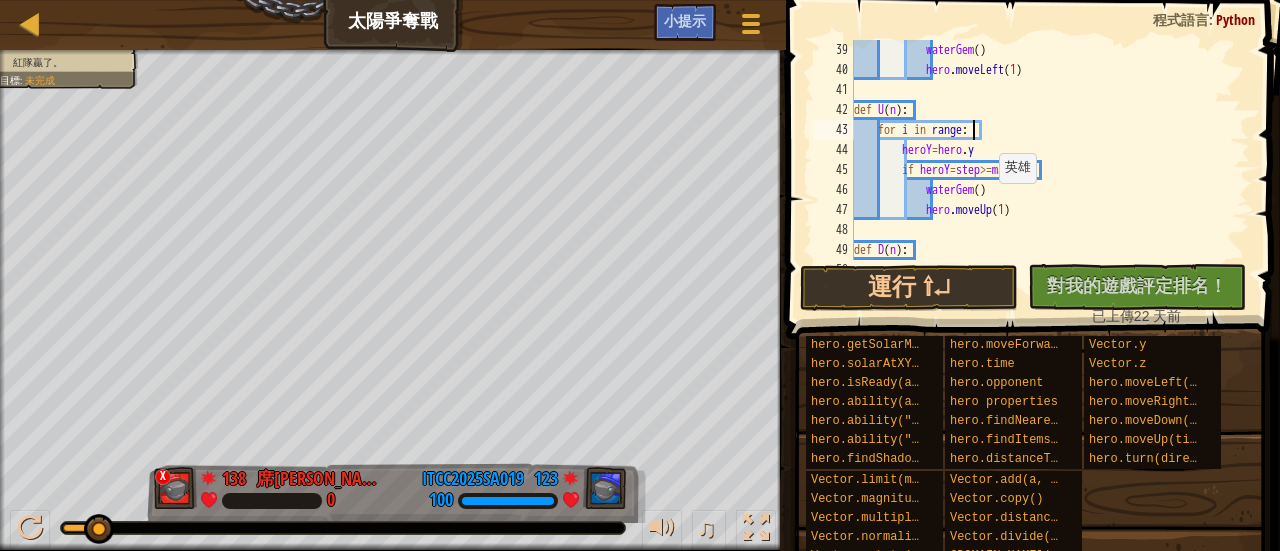 scroll, scrollTop: 820, scrollLeft: 0, axis: vertical 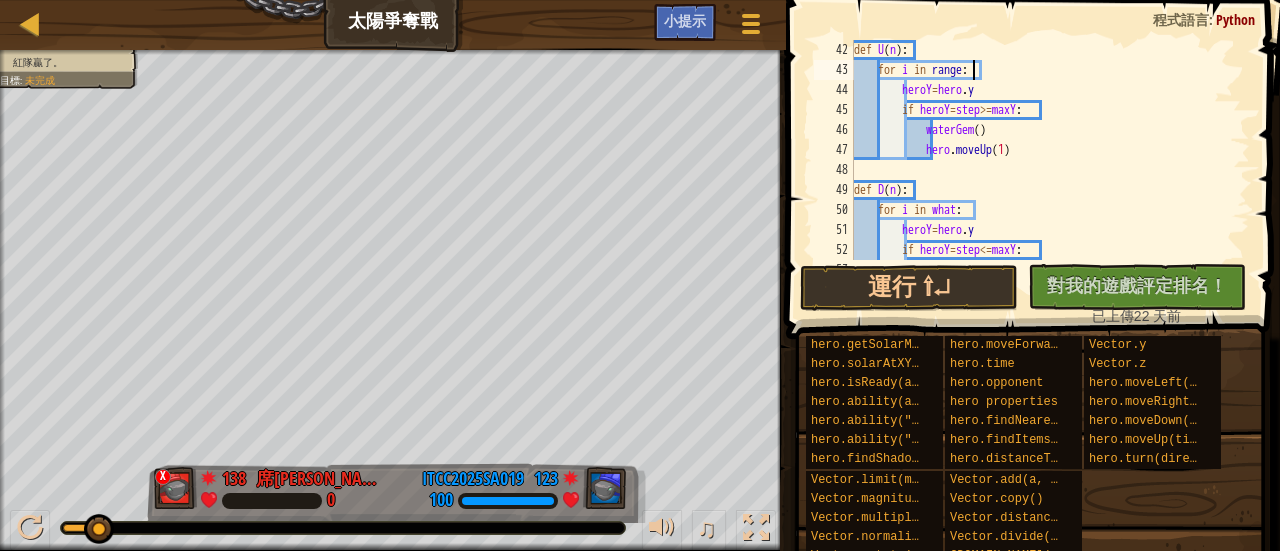 click on "def   U ( n ) :      for   i   in   range :          heroY = hero . y          if   heroY = step >= maxY :              waterGem ( )              hero . moveUp ( 1 ) def   D ( n ) :      for   i   in   what :          heroY = hero . y          if   heroY = step <= maxY :              waterGem ( )" at bounding box center (1042, 170) 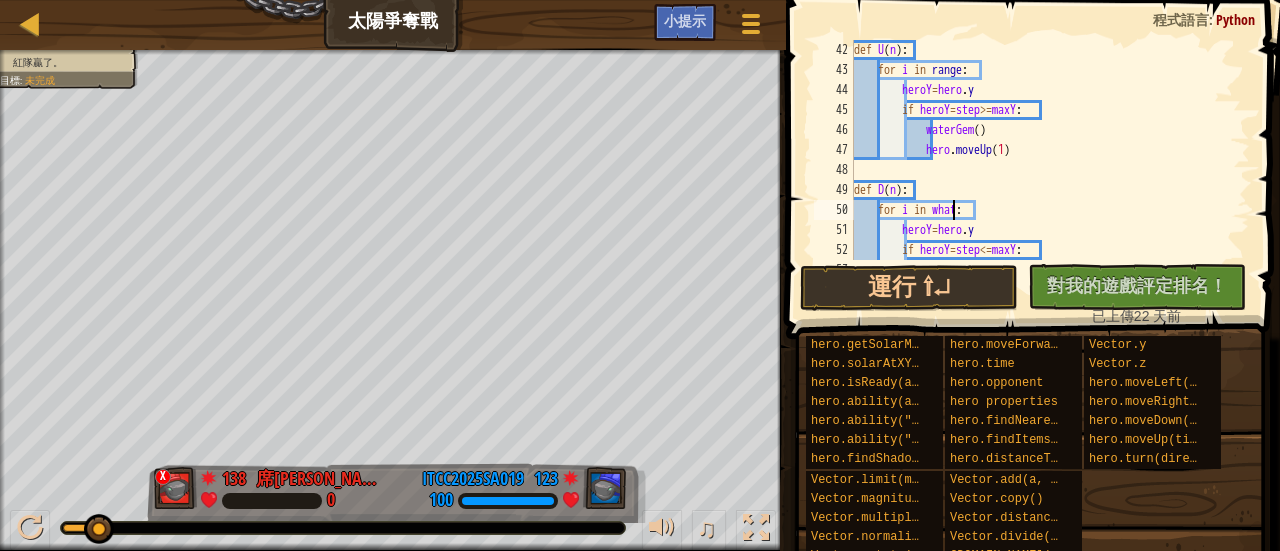 click on "def   U ( n ) :      for   i   in   range :          heroY = hero . y          if   heroY = step >= maxY :              waterGem ( )              hero . moveUp ( 1 ) def   D ( n ) :      for   i   in   what :          heroY = hero . y          if   heroY = step <= maxY :              waterGem ( )" at bounding box center (1042, 170) 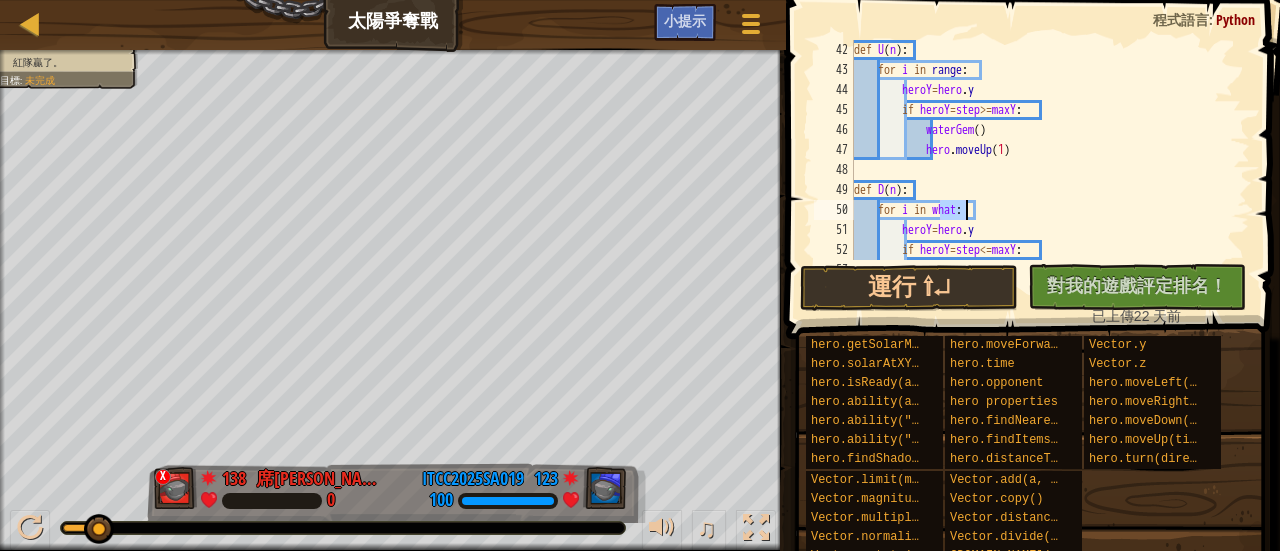 paste on "range" 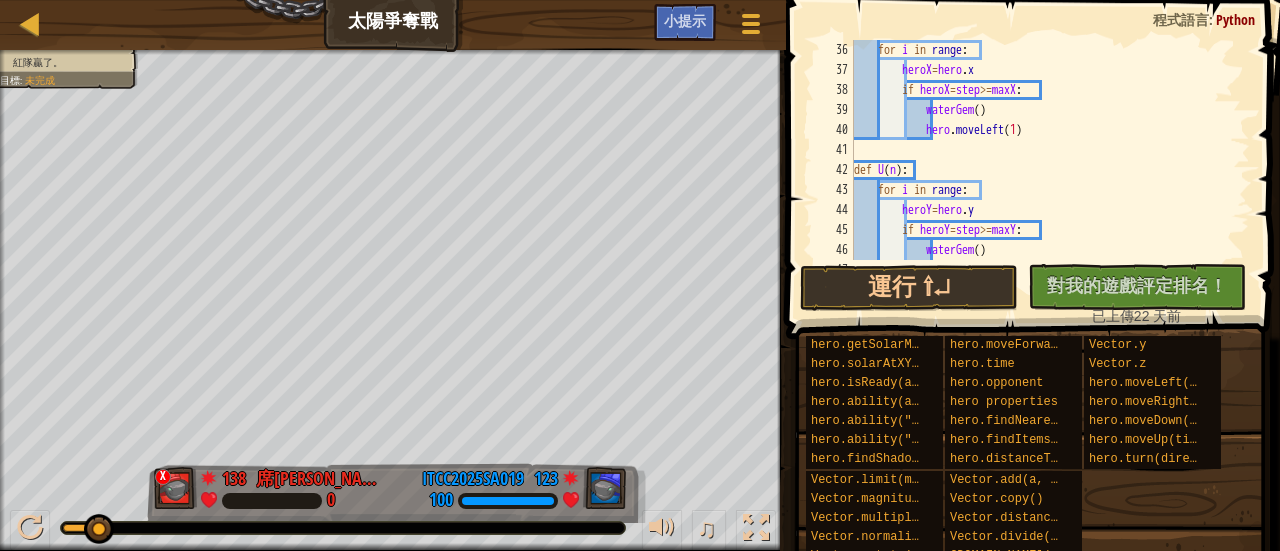 scroll, scrollTop: 700, scrollLeft: 0, axis: vertical 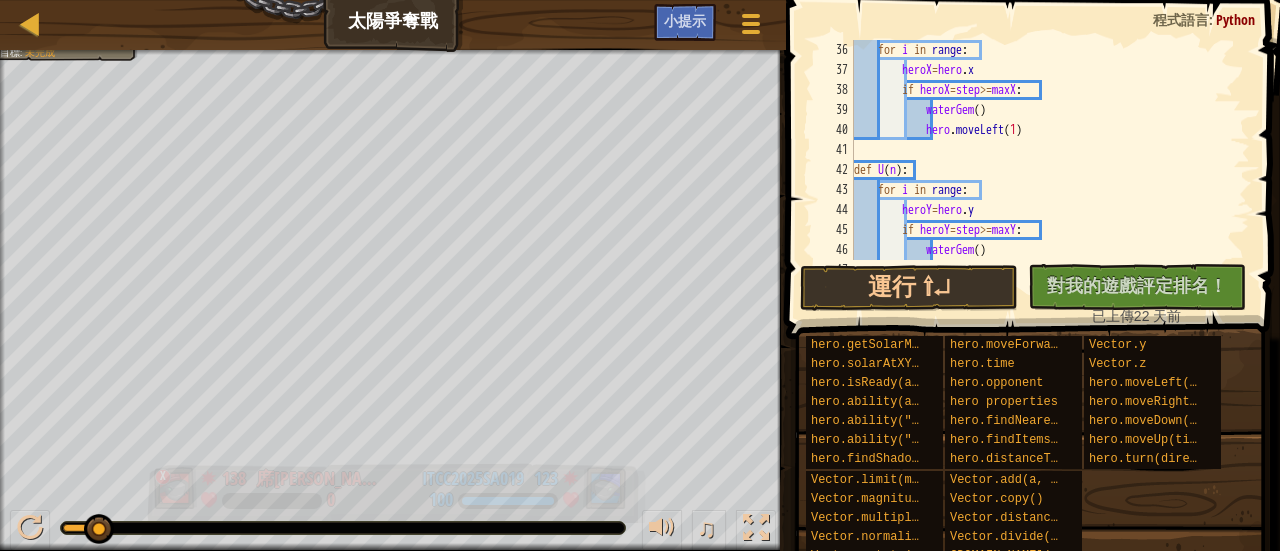 click on "138 席多 吳" at bounding box center (293, 479) 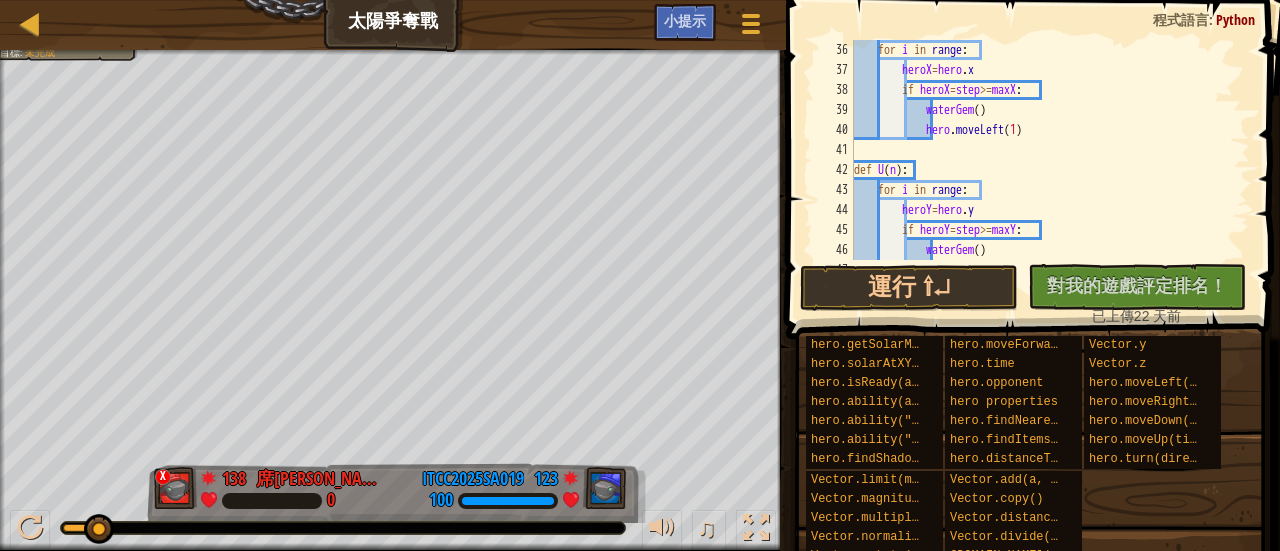 scroll, scrollTop: 700, scrollLeft: 0, axis: vertical 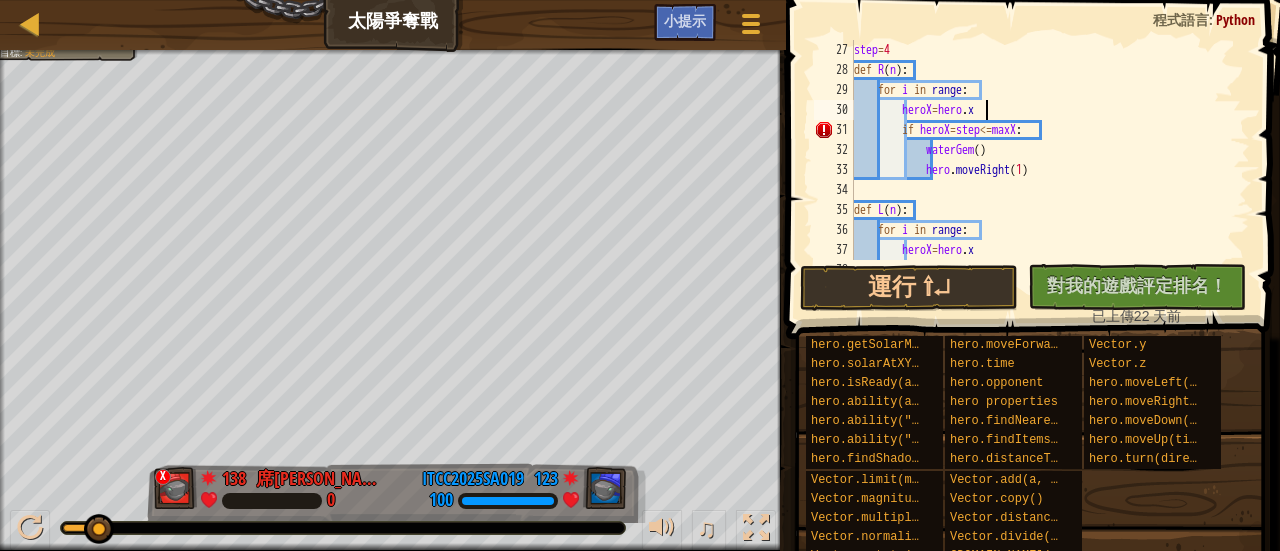 click on "step = 4 def   R ( n ) :      for   i   in   range :          heroX = hero . x          if   heroX = step <= maxX :              waterGem ( )              hero . moveRight ( 1 ) def   L ( n ) :      for   i   in   range :          heroX = hero . x          if   heroX = step >= maxX :" at bounding box center (1042, 170) 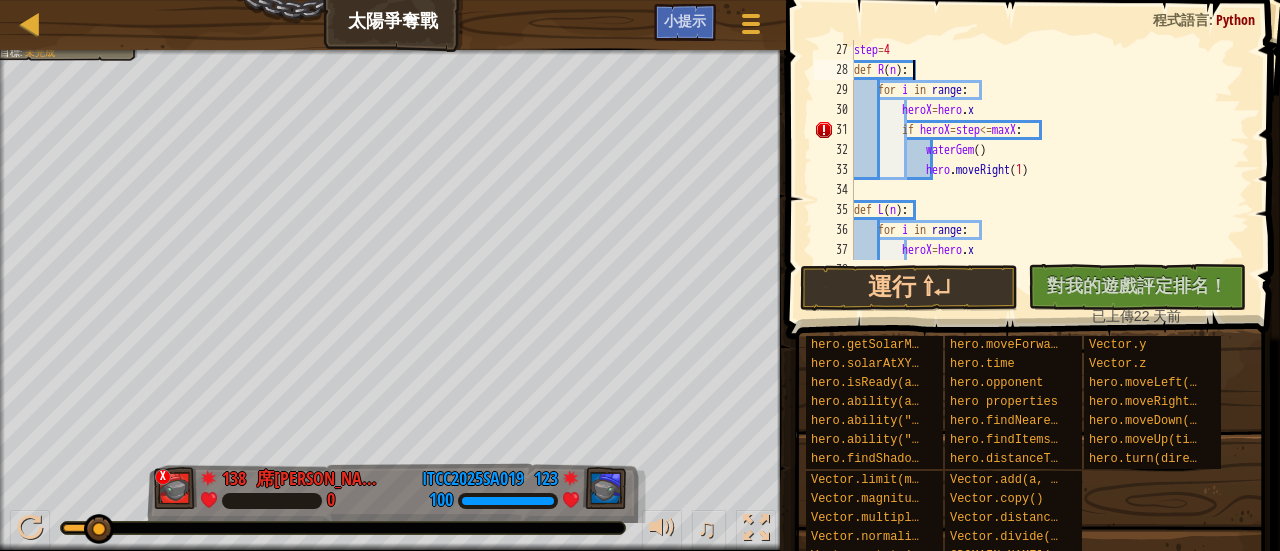 click on "step = 4 def   R ( n ) :      for   i   in   range :          heroX = hero . x          if   heroX = step <= maxX :              waterGem ( )              hero . moveRight ( 1 ) def   L ( n ) :      for   i   in   range :          heroX = hero . x          if   heroX = step >= maxX :" at bounding box center (1042, 170) 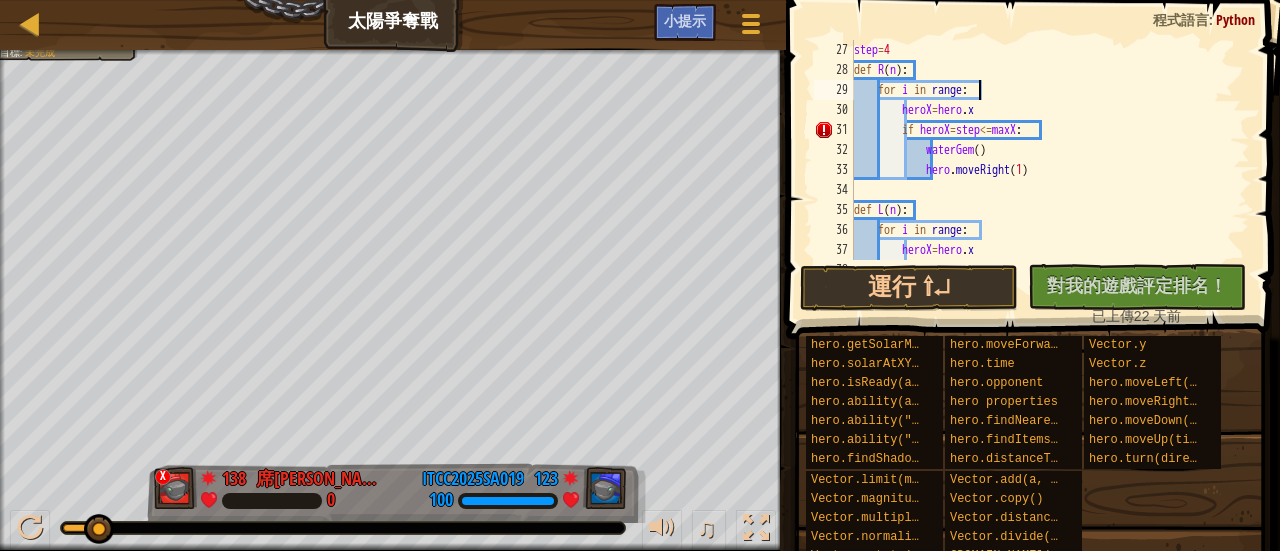 click on "step = 4 def   R ( n ) :      for   i   in   range :          heroX = hero . x          if   heroX = step <= maxX :              waterGem ( )              hero . moveRight ( 1 ) def   L ( n ) :      for   i   in   range :          heroX = hero . x          if   heroX = step >= maxX :" at bounding box center [1042, 170] 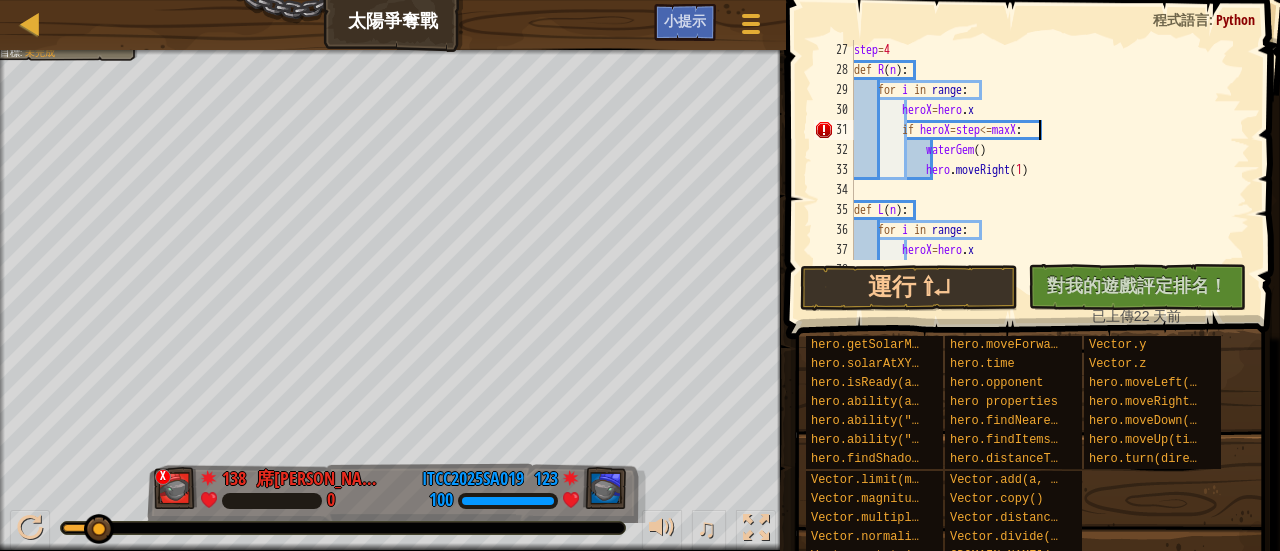 click on "step = 4 def   R ( n ) :      for   i   in   range :          heroX = hero . x          if   heroX = step <= maxX :              waterGem ( )              hero . moveRight ( 1 ) def   L ( n ) :      for   i   in   range :          heroX = hero . x          if   heroX = step >= maxX :" at bounding box center [1042, 170] 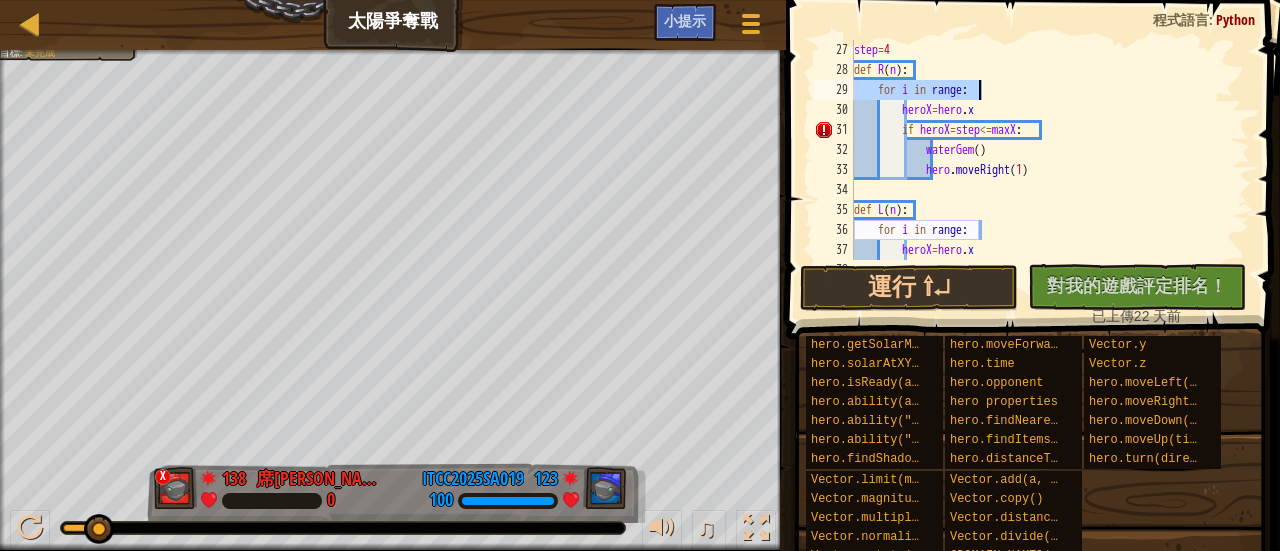 drag, startPoint x: 855, startPoint y: 87, endPoint x: 1012, endPoint y: 89, distance: 157.01274 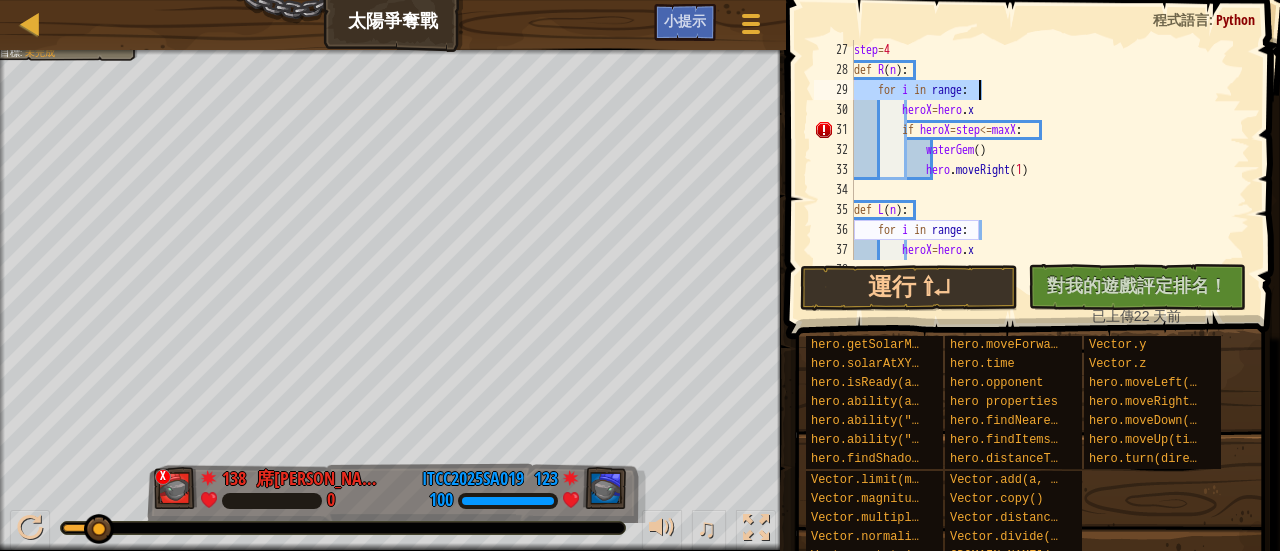 click on "step = 4 def   R ( n ) :      for   i   in   range :          heroX = hero . x          if   heroX = step <= maxX :              waterGem ( )              hero . moveRight ( 1 ) def   L ( n ) :      for   i   in   range :          heroX = hero . x          if   heroX = step >= maxX :" at bounding box center (1042, 150) 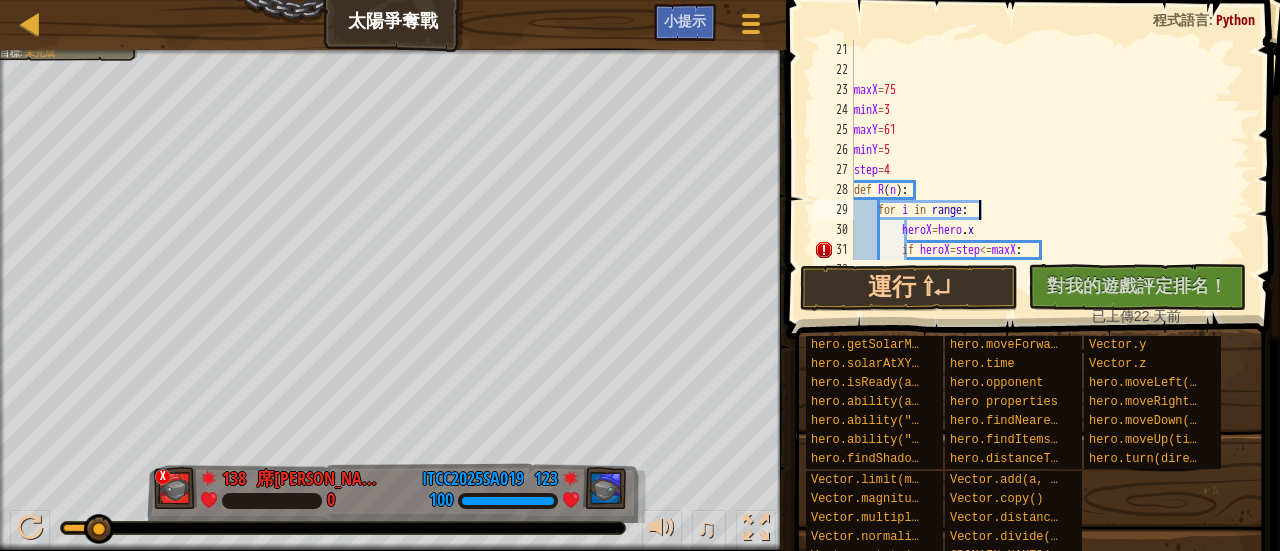 scroll, scrollTop: 460, scrollLeft: 0, axis: vertical 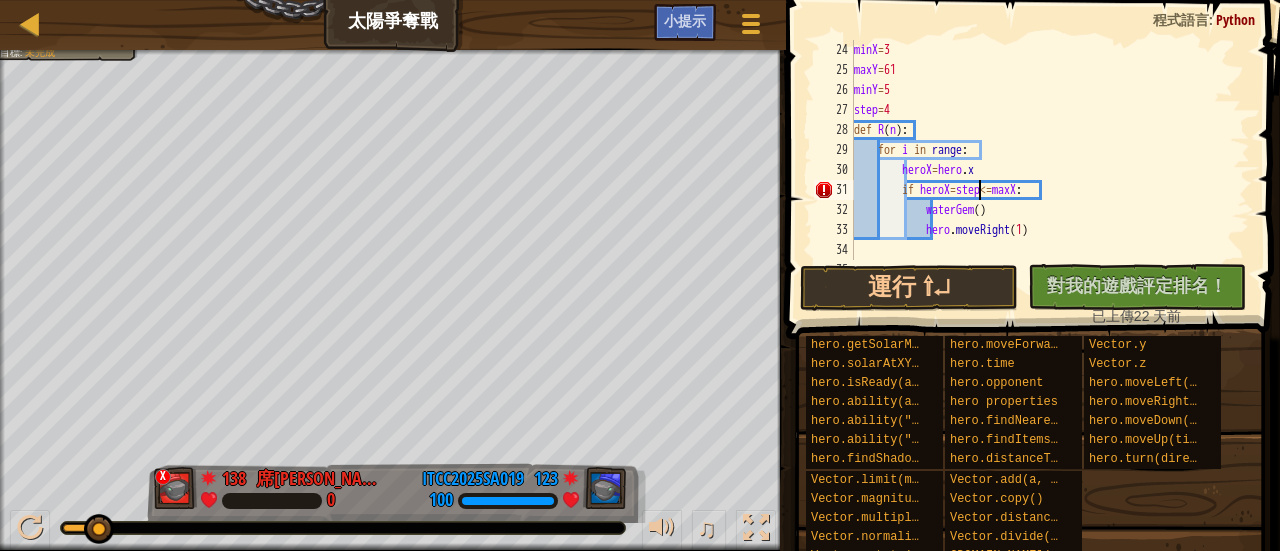 type on "hero.moveRight(1)" 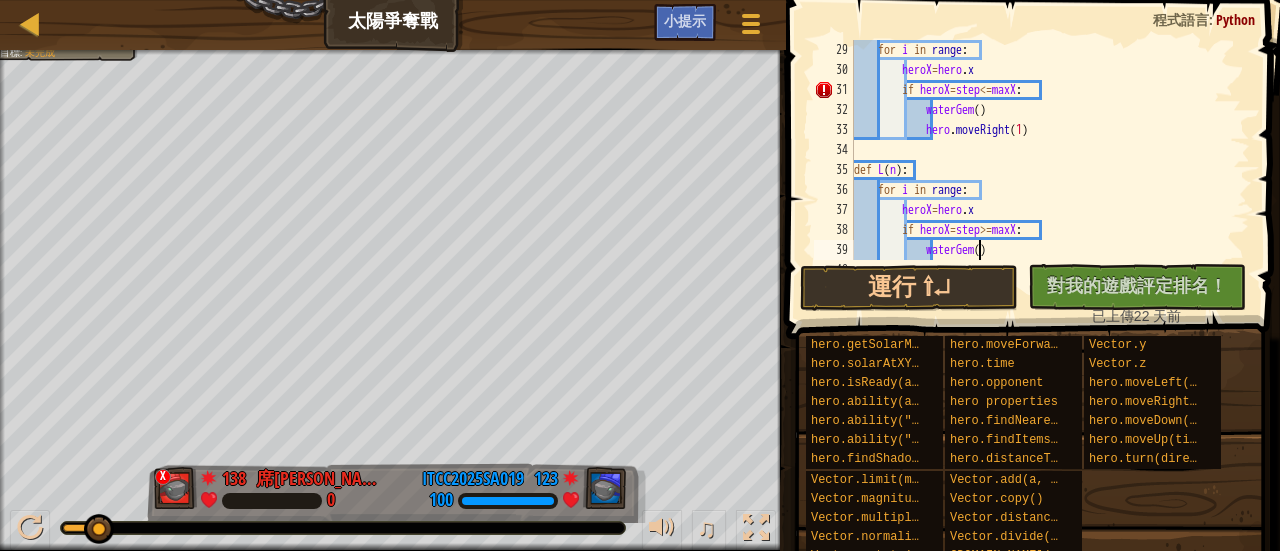 scroll, scrollTop: 560, scrollLeft: 0, axis: vertical 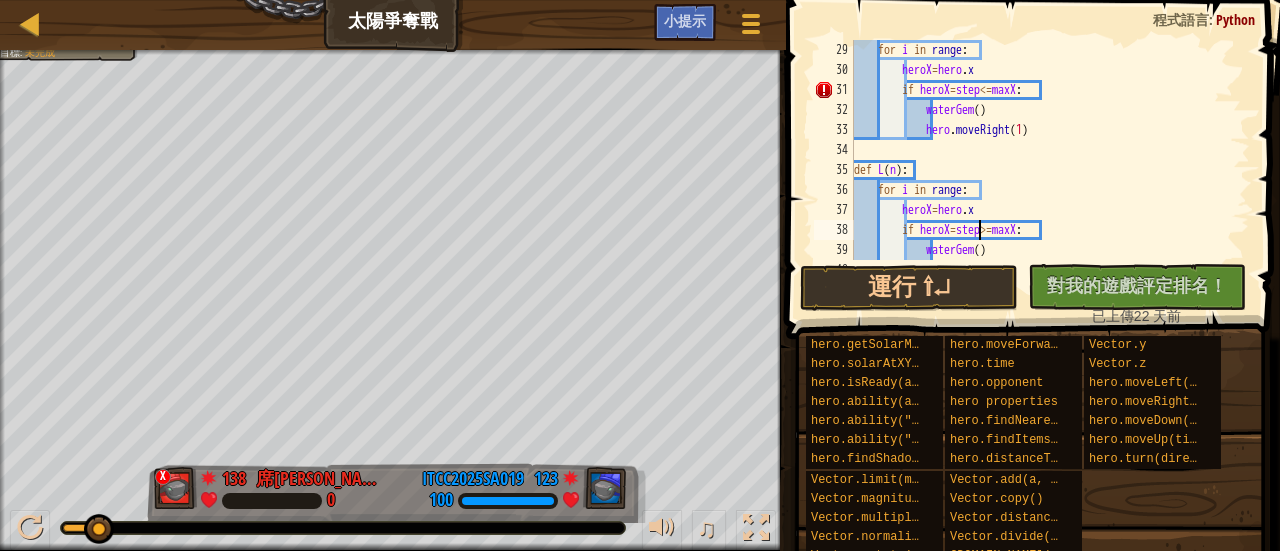 type on "def L(n):" 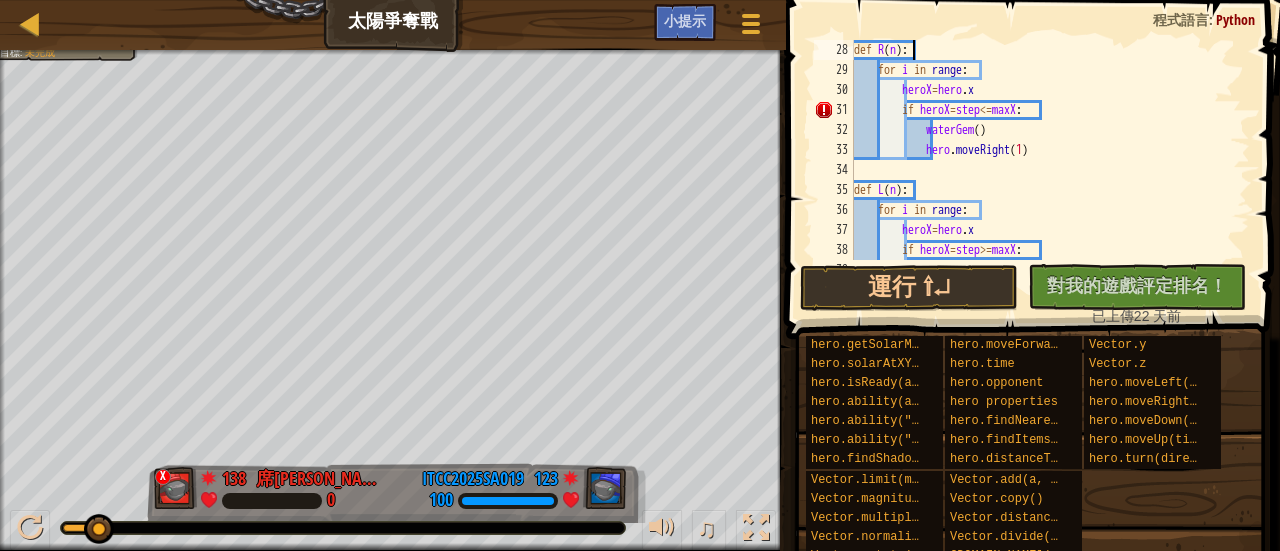 scroll, scrollTop: 540, scrollLeft: 0, axis: vertical 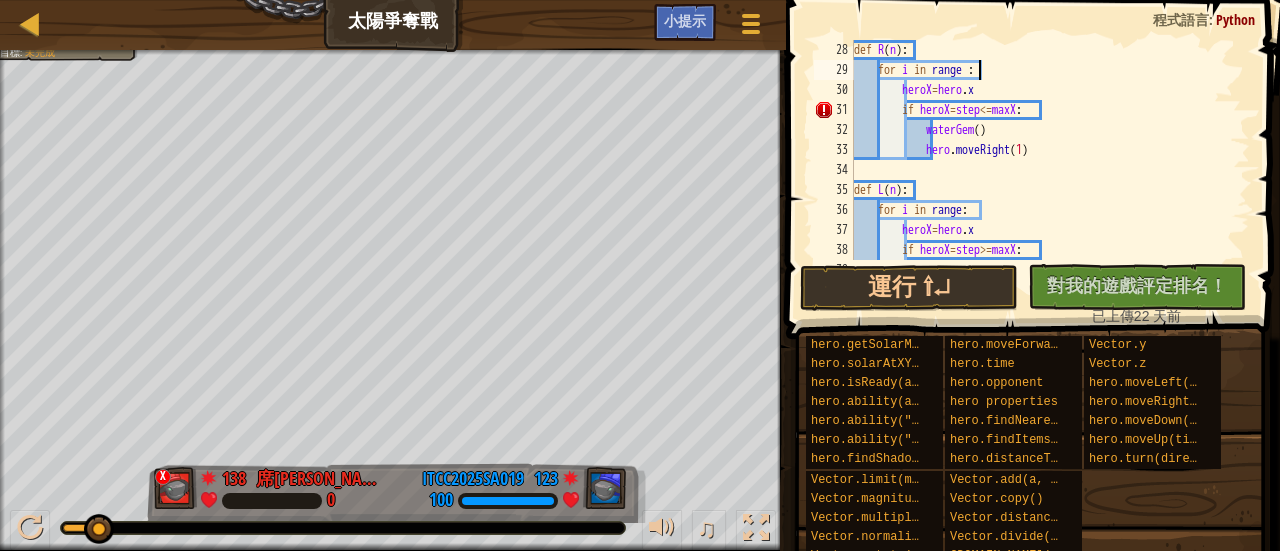 type on "ㄙ" 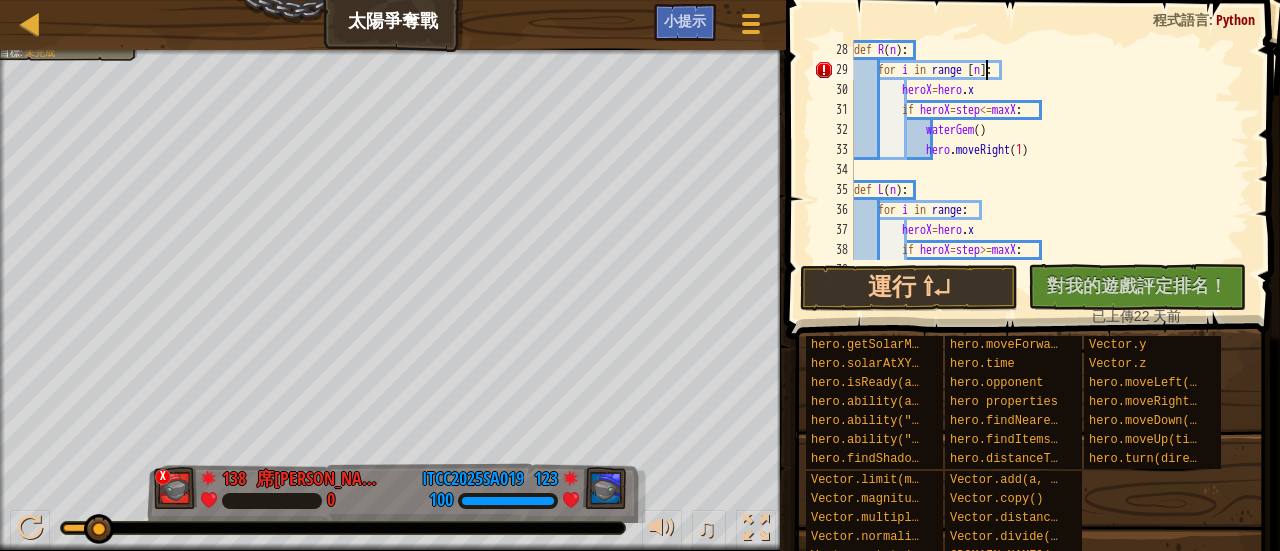 scroll, scrollTop: 9, scrollLeft: 10, axis: both 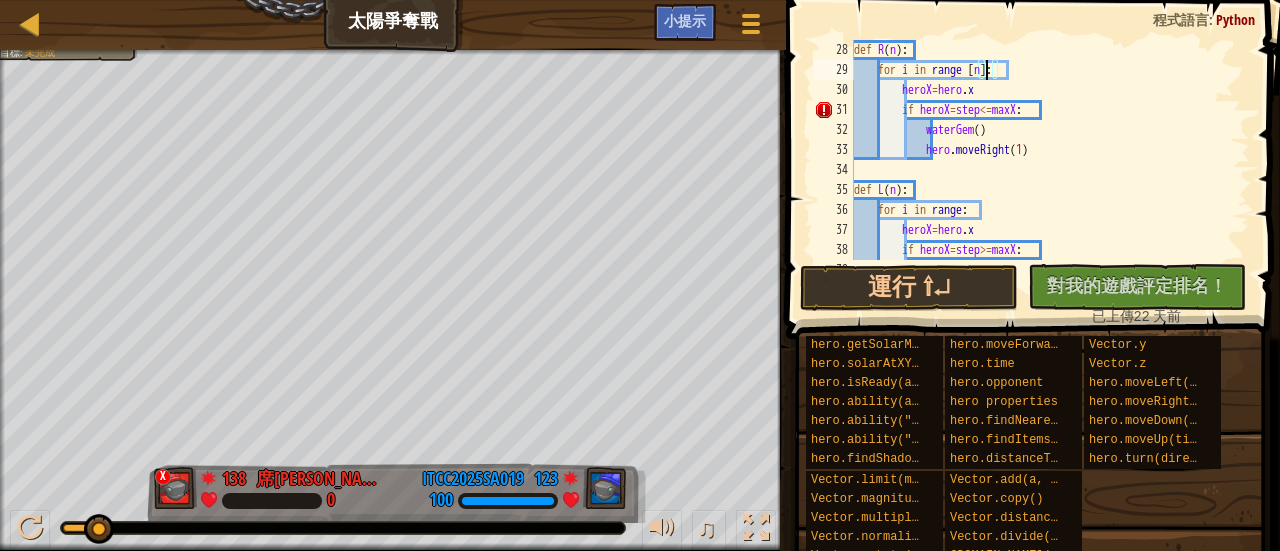 click on "def   R ( n ) :      for   i   in   range   [ n ] :          heroX = hero . x          if   heroX = step <= maxX :              waterGem ( )              hero . moveRight ( 1 ) def   L ( n ) :      for   i   in   range :          heroX = hero . x          if   heroX = step >= maxX :              waterGem ( )" at bounding box center [1042, 170] 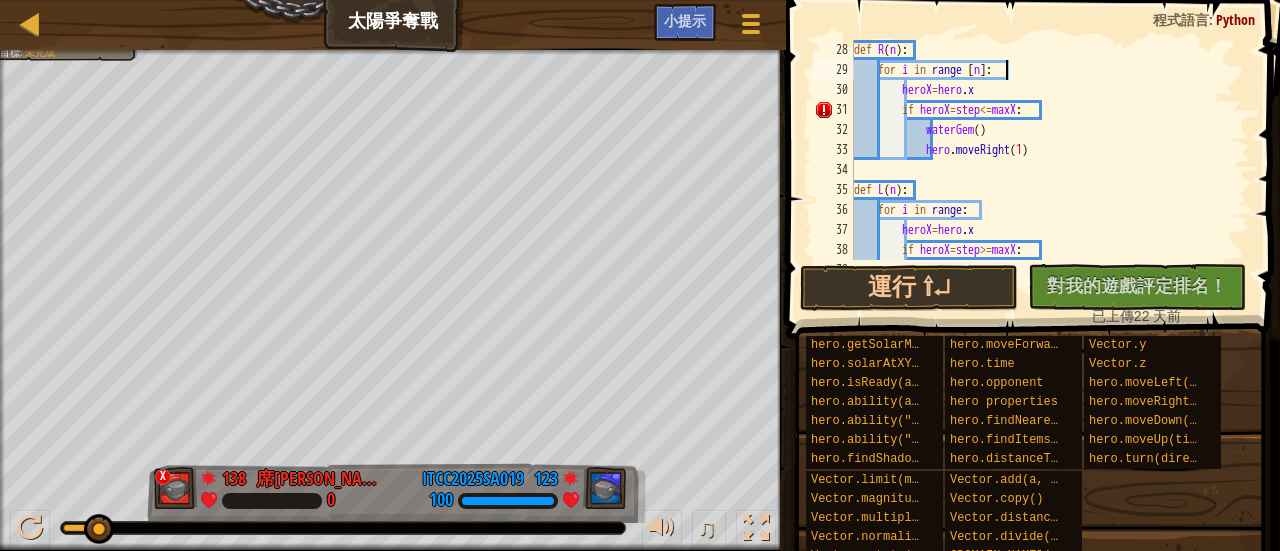 click on "def   R ( n ) :      for   i   in   range   [ n ] :          heroX = hero . x          if   heroX = step <= maxX :              waterGem ( )              hero . moveRight ( 1 ) def   L ( n ) :      for   i   in   range :          heroX = hero . x          if   heroX = step >= maxX :              waterGem ( )" at bounding box center (1042, 170) 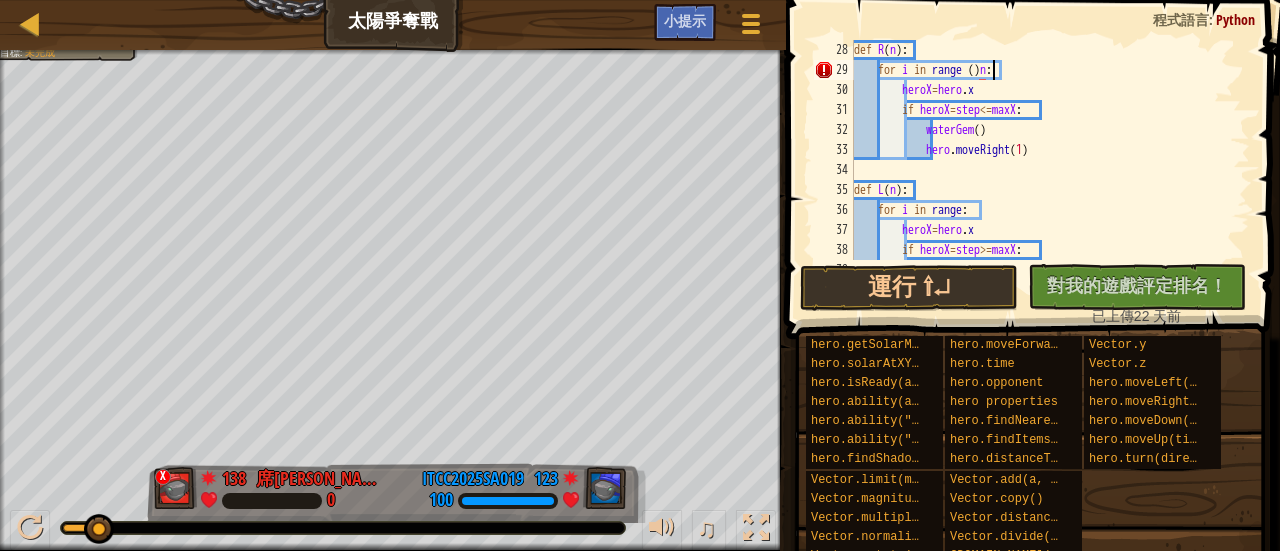 scroll, scrollTop: 9, scrollLeft: 11, axis: both 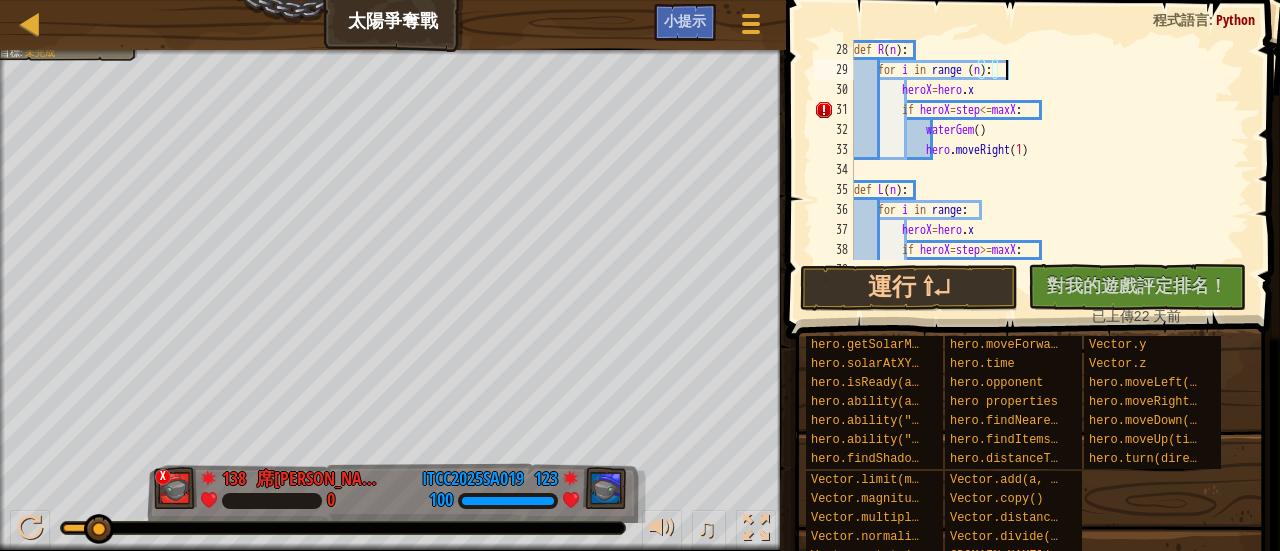 click on "def   R ( n ) :      for   i   in   range   ( n ) :          heroX = hero . x          if   heroX = step <= maxX :              waterGem ( )              hero . moveRight ( 1 ) def   L ( n ) :      for   i   in   range :          heroX = hero . x          if   heroX = step >= maxX :              waterGem ( )" at bounding box center (1042, 170) 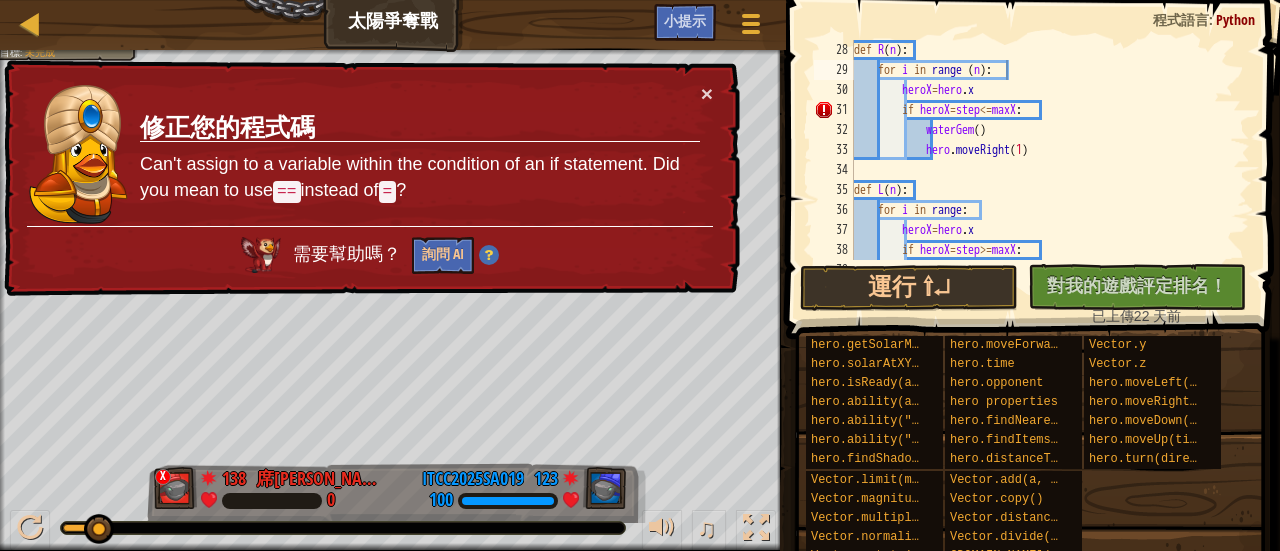 drag, startPoint x: 529, startPoint y: 189, endPoint x: 210, endPoint y: 184, distance: 319.03918 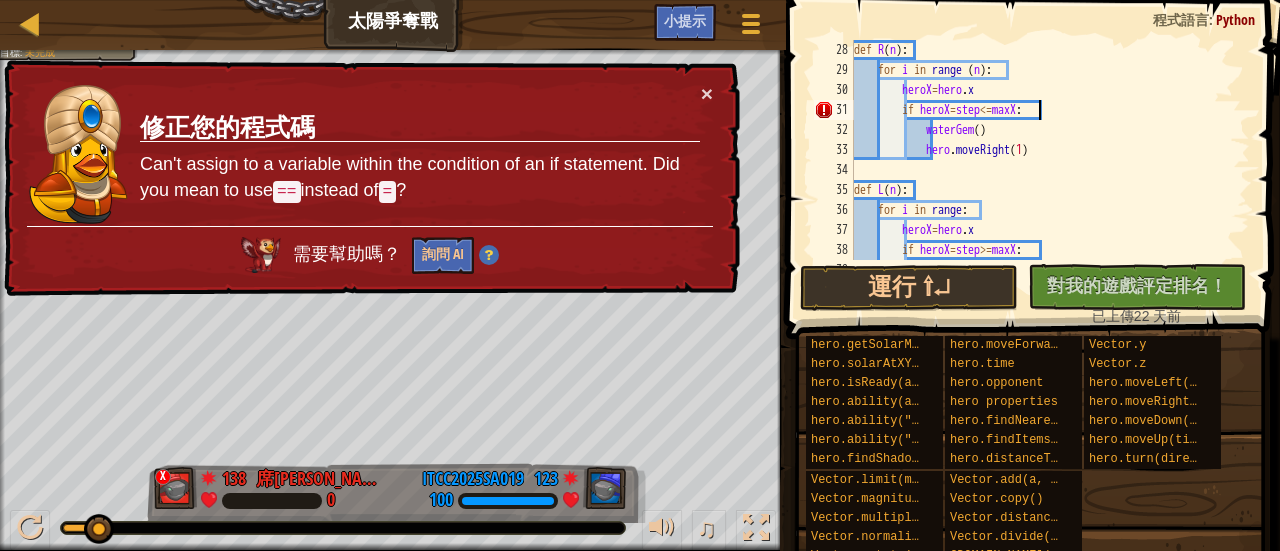 click on "def   R ( n ) :      for   i   in   range   ( n ) :          heroX = hero . x          if   heroX = step <= maxX :              waterGem ( )              hero . moveRight ( 1 ) def   L ( n ) :      for   i   in   range :          heroX = hero . x          if   heroX = step >= maxX :              waterGem ( )" at bounding box center [1042, 170] 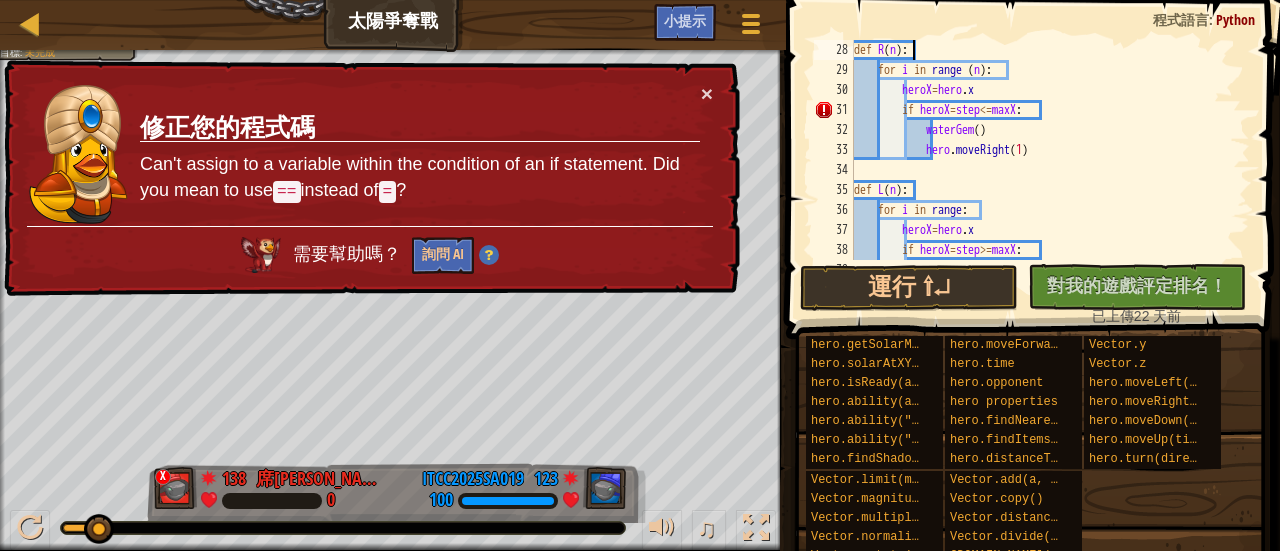 scroll, scrollTop: 9, scrollLeft: 4, axis: both 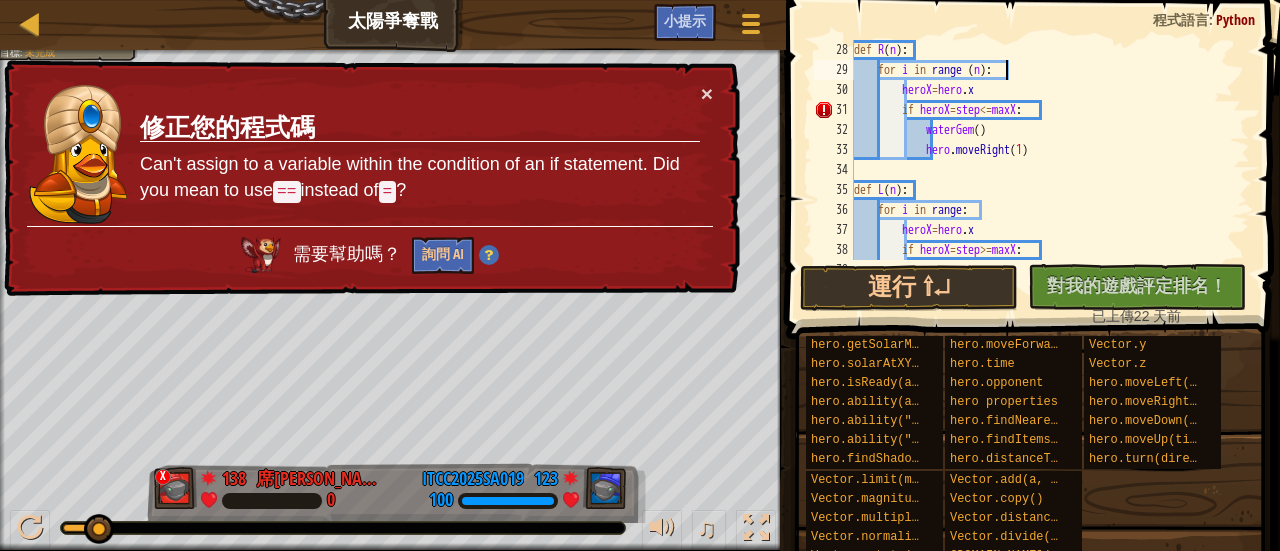 click on "def   R ( n ) :      for   i   in   range   ( n ) :          heroX = hero . x          if   heroX = step <= maxX :              waterGem ( )              hero . moveRight ( 1 ) def   L ( n ) :      for   i   in   range :          heroX = hero . x          if   heroX = step >= maxX :              waterGem ( )" at bounding box center (1042, 170) 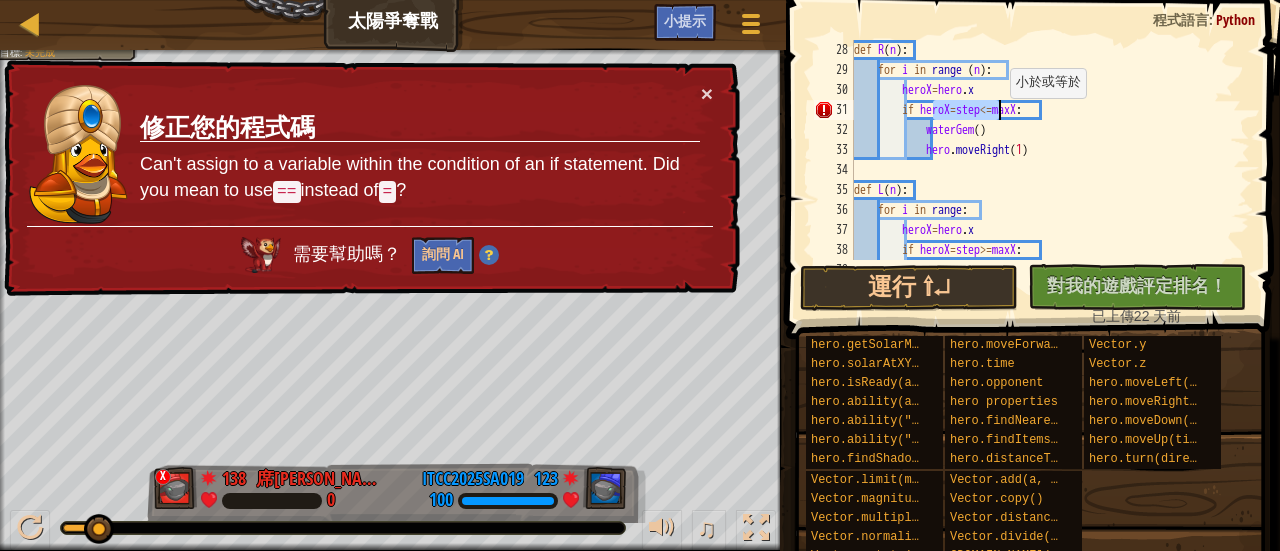 drag, startPoint x: 934, startPoint y: 112, endPoint x: 1000, endPoint y: 118, distance: 66.27216 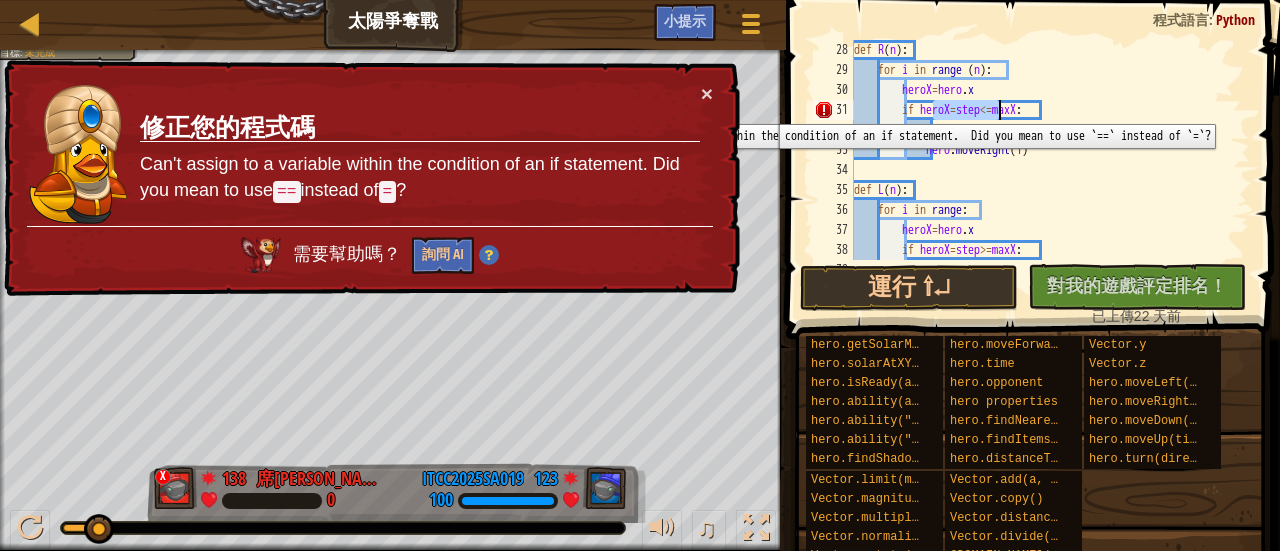 click on "31" at bounding box center (834, 110) 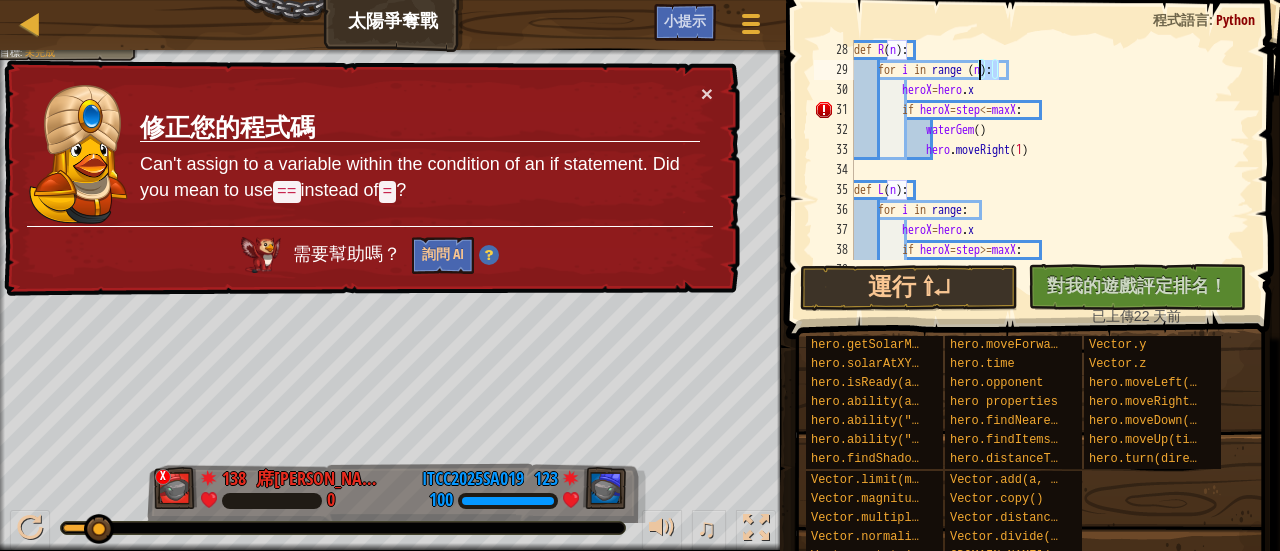 drag, startPoint x: 996, startPoint y: 70, endPoint x: 978, endPoint y: 64, distance: 18.973665 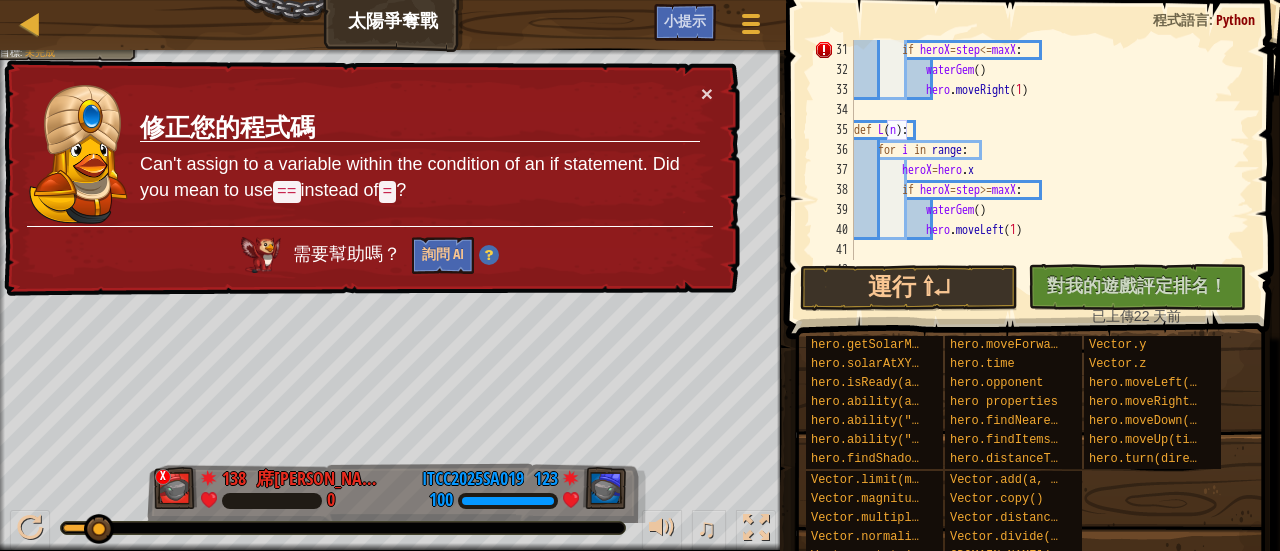 scroll, scrollTop: 600, scrollLeft: 0, axis: vertical 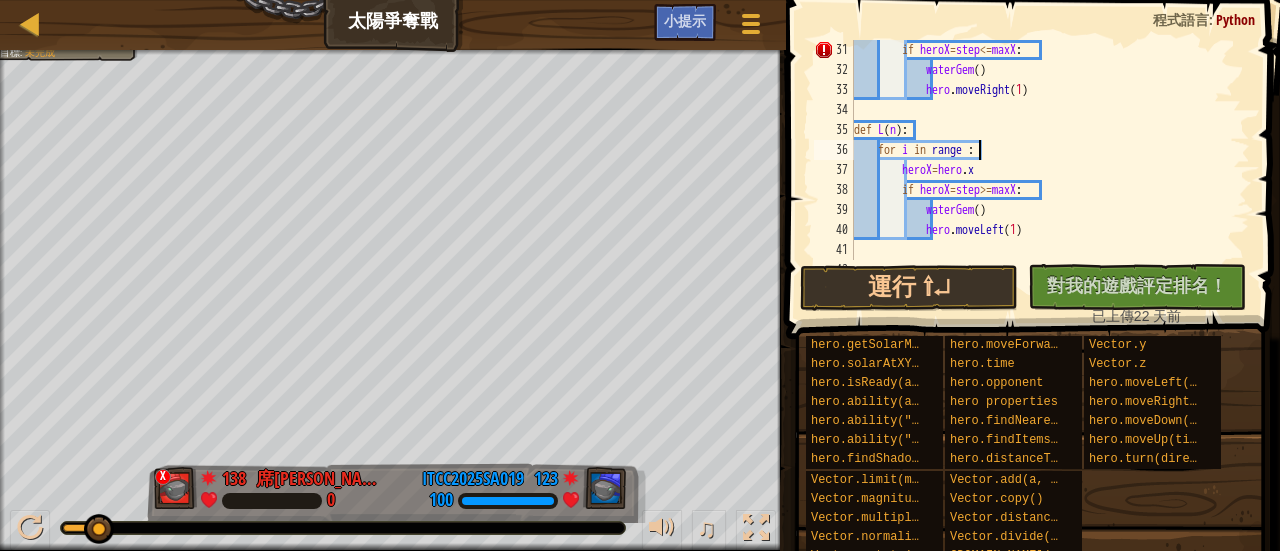 paste on "(n)" 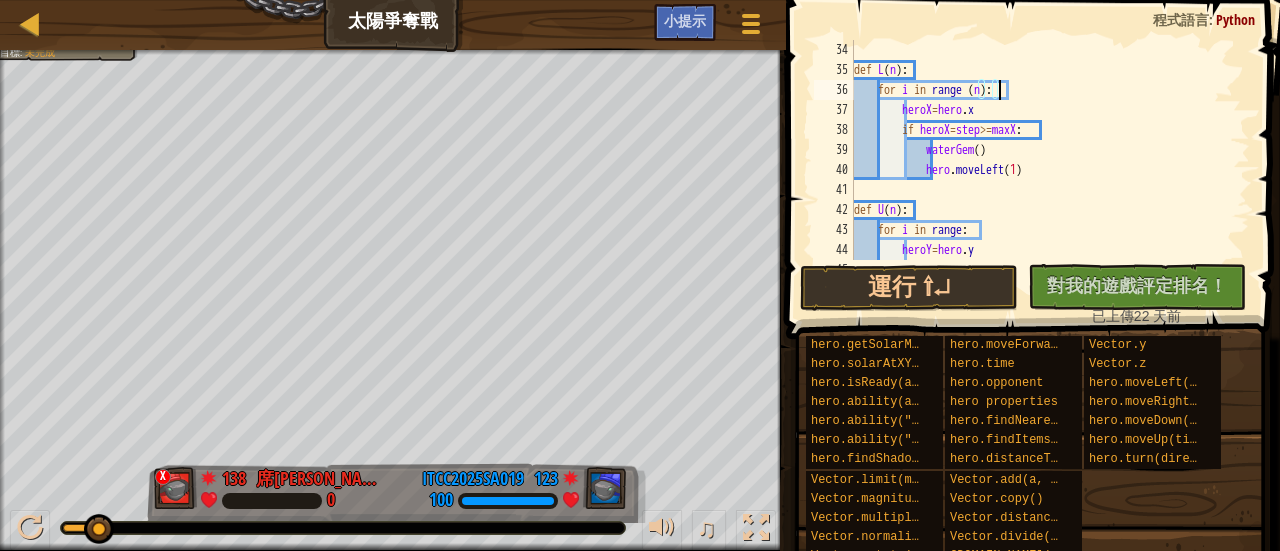 scroll, scrollTop: 660, scrollLeft: 0, axis: vertical 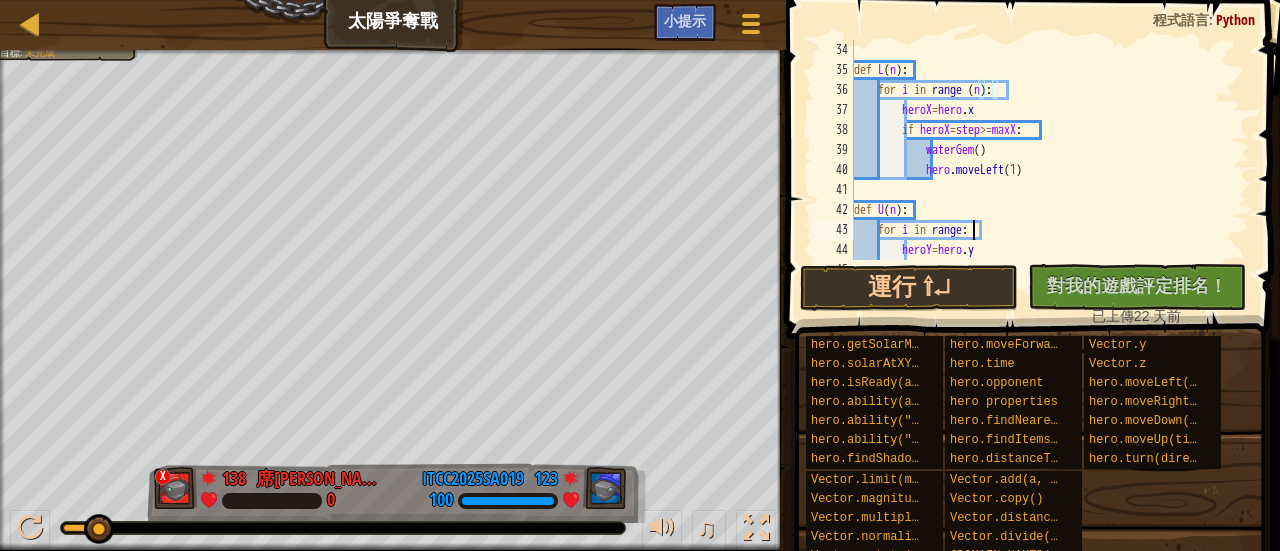 click on "def   L ( n ) :      for   i   in   range   ( n ) :          heroX = hero . x          if   heroX = step >= maxX :              waterGem ( )              hero . moveLeft ( 1 ) def   U ( n ) :      for   i   in   range :          heroY = hero . y          if   heroY = step >= maxY :" at bounding box center [1042, 170] 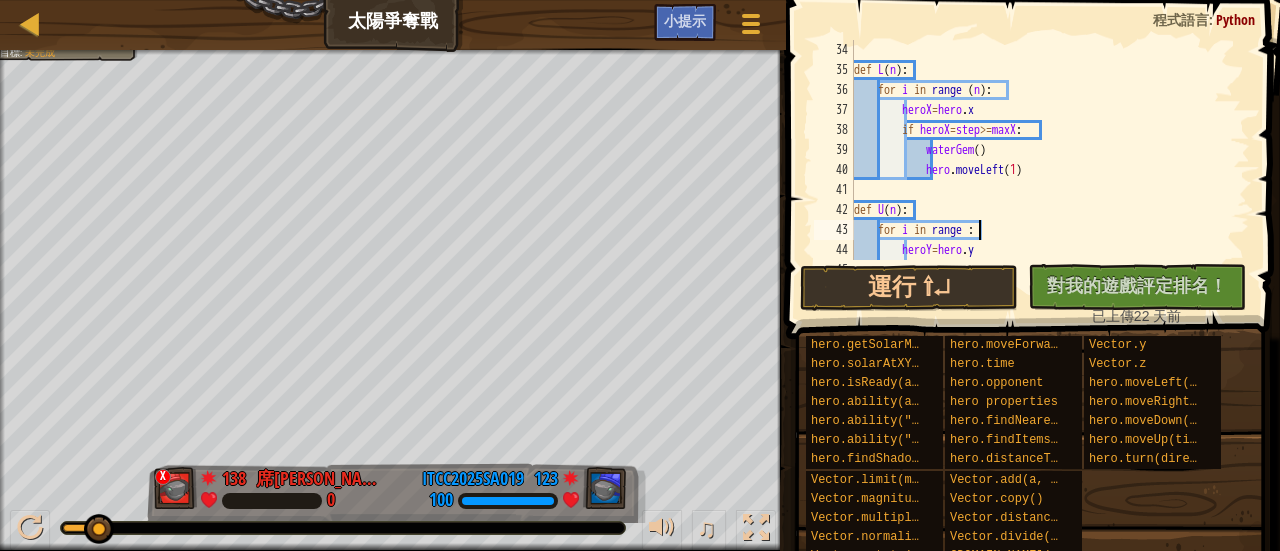 paste on "(n)" 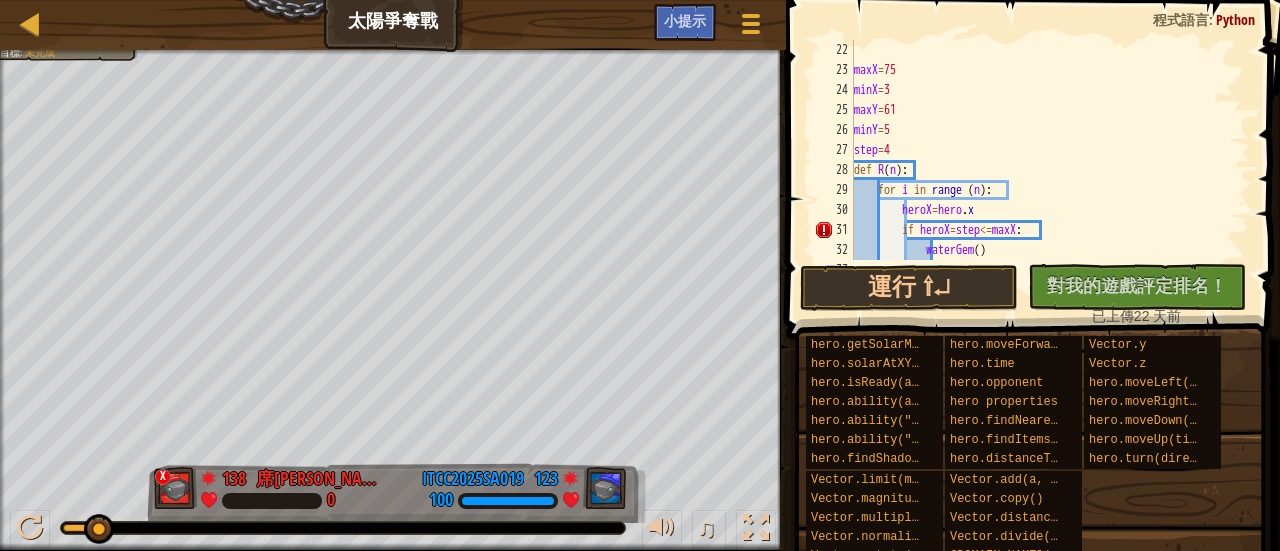 scroll, scrollTop: 480, scrollLeft: 0, axis: vertical 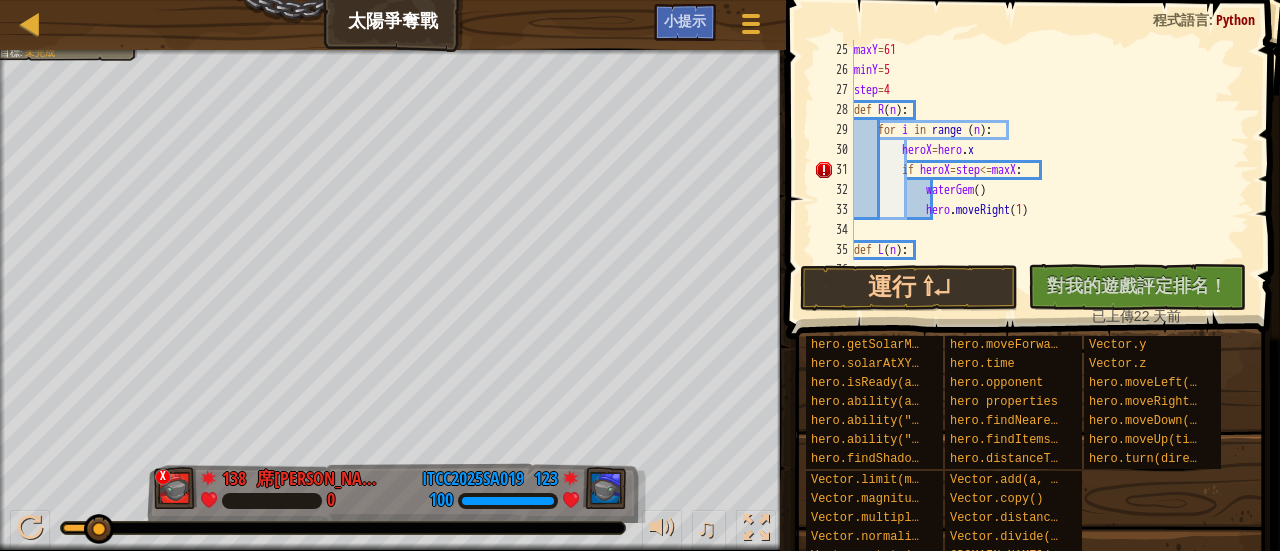 click on "maxY = 61 minY = 5 step = 4 def   R ( n ) :      for   i   in   range   ( n ) :          heroX = hero . x          if   heroX = step <= maxX :              waterGem ( )              hero . moveRight ( 1 ) def   L ( n ) :      for   i   in   range   ( n ) :" at bounding box center [1042, 170] 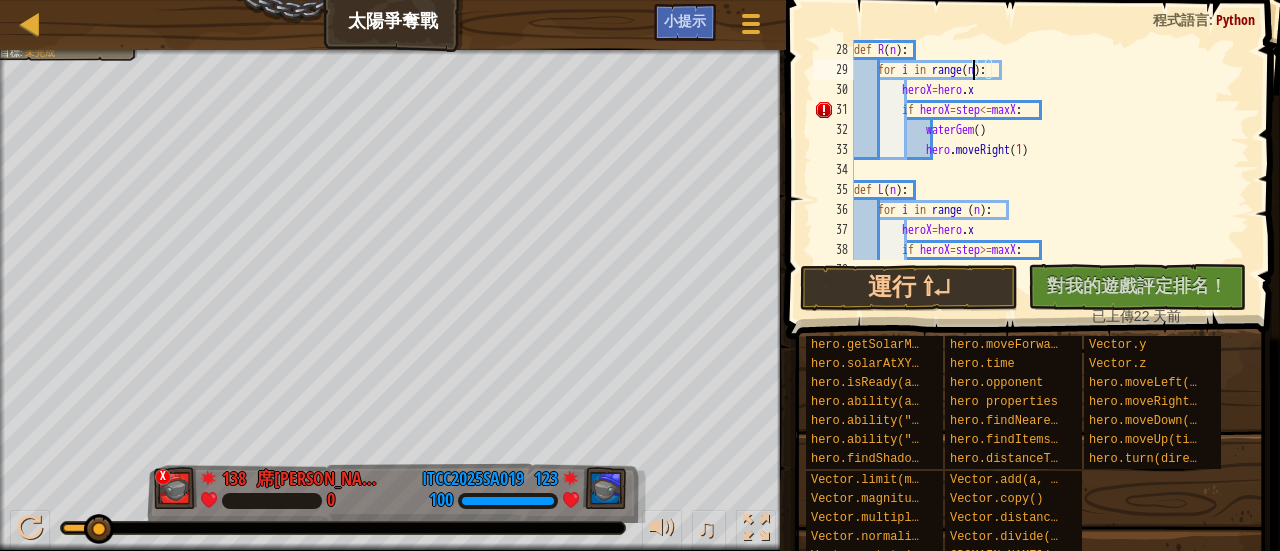 scroll, scrollTop: 600, scrollLeft: 0, axis: vertical 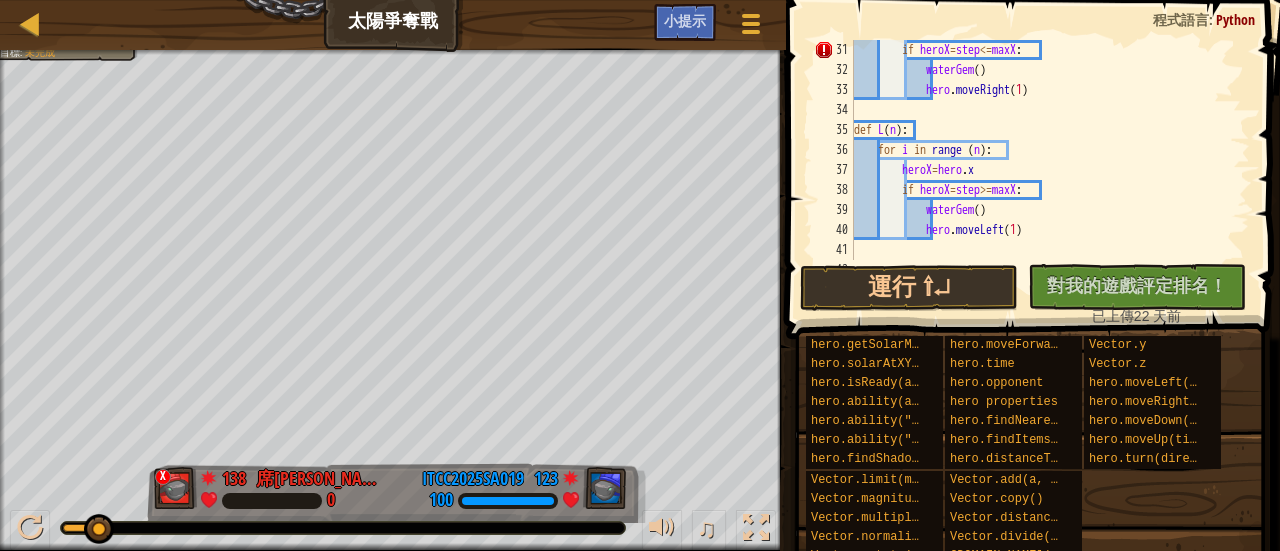 click on "if   heroX = step <= maxX :              waterGem ( )              hero . moveRight ( 1 ) def   L ( n ) :      for   i   in   range   ( n ) :          heroX = hero . x          if   heroX = step >= maxX :              waterGem ( )              hero . moveLeft ( 1 ) def   U ( n ) :" at bounding box center [1042, 170] 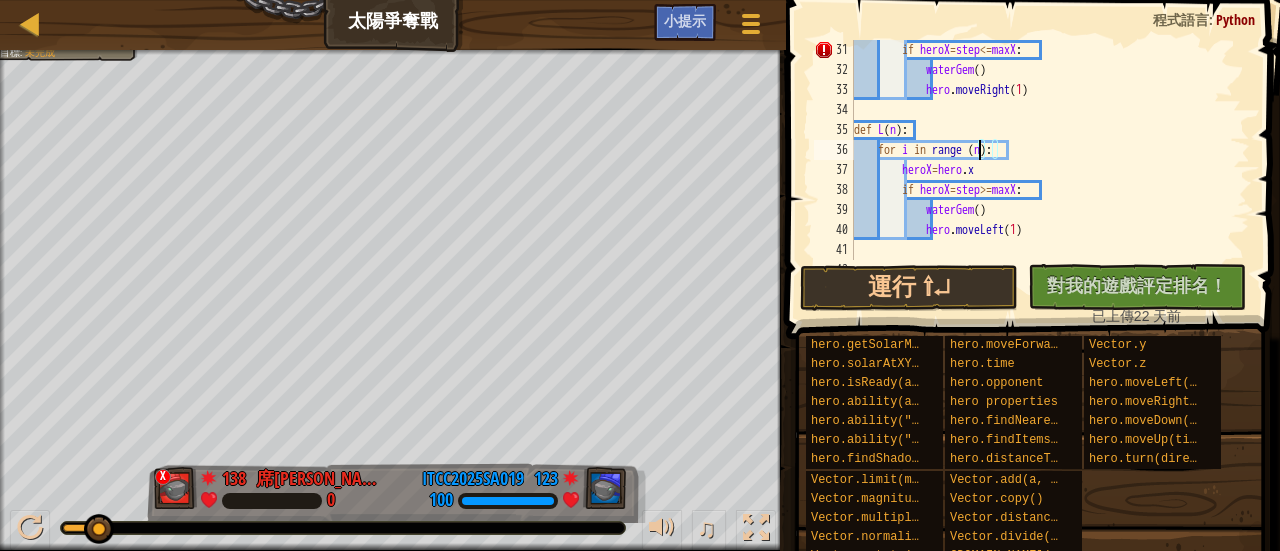 click on "if   heroX = step <= maxX :              waterGem ( )              hero . moveRight ( 1 ) def   L ( n ) :      for   i   in   range   ( n ) :          heroX = hero . x          if   heroX = step >= maxX :              waterGem ( )              hero . moveLeft ( 1 ) def   U ( n ) :" at bounding box center (1042, 170) 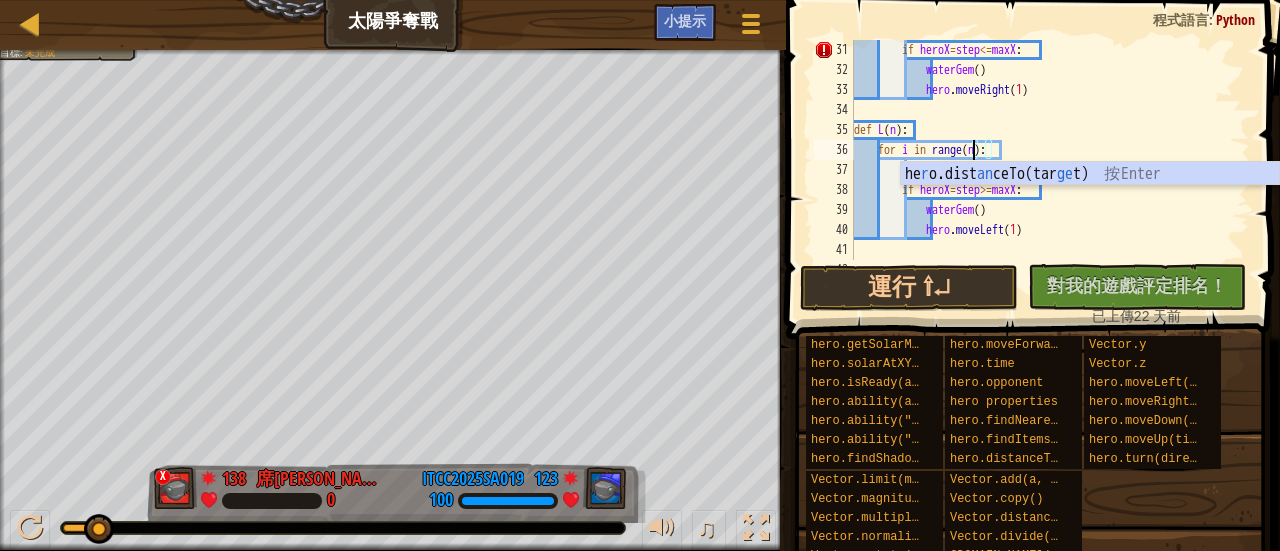 click on "if   heroX = step <= maxX :              waterGem ( )              hero . moveRight ( 1 ) def   L ( n ) :      for   i   in   range ( n ) :          heroX = hero . x          if   heroX = step >= maxX :              waterGem ( )              hero . moveLeft ( 1 ) def   U ( n ) :" at bounding box center (1042, 170) 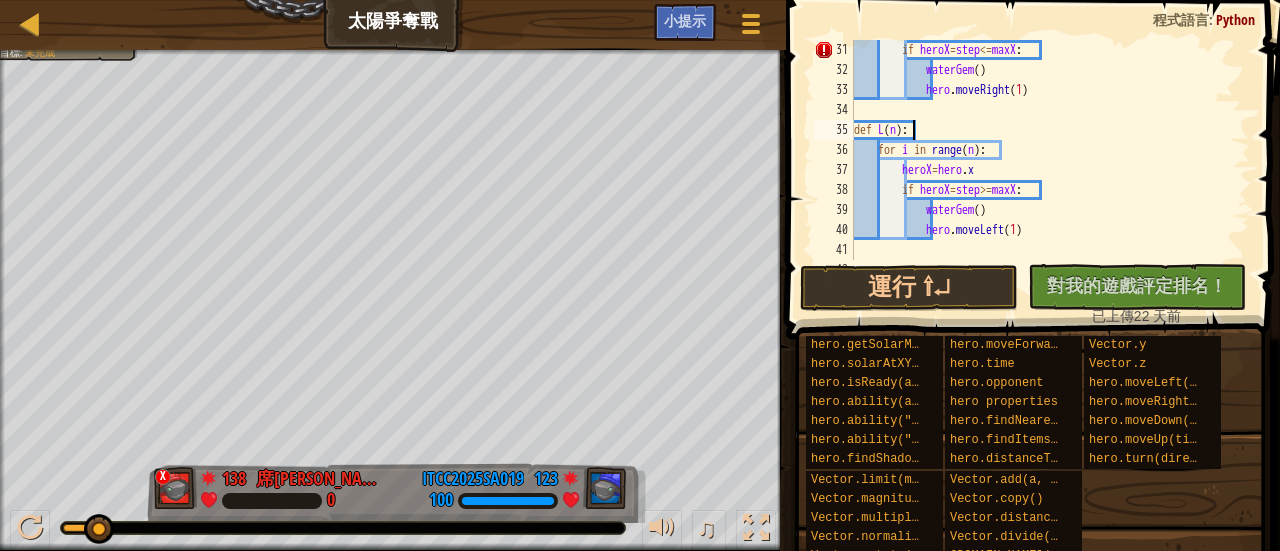 scroll, scrollTop: 780, scrollLeft: 0, axis: vertical 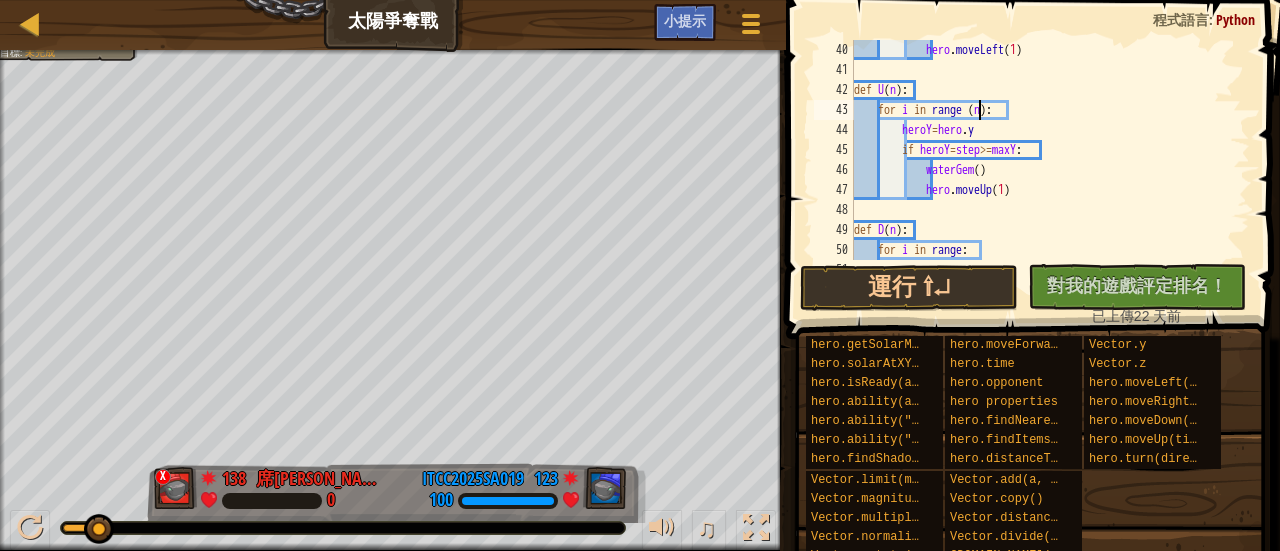 click on "hero . moveLeft ( 1 ) def   U ( n ) :      for   i   in   range   ( n ) :          heroY = hero . y          if   heroY = step >= maxY :              waterGem ( )              hero . moveUp ( 1 ) def   D ( n ) :      for   i   in   range :          heroY = hero . y" at bounding box center (1042, 170) 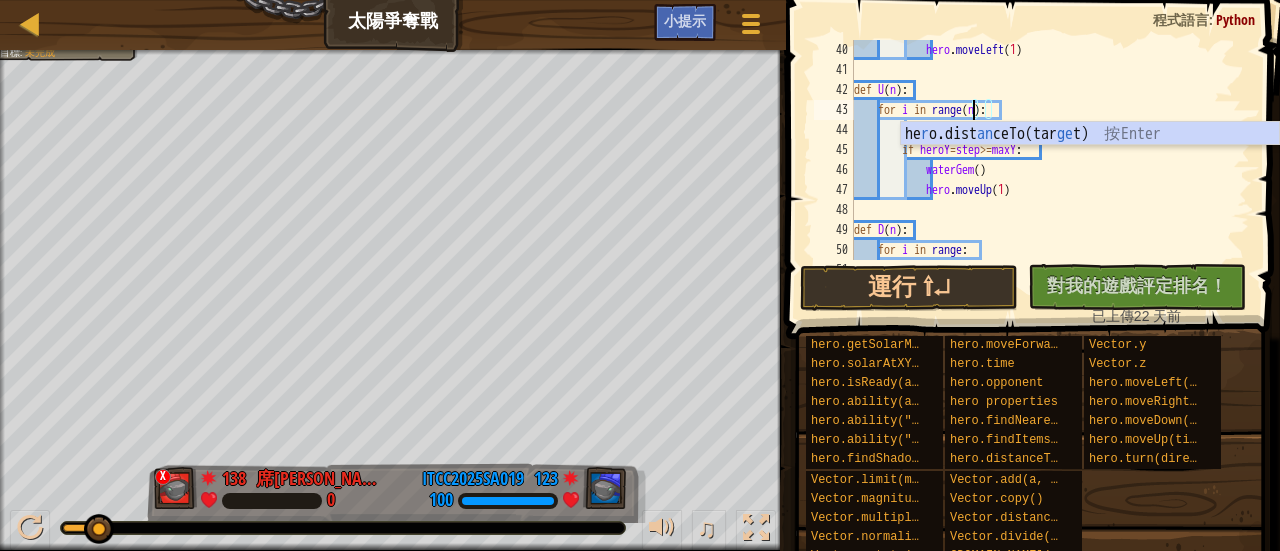 scroll, scrollTop: 900, scrollLeft: 0, axis: vertical 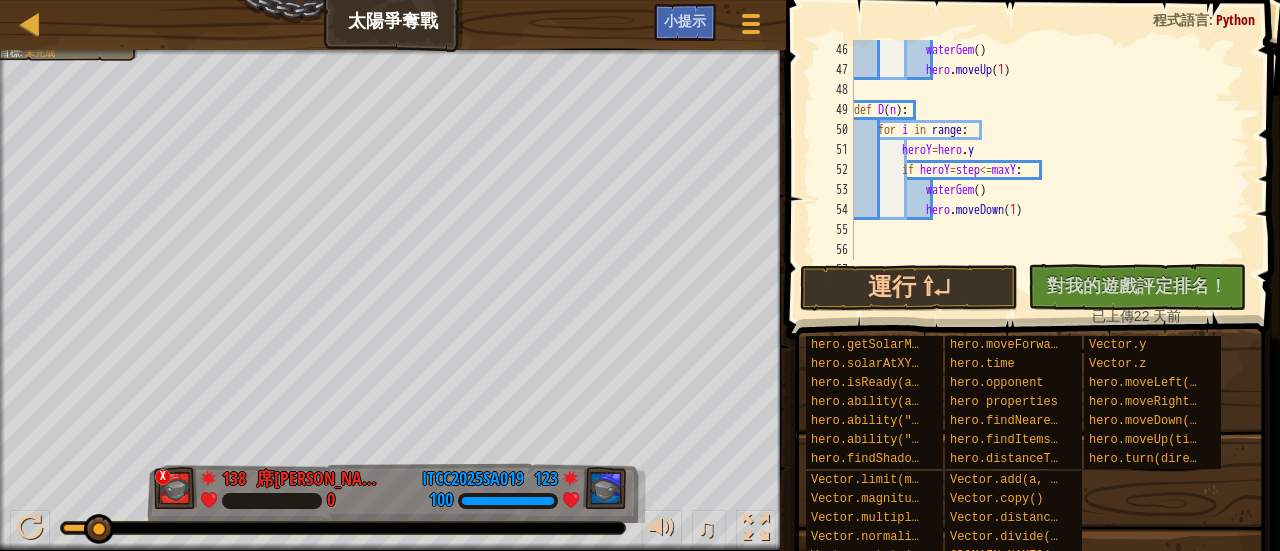 click on "waterGem ( )              hero . moveUp ( 1 ) def   D ( n ) :      for   i   in   range :          heroY = hero . y          if   heroY = step <= maxY :              waterGem ( )              hero . moveDown ( 1 ) L ( 2 )" at bounding box center (1042, 170) 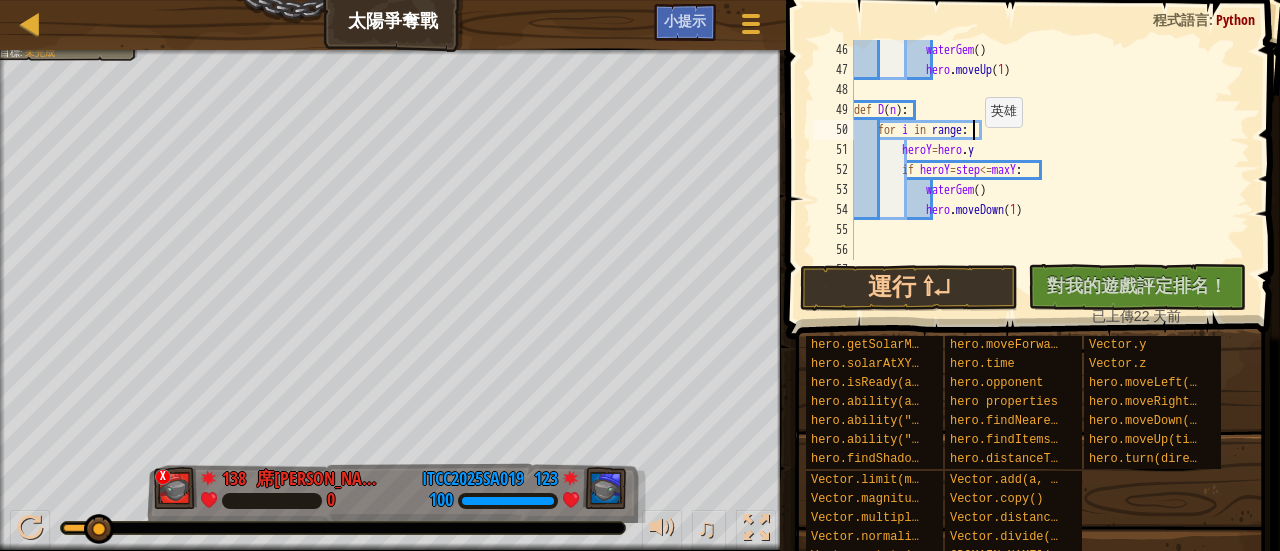 paste on "(n)" 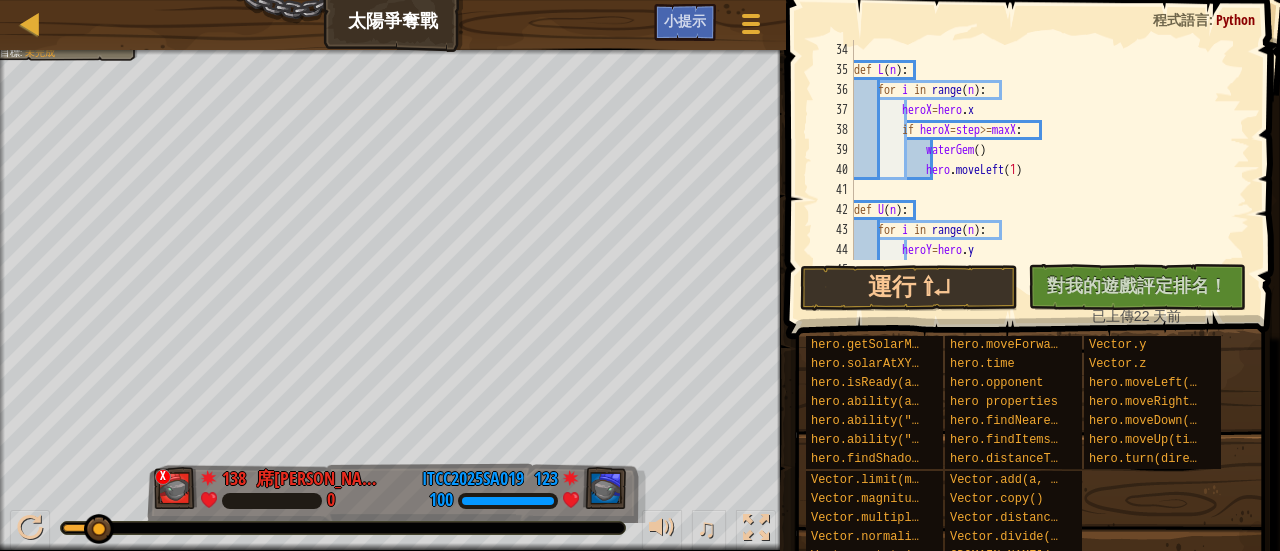 scroll, scrollTop: 480, scrollLeft: 0, axis: vertical 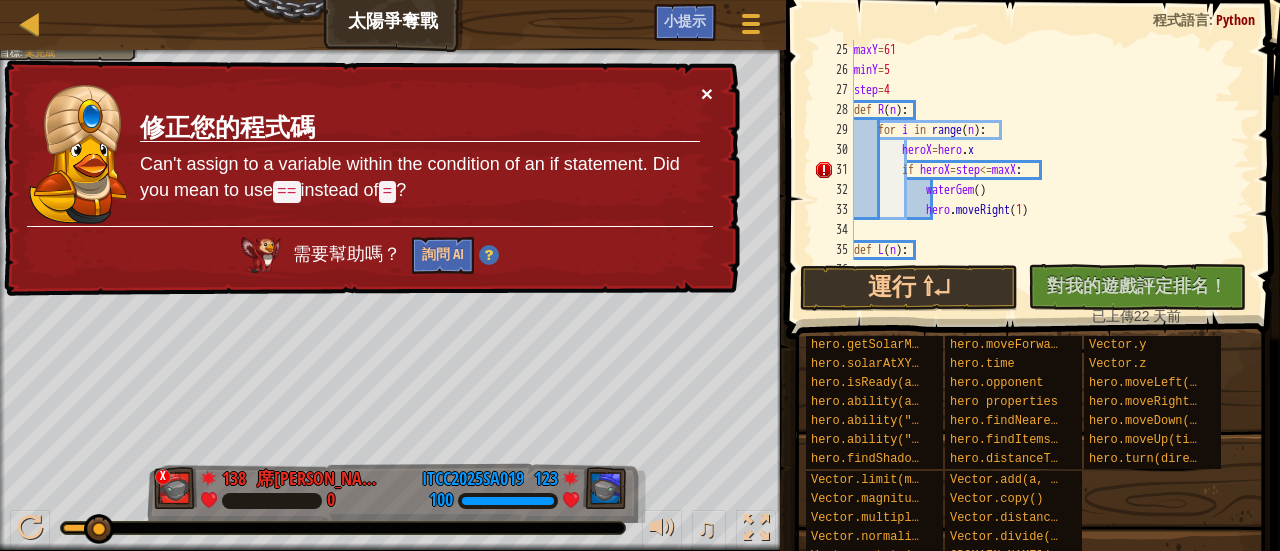 click on "×" at bounding box center [708, 97] 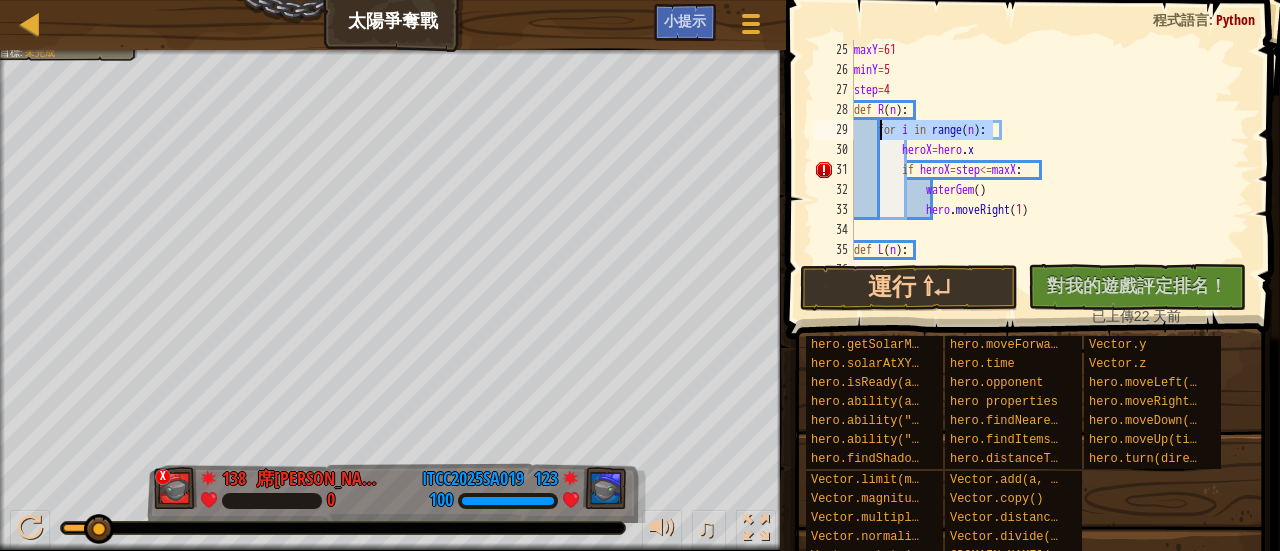 drag, startPoint x: 993, startPoint y: 124, endPoint x: 881, endPoint y: 133, distance: 112.36102 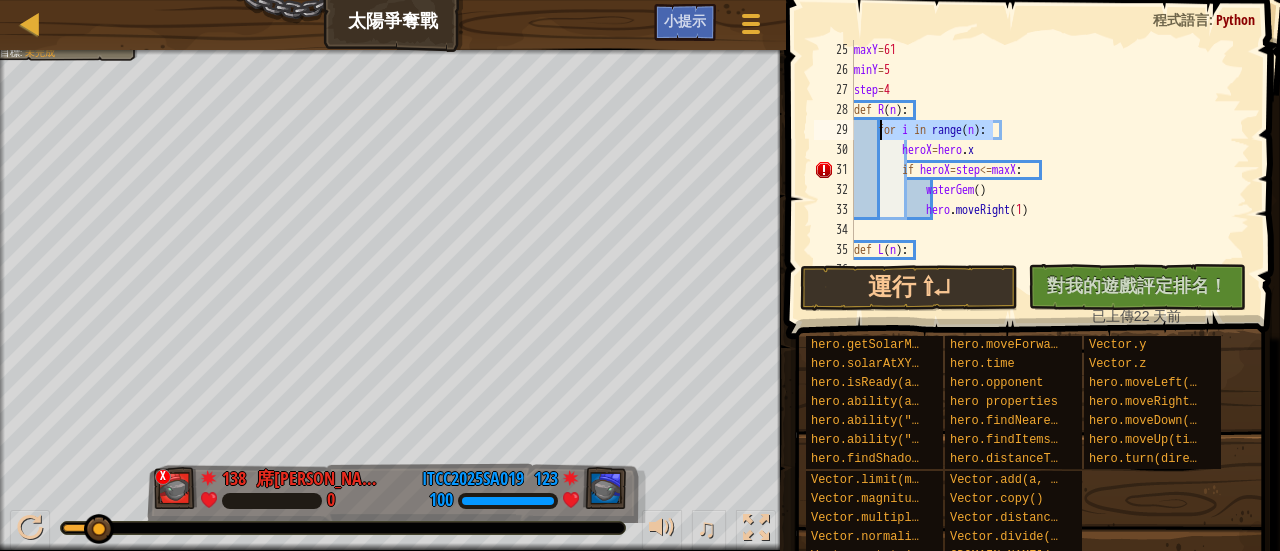 click on "maxY = 61 minY = 5 step = 4 def   R ( n ) :      for   i   in   range ( n ) :          heroX = hero . x          if   heroX = step <= maxX :              waterGem ( )              hero . moveRight ( 1 ) def   L ( n ) :      for   i   in   range ( n ) :" at bounding box center (1042, 150) 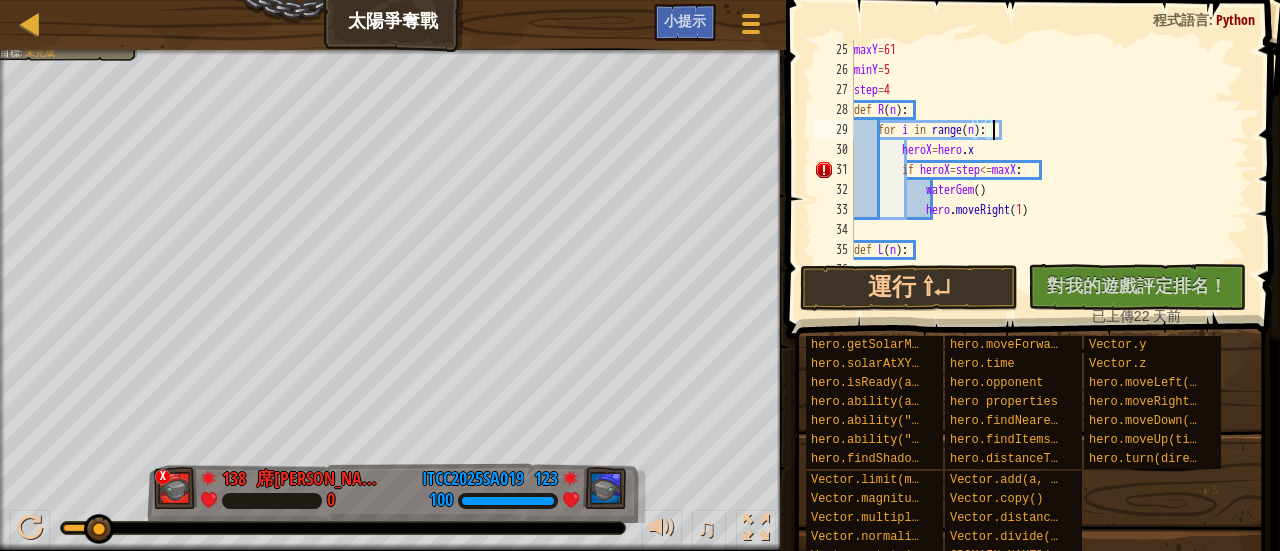 click on "maxY = 61 minY = 5 step = 4 def   R ( n ) :      for   i   in   range ( n ) :          heroX = hero . x          if   heroX = step <= maxX :              waterGem ( )              hero . moveRight ( 1 ) def   L ( n ) :      for   i   in   range ( n ) :" at bounding box center (1042, 170) 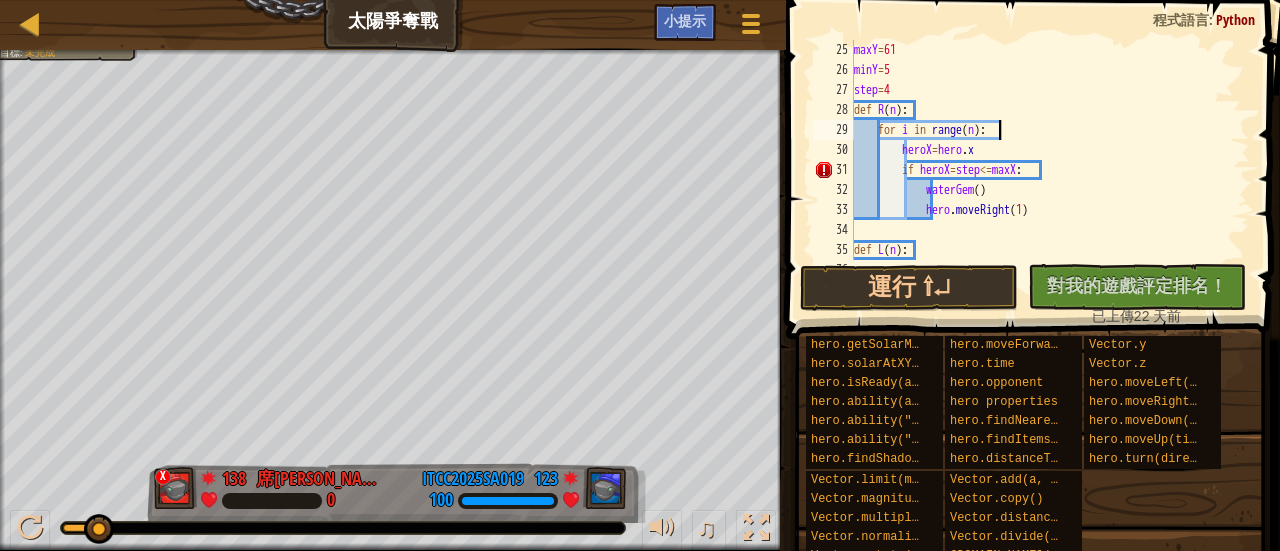 drag, startPoint x: 1014, startPoint y: 141, endPoint x: 1012, endPoint y: 153, distance: 12.165525 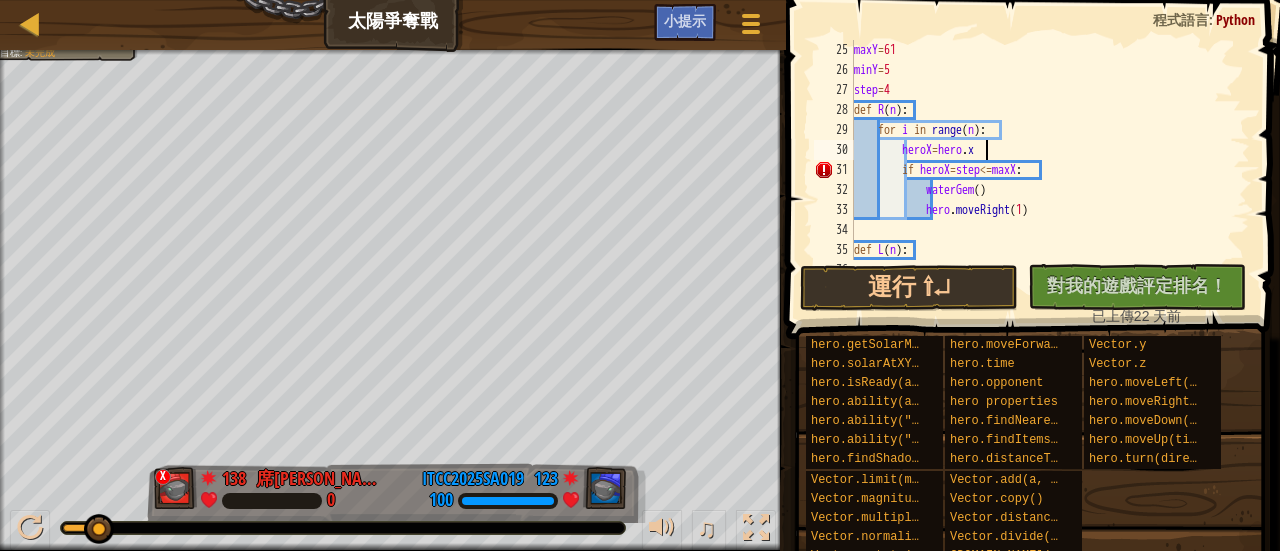 click on "maxY = 61 minY = 5 step = 4 def   R ( n ) :      for   i   in   range ( n ) :          heroX = hero . x          if   heroX = step <= maxX :              waterGem ( )              hero . moveRight ( 1 ) def   L ( n ) :      for   i   in   range ( n ) :" at bounding box center (1042, 170) 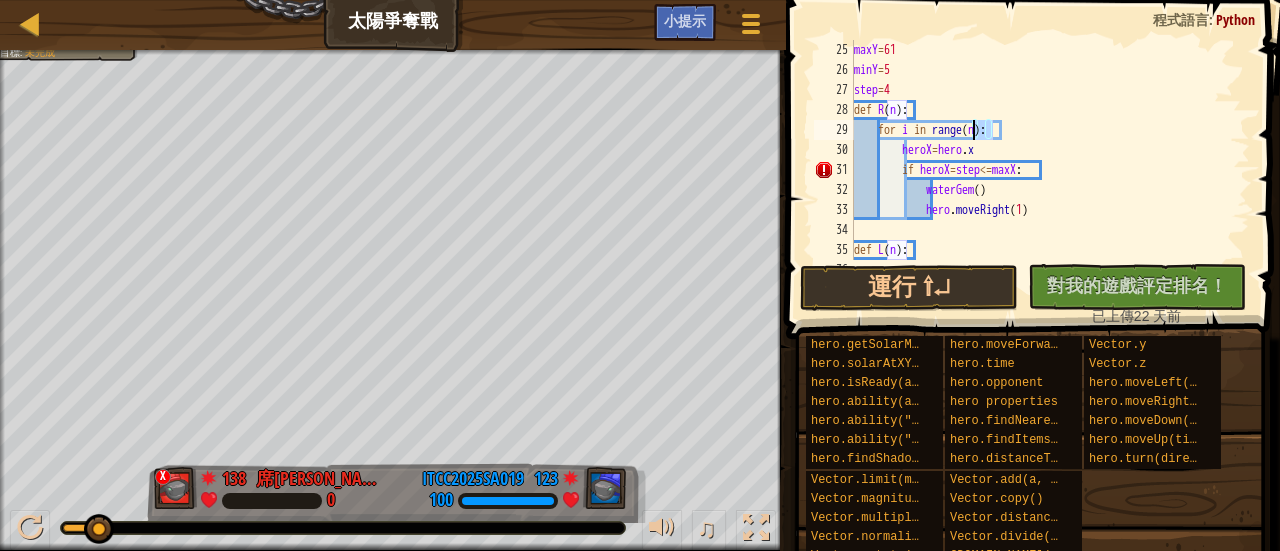 drag, startPoint x: 991, startPoint y: 128, endPoint x: 974, endPoint y: 126, distance: 17.117243 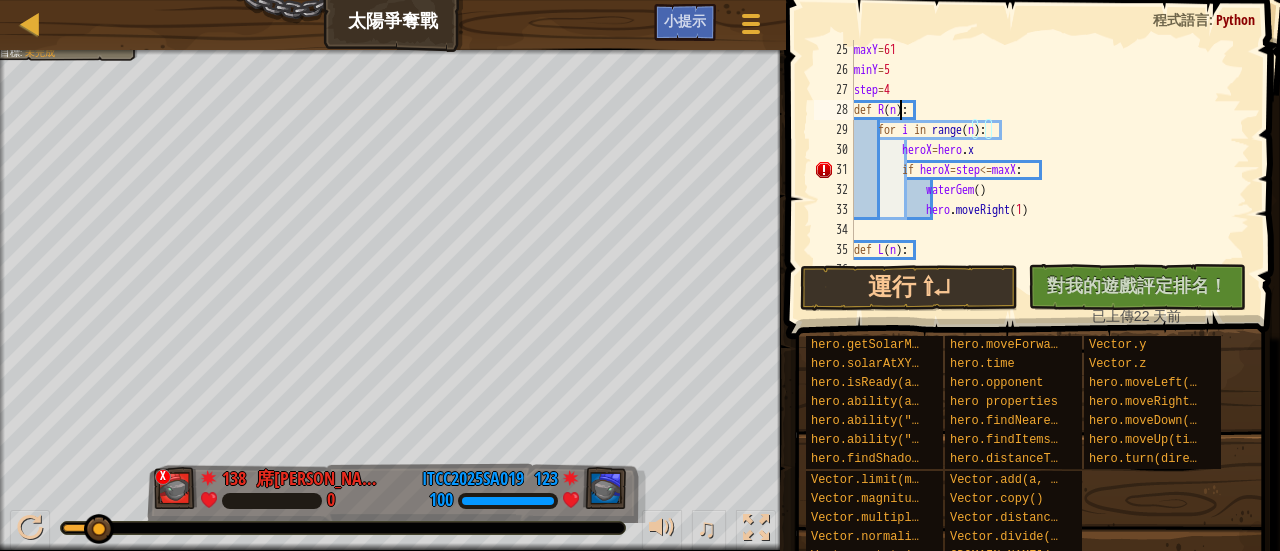 click on "maxY = 61 minY = 5 step = 4 def   R ( n ) :      for   i   in   range ( n ) :          heroX = hero . x          if   heroX = step <= maxX :              waterGem ( )              hero . moveRight ( 1 ) def   L ( n ) :      for   i   in   range ( n ) :" at bounding box center [1042, 170] 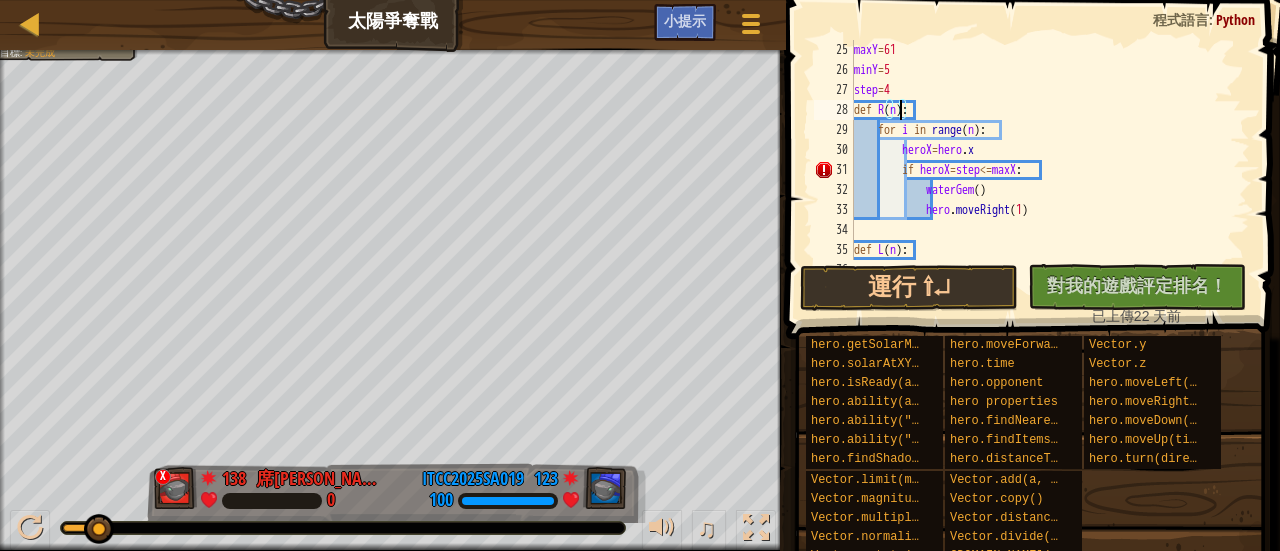 click on "maxY = 61 minY = 5 step = 4 def   R ( n ) :      for   i   in   range ( n ) :          heroX = hero . x          if   heroX = step <= maxX :              waterGem ( )              hero . moveRight ( 1 ) def   L ( n ) :      for   i   in   range ( n ) :" at bounding box center (1042, 170) 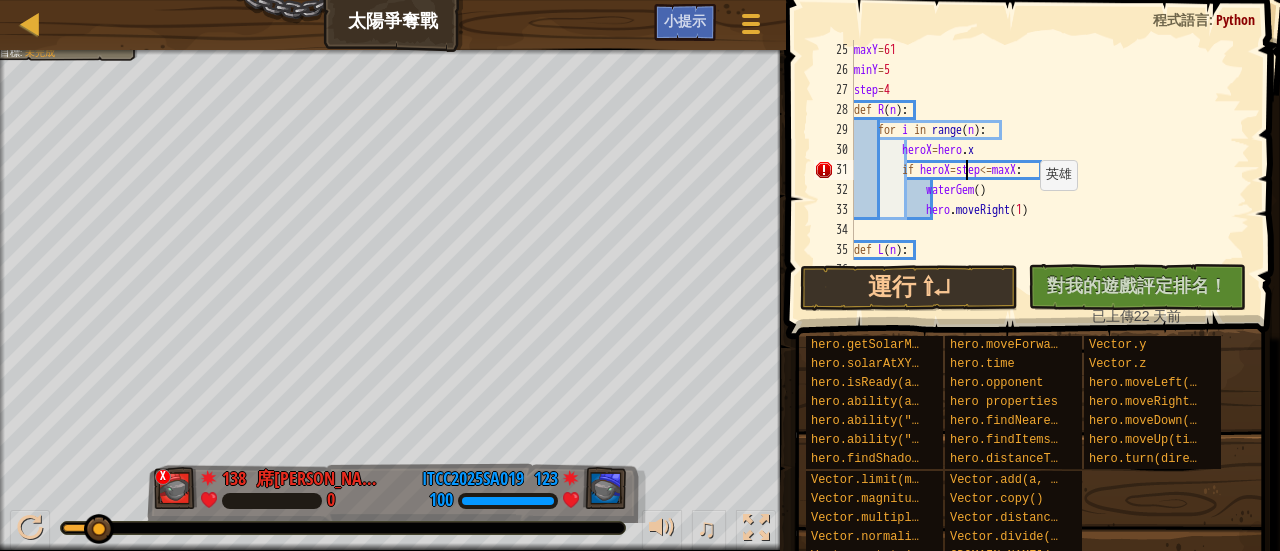 scroll, scrollTop: 9, scrollLeft: 10, axis: both 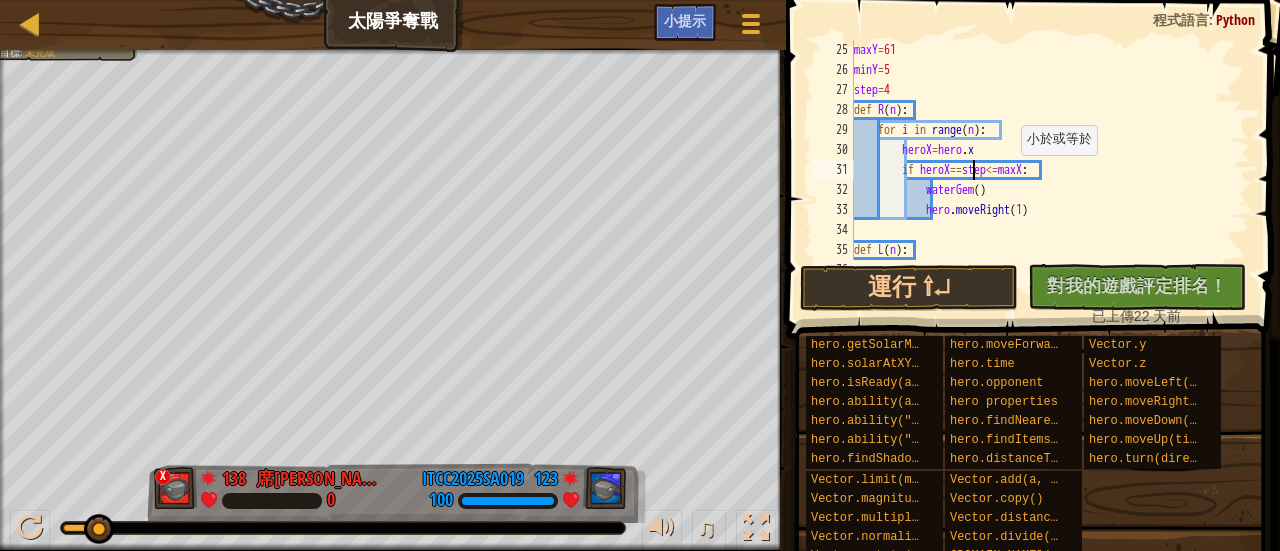 click on "maxY = 61 minY = 5 step = 4 def   R ( n ) :      for   i   in   range ( n ) :          heroX = hero . x          if   heroX == step <= maxX :              waterGem ( )              hero . moveRight ( 1 ) def   L ( n ) :      for   i   in   range ( n ) :" at bounding box center (1042, 170) 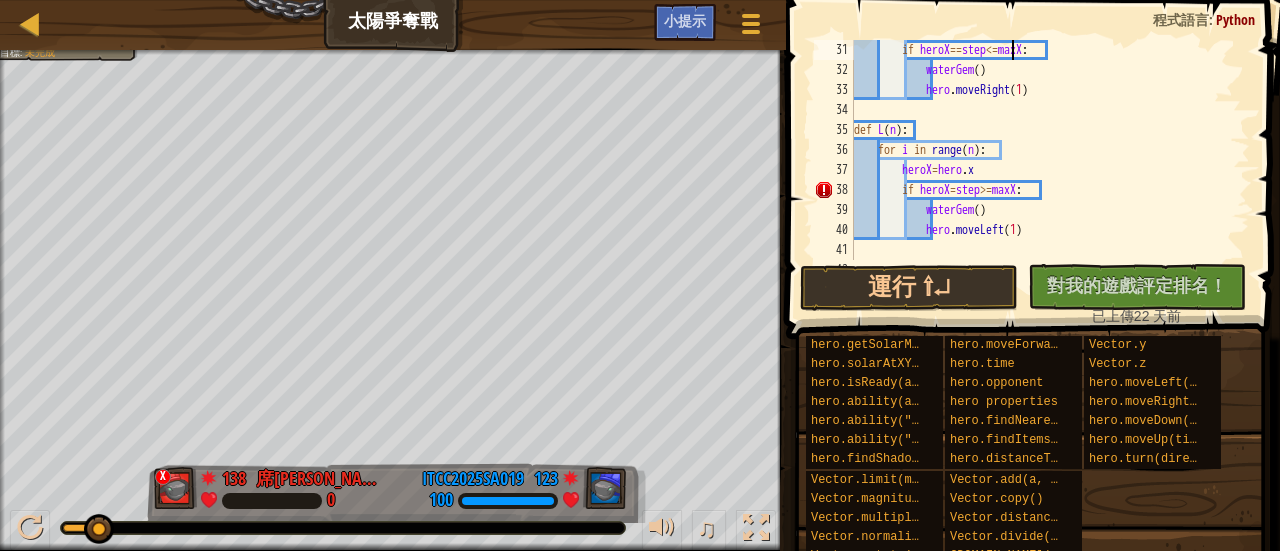 scroll, scrollTop: 600, scrollLeft: 0, axis: vertical 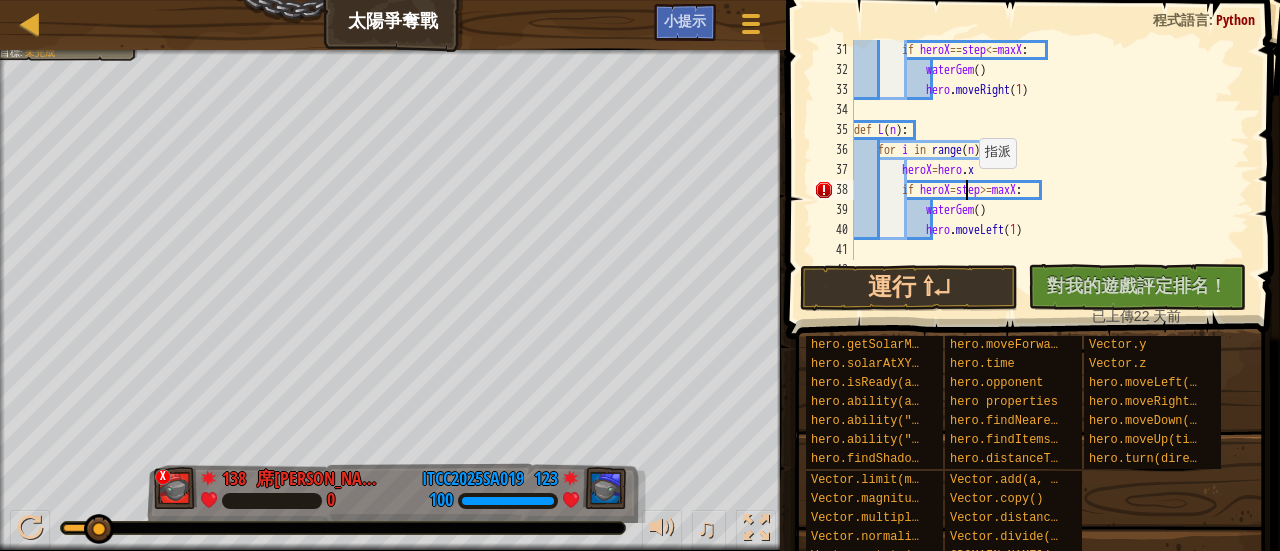 click on "if   heroX == step <= maxX :              waterGem ( )              hero . moveRight ( 1 ) def   L ( n ) :      for   i   in   range ( n ) :          heroX = hero . x          if   heroX = step >= maxX :              waterGem ( )              hero . moveLeft ( 1 ) def   U ( n ) :" at bounding box center (1042, 170) 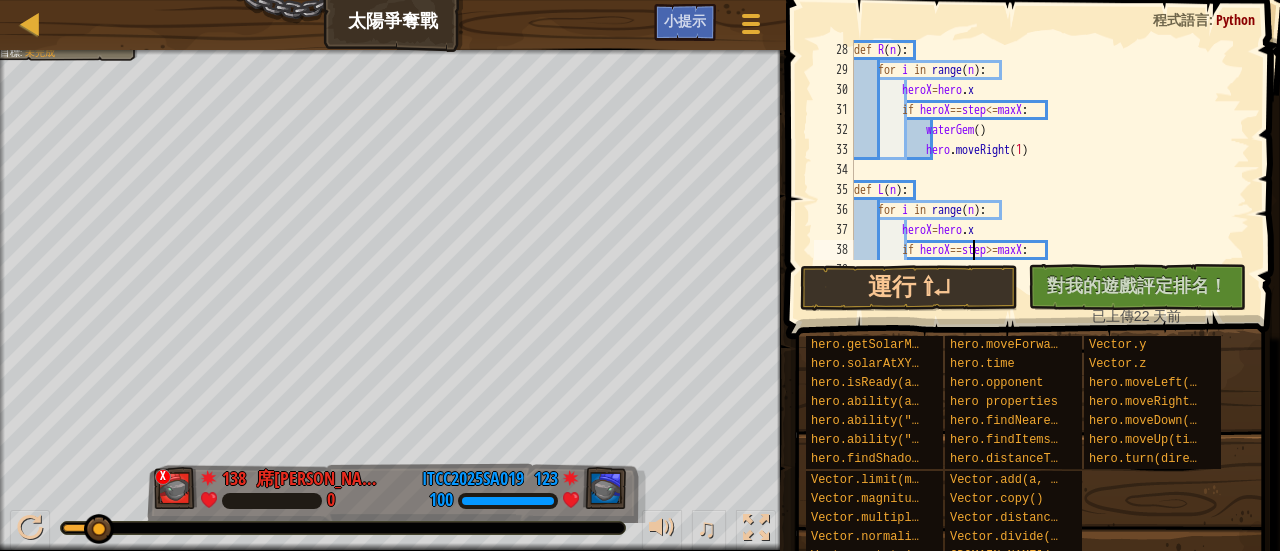 scroll, scrollTop: 600, scrollLeft: 0, axis: vertical 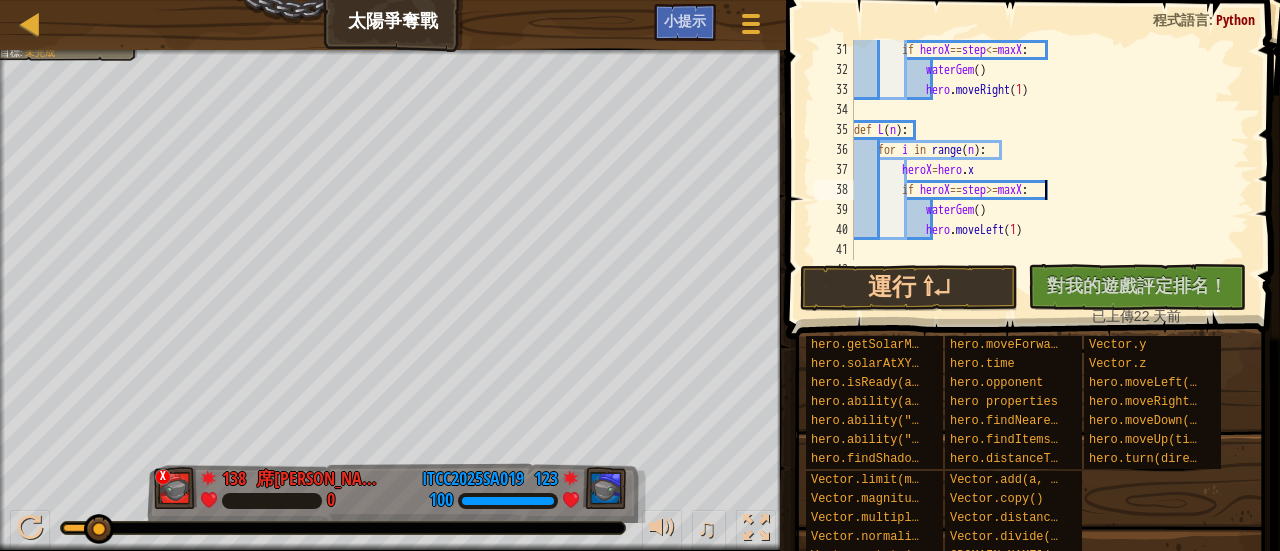 drag, startPoint x: 1070, startPoint y: 185, endPoint x: 1115, endPoint y: 184, distance: 45.01111 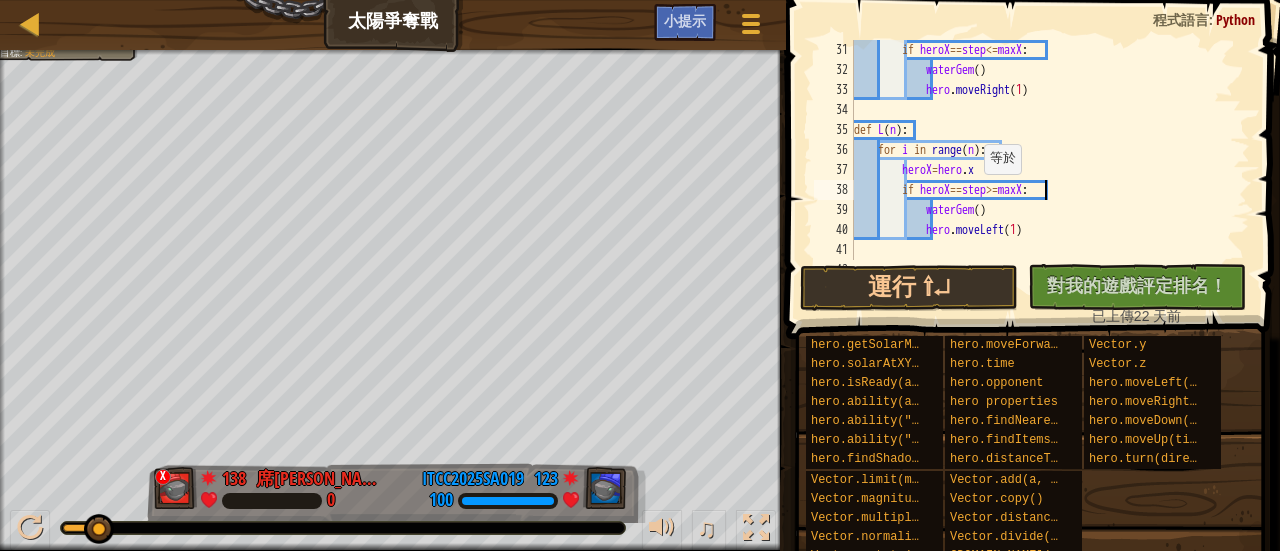 click on "if   heroX == step <= maxX :              waterGem ( )              hero . moveRight ( 1 ) def   L ( n ) :      for   i   in   range ( n ) :          heroX = hero . x          if   heroX == step >= maxX :              waterGem ( )              hero . moveLeft ( 1 ) def   U ( n ) :" at bounding box center (1042, 170) 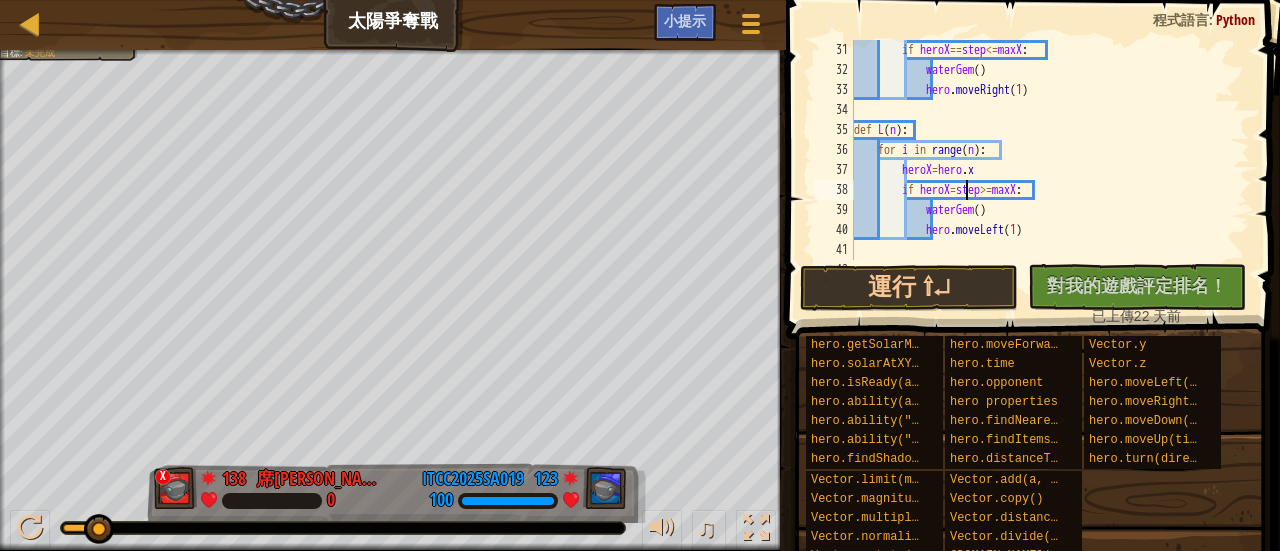 scroll, scrollTop: 9, scrollLeft: 9, axis: both 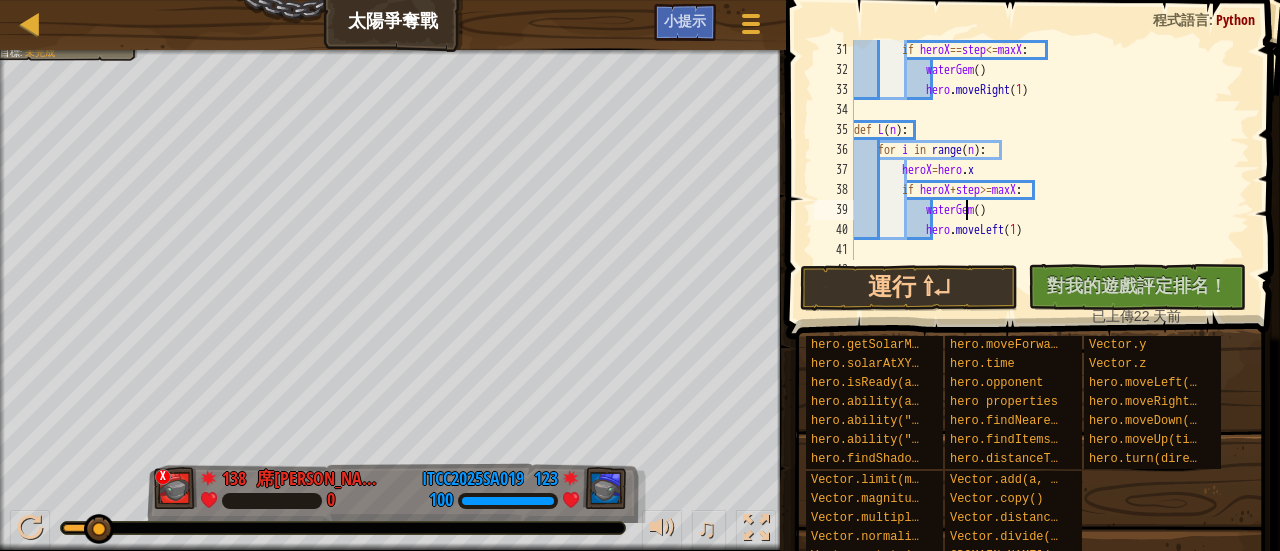type on "hero.moveLeft(1)" 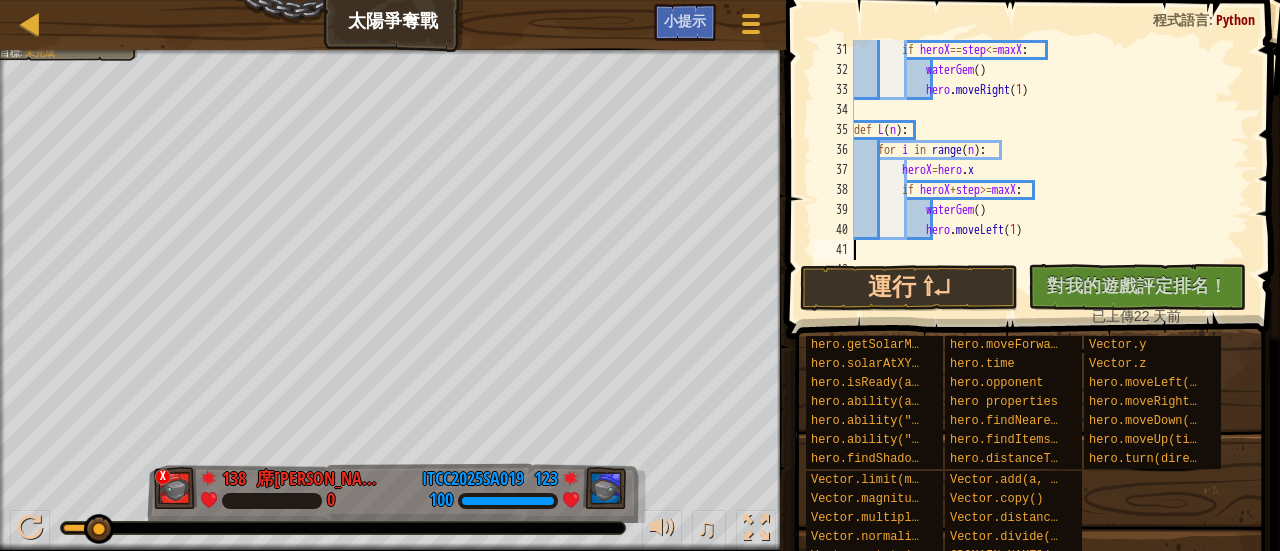 scroll, scrollTop: 9, scrollLeft: 0, axis: vertical 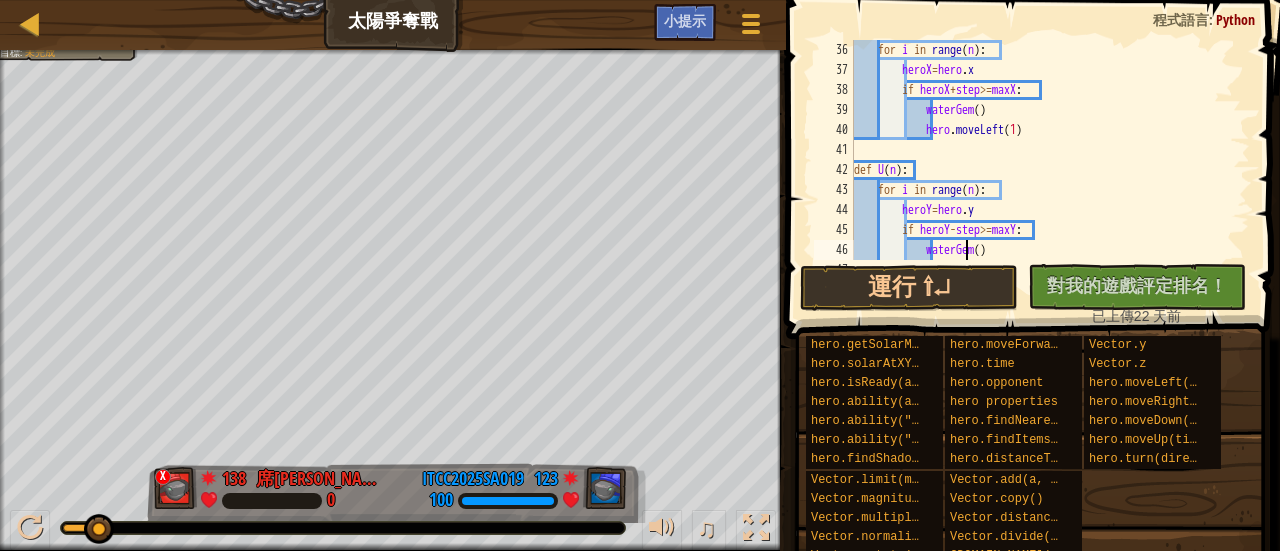 type on "hero.moveUp(1)" 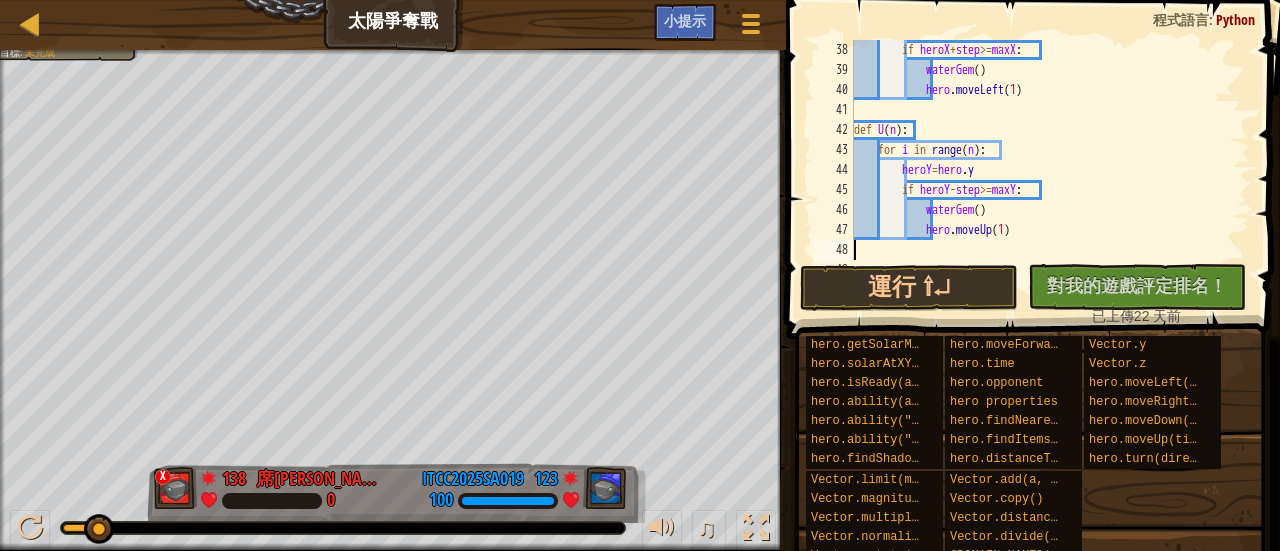 scroll, scrollTop: 9, scrollLeft: 0, axis: vertical 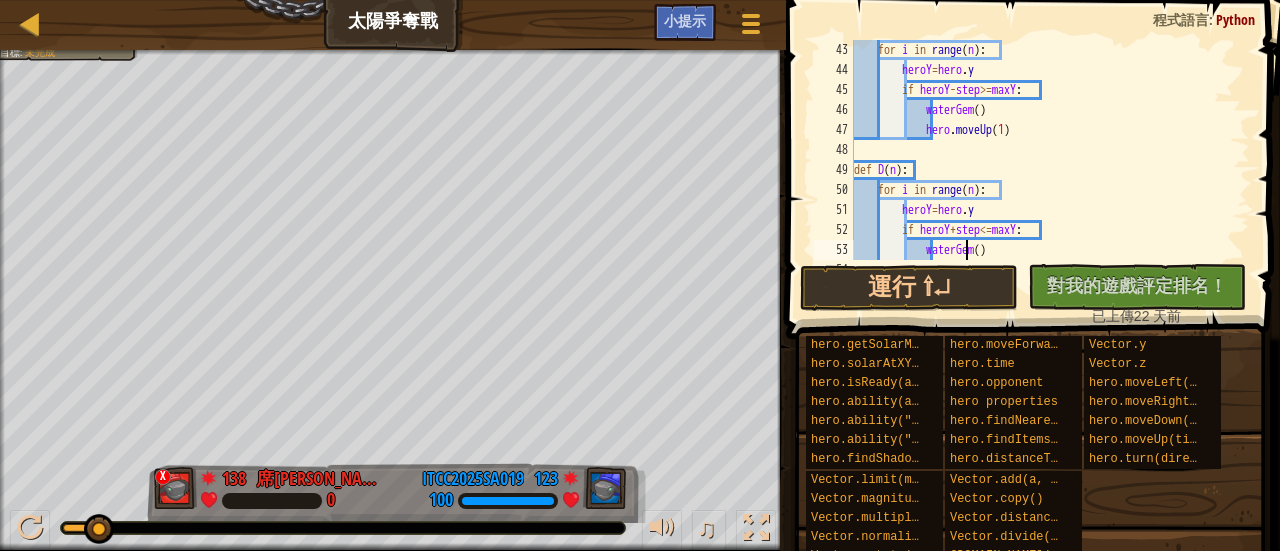type on "hero.moveDown(1)" 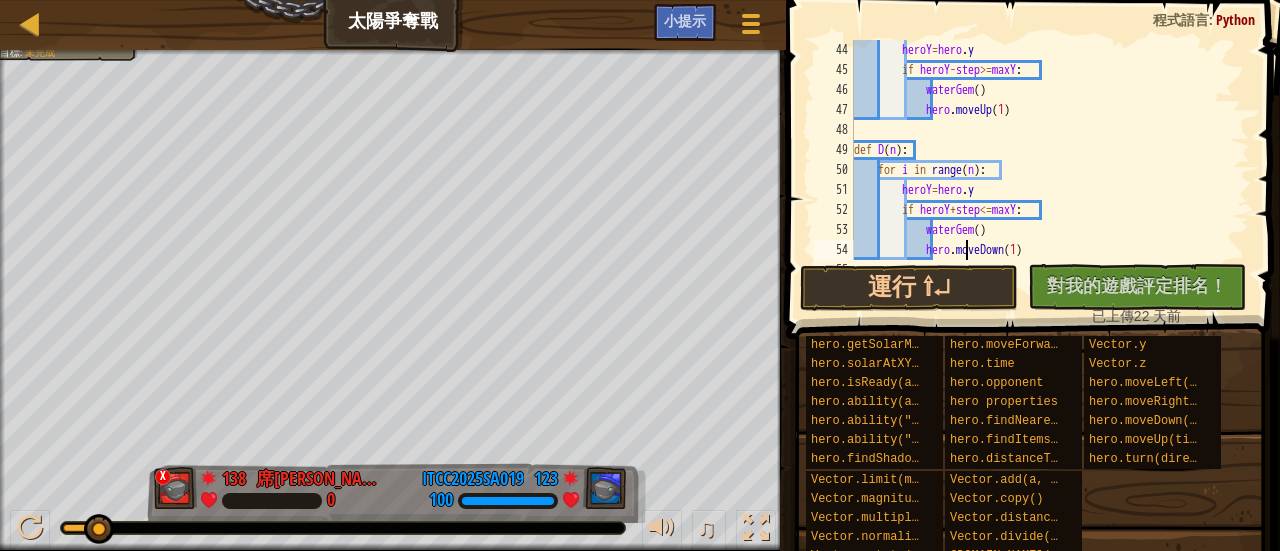 scroll, scrollTop: 860, scrollLeft: 0, axis: vertical 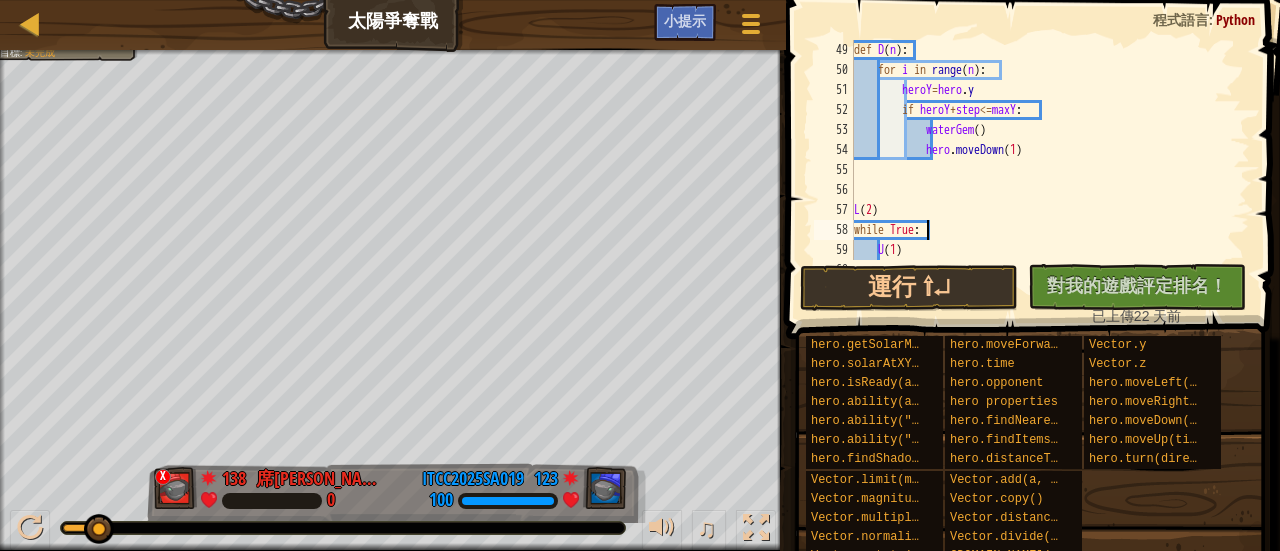 type on "L(2)" 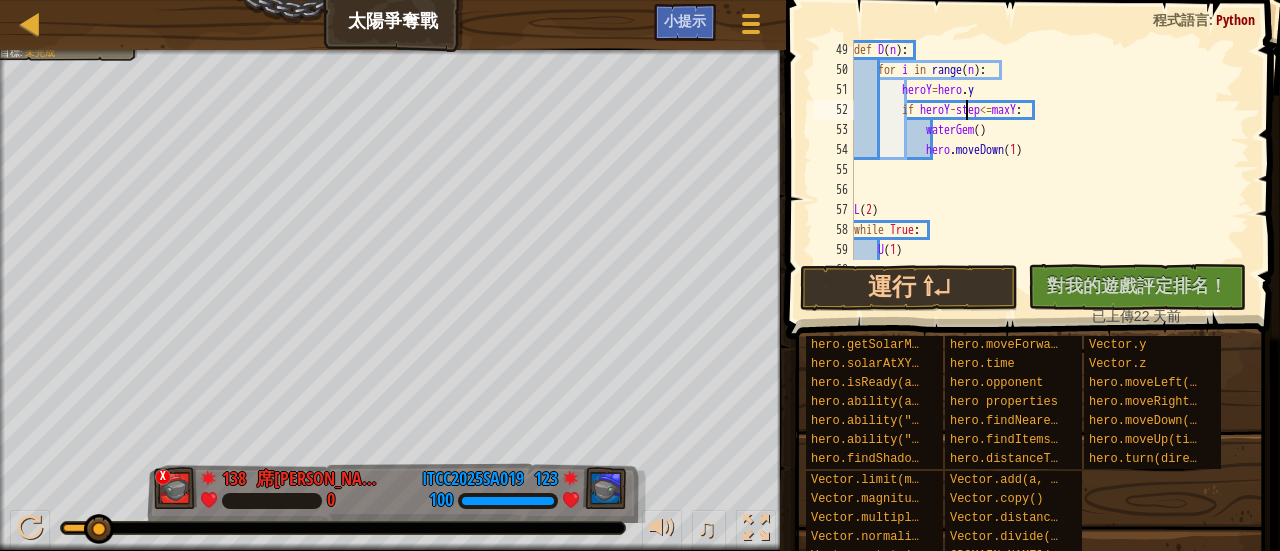 scroll, scrollTop: 9, scrollLeft: 9, axis: both 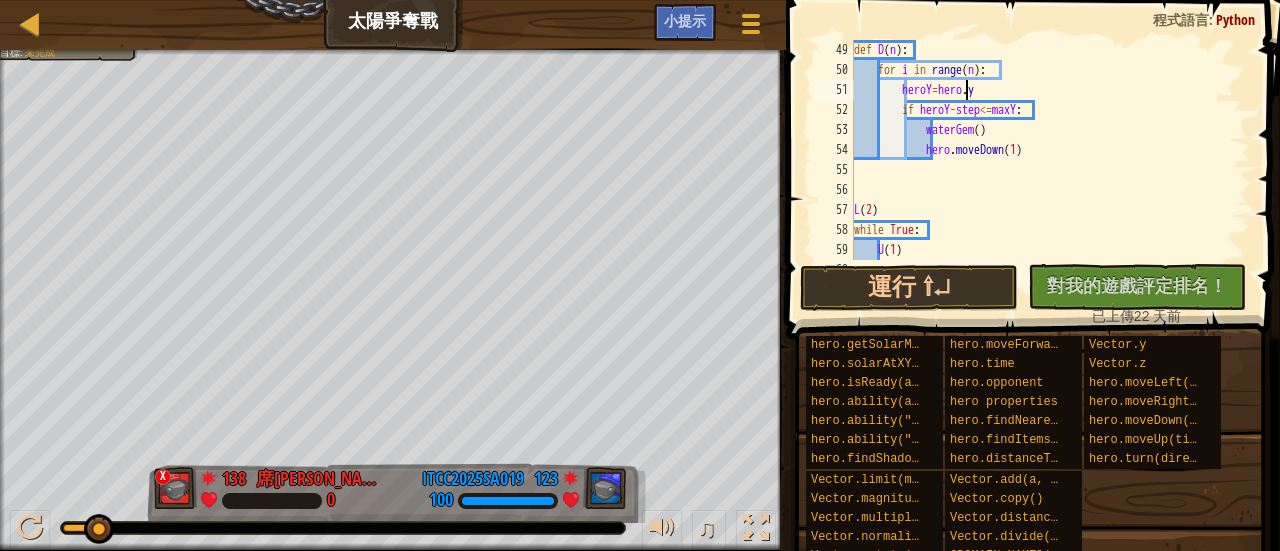 type on "def D(n):" 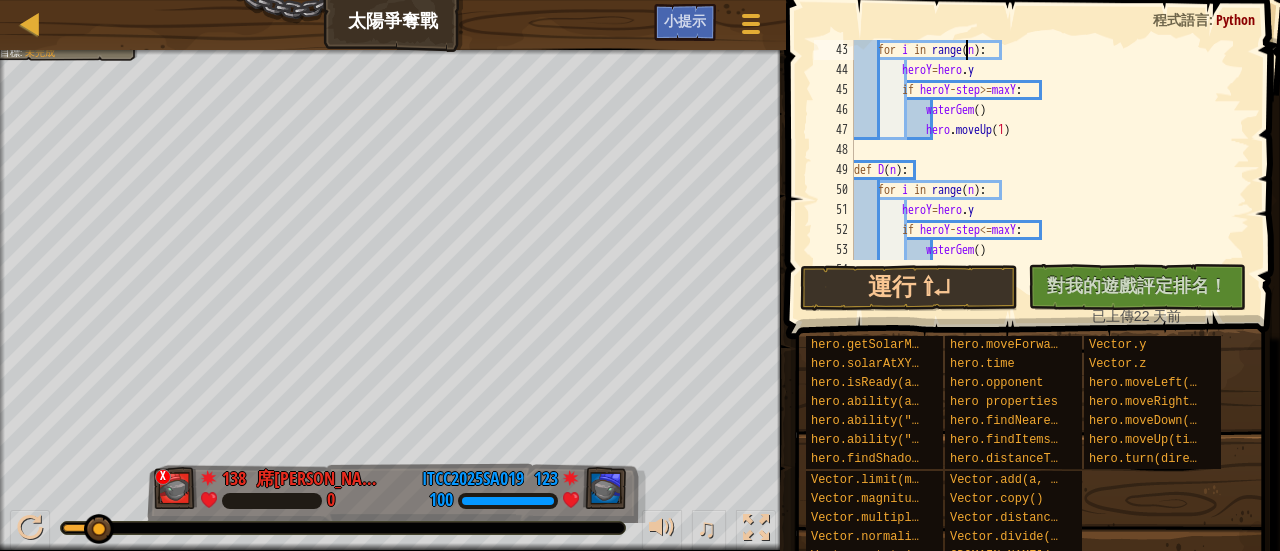 type on "def U(n):" 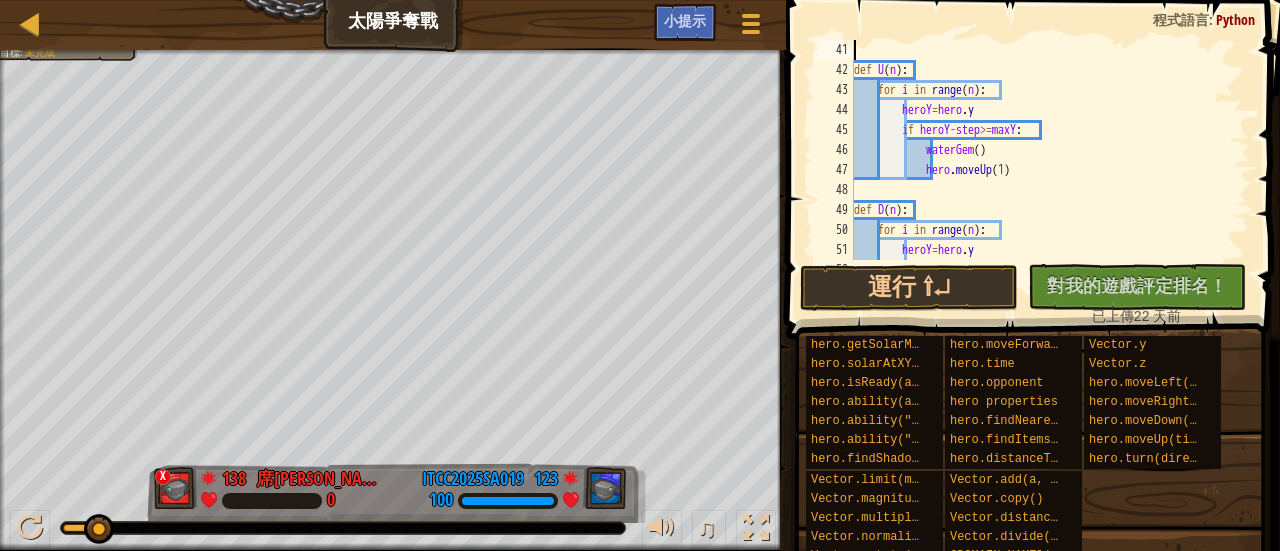 scroll, scrollTop: 800, scrollLeft: 0, axis: vertical 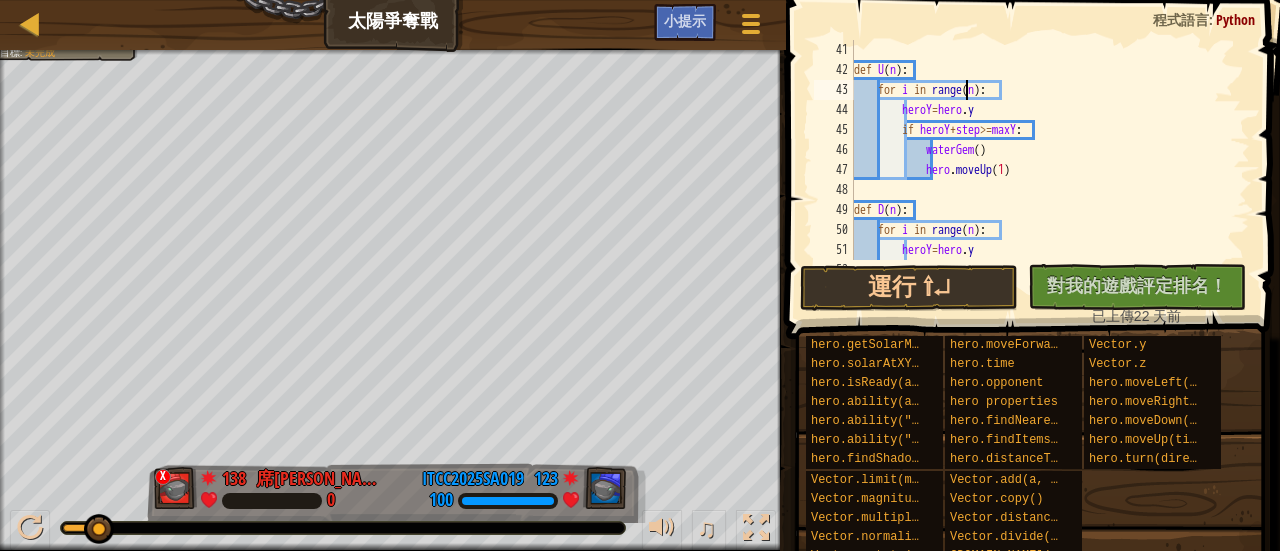 type on "def U(n):" 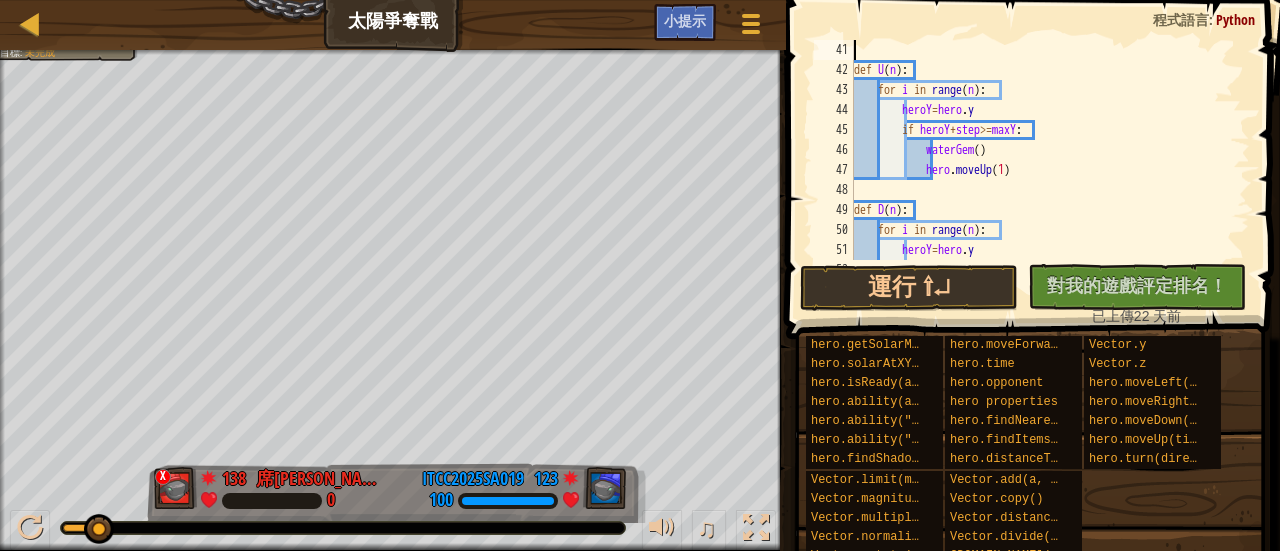 scroll, scrollTop: 9, scrollLeft: 0, axis: vertical 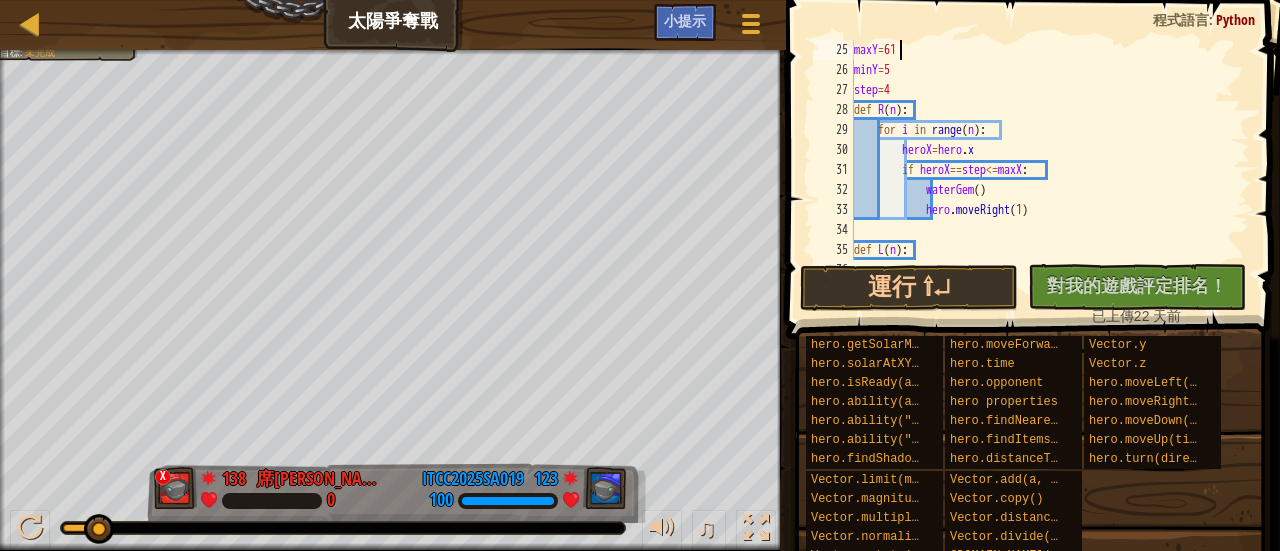 type on "maxX=75" 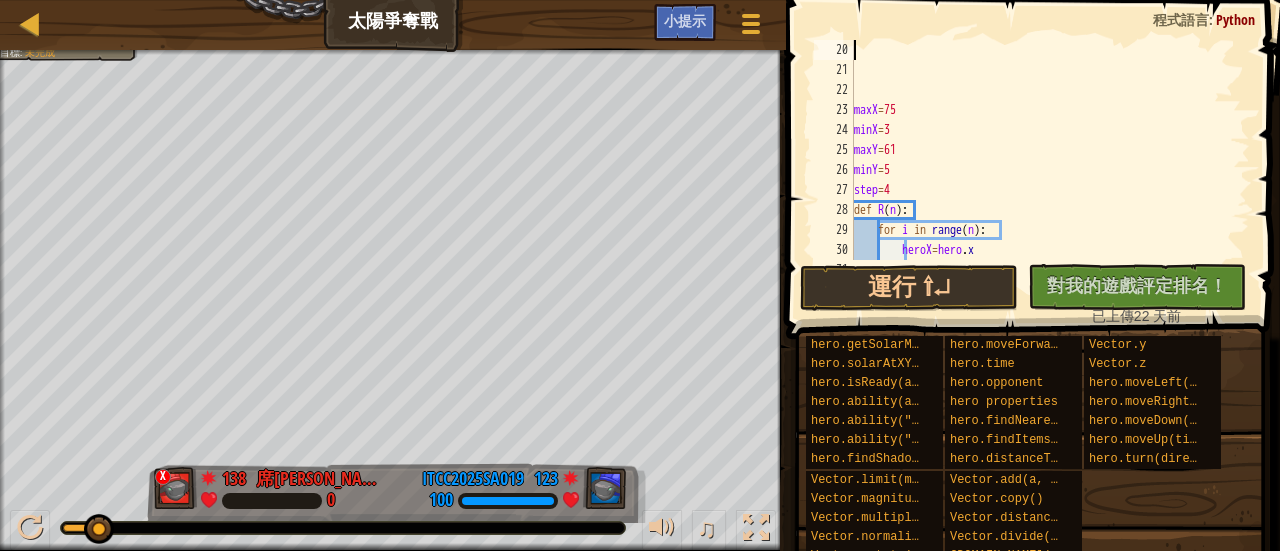 scroll, scrollTop: 380, scrollLeft: 0, axis: vertical 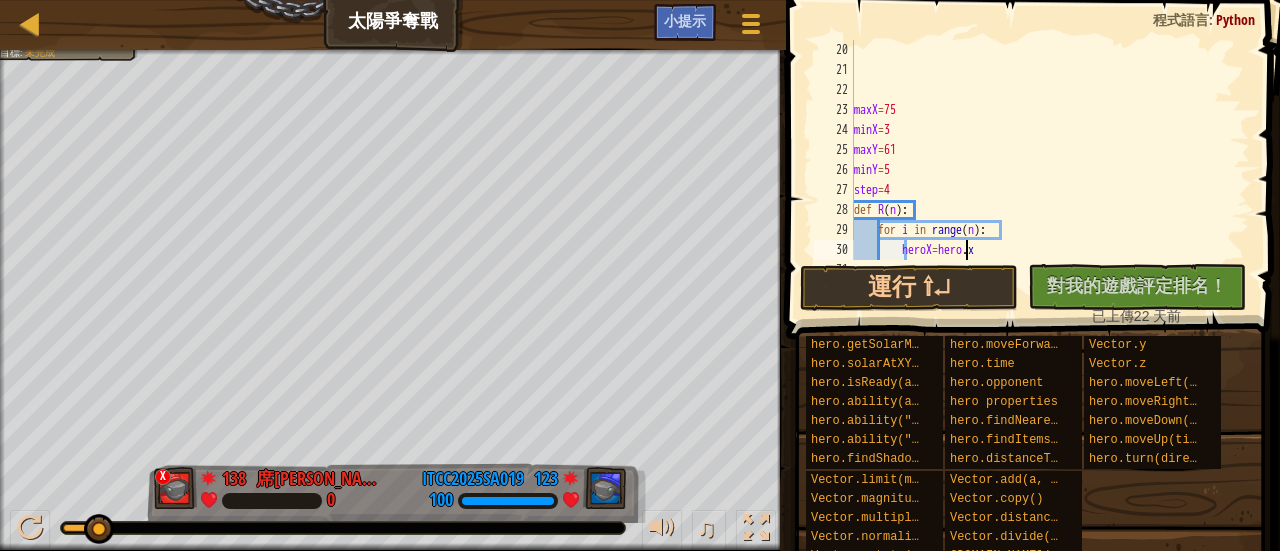 type on "hero.moveRight(1)" 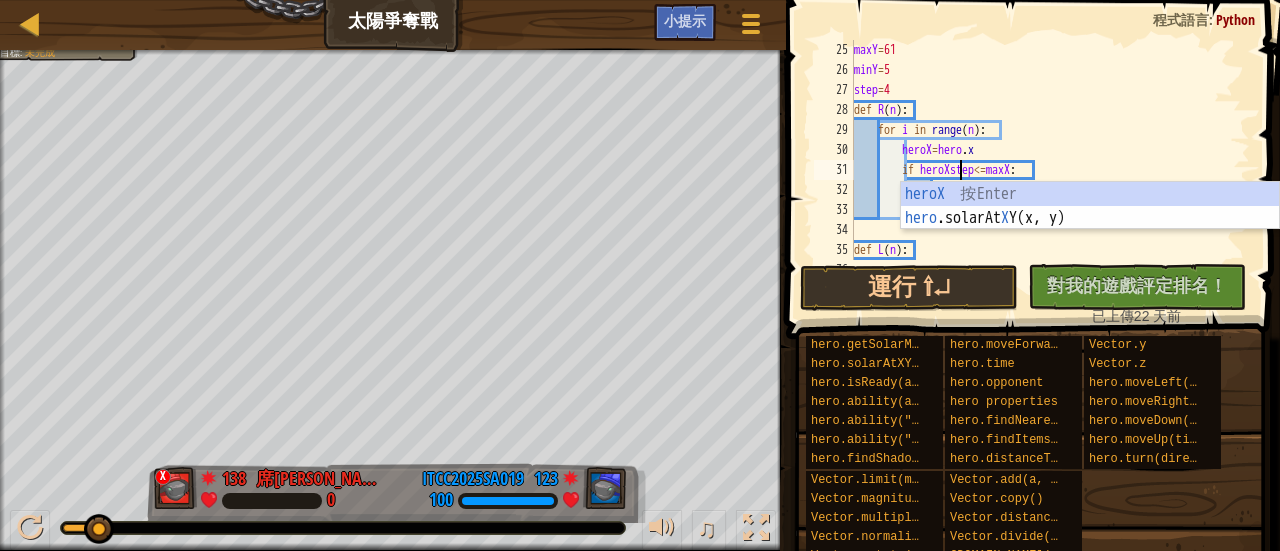 scroll, scrollTop: 9, scrollLeft: 9, axis: both 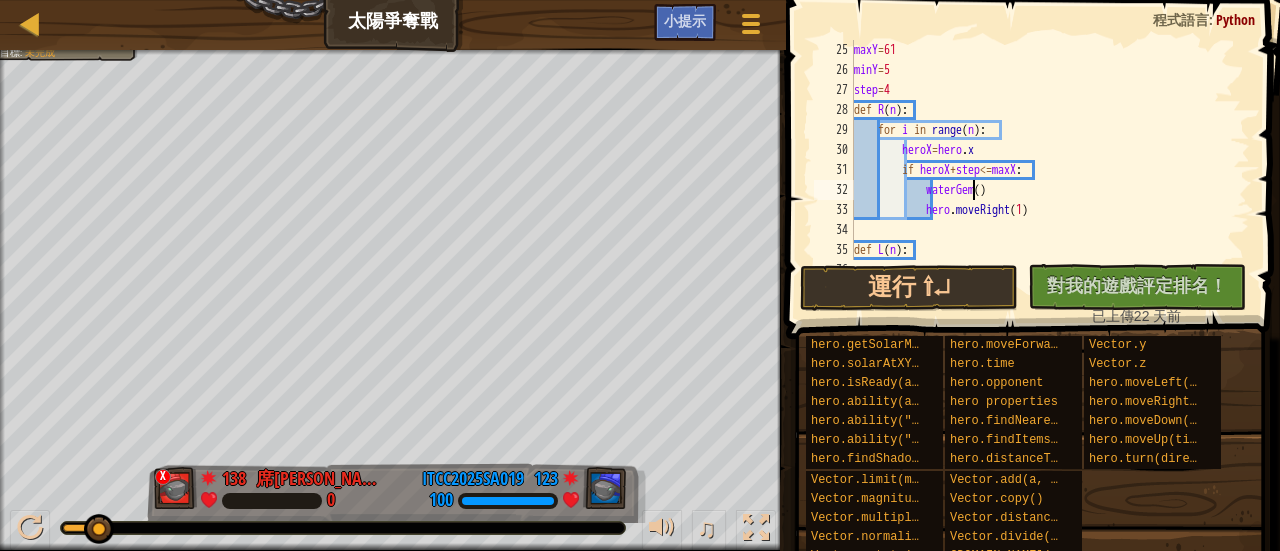 type on "hero.moveRight(1)" 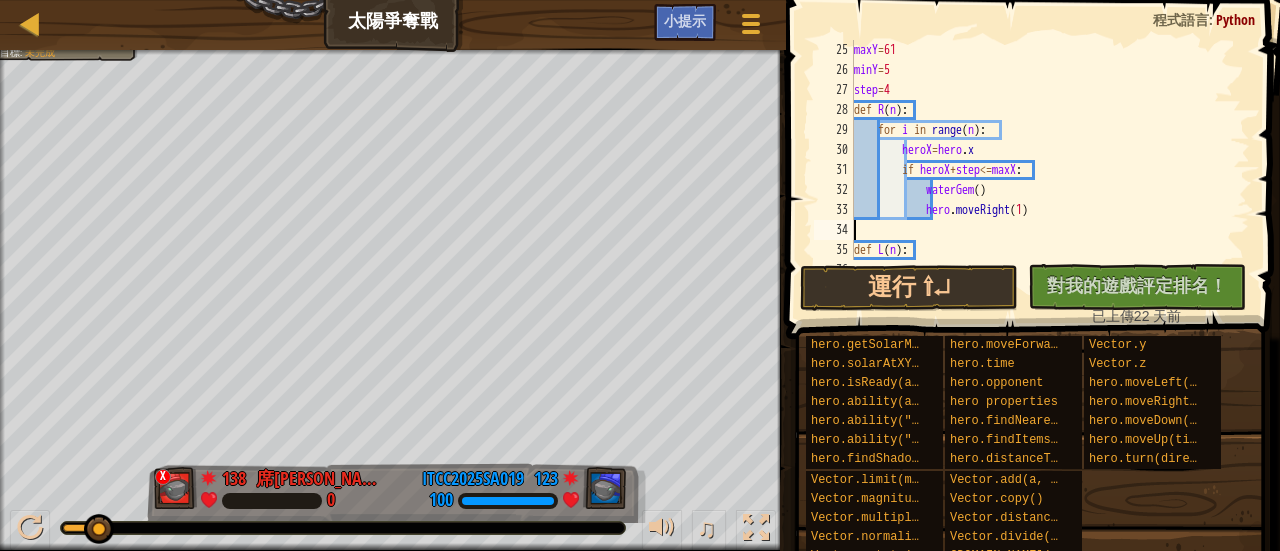 scroll, scrollTop: 9, scrollLeft: 0, axis: vertical 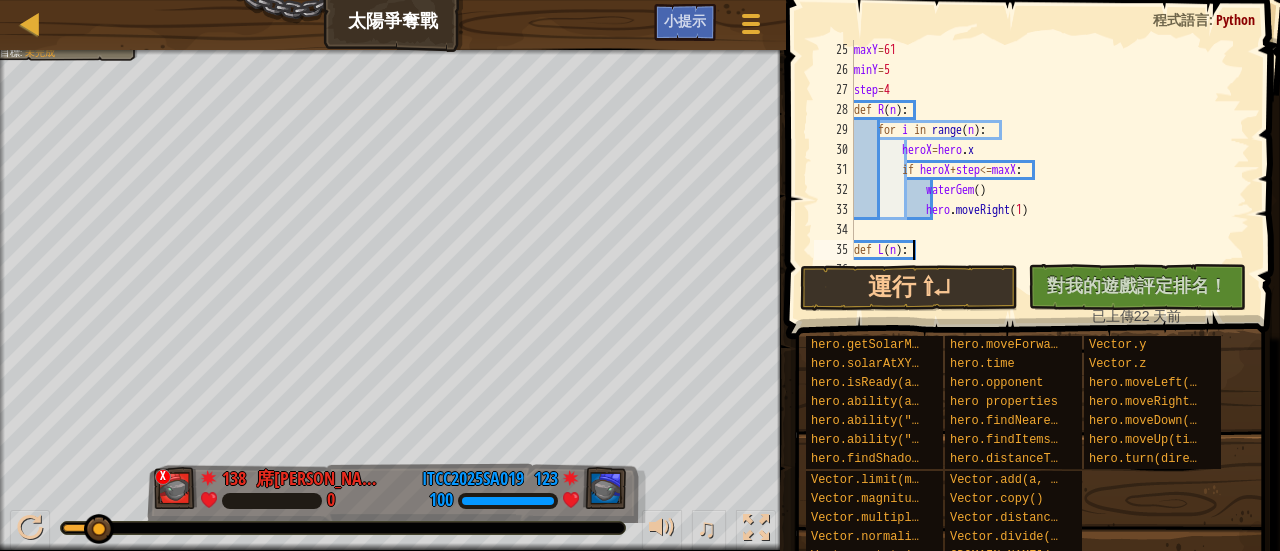 type on "hero.moveLeft(1)" 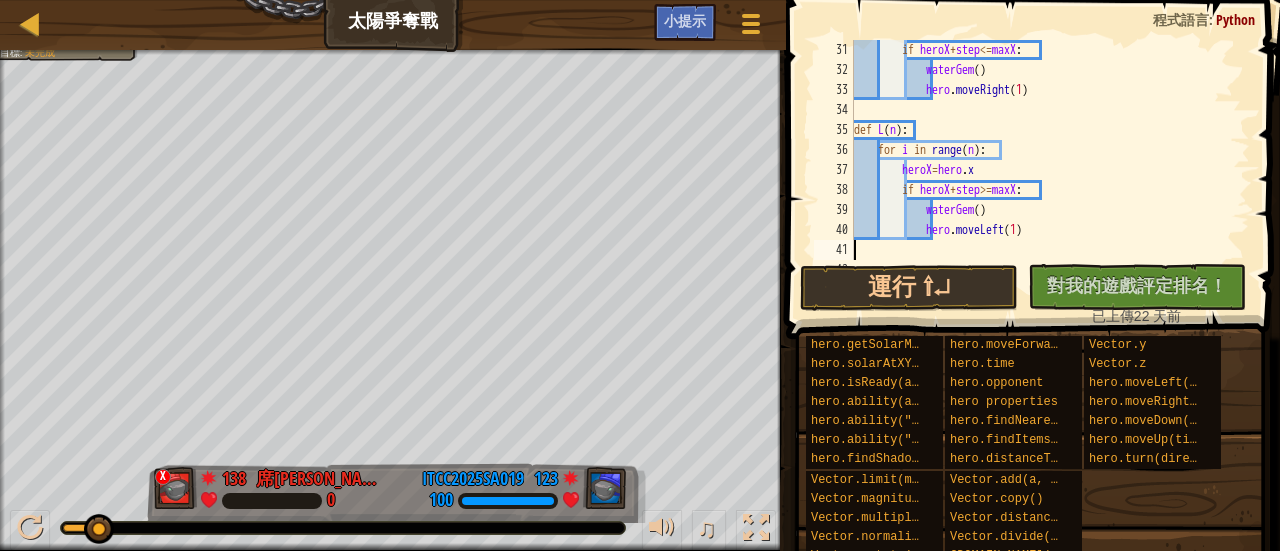 scroll, scrollTop: 600, scrollLeft: 0, axis: vertical 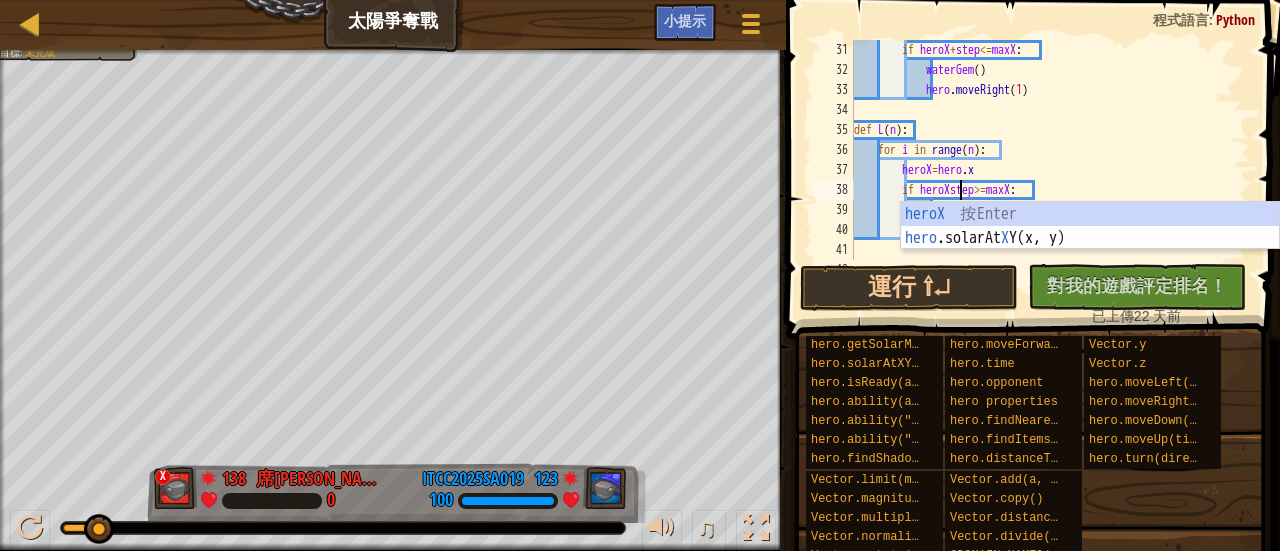 type on "if heroX-step>=maxX:" 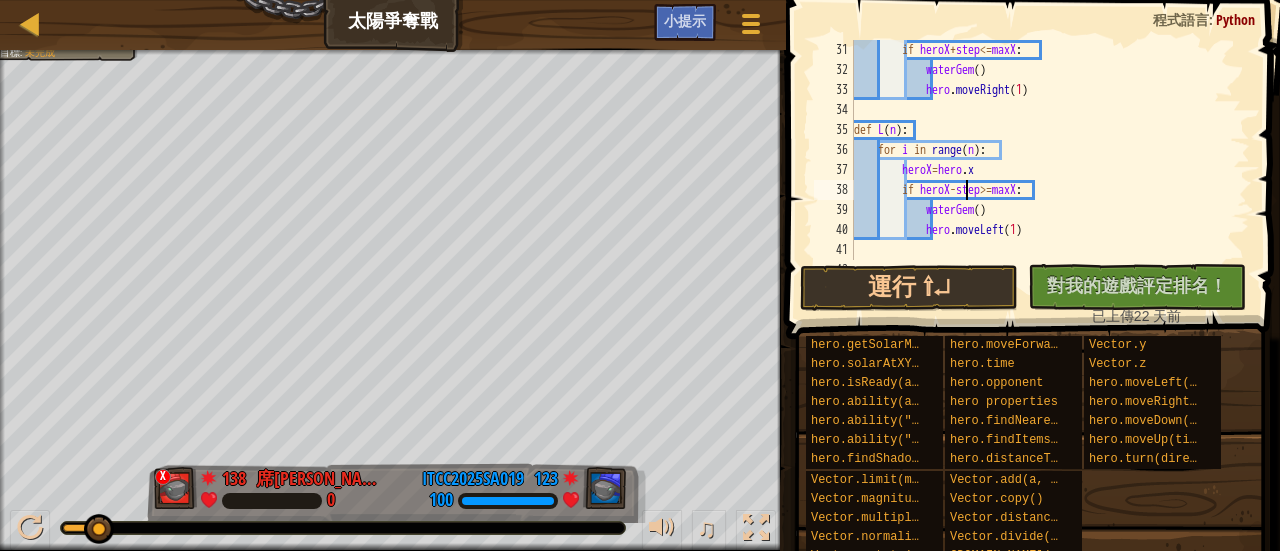 scroll, scrollTop: 0, scrollLeft: 0, axis: both 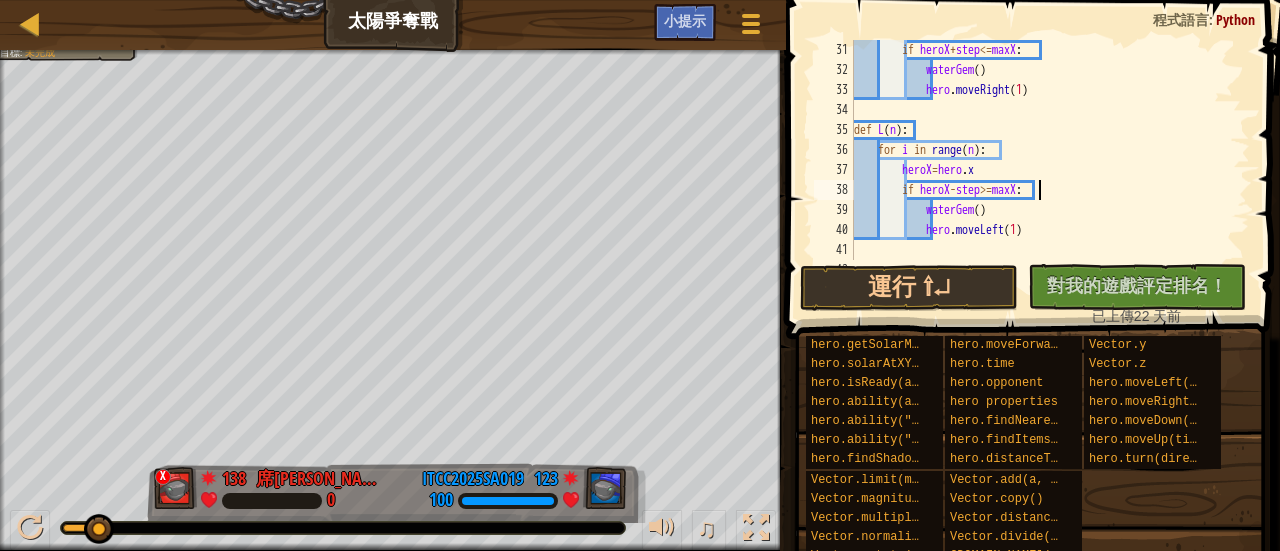 click on "if   heroX + step <= maxX :              waterGem ( )              hero . moveRight ( 1 ) def   L ( n ) :      for   i   in   range ( n ) :          heroX = hero . x          if   heroX - step >= maxX :              waterGem ( )              hero . moveLeft ( 1 ) def   U ( n ) :" at bounding box center [1042, 170] 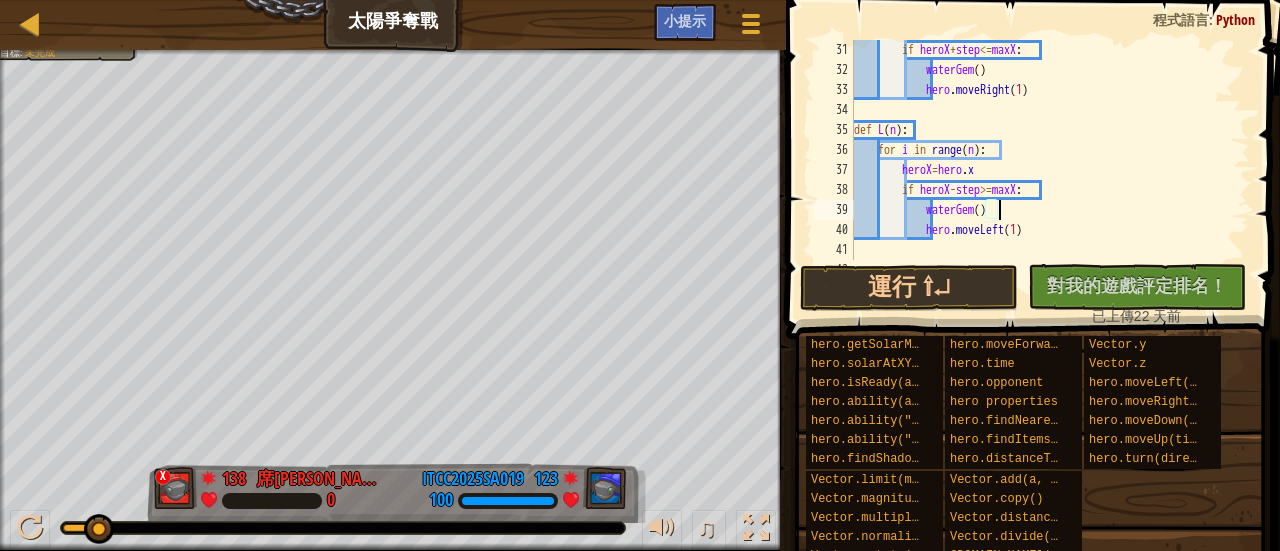 click on "if   heroX + step <= maxX :              waterGem ( )              hero . moveRight ( 1 ) def   L ( n ) :      for   i   in   range ( n ) :          heroX = hero . x          if   heroX - step >= maxX :              waterGem ( )              hero . moveLeft ( 1 ) def   U ( n ) :" at bounding box center [1042, 170] 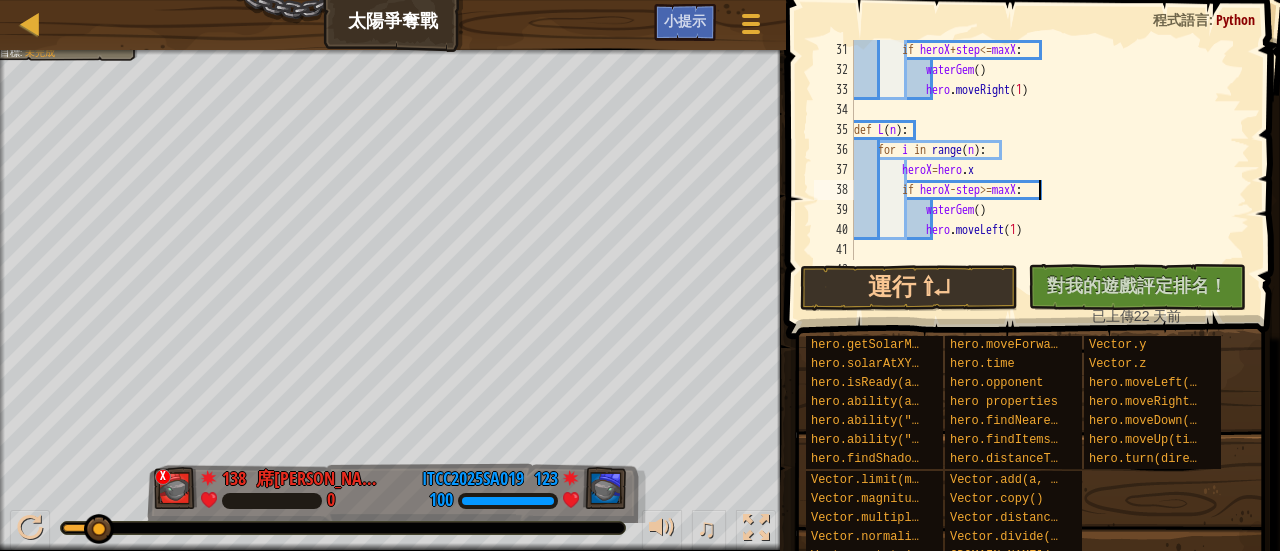 click on "if   heroX + step <= maxX :              waterGem ( )              hero . moveRight ( 1 ) def   L ( n ) :      for   i   in   range ( n ) :          heroX = hero . x          if   heroX - step >= maxX :              waterGem ( )              hero . moveLeft ( 1 ) def   U ( n ) :" at bounding box center (1042, 170) 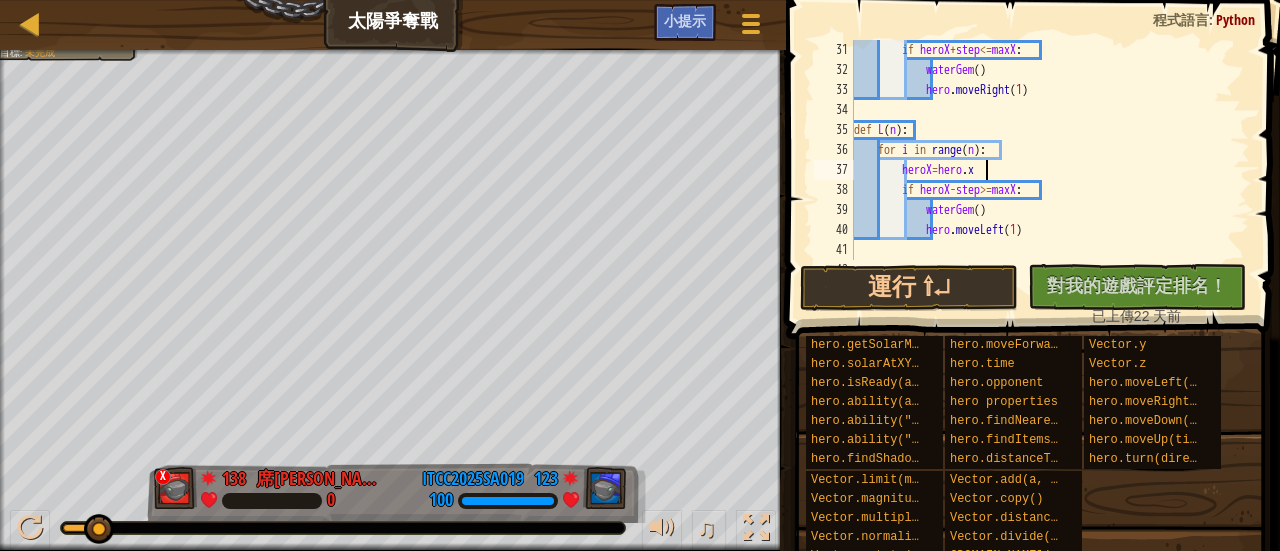 click on "if   heroX + step <= maxX :              waterGem ( )              hero . moveRight ( 1 ) def   L ( n ) :      for   i   in   range ( n ) :          heroX = hero . x          if   heroX - step >= maxX :              waterGem ( )              hero . moveLeft ( 1 ) def   U ( n ) :" at bounding box center (1042, 170) 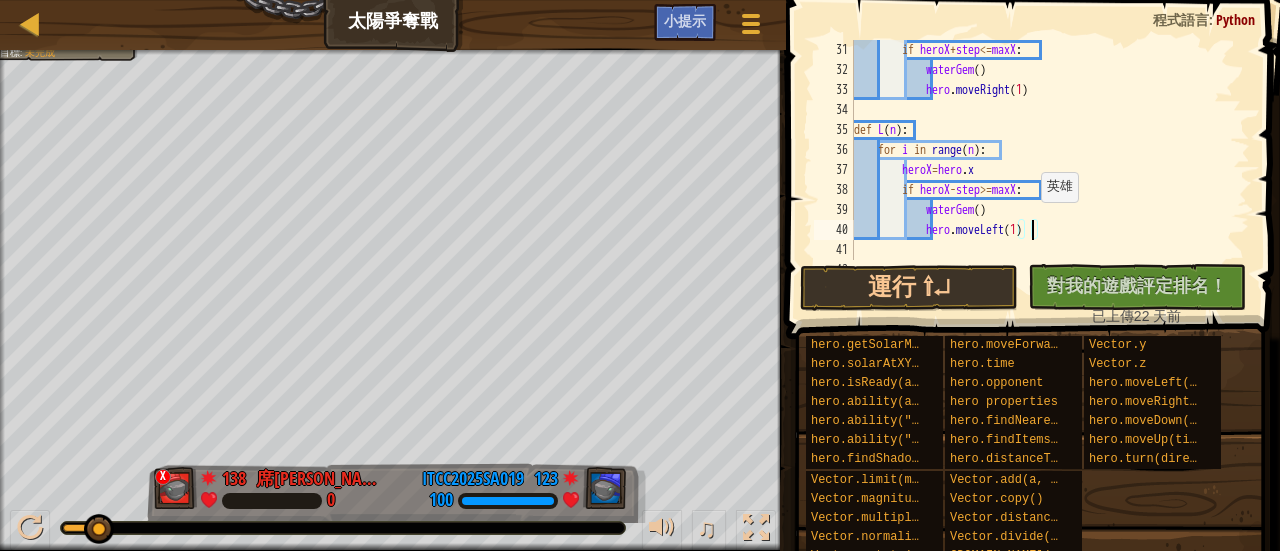 click on "if   heroX + step <= maxX :              waterGem ( )              hero . moveRight ( 1 ) def   L ( n ) :      for   i   in   range ( n ) :          heroX = hero . x          if   heroX - step >= maxX :              waterGem ( )              hero . moveLeft ( 1 ) def   U ( n ) :" at bounding box center [1042, 170] 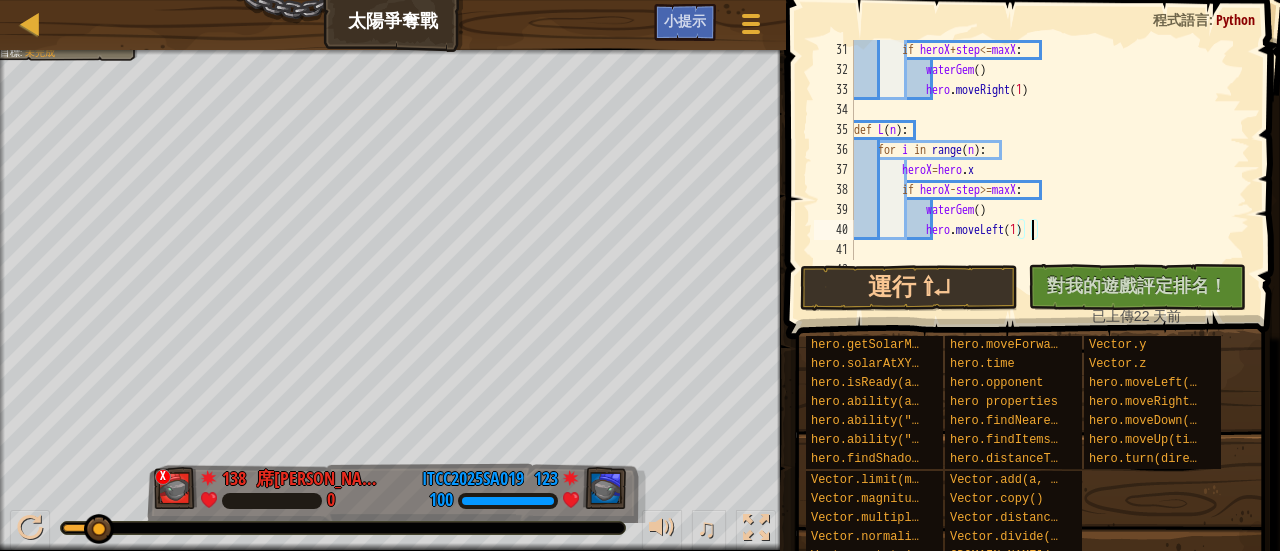 click on "if   heroX + step <= maxX :              waterGem ( )              hero . moveRight ( 1 ) def   L ( n ) :      for   i   in   range ( n ) :          heroX = hero . x          if   heroX - step >= maxX :              waterGem ( )              hero . moveLeft ( 1 ) def   U ( n ) :" at bounding box center [1042, 170] 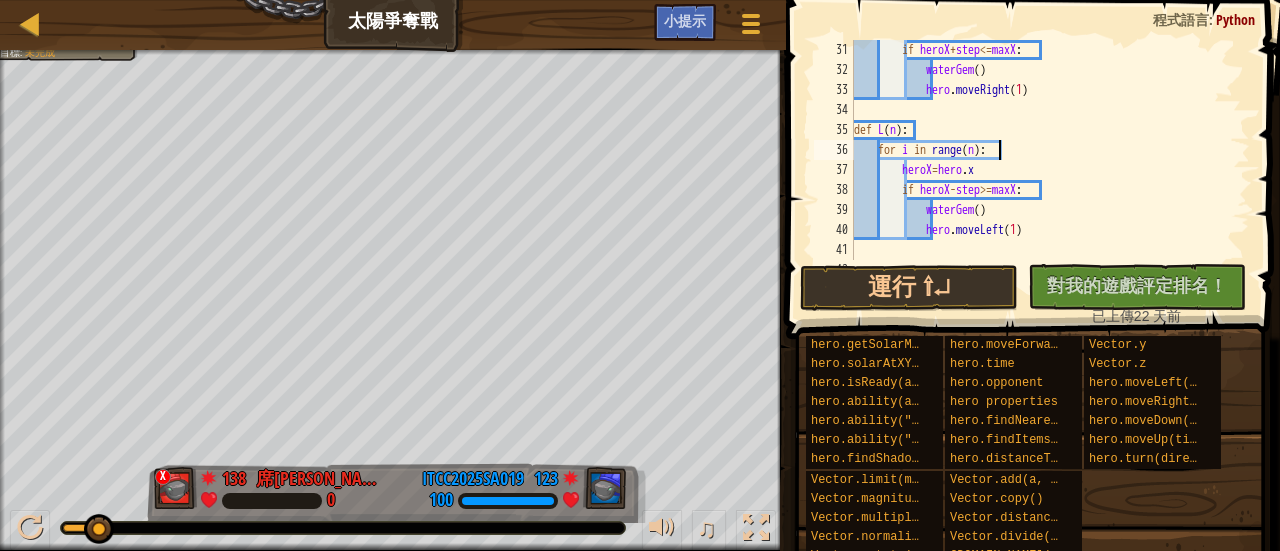 click on "if   heroX + step <= maxX :              waterGem ( )              hero . moveRight ( 1 ) def   L ( n ) :      for   i   in   range ( n ) :          heroX = hero . x          if   heroX - step >= maxX :              waterGem ( )              hero . moveLeft ( 1 ) def   U ( n ) :" at bounding box center [1042, 170] 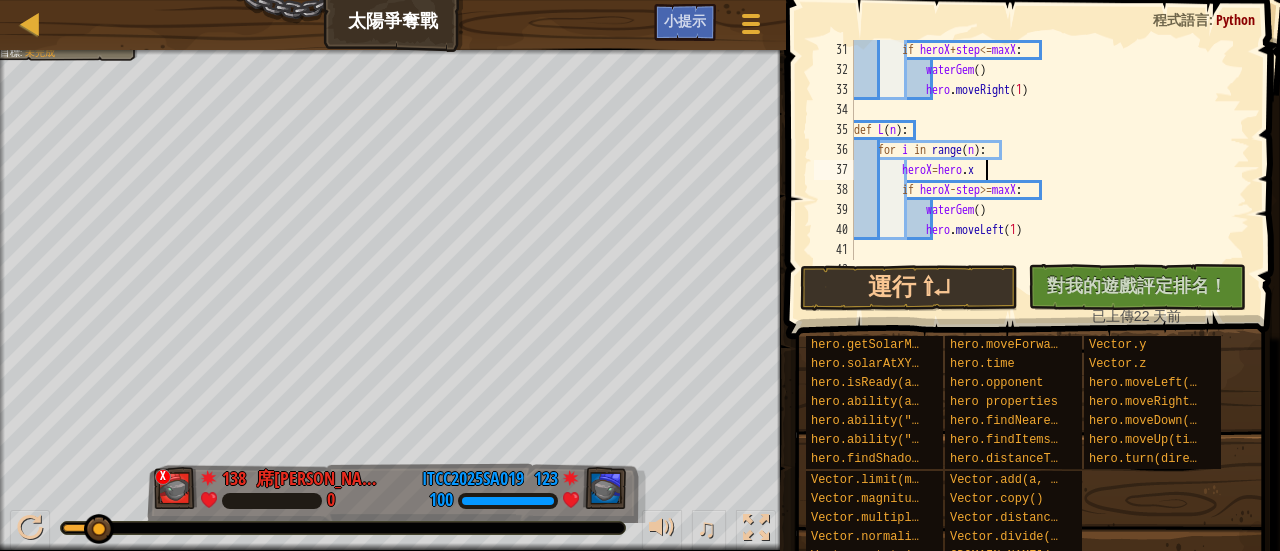 click on "if   heroX + step <= maxX :              waterGem ( )              hero . moveRight ( 1 ) def   L ( n ) :      for   i   in   range ( n ) :          heroX = hero . x          if   heroX - step >= maxX :              waterGem ( )              hero . moveLeft ( 1 ) def   U ( n ) :" at bounding box center [1042, 170] 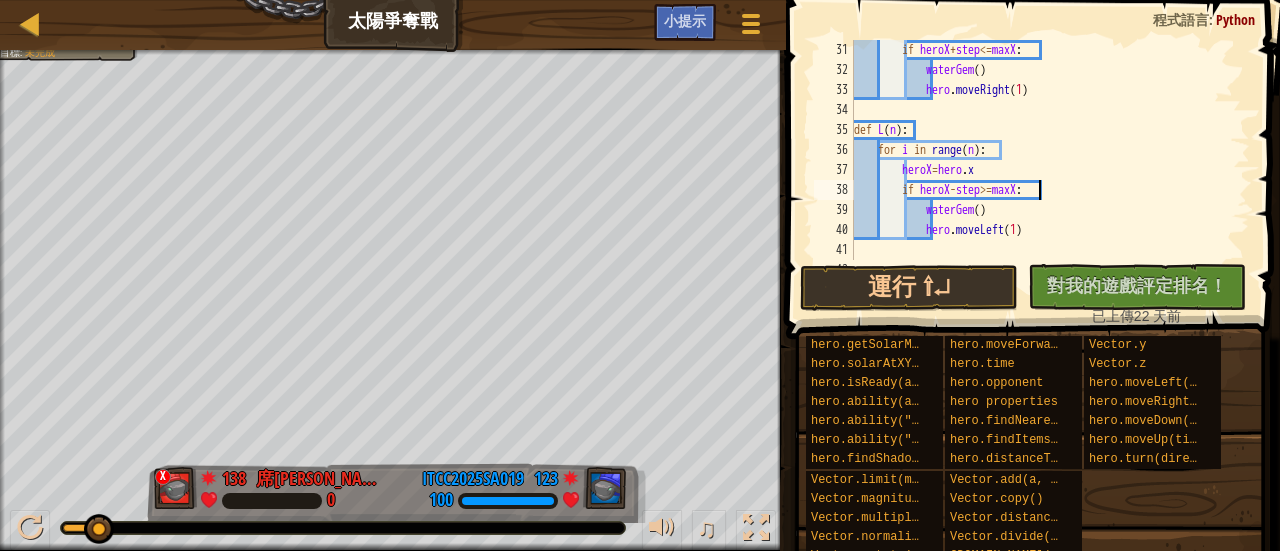 click on "if   heroX + step <= maxX :              waterGem ( )              hero . moveRight ( 1 ) def   L ( n ) :      for   i   in   range ( n ) :          heroX = hero . x          if   heroX - step >= maxX :              waterGem ( )              hero . moveLeft ( 1 ) def   U ( n ) :" at bounding box center [1042, 170] 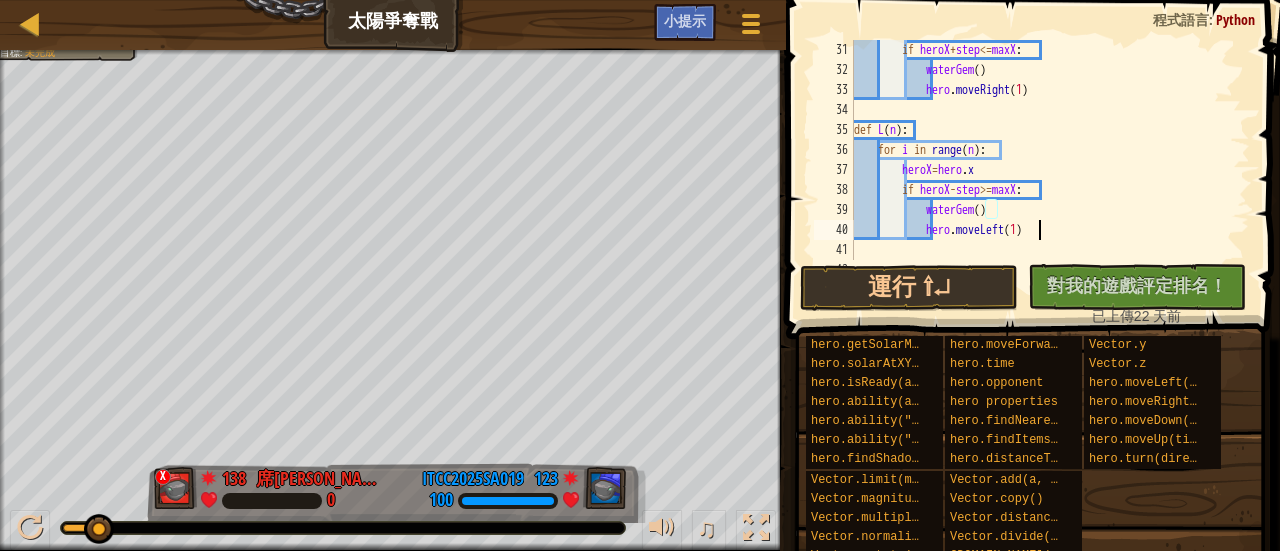 click on "if   heroX + step <= maxX :              waterGem ( )              hero . moveRight ( 1 ) def   L ( n ) :      for   i   in   range ( n ) :          heroX = hero . x          if   heroX - step >= maxX :              waterGem ( )              hero . moveLeft ( 1 ) def   U ( n ) :" at bounding box center (1042, 170) 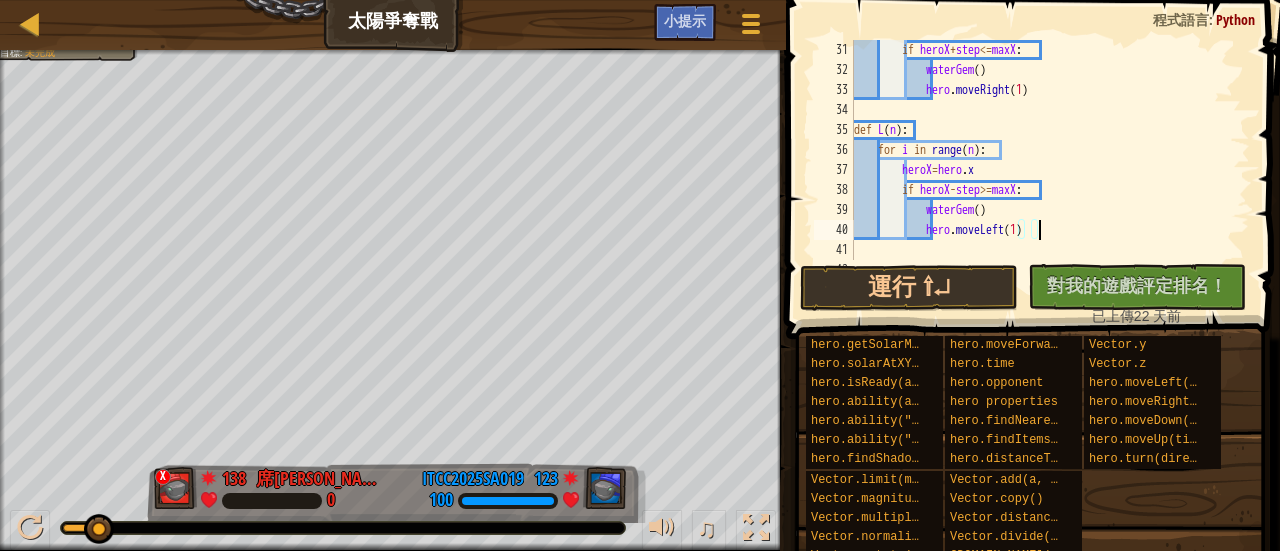 click on "if   heroX + step <= maxX :              waterGem ( )              hero . moveRight ( 1 ) def   L ( n ) :      for   i   in   range ( n ) :          heroX = hero . x          if   heroX - step >= maxX :              waterGem ( )              hero . moveLeft ( 1 ) def   U ( n ) :" at bounding box center (1042, 170) 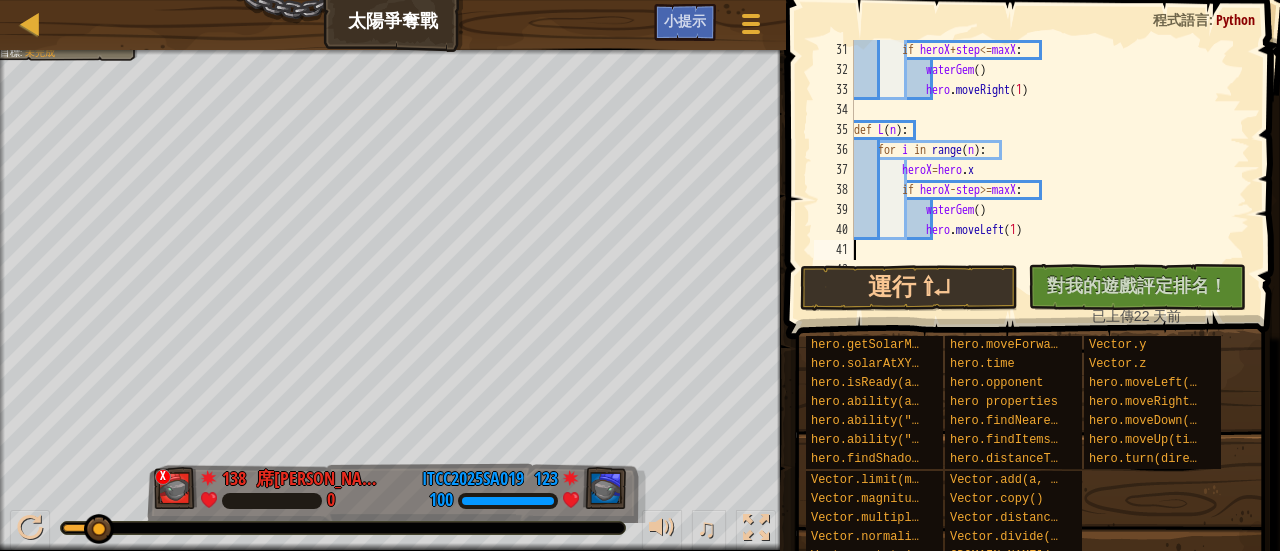 scroll, scrollTop: 9, scrollLeft: 0, axis: vertical 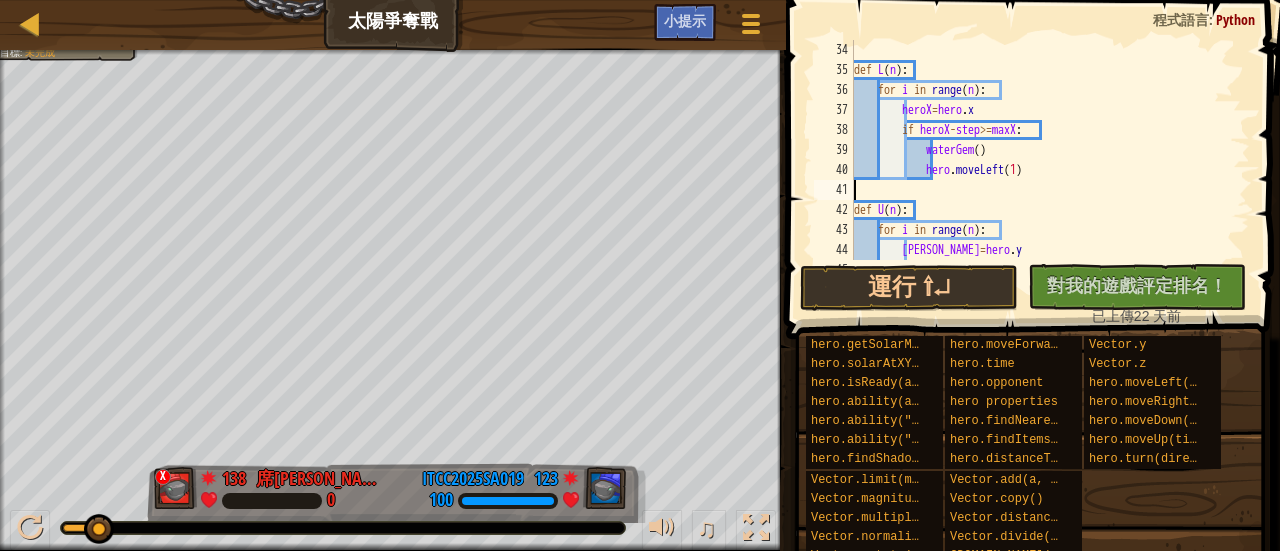 drag, startPoint x: 1024, startPoint y: 135, endPoint x: 1019, endPoint y: 122, distance: 13.928389 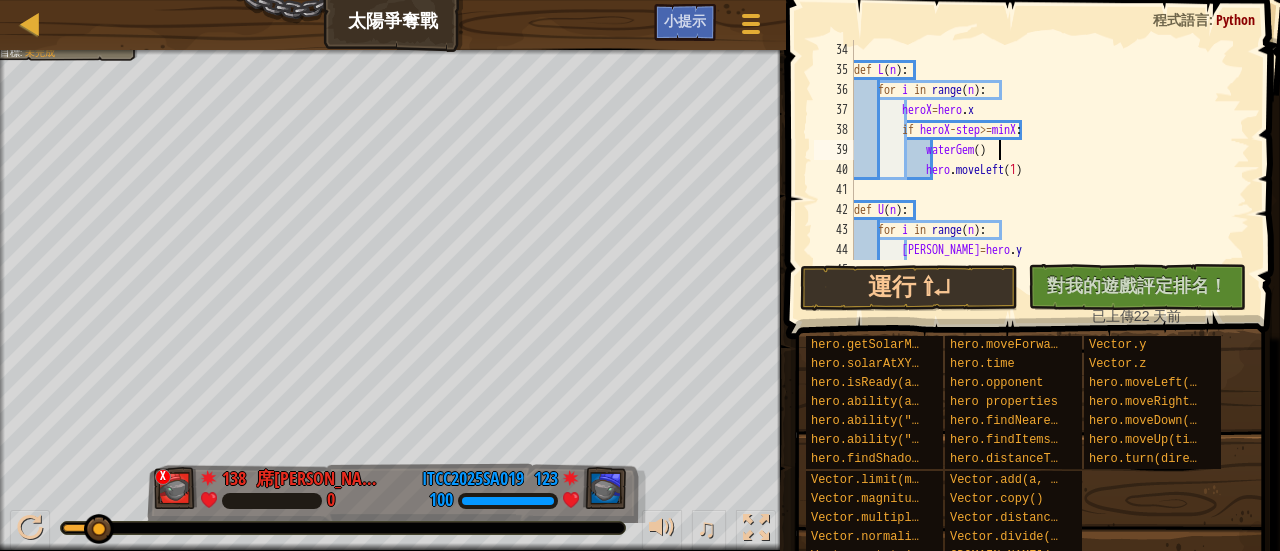 scroll, scrollTop: 9, scrollLeft: 11, axis: both 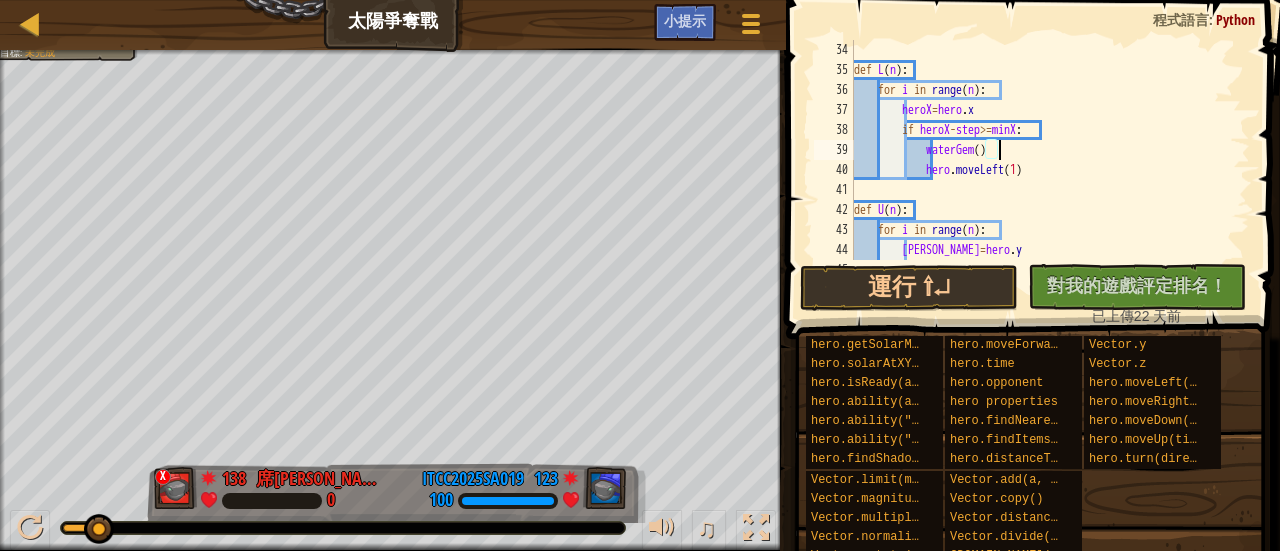 type on "hero.moveLeft(1)" 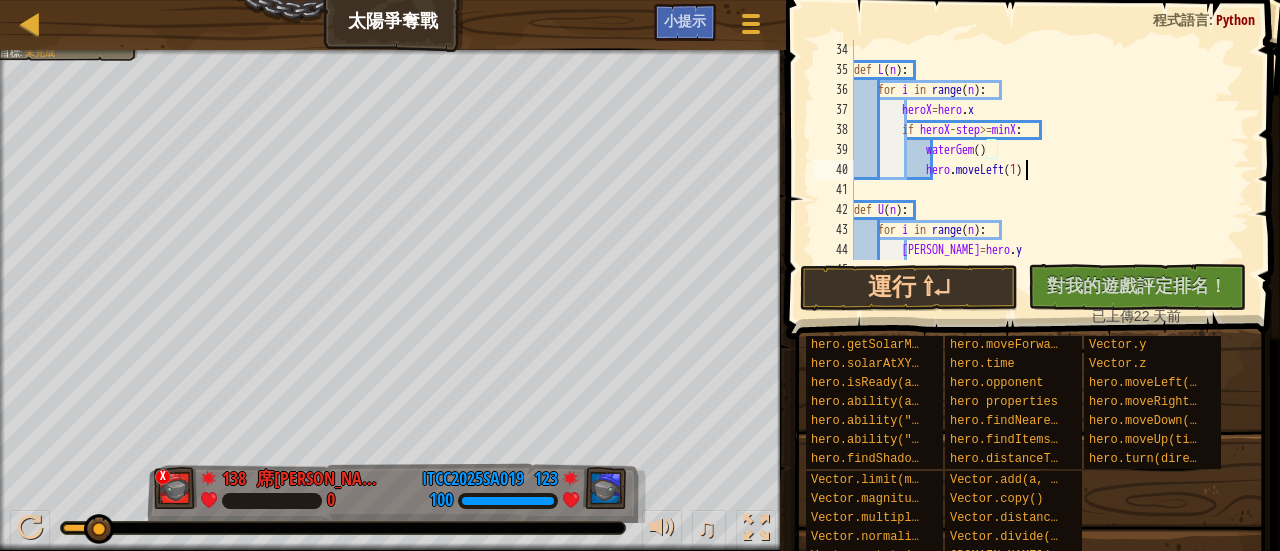 scroll, scrollTop: 9, scrollLeft: 0, axis: vertical 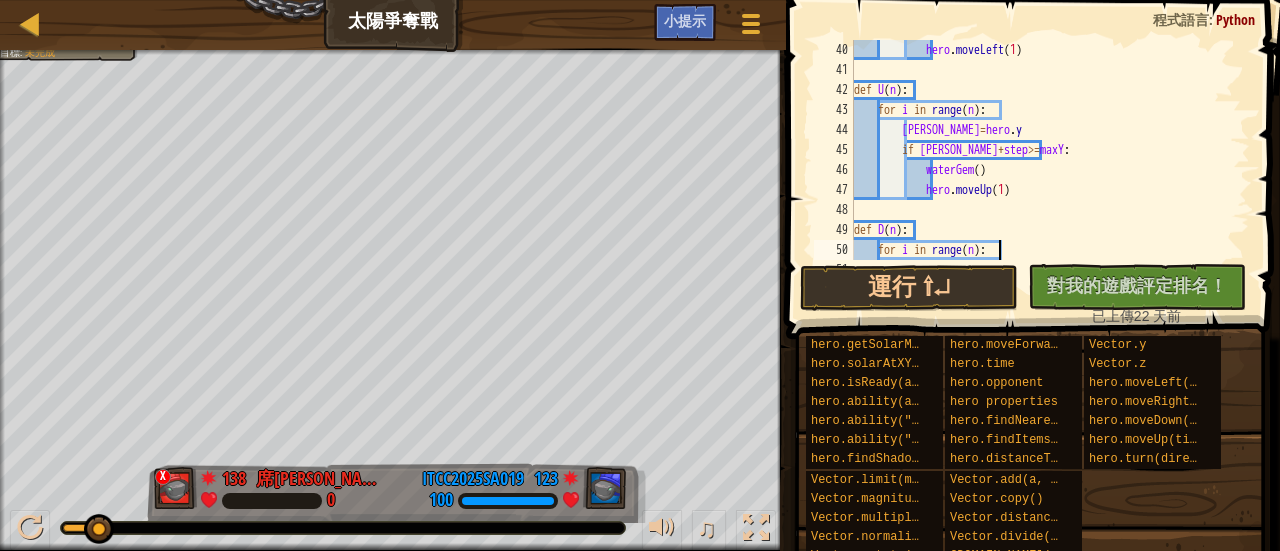 type on "def D(n):" 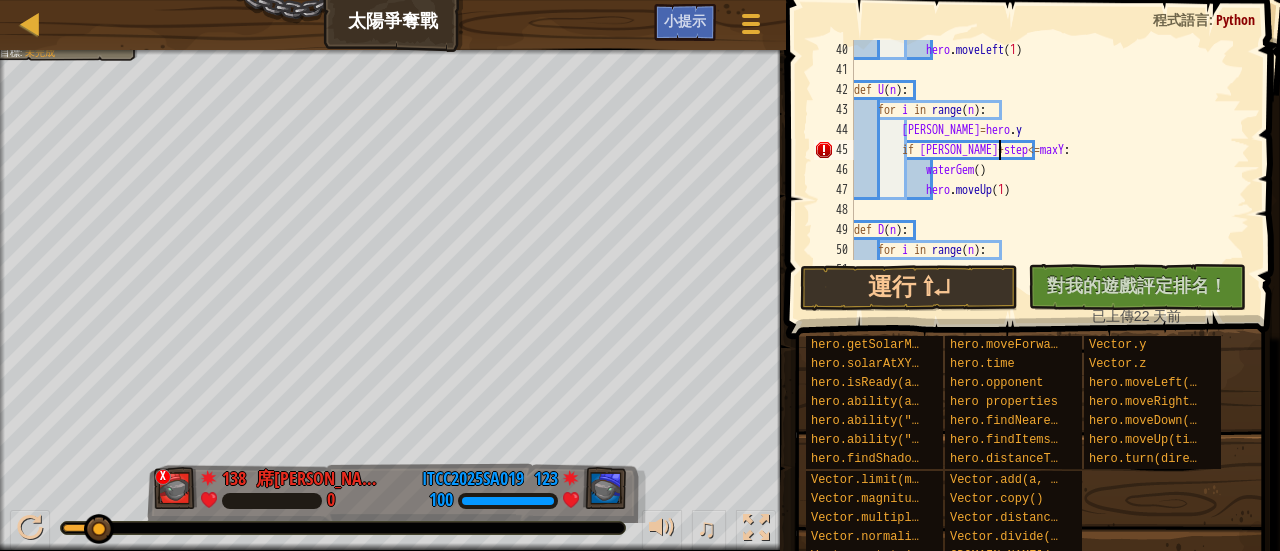 scroll, scrollTop: 9, scrollLeft: 11, axis: both 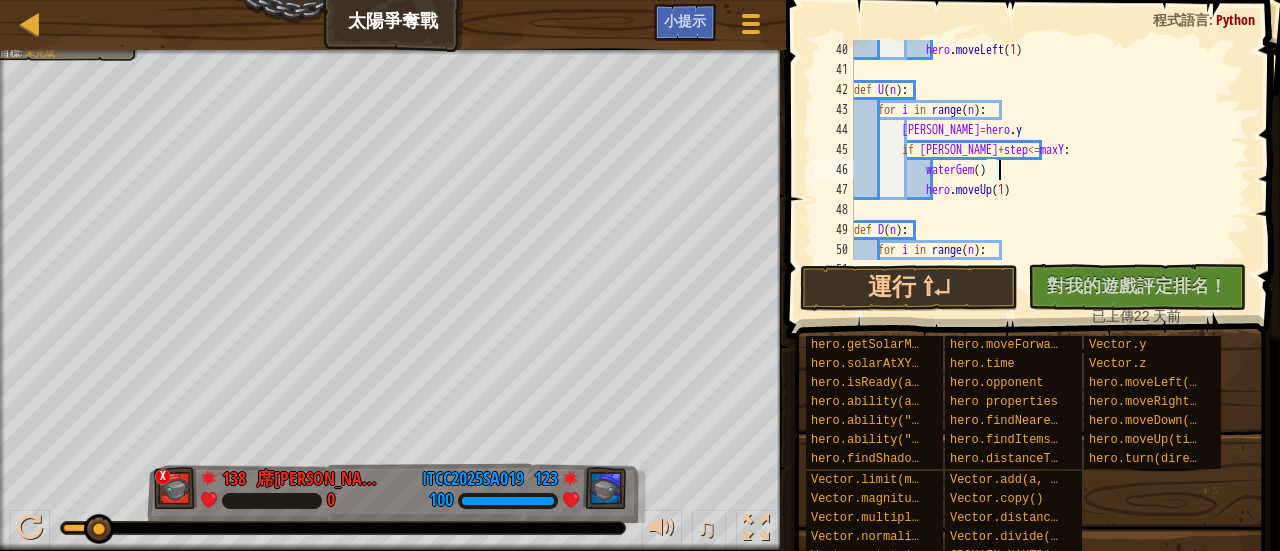 type on "hero.moveUp(1)" 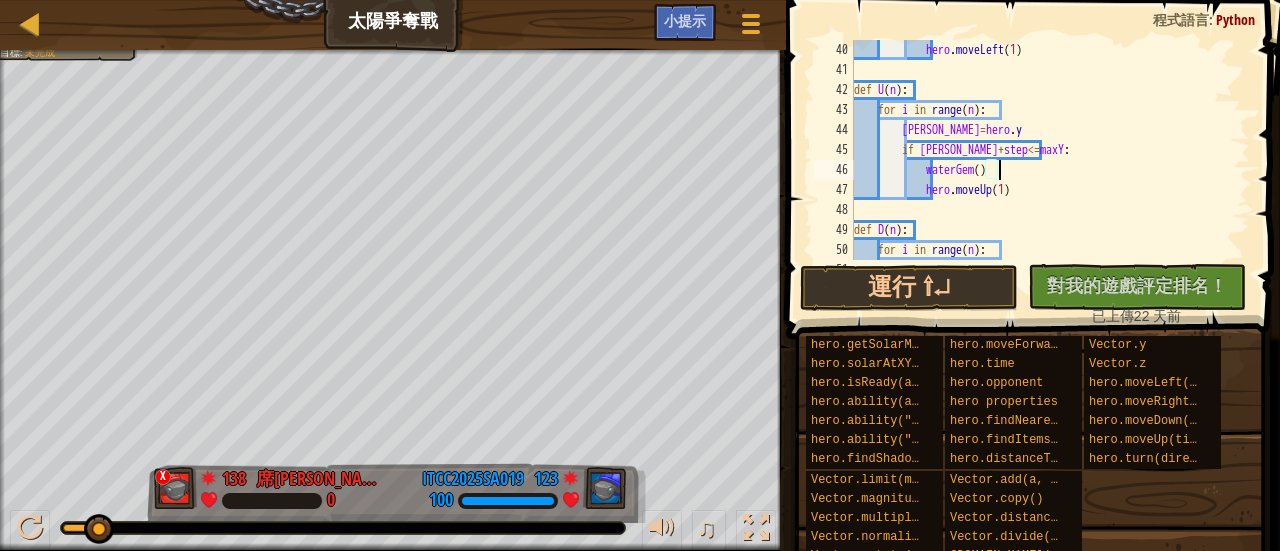 scroll, scrollTop: 9, scrollLeft: 0, axis: vertical 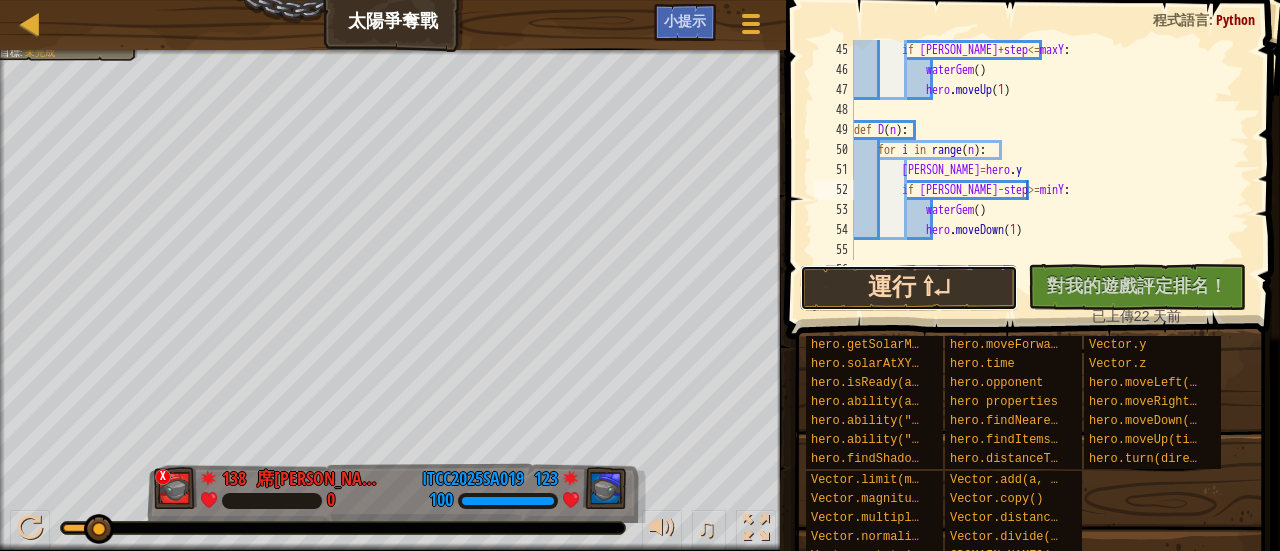 click on "運行 ⇧↵" at bounding box center [909, 288] 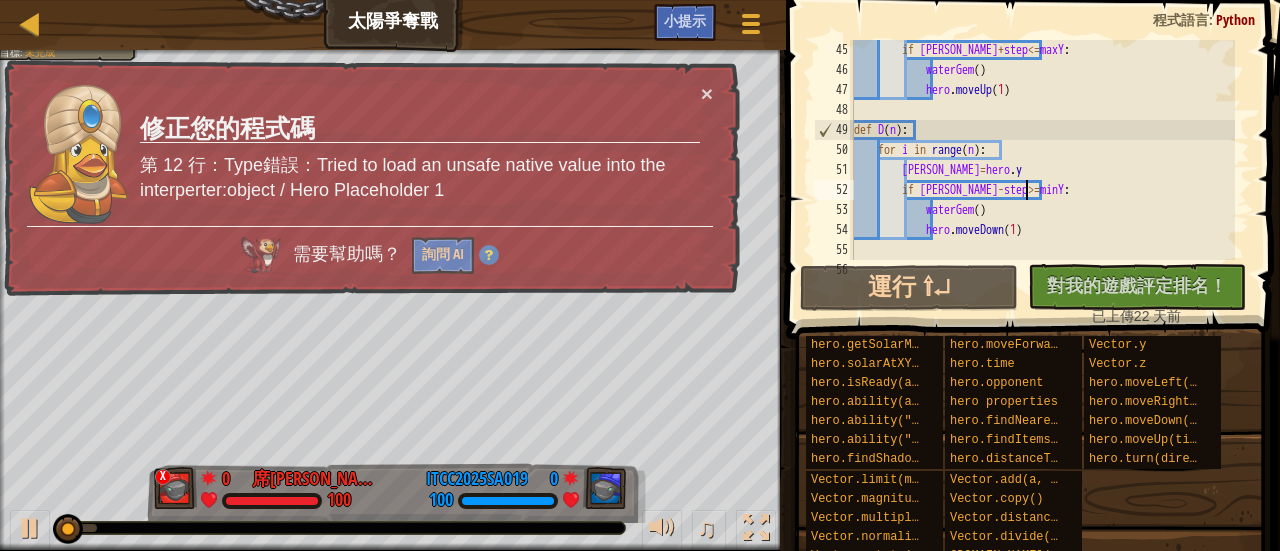click on "if   heroY + step <= maxY :              waterGem ( )              hero . moveUp ( 1 ) def   D ( n ) :      for   i   in   range ( n ) :          heroY = hero . y          if   heroY - step >= minY :              waterGem ( )              hero . moveDown ( 1 )" at bounding box center [1042, 170] 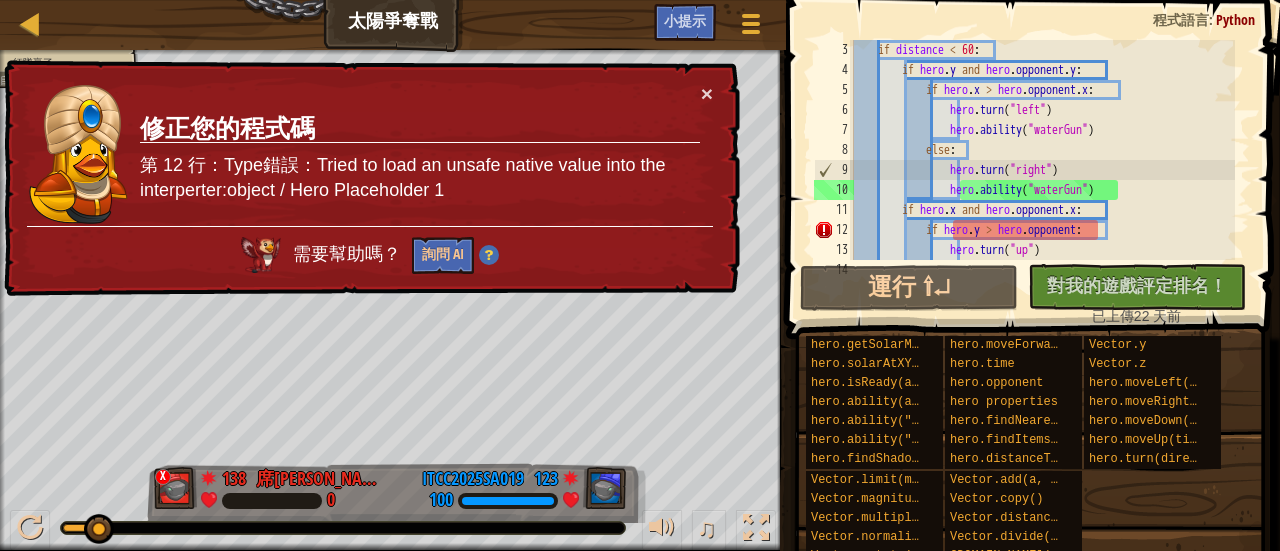 scroll, scrollTop: 100, scrollLeft: 0, axis: vertical 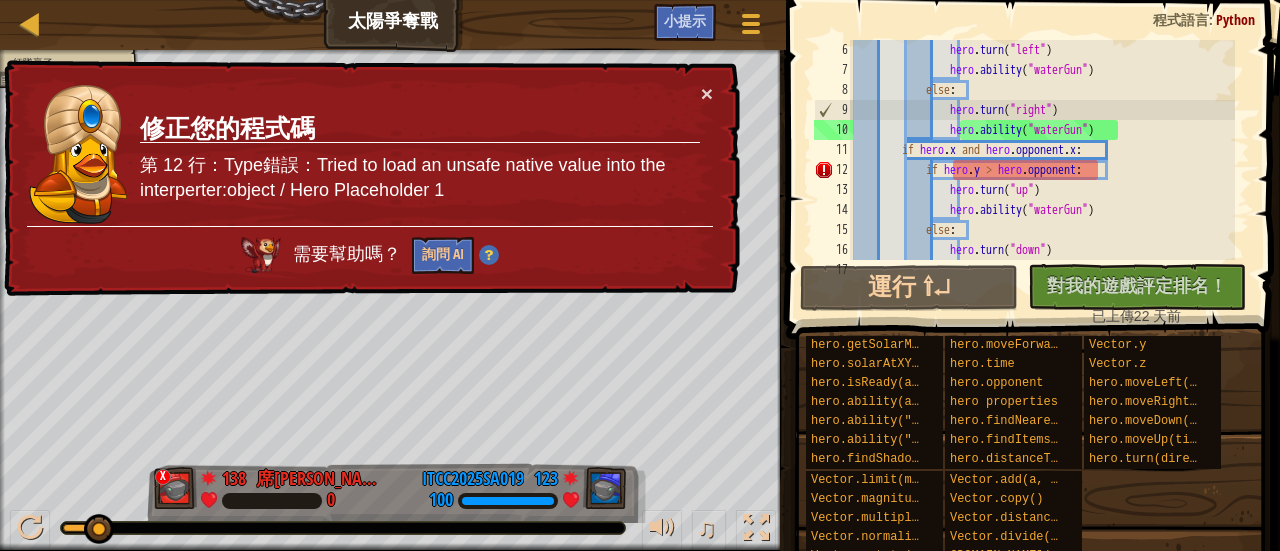 click on "hero . turn ( "left" )                  hero . ability ( "waterGun" )              else :                  hero . turn ( "right" )                  hero . ability ( "waterGun" )          if   hero . x   and   hero . opponent . x :              if   hero . y   >   hero . opponent :                  hero . turn ( "up" )                  hero . ability ( "waterGun" )              else :                  hero . turn ( "down" )                  hero . ability ( "waterGun" )" at bounding box center [1042, 170] 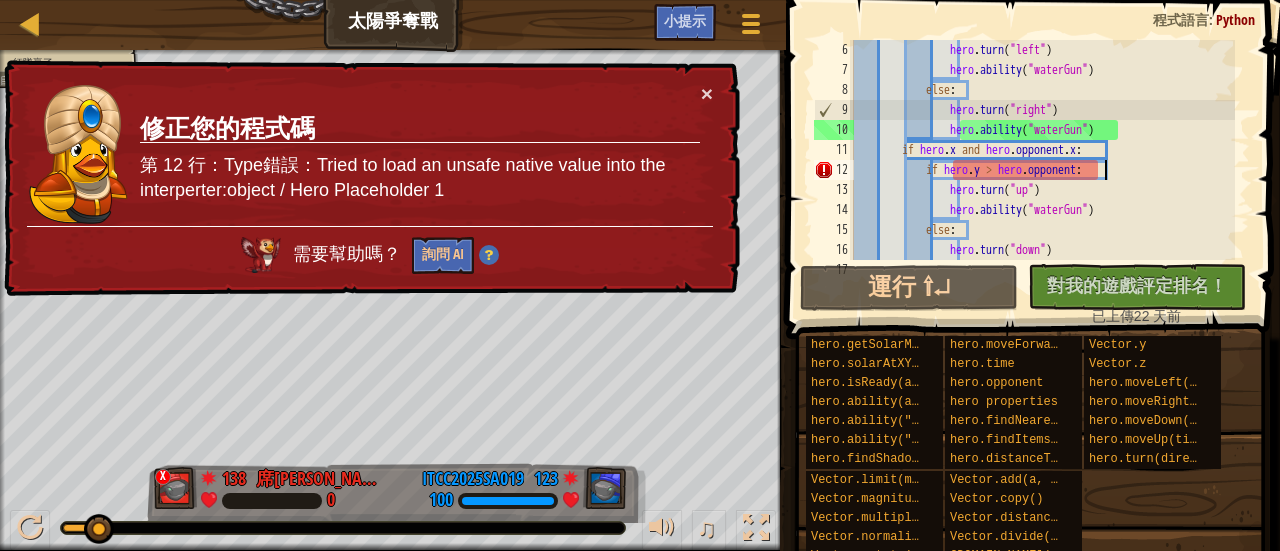 click on "hero . turn ( "left" )                  hero . ability ( "waterGun" )              else :                  hero . turn ( "right" )                  hero . ability ( "waterGun" )          if   hero . x   and   hero . opponent . x :              if   hero . y   >   hero . opponent :                  hero . turn ( "up" )                  hero . ability ( "waterGun" )              else :                  hero . turn ( "down" )                  hero . ability ( "waterGun" )" at bounding box center [1042, 170] 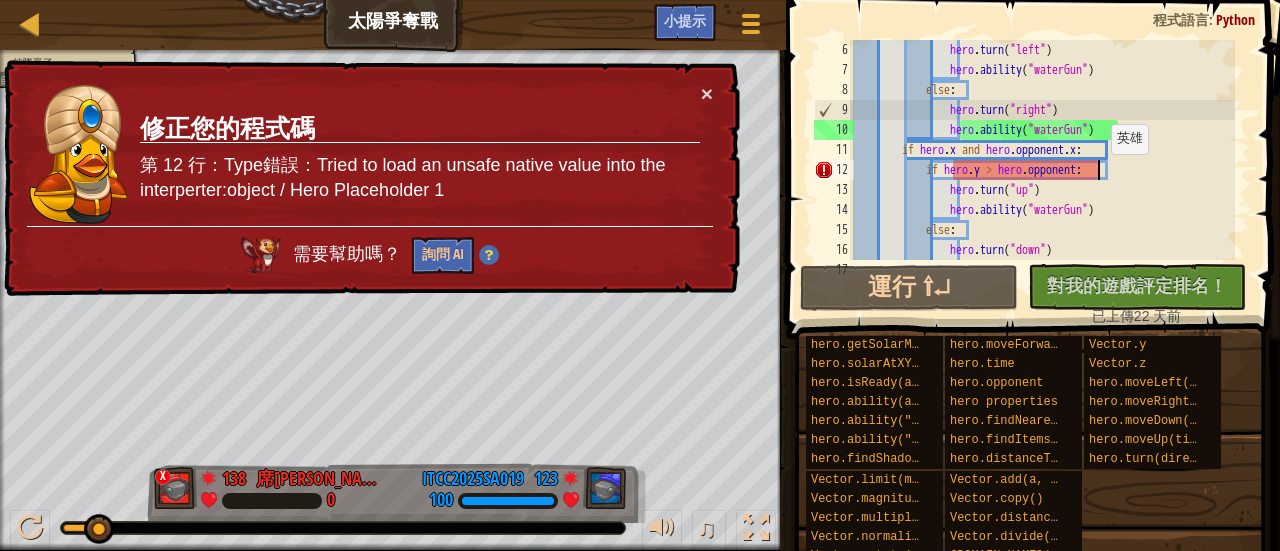 click on "hero . turn ( "left" )                  hero . ability ( "waterGun" )              else :                  hero . turn ( "right" )                  hero . ability ( "waterGun" )          if   hero . x   and   hero . opponent . x :              if   hero . y   >   hero . opponent :                  hero . turn ( "up" )                  hero . ability ( "waterGun" )              else :                  hero . turn ( "down" )                  hero . ability ( "waterGun" )" at bounding box center (1042, 170) 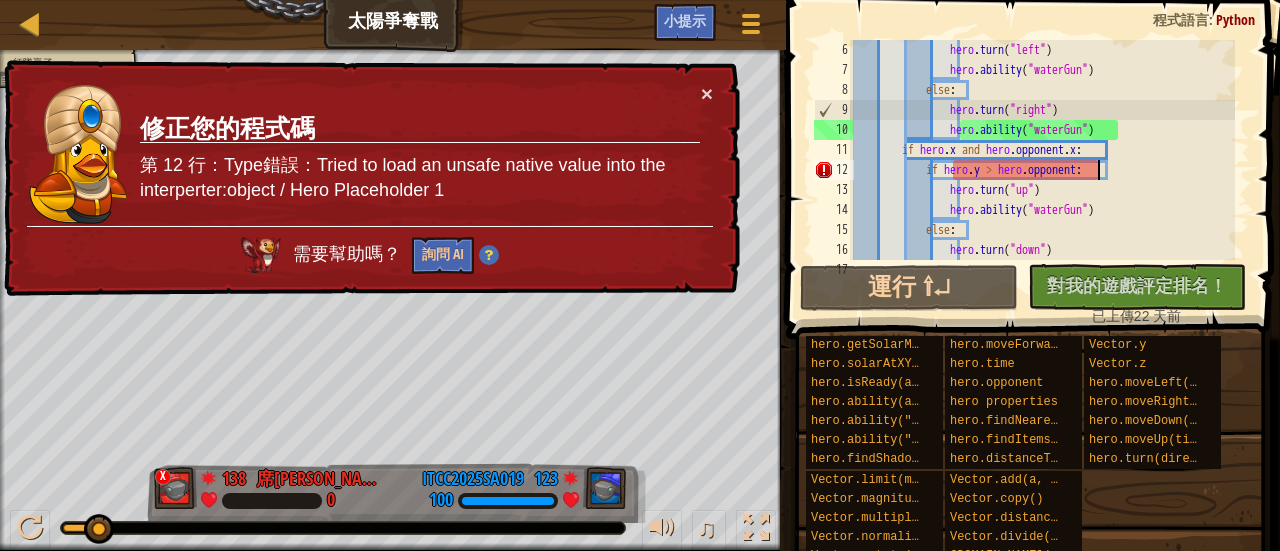 scroll, scrollTop: 9, scrollLeft: 20, axis: both 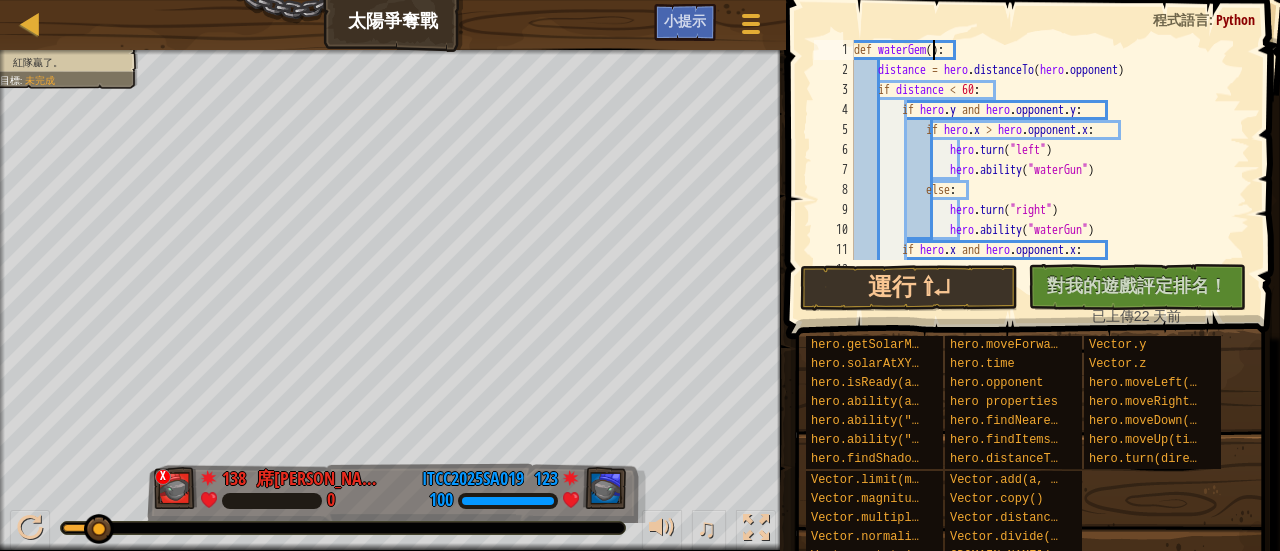 click on "def   waterGem ( ) :      distance   =   hero . distanceTo ( hero . opponent )      if   distance   <   60 :          if   hero . y   and   hero . opponent . y :              if   hero . x   >   hero . opponent . x :                  hero . turn ( "left" )                  hero . ability ( "waterGun" )              else :                  hero . turn ( "right" )                  hero . ability ( "waterGun" )          if   hero . x   and   hero . opponent . x :              if   hero . y   >   hero . opponent . y :" at bounding box center (1042, 170) 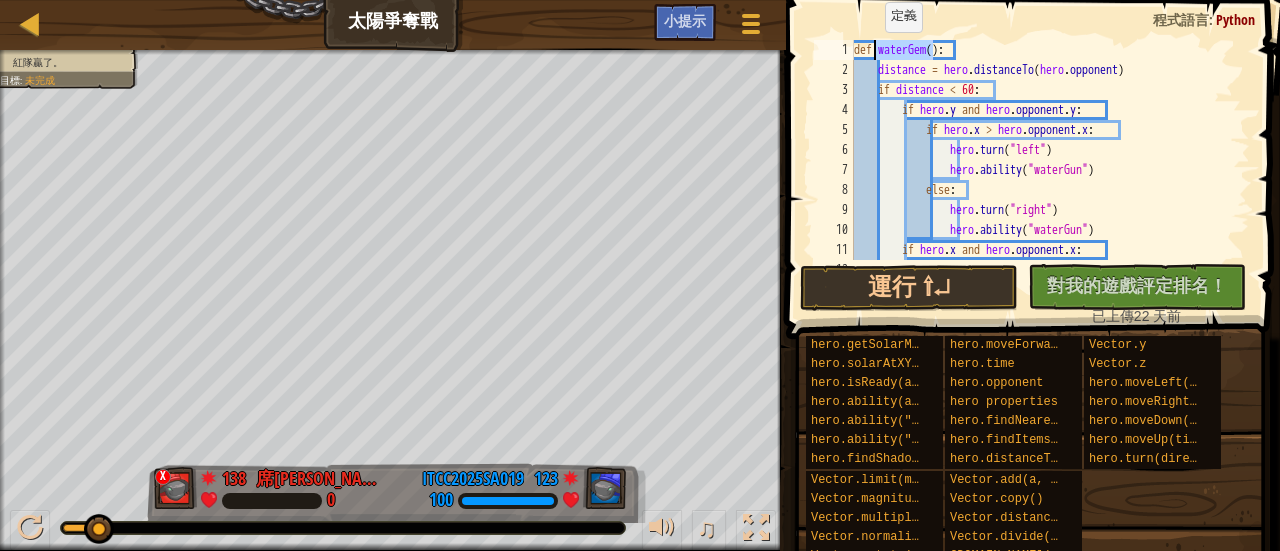 drag, startPoint x: 932, startPoint y: 54, endPoint x: 875, endPoint y: 51, distance: 57.07889 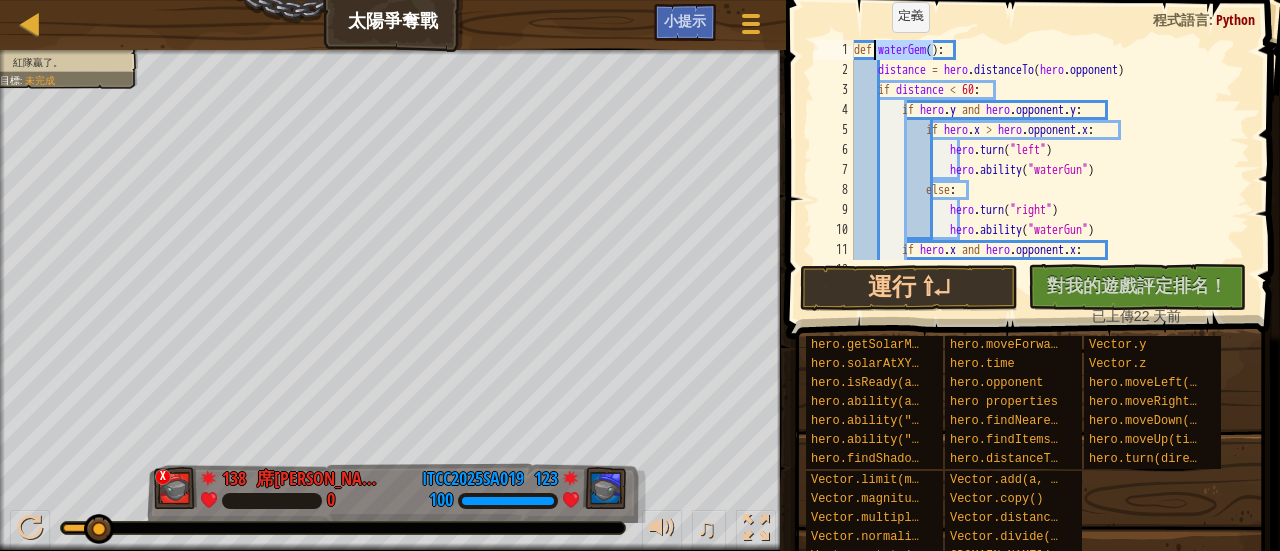 click on "def   waterGem ( ) :      distance   =   hero . distanceTo ( hero . opponent )      if   distance   <   60 :          if   hero . y   and   hero . opponent . y :              if   hero . x   >   hero . opponent . x :                  hero . turn ( "left" )                  hero . ability ( "waterGun" )              else :                  hero . turn ( "right" )                  hero . ability ( "waterGun" )          if   hero . x   and   hero . opponent . x :              if   hero . y   >   hero . opponent . y :" at bounding box center (1042, 150) 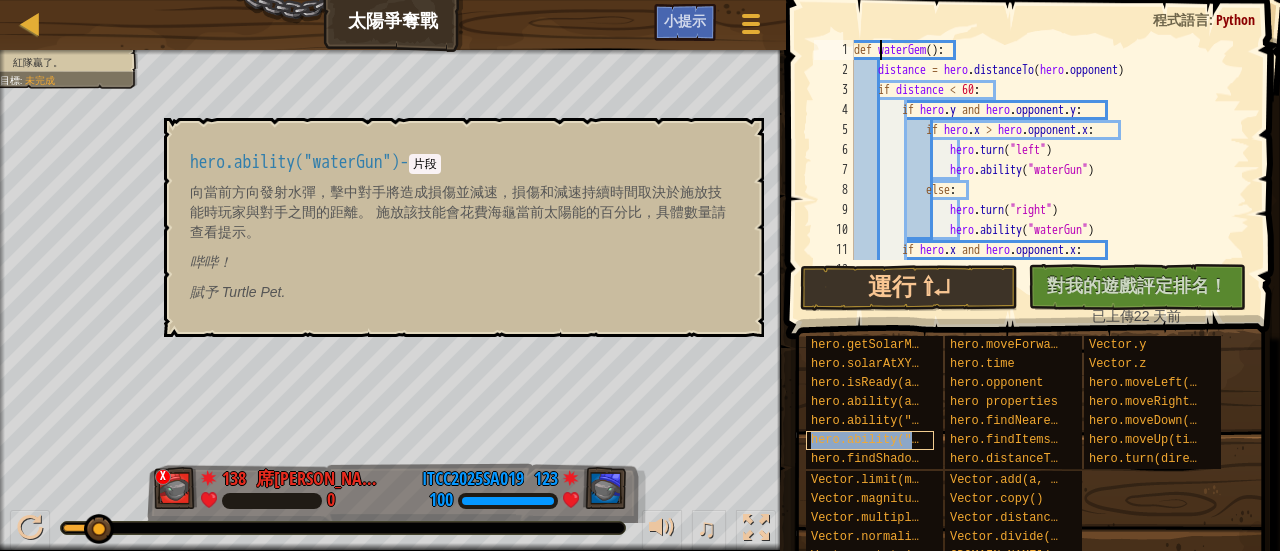 click on "hero.ability("waterGun")" at bounding box center [897, 440] 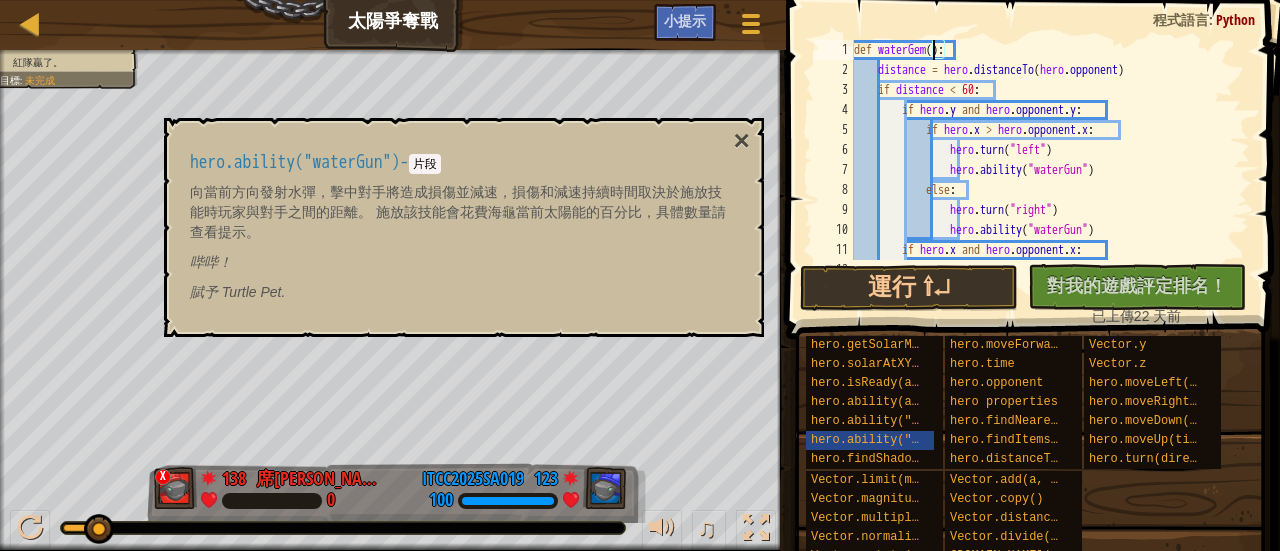 click on "def   waterGem ( ) :      distance   =   hero . distanceTo ( hero . opponent )      if   distance   <   60 :          if   hero . y   and   hero . opponent . y :              if   hero . x   >   hero . opponent . x :                  hero . turn ( "left" )                  hero . ability ( "waterGun" )              else :                  hero . turn ( "right" )                  hero . ability ( "waterGun" )          if   hero . x   and   hero . opponent . x :              if   hero . y   >   hero . opponent . y :" at bounding box center [1042, 170] 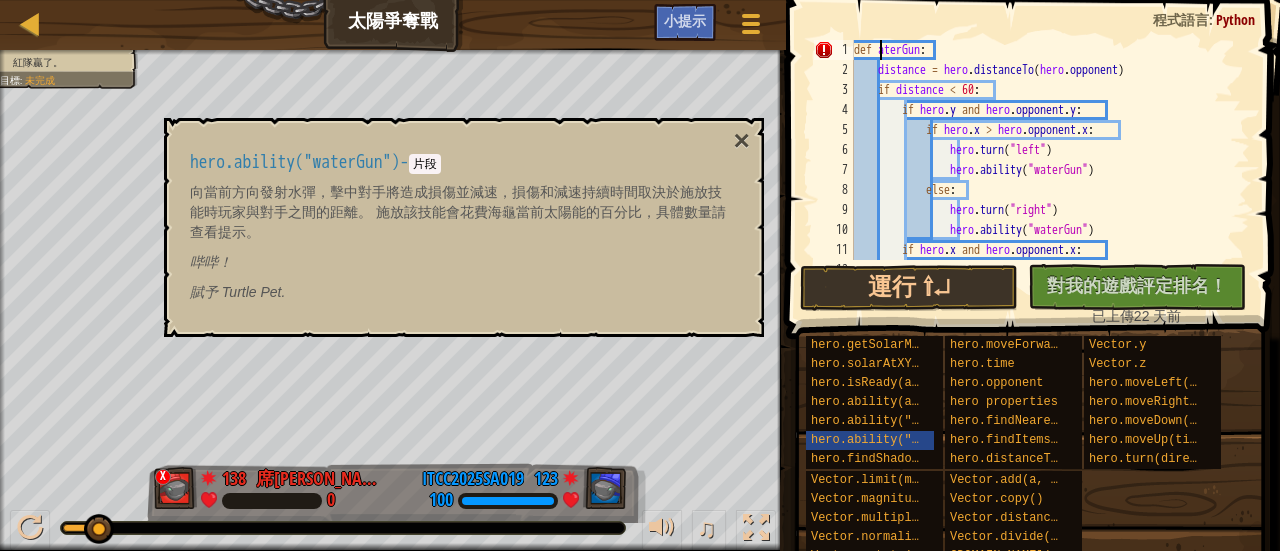 scroll, scrollTop: 9, scrollLeft: 2, axis: both 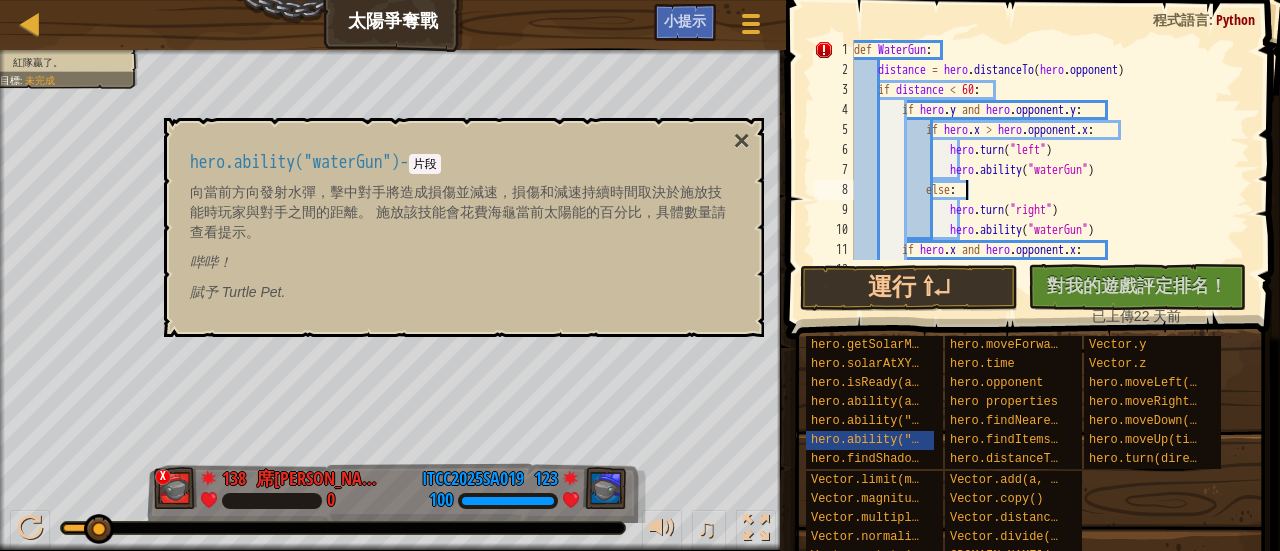 click on "def   WaterGun :      distance   =   hero . distanceTo ( hero . opponent )      if   distance   <   60 :          if   hero . y   and   hero . opponent . y :              if   hero . x   >   hero . opponent . x :                  hero . turn ( "left" )                  hero . ability ( "waterGun" )              else :                  hero . turn ( "right" )                  hero . ability ( "waterGun" )          if   hero . x   and   hero . opponent . x :              if   hero . y   >   hero . opponent . y :" at bounding box center (1042, 170) 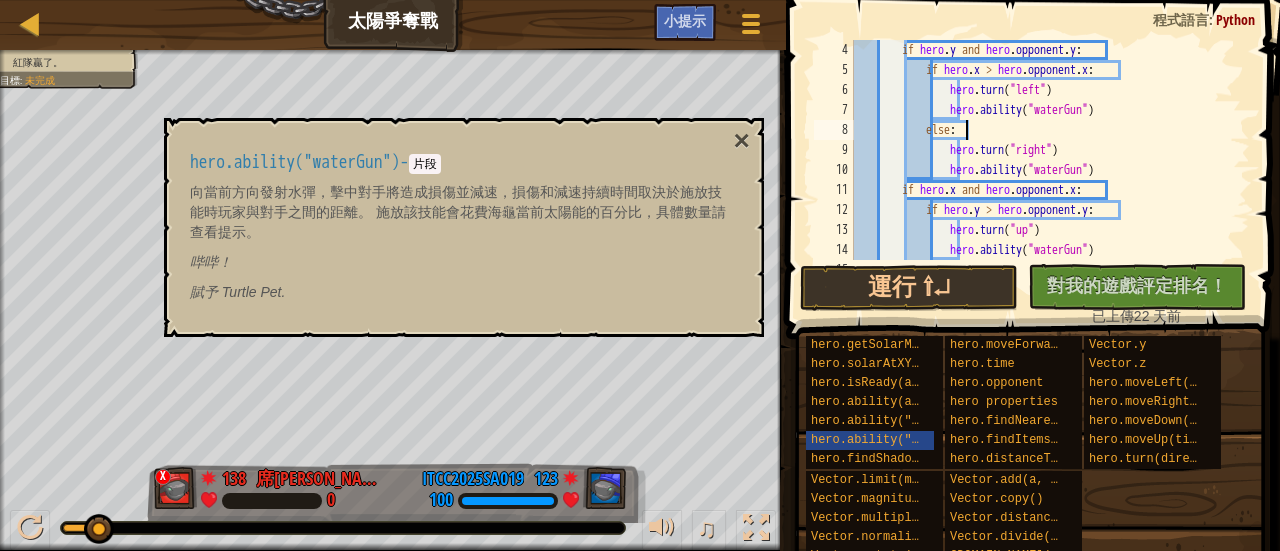 scroll, scrollTop: 0, scrollLeft: 0, axis: both 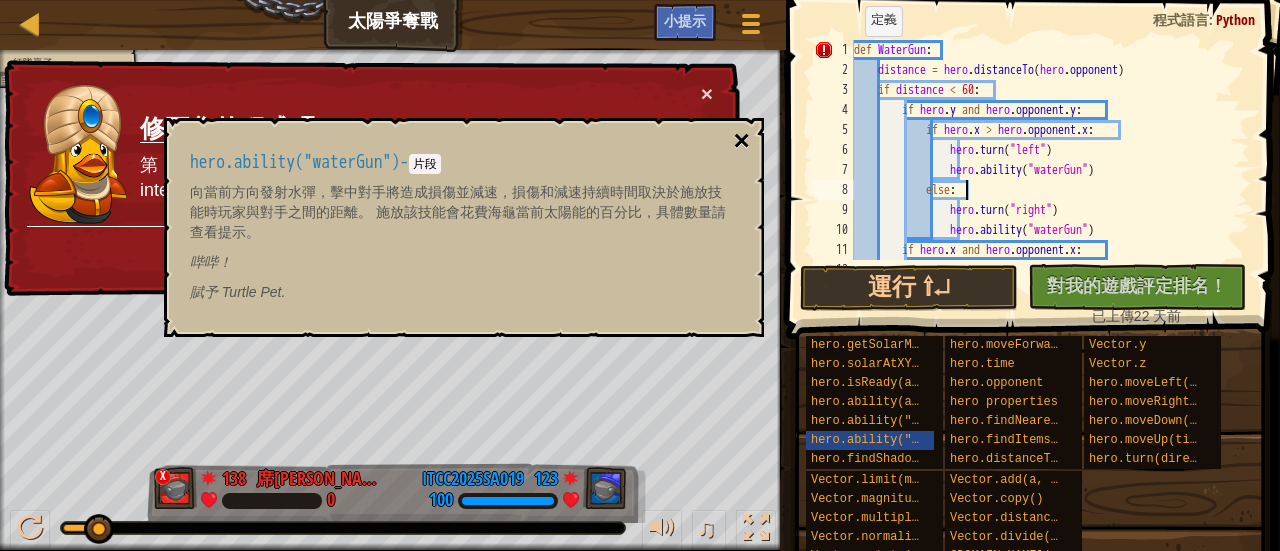 click on "×" at bounding box center [742, 141] 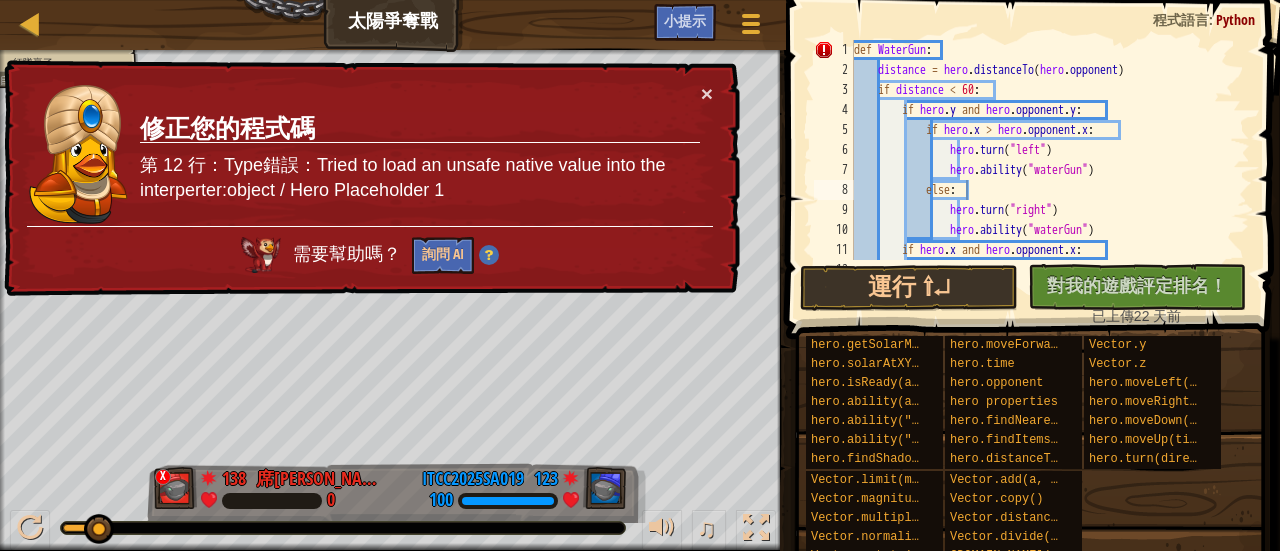 click on "× 修正您的程式碼 第 12 行：Type錯誤：Tried to load an unsafe native value into the interperter:object / Hero Placeholder 1
需要幫助嗎？   詢問 AI" at bounding box center (370, 178) 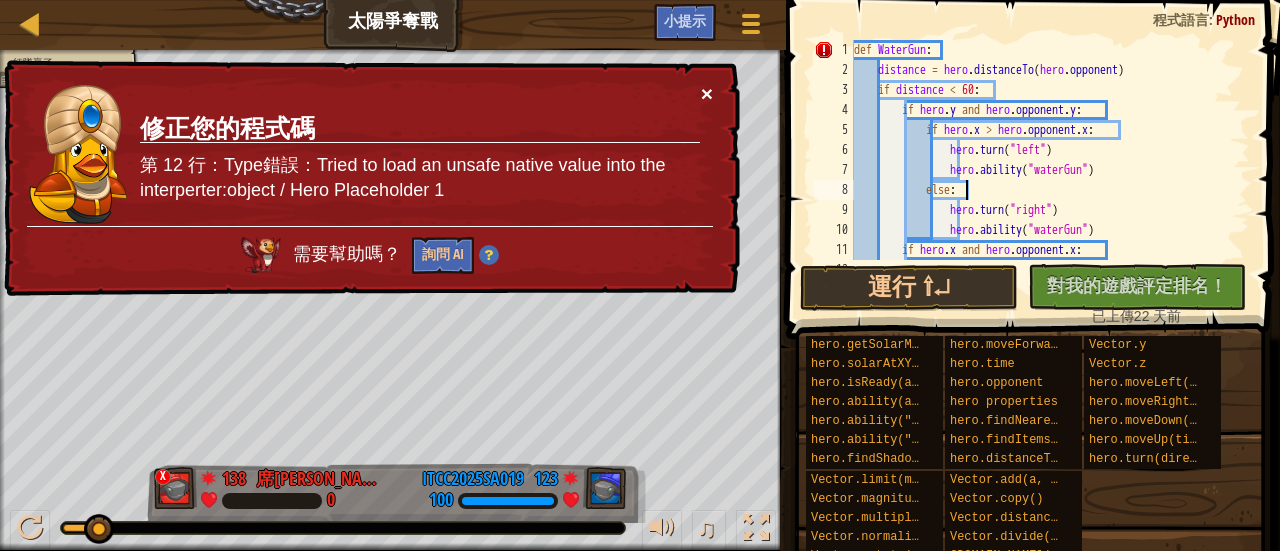 click on "×" at bounding box center (708, 98) 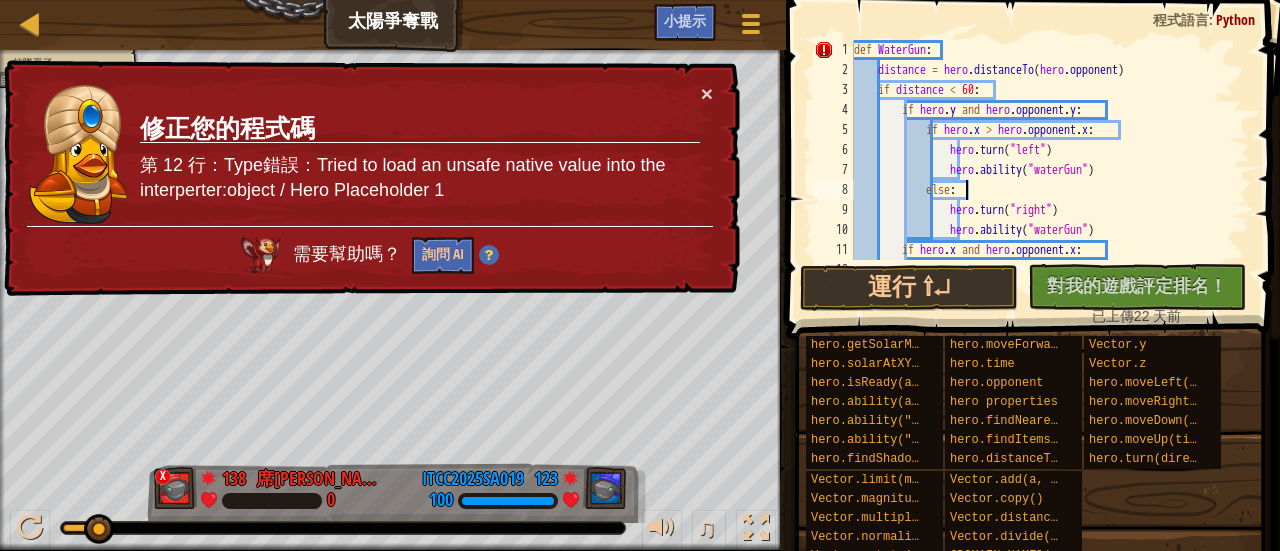 click on "def   WaterGun :      distance   =   hero . distanceTo ( hero . opponent )      if   distance   <   60 :          if   hero . y   and   hero . opponent . y :              if   hero . x   >   hero . opponent . x :                  hero . turn ( "left" )                  hero . ability ( "waterGun" )              else :                  hero . turn ( "right" )                  hero . ability ( "waterGun" )          if   hero . x   and   hero . opponent . x :              if   hero . y   >   hero . opponent . y :" at bounding box center (1042, 170) 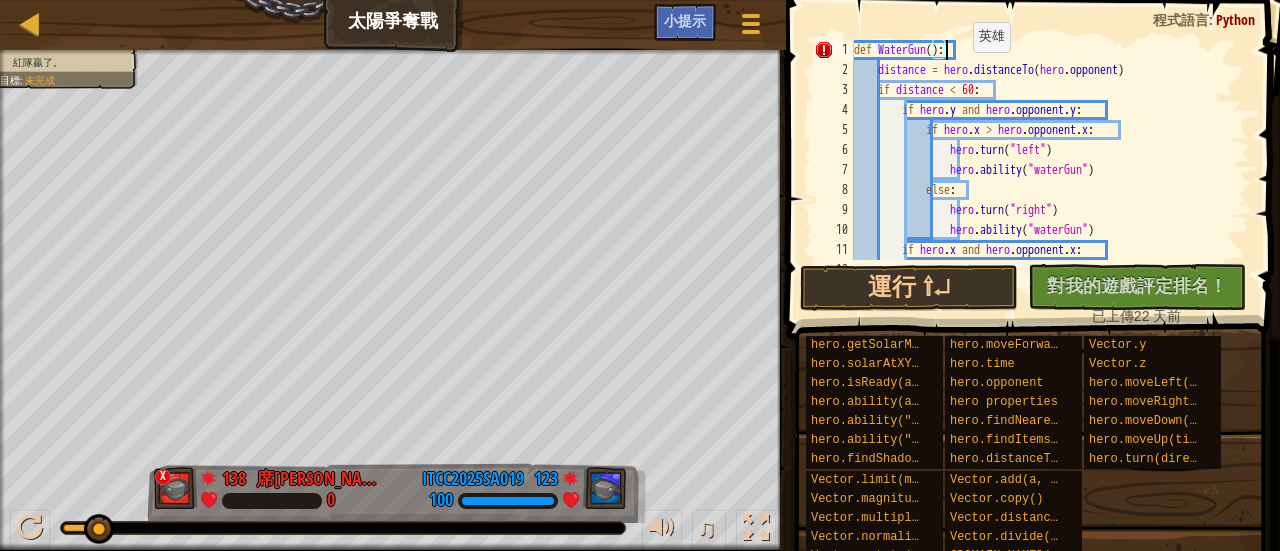 scroll, scrollTop: 9, scrollLeft: 7, axis: both 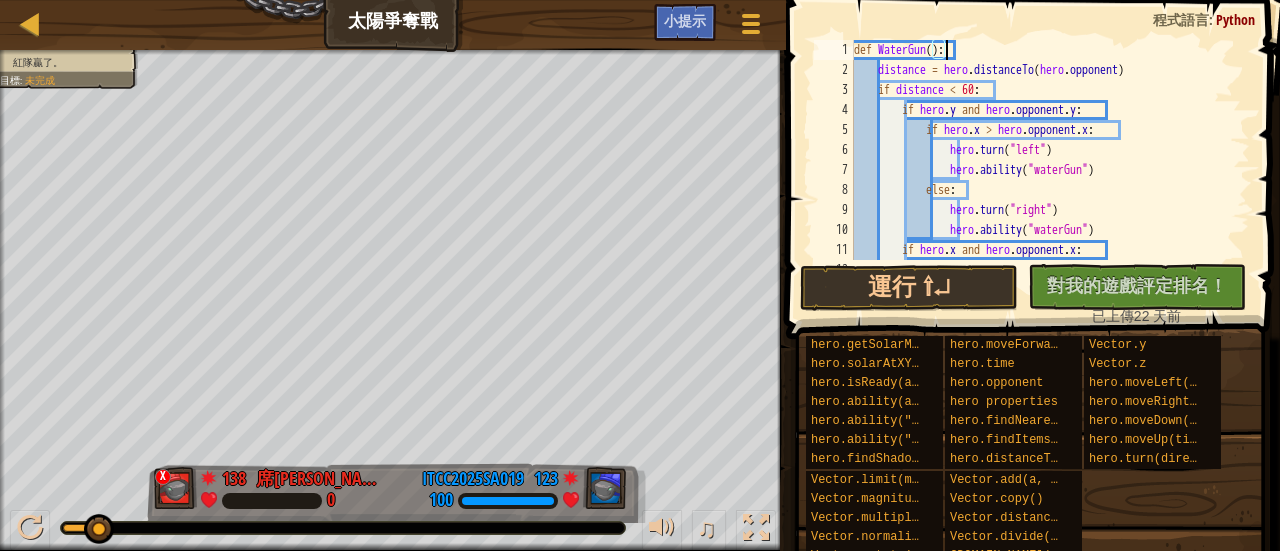 click on "def   WaterGun ( ) :      distance   =   hero . distanceTo ( hero . opponent )      if   distance   <   60 :          if   hero . y   and   hero . opponent . y :              if   hero . x   >   hero . opponent . x :                  hero . turn ( "left" )                  hero . ability ( "waterGun" )              else :                  hero . turn ( "right" )                  hero . ability ( "waterGun" )          if   hero . x   and   hero . opponent . x :              if   hero . y   >   hero . opponent . y :" at bounding box center [1042, 170] 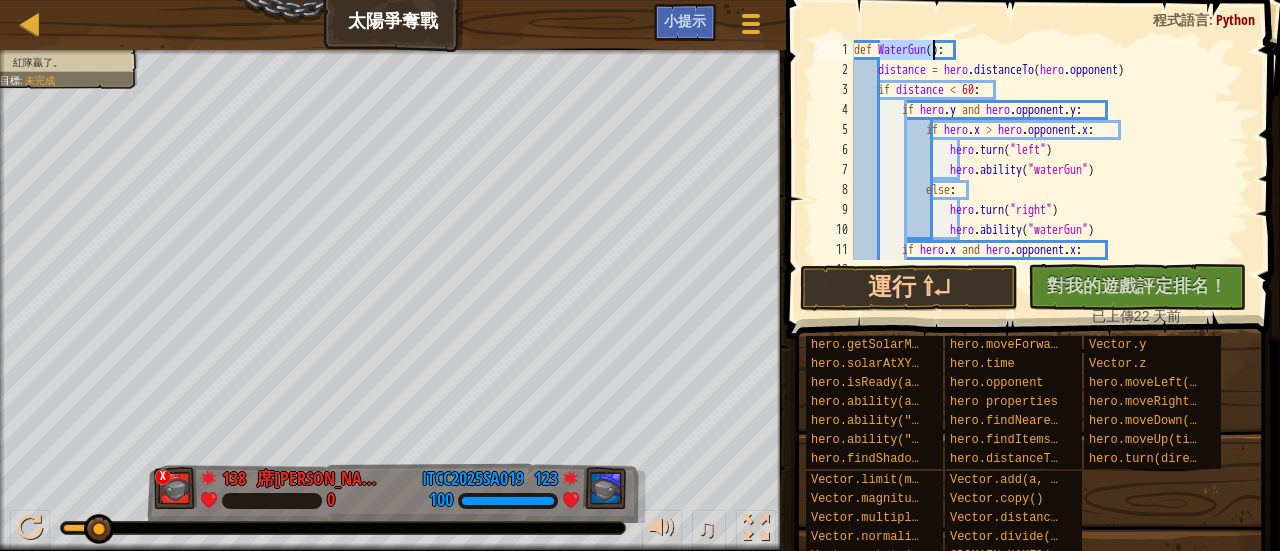 click on "def   WaterGun ( ) :      distance   =   hero . distanceTo ( hero . opponent )      if   distance   <   60 :          if   hero . y   and   hero . opponent . y :              if   hero . x   >   hero . opponent . x :                  hero . turn ( "left" )                  hero . ability ( "waterGun" )              else :                  hero . turn ( "right" )                  hero . ability ( "waterGun" )          if   hero . x   and   hero . opponent . x :              if   hero . y   >   hero . opponent . y :" at bounding box center (1042, 170) 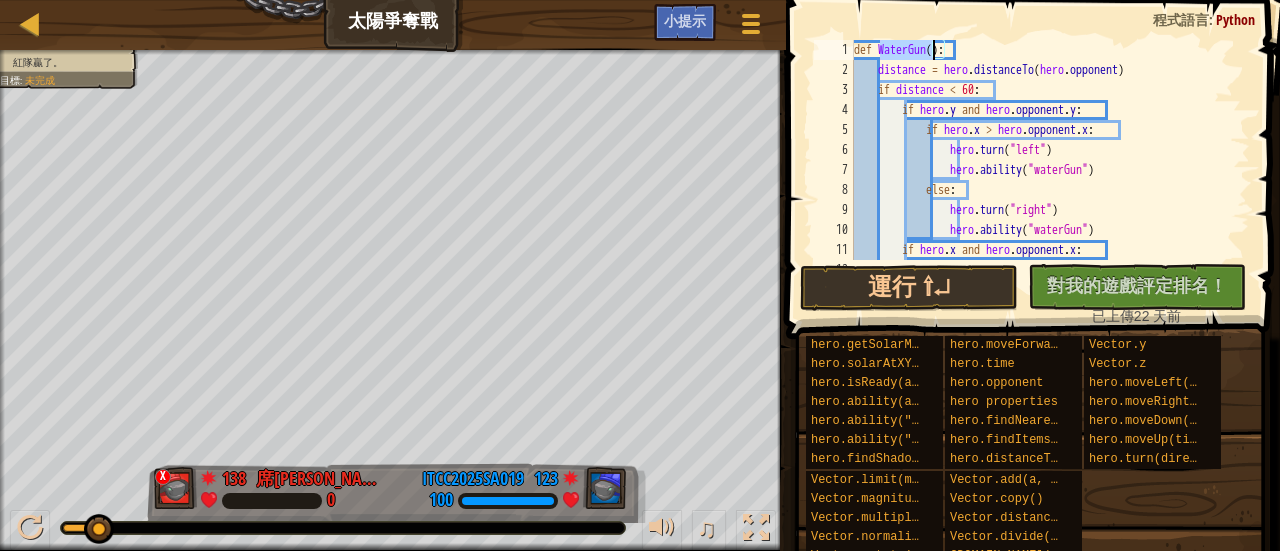 click on "def   WaterGun ( ) :      distance   =   hero . distanceTo ( hero . opponent )      if   distance   <   60 :          if   hero . y   and   hero . opponent . y :              if   hero . x   >   hero . opponent . x :                  hero . turn ( "left" )                  hero . ability ( "waterGun" )              else :                  hero . turn ( "right" )                  hero . ability ( "waterGun" )          if   hero . x   and   hero . opponent . x :              if   hero . y   >   hero . opponent . y :" at bounding box center (1042, 150) 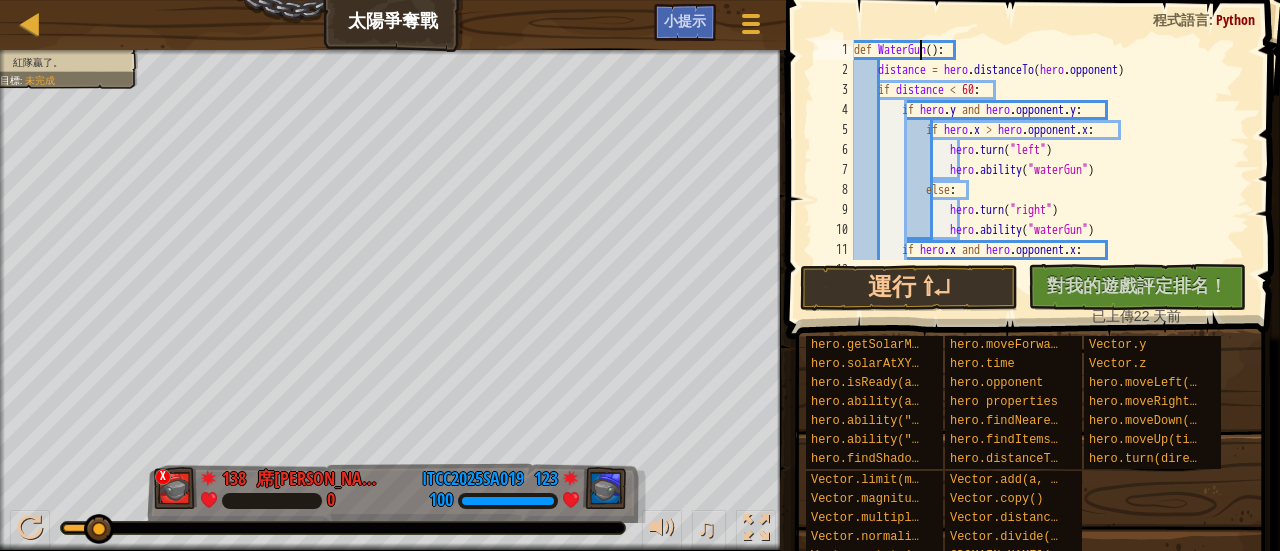 click on "def   WaterGun ( ) :      distance   =   hero . distanceTo ( hero . opponent )      if   distance   <   60 :          if   hero . y   and   hero . opponent . y :              if   hero . x   >   hero . opponent . x :                  hero . turn ( "left" )                  hero . ability ( "waterGun" )              else :                  hero . turn ( "right" )                  hero . ability ( "waterGun" )          if   hero . x   and   hero . opponent . x :              if   hero . y   >   hero . opponent . y :" at bounding box center [1042, 170] 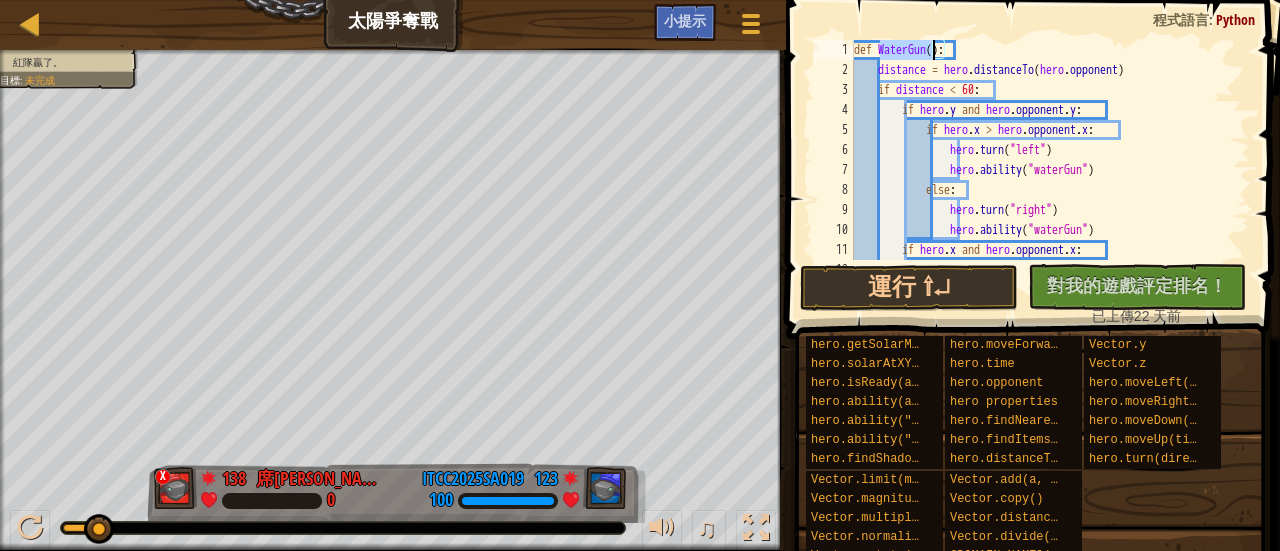 click on "def   WaterGun ( ) :      distance   =   hero . distanceTo ( hero . opponent )      if   distance   <   60 :          if   hero . y   and   hero . opponent . y :              if   hero . x   >   hero . opponent . x :                  hero . turn ( "left" )                  hero . ability ( "waterGun" )              else :                  hero . turn ( "right" )                  hero . ability ( "waterGun" )          if   hero . x   and   hero . opponent . x :              if   hero . y   >   hero . opponent . y :" at bounding box center (1042, 150) 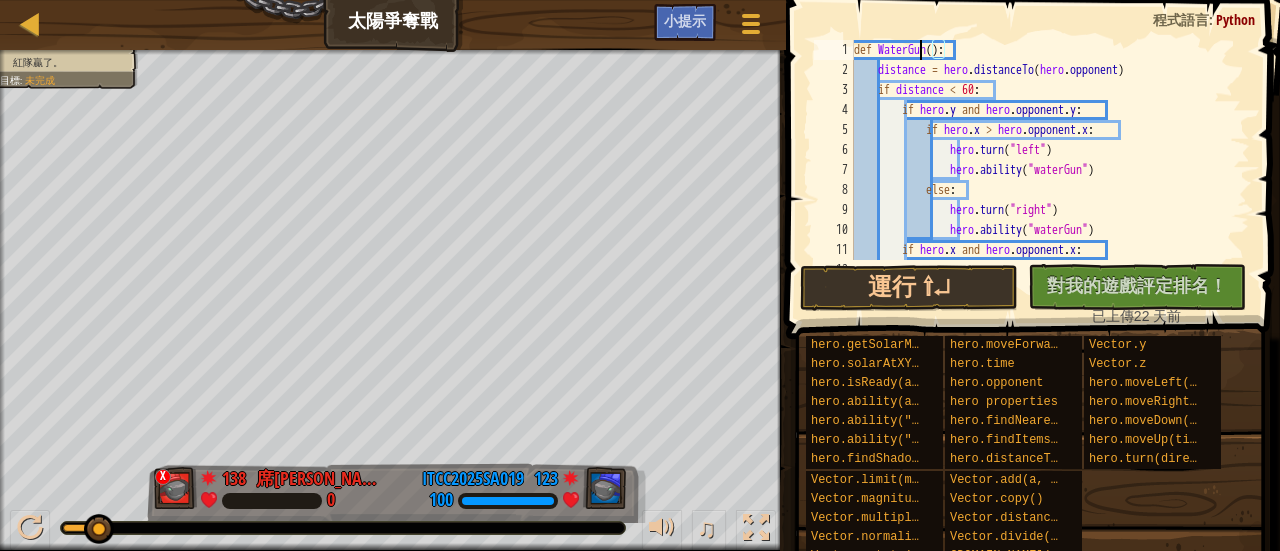click on "def   WaterGun ( ) :      distance   =   hero . distanceTo ( hero . opponent )      if   distance   <   60 :          if   hero . y   and   hero . opponent . y :              if   hero . x   >   hero . opponent . x :                  hero . turn ( "left" )                  hero . ability ( "waterGun" )              else :                  hero . turn ( "right" )                  hero . ability ( "waterGun" )          if   hero . x   and   hero . opponent . x :              if   hero . y   >   hero . opponent . y :" at bounding box center (1042, 170) 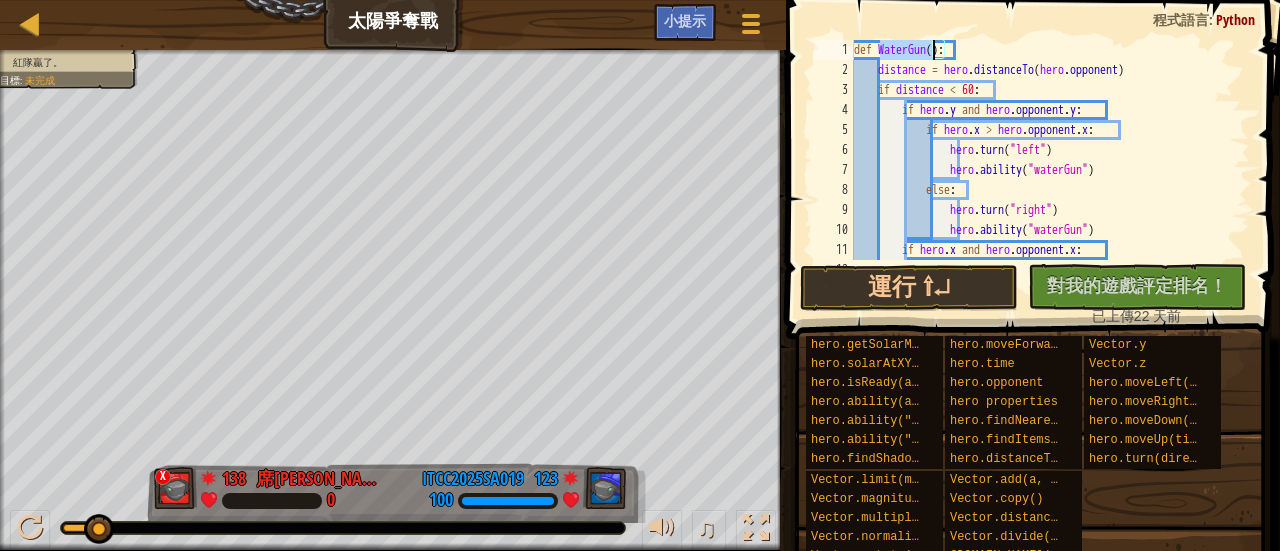 click on "def   WaterGun ( ) :      distance   =   hero . distanceTo ( hero . opponent )      if   distance   <   60 :          if   hero . y   and   hero . opponent . y :              if   hero . x   >   hero . opponent . x :                  hero . turn ( "left" )                  hero . ability ( "waterGun" )              else :                  hero . turn ( "right" )                  hero . ability ( "waterGun" )          if   hero . x   and   hero . opponent . x :              if   hero . y   >   hero . opponent . y :" at bounding box center (1042, 150) 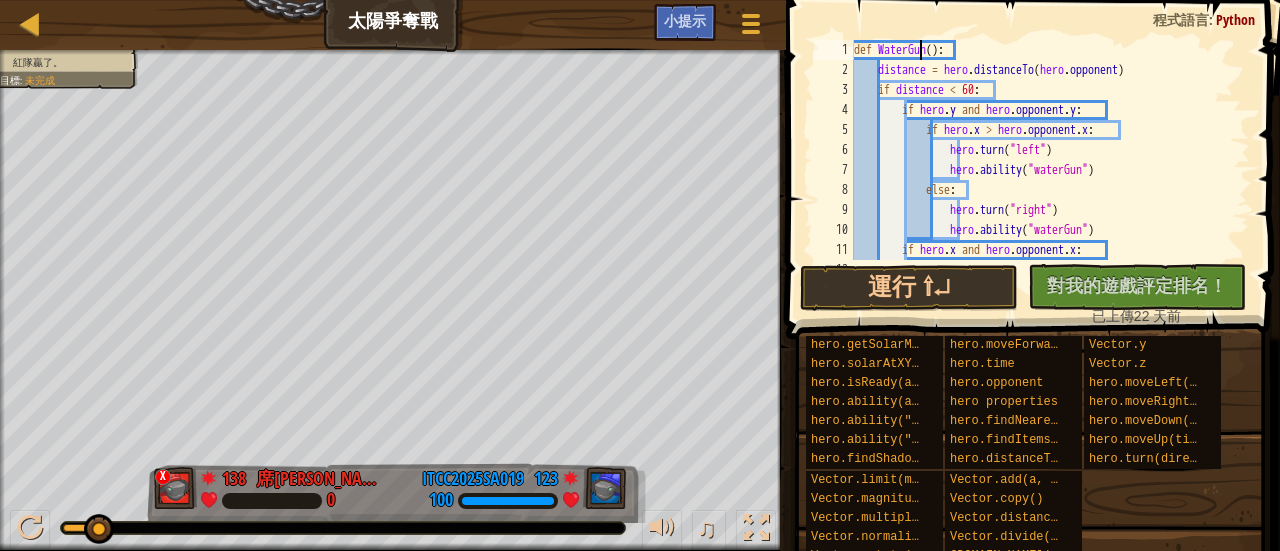 click on "def   WaterGun ( ) :      distance   =   hero . distanceTo ( hero . opponent )      if   distance   <   60 :          if   hero . y   and   hero . opponent . y :              if   hero . x   >   hero . opponent . x :                  hero . turn ( "left" )                  hero . ability ( "waterGun" )              else :                  hero . turn ( "right" )                  hero . ability ( "waterGun" )          if   hero . x   and   hero . opponent . x :              if   hero . y   >   hero . opponent . y :" at bounding box center [1042, 170] 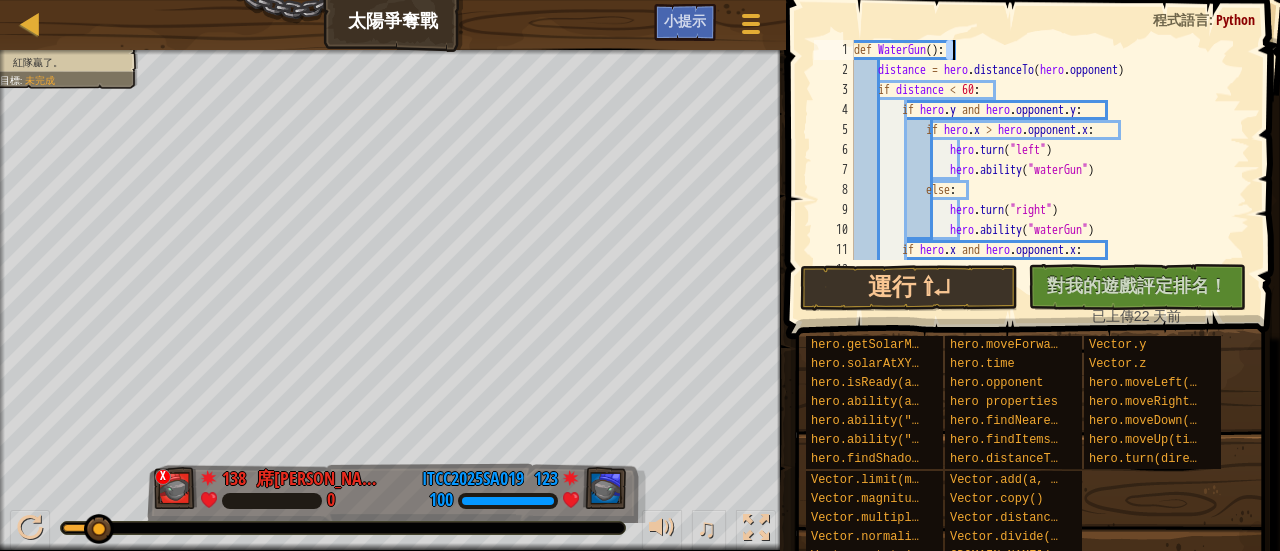 drag, startPoint x: 947, startPoint y: 52, endPoint x: 962, endPoint y: 43, distance: 17.492855 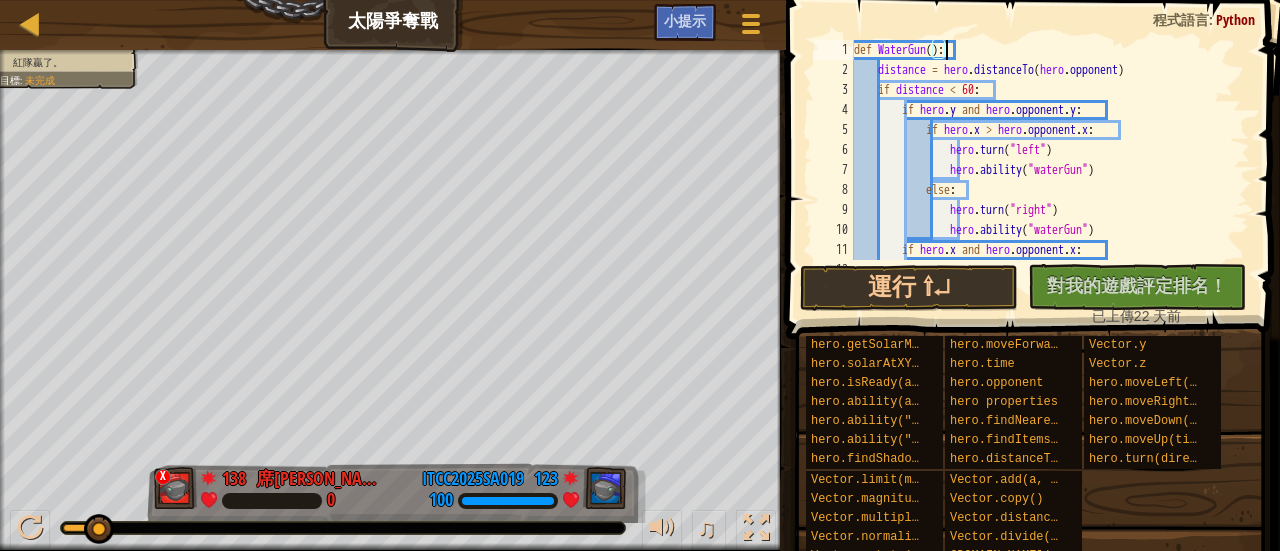 click on "def   WaterGun ( ) :      distance   =   hero . distanceTo ( hero . opponent )      if   distance   <   60 :          if   hero . y   and   hero . opponent . y :              if   hero . x   >   hero . opponent . x :                  hero . turn ( "left" )                  hero . ability ( "waterGun" )              else :                  hero . turn ( "right" )                  hero . ability ( "waterGun" )          if   hero . x   and   hero . opponent . x :              if   hero . y   >   hero . opponent . y :" at bounding box center [1042, 170] 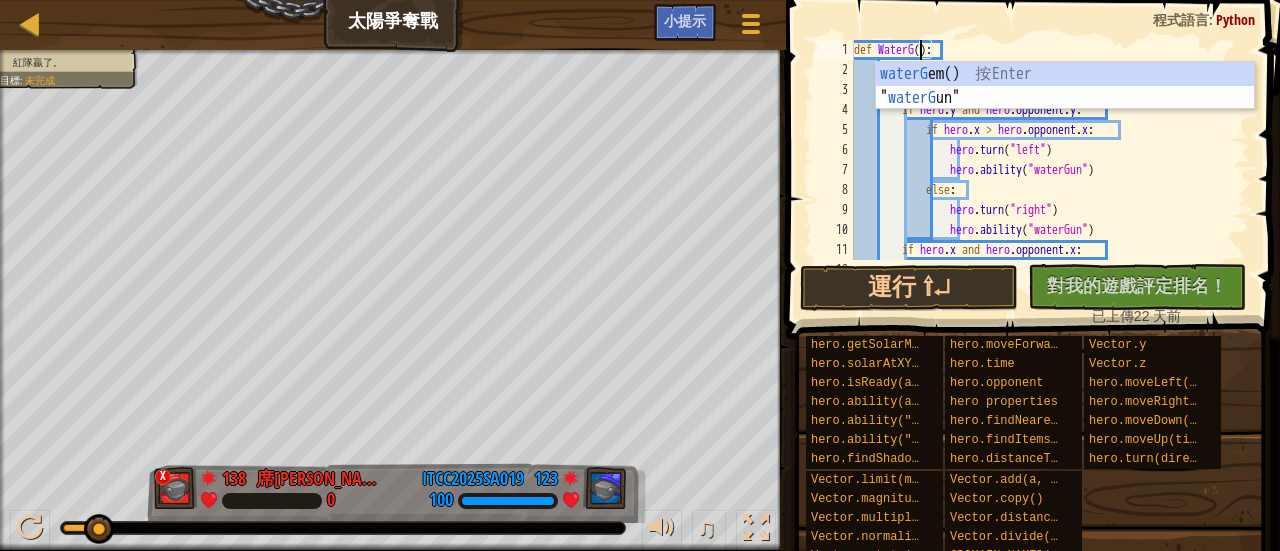 scroll, scrollTop: 9, scrollLeft: 5, axis: both 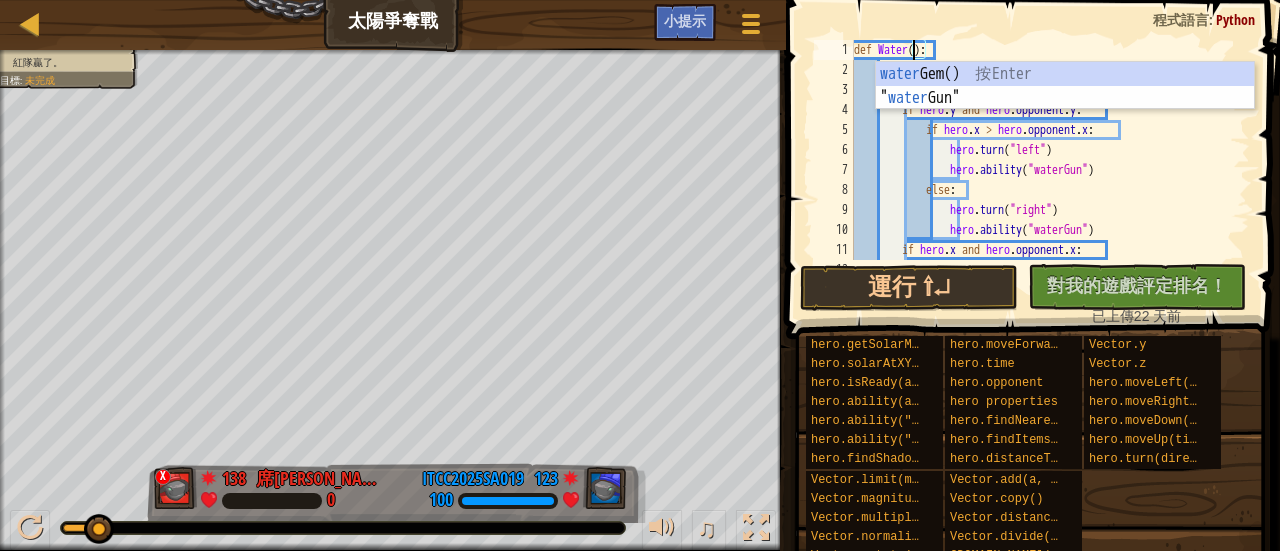 click on "def   Water ( ) :      distance   =   hero . distanceTo ( hero . opponent )      if   distance   <   60 :          if   hero . y   and   hero . opponent . y :              if   hero . x   >   hero . opponent . x :                  hero . turn ( "left" )                  hero . ability ( "waterGun" )              else :                  hero . turn ( "right" )                  hero . ability ( "waterGun" )          if   hero . x   and   hero . opponent . x :              if   hero . y   >   hero . opponent . y :" at bounding box center (1042, 170) 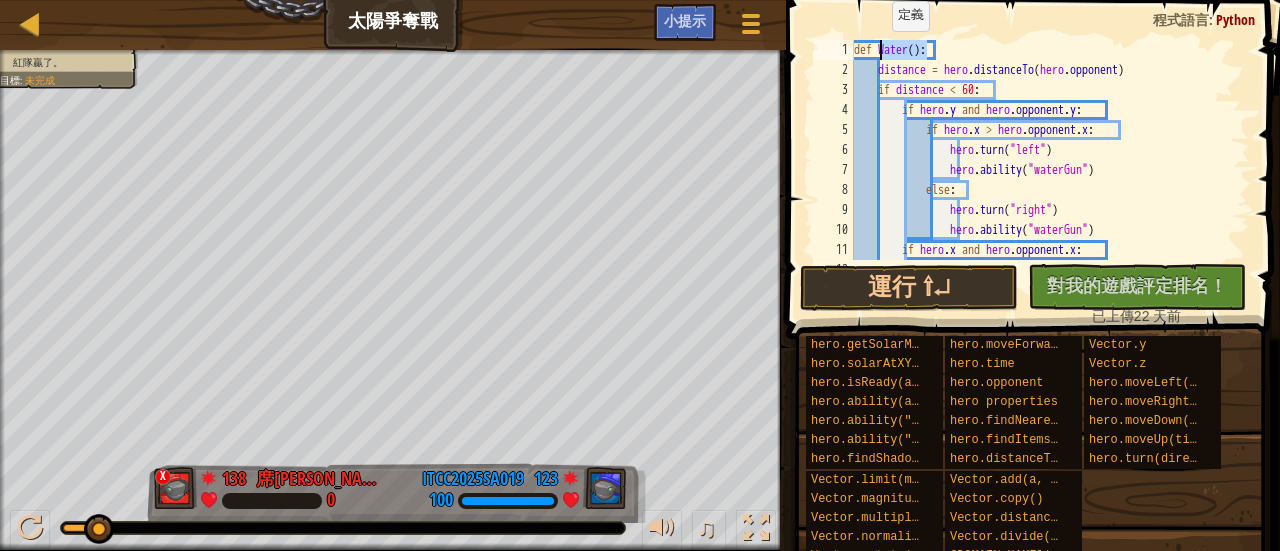 drag, startPoint x: 925, startPoint y: 48, endPoint x: 882, endPoint y: 51, distance: 43.104523 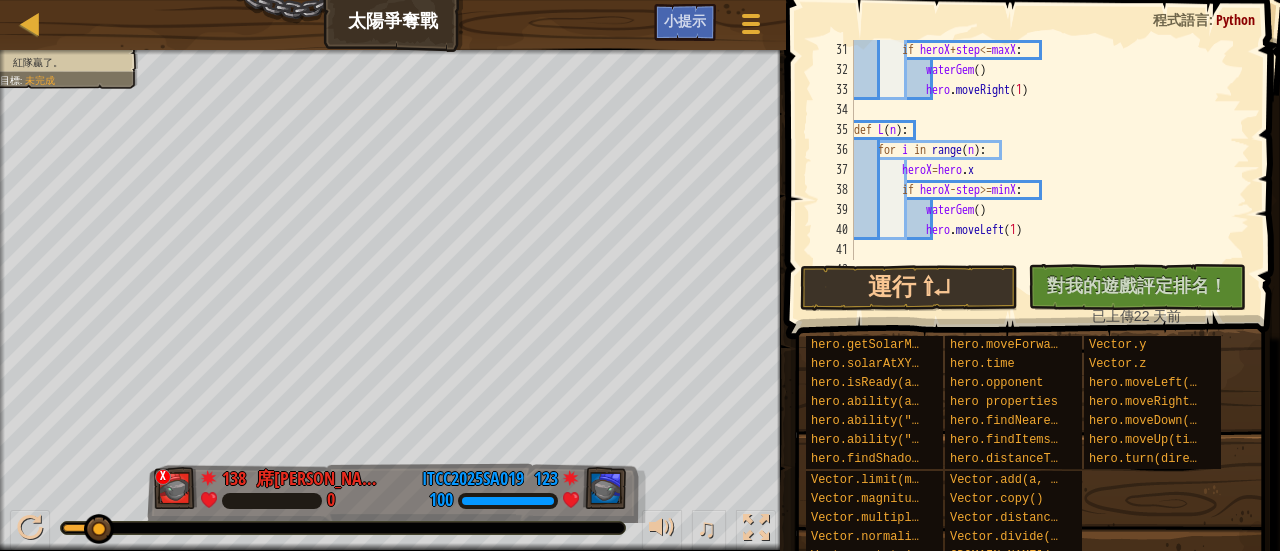 scroll, scrollTop: 540, scrollLeft: 0, axis: vertical 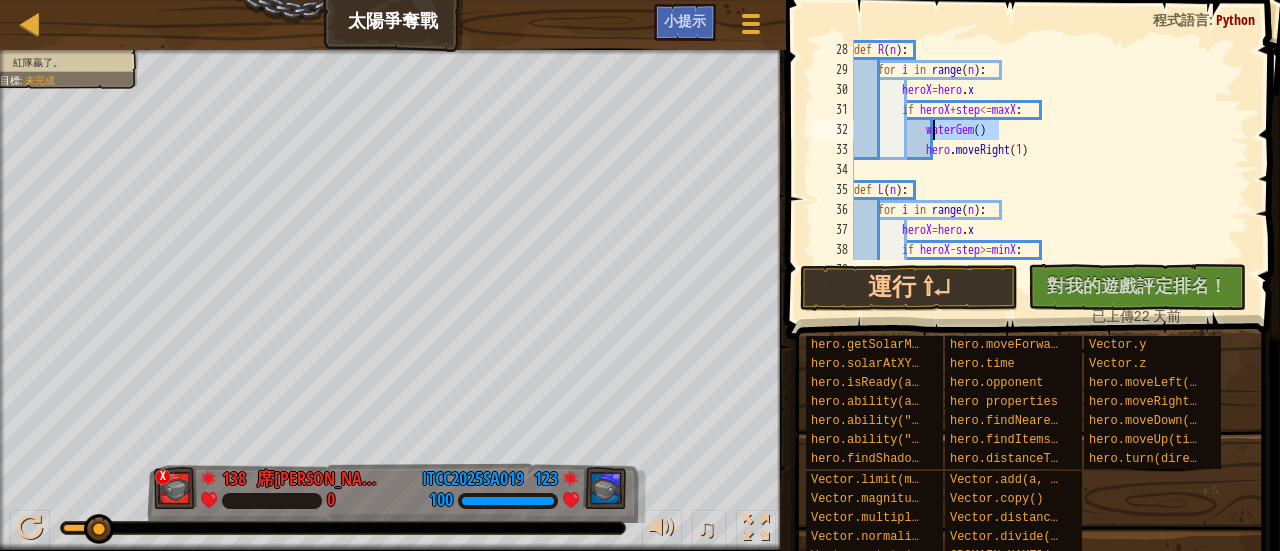 drag, startPoint x: 1010, startPoint y: 129, endPoint x: 932, endPoint y: 133, distance: 78.10249 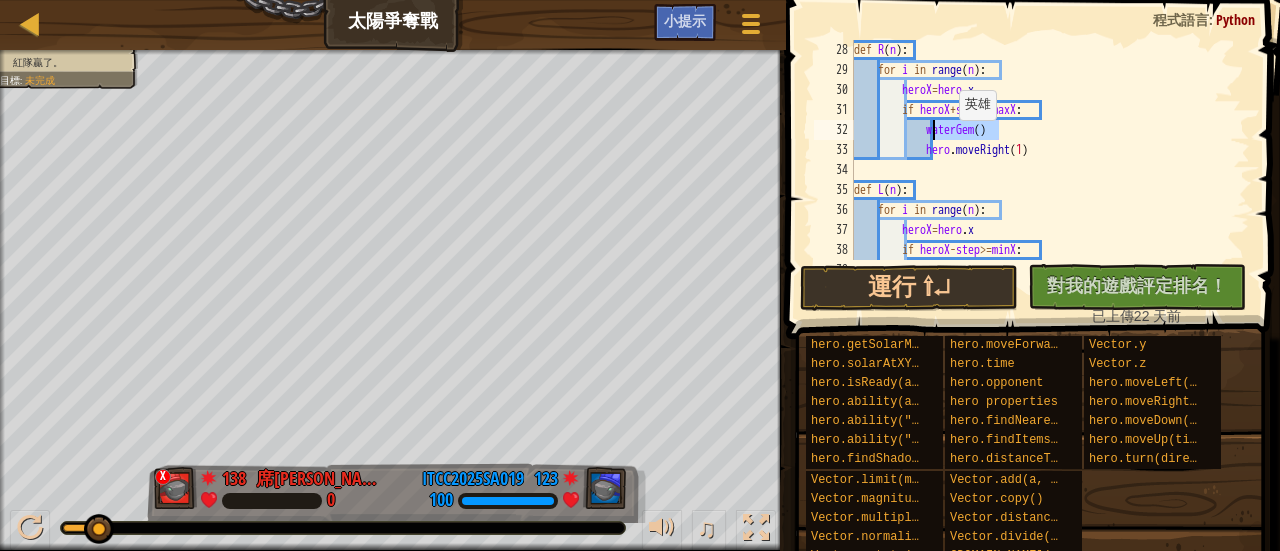 paste on "Water" 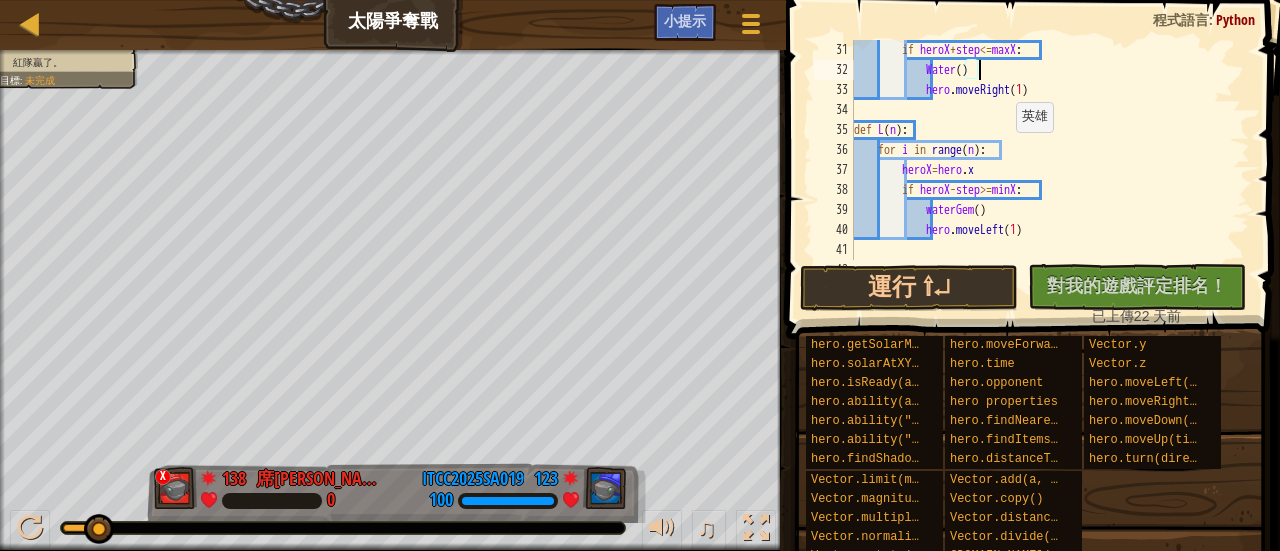 scroll, scrollTop: 660, scrollLeft: 0, axis: vertical 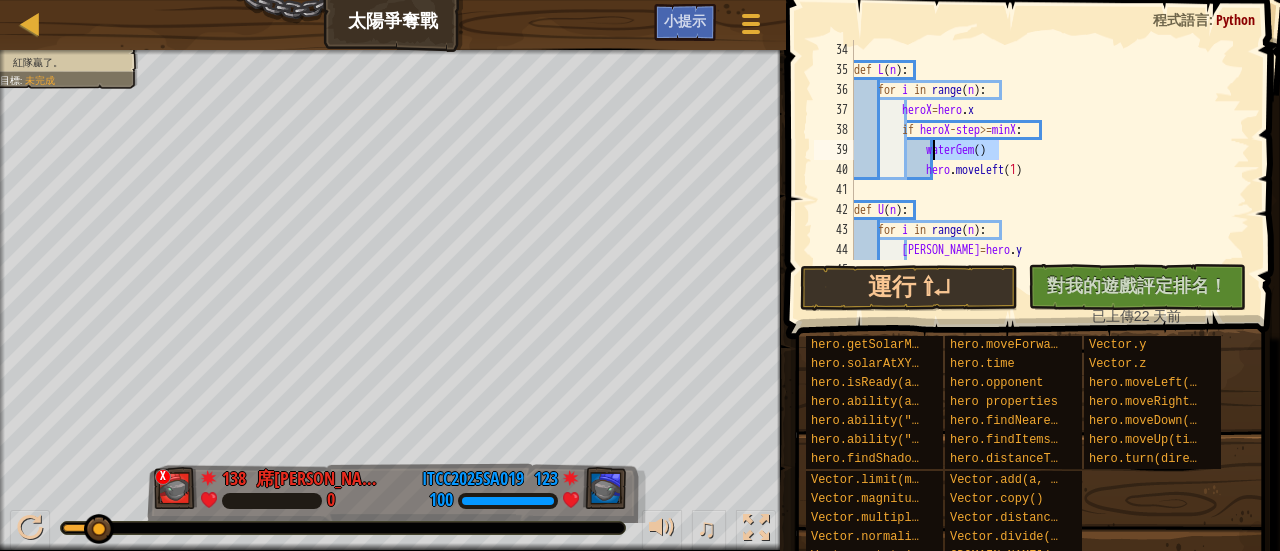 drag, startPoint x: 999, startPoint y: 151, endPoint x: 934, endPoint y: 150, distance: 65.00769 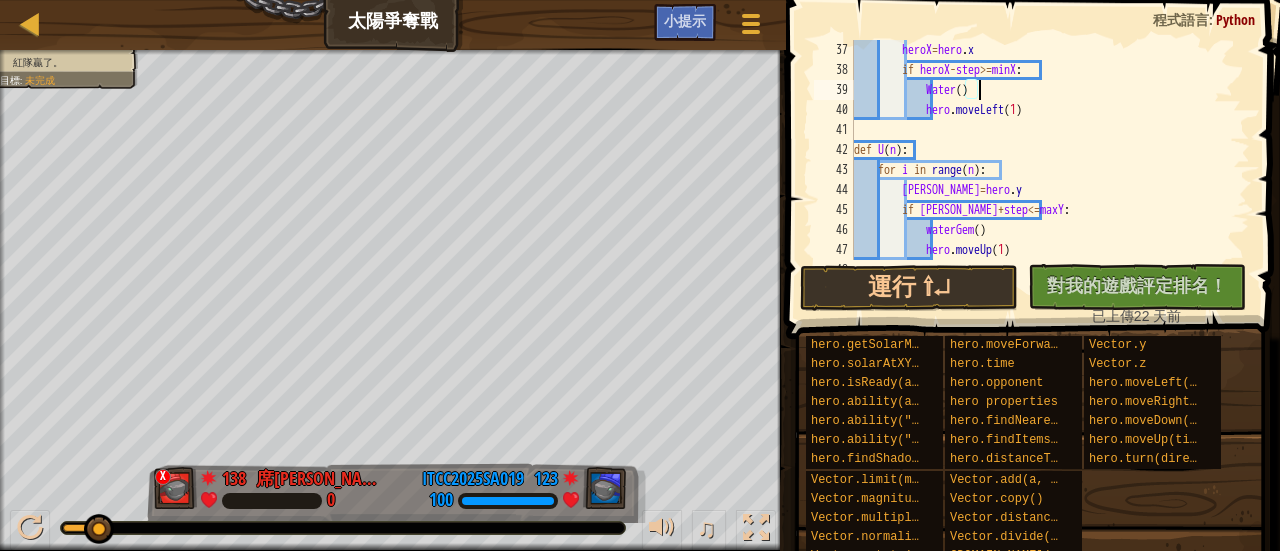 scroll, scrollTop: 780, scrollLeft: 0, axis: vertical 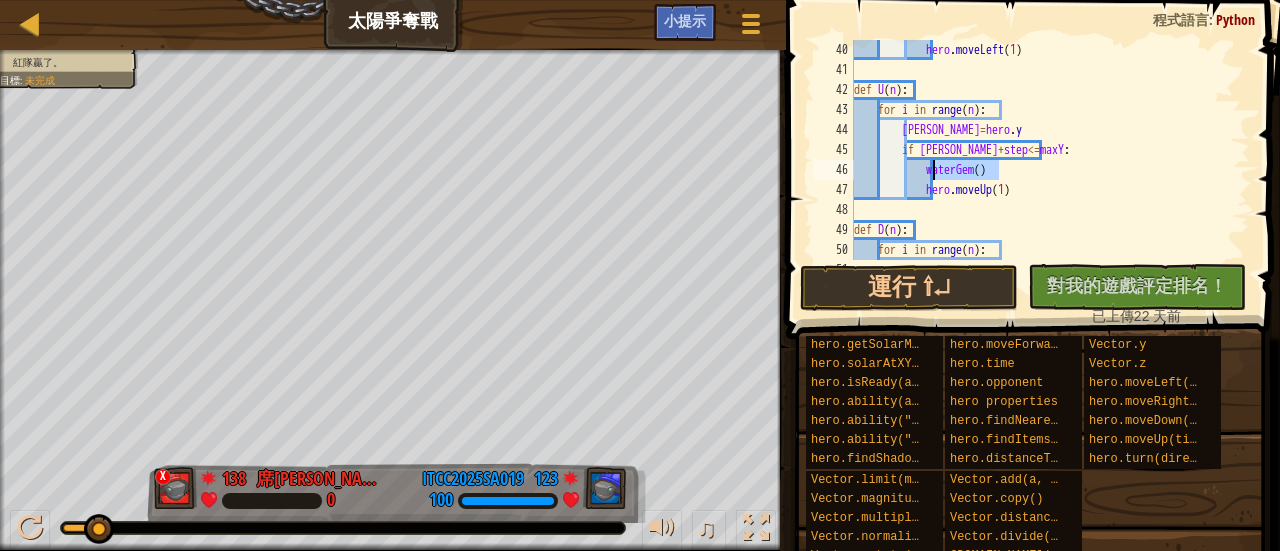 drag, startPoint x: 1005, startPoint y: 173, endPoint x: 932, endPoint y: 167, distance: 73.24616 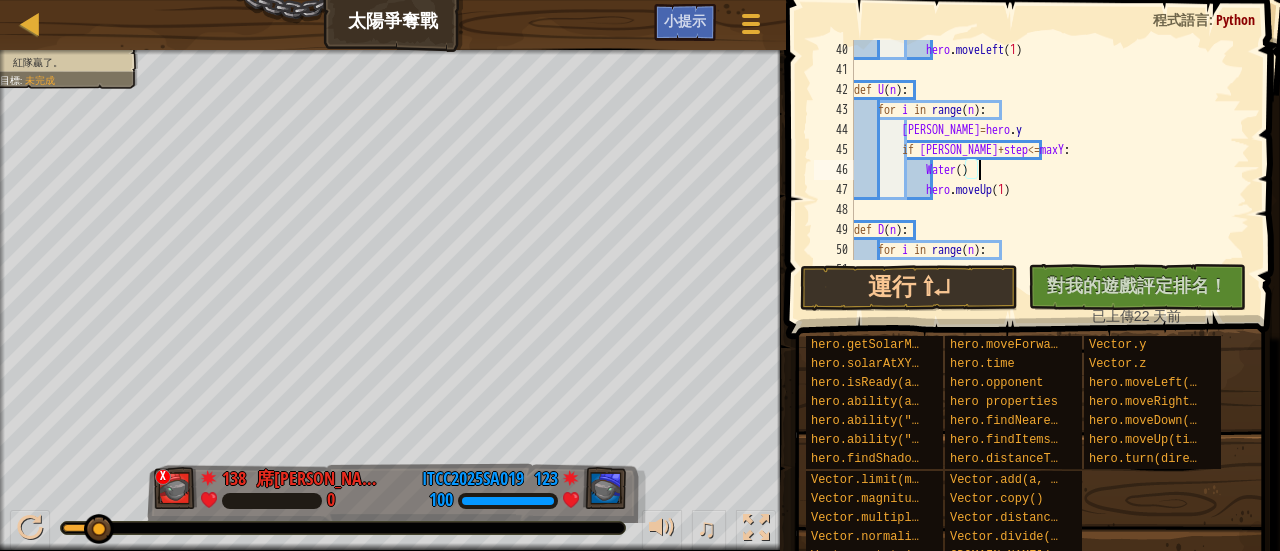 scroll, scrollTop: 960, scrollLeft: 0, axis: vertical 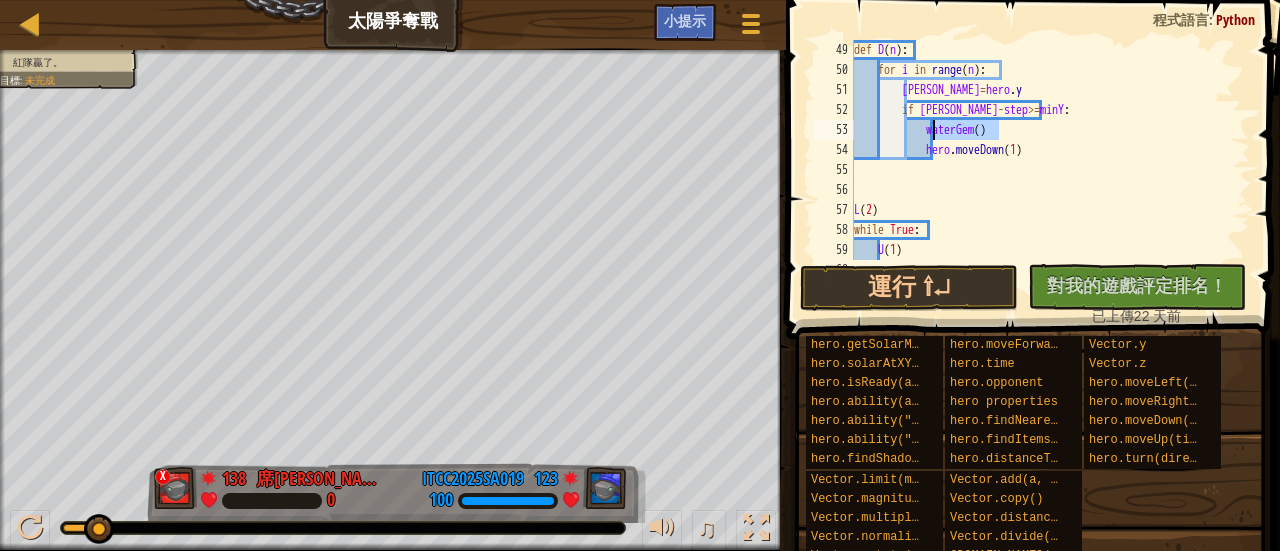 drag, startPoint x: 1012, startPoint y: 129, endPoint x: 936, endPoint y: 125, distance: 76.105194 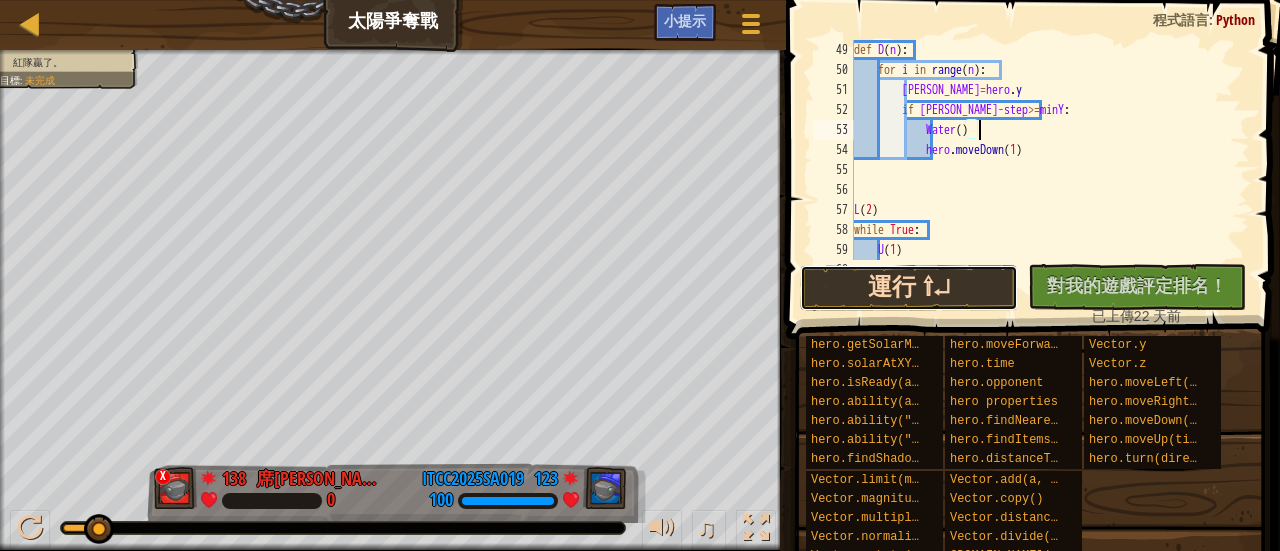 click on "運行 ⇧↵" at bounding box center [909, 288] 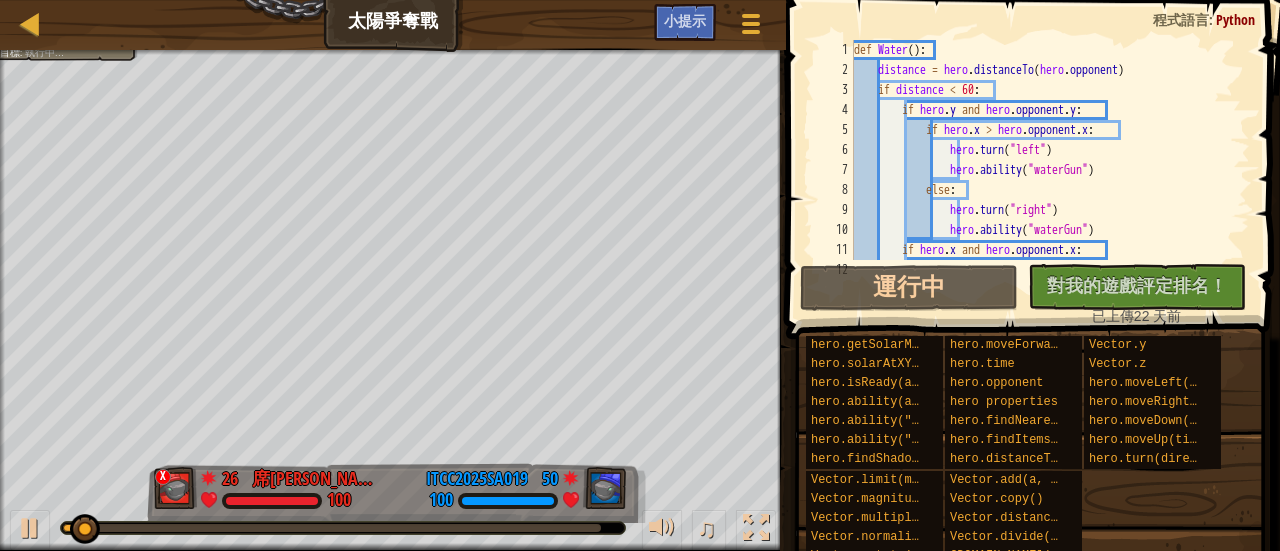 scroll, scrollTop: 0, scrollLeft: 0, axis: both 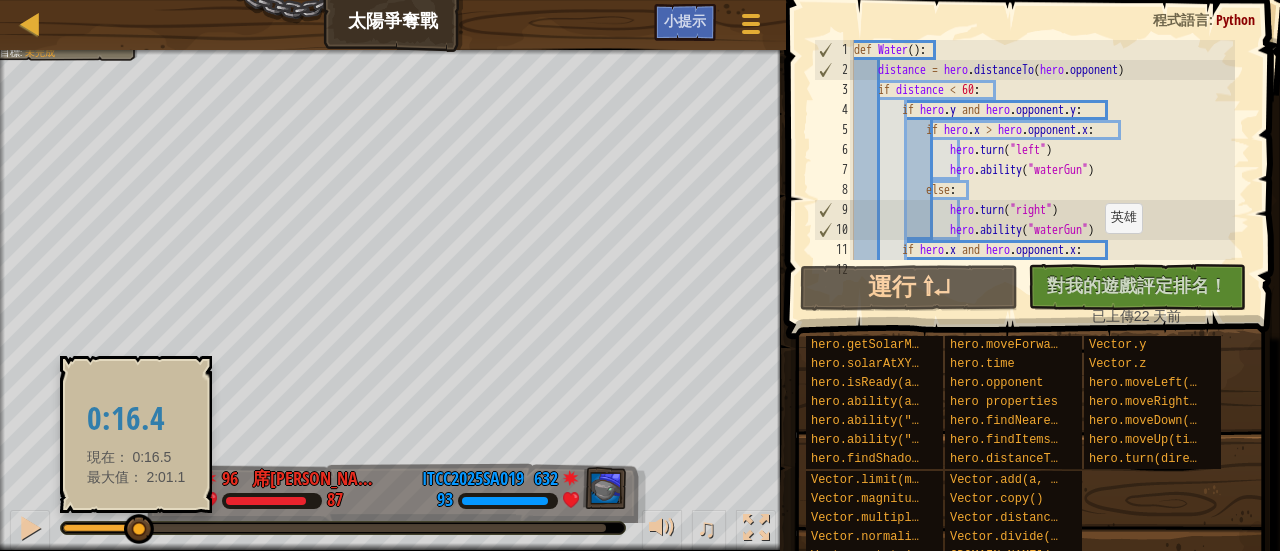 drag, startPoint x: 94, startPoint y: 525, endPoint x: 136, endPoint y: 521, distance: 42.190044 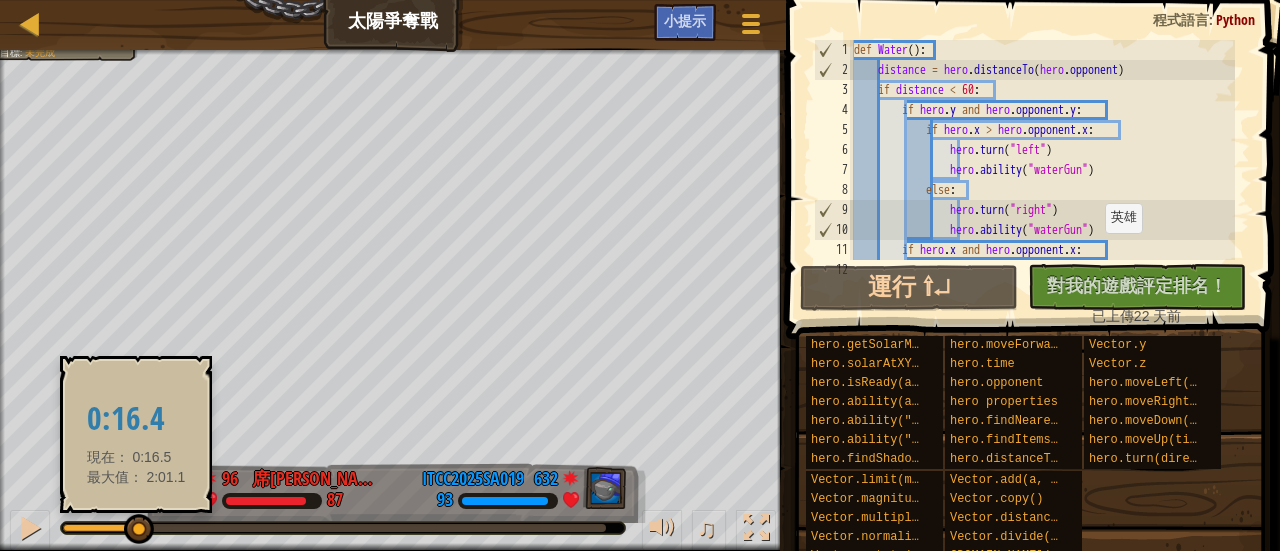 click at bounding box center (139, 529) 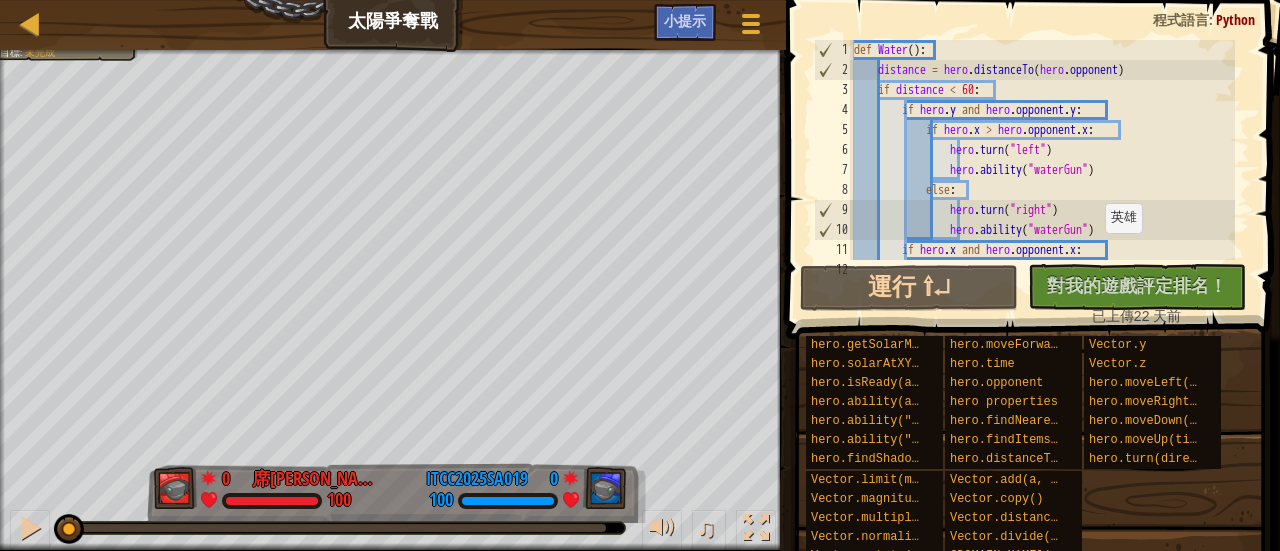 drag, startPoint x: 150, startPoint y: 524, endPoint x: 67, endPoint y: 512, distance: 83.86298 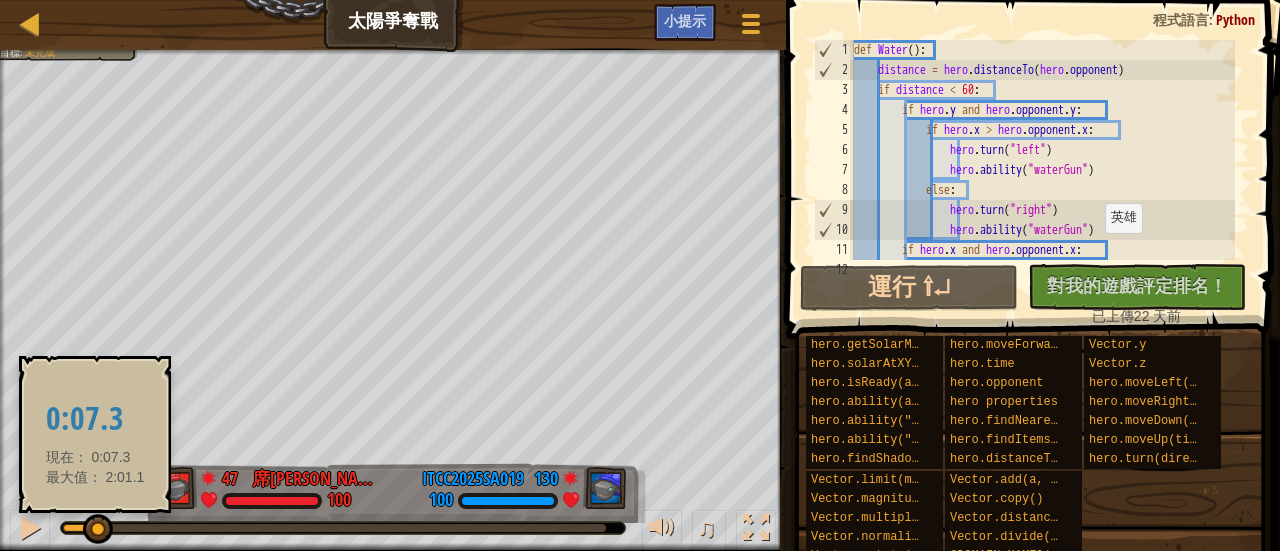 drag, startPoint x: 68, startPoint y: 519, endPoint x: 112, endPoint y: 529, distance: 45.122055 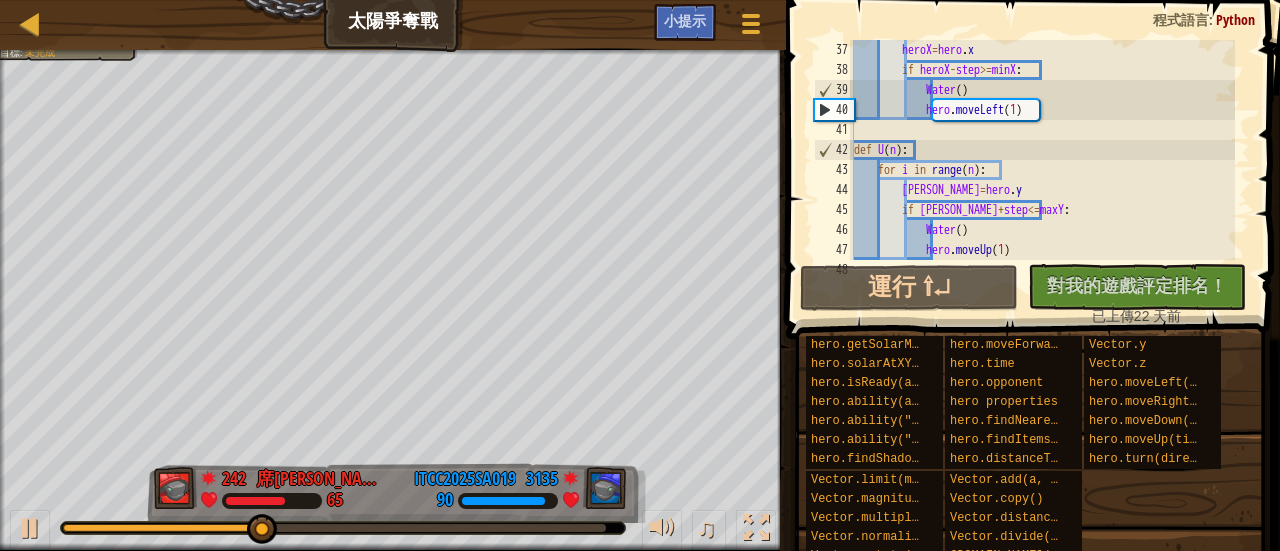 scroll, scrollTop: 780, scrollLeft: 0, axis: vertical 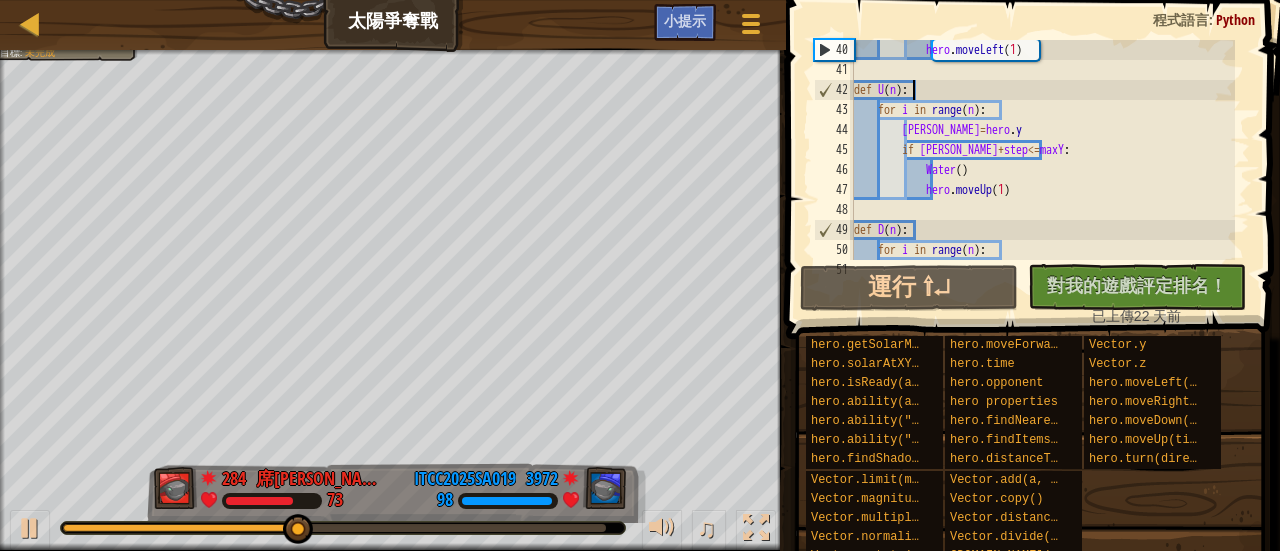click on "hero . moveLeft ( 1 ) def   U ( n ) :      for   i   in   range ( n ) :          heroY = hero . y          if   heroY + step <= maxY :              Water ( )              hero . moveUp ( 1 ) def   D ( n ) :      for   i   in   range ( n ) :          heroY = hero . y" at bounding box center (1042, 170) 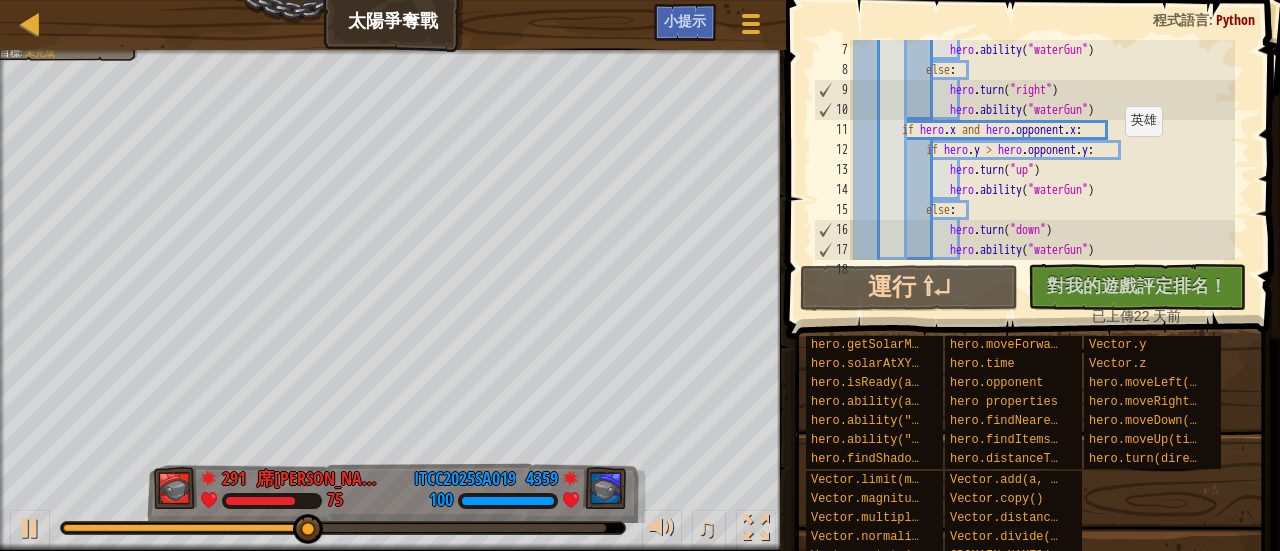 scroll, scrollTop: 120, scrollLeft: 0, axis: vertical 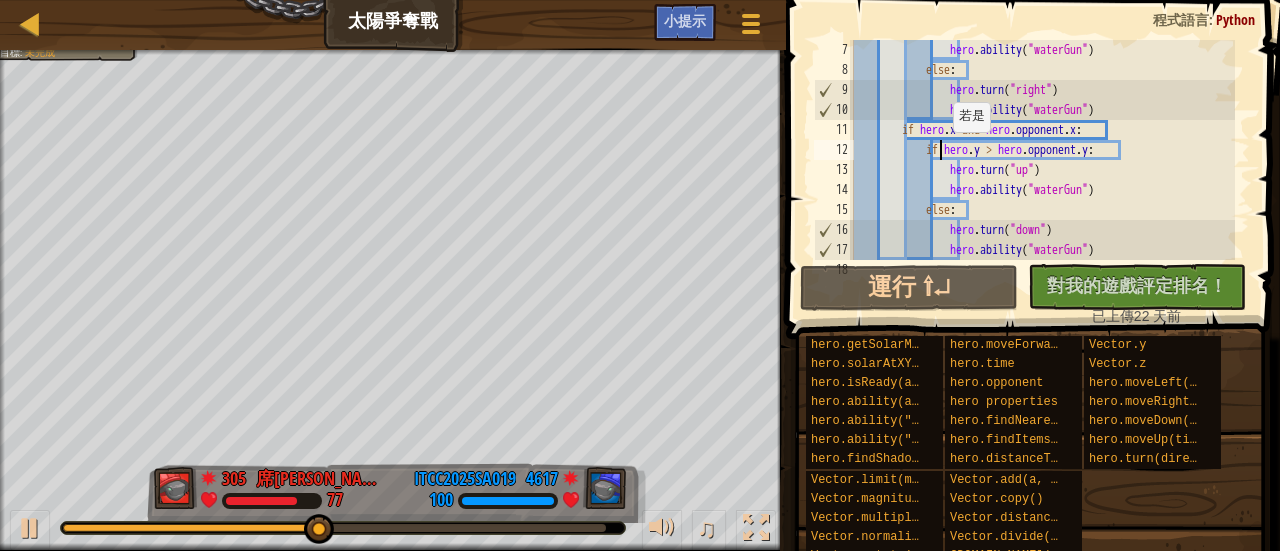click on "hero . ability ( "waterGun" )              else :                  hero . turn ( "right" )                  hero . ability ( "waterGun" )          if   hero . x   and   hero . opponent . x :              if   hero . y   >   hero . opponent . y :                  hero . turn ( "up" )                  hero . ability ( "waterGun" )              else :                  hero . turn ( "down" )                  hero . ability ( "waterGun" )      if   distance   <   30 :" at bounding box center [1042, 170] 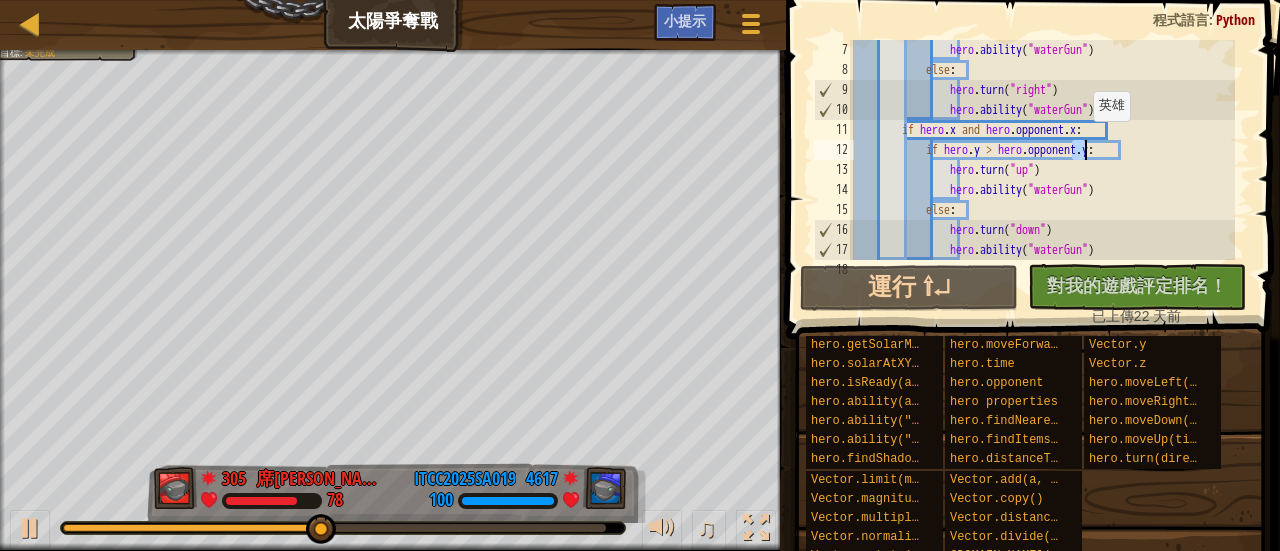 click on "hero . ability ( "waterGun" )              else :                  hero . turn ( "right" )                  hero . ability ( "waterGun" )          if   hero . x   and   hero . opponent . x :              if   hero . y   >   hero . opponent . y :                  hero . turn ( "up" )                  hero . ability ( "waterGun" )              else :                  hero . turn ( "down" )                  hero . ability ( "waterGun" )      if   distance   <   30 :" at bounding box center (1042, 170) 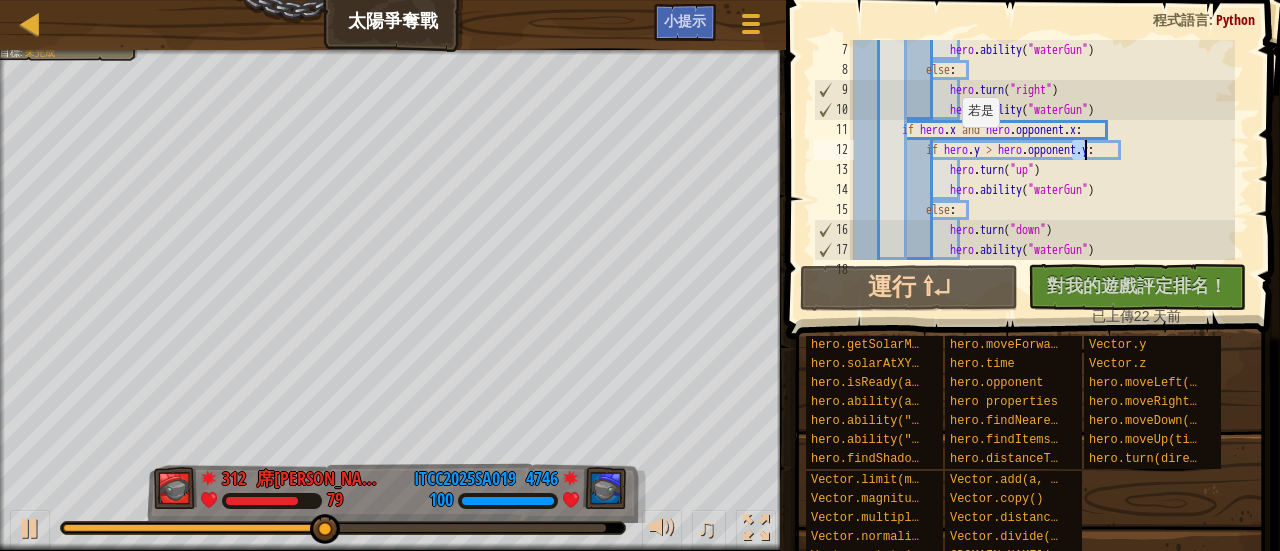 click on "hero . ability ( "waterGun" )              else :                  hero . turn ( "right" )                  hero . ability ( "waterGun" )          if   hero . x   and   hero . opponent . x :              if   hero . y   >   hero . opponent . y :                  hero . turn ( "up" )                  hero . ability ( "waterGun" )              else :                  hero . turn ( "down" )                  hero . ability ( "waterGun" )      if   distance   <   30 :" at bounding box center [1042, 170] 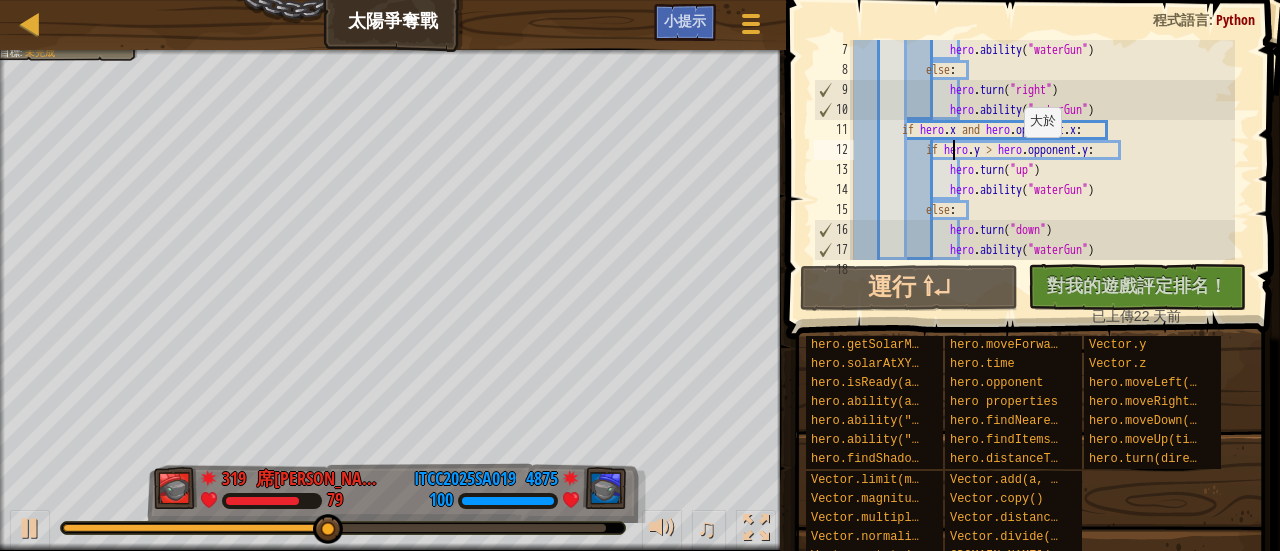 click on "hero . ability ( "waterGun" )              else :                  hero . turn ( "right" )                  hero . ability ( "waterGun" )          if   hero . x   and   hero . opponent . x :              if   hero . y   >   hero . opponent . y :                  hero . turn ( "up" )                  hero . ability ( "waterGun" )              else :                  hero . turn ( "down" )                  hero . ability ( "waterGun" )      if   distance   <   30 :" at bounding box center (1042, 170) 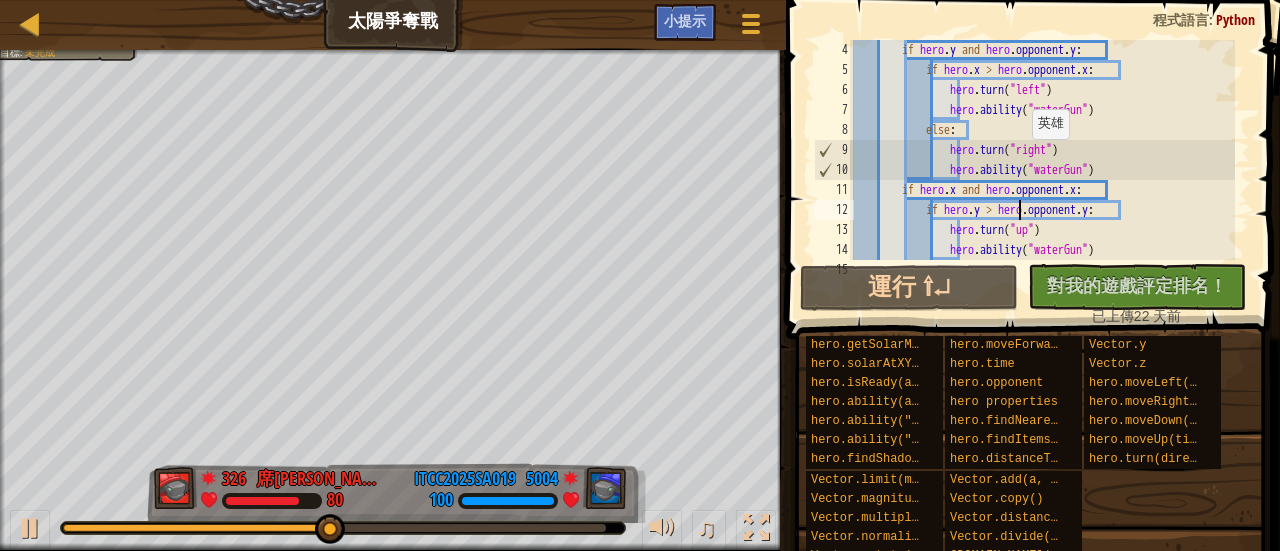scroll, scrollTop: 0, scrollLeft: 0, axis: both 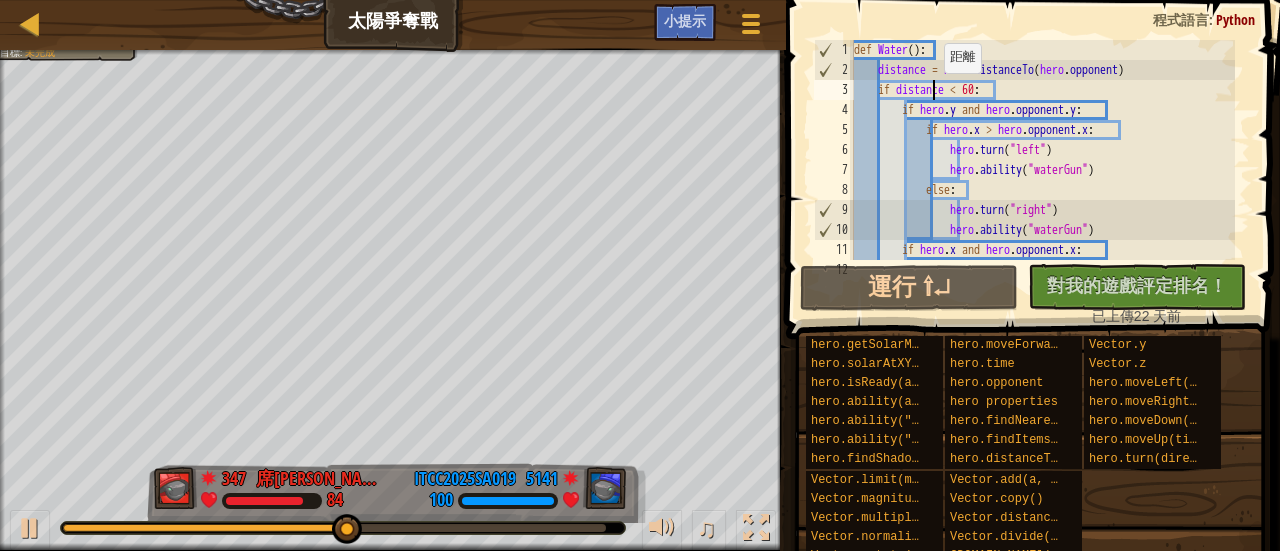 click on "def   Water ( ) :      distance   =   hero . distanceTo ( hero . opponent )      if   distance   <   60 :          if   hero . y   and   hero . opponent . y :              if   hero . x   >   hero . opponent . x :                  hero . turn ( "left" )                  hero . ability ( "waterGun" )              else :                  hero . turn ( "right" )                  hero . ability ( "waterGun" )          if   hero . x   and   hero . opponent . x :              if   hero . y   >   hero . opponent . y :" at bounding box center (1042, 170) 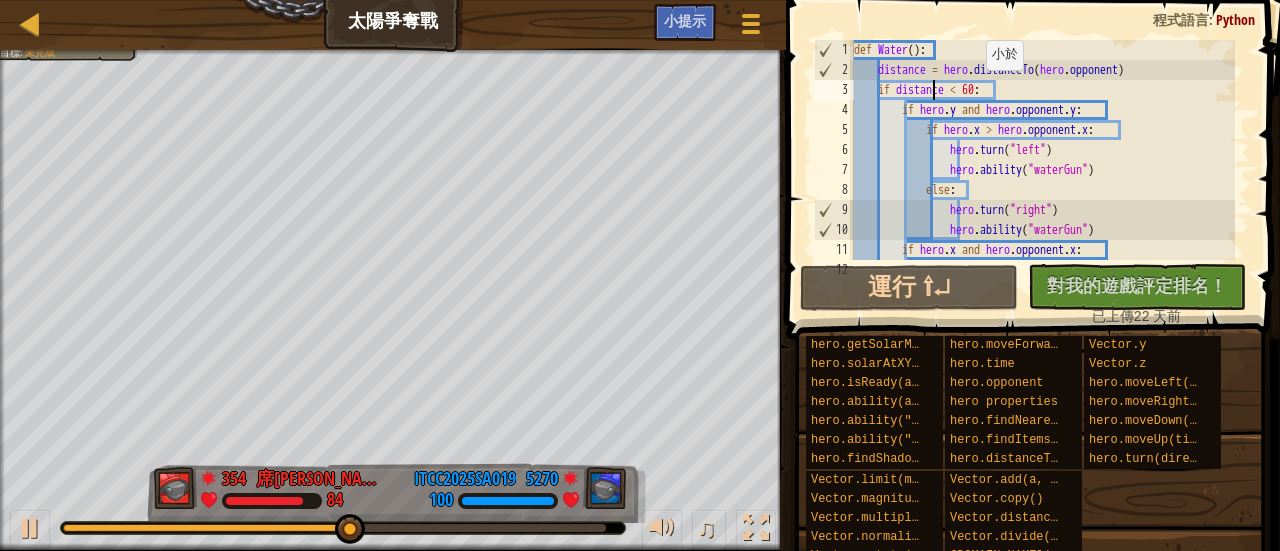 click on "def   Water ( ) :      distance   =   hero . distanceTo ( hero . opponent )      if   distance   <   60 :          if   hero . y   and   hero . opponent . y :              if   hero . x   >   hero . opponent . x :                  hero . turn ( "left" )                  hero . ability ( "waterGun" )              else :                  hero . turn ( "right" )                  hero . ability ( "waterGun" )          if   hero . x   and   hero . opponent . x :              if   hero . y   >   hero . opponent . y :" at bounding box center (1042, 170) 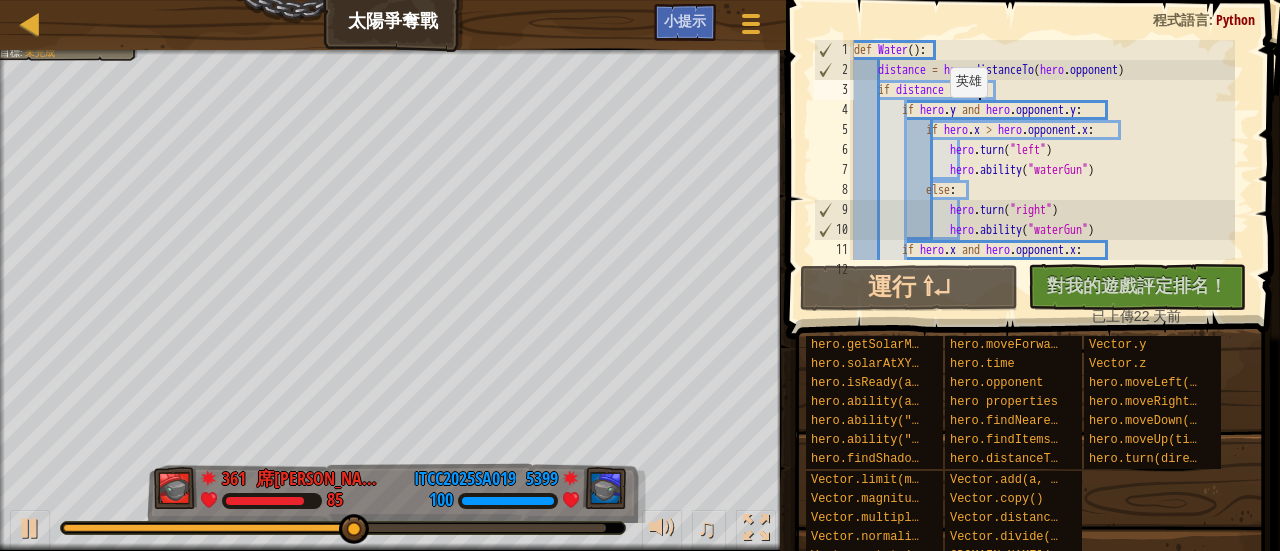 click on "def   Water ( ) :      distance   =   hero . distanceTo ( hero . opponent )      if   distance   <   60 :          if   hero . y   and   hero . opponent . y :              if   hero . x   >   hero . opponent . x :                  hero . turn ( "left" )                  hero . ability ( "waterGun" )              else :                  hero . turn ( "right" )                  hero . ability ( "waterGun" )          if   hero . x   and   hero . opponent . x :              if   hero . y   >   hero . opponent . y :" at bounding box center [1042, 170] 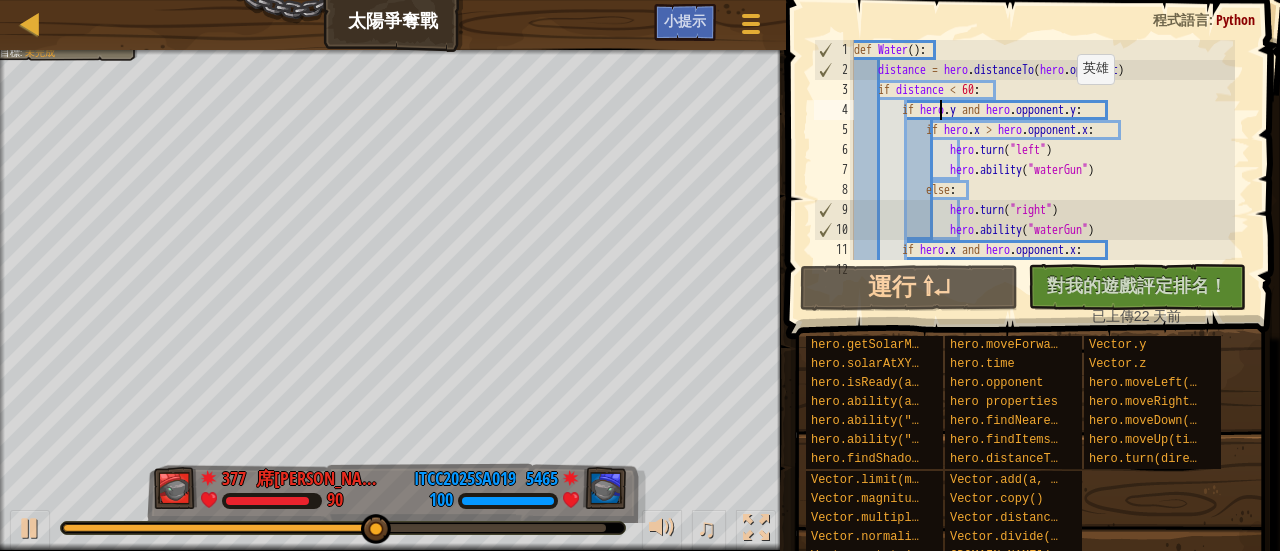 click on "def   Water ( ) :      distance   =   hero . distanceTo ( hero . opponent )      if   distance   <   60 :          if   hero . y   and   hero . opponent . y :              if   hero . x   >   hero . opponent . x :                  hero . turn ( "left" )                  hero . ability ( "waterGun" )              else :                  hero . turn ( "right" )                  hero . ability ( "waterGun" )          if   hero . x   and   hero . opponent . x :              if   hero . y   >   hero . opponent . y :" at bounding box center (1042, 170) 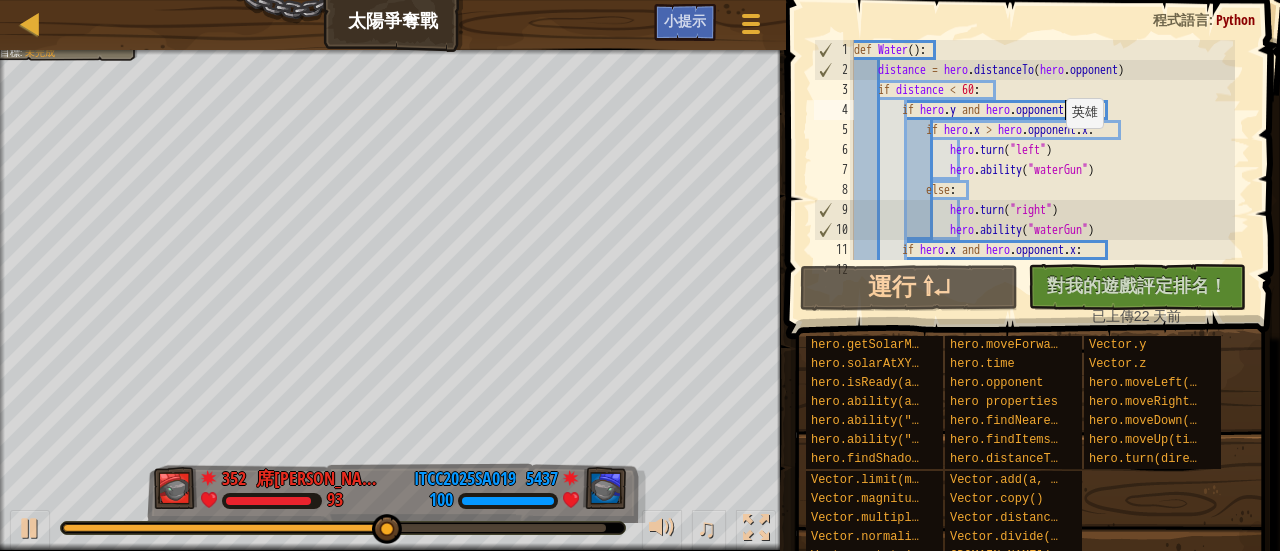 click on "def   Water ( ) :      distance   =   hero . distanceTo ( hero . opponent )      if   distance   <   60 :          if   hero . y   and   hero . opponent . y :              if   hero . x   >   hero . opponent . x :                  hero . turn ( "left" )                  hero . ability ( "waterGun" )              else :                  hero . turn ( "right" )                  hero . ability ( "waterGun" )          if   hero . x   and   hero . opponent . x :              if   hero . y   >   hero . opponent . y :" at bounding box center (1042, 170) 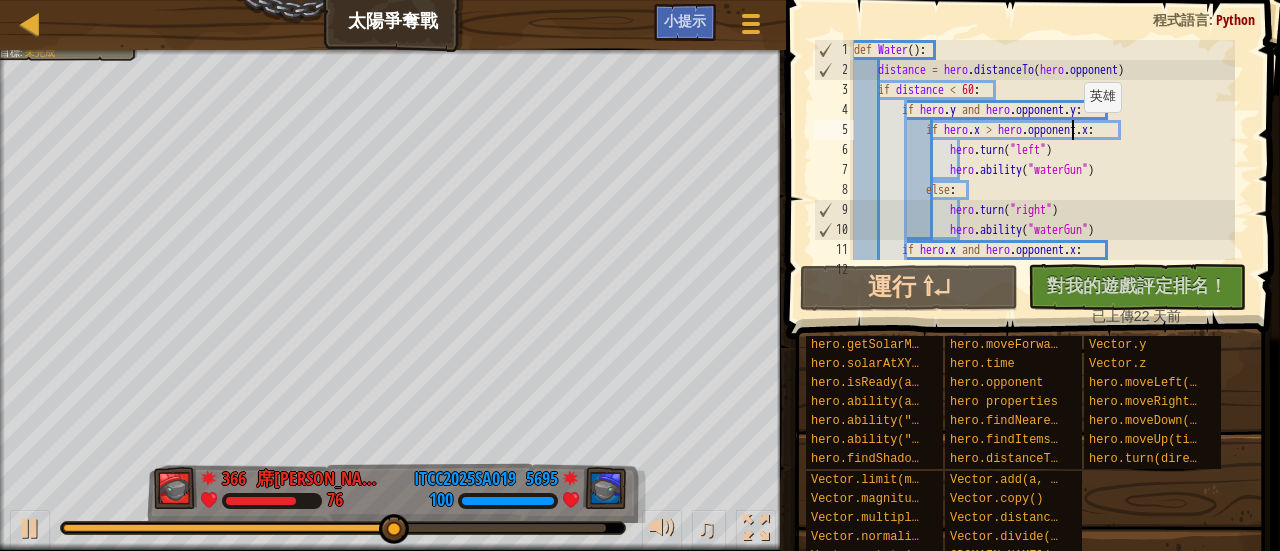 click on "def   Water ( ) :      distance   =   hero . distanceTo ( hero . opponent )      if   distance   <   60 :          if   hero . y   and   hero . opponent . y :              if   hero . x   >   hero . opponent . x :                  hero . turn ( "left" )                  hero . ability ( "waterGun" )              else :                  hero . turn ( "right" )                  hero . ability ( "waterGun" )          if   hero . x   and   hero . opponent . x :              if   hero . y   >   hero . opponent . y :" at bounding box center (1042, 170) 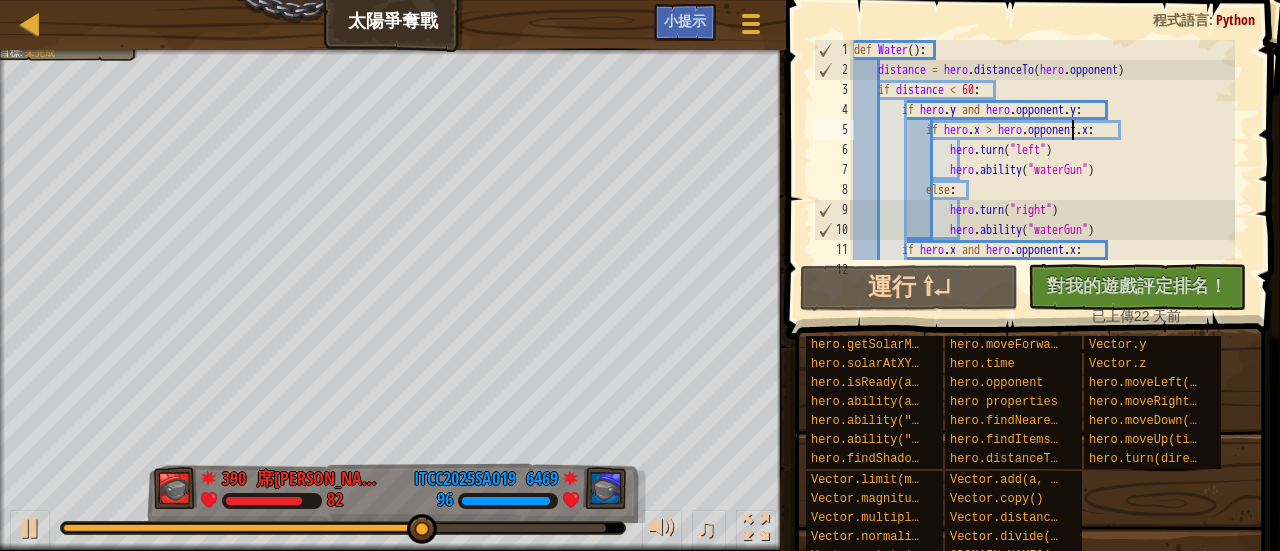 click on "def   Water ( ) :      distance   =   hero . distanceTo ( hero . opponent )      if   distance   <   60 :          if   hero . y   and   hero . opponent . y :              if   hero . x   >   hero . opponent . x :                  hero . turn ( "left" )                  hero . ability ( "waterGun" )              else :                  hero . turn ( "right" )                  hero . ability ( "waterGun" )          if   hero . x   and   hero . opponent . x :              if   hero . y   >   hero . opponent . y :" at bounding box center [1042, 170] 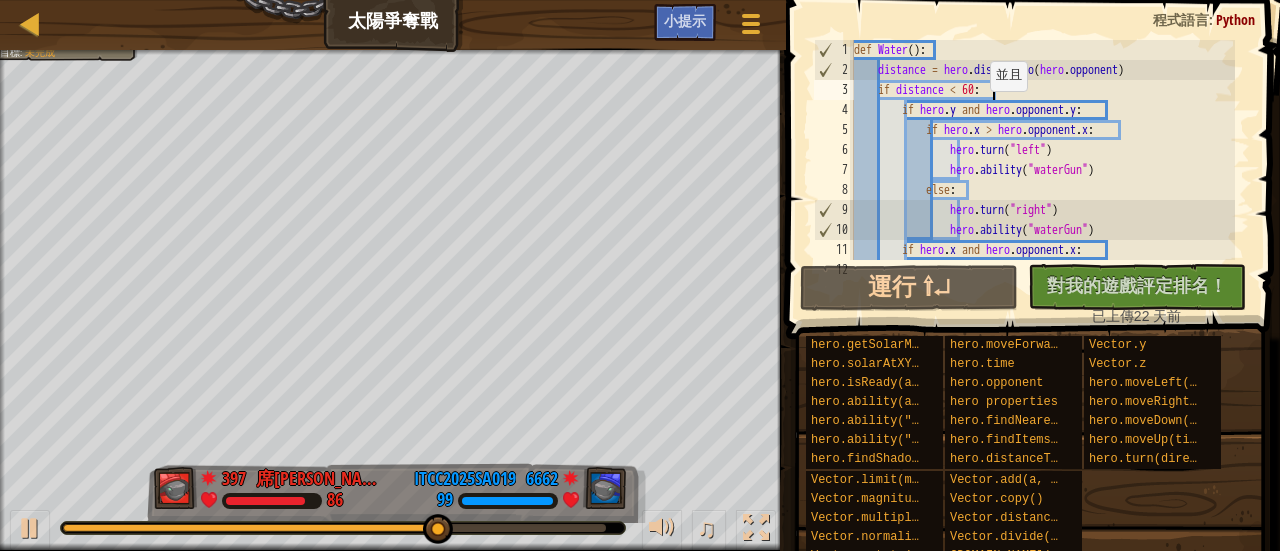 click on "def   Water ( ) :      distance   =   hero . distanceTo ( hero . opponent )      if   distance   <   60 :          if   hero . y   and   hero . opponent . y :              if   hero . x   >   hero . opponent . x :                  hero . turn ( "left" )                  hero . ability ( "waterGun" )              else :                  hero . turn ( "right" )                  hero . ability ( "waterGun" )          if   hero . x   and   hero . opponent . x :              if   hero . y   >   hero . opponent . y :" at bounding box center [1042, 170] 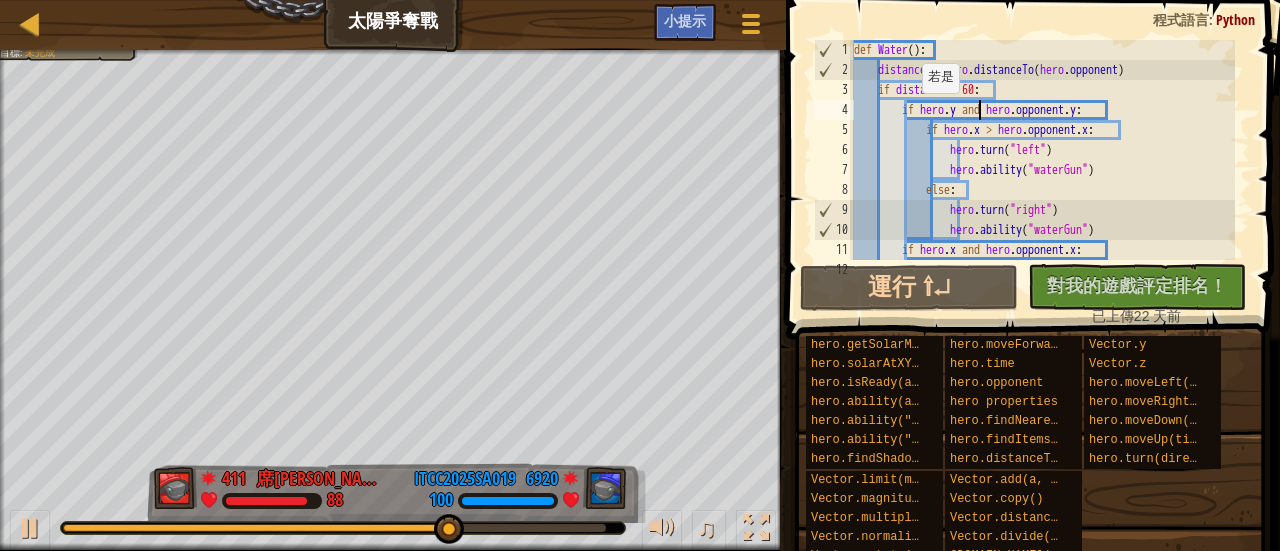 click on "def   Water ( ) :      distance   =   hero . distanceTo ( hero . opponent )      if   distance   <   60 :          if   hero . y   and   hero . opponent . y :              if   hero . x   >   hero . opponent . x :                  hero . turn ( "left" )                  hero . ability ( "waterGun" )              else :                  hero . turn ( "right" )                  hero . ability ( "waterGun" )          if   hero . x   and   hero . opponent . x :              if   hero . y   >   hero . opponent . y :" at bounding box center [1042, 170] 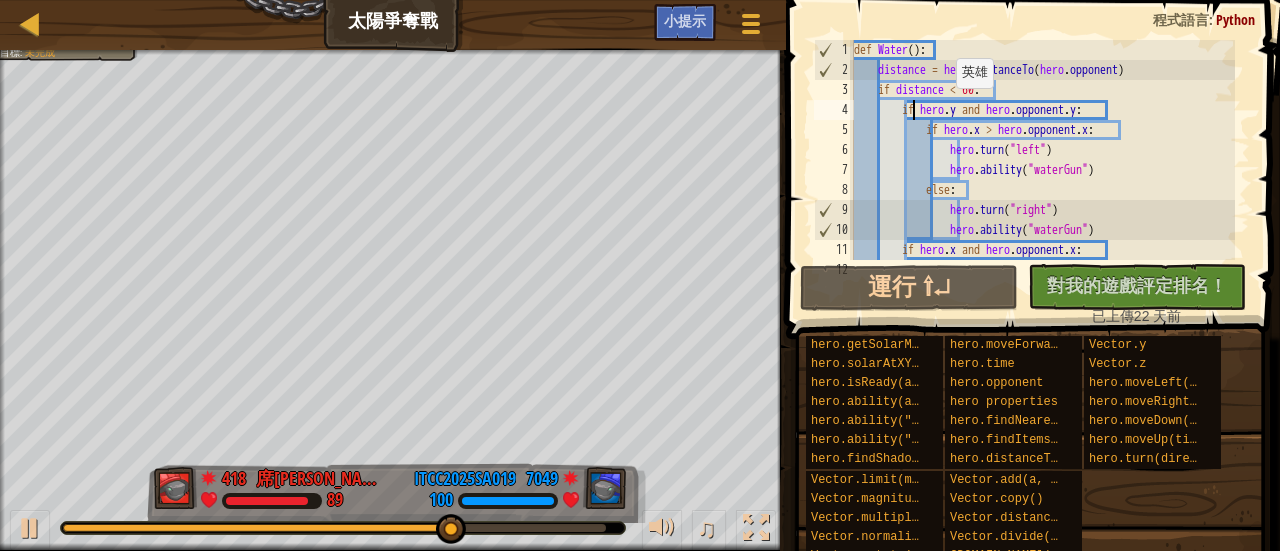 click on "def   Water ( ) :      distance   =   hero . distanceTo ( hero . opponent )      if   distance   <   60 :          if   hero . y   and   hero . opponent . y :              if   hero . x   >   hero . opponent . x :                  hero . turn ( "left" )                  hero . ability ( "waterGun" )              else :                  hero . turn ( "right" )                  hero . ability ( "waterGun" )          if   hero . x   and   hero . opponent . x :              if   hero . y   >   hero . opponent . y :" at bounding box center [1042, 170] 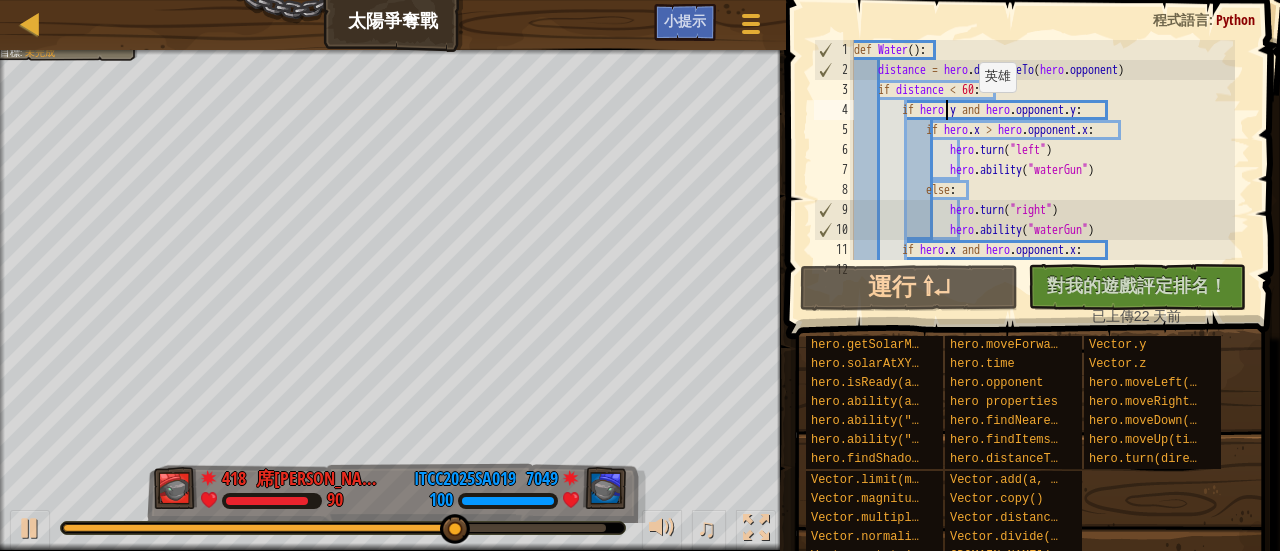 click on "def   Water ( ) :      distance   =   hero . distanceTo ( hero . opponent )      if   distance   <   60 :          if   hero . y   and   hero . opponent . y :              if   hero . x   >   hero . opponent . x :                  hero . turn ( "left" )                  hero . ability ( "waterGun" )              else :                  hero . turn ( "right" )                  hero . ability ( "waterGun" )          if   hero . x   and   hero . opponent . x :              if   hero . y   >   hero . opponent . y :" at bounding box center [1042, 170] 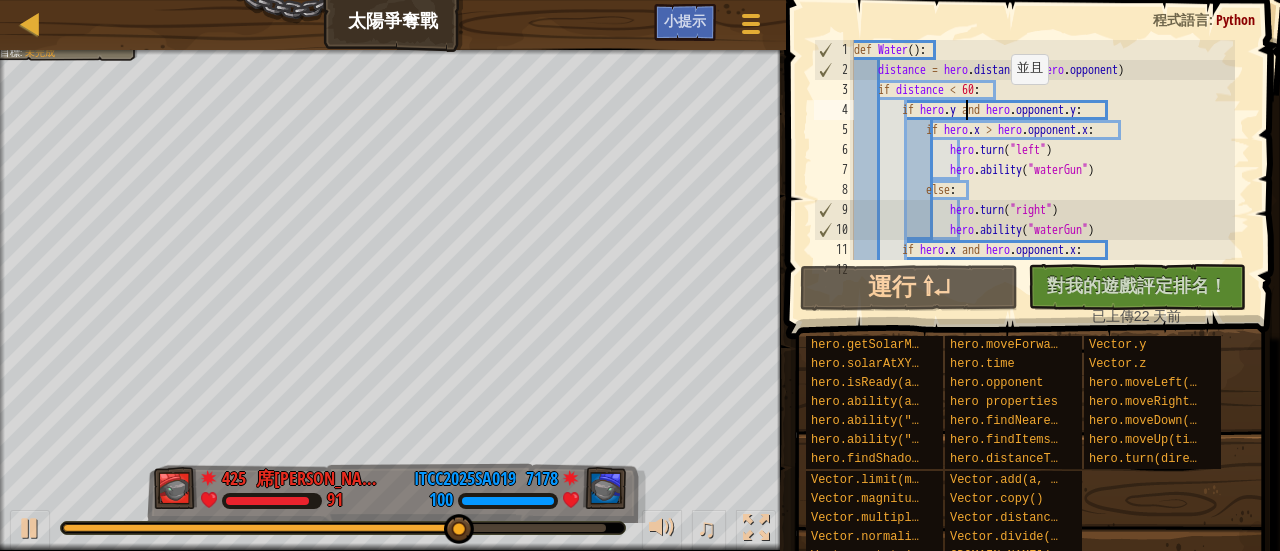 click on "def   Water ( ) :      distance   =   hero . distanceTo ( hero . opponent )      if   distance   <   60 :          if   hero . y   and   hero . opponent . y :              if   hero . x   >   hero . opponent . x :                  hero . turn ( "left" )                  hero . ability ( "waterGun" )              else :                  hero . turn ( "right" )                  hero . ability ( "waterGun" )          if   hero . x   and   hero . opponent . x :              if   hero . y   >   hero . opponent . y :" at bounding box center (1042, 170) 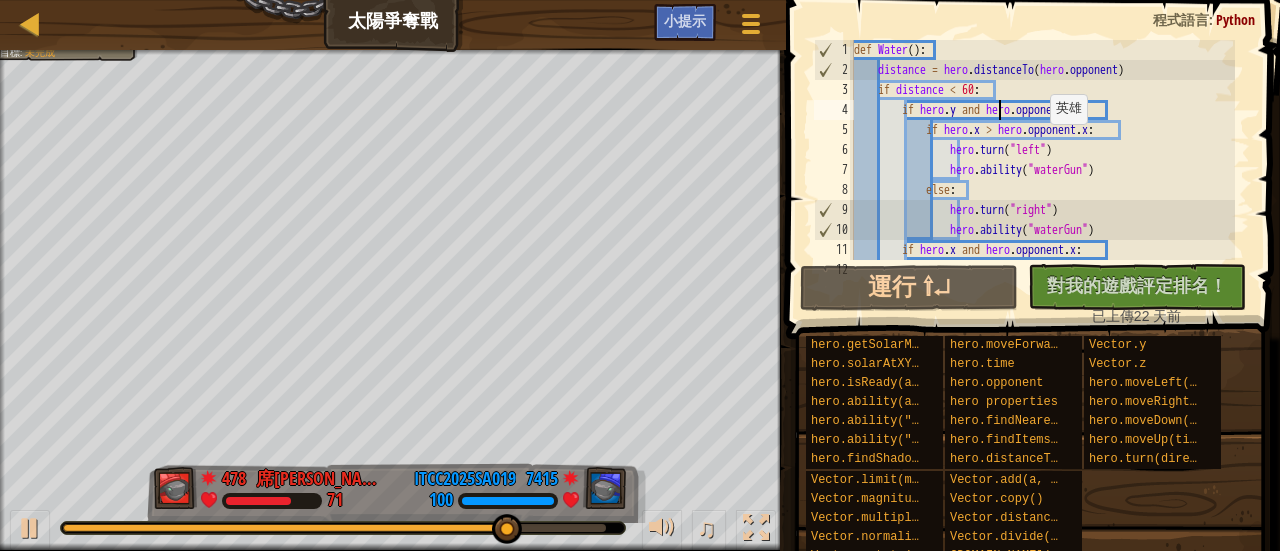 scroll, scrollTop: 0, scrollLeft: 0, axis: both 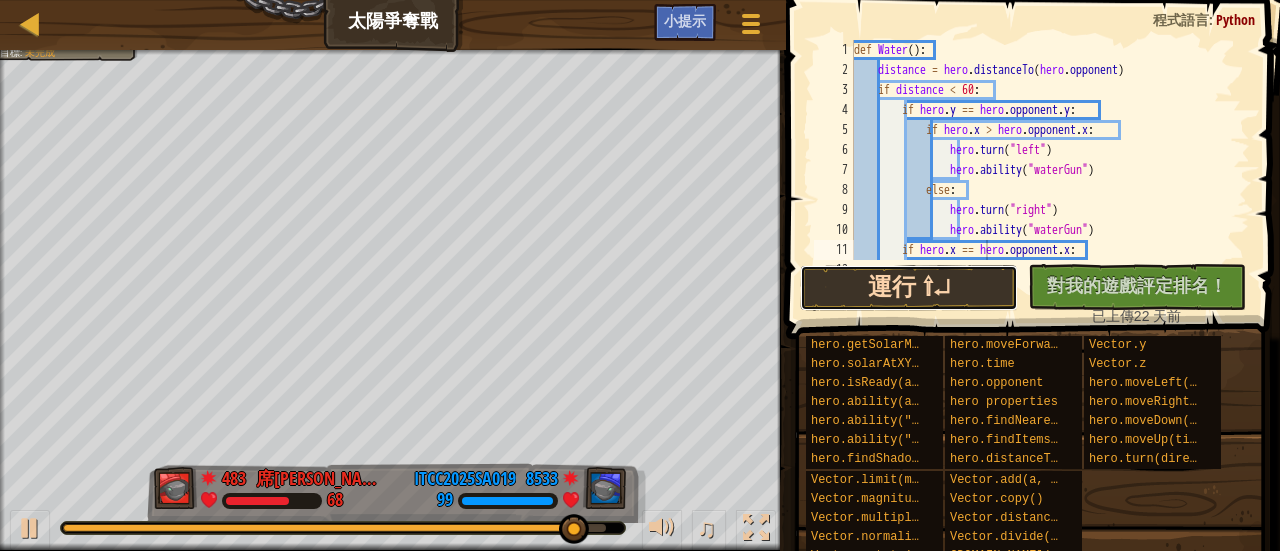 click on "運行 ⇧↵" at bounding box center (909, 288) 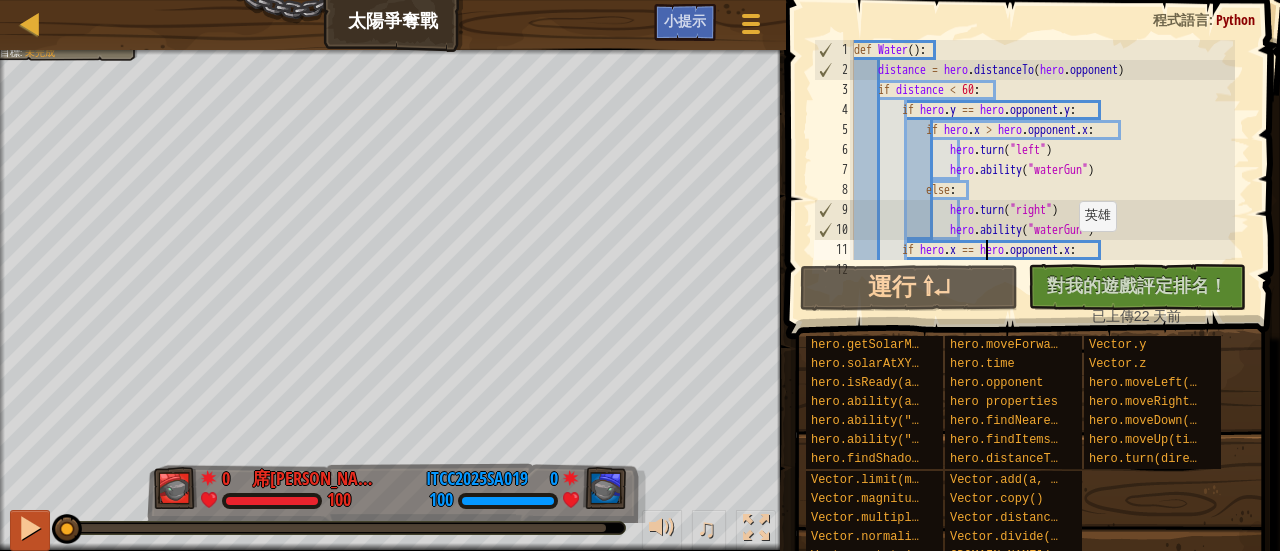 drag, startPoint x: 104, startPoint y: 533, endPoint x: 44, endPoint y: 546, distance: 61.39218 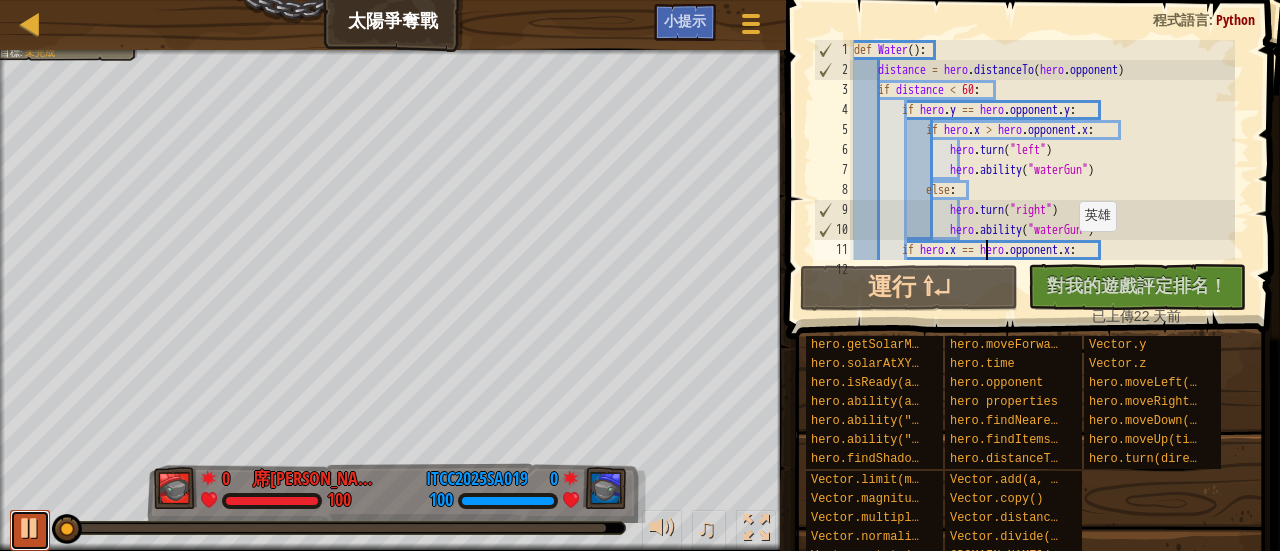 click at bounding box center [30, 530] 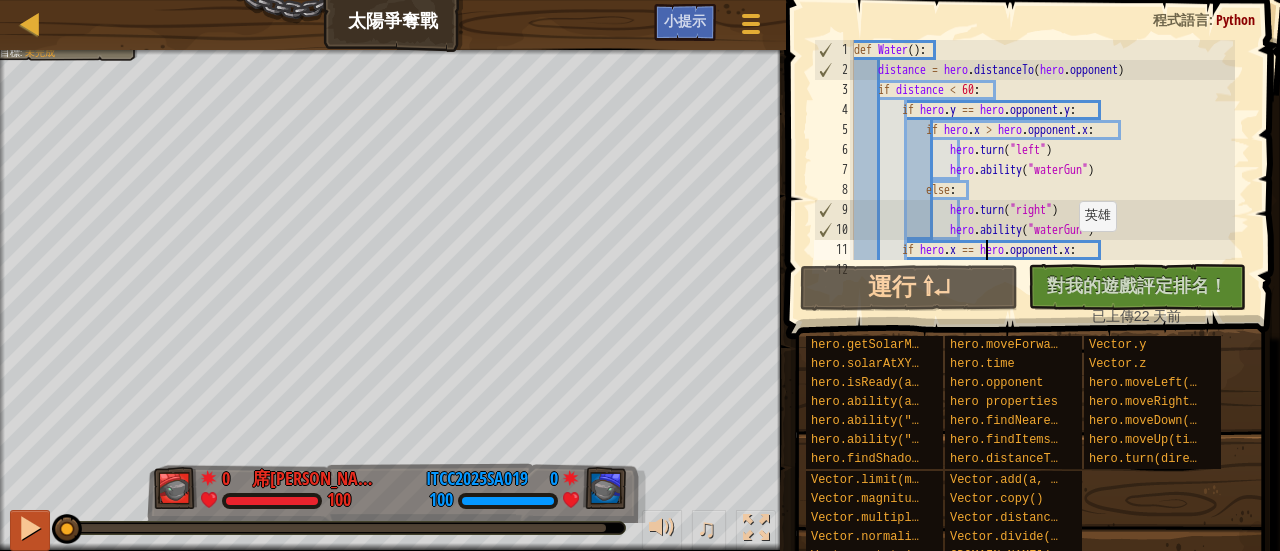 drag, startPoint x: 49, startPoint y: 523, endPoint x: 29, endPoint y: 524, distance: 20.024984 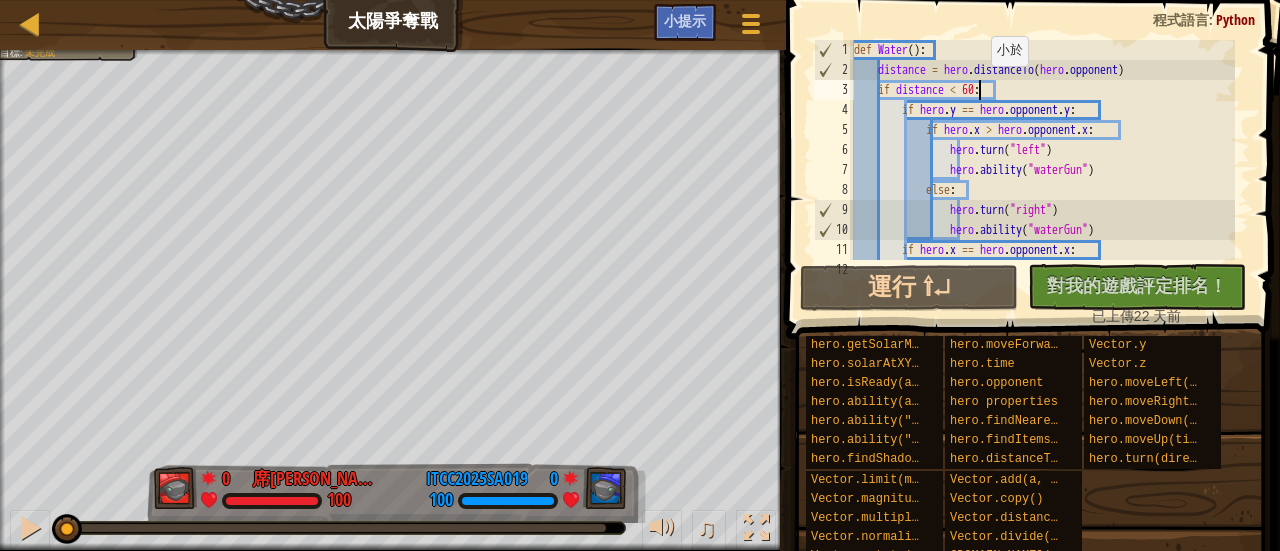 click on "def   Water ( ) :      distance   =   hero . distanceTo ( hero . opponent )      if   distance   <   60 :          if   hero . y   ==   hero . opponent . y :              if   hero . x   >   hero . opponent . x :                  hero . turn ( "left" )                  hero . ability ( "waterGun" )              else :                  hero . turn ( "right" )                  hero . ability ( "waterGun" )          if   hero . x   ==   hero . opponent . x :              if   hero . y   >   hero . opponent . y :" at bounding box center [1042, 170] 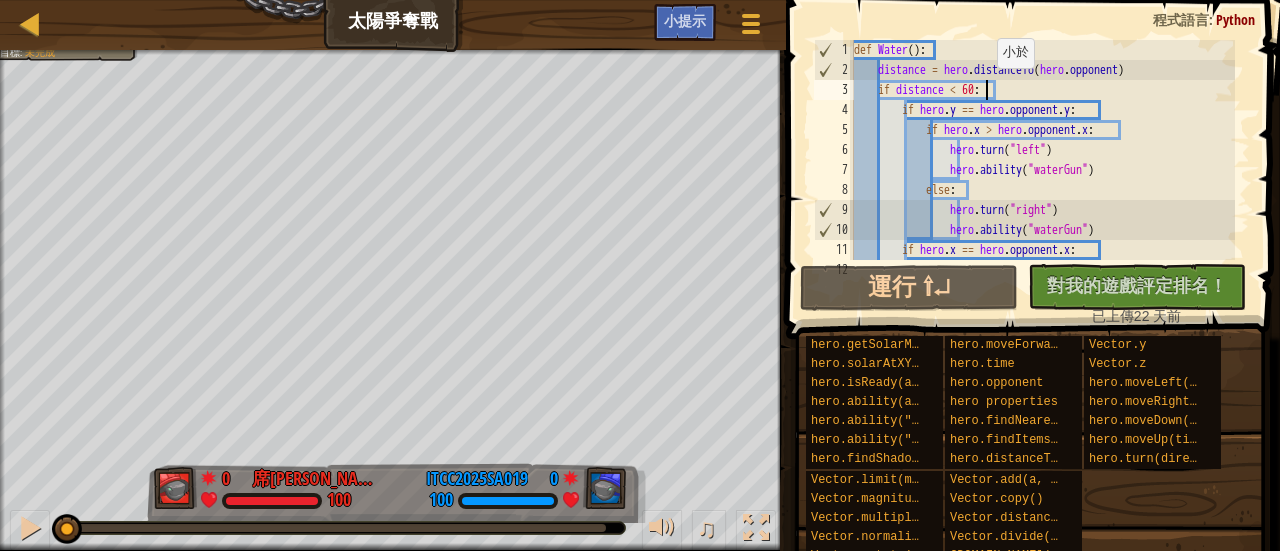 click on "def   Water ( ) :      distance   =   hero . distanceTo ( hero . opponent )      if   distance   <   60 :          if   hero . y   ==   hero . opponent . y :              if   hero . x   >   hero . opponent . x :                  hero . turn ( "left" )                  hero . ability ( "waterGun" )              else :                  hero . turn ( "right" )                  hero . ability ( "waterGun" )          if   hero . x   ==   hero . opponent . x :              if   hero . y   >   hero . opponent . y :" at bounding box center [1042, 170] 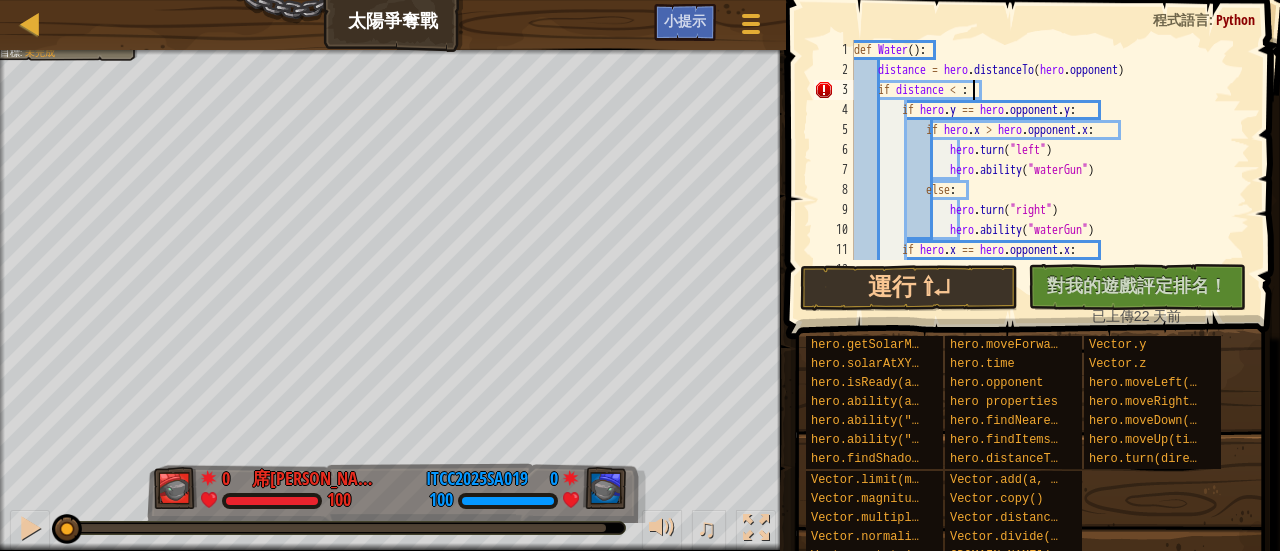 scroll, scrollTop: 9, scrollLeft: 10, axis: both 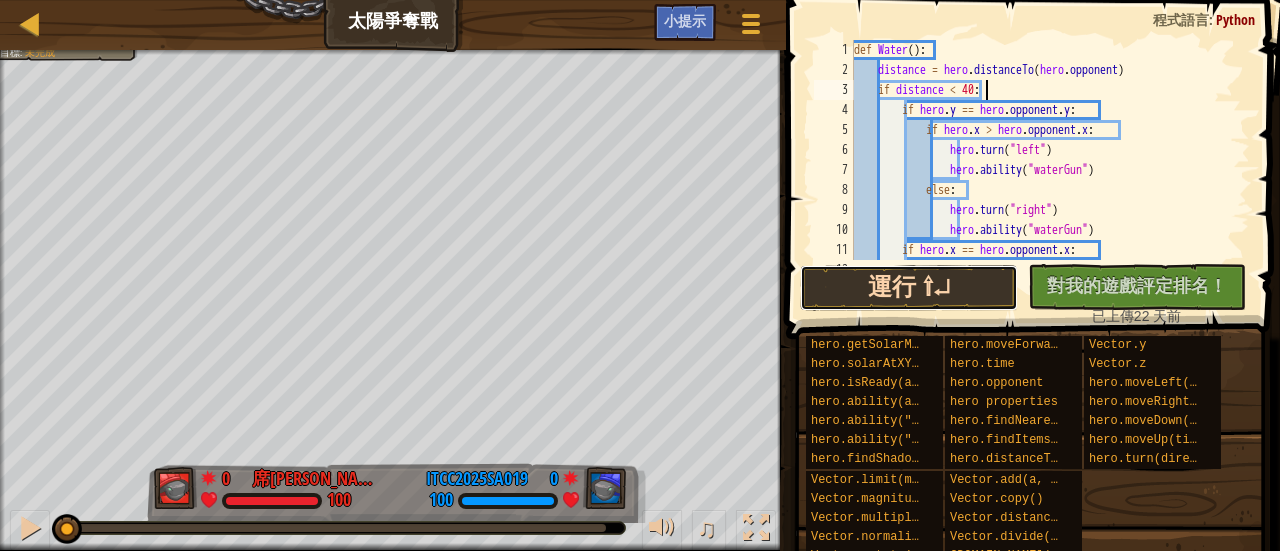 click on "運行 ⇧↵" at bounding box center [909, 288] 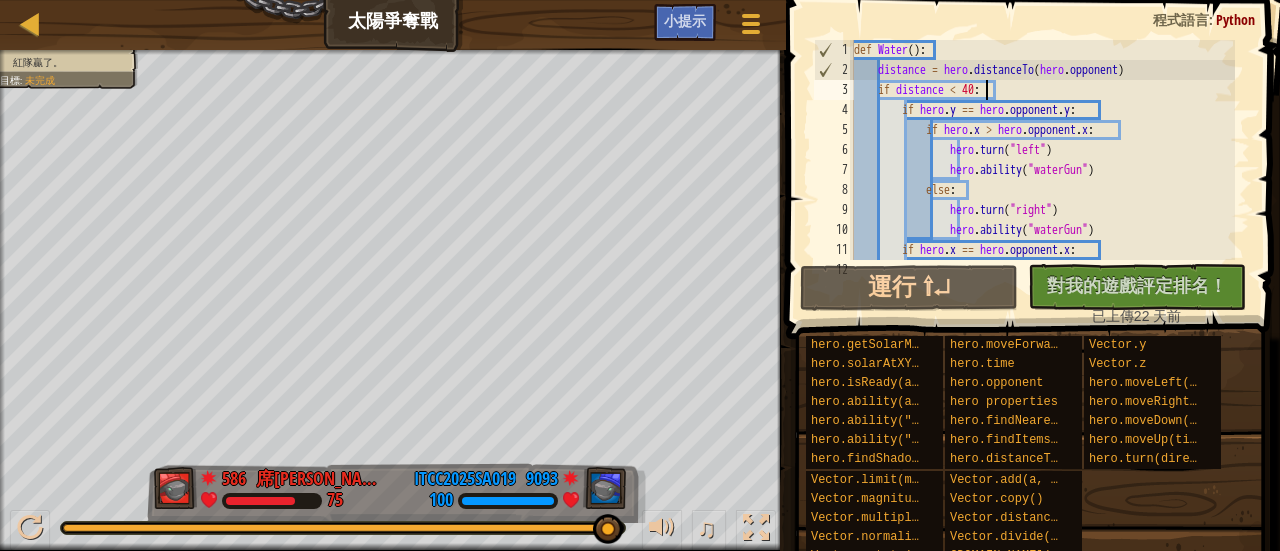 drag, startPoint x: 80, startPoint y: 520, endPoint x: 695, endPoint y: 598, distance: 619.92664 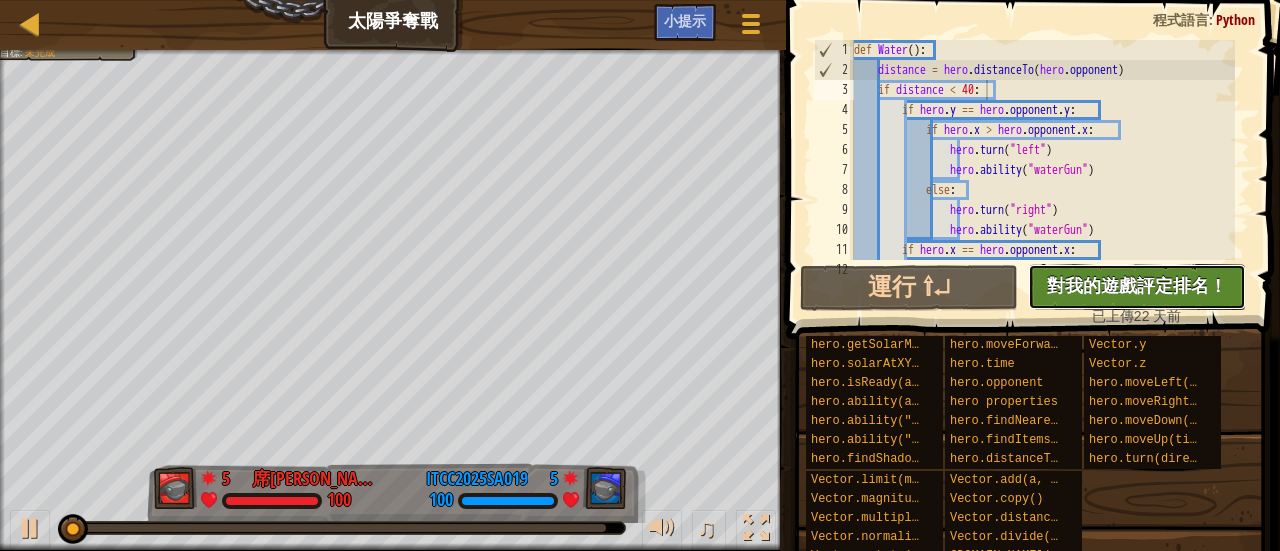 click on "對我的遊戲評定排名！" at bounding box center (1137, 285) 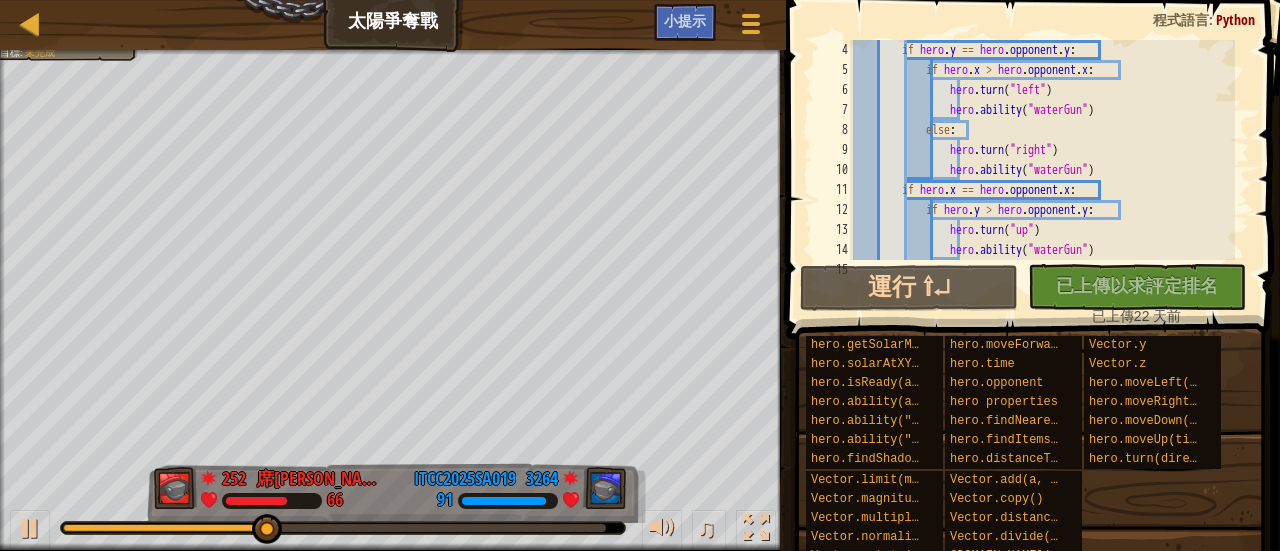 scroll, scrollTop: 60, scrollLeft: 0, axis: vertical 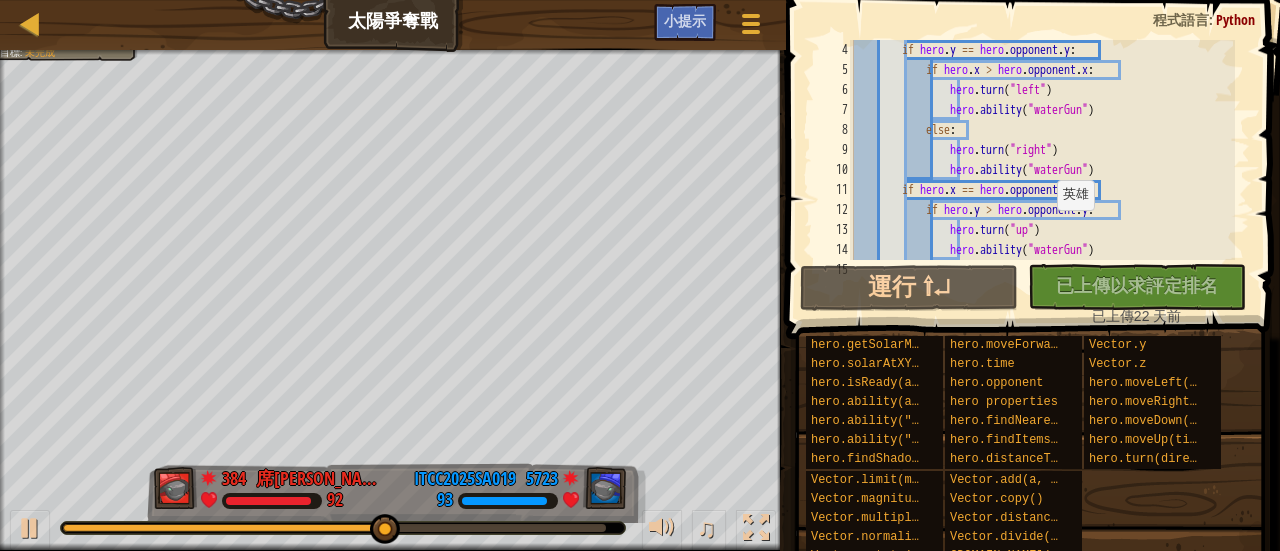 click on "if   hero . y   ==   hero . opponent . y :              if   hero . x   >   hero . opponent . x :                  hero . turn ( "left" )                  hero . ability ( "waterGun" )              else :                  hero . turn ( "right" )                  hero . ability ( "waterGun" )          if   hero . x   ==   hero . opponent . x :              if   hero . y   >   hero . opponent . y :                  hero . turn ( "up" )                  hero . ability ( "waterGun" )              else :" at bounding box center (1042, 170) 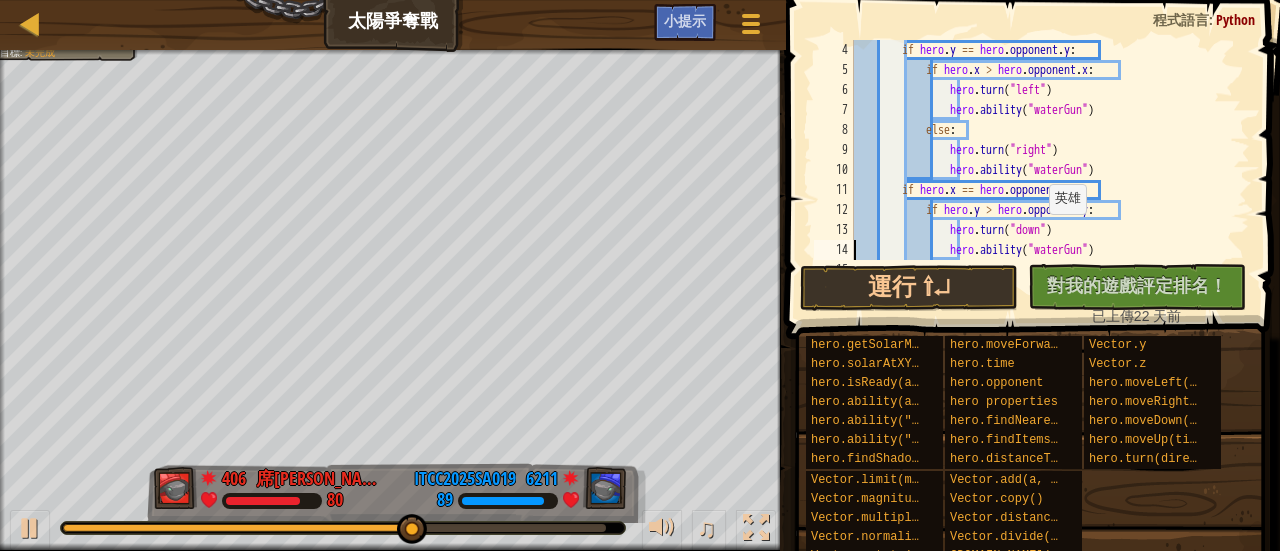 scroll, scrollTop: 9, scrollLeft: 8, axis: both 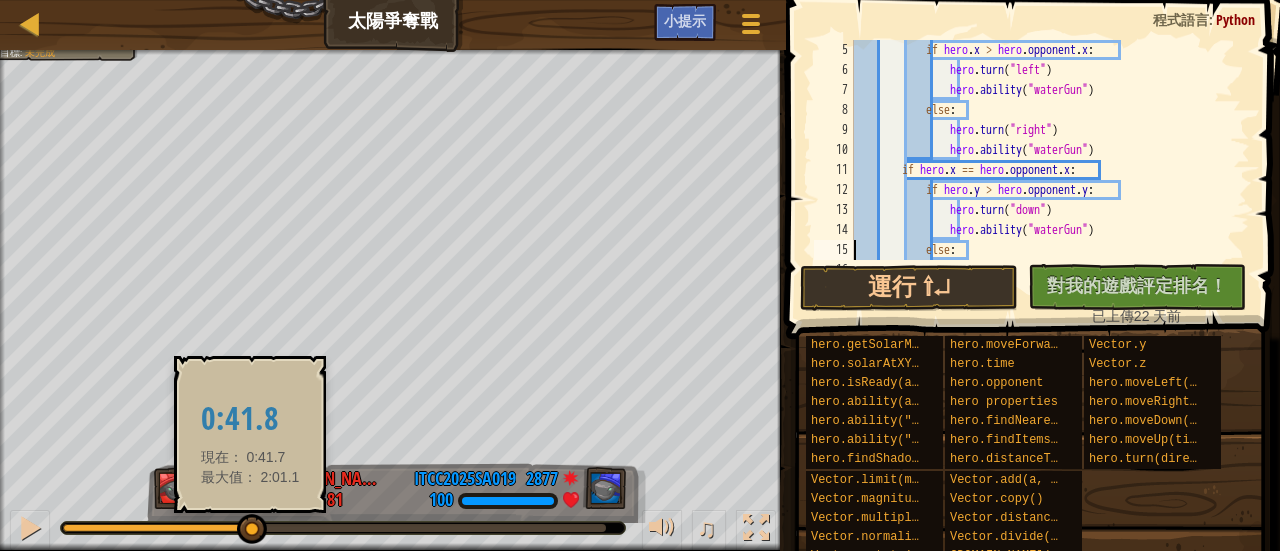 drag, startPoint x: 424, startPoint y: 518, endPoint x: 250, endPoint y: 517, distance: 174.00287 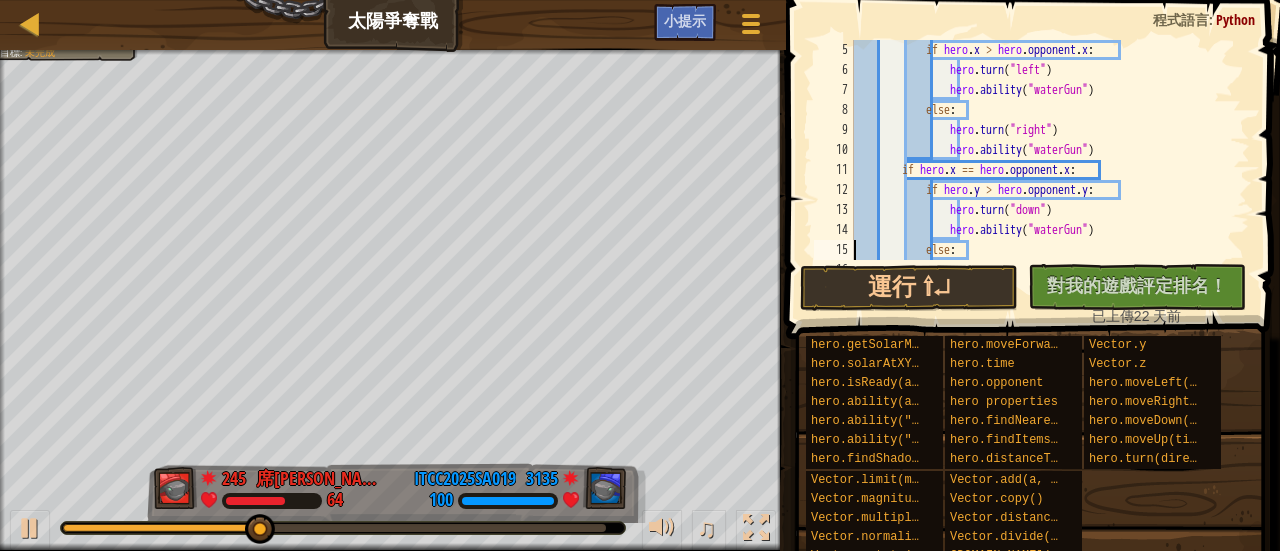 drag, startPoint x: 1143, startPoint y: 168, endPoint x: 1134, endPoint y: 173, distance: 10.29563 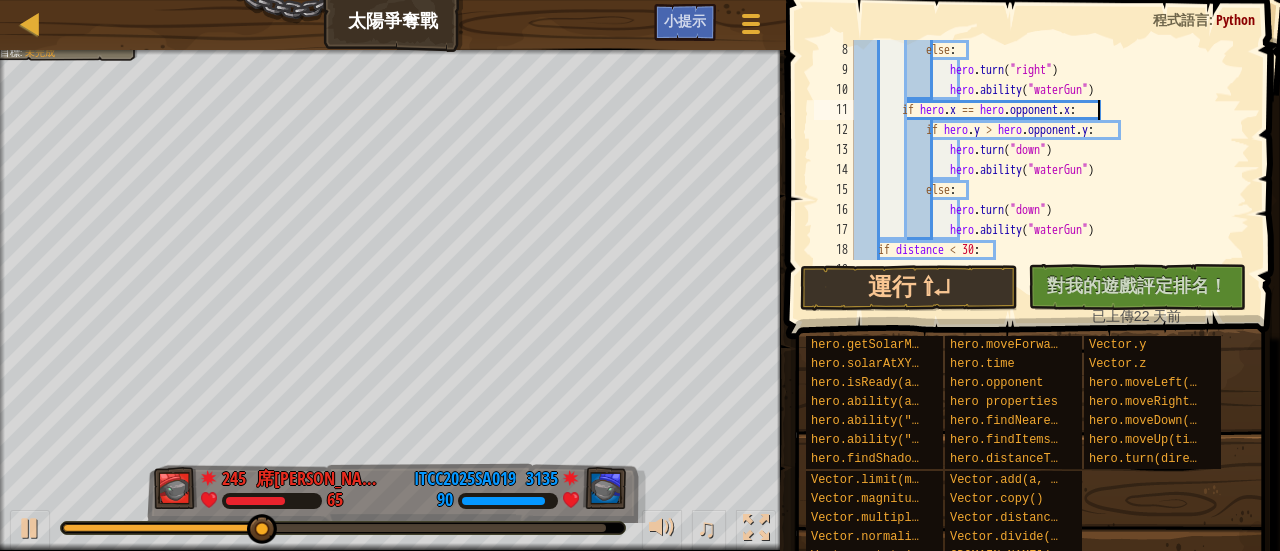 scroll, scrollTop: 140, scrollLeft: 0, axis: vertical 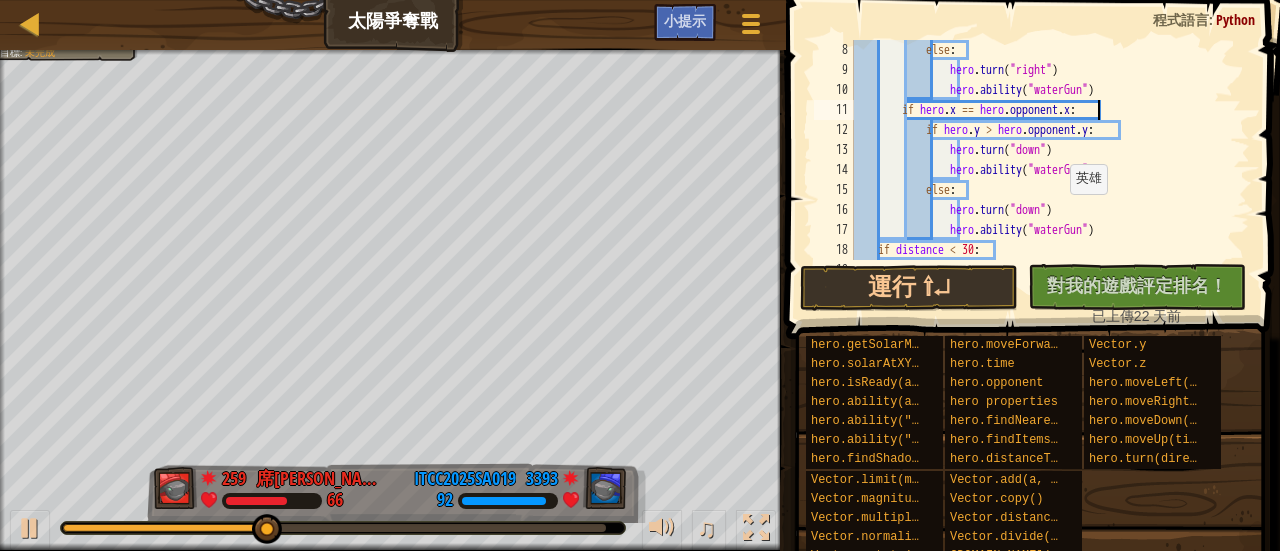 click on "else :                  hero . turn ( "right" )                  hero . ability ( "waterGun" )          if   hero . x   ==   hero . opponent . x :              if   hero . y   >   hero . opponent . y :                  hero . turn ( "down" )                  hero . ability ( "waterGun" )              else :                  hero . turn ( "down" )                  hero . ability ( "waterGun" )      if   distance   <   30 :          hero . ability ( "shockTrap" )" at bounding box center (1042, 170) 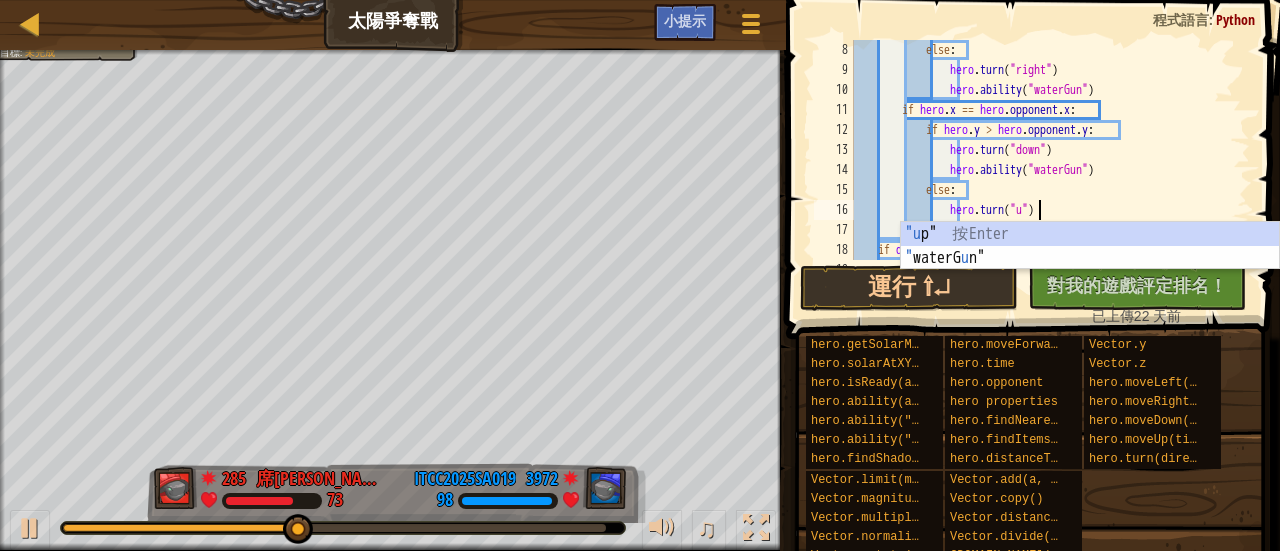 scroll, scrollTop: 9, scrollLeft: 15, axis: both 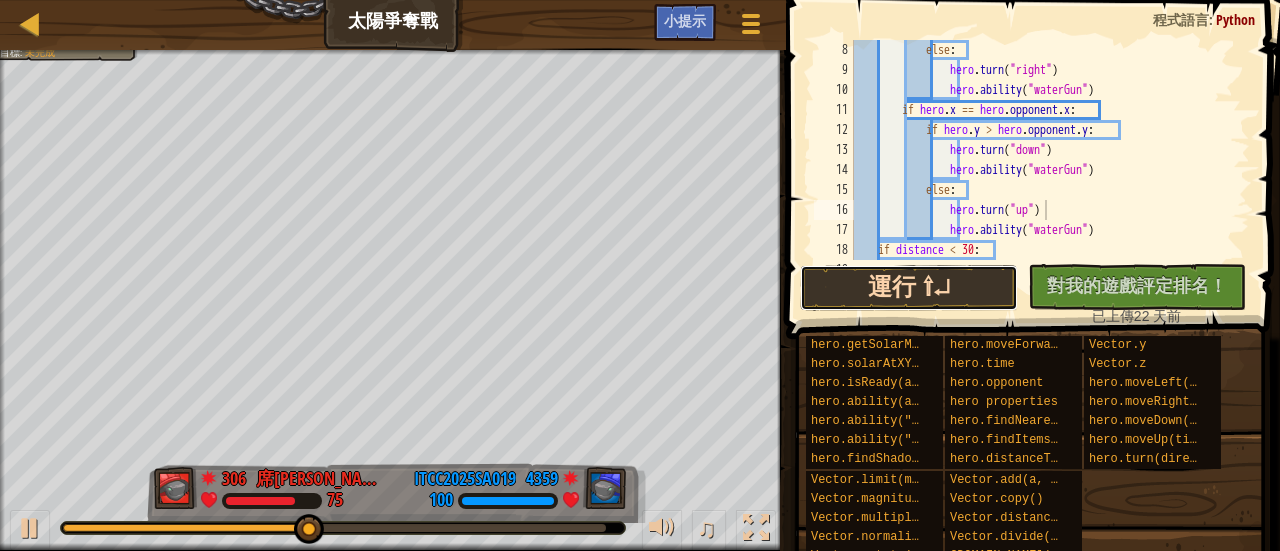 click on "運行 ⇧↵" at bounding box center (909, 288) 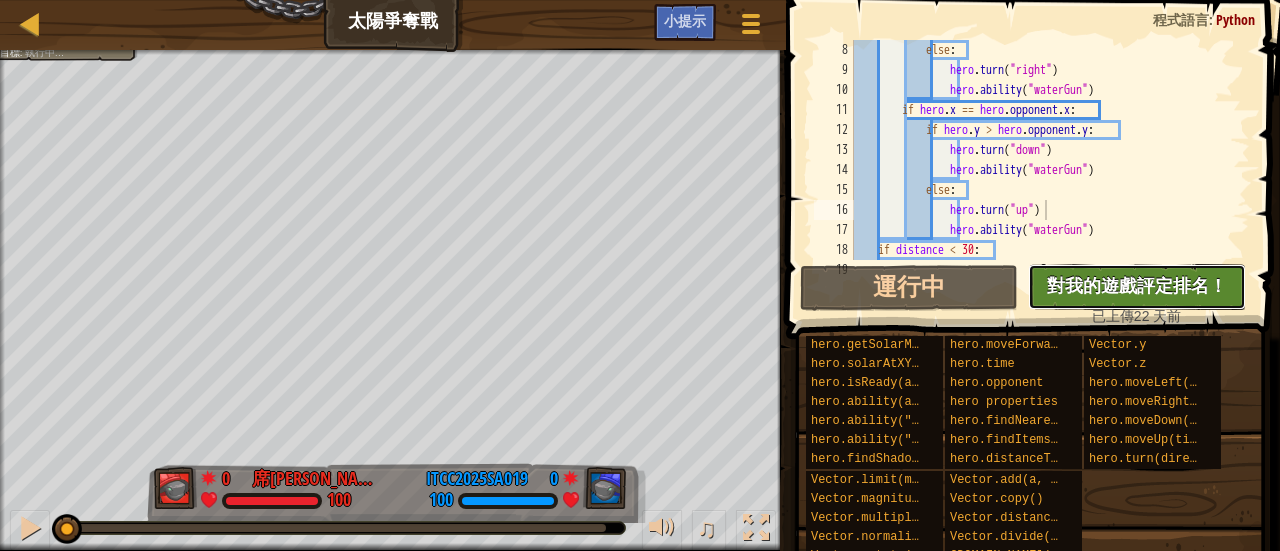 click on "沒有新程式碼可評定排名 對我的遊戲評定排名！ 上傳中… 已上傳以求評定排名 評定失敗 已評定" at bounding box center (1137, 287) 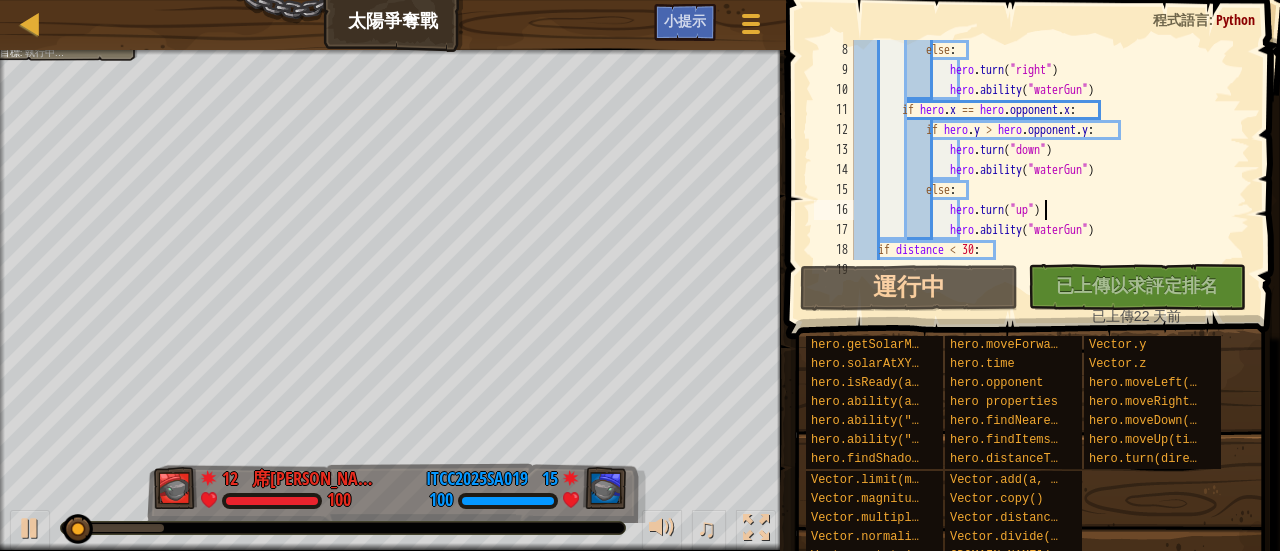 scroll, scrollTop: 200, scrollLeft: 0, axis: vertical 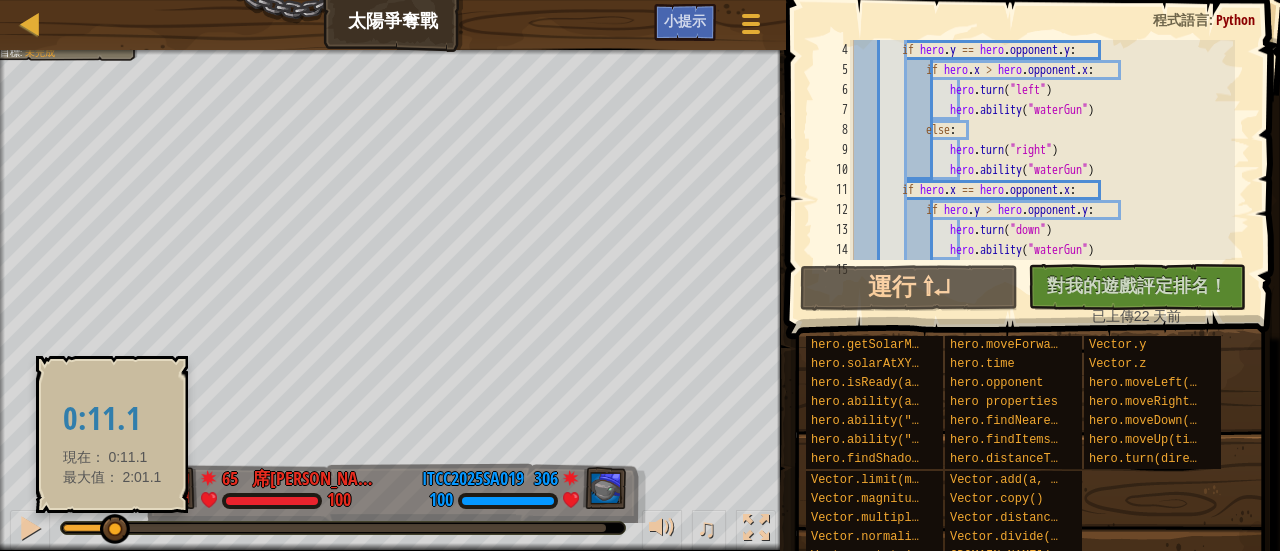 drag, startPoint x: 208, startPoint y: 523, endPoint x: 112, endPoint y: 527, distance: 96.0833 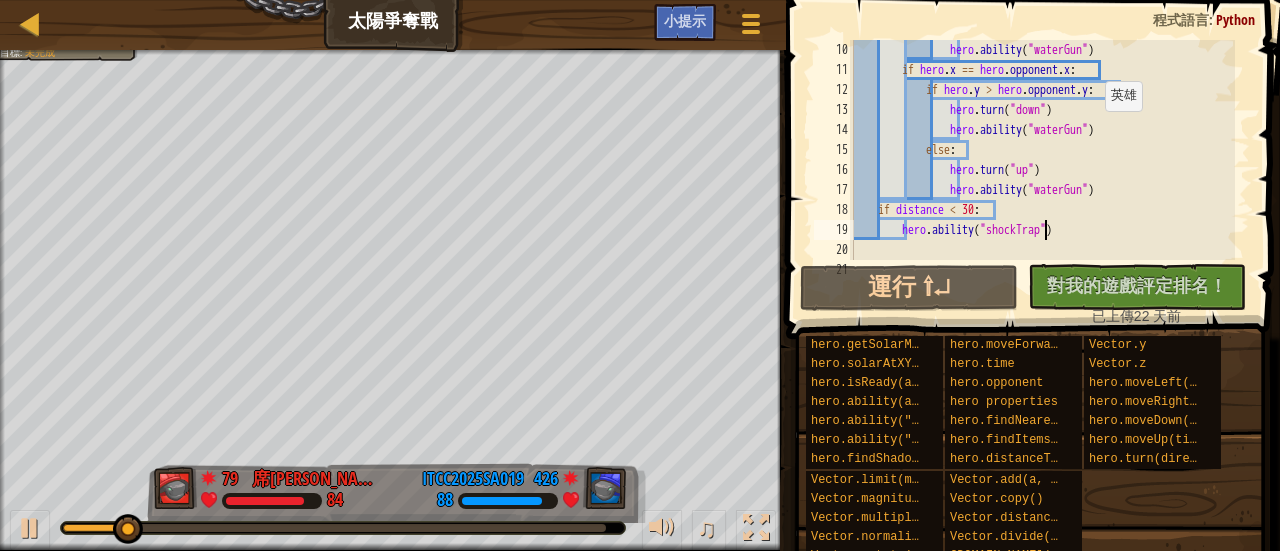 scroll, scrollTop: 180, scrollLeft: 0, axis: vertical 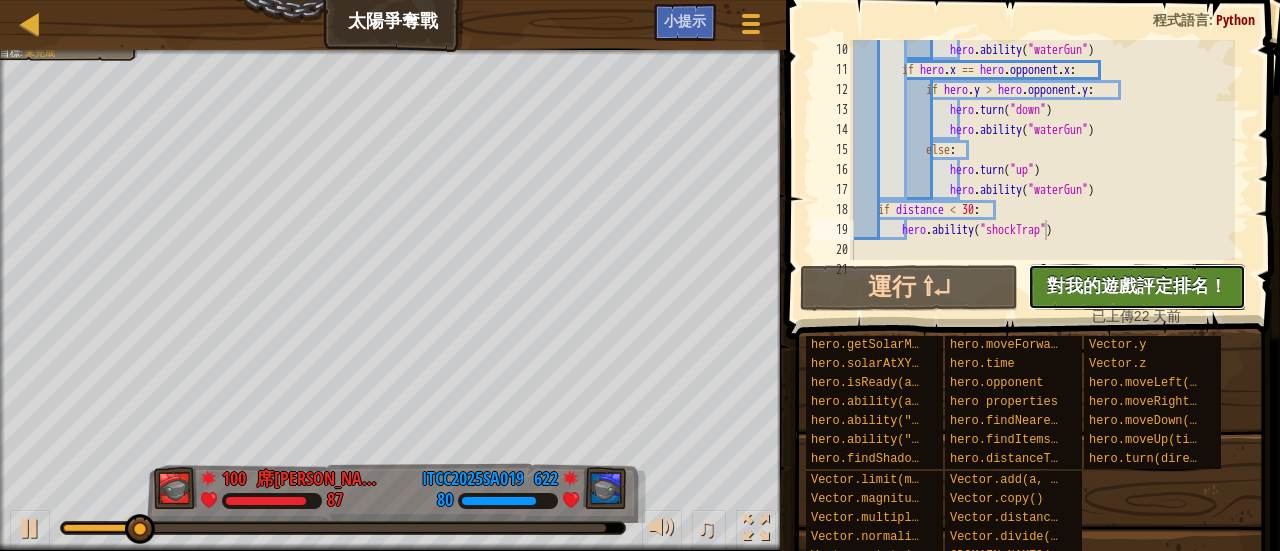 click on "對我的遊戲評定排名！" at bounding box center [1137, 285] 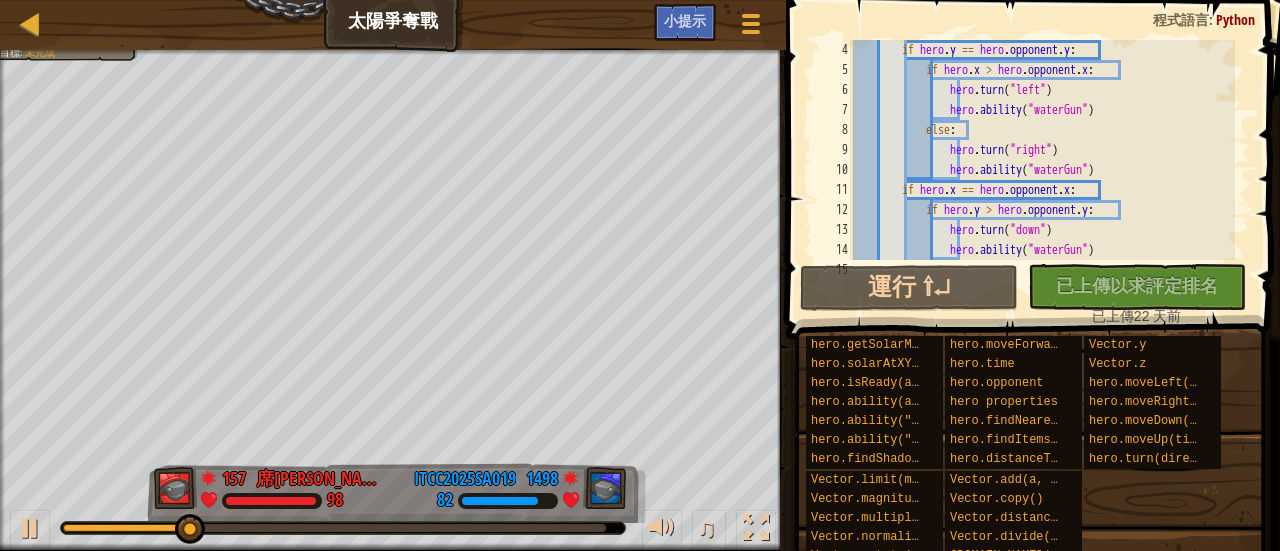 scroll, scrollTop: 60, scrollLeft: 0, axis: vertical 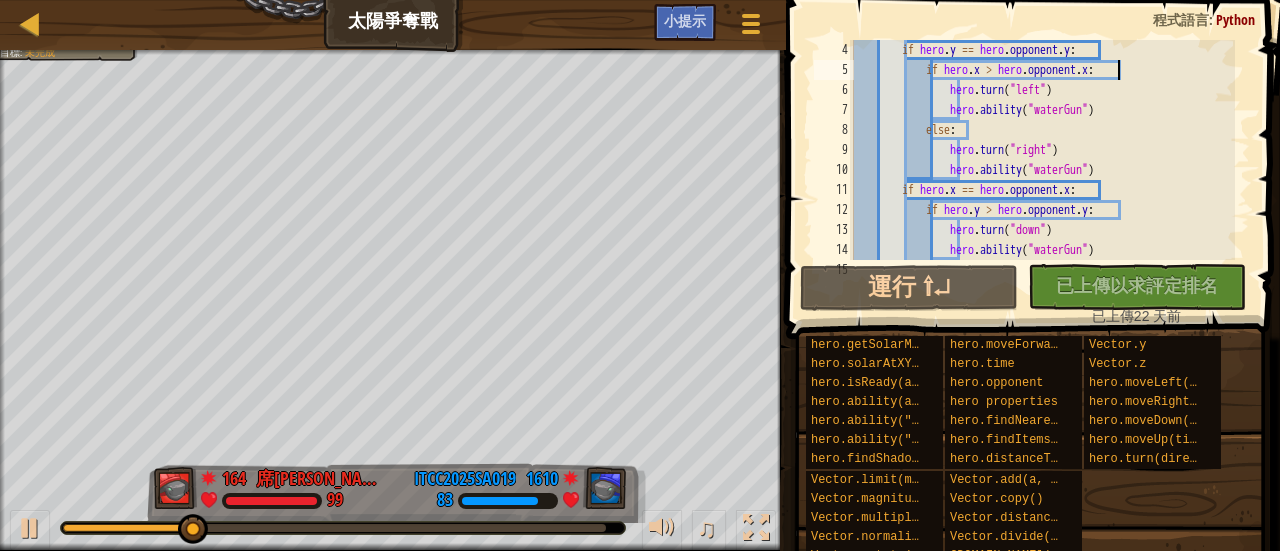 click on "if   hero . y   ==   hero . opponent . y :              if   hero . x   >   hero . opponent . x :                  hero . turn ( "left" )                  hero . ability ( "waterGun" )              else :                  hero . turn ( "right" )                  hero . ability ( "waterGun" )          if   hero . x   ==   hero . opponent . x :              if   hero . y   >   hero . opponent . y :                  hero . turn ( "down" )                  hero . ability ( "waterGun" )              else :" at bounding box center (1042, 170) 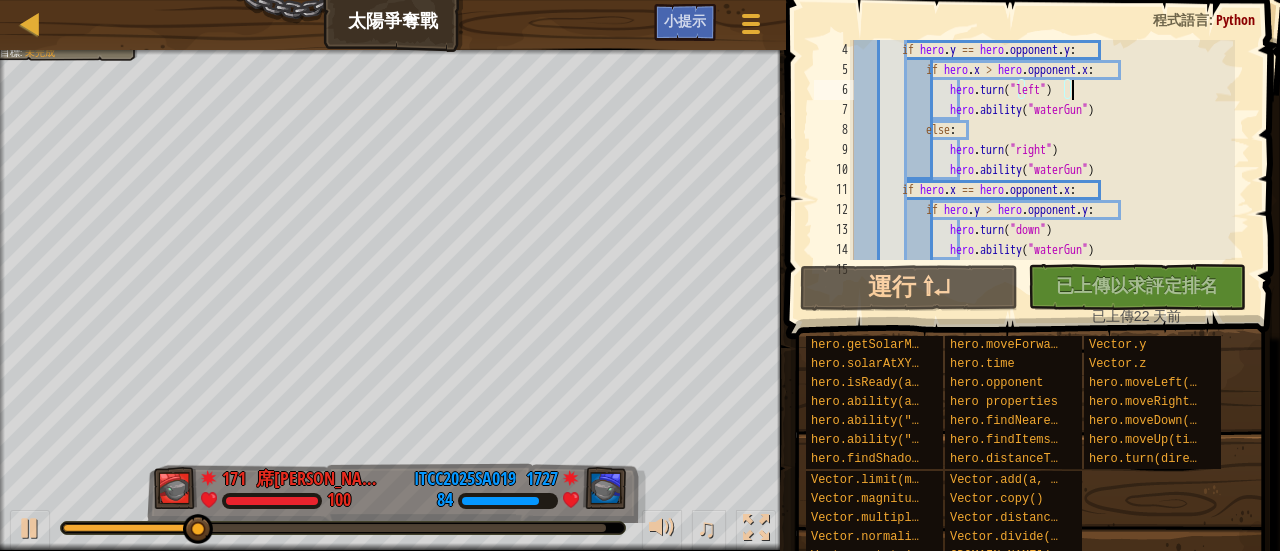 click on "if   hero . y   ==   hero . opponent . y :              if   hero . x   >   hero . opponent . x :                  hero . turn ( "left" )                  hero . ability ( "waterGun" )              else :                  hero . turn ( "right" )                  hero . ability ( "waterGun" )          if   hero . x   ==   hero . opponent . x :              if   hero . y   >   hero . opponent . y :                  hero . turn ( "down" )                  hero . ability ( "waterGun" )              else :" at bounding box center (1042, 170) 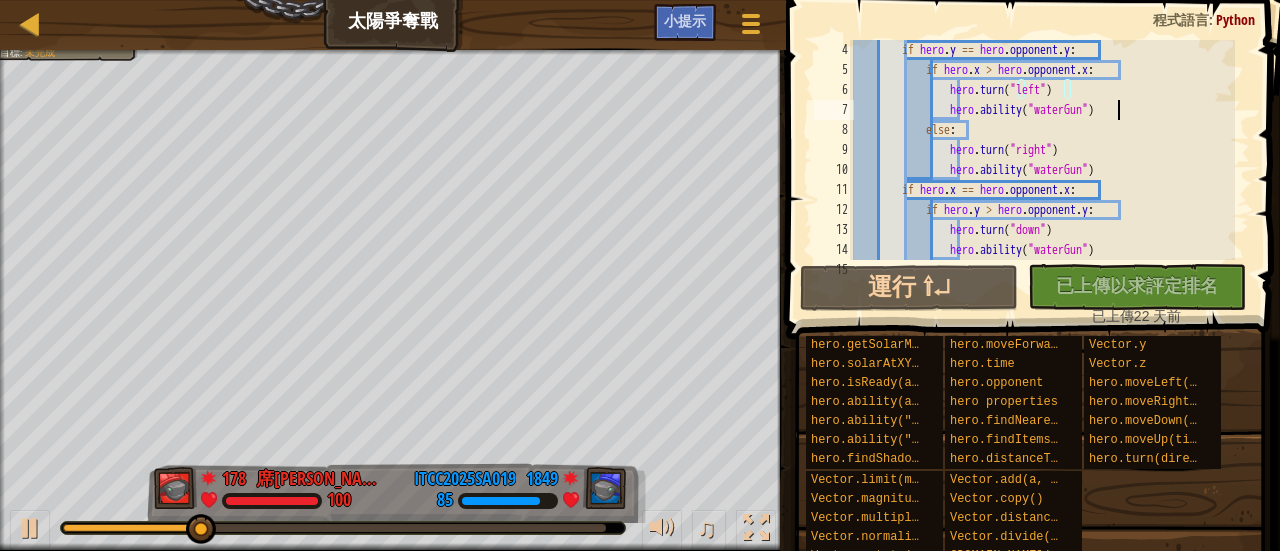 click on "if   hero . y   ==   hero . opponent . y :              if   hero . x   >   hero . opponent . x :                  hero . turn ( "left" )                  hero . ability ( "waterGun" )              else :                  hero . turn ( "right" )                  hero . ability ( "waterGun" )          if   hero . x   ==   hero . opponent . x :              if   hero . y   >   hero . opponent . y :                  hero . turn ( "down" )                  hero . ability ( "waterGun" )              else :" at bounding box center [1042, 170] 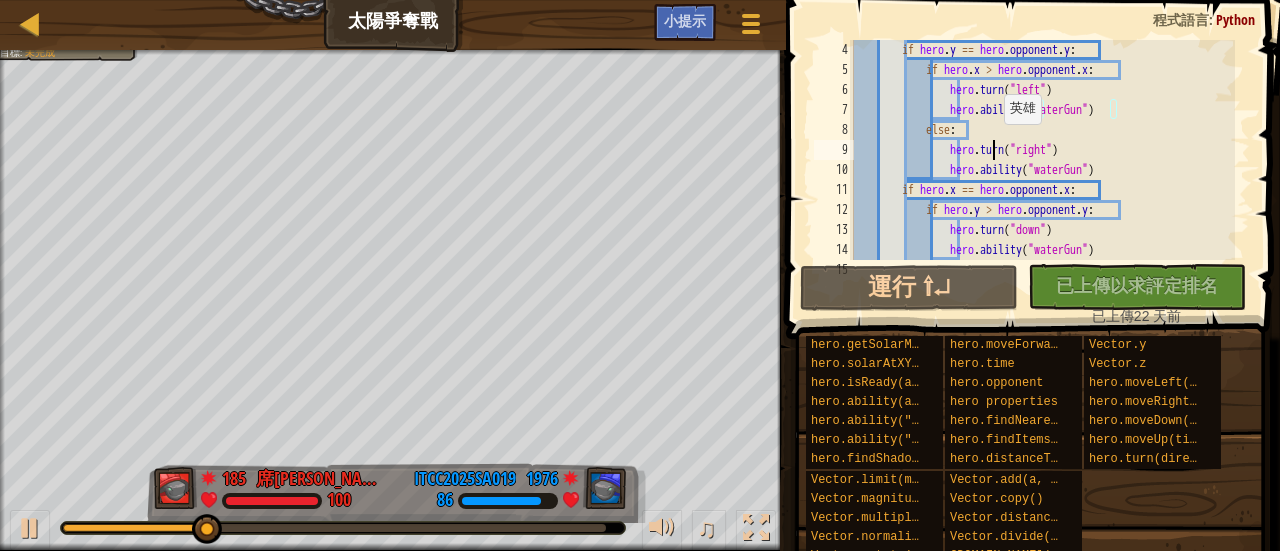 click on "if   hero . y   ==   hero . opponent . y :              if   hero . x   >   hero . opponent . x :                  hero . turn ( "left" )                  hero . ability ( "waterGun" )              else :                  hero . turn ( "right" )                  hero . ability ( "waterGun" )          if   hero . x   ==   hero . opponent . x :              if   hero . y   >   hero . opponent . y :                  hero . turn ( "down" )                  hero . ability ( "waterGun" )              else :" at bounding box center [1042, 170] 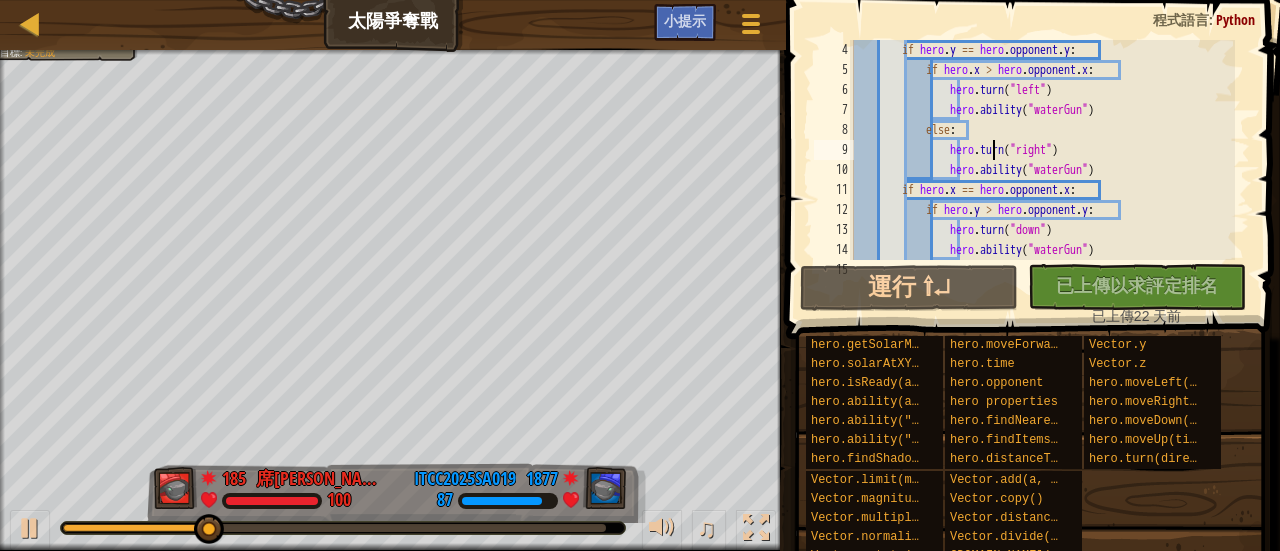 click on "if   hero . y   ==   hero . opponent . y :              if   hero . x   >   hero . opponent . x :                  hero . turn ( "left" )                  hero . ability ( "waterGun" )              else :                  hero . turn ( "right" )                  hero . ability ( "waterGun" )          if   hero . x   ==   hero . opponent . x :              if   hero . y   >   hero . opponent . y :                  hero . turn ( "down" )                  hero . ability ( "waterGun" )              else :" at bounding box center (1042, 170) 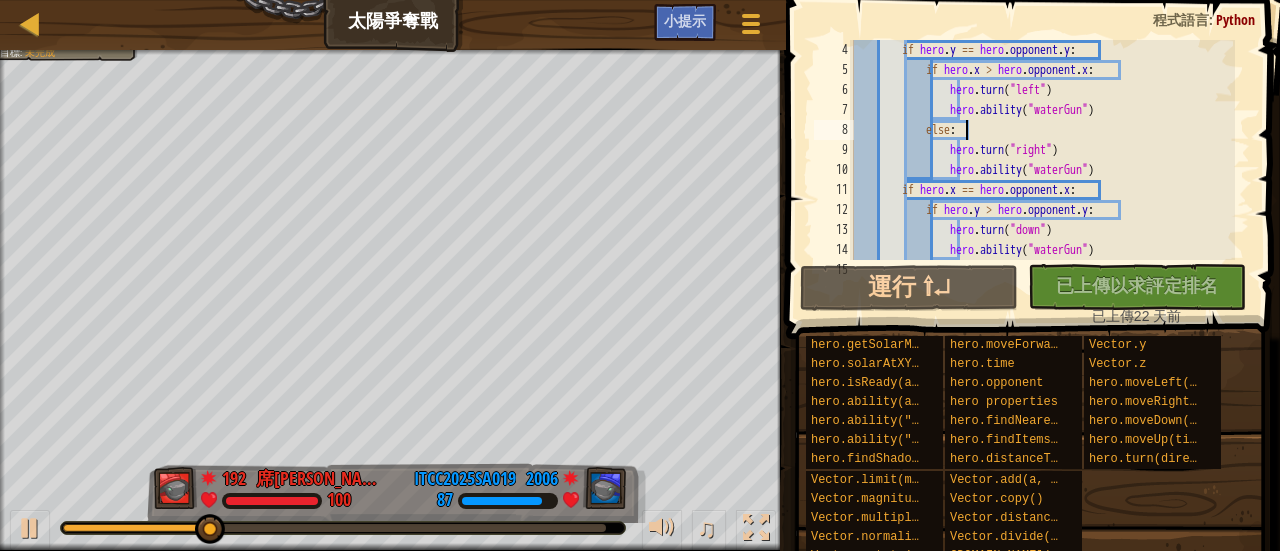 scroll, scrollTop: 9, scrollLeft: 8, axis: both 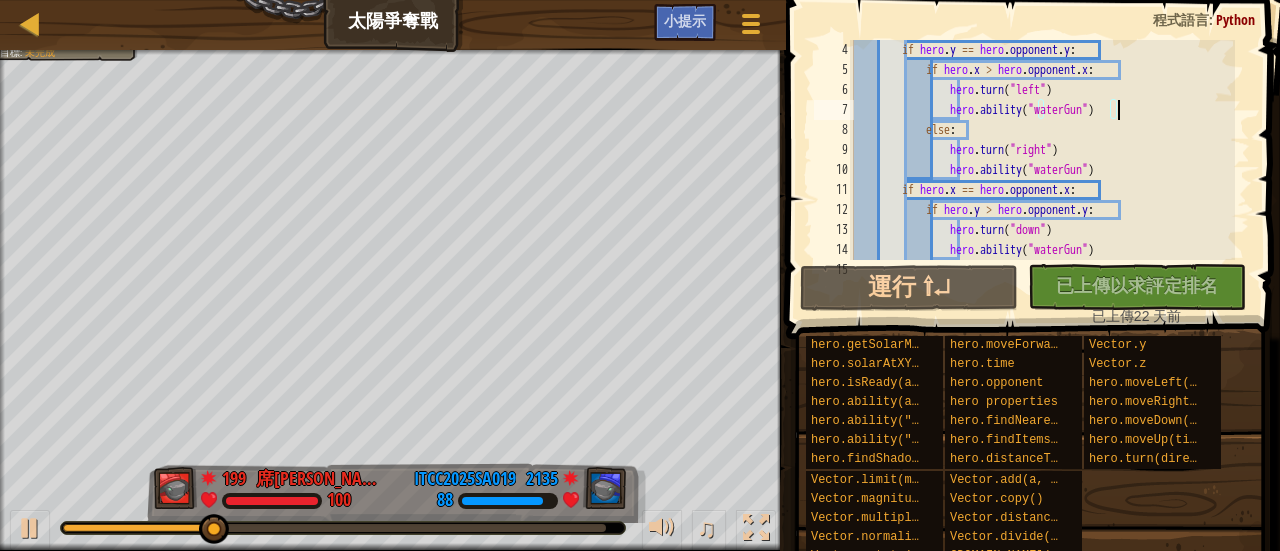 click on "if   hero . y   ==   hero . opponent . y :              if   hero . x   >   hero . opponent . x :                  hero . turn ( "left" )                  hero . ability ( "waterGun" )              else :                  hero . turn ( "right" )                  hero . ability ( "waterGun" )          if   hero . x   ==   hero . opponent . x :              if   hero . y   >   hero . opponent . y :                  hero . turn ( "down" )                  hero . ability ( "waterGun" )              else :" at bounding box center (1042, 170) 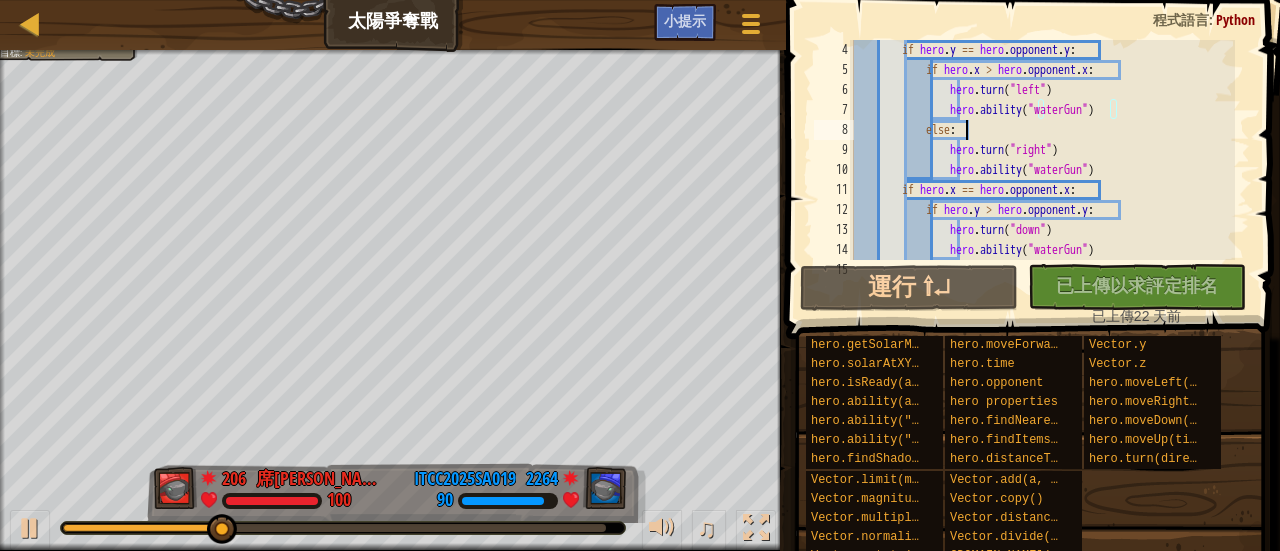 click on "if   hero . y   ==   hero . opponent . y :              if   hero . x   >   hero . opponent . x :                  hero . turn ( "left" )                  hero . ability ( "waterGun" )              else :                  hero . turn ( "right" )                  hero . ability ( "waterGun" )          if   hero . x   ==   hero . opponent . x :              if   hero . y   >   hero . opponent . y :                  hero . turn ( "down" )                  hero . ability ( "waterGun" )              else :" at bounding box center [1042, 170] 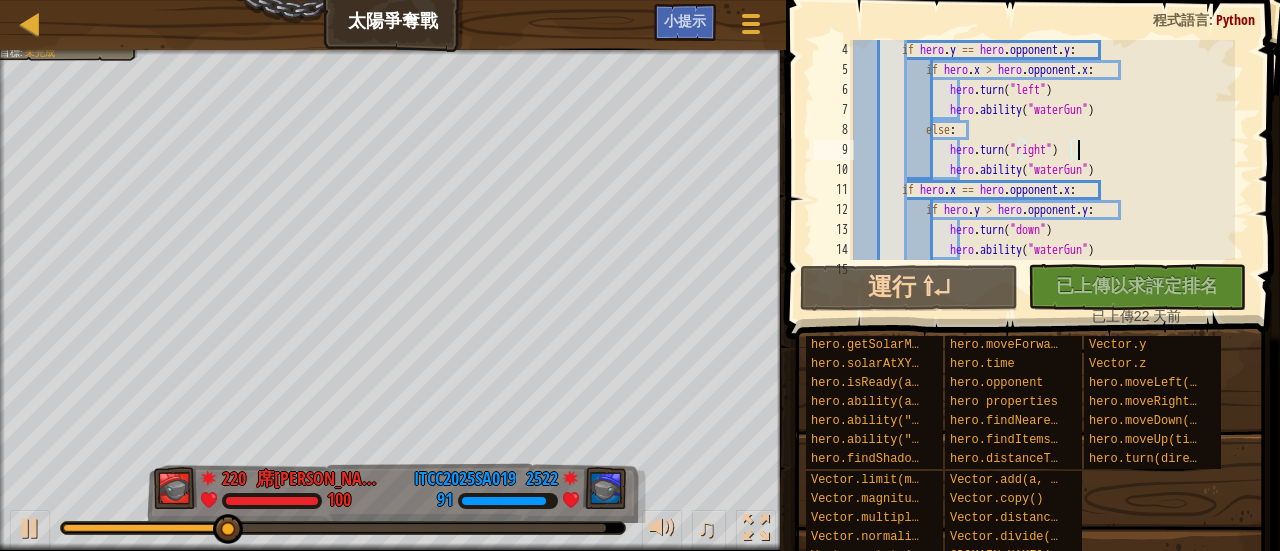 click on "if   hero . y   ==   hero . opponent . y :              if   hero . x   >   hero . opponent . x :                  hero . turn ( "left" )                  hero . ability ( "waterGun" )              else :                  hero . turn ( "right" )                  hero . ability ( "waterGun" )          if   hero . x   ==   hero . opponent . x :              if   hero . y   >   hero . opponent . y :                  hero . turn ( "down" )                  hero . ability ( "waterGun" )              else :" at bounding box center [1042, 170] 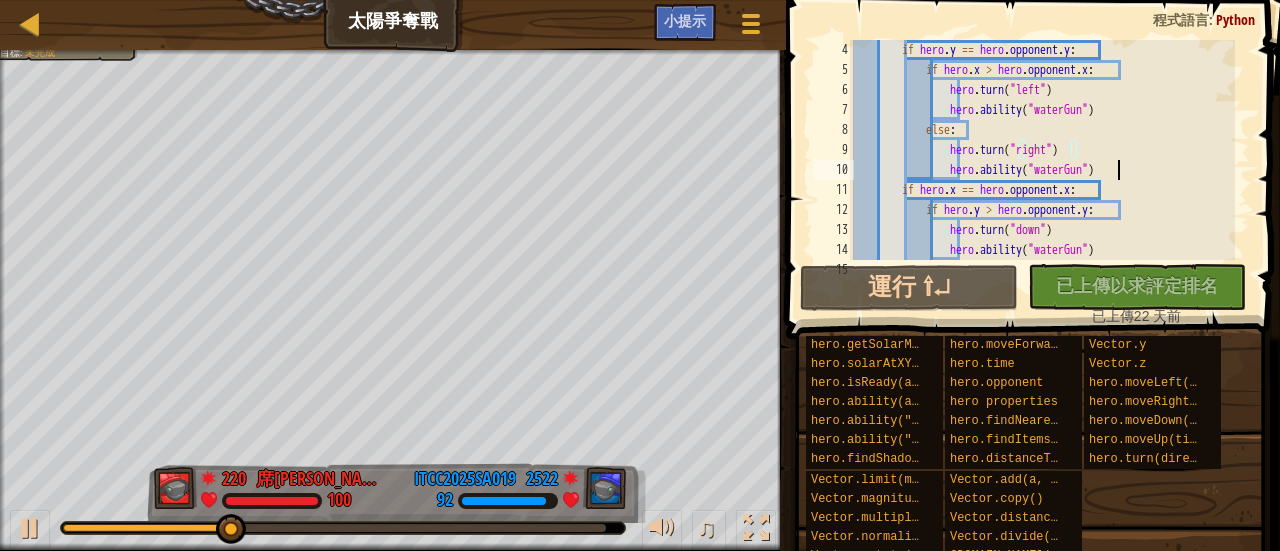 click on "if   hero . y   ==   hero . opponent . y :              if   hero . x   >   hero . opponent . x :                  hero . turn ( "left" )                  hero . ability ( "waterGun" )              else :                  hero . turn ( "right" )                  hero . ability ( "waterGun" )          if   hero . x   ==   hero . opponent . x :              if   hero . y   >   hero . opponent . y :                  hero . turn ( "down" )                  hero . ability ( "waterGun" )              else :" at bounding box center (1042, 170) 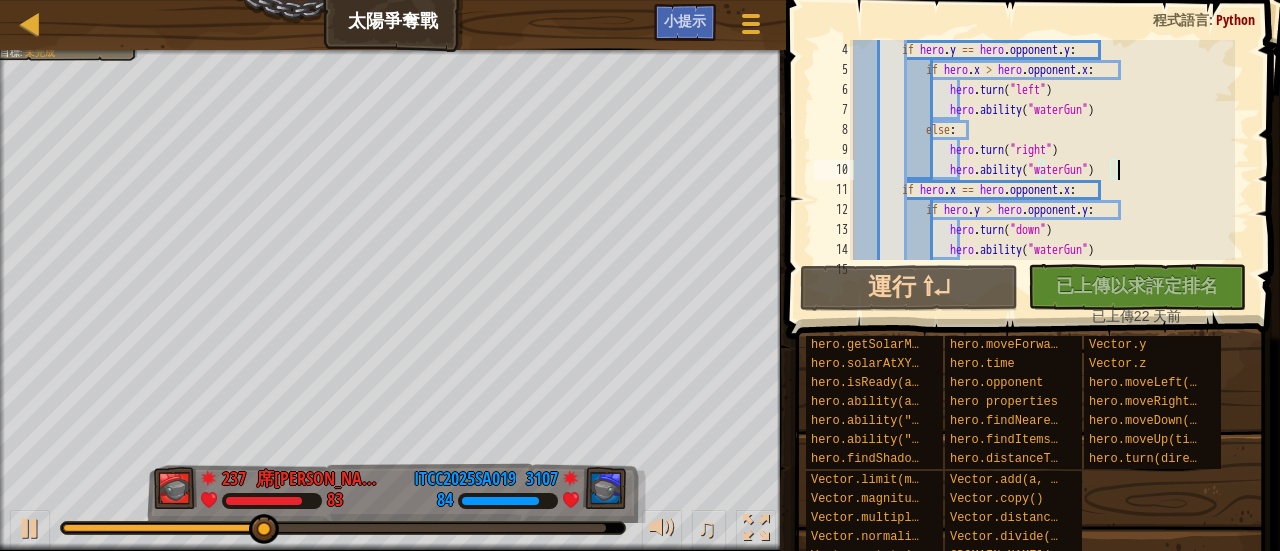 click on "if   hero . y   ==   hero . opponent . y :              if   hero . x   >   hero . opponent . x :                  hero . turn ( "left" )                  hero . ability ( "waterGun" )              else :                  hero . turn ( "right" )                  hero . ability ( "waterGun" )          if   hero . x   ==   hero . opponent . x :              if   hero . y   >   hero . opponent . y :                  hero . turn ( "down" )                  hero . ability ( "waterGun" )              else :" at bounding box center (1042, 170) 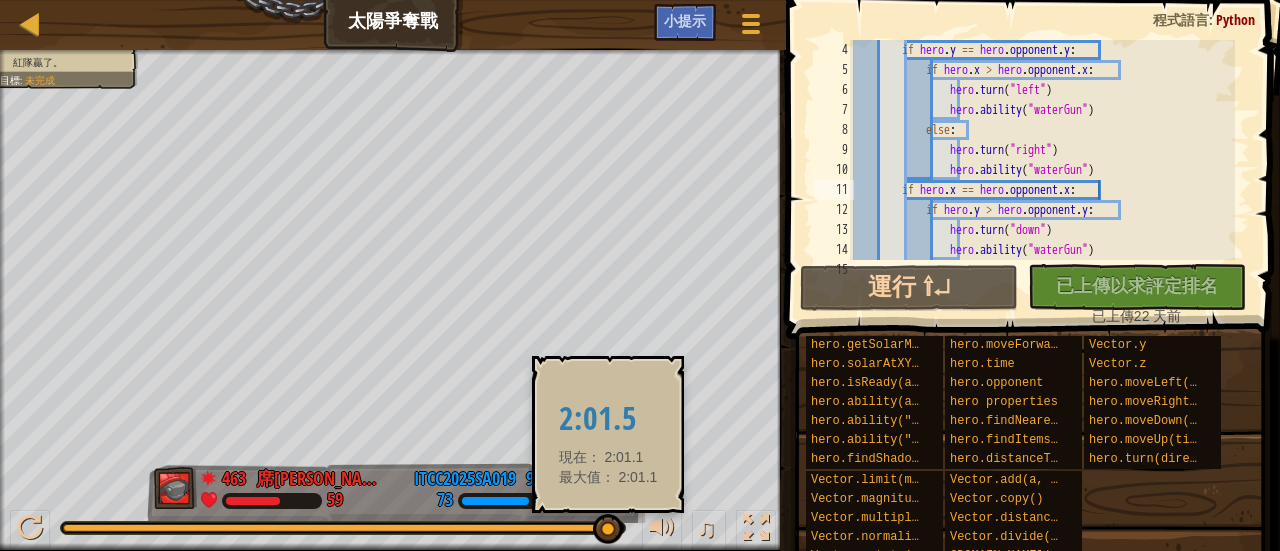 drag, startPoint x: 620, startPoint y: 547, endPoint x: 608, endPoint y: 528, distance: 22.472204 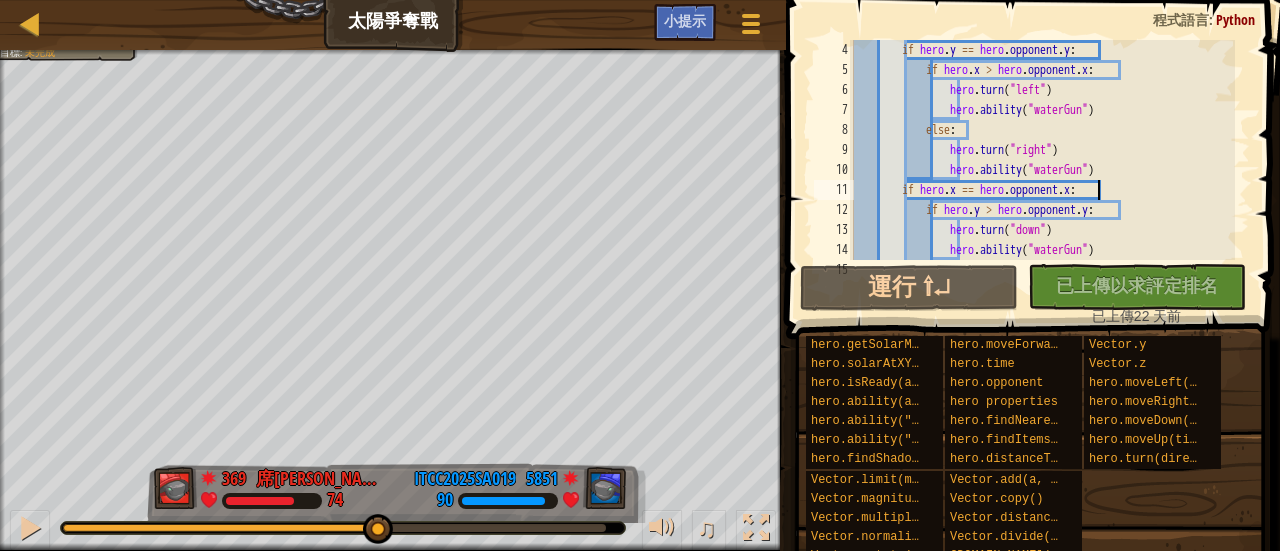 drag, startPoint x: 608, startPoint y: 528, endPoint x: 0, endPoint y: 505, distance: 608.4349 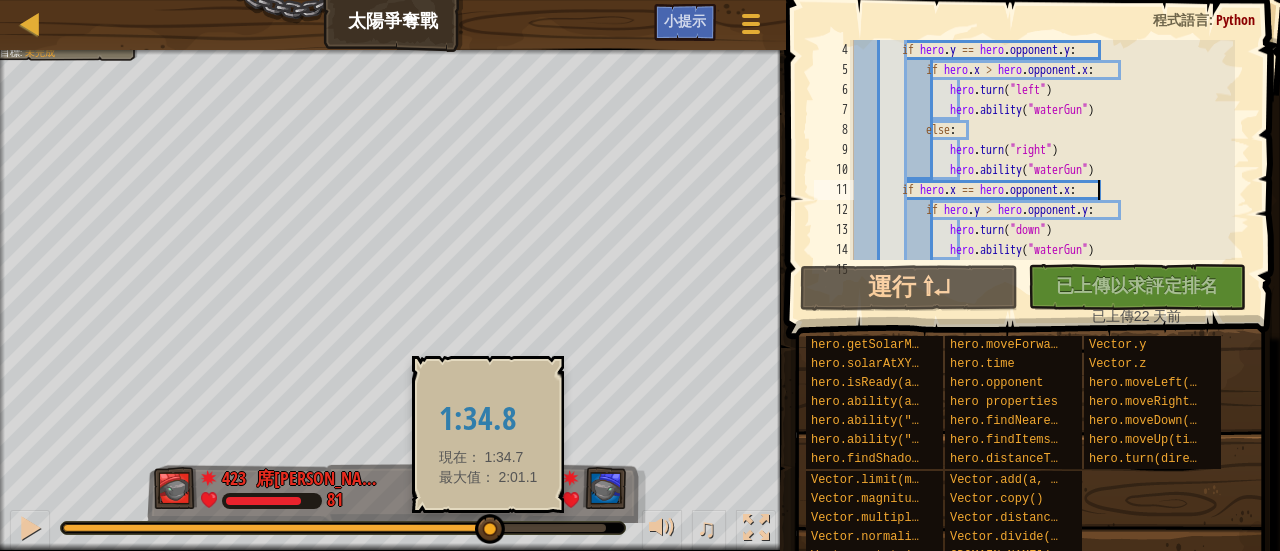 drag, startPoint x: 302, startPoint y: 527, endPoint x: 352, endPoint y: 540, distance: 51.662365 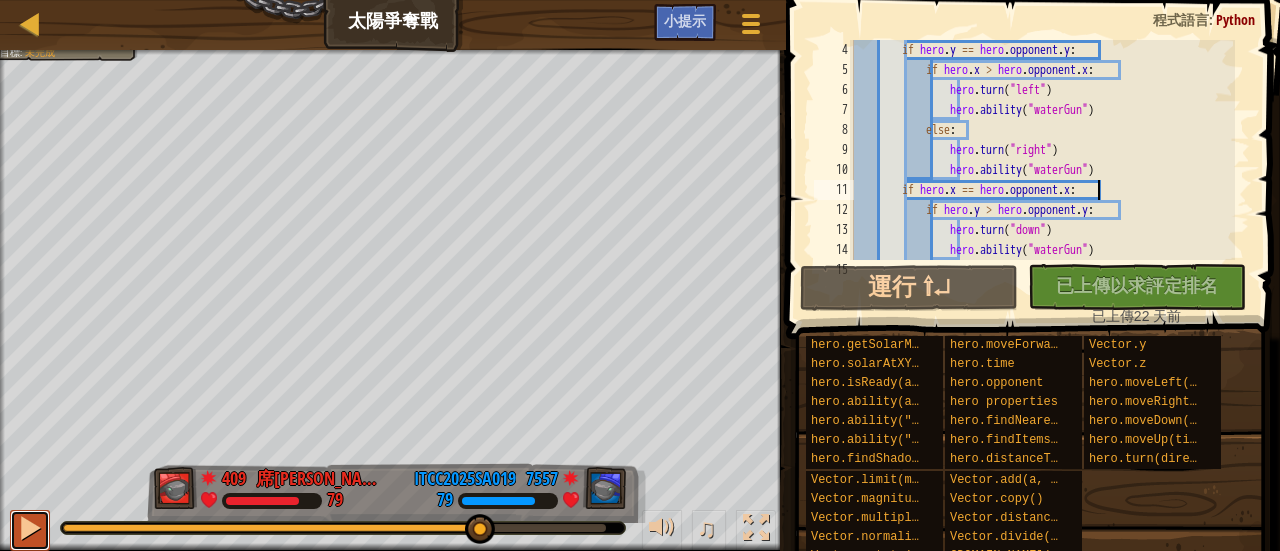 click at bounding box center [30, 528] 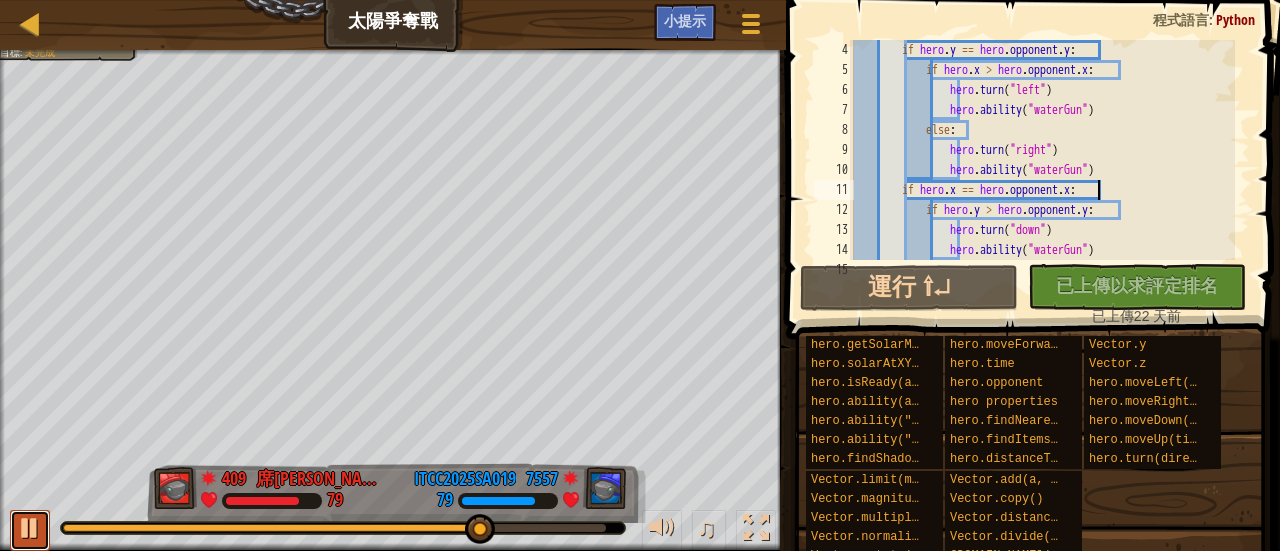 click at bounding box center (30, 528) 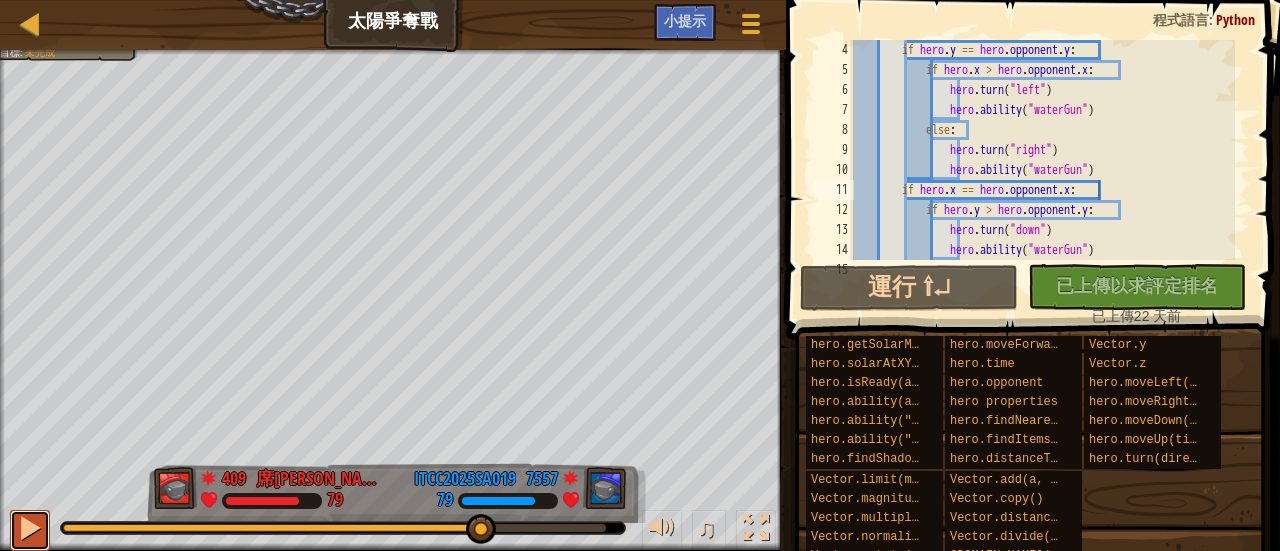 click at bounding box center (30, 528) 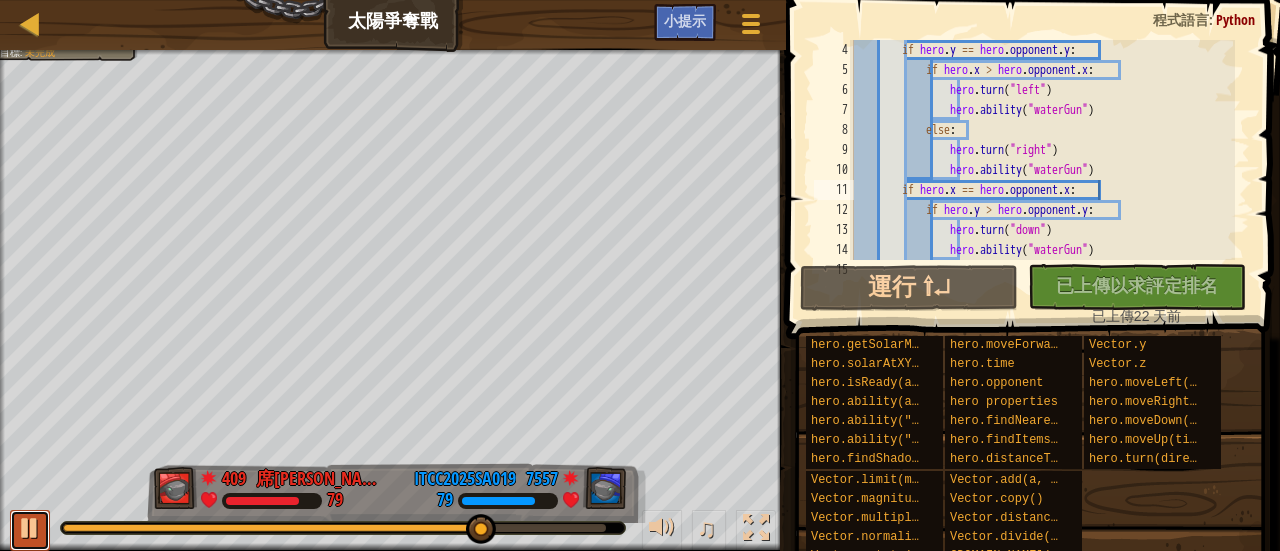 click at bounding box center (30, 528) 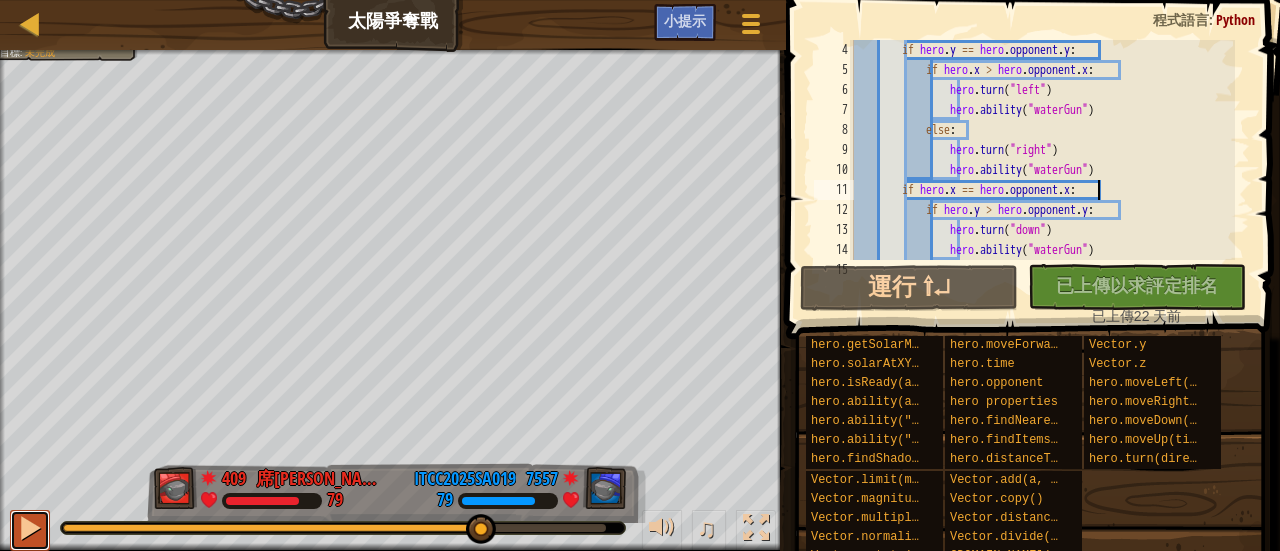 click at bounding box center [30, 528] 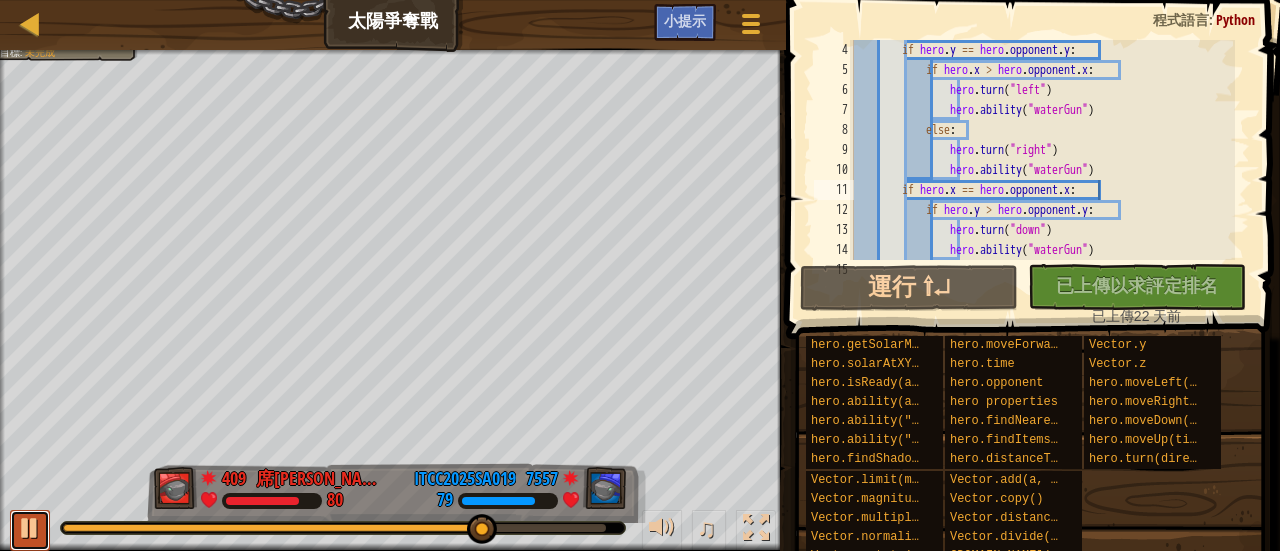 click at bounding box center [30, 528] 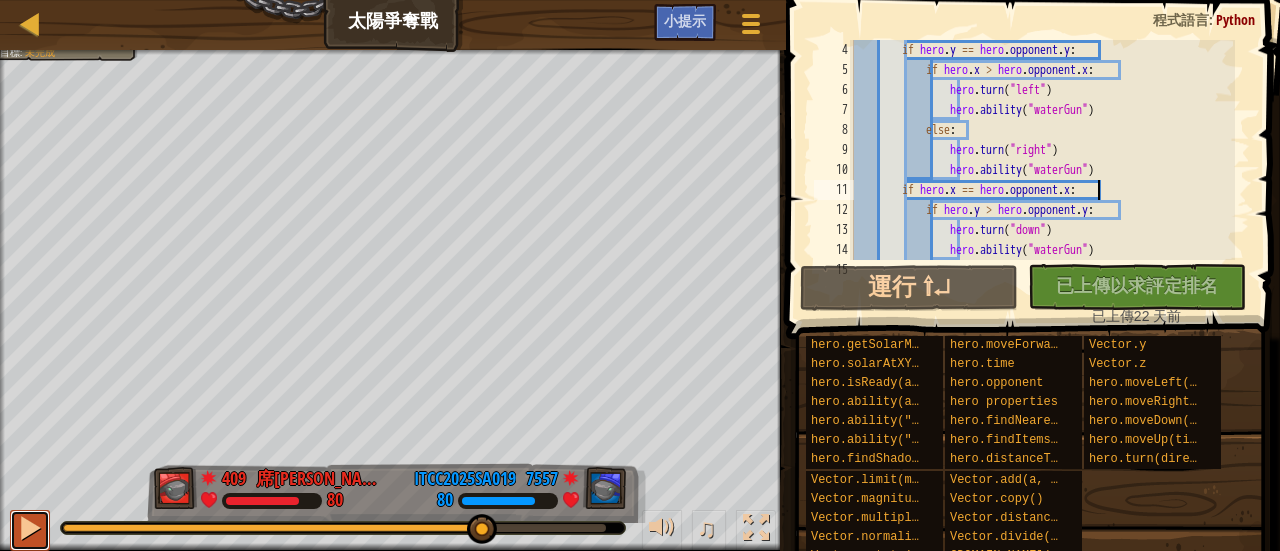 click at bounding box center (30, 528) 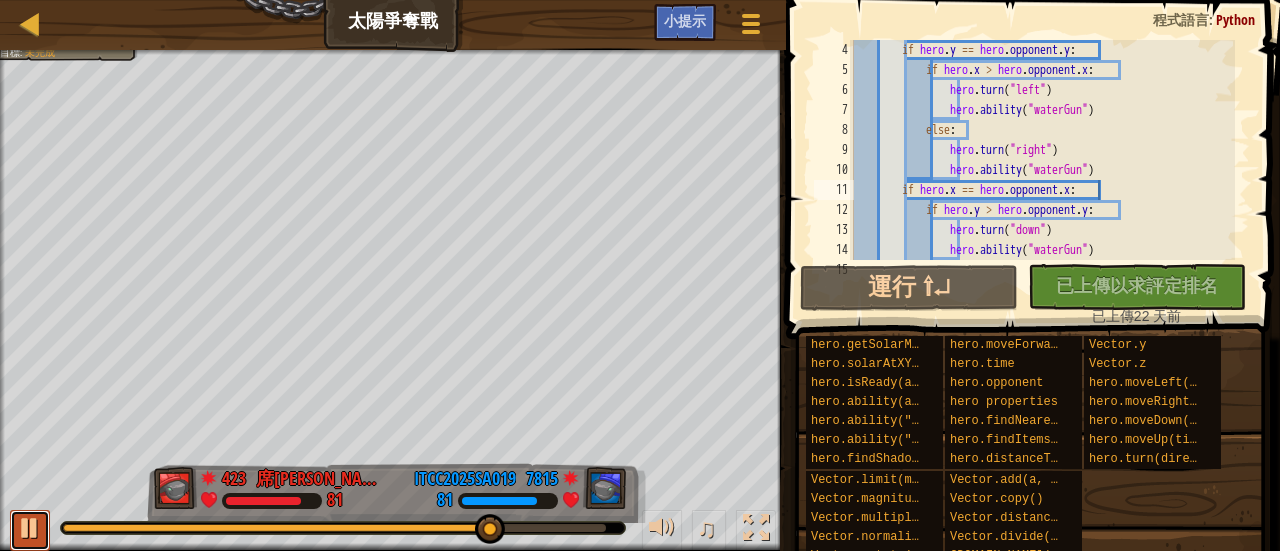 click at bounding box center (30, 528) 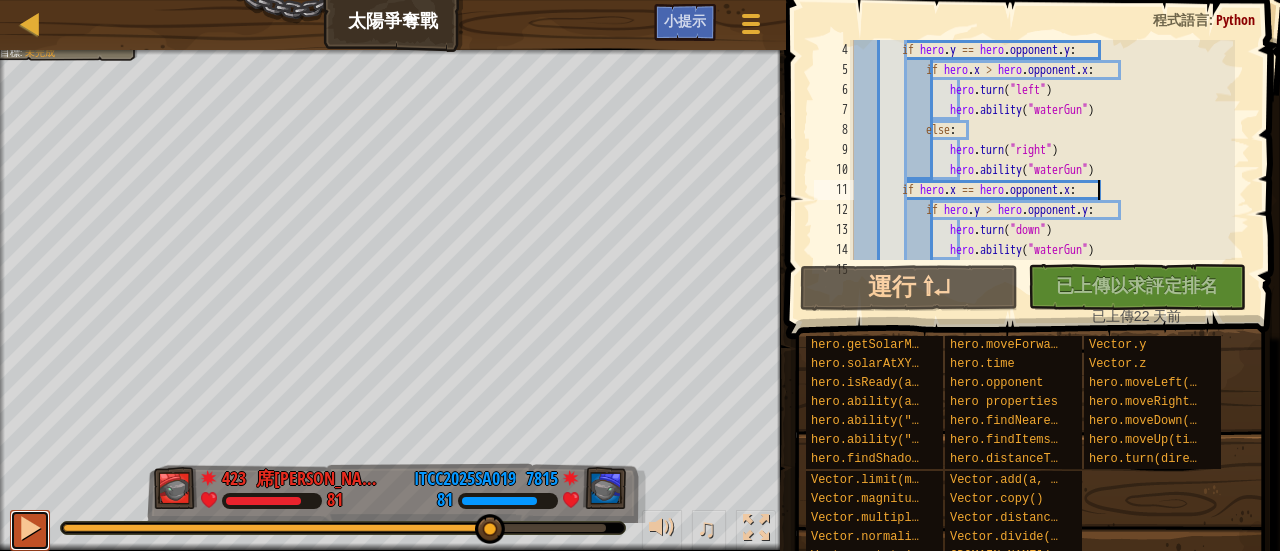 click at bounding box center [30, 528] 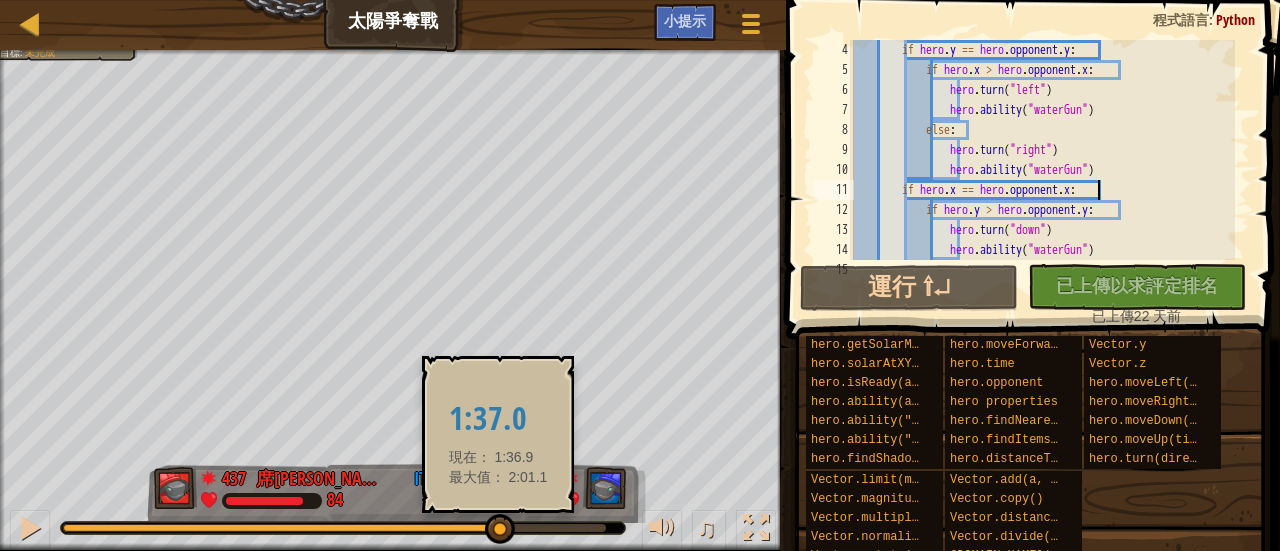 drag, startPoint x: 514, startPoint y: 530, endPoint x: 498, endPoint y: 529, distance: 16.03122 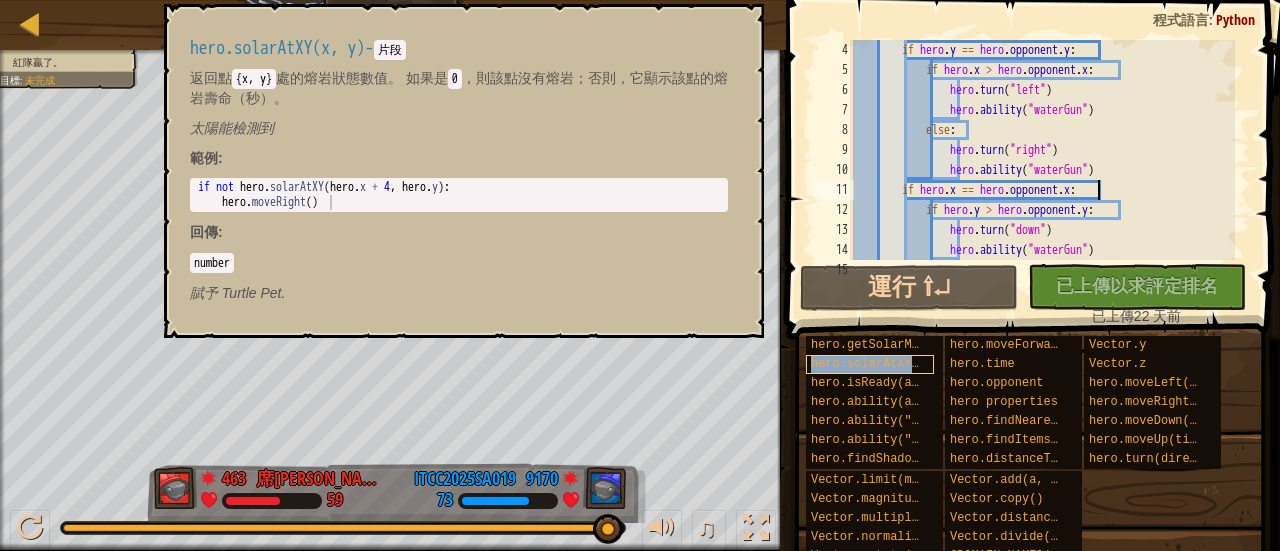click on "hero.solarAtXY(x, y)" at bounding box center (883, 364) 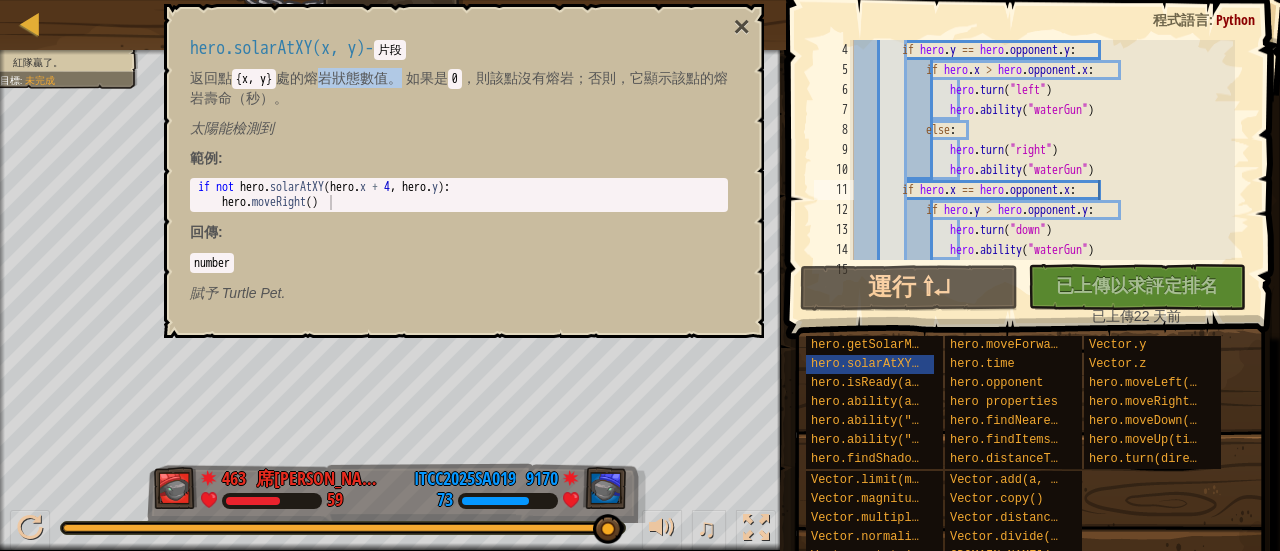 drag, startPoint x: 401, startPoint y: 75, endPoint x: 333, endPoint y: 71, distance: 68.117546 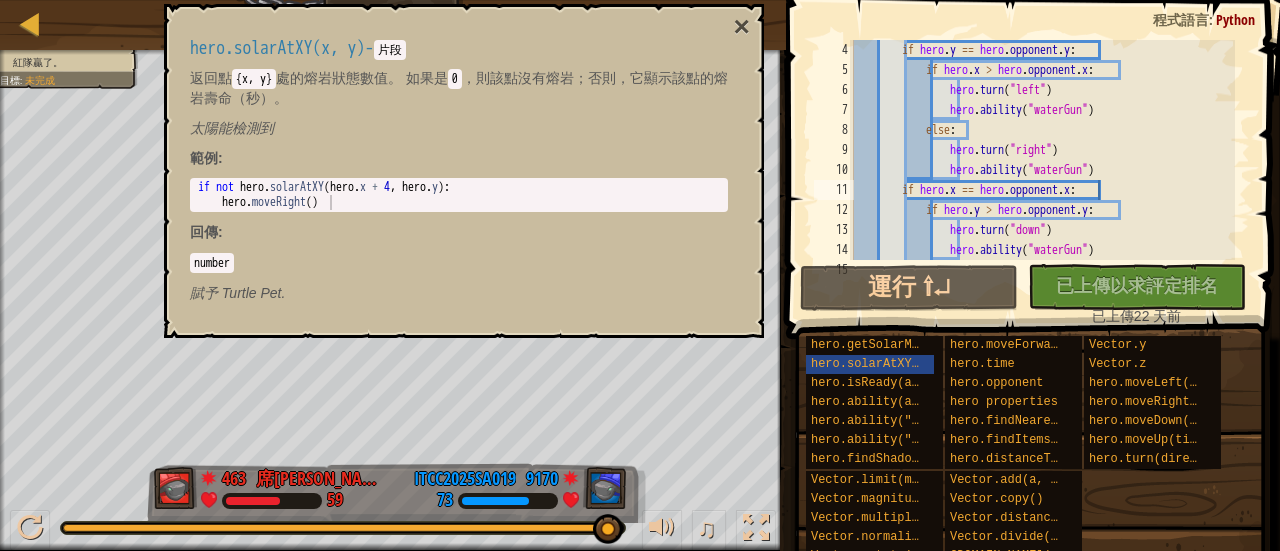 click on "返回點  {x, y}  處的熔岩狀態數值。
如果是  0 ，則該點沒有熔岩；否則，它顯示該點的熔岩壽命（秒）。" at bounding box center [459, 88] 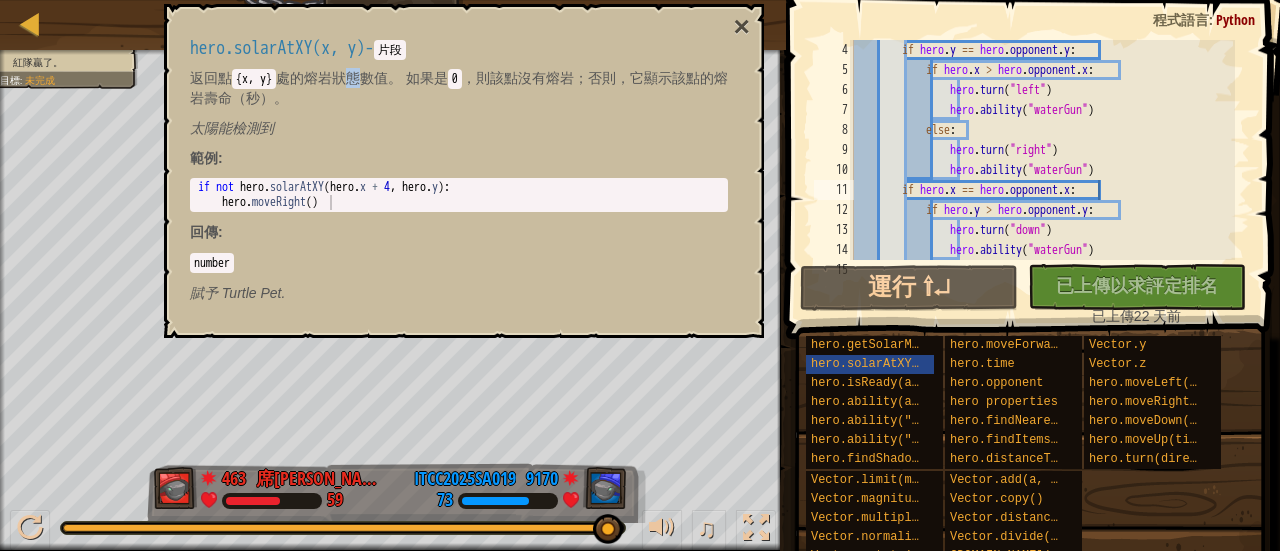 drag, startPoint x: 344, startPoint y: 79, endPoint x: 356, endPoint y: 80, distance: 12.0415945 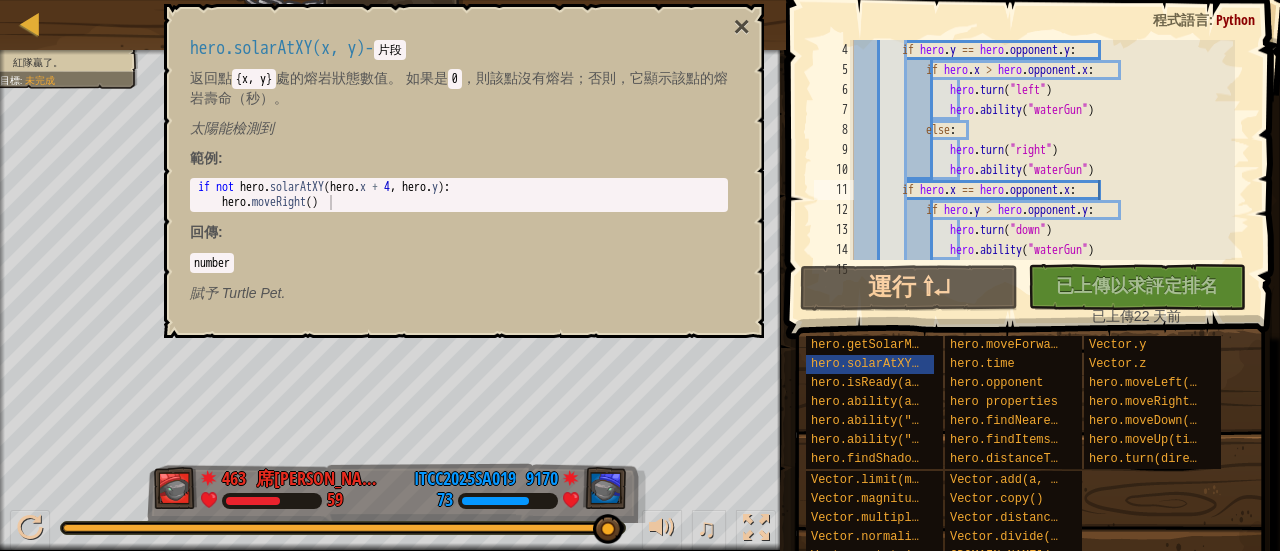 click on "返回點  {x, y}  處的熔岩狀態數值。
如果是  0 ，則該點沒有熔岩；否則，它顯示該點的熔岩壽命（秒）。" at bounding box center [459, 88] 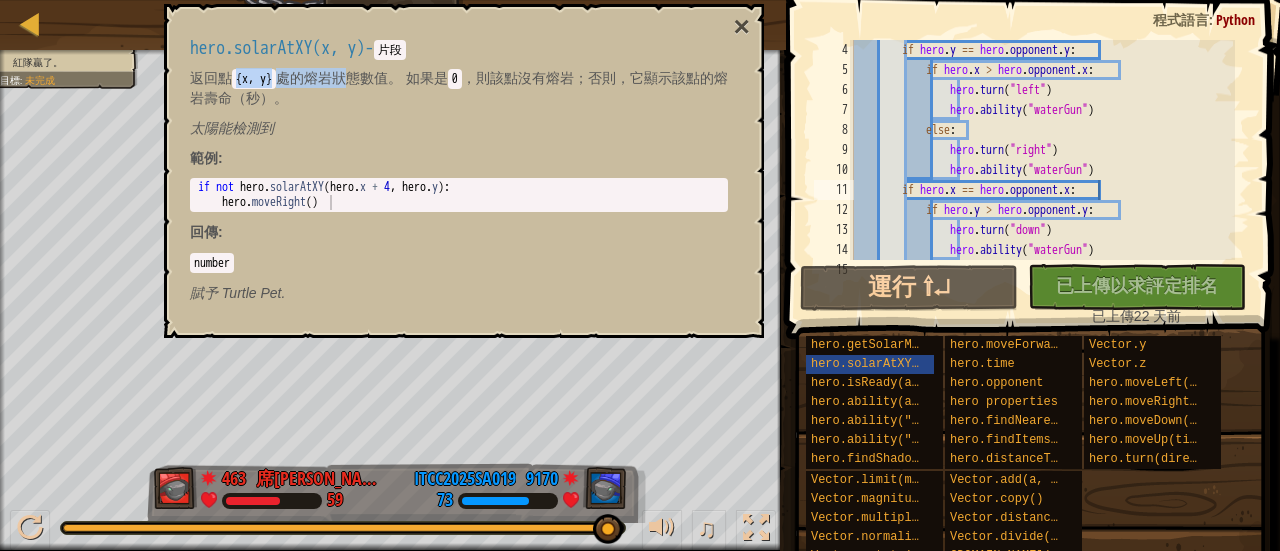 drag, startPoint x: 342, startPoint y: 83, endPoint x: 232, endPoint y: 75, distance: 110.29053 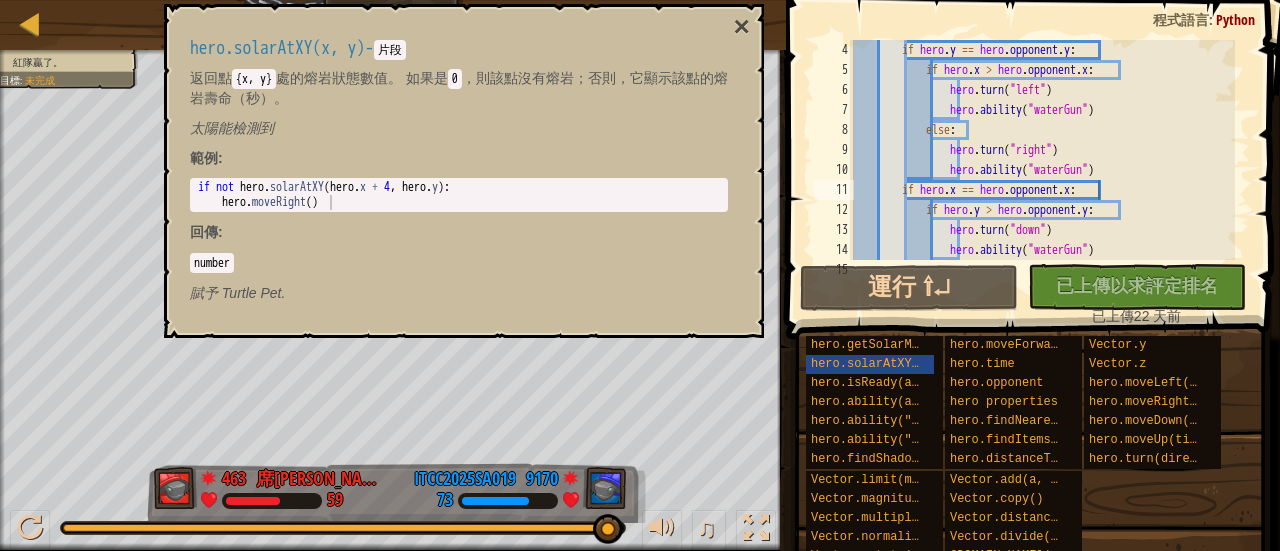 click on "返回點  {x, y}  處的熔岩狀態數值。
如果是  0 ，則該點沒有熔岩；否則，它顯示該點的熔岩壽命（秒）。" at bounding box center [459, 88] 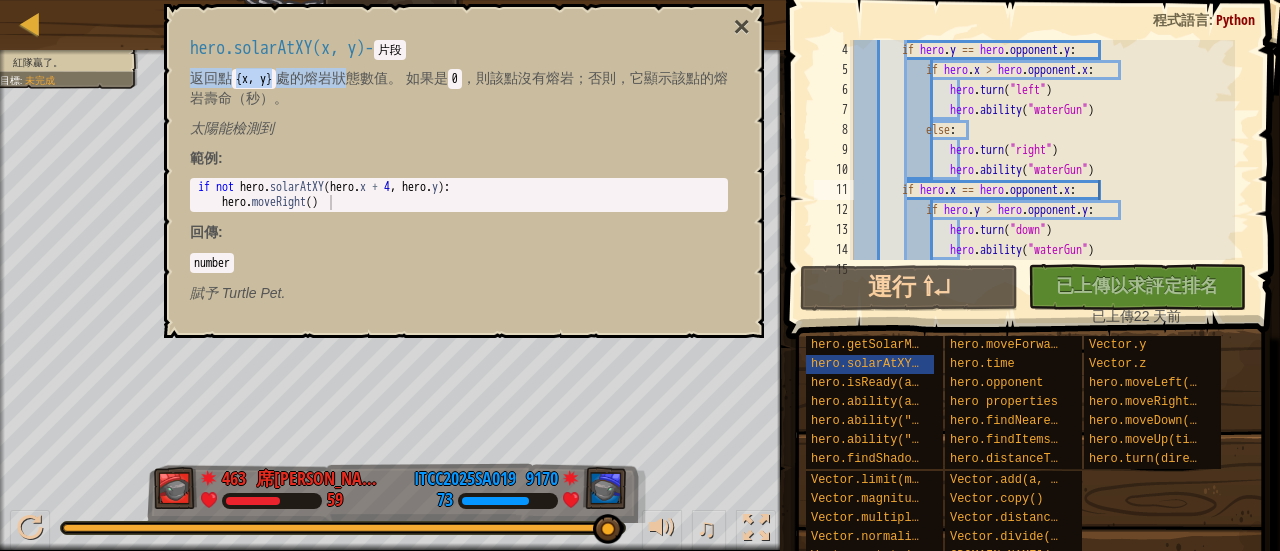 drag, startPoint x: 342, startPoint y: 81, endPoint x: 189, endPoint y: 67, distance: 153.63919 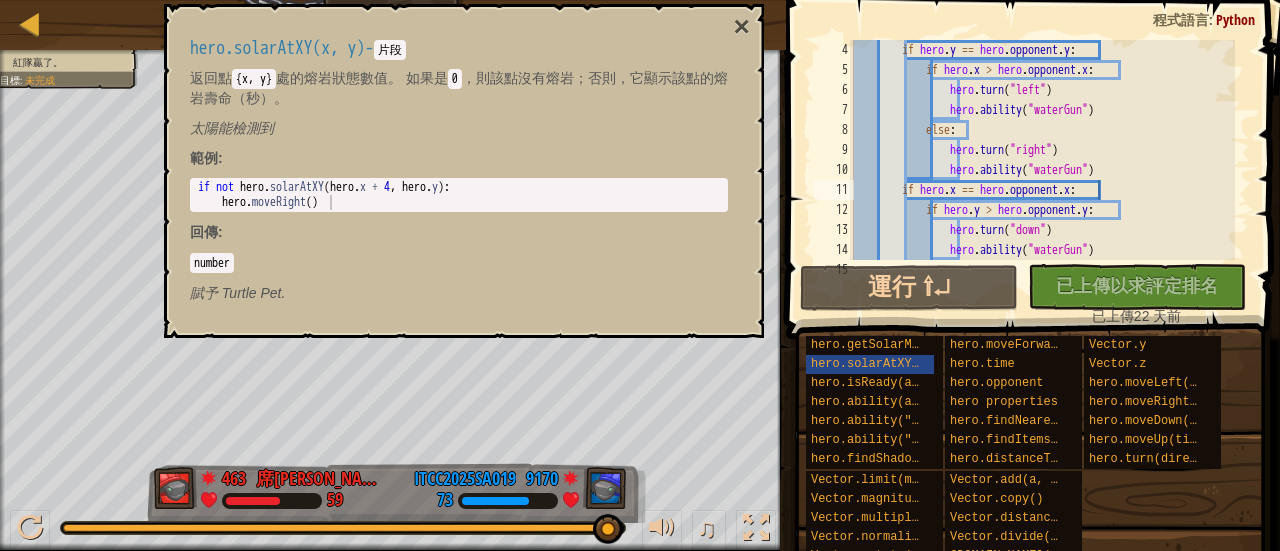 click on "太陽能檢測到" at bounding box center (459, 128) 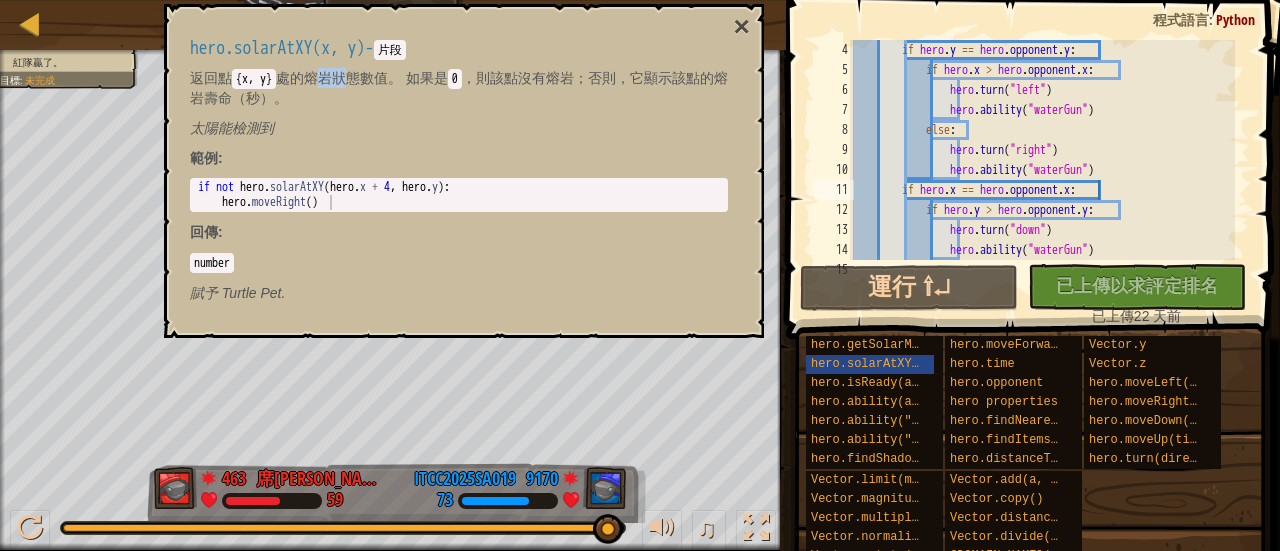 drag, startPoint x: 339, startPoint y: 75, endPoint x: 321, endPoint y: 69, distance: 18.973665 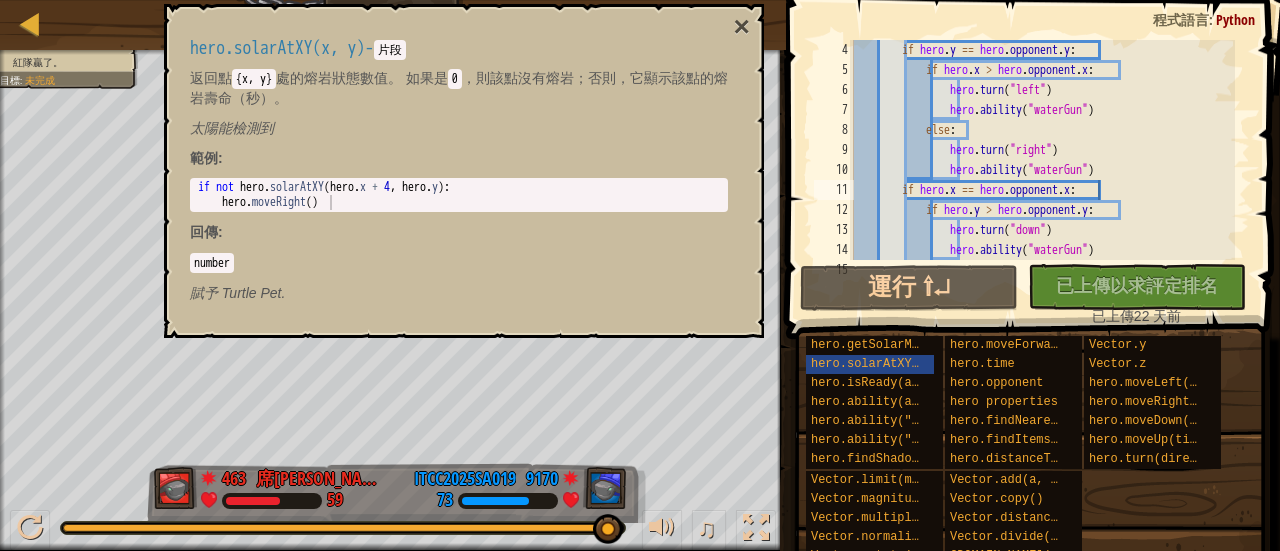 click on "太陽能檢測到" at bounding box center (459, 128) 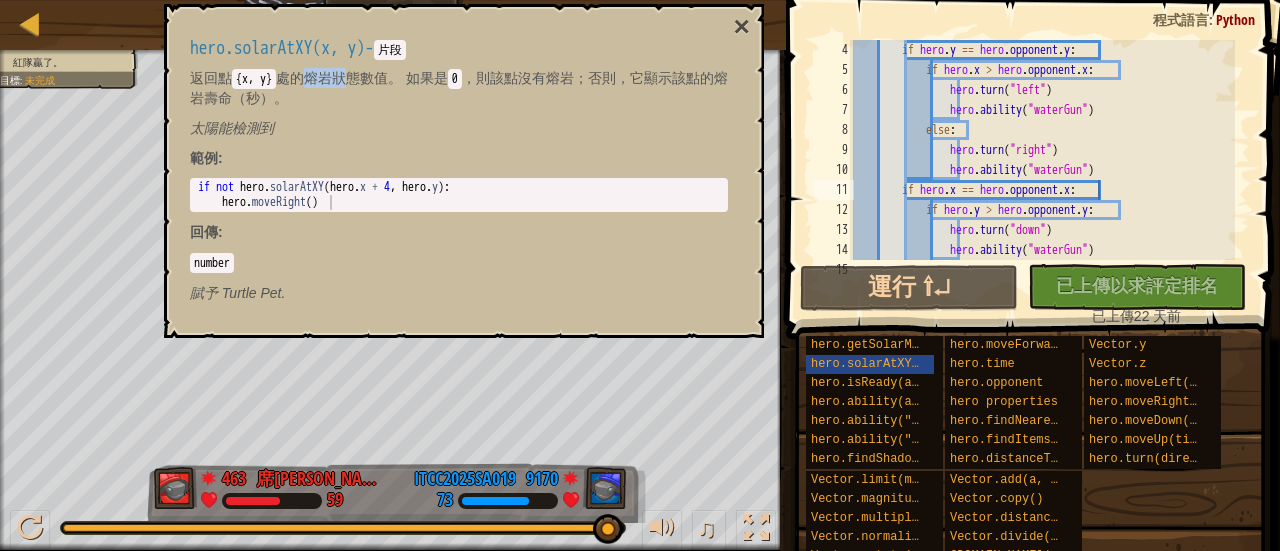 drag, startPoint x: 342, startPoint y: 75, endPoint x: 351, endPoint y: 59, distance: 18.35756 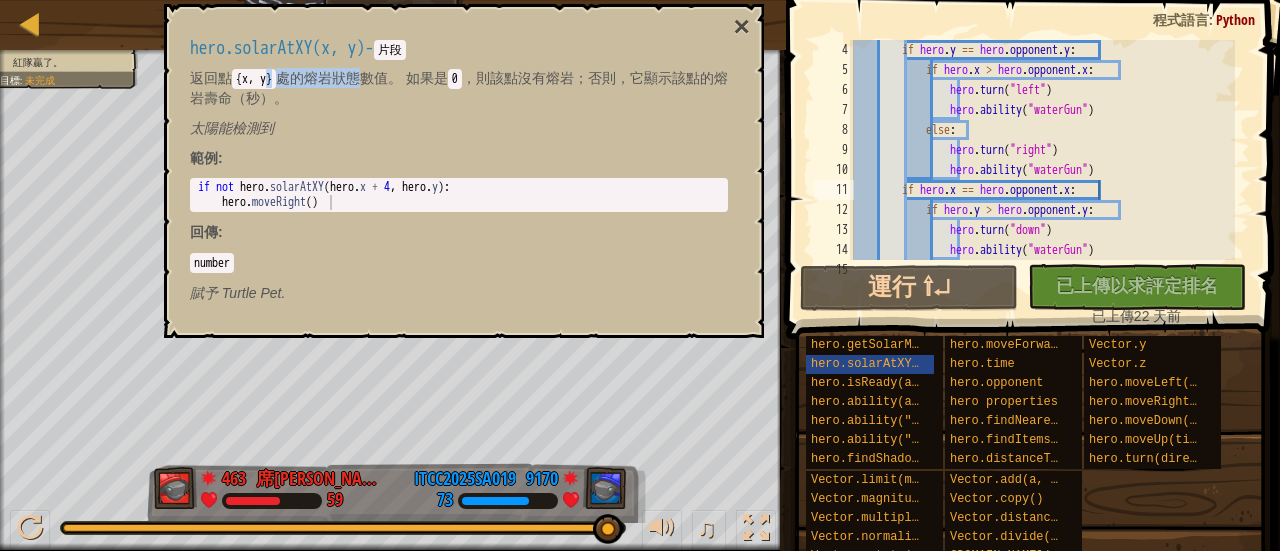 drag, startPoint x: 356, startPoint y: 77, endPoint x: 480, endPoint y: 23, distance: 135.24792 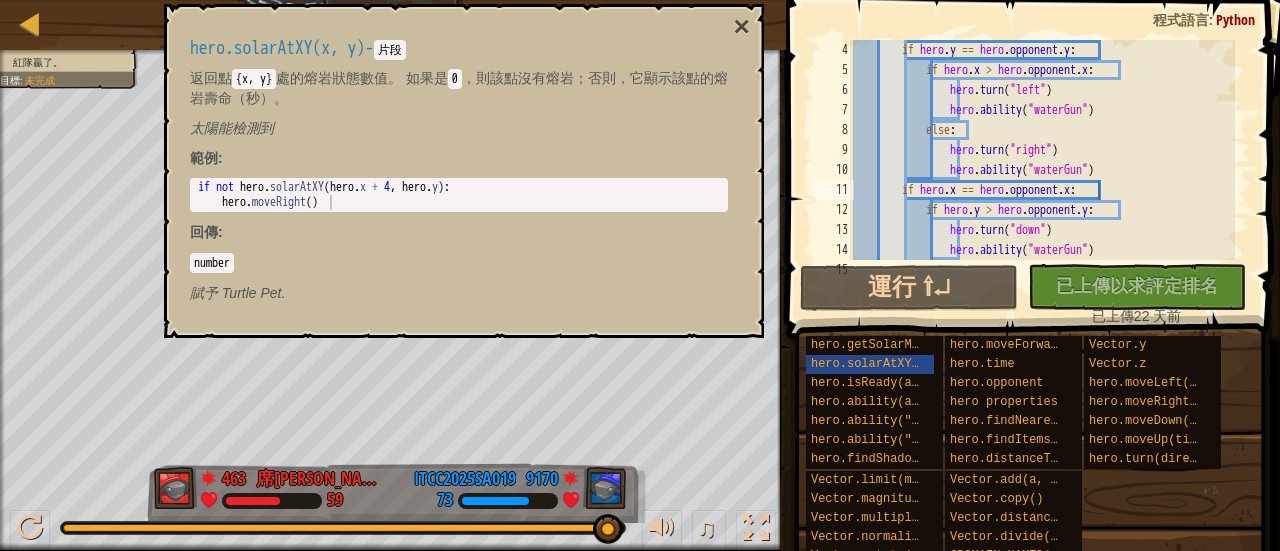 click on "返回點  {x, y}  處的熔岩狀態數值。
如果是  0 ，則該點沒有熔岩；否則，它顯示該點的熔岩壽命（秒）。" at bounding box center [459, 88] 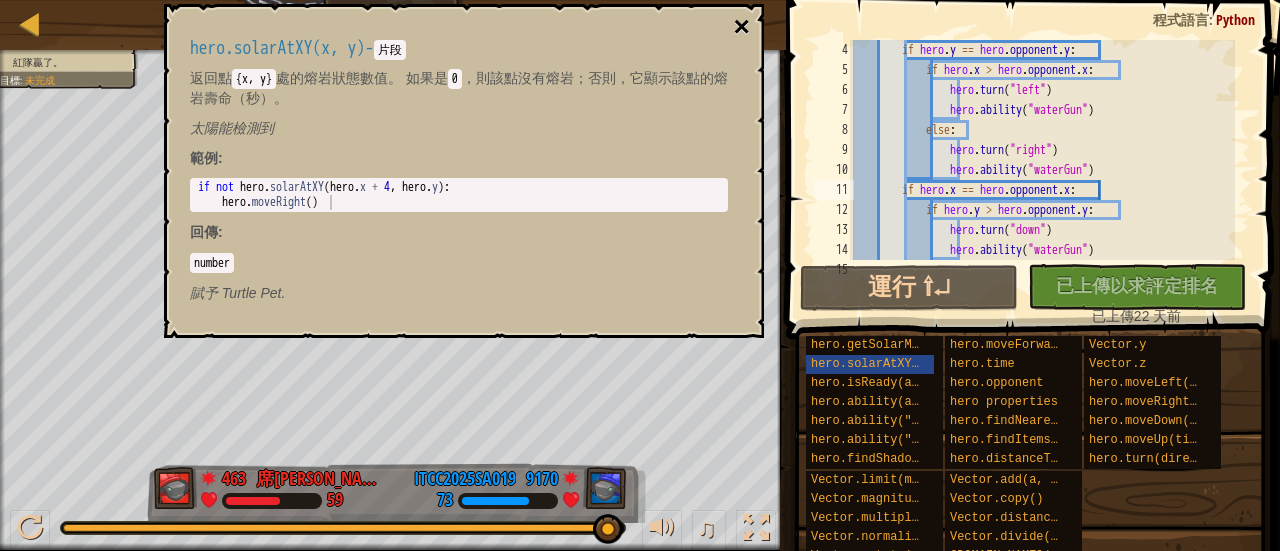 click on "×" at bounding box center [742, 27] 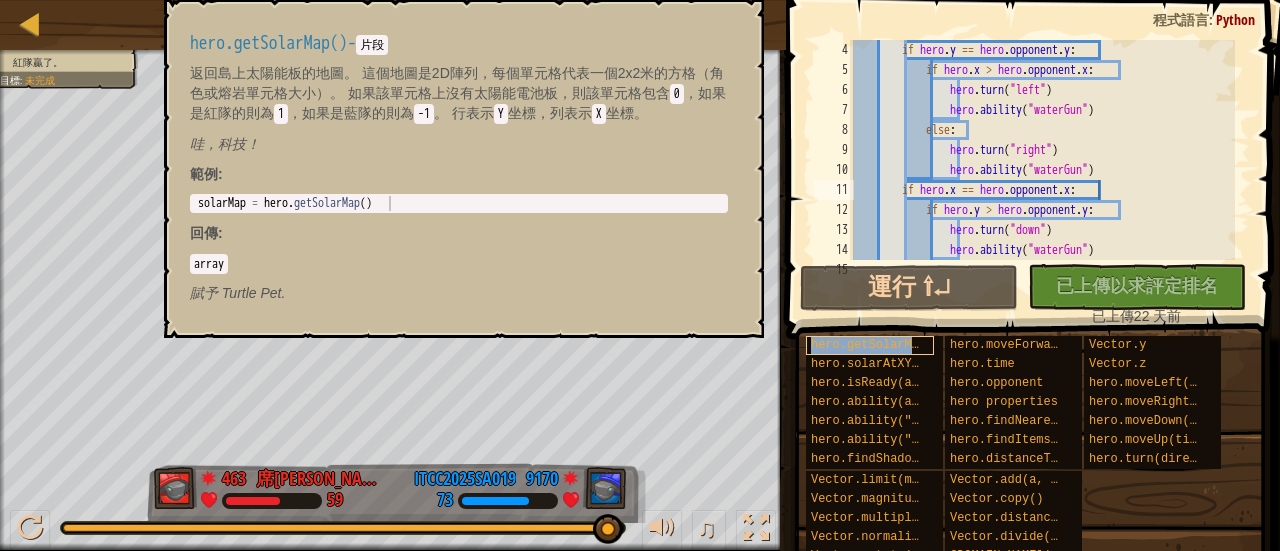 click on "hero.getSolarMap()" at bounding box center (876, 345) 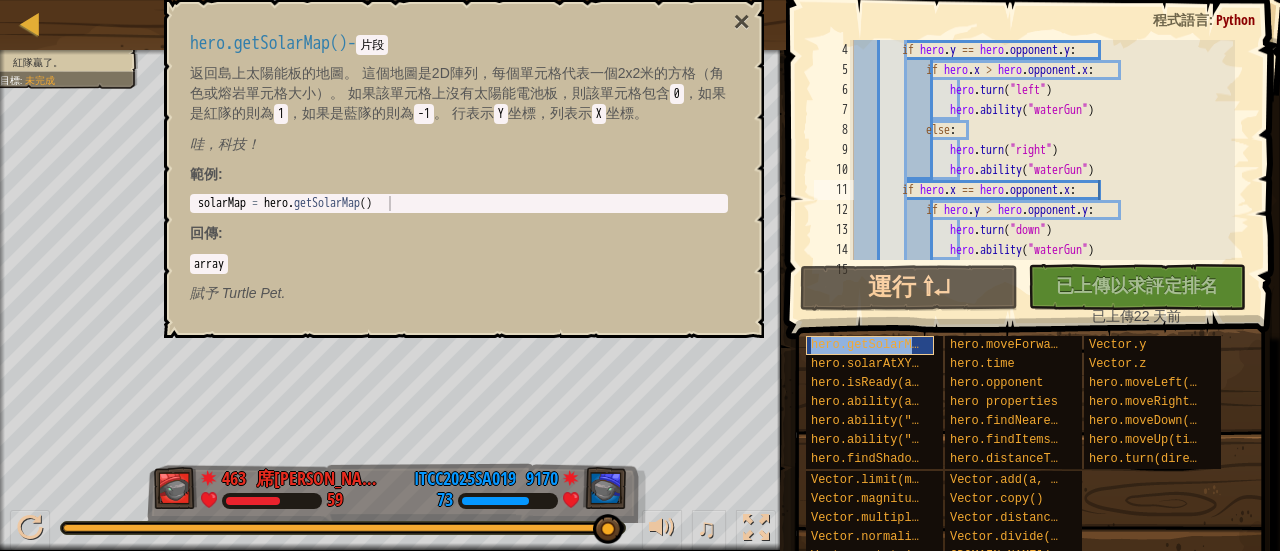 click on "hero.getSolarMap()" at bounding box center [876, 345] 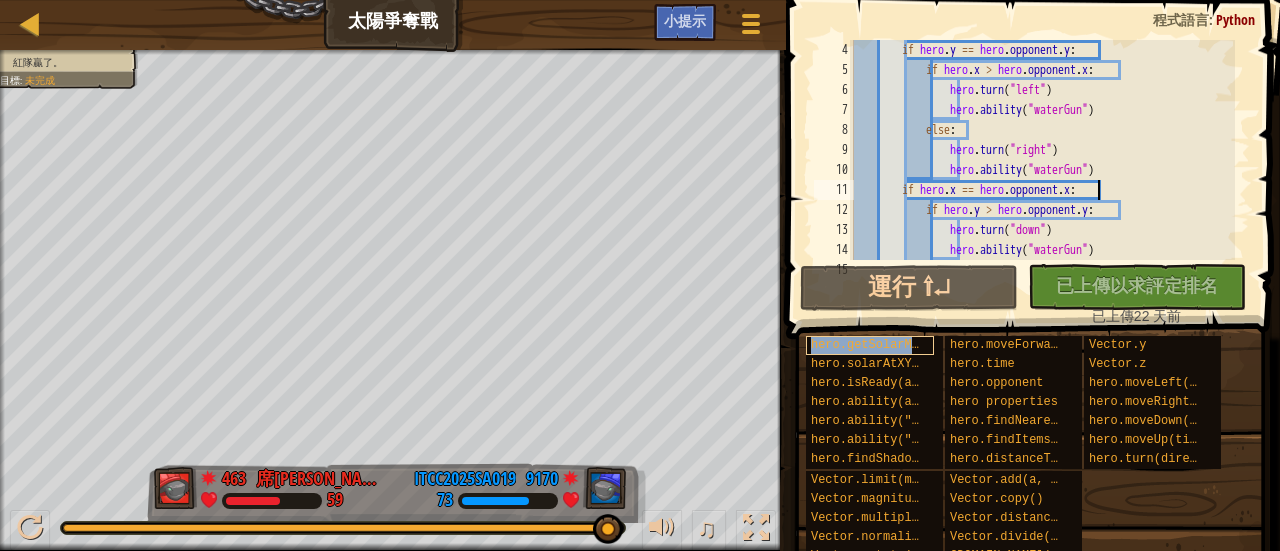 click on "hero.getSolarMap()" at bounding box center [876, 345] 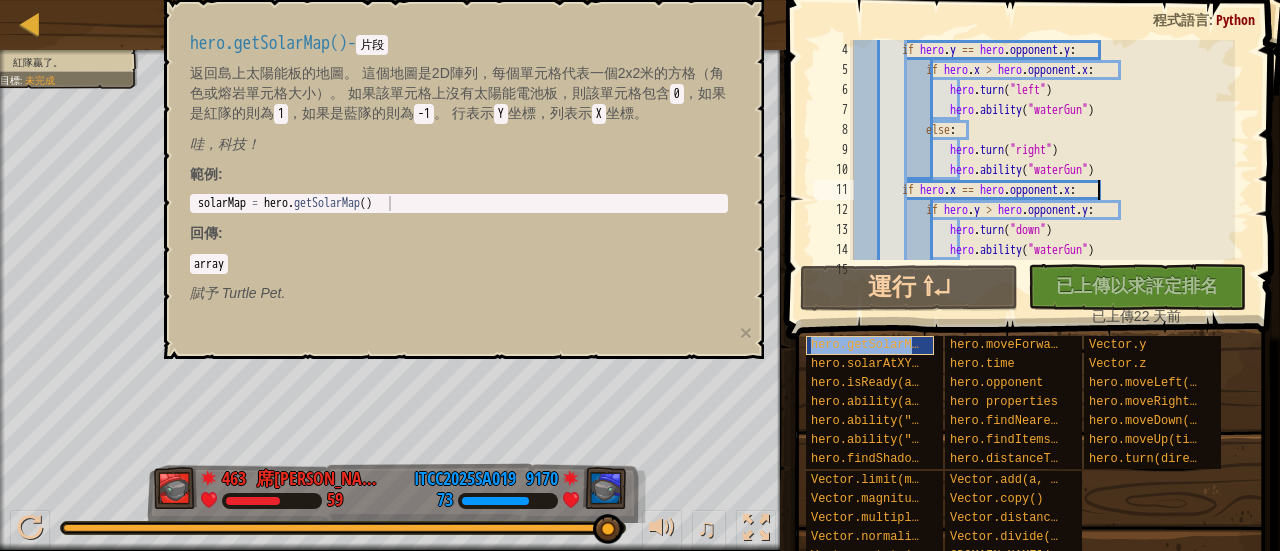 click on "hero.getSolarMap()" at bounding box center (876, 345) 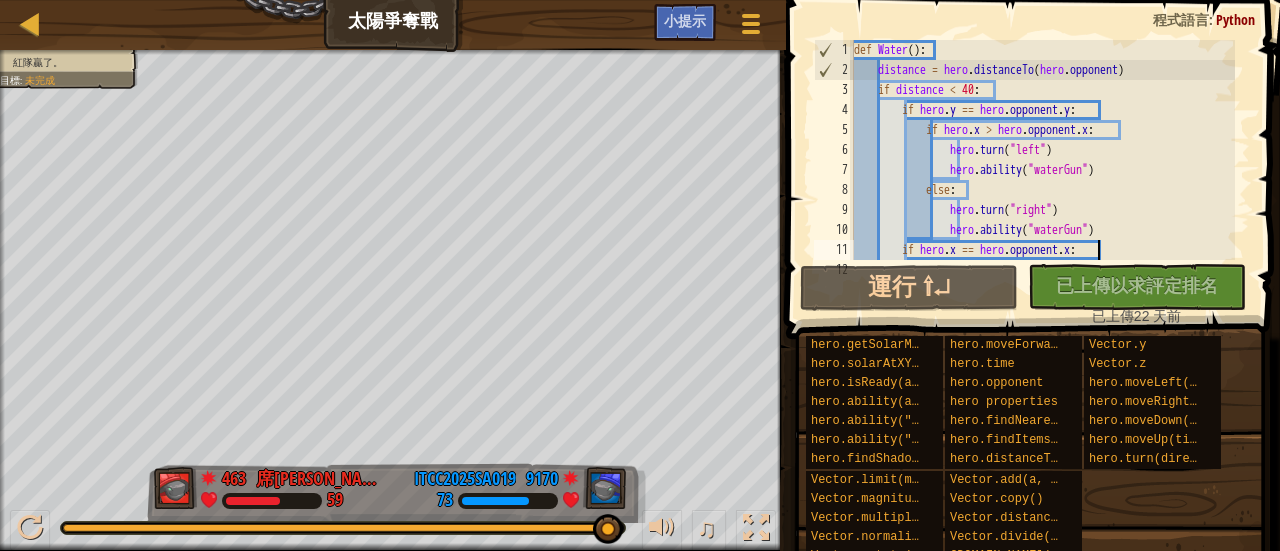 scroll, scrollTop: 0, scrollLeft: 0, axis: both 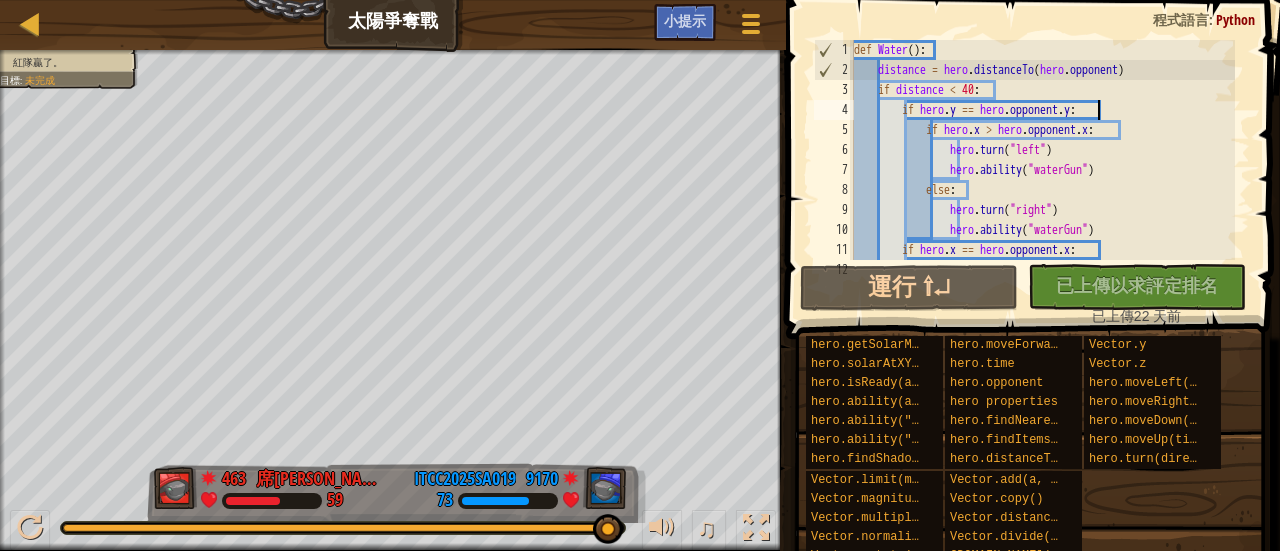 click on "def   Water ( ) :      distance   =   hero . distanceTo ( hero . opponent )      if   distance   <   40 :          if   hero . y   ==   hero . opponent . y :              if   hero . x   >   hero . opponent . x :                  hero . turn ( "left" )                  hero . ability ( "waterGun" )              else :                  hero . turn ( "right" )                  hero . ability ( "waterGun" )          if   hero . x   ==   hero . opponent . x :              if   hero . y   >   hero . opponent . y :" at bounding box center (1042, 170) 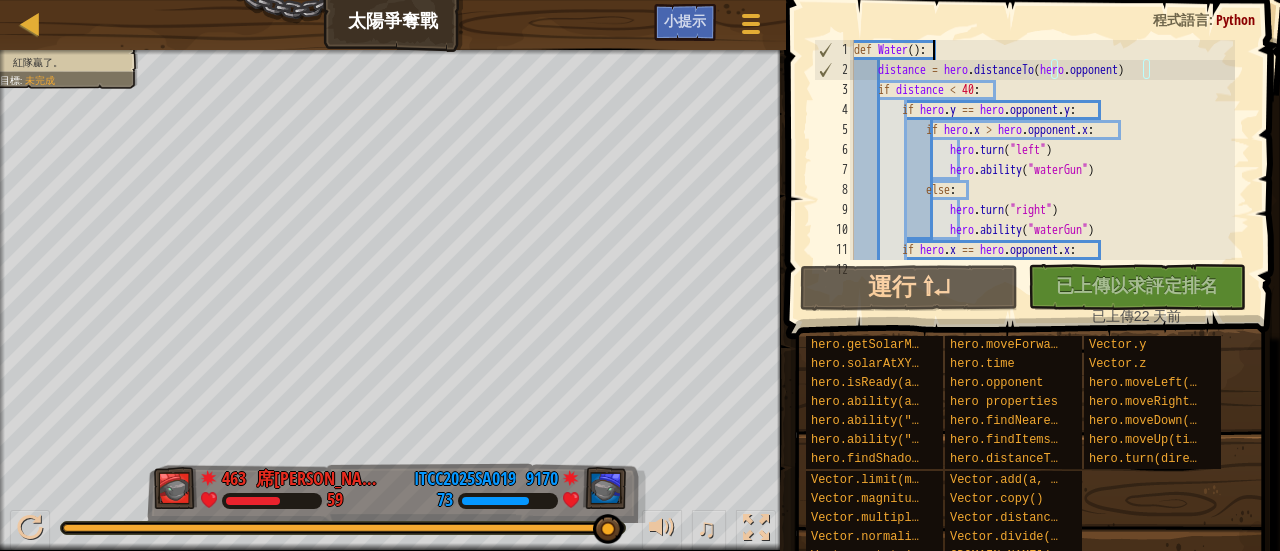 click on "def   Water ( ) :      distance   =   hero . distanceTo ( hero . opponent )      if   distance   <   40 :          if   hero . y   ==   hero . opponent . y :              if   hero . x   >   hero . opponent . x :                  hero . turn ( "left" )                  hero . ability ( "waterGun" )              else :                  hero . turn ( "right" )                  hero . ability ( "waterGun" )          if   hero . x   ==   hero . opponent . x :              if   hero . y   >   hero . opponent . y :" at bounding box center (1042, 170) 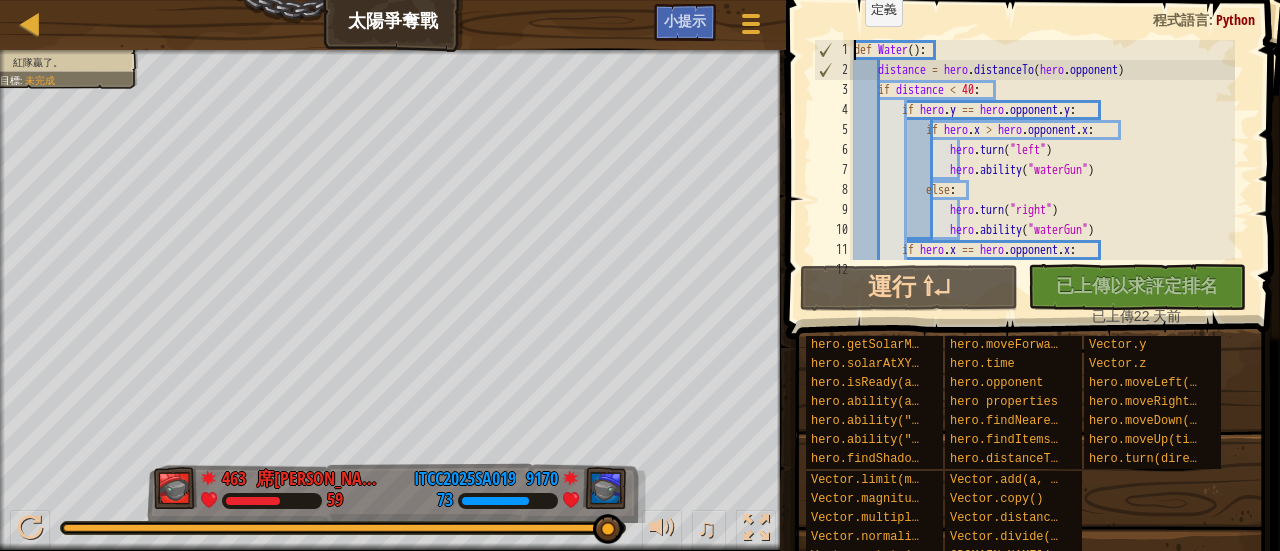 click on "def   Water ( ) :      distance   =   hero . distanceTo ( hero . opponent )      if   distance   <   40 :          if   hero . y   ==   hero . opponent . y :              if   hero . x   >   hero . opponent . x :                  hero . turn ( "left" )                  hero . ability ( "waterGun" )              else :                  hero . turn ( "right" )                  hero . ability ( "waterGun" )          if   hero . x   ==   hero . opponent . x :              if   hero . y   >   hero . opponent . y :" at bounding box center (1042, 170) 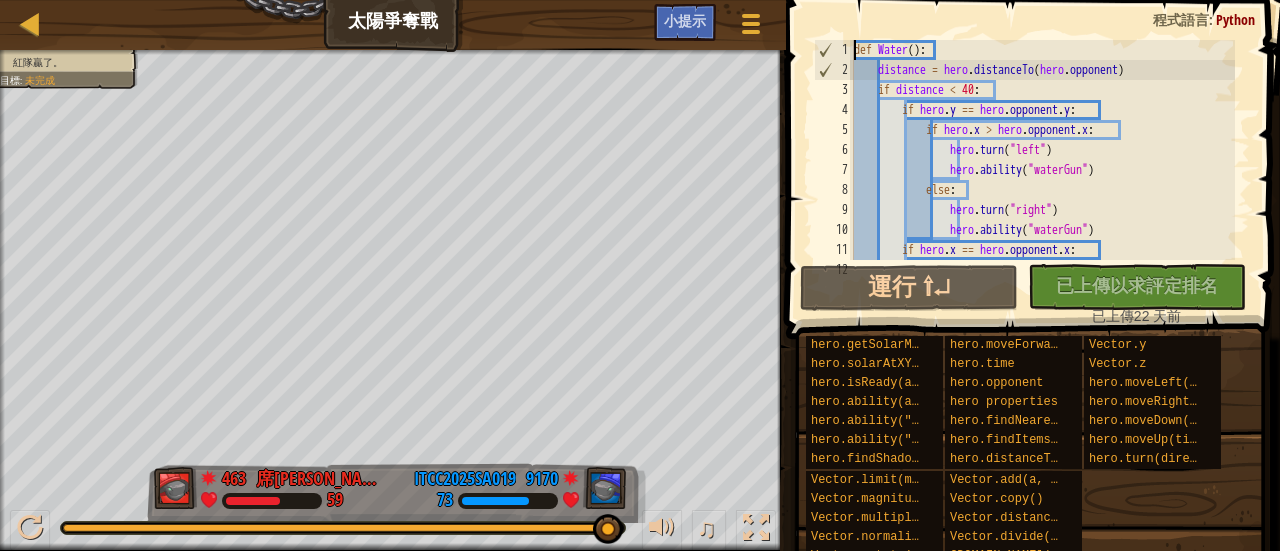 click on "def   Water ( ) :      distance   =   hero . distanceTo ( hero . opponent )      if   distance   <   40 :          if   hero . y   ==   hero . opponent . y :              if   hero . x   >   hero . opponent . x :                  hero . turn ( "left" )                  hero . ability ( "waterGun" )              else :                  hero . turn ( "right" )                  hero . ability ( "waterGun" )          if   hero . x   ==   hero . opponent . x :              if   hero . y   >   hero . opponent . y :" at bounding box center (1042, 170) 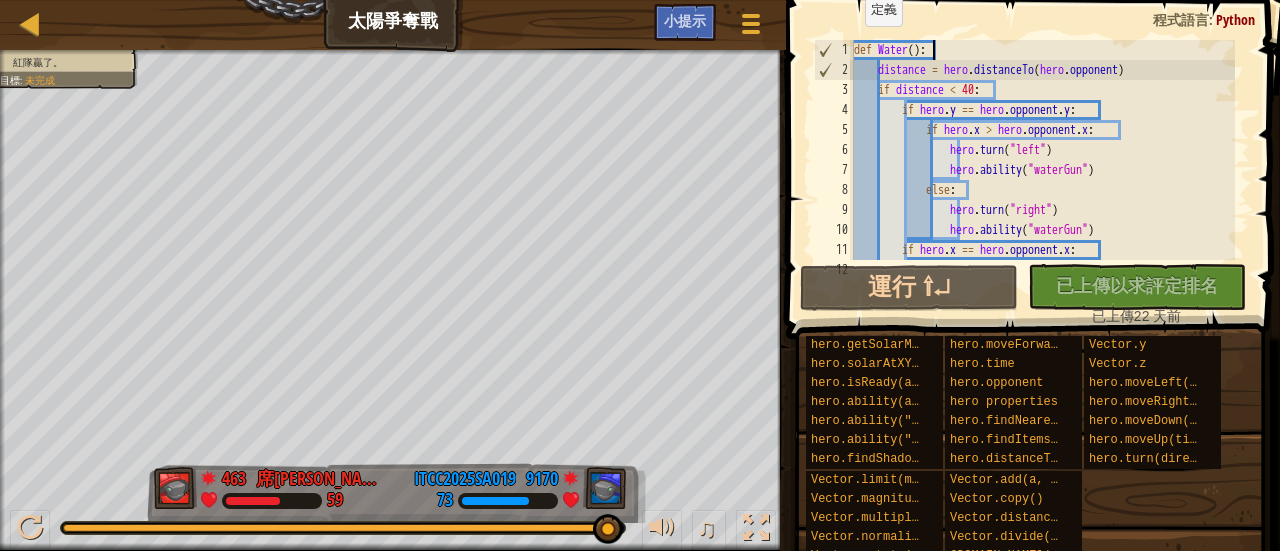 click on "def   Water ( ) :      distance   =   hero . distanceTo ( hero . opponent )      if   distance   <   40 :          if   hero . y   ==   hero . opponent . y :              if   hero . x   >   hero . opponent . x :                  hero . turn ( "left" )                  hero . ability ( "waterGun" )              else :                  hero . turn ( "right" )                  hero . ability ( "waterGun" )          if   hero . x   ==   hero . opponent . x :              if   hero . y   >   hero . opponent . y :" at bounding box center (1042, 170) 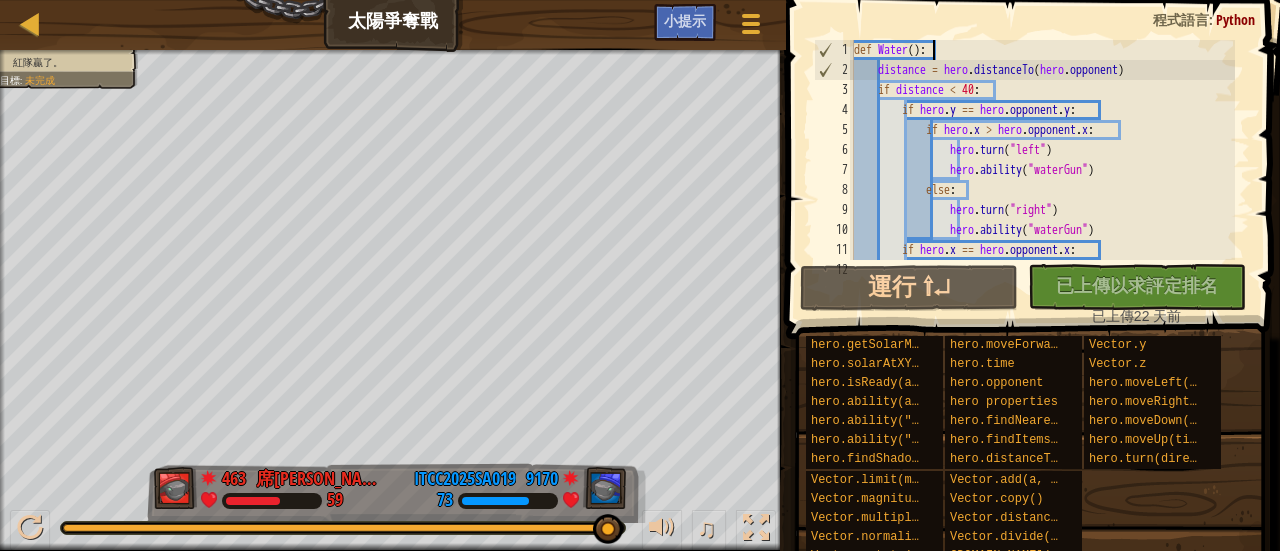click on "def   Water ( ) :      distance   =   hero . distanceTo ( hero . opponent )      if   distance   <   40 :          if   hero . y   ==   hero . opponent . y :              if   hero . x   >   hero . opponent . x :                  hero . turn ( "left" )                  hero . ability ( "waterGun" )              else :                  hero . turn ( "right" )                  hero . ability ( "waterGun" )          if   hero . x   ==   hero . opponent . x :              if   hero . y   >   hero . opponent . y :" at bounding box center [1042, 170] 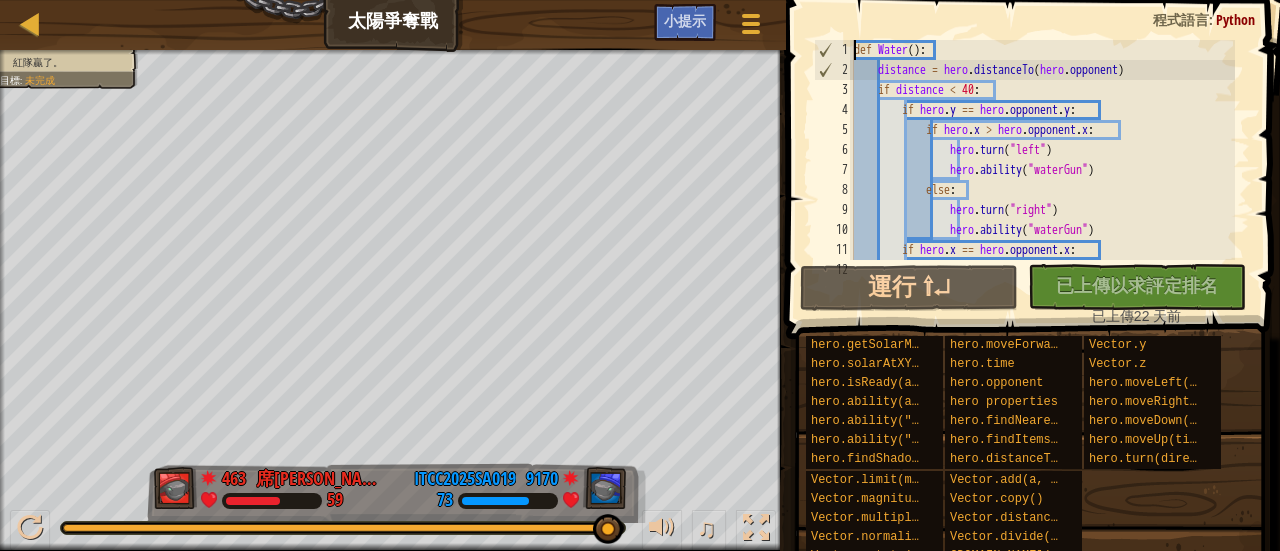 type on "def Water():" 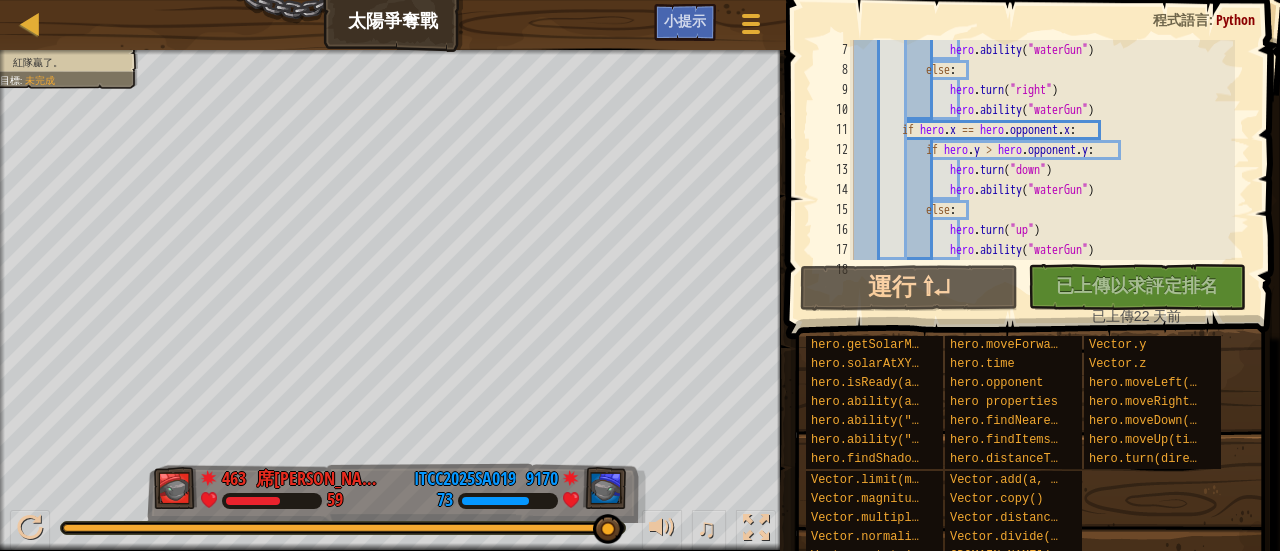 scroll, scrollTop: 240, scrollLeft: 0, axis: vertical 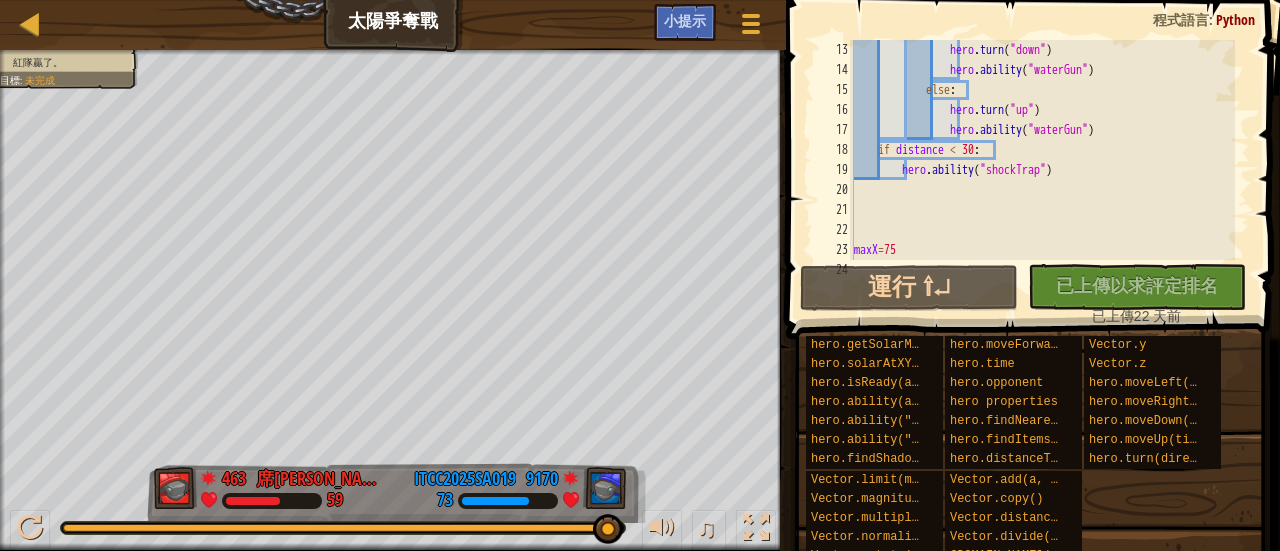 click on "hero . turn ( "down" )                  hero . ability ( "waterGun" )              else :                  hero . turn ( "up" )                  hero . ability ( "waterGun" )      if   distance   <   30 :          hero . ability ( "shockTrap" ) maxX = 75 minX = 3" at bounding box center [1042, 170] 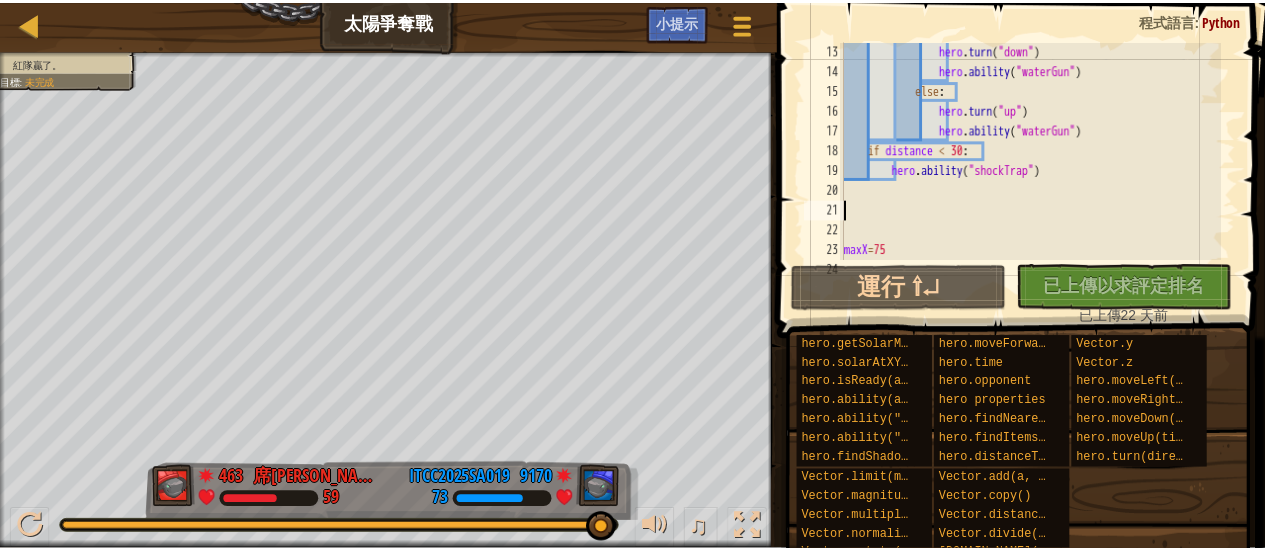 scroll, scrollTop: 9, scrollLeft: 0, axis: vertical 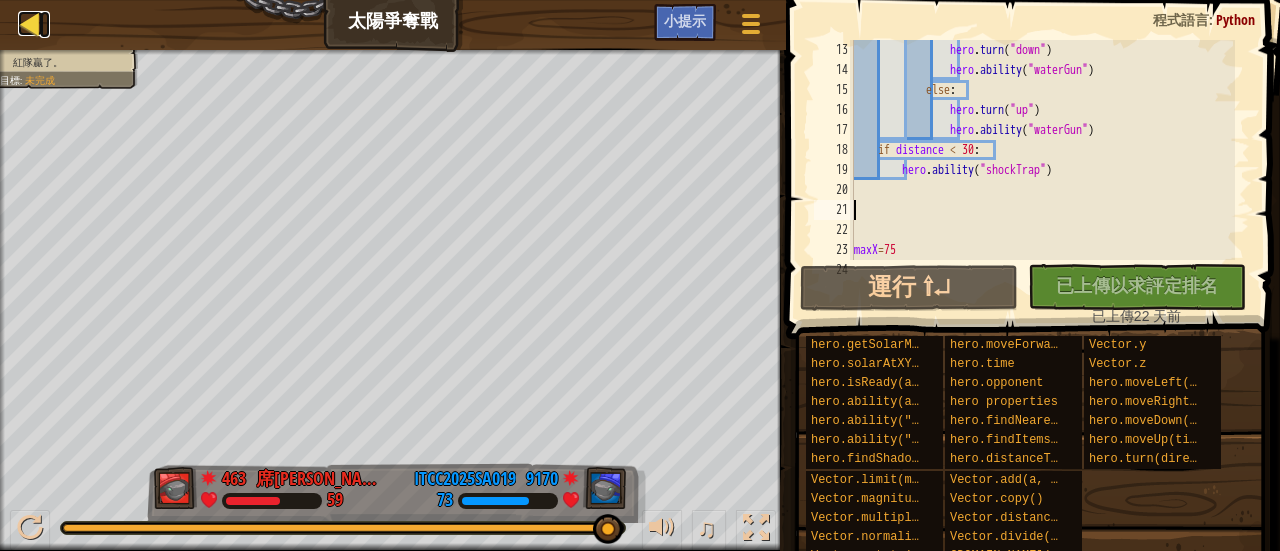 click at bounding box center (30, 23) 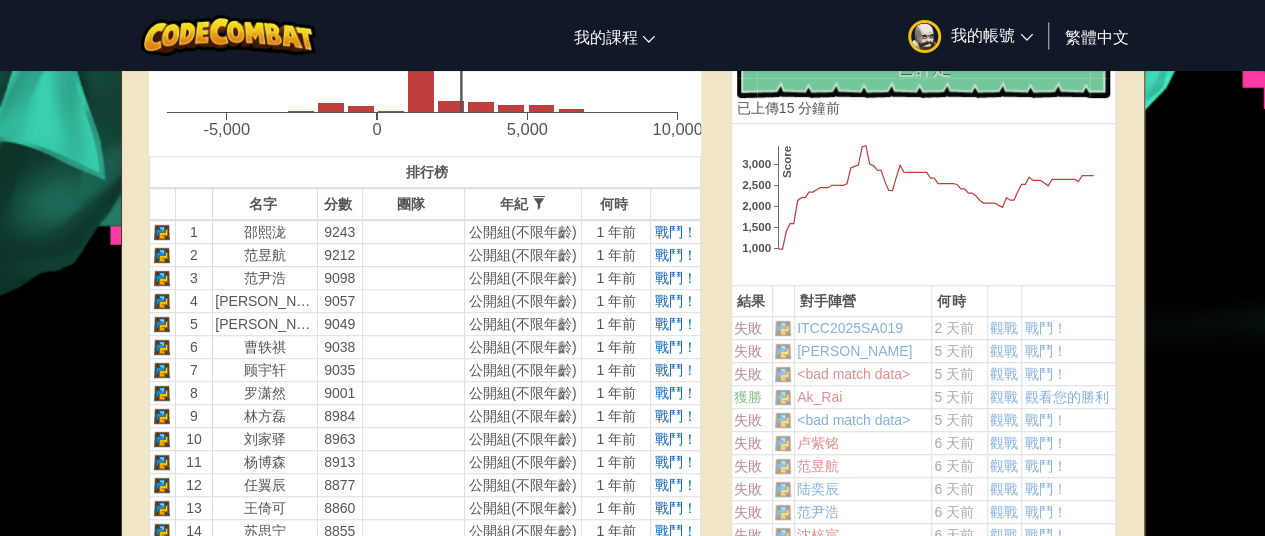 scroll, scrollTop: 600, scrollLeft: 0, axis: vertical 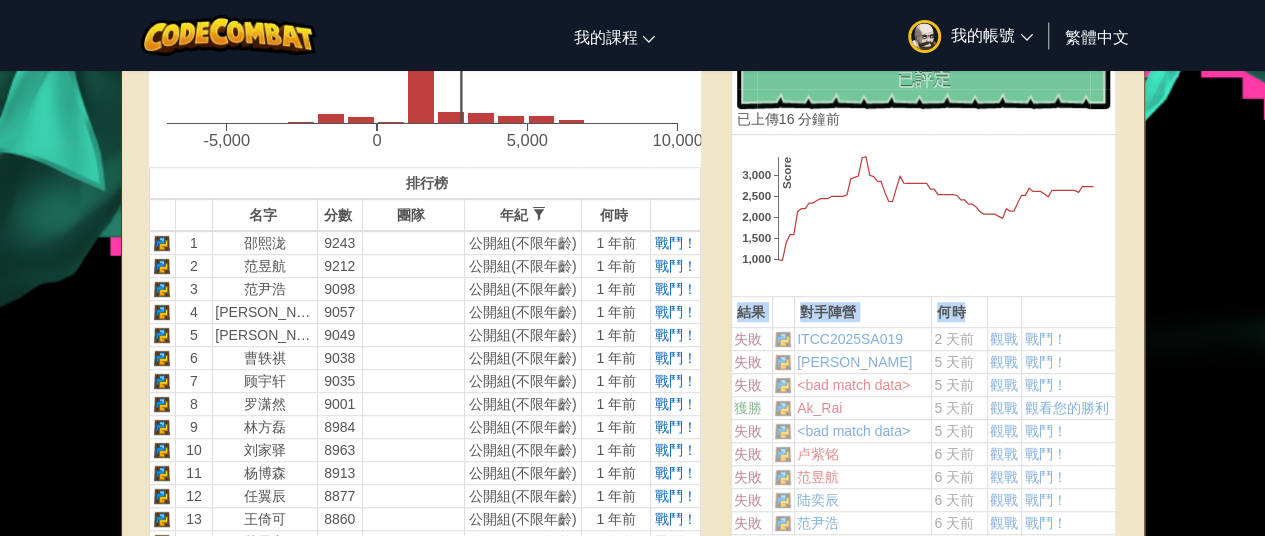 drag, startPoint x: 982, startPoint y: 295, endPoint x: 735, endPoint y: 311, distance: 247.51767 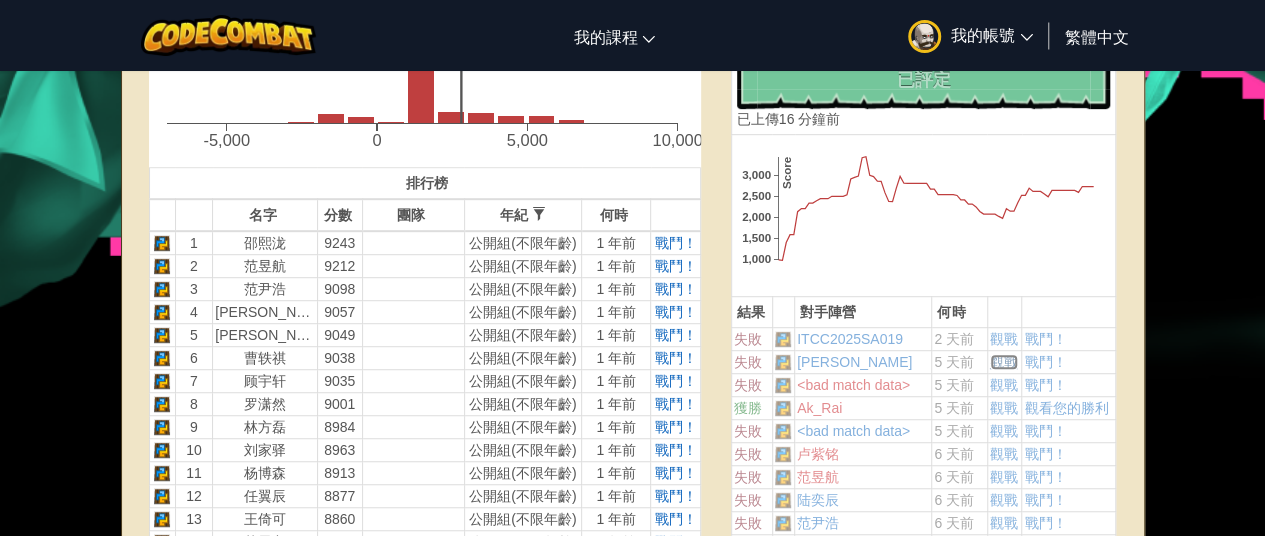 click on "觀戰" at bounding box center (1004, 362) 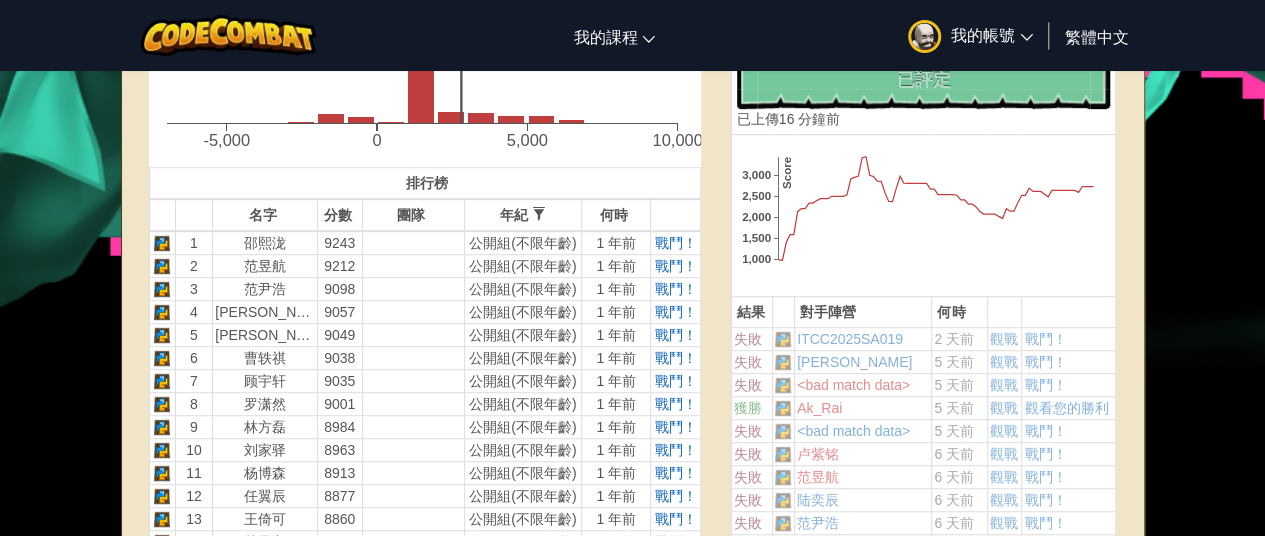 drag, startPoint x: 1072, startPoint y: 313, endPoint x: 1055, endPoint y: 302, distance: 20.248457 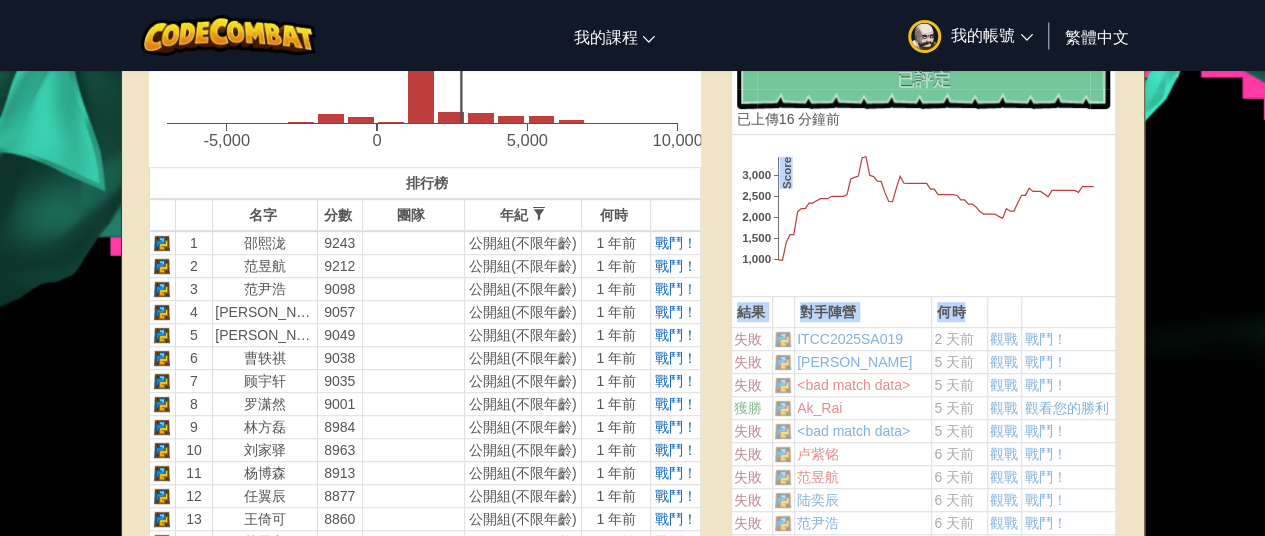 drag, startPoint x: 1017, startPoint y: 225, endPoint x: 992, endPoint y: 307, distance: 85.72631 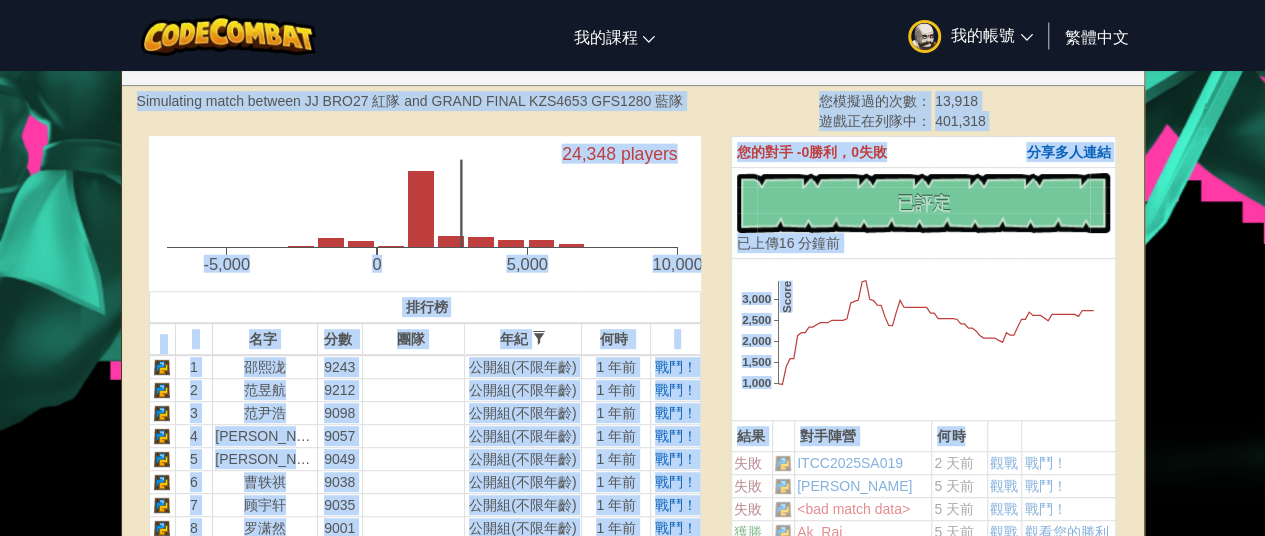 scroll, scrollTop: 100, scrollLeft: 0, axis: vertical 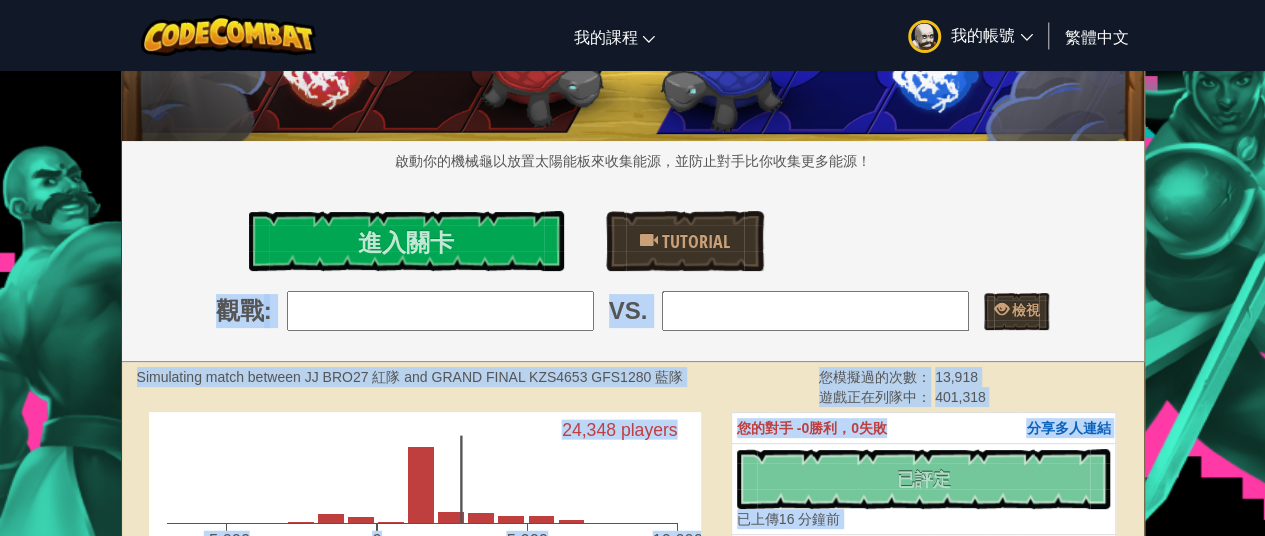 drag, startPoint x: 1047, startPoint y: 303, endPoint x: 770, endPoint y: 249, distance: 282.21445 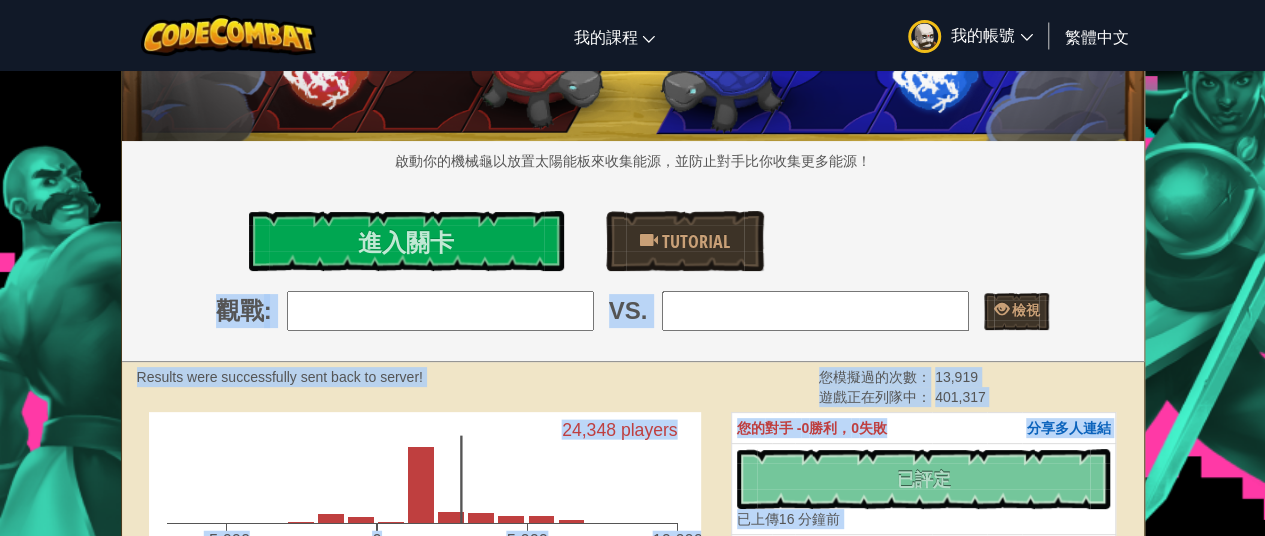 click on "Results were successfully sent back to server!" at bounding box center [463, 377] 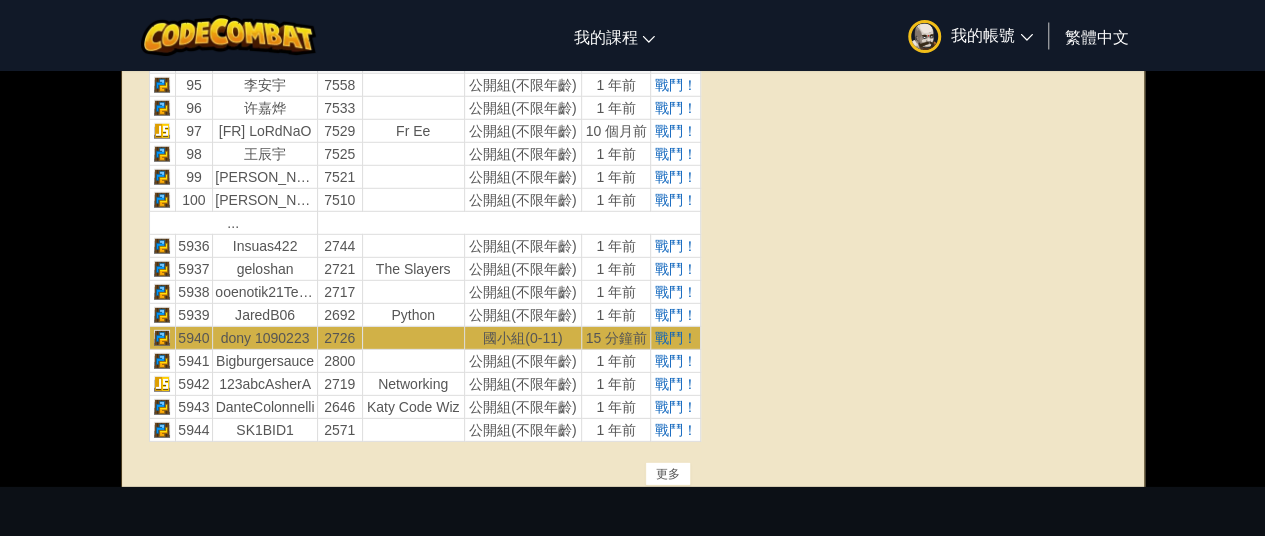 scroll, scrollTop: 2600, scrollLeft: 0, axis: vertical 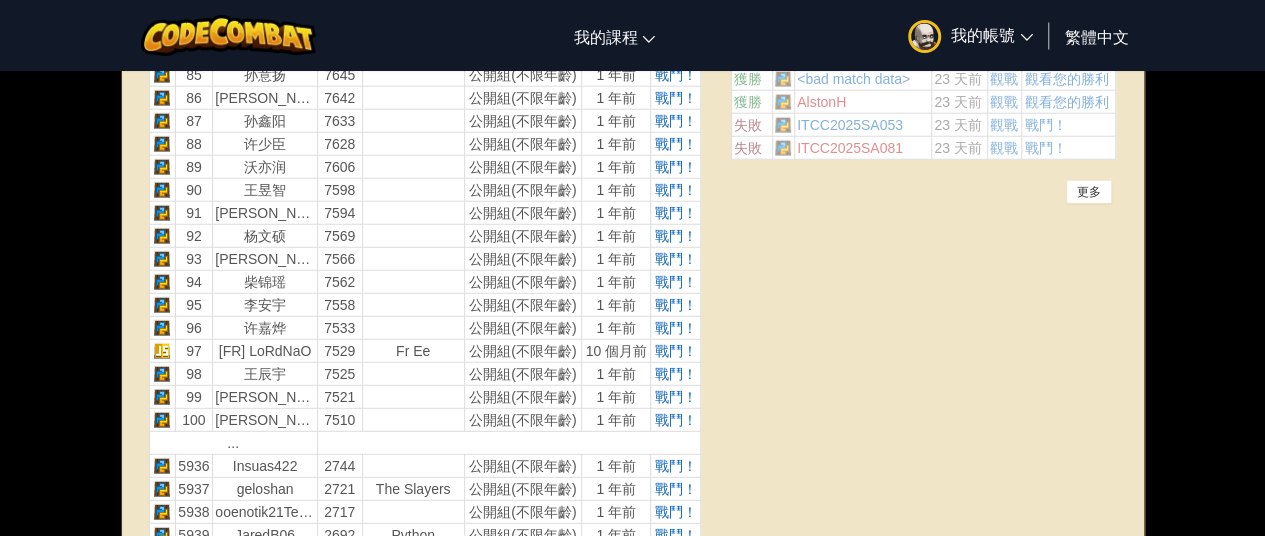 click on "更多" at bounding box center [1089, 192] 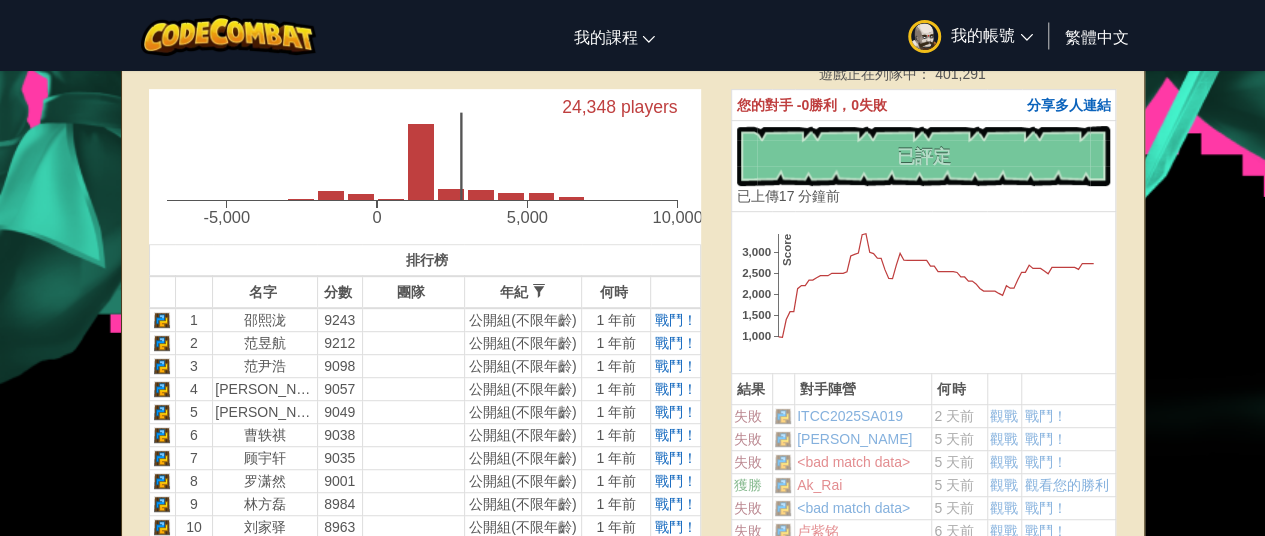scroll, scrollTop: 500, scrollLeft: 0, axis: vertical 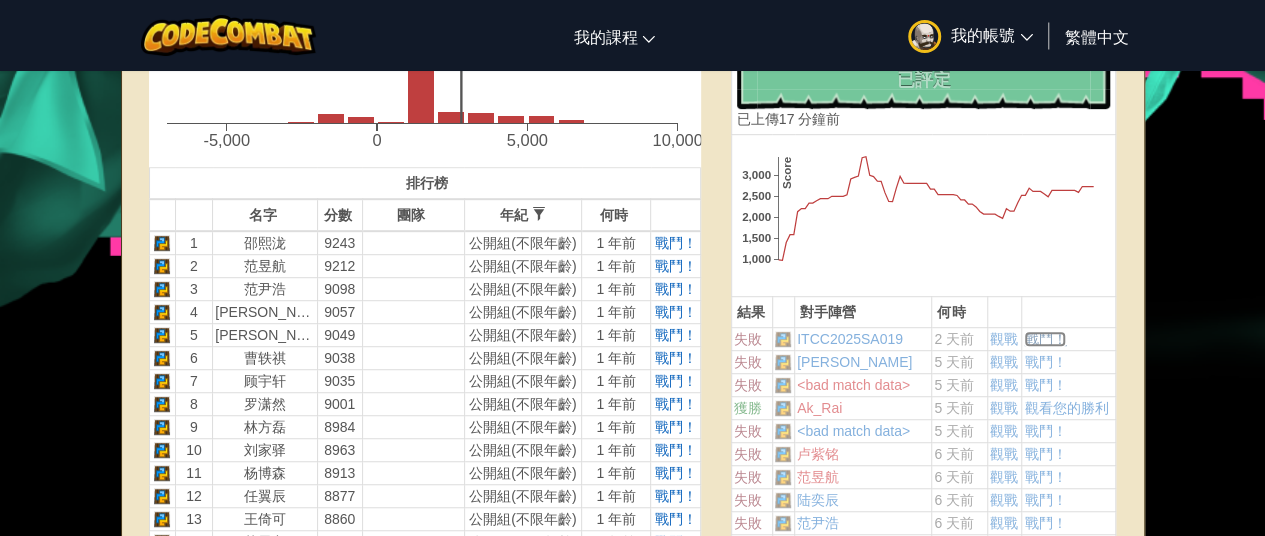 click on "戰鬥！" at bounding box center [1045, 339] 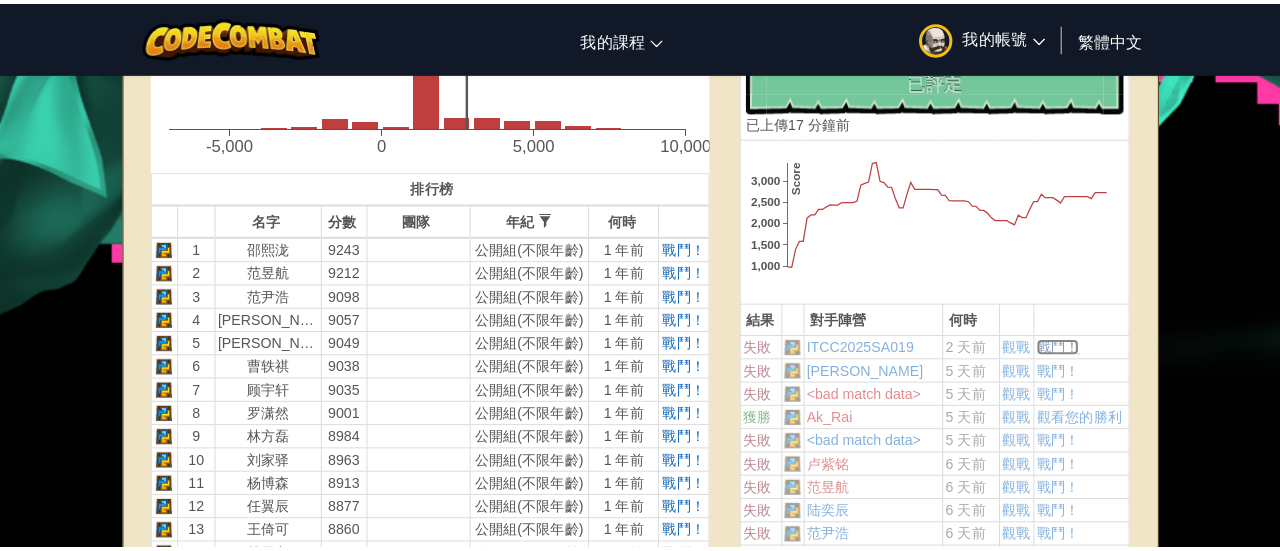 scroll, scrollTop: 0, scrollLeft: 0, axis: both 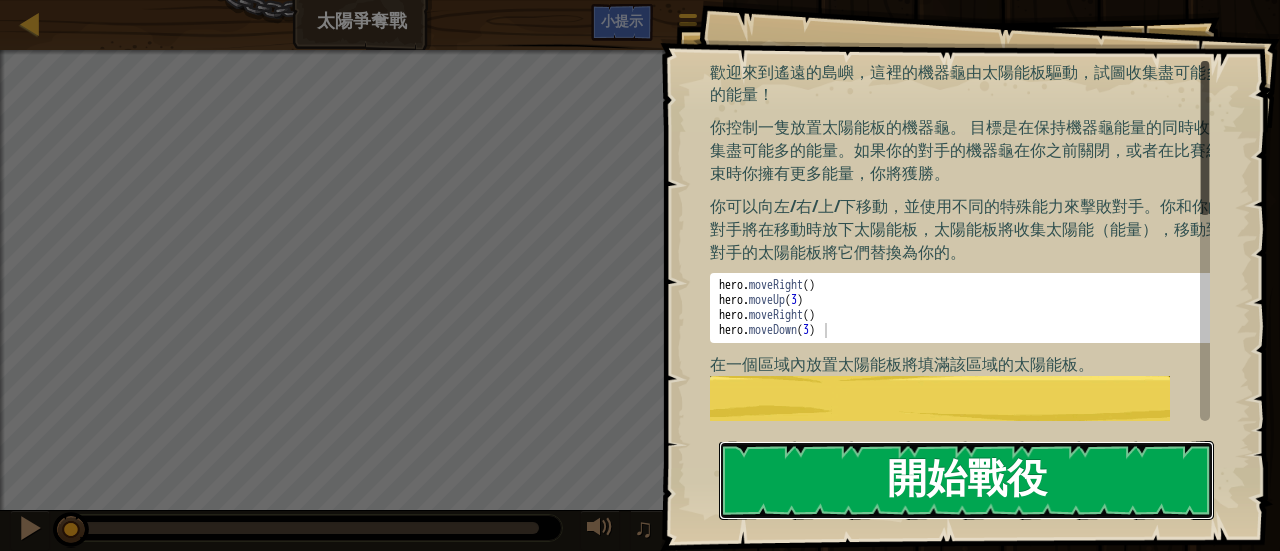 click on "開始戰役" at bounding box center [966, 480] 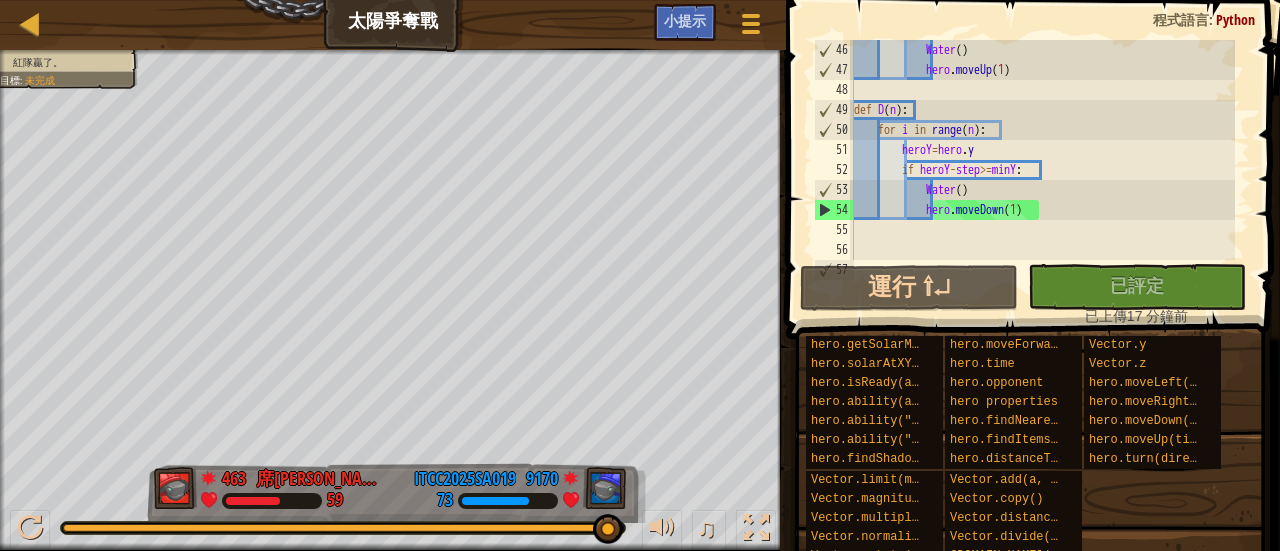 scroll, scrollTop: 900, scrollLeft: 0, axis: vertical 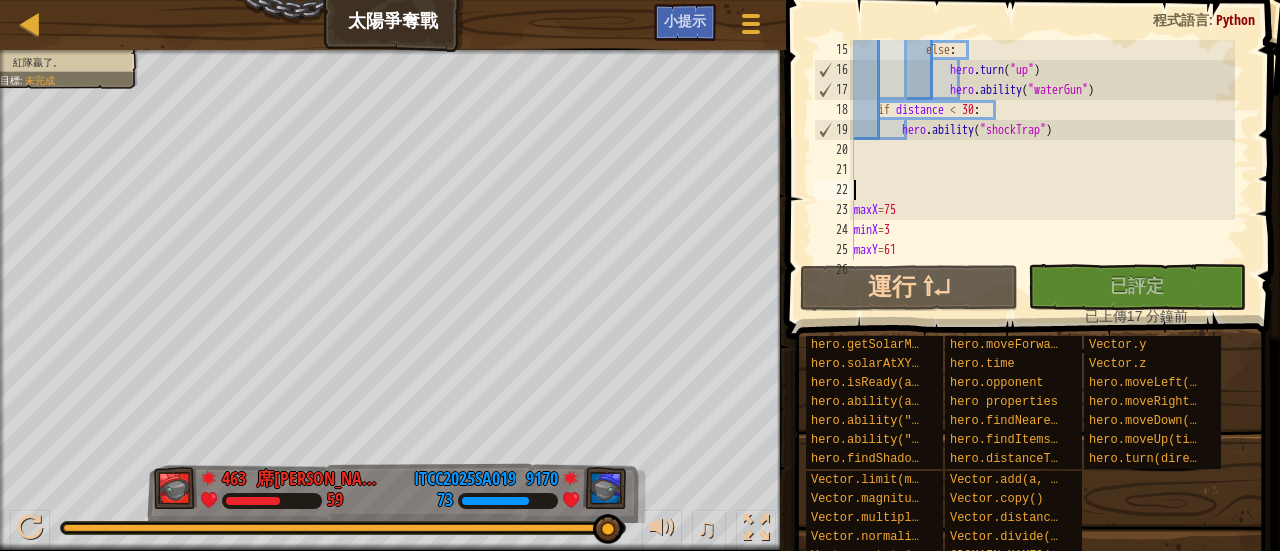 click on "else :                  hero . turn ( "up" )                  hero . ability ( "waterGun" )      if   distance   <   30 :          hero . ability ( "shockTrap" ) maxX = 75 minX = 3 maxY = 61 minY = 5" at bounding box center [1042, 170] 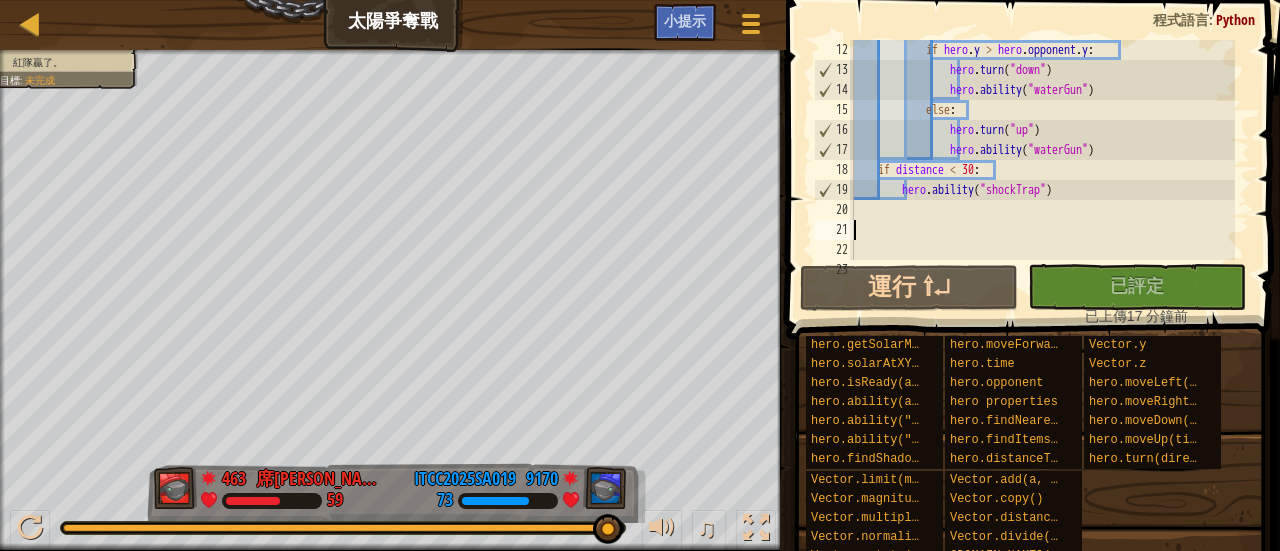 click on "if   hero . y   >   hero . opponent . y :                  hero . turn ( "down" )                  hero . ability ( "waterGun" )              else :                  hero . turn ( "up" )                  hero . ability ( "waterGun" )      if   distance   <   30 :          hero . ability ( "shockTrap" ) maxX = 75" at bounding box center (1042, 170) 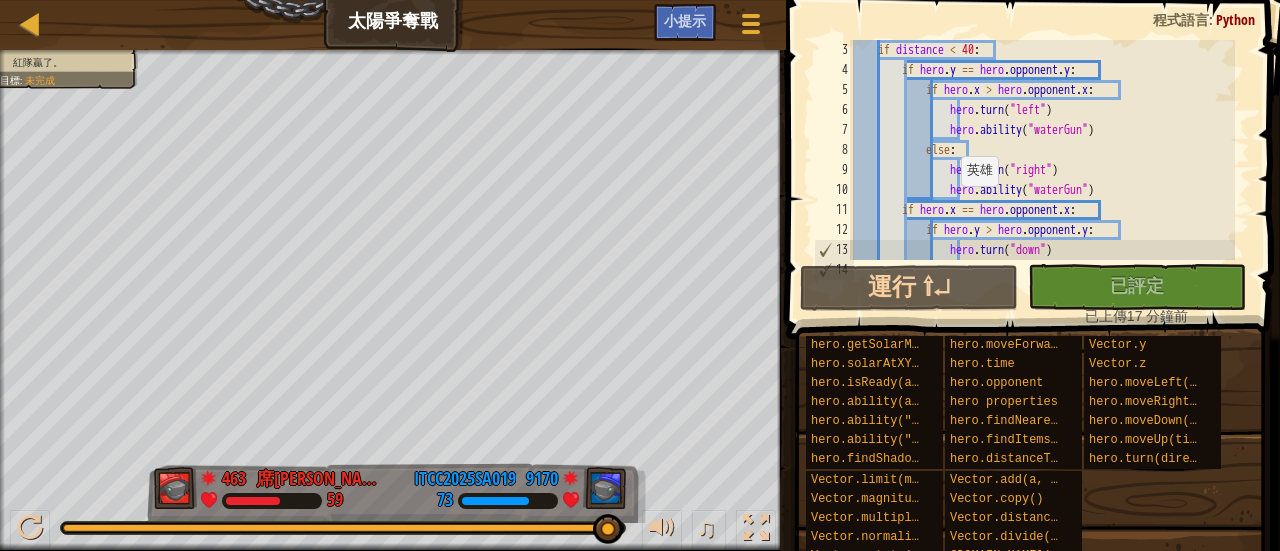 scroll, scrollTop: 0, scrollLeft: 0, axis: both 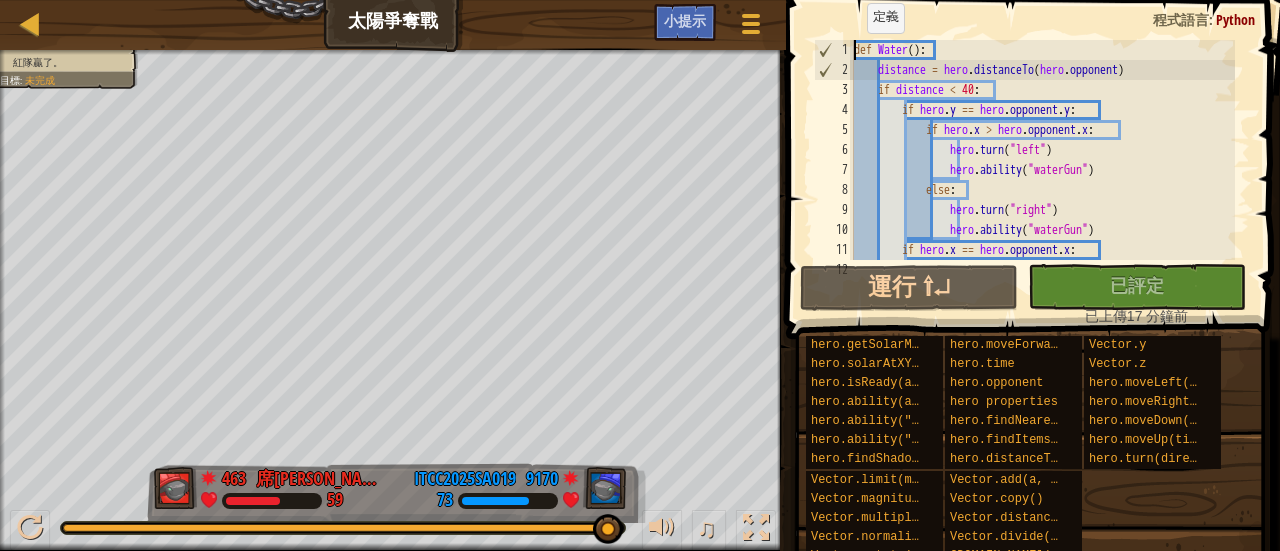 click on "def   Water ( ) :      distance   =   hero . distanceTo ( hero . opponent )      if   distance   <   40 :          if   hero . y   ==   hero . opponent . y :              if   hero . x   >   hero . opponent . x :                  hero . turn ( "left" )                  hero . ability ( "waterGun" )              else :                  hero . turn ( "right" )                  hero . ability ( "waterGun" )          if   hero . x   ==   hero . opponent . x :              if   hero . y   >   hero . opponent . y :" at bounding box center [1042, 170] 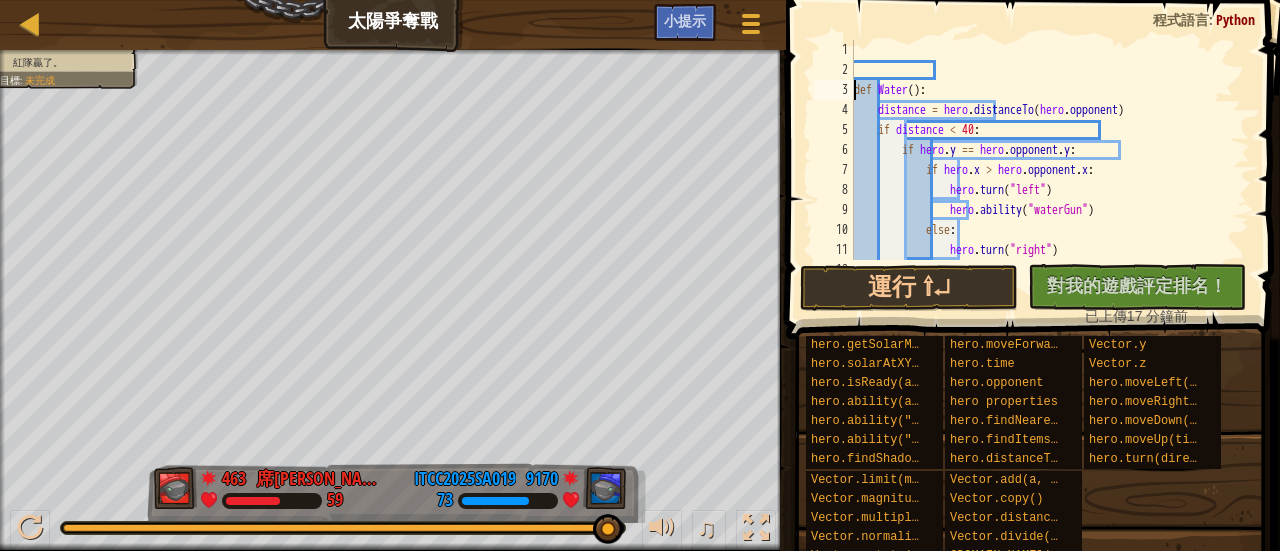 click on "def   Water ( ) :      distance   =   hero . distanceTo ( hero . opponent )      if   distance   <   40 :          if   hero . y   ==   hero . opponent . y :              if   hero . x   >   hero . opponent . x :                  hero . turn ( "left" )                  hero . ability ( "waterGun" )              else :                  hero . turn ( "right" )                  hero . ability ( "waterGun" )" at bounding box center (1042, 170) 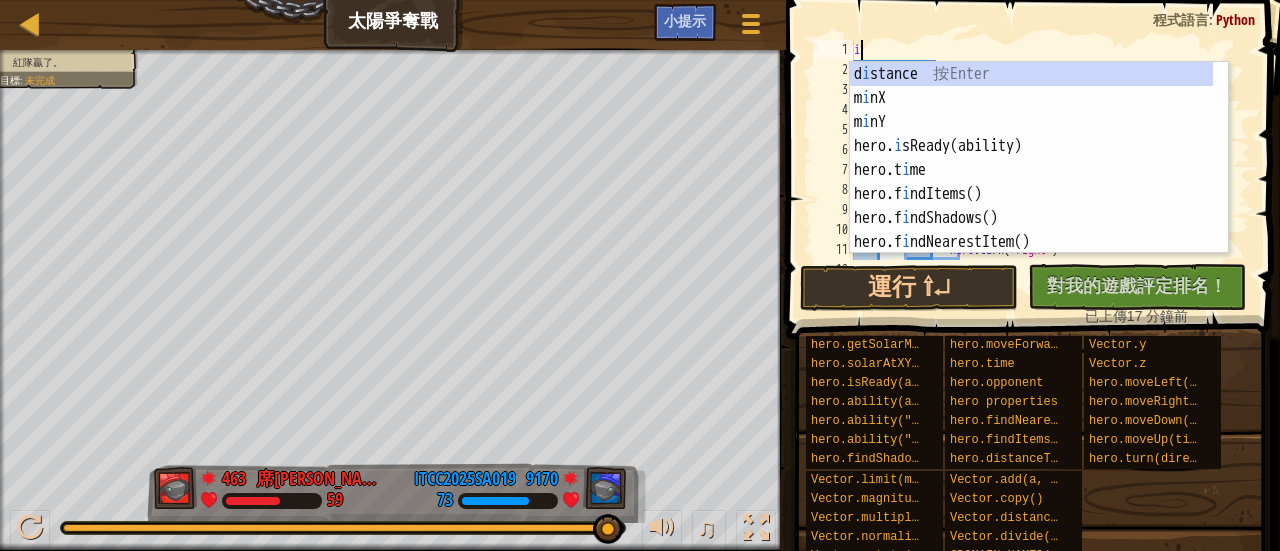 scroll, scrollTop: 9, scrollLeft: 0, axis: vertical 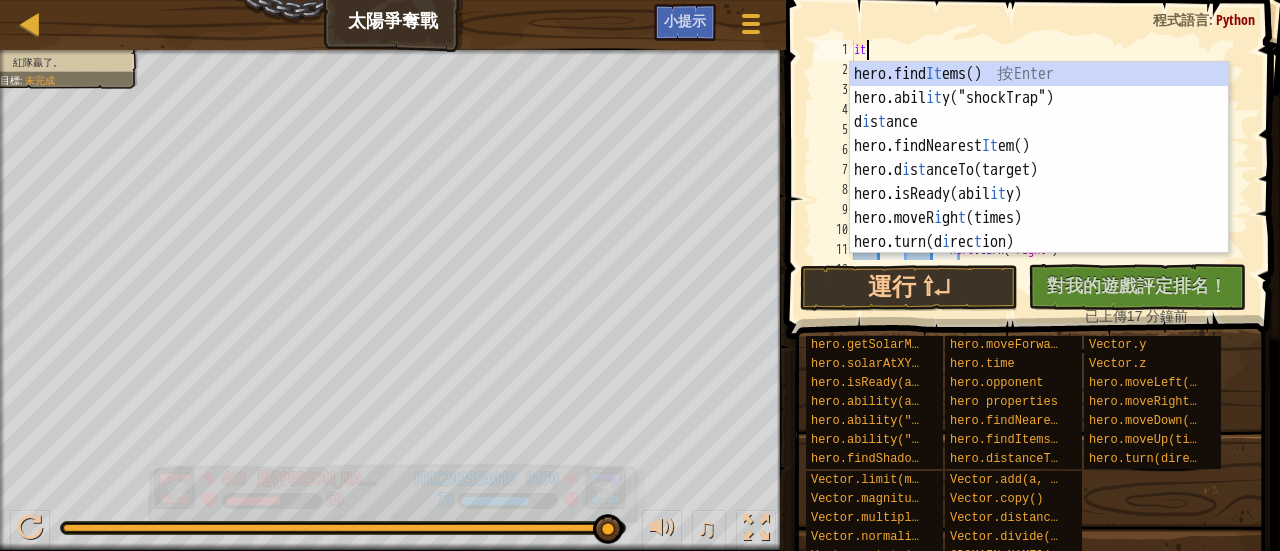 type on "i" 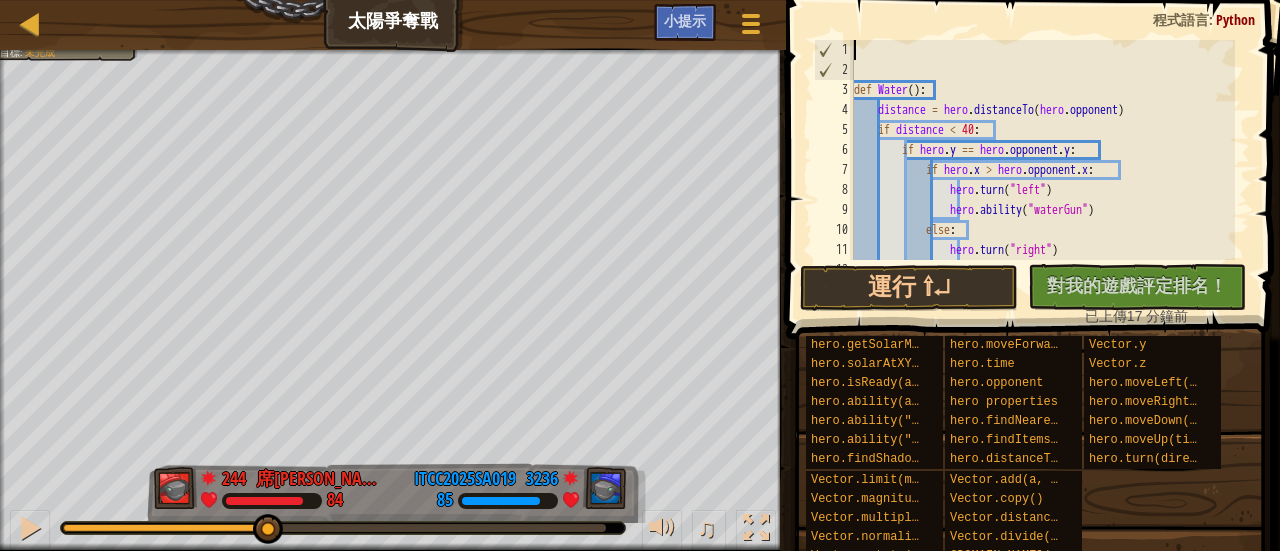 drag, startPoint x: 615, startPoint y: 531, endPoint x: 254, endPoint y: 551, distance: 361.5536 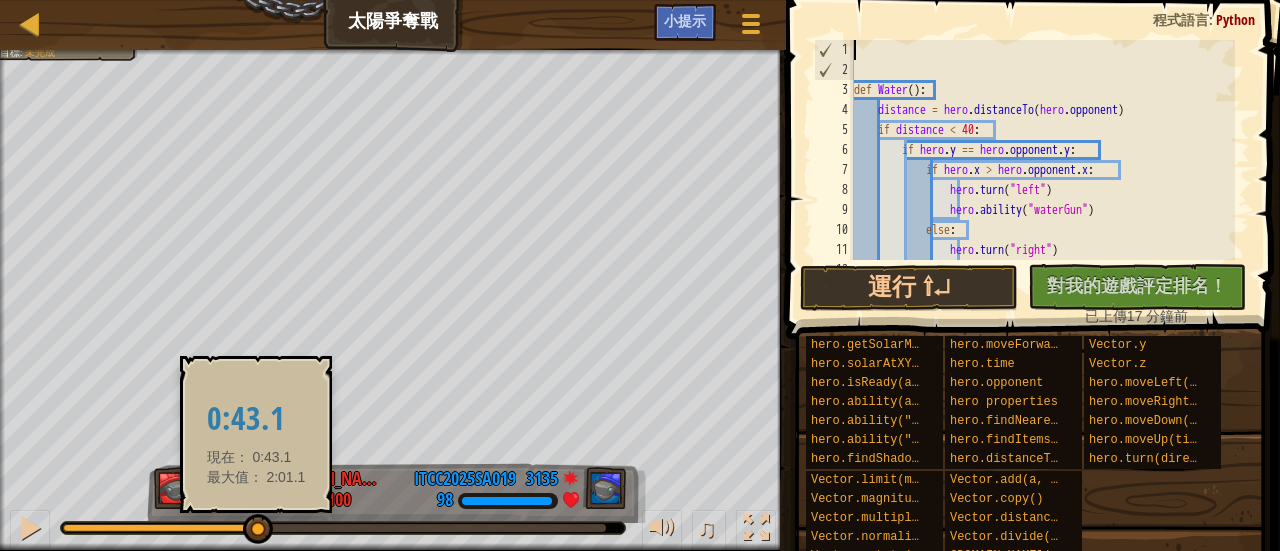 click at bounding box center (258, 529) 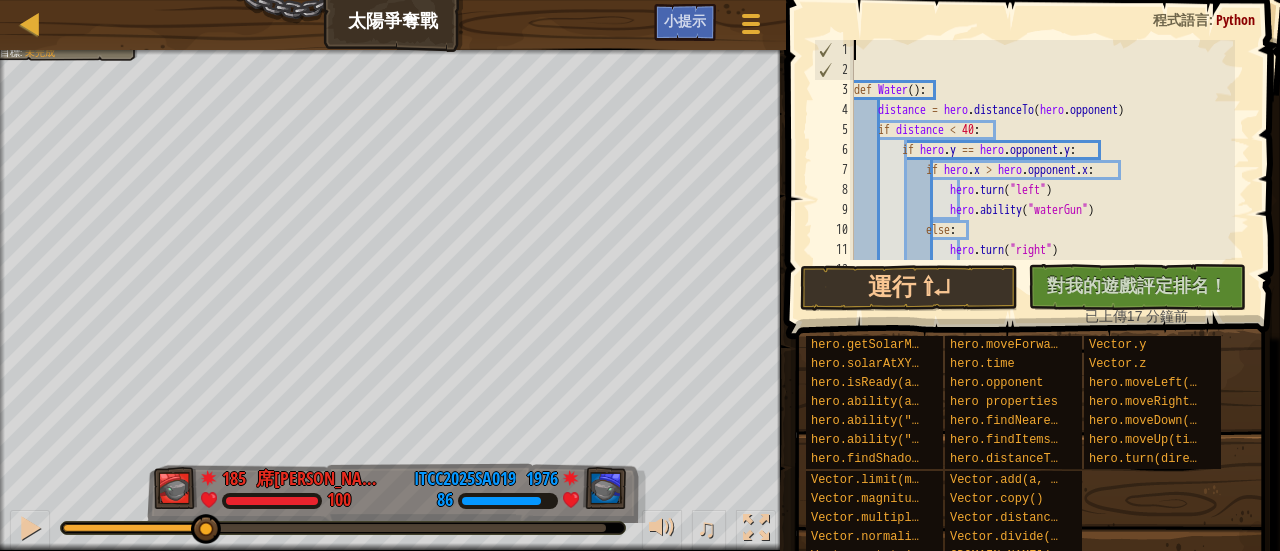drag, startPoint x: 246, startPoint y: 523, endPoint x: 204, endPoint y: 557, distance: 54.037025 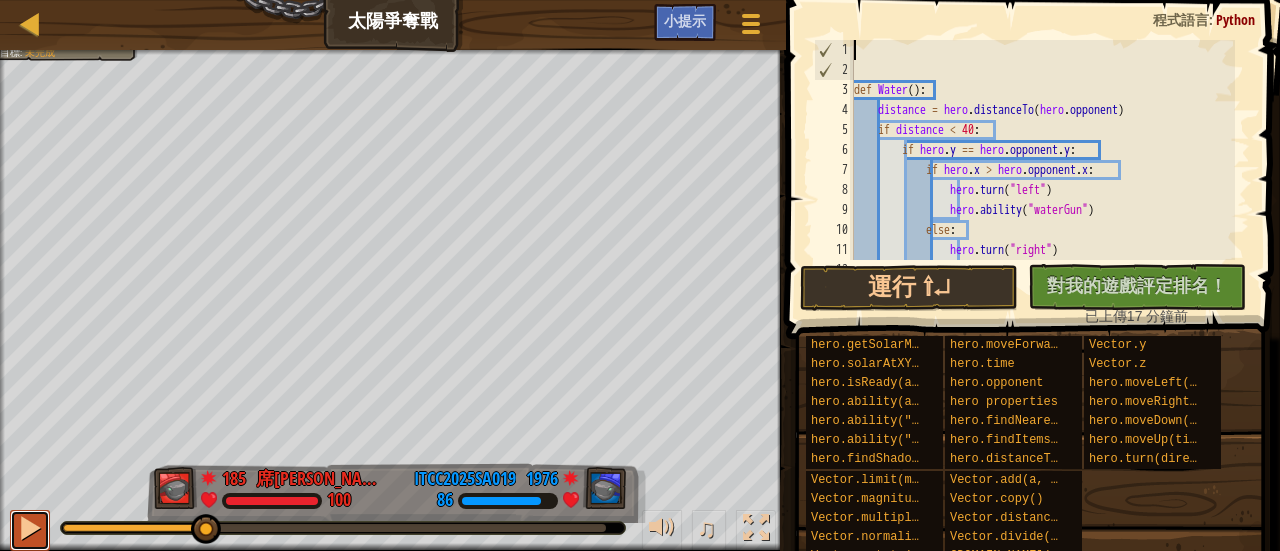 click at bounding box center [30, 528] 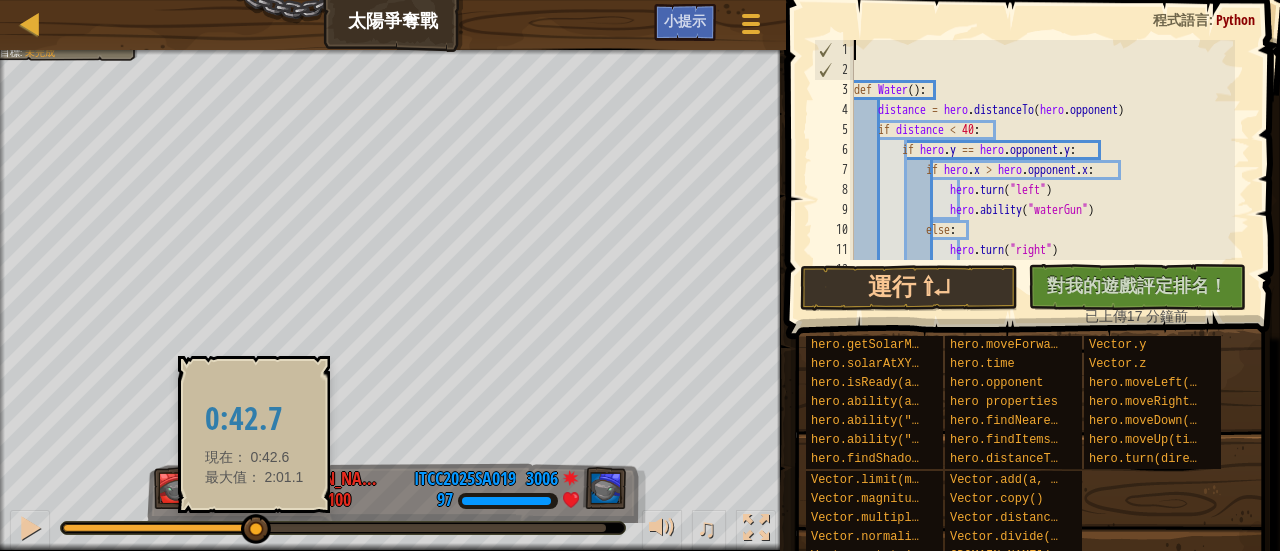 click at bounding box center [256, 529] 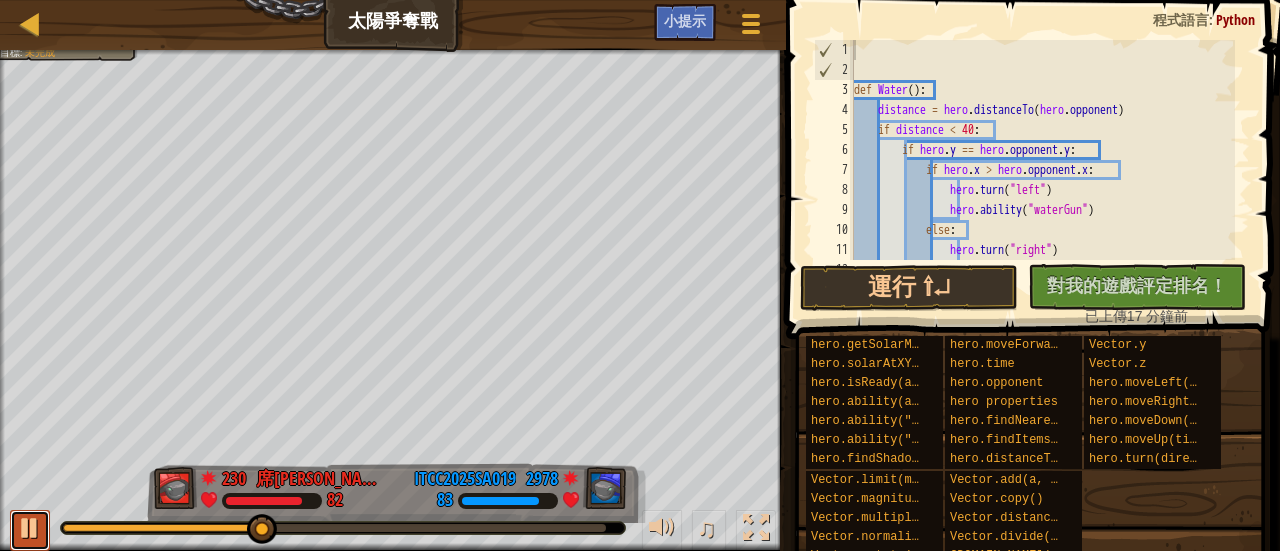 click at bounding box center [30, 528] 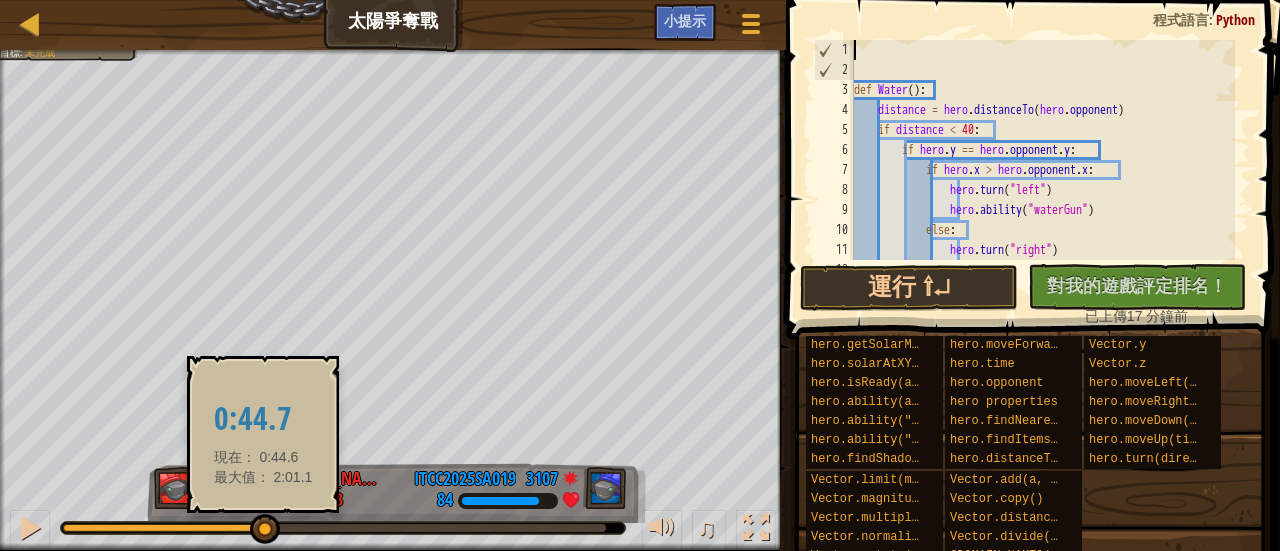 click at bounding box center (265, 529) 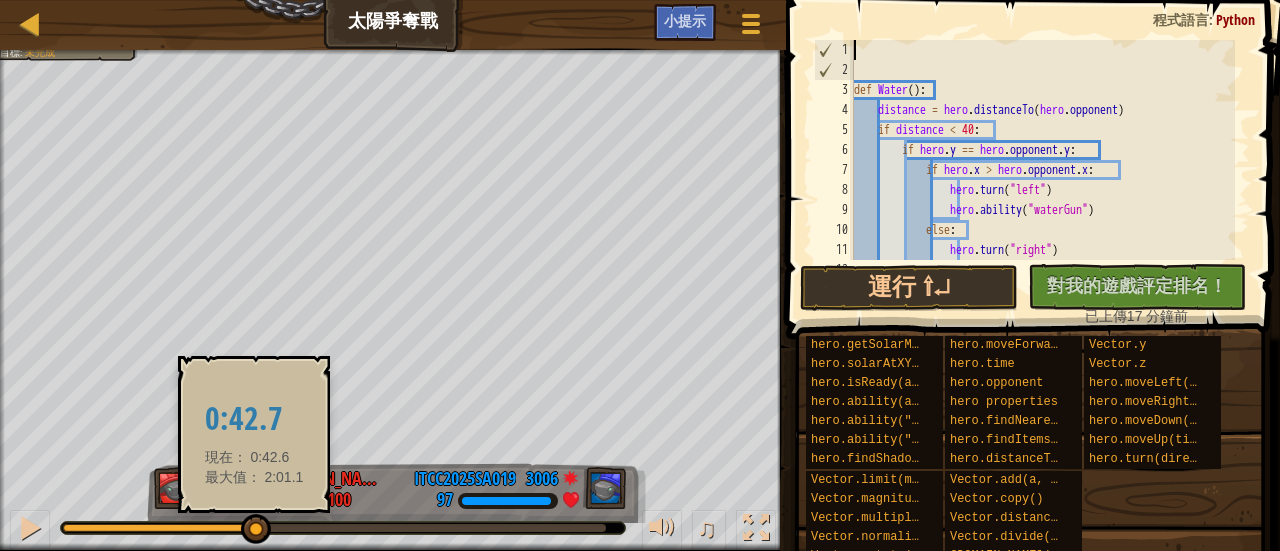 drag, startPoint x: 265, startPoint y: 533, endPoint x: 254, endPoint y: 541, distance: 13.601471 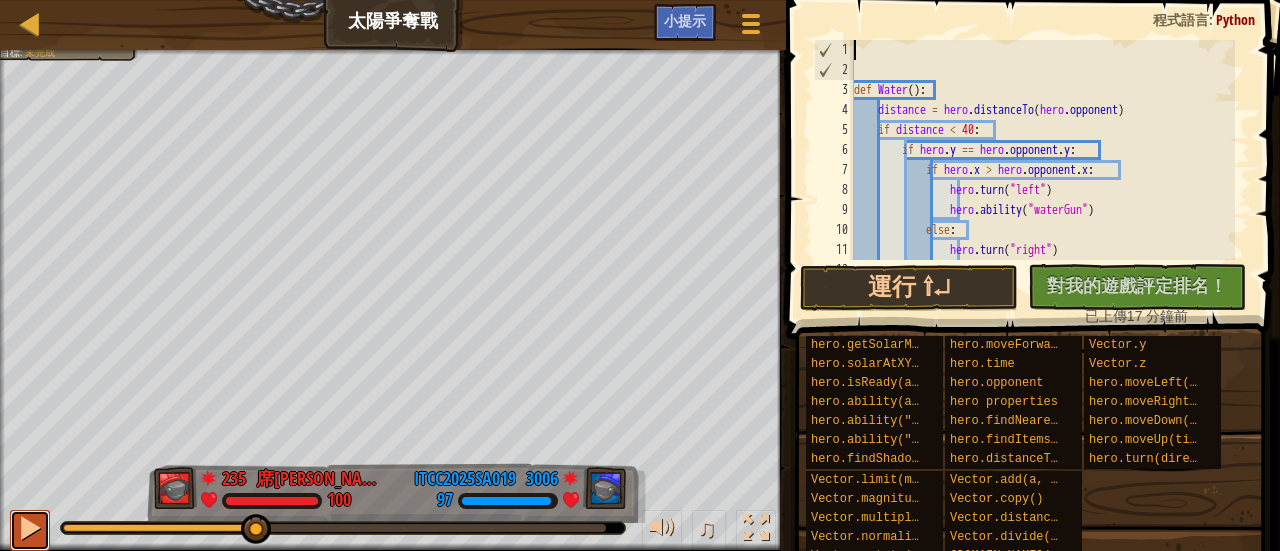 click at bounding box center [30, 530] 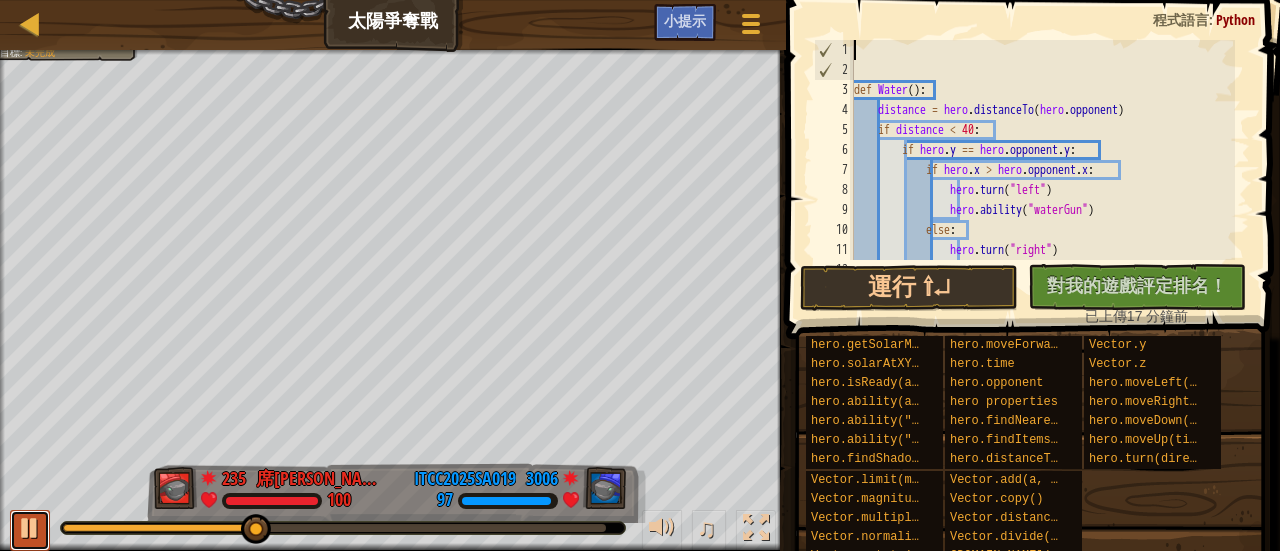 click at bounding box center (30, 530) 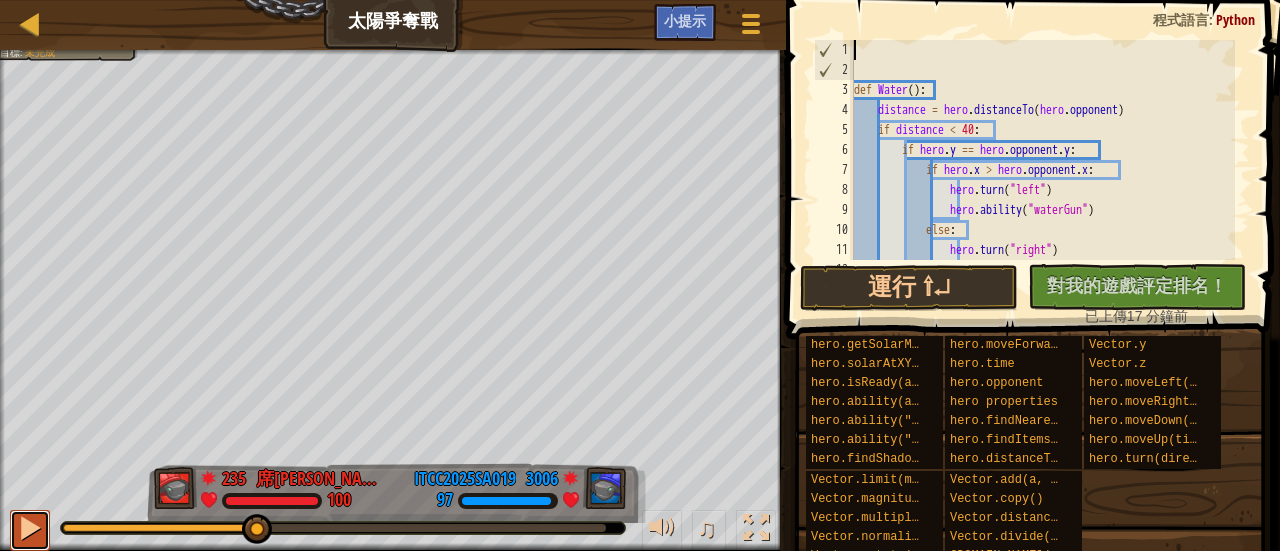 click at bounding box center (30, 528) 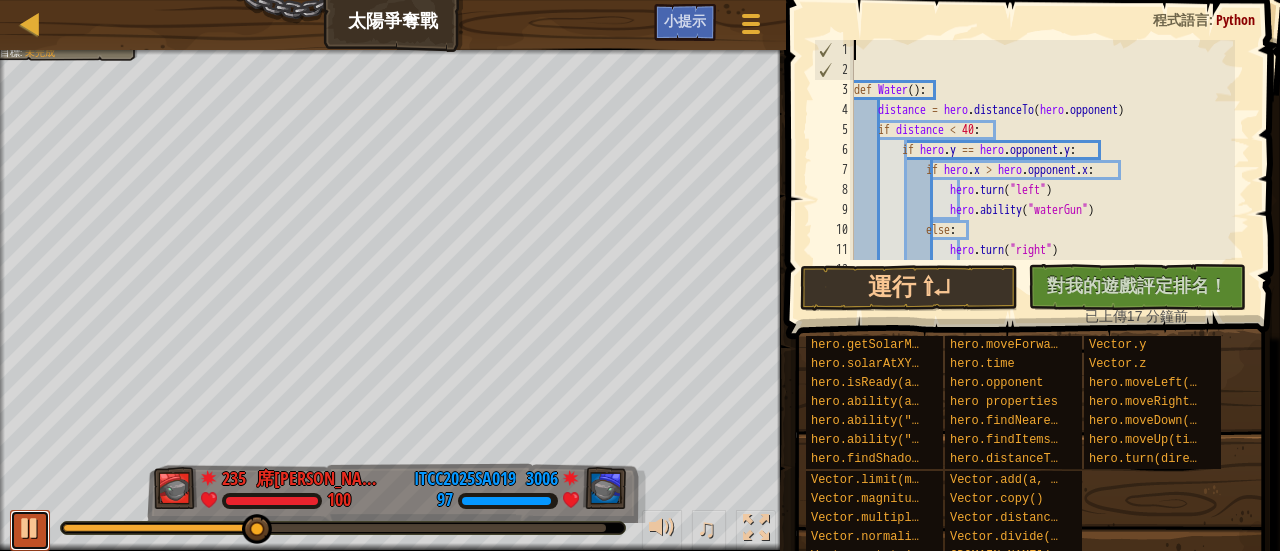 click at bounding box center [30, 528] 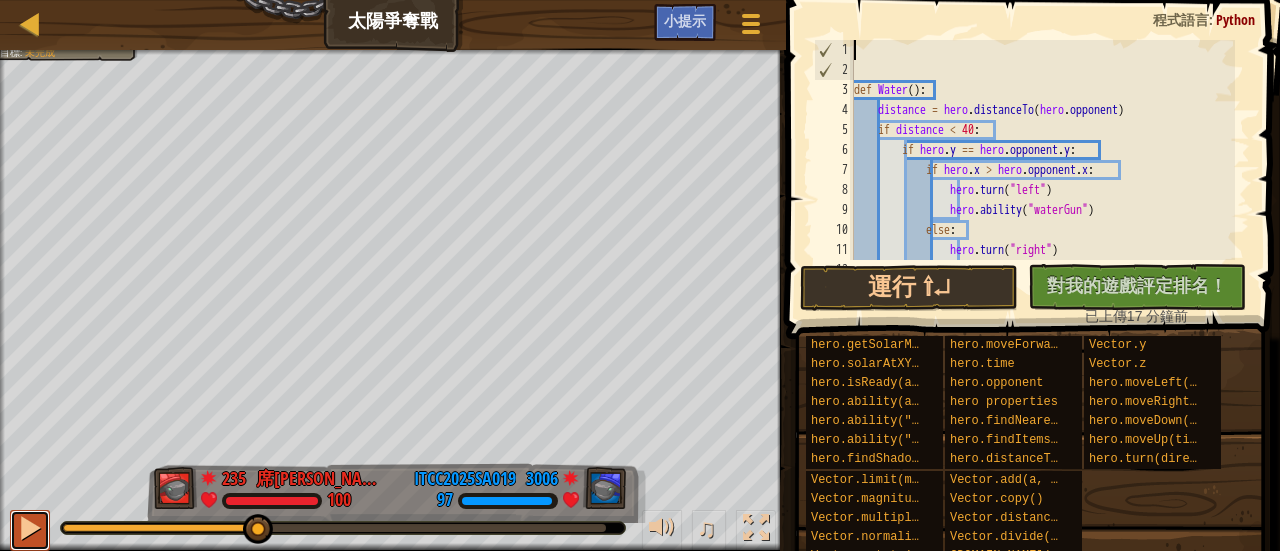click at bounding box center (30, 528) 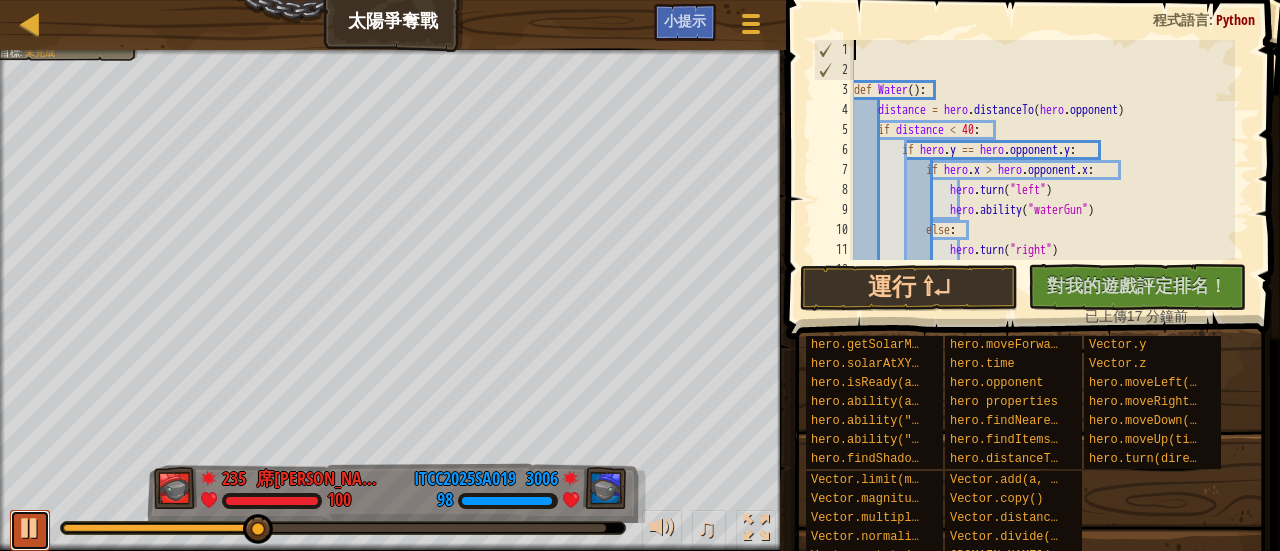 click at bounding box center (30, 528) 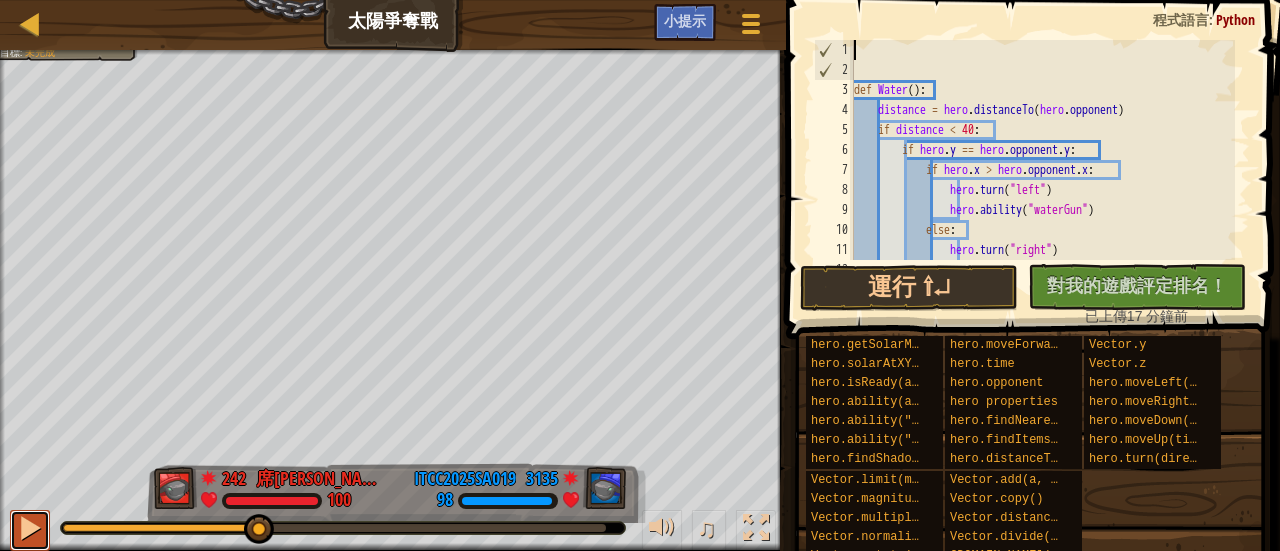 click at bounding box center (30, 528) 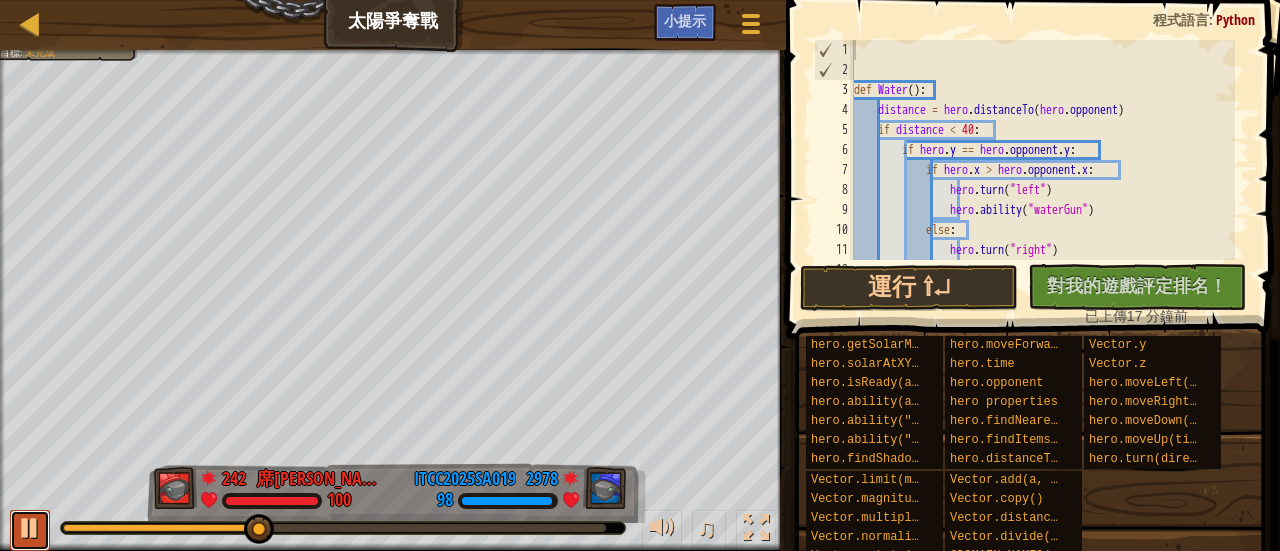 click at bounding box center (30, 528) 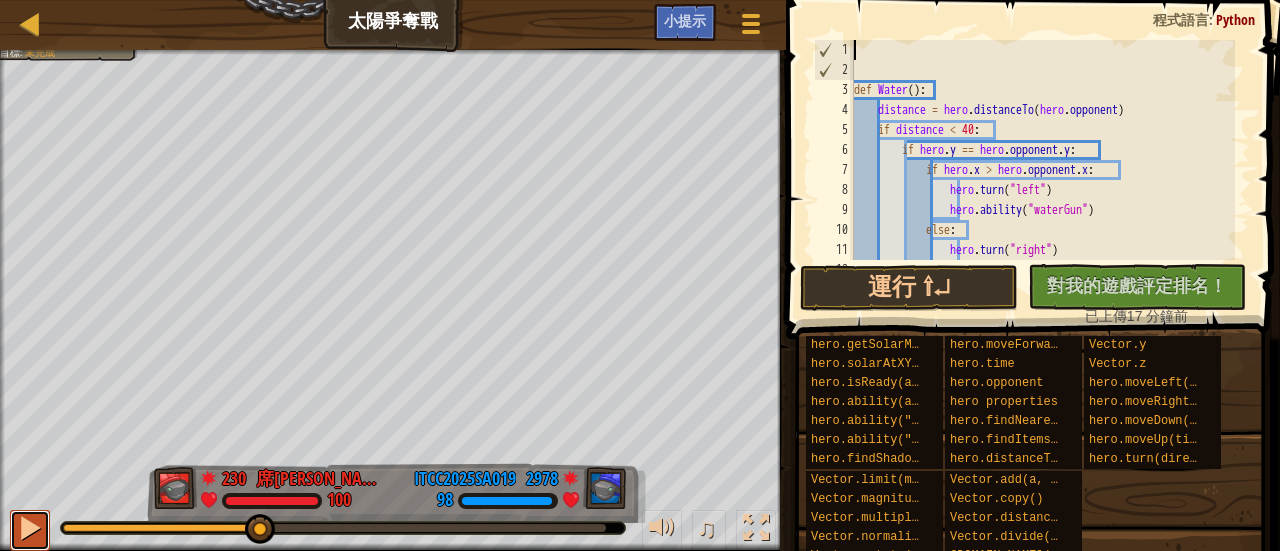 click at bounding box center (30, 528) 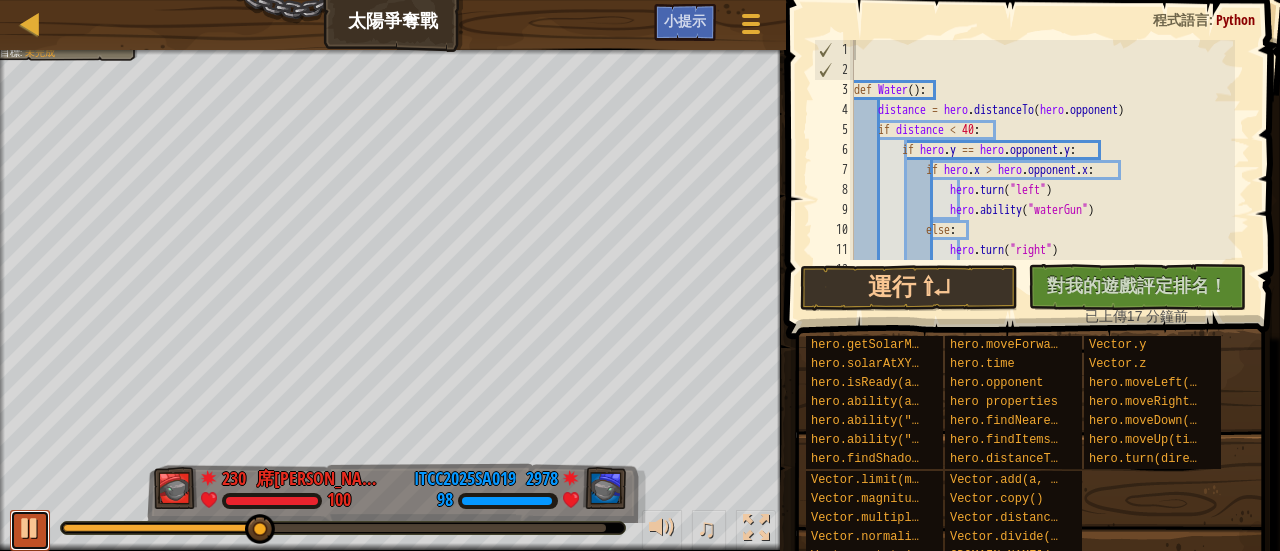 click at bounding box center (30, 528) 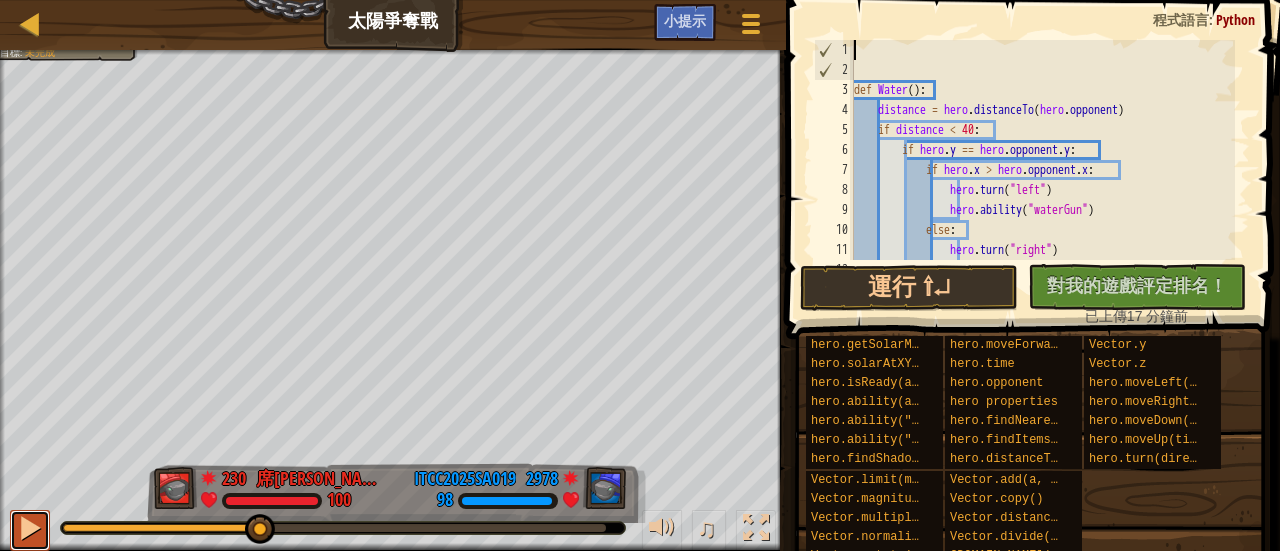 click at bounding box center [30, 528] 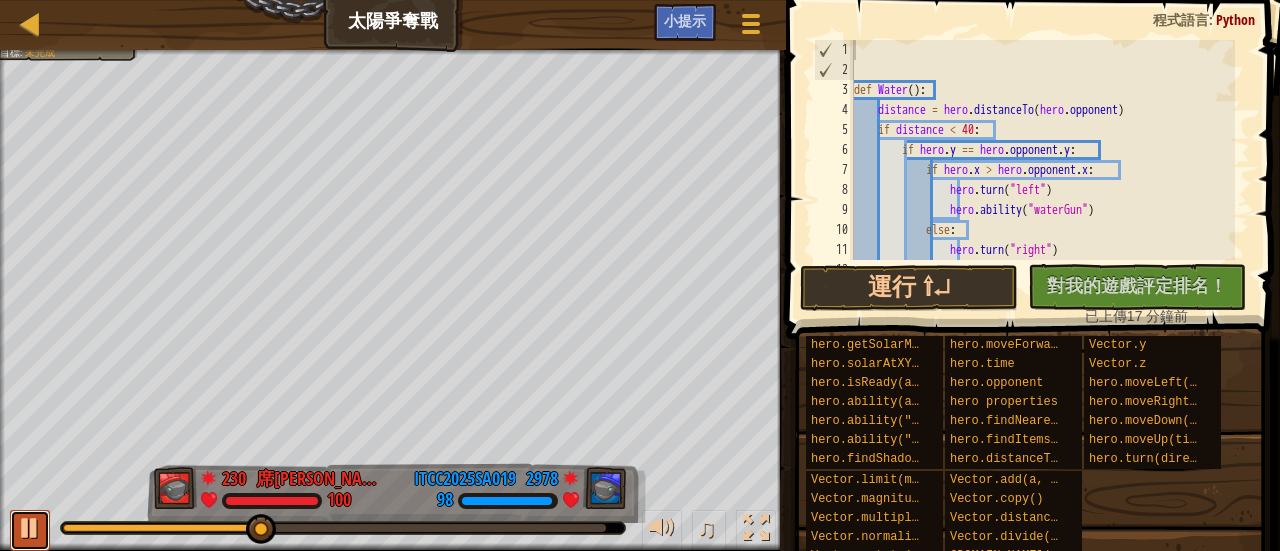 click at bounding box center (30, 528) 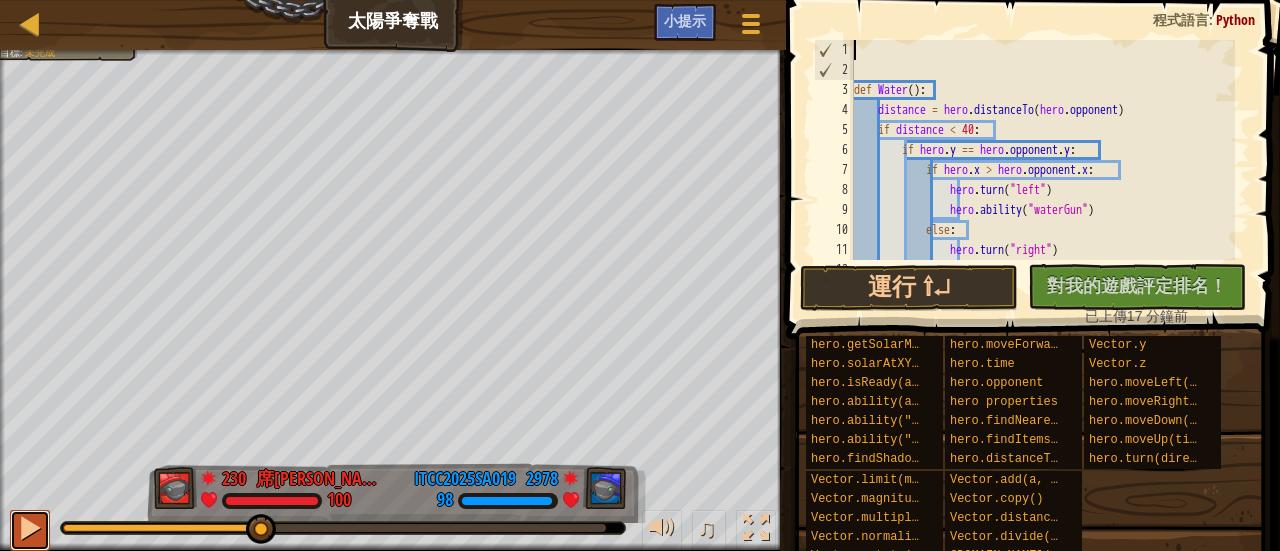 click at bounding box center [30, 528] 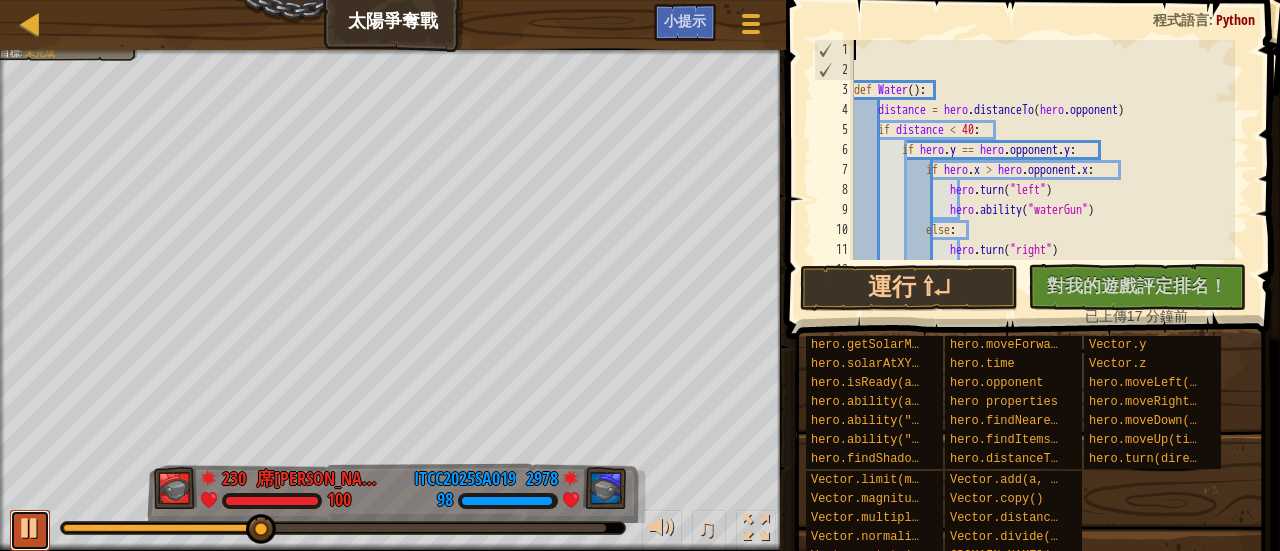 click at bounding box center (30, 528) 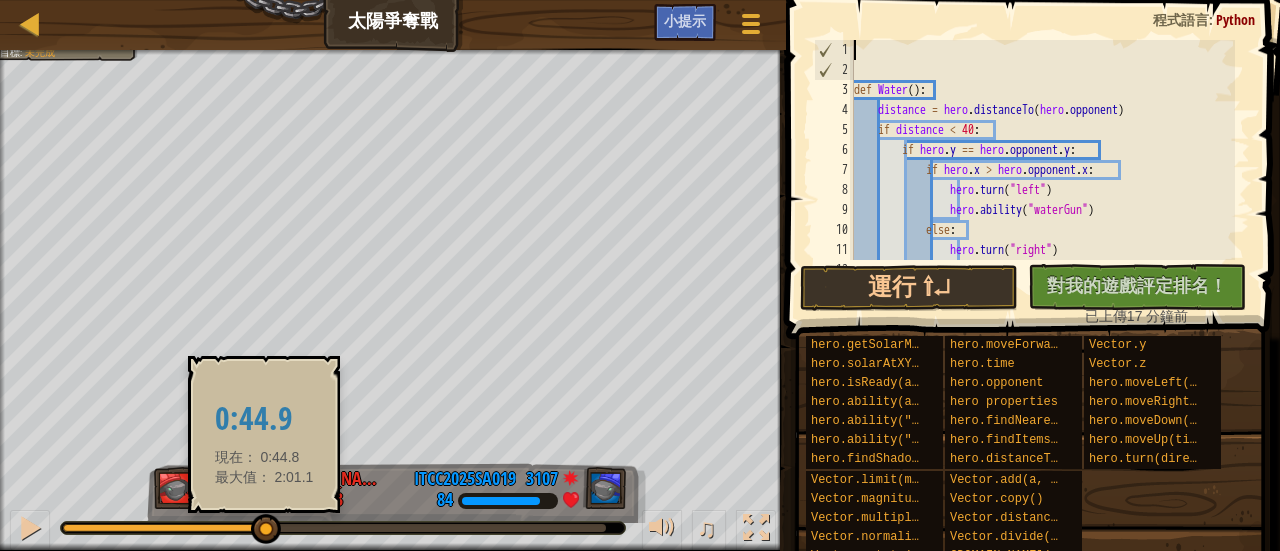 drag, startPoint x: 266, startPoint y: 531, endPoint x: 267, endPoint y: 543, distance: 12.0415945 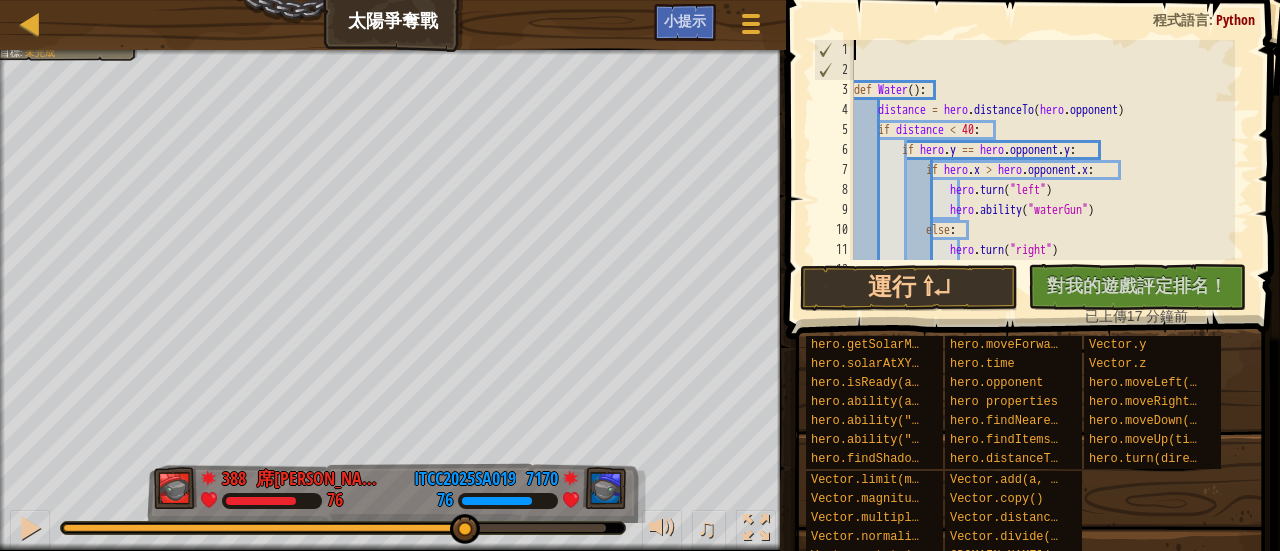 drag, startPoint x: 278, startPoint y: 527, endPoint x: 463, endPoint y: 598, distance: 198.15651 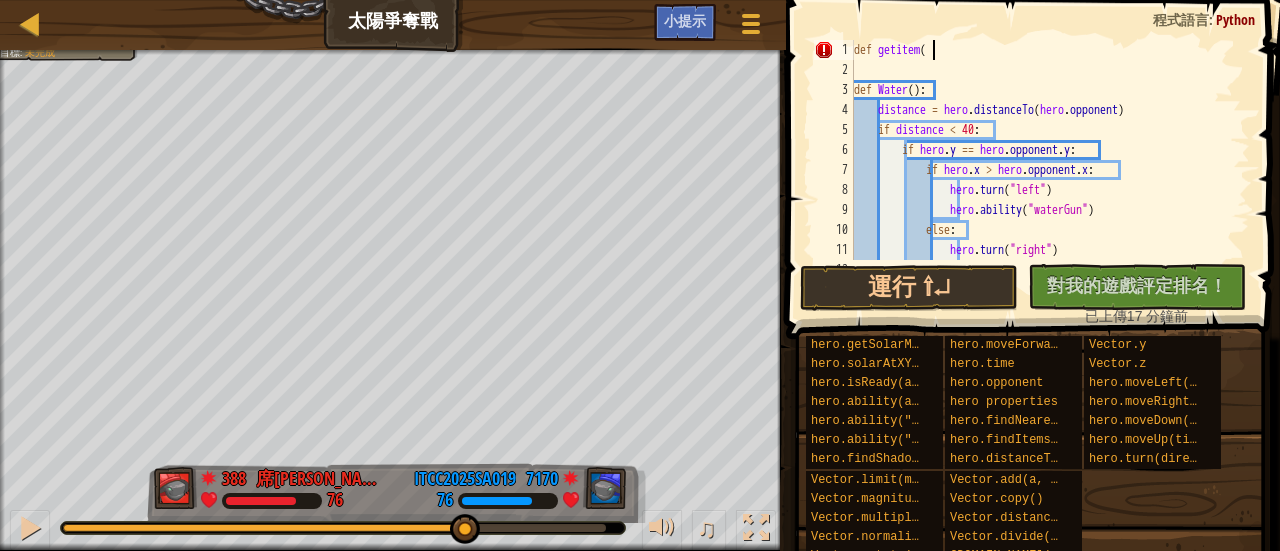 scroll, scrollTop: 9, scrollLeft: 6, axis: both 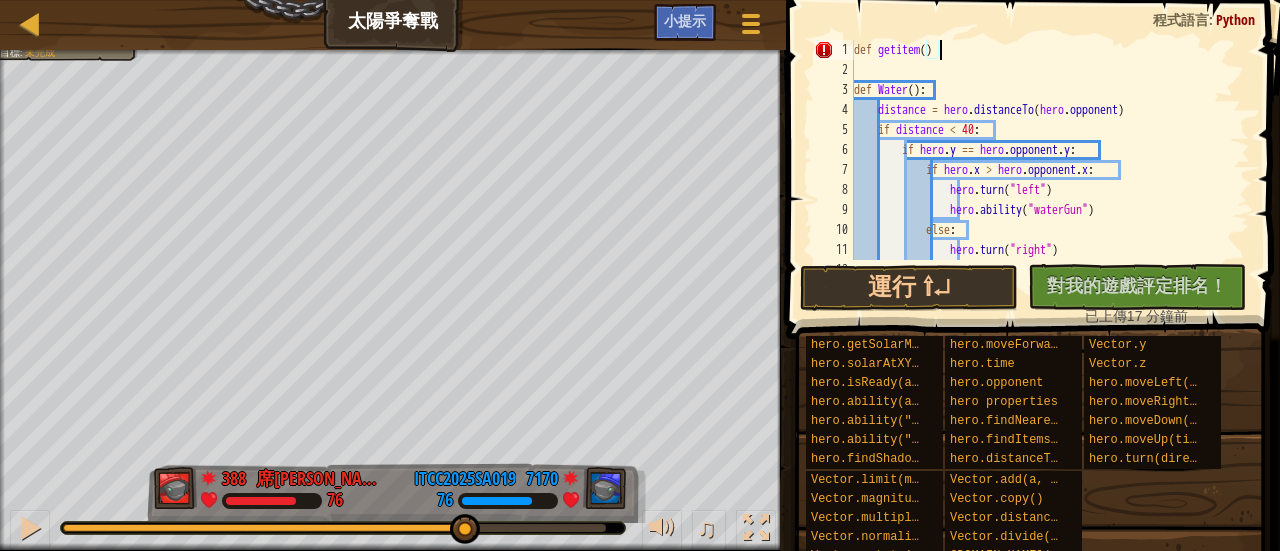 type on "def getitem():" 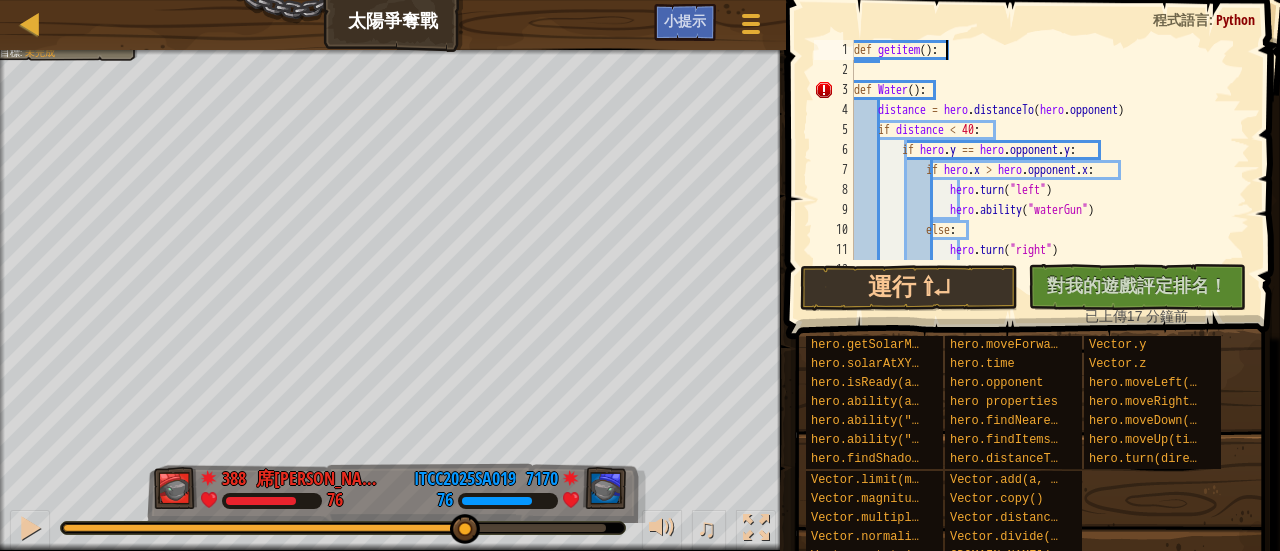 scroll, scrollTop: 9, scrollLeft: 1, axis: both 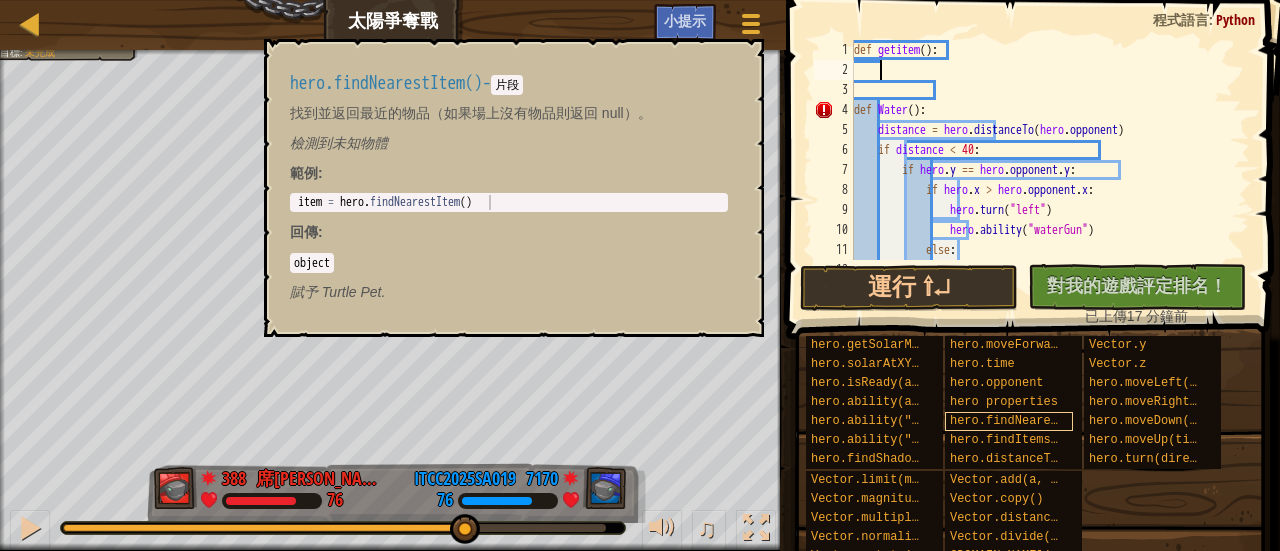 type 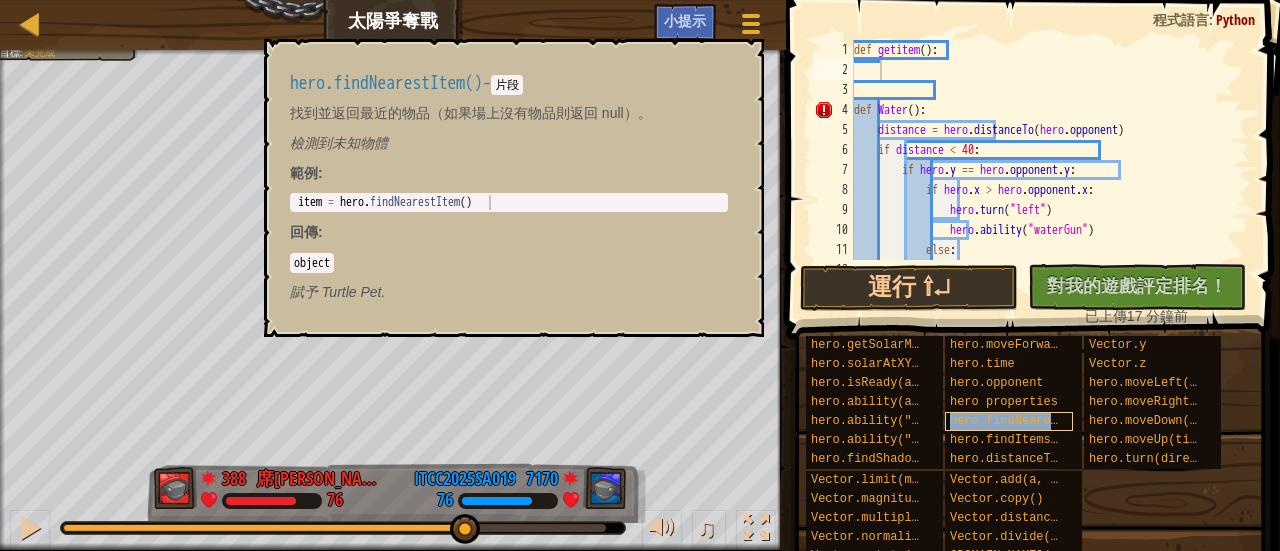 click on "hero.findNearestItem()" at bounding box center (1029, 421) 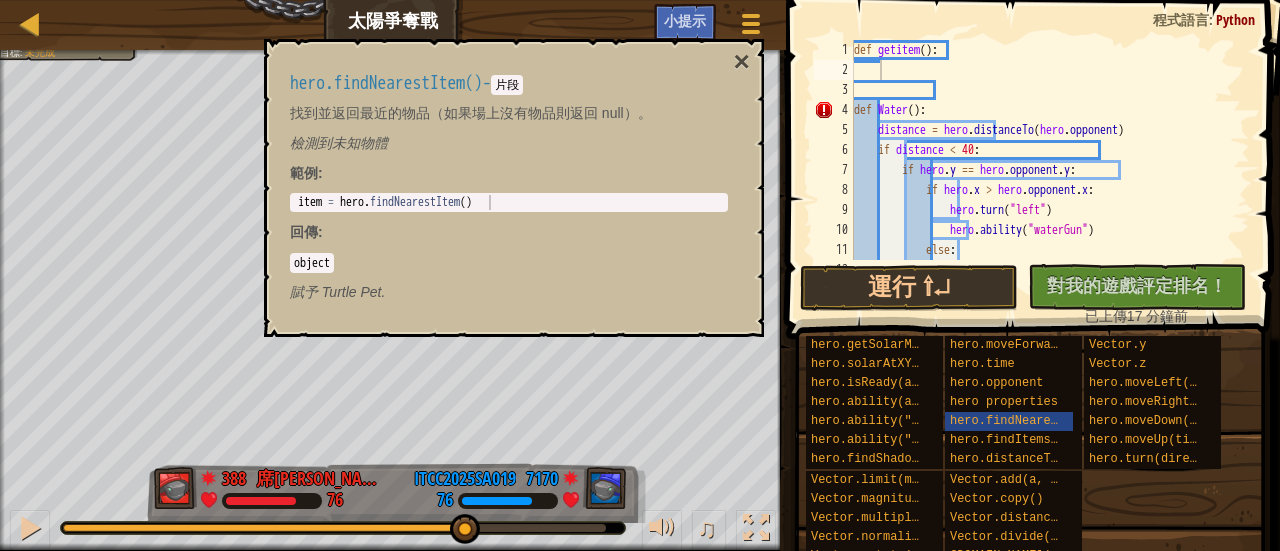 click on "hero.findNearestItem()" at bounding box center (386, 83) 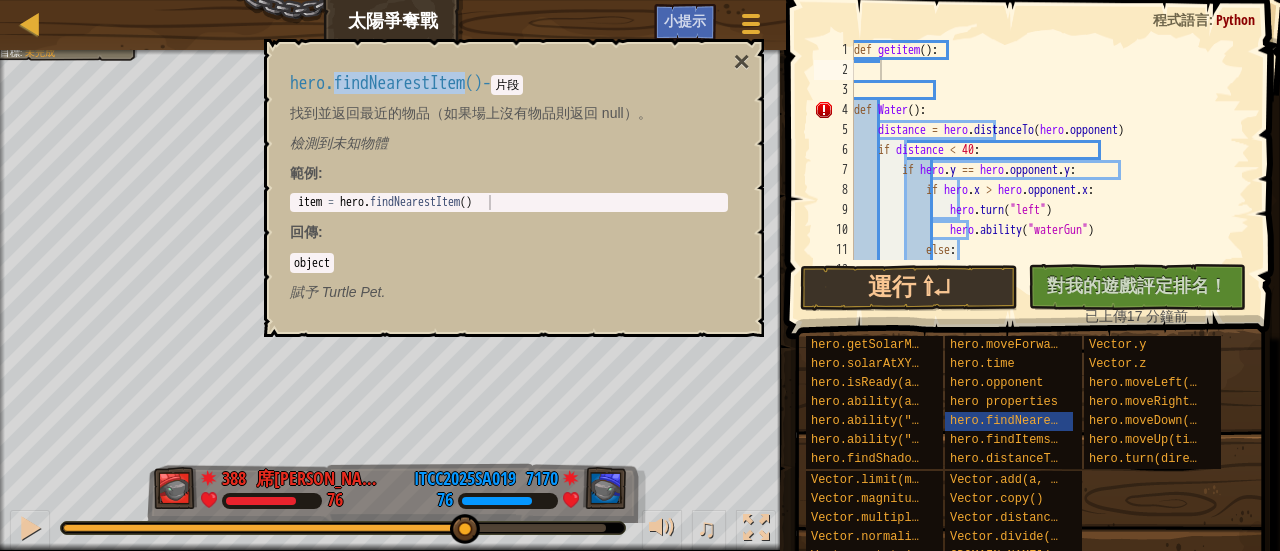 click on "hero.findNearestItem()" at bounding box center (386, 83) 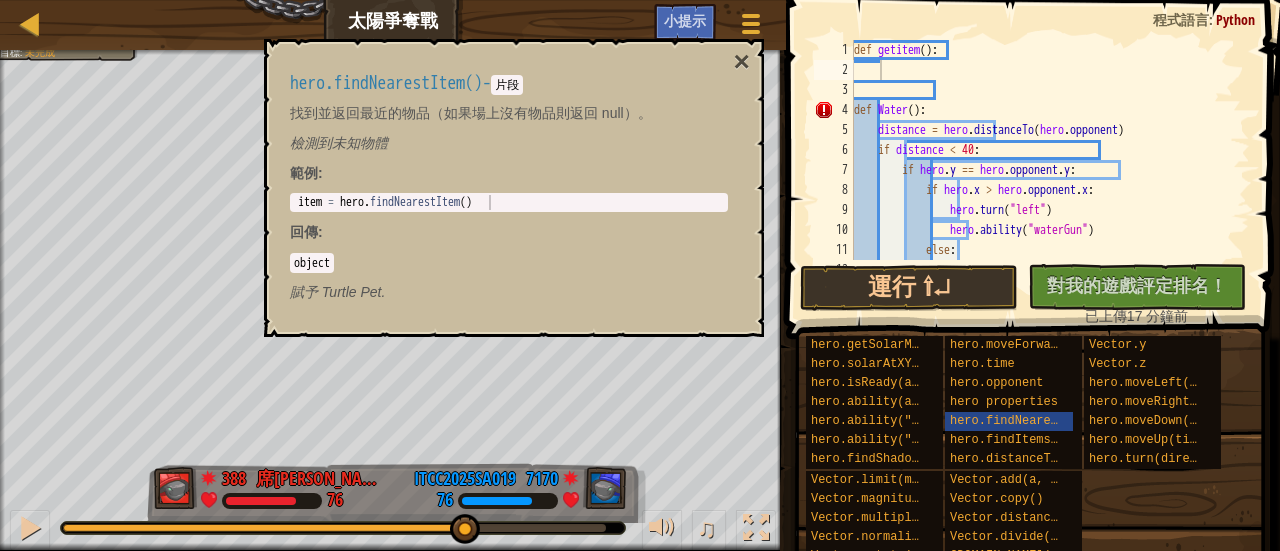 click on "hero.findNearestItem()  -  片段" at bounding box center (509, 83) 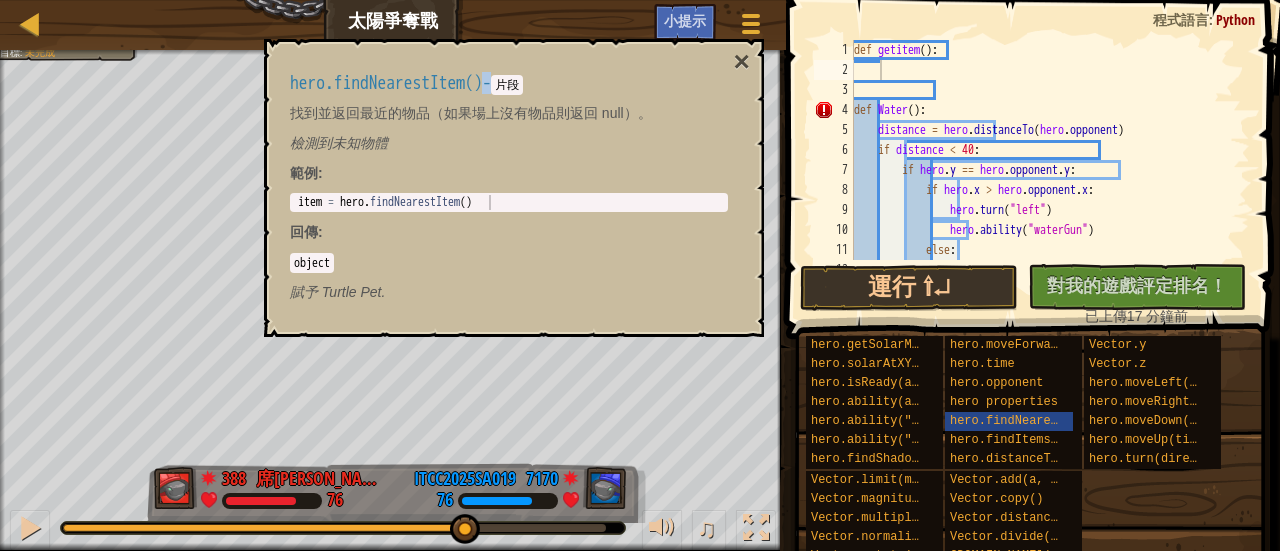 click on "hero.findNearestItem()  -  片段" at bounding box center (509, 83) 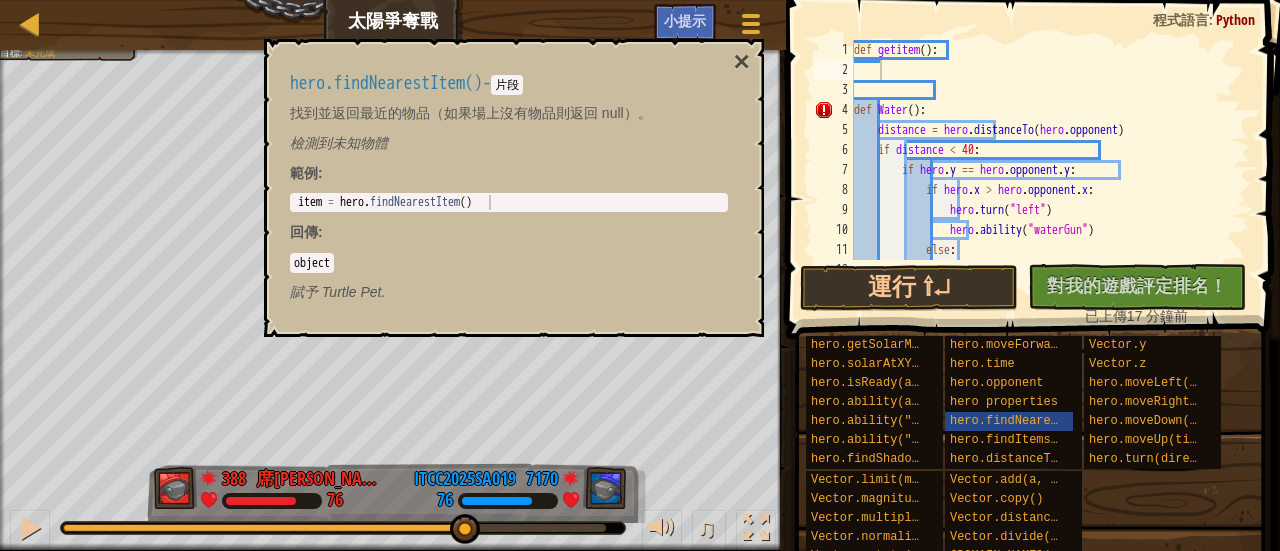 click on "hero.findNearestItem()" at bounding box center (386, 83) 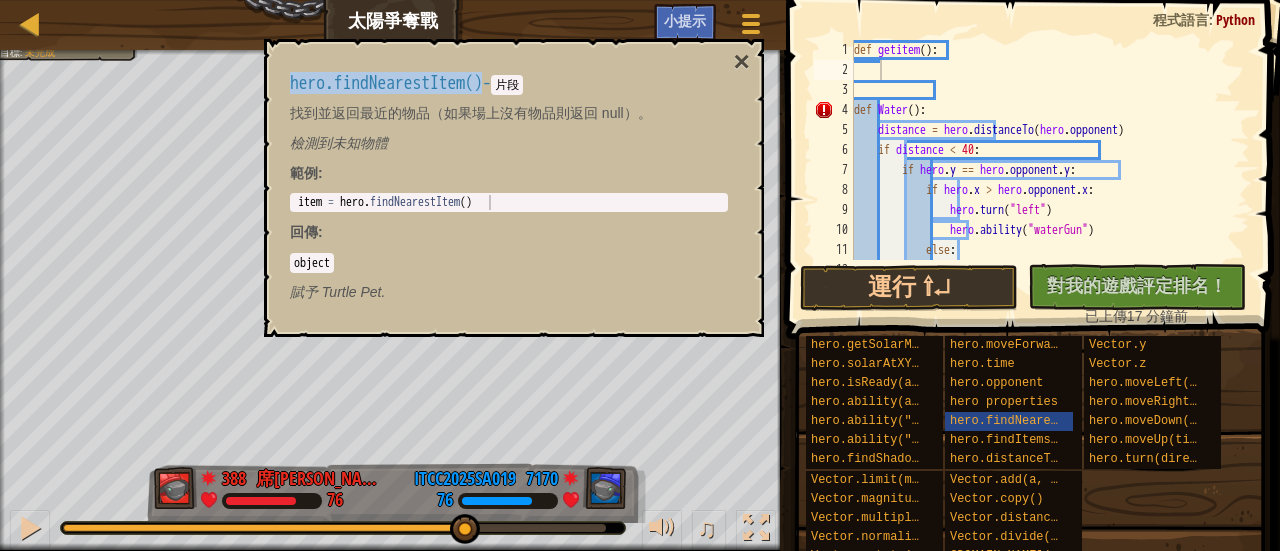 click on "hero.findNearestItem()" at bounding box center [386, 83] 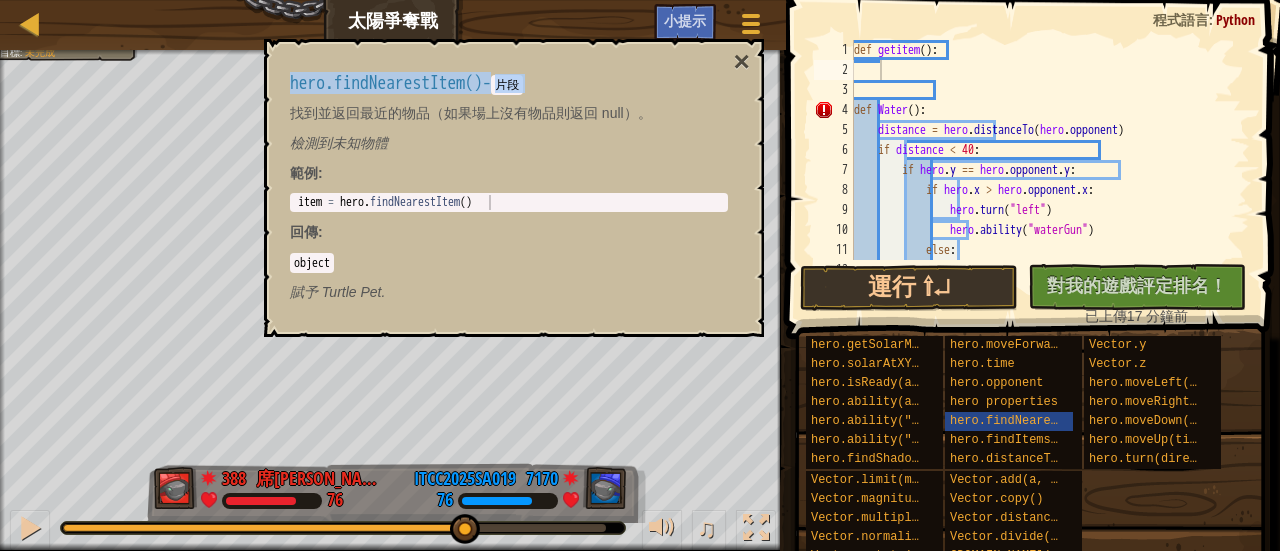 click on "hero.findNearestItem()" at bounding box center (386, 83) 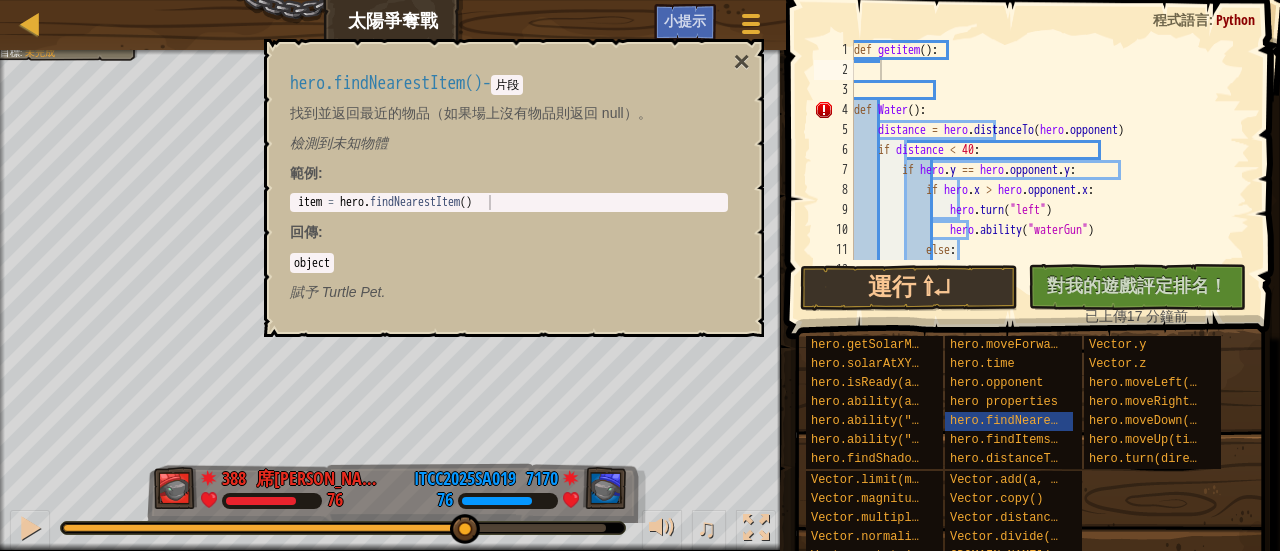click on "找到並返回最近的物品（如果場上沒有物品則返回 null）。" at bounding box center (509, 113) 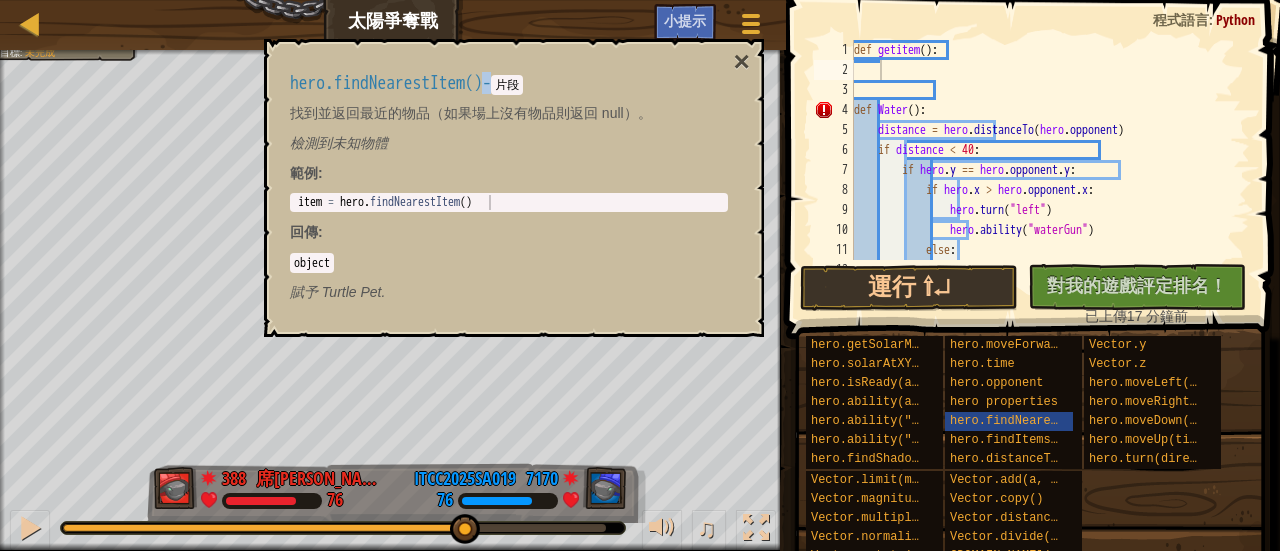 click on "hero.findNearestItem()" at bounding box center (386, 83) 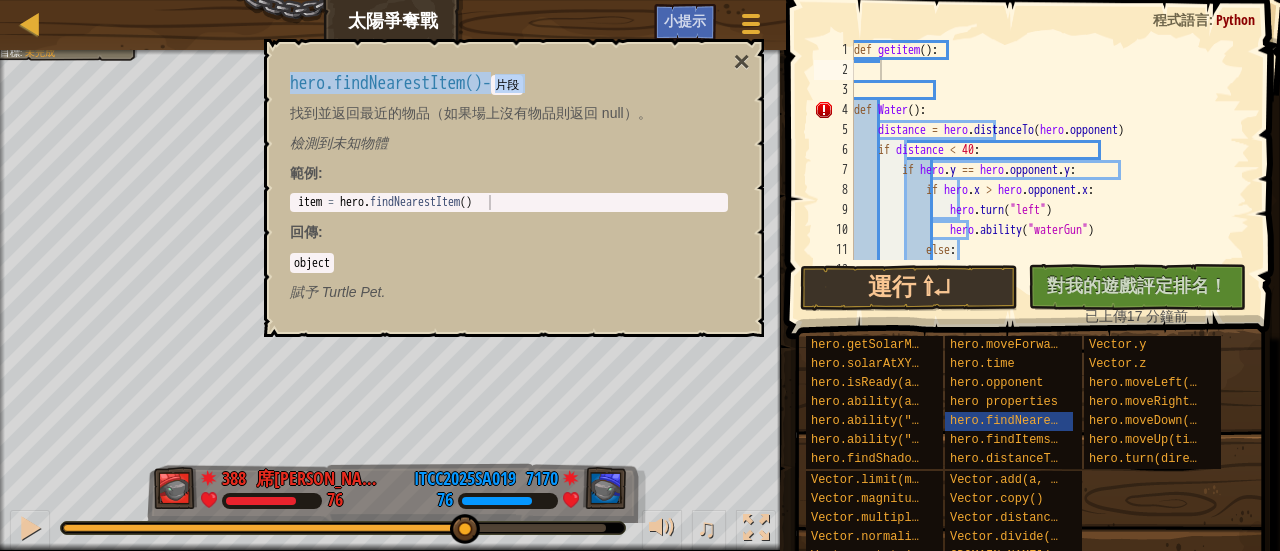 click on "hero.findNearestItem()" at bounding box center [386, 83] 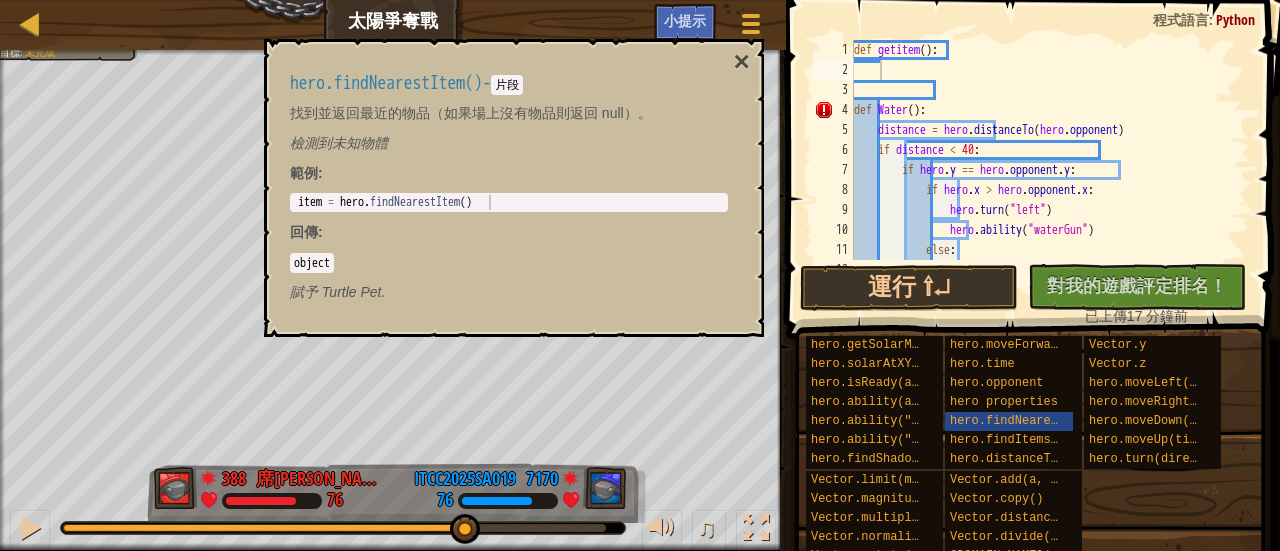 click on "找到並返回最近的物品（如果場上沒有物品則返回 null）。" at bounding box center (509, 113) 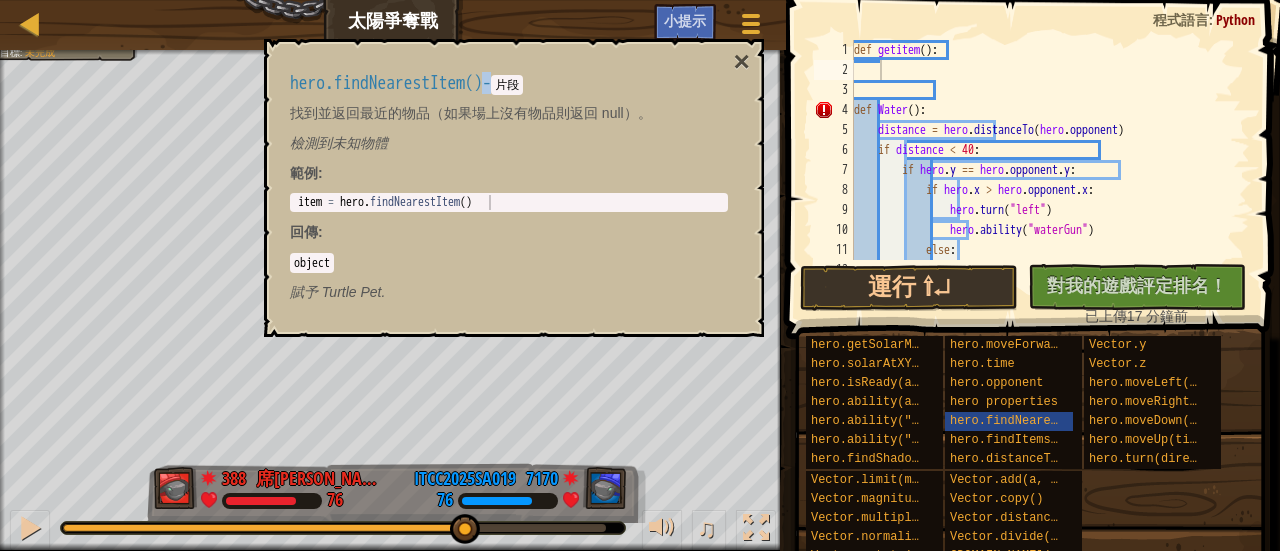 click on "hero.findNearestItem()" at bounding box center [386, 83] 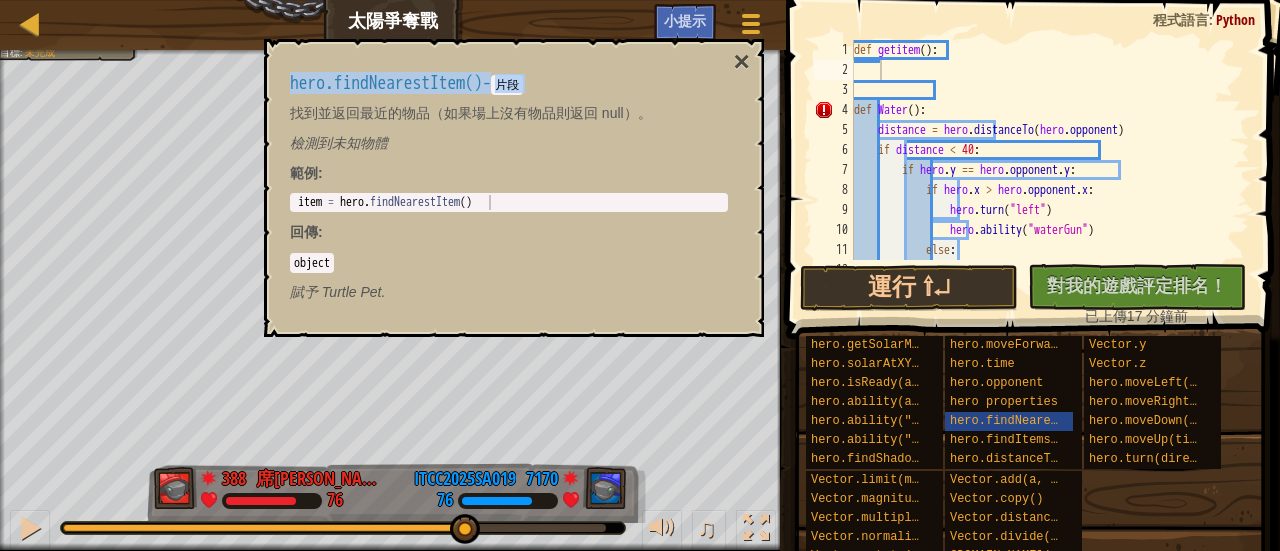 click on "hero.findNearestItem()" at bounding box center (386, 83) 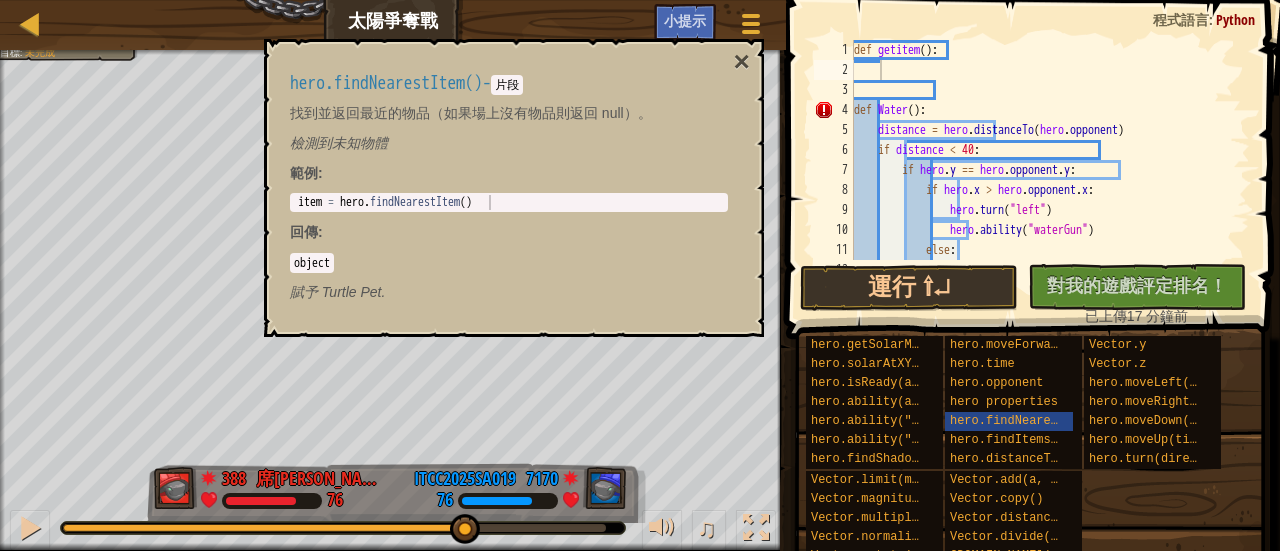 click on "hero.findNearestItem()  -  片段" at bounding box center [509, 83] 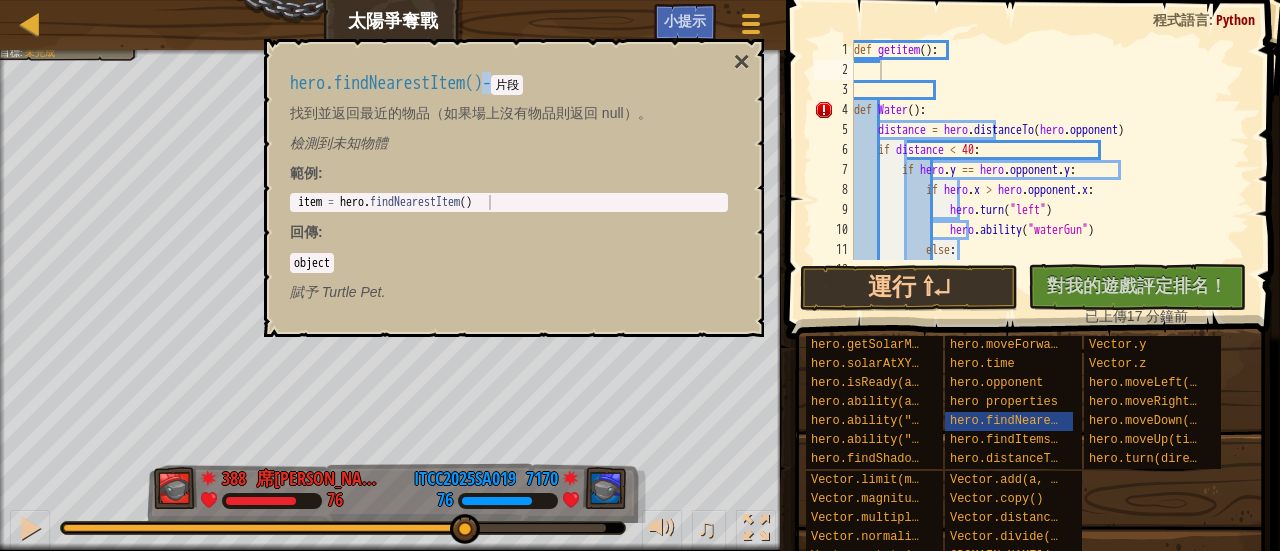 click on "hero.findNearestItem()  -  片段" at bounding box center [509, 83] 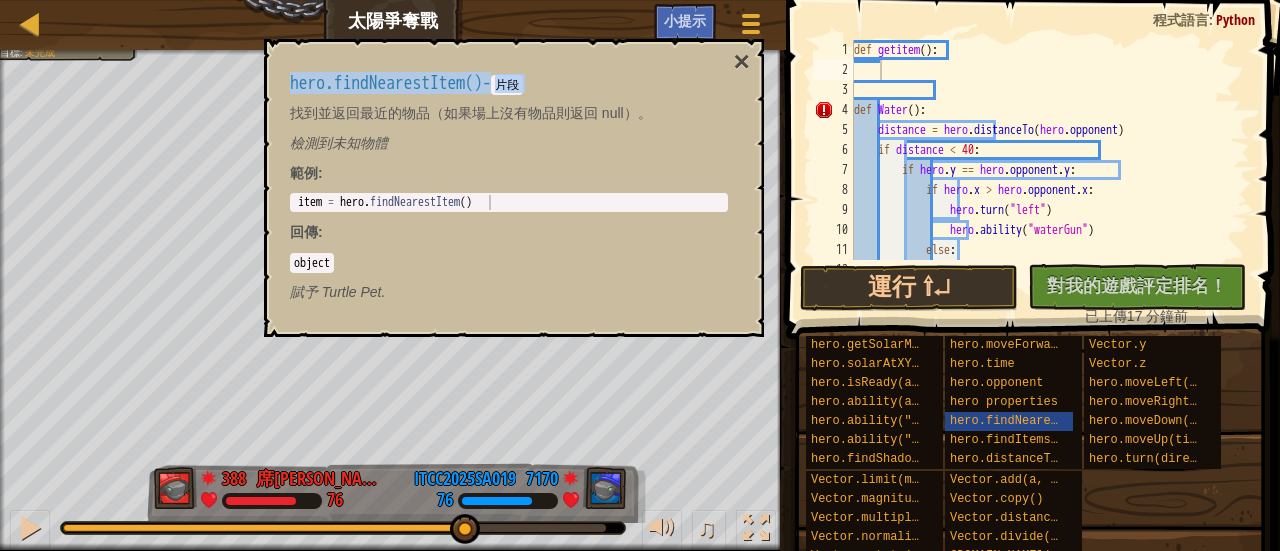 click on "hero.findNearestItem()  -  片段" at bounding box center [509, 83] 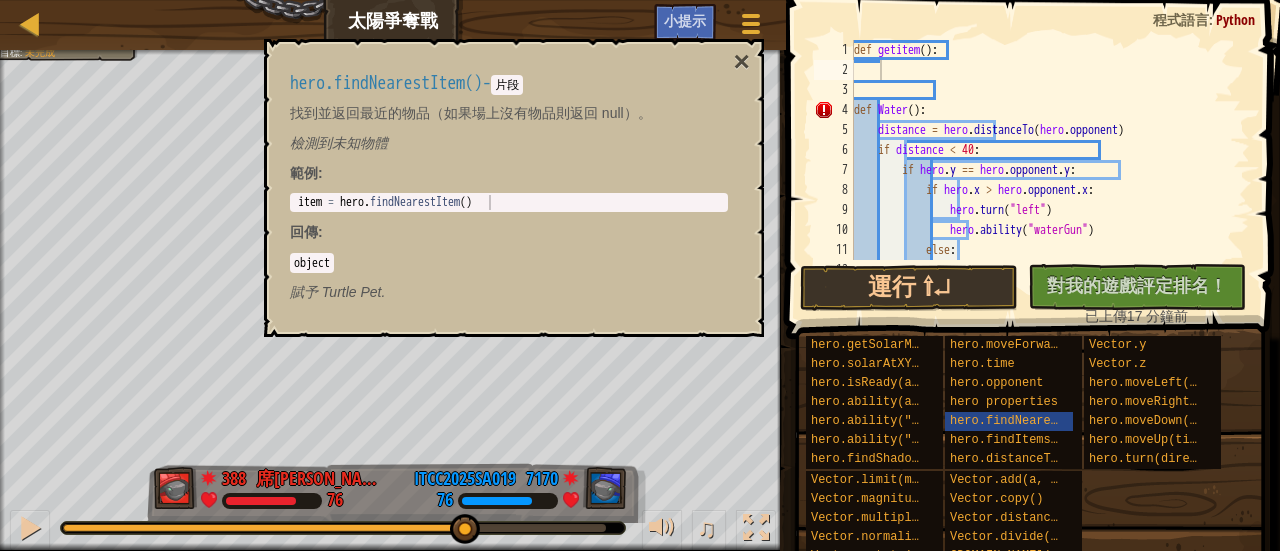 click on "hero.findNearestItem()" at bounding box center [386, 83] 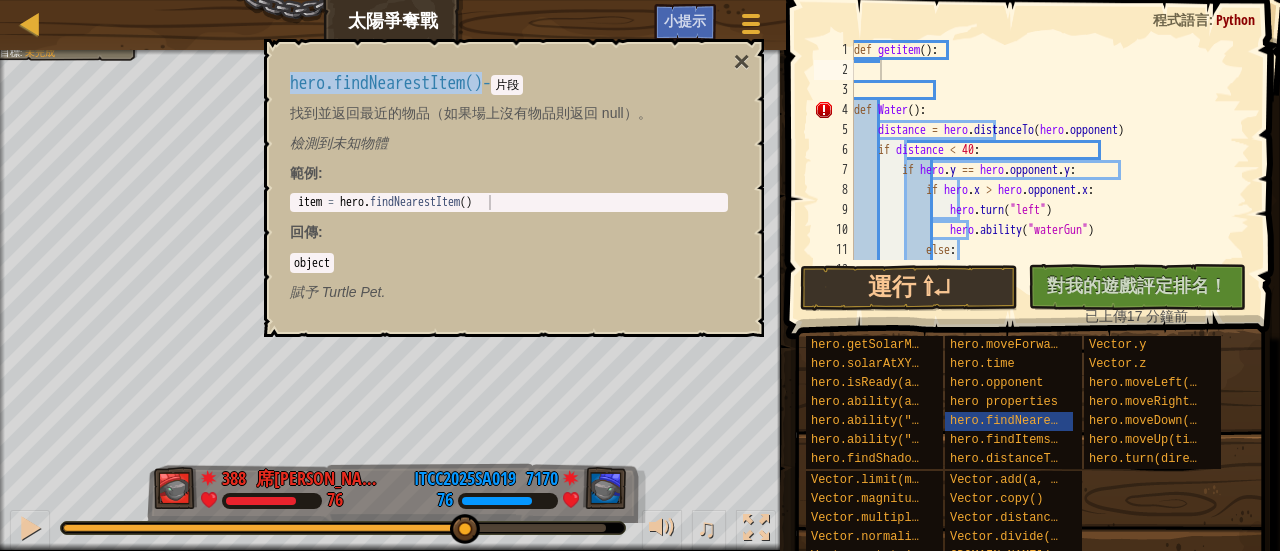 click on "hero.findNearestItem()" at bounding box center [386, 83] 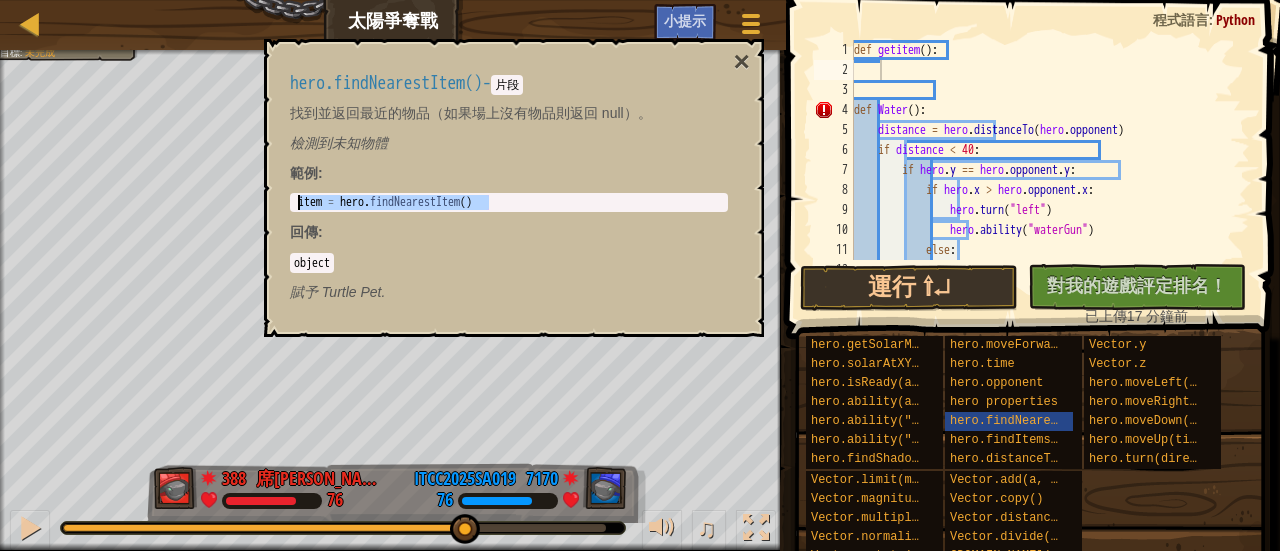 drag, startPoint x: 518, startPoint y: 206, endPoint x: 270, endPoint y: 206, distance: 248 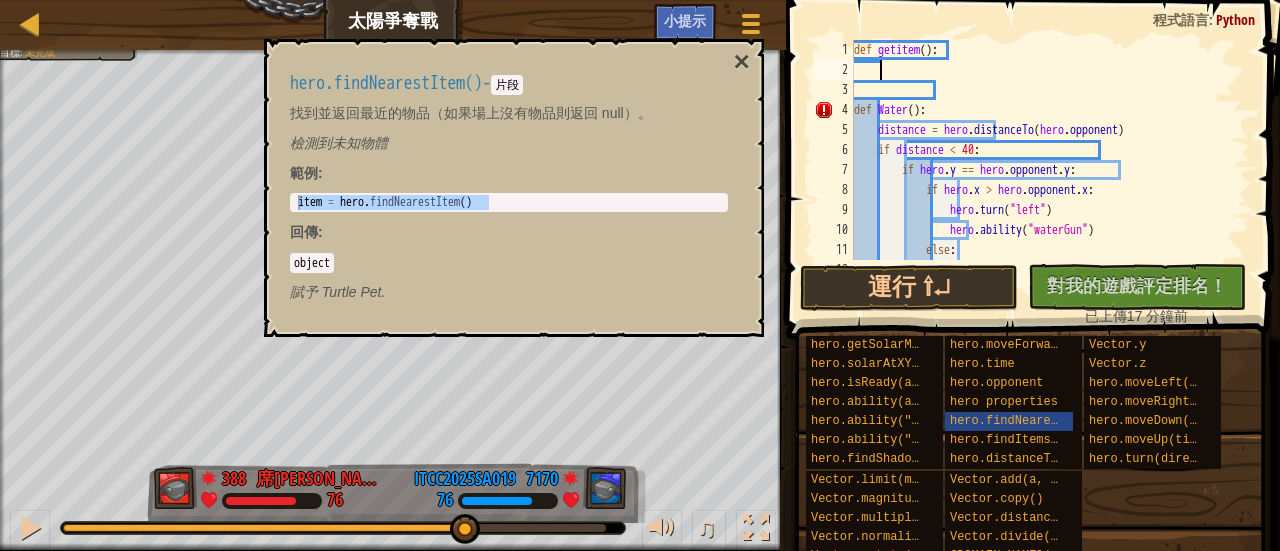 click on "def   getitem ( ) :      def   Water ( ) :      distance   =   hero . distanceTo ( hero . opponent )      if   distance   <   40 :          if   hero . y   ==   hero . opponent . y :              if   hero . x   >   hero . opponent . x :                  hero . turn ( "left" )                  hero . ability ( "waterGun" )              else :                  hero . turn ( "right" )" at bounding box center (1042, 170) 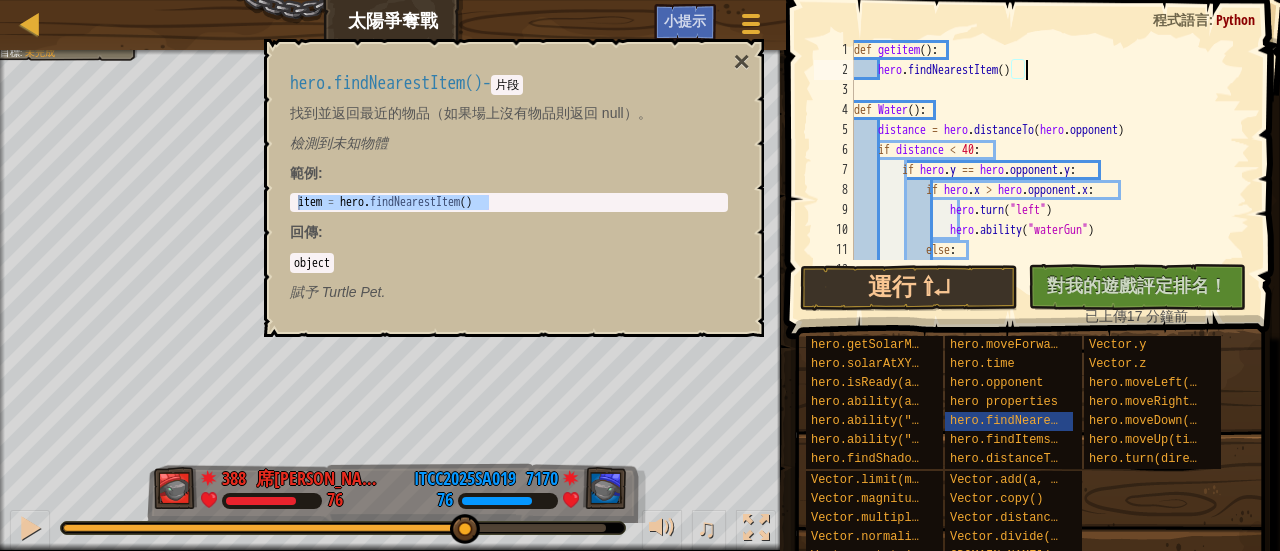 click on "item   =   hero . findNearestItem ( )" at bounding box center [509, 202] 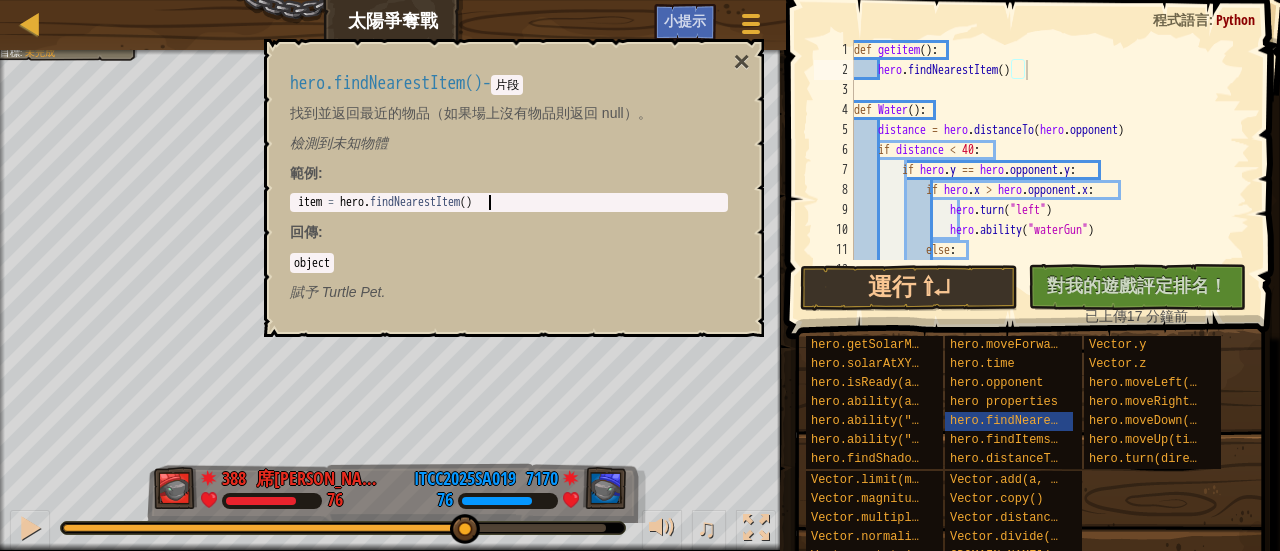 click on "item   =   hero . findNearestItem ( )" at bounding box center (509, 217) 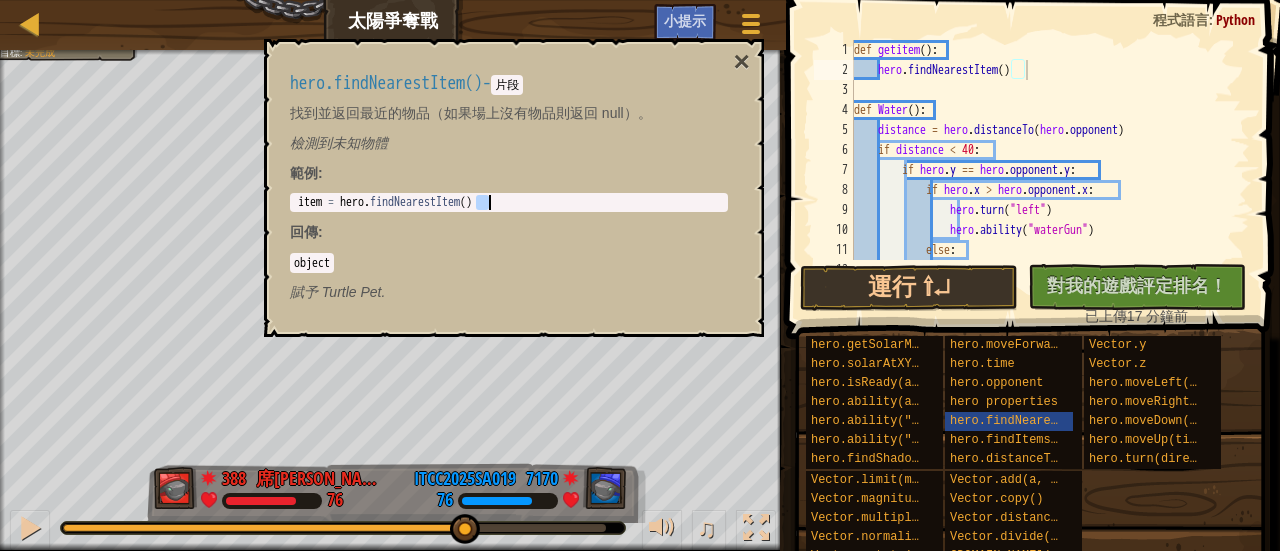 click on "item   =   hero . findNearestItem ( )" at bounding box center [509, 217] 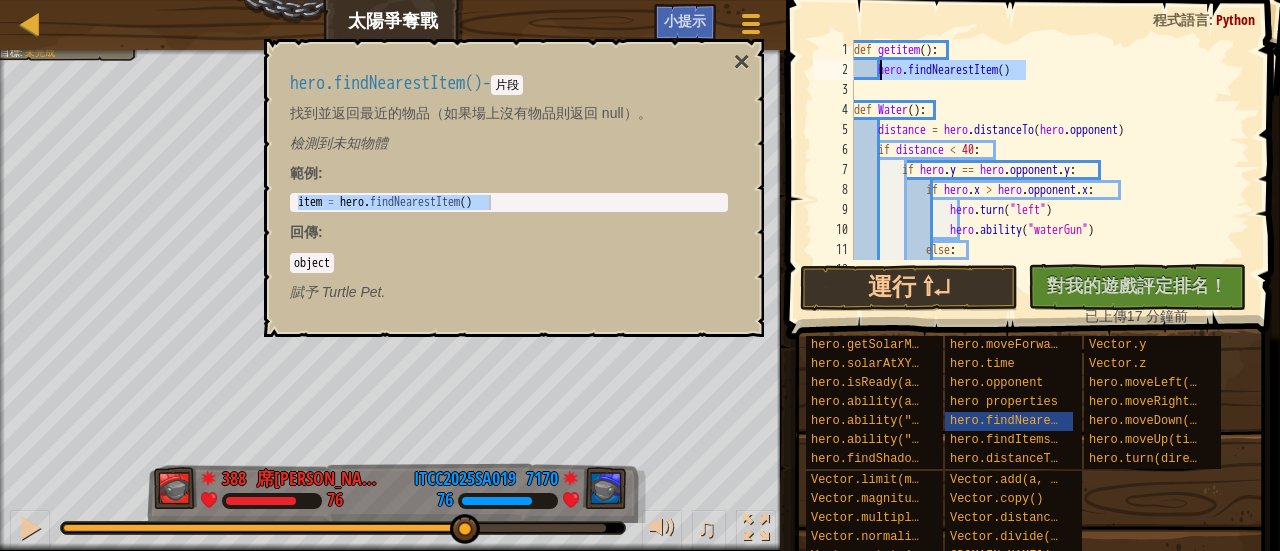 drag, startPoint x: 1045, startPoint y: 73, endPoint x: 883, endPoint y: 67, distance: 162.11107 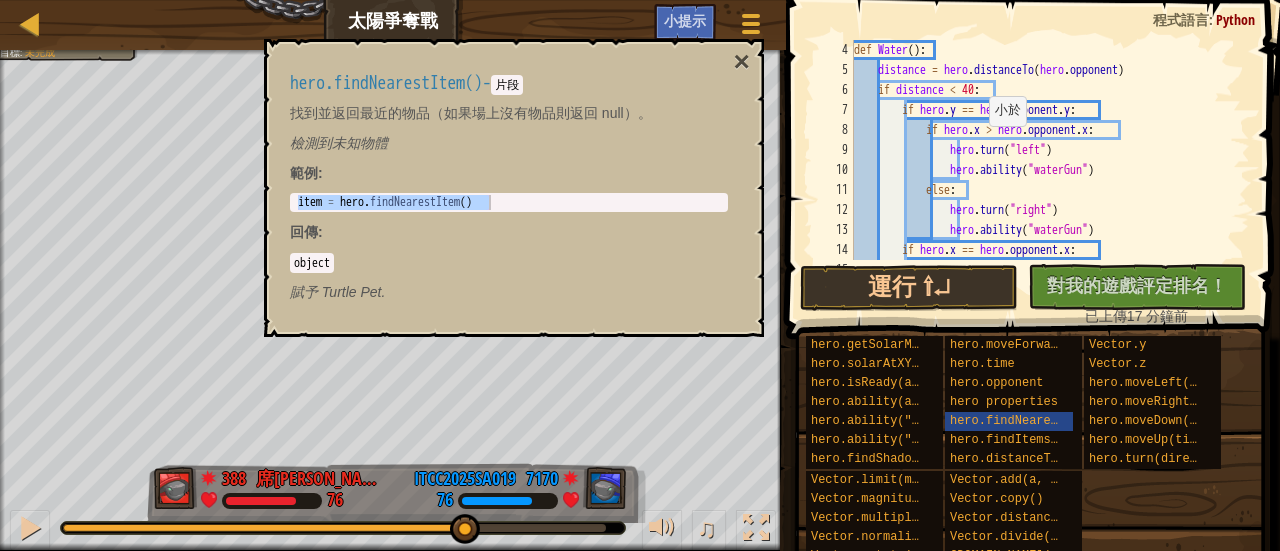 scroll, scrollTop: 0, scrollLeft: 0, axis: both 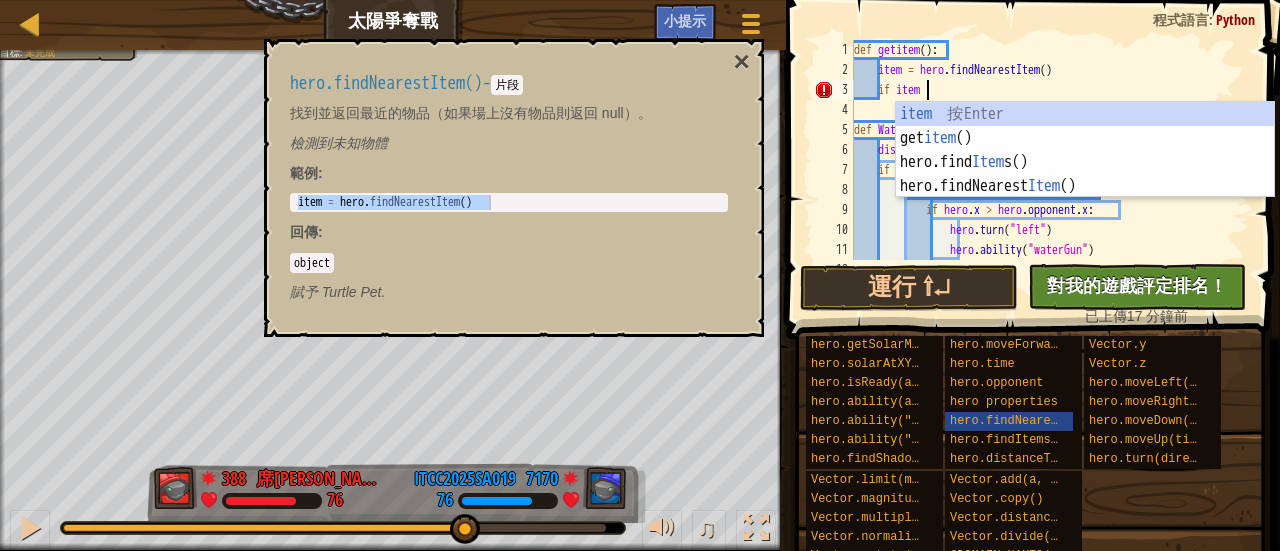 type on "if item:" 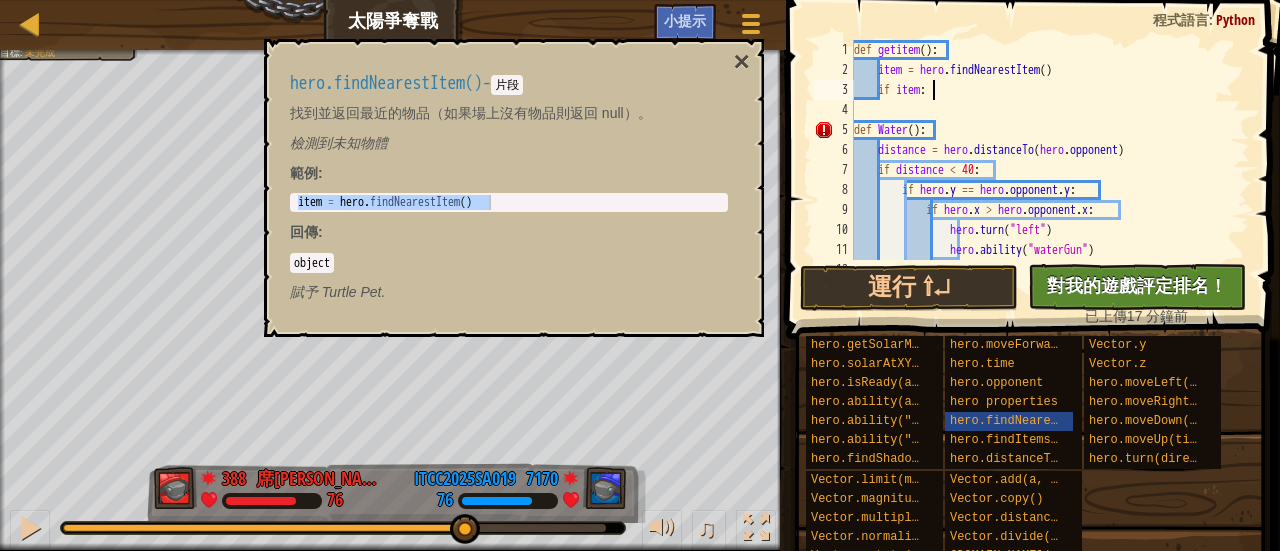 type on "\" 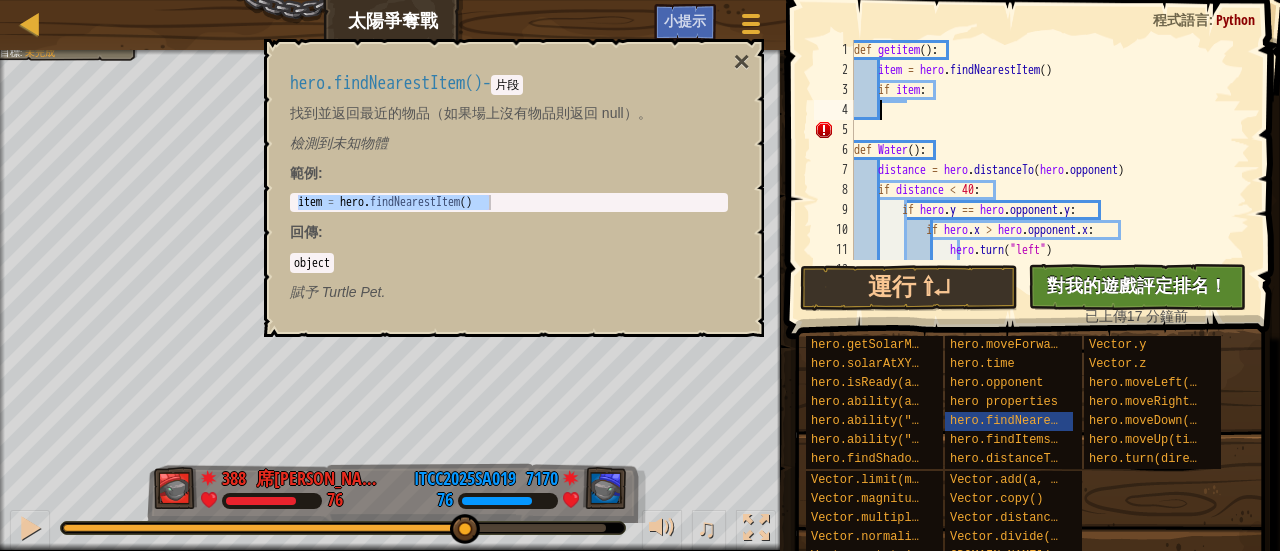 scroll, scrollTop: 9, scrollLeft: 0, axis: vertical 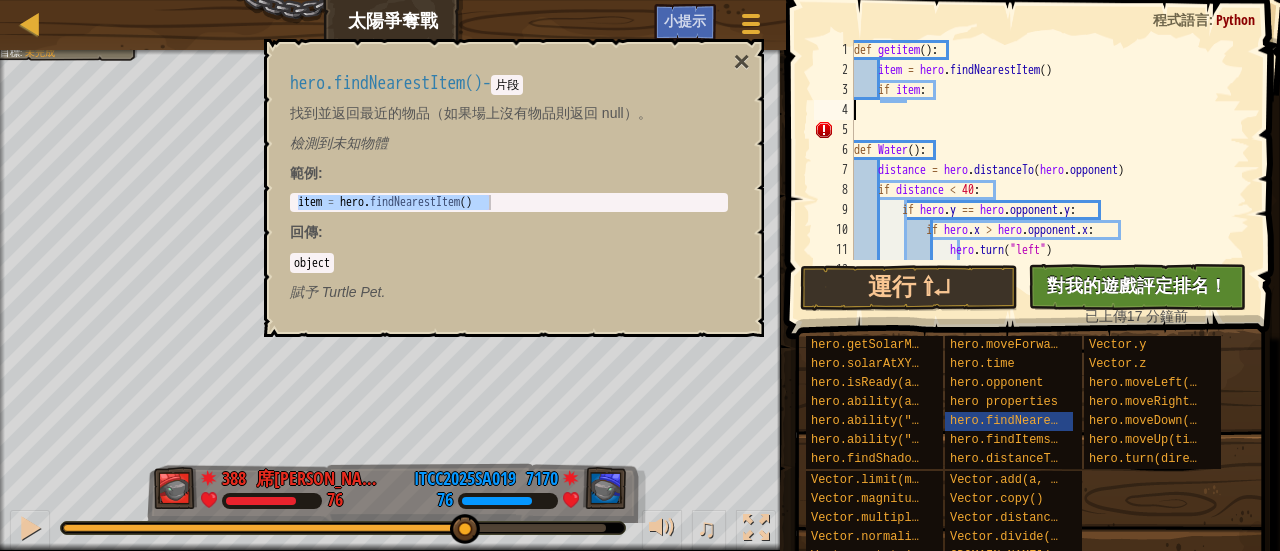 type on "if item:" 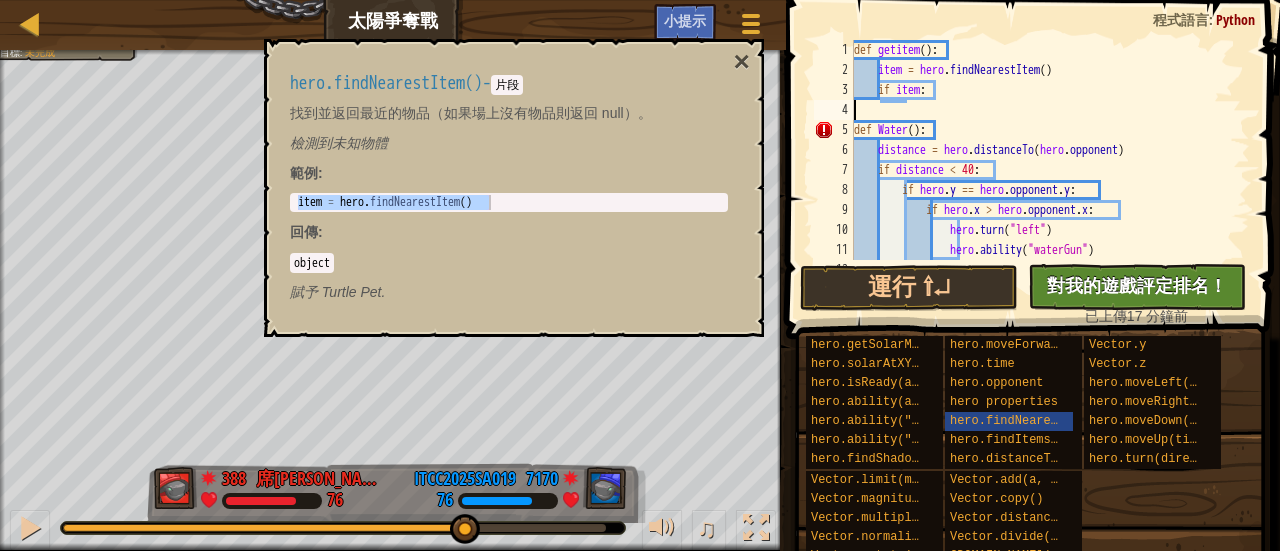 type on "if item:" 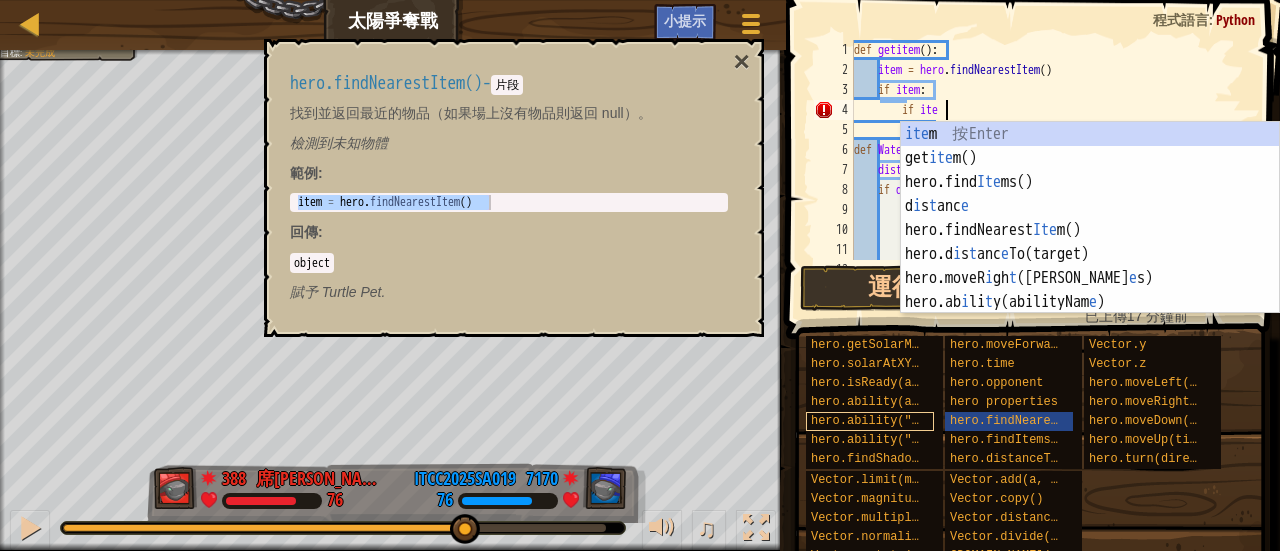 scroll, scrollTop: 9, scrollLeft: 7, axis: both 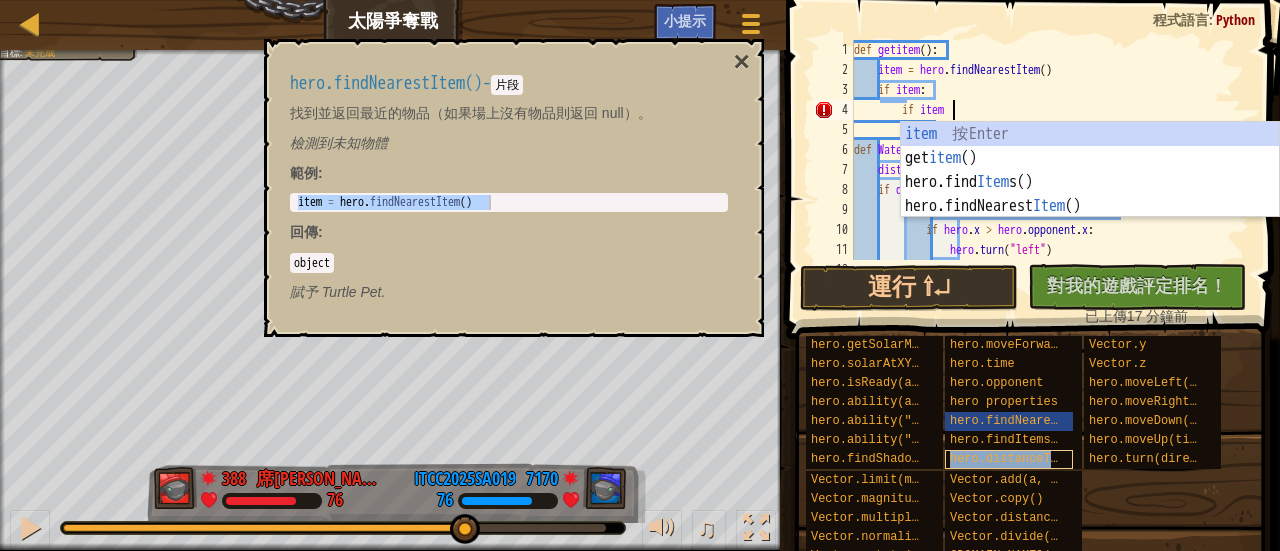 click on "hero.distanceTo(target)" at bounding box center (1033, 459) 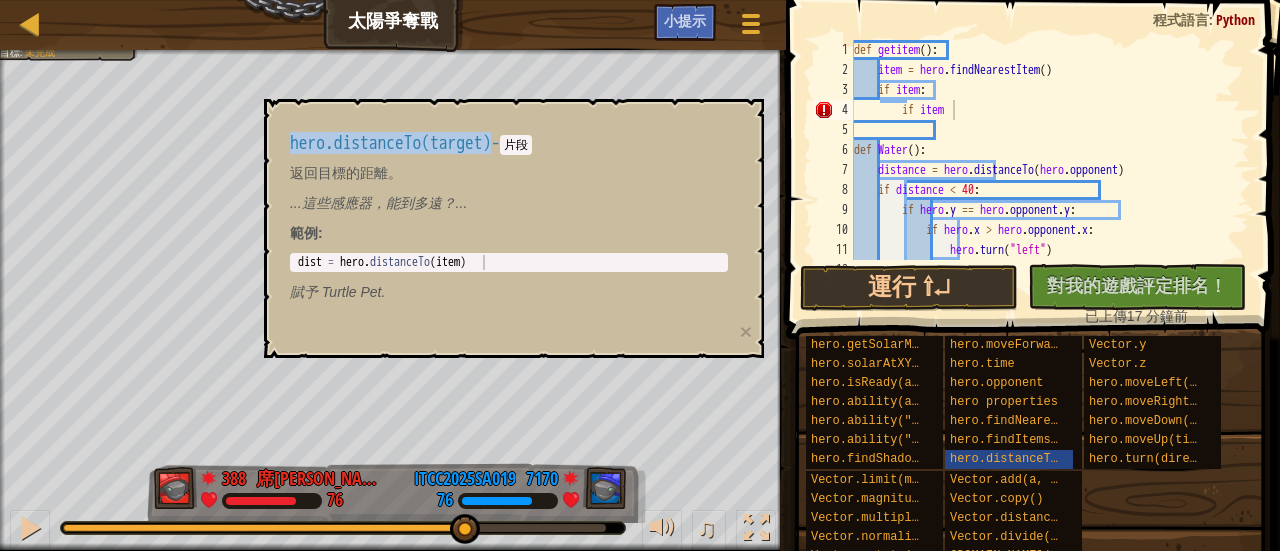drag, startPoint x: 507, startPoint y: 145, endPoint x: 290, endPoint y: 143, distance: 217.00922 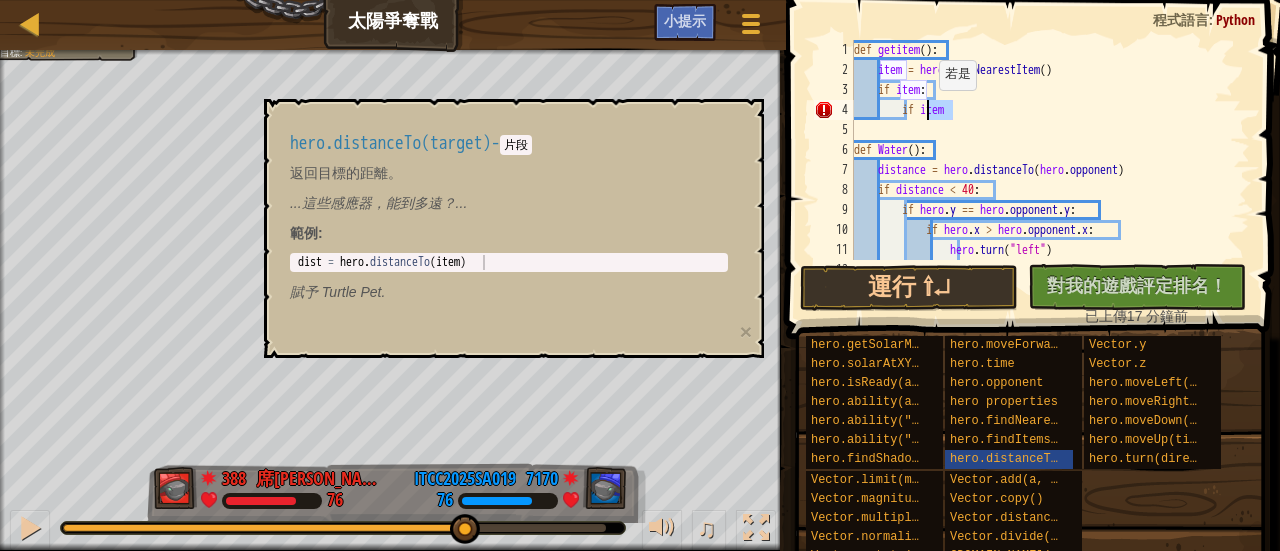 drag, startPoint x: 964, startPoint y: 109, endPoint x: 929, endPoint y: 110, distance: 35.014282 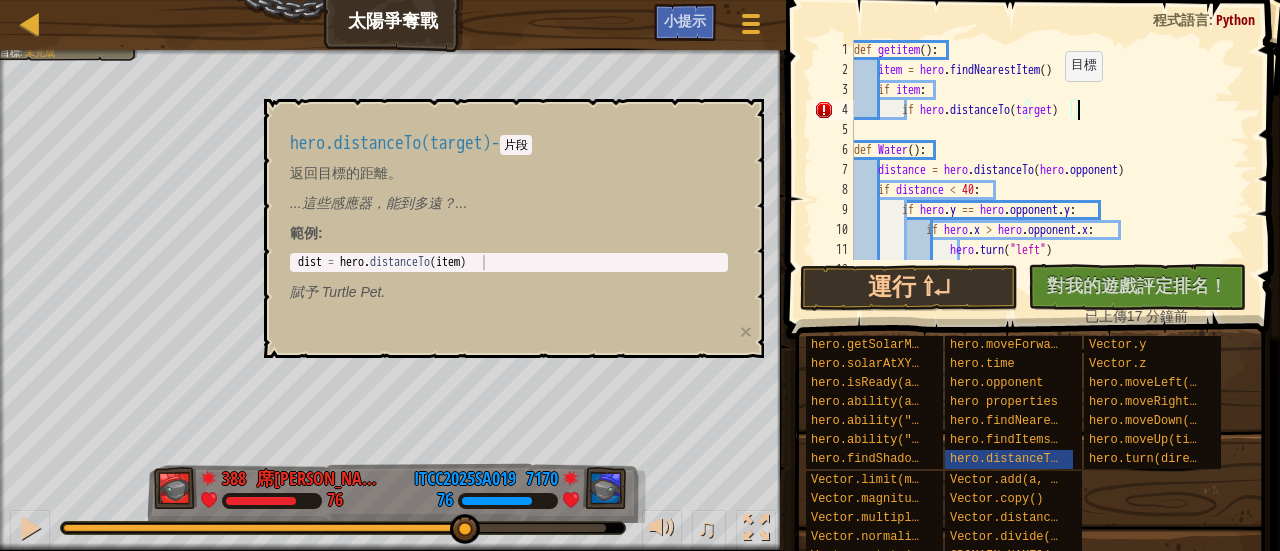 click on "def   getitem ( ) :      item   =   hero . findNearestItem ( )      if   item :          if   hero . distanceTo ( target ) def   Water ( ) :      distance   =   hero . distanceTo ( hero . opponent )      if   distance   <   40 :          if   hero . y   ==   hero . opponent . y :              if   hero . x   >   hero . opponent . x :                  hero . turn ( "left" )                  hero . ability ( "waterGun" )" at bounding box center (1042, 170) 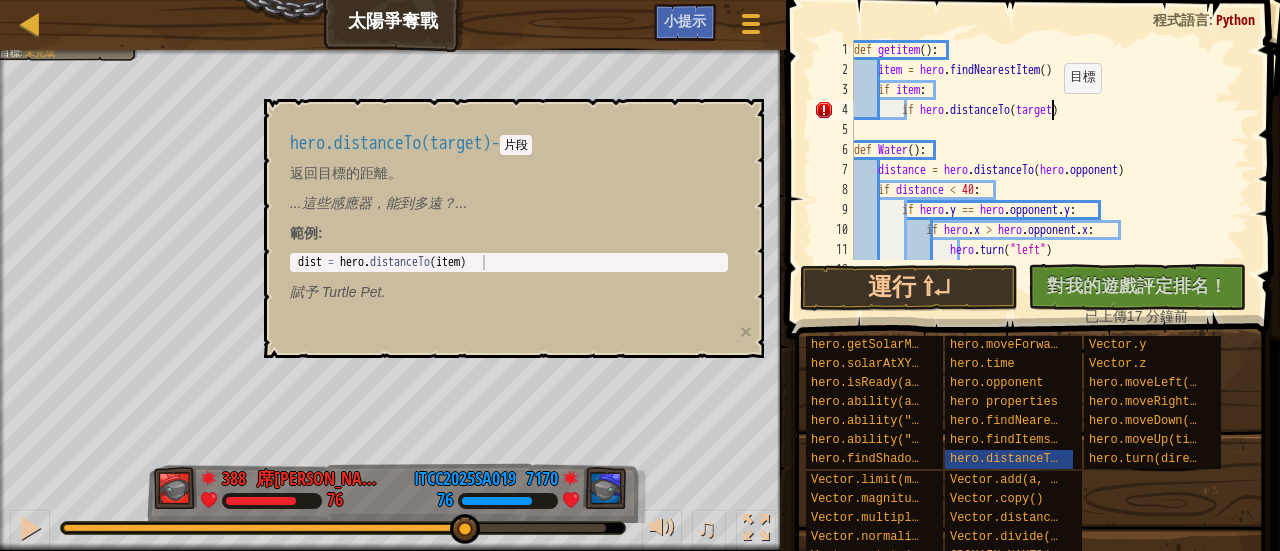 click on "def   getitem ( ) :      item   =   hero . findNearestItem ( )      if   item :          if   hero . distanceTo ( target ) def   Water ( ) :      distance   =   hero . distanceTo ( hero . opponent )      if   distance   <   40 :          if   hero . y   ==   hero . opponent . y :              if   hero . x   >   hero . opponent . x :                  hero . turn ( "left" )                  hero . ability ( "waterGun" )" at bounding box center [1042, 170] 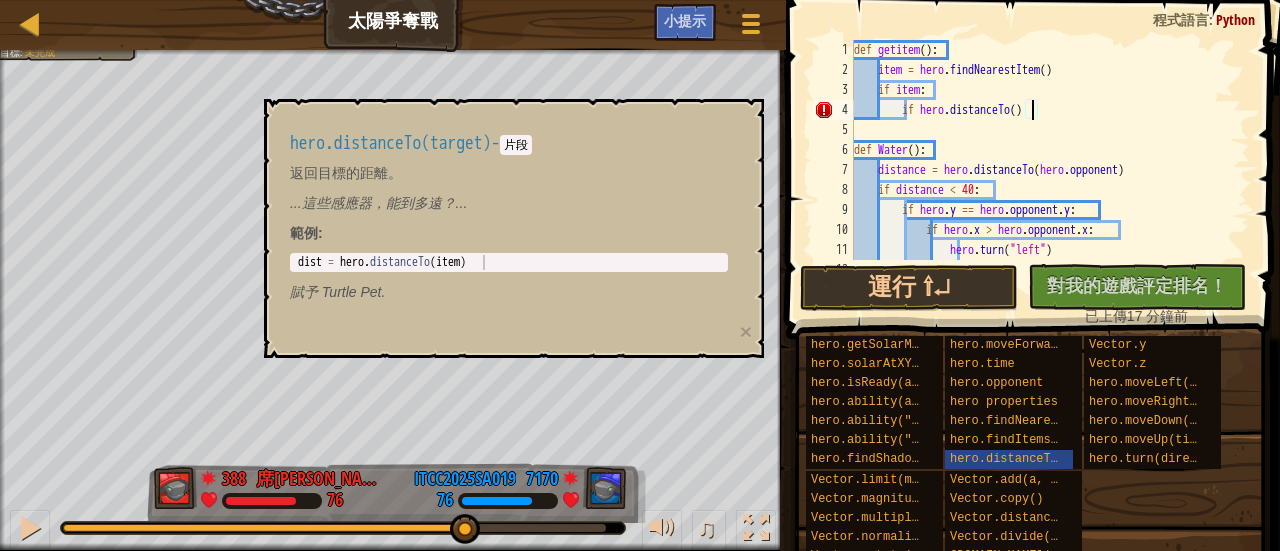 click on "def   getitem ( ) :      item   =   hero . findNearestItem ( )      if   item :          if   hero . distanceTo ( ) def   Water ( ) :      distance   =   hero . distanceTo ( hero . opponent )      if   distance   <   40 :          if   hero . y   ==   hero . opponent . y :              if   hero . x   >   hero . opponent . x :                  hero . turn ( "left" )                  hero . ability ( "waterGun" )" at bounding box center (1042, 170) 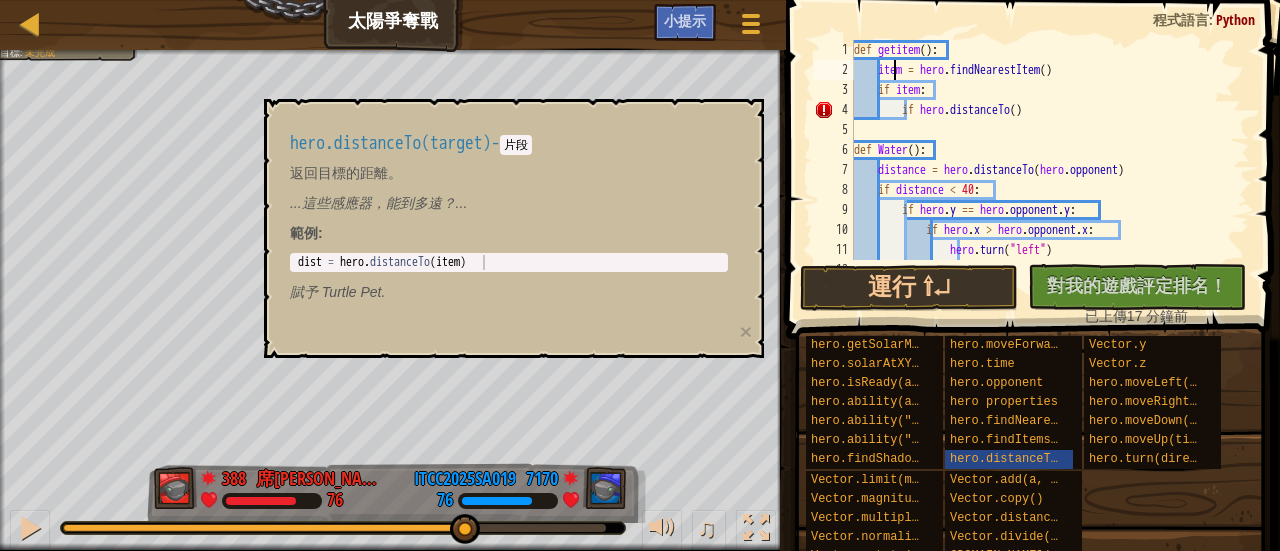 click on "def   getitem ( ) :      item   =   hero . findNearestItem ( )      if   item :          if   hero . distanceTo ( ) def   Water ( ) :      distance   =   hero . distanceTo ( hero . opponent )      if   distance   <   40 :          if   hero . y   ==   hero . opponent . y :              if   hero . x   >   hero . opponent . x :                  hero . turn ( "left" )                  hero . ability ( "waterGun" )" at bounding box center (1042, 170) 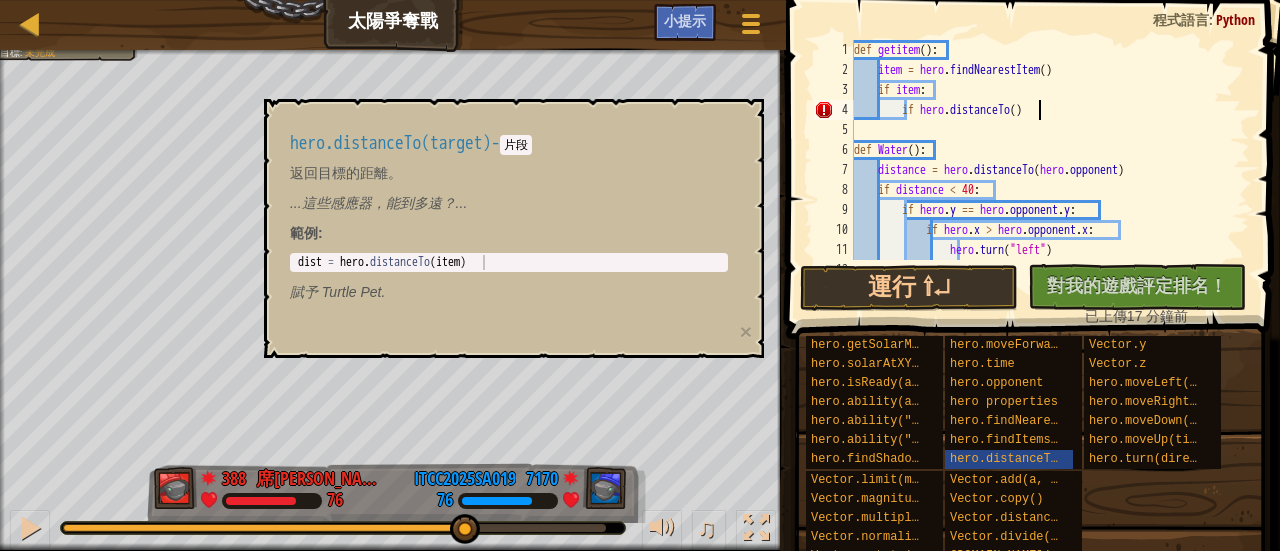 click on "def   getitem ( ) :      item   =   hero . findNearestItem ( )      if   item :          if   hero . distanceTo ( ) def   Water ( ) :      distance   =   hero . distanceTo ( hero . opponent )      if   distance   <   40 :          if   hero . y   ==   hero . opponent . y :              if   hero . x   >   hero . opponent . x :                  hero . turn ( "left" )                  hero . ability ( "waterGun" )" at bounding box center (1042, 170) 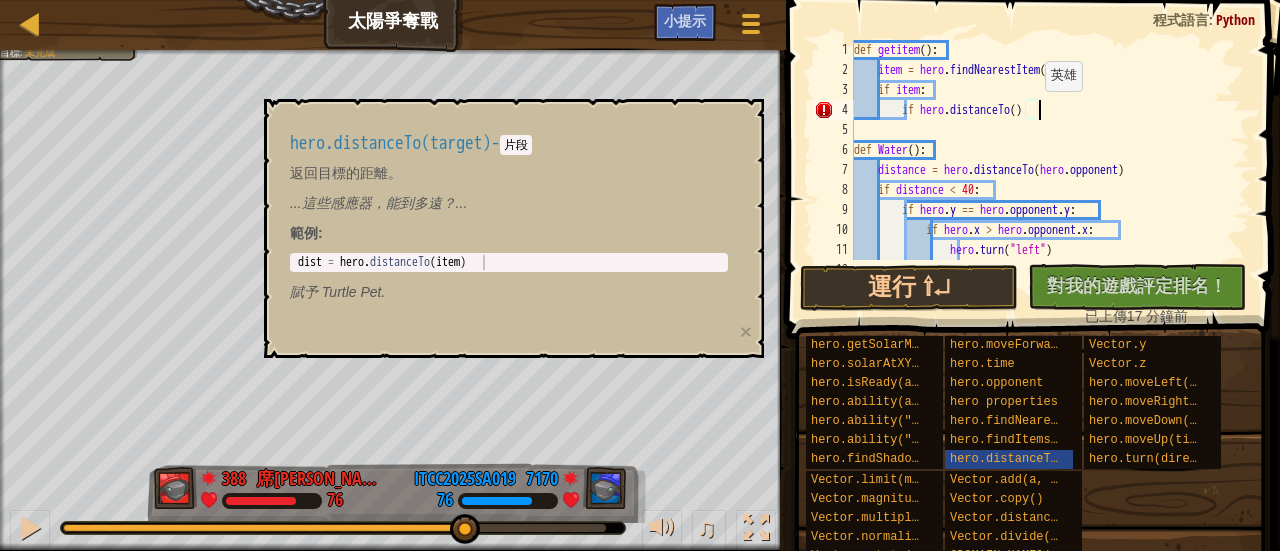 click on "def   getitem ( ) :      item   =   hero . findNearestItem ( )      if   item :          if   hero . distanceTo ( ) def   Water ( ) :      distance   =   hero . distanceTo ( hero . opponent )      if   distance   <   40 :          if   hero . y   ==   hero . opponent . y :              if   hero . x   >   hero . opponent . x :                  hero . turn ( "left" )                  hero . ability ( "waterGun" )" at bounding box center (1042, 170) 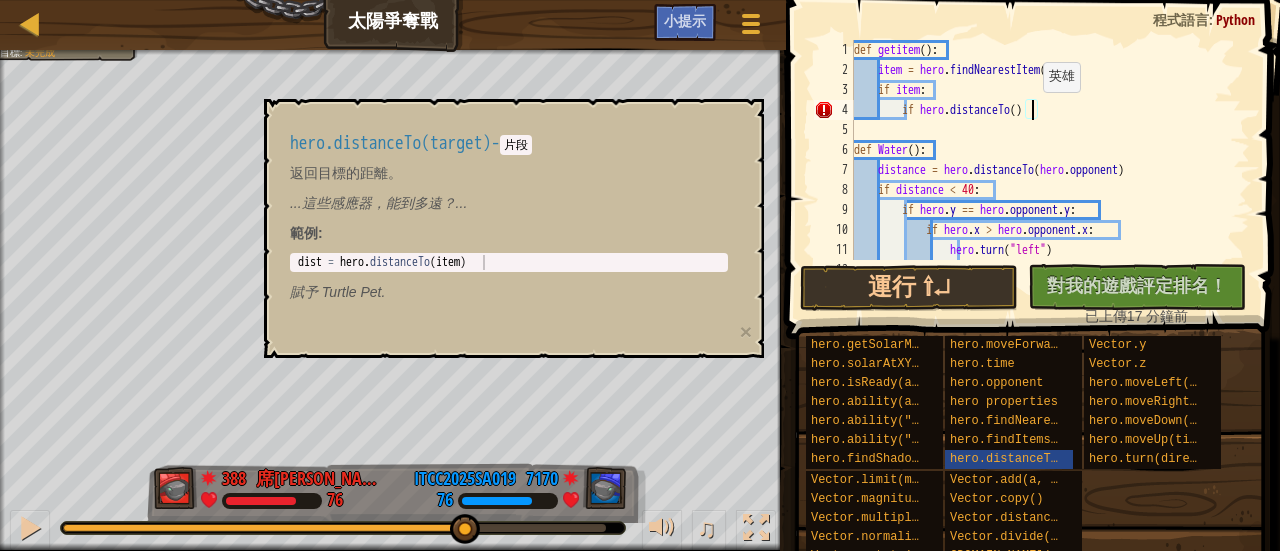 paste on "item" 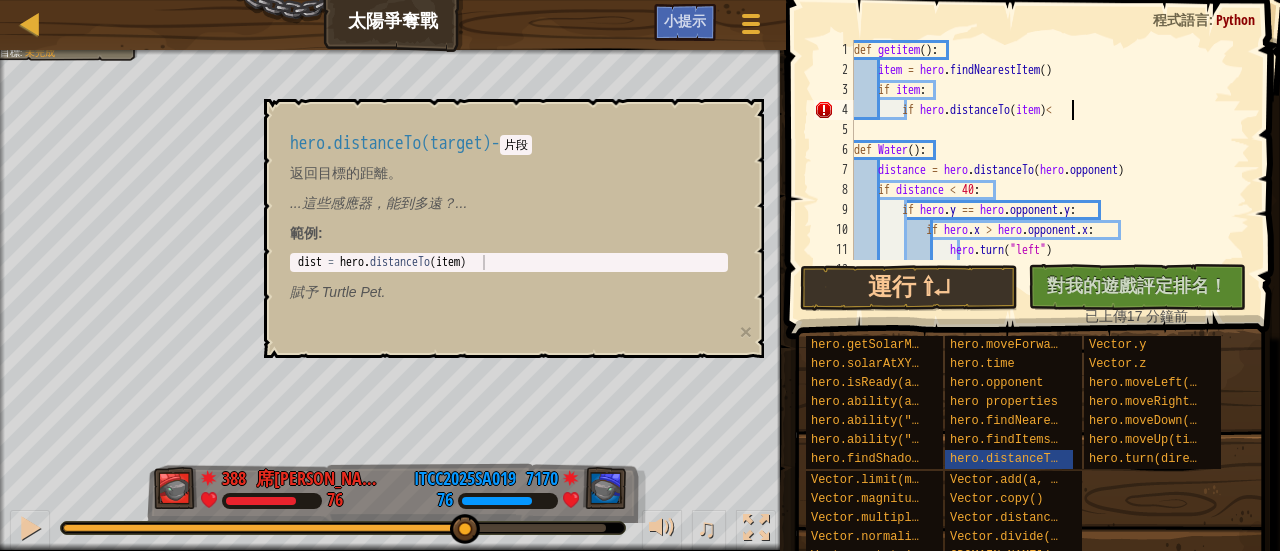 scroll, scrollTop: 9, scrollLeft: 18, axis: both 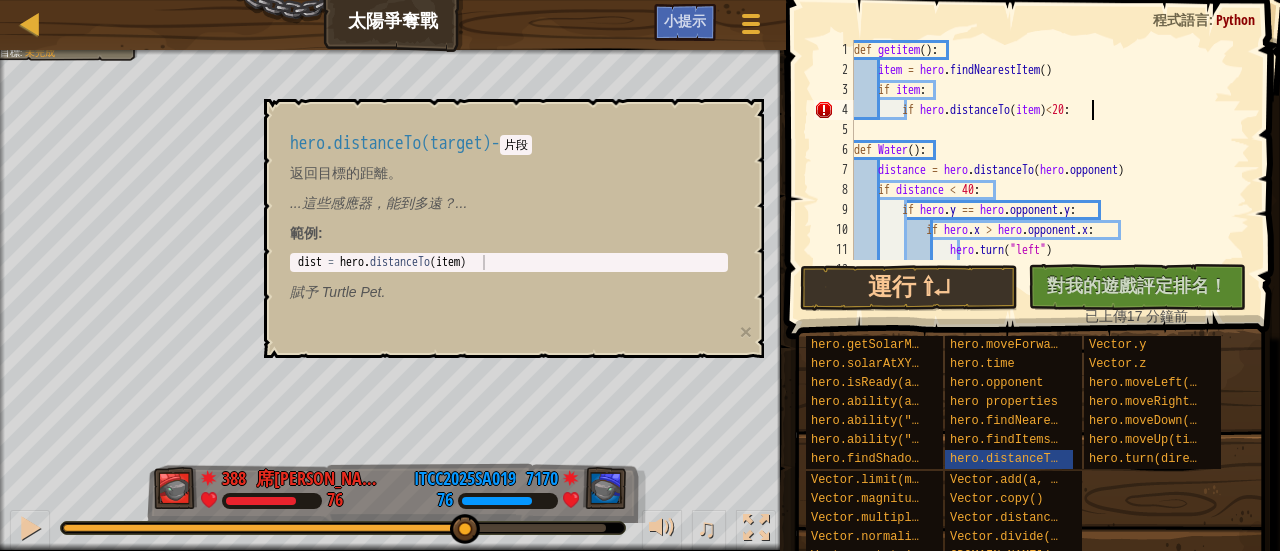 type on "if hero.distanceTo(item)<20:" 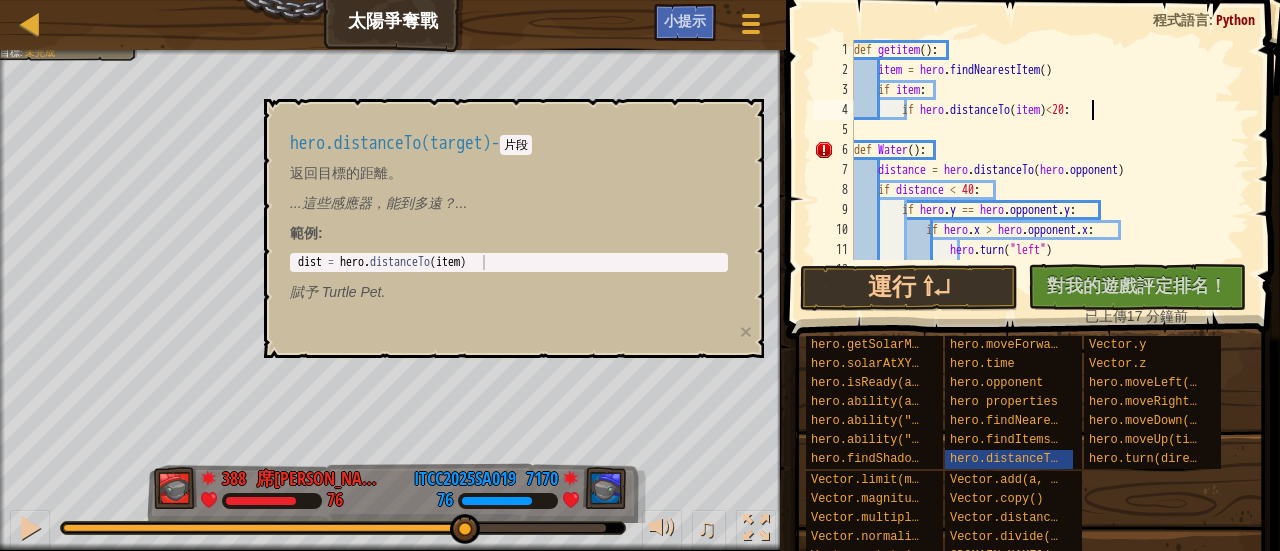 scroll, scrollTop: 9, scrollLeft: 5, axis: both 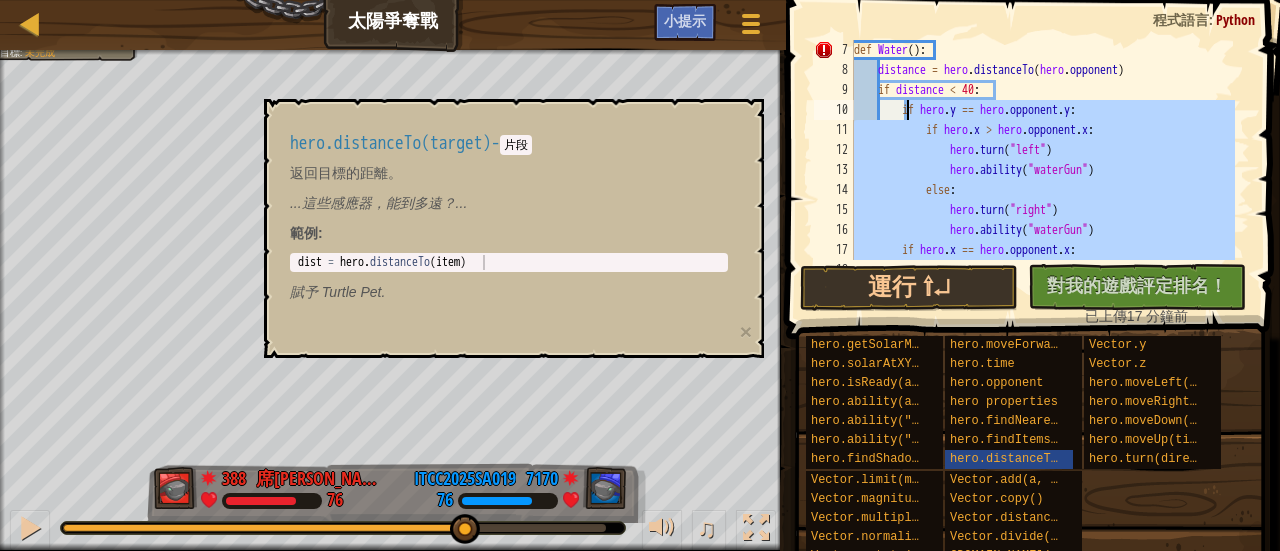 drag, startPoint x: 1134, startPoint y: 196, endPoint x: 908, endPoint y: 110, distance: 241.80984 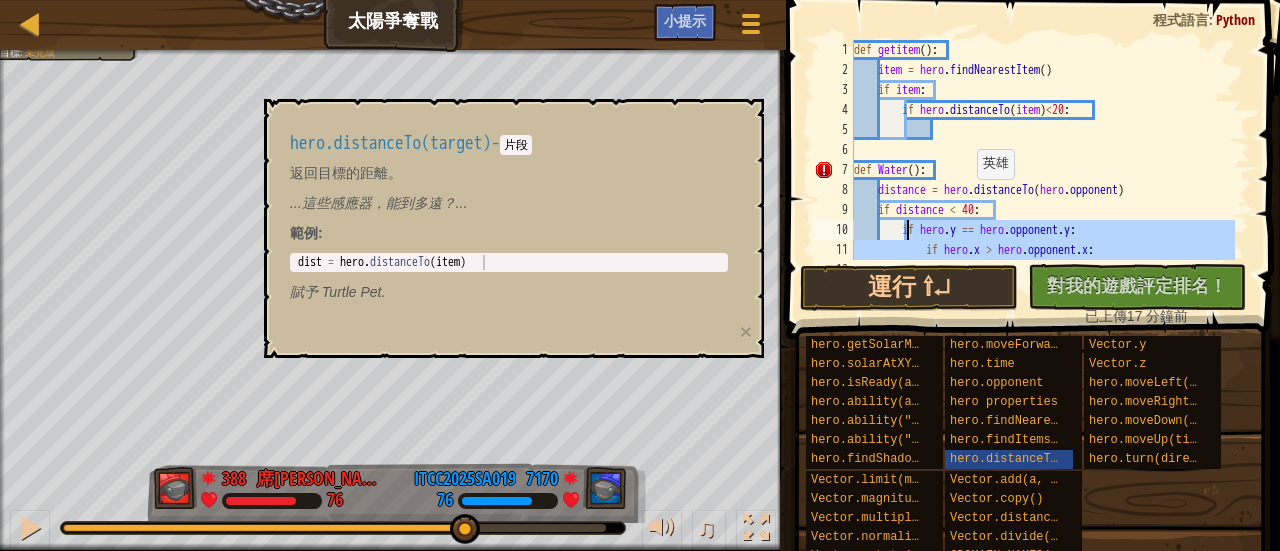 scroll, scrollTop: 0, scrollLeft: 0, axis: both 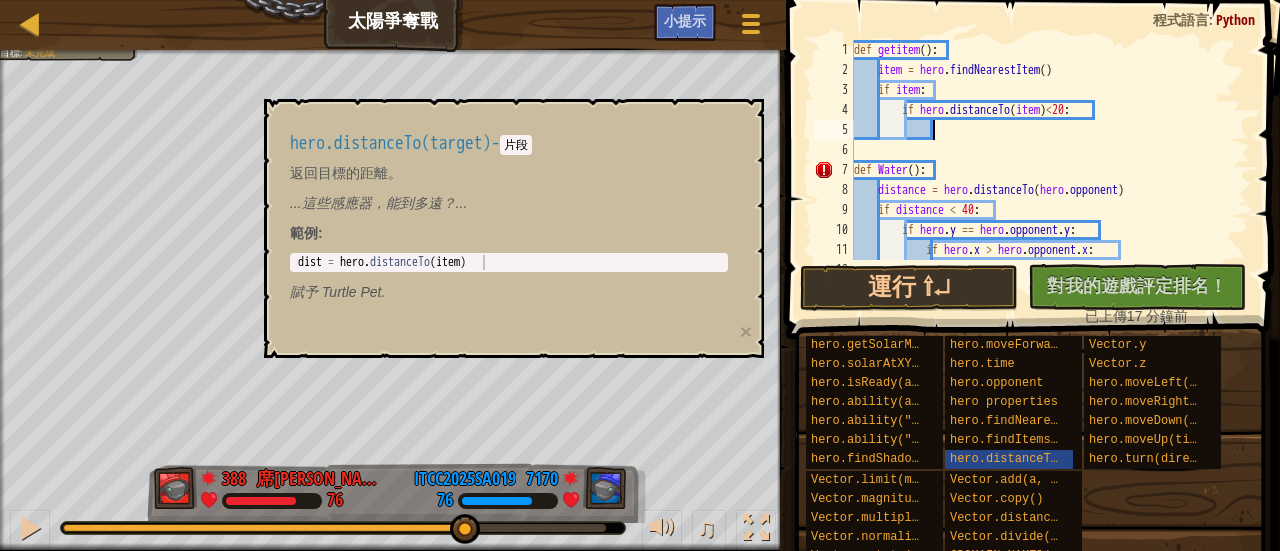 click on "def   getitem ( ) :      item   =   hero . findNearestItem ( )      if   item :          if   hero . distanceTo ( item ) < 20 :              def   Water ( ) :      distance   =   hero . distanceTo ( hero . opponent )      if   distance   <   40 :          if   hero . y   ==   hero . opponent . y :              if   hero . x   >   hero . opponent . x :                  hero . turn ( "left" )" at bounding box center (1042, 170) 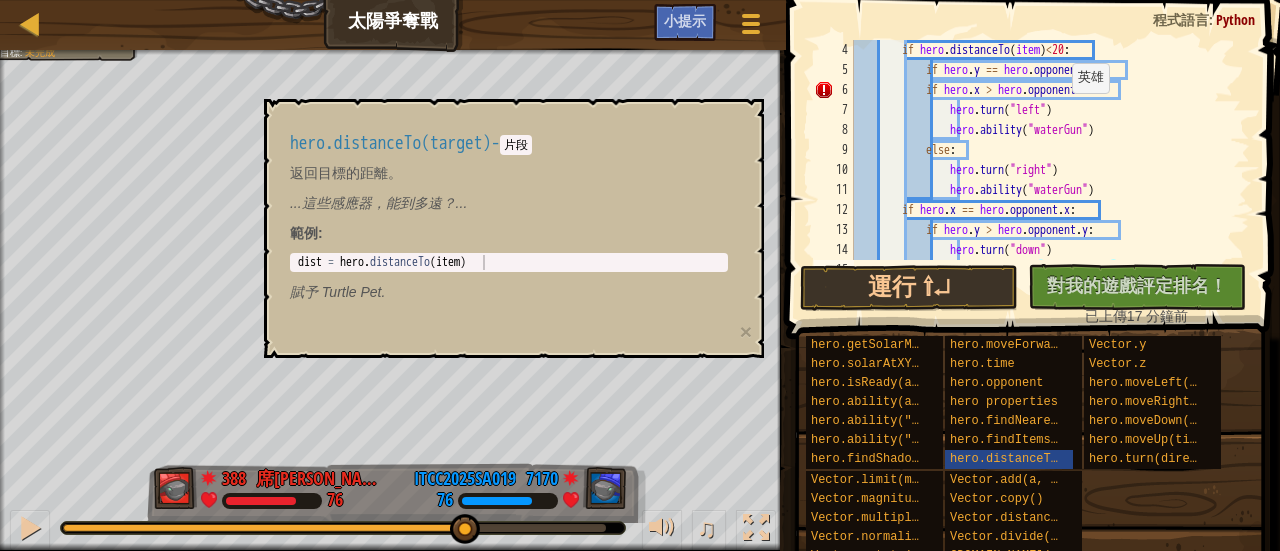scroll, scrollTop: 0, scrollLeft: 0, axis: both 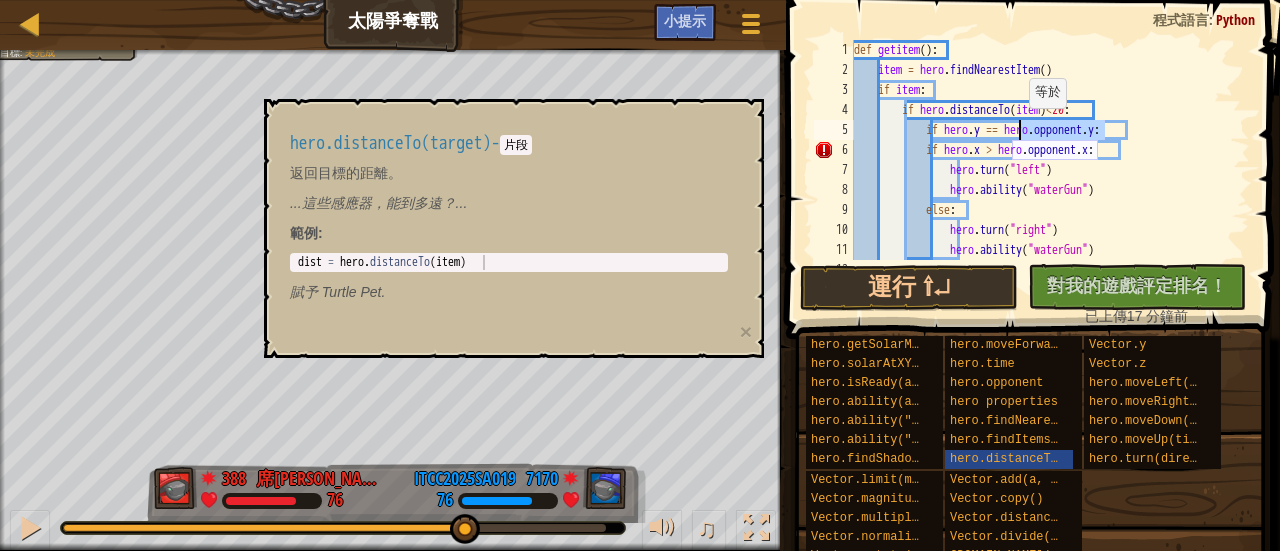 drag, startPoint x: 1105, startPoint y: 134, endPoint x: 1018, endPoint y: 127, distance: 87.28116 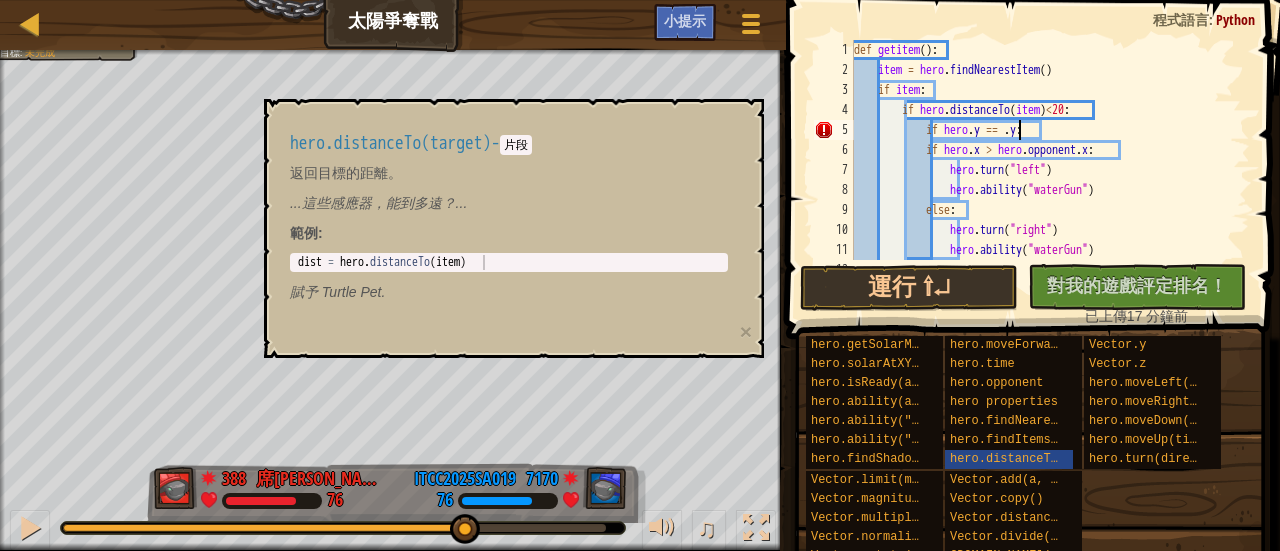 click on "def   getitem ( ) :      item   =   hero . findNearestItem ( )      if   item :          if   hero . distanceTo ( item ) < 20 :              if   hero . y   ==   . y :              if   hero . x   >   hero . opponent . x :                  hero . turn ( "left" )                  hero . ability ( "waterGun" )              else :                  hero . turn ( "right" )                  hero . ability ( "waterGun" )          if   hero . x   ==   hero . opponent . x :" at bounding box center [1042, 170] 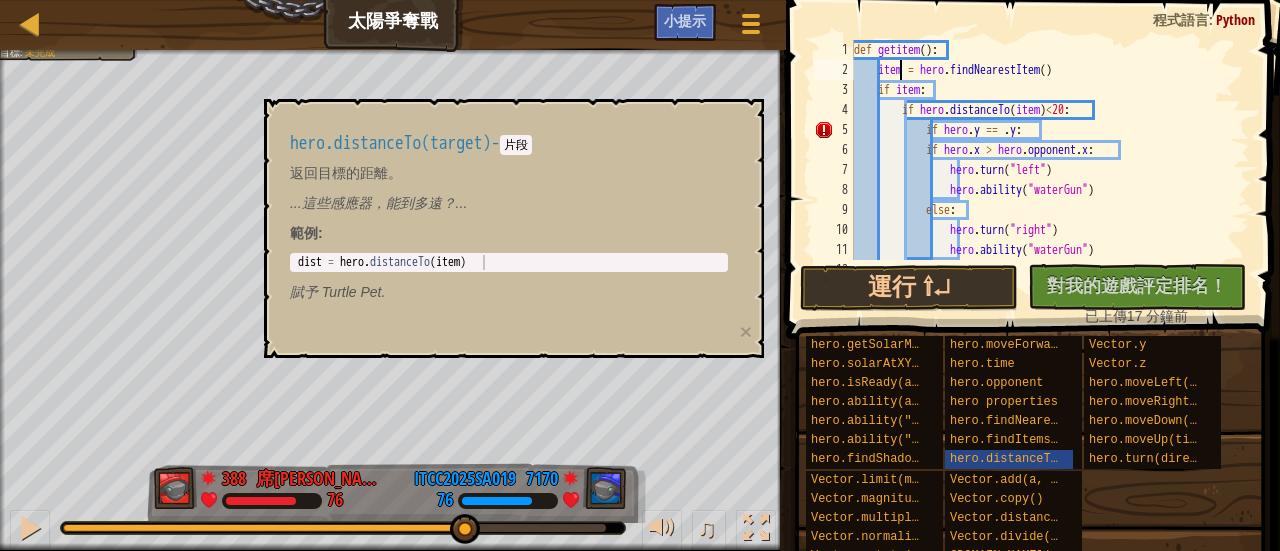 click on "def   getitem ( ) :      item   =   hero . findNearestItem ( )      if   item :          if   hero . distanceTo ( item ) < 20 :              if   hero . y   ==   . y :              if   hero . x   >   hero . opponent . x :                  hero . turn ( "left" )                  hero . ability ( "waterGun" )              else :                  hero . turn ( "right" )                  hero . ability ( "waterGun" )          if   hero . x   ==   hero . opponent . x :" 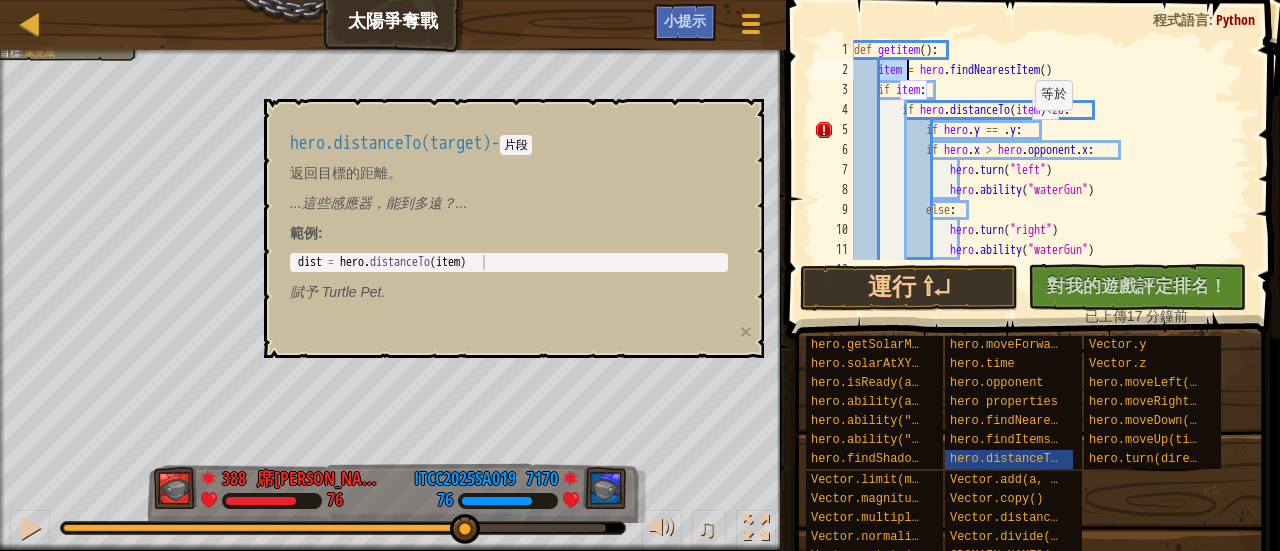 click on "def   getitem ( ) :      item   =   hero . findNearestItem ( )      if   item :          if   hero . distanceTo ( item ) < 20 :              if   hero . y   ==   . y :              if   hero . x   >   hero . opponent . x :                  hero . turn ( "left" )                  hero . ability ( "waterGun" )              else :                  hero . turn ( "right" )                  hero . ability ( "waterGun" )          if   hero . x   ==   hero . opponent . x :" 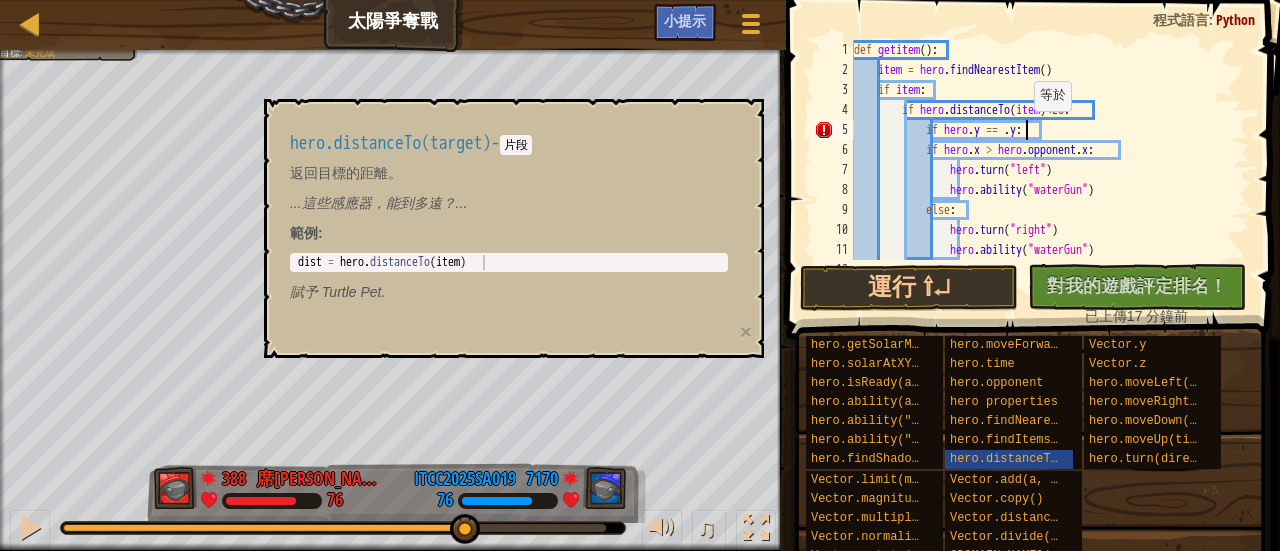 click on "def   getitem ( ) :      item   =   hero . findNearestItem ( )      if   item :          if   hero . distanceTo ( item ) < 20 :              if   hero . y   ==   . y :              if   hero . x   >   hero . opponent . x :                  hero . turn ( "left" )                  hero . ability ( "waterGun" )              else :                  hero . turn ( "right" )                  hero . ability ( "waterGun" )          if   hero . x   ==   hero . opponent . x :" 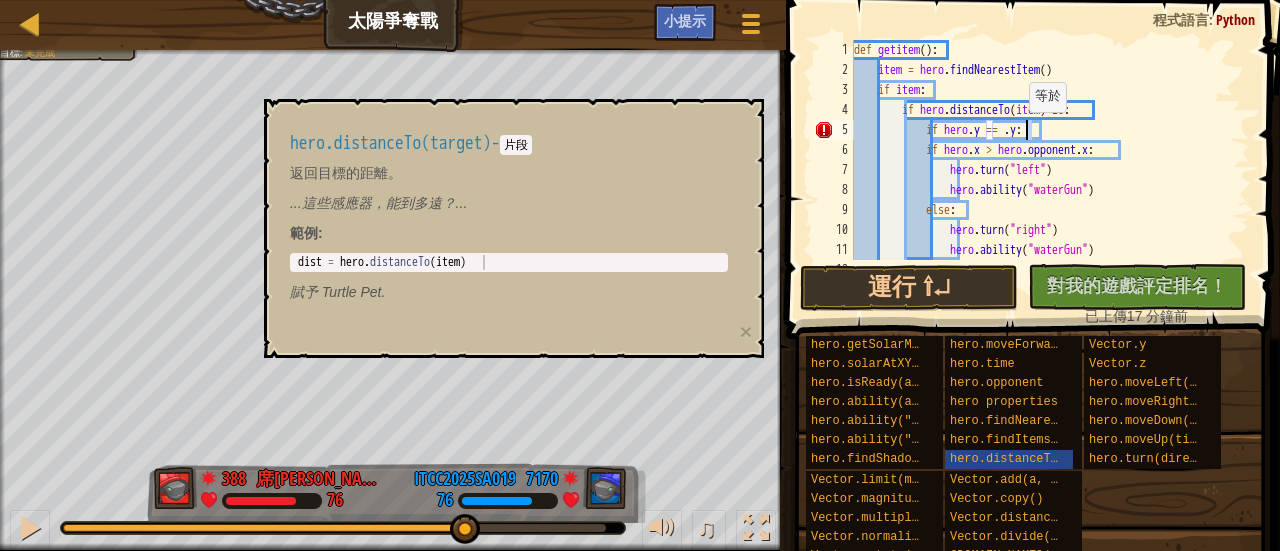click on "def   getitem ( ) :      item   =   hero . findNearestItem ( )      if   item :          if   hero . distanceTo ( item ) < 20 :              if   hero . y   ==   . y :              if   hero . x   >   hero . opponent . x :                  hero . turn ( "left" )                  hero . ability ( "waterGun" )              else :                  hero . turn ( "right" )                  hero . ability ( "waterGun" )          if   hero . x   ==   hero . opponent . x :" 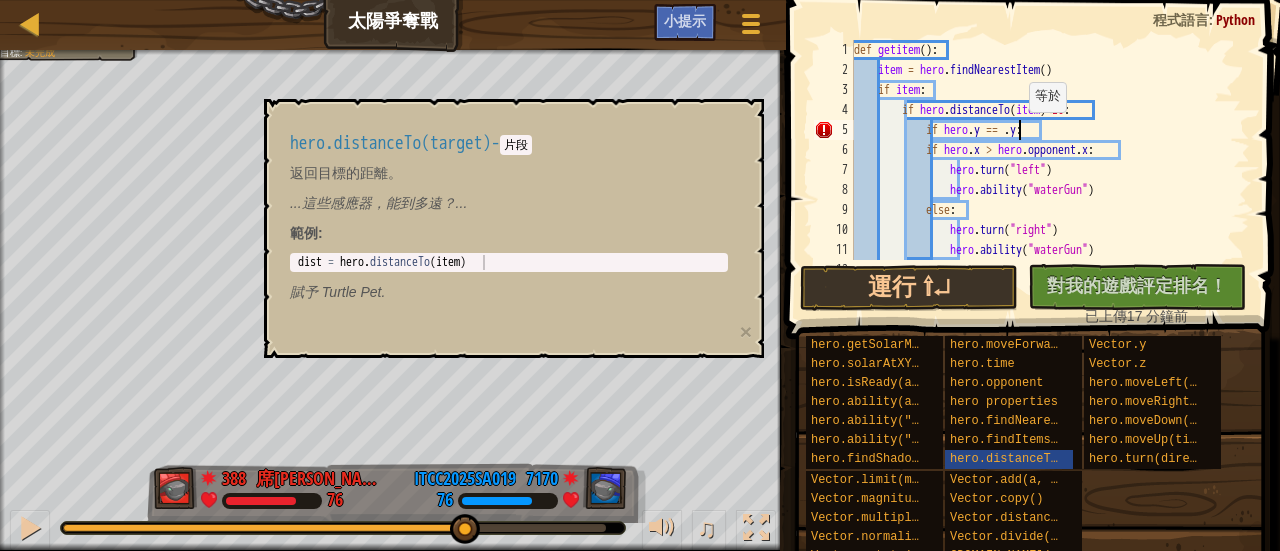 paste on "item" 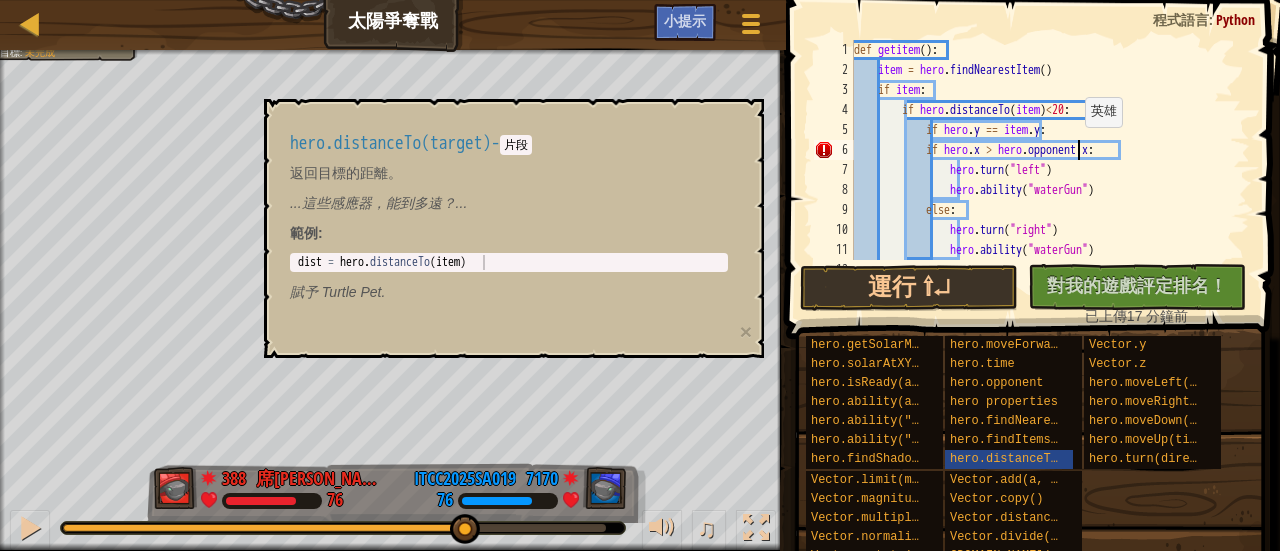 click on "def   getitem ( ) :      item   =   hero . findNearestItem ( )      if   item :          if   hero . distanceTo ( item ) < 20 :              if   hero . y   ==   item . y :              if   hero . x   >   hero . opponent . x :                  hero . turn ( "left" )                  hero . ability ( "waterGun" )              else :                  hero . turn ( "right" )                  hero . ability ( "waterGun" )          if   hero . x   ==   hero . opponent . x :" 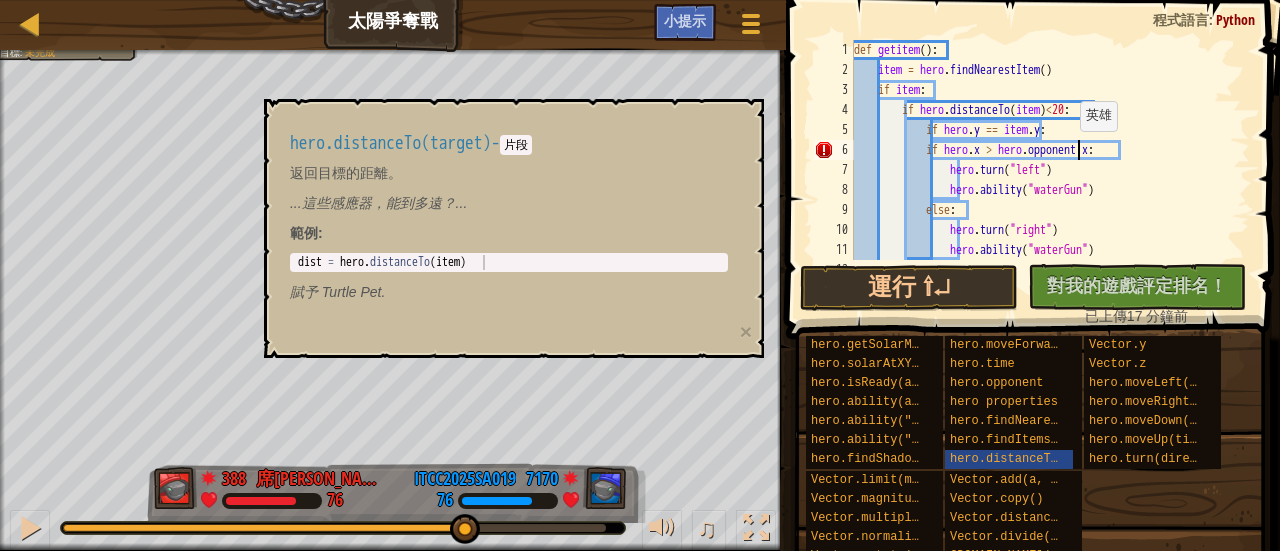 click on "def   getitem ( ) :      item   =   hero . findNearestItem ( )      if   item :          if   hero . distanceTo ( item ) < 20 :              if   hero . y   ==   item . y :              if   hero . x   >   hero . opponent . x :                  hero . turn ( "left" )                  hero . ability ( "waterGun" )              else :                  hero . turn ( "right" )                  hero . ability ( "waterGun" )          if   hero . x   ==   hero . opponent . x :" 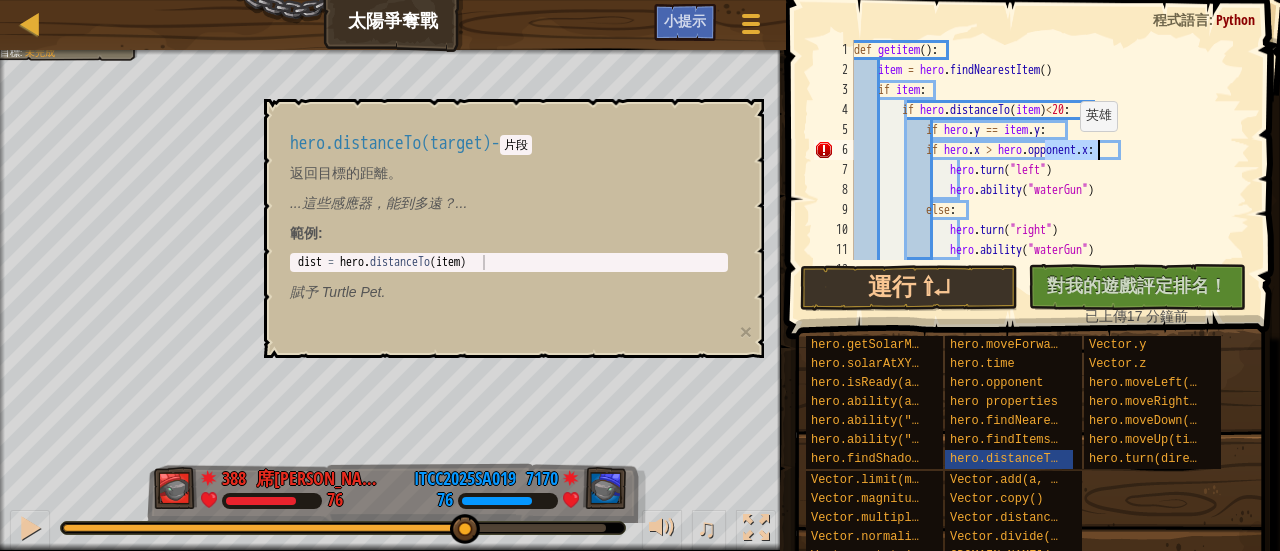 click on "def   getitem ( ) :      item   =   hero . findNearestItem ( )      if   item :          if   hero . distanceTo ( item ) < 20 :              if   hero . y   ==   item . y :              if   hero . x   >   hero . opponent . x :                  hero . turn ( "left" )                  hero . ability ( "waterGun" )              else :                  hero . turn ( "right" )                  hero . ability ( "waterGun" )          if   hero . x   ==   hero . opponent . x :" 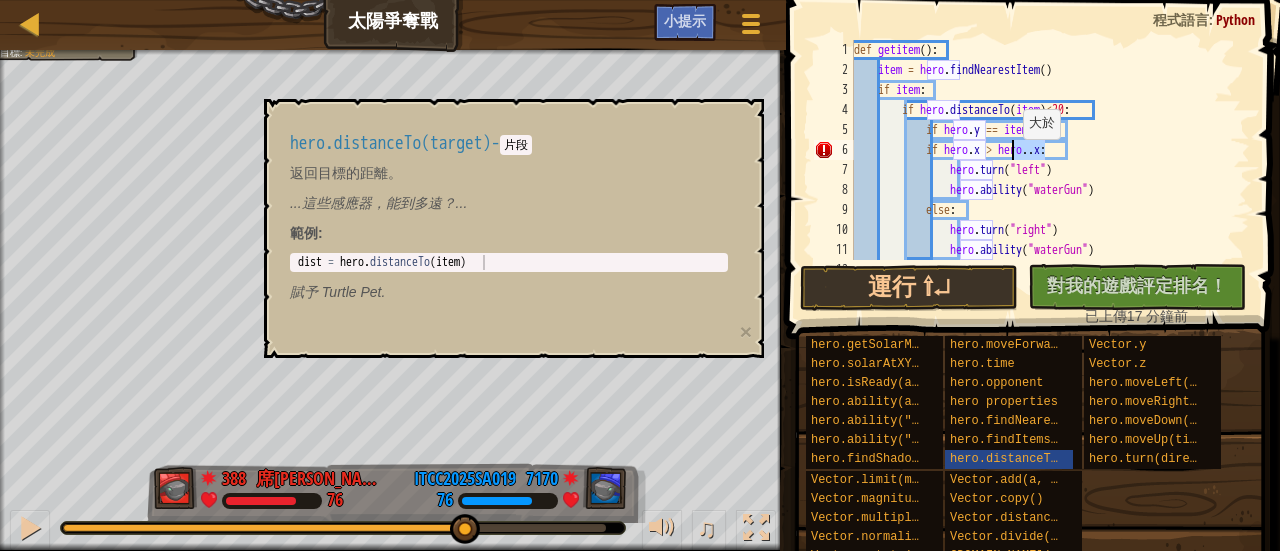 drag, startPoint x: 1045, startPoint y: 147, endPoint x: 1013, endPoint y: 159, distance: 34.176014 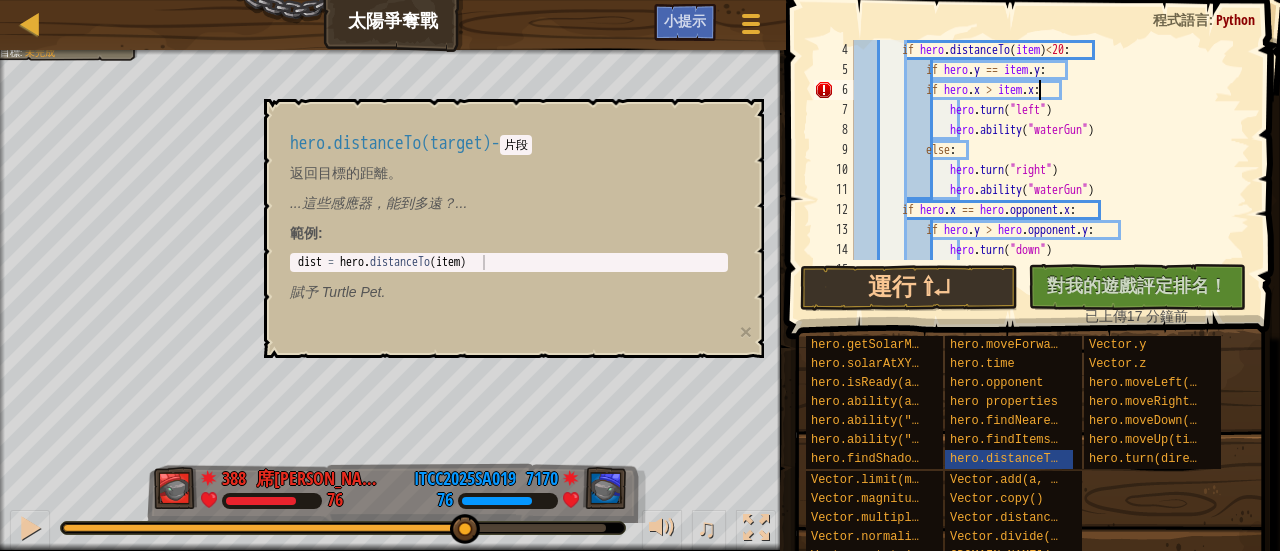 scroll, scrollTop: 60, scrollLeft: 0, axis: vertical 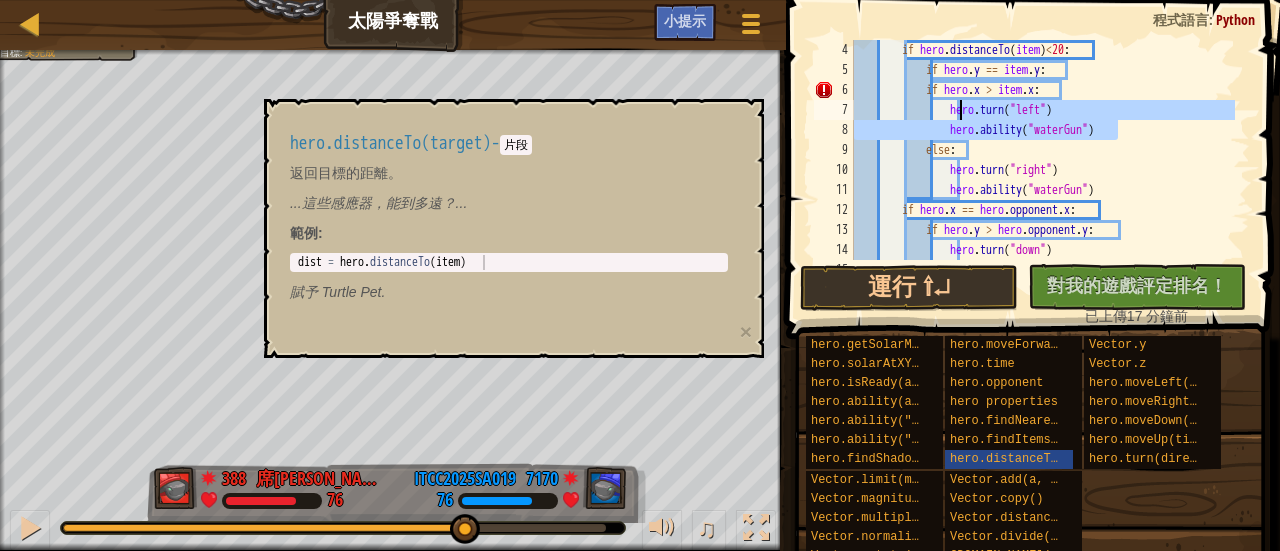 drag, startPoint x: 1140, startPoint y: 129, endPoint x: 959, endPoint y: 111, distance: 181.89282 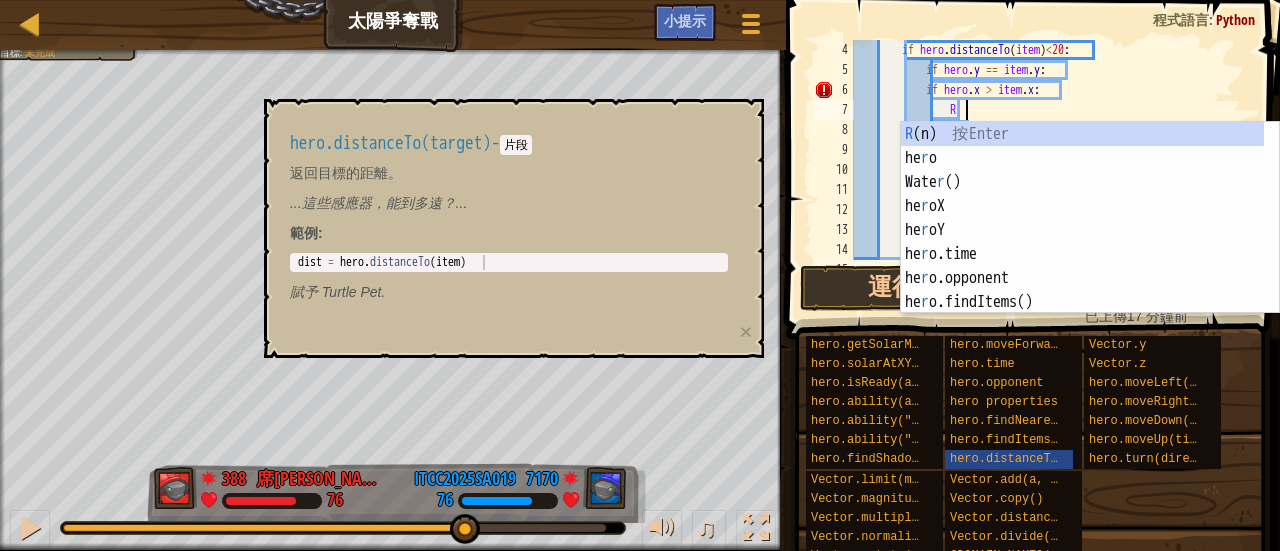 scroll, scrollTop: 9, scrollLeft: 8, axis: both 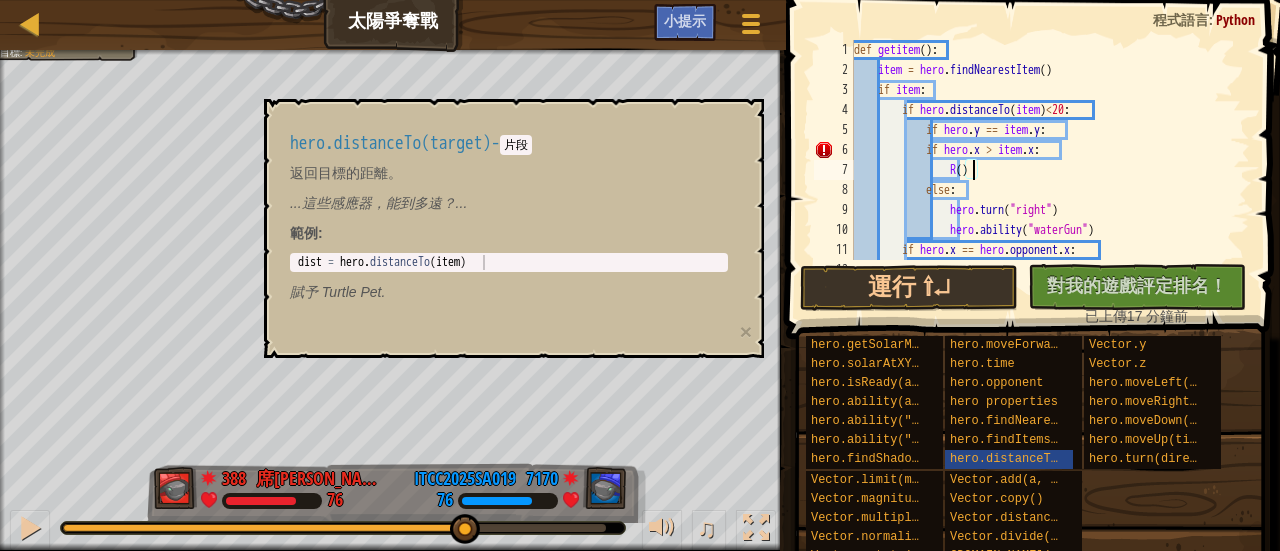 type on "R(5)" 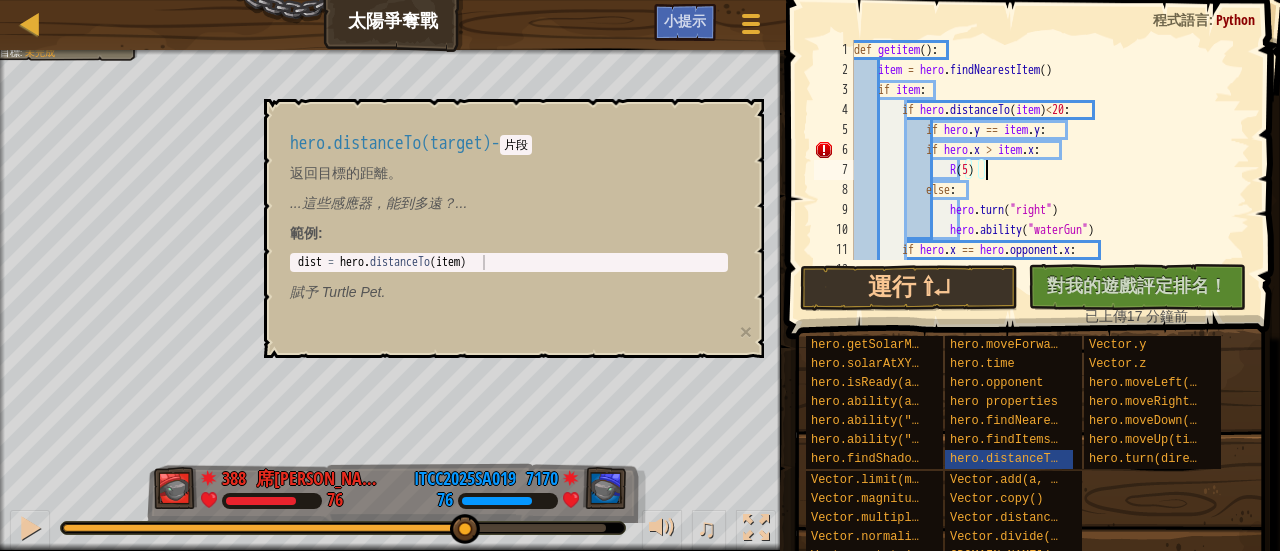 type on "\" 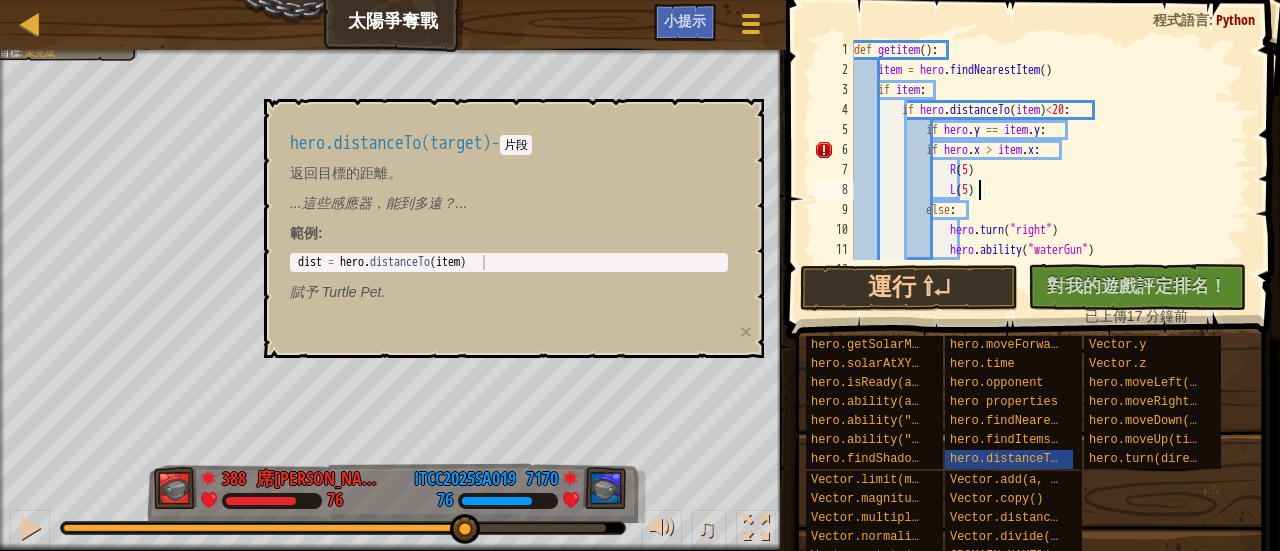 scroll, scrollTop: 9, scrollLeft: 10, axis: both 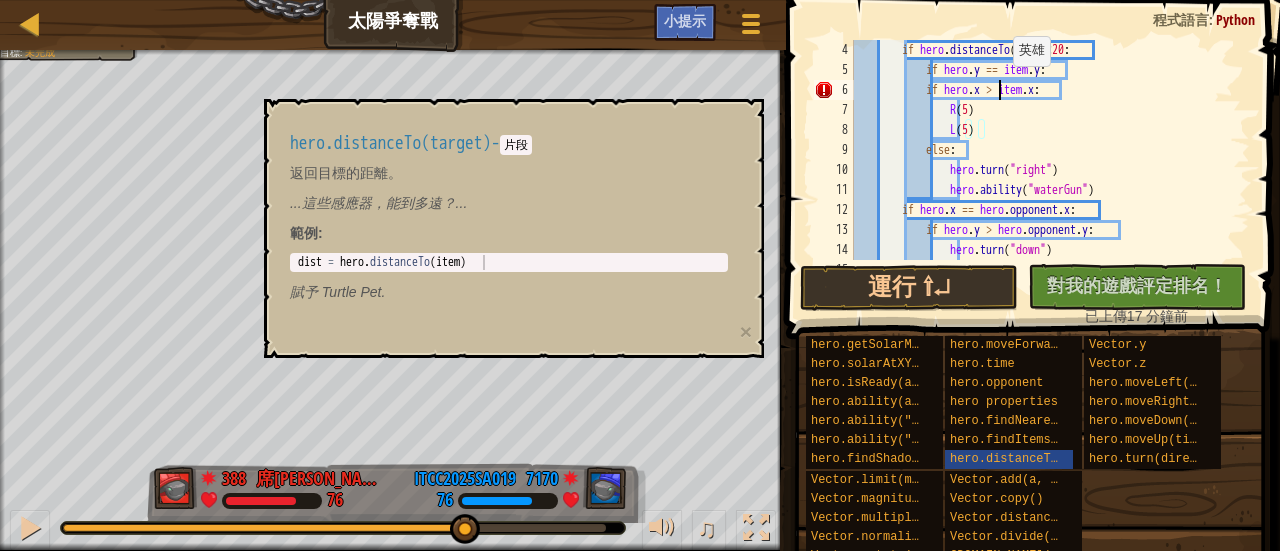 click on "if   hero . distanceTo ( item ) < 20 :              if   hero . y   ==   item . y :              if   hero . x   >   item . x :                  R ( 5 )                  L ( 5 )              else :                  hero . turn ( "right" )                  hero . ability ( "waterGun" )          if   hero . x   ==   hero . opponent . x :              if   hero . y   >   hero . opponent . y :                  hero . turn ( "down" )                  hero . ability ( "waterGun" )" 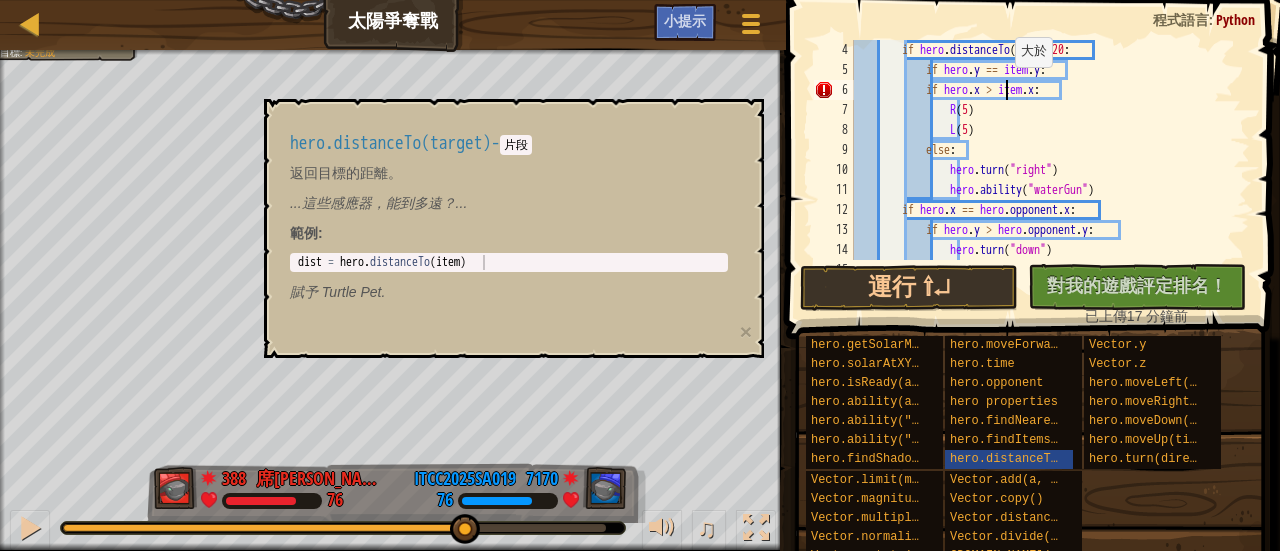 click on "if   hero . distanceTo ( item ) < 20 :              if   hero . y   ==   item . y :              if   hero . x   >   item . x :                  R ( 5 )                  L ( 5 )              else :                  hero . turn ( "right" )                  hero . ability ( "waterGun" )          if   hero . x   ==   hero . opponent . x :              if   hero . y   >   hero . opponent . y :                  hero . turn ( "down" )                  hero . ability ( "waterGun" )" 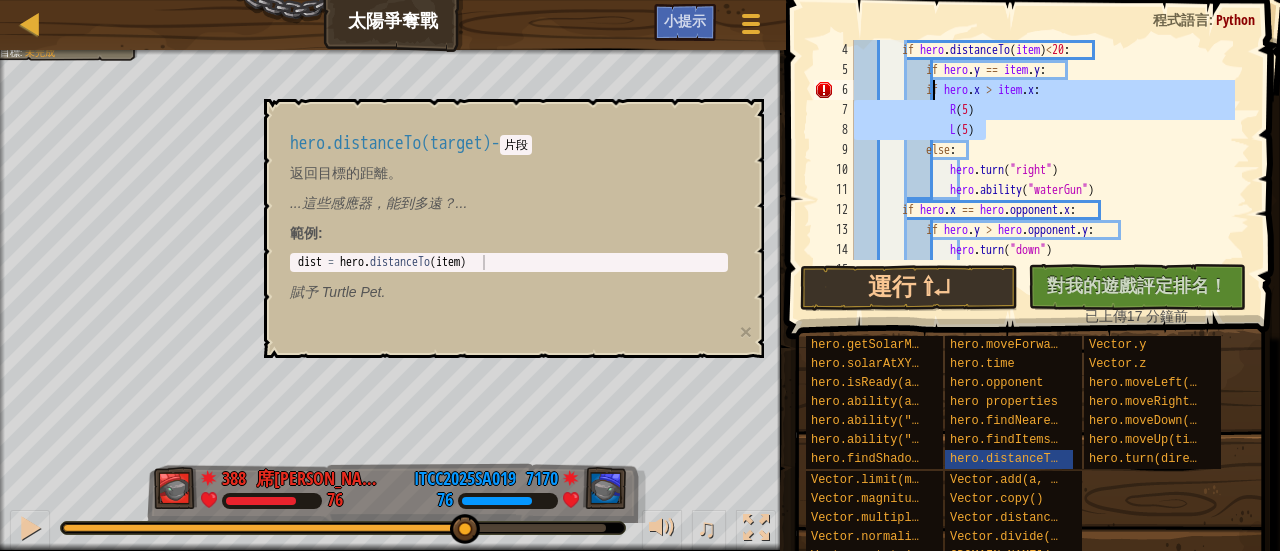 drag, startPoint x: 1000, startPoint y: 127, endPoint x: 934, endPoint y: 94, distance: 73.790245 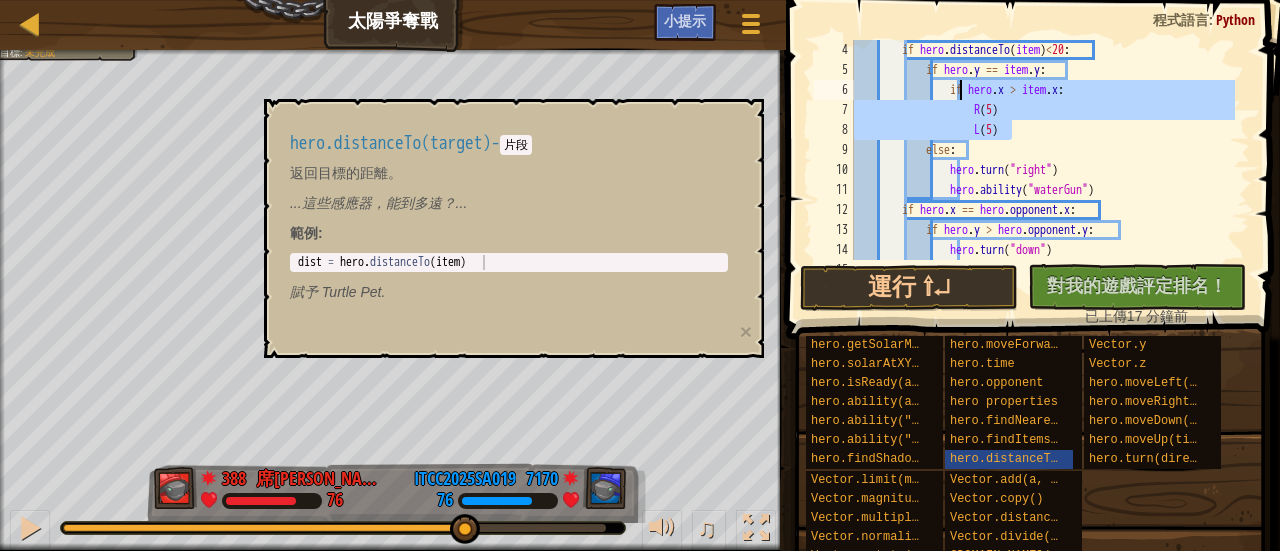 click on "if   hero . distanceTo ( item ) < 20 :              if   hero . y   ==   item . y :                  if   hero . x   >   item . x :                      R ( 5 )                      L ( 5 )              else :                  hero . turn ( "right" )                  hero . ability ( "waterGun" )          if   hero . x   ==   hero . opponent . x :              if   hero . y   >   hero . opponent . y :                  hero . turn ( "down" )                  hero . ability ( "waterGun" )" 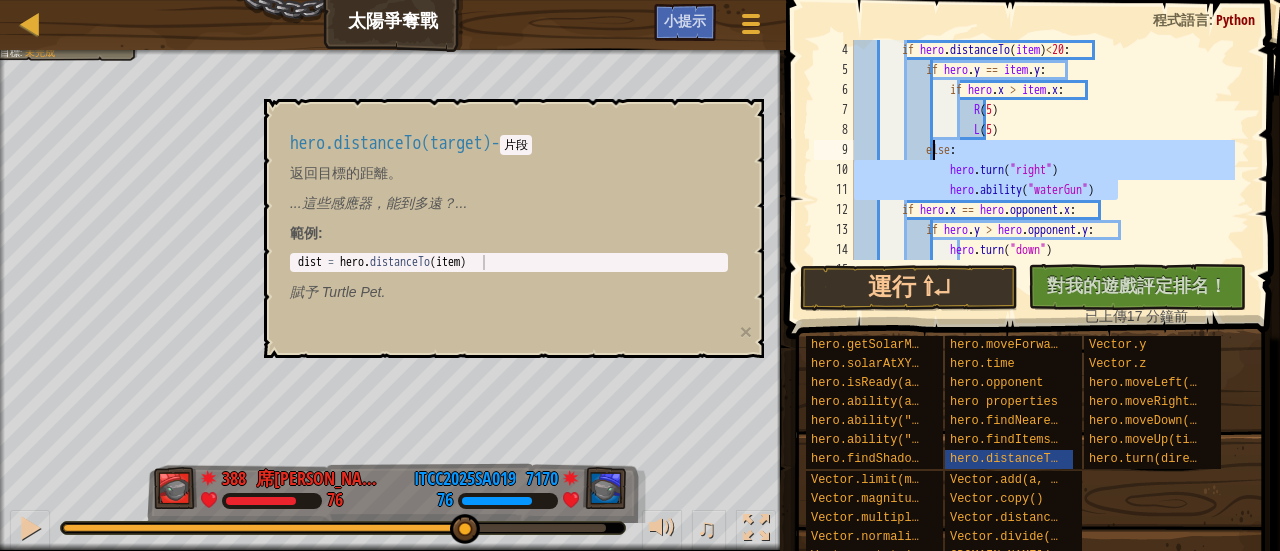 drag, startPoint x: 1128, startPoint y: 191, endPoint x: 930, endPoint y: 151, distance: 202 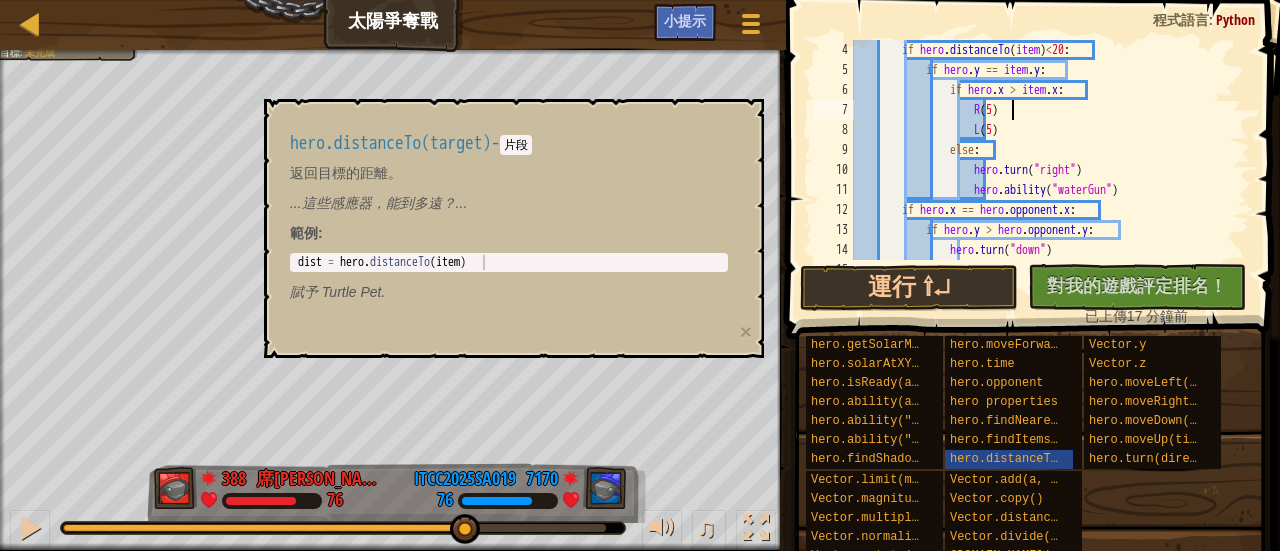click on "if   hero . distanceTo ( item ) < 20 :              if   hero . y   ==   item . y :                  if   hero . x   >   item . x :                      R ( 5 )                      L ( 5 )                  else :                      hero . turn ( "right" )                      hero . ability ( "waterGun" )          if   hero . x   ==   hero . opponent . x :              if   hero . y   >   hero . opponent . y :                  hero . turn ( "down" )                  hero . ability ( "waterGun" )" 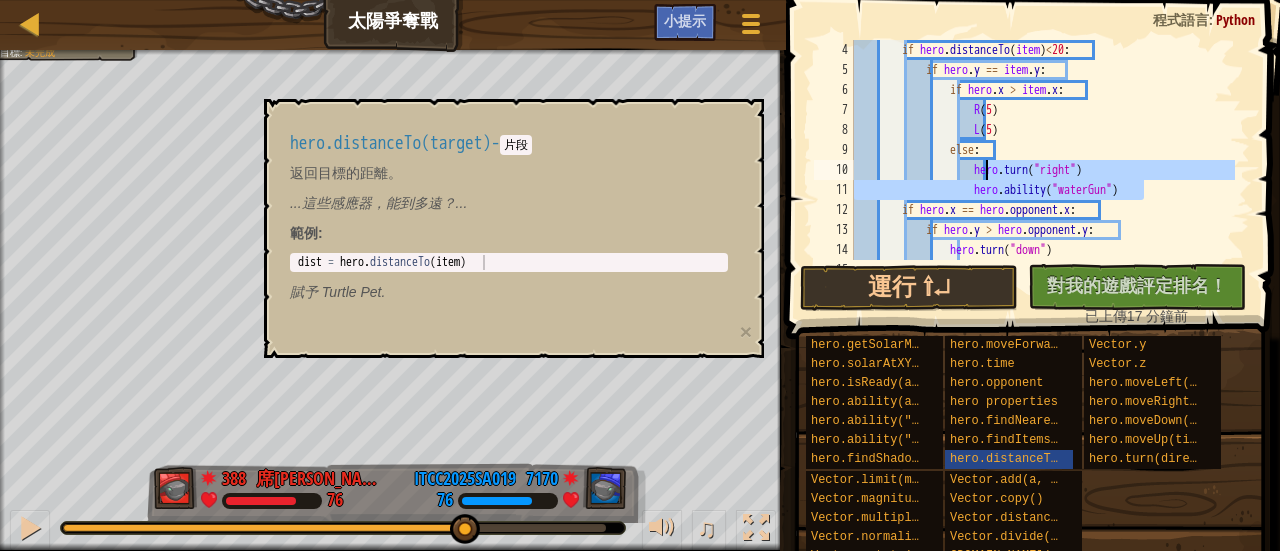 drag, startPoint x: 1155, startPoint y: 190, endPoint x: 990, endPoint y: 171, distance: 166.09033 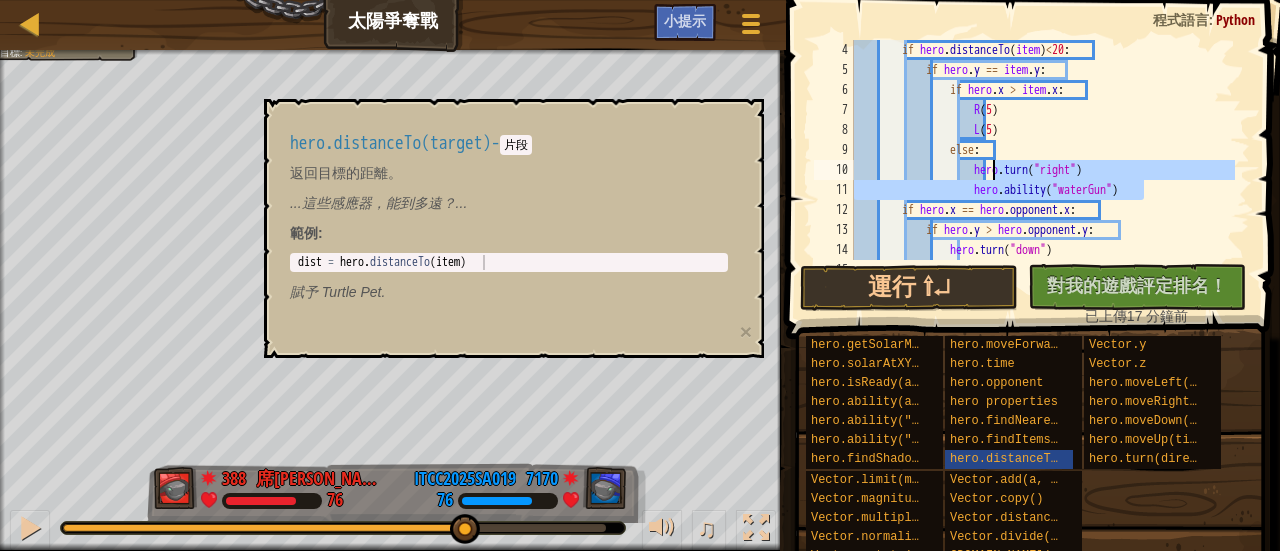 click on "if   hero . distanceTo ( item ) < 20 :              if   hero . y   ==   item . y :                  if   hero . x   >   item . x :                      R ( 5 )                      L ( 5 )                  else :                      hero . turn ( "right" )                      hero . ability ( "waterGun" )          if   hero . x   ==   hero . opponent . x :              if   hero . y   >   hero . opponent . y :                  hero . turn ( "down" )                  hero . ability ( "waterGun" )" 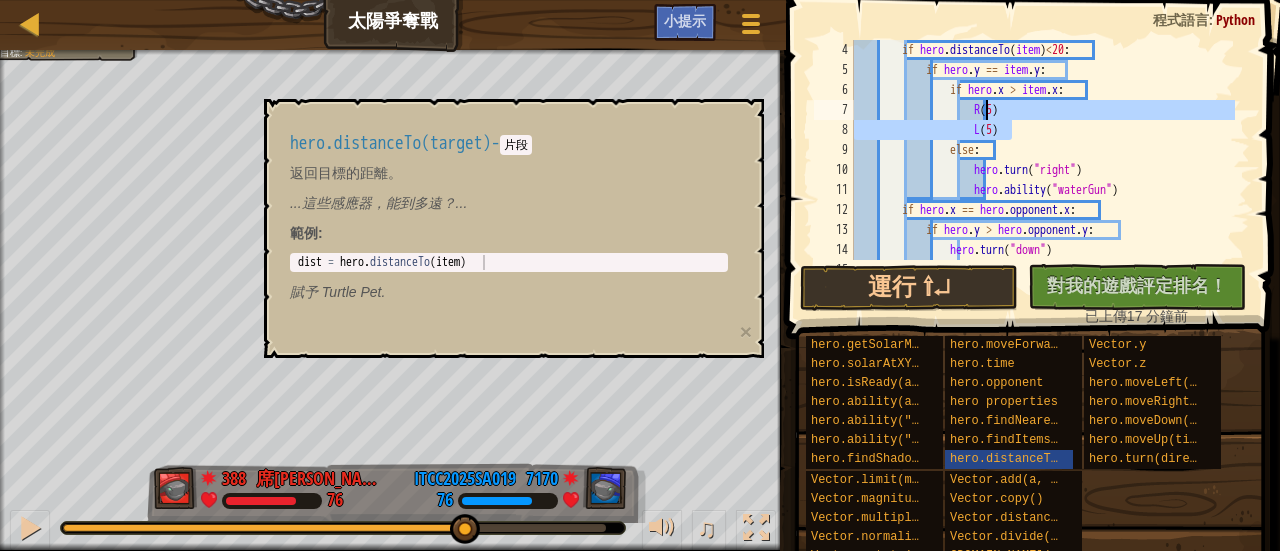 drag, startPoint x: 1020, startPoint y: 127, endPoint x: 986, endPoint y: 125, distance: 34.058773 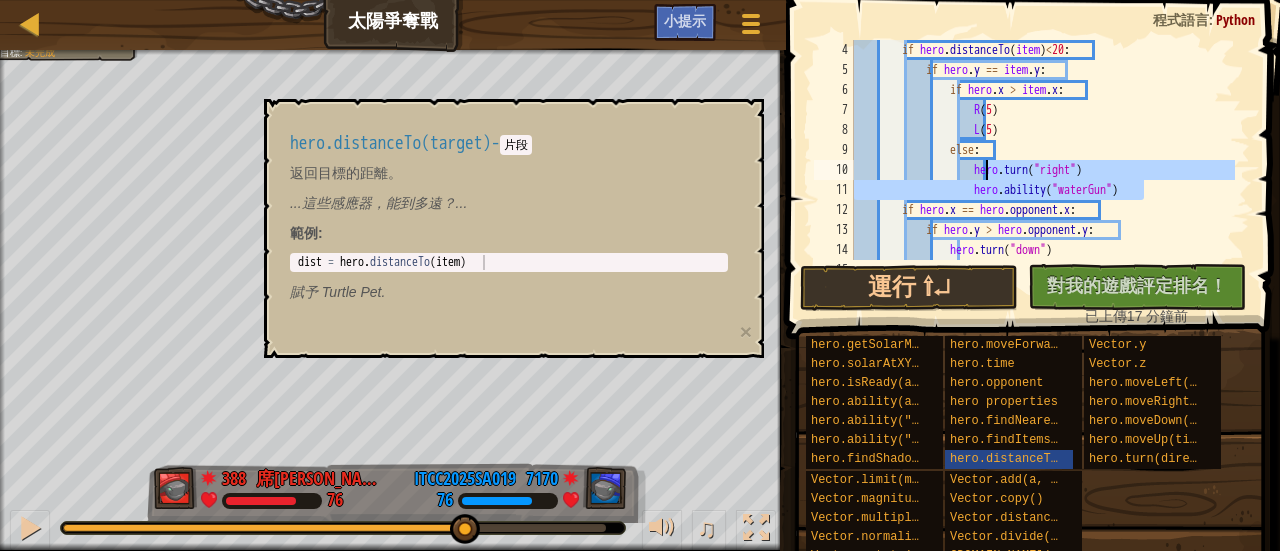 drag, startPoint x: 1148, startPoint y: 196, endPoint x: 989, endPoint y: 171, distance: 160.95341 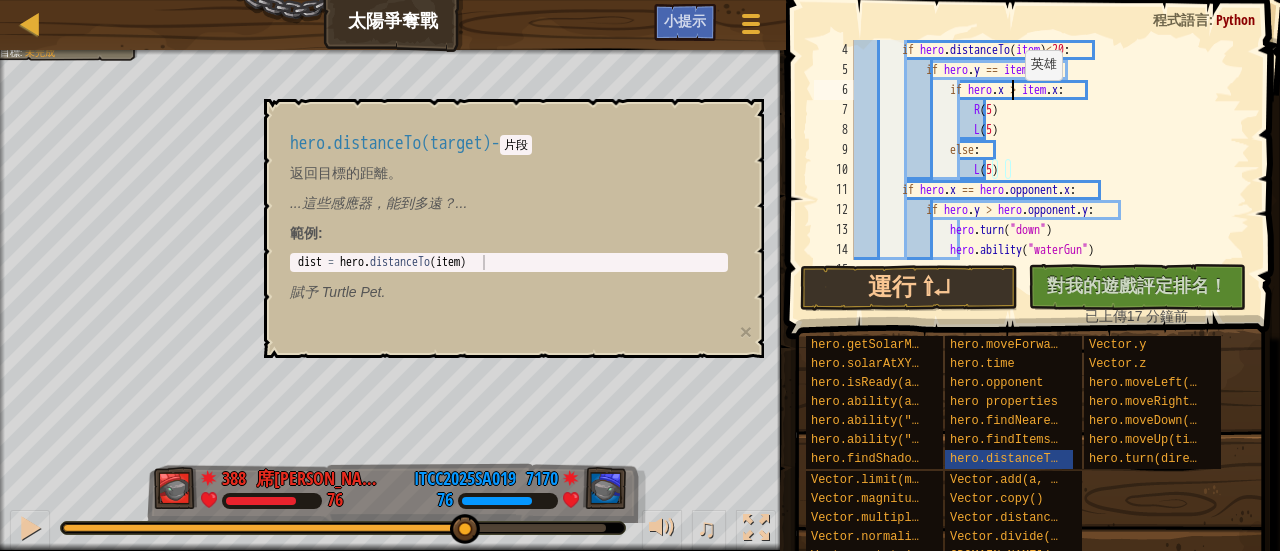 click on "if   hero . distanceTo ( item ) < 20 :              if   hero . y   ==   item . y :                  if   hero . x   >   item . x :                      R ( 5 )                      L ( 5 )                  else :                      L ( 5 )          if   hero . x   ==   hero . opponent . x :              if   hero . y   >   hero . opponent . y :                  hero . turn ( "down" )                  hero . ability ( "waterGun" )" 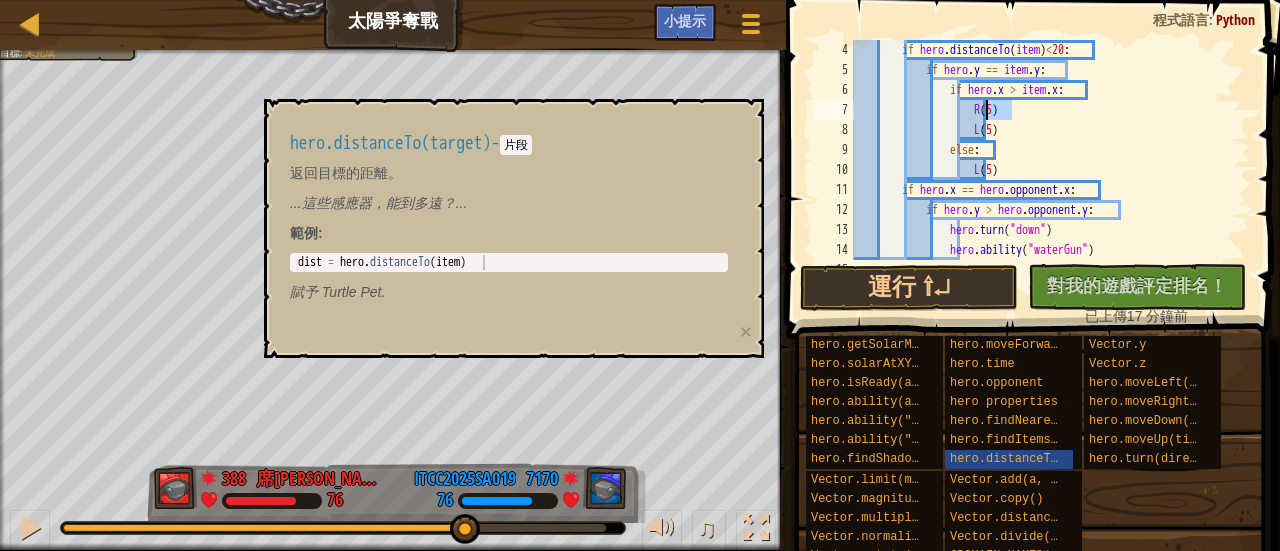 drag, startPoint x: 1018, startPoint y: 108, endPoint x: 987, endPoint y: 115, distance: 31.780497 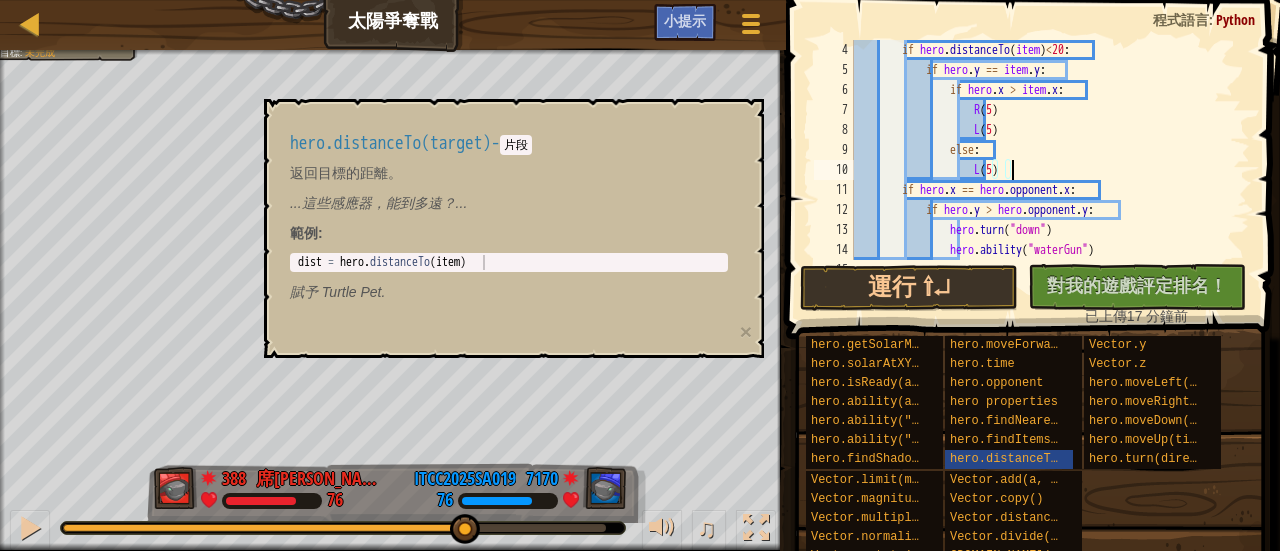 type on "L(5)0" 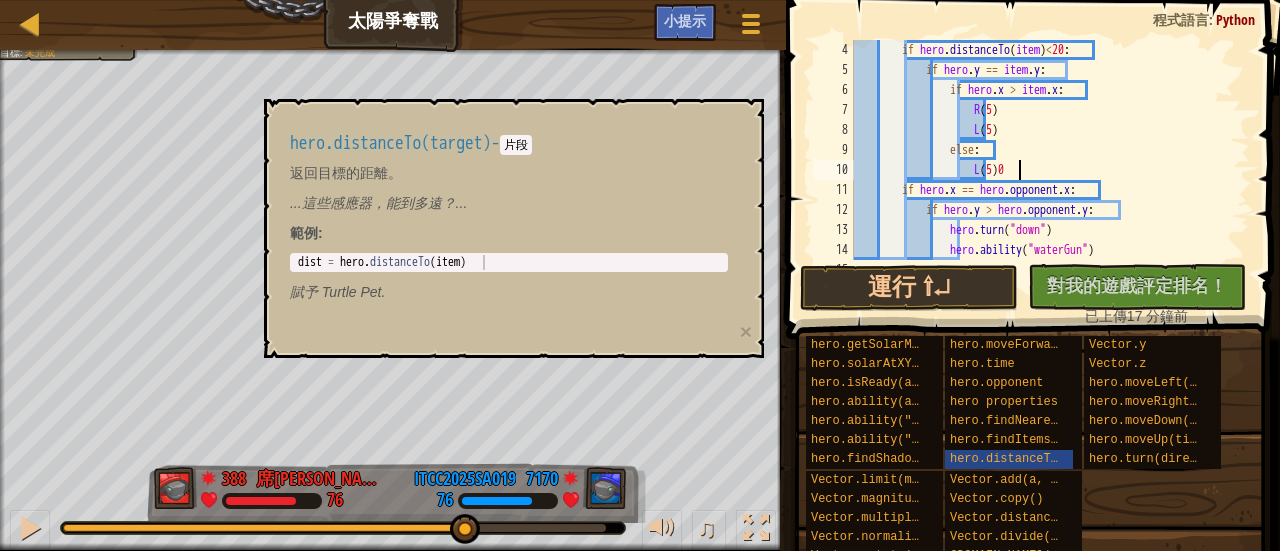 paste on "R(5)" 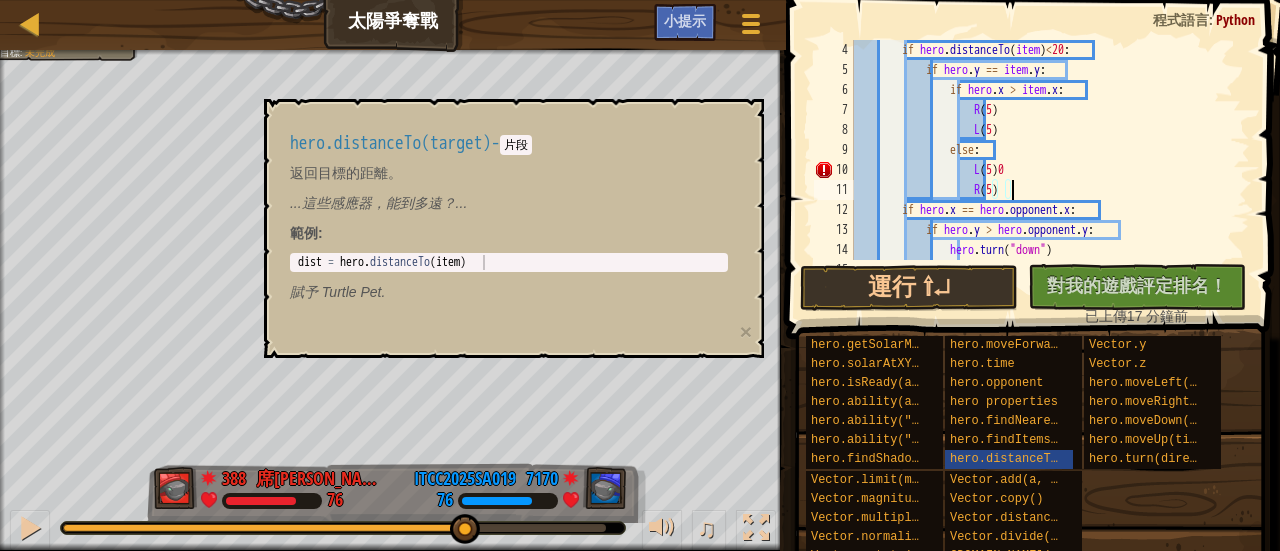 drag, startPoint x: 1012, startPoint y: 152, endPoint x: 1022, endPoint y: 160, distance: 12.806249 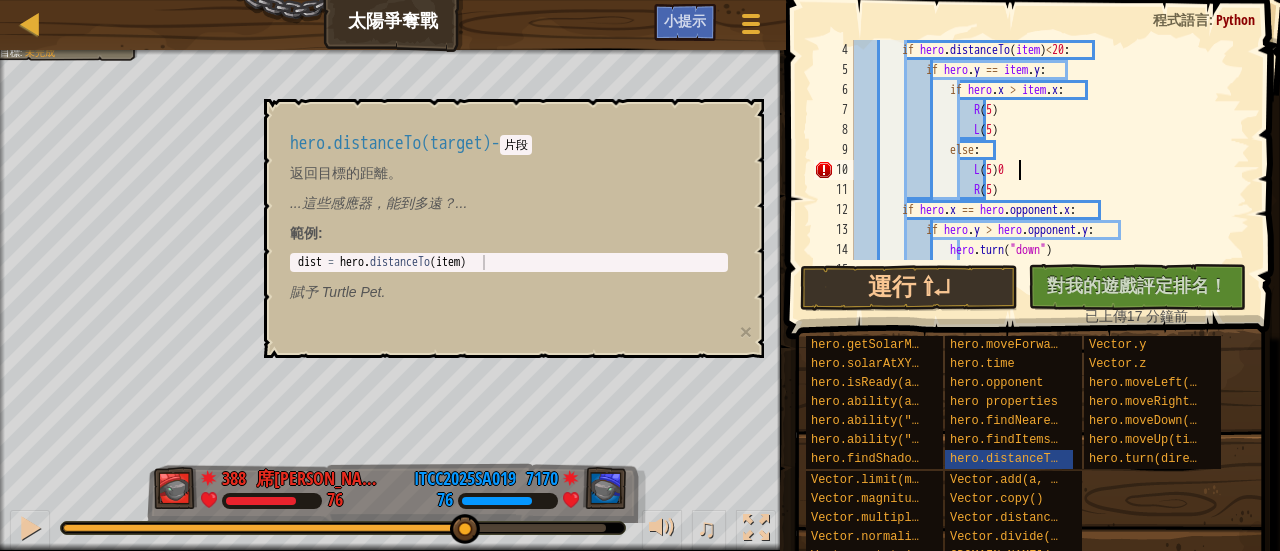 click on "if   hero . distanceTo ( item ) < 20 :              if   hero . y   ==   item . y :                  if   hero . x   >   item . x :                      R ( 5 )                      L ( 5 )                  else :                      L ( 5 ) 0                      R ( 5 )          if   hero . x   ==   hero . opponent . x :              if   hero . y   >   hero . opponent . y :                  hero . turn ( "down" )                  hero . ability ( "waterGun" )" 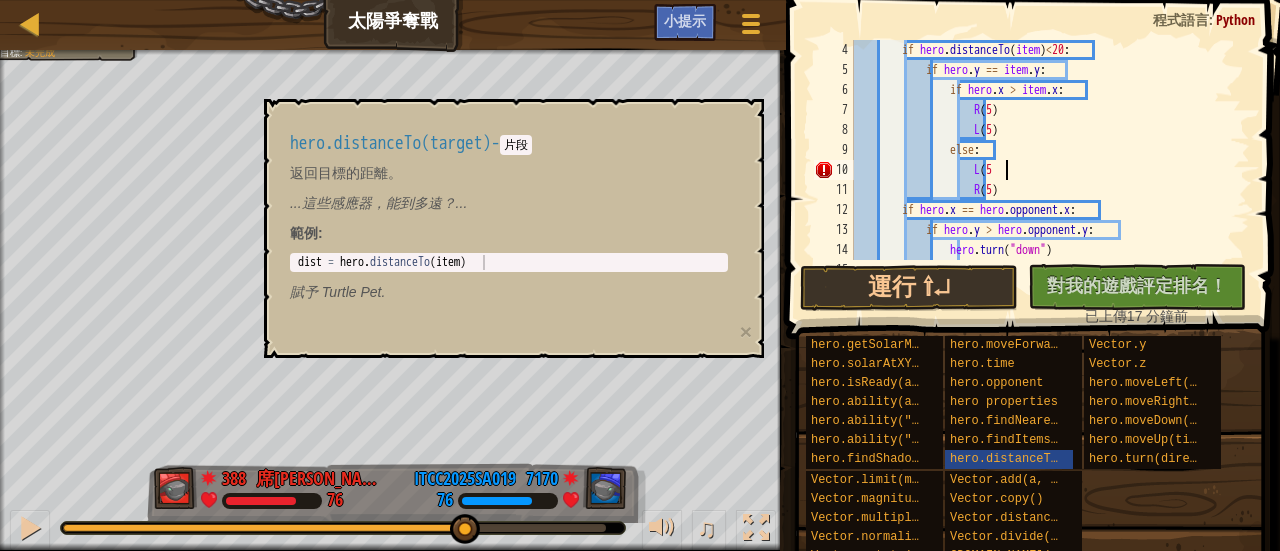 type on ")" 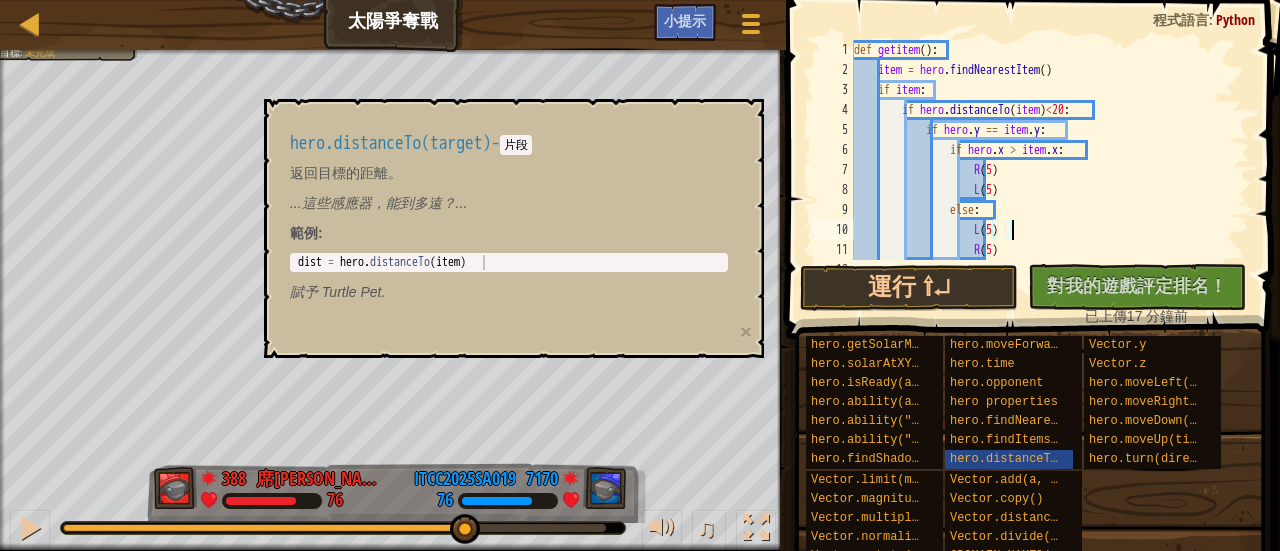 scroll, scrollTop: 60, scrollLeft: 0, axis: vertical 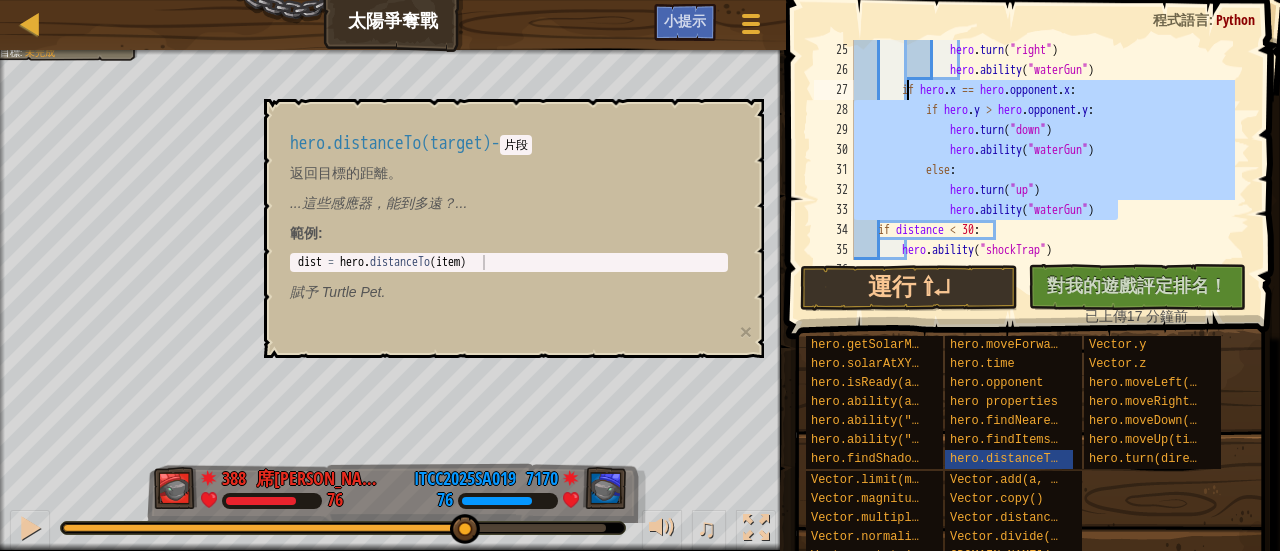 drag, startPoint x: 1143, startPoint y: 217, endPoint x: 904, endPoint y: 81, distance: 274.98544 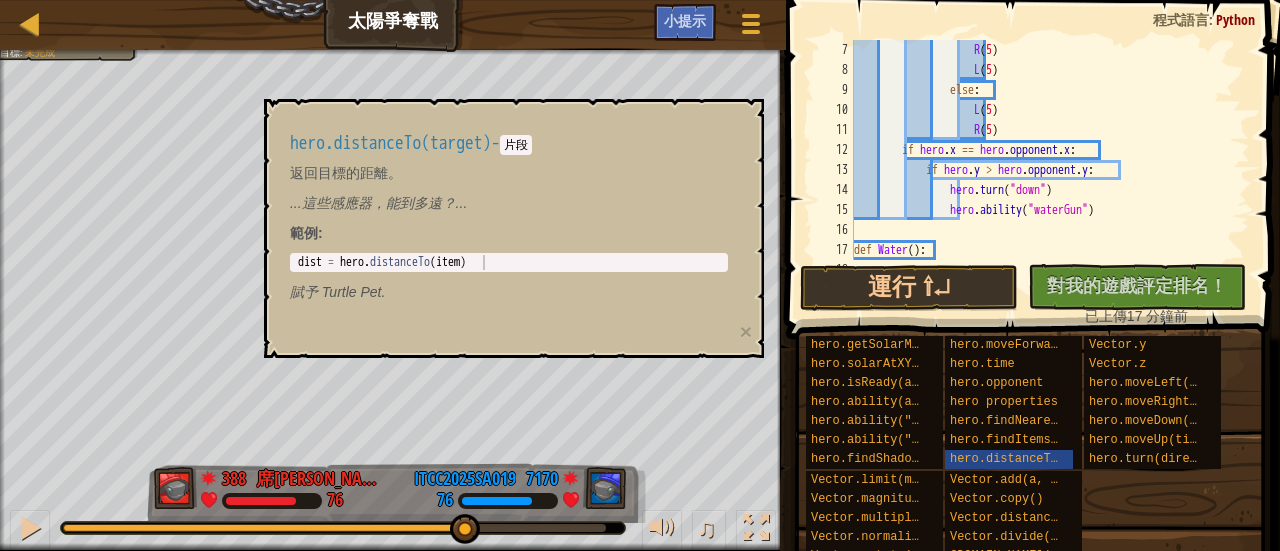 scroll, scrollTop: 120, scrollLeft: 0, axis: vertical 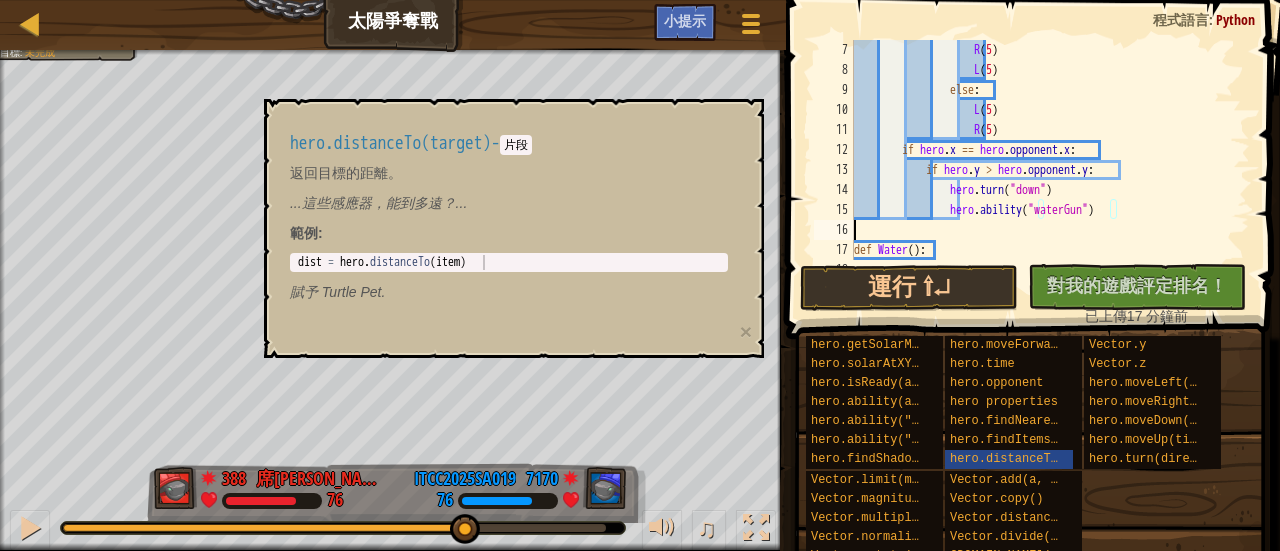 click on "R ( 5 )                      L ( 5 )                  else :                      L ( 5 )                      R ( 5 )          if   hero . x   ==   hero . opponent . x :              if   hero . y   >   hero . opponent . y :                  hero . turn ( "down" )                  hero . ability ( "waterGun" ) def   Water ( ) :      distance   =   hero . distanceTo ( hero . opponent )" at bounding box center [1042, 170] 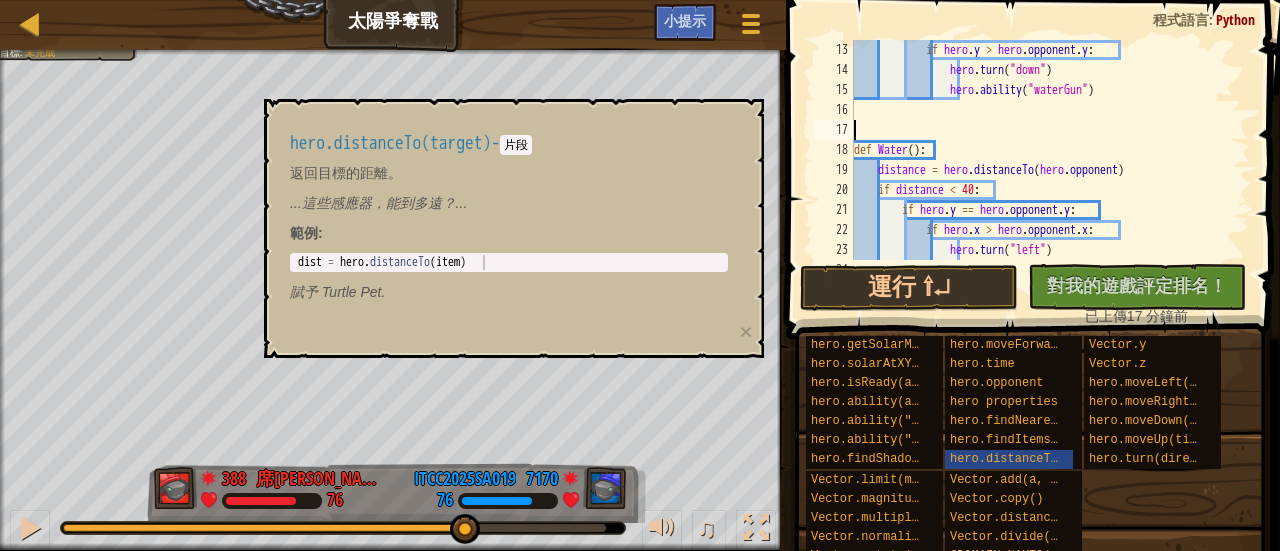 scroll, scrollTop: 480, scrollLeft: 0, axis: vertical 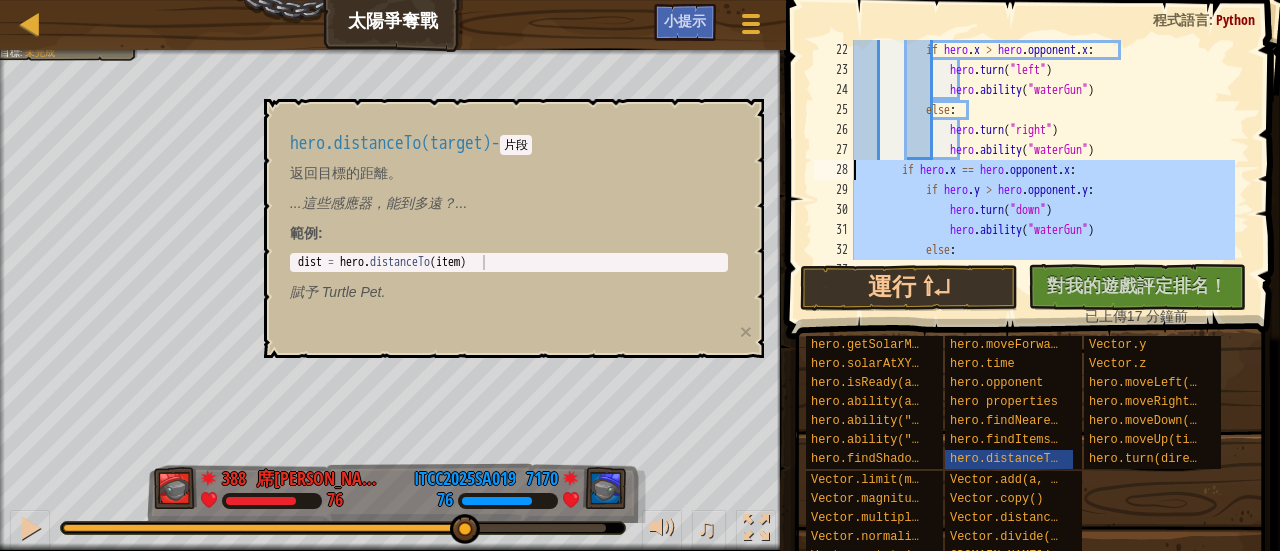 drag, startPoint x: 1139, startPoint y: 233, endPoint x: 831, endPoint y: 173, distance: 313.78973 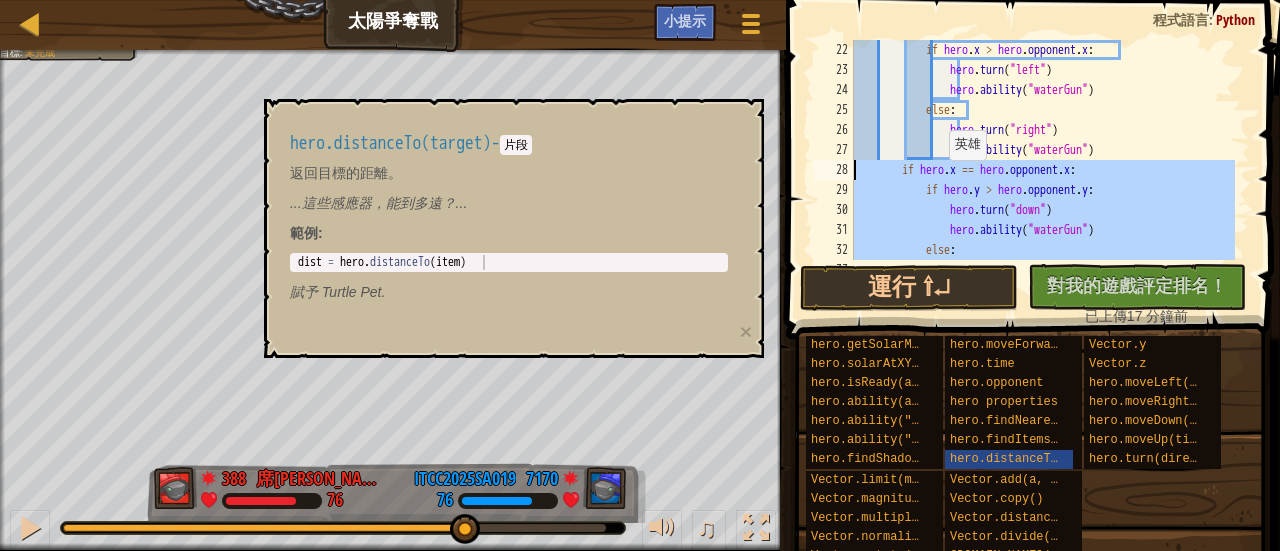 scroll, scrollTop: 120, scrollLeft: 0, axis: vertical 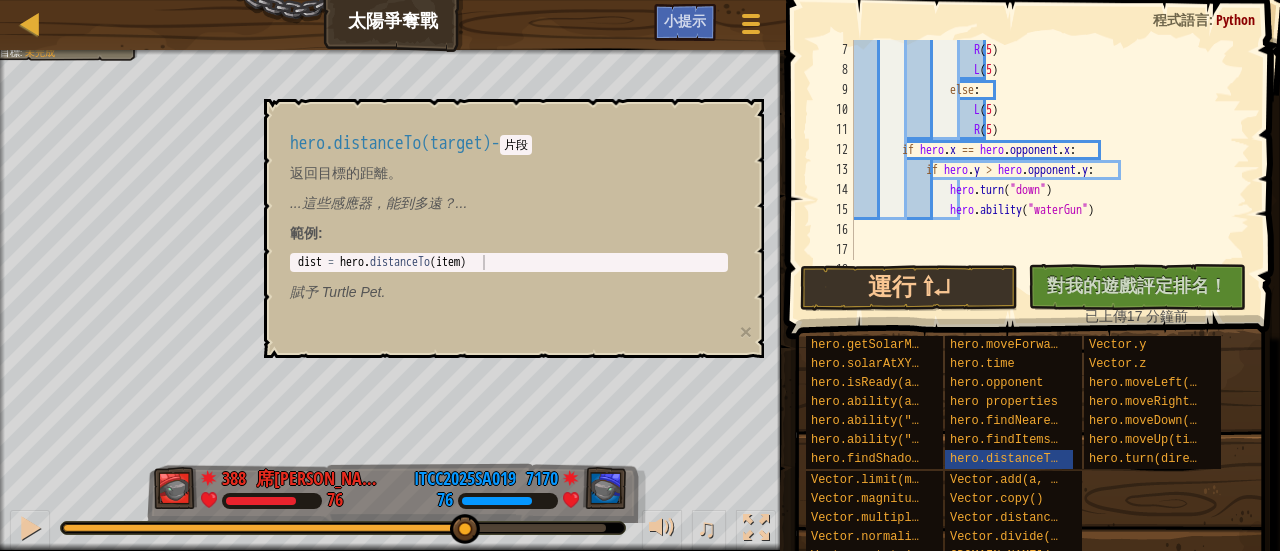 click on "R ( 5 )                      L ( 5 )                  else :                      L ( 5 )                      R ( 5 )          if   hero . x   ==   hero . opponent . x :              if   hero . y   >   hero . opponent . y :                  hero . turn ( "down" )                  hero . ability ( "waterGun" ) def   Water ( ) :" at bounding box center [1042, 170] 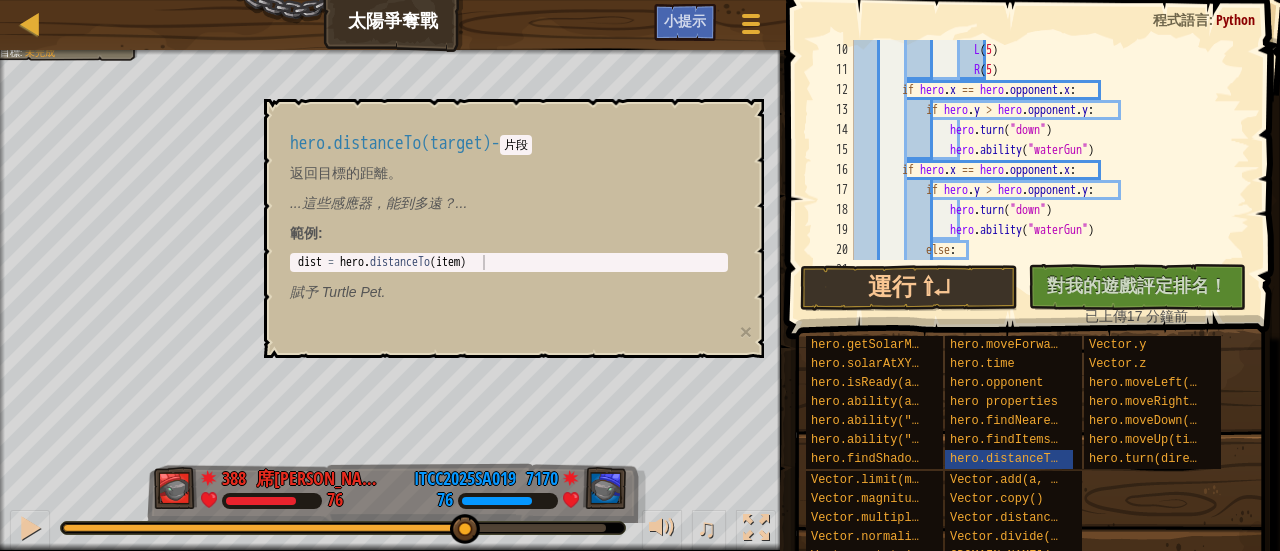 scroll, scrollTop: 180, scrollLeft: 0, axis: vertical 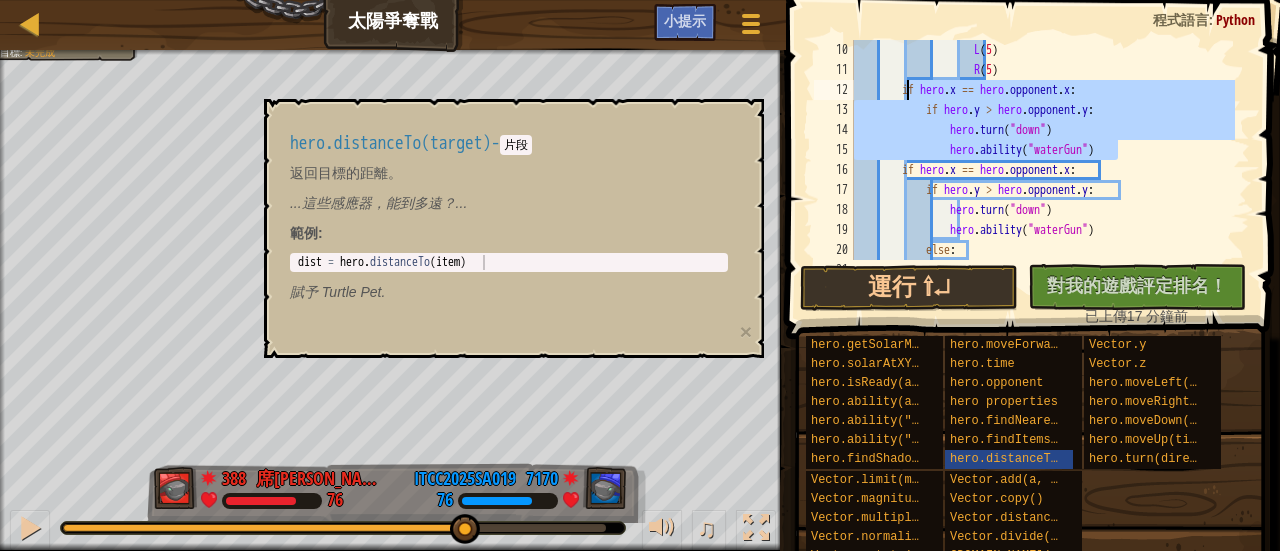 drag, startPoint x: 1150, startPoint y: 144, endPoint x: 908, endPoint y: 91, distance: 247.73575 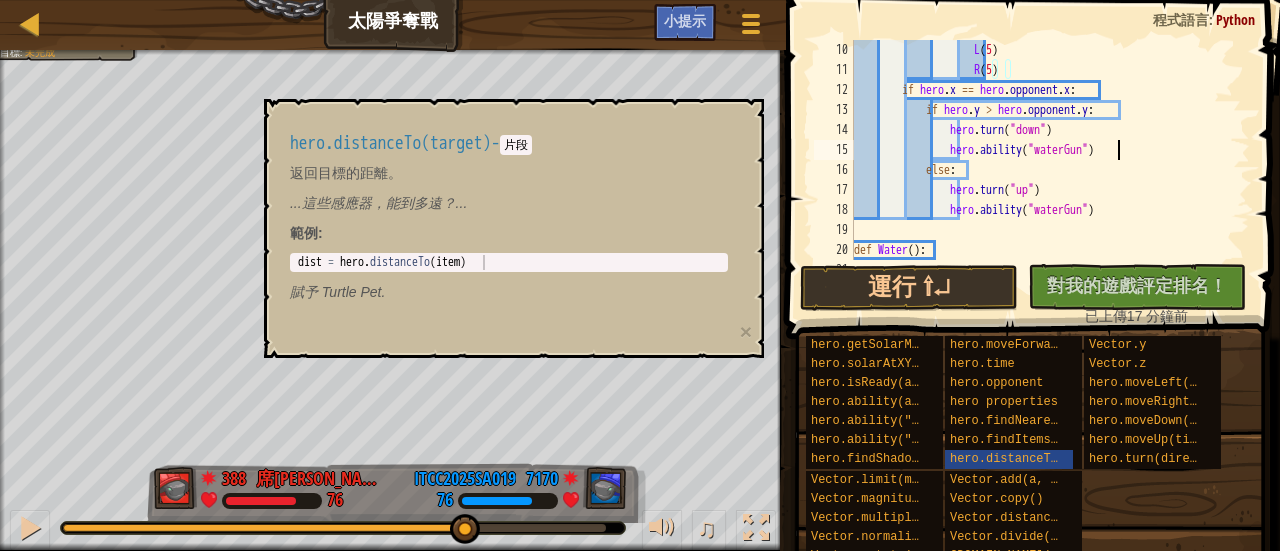 click on "L ( 5 )                      R ( 5 )          if   hero . x   ==   hero . opponent . x :              if   hero . y   >   hero . opponent . y :                  hero . turn ( "down" )                  hero . ability ( "waterGun" )              else :                  hero . turn ( "up" )                  hero . ability ( "waterGun" ) def   Water ( ) :      distance   =   hero . distanceTo ( hero . opponent )" at bounding box center (1042, 170) 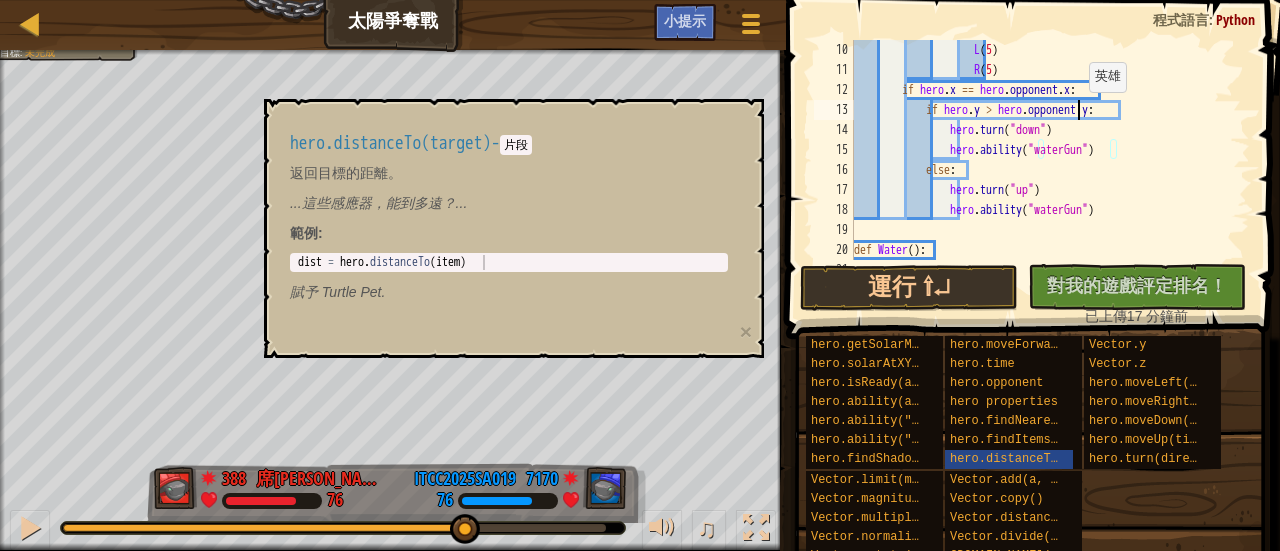 click on "L ( 5 )                      R ( 5 )          if   hero . x   ==   hero . opponent . x :              if   hero . y   >   hero . opponent . y :                  hero . turn ( "down" )                  hero . ability ( "waterGun" )              else :                  hero . turn ( "up" )                  hero . ability ( "waterGun" ) def   Water ( ) :      distance   =   hero . distanceTo ( hero . opponent )" at bounding box center [1042, 170] 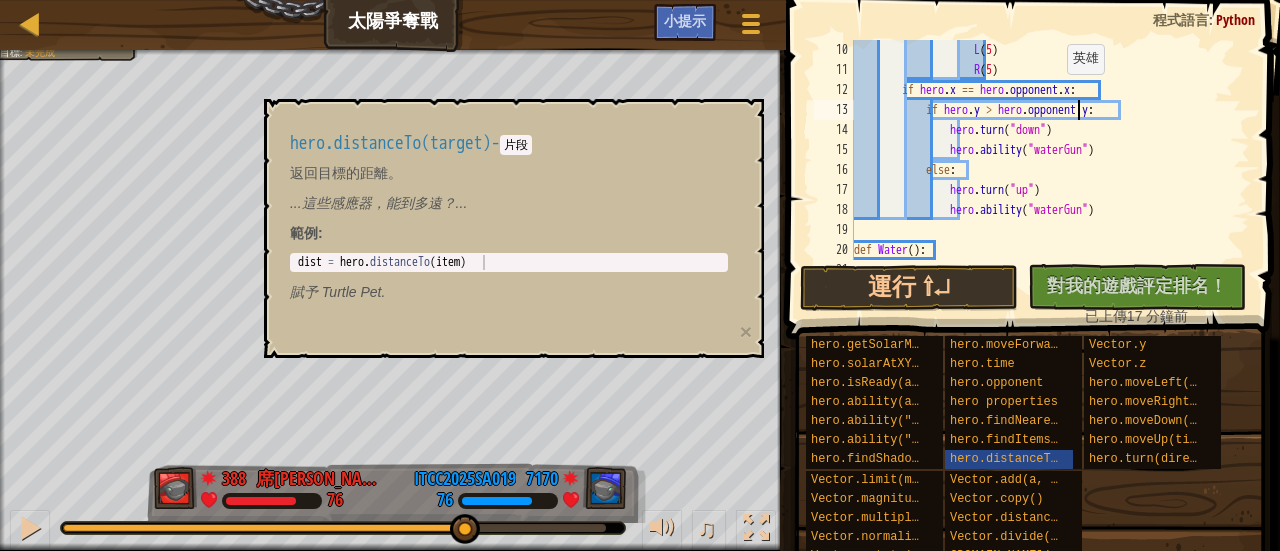 click on "L ( 5 )                      R ( 5 )          if   hero . x   ==   hero . opponent . x :              if   hero . y   >   hero . opponent . y :                  hero . turn ( "down" )                  hero . ability ( "waterGun" )              else :                  hero . turn ( "up" )                  hero . ability ( "waterGun" ) def   Water ( ) :      distance   =   hero . distanceTo ( hero . opponent )" at bounding box center (1042, 170) 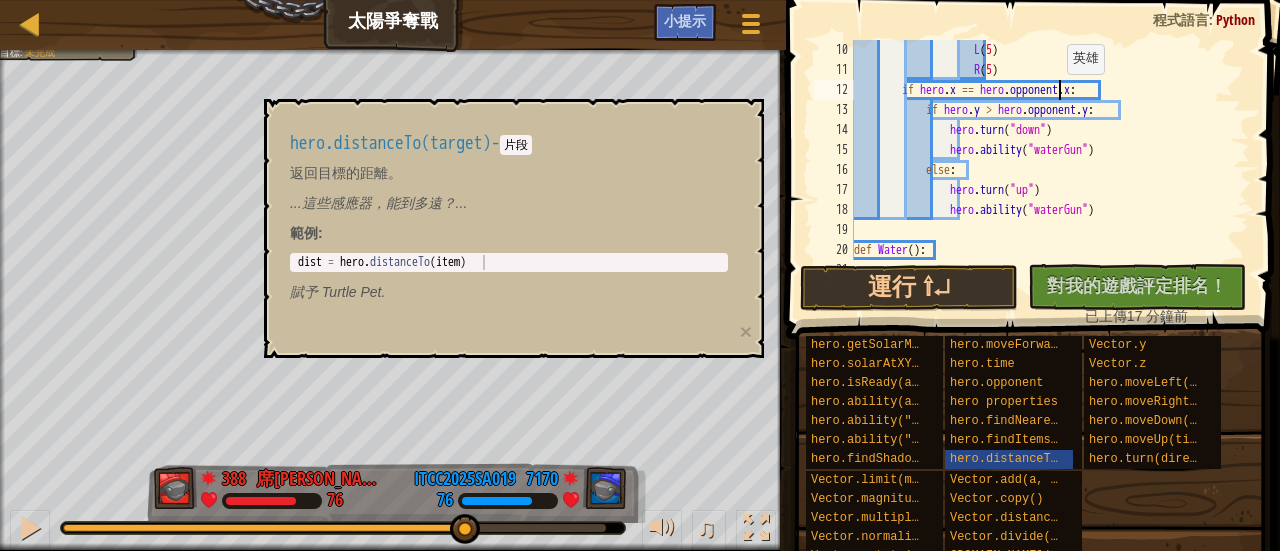 click on "L ( 5 )                      R ( 5 )          if   hero . x   ==   hero . opponent . x :              if   hero . y   >   hero . opponent . y :                  hero . turn ( "down" )                  hero . ability ( "waterGun" )              else :                  hero . turn ( "up" )                  hero . ability ( "waterGun" ) def   Water ( ) :      distance   =   hero . distanceTo ( hero . opponent )" at bounding box center (1042, 170) 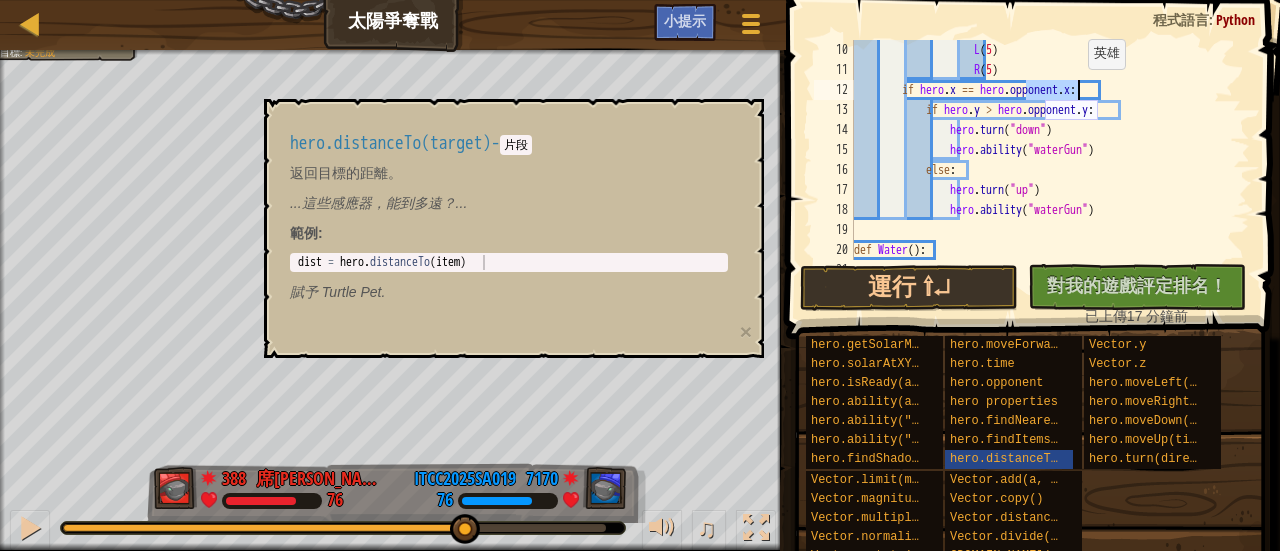 click on "L ( 5 )                      R ( 5 )          if   hero . x   ==   hero . opponent . x :              if   hero . y   >   hero . opponent . y :                  hero . turn ( "down" )                  hero . ability ( "waterGun" )              else :                  hero . turn ( "up" )                  hero . ability ( "waterGun" ) def   Water ( ) :      distance   =   hero . distanceTo ( hero . opponent )" at bounding box center (1042, 150) 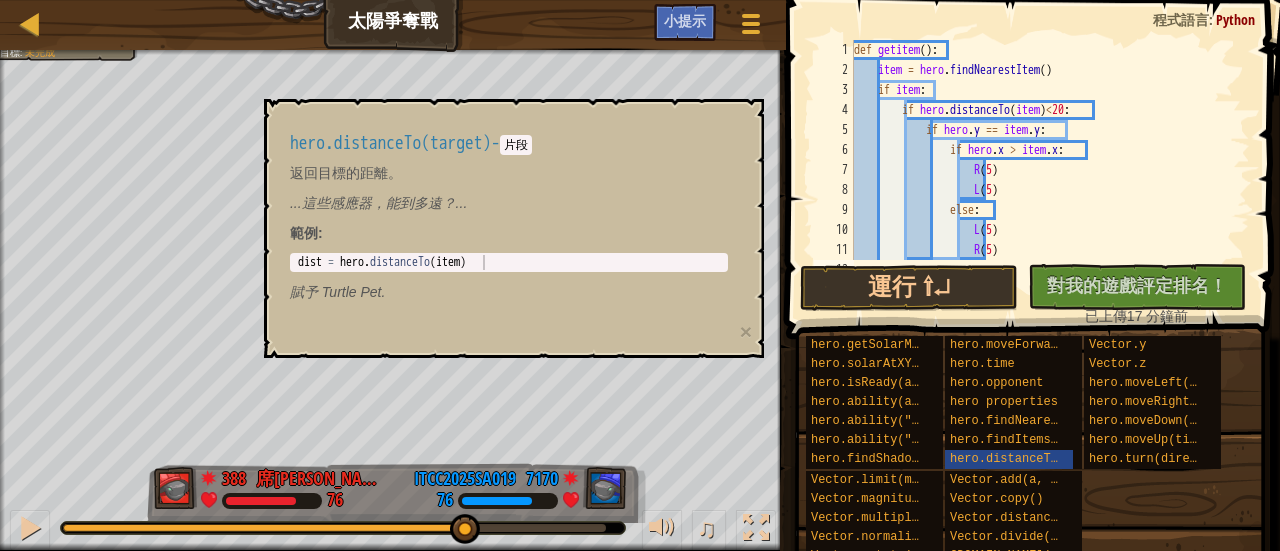 scroll, scrollTop: 0, scrollLeft: 0, axis: both 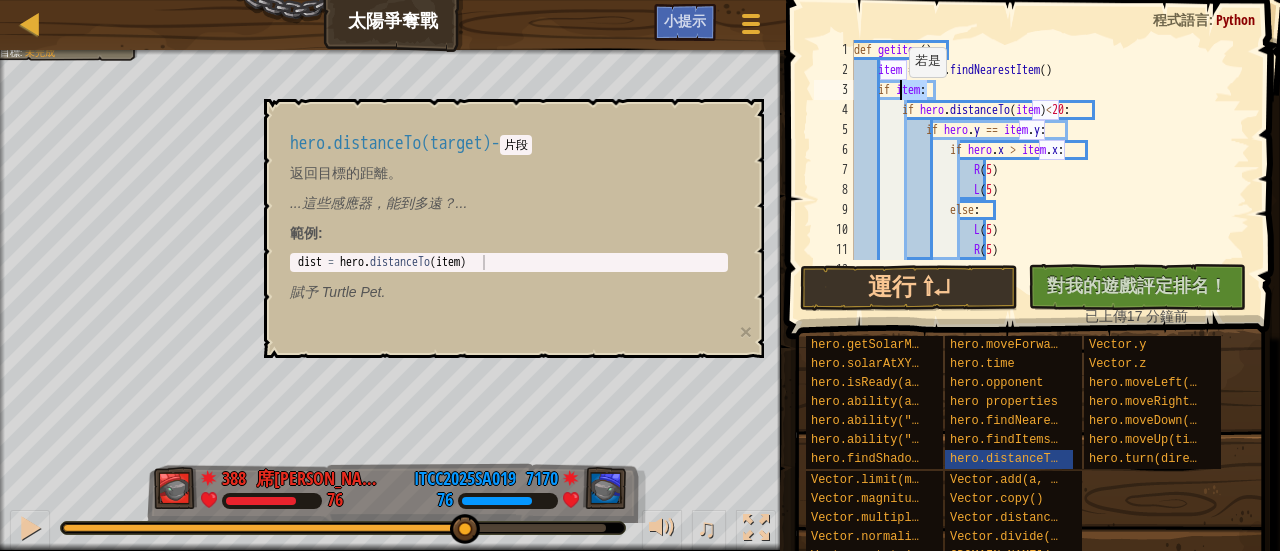drag, startPoint x: 928, startPoint y: 91, endPoint x: 899, endPoint y: 97, distance: 29.614185 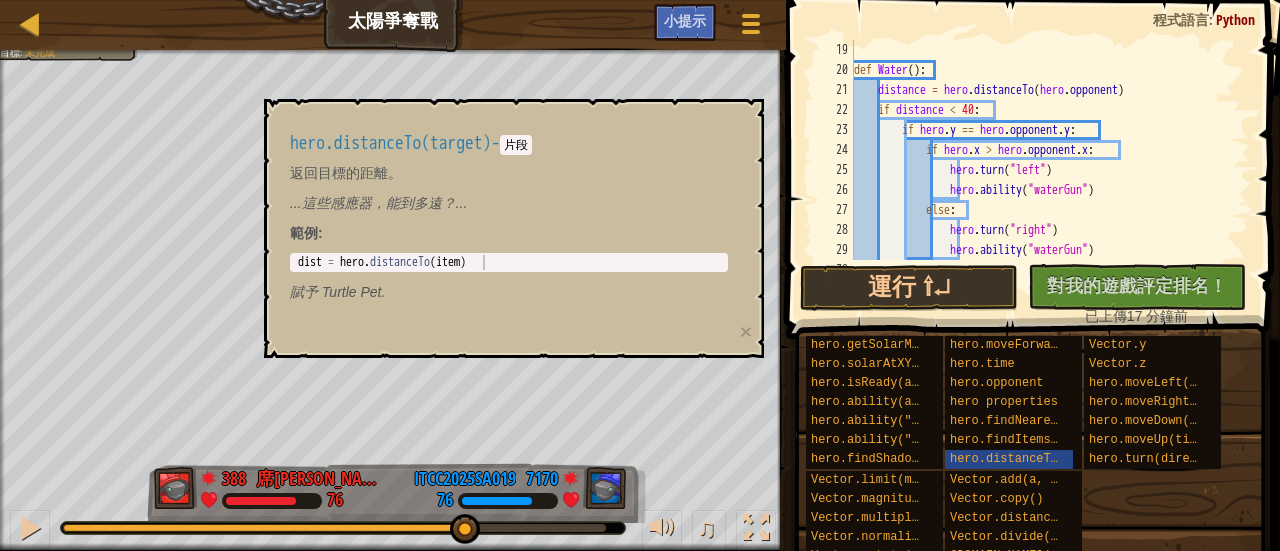 scroll, scrollTop: 360, scrollLeft: 0, axis: vertical 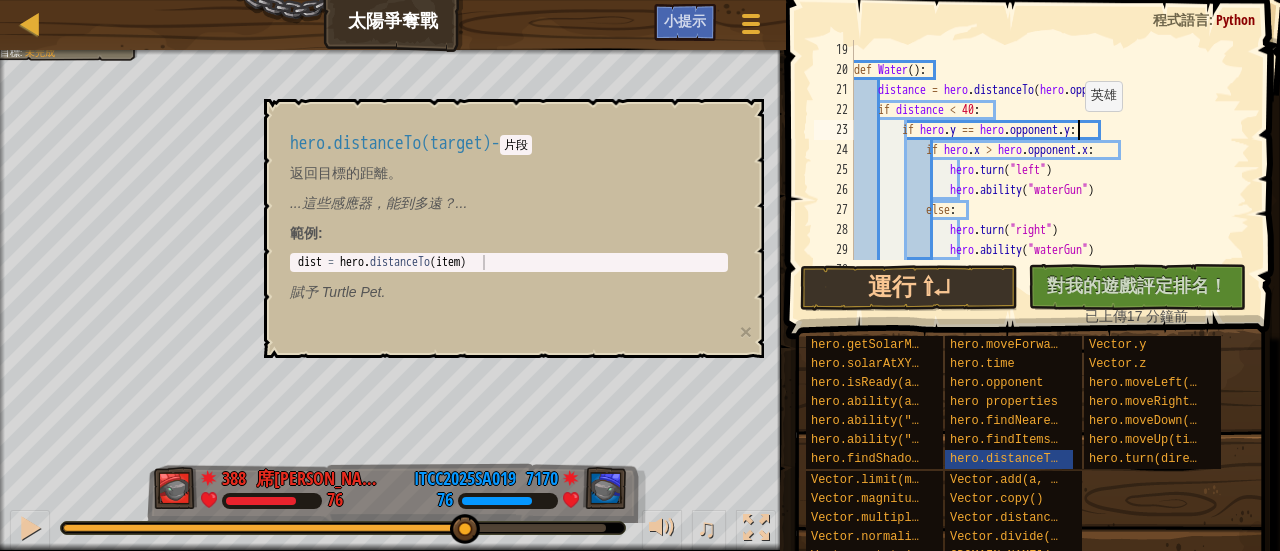 click on "def   Water ( ) :      distance   =   hero . distanceTo ( hero . opponent )      if   distance   <   40 :          if   hero . y   ==   hero . opponent . y :              if   hero . x   >   hero . opponent . x :                  hero . turn ( "left" )                  hero . ability ( "waterGun" )              else :                  hero . turn ( "right" )                  hero . ability ( "waterGun" )          if   hero . x   ==   hero . opponent . x :" at bounding box center (1042, 170) 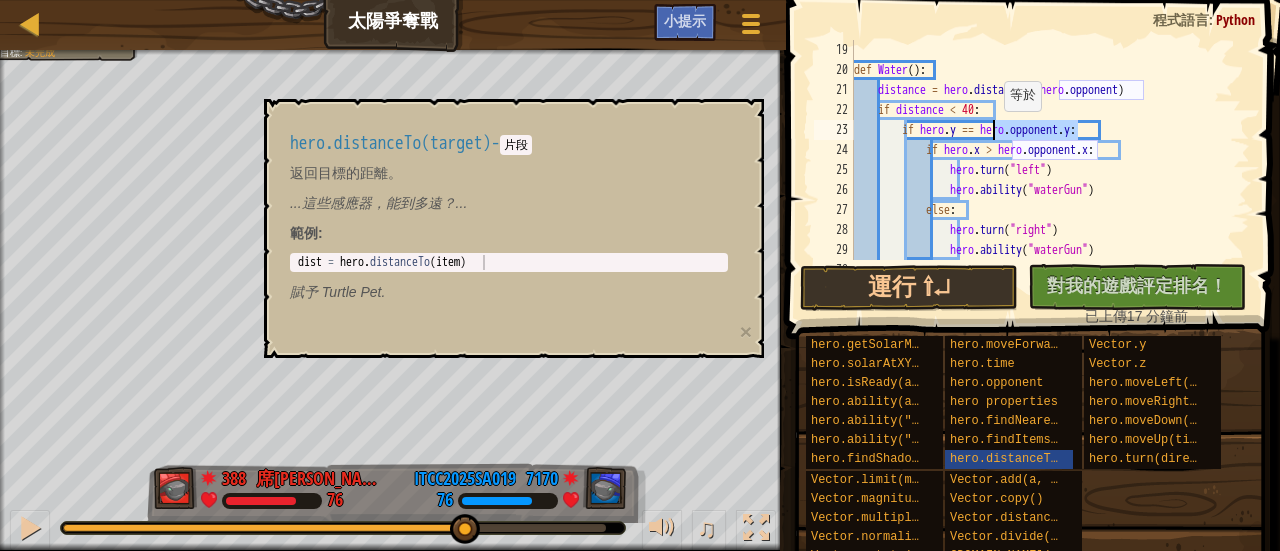 click on "def   Water ( ) :      distance   =   hero . distanceTo ( hero . opponent )      if   distance   <   40 :          if   hero . y   ==   hero . opponent . y :              if   hero . x   >   hero . opponent . x :                  hero . turn ( "left" )                  hero . ability ( "waterGun" )              else :                  hero . turn ( "right" )                  hero . ability ( "waterGun" )          if   hero . x   ==   hero . opponent . x :" at bounding box center [1042, 170] 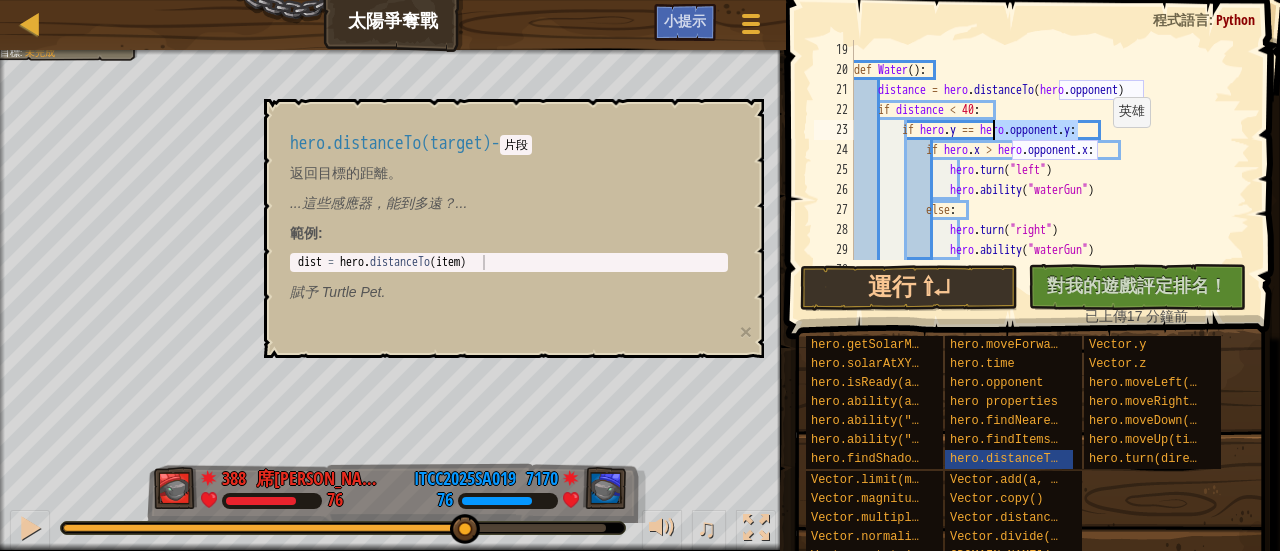 paste on "hero.turn("down")
hero.ability("waterGun")" 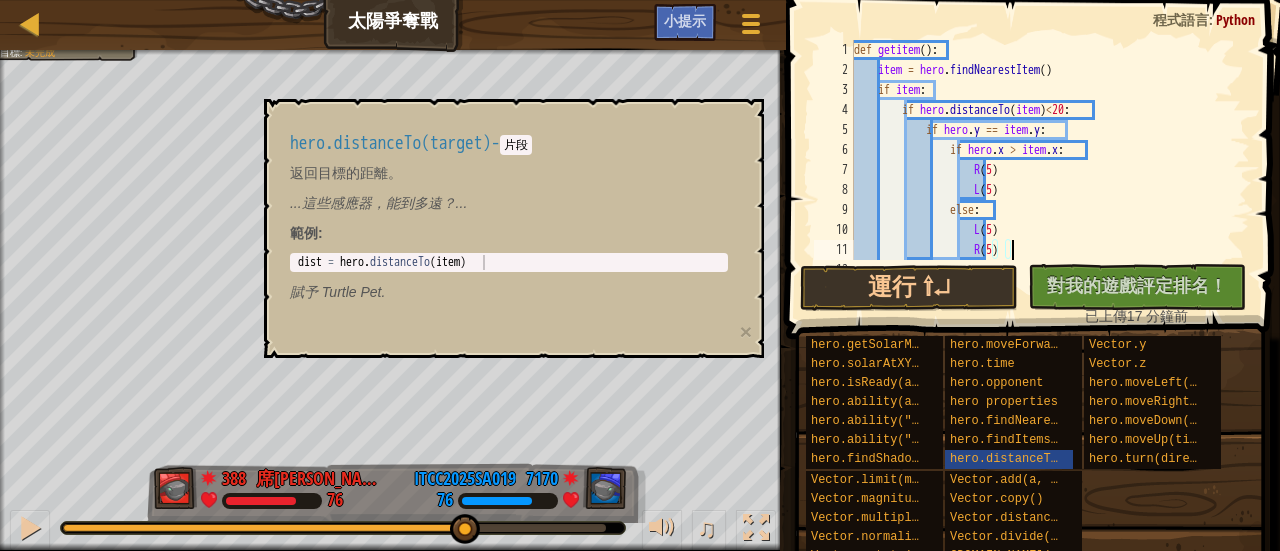 scroll, scrollTop: 0, scrollLeft: 0, axis: both 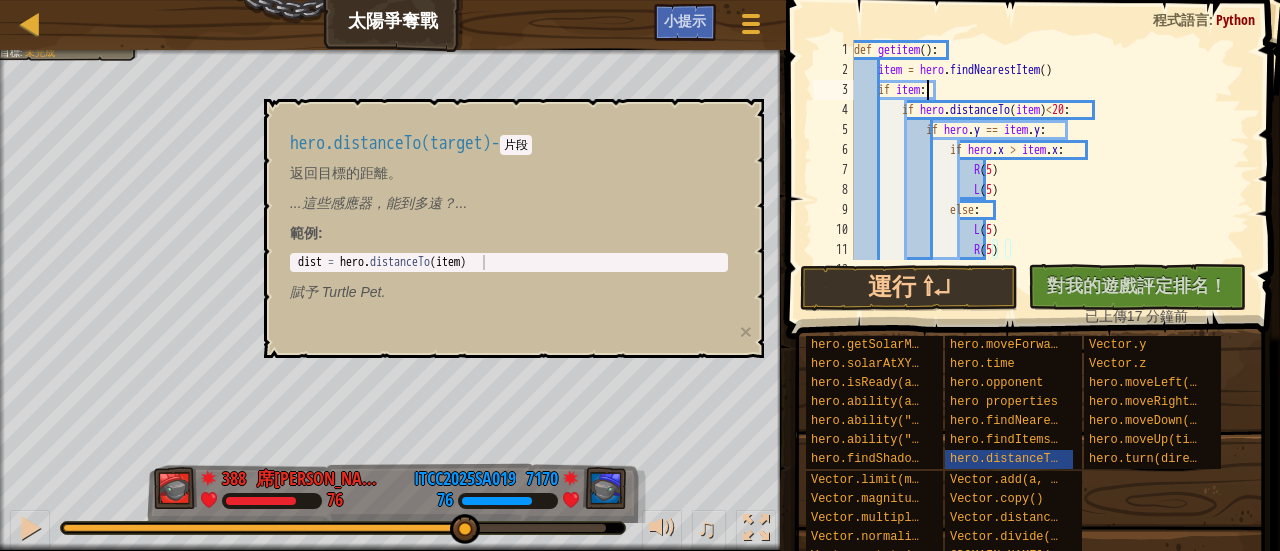 click on "def   getitem ( ) :      item   =   hero . findNearestItem ( )      if   item :          if   hero . distanceTo ( item ) < 20 :              if   hero . y   ==   item . y :                  if   hero . x   >   item . x :                      R ( 5 )                      L ( 5 )                  else :                      L ( 5 )                      R ( 5 )          if   hero . x   ==   hero . opponent . x :" at bounding box center (1042, 170) 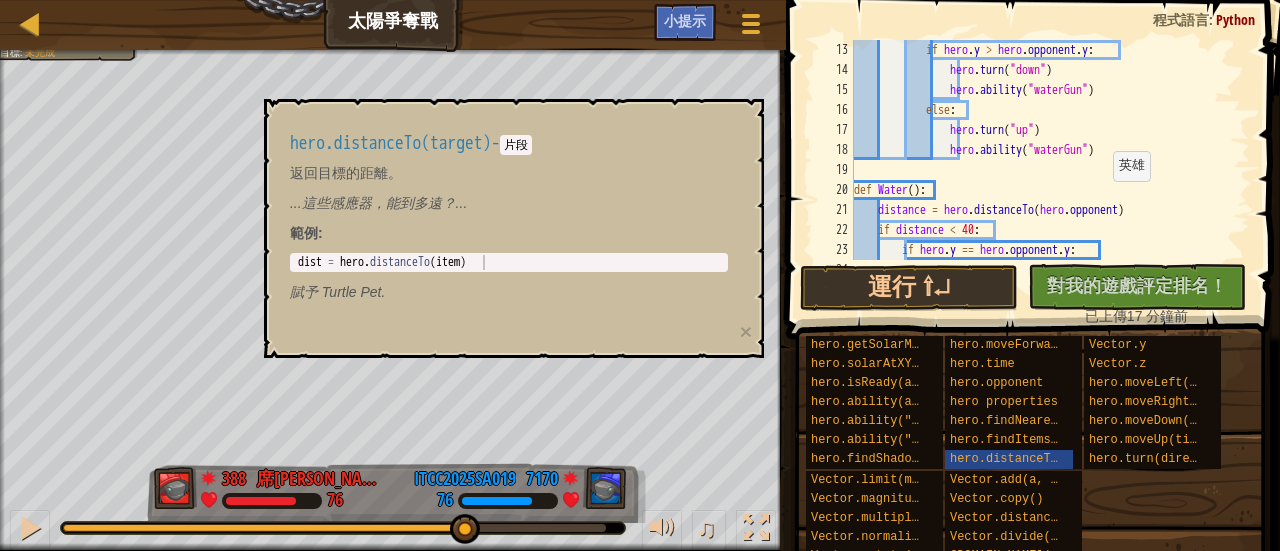scroll, scrollTop: 300, scrollLeft: 0, axis: vertical 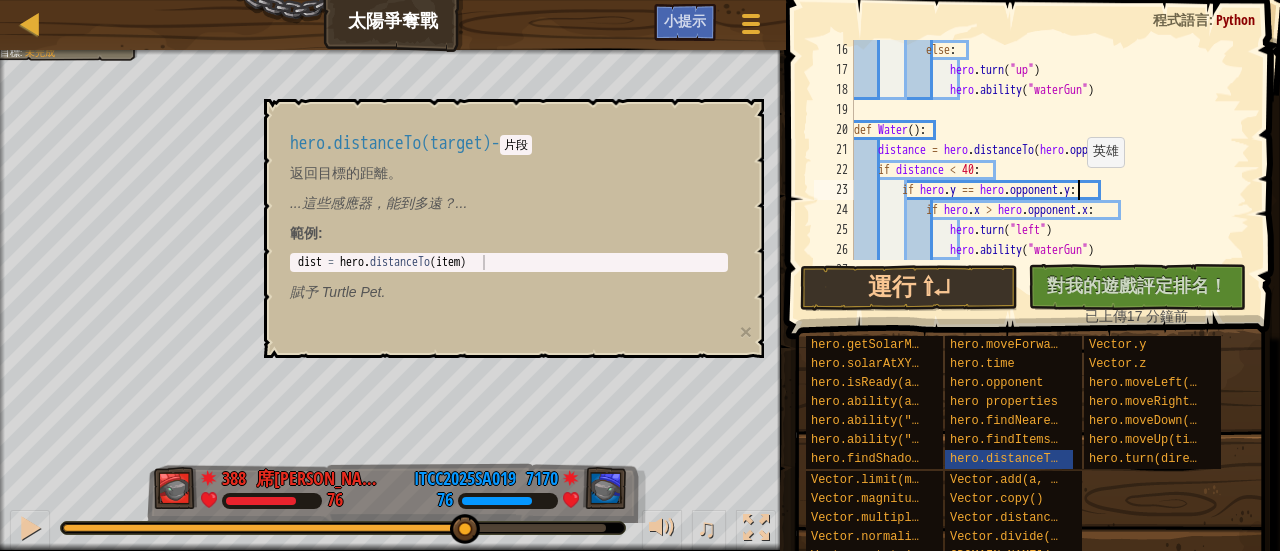 click on "else :                  hero . turn ( "up" )                  hero . ability ( "waterGun" ) def   Water ( ) :      distance   =   hero . distanceTo ( hero . opponent )      if   distance   <   40 :          if   hero . y   ==   hero . opponent . y :              if   hero . x   >   hero . opponent . x :                  hero . turn ( "left" )                  hero . ability ( "waterGun" )              else :" at bounding box center (1042, 170) 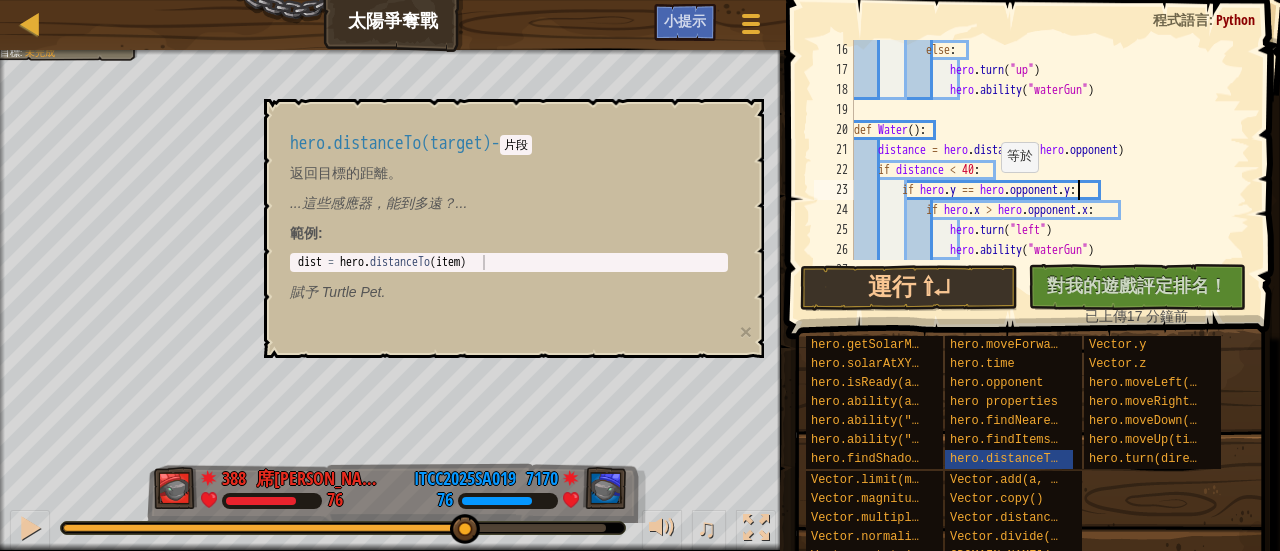 click on "else :                  hero . turn ( "up" )                  hero . ability ( "waterGun" ) def   Water ( ) :      distance   =   hero . distanceTo ( hero . opponent )      if   distance   <   40 :          if   hero . y   ==   hero . opponent . y :              if   hero . x   >   hero . opponent . x :                  hero . turn ( "left" )                  hero . ability ( "waterGun" )              else :" at bounding box center [1042, 170] 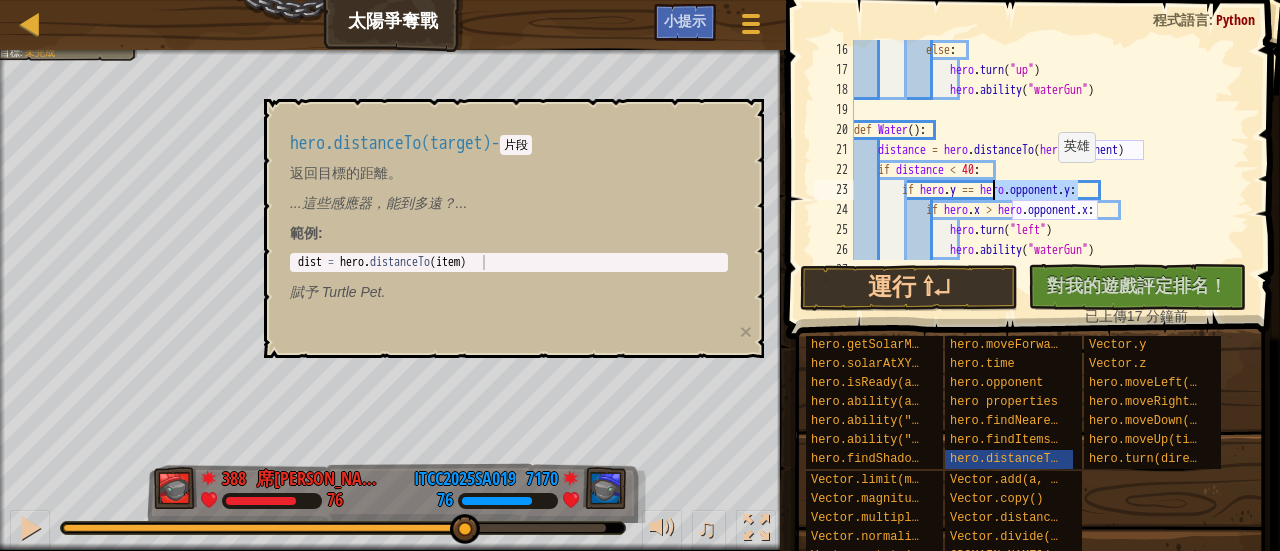 paste on "item" 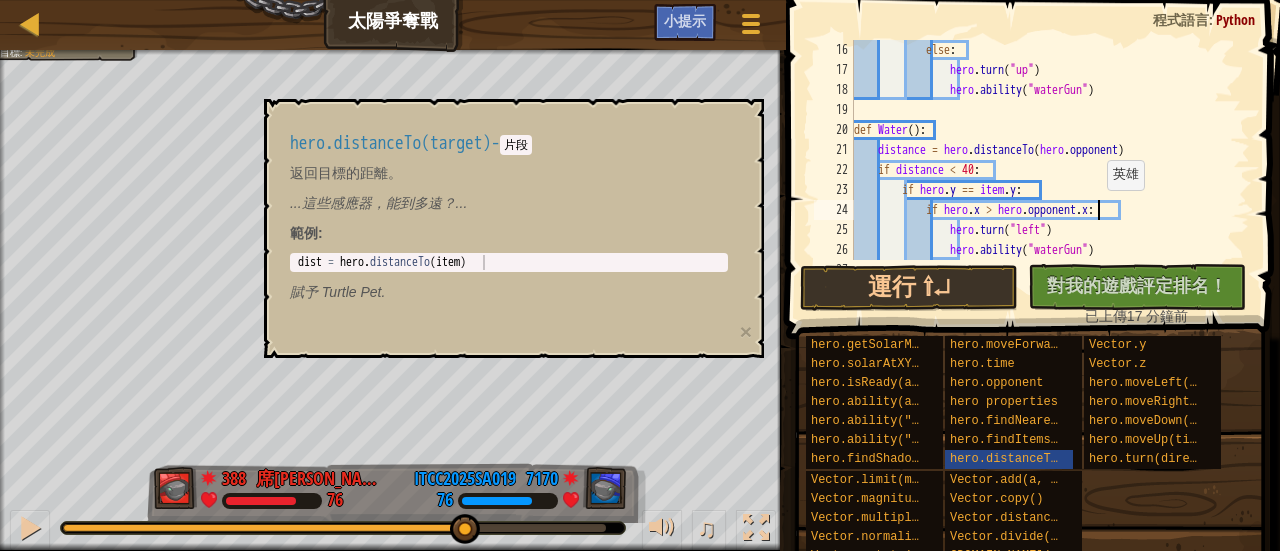 click on "else :                  hero . turn ( "up" )                  hero . ability ( "waterGun" ) def   Water ( ) :      distance   =   hero . distanceTo ( hero . opponent )      if   distance   <   40 :          if   hero . y   ==   item . y :              if   hero . x   >   hero . opponent . x :                  hero . turn ( "left" )                  hero . ability ( "waterGun" )              else :" at bounding box center [1042, 170] 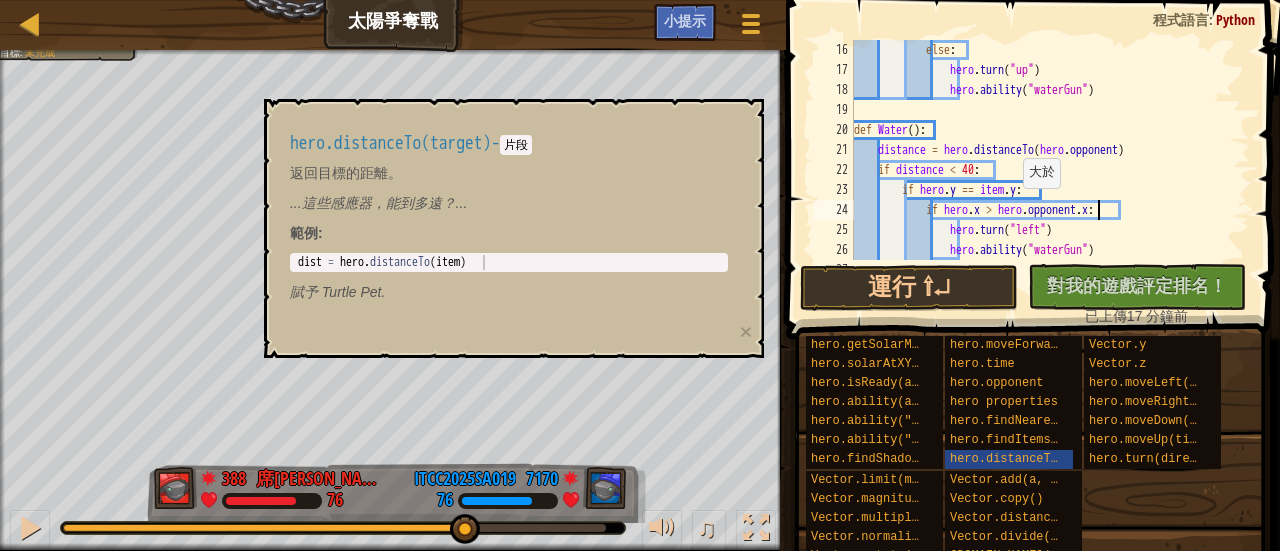 click on "else :                  hero . turn ( "up" )                  hero . ability ( "waterGun" ) def   Water ( ) :      distance   =   hero . distanceTo ( hero . opponent )      if   distance   <   40 :          if   hero . y   ==   item . y :              if   hero . x   >   hero . opponent . x :                  hero . turn ( "left" )                  hero . ability ( "waterGun" )              else :" at bounding box center (1042, 170) 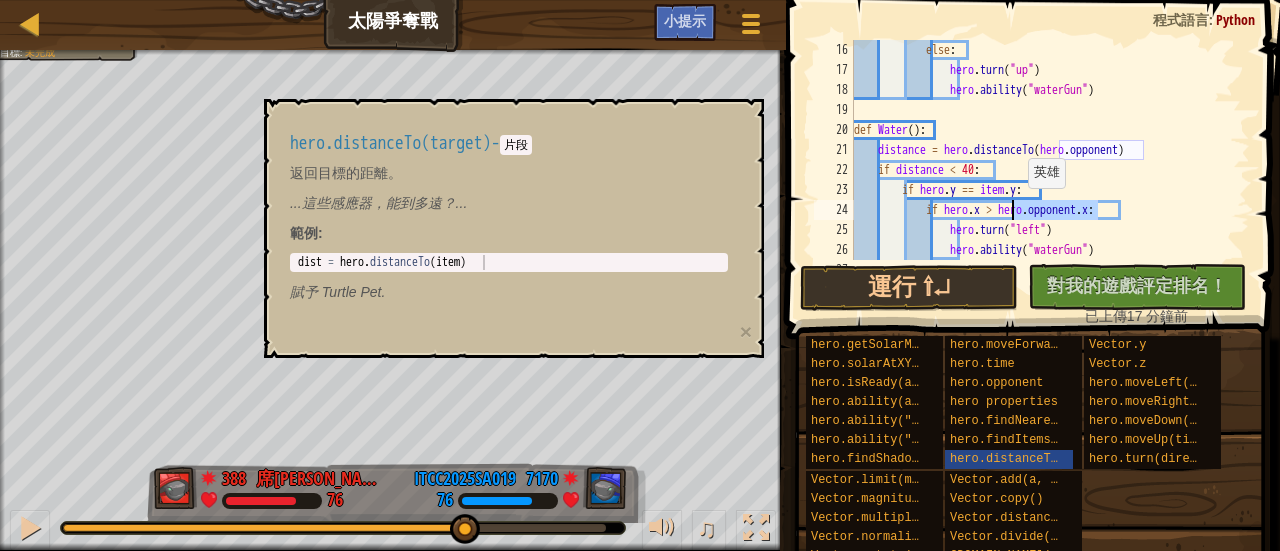 paste on "item" 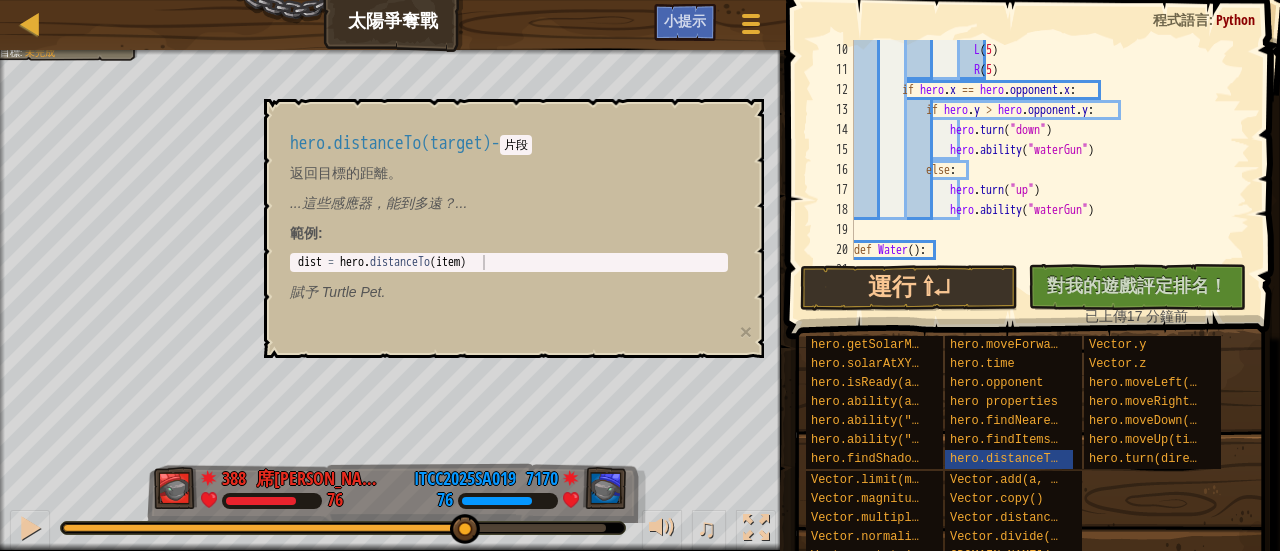 scroll, scrollTop: 300, scrollLeft: 0, axis: vertical 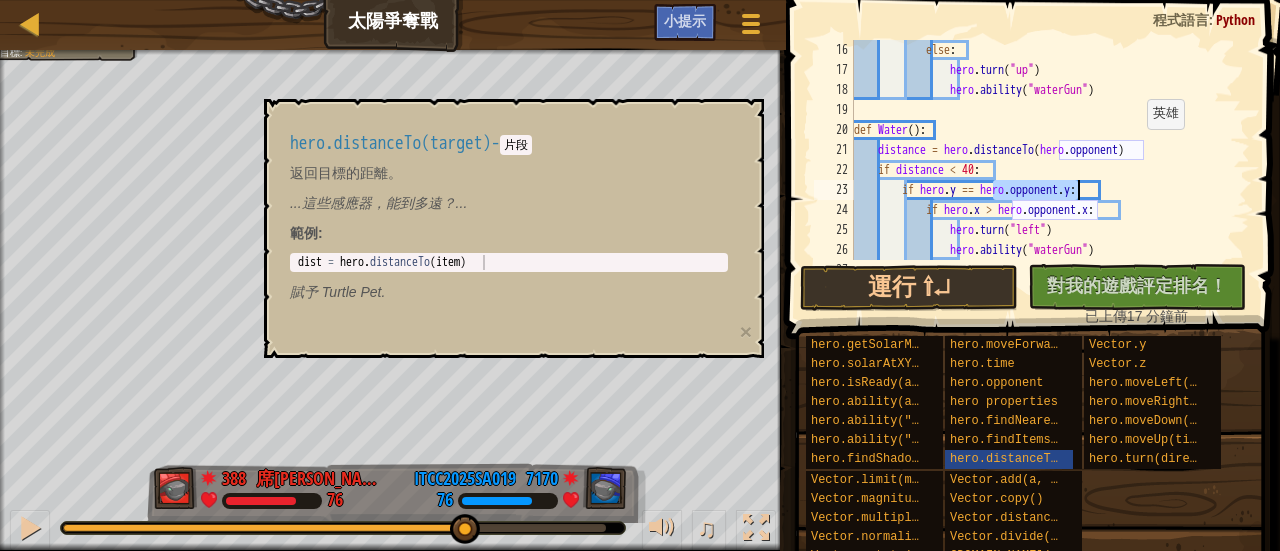 type on "hero.turn("down")
hero.ability("waterGun")" 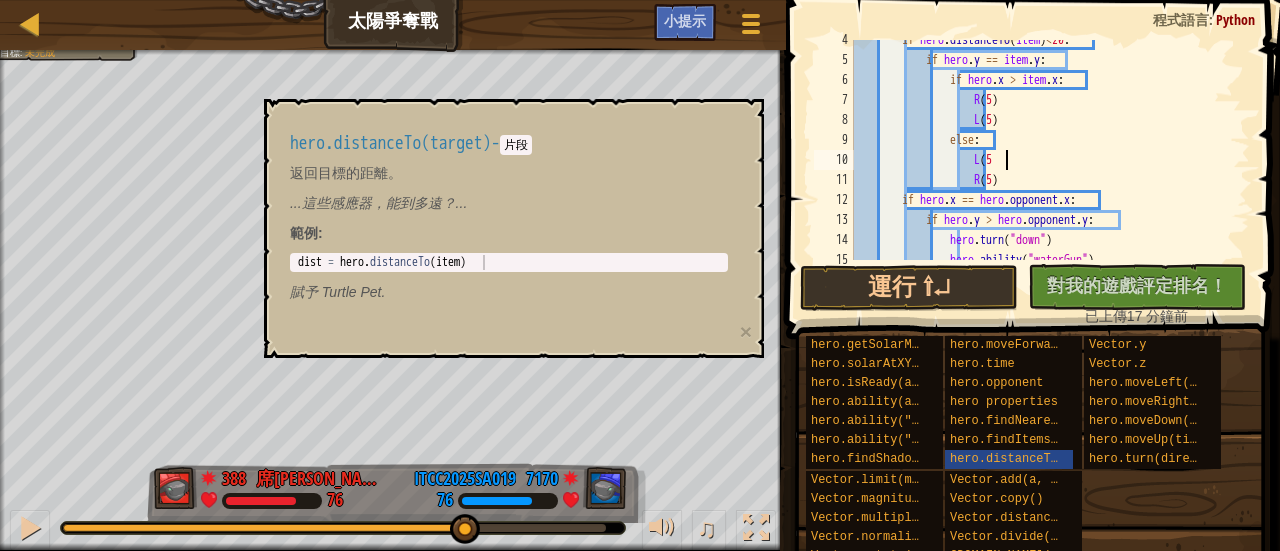 scroll, scrollTop: 70, scrollLeft: 0, axis: vertical 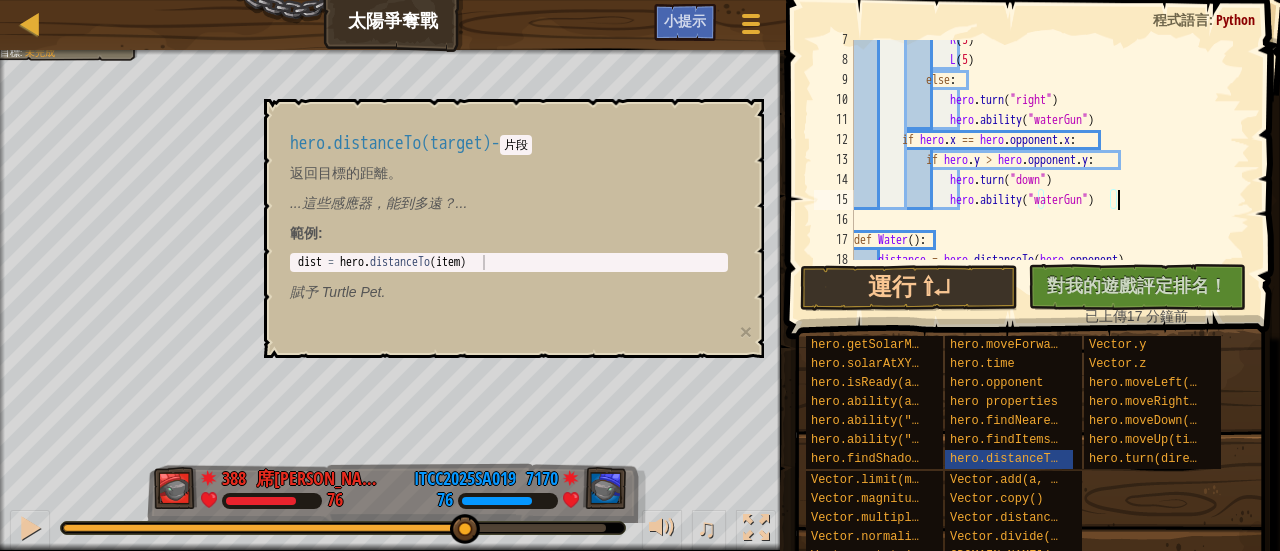 drag, startPoint x: 1147, startPoint y: 193, endPoint x: 1134, endPoint y: 195, distance: 13.152946 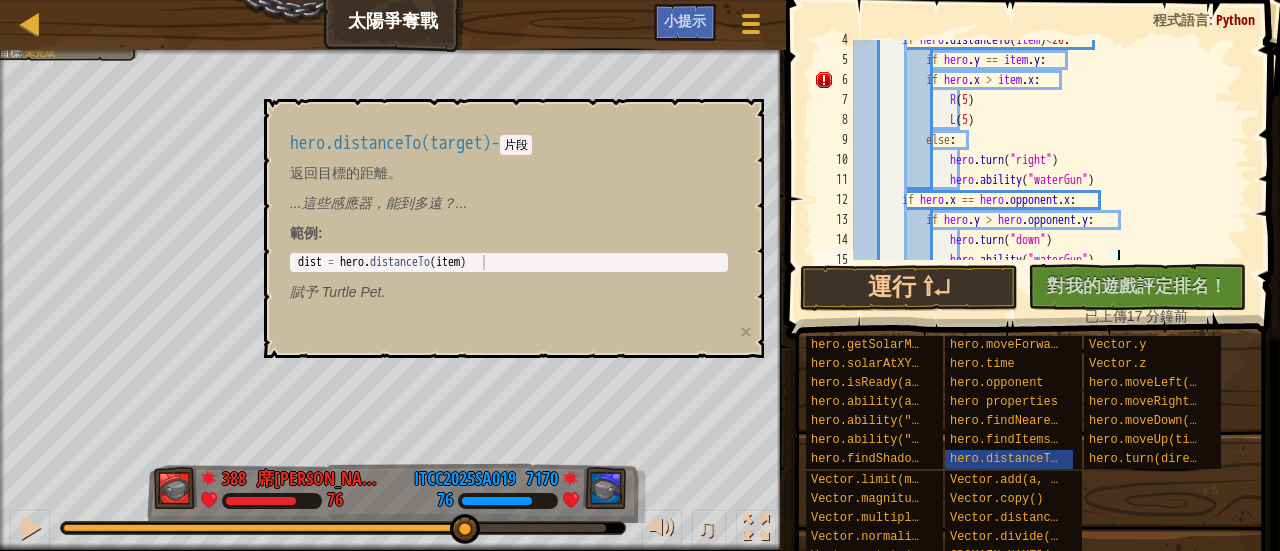 scroll, scrollTop: 130, scrollLeft: 0, axis: vertical 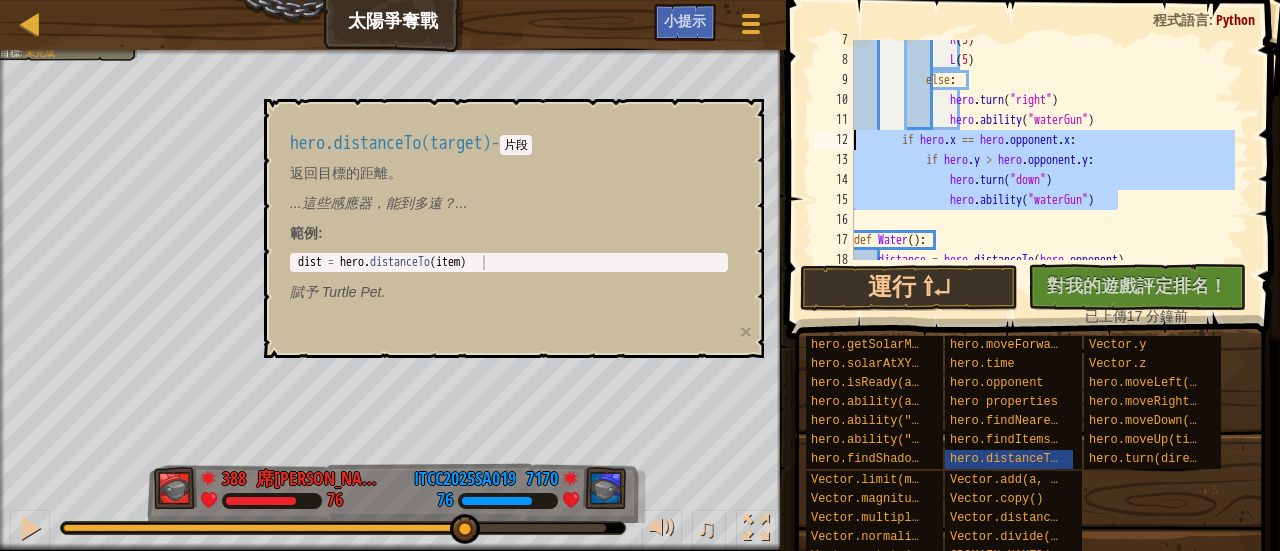 drag, startPoint x: 1134, startPoint y: 209, endPoint x: 836, endPoint y: 149, distance: 303.98026 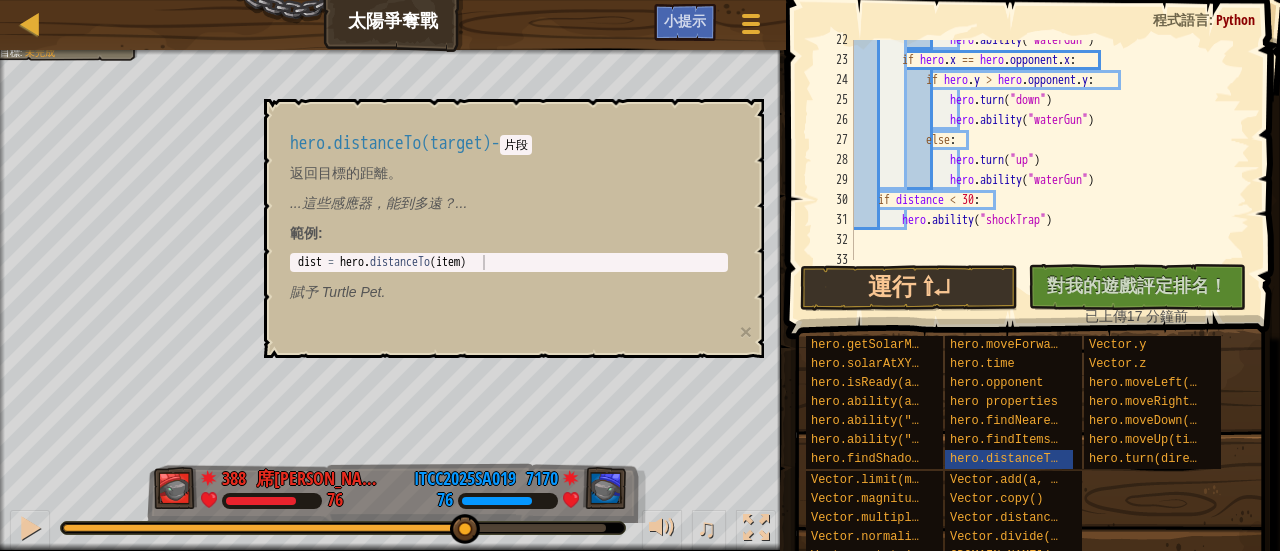 scroll, scrollTop: 370, scrollLeft: 0, axis: vertical 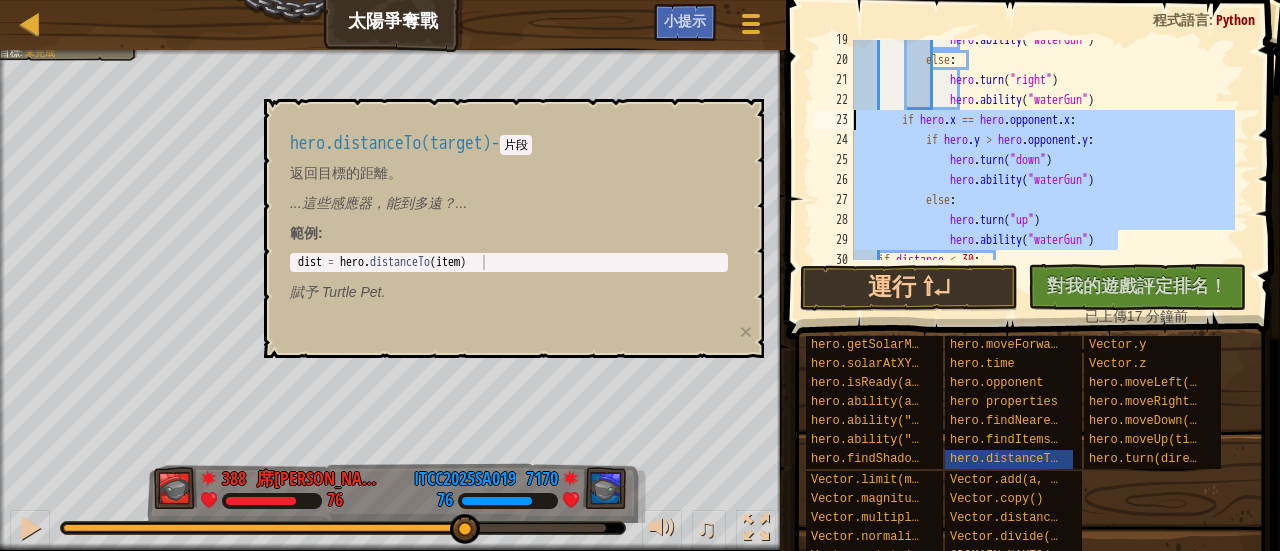 drag, startPoint x: 1124, startPoint y: 246, endPoint x: 780, endPoint y: 118, distance: 367.04224 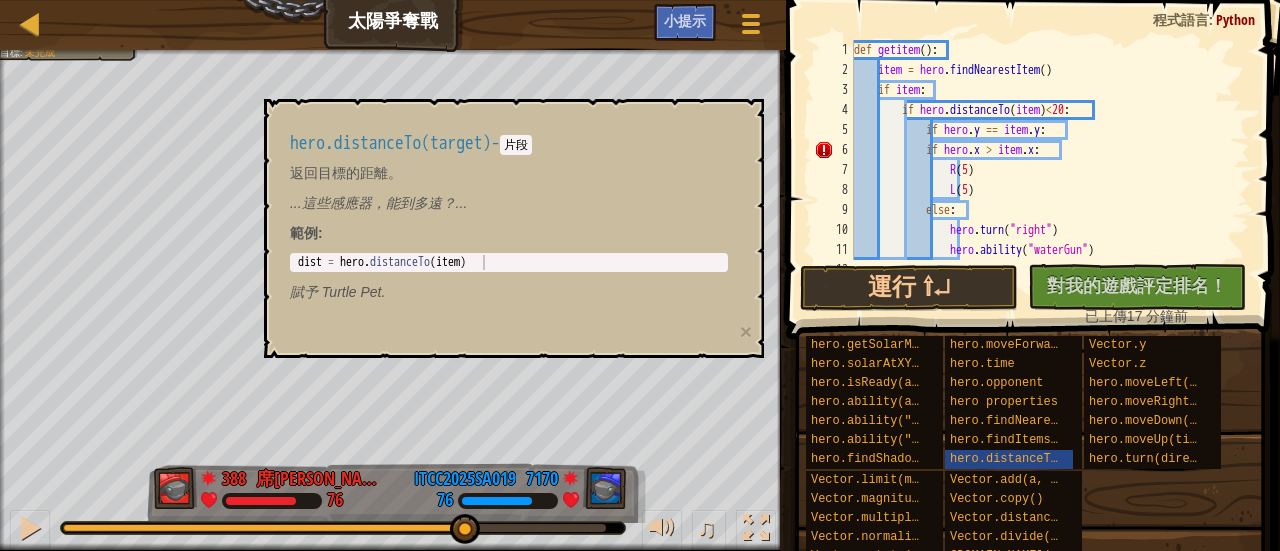 scroll, scrollTop: 180, scrollLeft: 0, axis: vertical 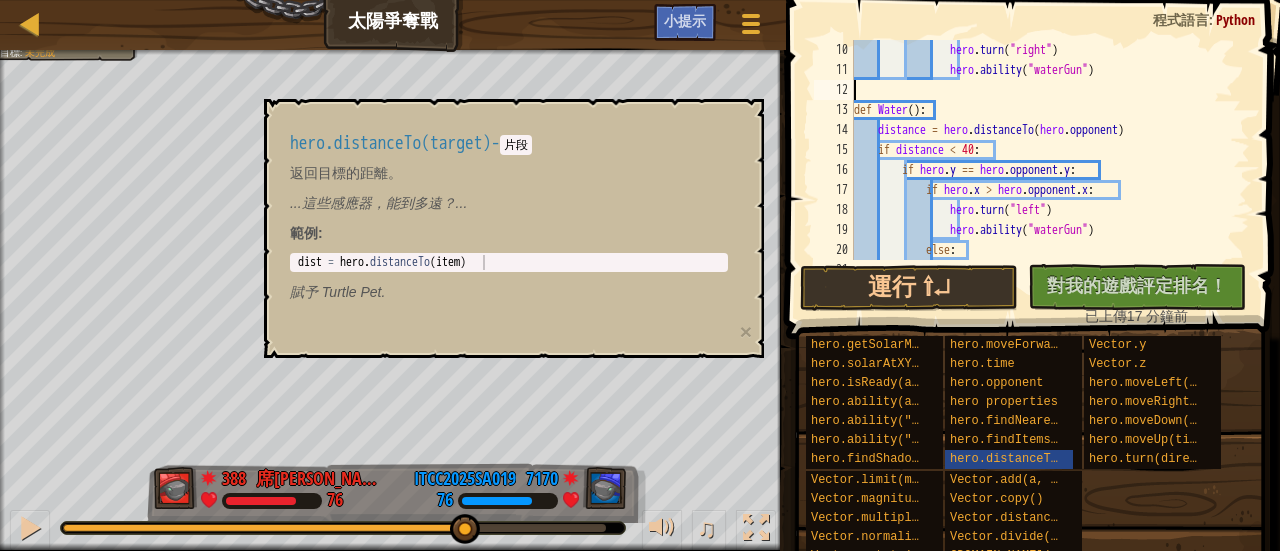 click on "hero . turn ( "right" )                  hero . ability ( "waterGun" ) def   Water ( ) :      distance   =   hero . distanceTo ( hero . opponent )      if   distance   <   40 :          if   hero . y   ==   hero . opponent . y :              if   hero . x   >   hero . opponent . x :                  hero . turn ( "left" )                  hero . ability ( "waterGun" )              else :                  hero . turn ( "right" )" at bounding box center [1042, 170] 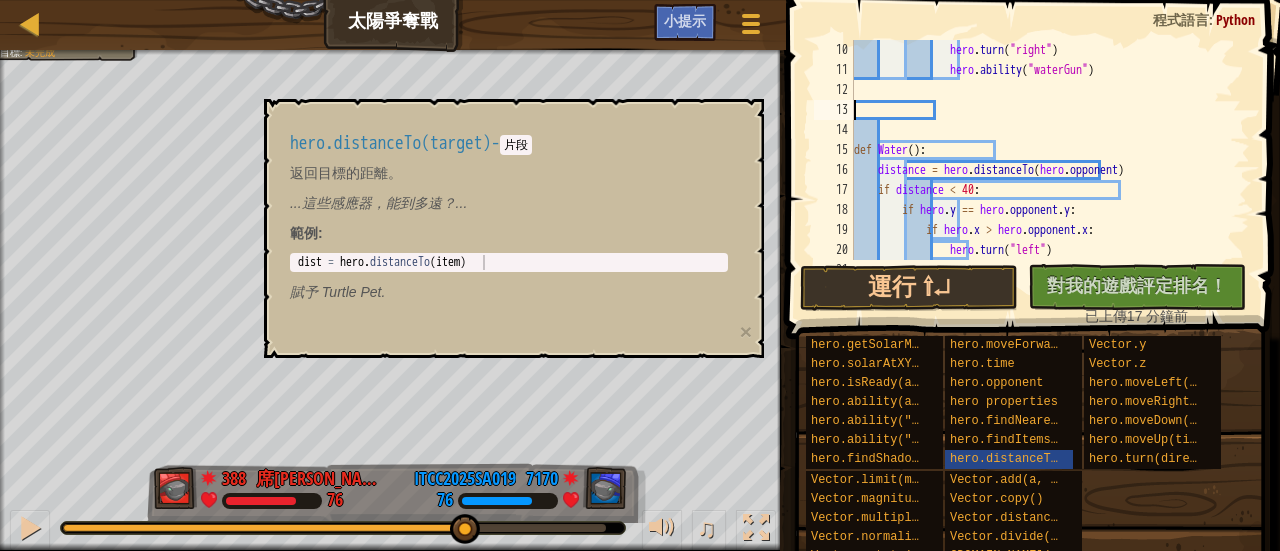 paste on "hero.ability("waterGun")" 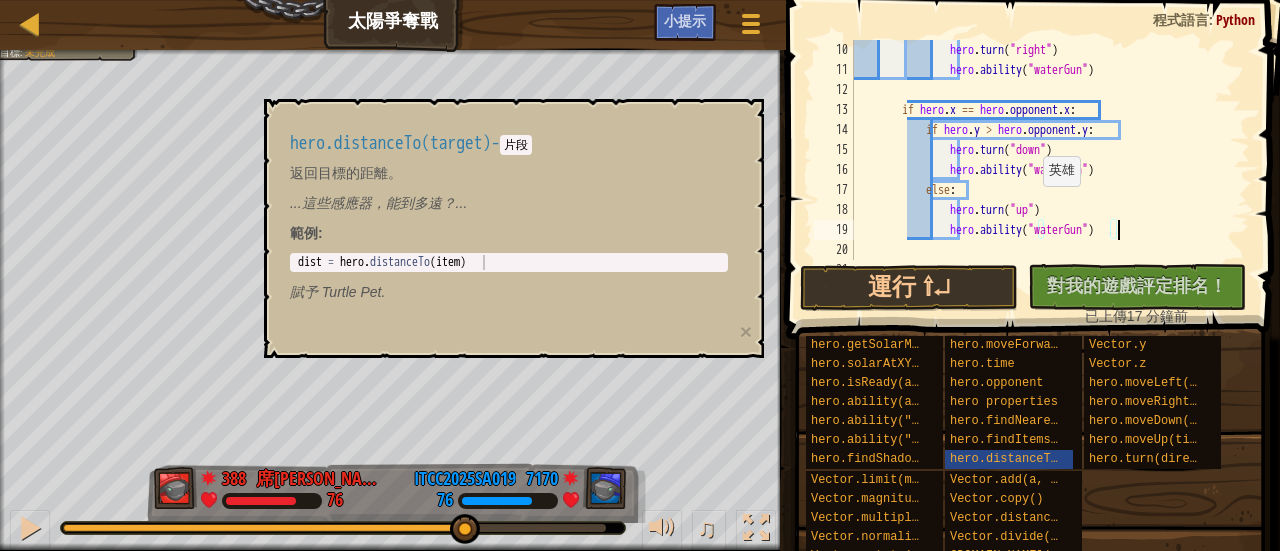 scroll, scrollTop: 60, scrollLeft: 0, axis: vertical 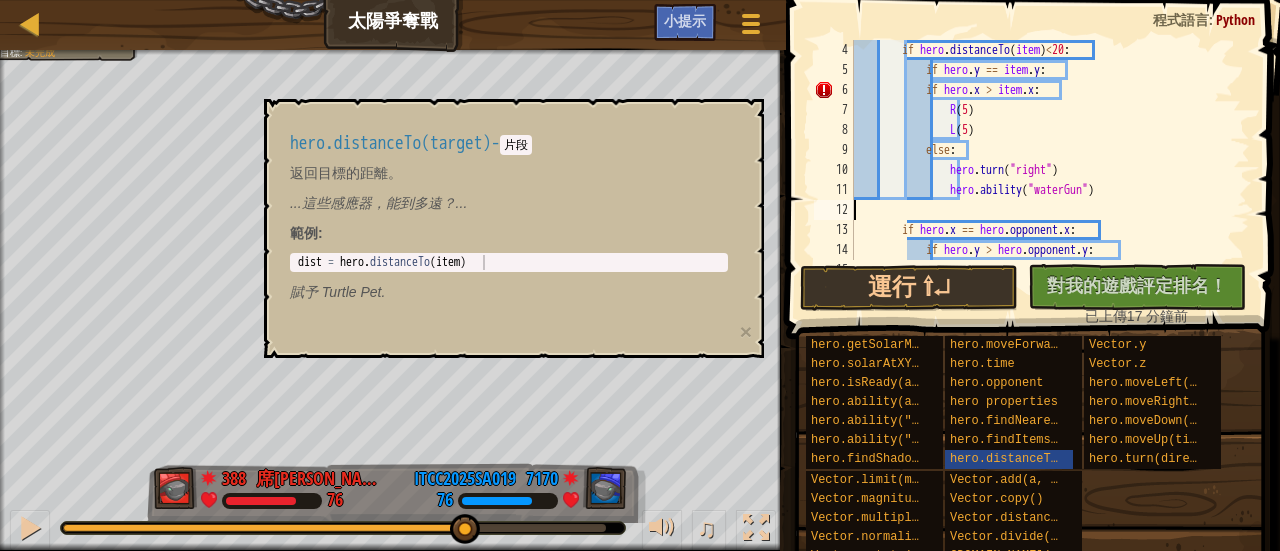 click on "if   hero . distanceTo ( item ) < 20 :              if   hero . y   ==   item . y :              if   hero . x   >   item . x :                  R ( 5 )                  L ( 5 )              else :                  hero . turn ( "right" )                  hero . ability ( "waterGun" )          if   hero . x   ==   hero . opponent . x :              if   hero . y   >   hero . opponent . y :                  hero . turn ( "down" )" at bounding box center [1042, 170] 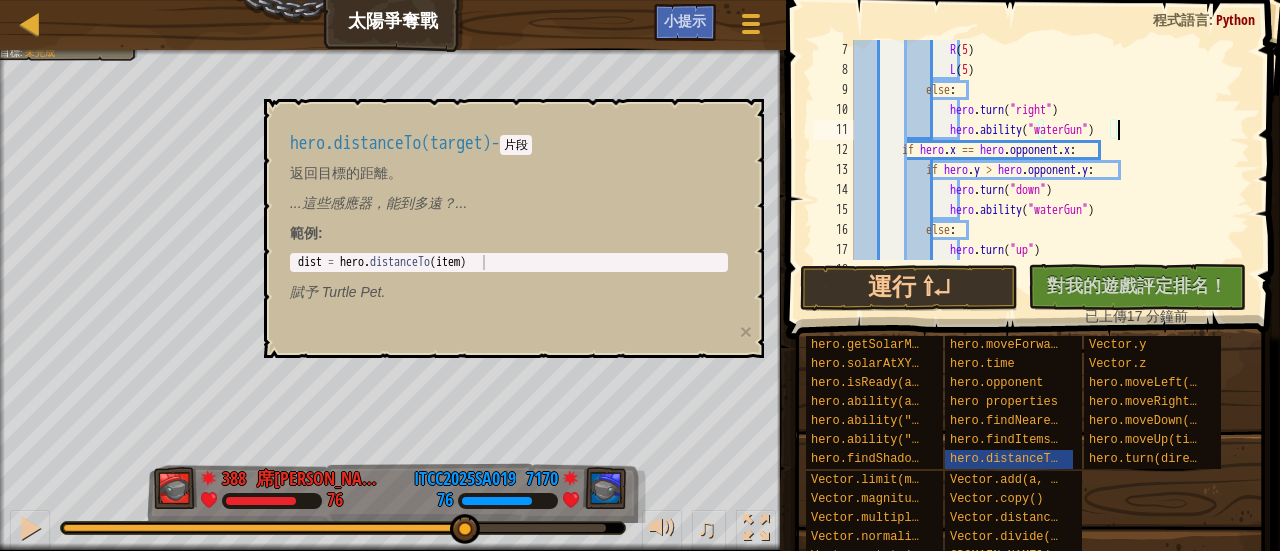scroll, scrollTop: 120, scrollLeft: 0, axis: vertical 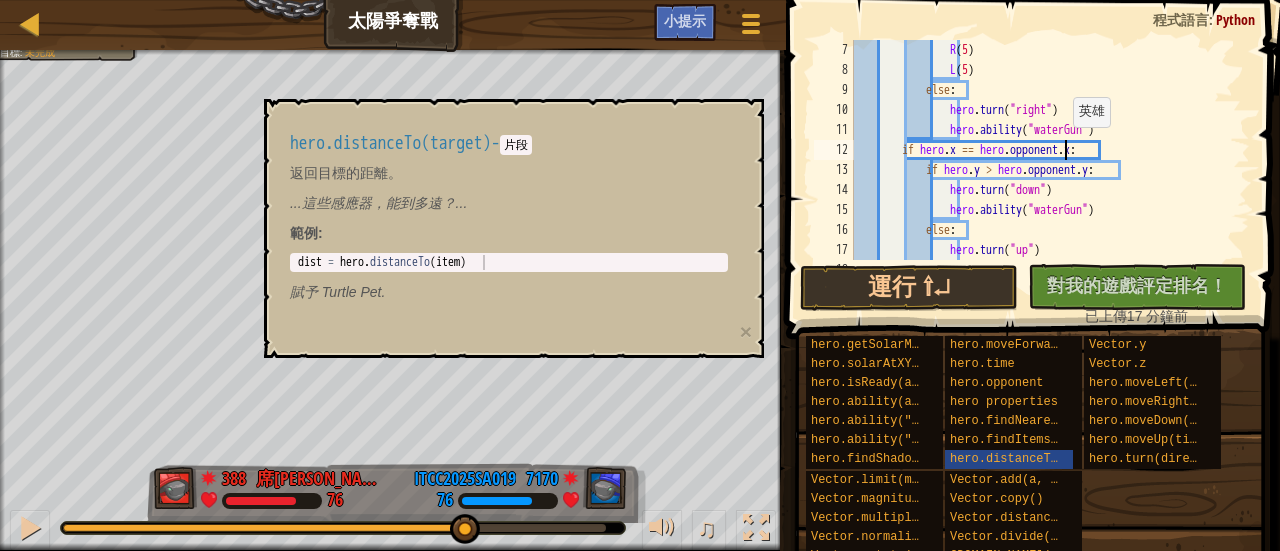 click on "R ( 5 )                  L ( 5 )              else :                  hero . turn ( "right" )                  hero . ability ( "waterGun" )          if   hero . x   ==   hero . opponent . x :              if   hero . y   >   hero . opponent . y :                  hero . turn ( "down" )                  hero . ability ( "waterGun" )              else :                  hero . turn ( "up" )                  hero . ability ( "waterGun" )" at bounding box center [1042, 170] 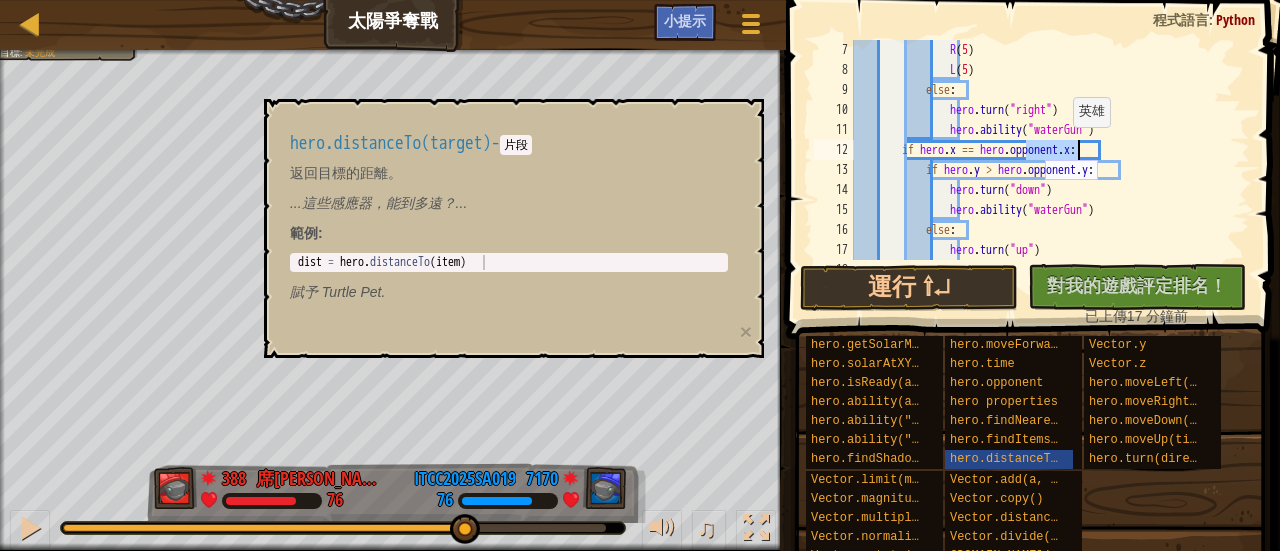 click on "R ( 5 )                  L ( 5 )              else :                  hero . turn ( "right" )                  hero . ability ( "waterGun" )          if   hero . x   ==   hero . opponent . x :              if   hero . y   >   hero . opponent . y :                  hero . turn ( "down" )                  hero . ability ( "waterGun" )              else :                  hero . turn ( "up" )                  hero . ability ( "waterGun" )" at bounding box center (1042, 170) 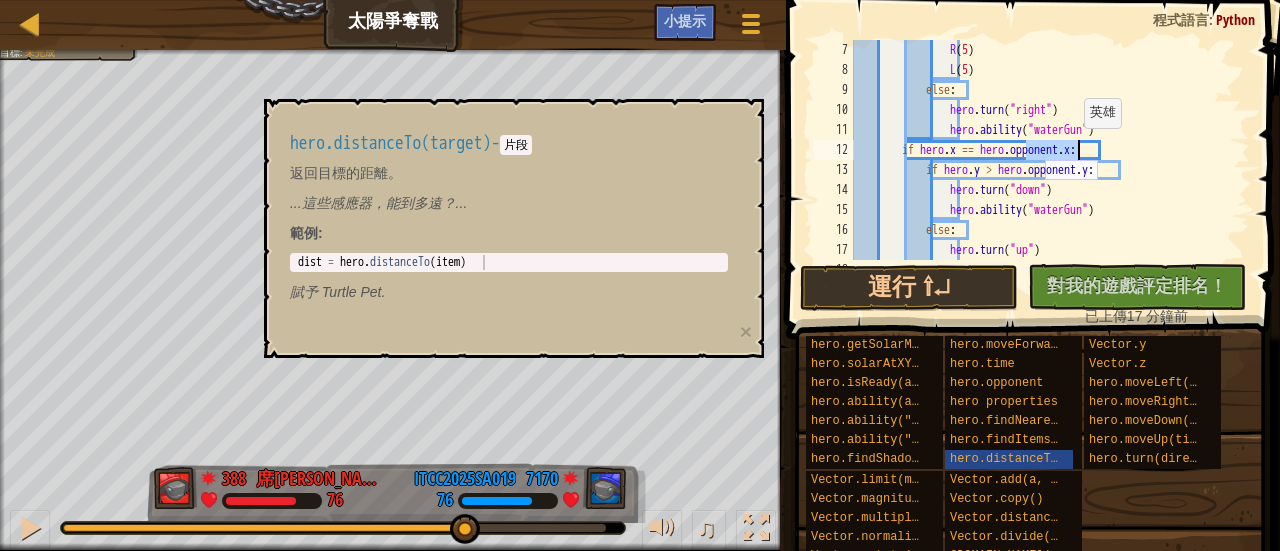click on "R ( 5 )                  L ( 5 )              else :                  hero . turn ( "right" )                  hero . ability ( "waterGun" )          if   hero . x   ==   hero . opponent . x :              if   hero . y   >   hero . opponent . y :                  hero . turn ( "down" )                  hero . ability ( "waterGun" )              else :                  hero . turn ( "up" )                  hero . ability ( "waterGun" )" at bounding box center [1042, 150] 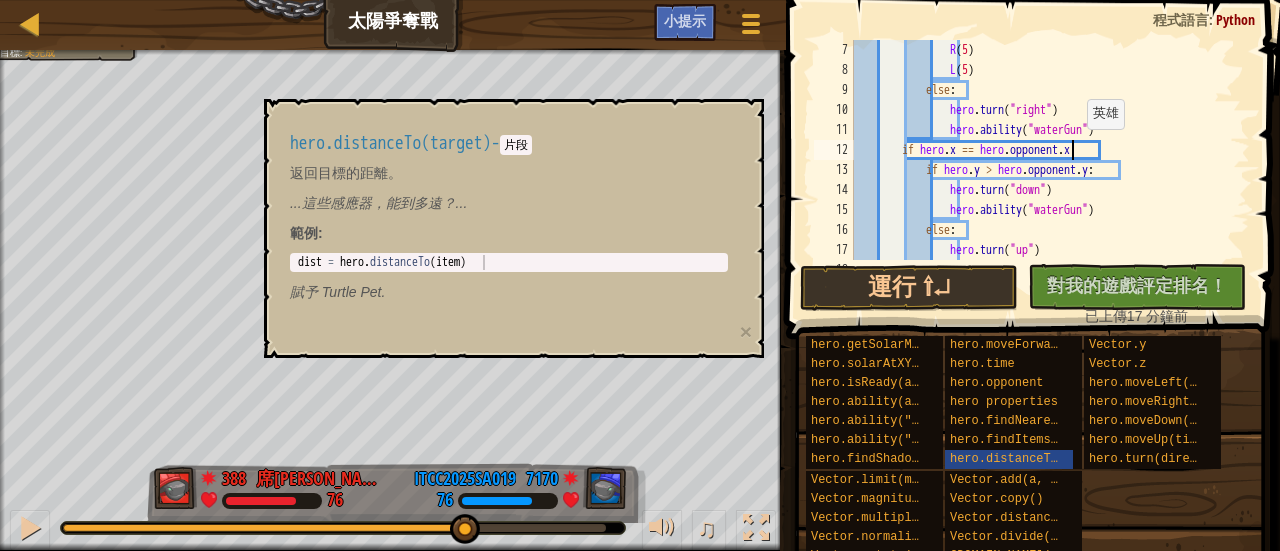 click on "R ( 5 )                  L ( 5 )              else :                  hero . turn ( "right" )                  hero . ability ( "waterGun" )          if   hero . x   ==   hero . opponent . x :              if   hero . y   >   hero . opponent . y :                  hero . turn ( "down" )                  hero . ability ( "waterGun" )              else :                  hero . turn ( "up" )                  hero . ability ( "waterGun" )" at bounding box center (1042, 170) 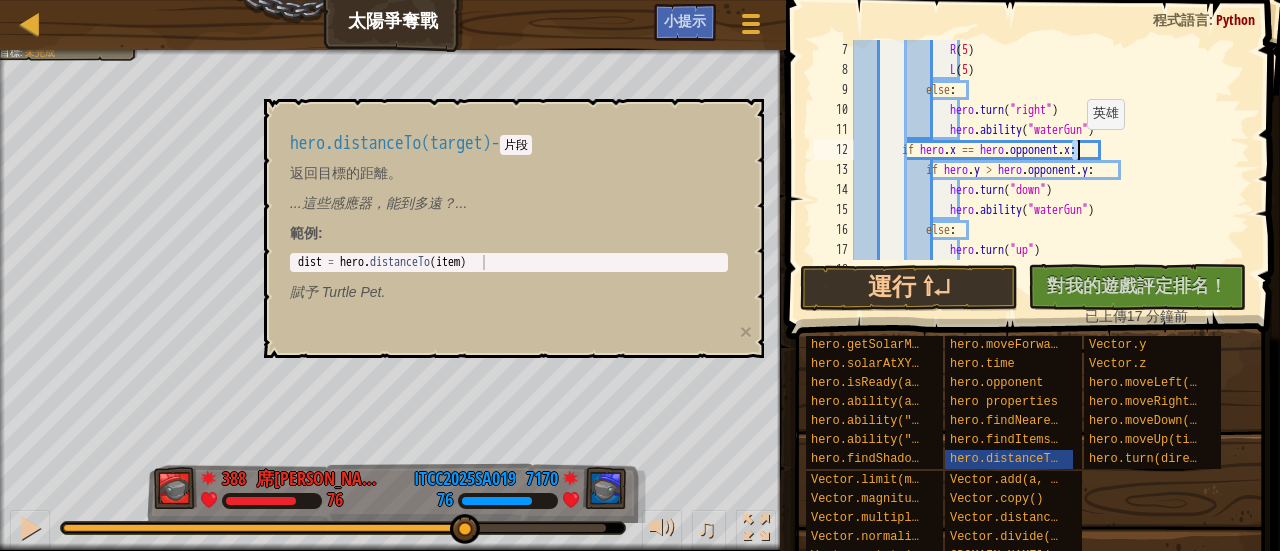 click on "R ( 5 )                  L ( 5 )              else :                  hero . turn ( "right" )                  hero . ability ( "waterGun" )          if   hero . x   ==   hero . opponent . x :              if   hero . y   >   hero . opponent . y :                  hero . turn ( "down" )                  hero . ability ( "waterGun" )              else :                  hero . turn ( "up" )                  hero . ability ( "waterGun" )" at bounding box center (1042, 150) 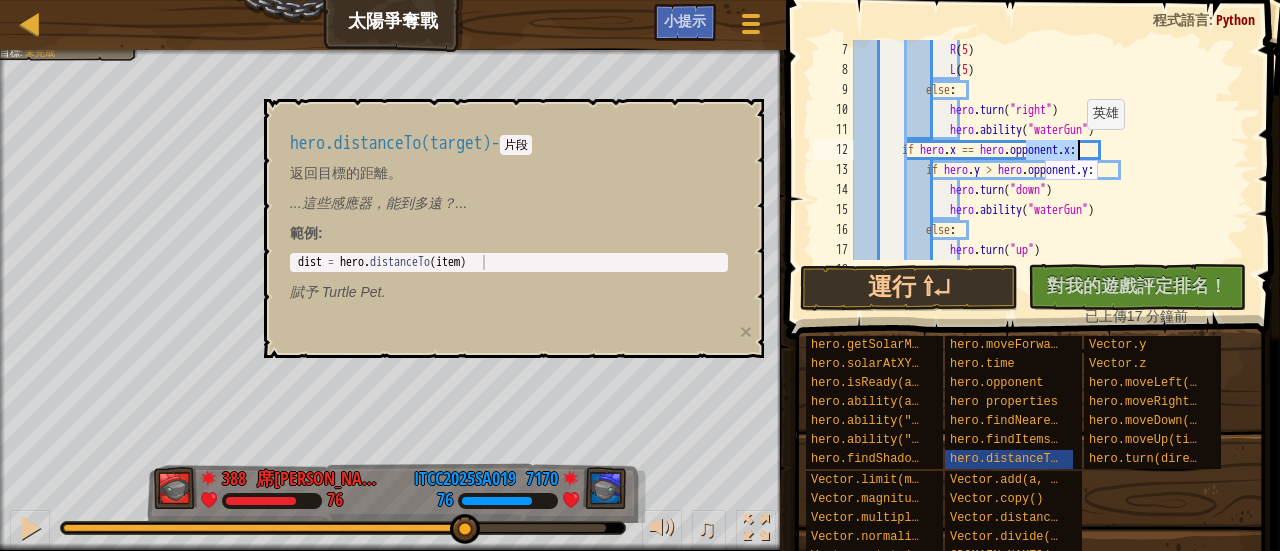 click on "R ( 5 )                  L ( 5 )              else :                  hero . turn ( "right" )                  hero . ability ( "waterGun" )          if   hero . x   ==   hero . opponent . x :              if   hero . y   >   hero . opponent . y :                  hero . turn ( "down" )                  hero . ability ( "waterGun" )              else :                  hero . turn ( "up" )                  hero . ability ( "waterGun" )" at bounding box center (1042, 170) 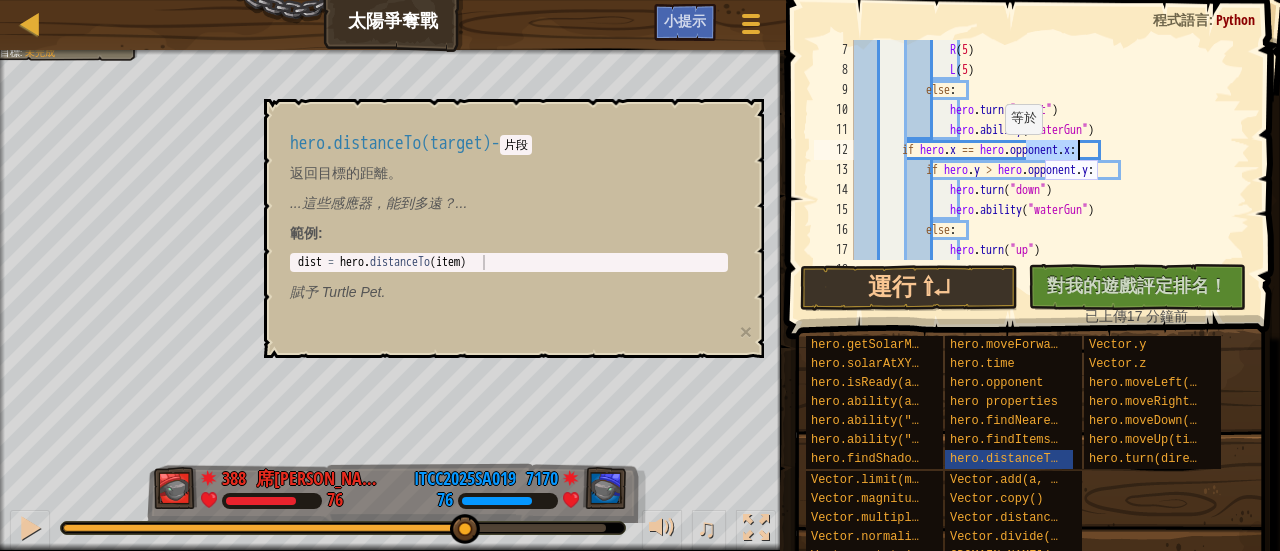 click on "R ( 5 )                  L ( 5 )              else :                  hero . turn ( "right" )                  hero . ability ( "waterGun" )          if   hero . x   ==   hero . opponent . x :              if   hero . y   >   hero . opponent . y :                  hero . turn ( "down" )                  hero . ability ( "waterGun" )              else :                  hero . turn ( "up" )                  hero . ability ( "waterGun" )" at bounding box center [1042, 170] 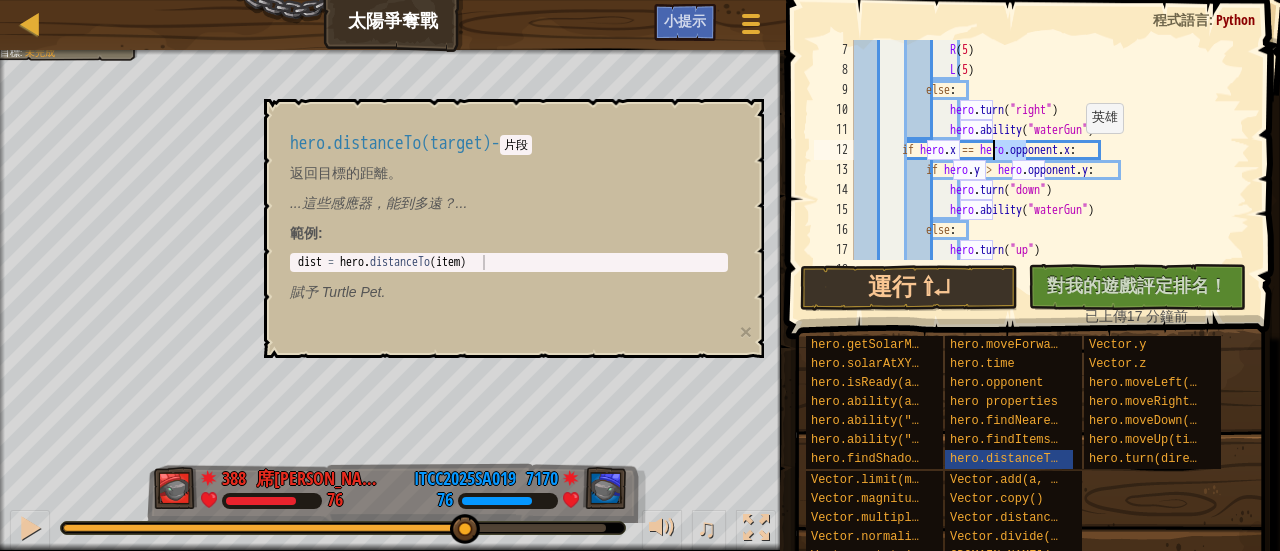 click on "R ( 5 )                  L ( 5 )              else :                  hero . turn ( "right" )                  hero . ability ( "waterGun" )          if   hero . x   ==   hero . opponent . x :              if   hero . y   >   hero . opponent . y :                  hero . turn ( "down" )                  hero . ability ( "waterGun" )              else :                  hero . turn ( "up" )                  hero . ability ( "waterGun" )" at bounding box center [1042, 170] 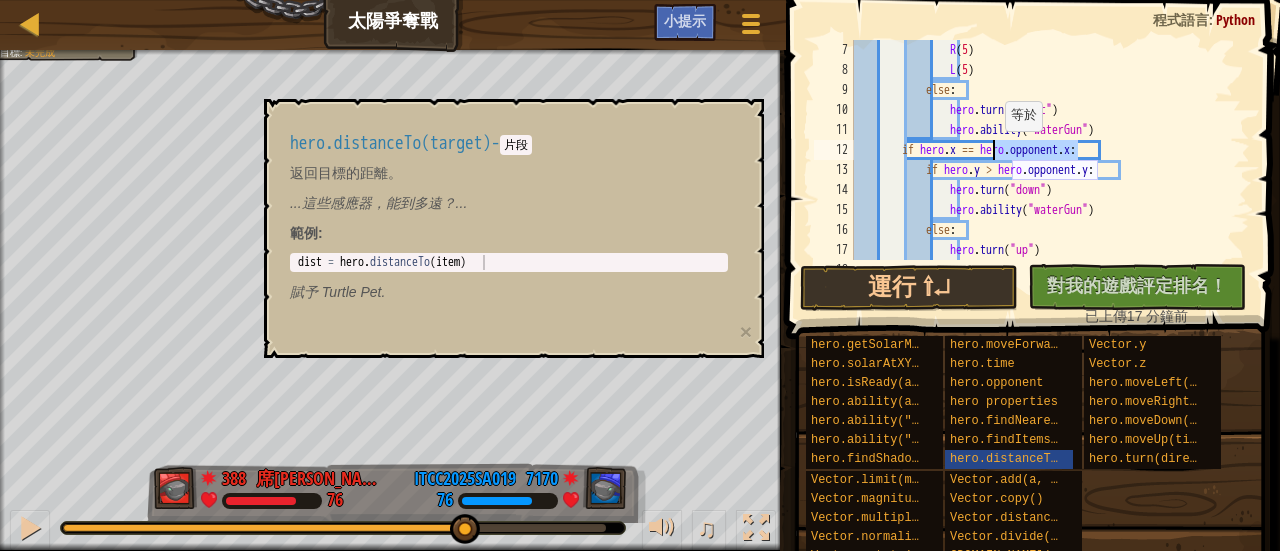 click on "R ( 5 )                  L ( 5 )              else :                  hero . turn ( "right" )                  hero . ability ( "waterGun" )          if   hero . x   ==   hero . opponent . x :              if   hero . y   >   hero . opponent . y :                  hero . turn ( "down" )                  hero . ability ( "waterGun" )              else :                  hero . turn ( "up" )                  hero . ability ( "waterGun" )" at bounding box center [1042, 170] 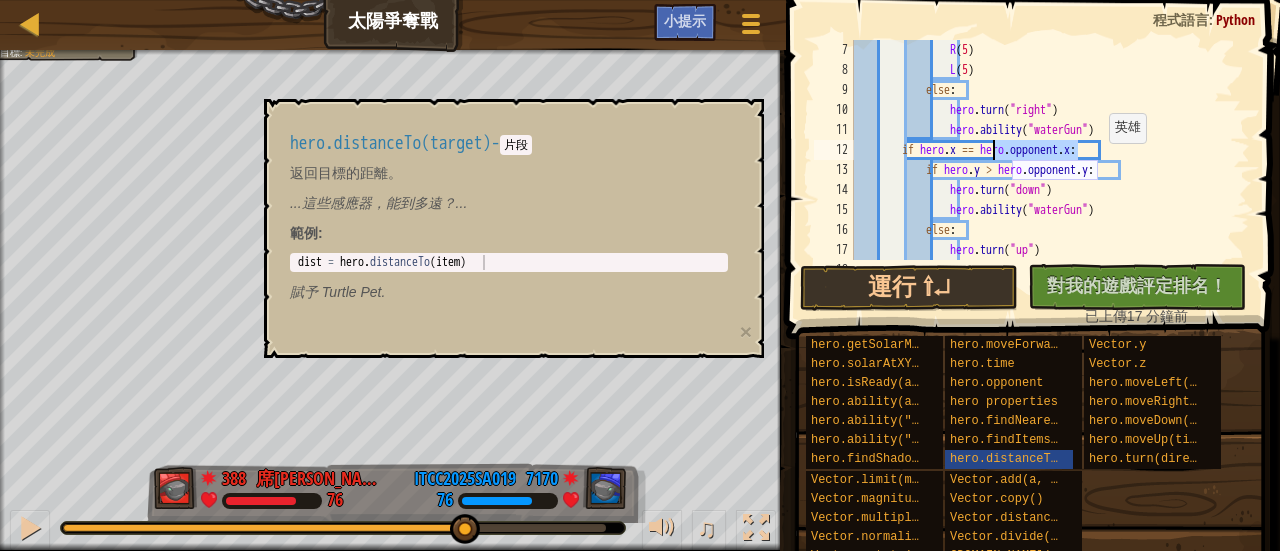 paste on "hero.ability("waterGun")" 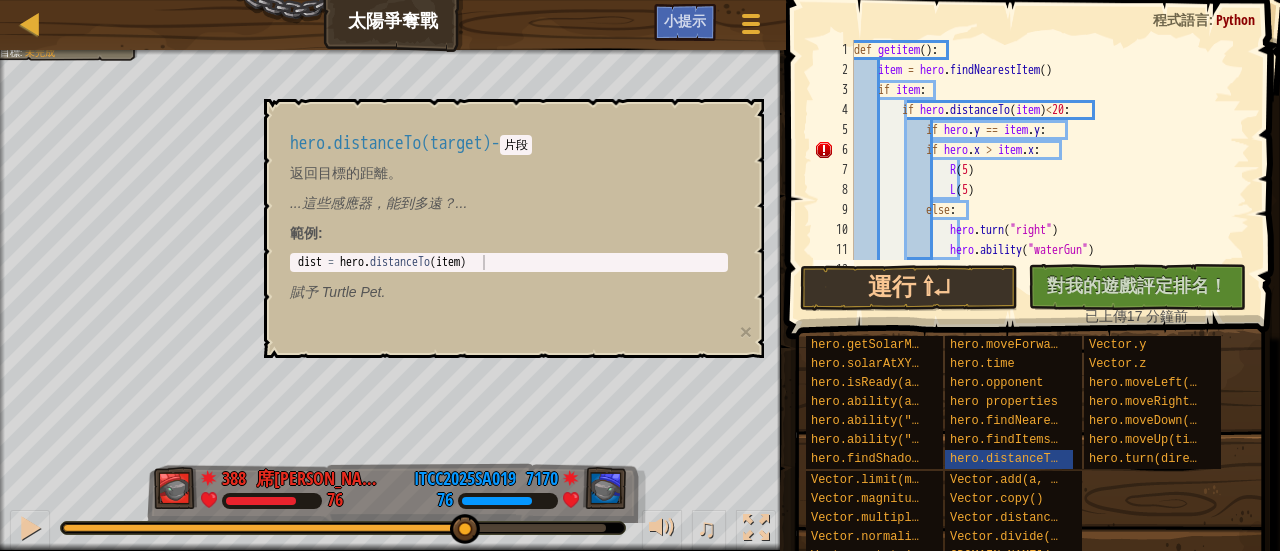 scroll, scrollTop: 0, scrollLeft: 0, axis: both 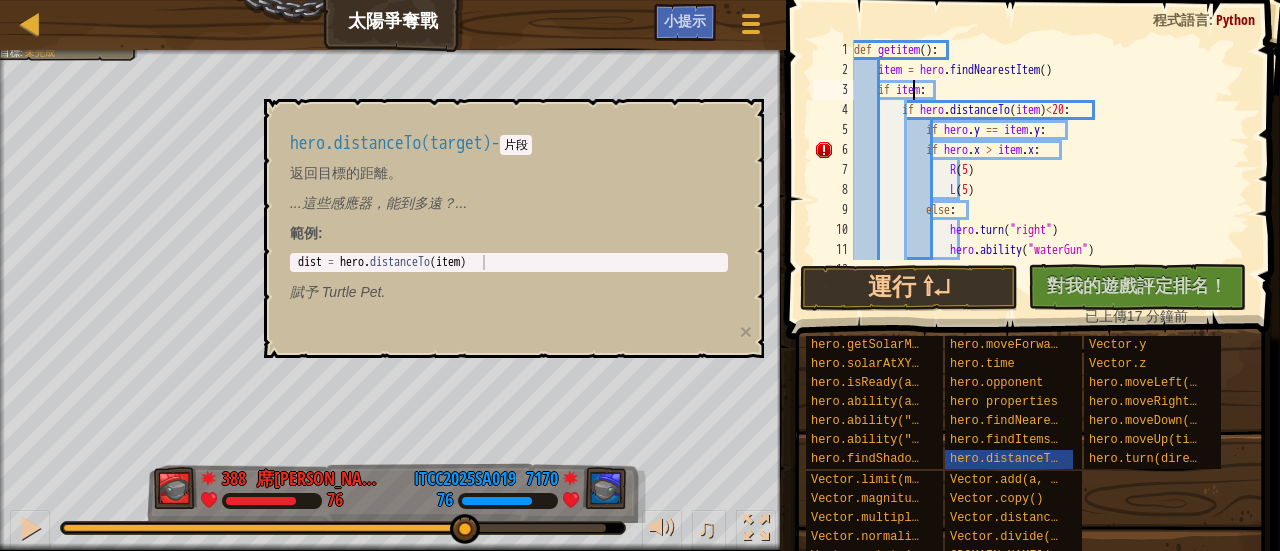 click on "def   getitem ( ) :      item   =   hero . findNearestItem ( )      if   item :          if   hero . distanceTo ( item ) < 20 :              if   hero . y   ==   item . y :              if   hero . x   >   item . x :                  R ( 5 )                  L ( 5 )              else :                  hero . turn ( "right" )                  hero . ability ( "waterGun" )          if   hero . x   ==   hero . opponent . x :" at bounding box center (1042, 170) 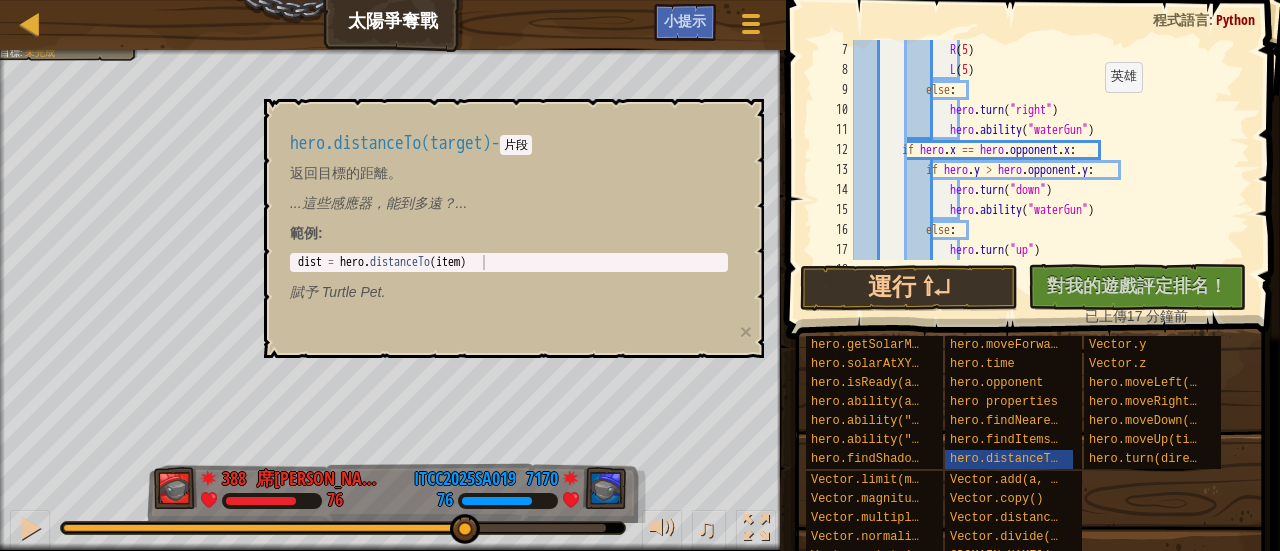 scroll, scrollTop: 120, scrollLeft: 0, axis: vertical 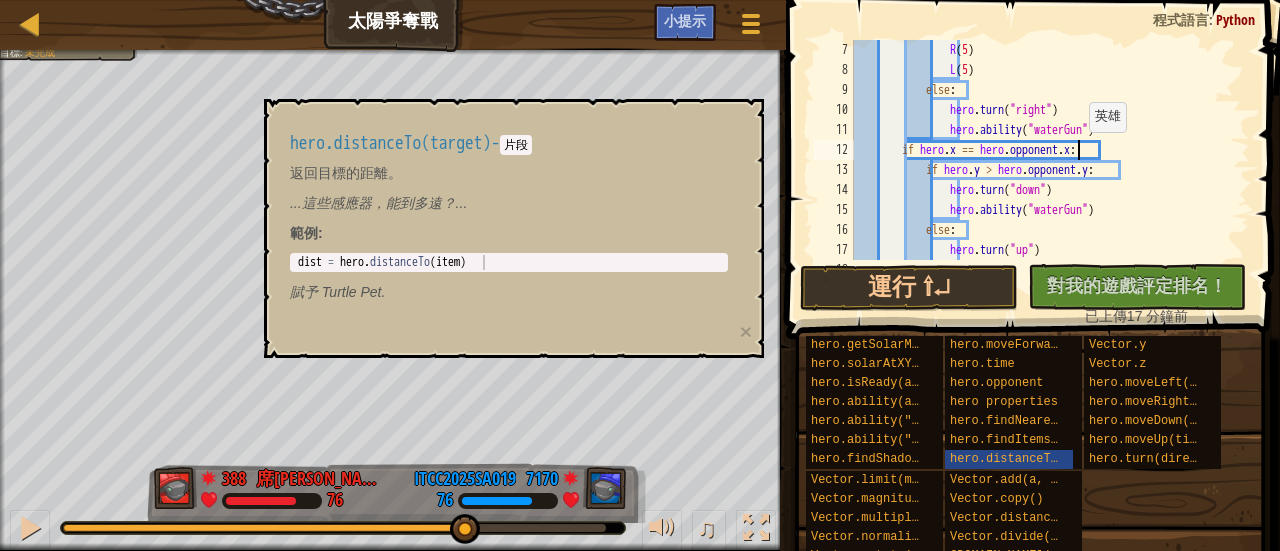 click on "R ( 5 )                  L ( 5 )              else :                  hero . turn ( "right" )                  hero . ability ( "waterGun" )          if   hero . x   ==   hero . opponent . x :              if   hero . y   >   hero . opponent . y :                  hero . turn ( "down" )                  hero . ability ( "waterGun" )              else :                  hero . turn ( "up" )                  hero . ability ( "waterGun" )" at bounding box center (1042, 170) 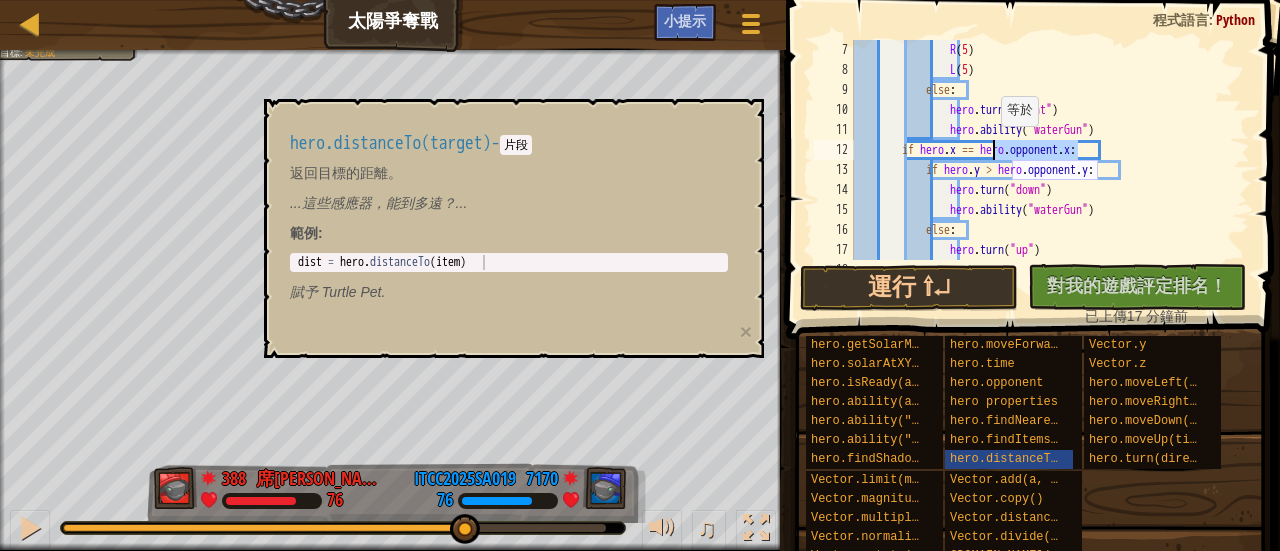 click on "R ( 5 )                  L ( 5 )              else :                  hero . turn ( "right" )                  hero . ability ( "waterGun" )          if   hero . x   ==   hero . opponent . x :              if   hero . y   >   hero . opponent . y :                  hero . turn ( "down" )                  hero . ability ( "waterGun" )              else :                  hero . turn ( "up" )                  hero . ability ( "waterGun" )" at bounding box center [1042, 170] 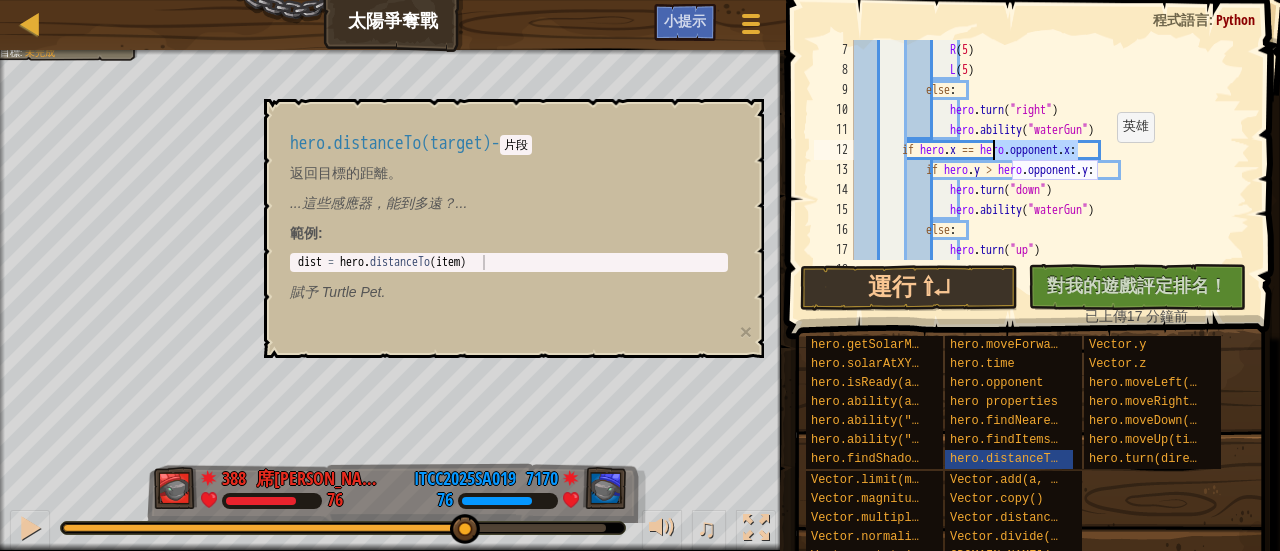 paste on "item" 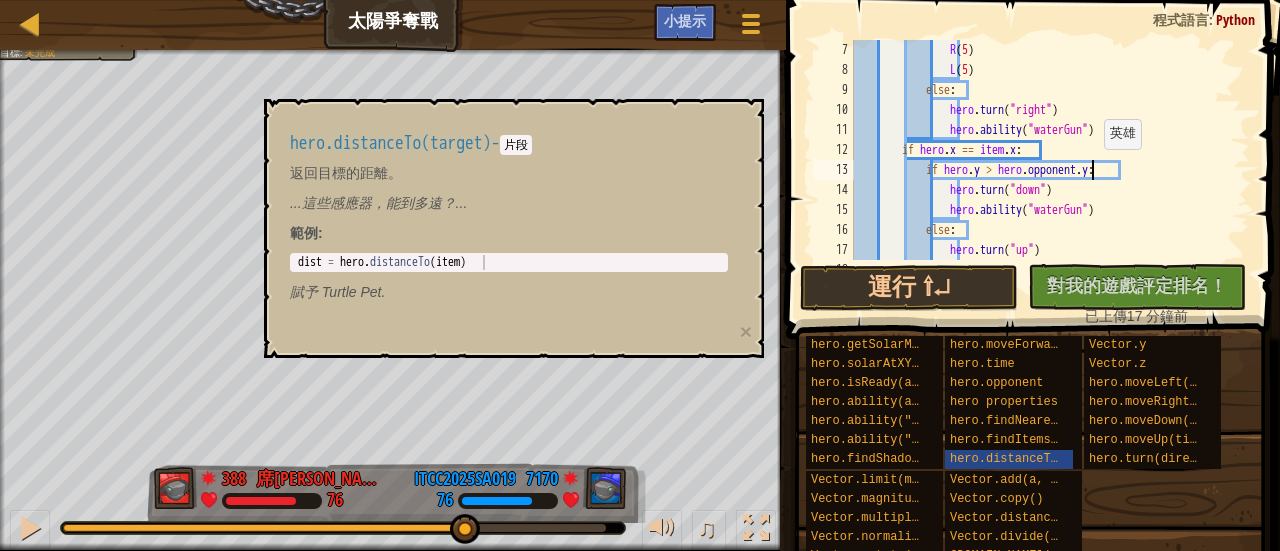 click on "R ( 5 )                  L ( 5 )              else :                  hero . turn ( "right" )                  hero . ability ( "waterGun" )          if   hero . x   ==   item . x :              if   hero . y   >   hero . opponent . y :                  hero . turn ( "down" )                  hero . ability ( "waterGun" )              else :                  hero . turn ( "up" )                  hero . ability ( "waterGun" )" at bounding box center [1042, 170] 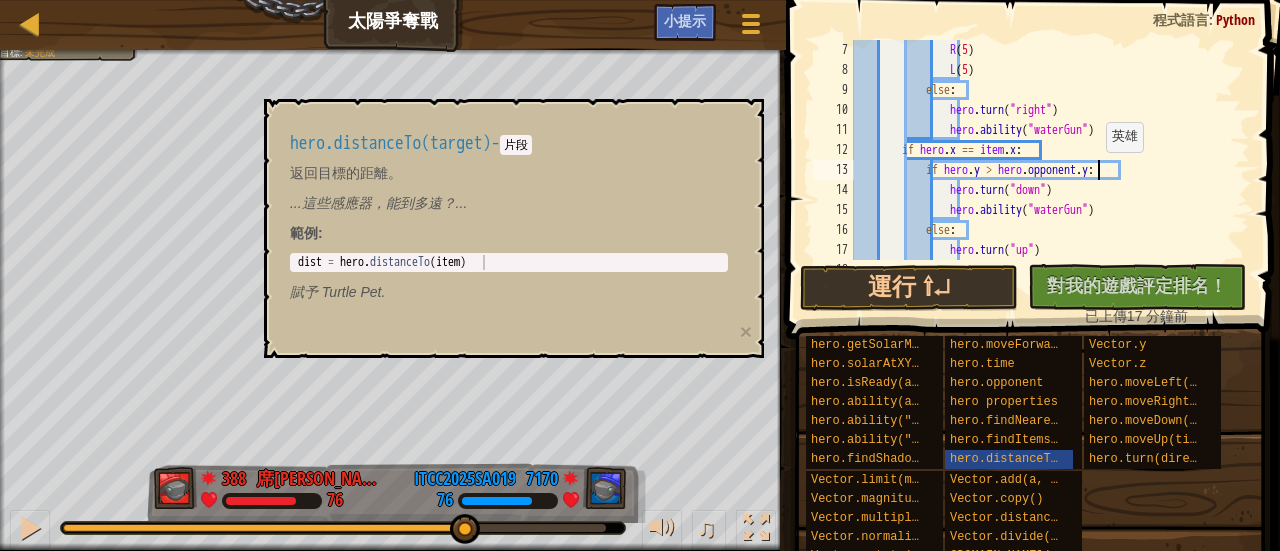 click on "R ( 5 )                  L ( 5 )              else :                  hero . turn ( "right" )                  hero . ability ( "waterGun" )          if   hero . x   ==   item . x :              if   hero . y   >   hero . opponent . y :                  hero . turn ( "down" )                  hero . ability ( "waterGun" )              else :                  hero . turn ( "up" )                  hero . ability ( "waterGun" )" at bounding box center (1042, 170) 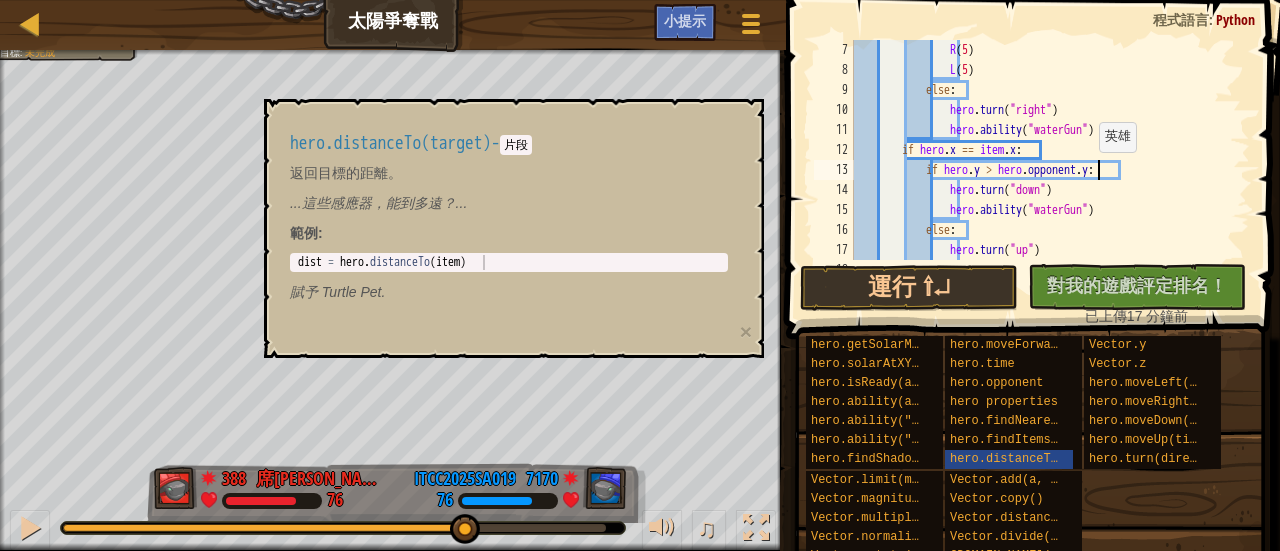 click on "R ( 5 )                  L ( 5 )              else :                  hero . turn ( "right" )                  hero . ability ( "waterGun" )          if   hero . x   ==   item . x :              if   hero . y   >   hero . opponent . y :                  hero . turn ( "down" )                  hero . ability ( "waterGun" )              else :                  hero . turn ( "up" )                  hero . ability ( "waterGun" )" at bounding box center [1042, 170] 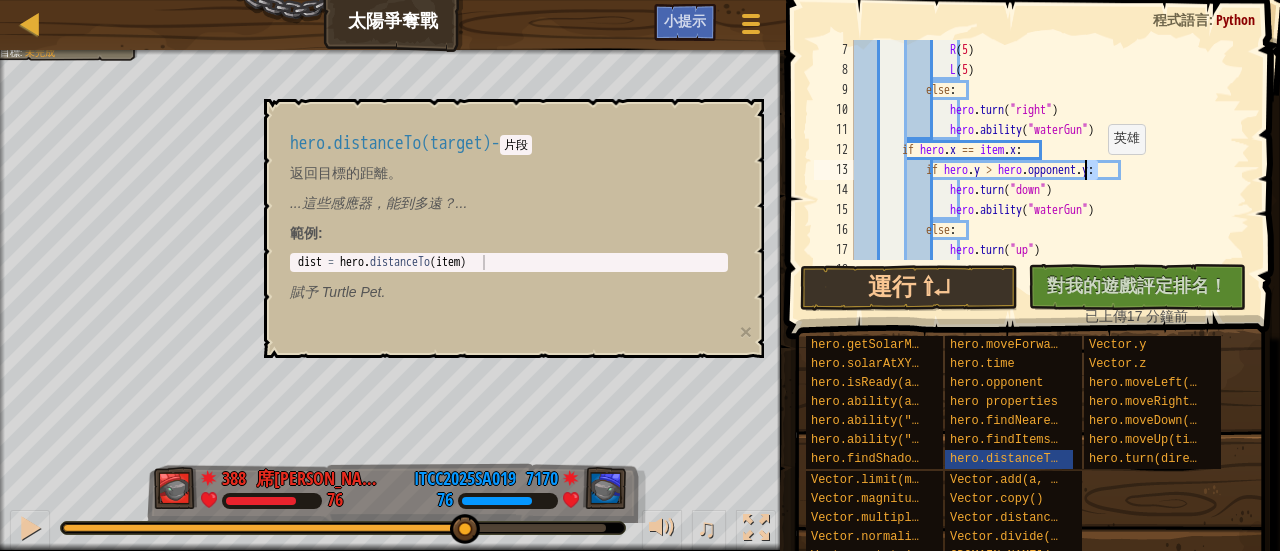 click on "R ( 5 )                  L ( 5 )              else :                  hero . turn ( "right" )                  hero . ability ( "waterGun" )          if   hero . x   ==   item . x :              if   hero . y   >   hero . opponent . y :                  hero . turn ( "down" )                  hero . ability ( "waterGun" )              else :                  hero . turn ( "up" )                  hero . ability ( "waterGun" )" at bounding box center (1042, 150) 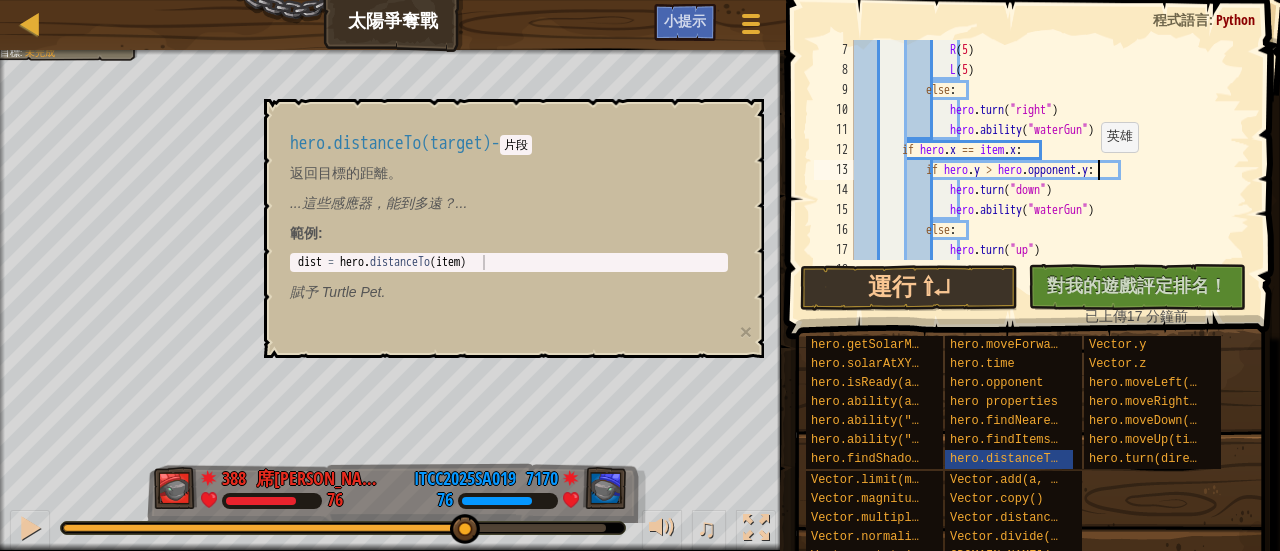 click on "R ( 5 )                  L ( 5 )              else :                  hero . turn ( "right" )                  hero . ability ( "waterGun" )          if   hero . x   ==   item . x :              if   hero . y   >   hero . opponent . y :                  hero . turn ( "down" )                  hero . ability ( "waterGun" )              else :                  hero . turn ( "up" )                  hero . ability ( "waterGun" )" at bounding box center (1042, 170) 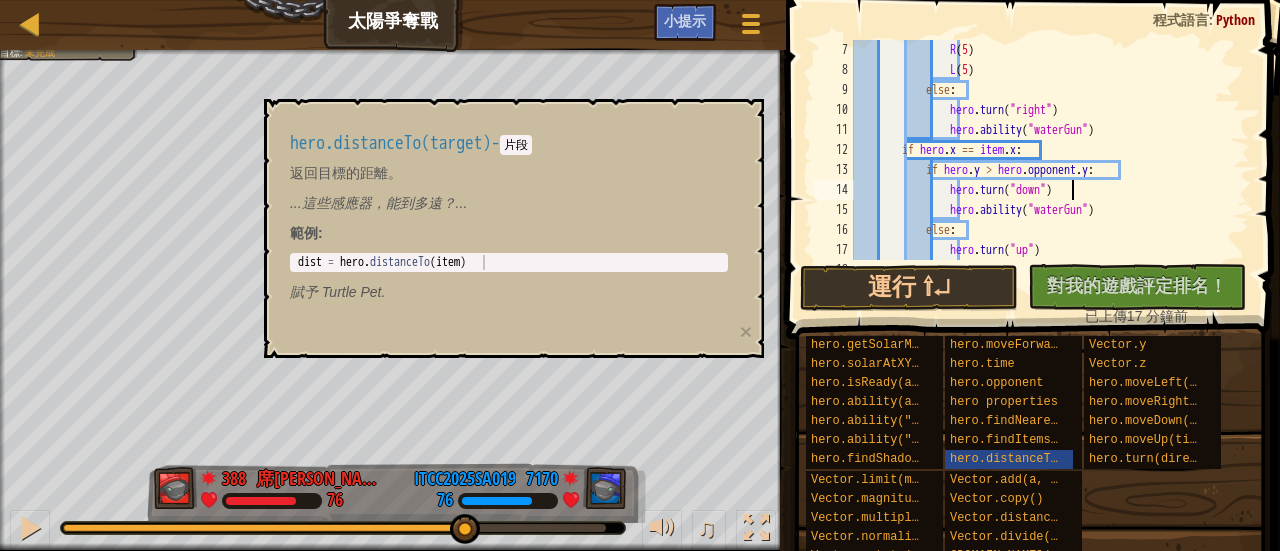 click on "R ( 5 )                  L ( 5 )              else :                  hero . turn ( "right" )                  hero . ability ( "waterGun" )          if   hero . x   ==   item . x :              if   hero . y   >   hero . opponent . y :                  hero . turn ( "down" )                  hero . ability ( "waterGun" )              else :                  hero . turn ( "up" )                  hero . ability ( "waterGun" )" at bounding box center (1042, 170) 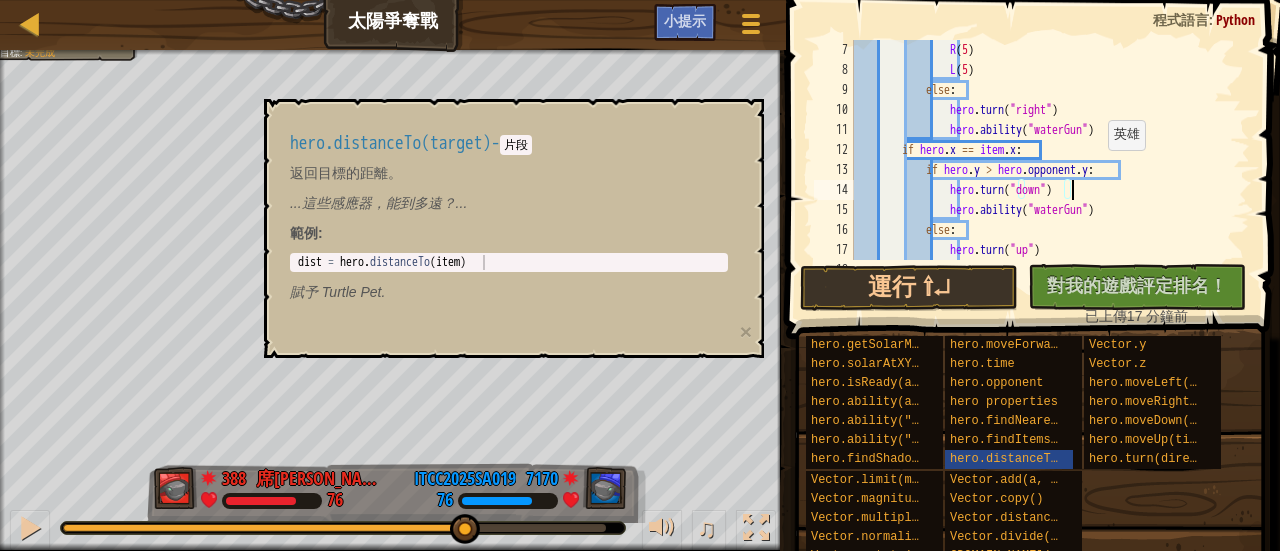 click on "R ( 5 )                  L ( 5 )              else :                  hero . turn ( "right" )                  hero . ability ( "waterGun" )          if   hero . x   ==   item . x :              if   hero . y   >   hero . opponent . y :                  hero . turn ( "down" )                  hero . ability ( "waterGun" )              else :                  hero . turn ( "up" )                  hero . ability ( "waterGun" )" at bounding box center [1042, 170] 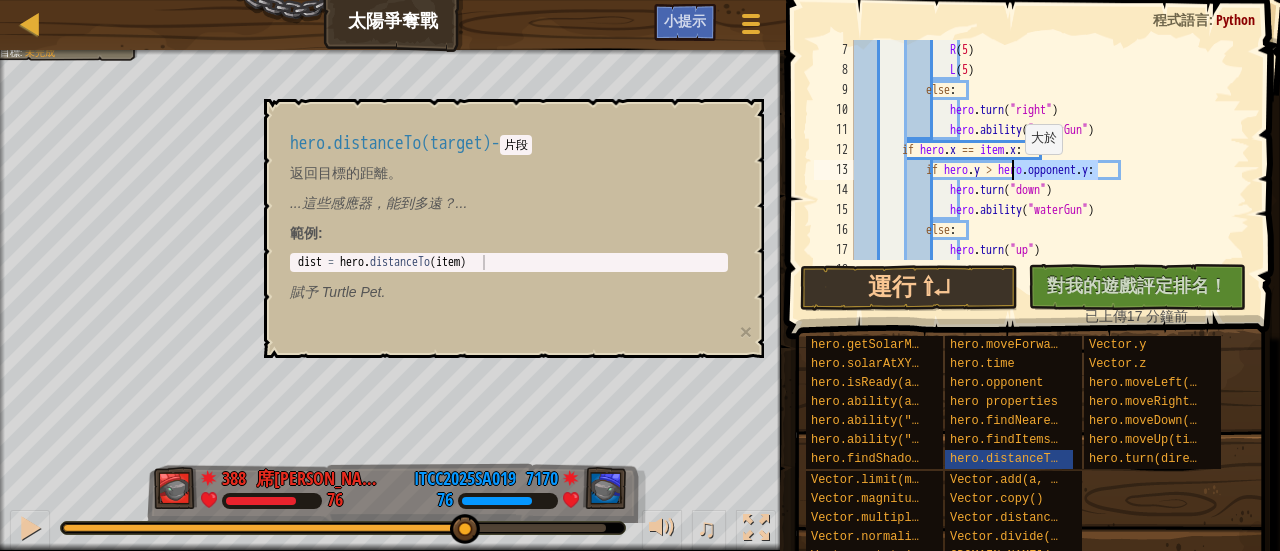 click on "R ( 5 )                  L ( 5 )              else :                  hero . turn ( "right" )                  hero . ability ( "waterGun" )          if   hero . x   ==   item . x :              if   hero . y   >   hero . opponent . y :                  hero . turn ( "down" )                  hero . ability ( "waterGun" )              else :                  hero . turn ( "up" )                  hero . ability ( "waterGun" )" at bounding box center [1042, 170] 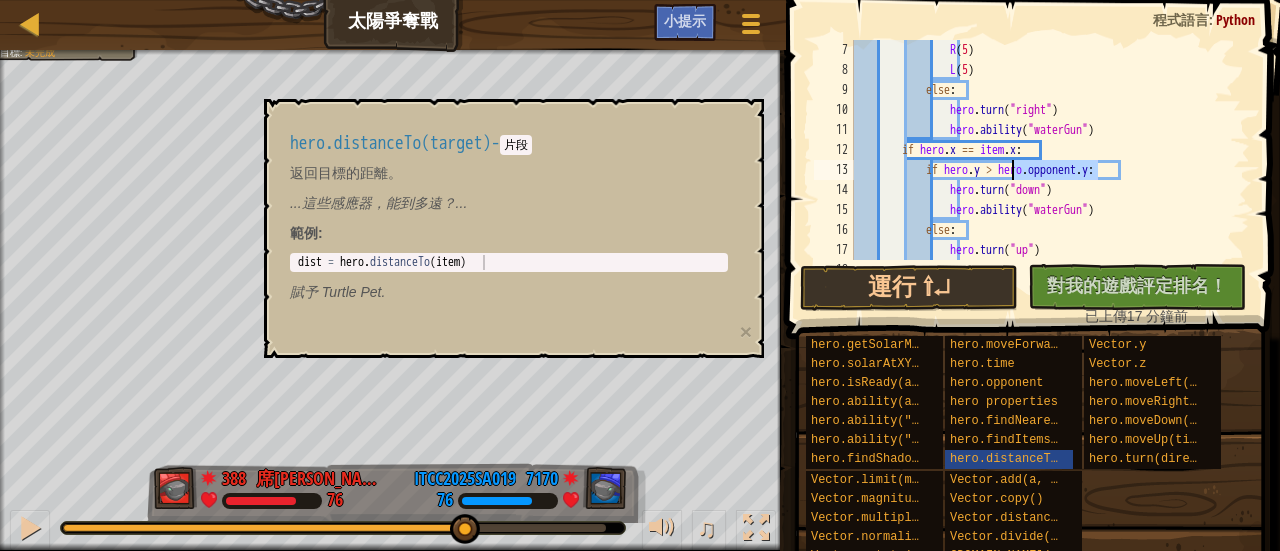 paste on "item" 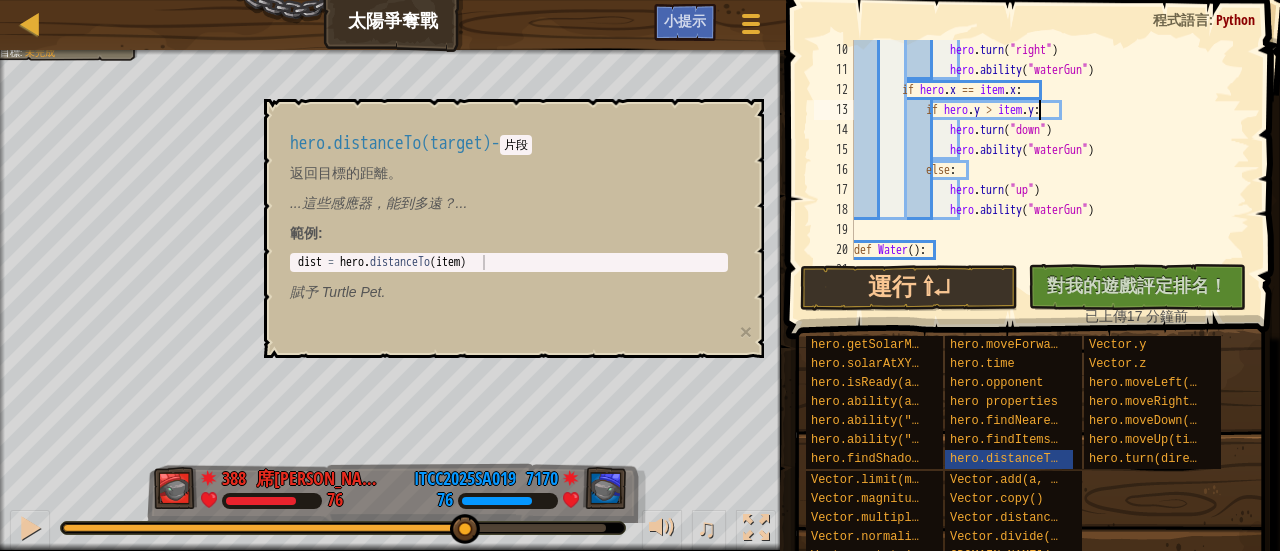 scroll, scrollTop: 180, scrollLeft: 0, axis: vertical 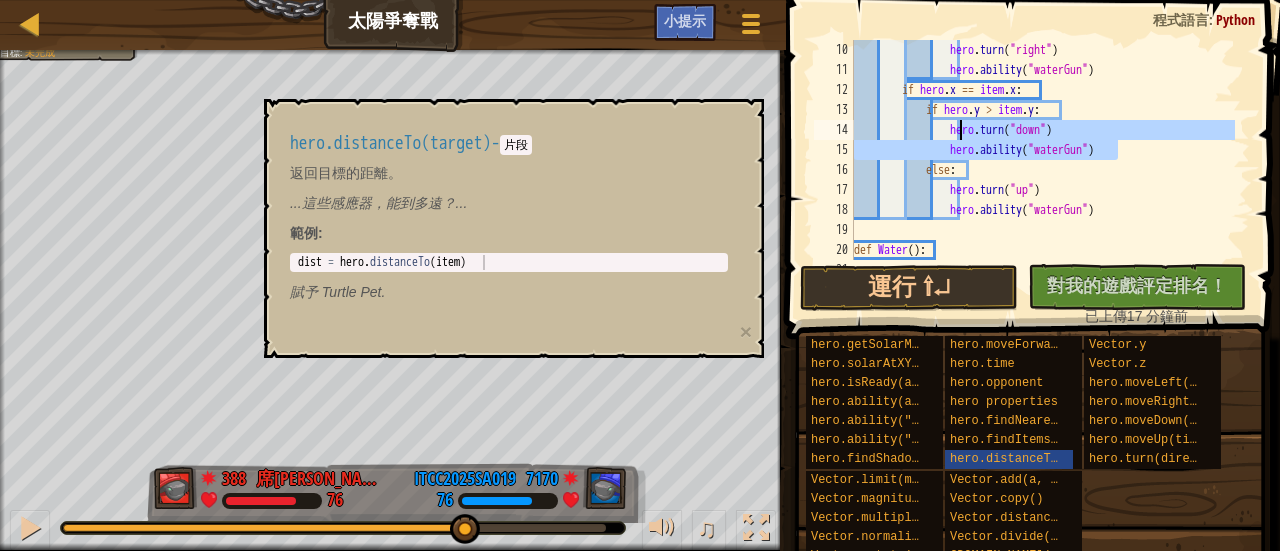 drag, startPoint x: 1118, startPoint y: 151, endPoint x: 963, endPoint y: 128, distance: 156.69716 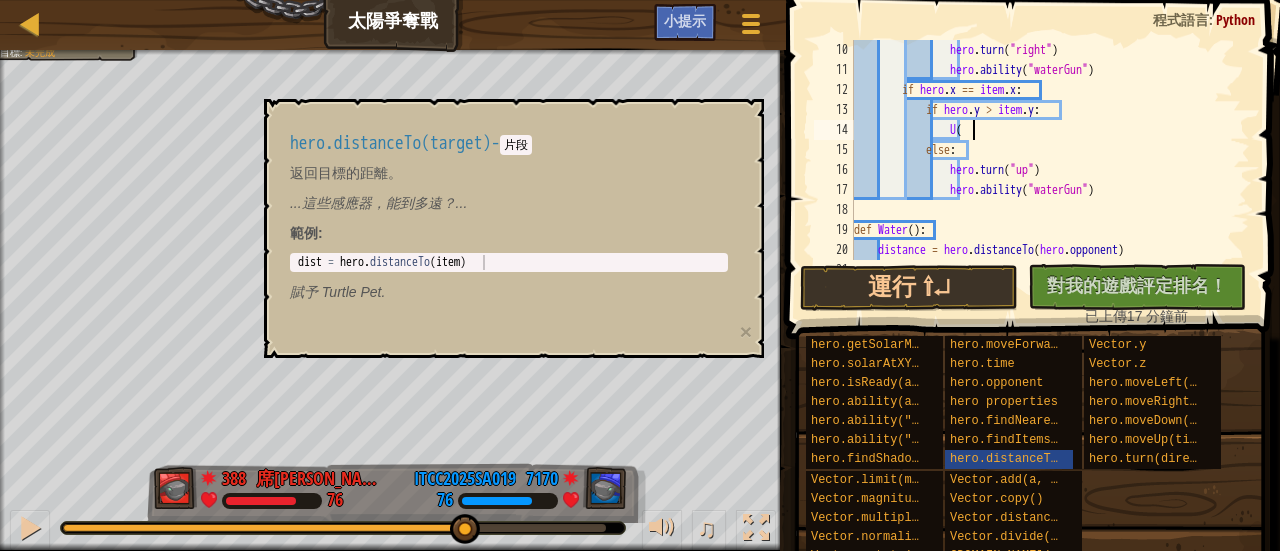 scroll, scrollTop: 9, scrollLeft: 9, axis: both 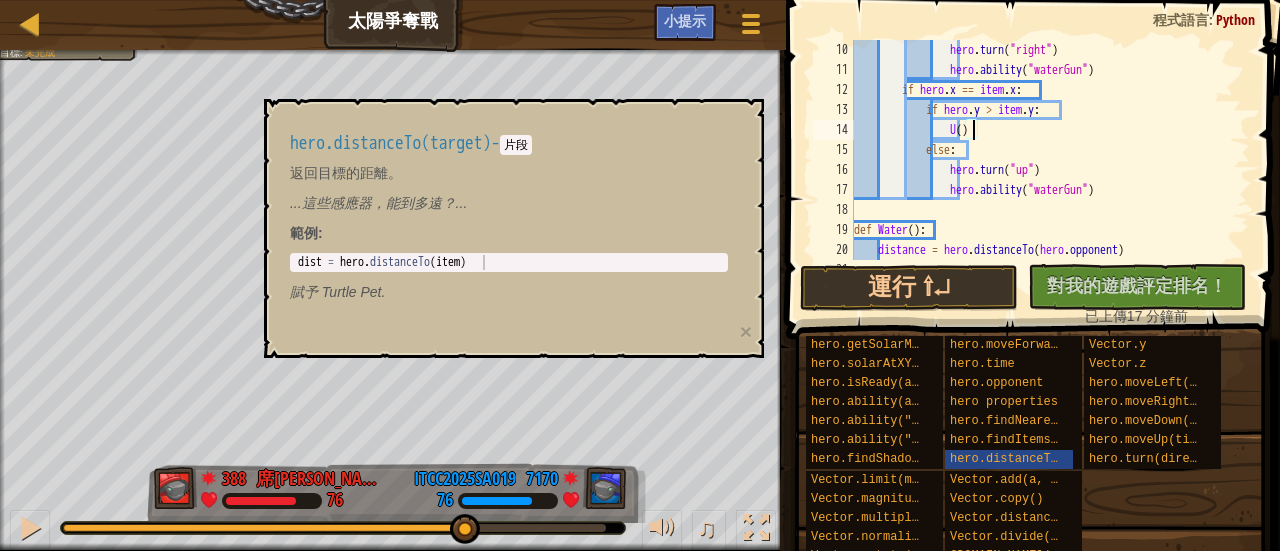 type on "U(5)" 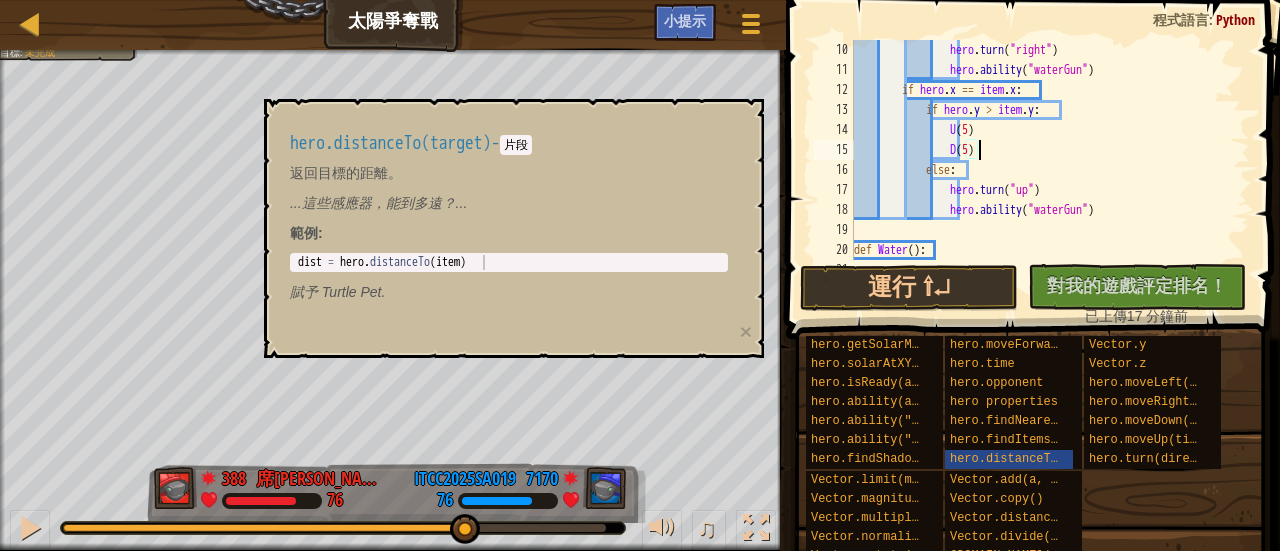 scroll, scrollTop: 9, scrollLeft: 10, axis: both 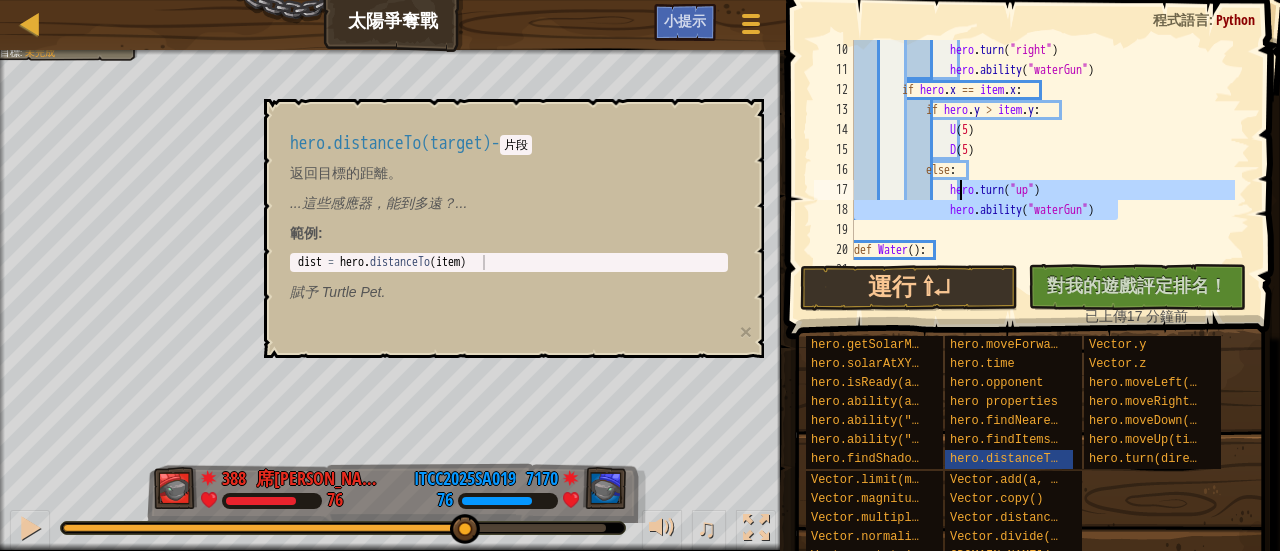 drag, startPoint x: 1147, startPoint y: 211, endPoint x: 962, endPoint y: 186, distance: 186.68155 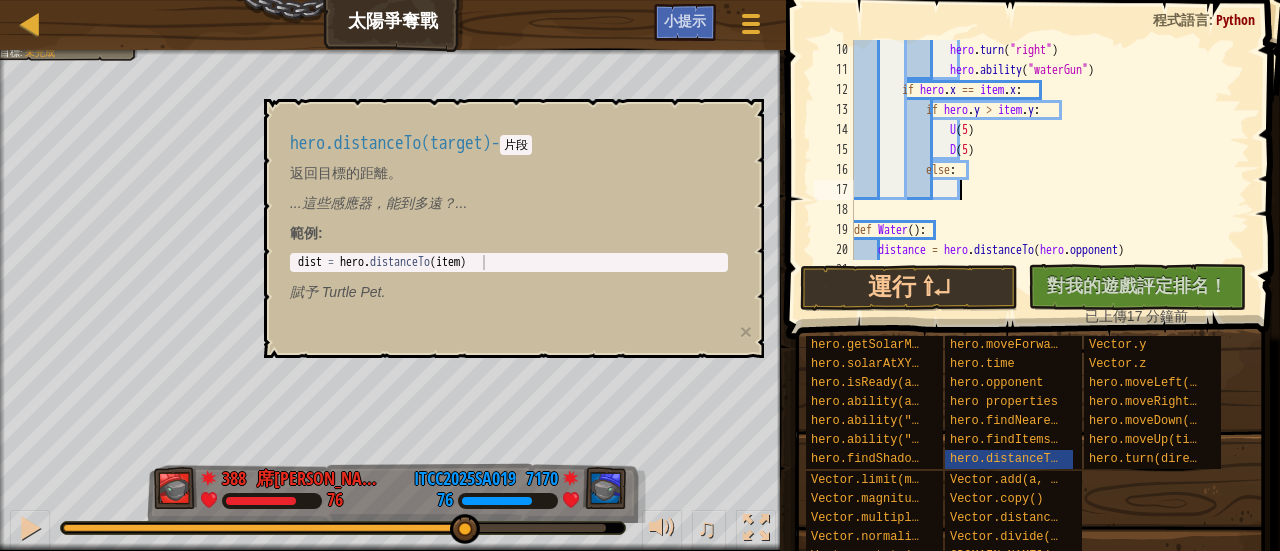 scroll, scrollTop: 9, scrollLeft: 8, axis: both 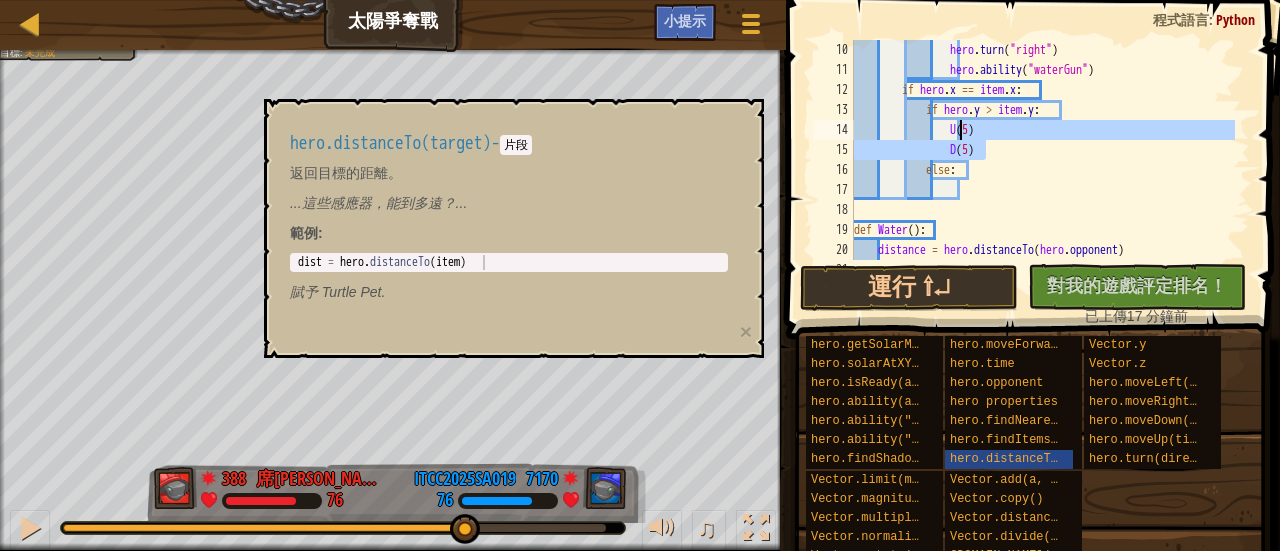 drag, startPoint x: 1003, startPoint y: 148, endPoint x: 959, endPoint y: 136, distance: 45.607018 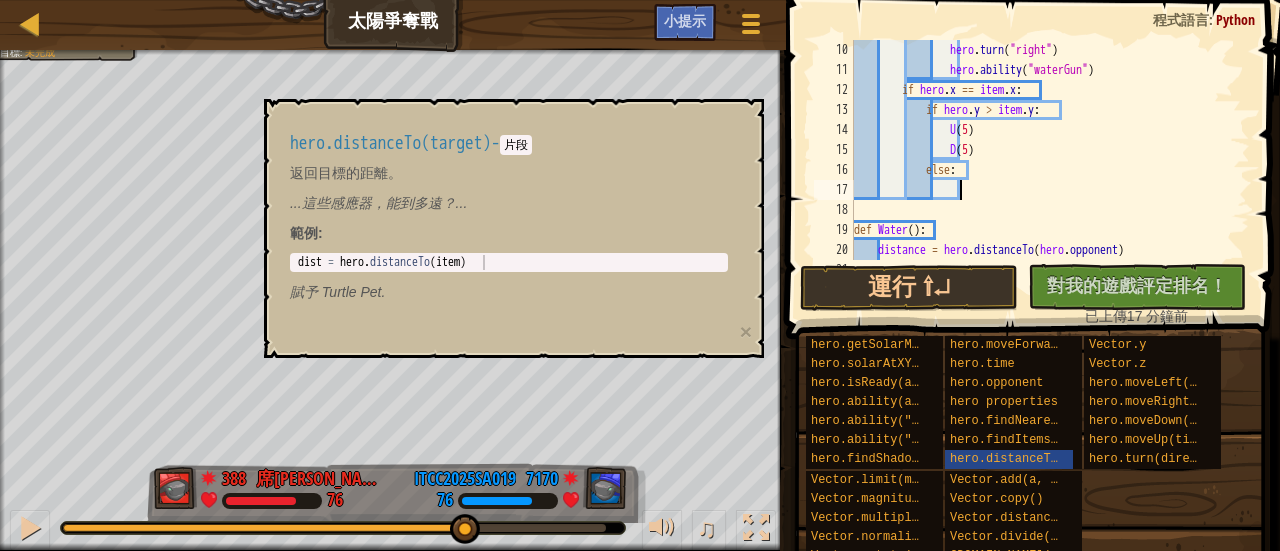 paste on "D(5)" 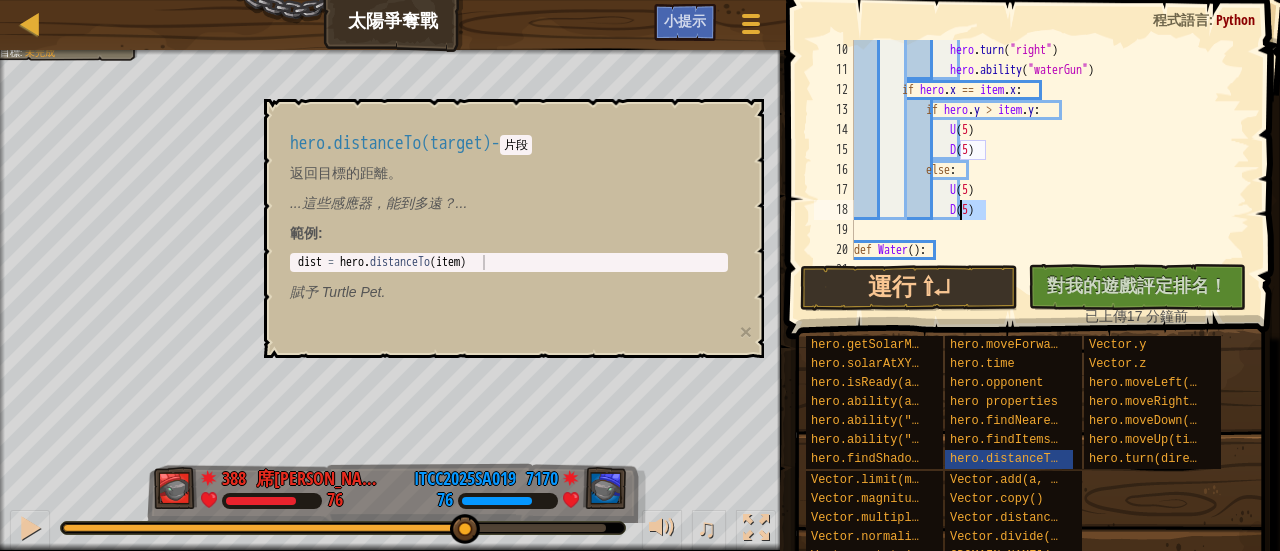 drag, startPoint x: 980, startPoint y: 206, endPoint x: 962, endPoint y: 205, distance: 18.027756 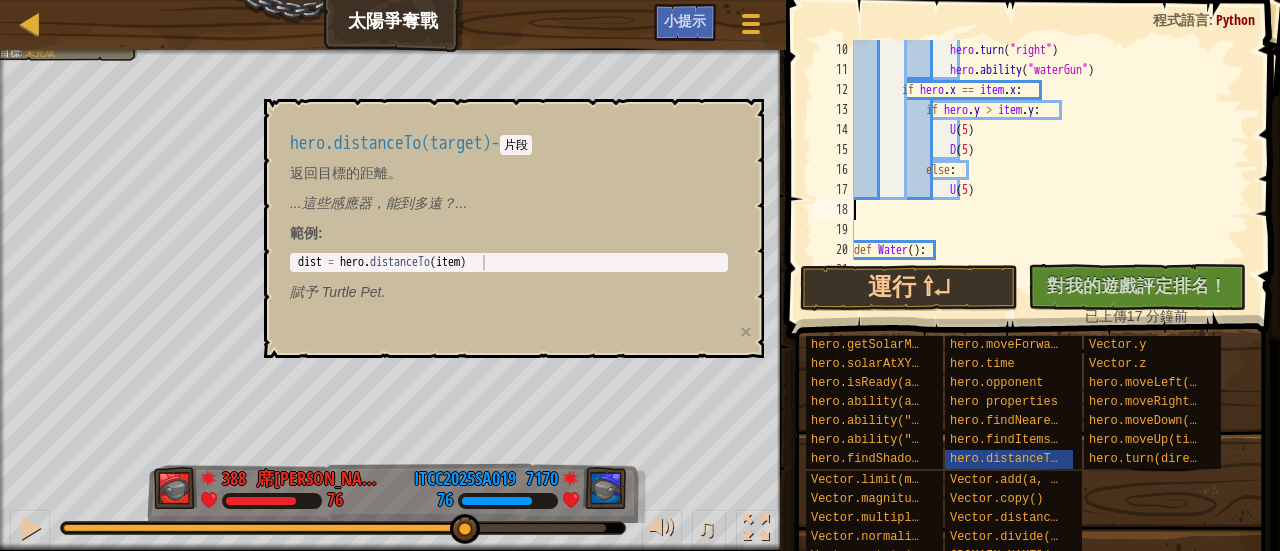 scroll, scrollTop: 9, scrollLeft: 0, axis: vertical 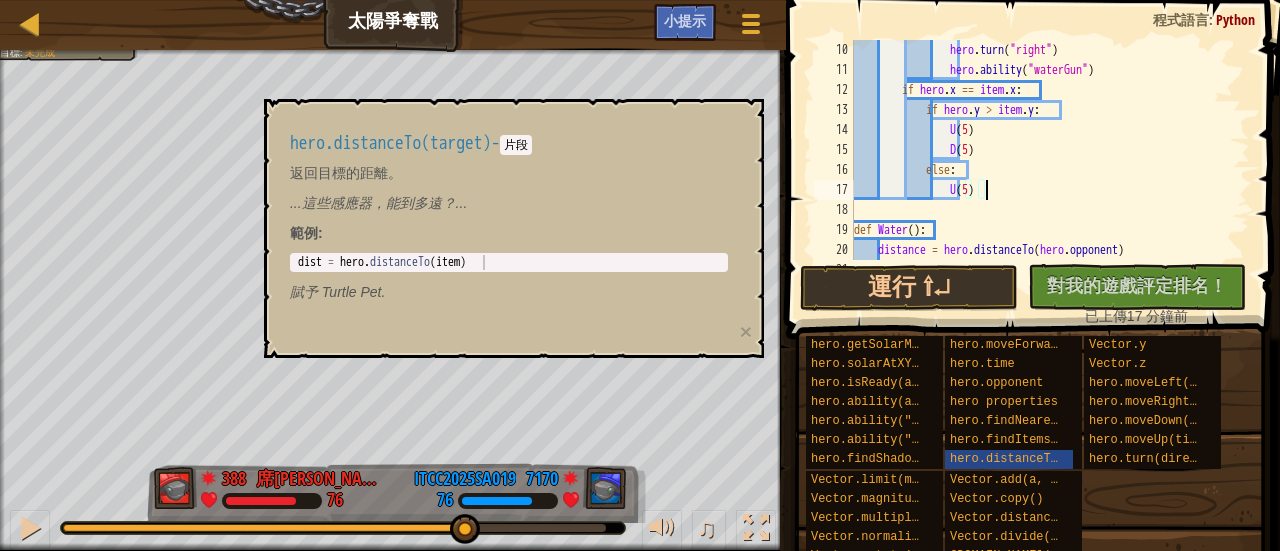 click on "hero . turn ( "right" )                  hero . ability ( "waterGun" )          if   hero . x   ==   item . x :              if   hero . y   >   item . y :                  U ( 5 )                  D ( 5 )              else :                  U ( 5 ) def   Water ( ) :      distance   =   hero . distanceTo ( hero . opponent )      if   distance   <   40 :" at bounding box center (1042, 170) 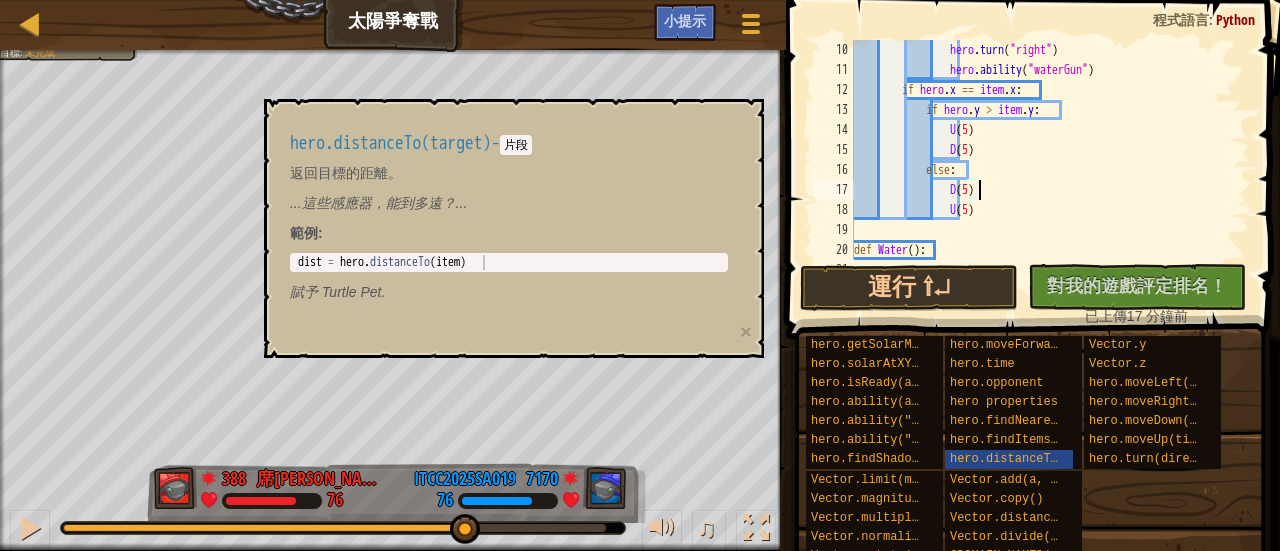 scroll, scrollTop: 9, scrollLeft: 10, axis: both 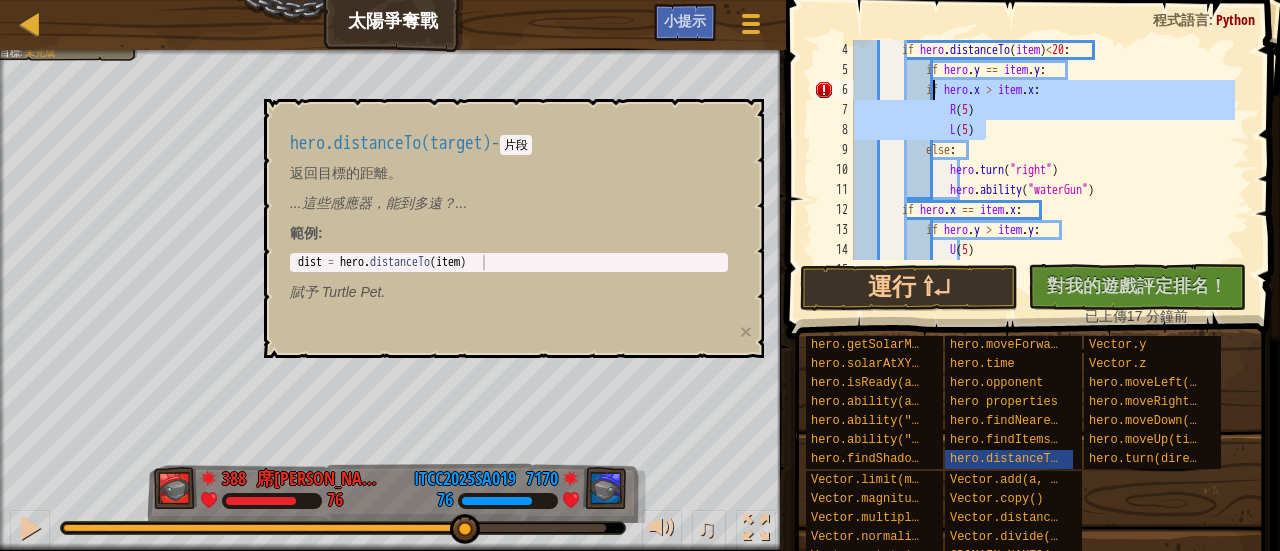 drag, startPoint x: 998, startPoint y: 124, endPoint x: 932, endPoint y: 93, distance: 72.91776 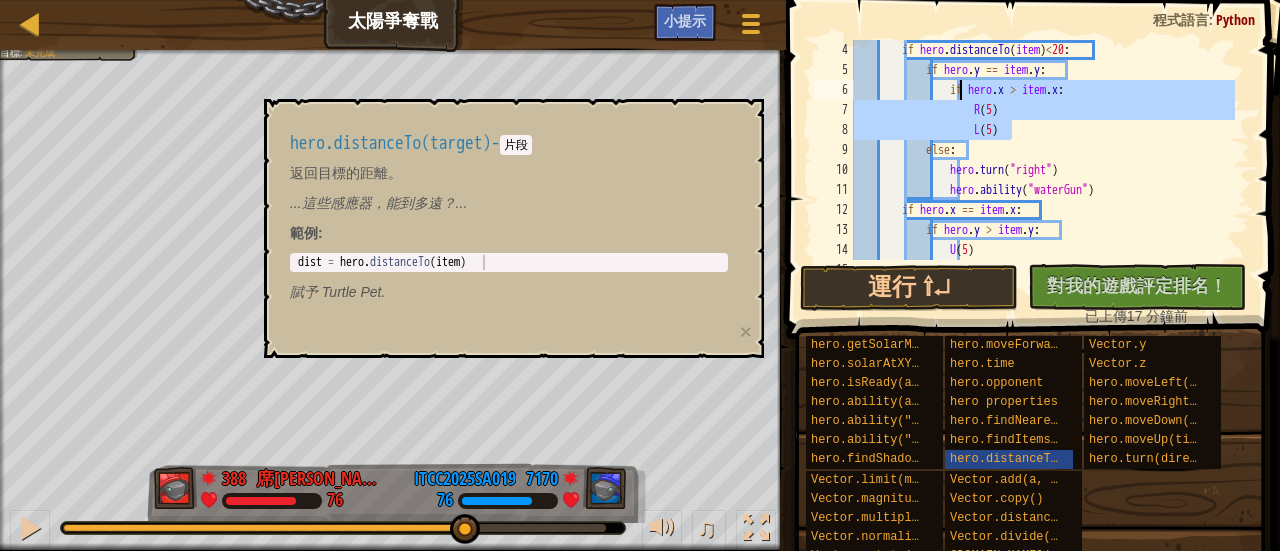 click on "if   hero . distanceTo ( item ) < 20 :              if   hero . y   ==   item . y :                  if   hero . x   >   item . x :                      R ( 5 )                      L ( 5 )              else :                  hero . turn ( "right" )                  hero . ability ( "waterGun" )          if   hero . x   ==   item . x :              if   hero . y   >   item . y :                  U ( 5 )                  D ( 5 )" at bounding box center [1042, 170] 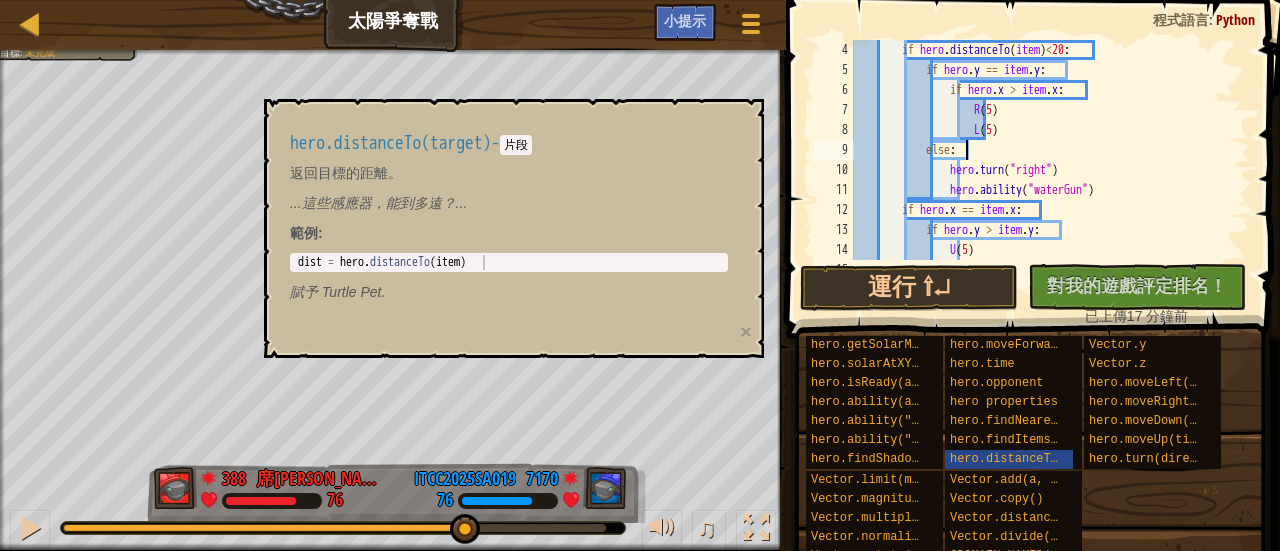 scroll, scrollTop: 9, scrollLeft: 8, axis: both 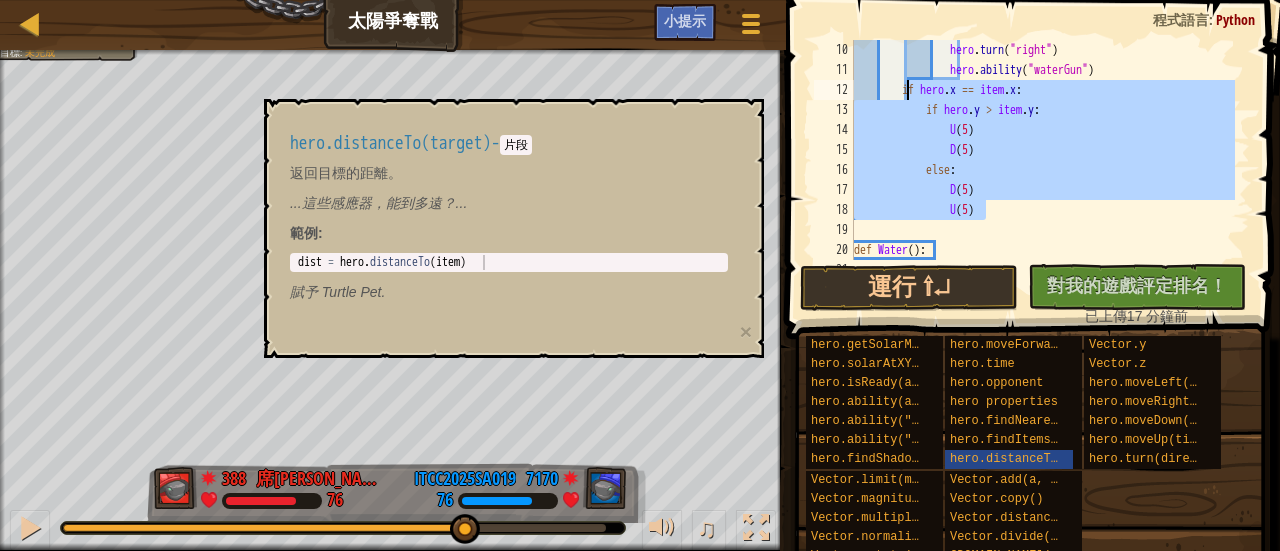 drag, startPoint x: 1006, startPoint y: 209, endPoint x: 907, endPoint y: 95, distance: 150.98676 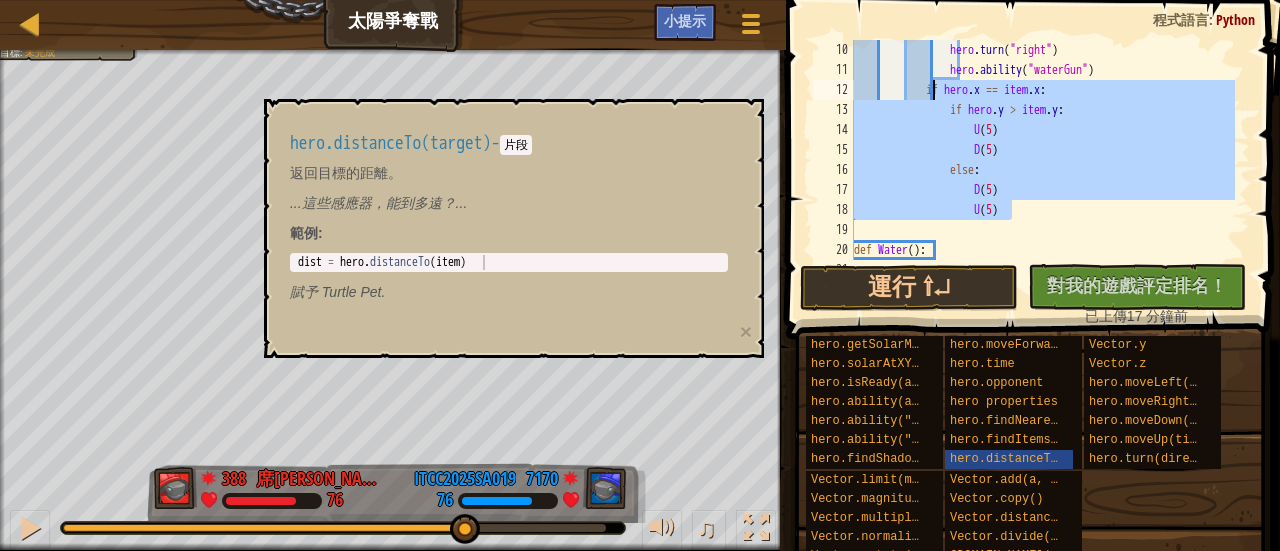 click on "hero . turn ( "right" )                  hero . ability ( "waterGun" )              if   hero . x   ==   item . x :                  if   hero . y   >   item . y :                      U ( 5 )                      D ( 5 )                  else :                      D ( 5 )                      U ( 5 ) def   Water ( ) :      distance   =   hero . distanceTo ( hero . opponent )" at bounding box center [1042, 150] 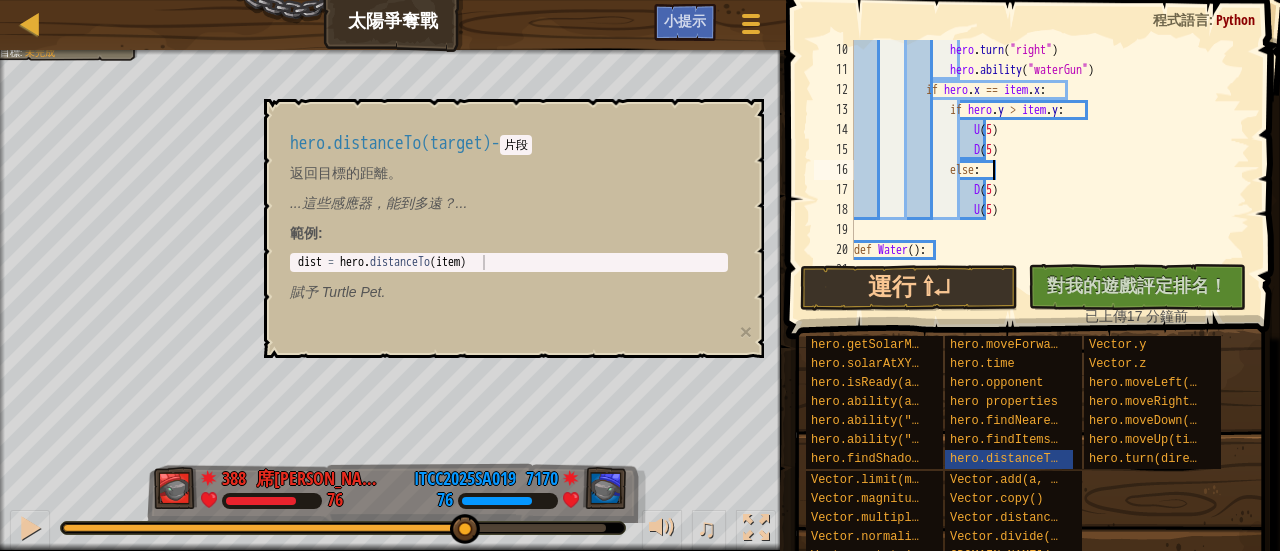 click on "hero . turn ( "right" )                  hero . ability ( "waterGun" )              if   hero . x   ==   item . x :                  if   hero . y   >   item . y :                      U ( 5 )                      D ( 5 )                  else :                      D ( 5 )                      U ( 5 ) def   Water ( ) :      distance   =   hero . distanceTo ( hero . opponent )" at bounding box center [1042, 170] 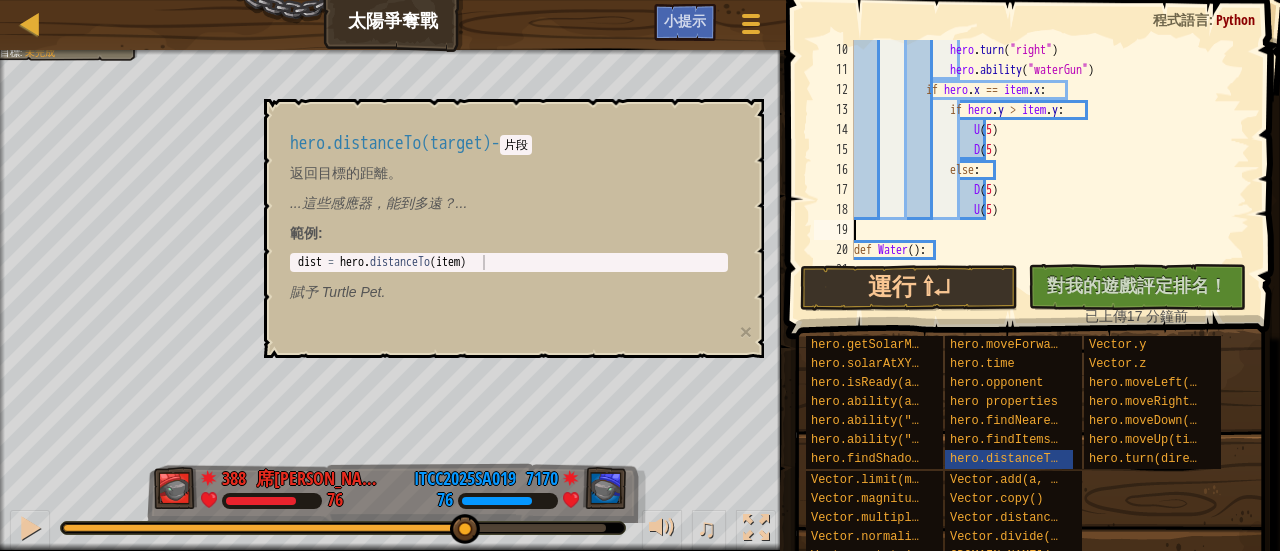 scroll, scrollTop: 9, scrollLeft: 0, axis: vertical 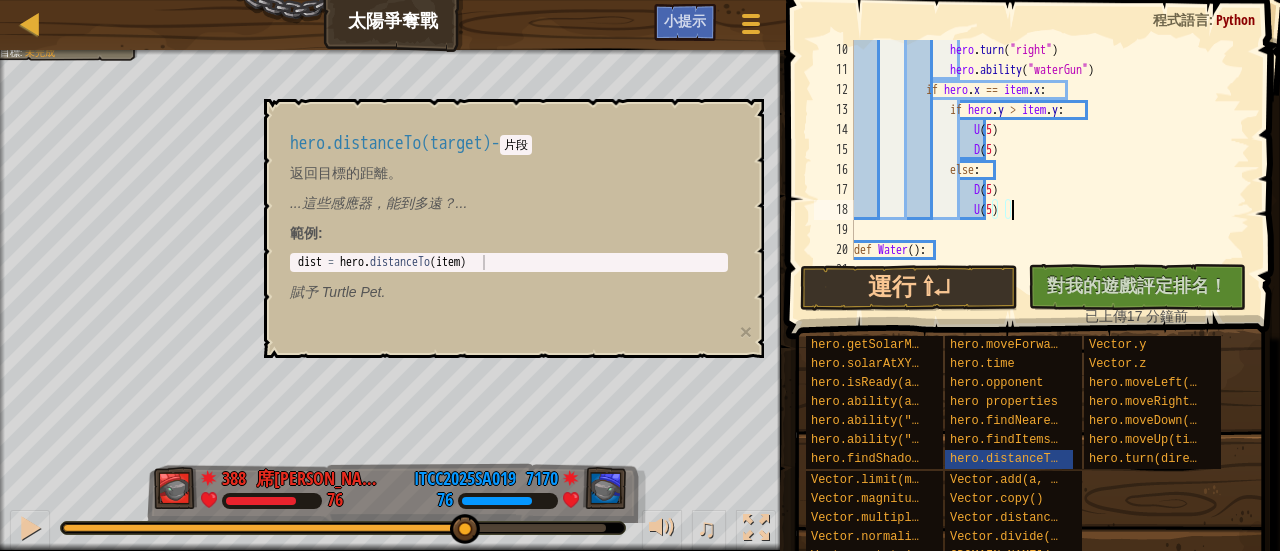 click on "hero . turn ( "right" )                  hero . ability ( "waterGun" )              if   hero . x   ==   item . x :                  if   hero . y   >   item . y :                      U ( 5 )                      D ( 5 )                  else :                      D ( 5 )                      U ( 5 ) def   Water ( ) :      distance   =   hero . distanceTo ( hero . opponent )" at bounding box center [1042, 170] 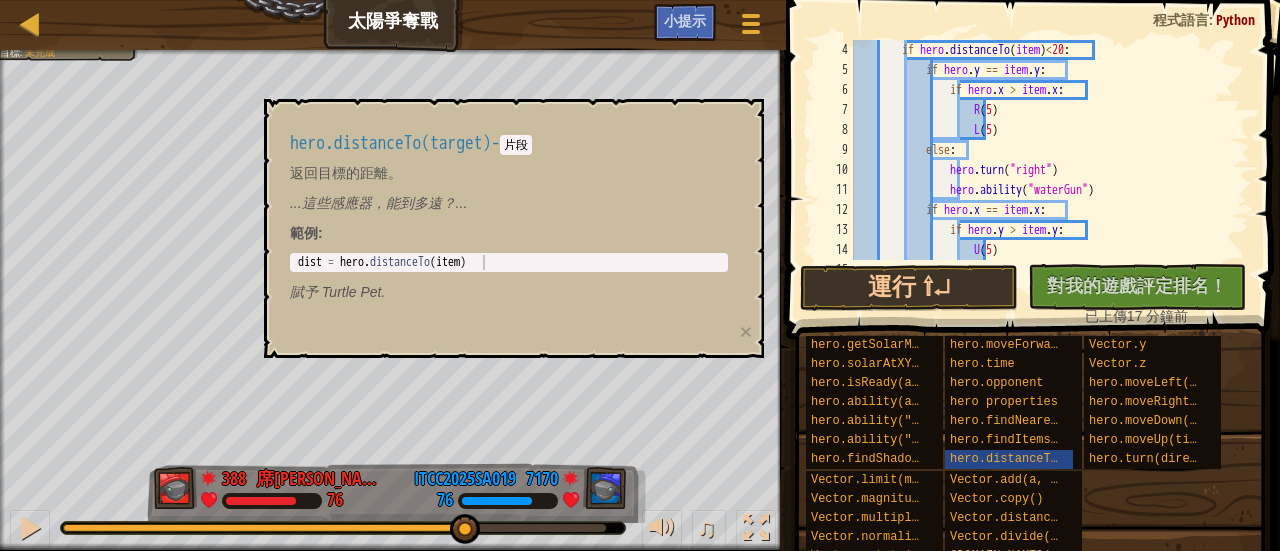 scroll, scrollTop: 60, scrollLeft: 0, axis: vertical 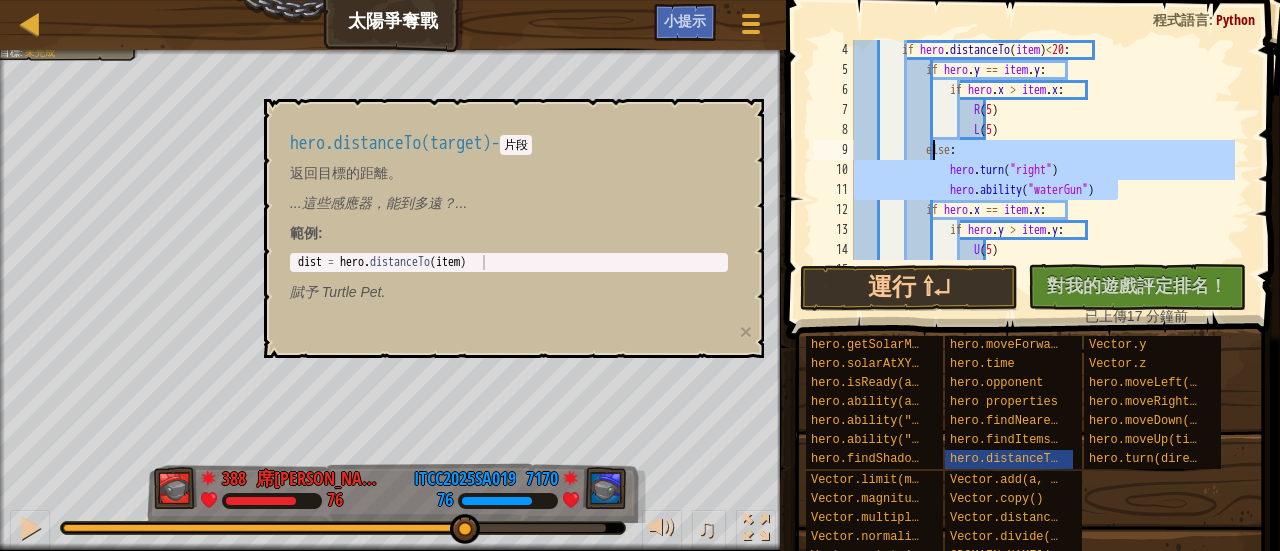 drag, startPoint x: 1138, startPoint y: 199, endPoint x: 932, endPoint y: 156, distance: 210.44002 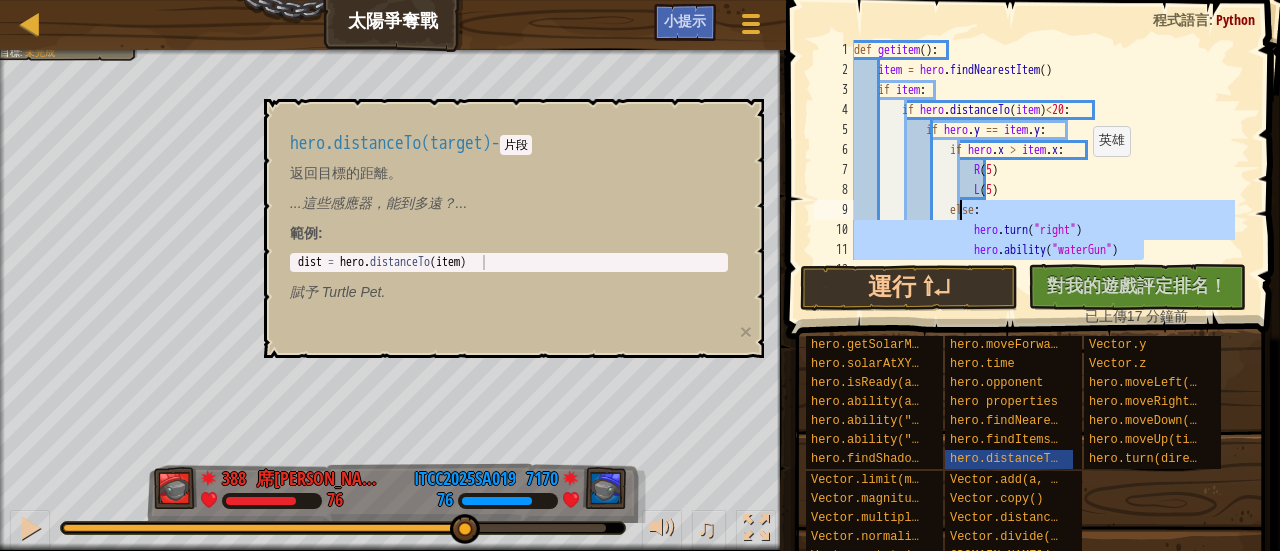 scroll, scrollTop: 0, scrollLeft: 0, axis: both 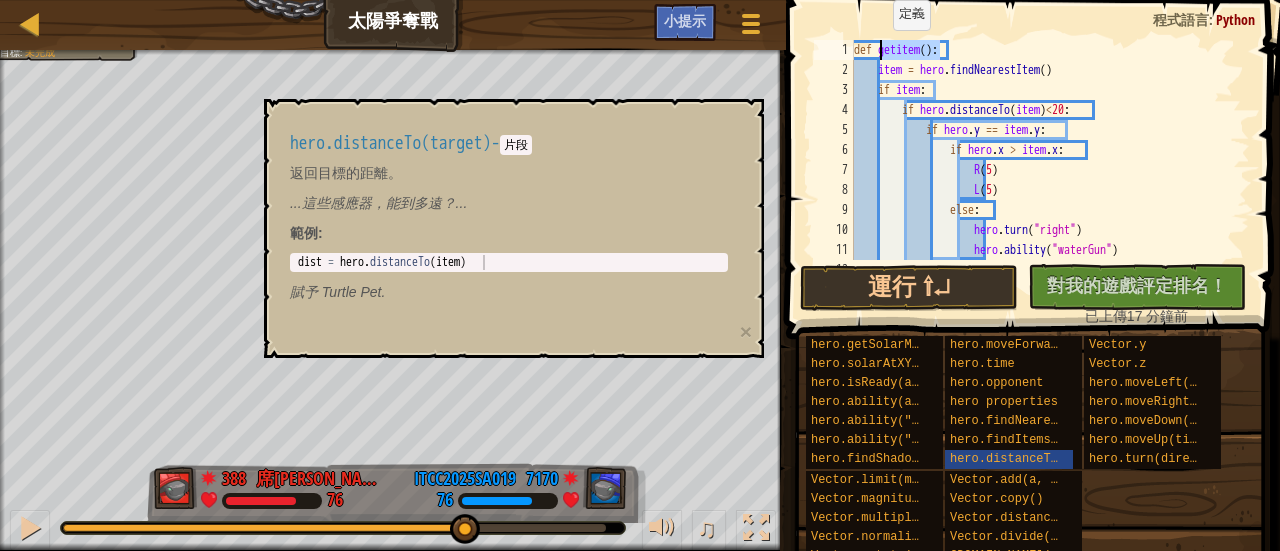 drag, startPoint x: 938, startPoint y: 47, endPoint x: 882, endPoint y: 49, distance: 56.0357 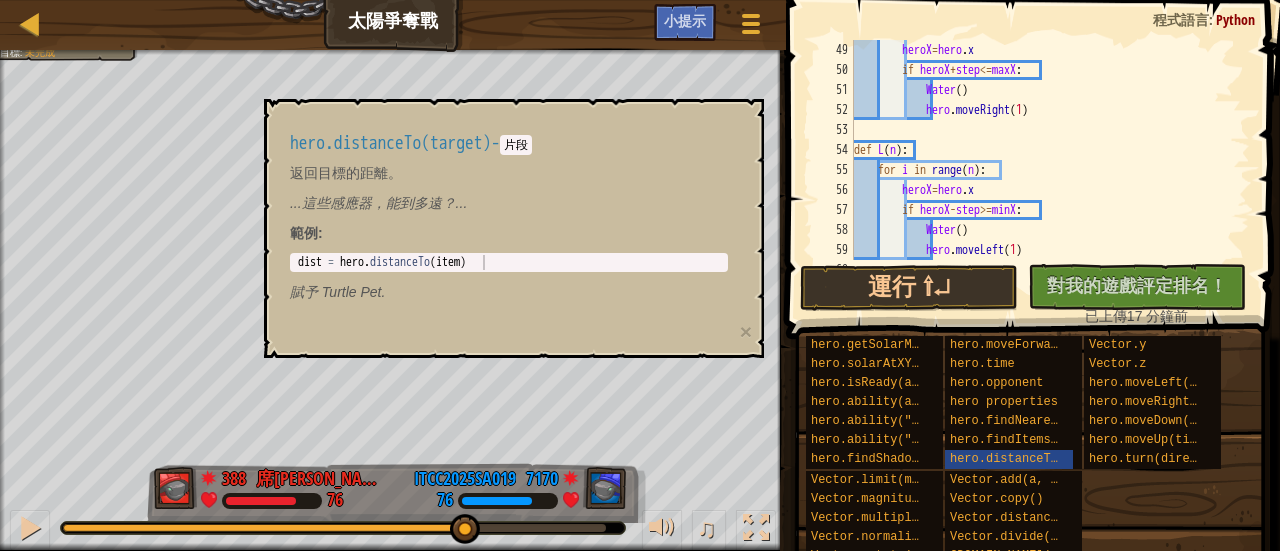 scroll, scrollTop: 960, scrollLeft: 0, axis: vertical 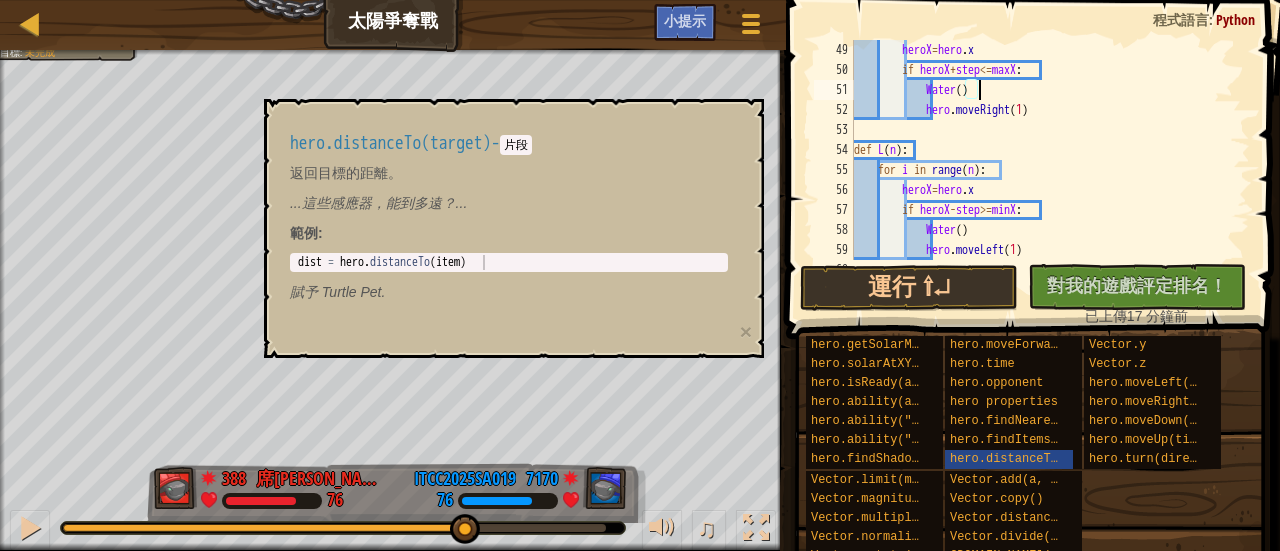 paste on "getitem()" 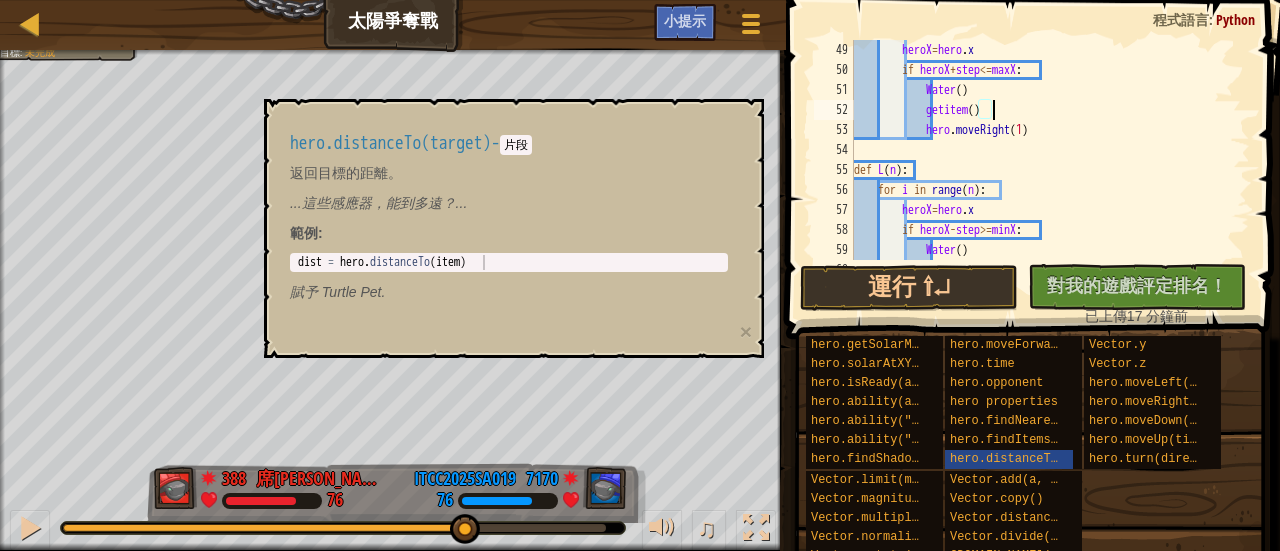 type on "hero.moveRight(1)" 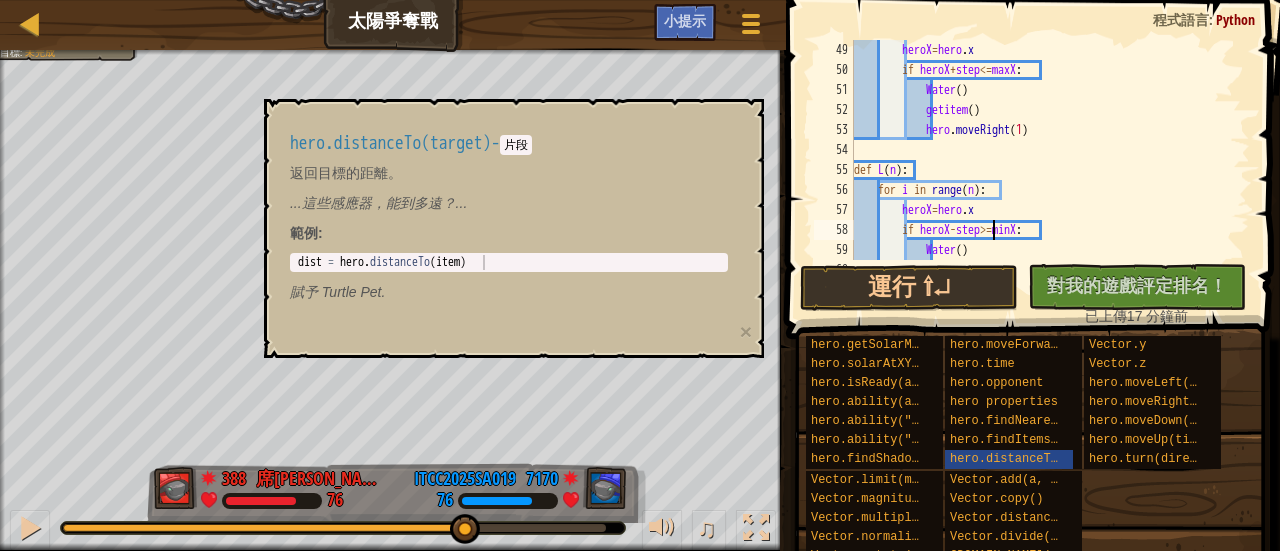 type on "Water()" 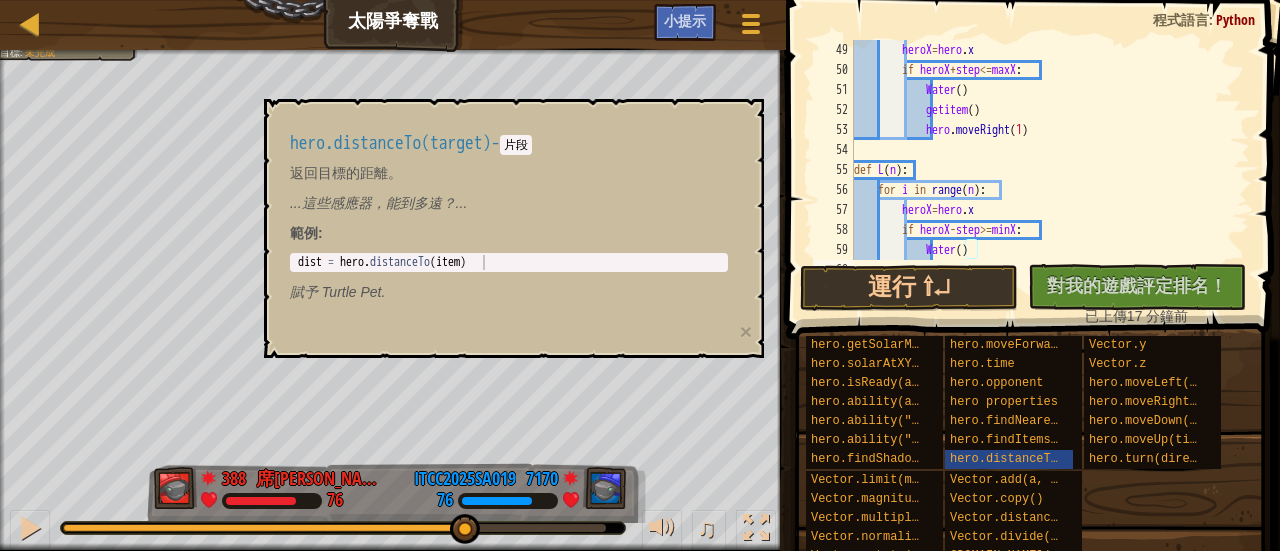 paste on "getitem()" 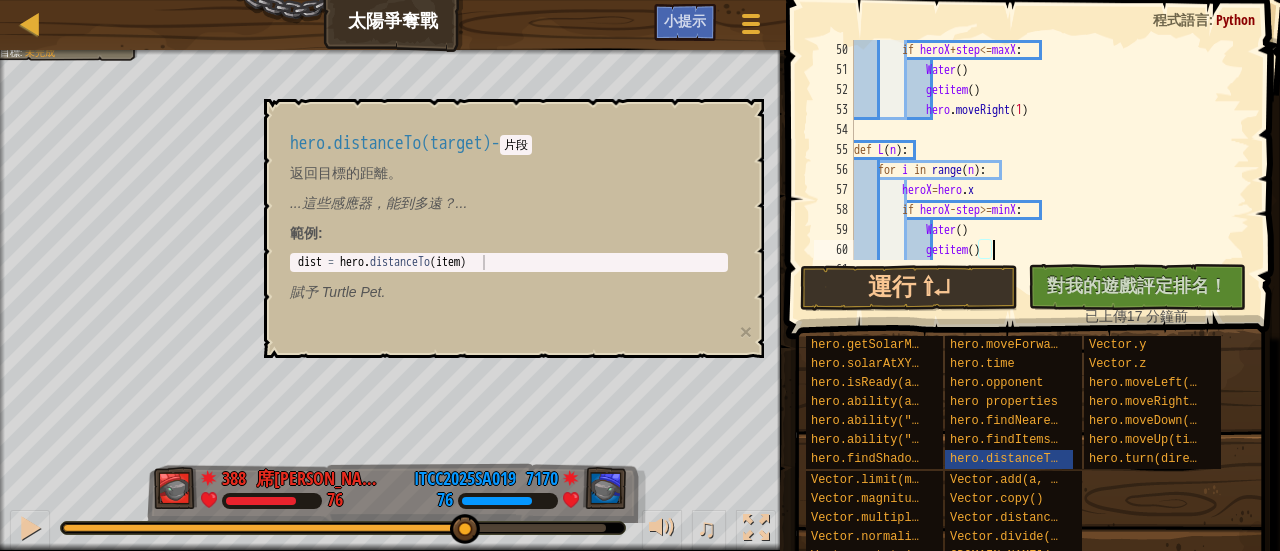 type on "hero.moveLeft(1)" 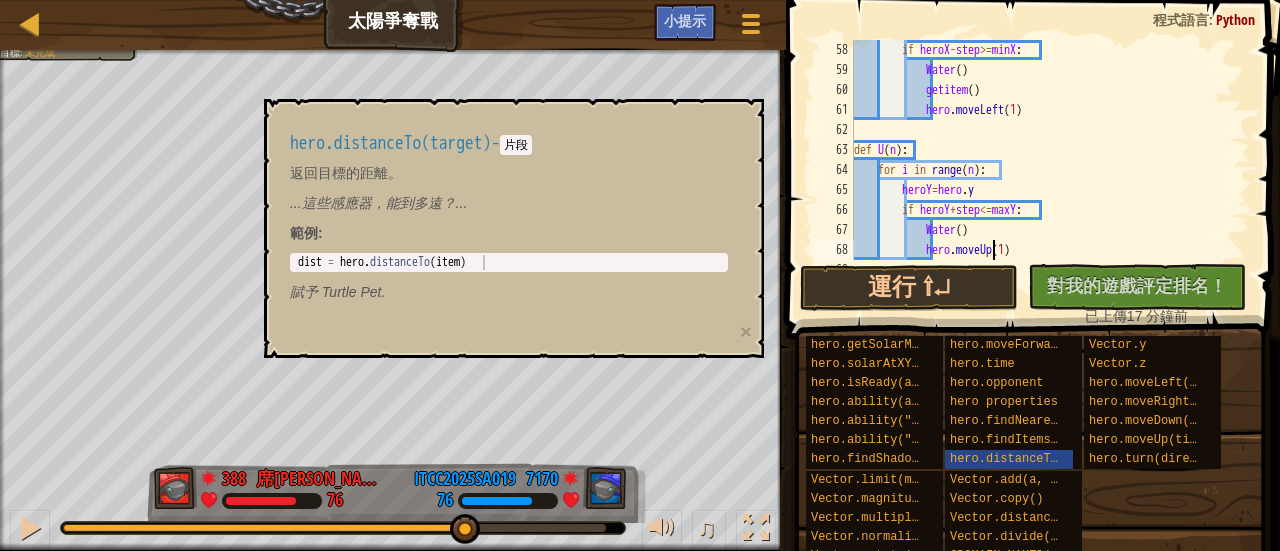 scroll, scrollTop: 1140, scrollLeft: 0, axis: vertical 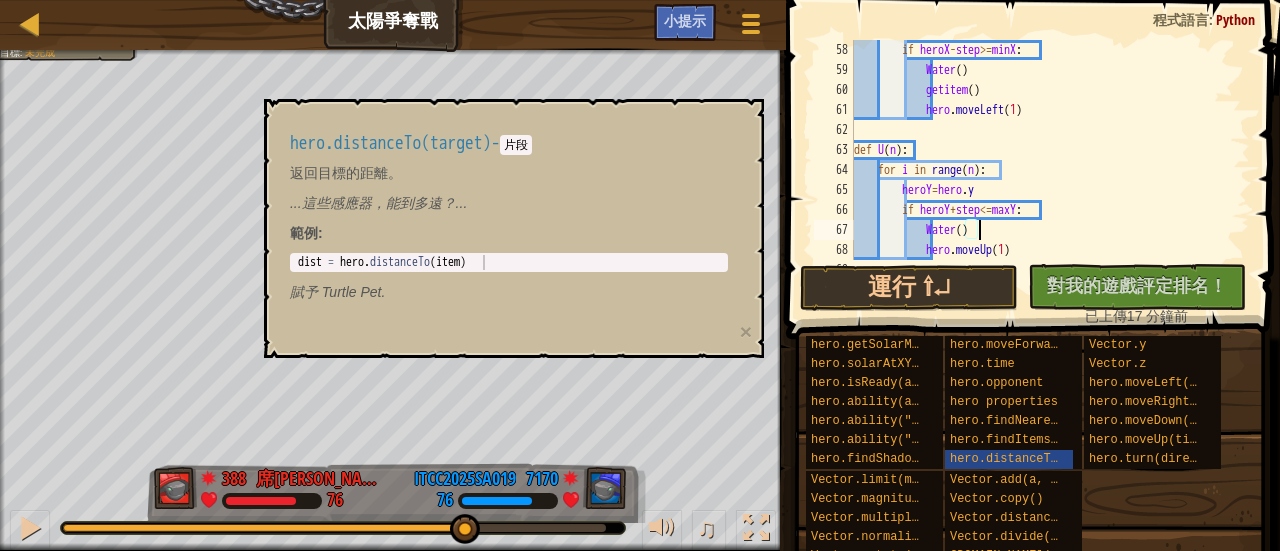 paste on "getitem()" 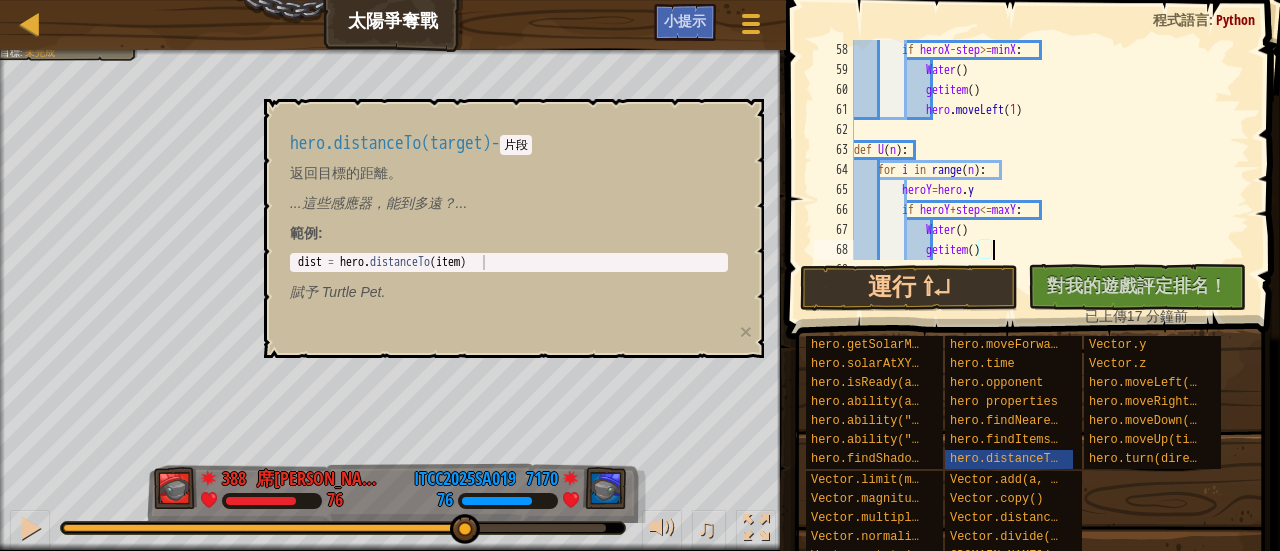 type on "hero.moveUp(1)" 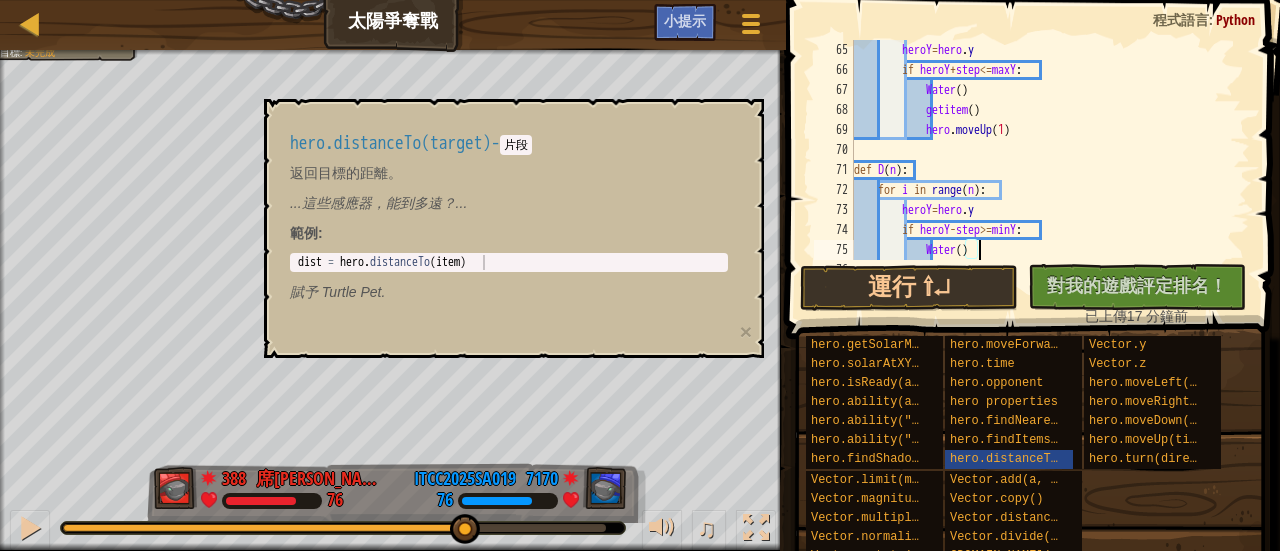 scroll, scrollTop: 1300, scrollLeft: 0, axis: vertical 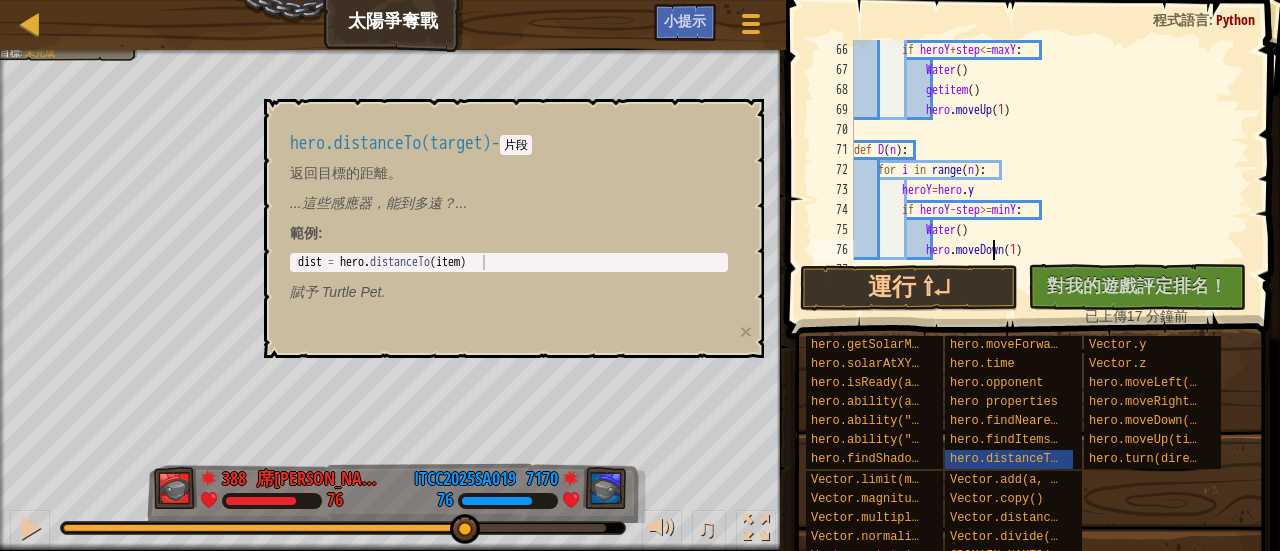 type on "Water()" 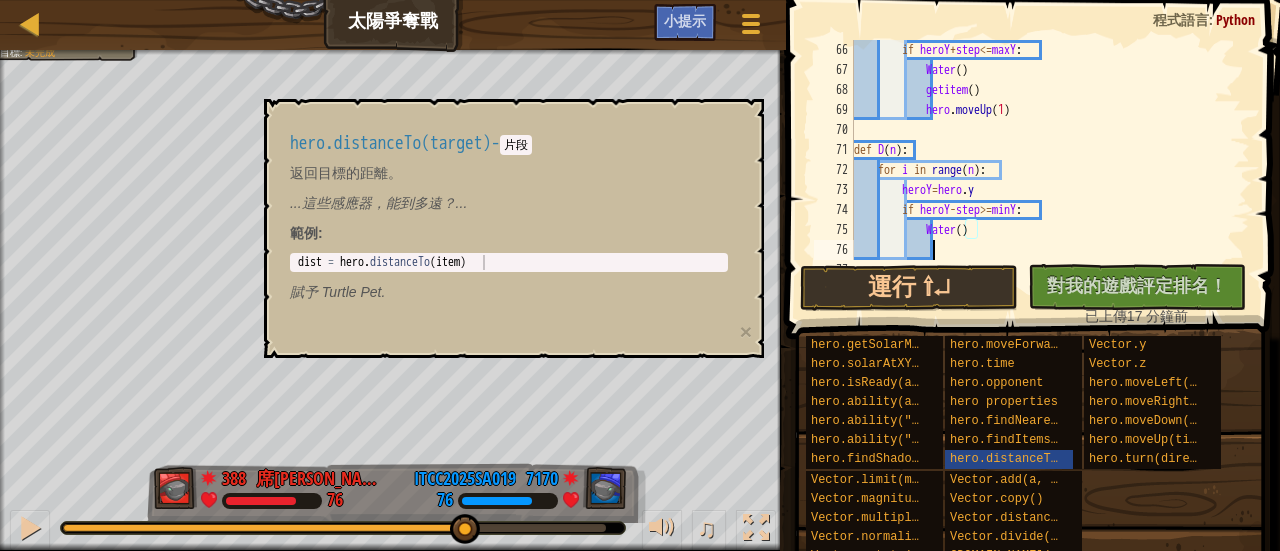 paste on "getitem()" 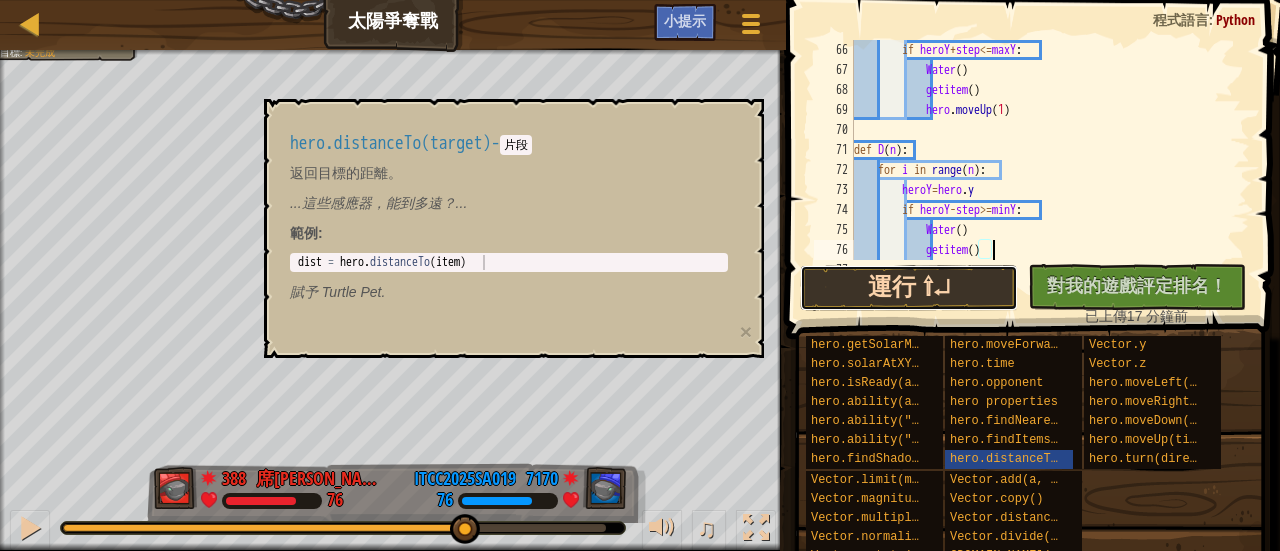 click on "運行 ⇧↵" at bounding box center [909, 288] 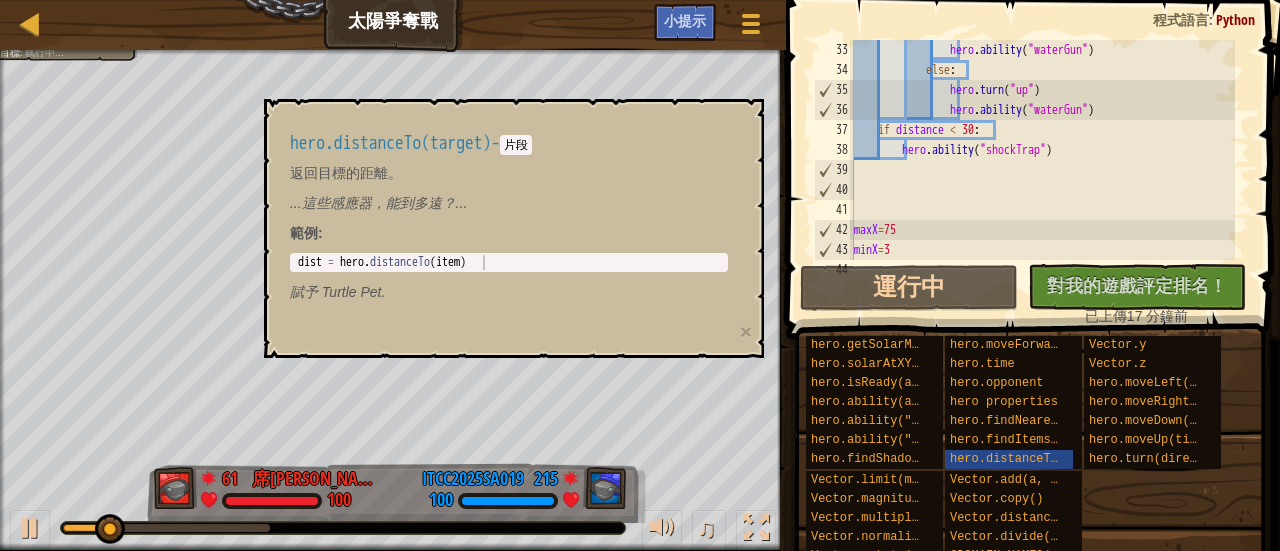 scroll, scrollTop: 520, scrollLeft: 0, axis: vertical 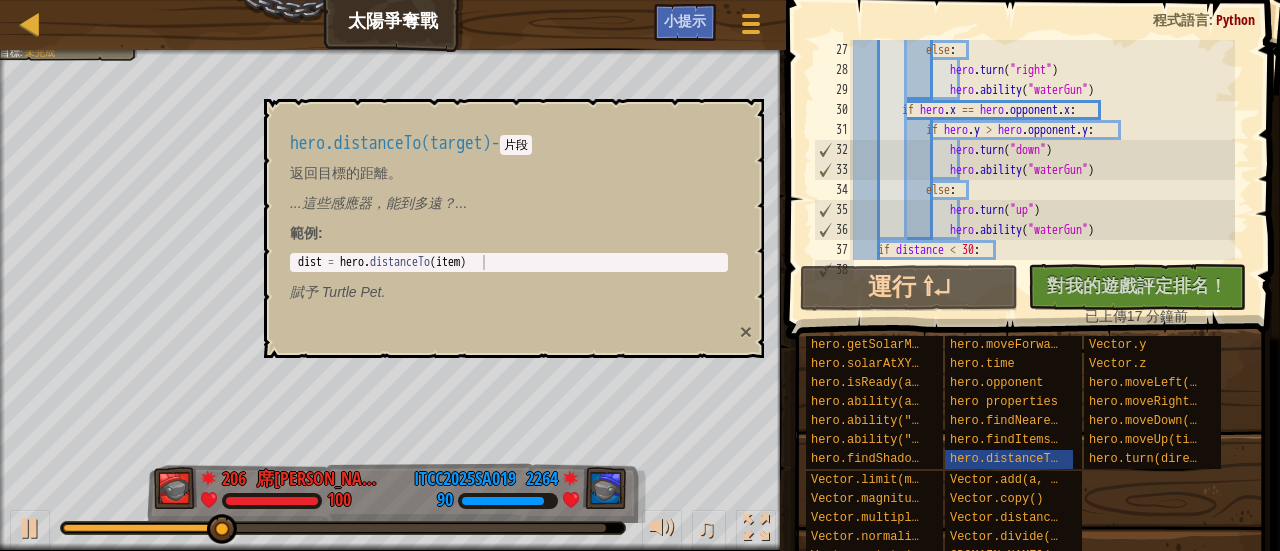 click on "×" at bounding box center [746, 331] 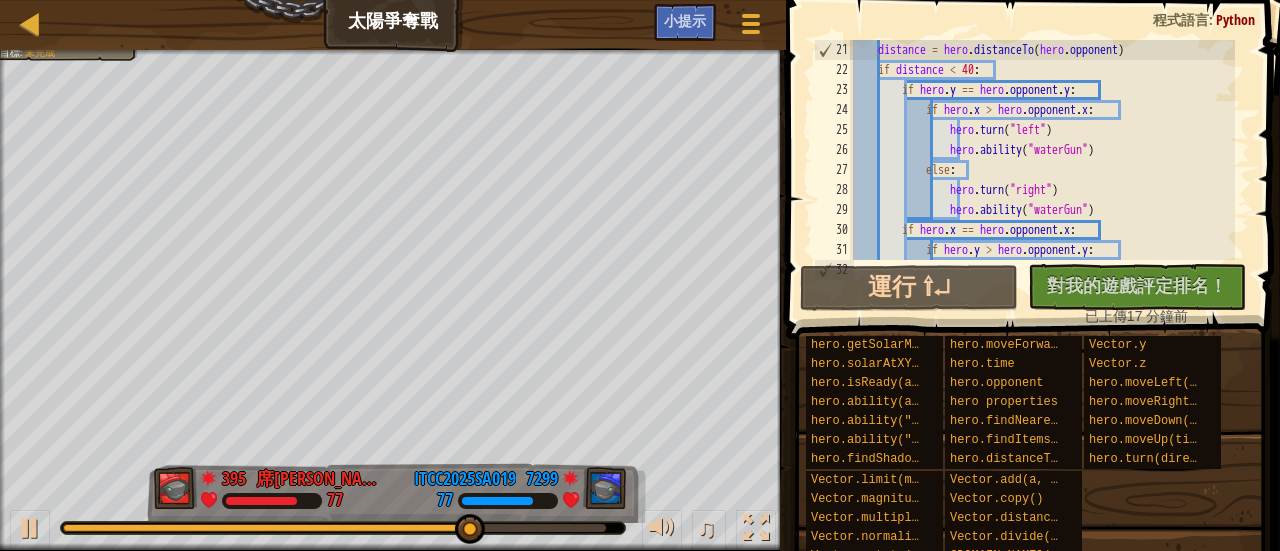 scroll, scrollTop: 400, scrollLeft: 0, axis: vertical 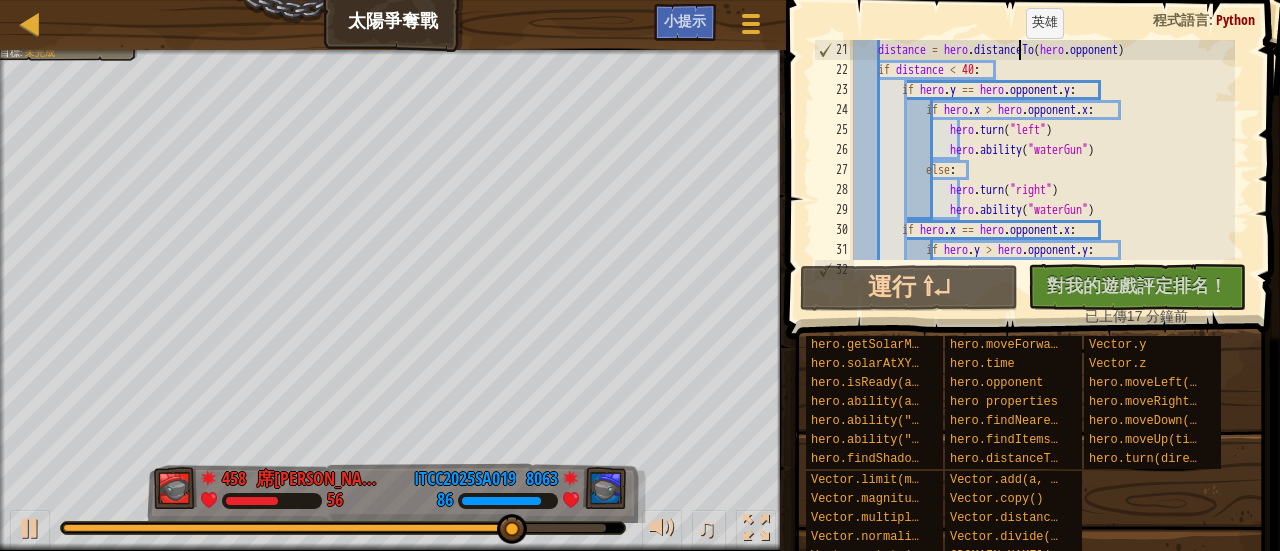 click on "distance   =   hero . distanceTo ( hero . opponent )      if   distance   <   40 :          if   hero . y   ==   hero . opponent . y :              if   hero . x   >   hero . opponent . x :                  hero . turn ( "left" )                  hero . ability ( "waterGun" )              else :                  hero . turn ( "right" )                  hero . ability ( "waterGun" )          if   hero . x   ==   hero . opponent . x :              if   hero . y   >   hero . opponent . y :                  hero . turn ( "down" )" at bounding box center (1042, 170) 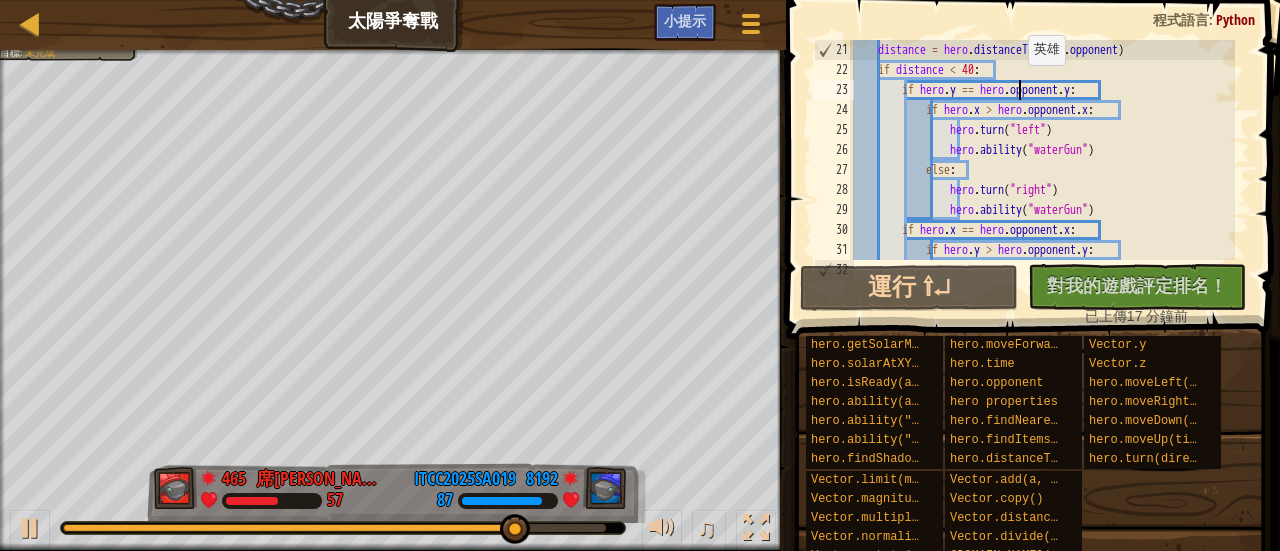 click on "distance   =   hero . distanceTo ( hero . opponent )      if   distance   <   40 :          if   hero . y   ==   hero . opponent . y :              if   hero . x   >   hero . opponent . x :                  hero . turn ( "left" )                  hero . ability ( "waterGun" )              else :                  hero . turn ( "right" )                  hero . ability ( "waterGun" )          if   hero . x   ==   hero . opponent . x :              if   hero . y   >   hero . opponent . y :                  hero . turn ( "down" )" at bounding box center [1042, 170] 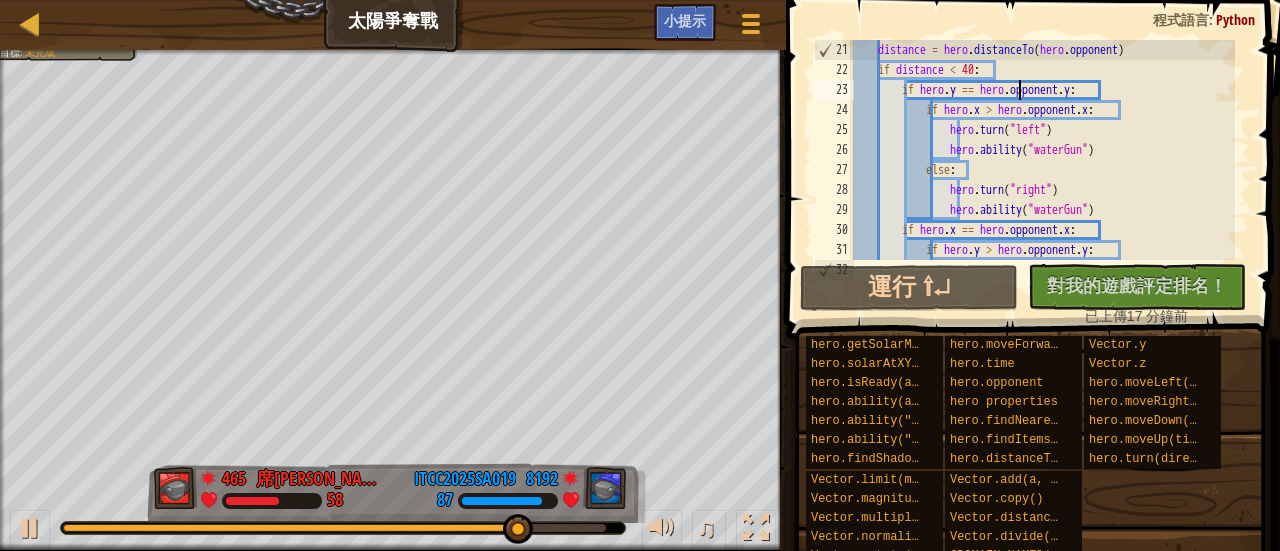 click on "distance   =   hero . distanceTo ( hero . opponent )      if   distance   <   40 :          if   hero . y   ==   hero . opponent . y :              if   hero . x   >   hero . opponent . x :                  hero . turn ( "left" )                  hero . ability ( "waterGun" )              else :                  hero . turn ( "right" )                  hero . ability ( "waterGun" )          if   hero . x   ==   hero . opponent . x :              if   hero . y   >   hero . opponent . y :                  hero . turn ( "down" )" at bounding box center [1042, 170] 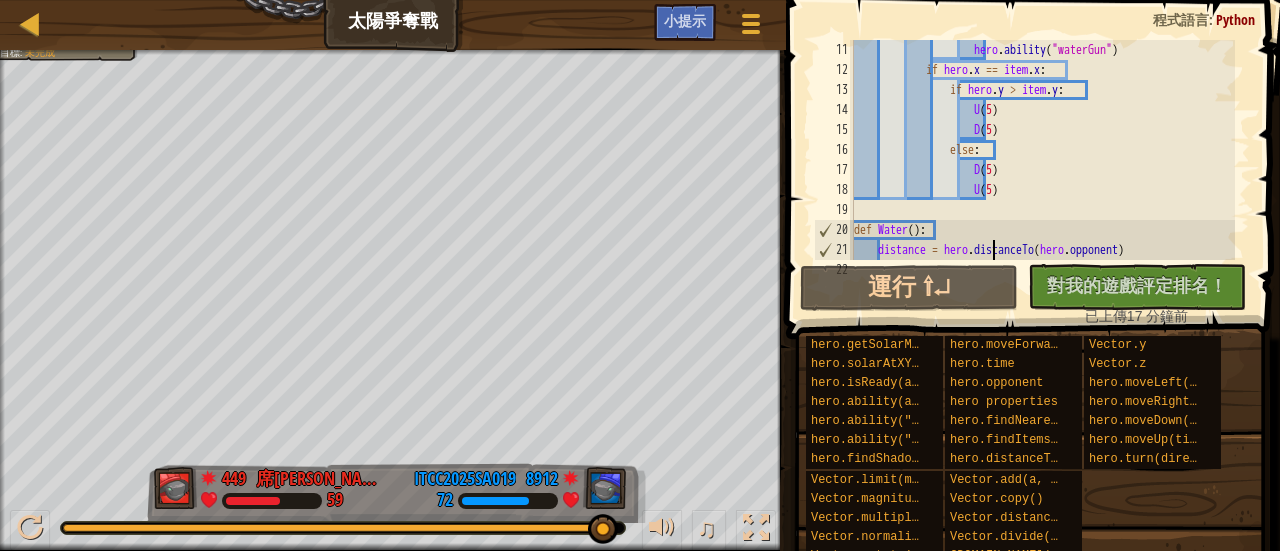 scroll, scrollTop: 200, scrollLeft: 0, axis: vertical 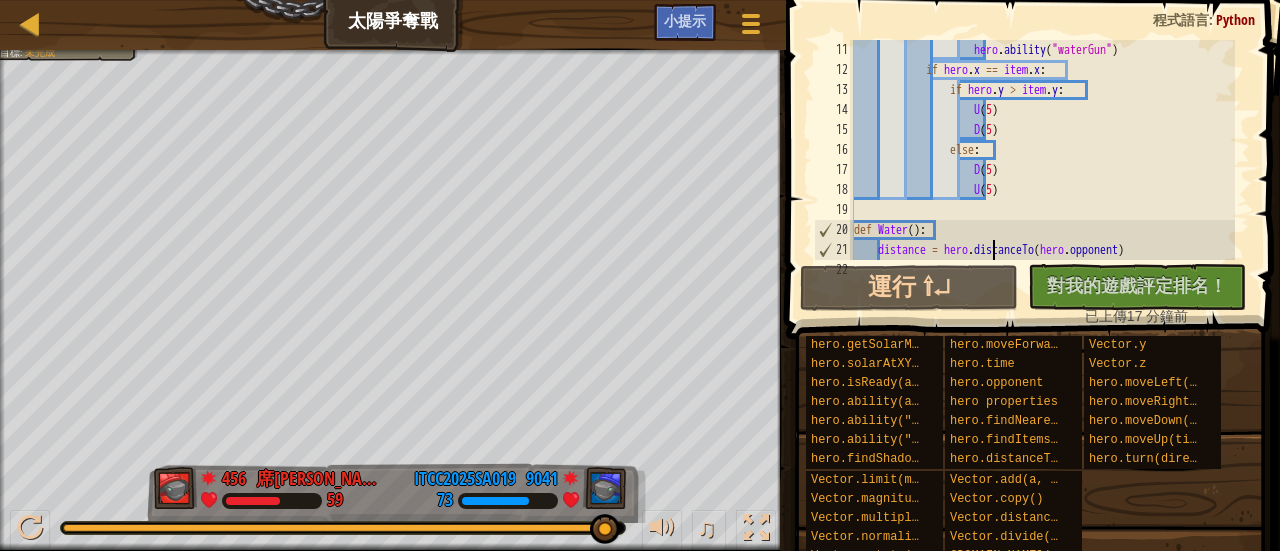 type on "def Water():" 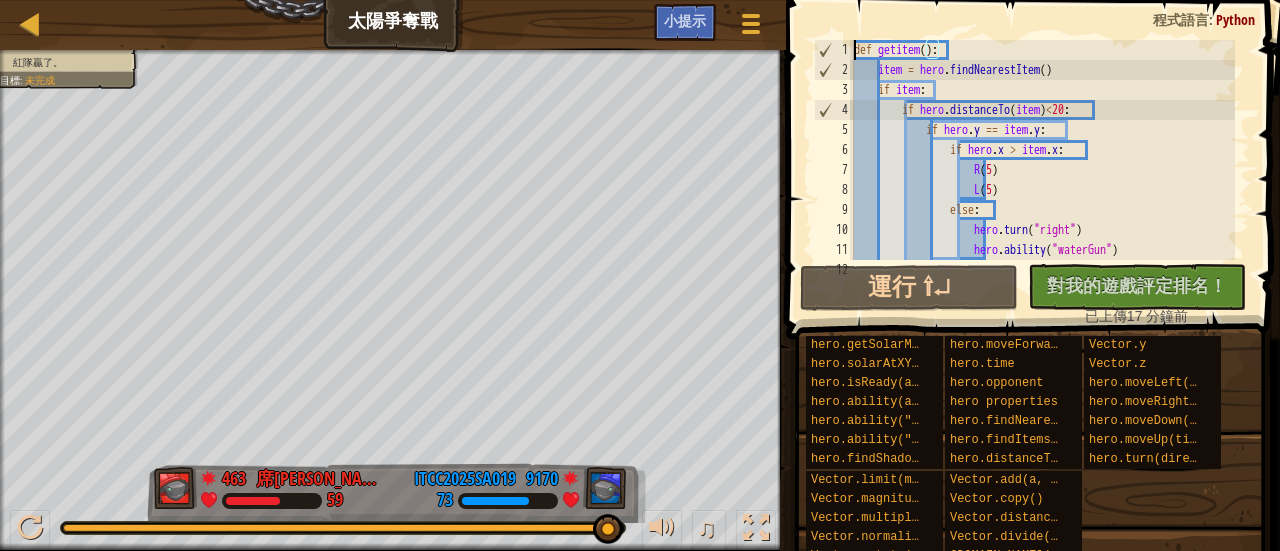 scroll, scrollTop: 0, scrollLeft: 0, axis: both 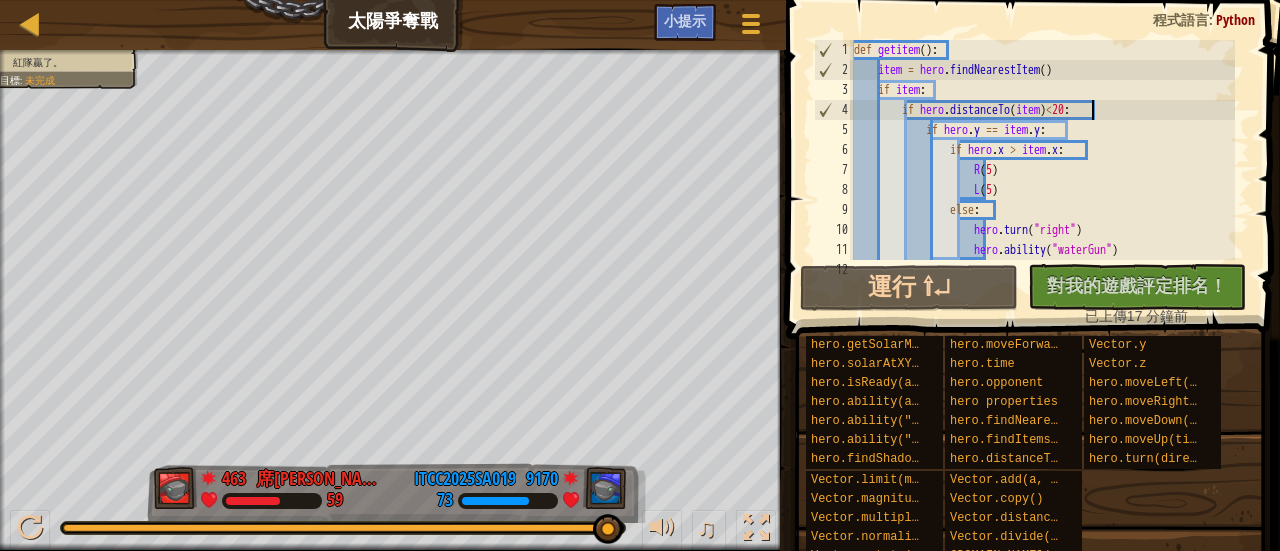 click on "def   getitem ( ) :      item   =   hero . findNearestItem ( )      if   item :          if   hero . distanceTo ( item ) < 20 :              if   hero . y   ==   item . y :                  if   hero . x   >   item . x :                      R ( 5 )                      L ( 5 )                  else :                      hero . turn ( "right" )                      hero . ability ( "waterGun" )              if   hero . x   ==   item . x :" at bounding box center (1042, 170) 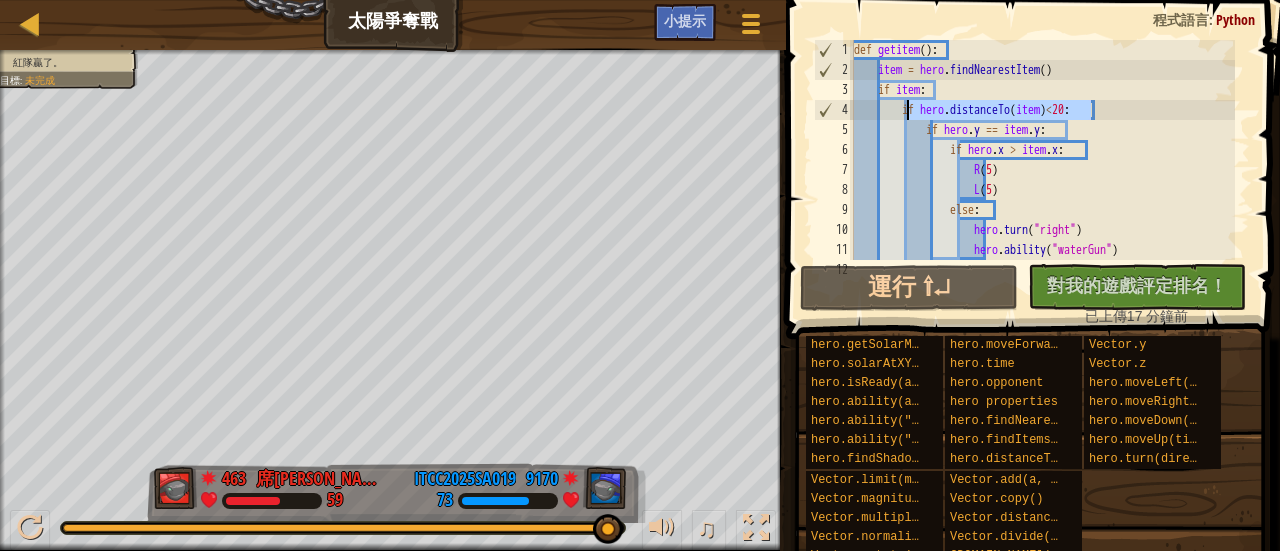 drag, startPoint x: 1101, startPoint y: 110, endPoint x: 905, endPoint y: 115, distance: 196.06377 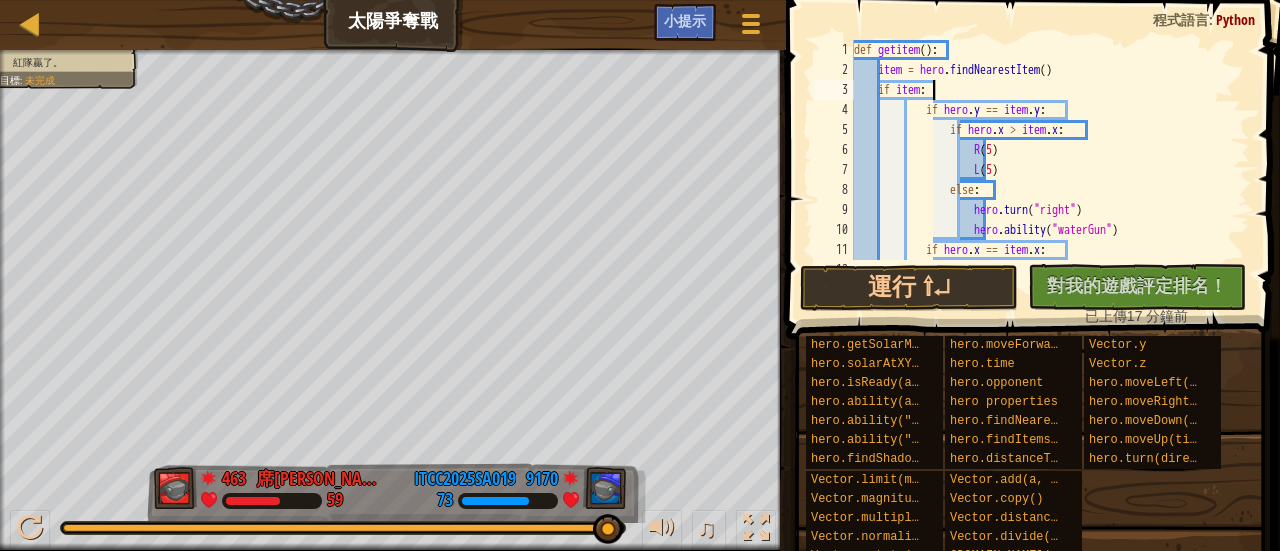 click on "def   getitem ( ) :      item   =   hero . findNearestItem ( )      if   item :              if   hero . y   ==   item . y :                  if   hero . x   >   item . x :                      R ( 5 )                      L ( 5 )                  else :                      hero . turn ( "right" )                      hero . ability ( "waterGun" )              if   hero . x   ==   item . x :                  if   hero . y   >   item . y :" at bounding box center [1042, 170] 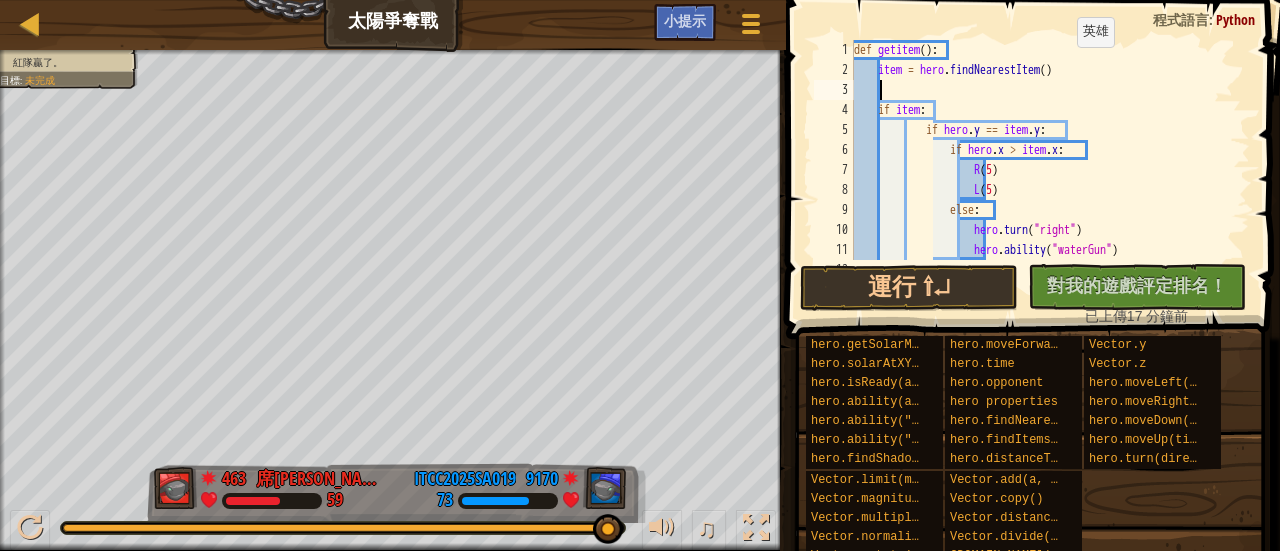 paste on "if hero.distanceTo(item)<20:" 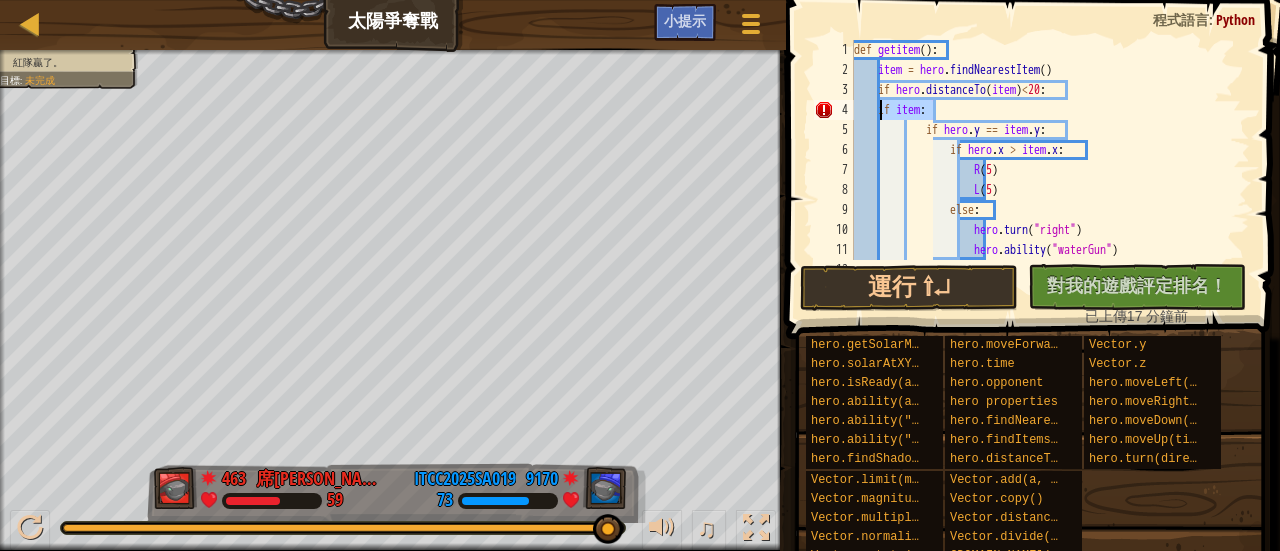 drag, startPoint x: 962, startPoint y: 105, endPoint x: 883, endPoint y: 117, distance: 79.9062 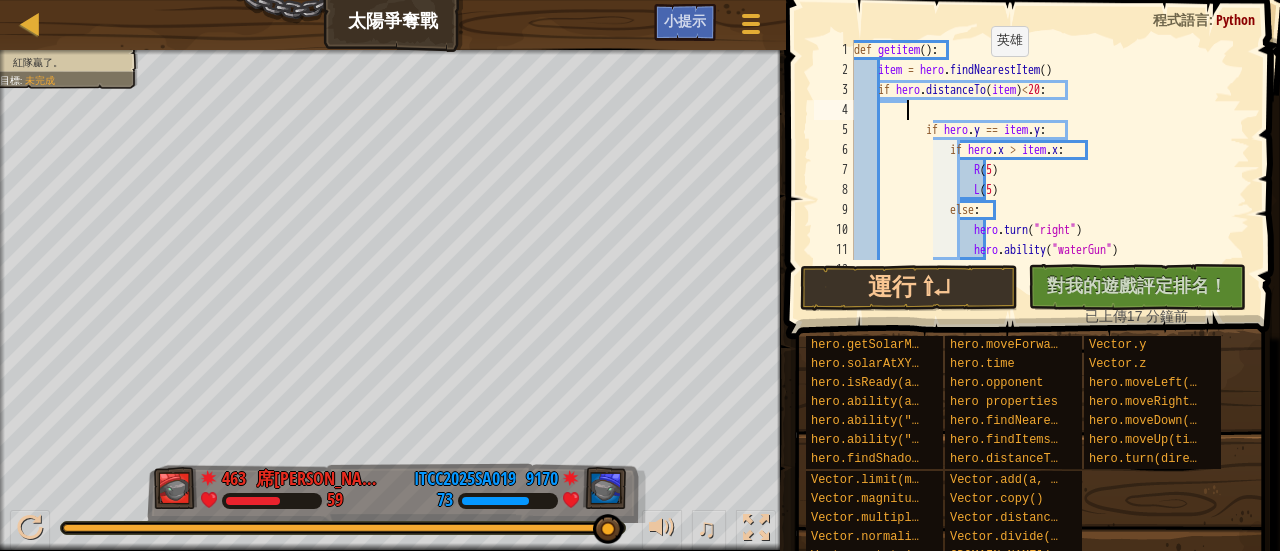 paste on "if item:" 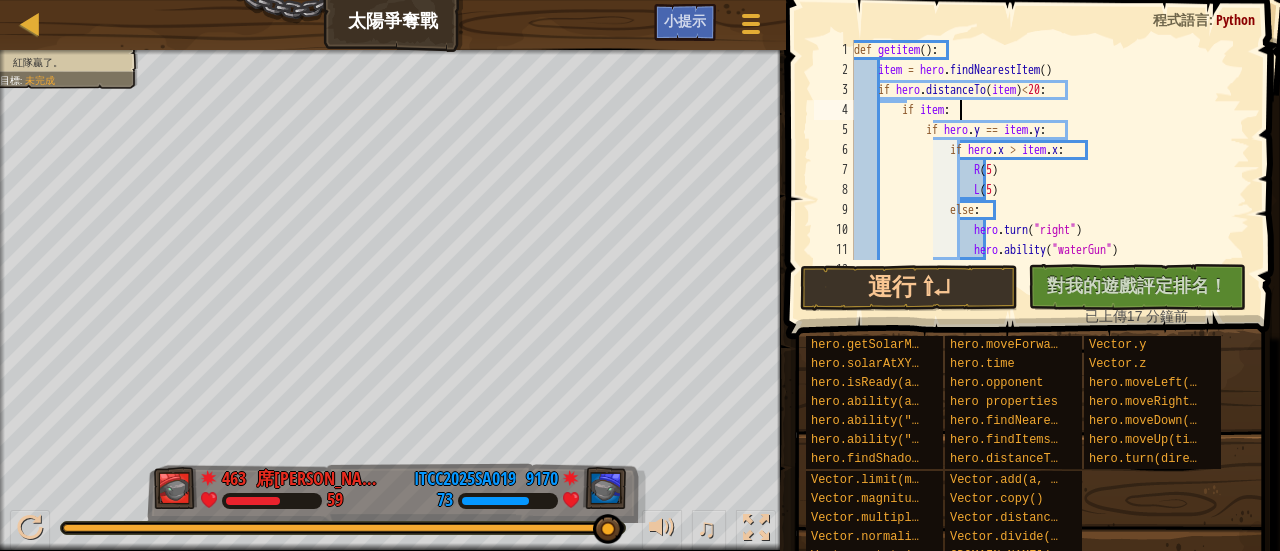 drag, startPoint x: 913, startPoint y: 163, endPoint x: 912, endPoint y: 145, distance: 18.027756 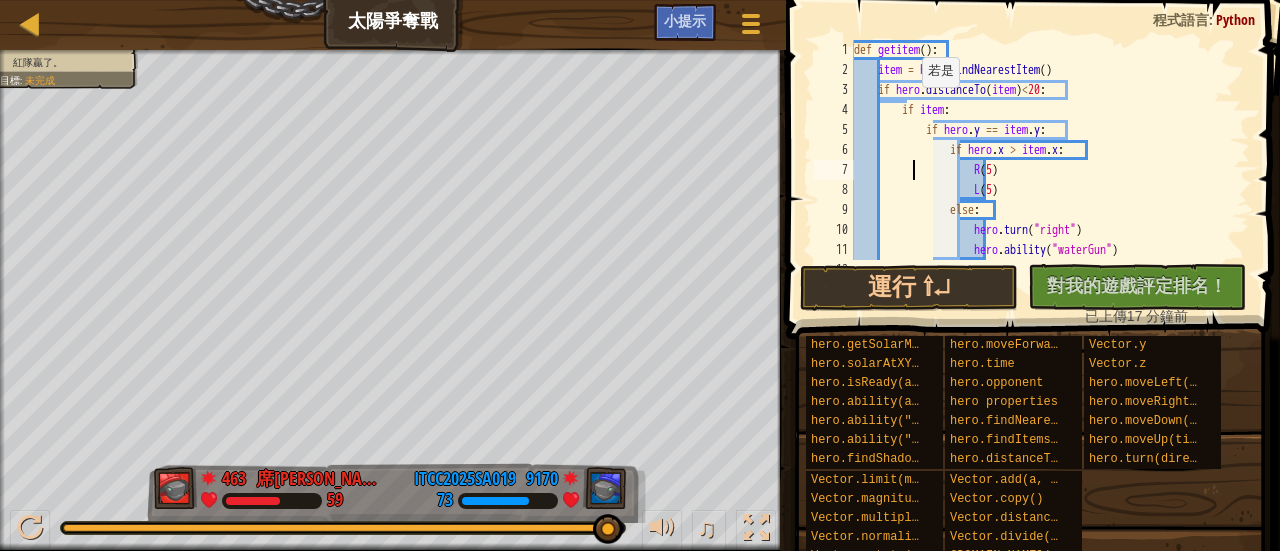 click on "def   getitem ( ) :      item   =   hero . findNearestItem ( )      if   hero . distanceTo ( item ) < 20 :          if   item :              if   hero . y   ==   item . y :                  if   hero . x   >   item . x :                      R ( 5 )                      L ( 5 )                  else :                      hero . turn ( "right" )                      hero . ability ( "waterGun" )              if   hero . x   ==   item . x :" at bounding box center (1042, 170) 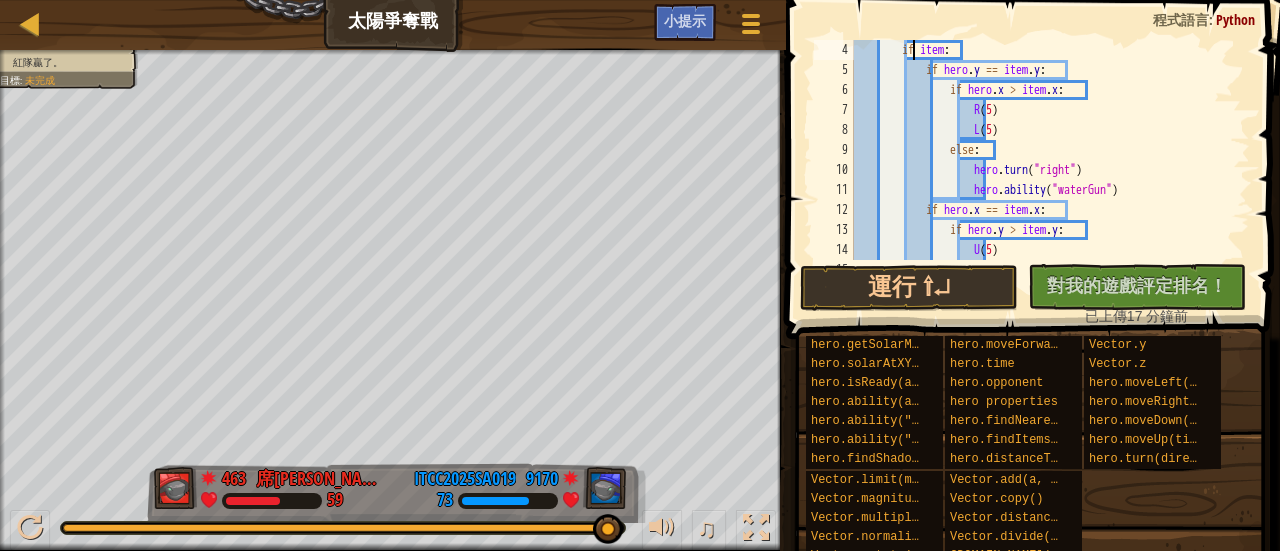 scroll, scrollTop: 0, scrollLeft: 0, axis: both 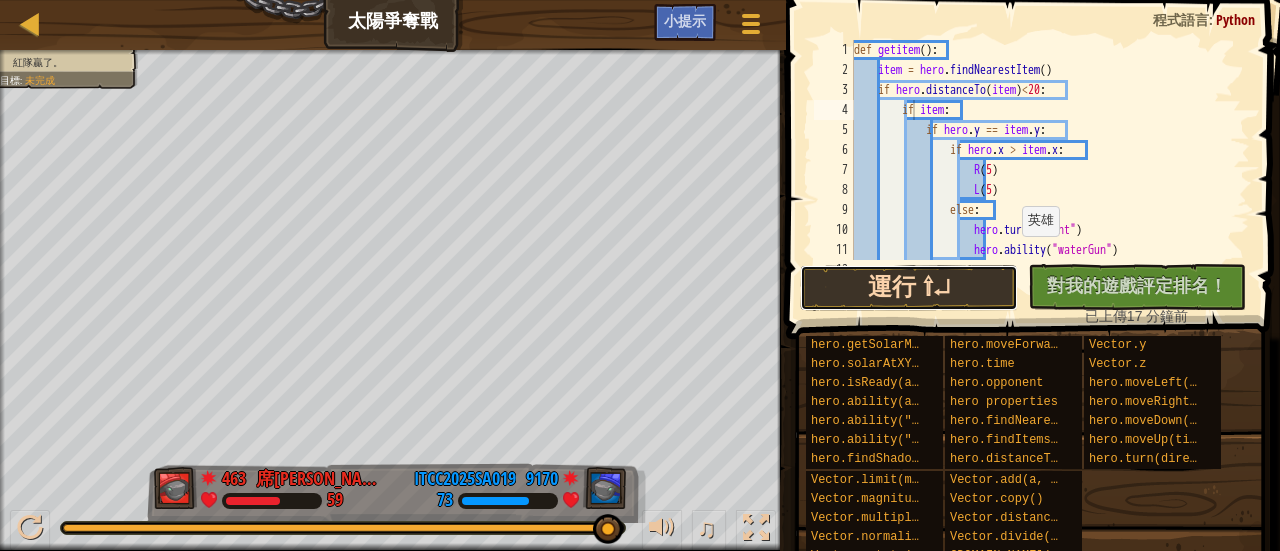 drag, startPoint x: 1010, startPoint y: 271, endPoint x: 999, endPoint y: 280, distance: 14.21267 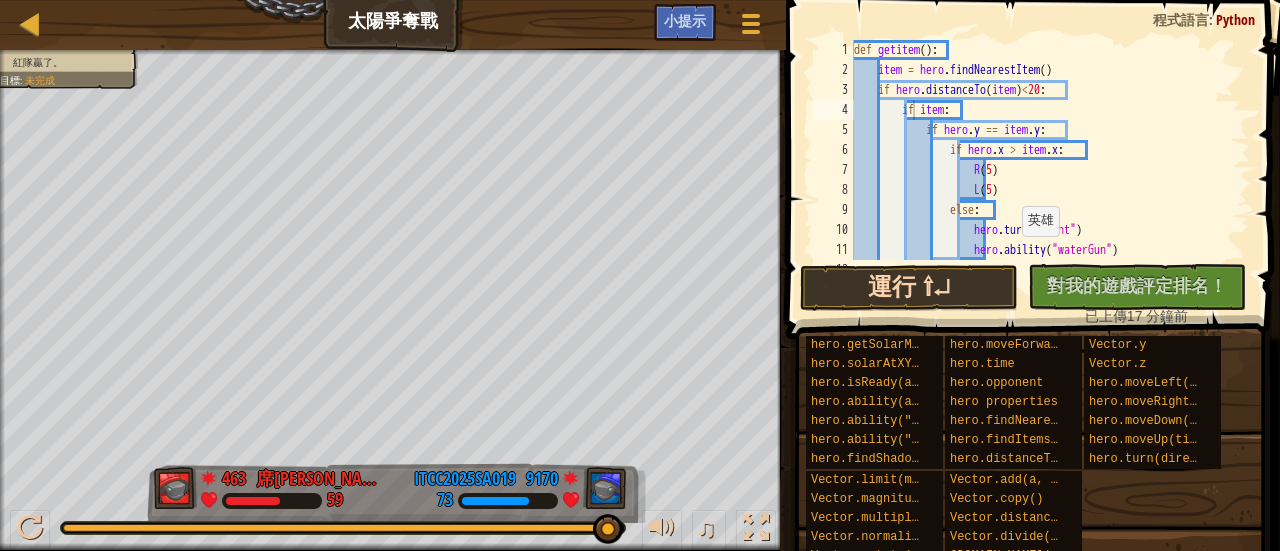 click on "運行 ⇧↵" at bounding box center [909, 288] 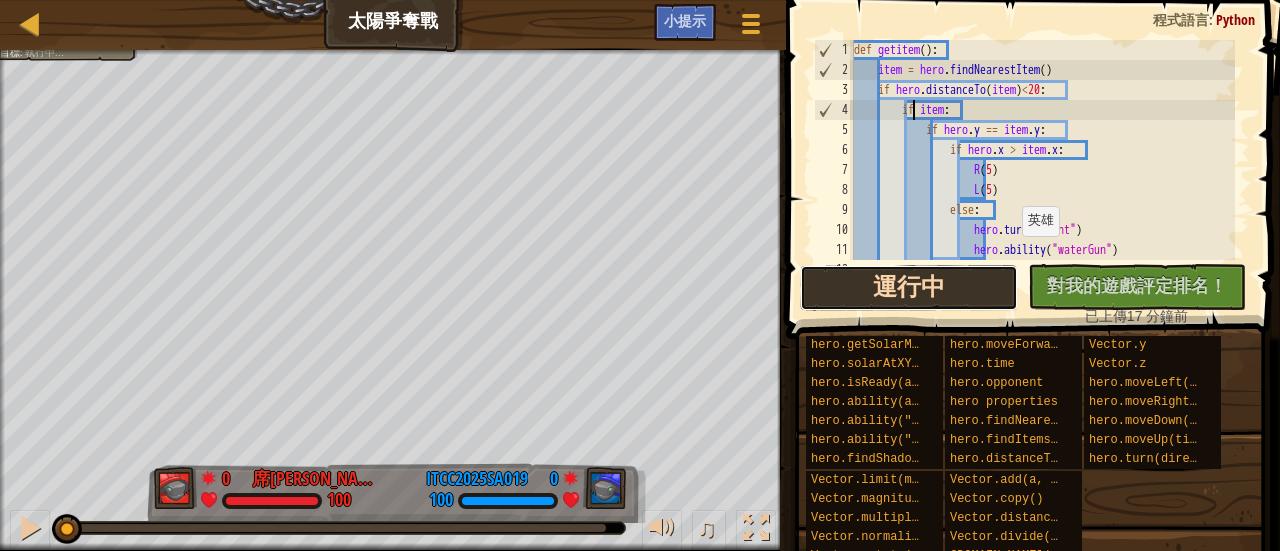 click on "運行中" at bounding box center [909, 288] 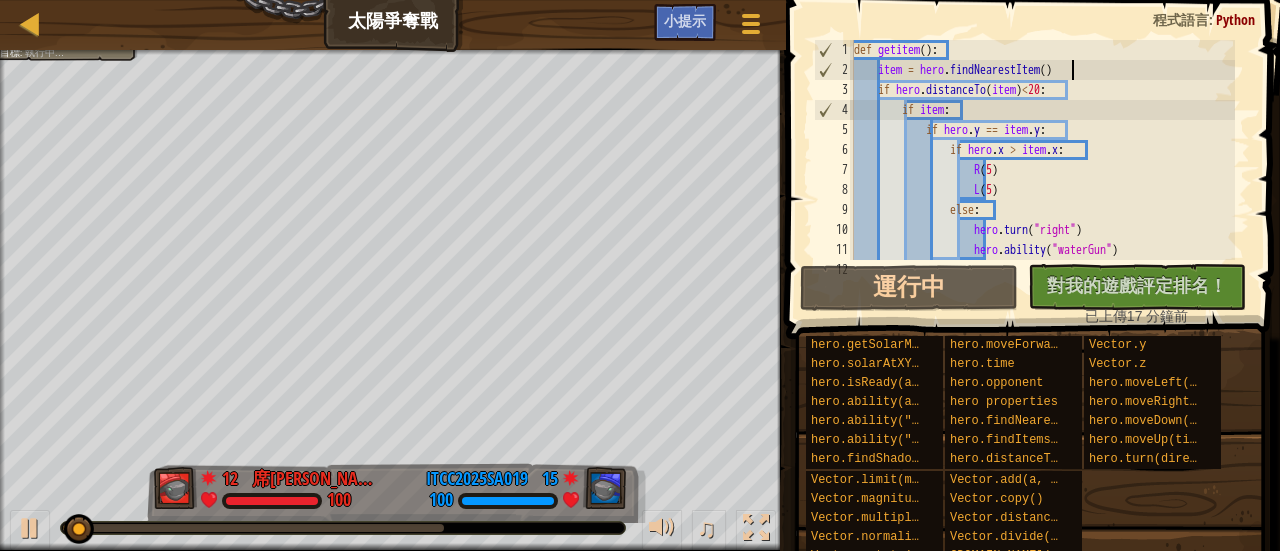 click on "def   getitem ( ) :      item   =   hero . findNearestItem ( )      if   hero . distanceTo ( item ) < 20 :          if   item :              if   hero . y   ==   item . y :                  if   hero . x   >   item . x :                      R ( 5 )                      L ( 5 )                  else :                      hero . turn ( "right" )                      hero . ability ( "waterGun" )              if   hero . x   ==   item . x :" at bounding box center [1042, 170] 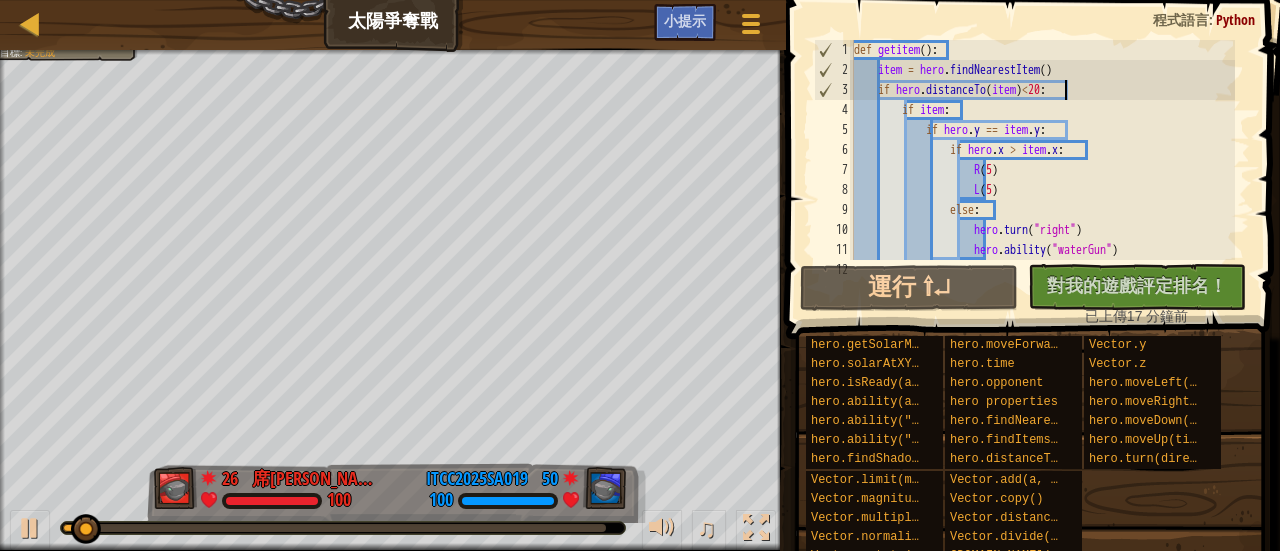 type on "if item:" 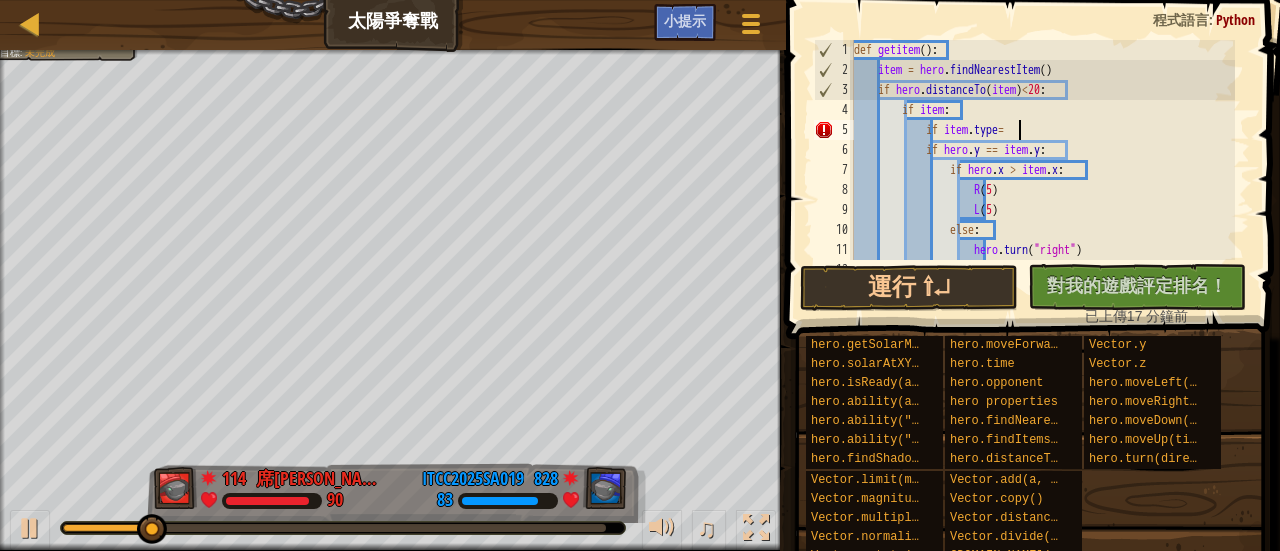 scroll, scrollTop: 9, scrollLeft: 12, axis: both 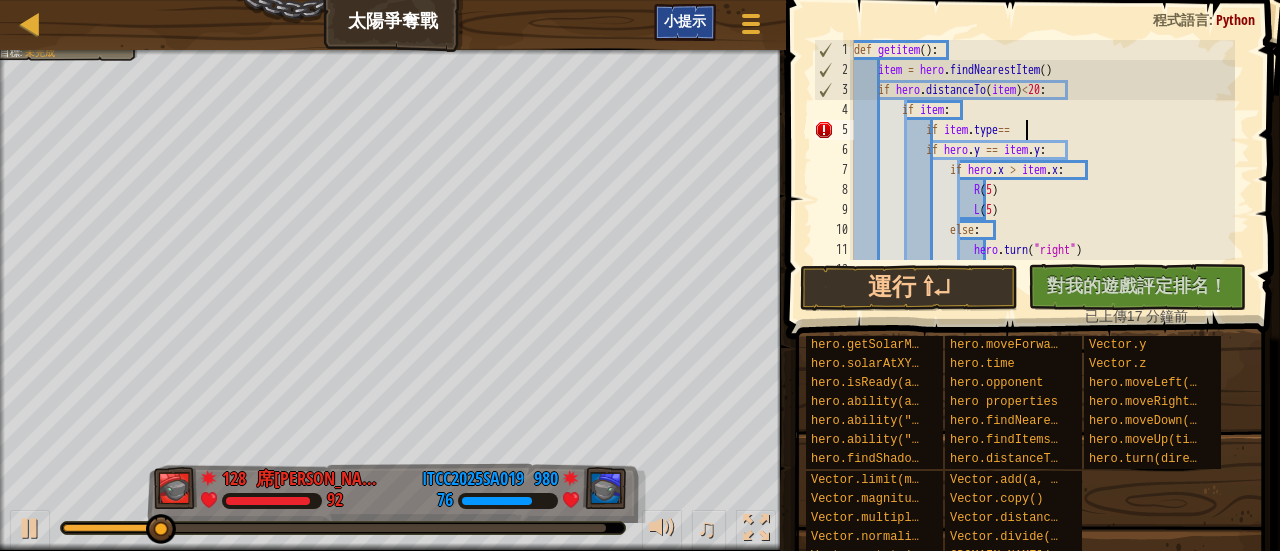 click on "小提示" at bounding box center (685, 22) 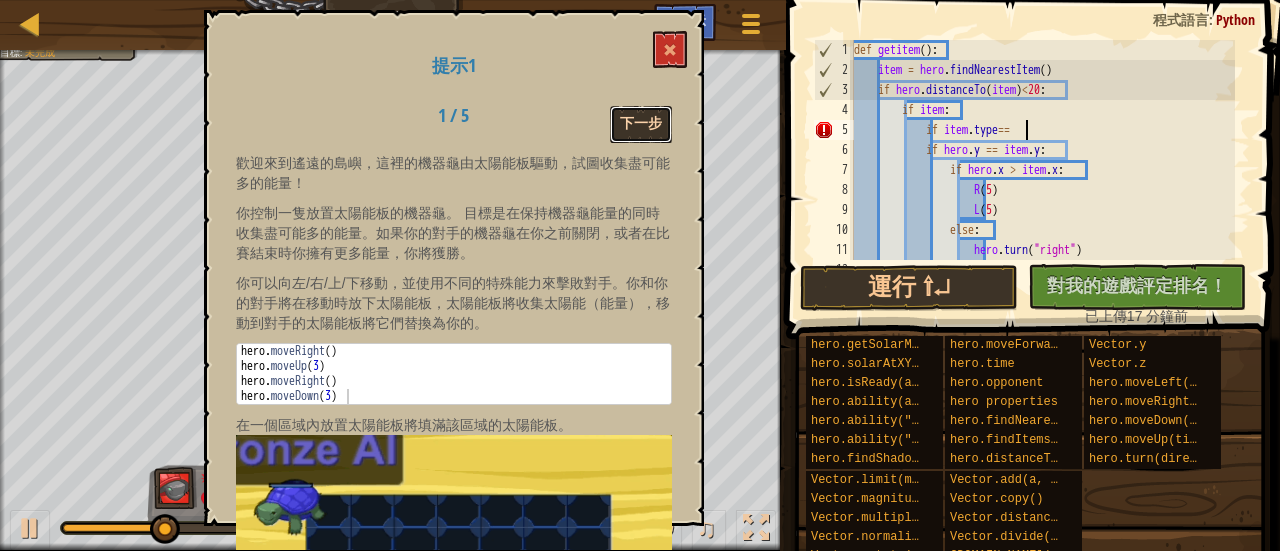 click on "下一步" at bounding box center [641, 124] 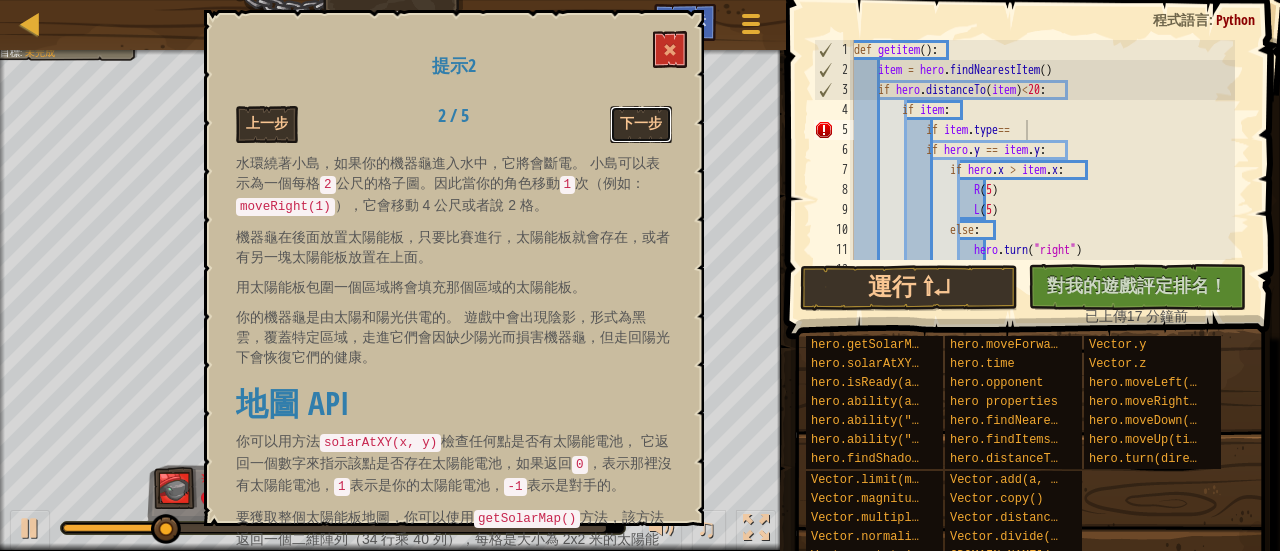 click on "下一步" at bounding box center [641, 124] 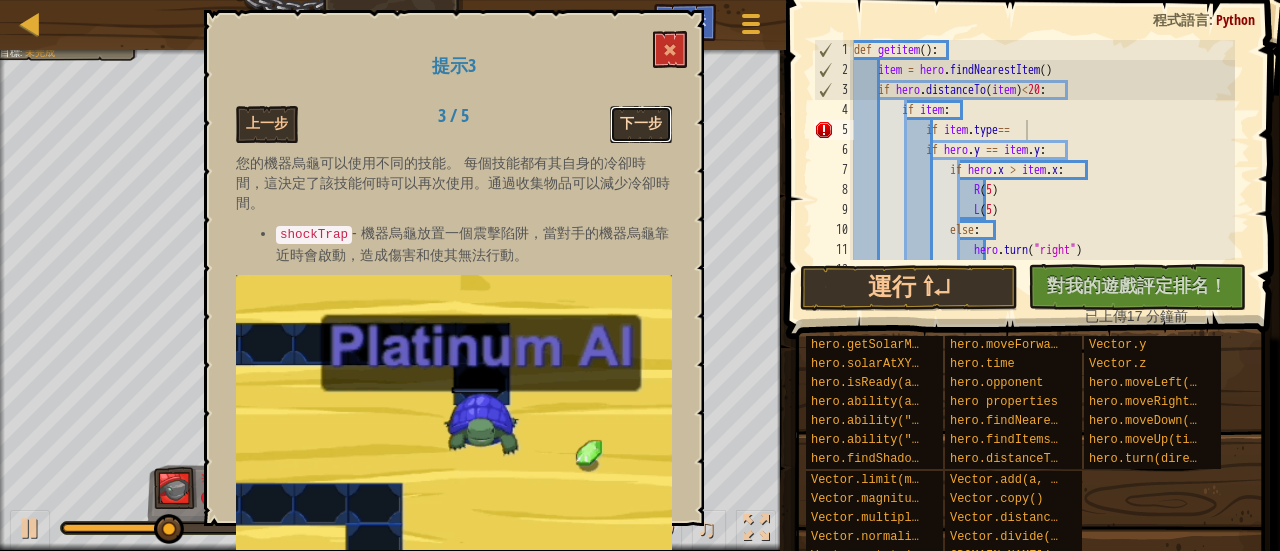 click on "下一步" at bounding box center [641, 124] 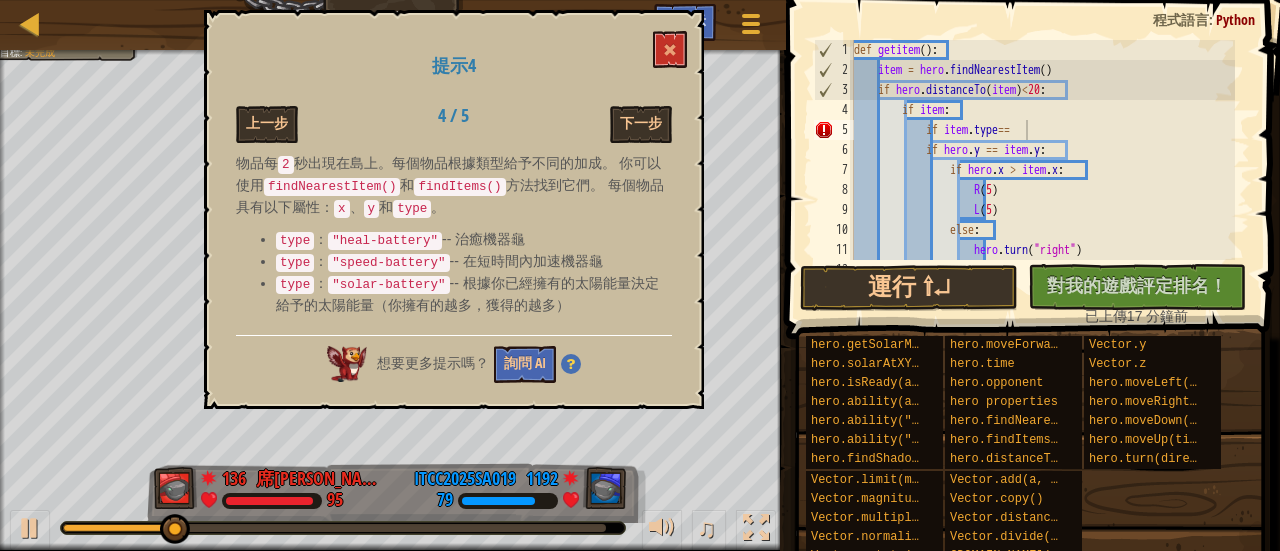 click on ""solar-battery"" at bounding box center (388, 285) 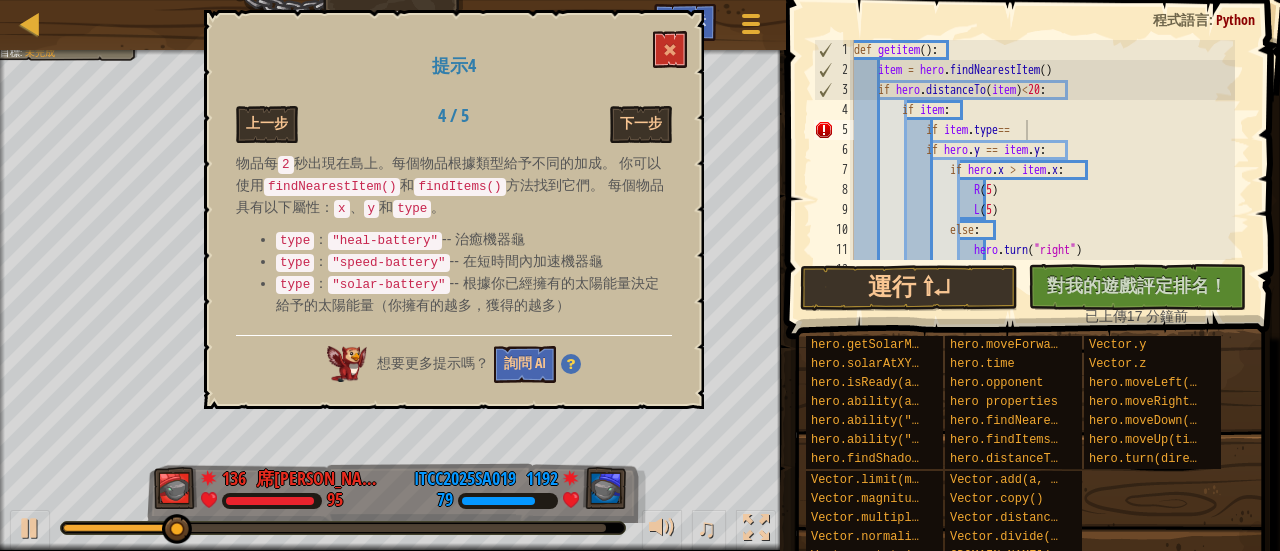 click on ""solar-battery"" at bounding box center (388, 285) 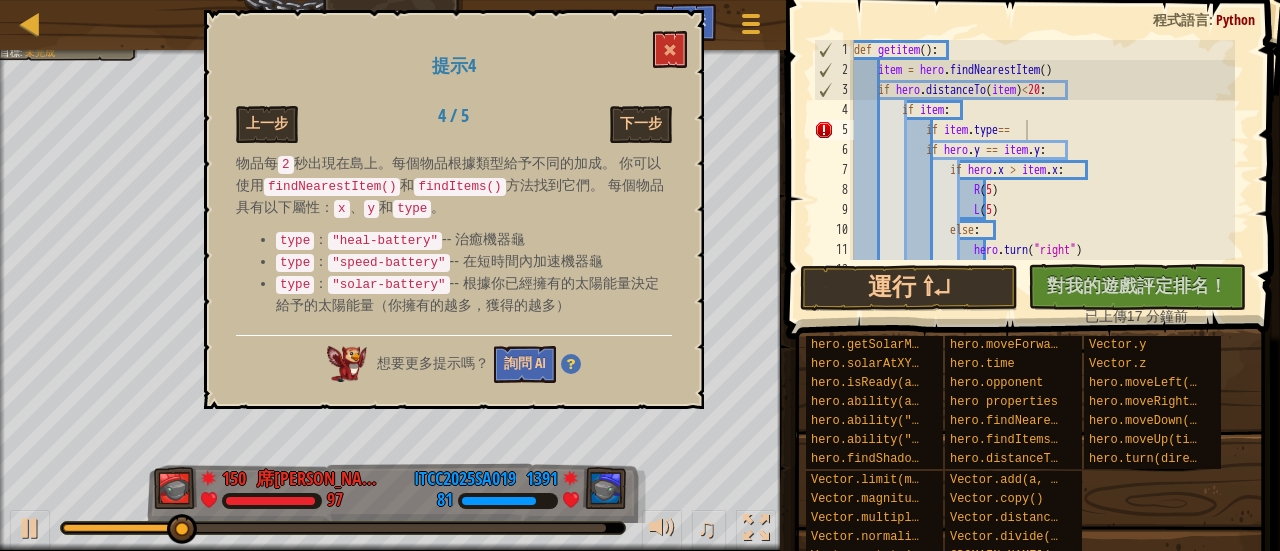 click on "type ： "solar-battery"  -- 根據你已經擁有的太陽能量決定給予的太陽能量（你擁有的越多，獲得的越多）" at bounding box center (474, 294) 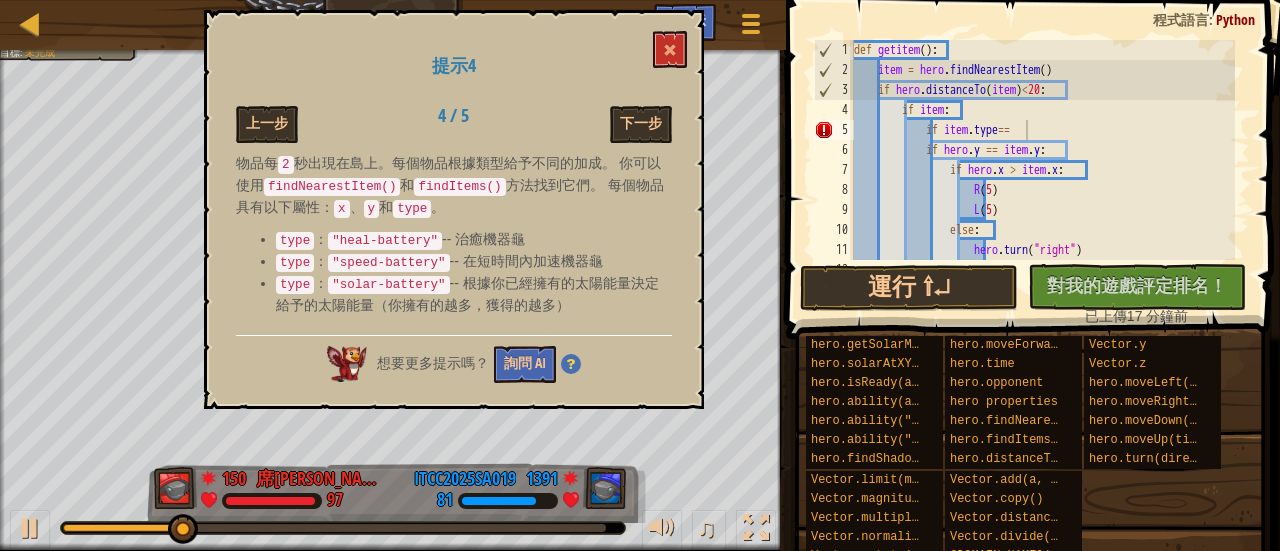 click on "type ： "solar-battery"  -- 根據你已經擁有的太陽能量決定給予的太陽能量（你擁有的越多，獲得的越多）" at bounding box center [474, 294] 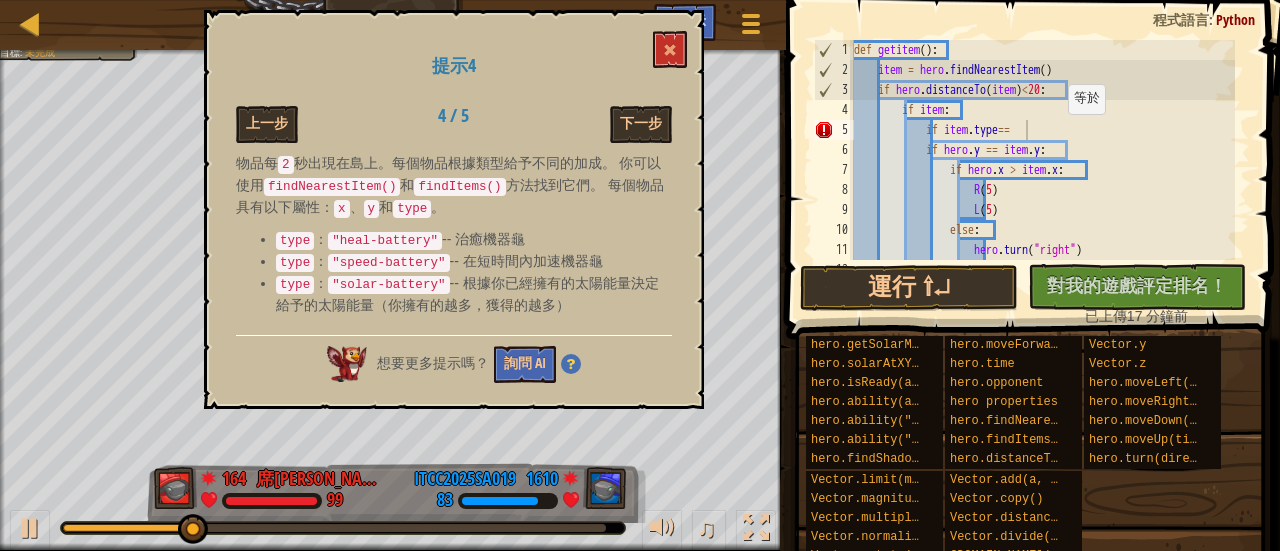 click on "def   getitem ( ) :      item   =   hero . findNearestItem ( )      if   hero . distanceTo ( item ) < 20 :          if   item :              if   item . type ==              if   hero . y   ==   item . y :                  if   hero . x   >   item . x :                      R ( 5 )                      L ( 5 )                  else :                      hero . turn ( "right" )                      hero . ability ( "waterGun" )" at bounding box center (1042, 170) 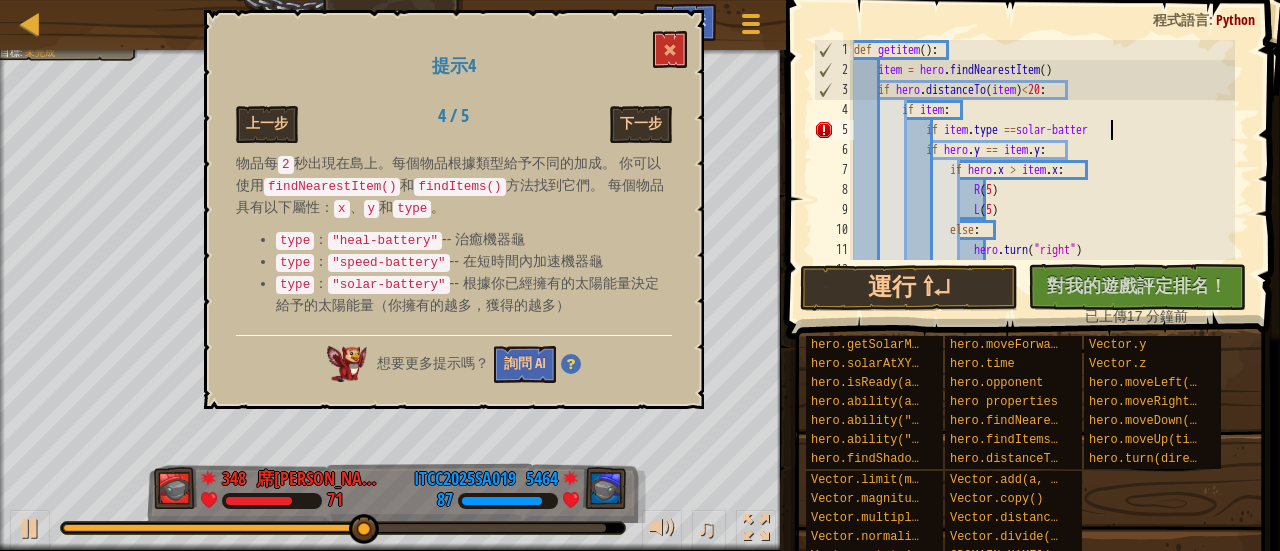 scroll, scrollTop: 9, scrollLeft: 21, axis: both 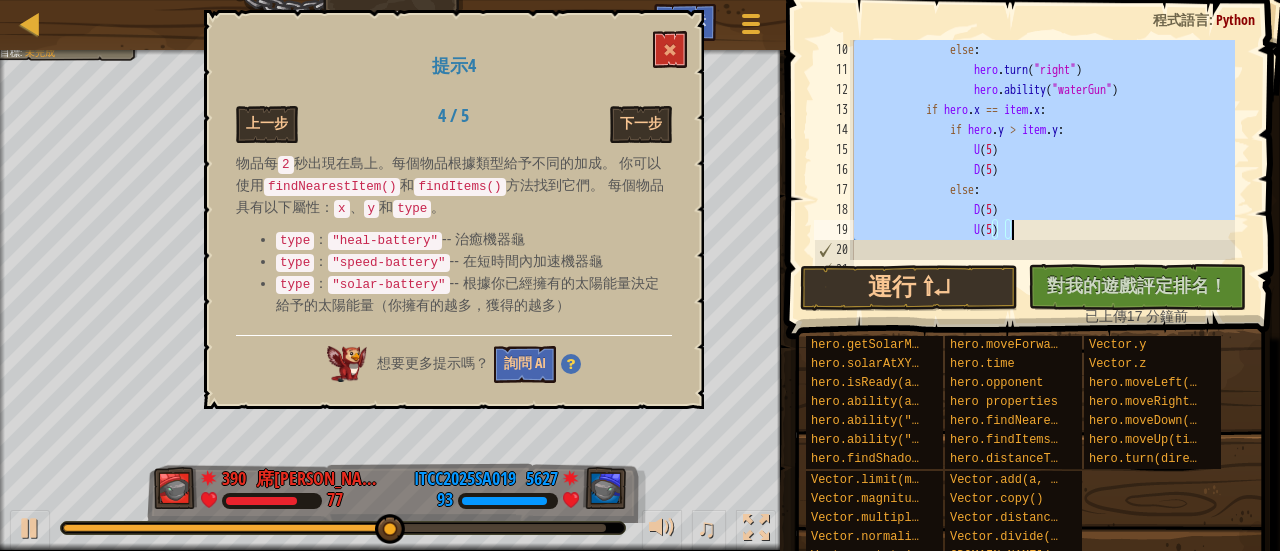 drag, startPoint x: 932, startPoint y: 153, endPoint x: 1164, endPoint y: 231, distance: 244.76111 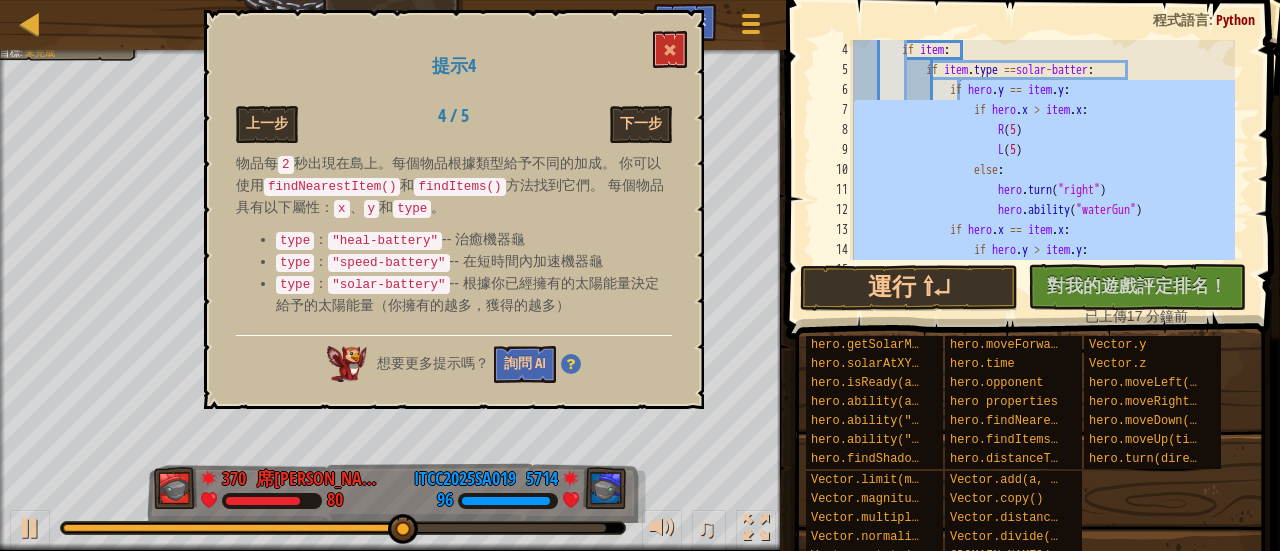 scroll, scrollTop: 0, scrollLeft: 0, axis: both 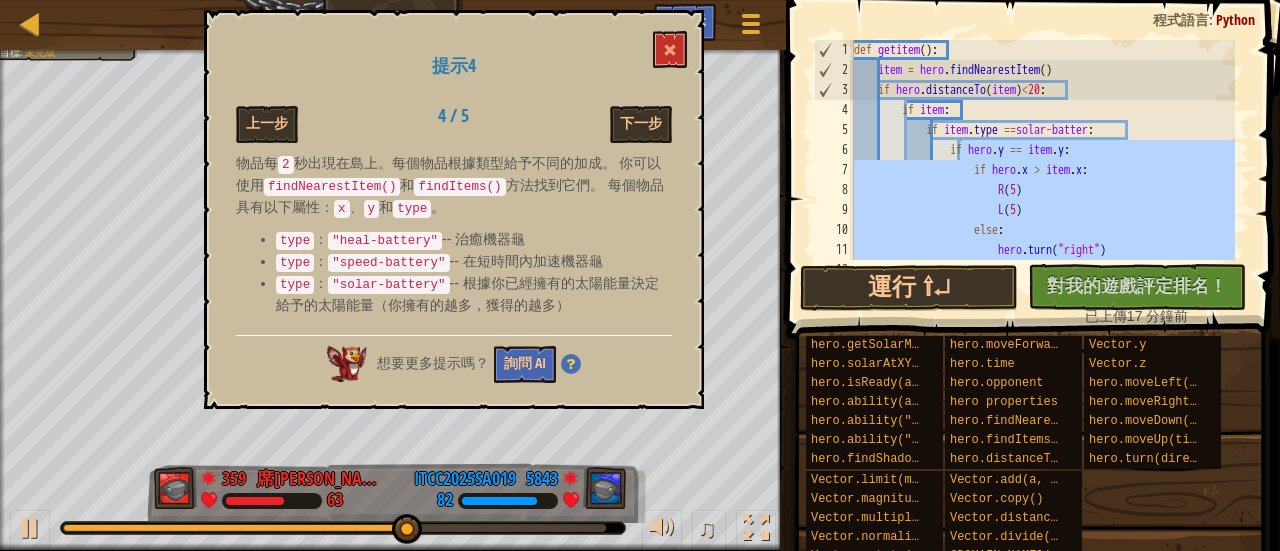click on "def   getitem ( ) :      item   =   hero . findNearestItem ( )      if   hero . distanceTo ( item ) < 20 :          if   item :              if   item . type   == solar - batter :                    if   hero . y   ==   item . y :                      if   hero . x   >   item . x :                          R ( 5 )                          L ( 5 )                      else :                          hero . turn ( "right" )                          hero . ability ( "waterGun" )" at bounding box center (1042, 150) 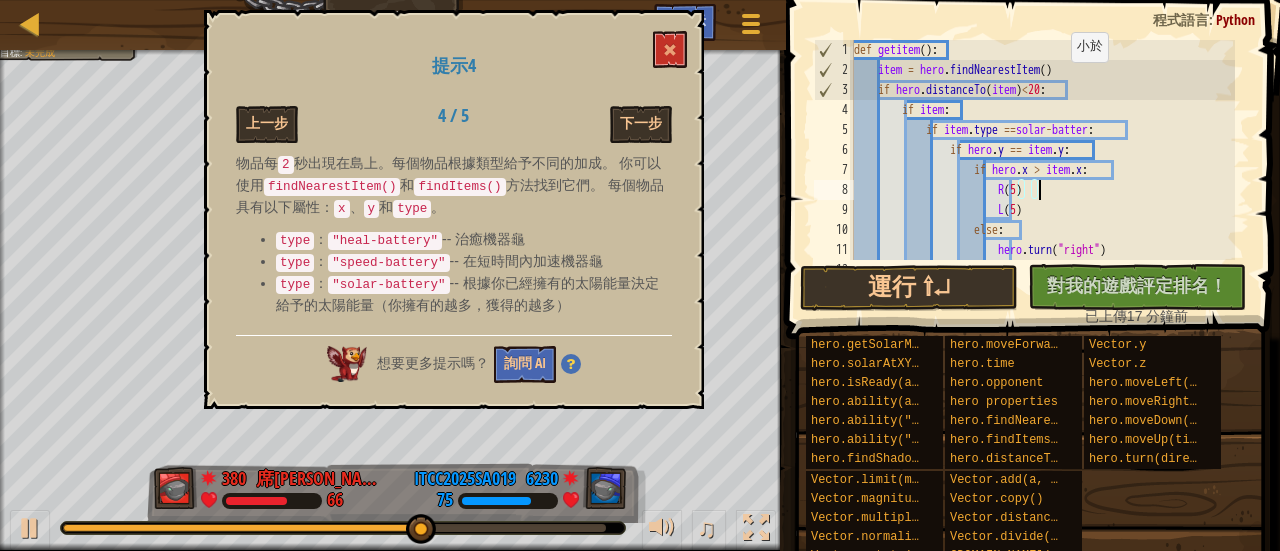 click on "def   getitem ( ) :      item   =   hero . findNearestItem ( )      if   hero . distanceTo ( item ) < 20 :          if   item :              if   item . type   == solar - batter :                    if   hero . y   ==   item . y :                      if   hero . x   >   item . x :                          R ( 5 )                          L ( 5 )                      else :                          hero . turn ( "right" )                          hero . ability ( "waterGun" )" at bounding box center (1042, 170) 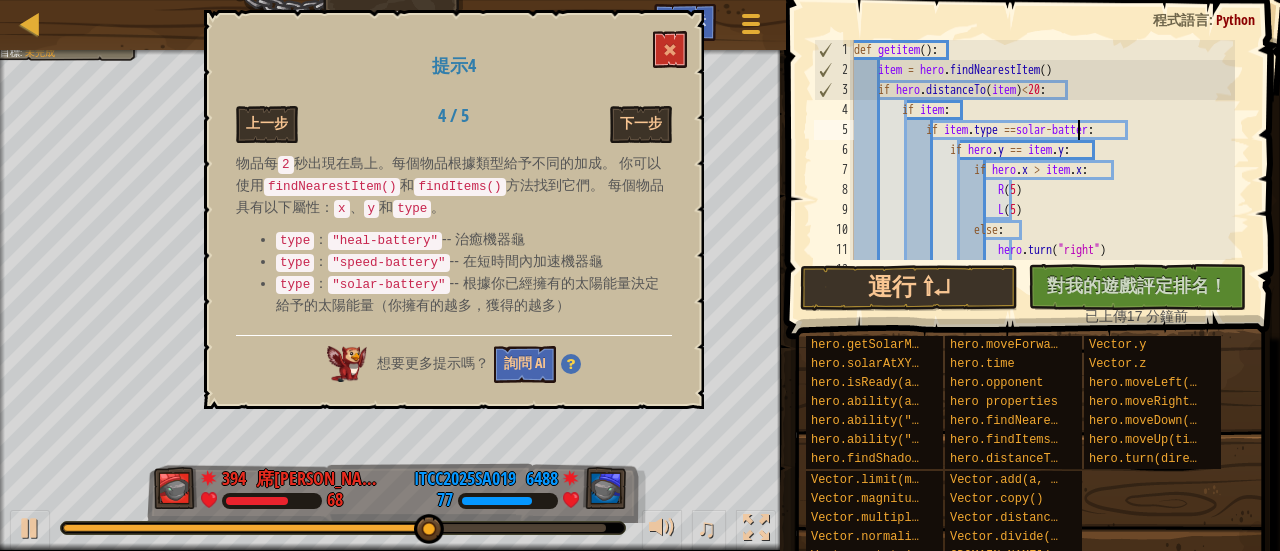 click on "def   getitem ( ) :      item   =   hero . findNearestItem ( )      if   hero . distanceTo ( item ) < 20 :          if   item :              if   item . type   == solar - batter :                    if   hero . y   ==   item . y :                      if   hero . x   >   item . x :                          R ( 5 )                          L ( 5 )                      else :                          hero . turn ( "right" )                          hero . ability ( "waterGun" )" at bounding box center (1042, 170) 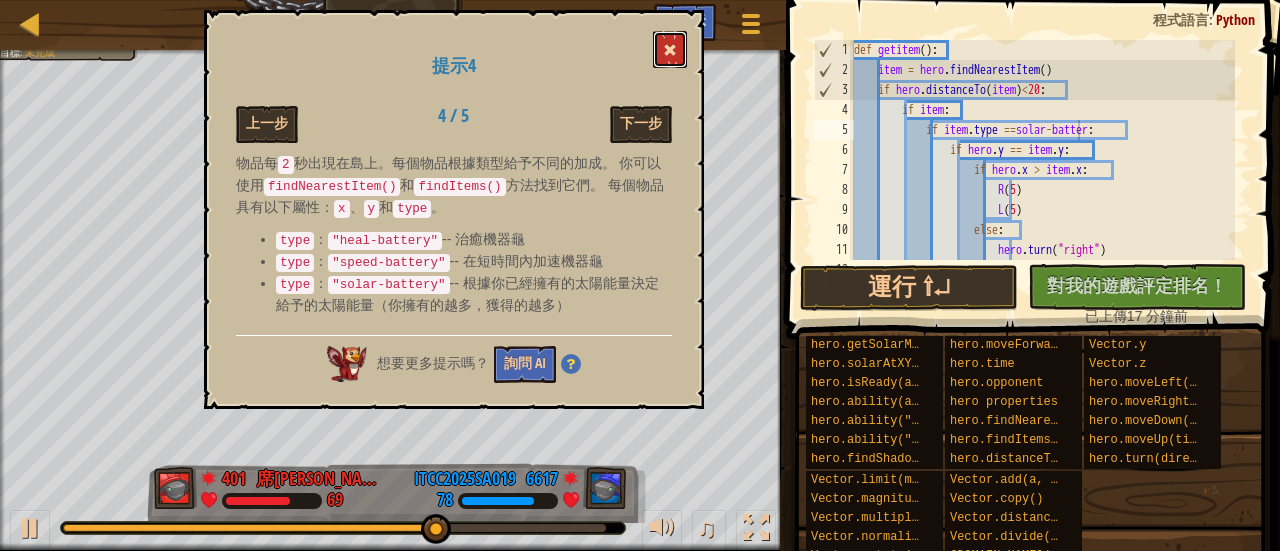 click at bounding box center [670, 49] 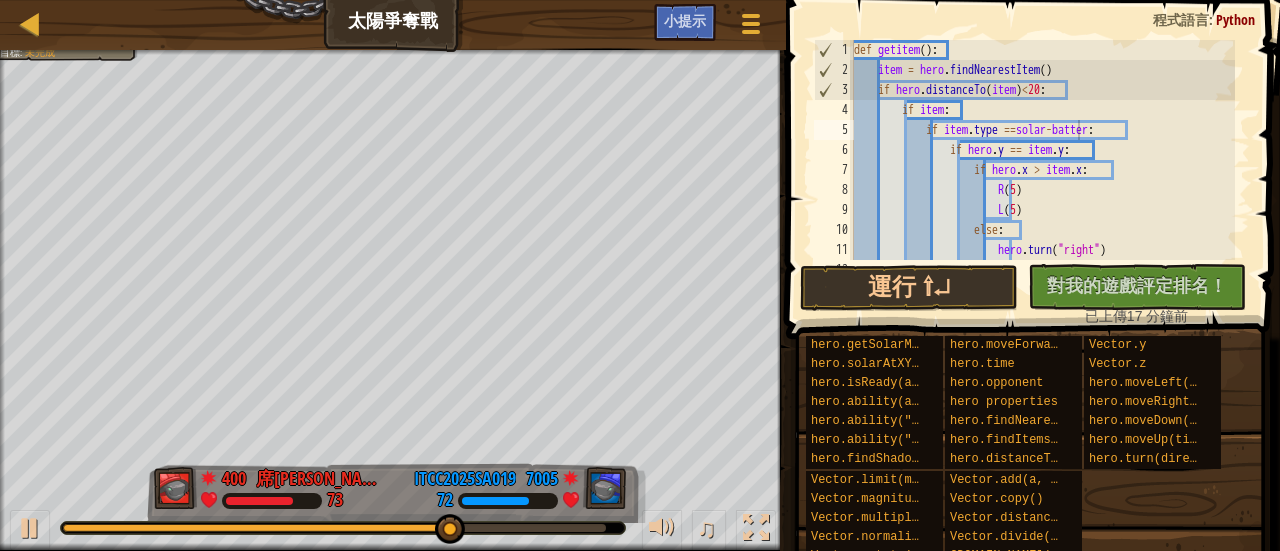 click on "♫" at bounding box center [393, 523] 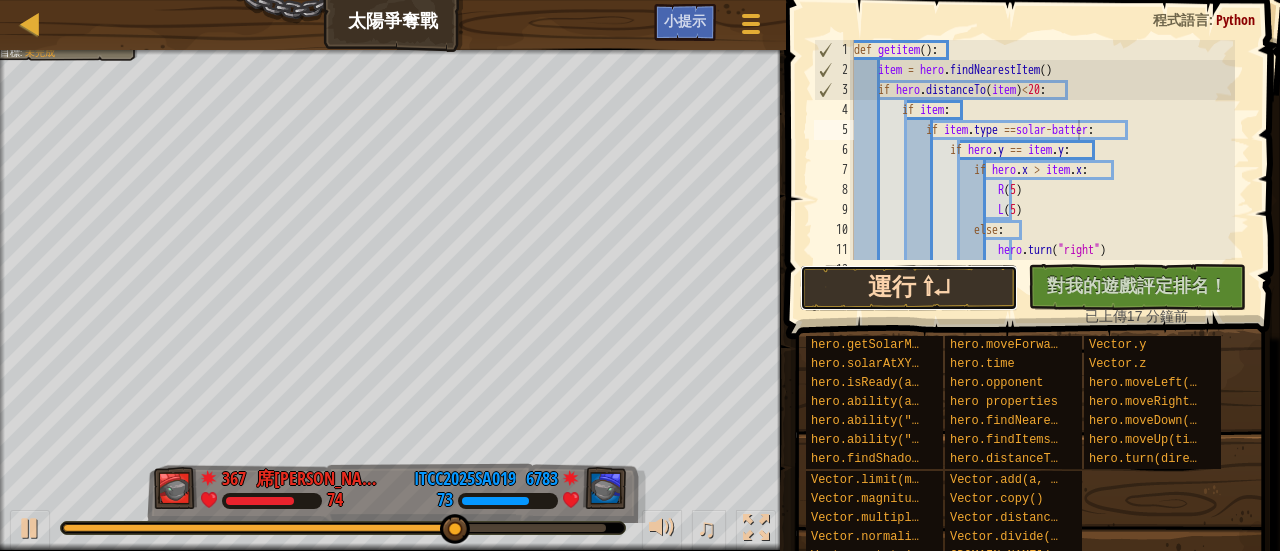 click on "運行 ⇧↵" at bounding box center (909, 288) 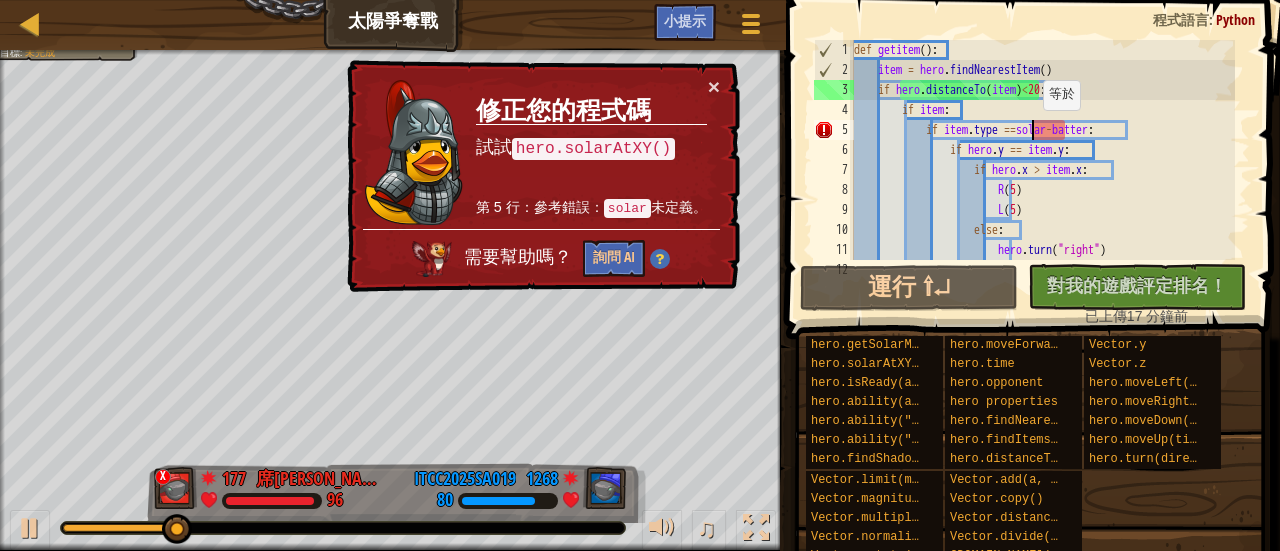 click on "def   getitem ( ) :      item   =   hero . findNearestItem ( )      if   hero . distanceTo ( item ) < 20 :          if   item :              if   item . type   == solar - batter :                    if   hero . y   ==   item . y :                      if   hero . x   >   item . x :                          R ( 5 )                          L ( 5 )                      else :                          hero . turn ( "right" )                          hero . ability ( "waterGun" )" at bounding box center [1042, 170] 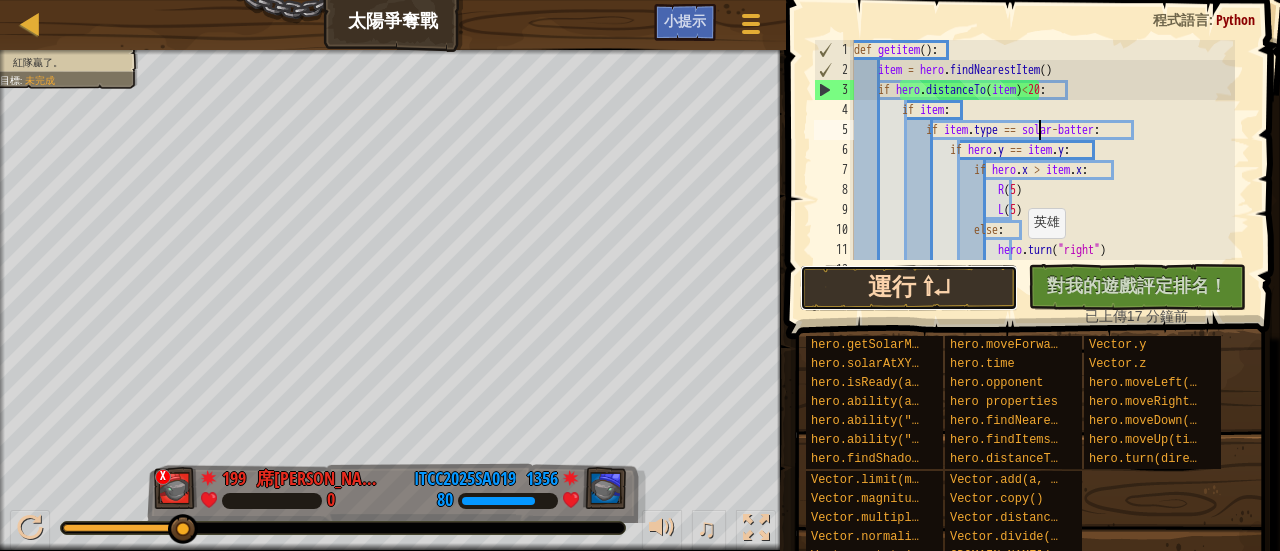 click on "運行 ⇧↵" at bounding box center [909, 288] 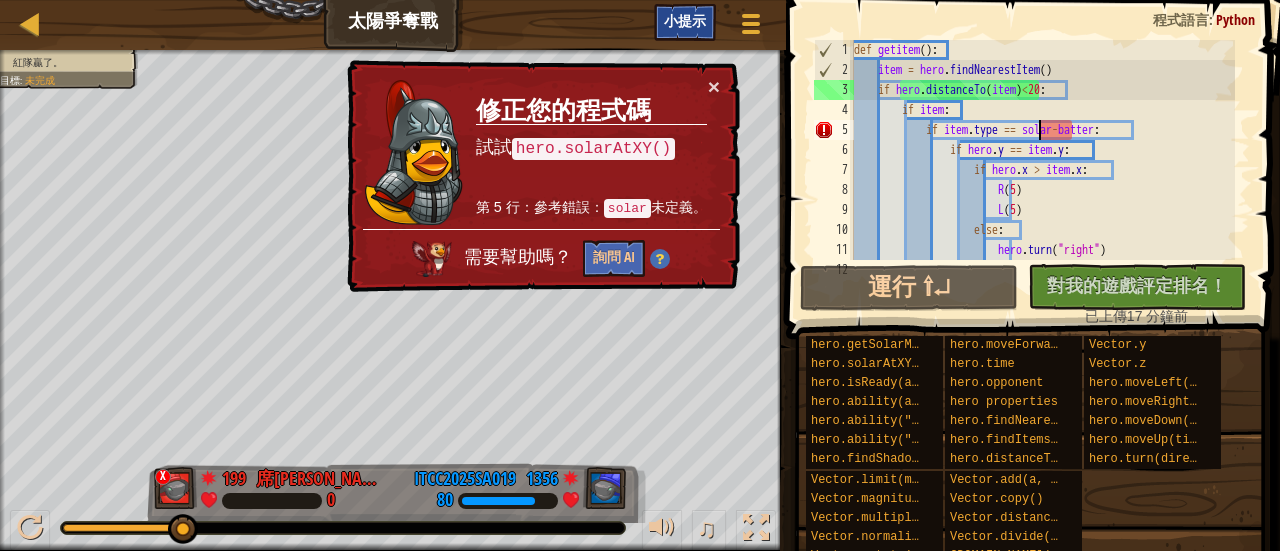click on "小提示" at bounding box center (685, 22) 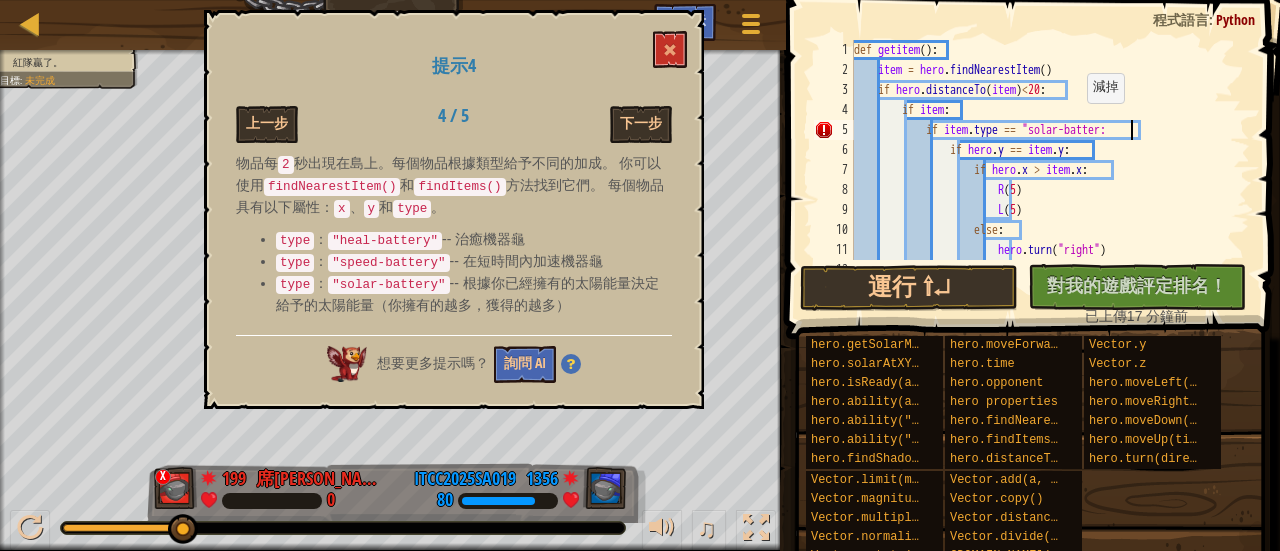 scroll, scrollTop: 9, scrollLeft: 22, axis: both 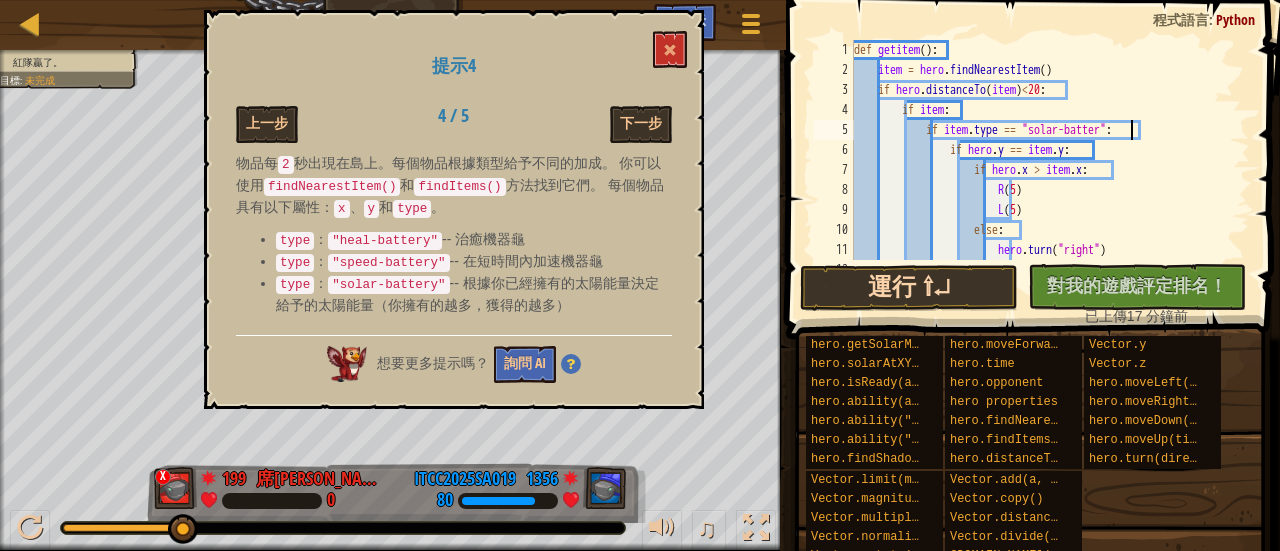 type on "if item.type == "solar-batter":" 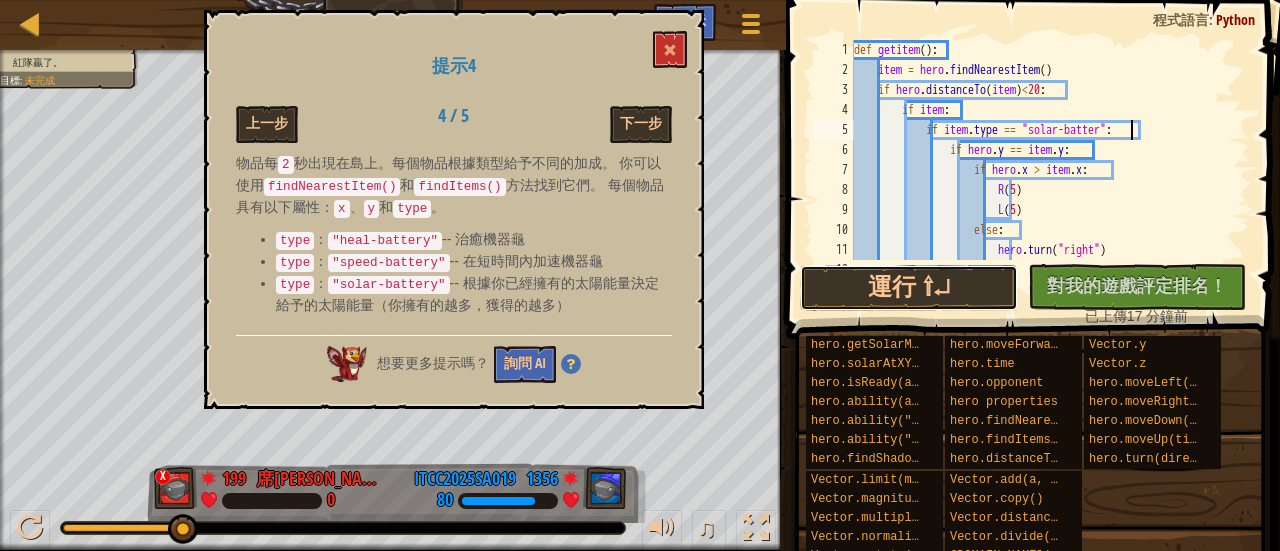 drag, startPoint x: 960, startPoint y: 289, endPoint x: 1006, endPoint y: 335, distance: 65.053825 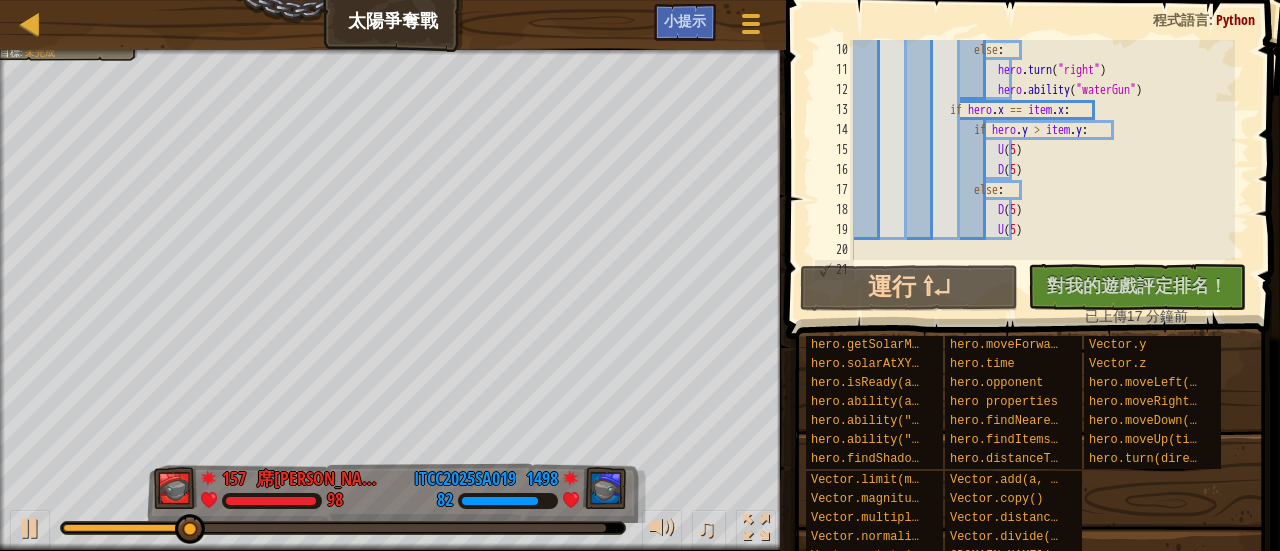 scroll, scrollTop: 180, scrollLeft: 0, axis: vertical 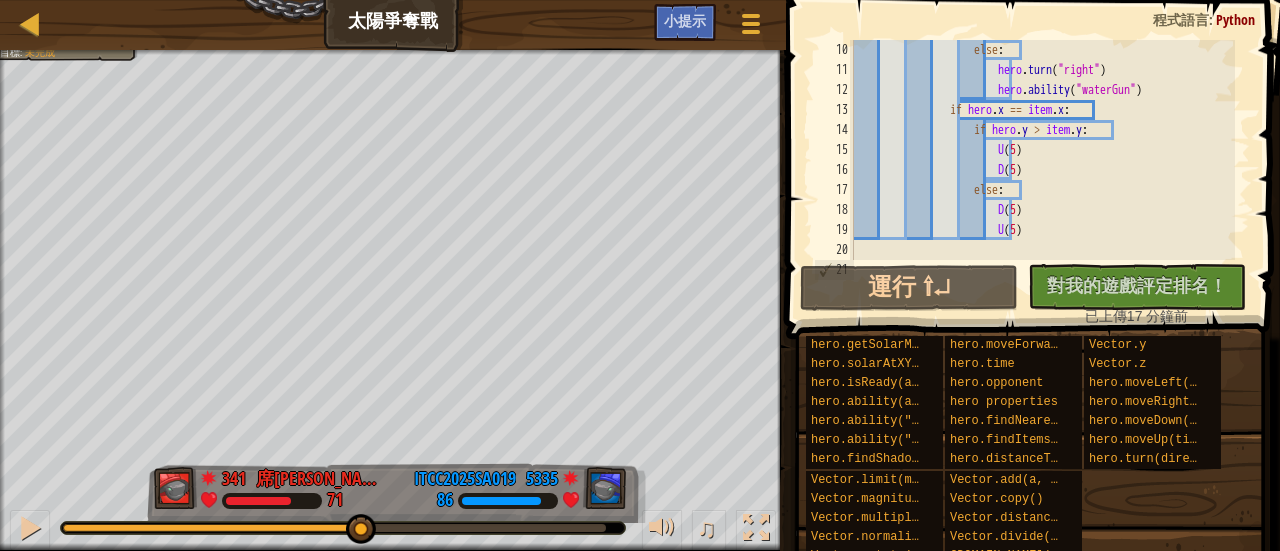 drag, startPoint x: 217, startPoint y: 521, endPoint x: 242, endPoint y: 541, distance: 32.01562 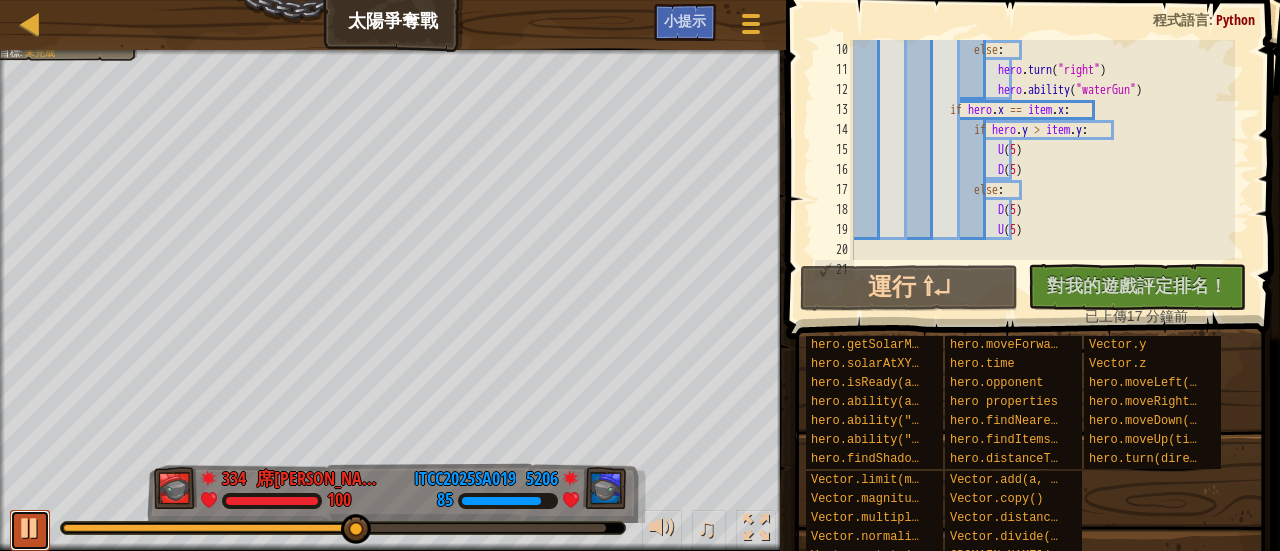 click at bounding box center [30, 528] 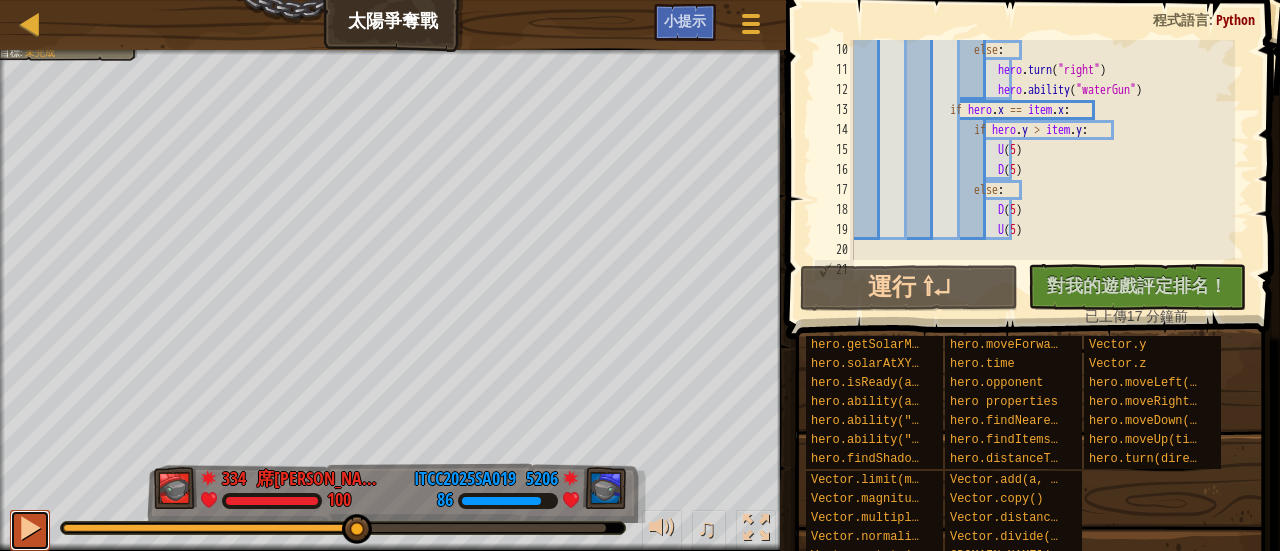 click at bounding box center (30, 530) 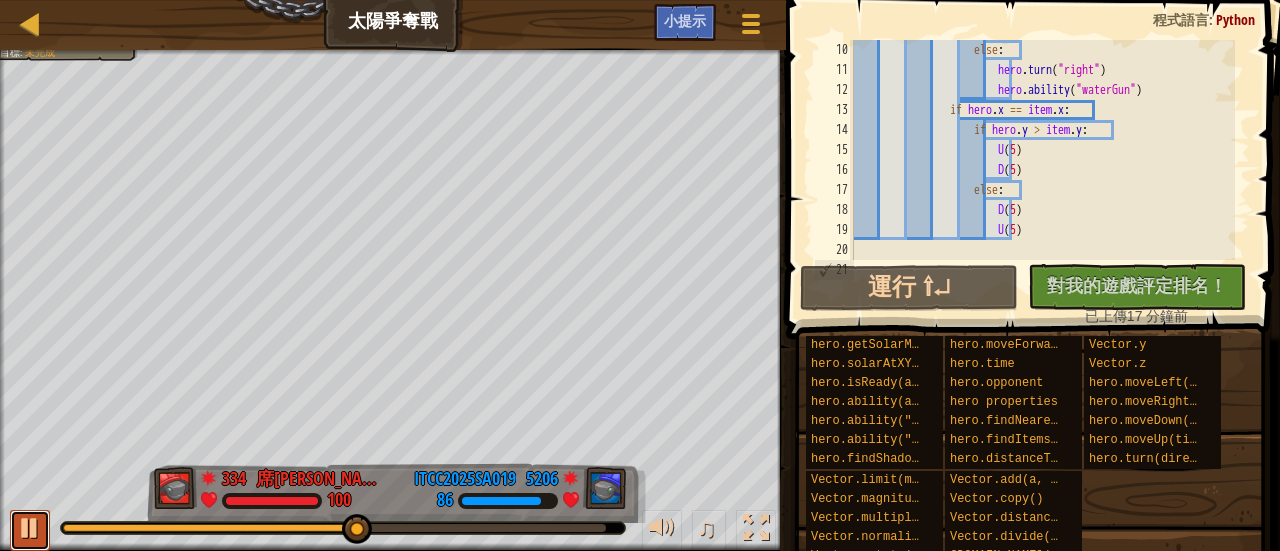click at bounding box center [30, 530] 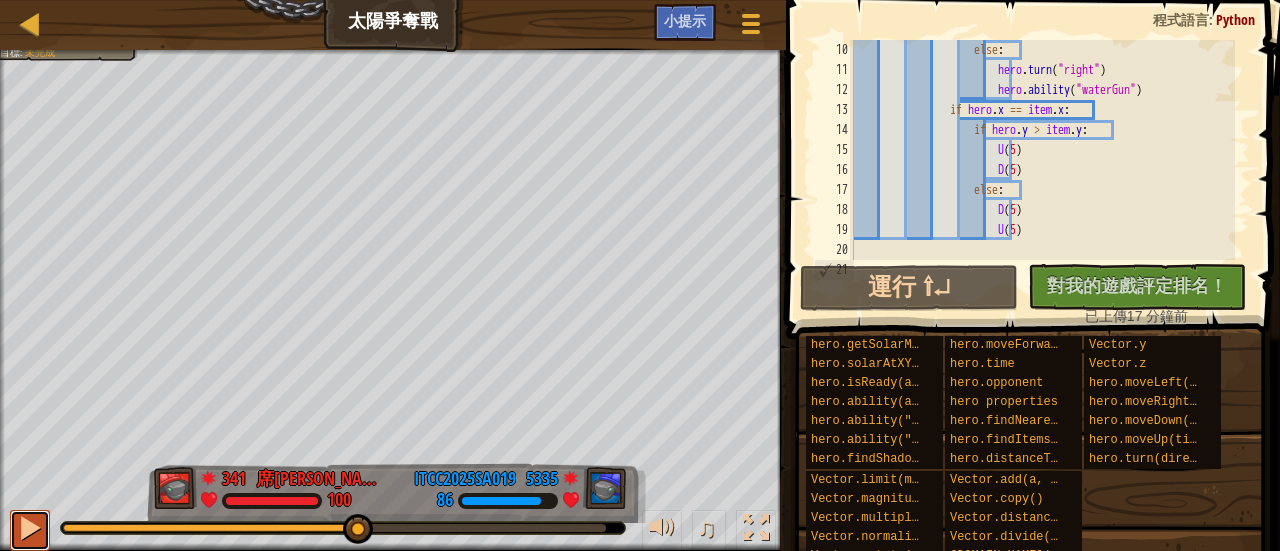 click at bounding box center [30, 530] 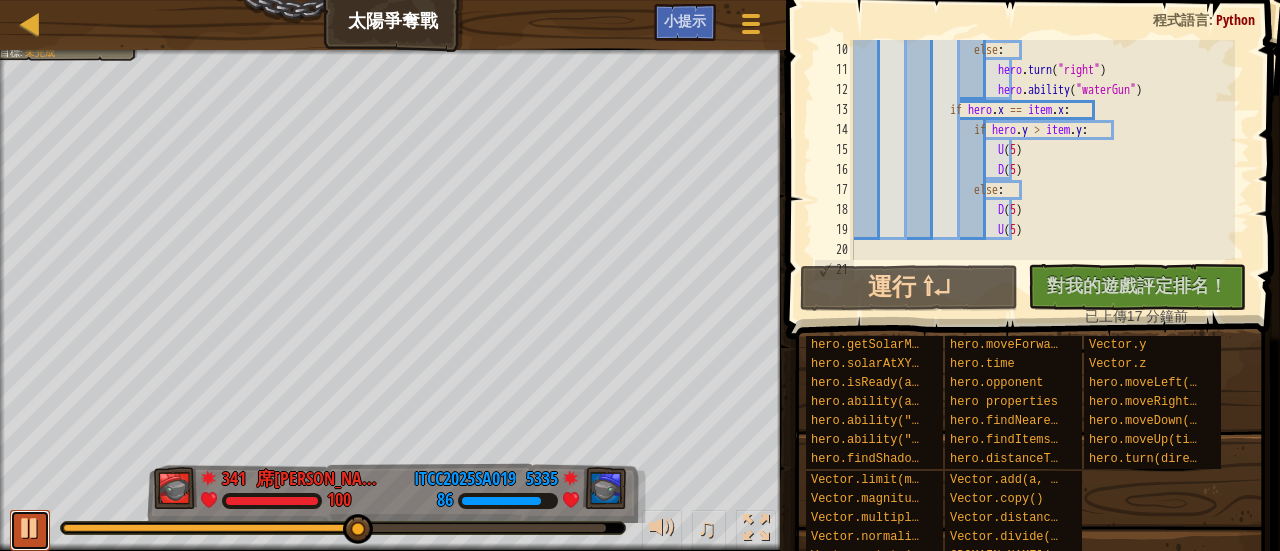 click at bounding box center (30, 530) 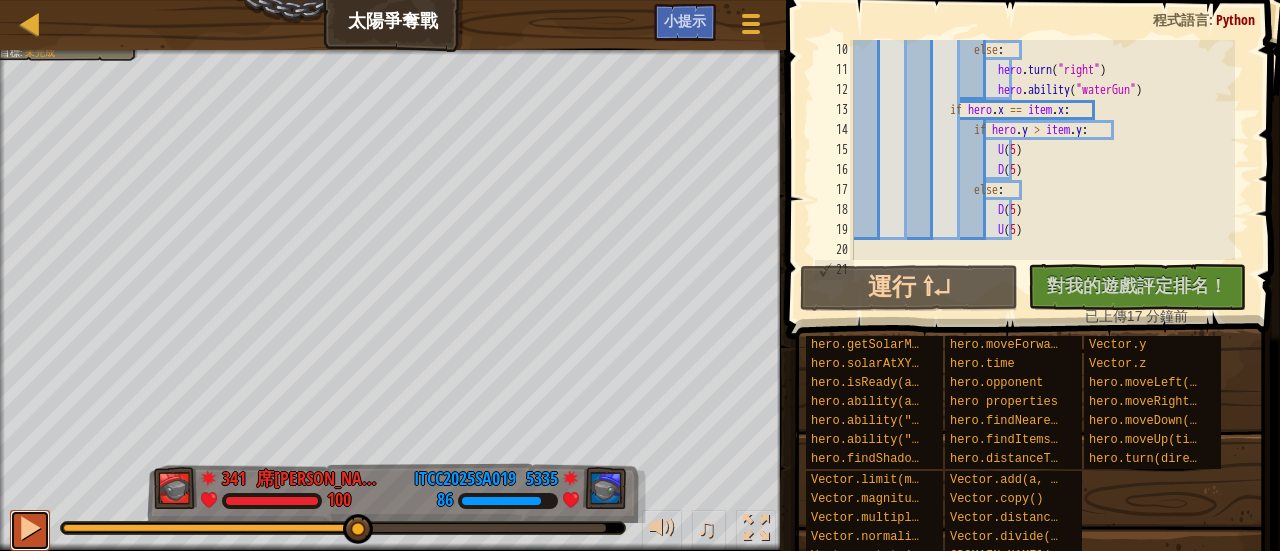 click at bounding box center (30, 530) 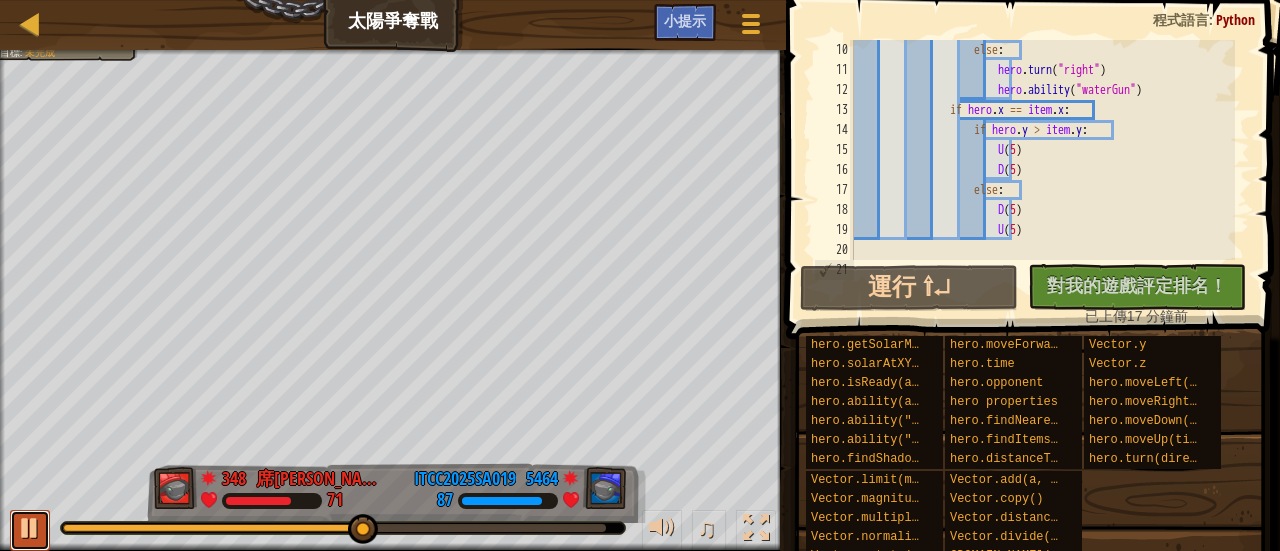 click at bounding box center [30, 530] 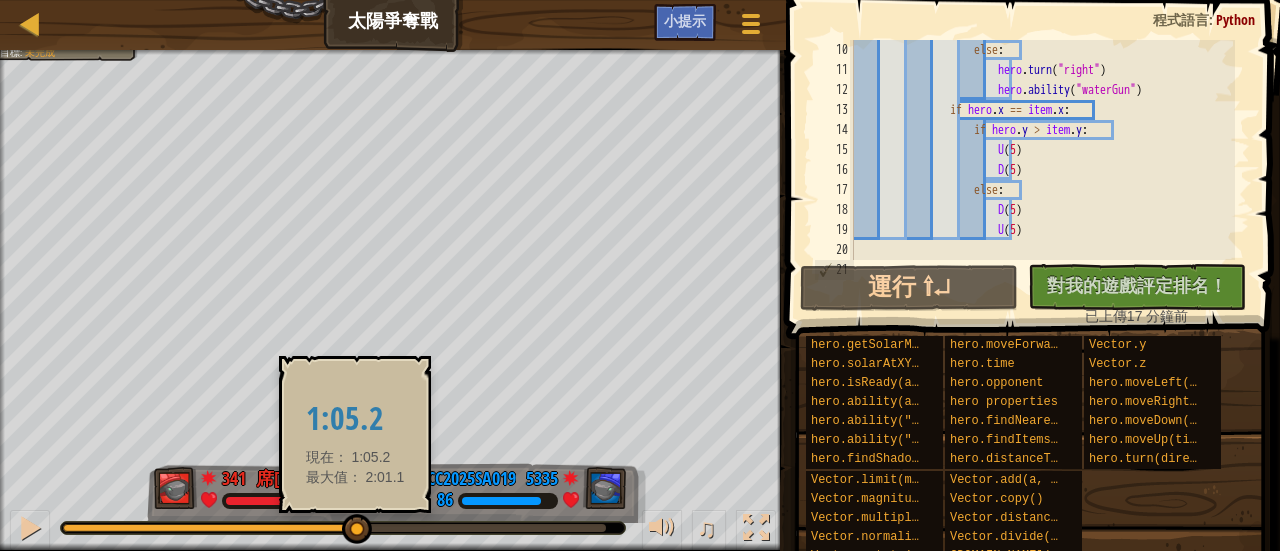 click at bounding box center (357, 529) 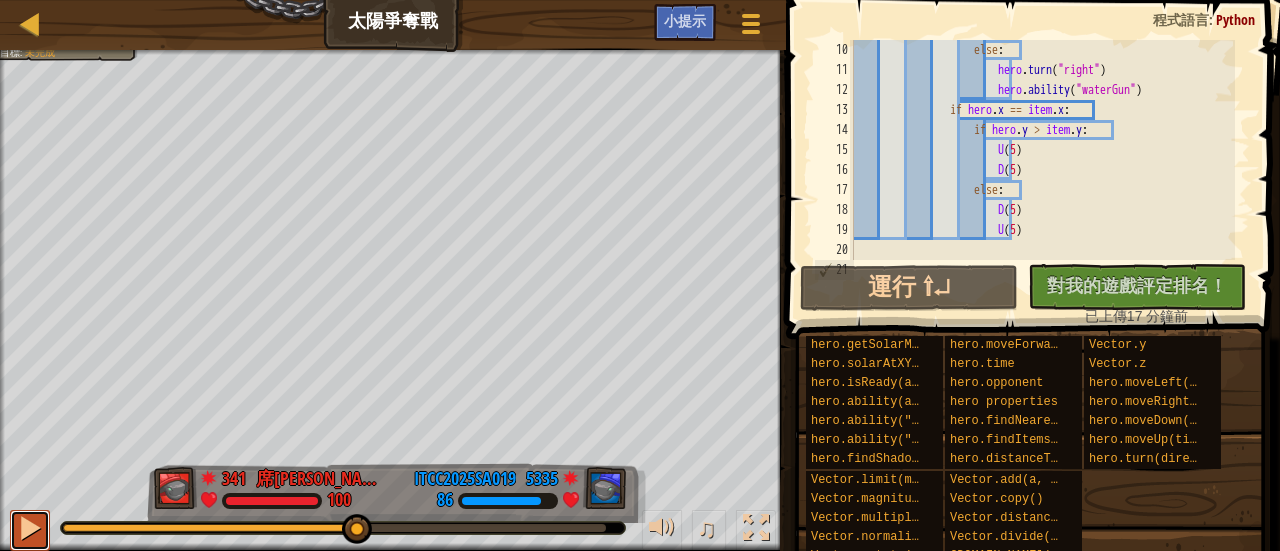 click at bounding box center [30, 528] 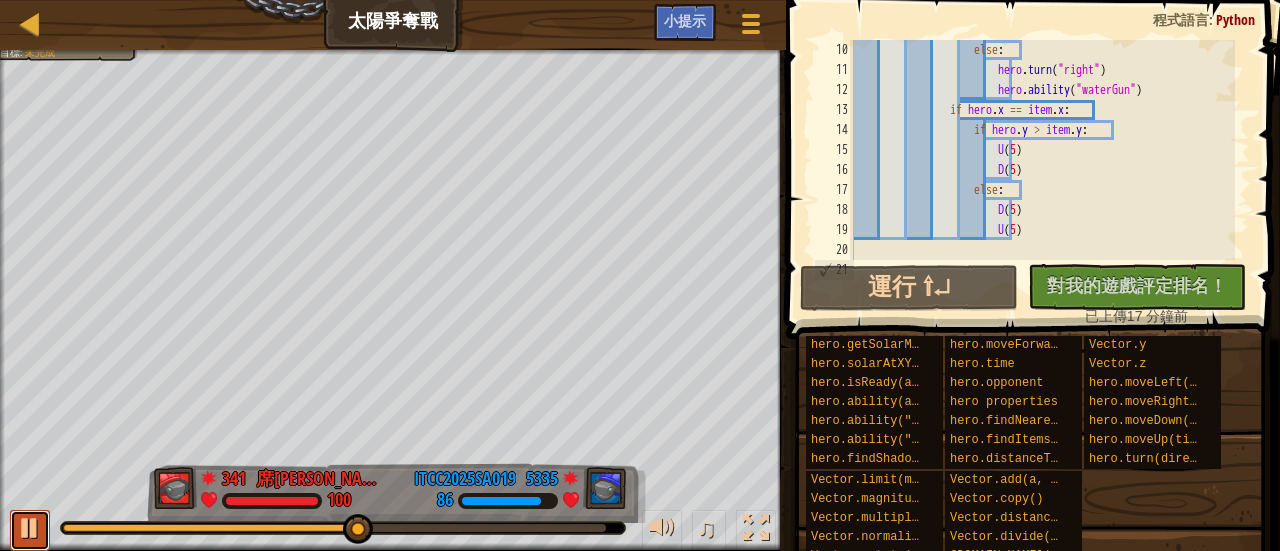 click at bounding box center [30, 528] 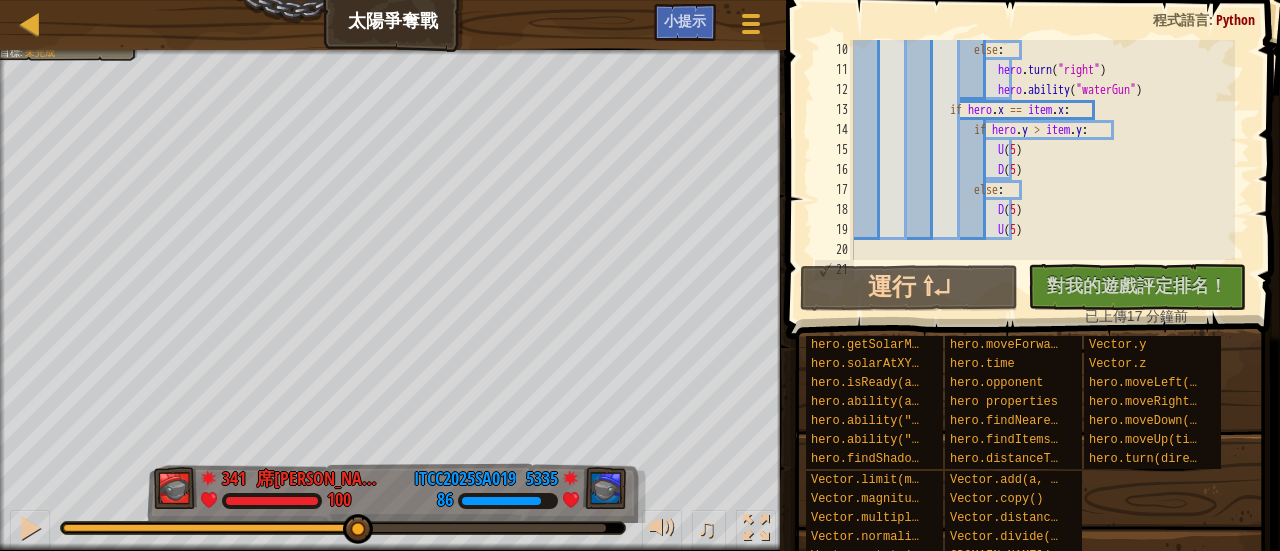 click on "♫" at bounding box center (393, 523) 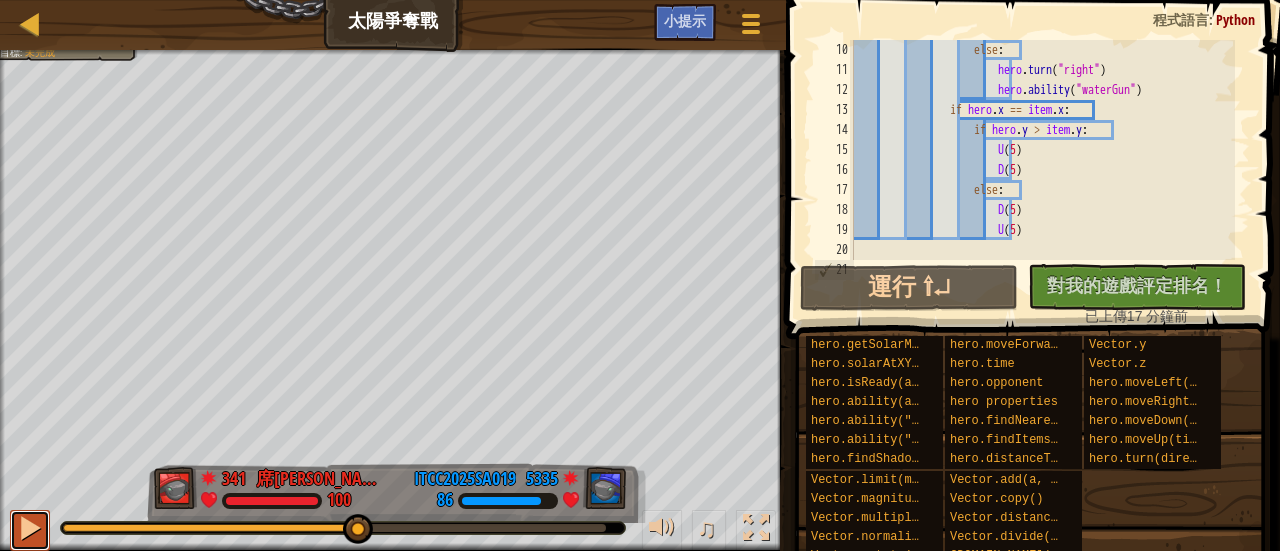 click at bounding box center (30, 528) 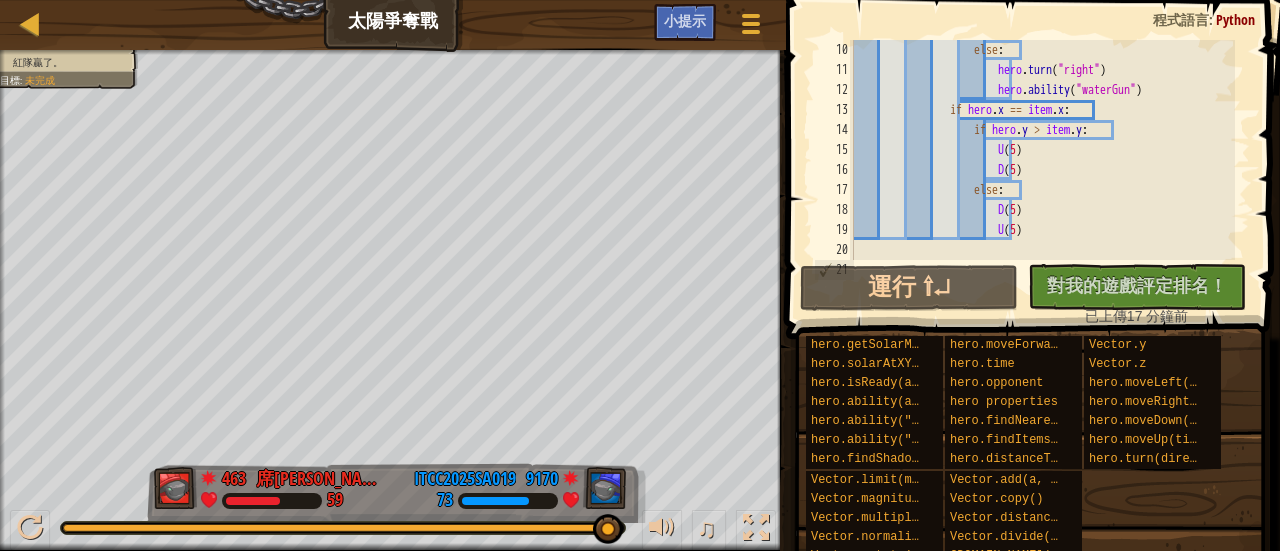 drag, startPoint x: 408, startPoint y: 541, endPoint x: 742, endPoint y: 564, distance: 334.791 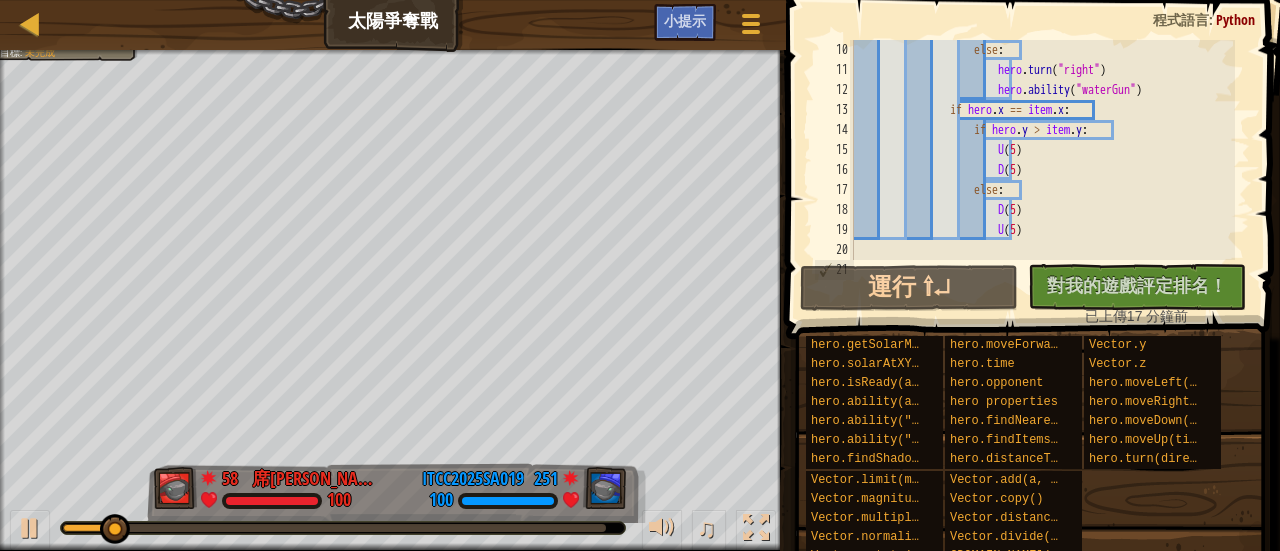 scroll, scrollTop: 0, scrollLeft: 0, axis: both 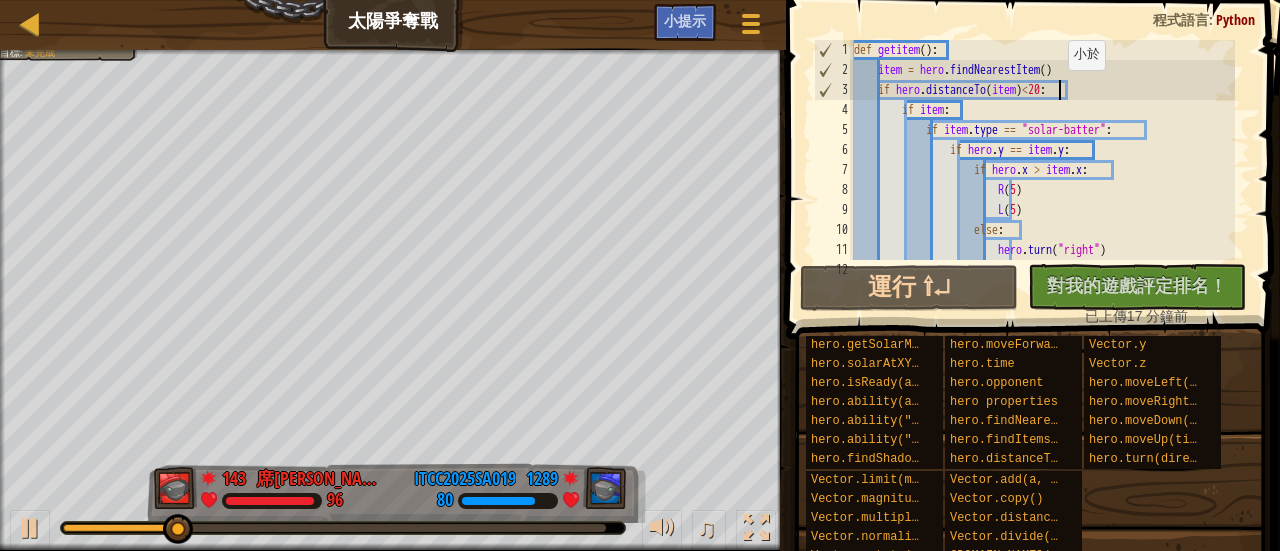 click on "def   getitem ( ) :      item   =   hero . findNearestItem ( )      if   hero . distanceTo ( item ) < 20 :          if   item :              if   item . type   ==   "solar-batter" :                    if   hero . y   ==   item . y :                      if   hero . x   >   item . x :                          R ( 5 )                          L ( 5 )                      else :                          hero . turn ( "right" )                          hero . ability ( "waterGun" )" at bounding box center (1042, 170) 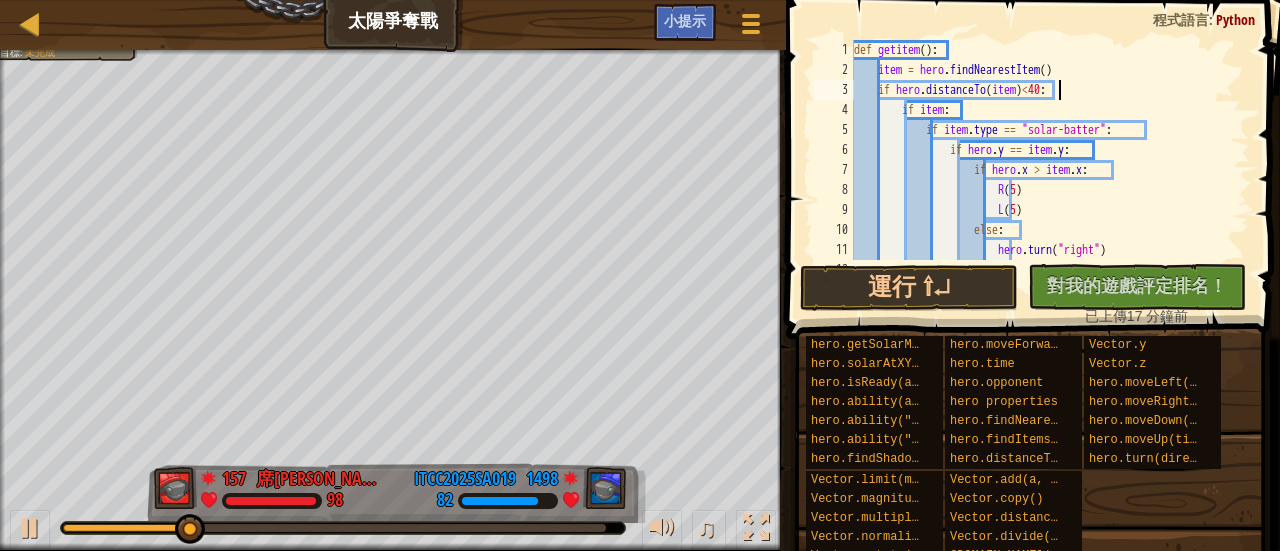 scroll, scrollTop: 9, scrollLeft: 16, axis: both 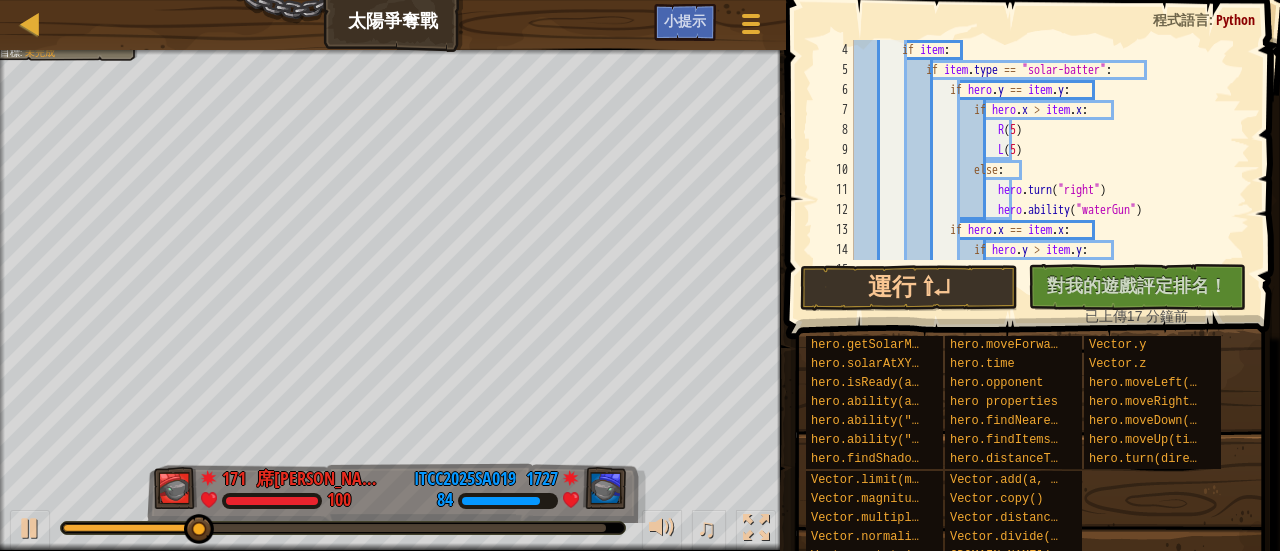click on "if   item :              if   item . type   ==   "solar-batter" :                    if   hero . y   ==   item . y :                      if   hero . x   >   item . x :                          R ( 5 )                          L ( 5 )                      else :                          hero . turn ( "right" )                          hero . ability ( "waterGun" )                  if   hero . x   ==   item . x :                      if   hero . y   >   item . y :                          U ( 5 )" at bounding box center (1042, 170) 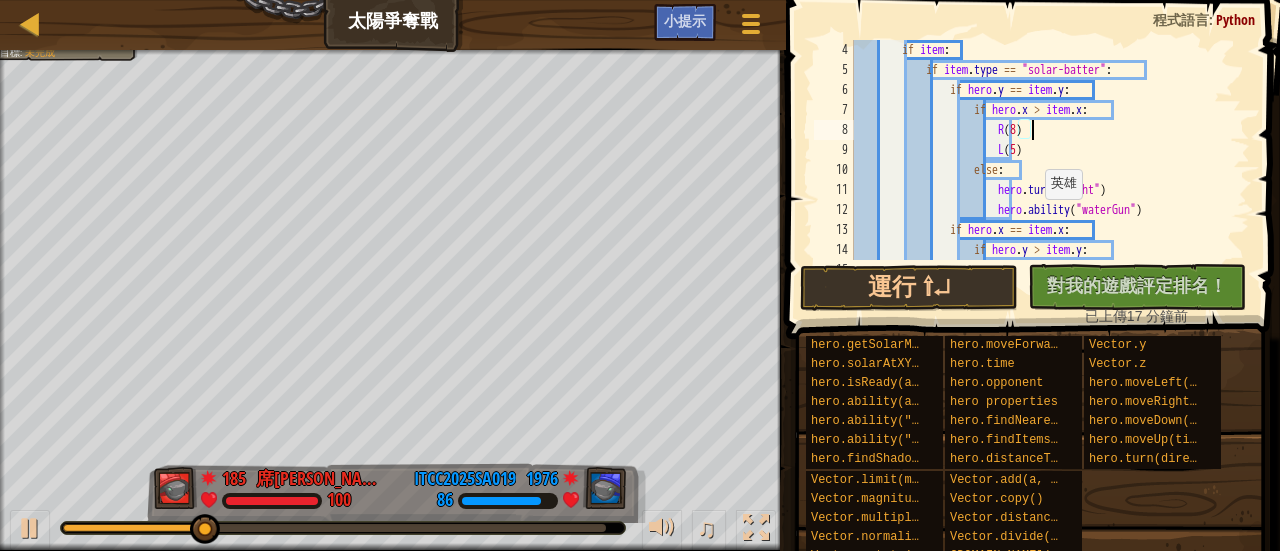 scroll, scrollTop: 9, scrollLeft: 14, axis: both 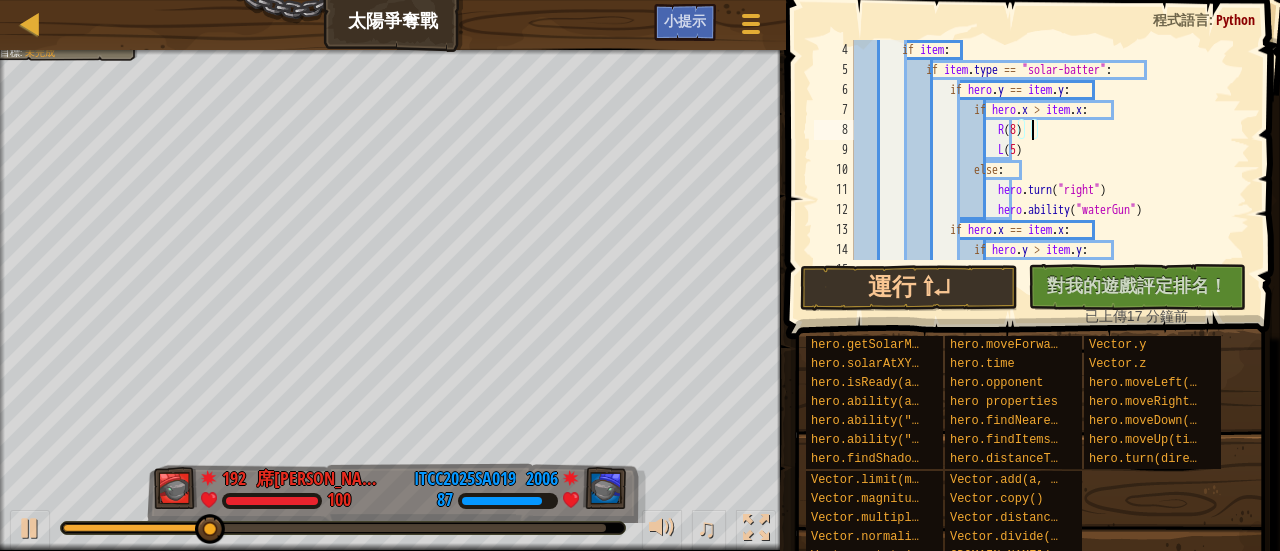 click on "if   item :              if   item . type   ==   "solar-batter" :                    if   hero . y   ==   item . y :                      if   hero . x   >   item . x :                          R ( 8 )                          L ( 5 )                      else :                          hero . turn ( "right" )                          hero . ability ( "waterGun" )                  if   hero . x   ==   item . x :                      if   hero . y   >   item . y :                          U ( 5 )" at bounding box center (1042, 170) 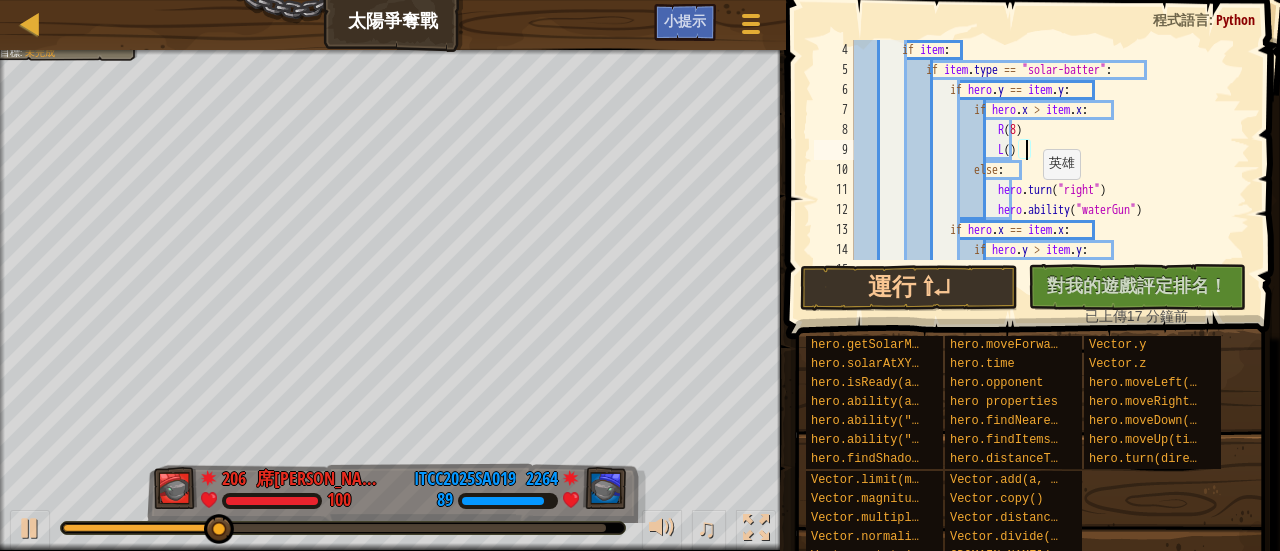 scroll, scrollTop: 9, scrollLeft: 14, axis: both 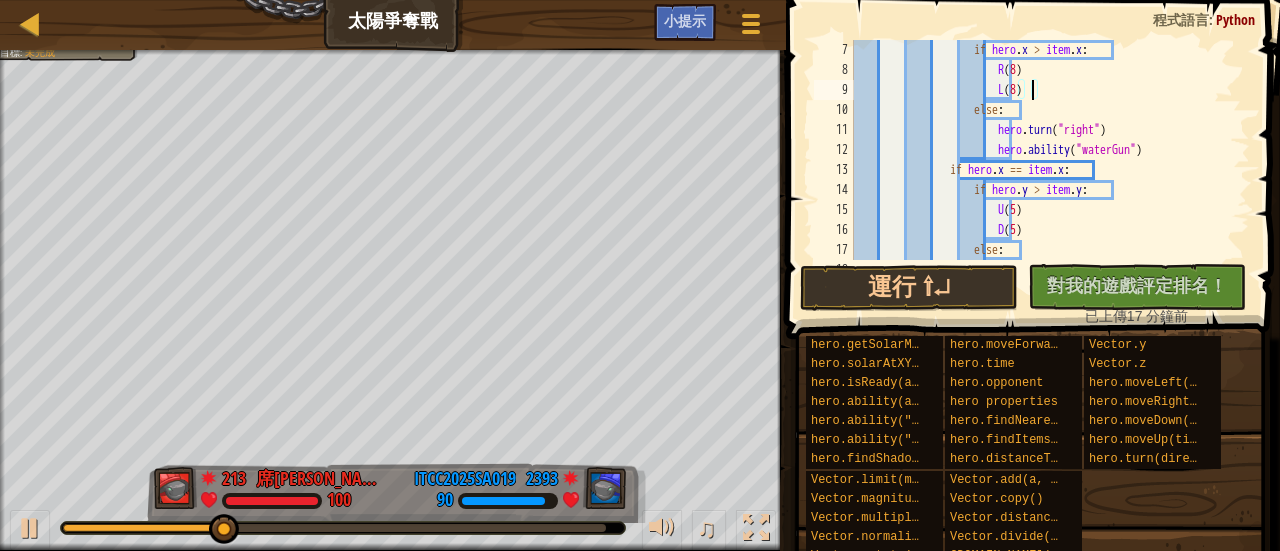 click on "if   hero . x   >   item . x :                          R ( 8 )                          L ( 8 )                      else :                          hero . turn ( "right" )                          hero . ability ( "waterGun" )                  if   hero . x   ==   item . x :                      if   hero . y   >   item . y :                          U ( 5 )                          D ( 5 )                      else :                          D ( 5 )" at bounding box center [1042, 170] 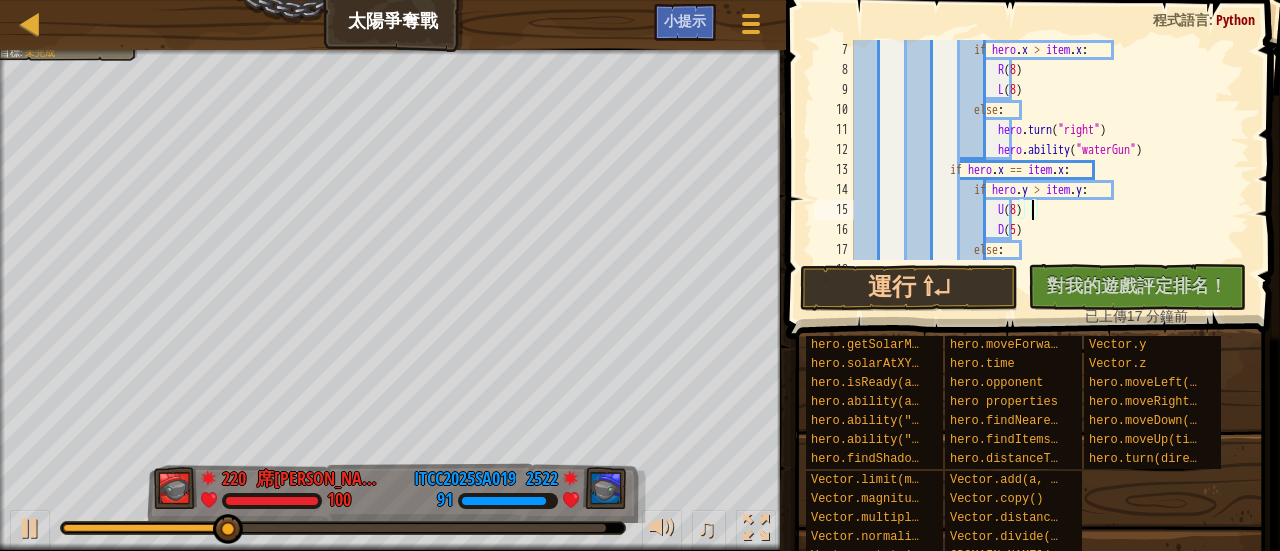 scroll, scrollTop: 9, scrollLeft: 14, axis: both 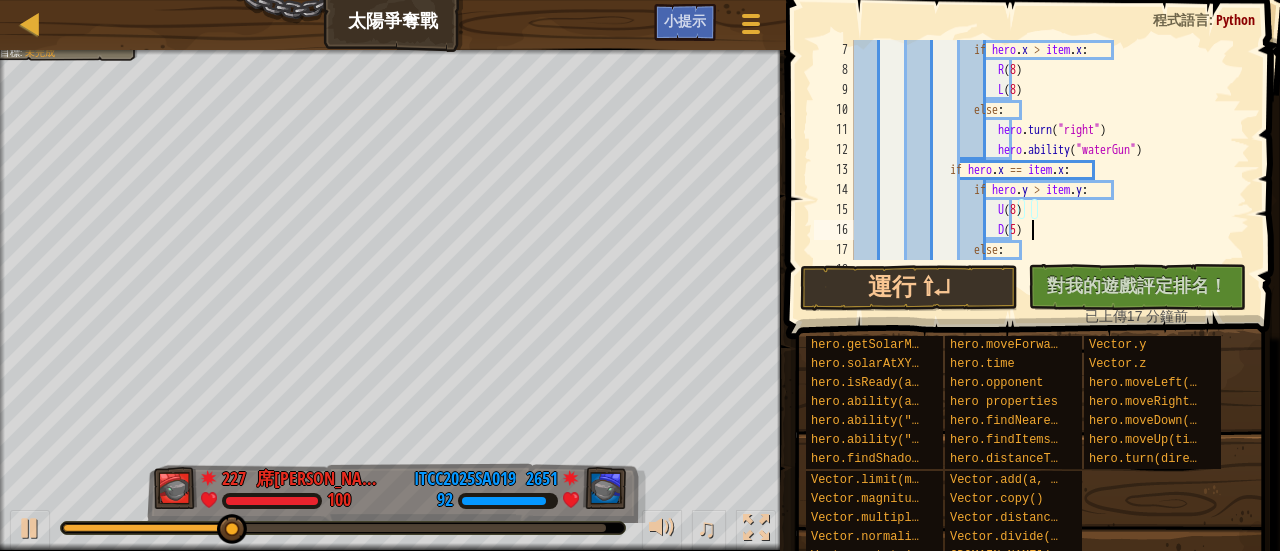click on "if   hero . x   >   item . x :                          R ( 8 )                          L ( 8 )                      else :                          hero . turn ( "right" )                          hero . ability ( "waterGun" )                  if   hero . x   ==   item . x :                      if   hero . y   >   item . y :                          U ( 8 )                          D ( 5 )                      else :                          D ( 5 )" at bounding box center [1042, 170] 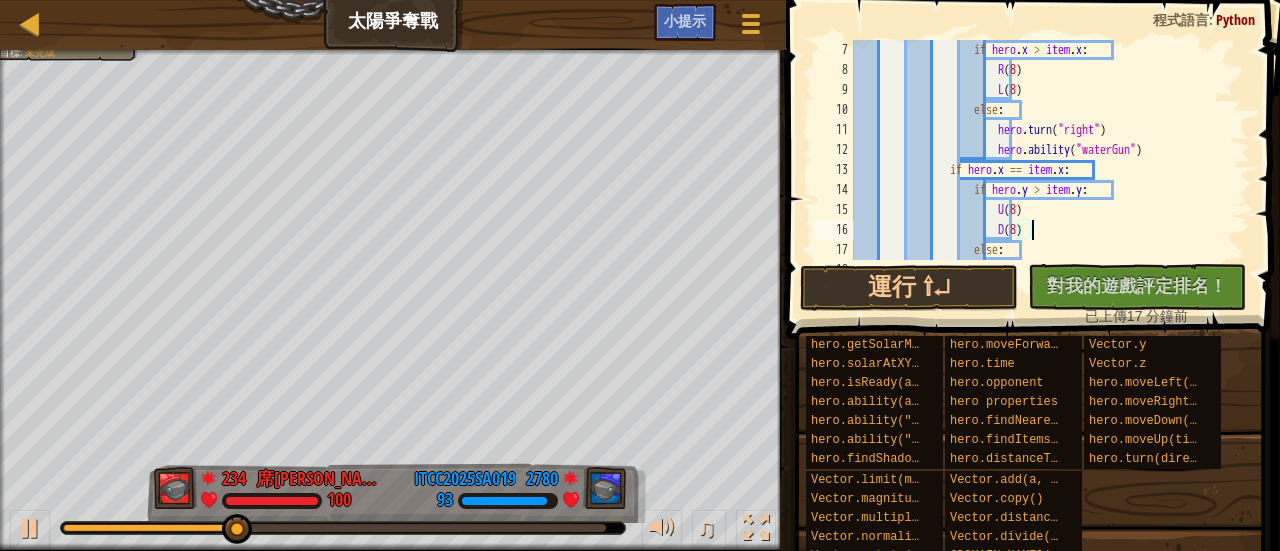 scroll, scrollTop: 9, scrollLeft: 14, axis: both 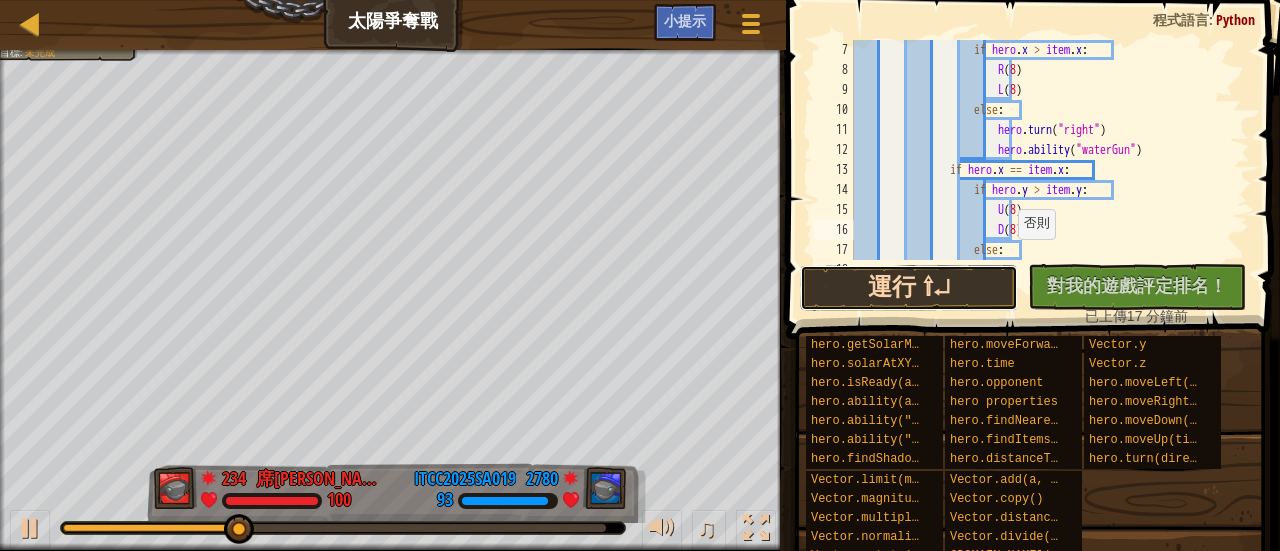 click on "運行 ⇧↵" at bounding box center [909, 288] 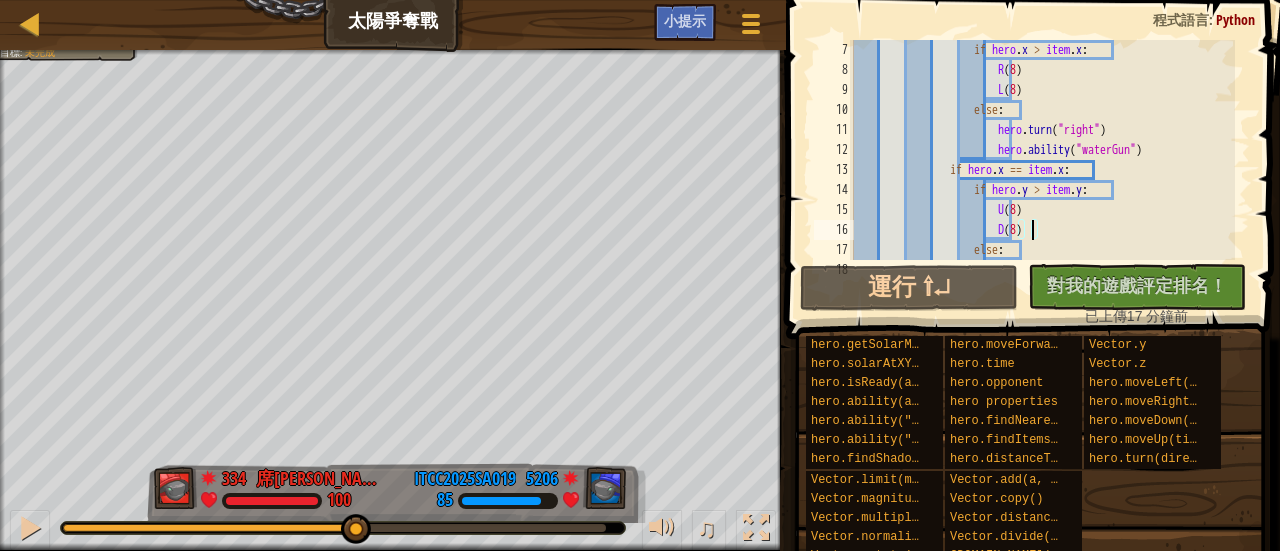 drag, startPoint x: 272, startPoint y: 518, endPoint x: 354, endPoint y: 543, distance: 85.72631 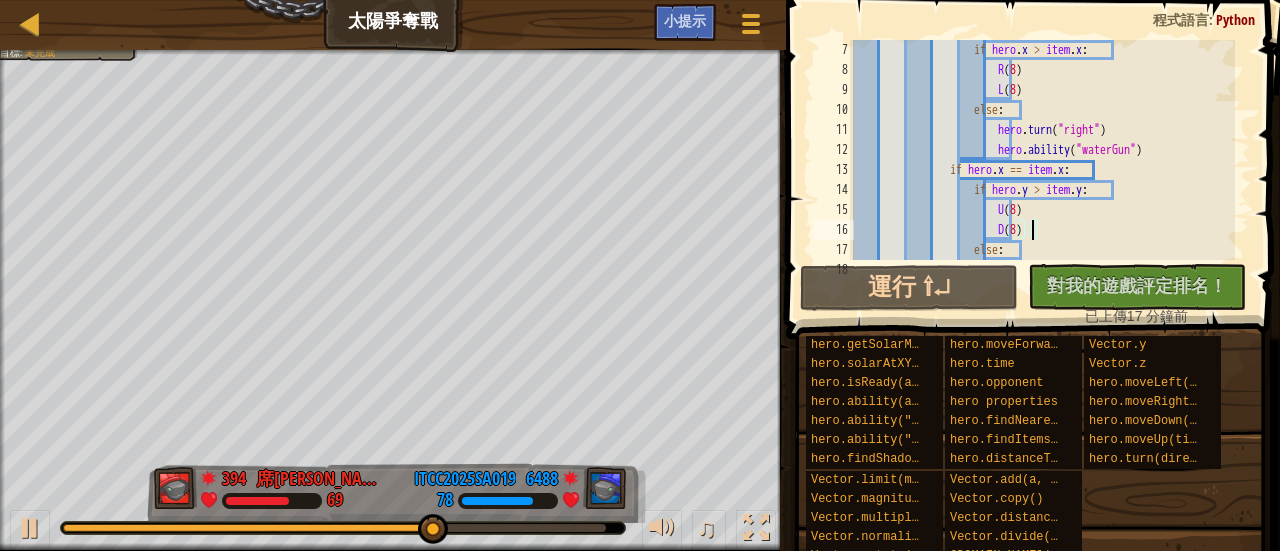 scroll, scrollTop: 180, scrollLeft: 0, axis: vertical 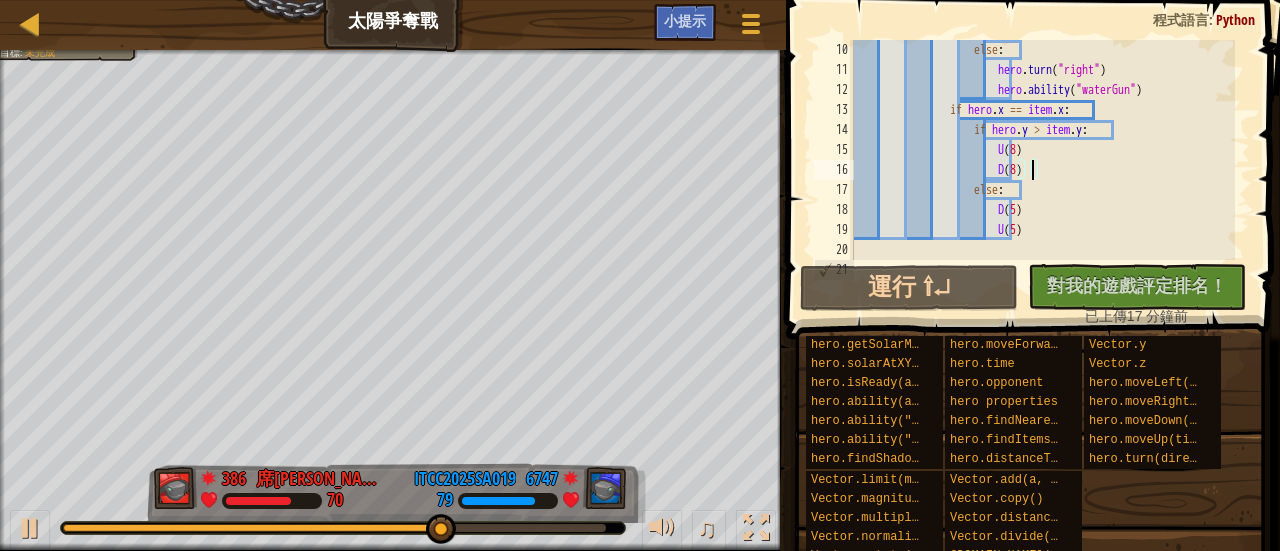 click on "else :                          hero . turn ( "right" )                          hero . ability ( "waterGun" )                  if   hero . x   ==   item . x :                      if   hero . y   >   item . y :                          U ( 8 )                          D ( 8 )                      else :                          D ( 5 )                          U ( 5 ) def   Water ( ) :" at bounding box center (1042, 170) 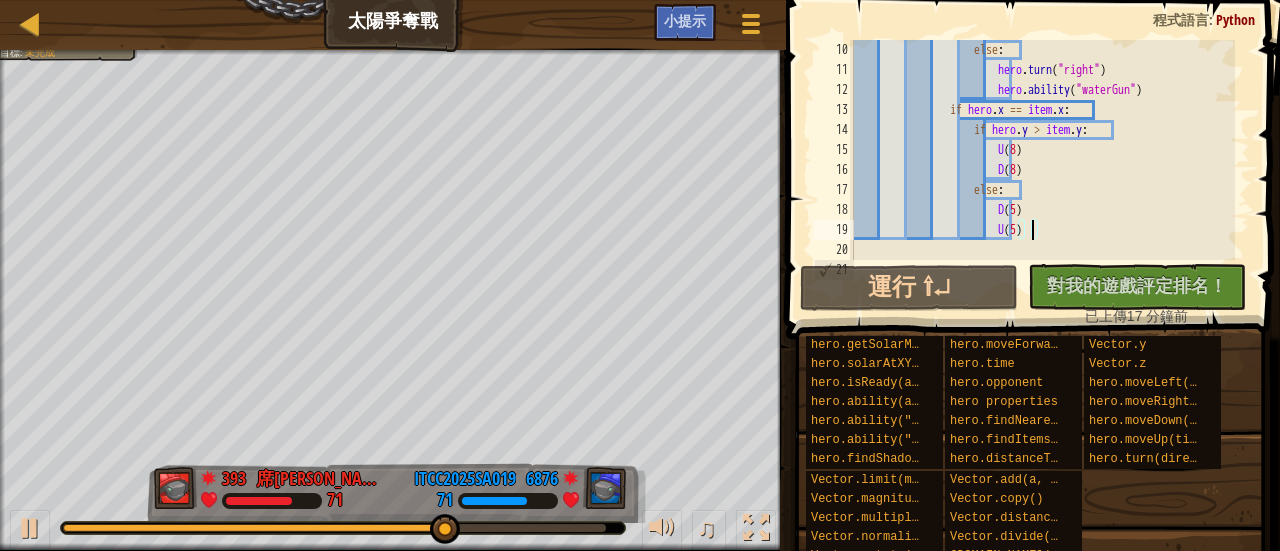 scroll, scrollTop: 9, scrollLeft: 14, axis: both 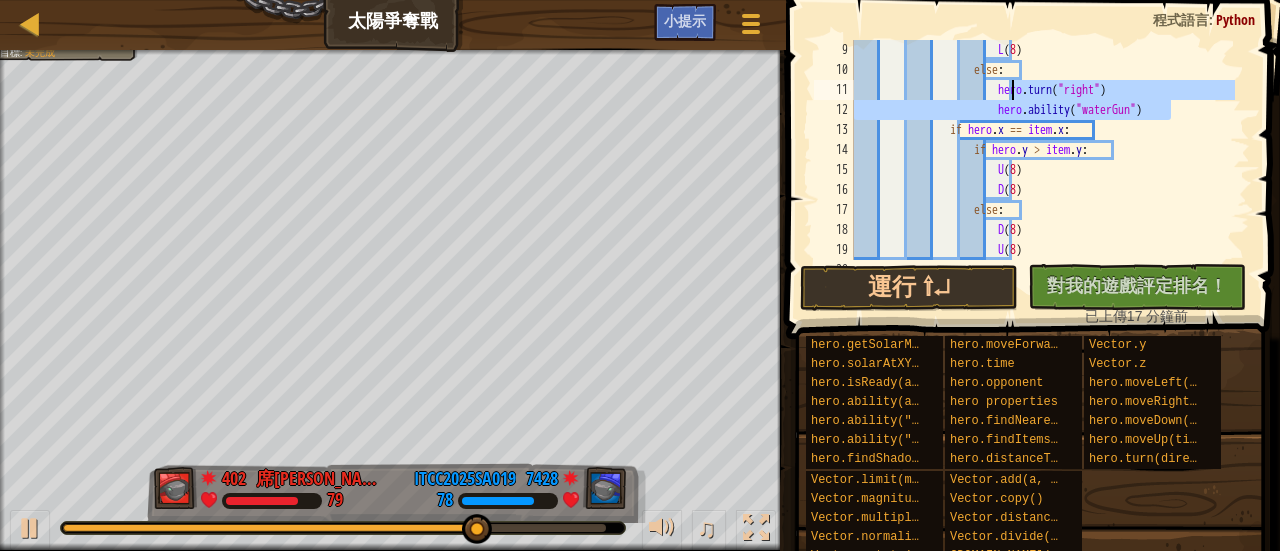 drag, startPoint x: 1178, startPoint y: 111, endPoint x: 1013, endPoint y: 97, distance: 165.59288 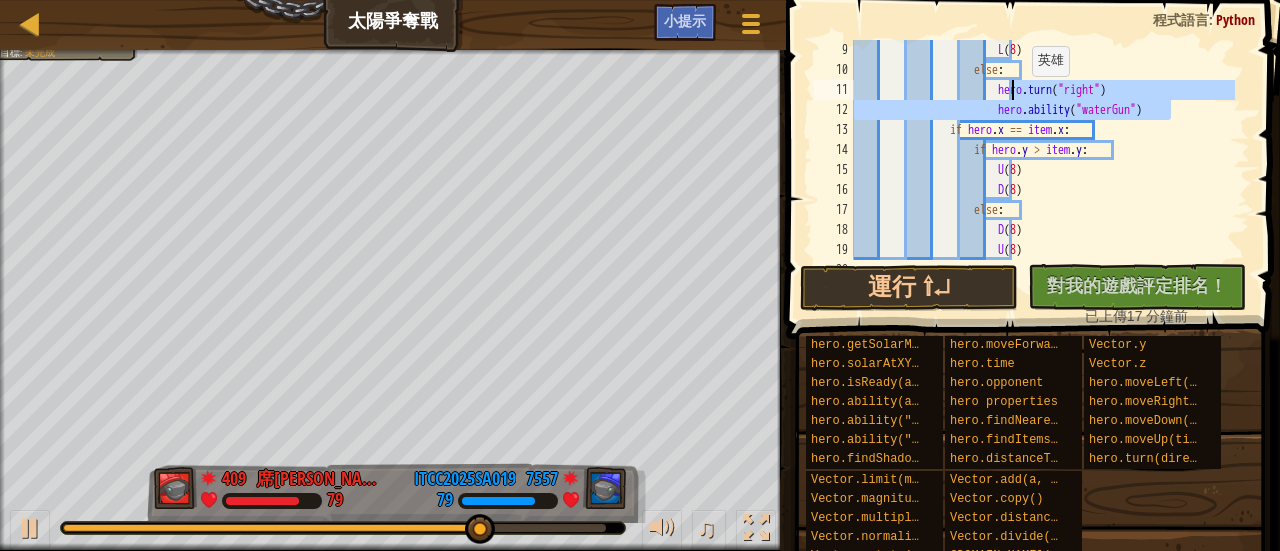 scroll, scrollTop: 9, scrollLeft: 12, axis: both 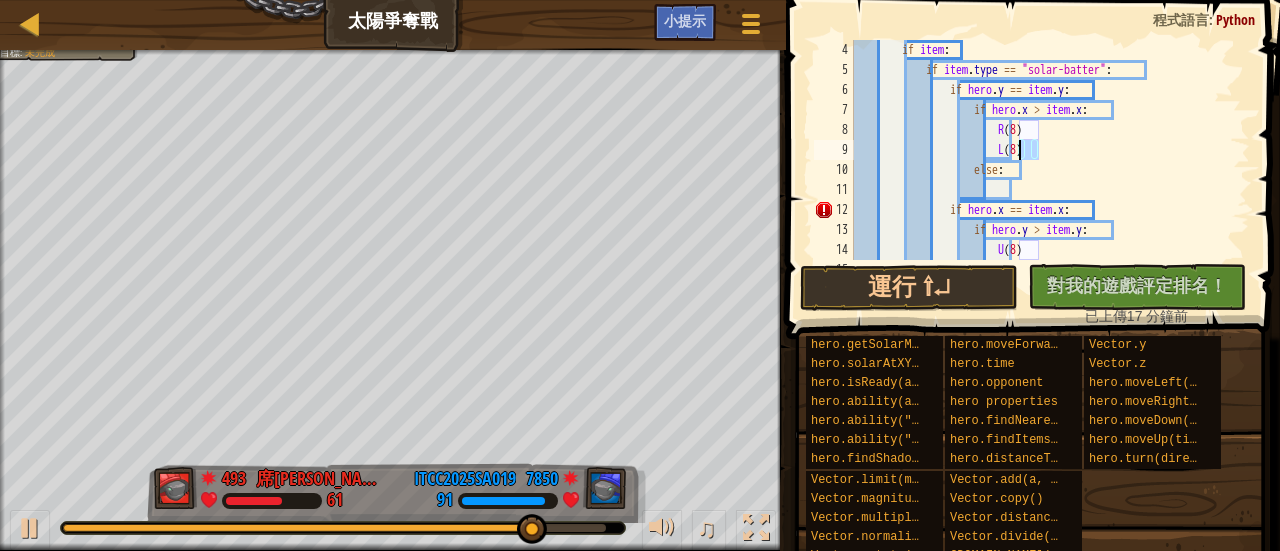 drag, startPoint x: 1052, startPoint y: 147, endPoint x: 1015, endPoint y: 158, distance: 38.600517 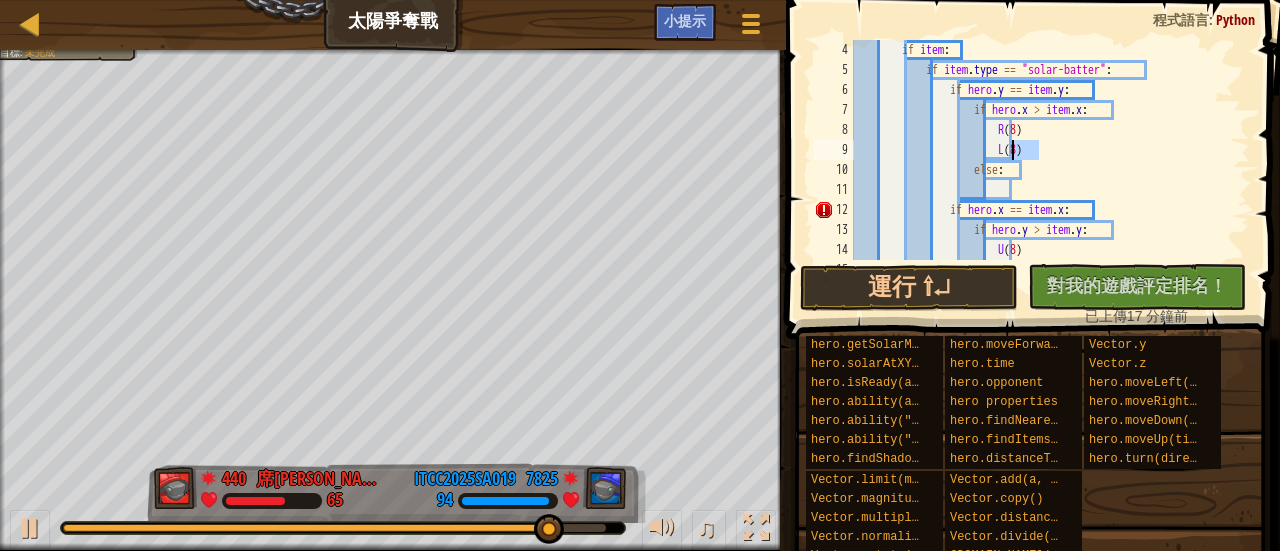type on "L(8)" 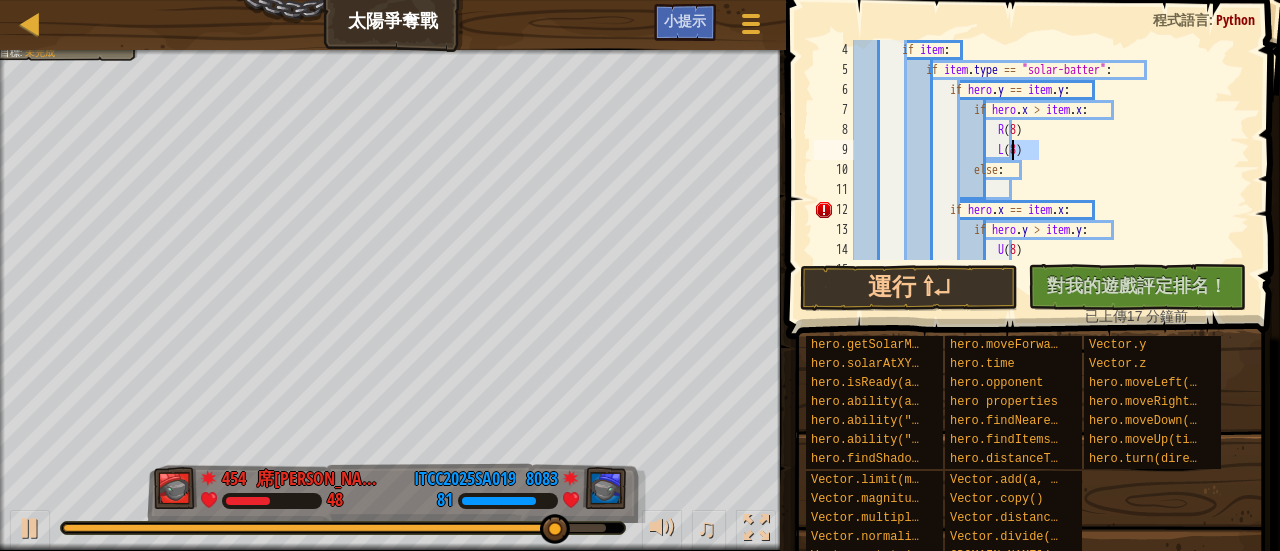 drag, startPoint x: 1047, startPoint y: 149, endPoint x: 1010, endPoint y: 157, distance: 37.85499 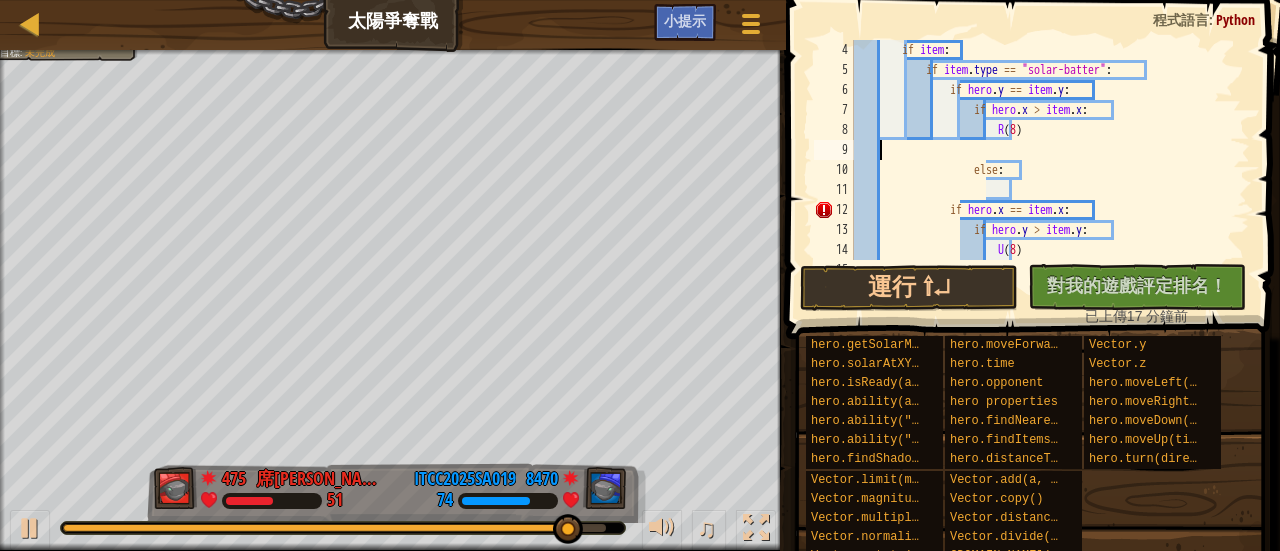scroll, scrollTop: 9, scrollLeft: 0, axis: vertical 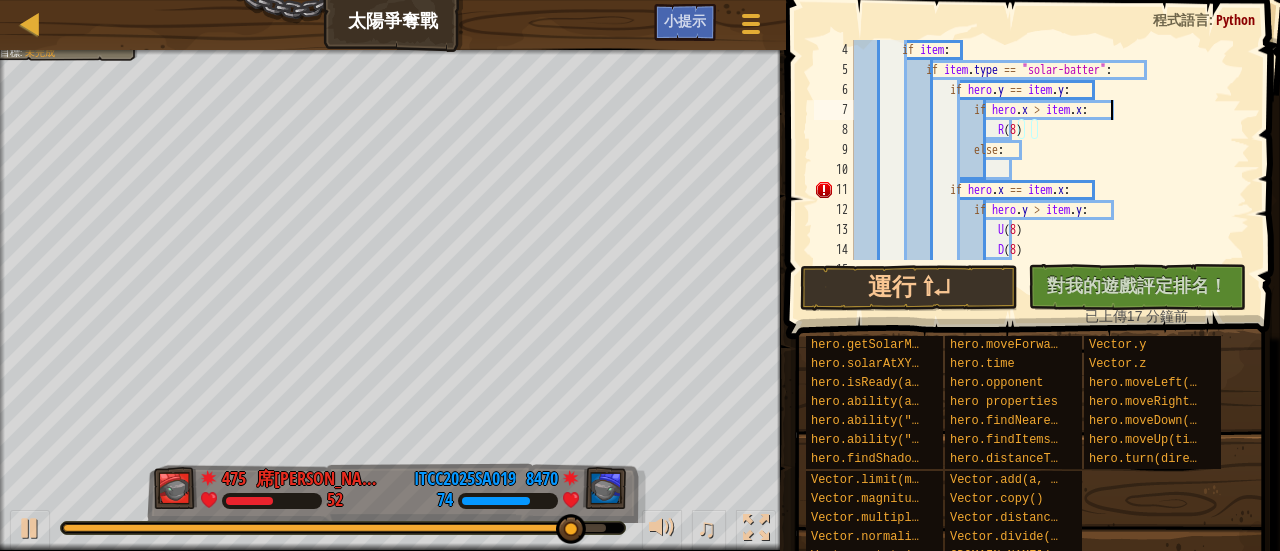 click on "if   item :              if   item . type   ==   "solar-batter" :                    if   hero . y   ==   item . y :                      if   hero . x   >   item . x :                          R ( 8 )                      else :                                           if   hero . x   ==   item . x :                      if   hero . y   >   item . y :                          U ( 8 )                          D ( 8 )                      else :" at bounding box center [1042, 170] 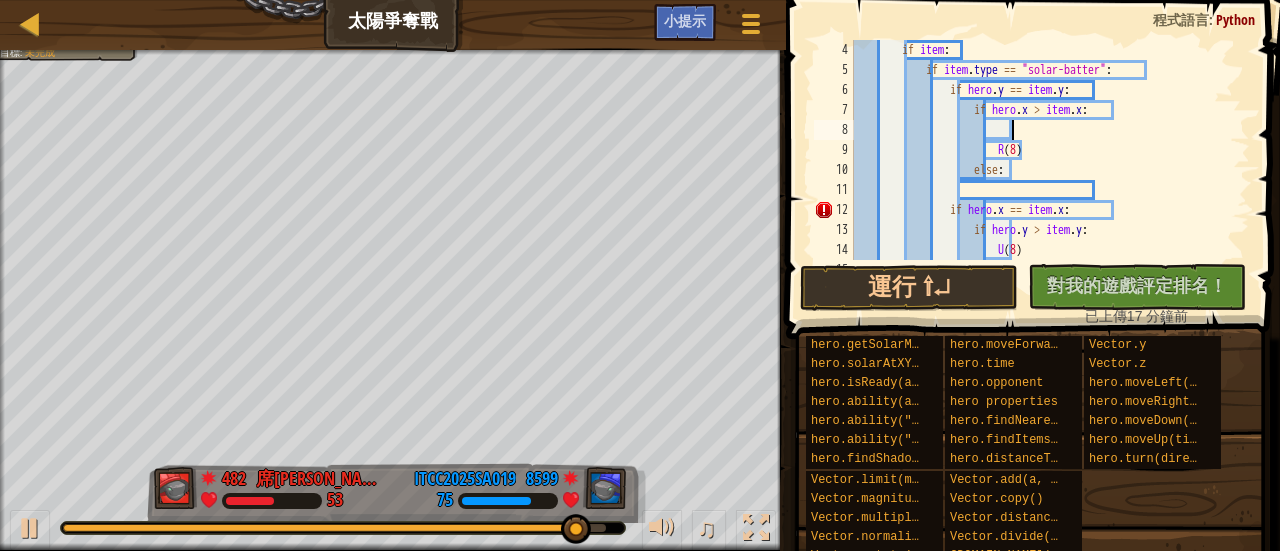 paste on "L(8)" 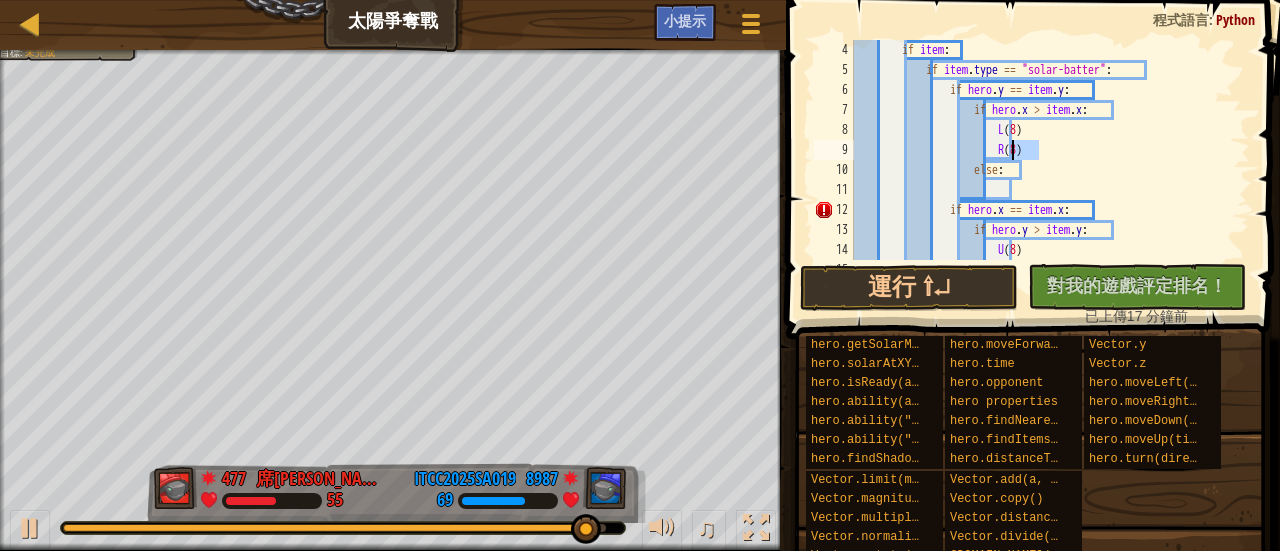 drag, startPoint x: 1049, startPoint y: 155, endPoint x: 1014, endPoint y: 151, distance: 35.22783 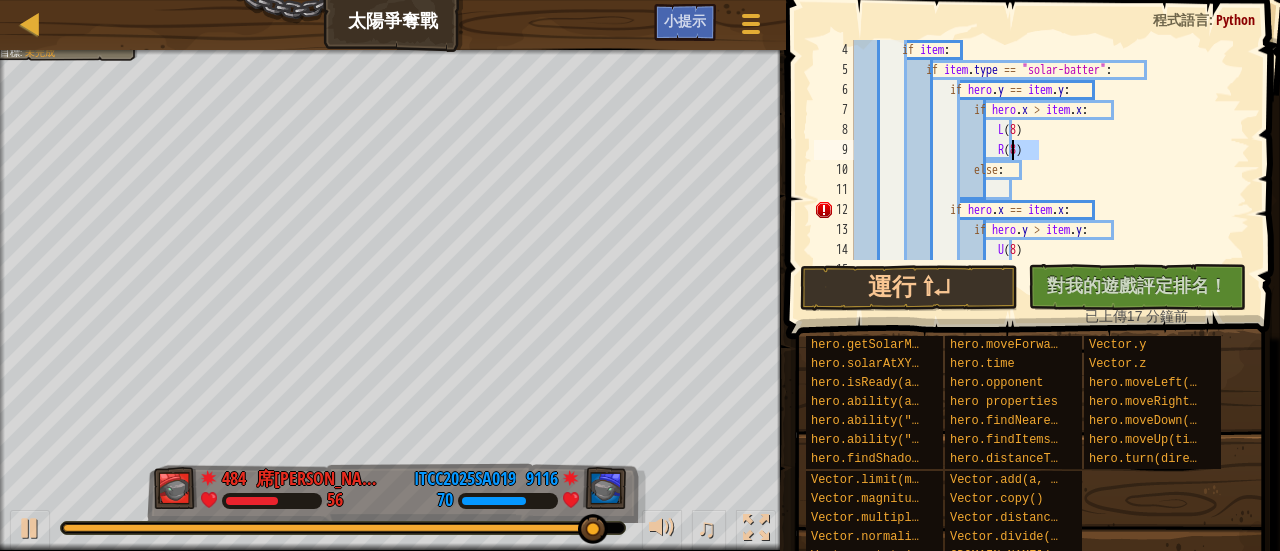 click on "if   item :              if   item . type   ==   "solar-batter" :                    if   hero . y   ==   item . y :                      if   hero . x   >   item . x :                          L ( 8 )                          R ( 8 )                      else :                                           if   hero . x   ==   item . x :                      if   hero . y   >   item . y :                          U ( 8 )                          D ( 8 )" at bounding box center [1042, 170] 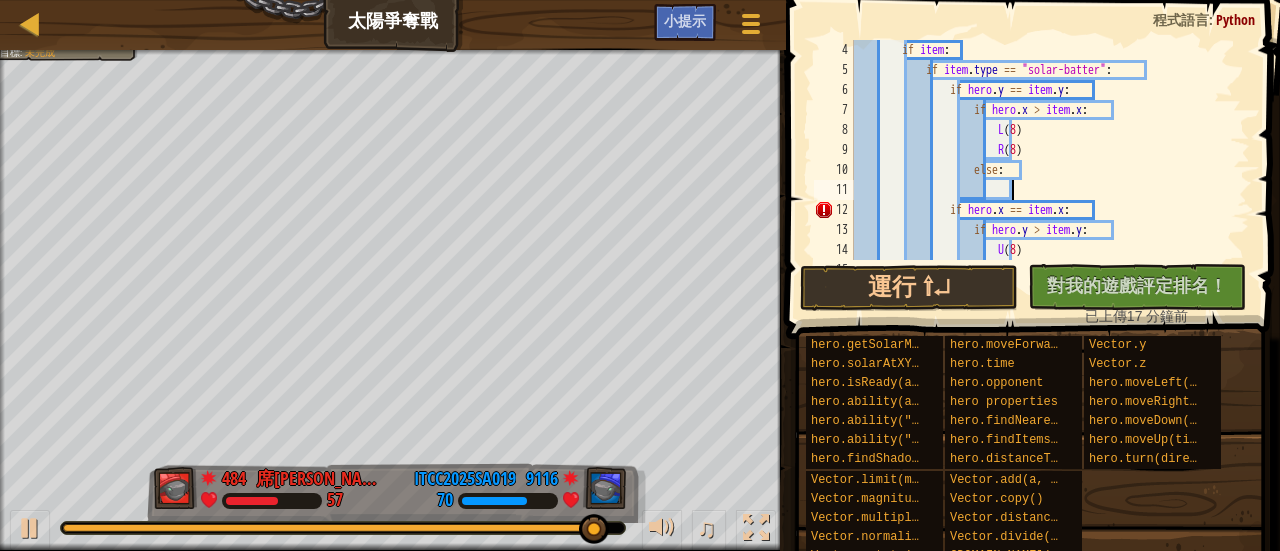 paste on "R(8)" 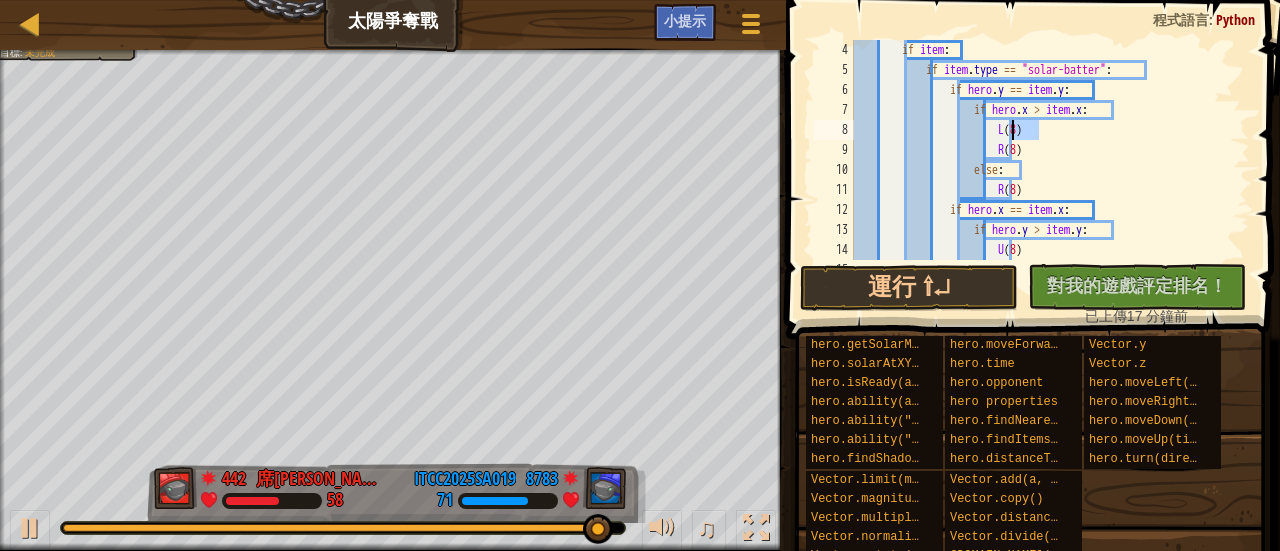 drag, startPoint x: 1056, startPoint y: 130, endPoint x: 1012, endPoint y: 137, distance: 44.553337 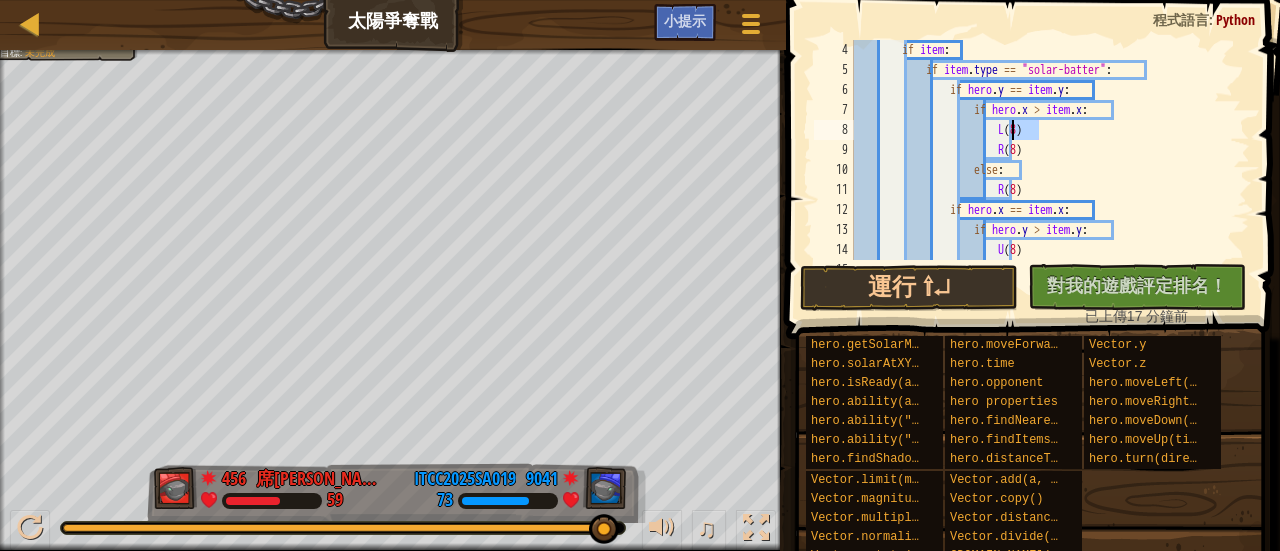 click on "if   item :              if   item . type   ==   "solar-batter" :                    if   hero . y   ==   item . y :                      if   hero . x   >   item . x :                          L ( 8 )                          R ( 8 )                      else :                          R ( 8 )                  if   hero . x   ==   item . x :                      if   hero . y   >   item . y :                          U ( 8 )                          D ( 8 )" at bounding box center [1042, 170] 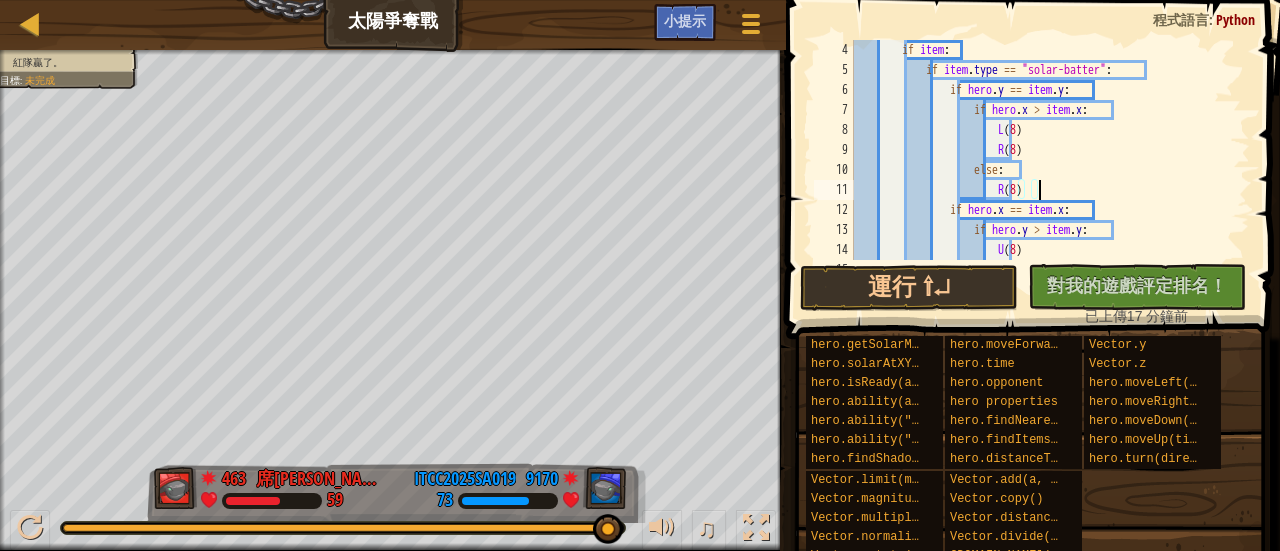 click on "if   item :              if   item . type   ==   "solar-batter" :                    if   hero . y   ==   item . y :                      if   hero . x   >   item . x :                          L ( 8 )                          R ( 8 )                      else :                          R ( 8 )                  if   hero . x   ==   item . x :                      if   hero . y   >   item . y :                          U ( 8 )                          D ( 8 )" at bounding box center [1042, 170] 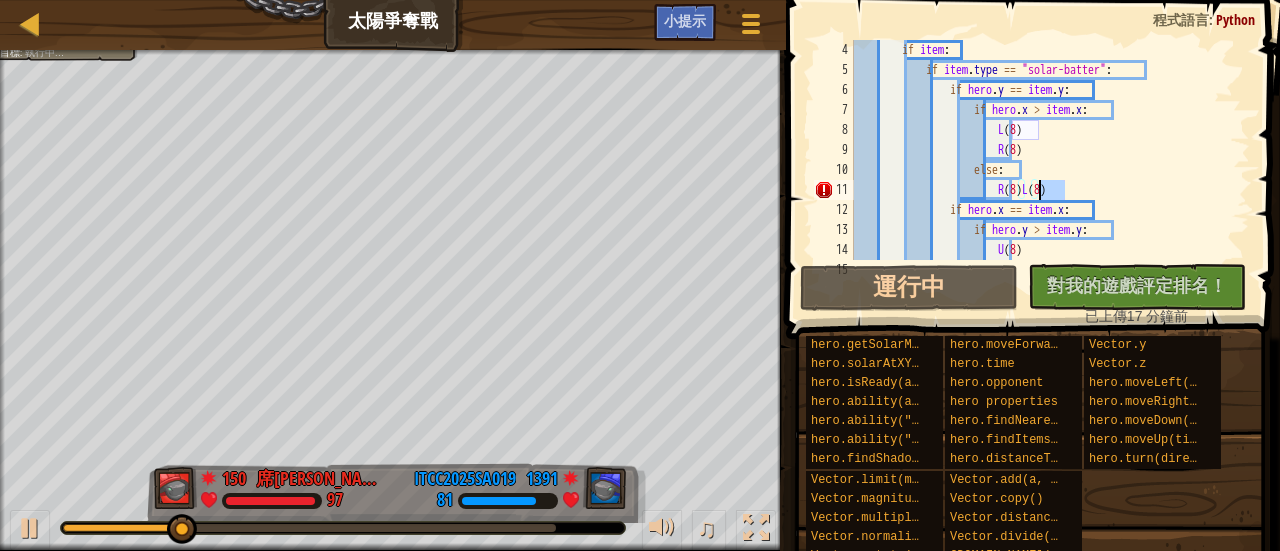 drag, startPoint x: 1080, startPoint y: 188, endPoint x: 1039, endPoint y: 190, distance: 41.04875 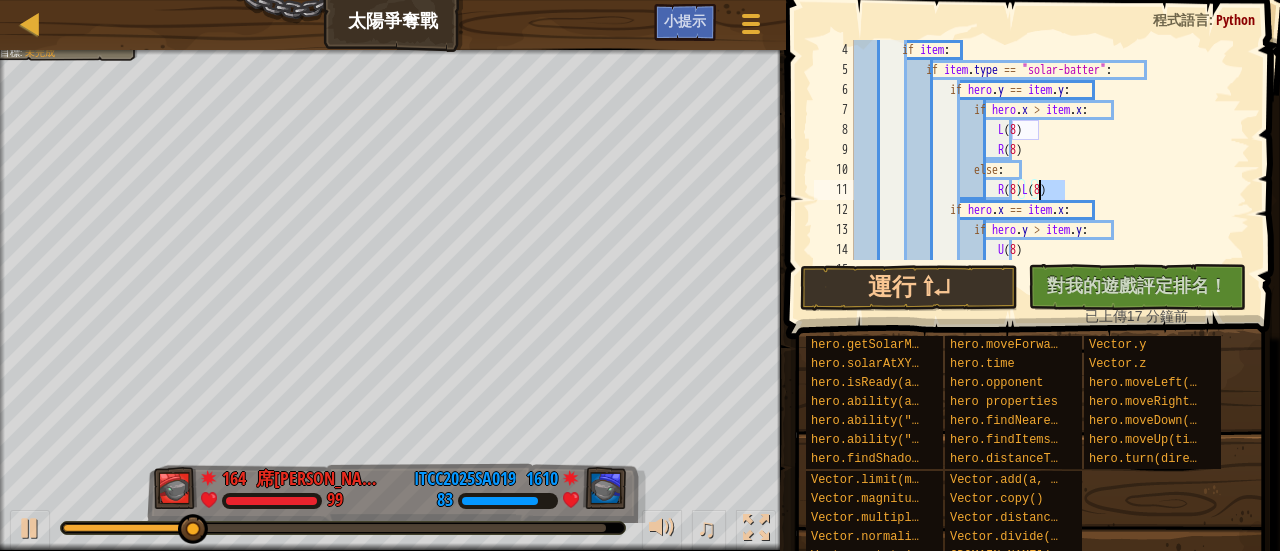 type on "R(8)" 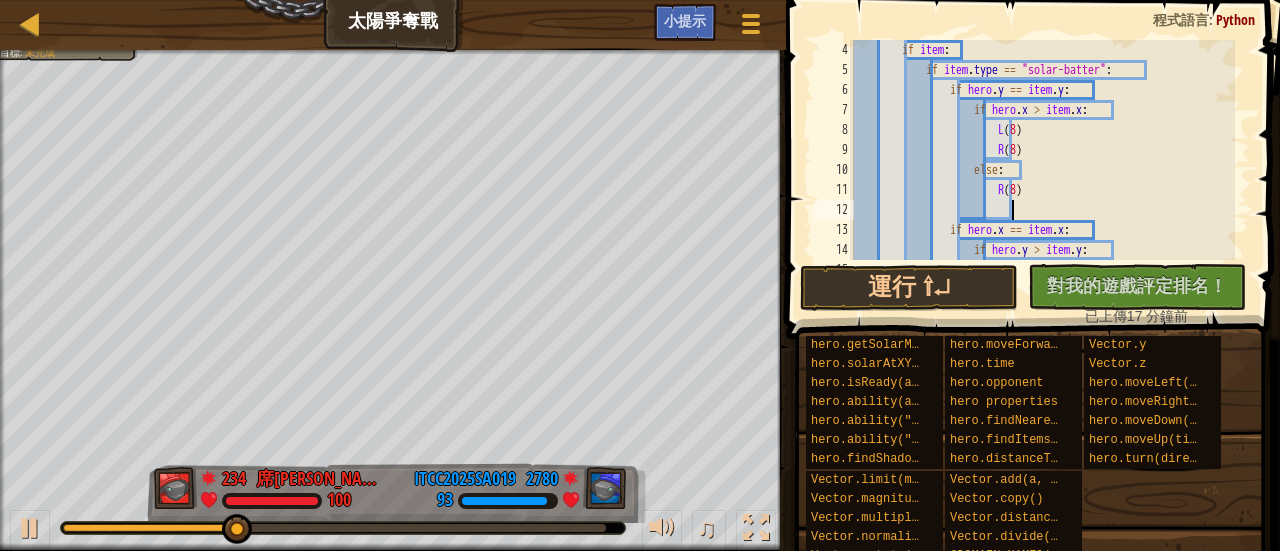 paste on "L(8)" 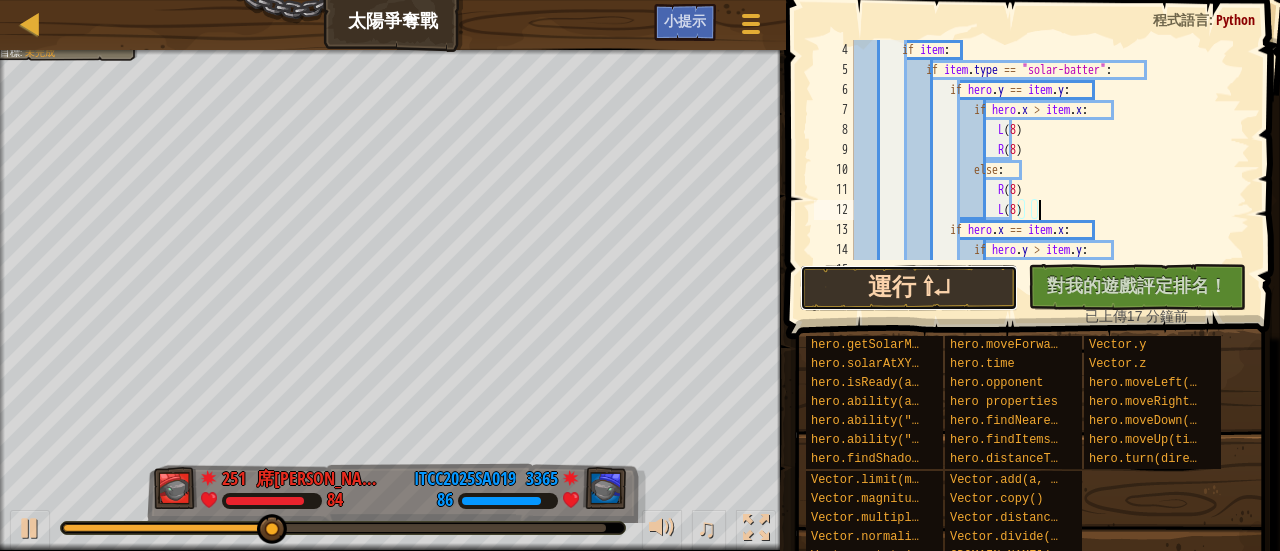 click on "運行 ⇧↵" at bounding box center (909, 288) 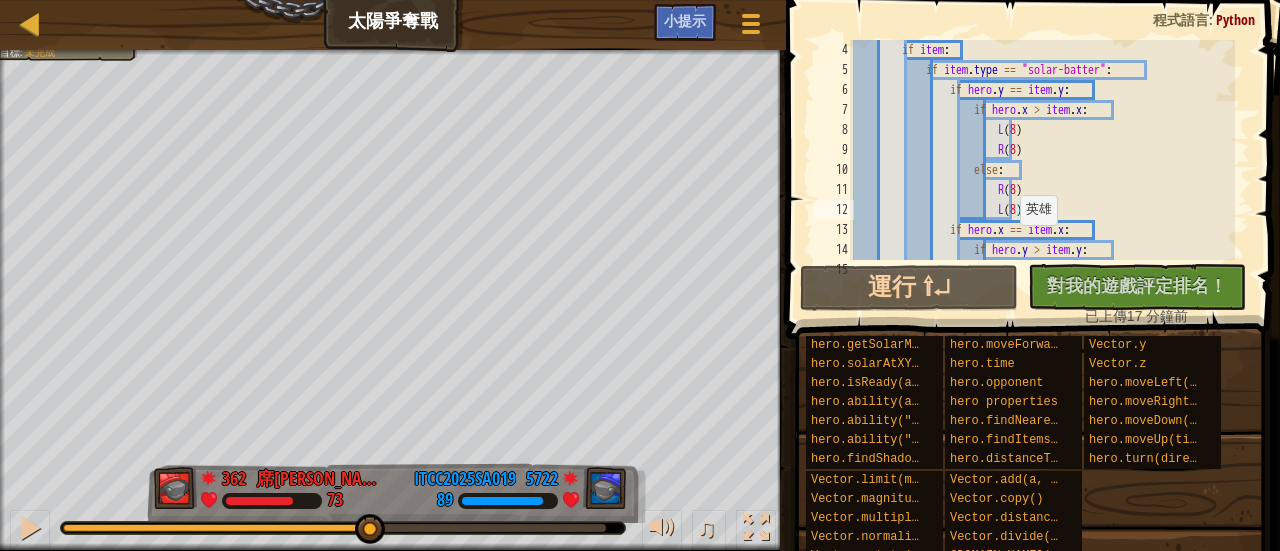 drag, startPoint x: 276, startPoint y: 529, endPoint x: 368, endPoint y: 595, distance: 113.22544 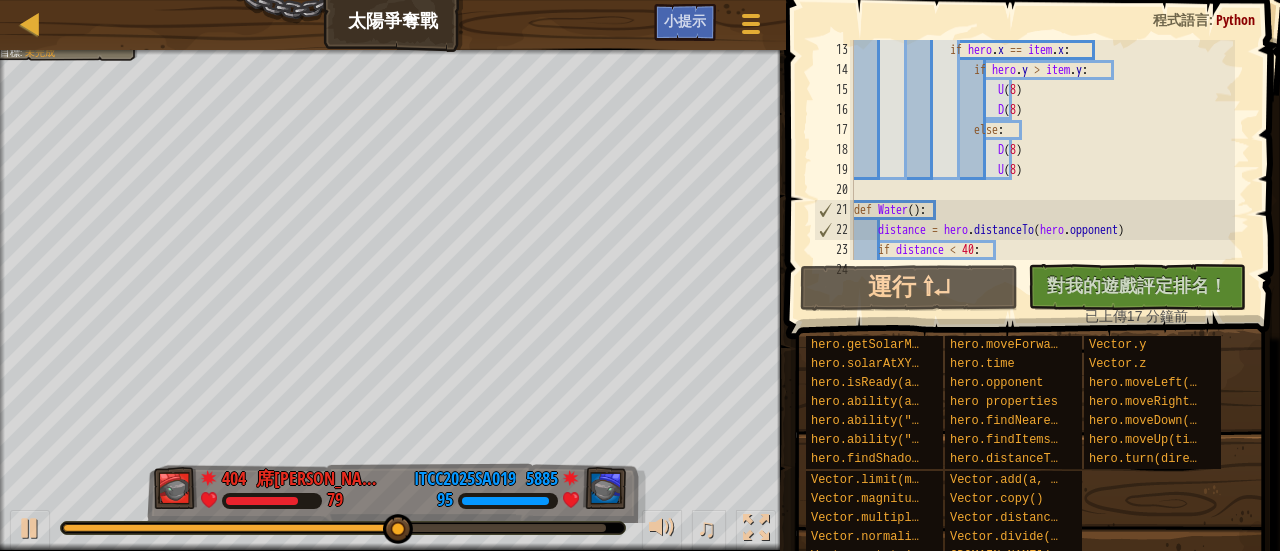 scroll, scrollTop: 120, scrollLeft: 0, axis: vertical 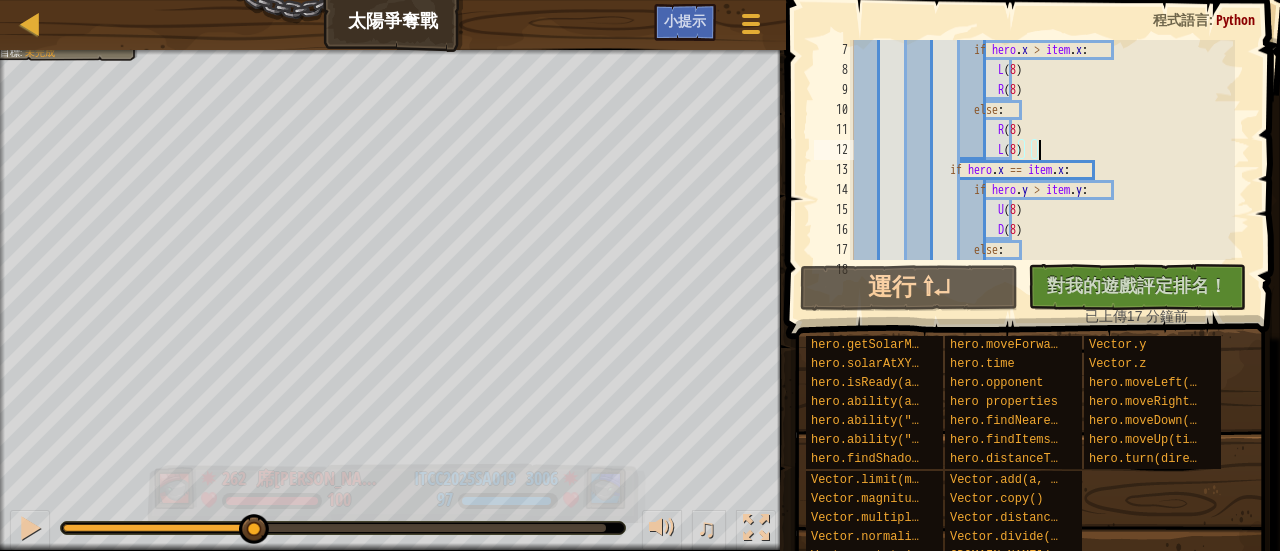 click on "紅隊贏了。 目標 : 未完成 262 席多 吳 100 3006 ITCC2025SA019 97 ♫ Hero 97 score: No score S: Blue sky in their dreams..." at bounding box center [640, 300] 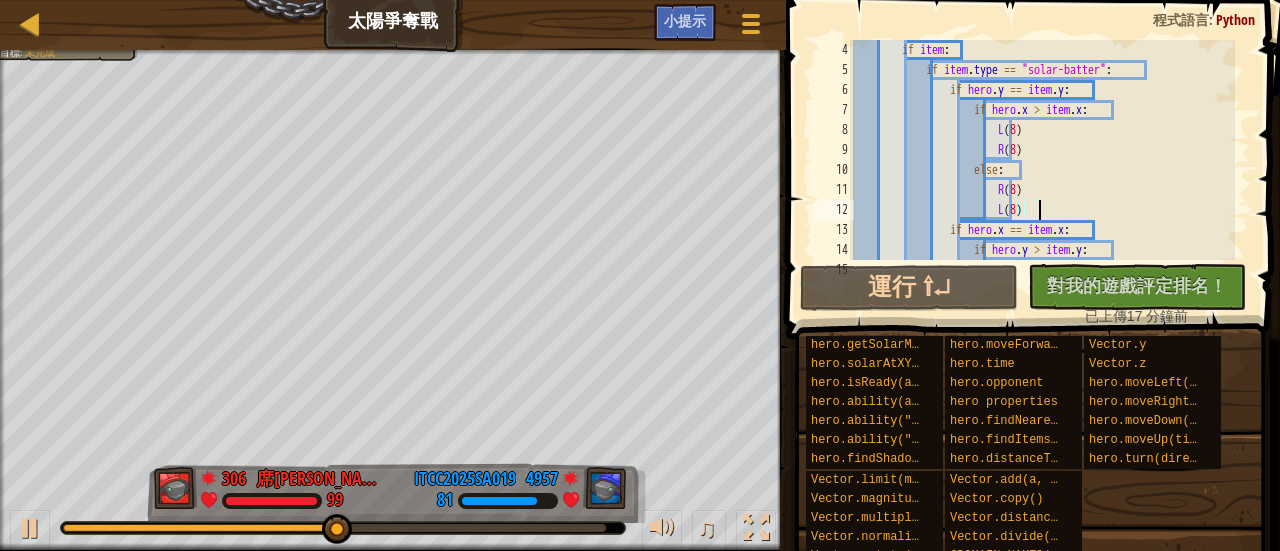 scroll, scrollTop: 60, scrollLeft: 0, axis: vertical 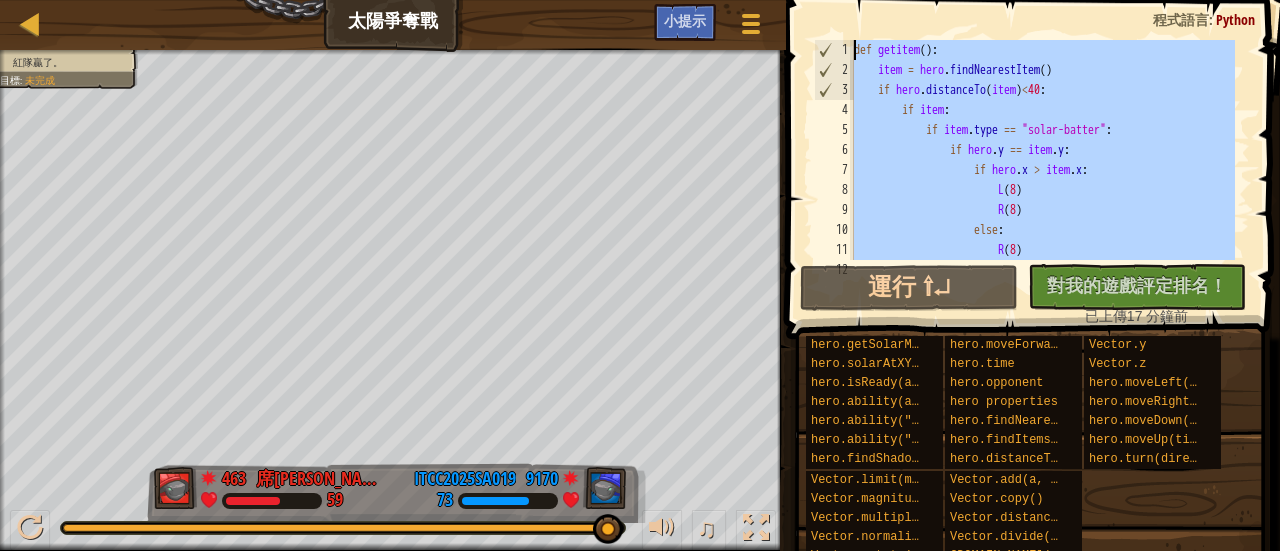 drag, startPoint x: 1049, startPoint y: 230, endPoint x: 845, endPoint y: 33, distance: 283.59302 